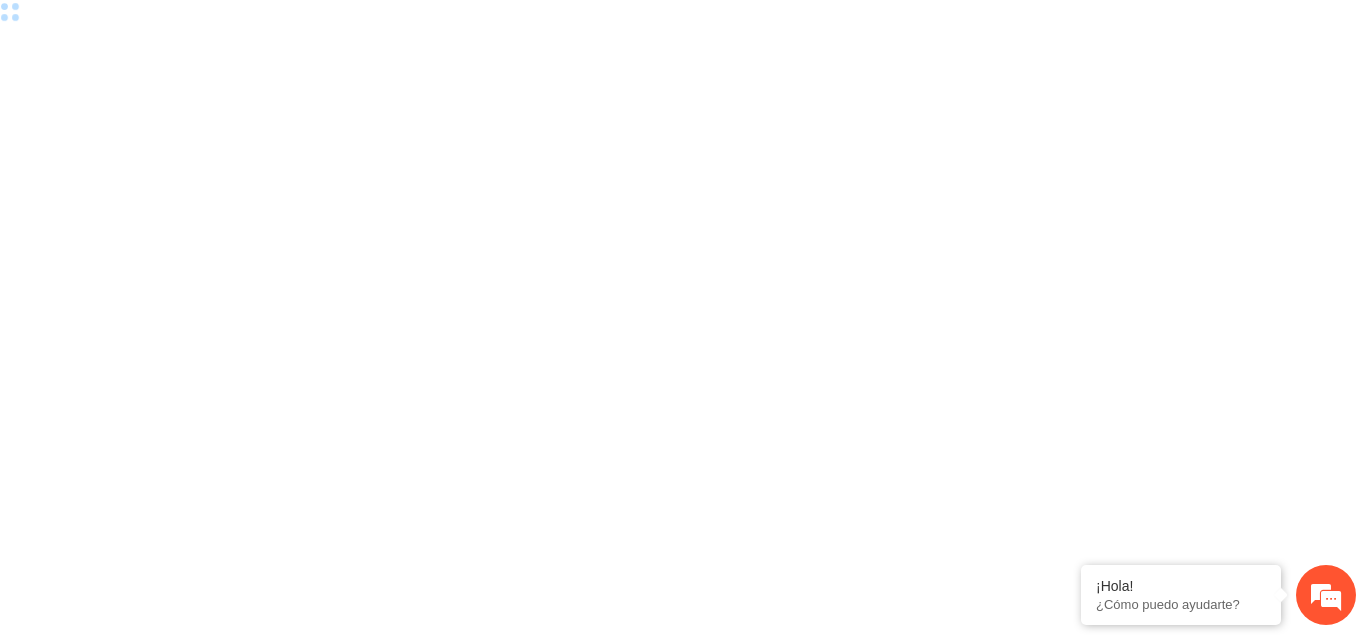 scroll, scrollTop: 0, scrollLeft: 0, axis: both 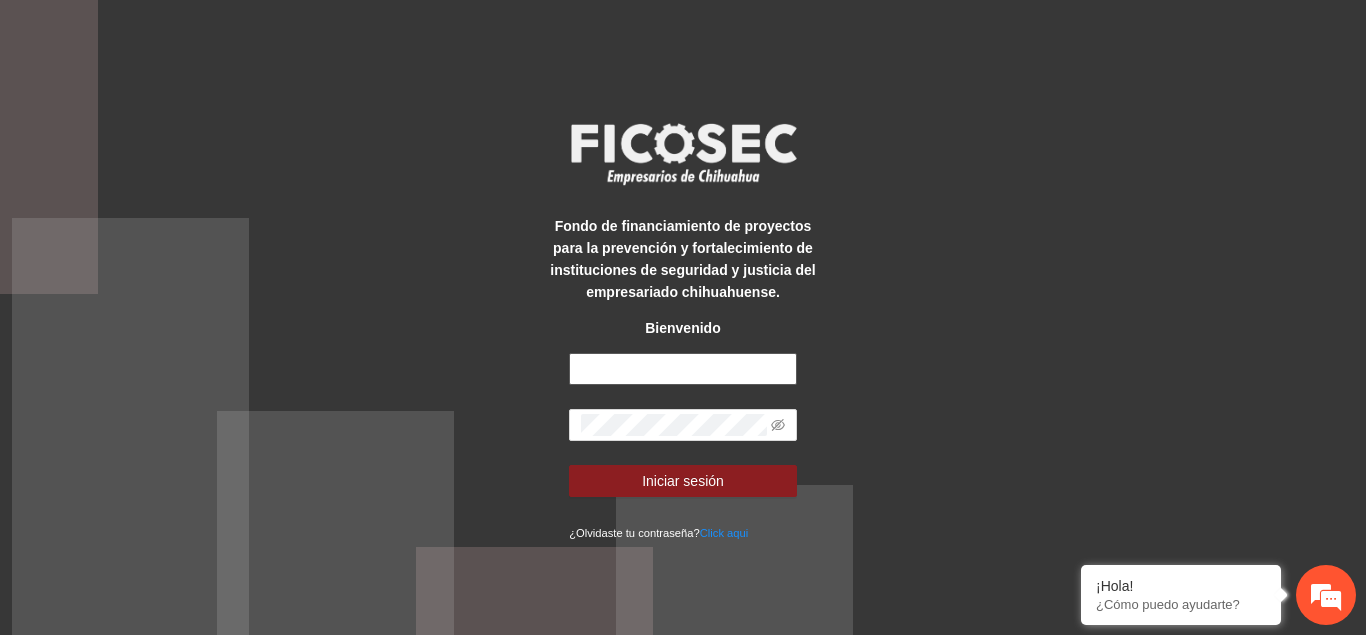 click at bounding box center [683, 369] 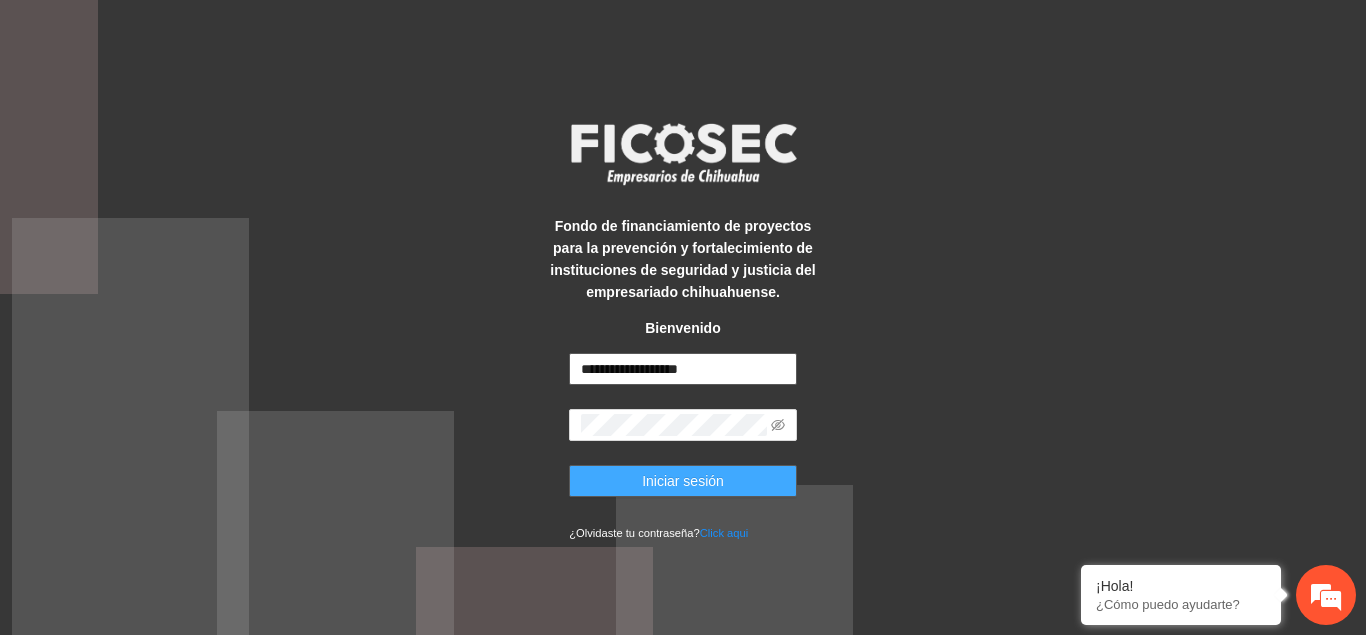 type on "**********" 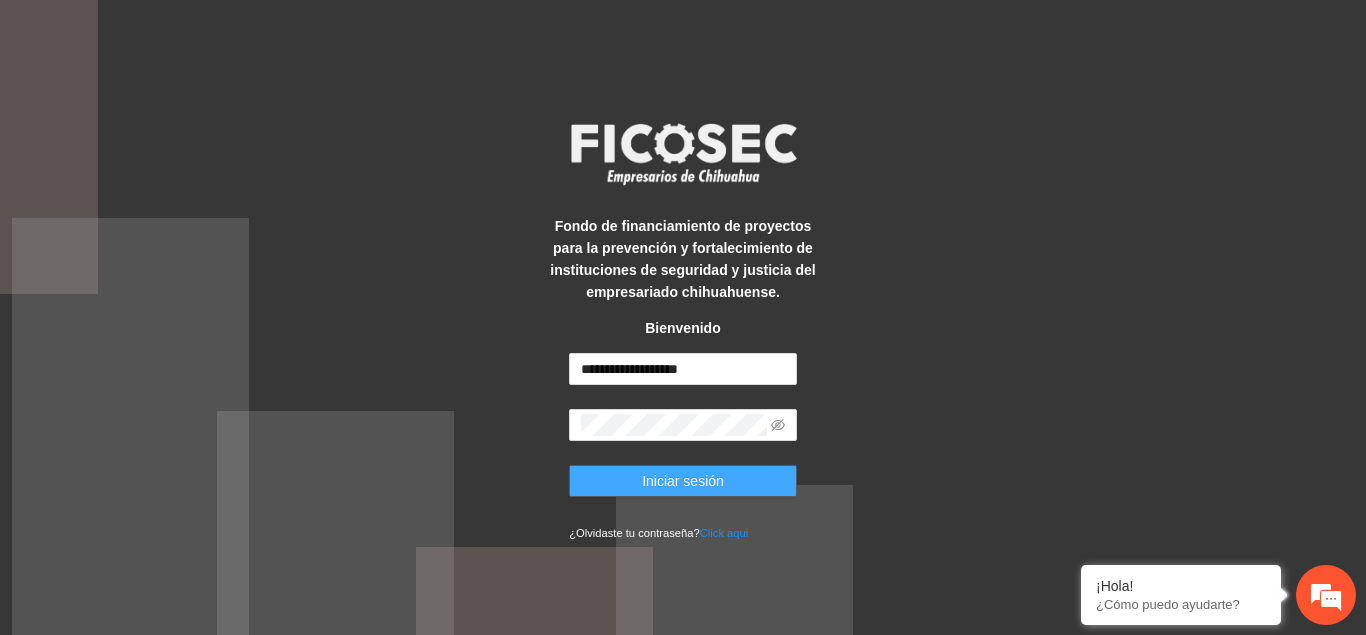 click on "Iniciar sesión" at bounding box center [683, 481] 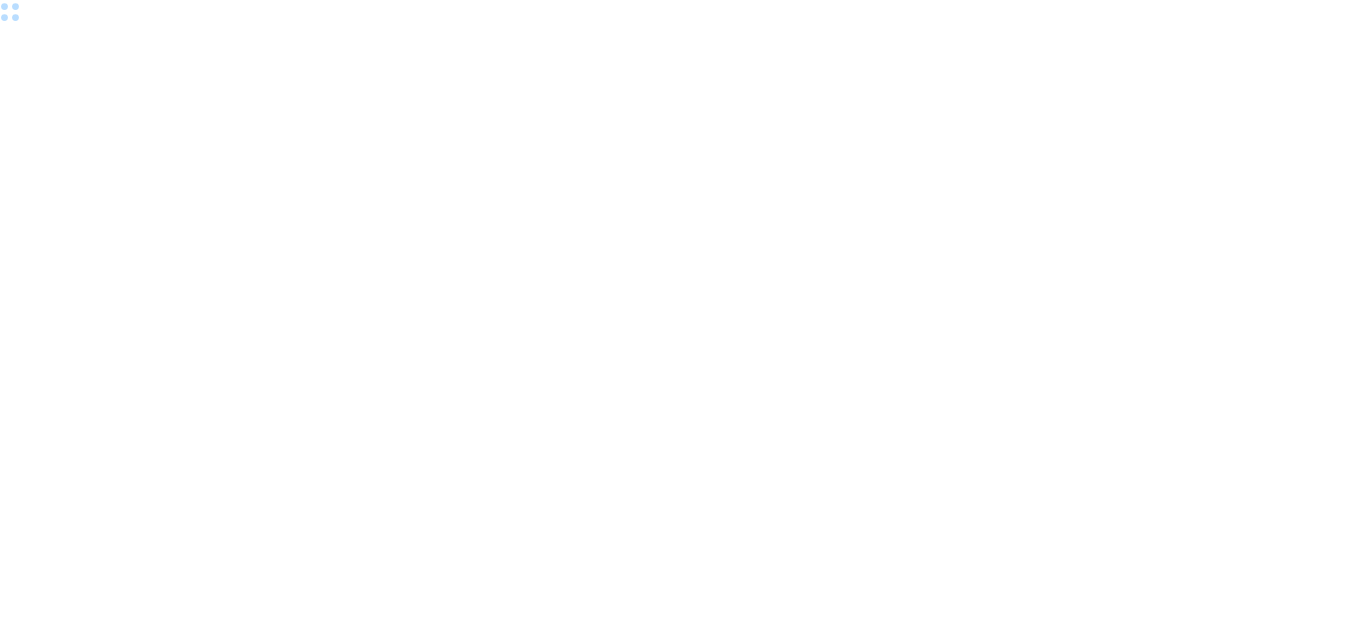 scroll, scrollTop: 0, scrollLeft: 0, axis: both 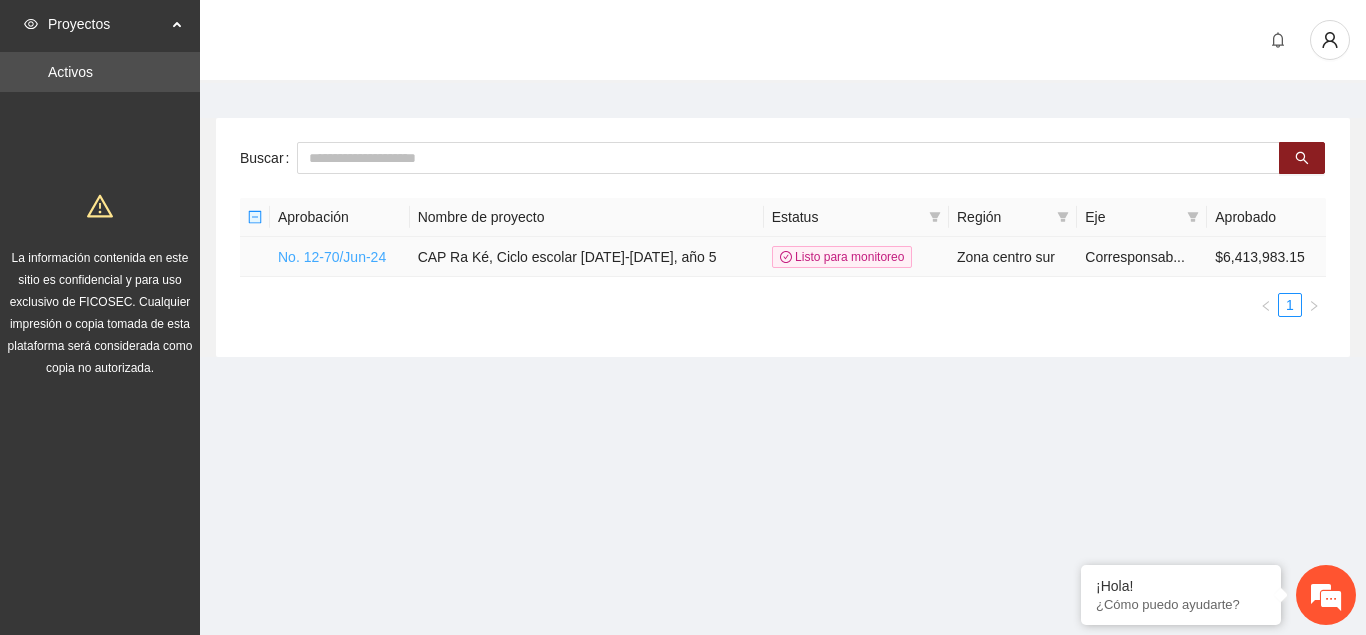 click on "No. 12-70/Jun-24" at bounding box center (332, 257) 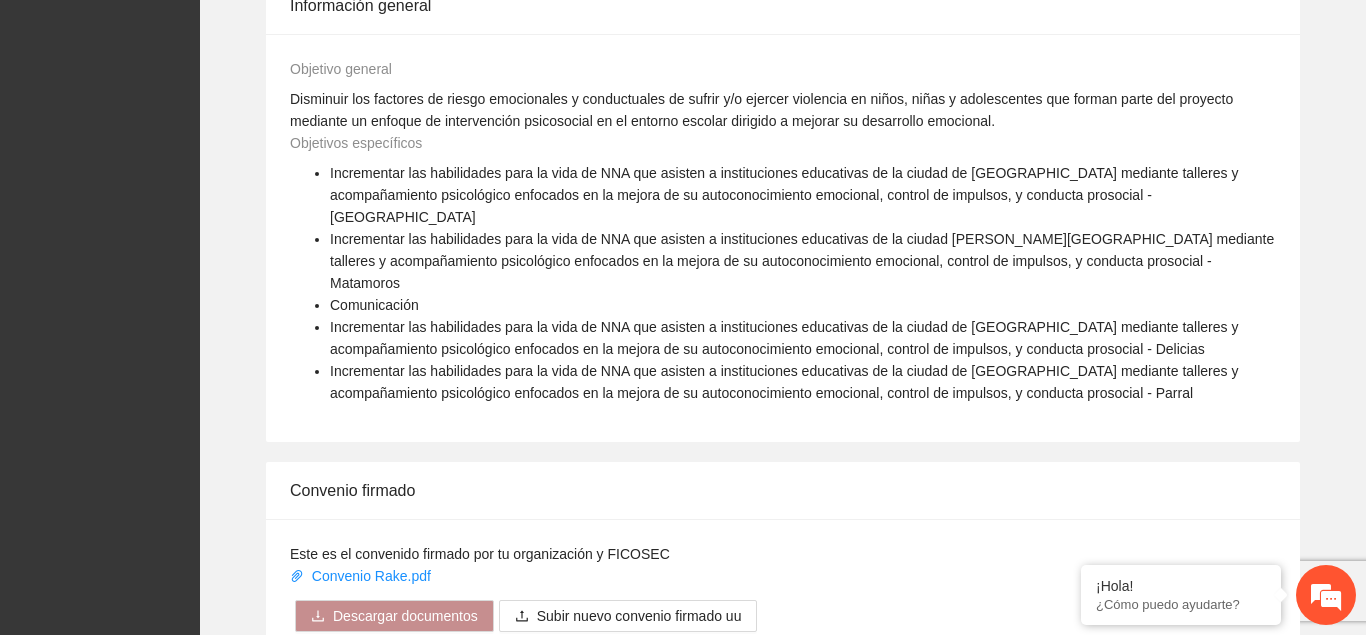 scroll, scrollTop: 1582, scrollLeft: 0, axis: vertical 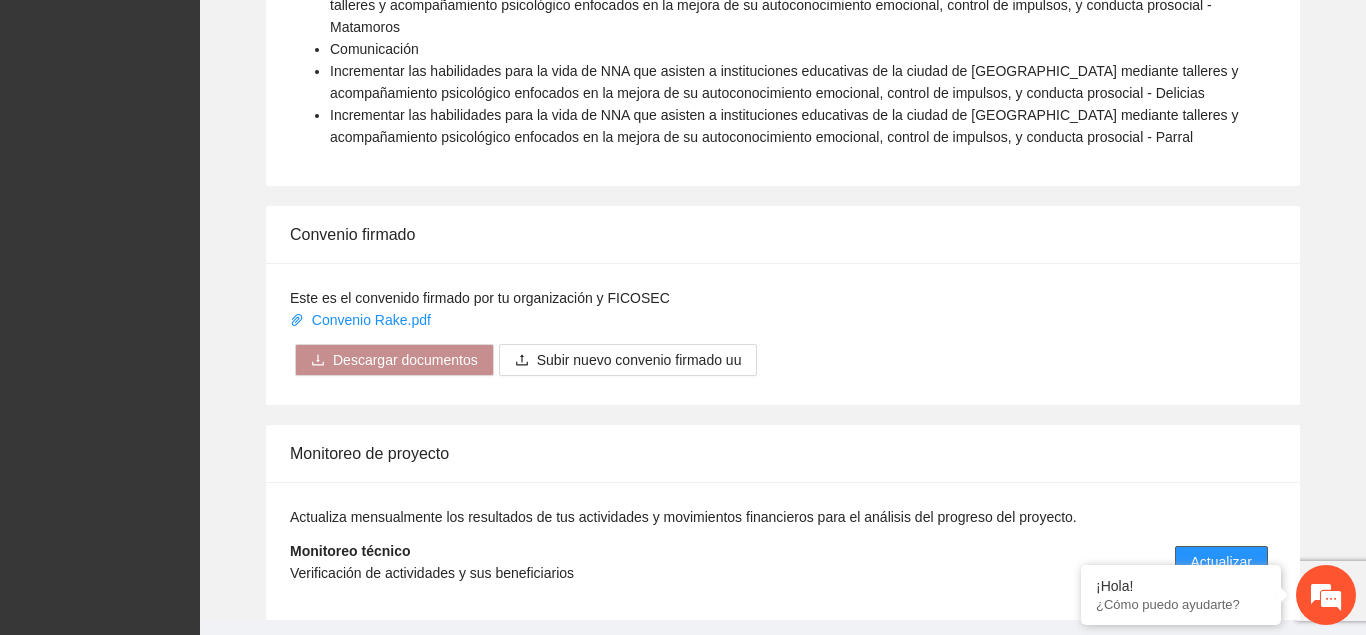 click on "Actualizar" at bounding box center (1221, 562) 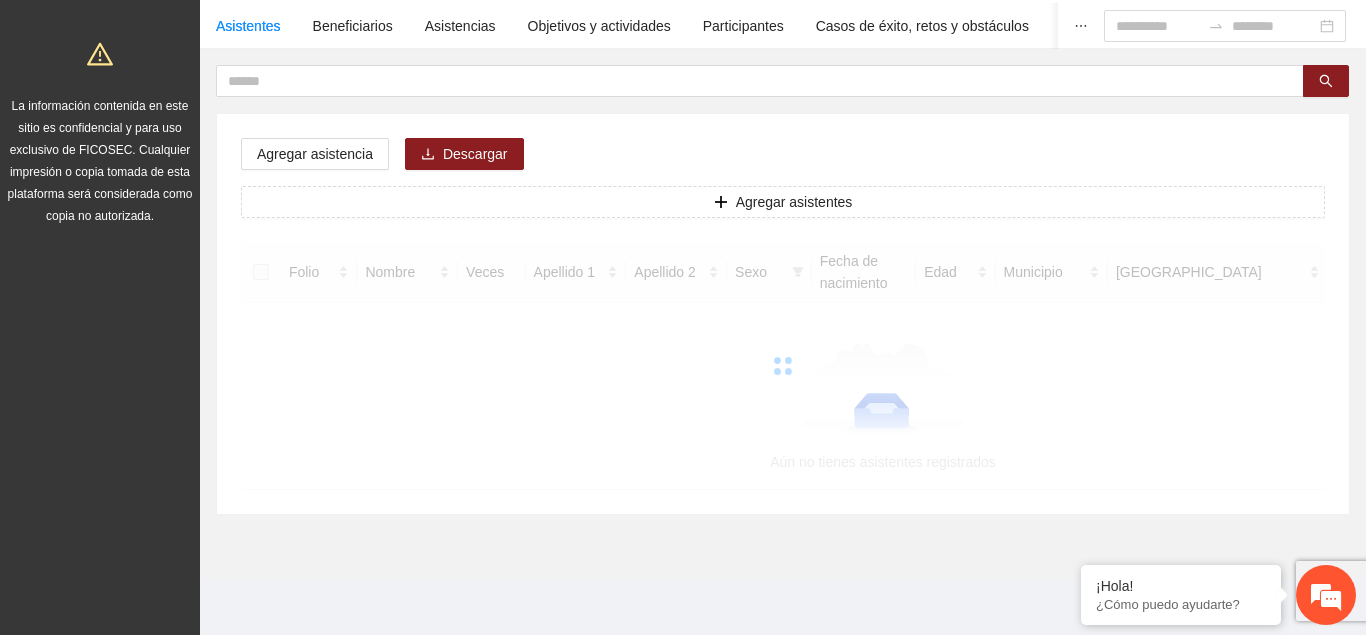 scroll, scrollTop: 0, scrollLeft: 0, axis: both 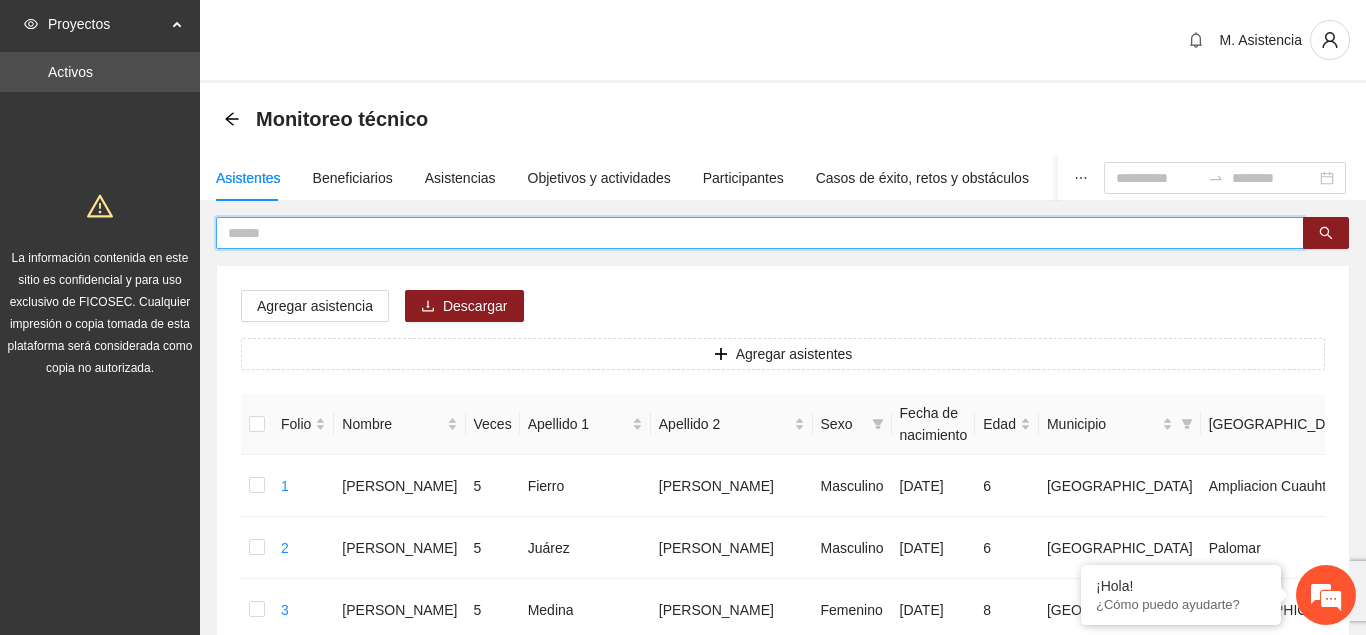 click at bounding box center (752, 233) 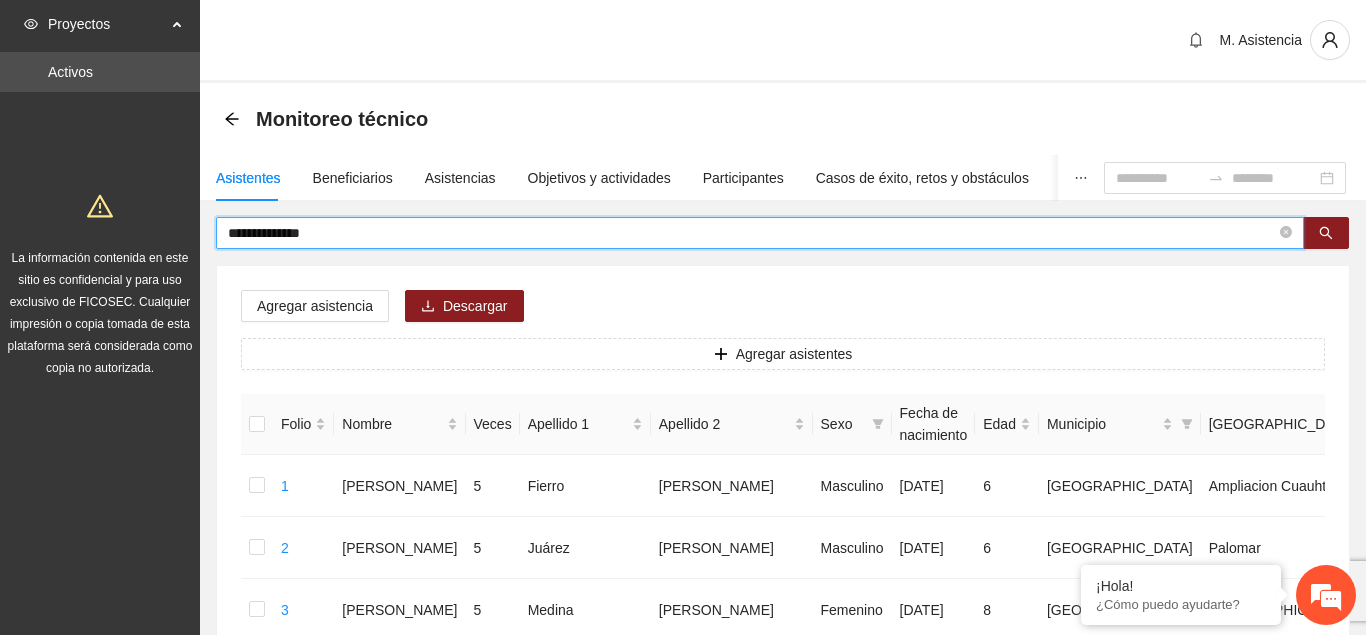 type on "**********" 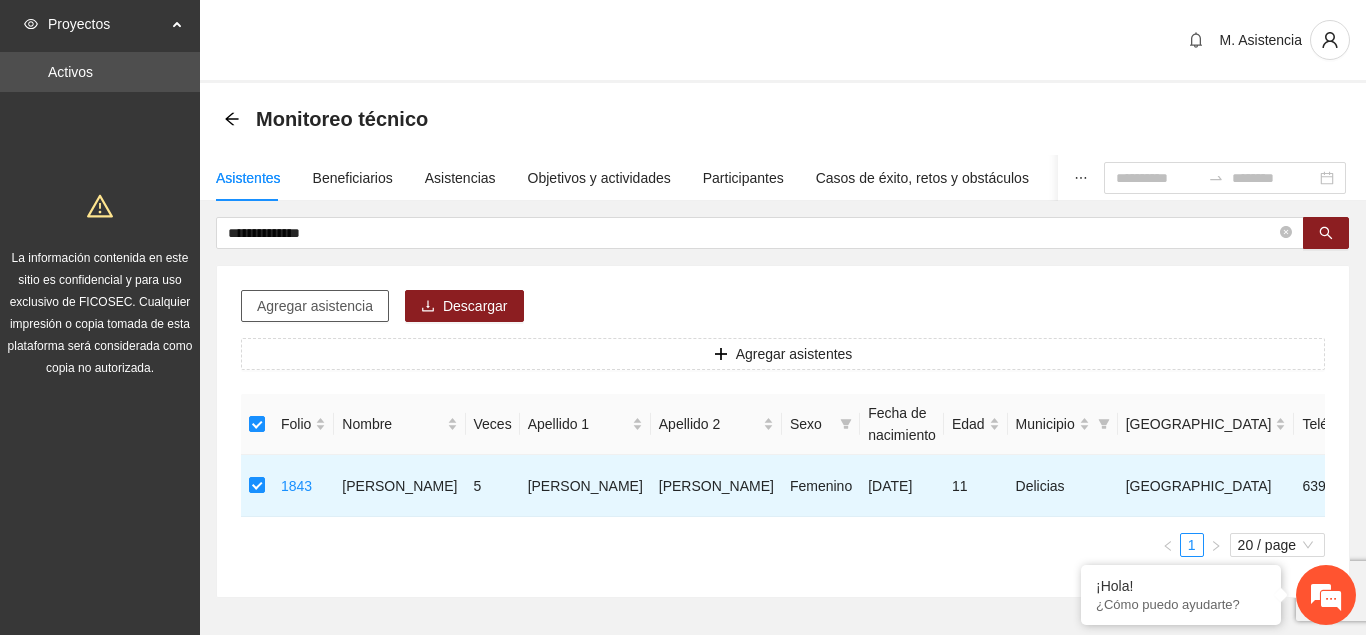 click on "Agregar asistencia" at bounding box center [315, 306] 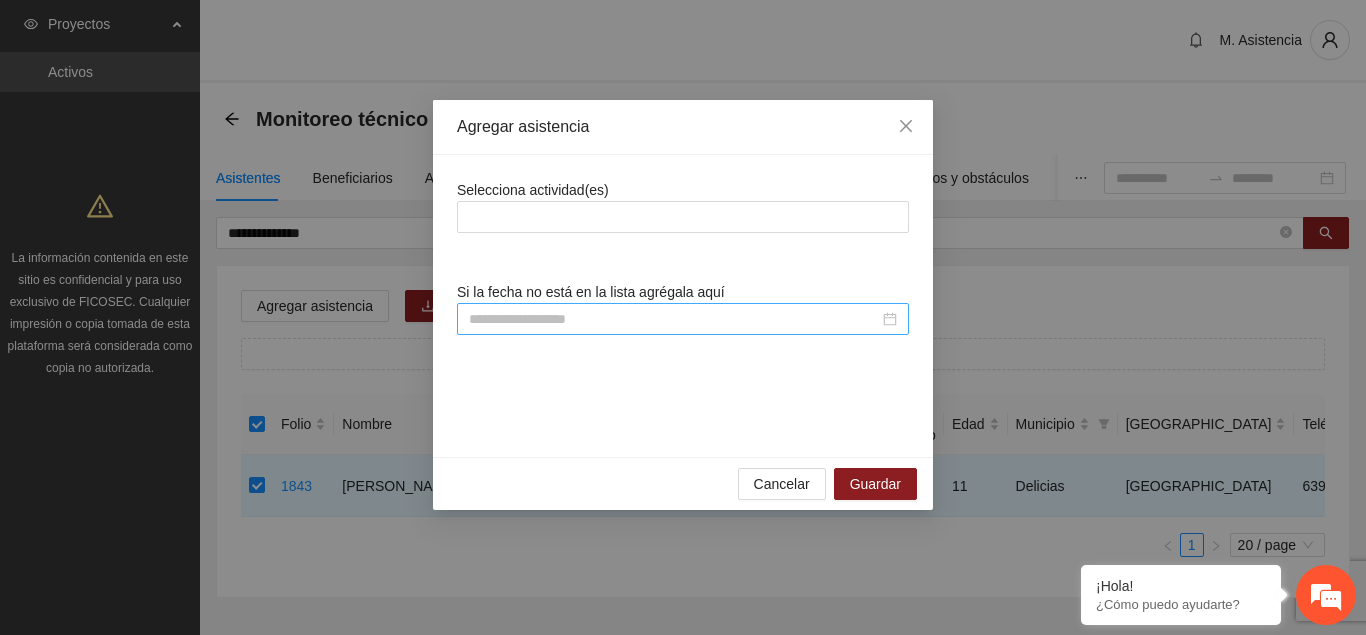 click at bounding box center (674, 319) 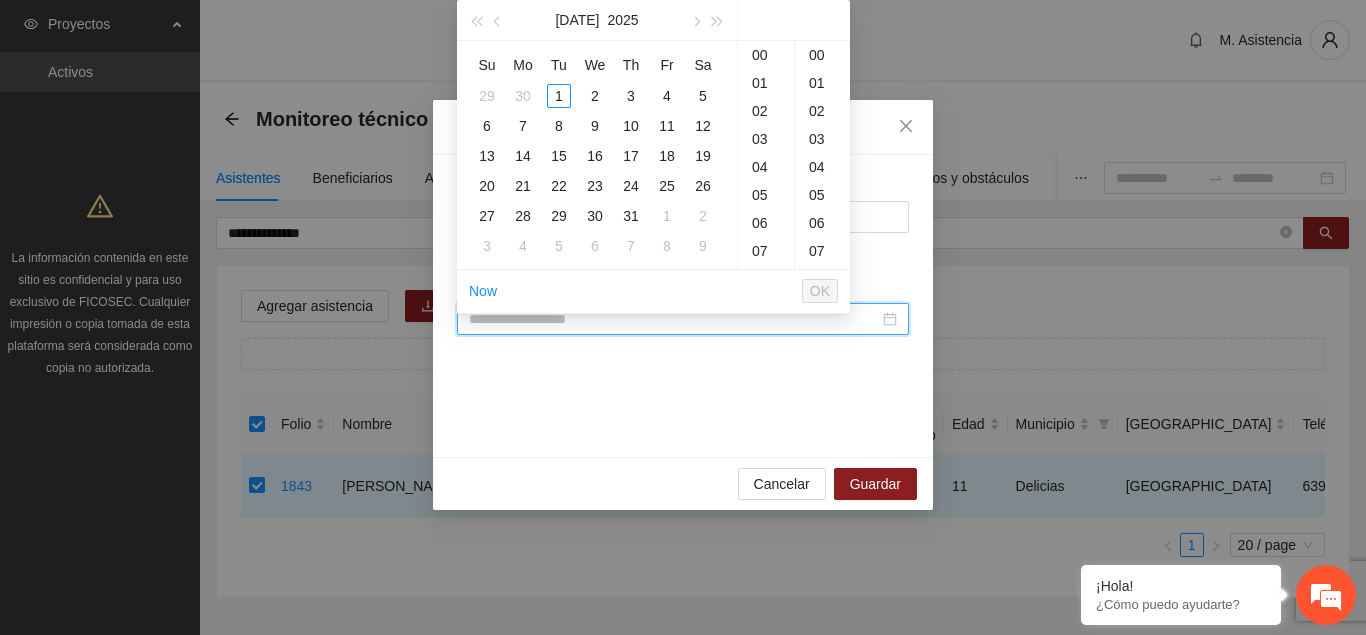 paste on "**********" 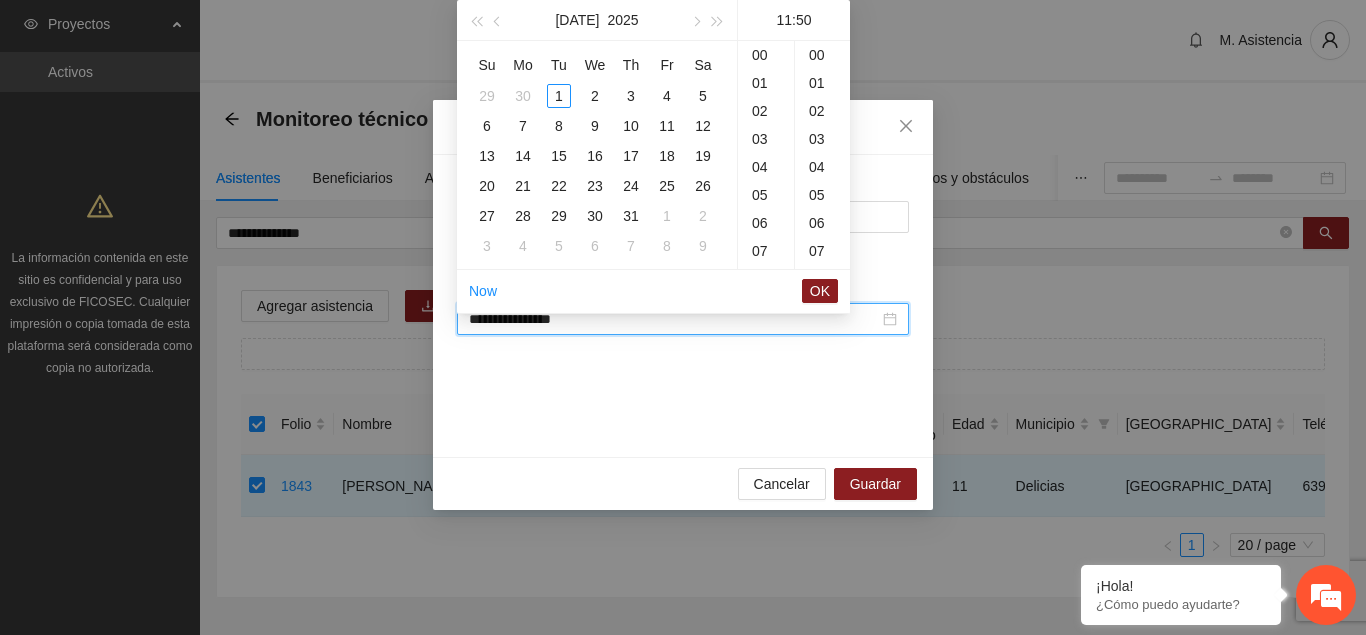 scroll, scrollTop: 308, scrollLeft: 0, axis: vertical 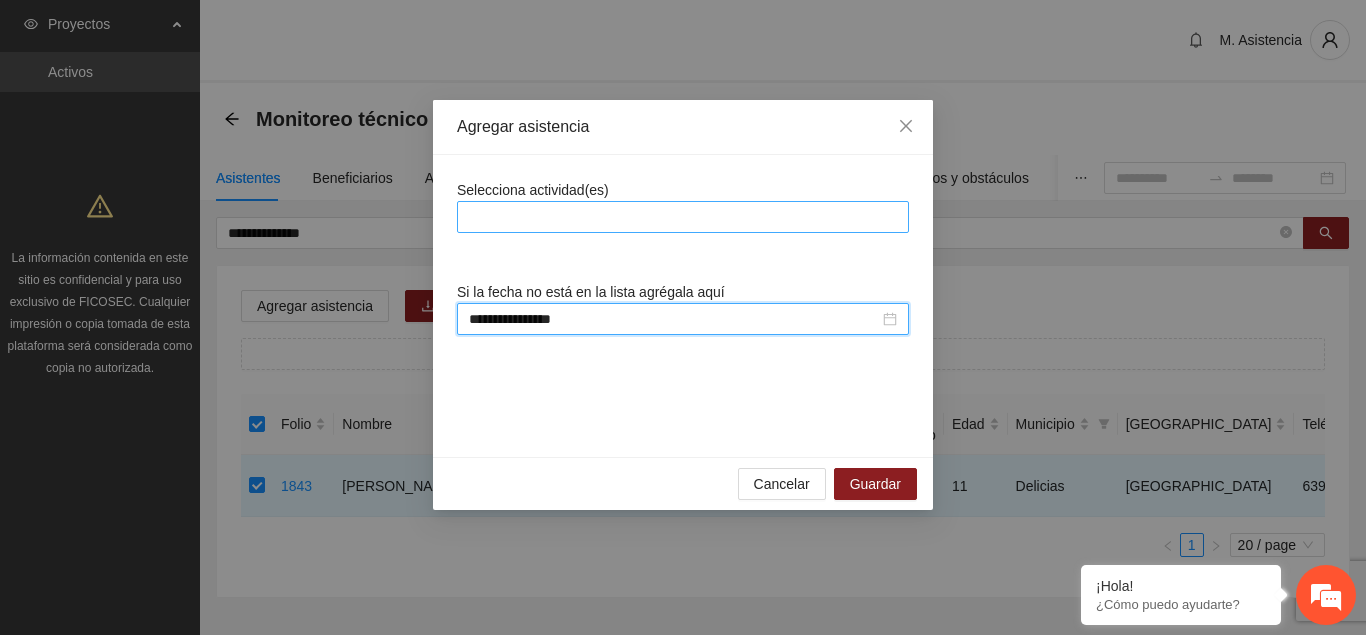 click at bounding box center [683, 217] 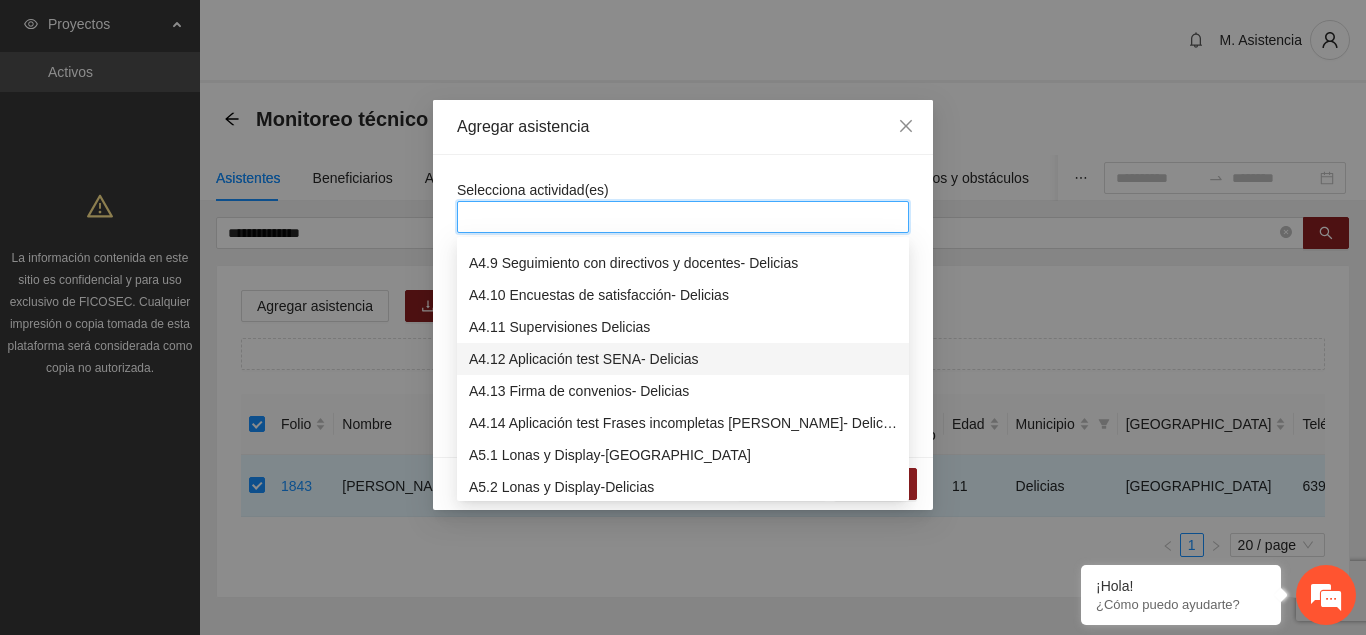 scroll, scrollTop: 1428, scrollLeft: 0, axis: vertical 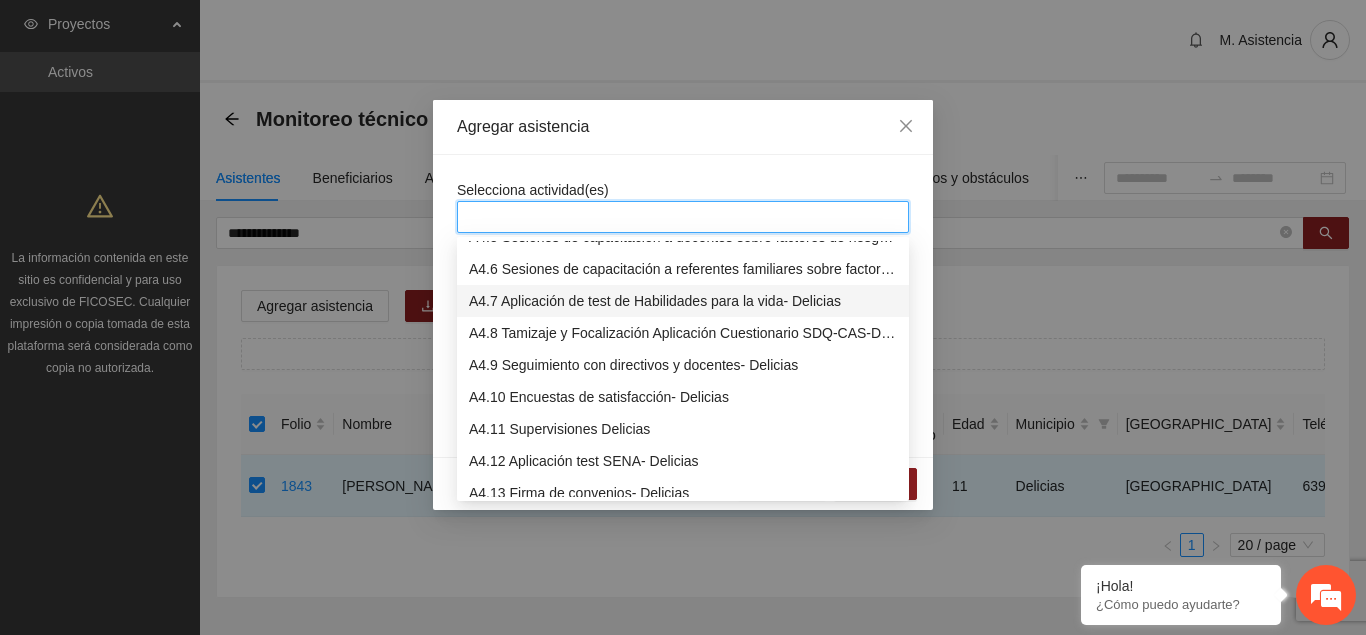 click on "A4.7 Aplicación de test de Habilidades para la vida- Delicias" at bounding box center (683, 301) 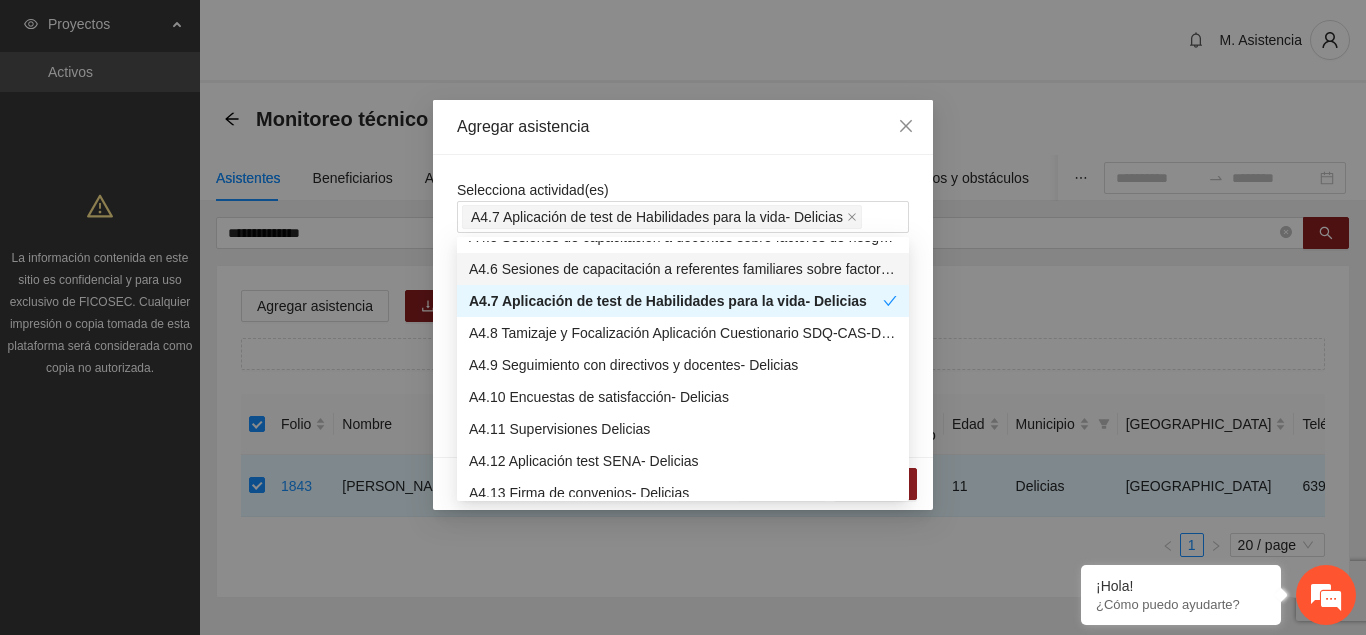 click on "Agregar asistencia" at bounding box center (683, 127) 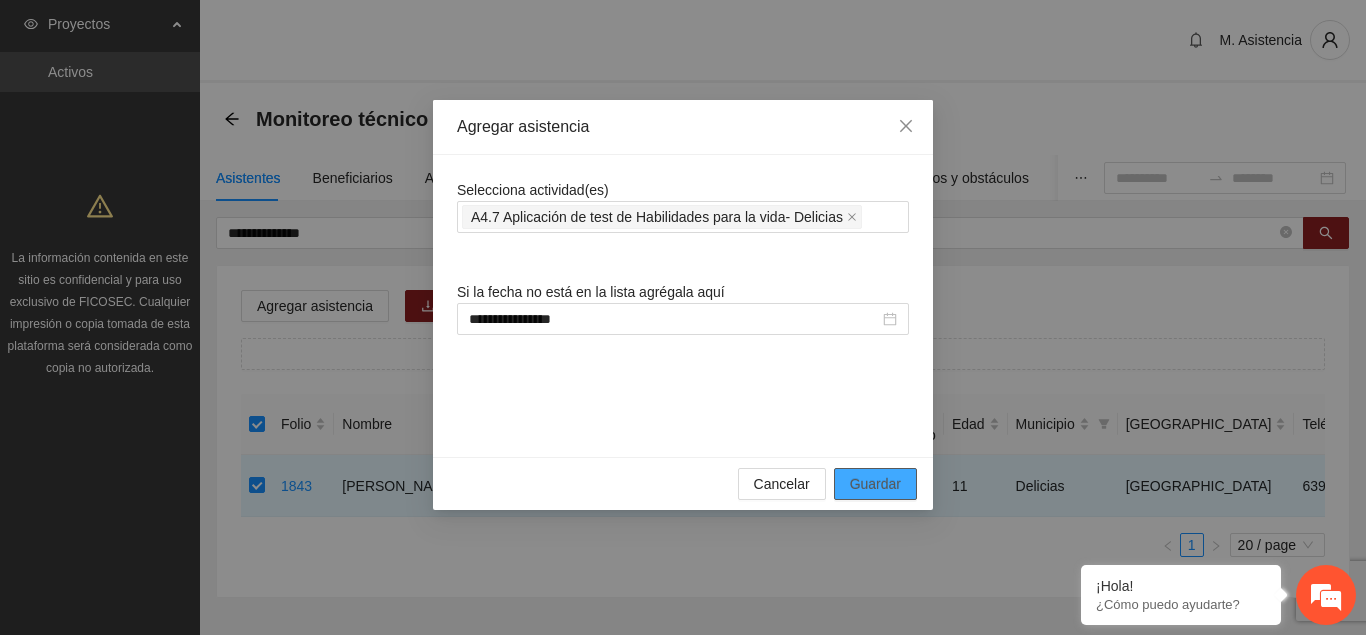 click on "Guardar" at bounding box center (875, 484) 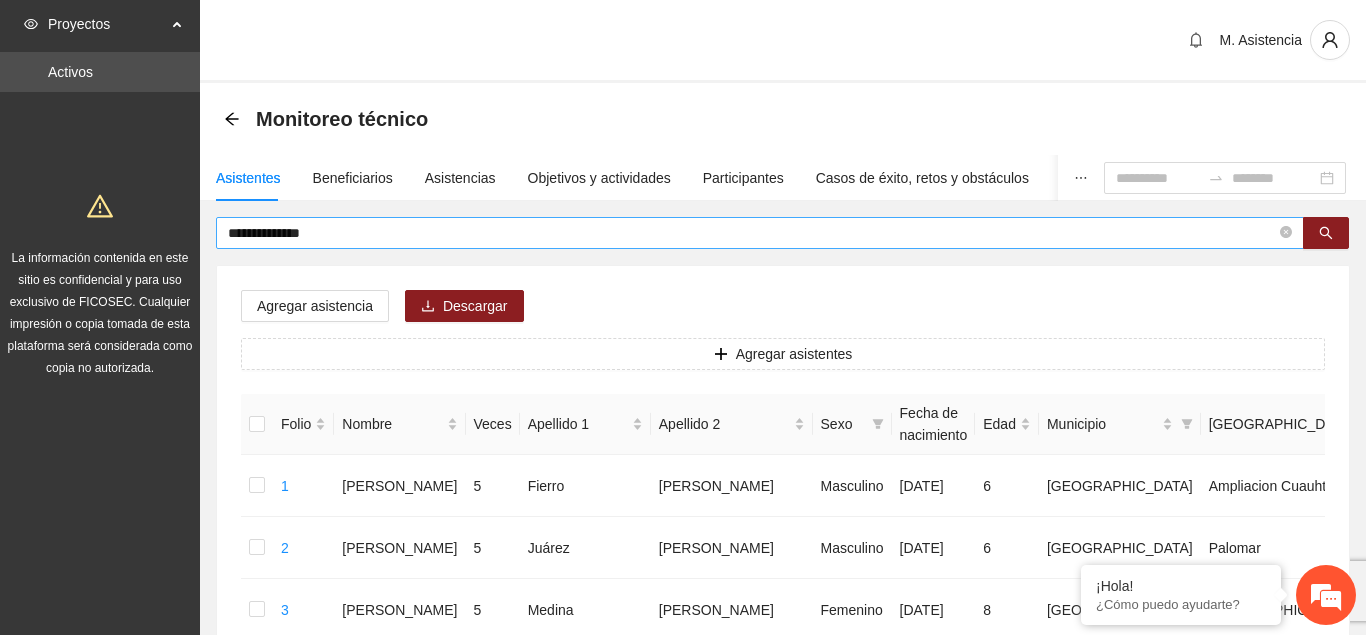 click on "**********" at bounding box center (752, 233) 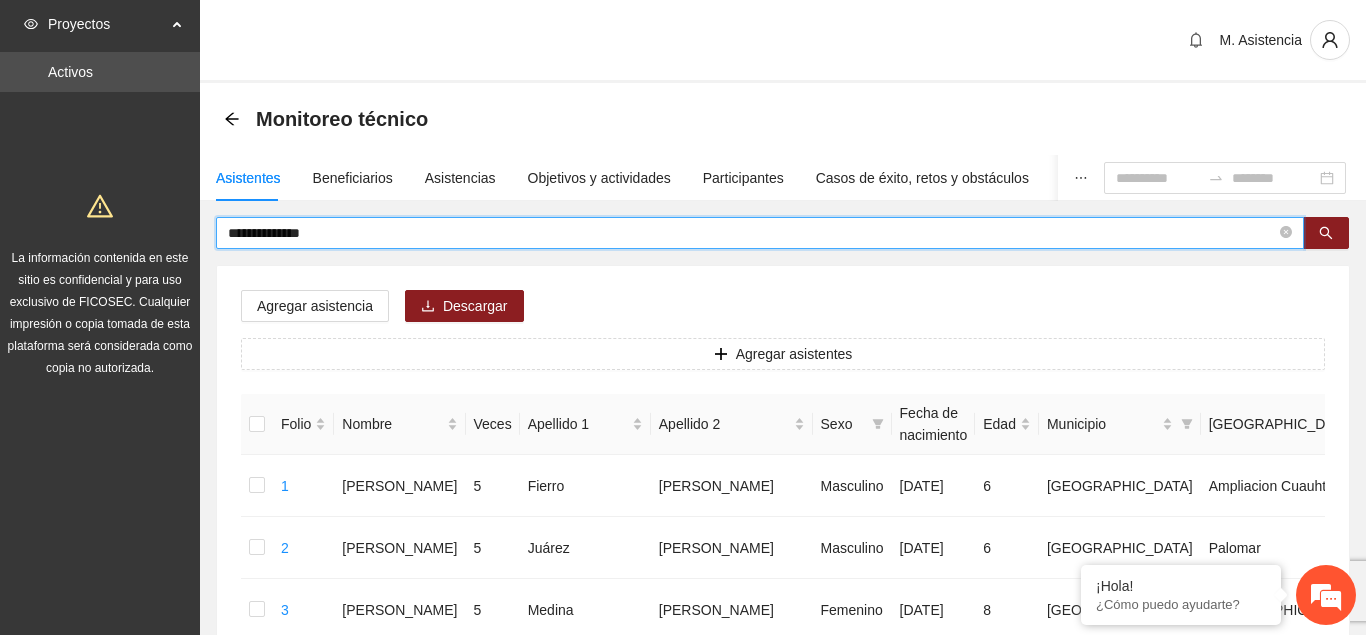 drag, startPoint x: 379, startPoint y: 230, endPoint x: 128, endPoint y: 239, distance: 251.1613 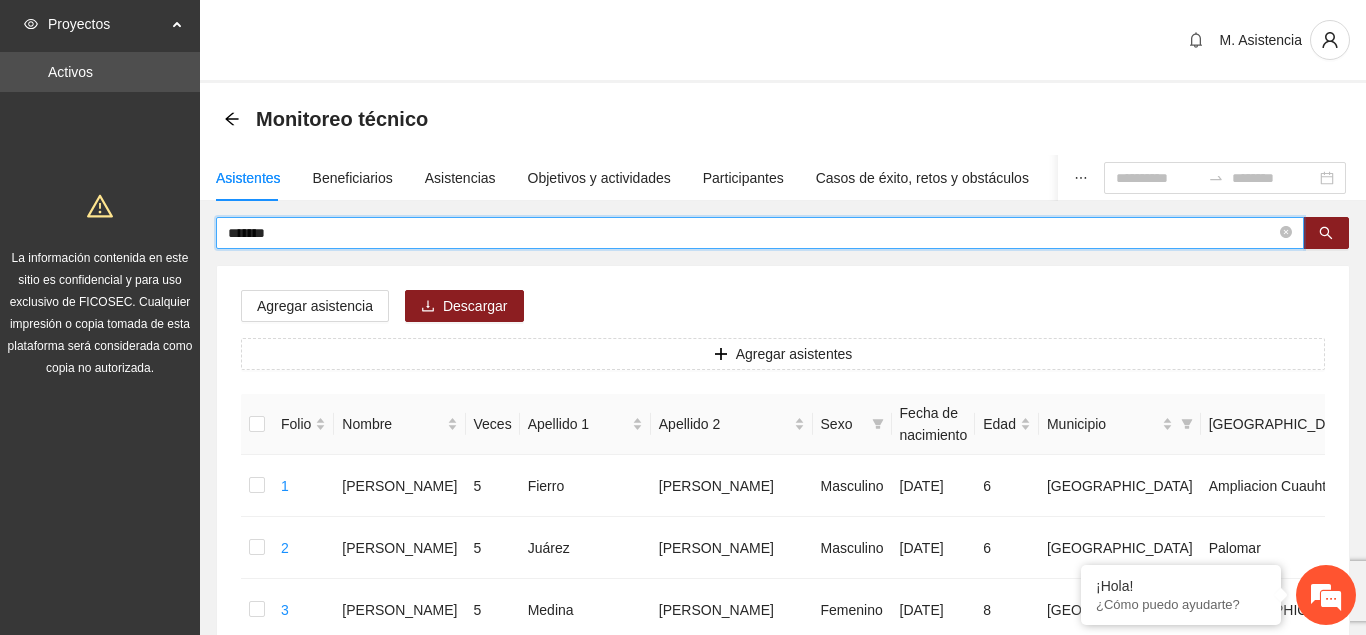 type on "******" 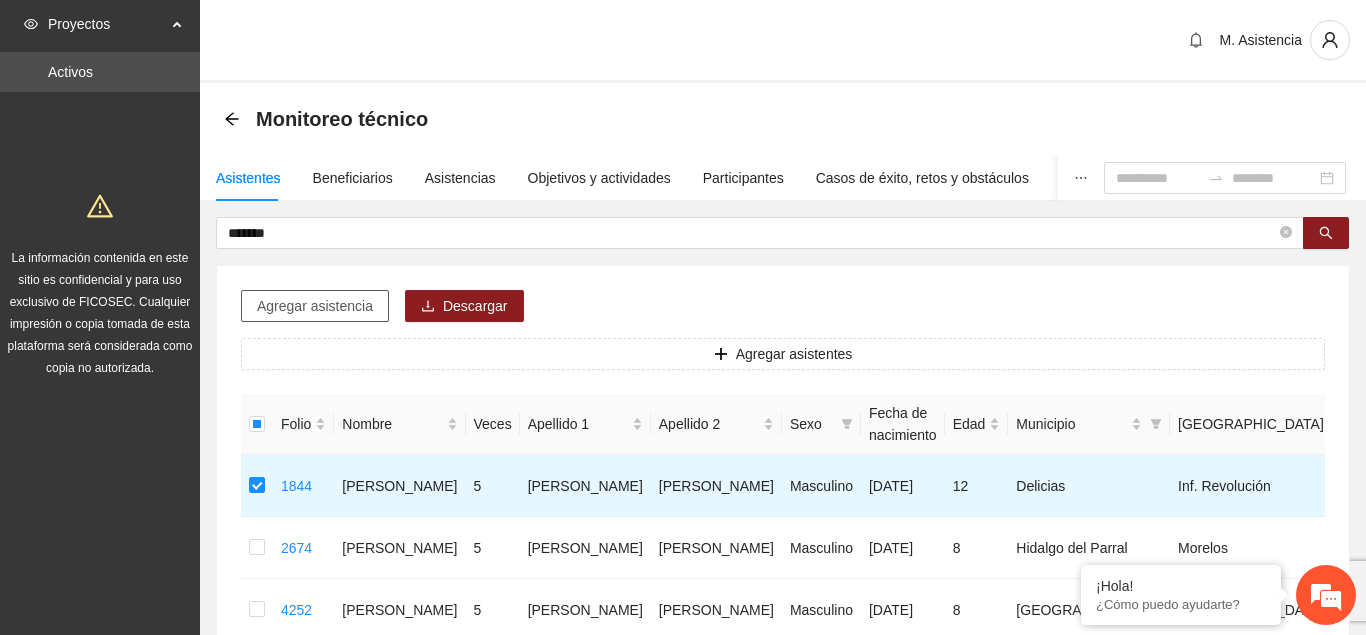 click on "Agregar asistencia" at bounding box center [315, 306] 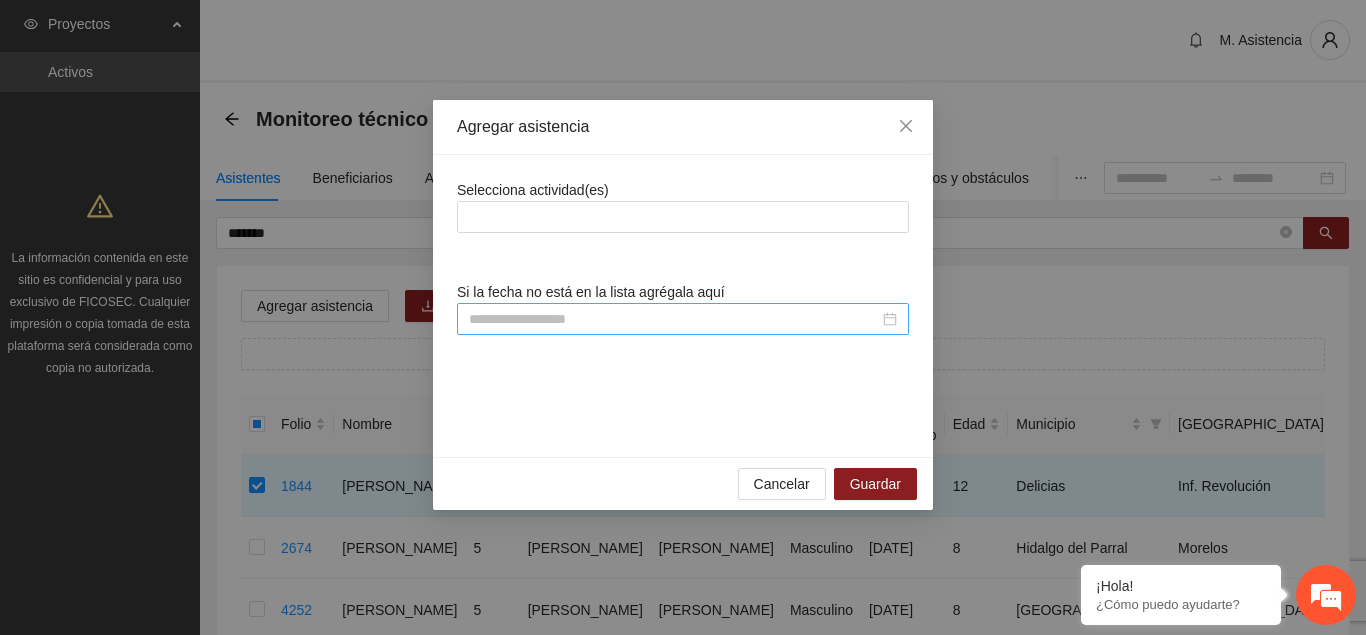 click at bounding box center [674, 319] 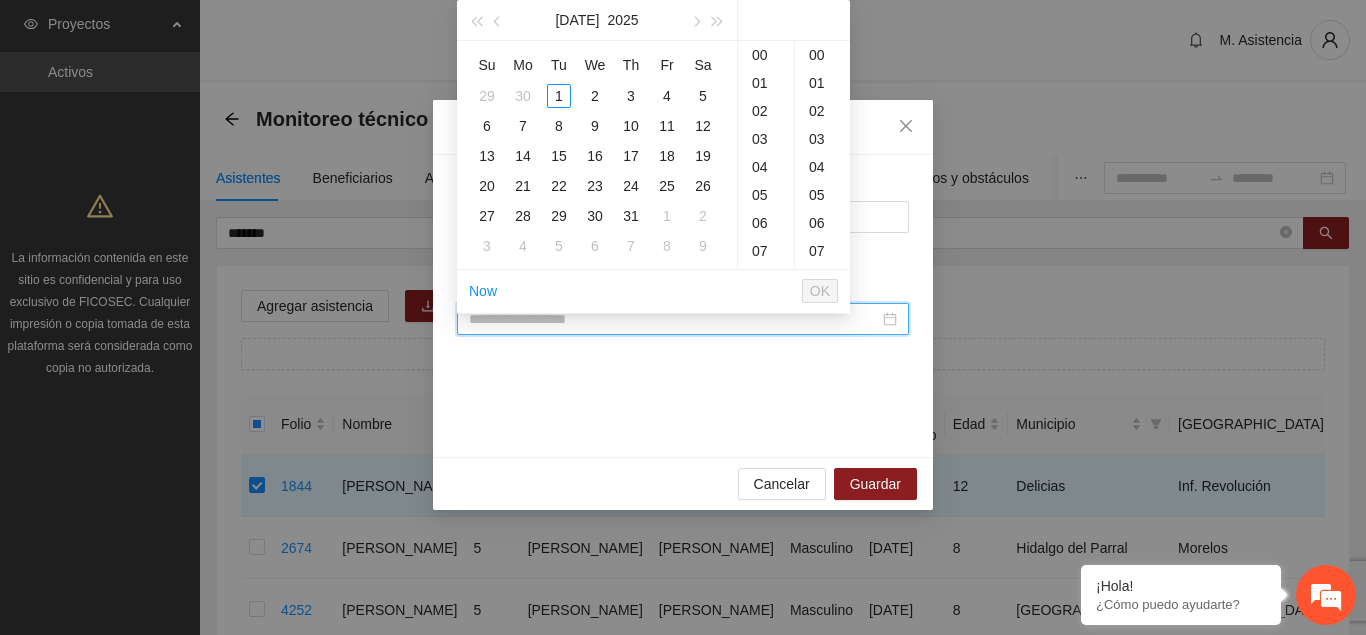 paste on "**********" 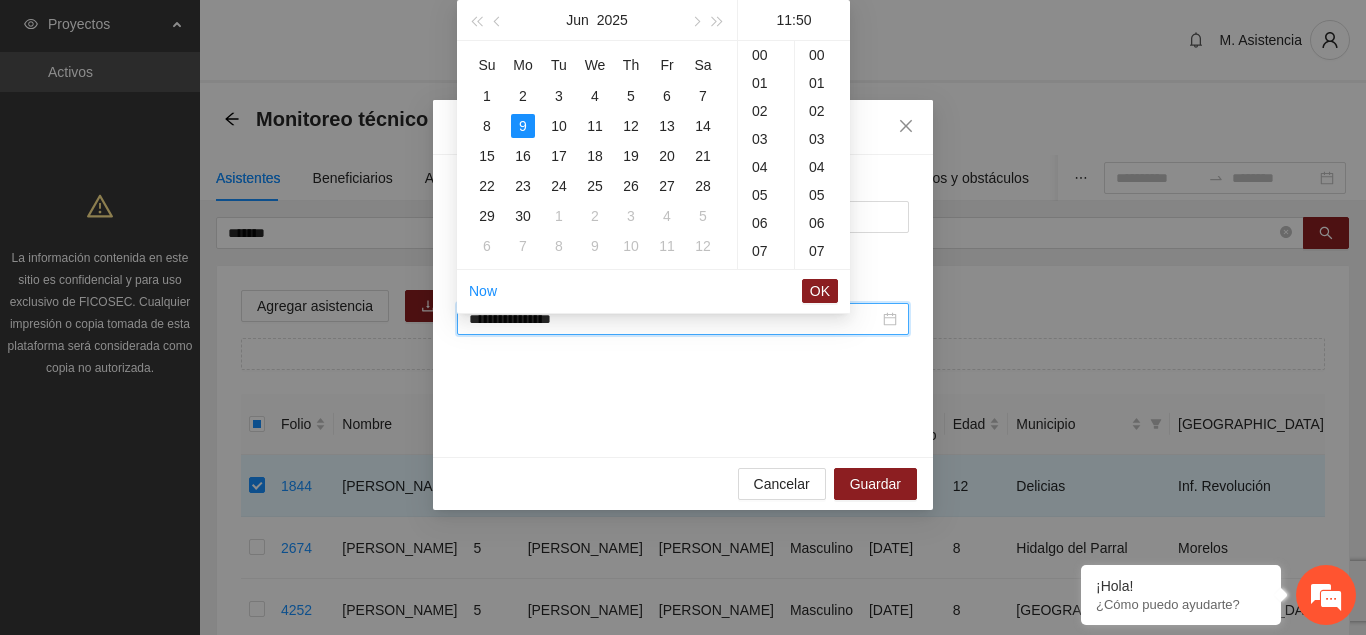 scroll, scrollTop: 308, scrollLeft: 0, axis: vertical 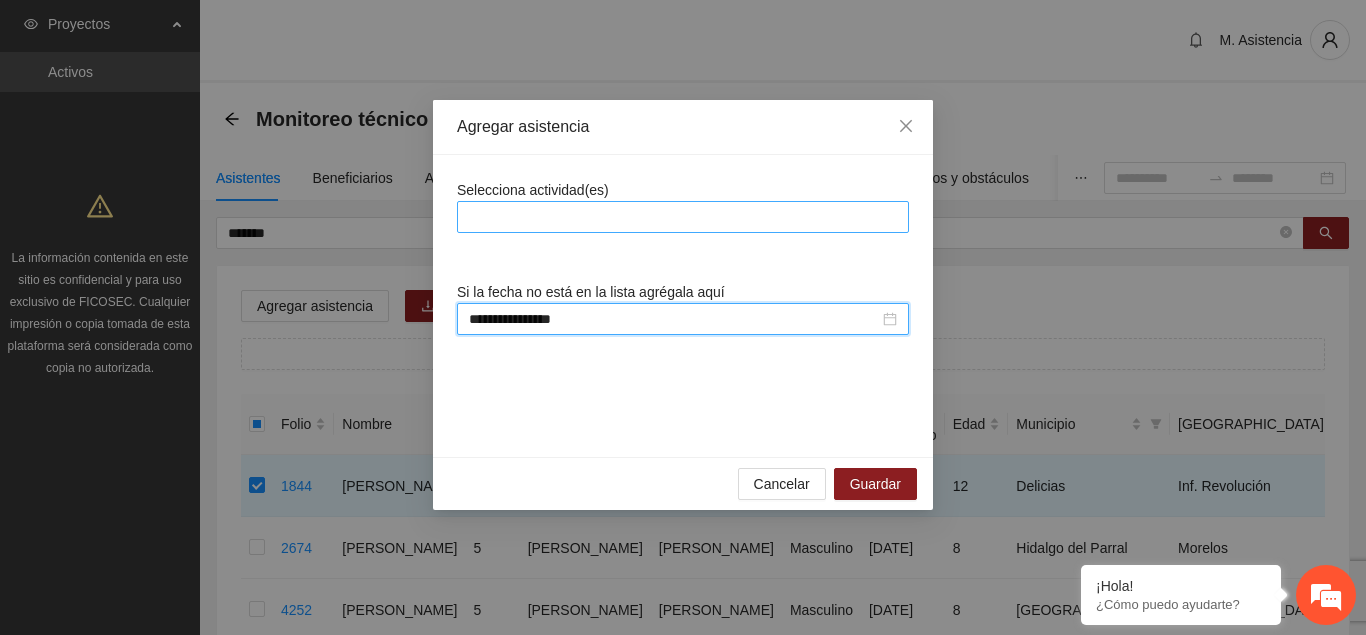 click at bounding box center (683, 217) 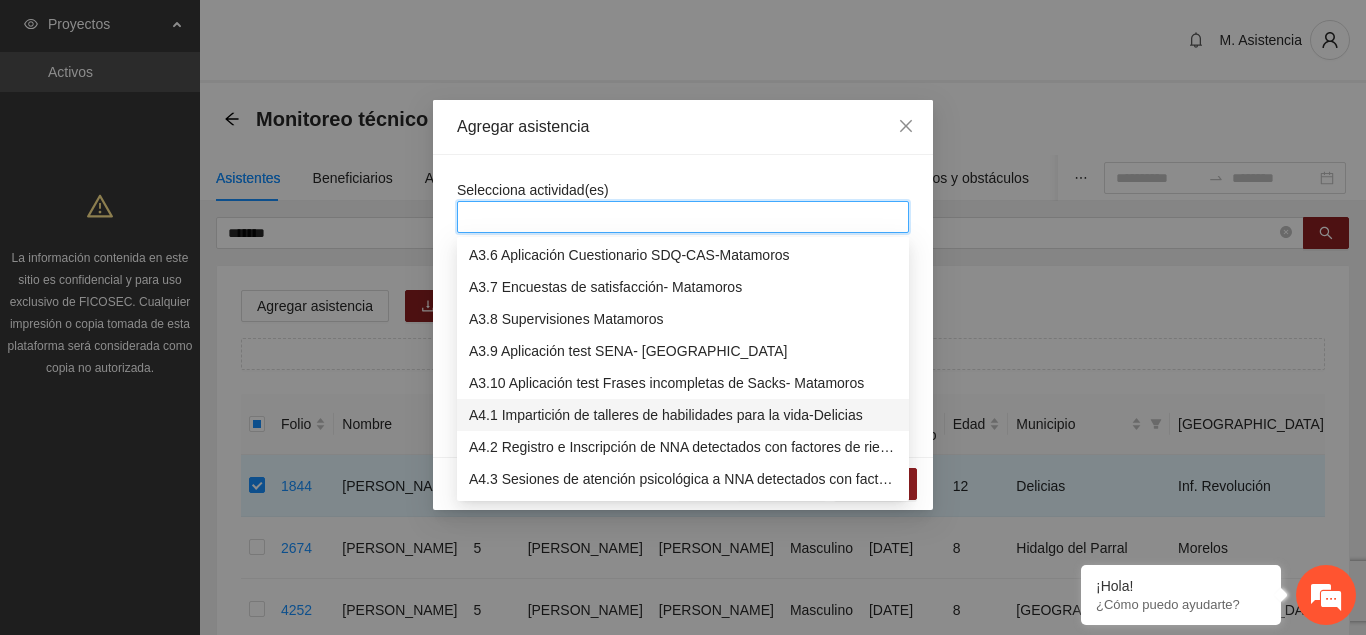 scroll, scrollTop: 1326, scrollLeft: 0, axis: vertical 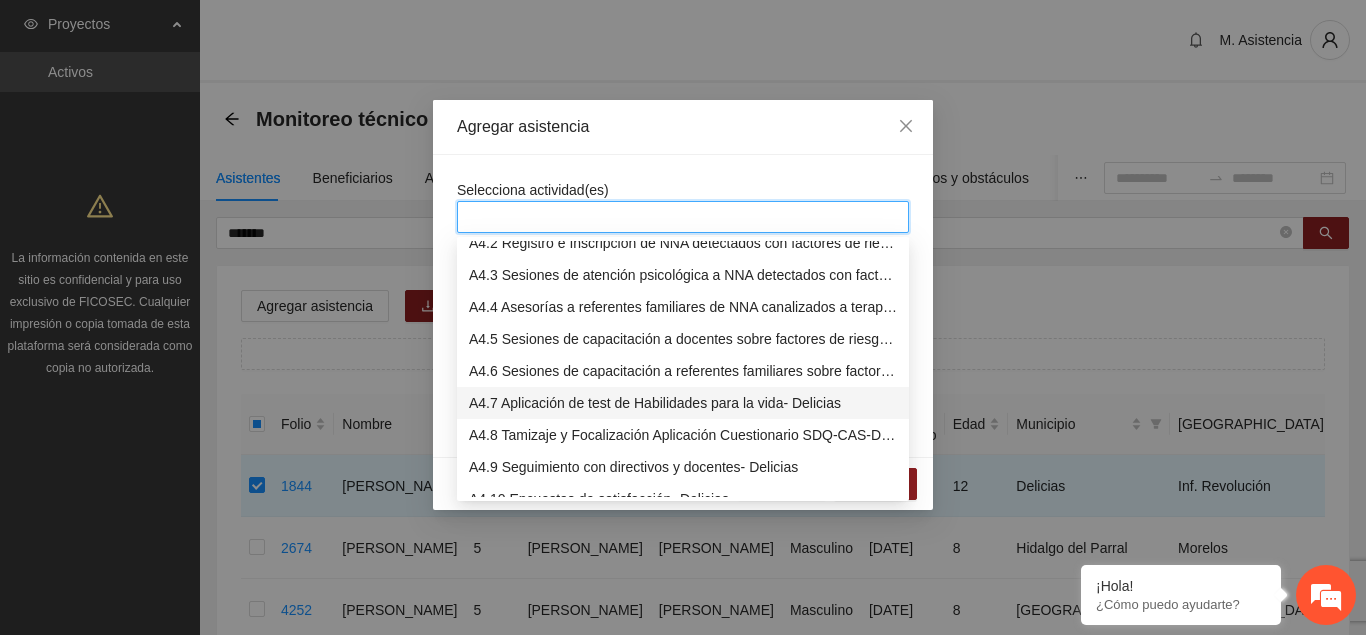 drag, startPoint x: 533, startPoint y: 407, endPoint x: 615, endPoint y: 257, distance: 170.95029 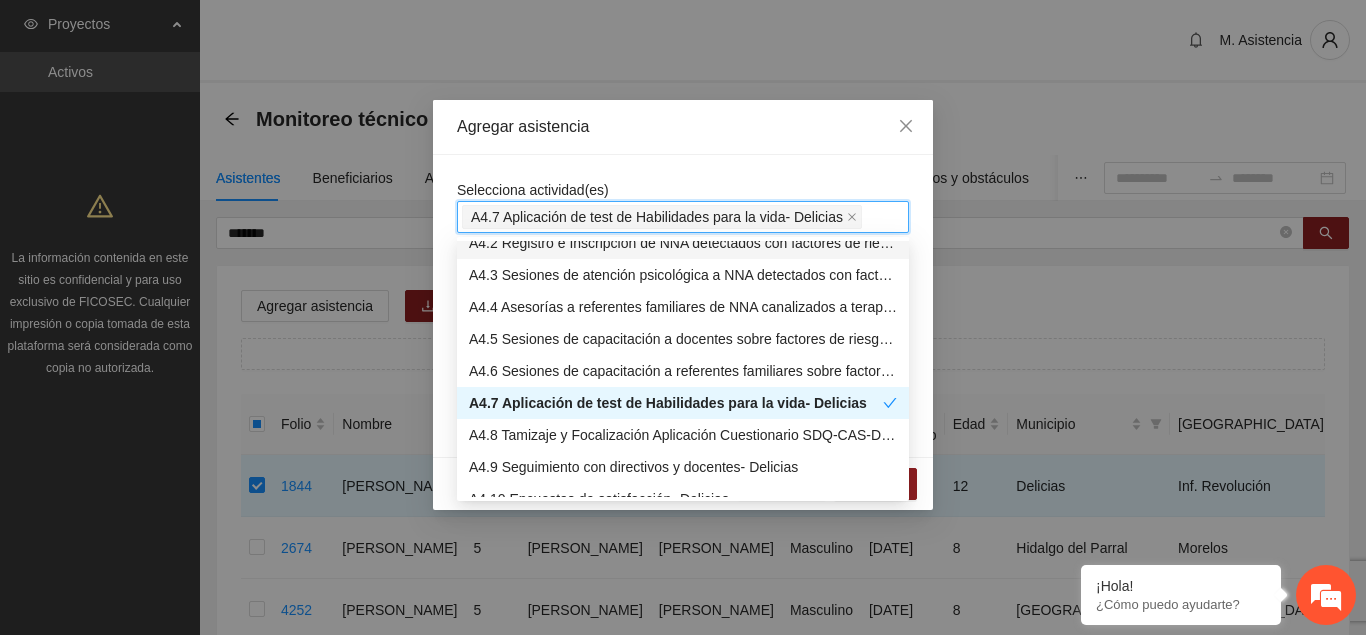 click on "Agregar asistencia" at bounding box center [683, 127] 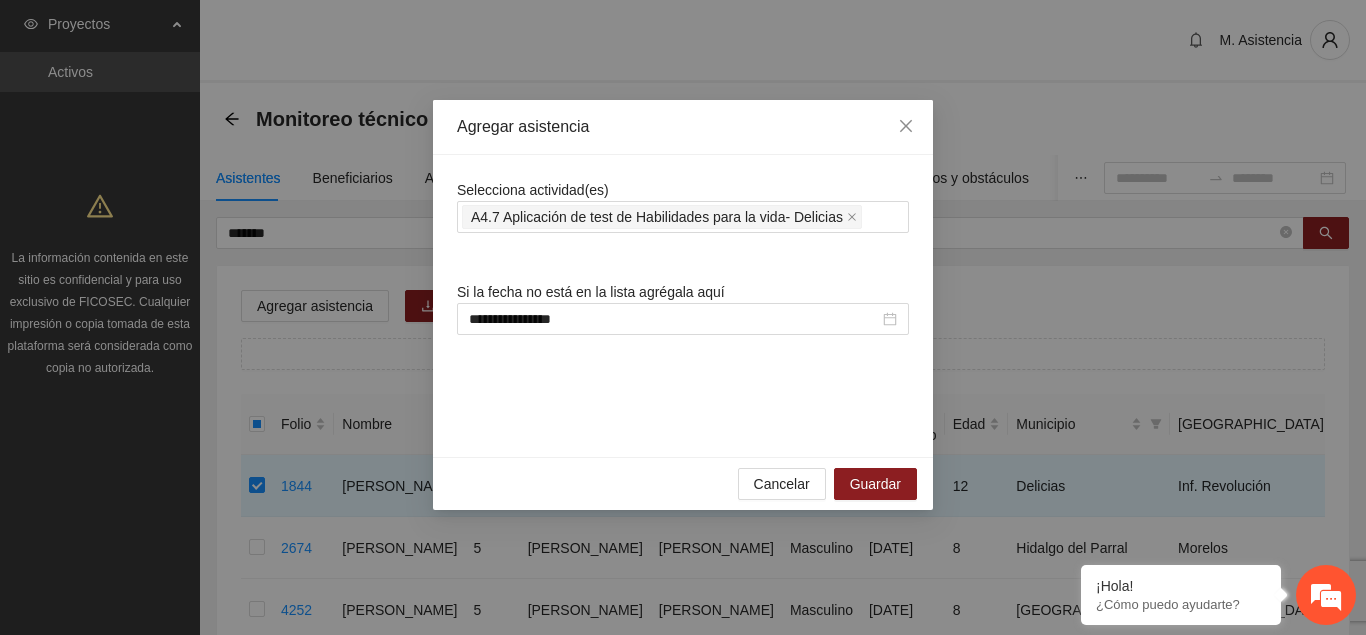 scroll, scrollTop: 1326, scrollLeft: 0, axis: vertical 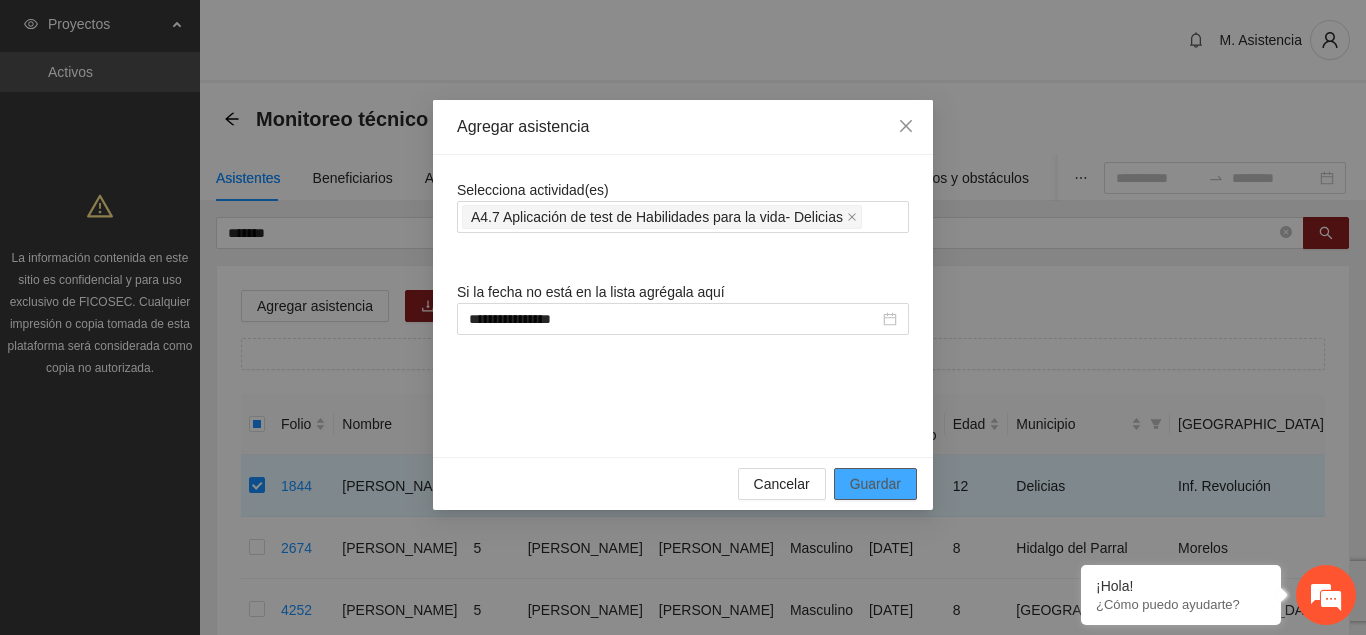 click on "Guardar" at bounding box center (875, 484) 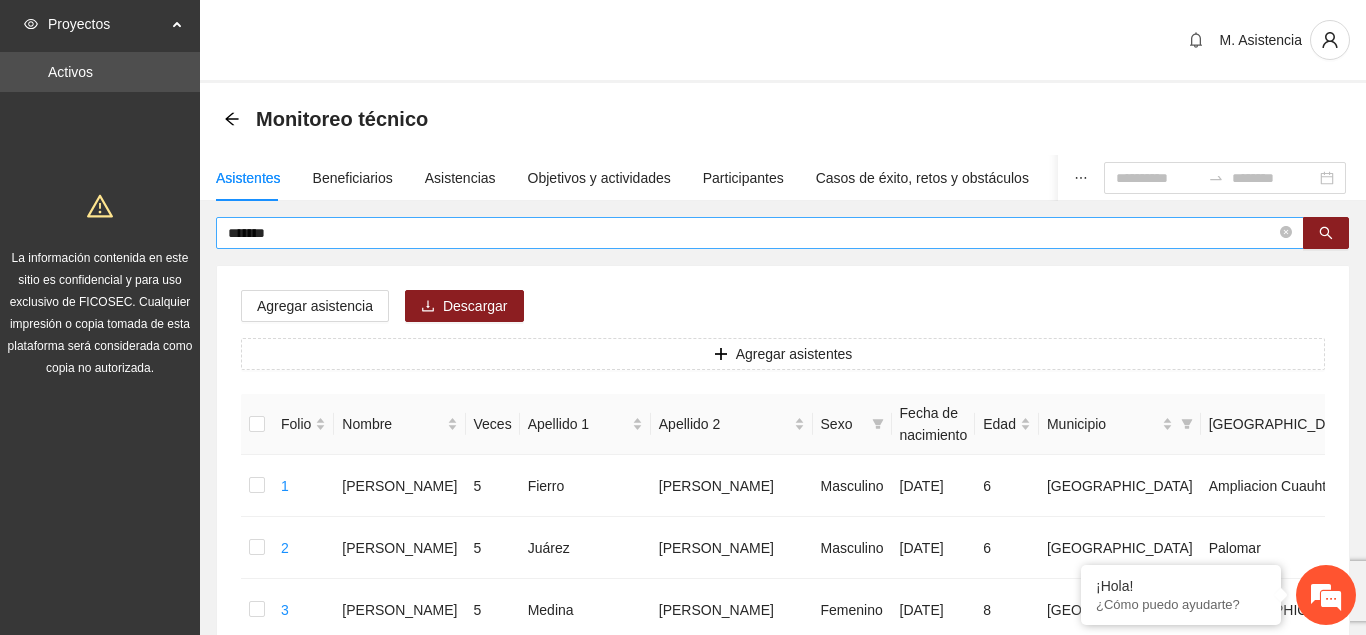 click on "******" at bounding box center (752, 233) 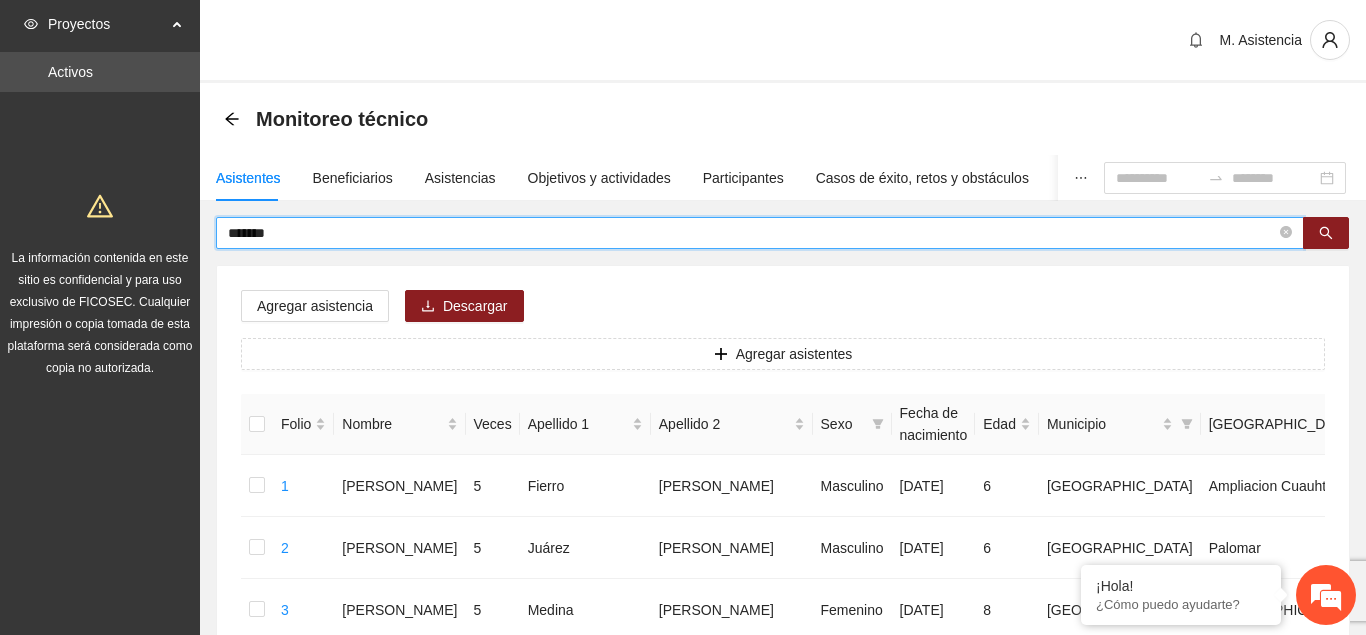 drag, startPoint x: 316, startPoint y: 229, endPoint x: 163, endPoint y: 234, distance: 153.08168 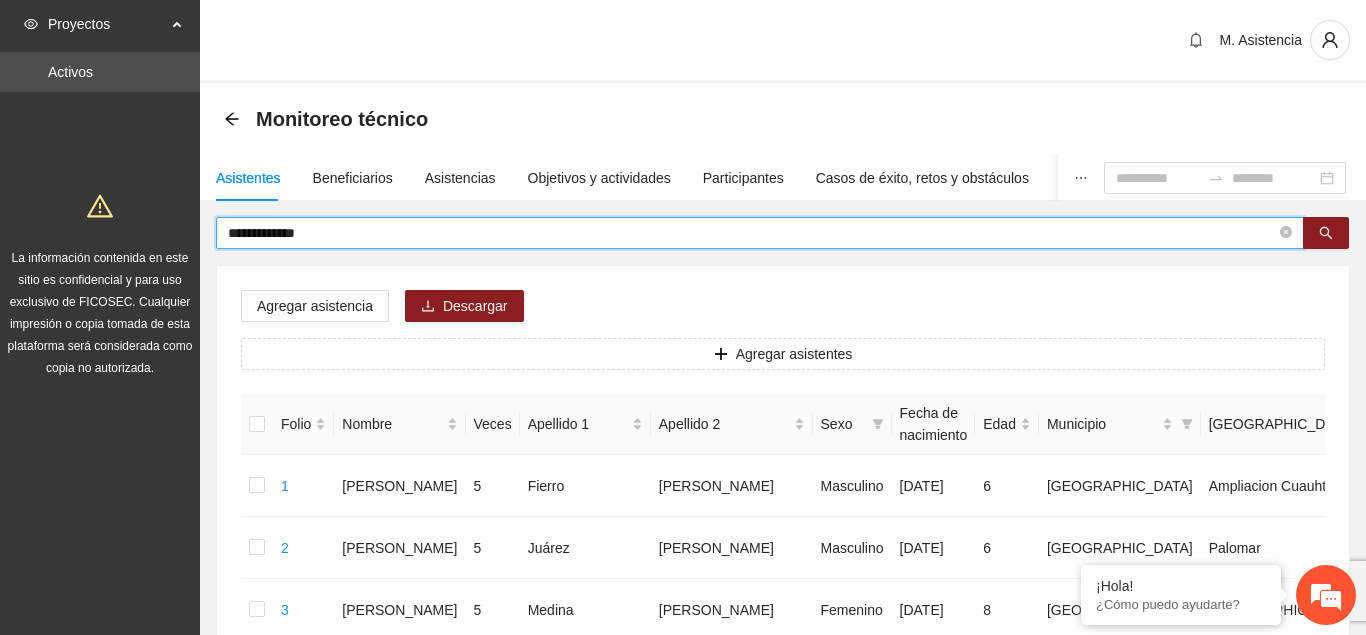 type on "**********" 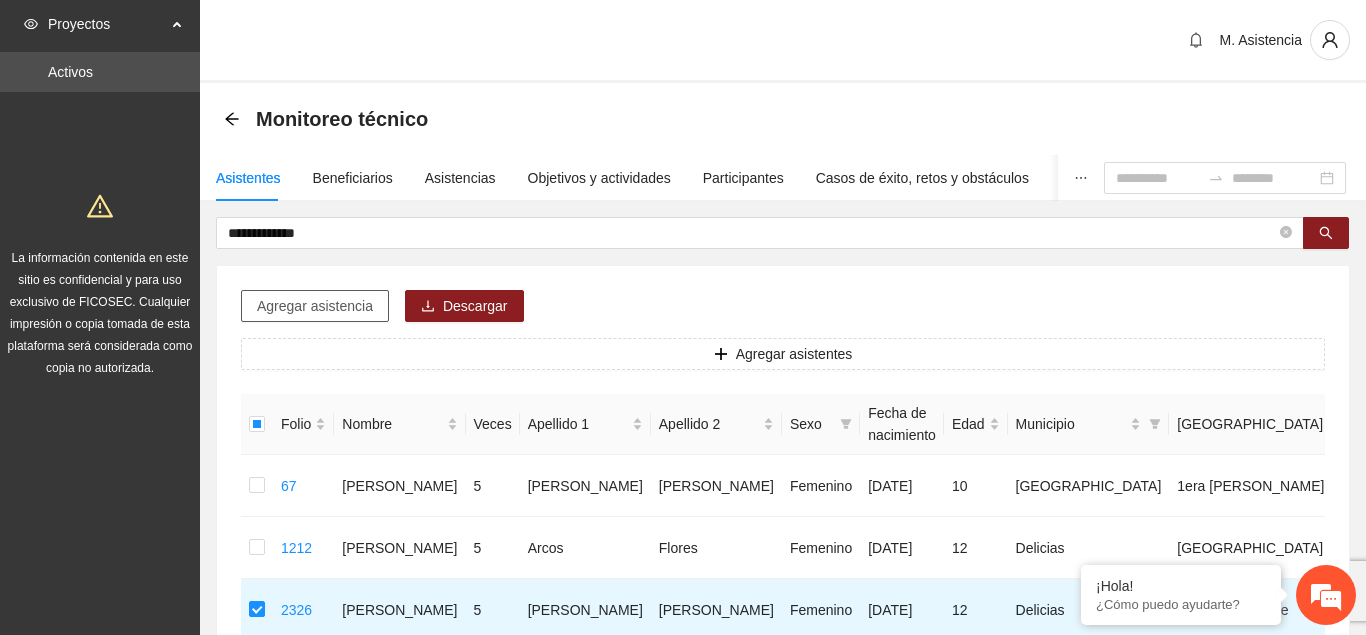 click on "Agregar asistencia" at bounding box center (315, 306) 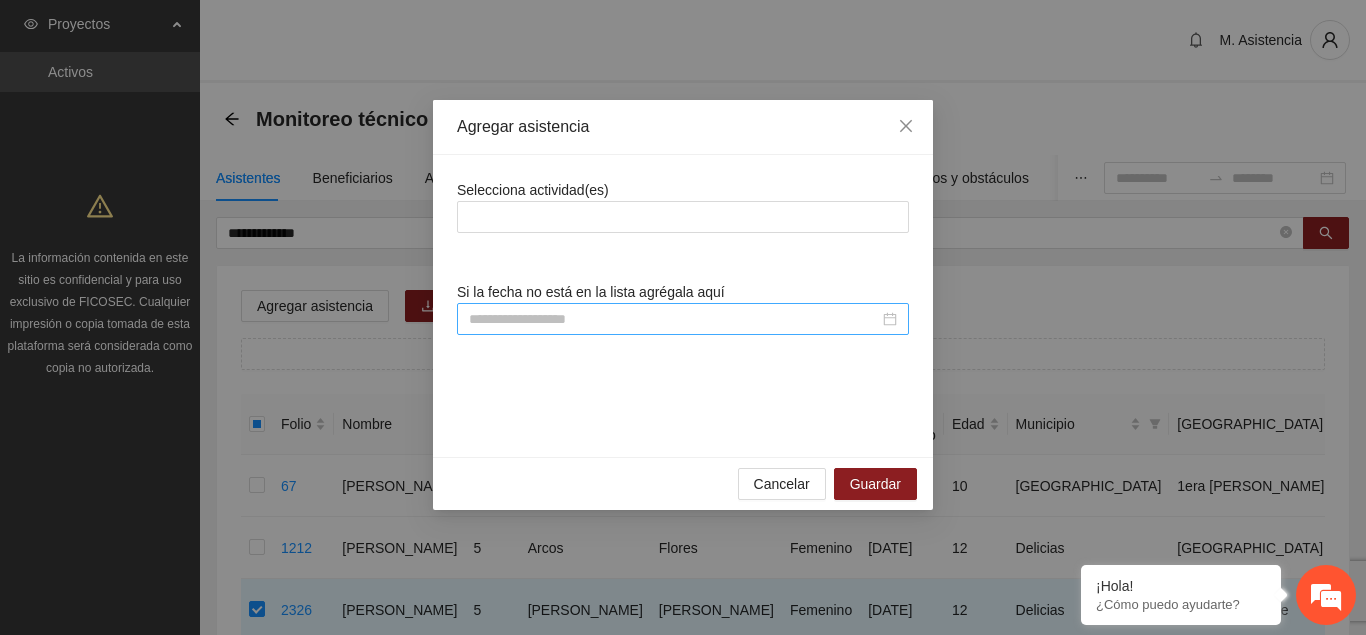 click at bounding box center [674, 319] 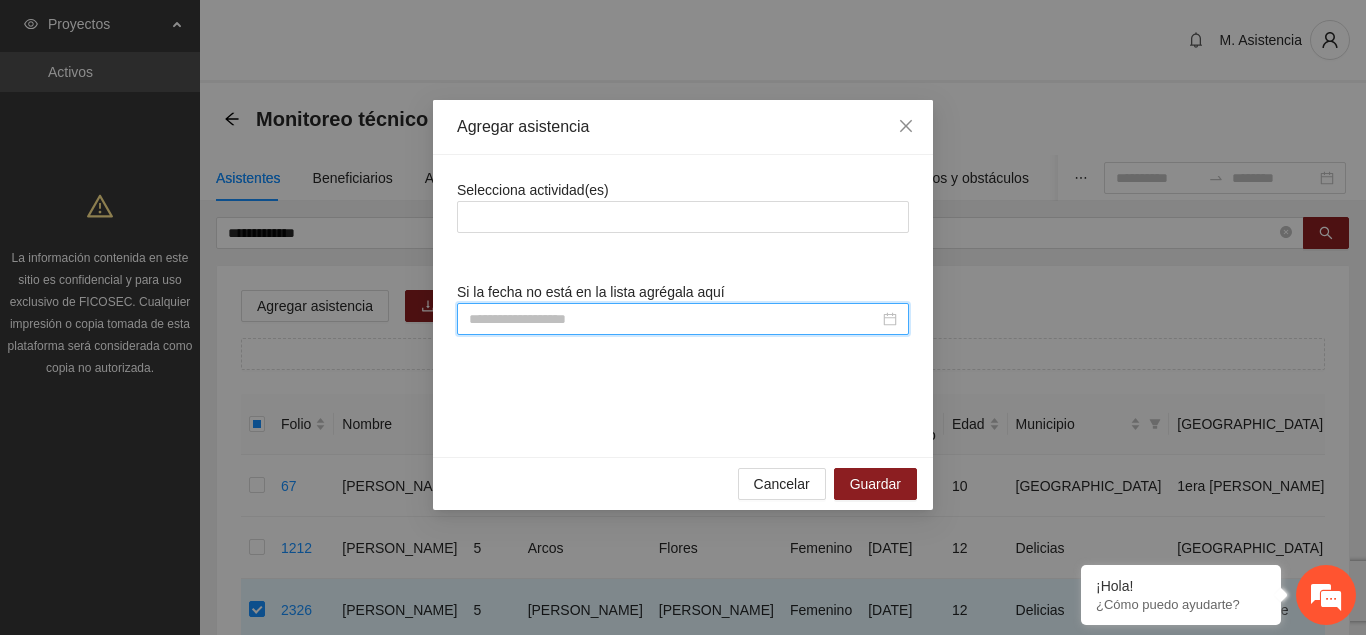 scroll, scrollTop: 308, scrollLeft: 0, axis: vertical 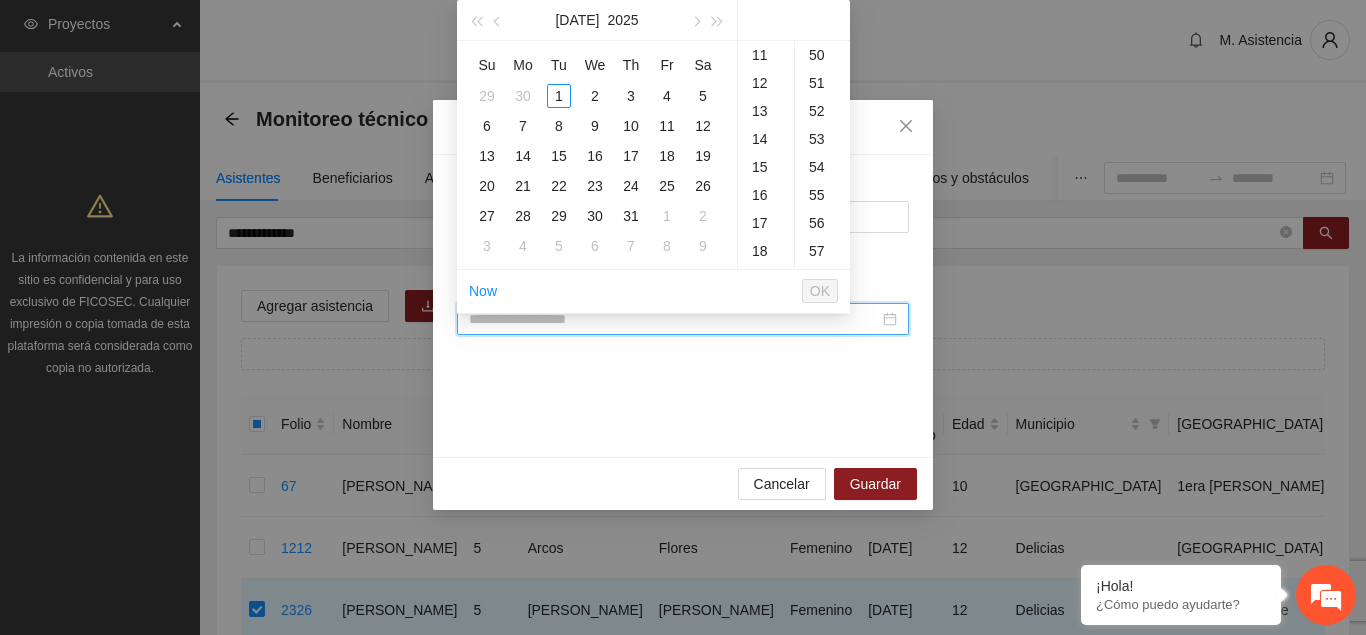 paste on "**********" 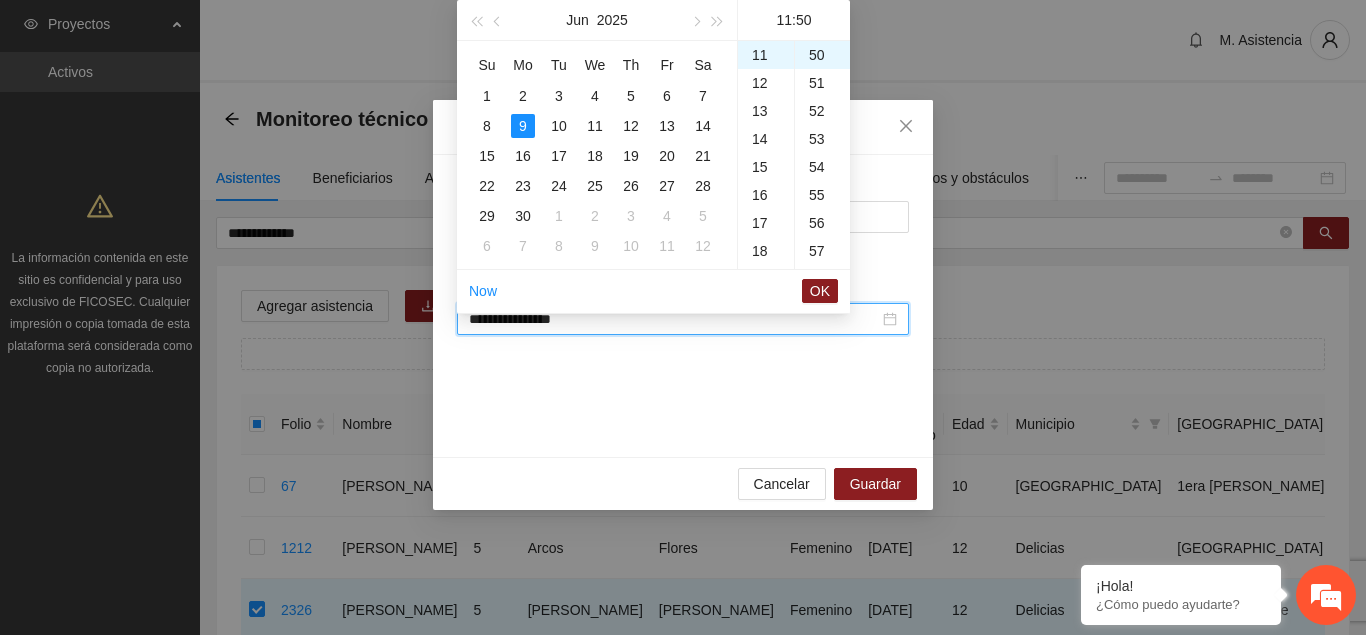 scroll, scrollTop: 308, scrollLeft: 0, axis: vertical 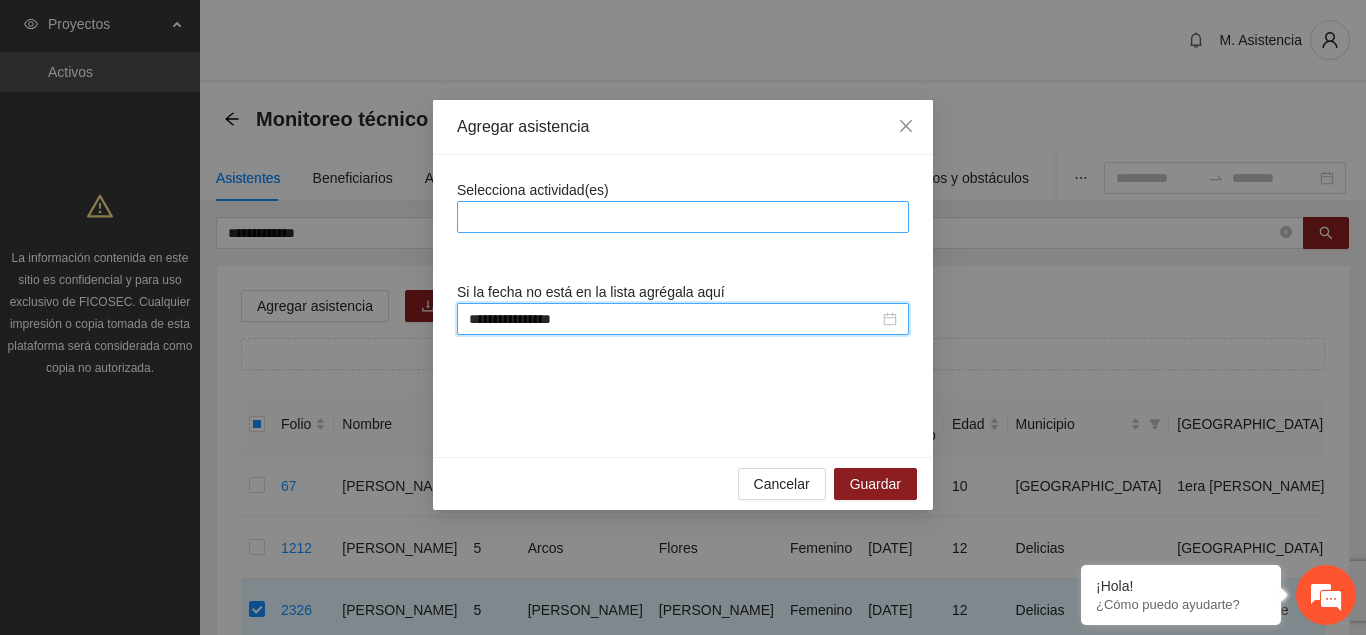 click at bounding box center [683, 217] 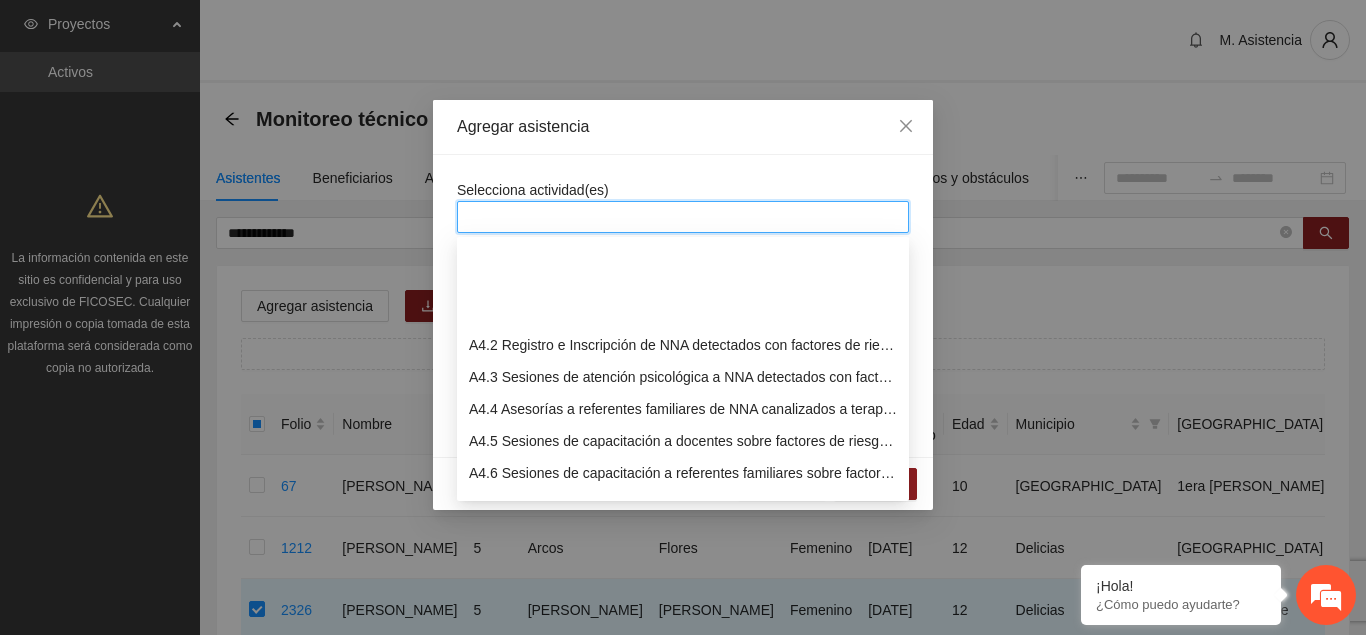 scroll, scrollTop: 1326, scrollLeft: 0, axis: vertical 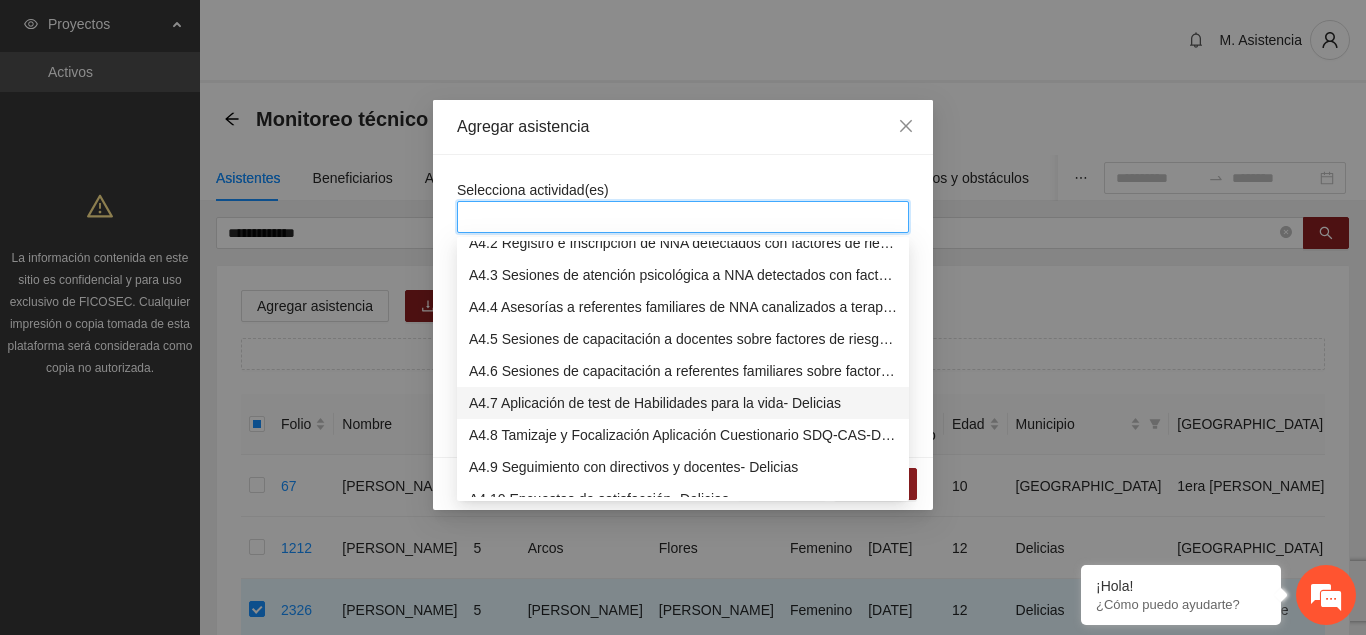 click on "A4.7 Aplicación de test de Habilidades para la vida- Delicias" at bounding box center (683, 403) 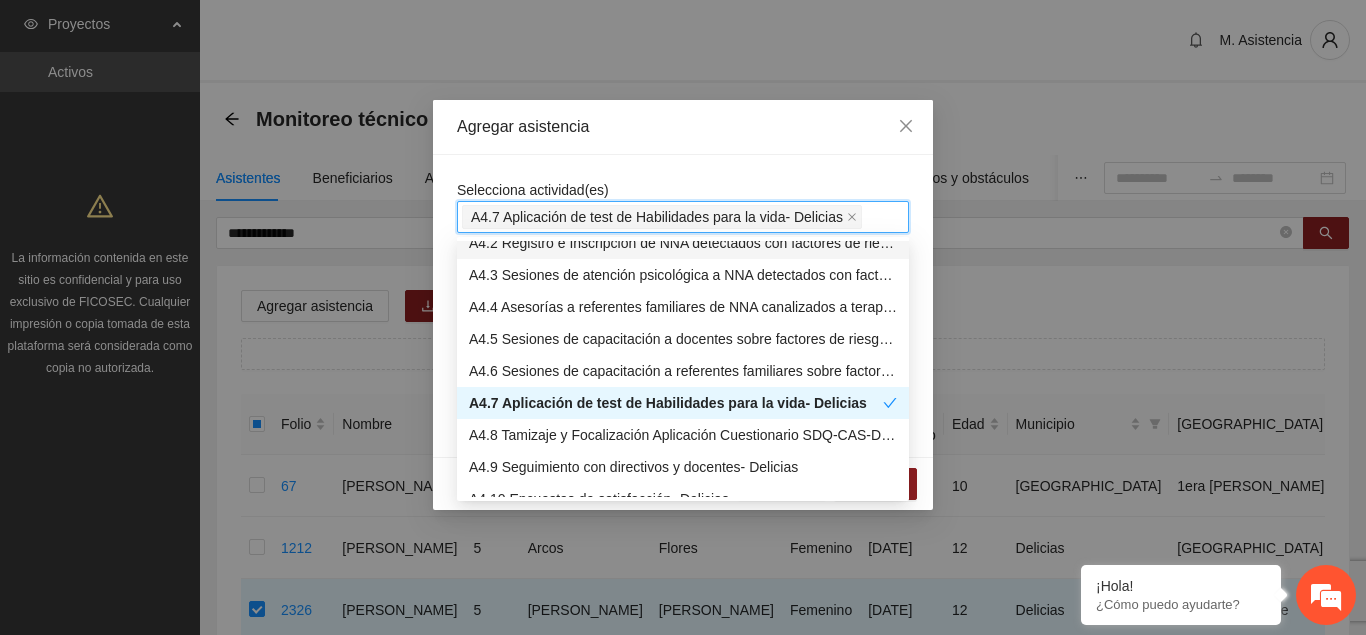 click on "Agregar asistencia" at bounding box center [683, 127] 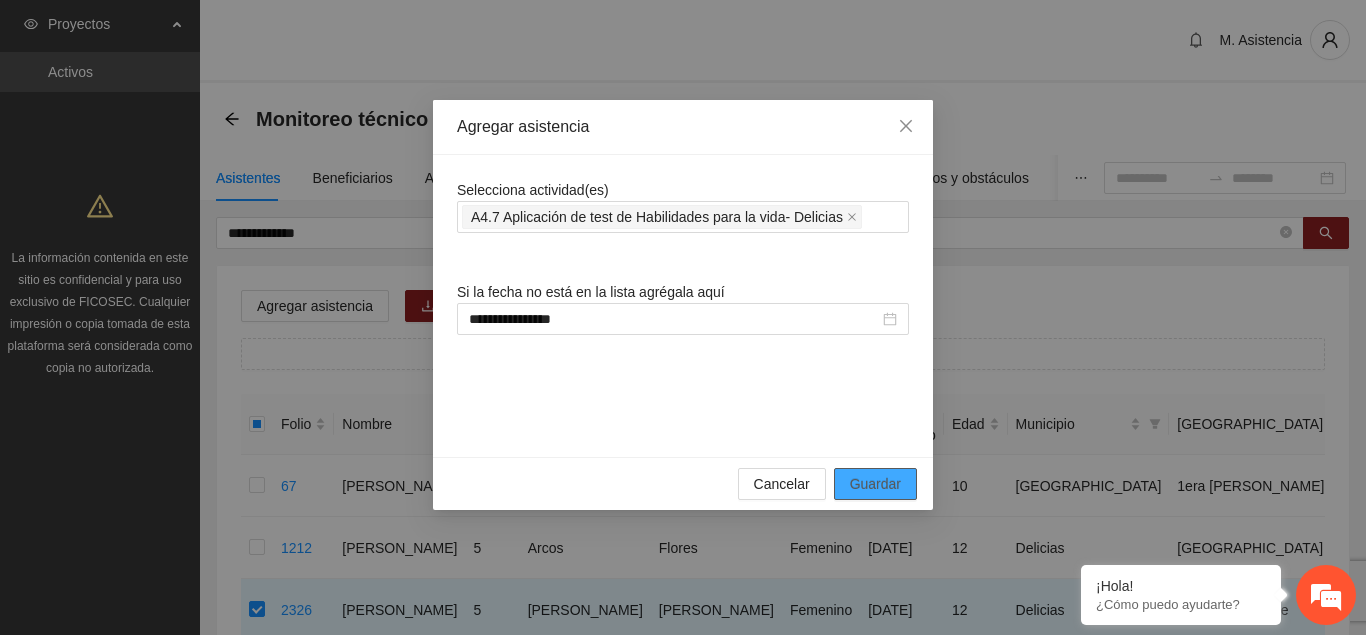 click on "Guardar" at bounding box center [875, 484] 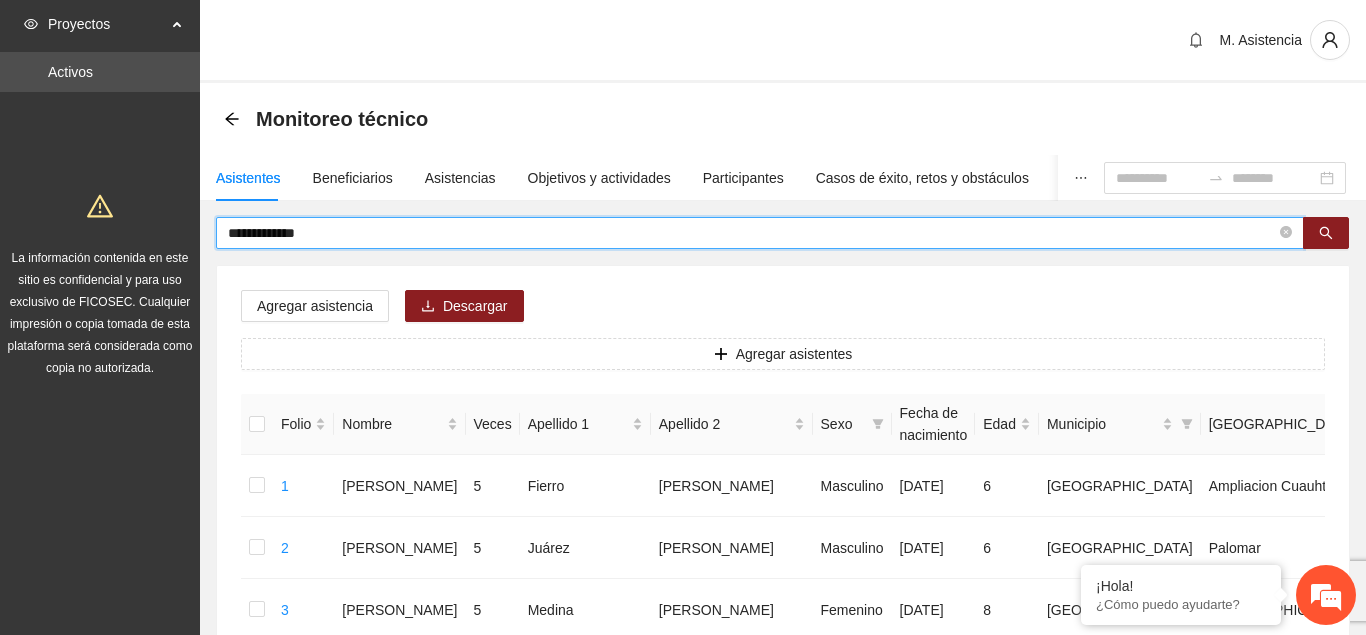 drag, startPoint x: 319, startPoint y: 233, endPoint x: 101, endPoint y: 228, distance: 218.05733 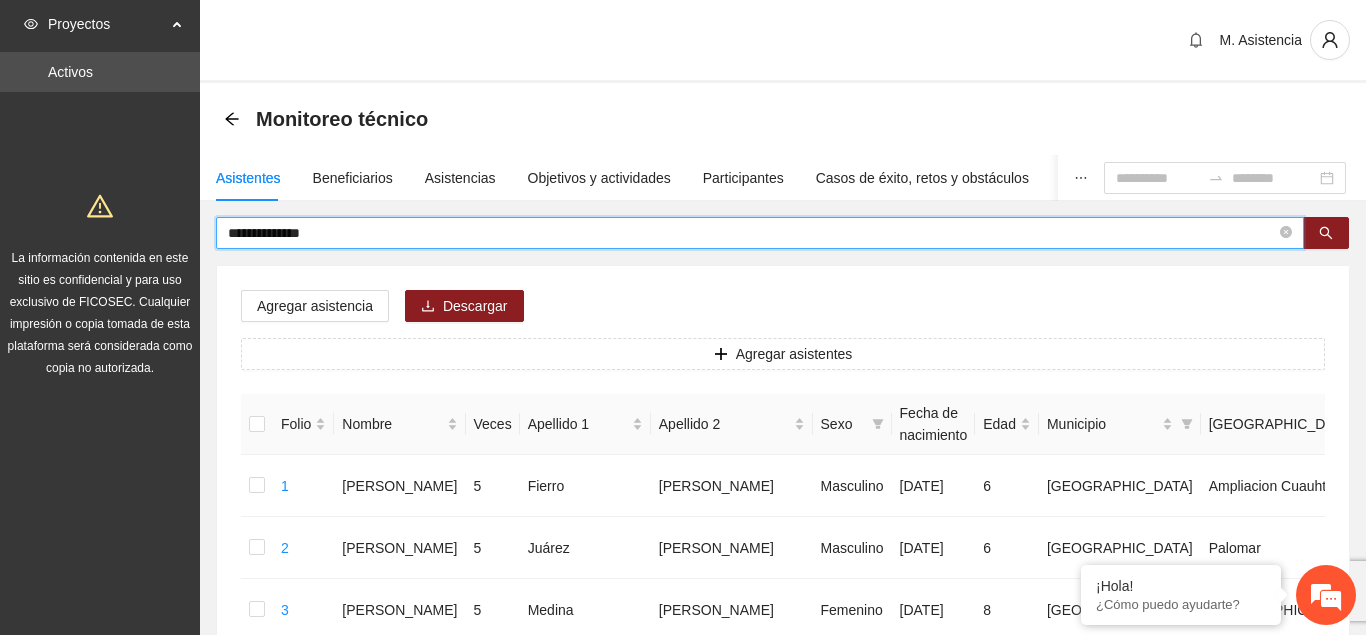 type on "**********" 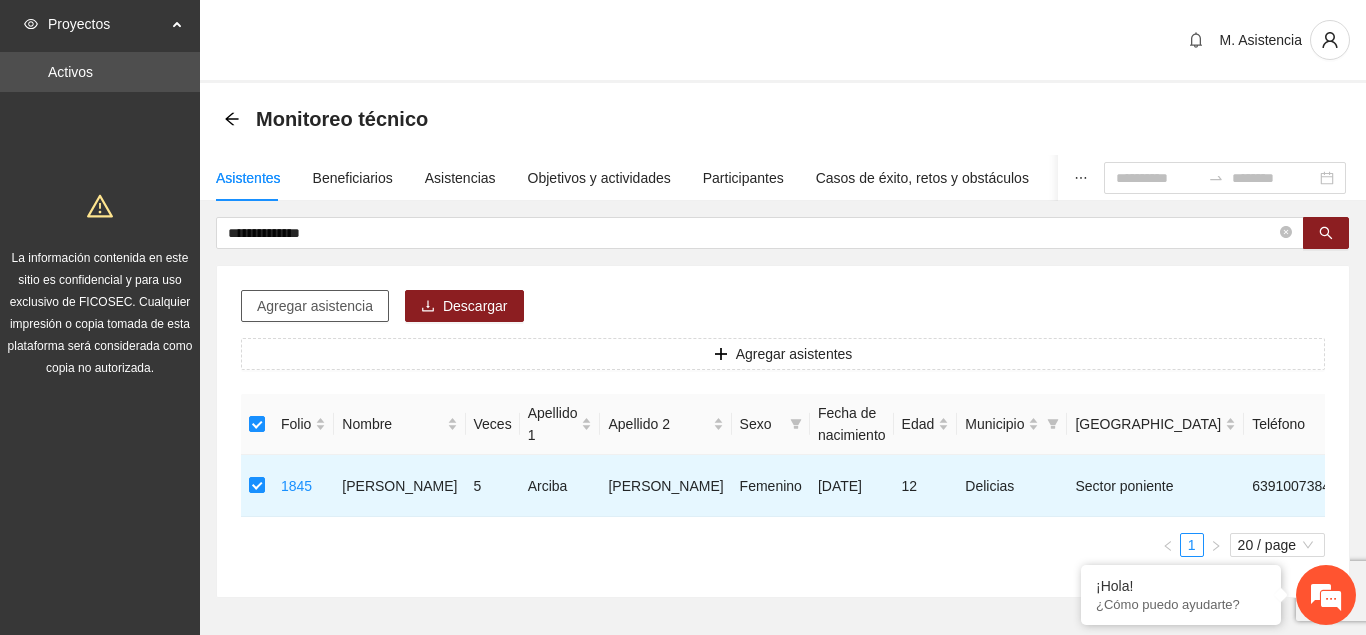click on "Agregar asistencia" at bounding box center (315, 306) 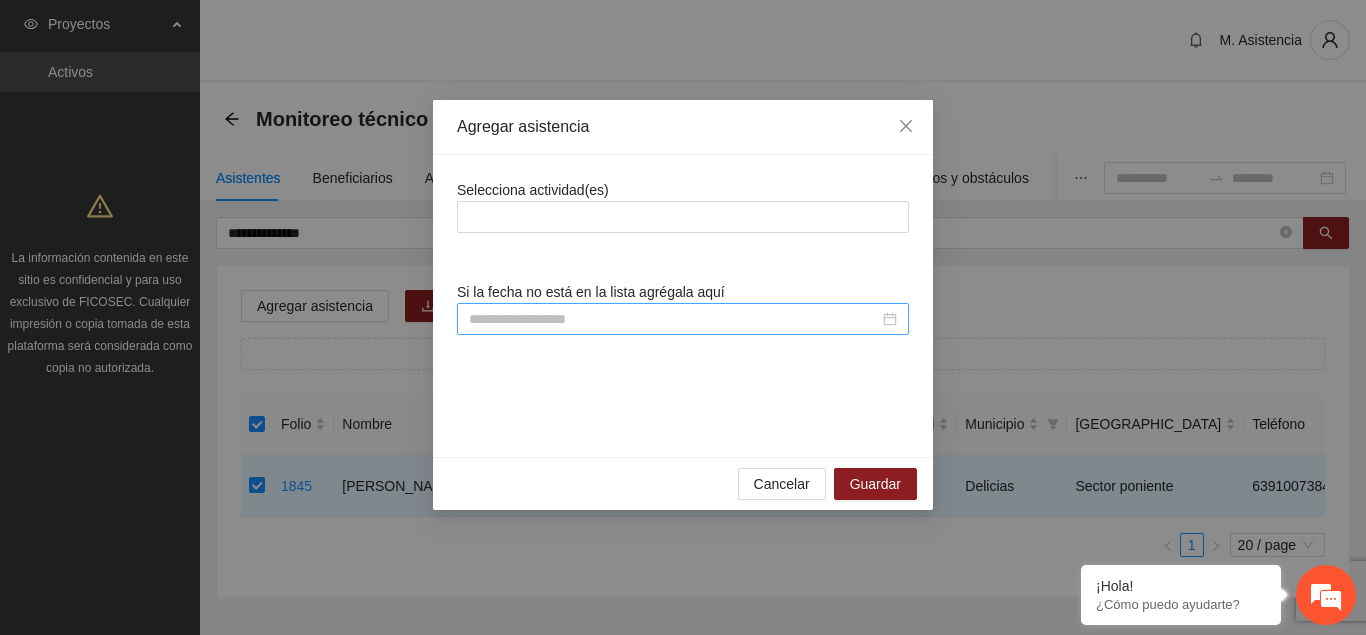click at bounding box center (674, 319) 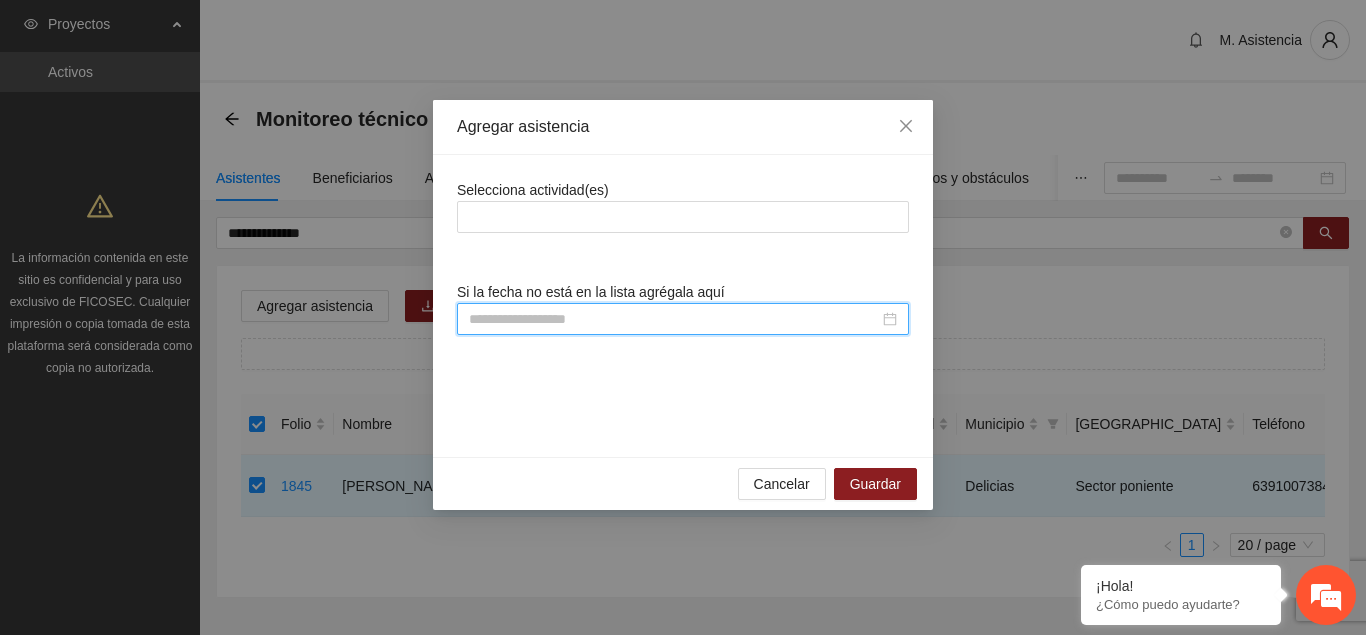 scroll, scrollTop: 308, scrollLeft: 0, axis: vertical 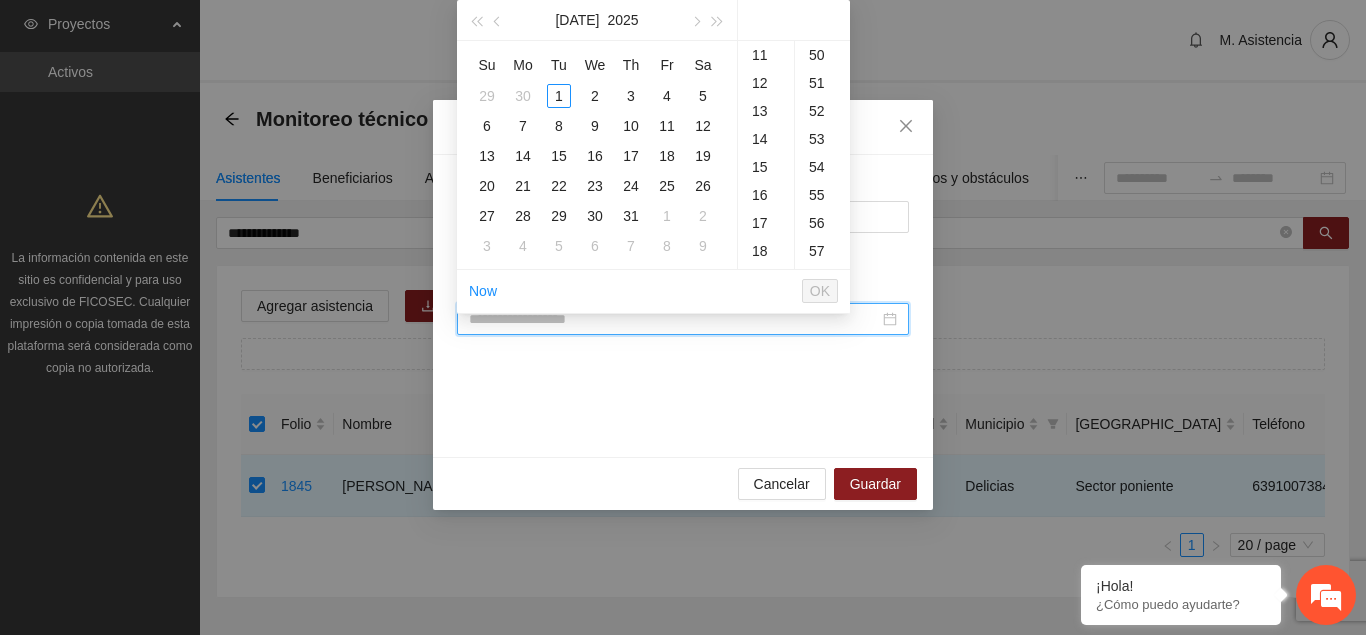 paste on "**********" 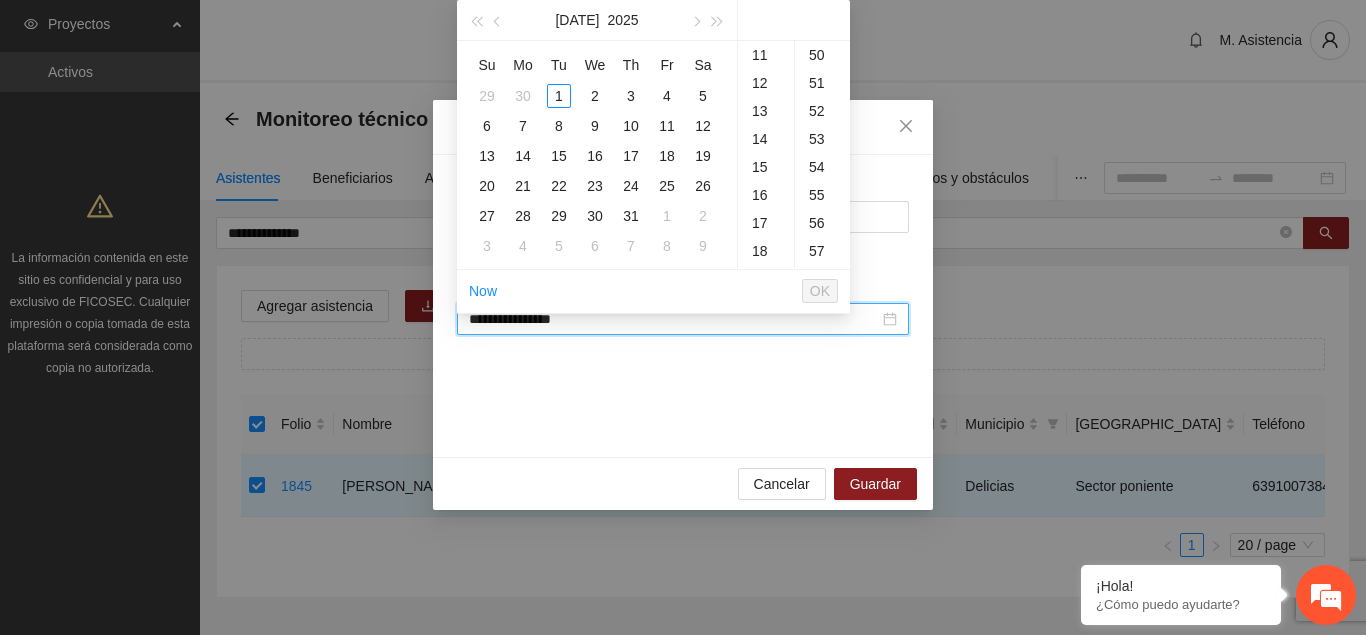 scroll, scrollTop: 308, scrollLeft: 0, axis: vertical 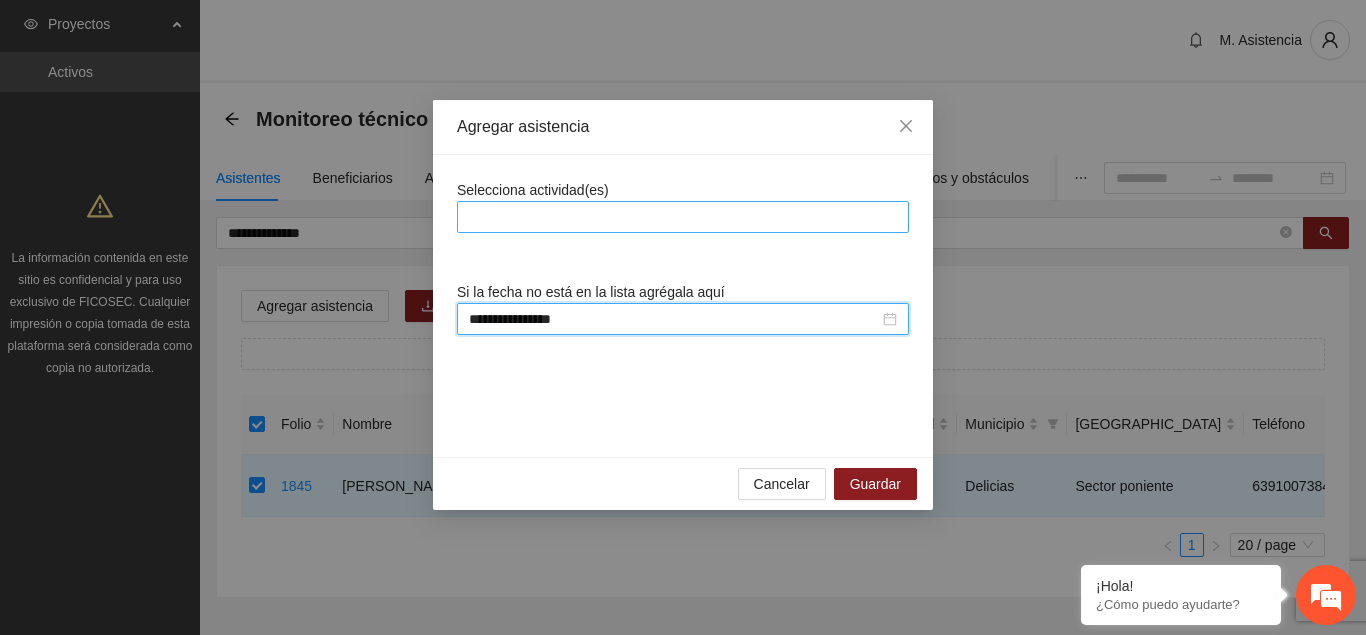click at bounding box center (683, 217) 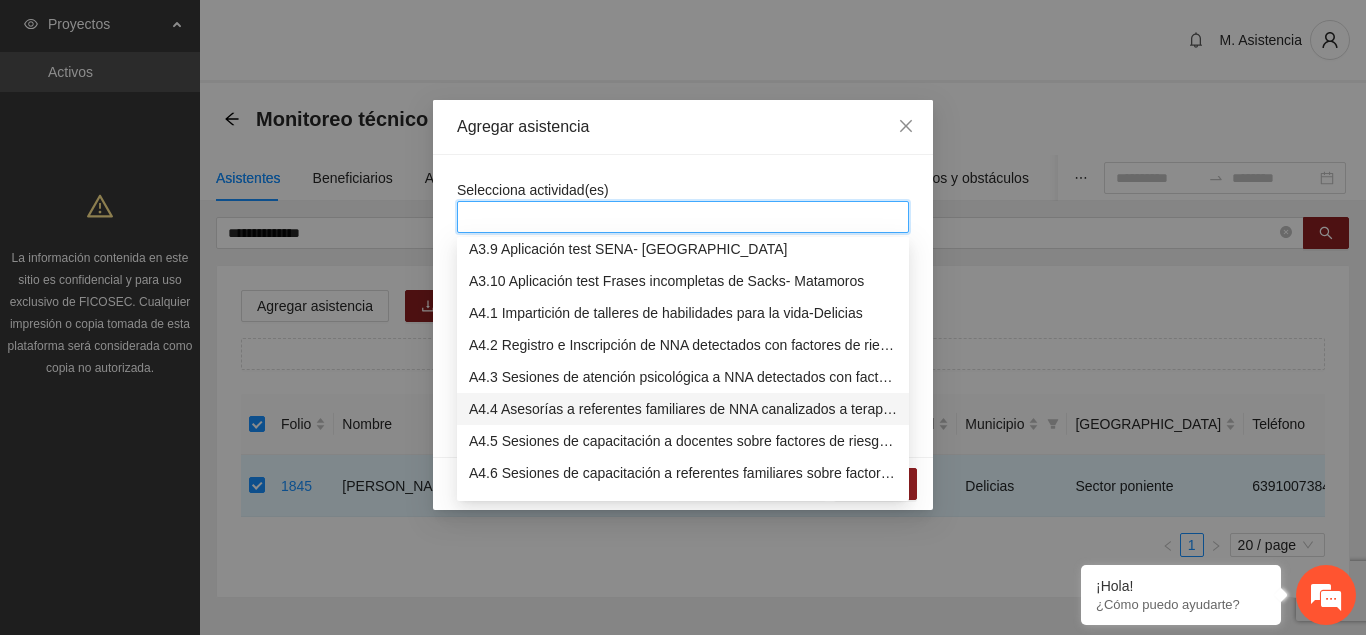 scroll, scrollTop: 1428, scrollLeft: 0, axis: vertical 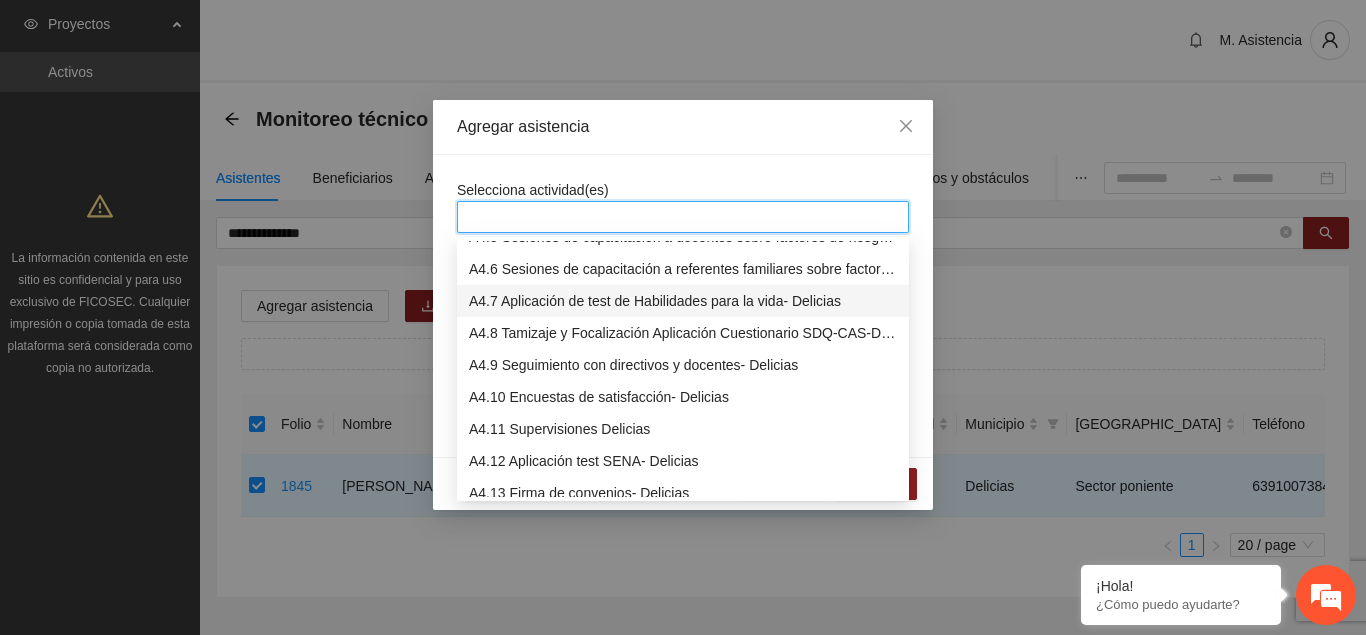 click on "A4.7 Aplicación de test de Habilidades para la vida- Delicias" at bounding box center (683, 301) 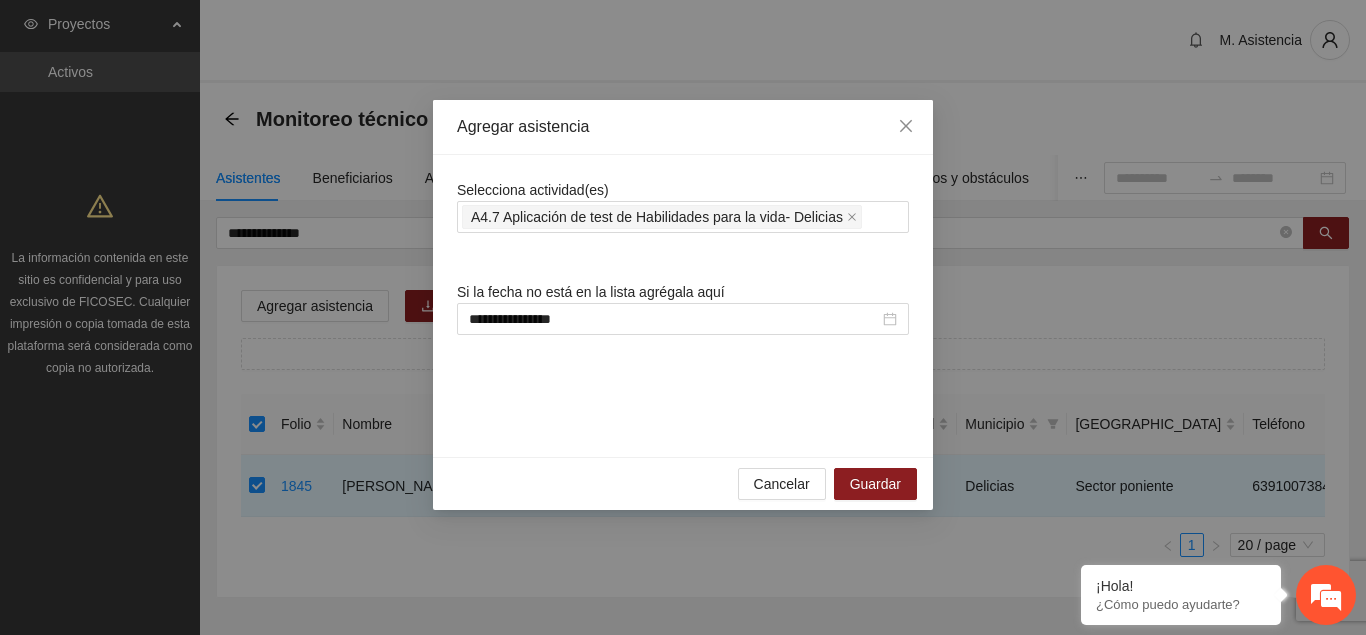 click on "**********" at bounding box center [683, 306] 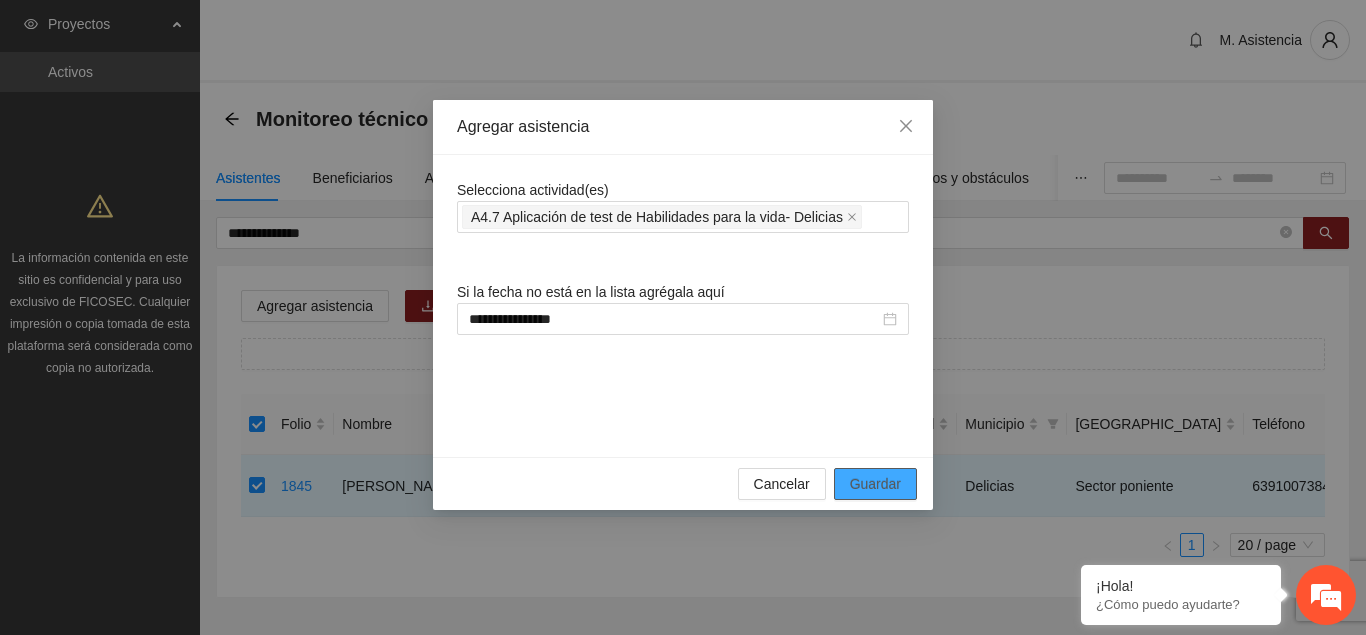 click on "Guardar" at bounding box center (875, 484) 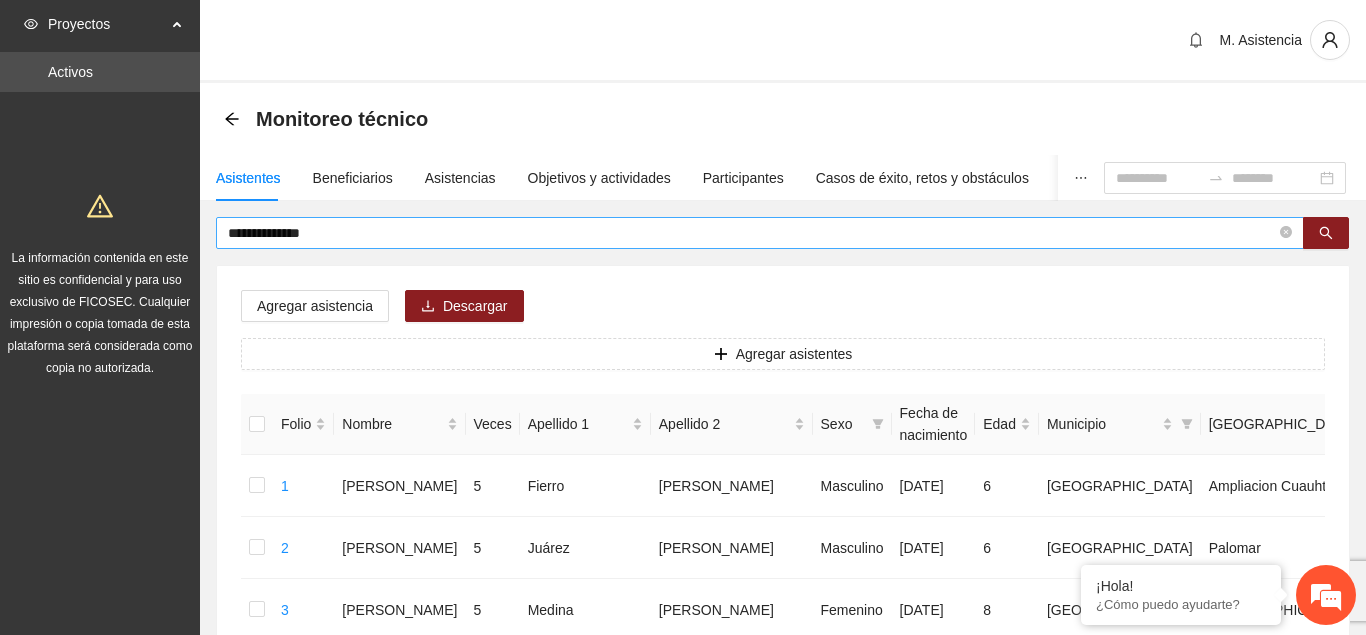 click on "**********" at bounding box center (752, 233) 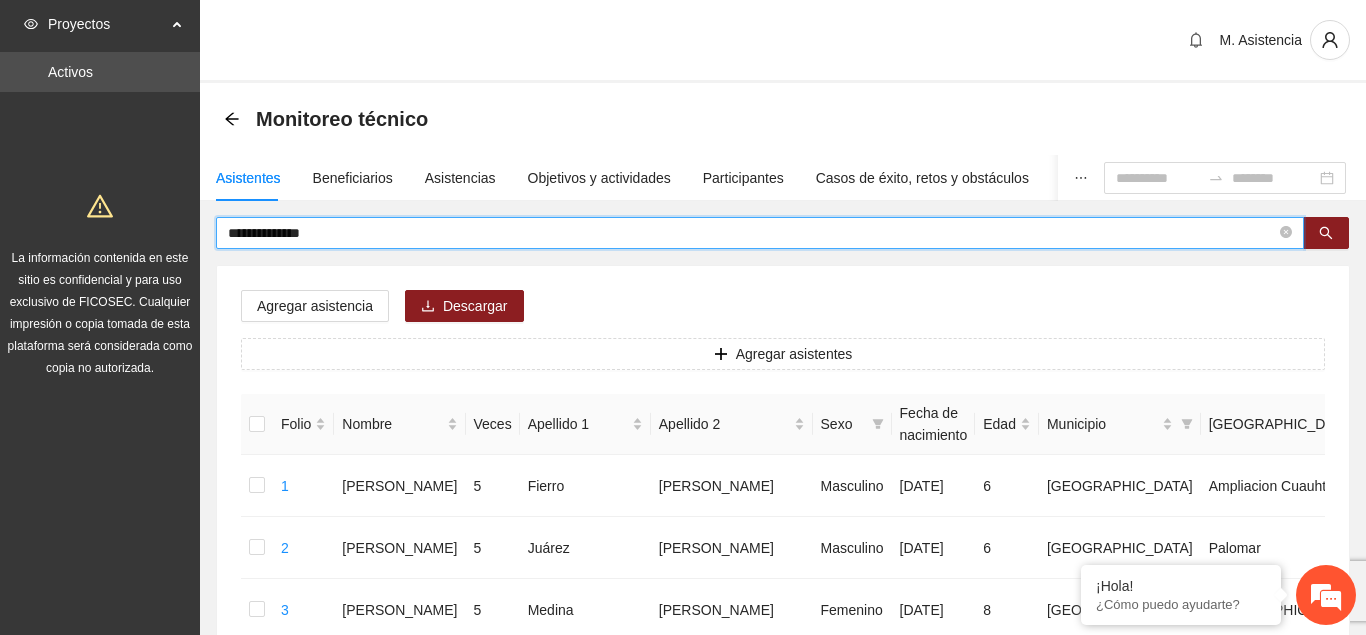click on "**********" at bounding box center (752, 233) 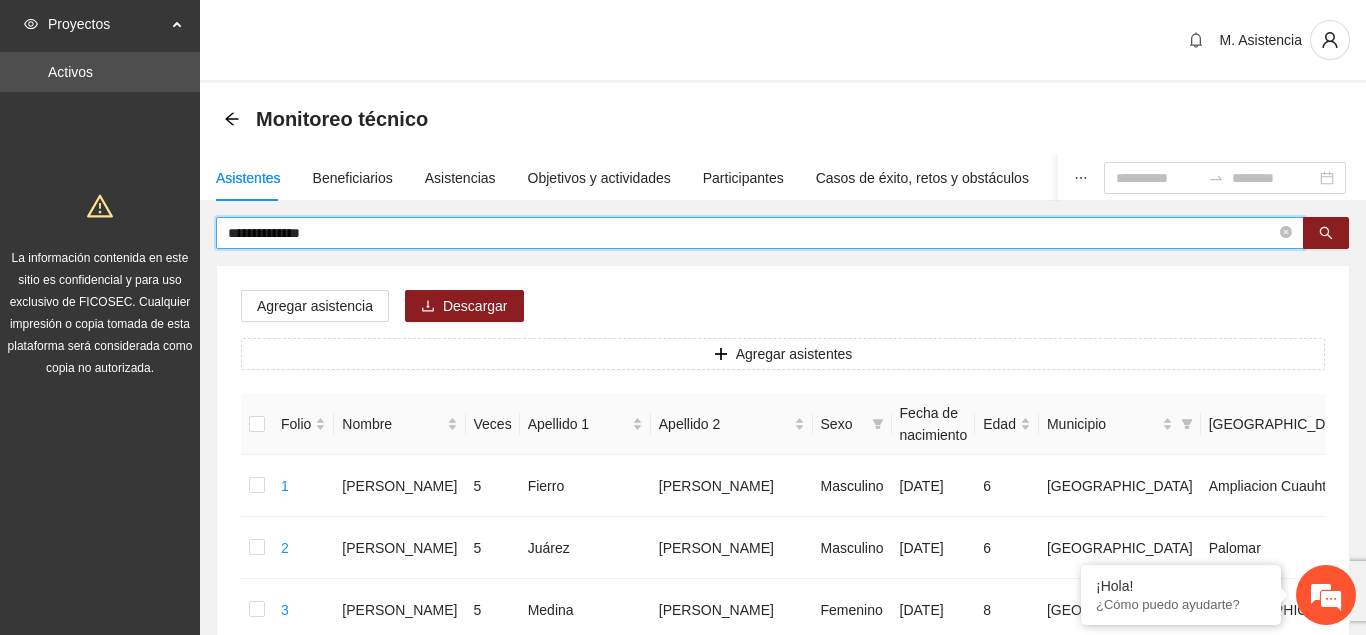 click on "**********" at bounding box center (760, 233) 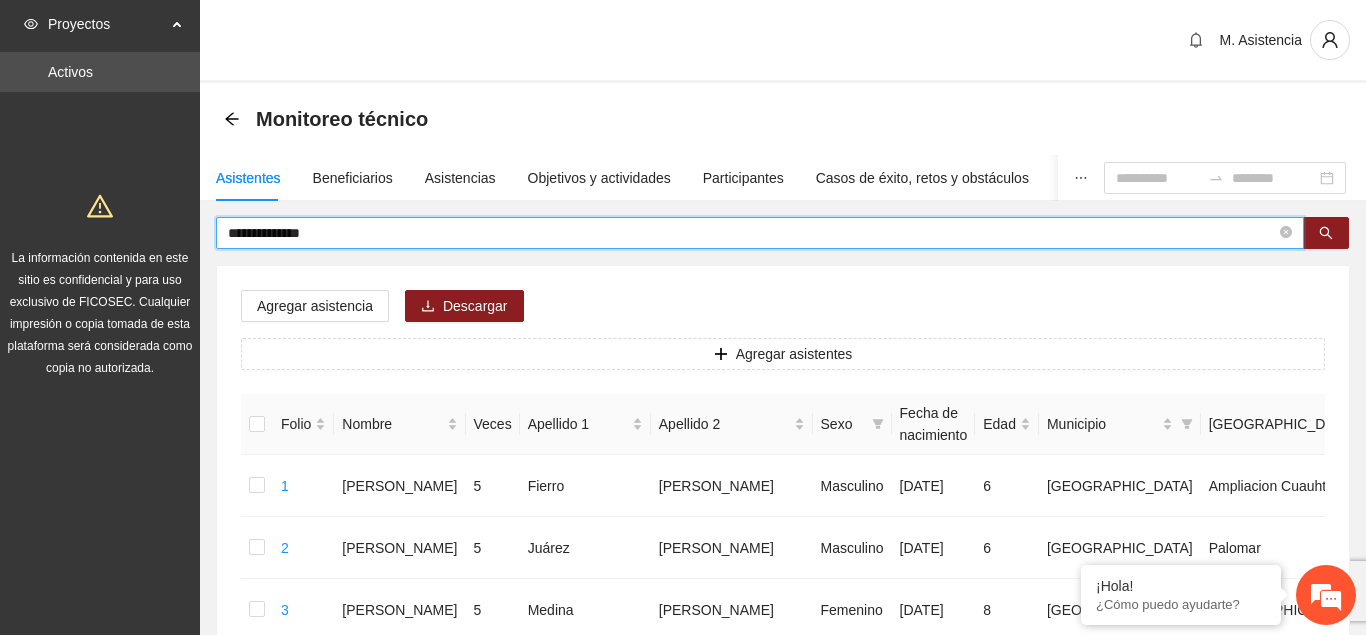 drag, startPoint x: 335, startPoint y: 234, endPoint x: 110, endPoint y: 233, distance: 225.00223 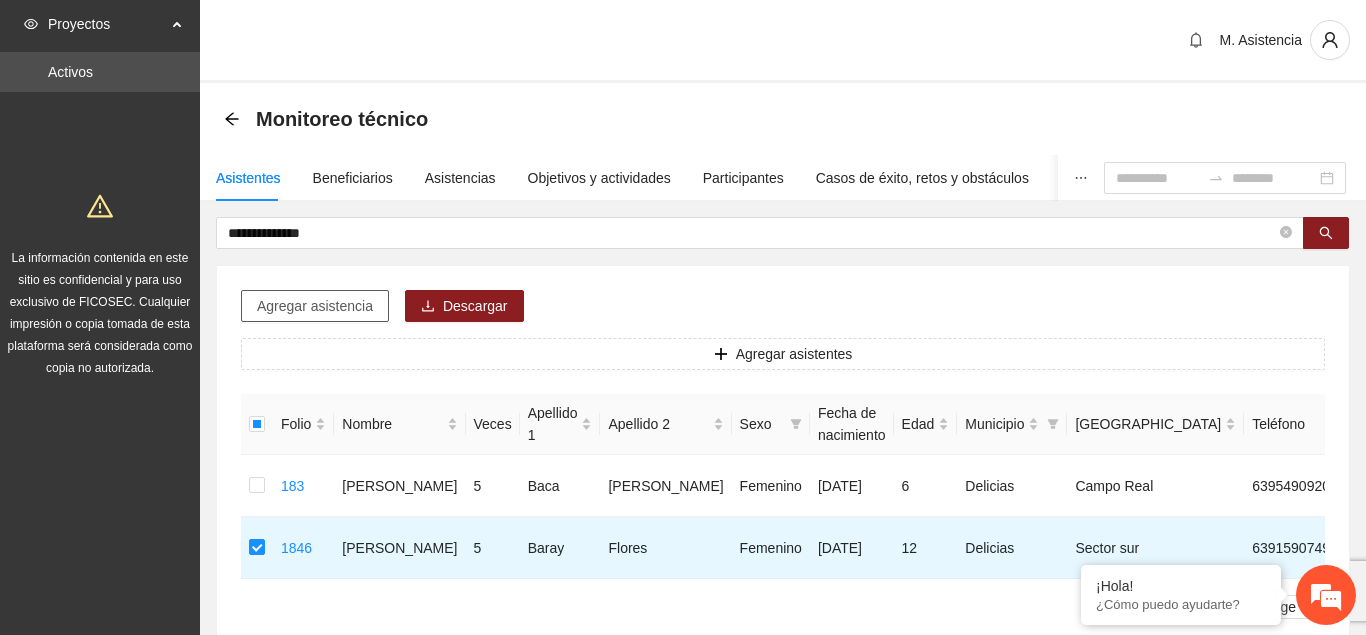 click on "Agregar asistencia" at bounding box center [315, 306] 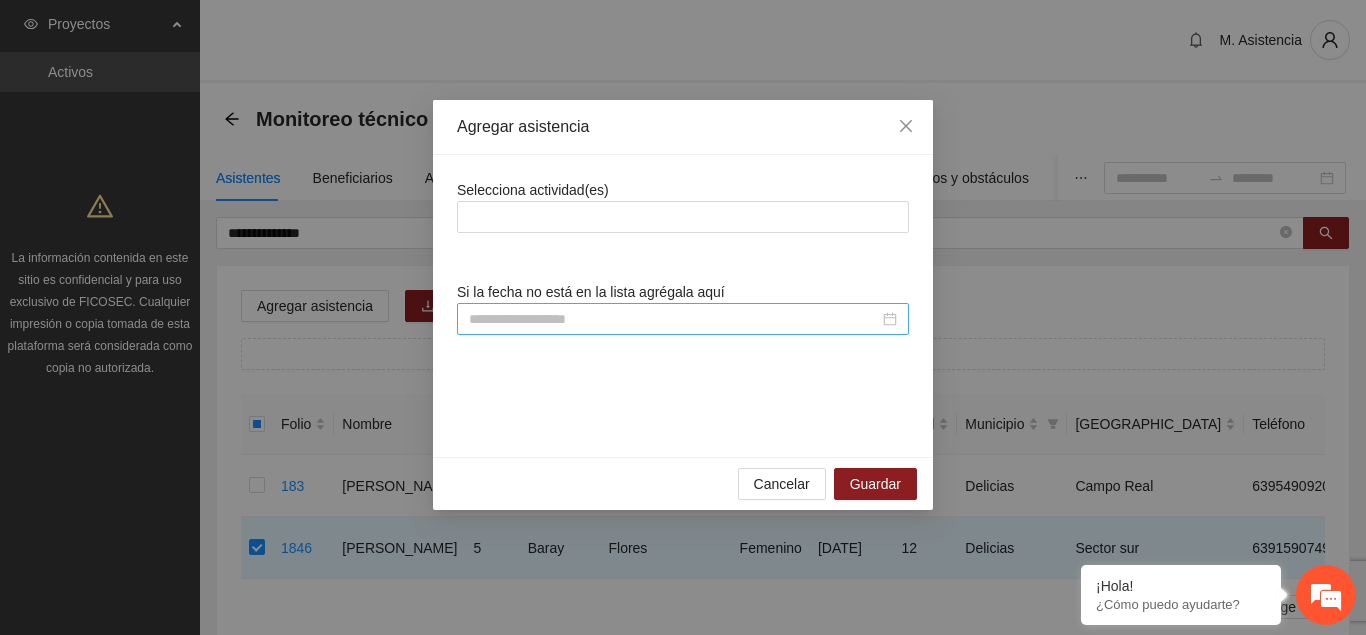 click at bounding box center (674, 319) 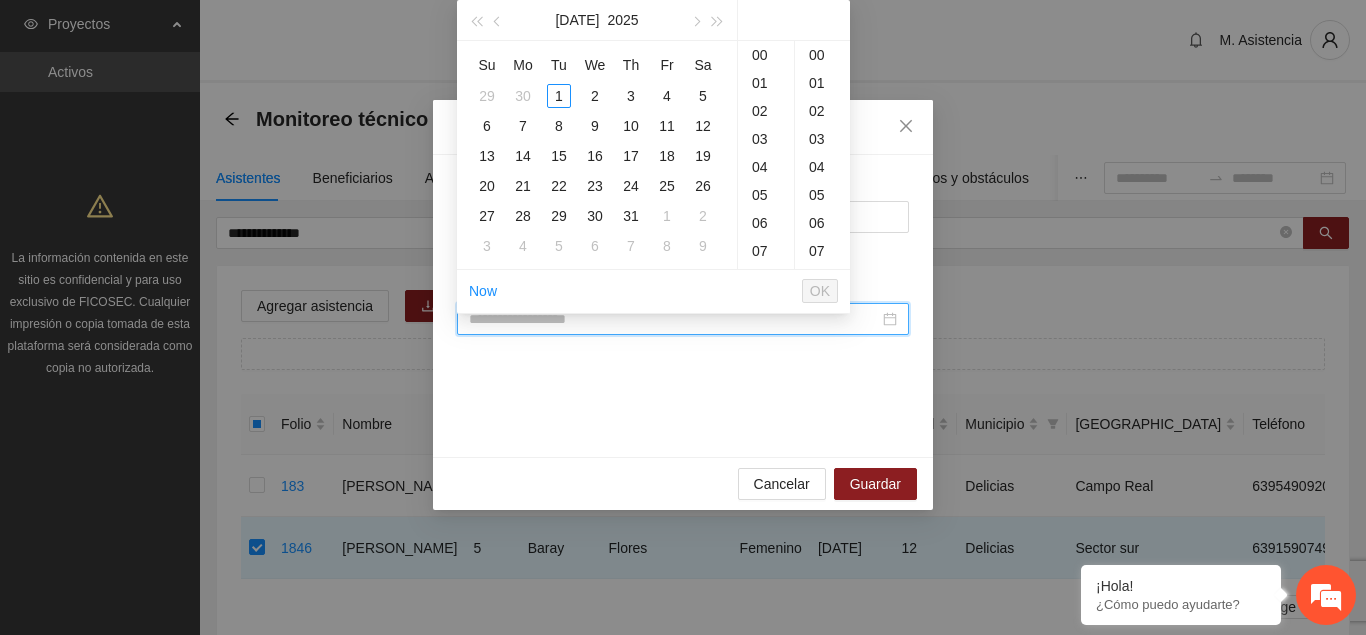 scroll, scrollTop: 308, scrollLeft: 0, axis: vertical 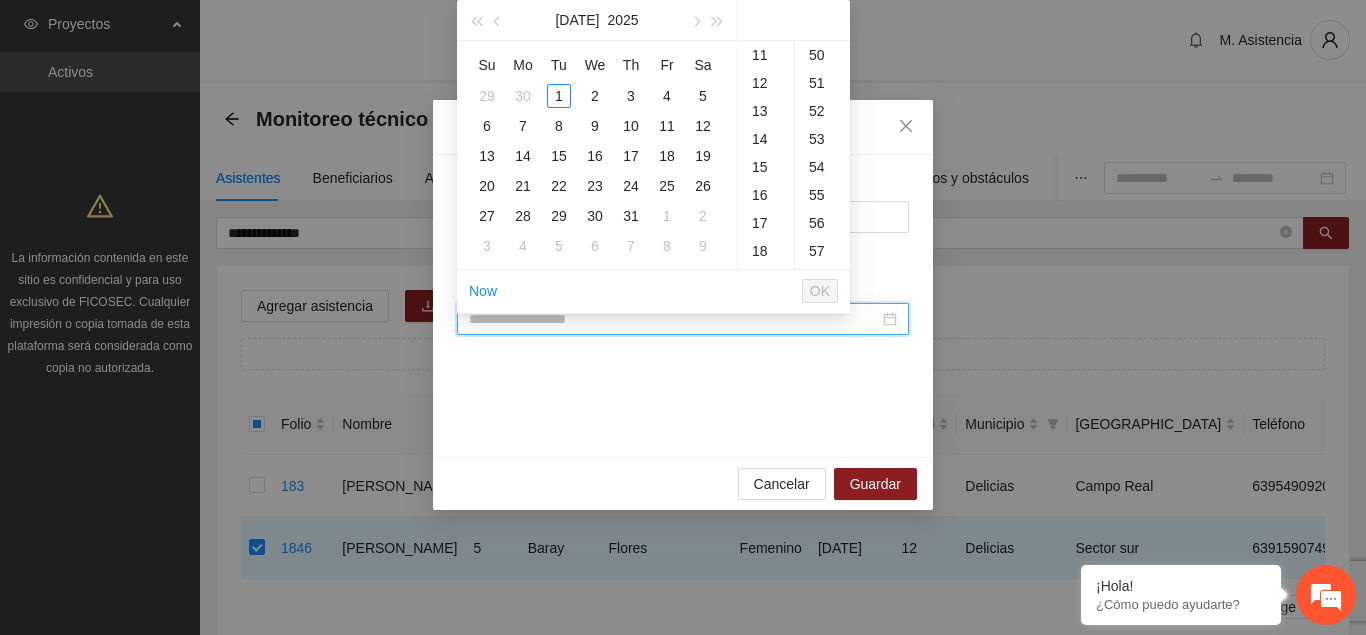 paste on "**********" 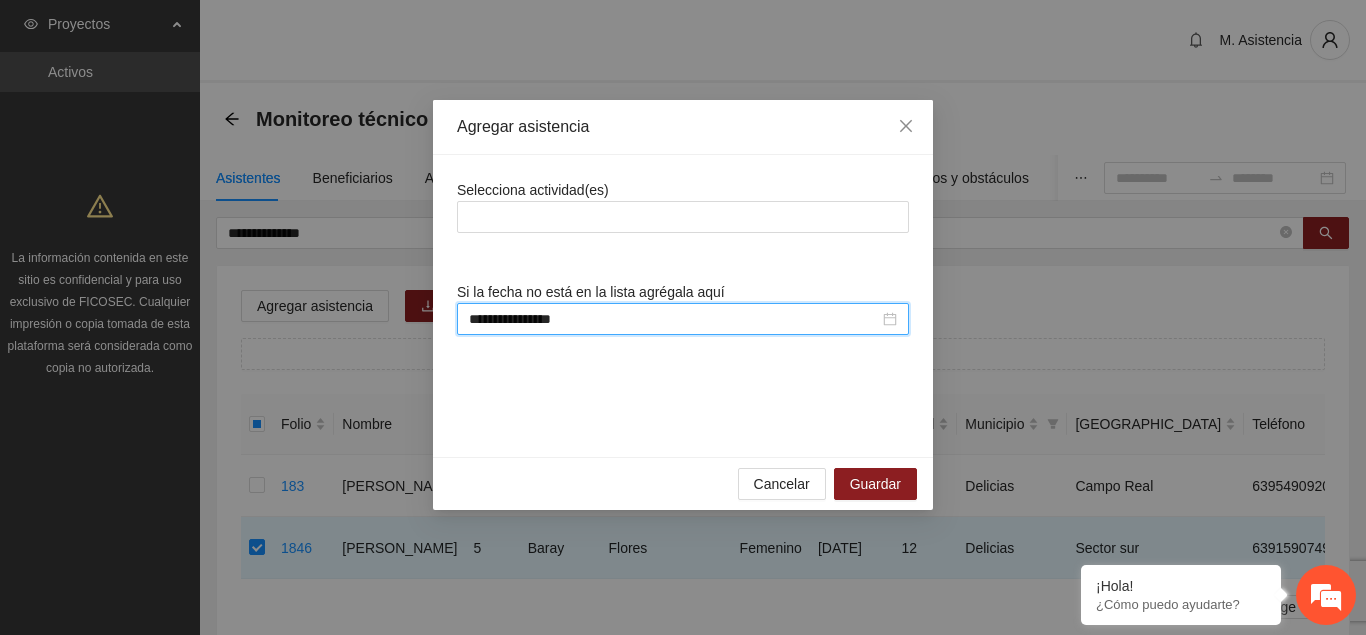 scroll, scrollTop: 308, scrollLeft: 0, axis: vertical 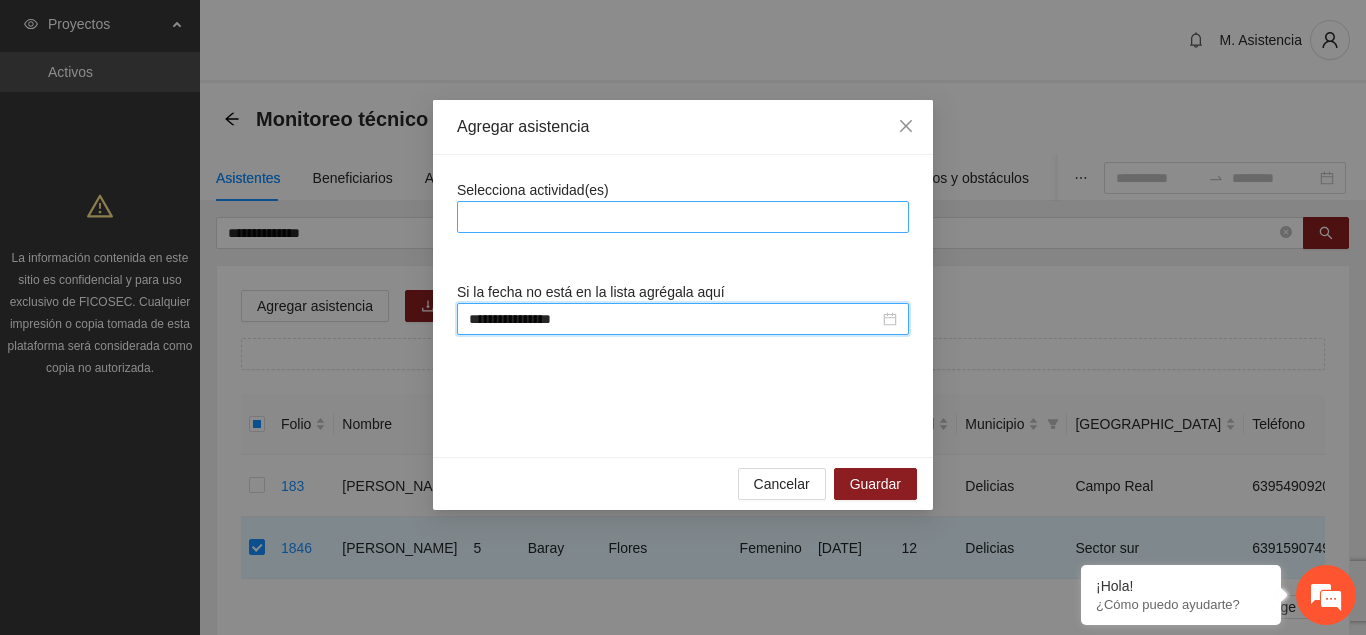 click at bounding box center (683, 217) 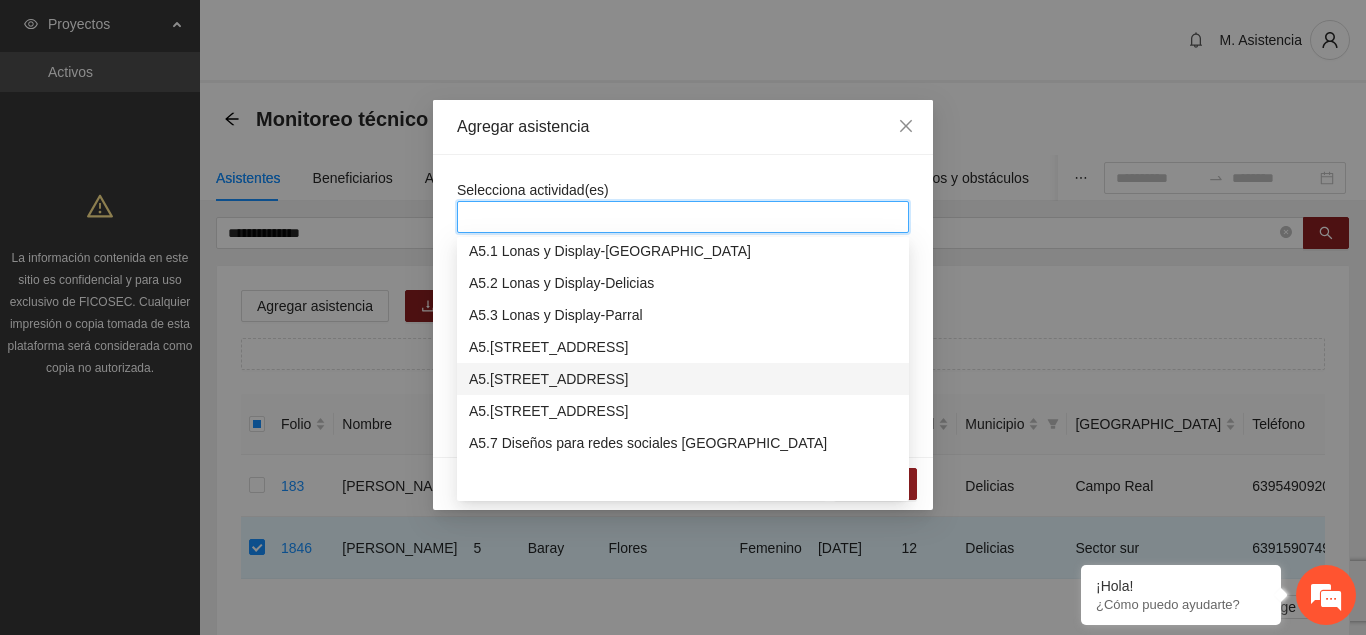 scroll, scrollTop: 1428, scrollLeft: 0, axis: vertical 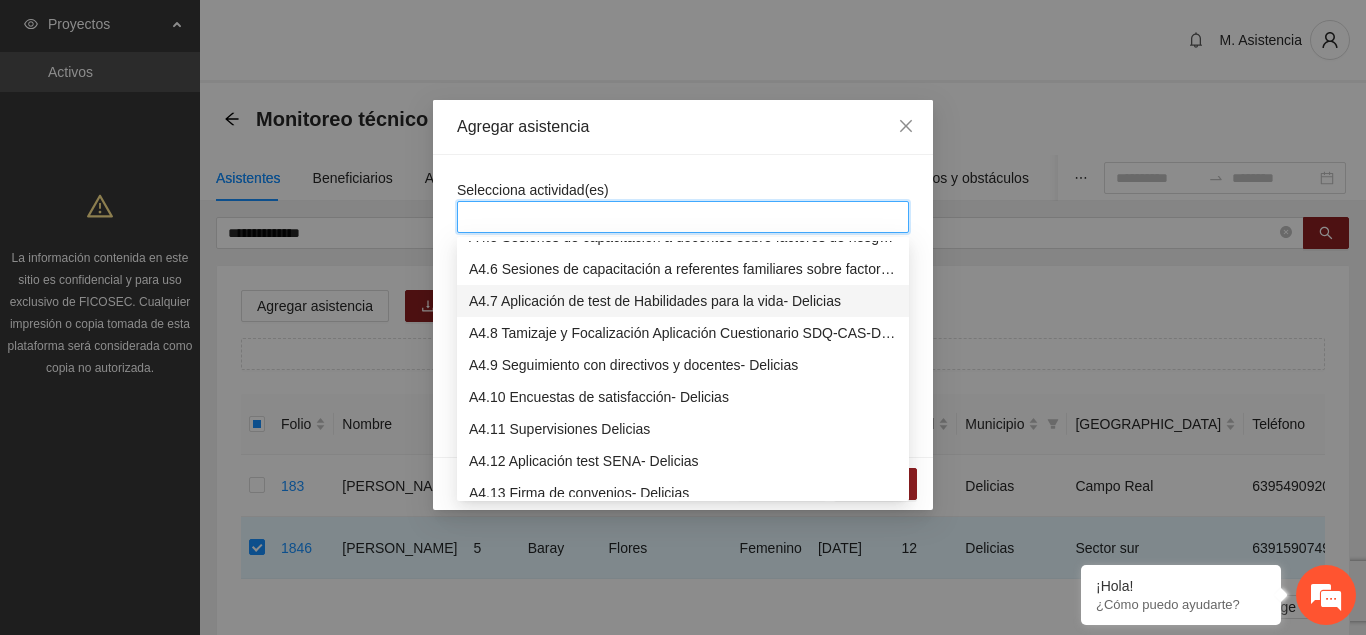 click on "A4.7 Aplicación de test de Habilidades para la vida- Delicias" at bounding box center (683, 301) 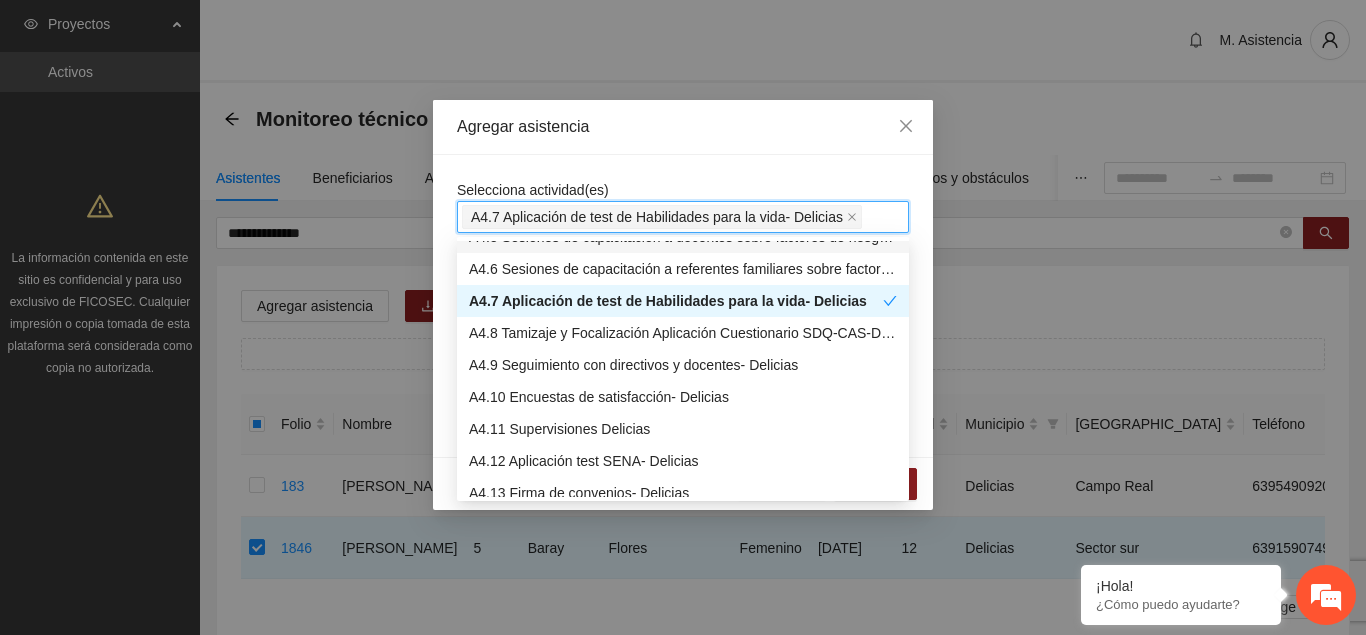 click on "**********" at bounding box center [683, 306] 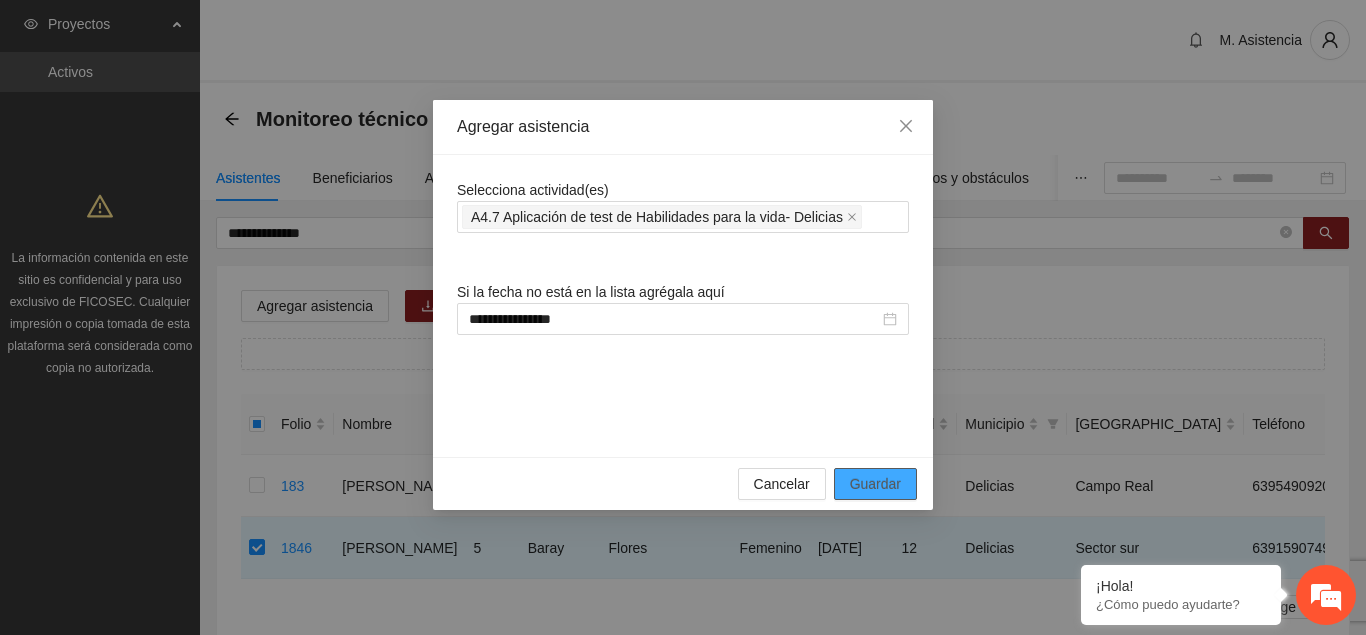 click on "Guardar" at bounding box center (875, 484) 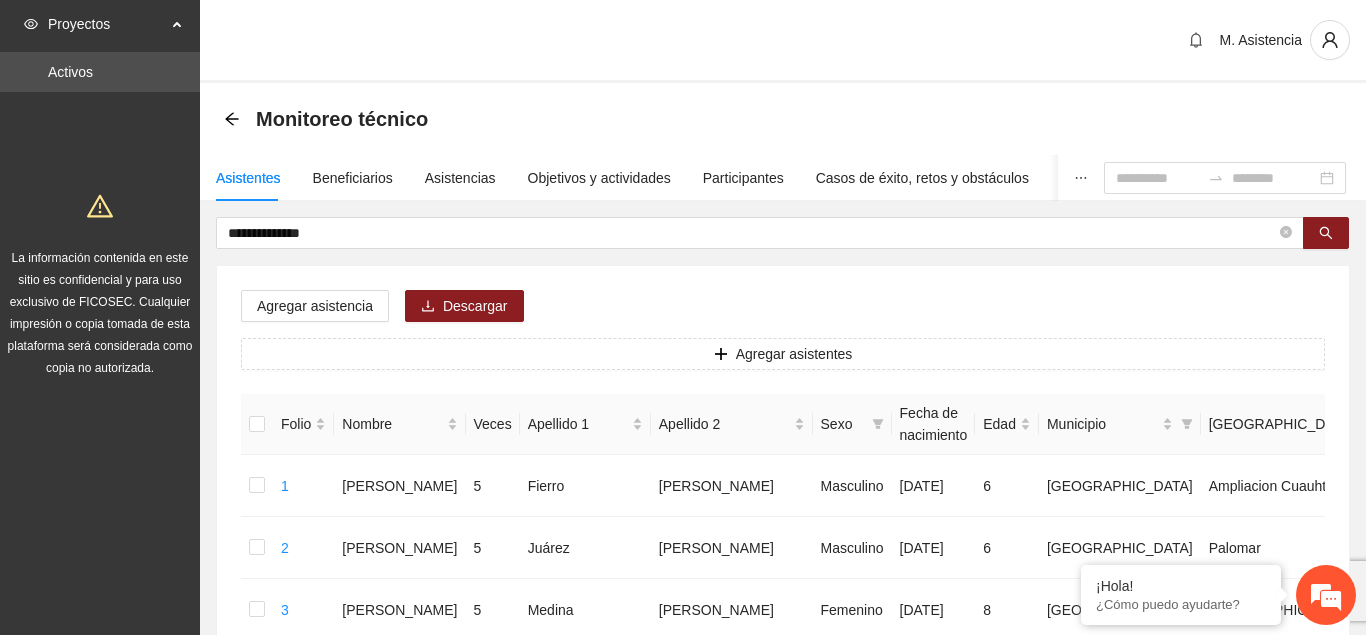 click on "**********" at bounding box center [783, 996] 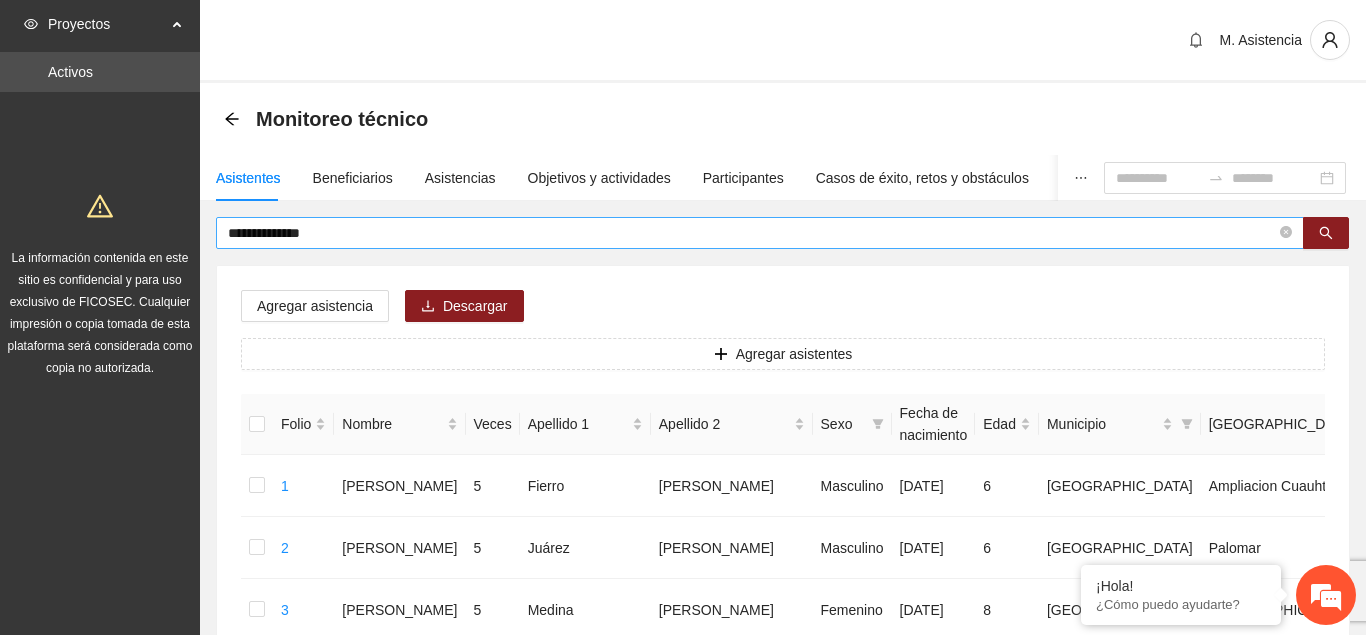 click on "**********" at bounding box center (752, 233) 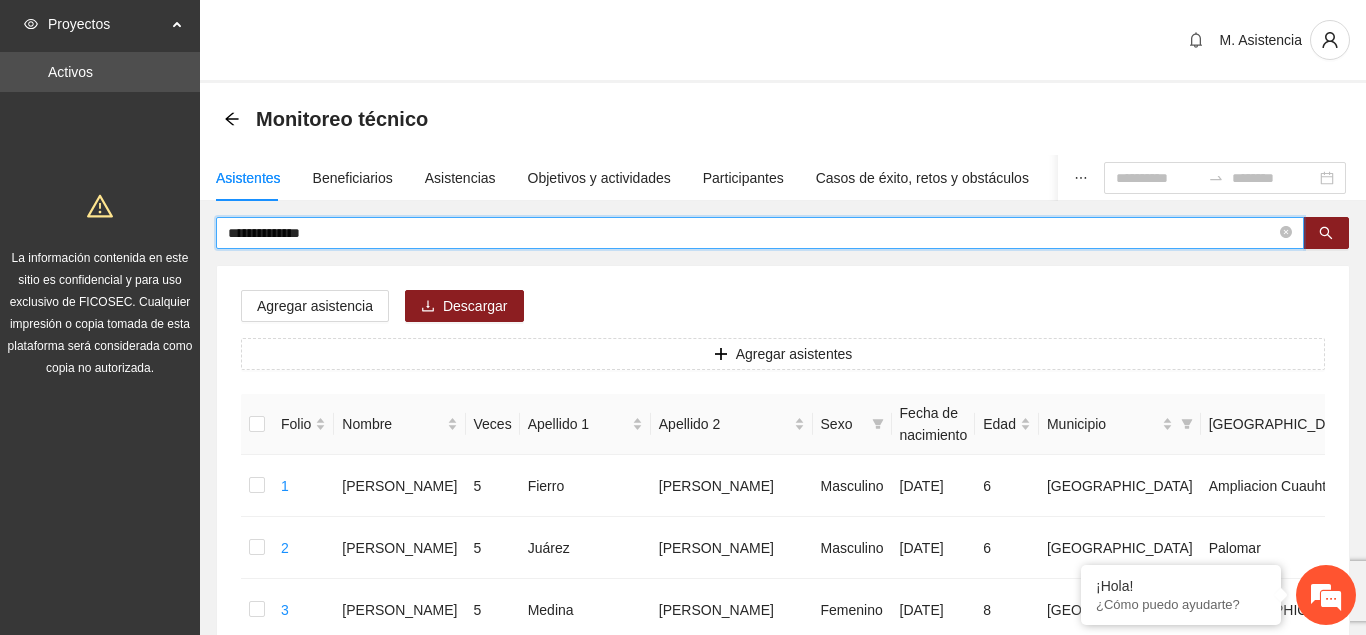 drag, startPoint x: 334, startPoint y: 239, endPoint x: 181, endPoint y: 212, distance: 155.36409 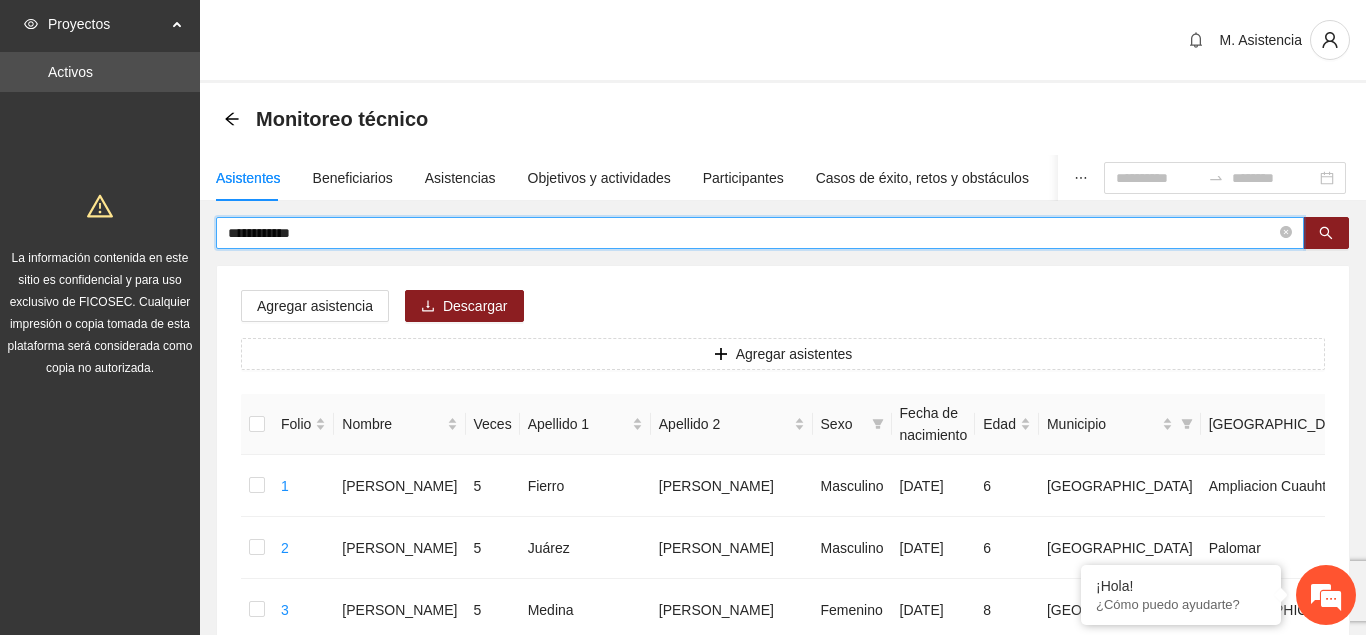 type on "**********" 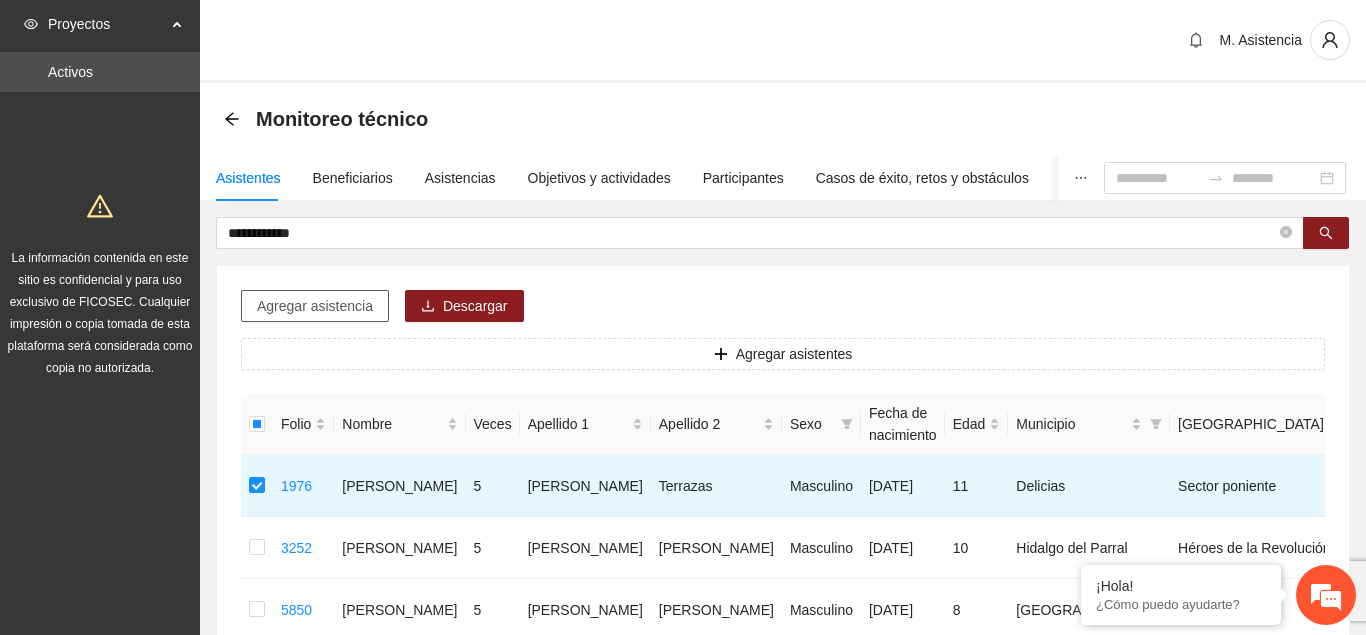 click on "Agregar asistencia" at bounding box center [315, 306] 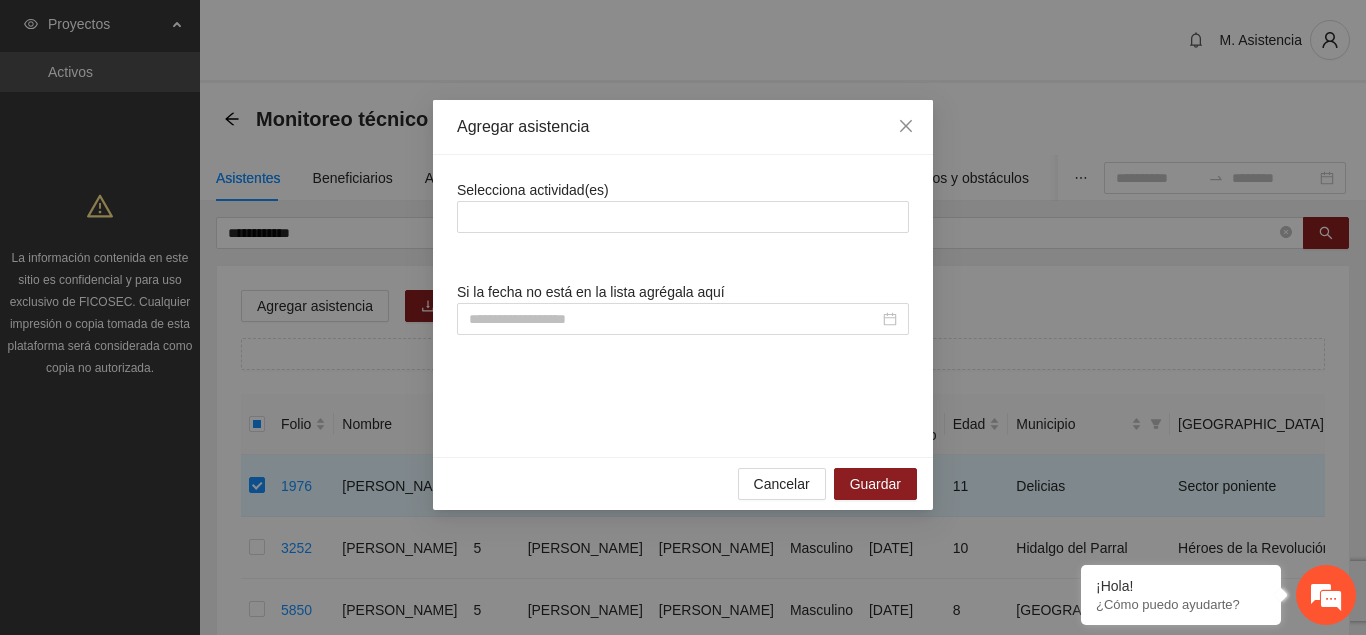 click on "Si la fecha no está en la lista agrégala aquí" at bounding box center [683, 308] 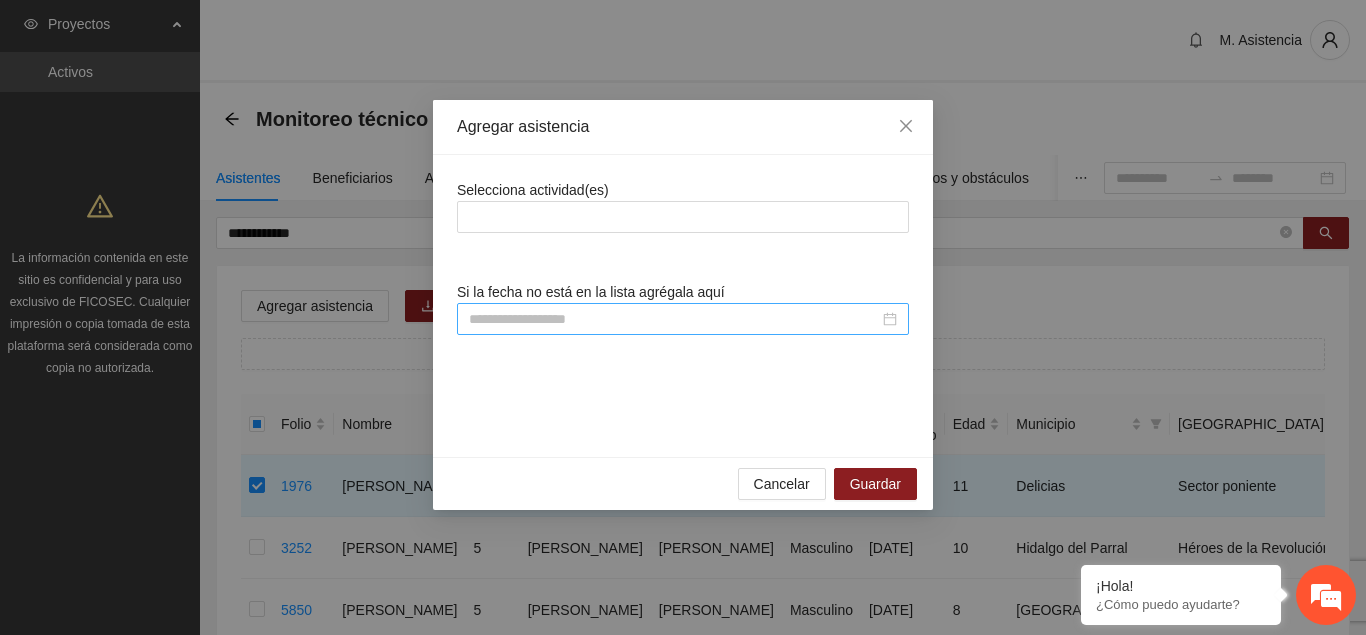 click at bounding box center [674, 319] 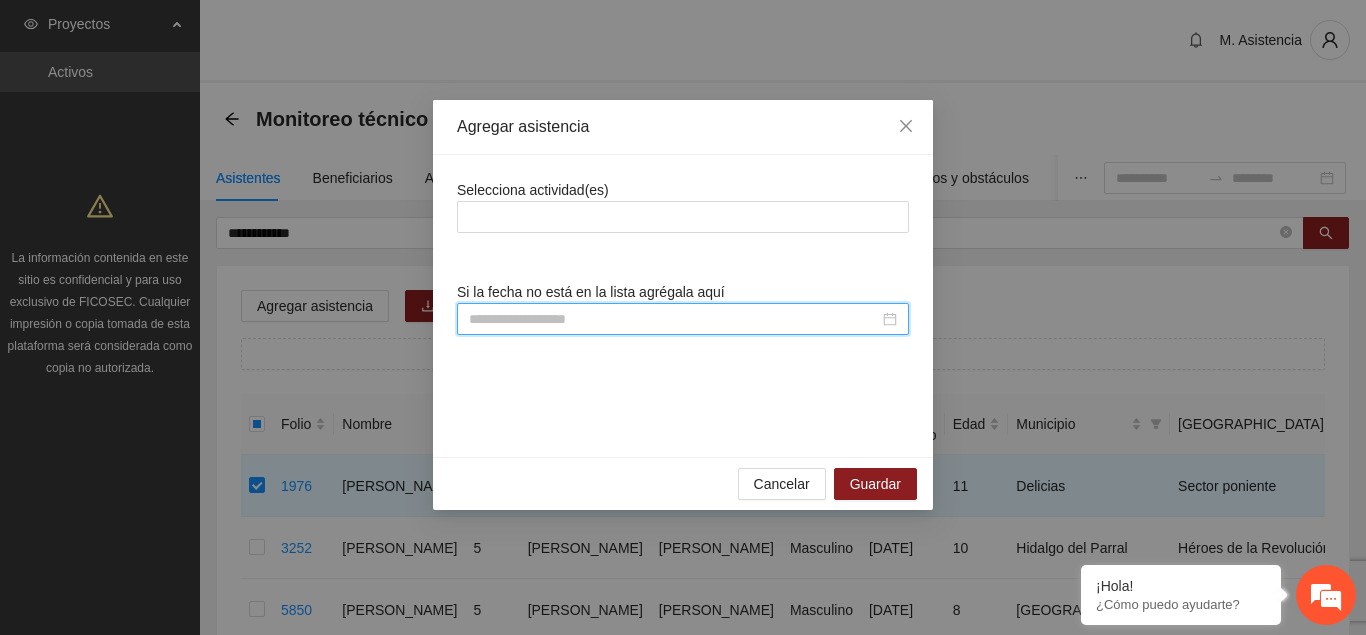 scroll, scrollTop: 308, scrollLeft: 0, axis: vertical 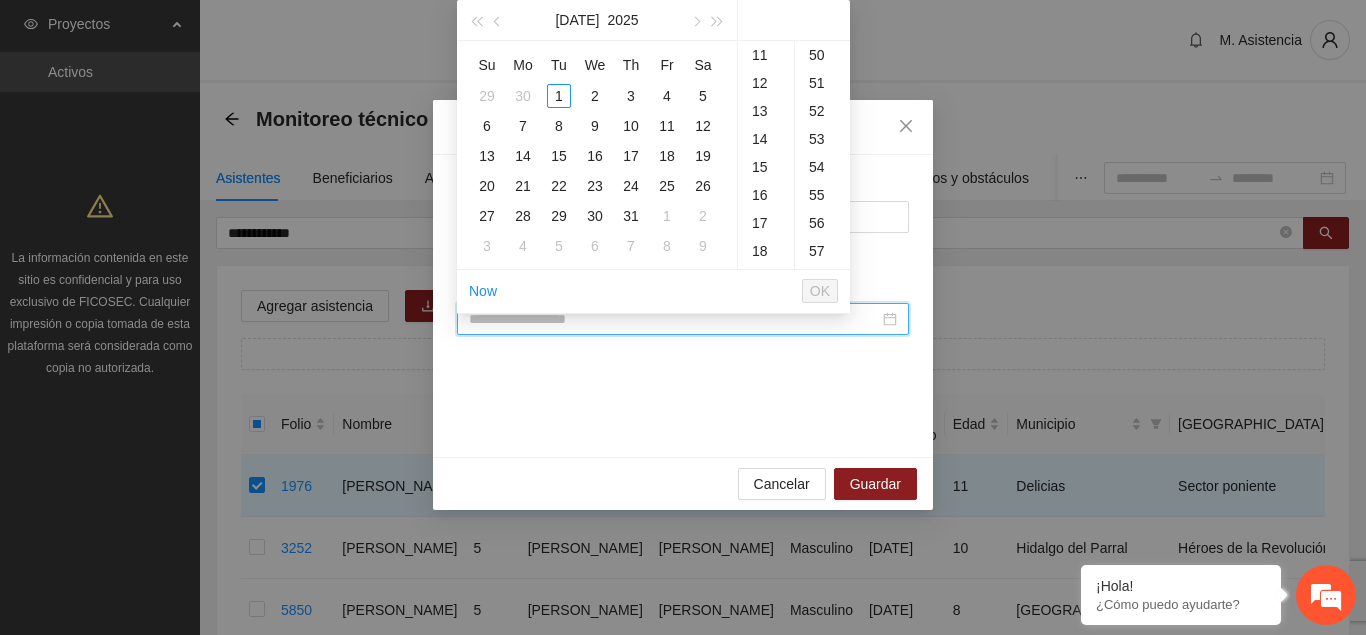 paste on "**********" 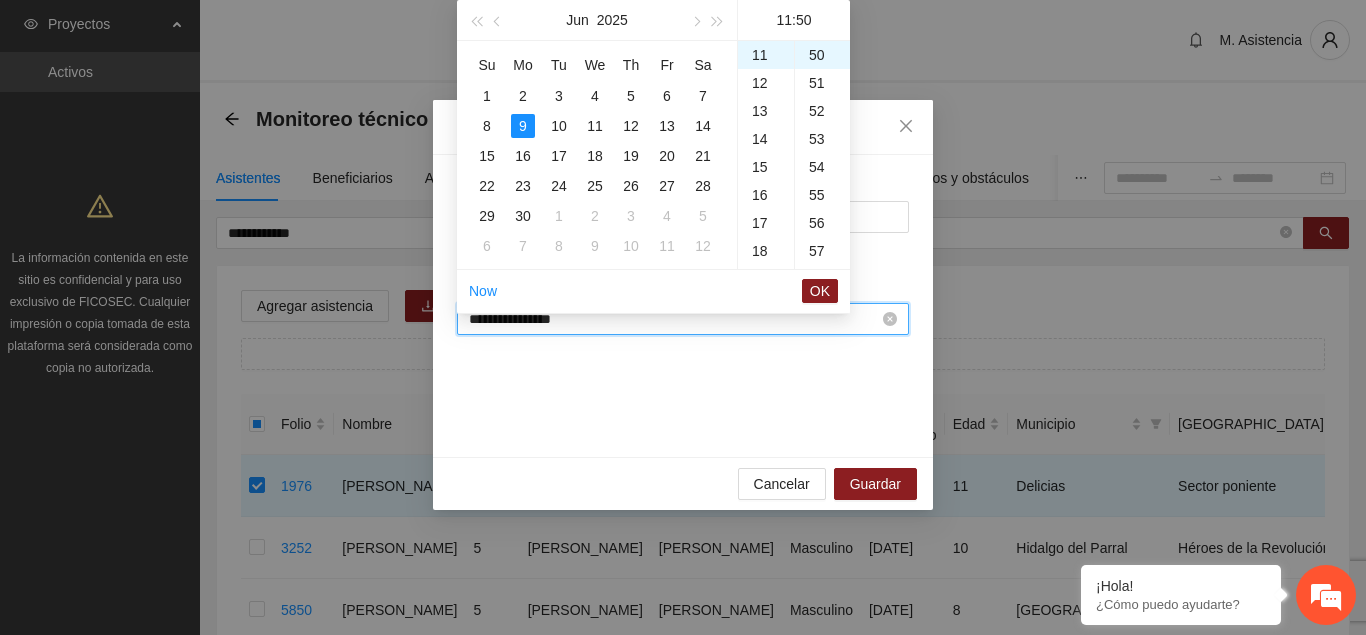 scroll, scrollTop: 308, scrollLeft: 0, axis: vertical 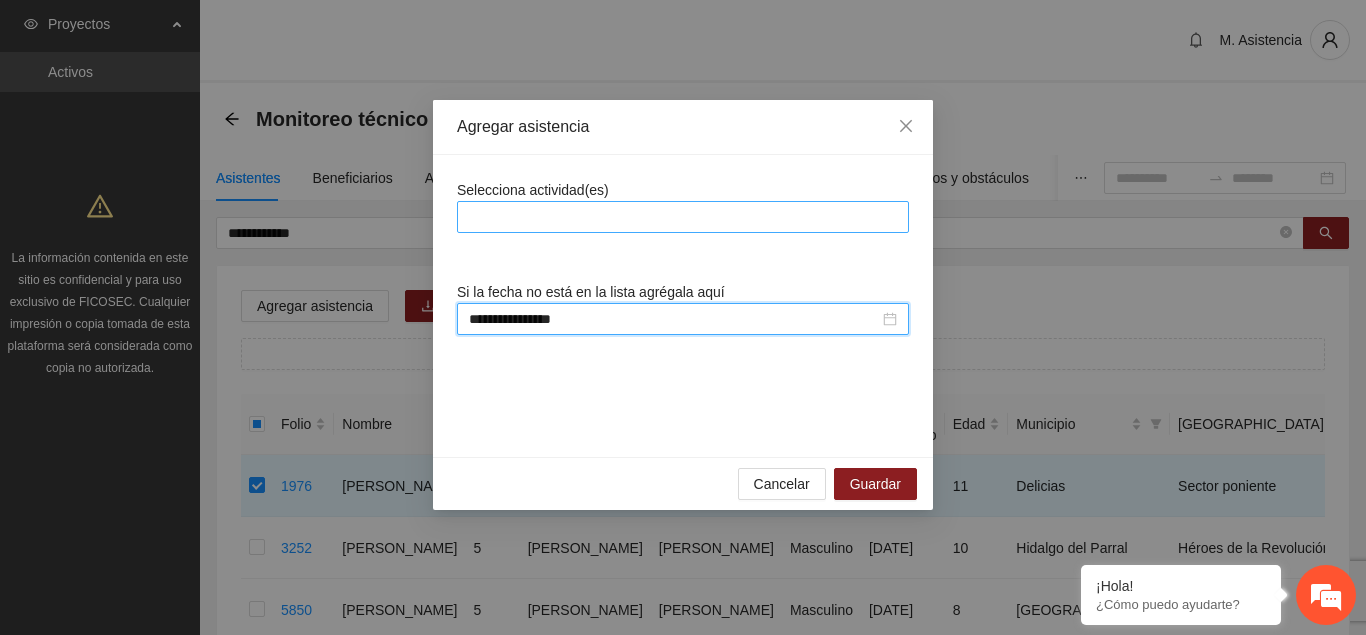 click at bounding box center [683, 217] 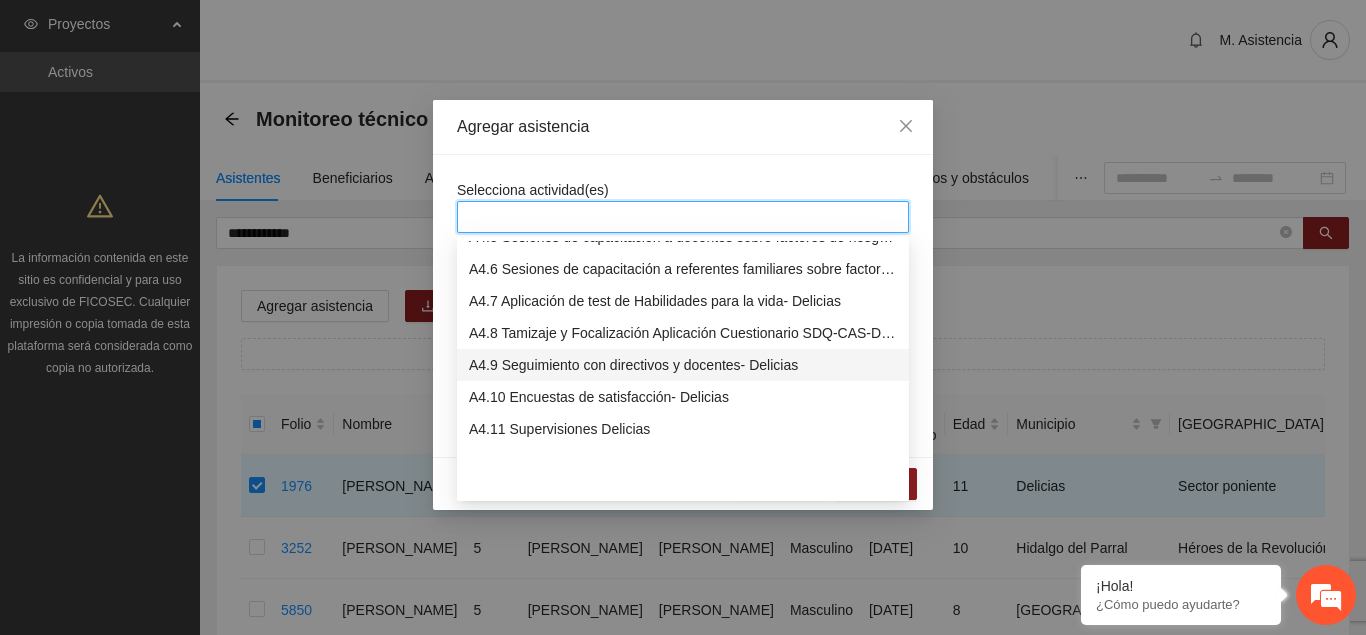 scroll, scrollTop: 1326, scrollLeft: 0, axis: vertical 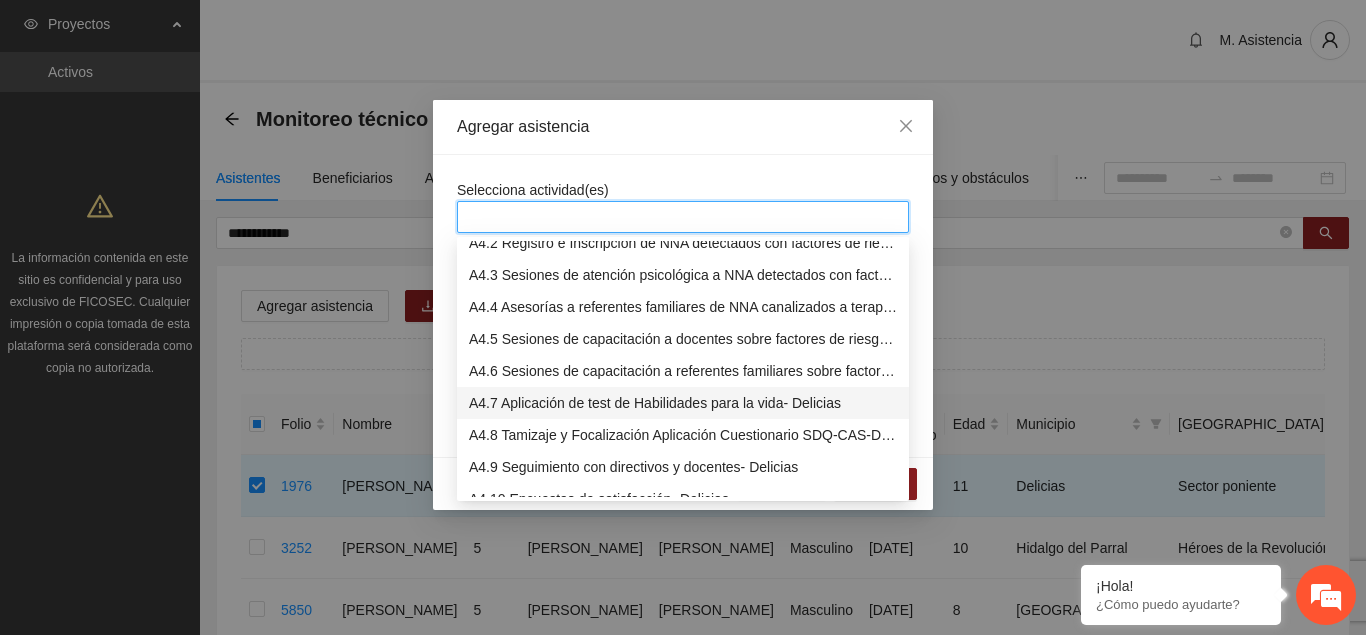 click on "A4.7 Aplicación de test de Habilidades para la vida- Delicias" at bounding box center (683, 403) 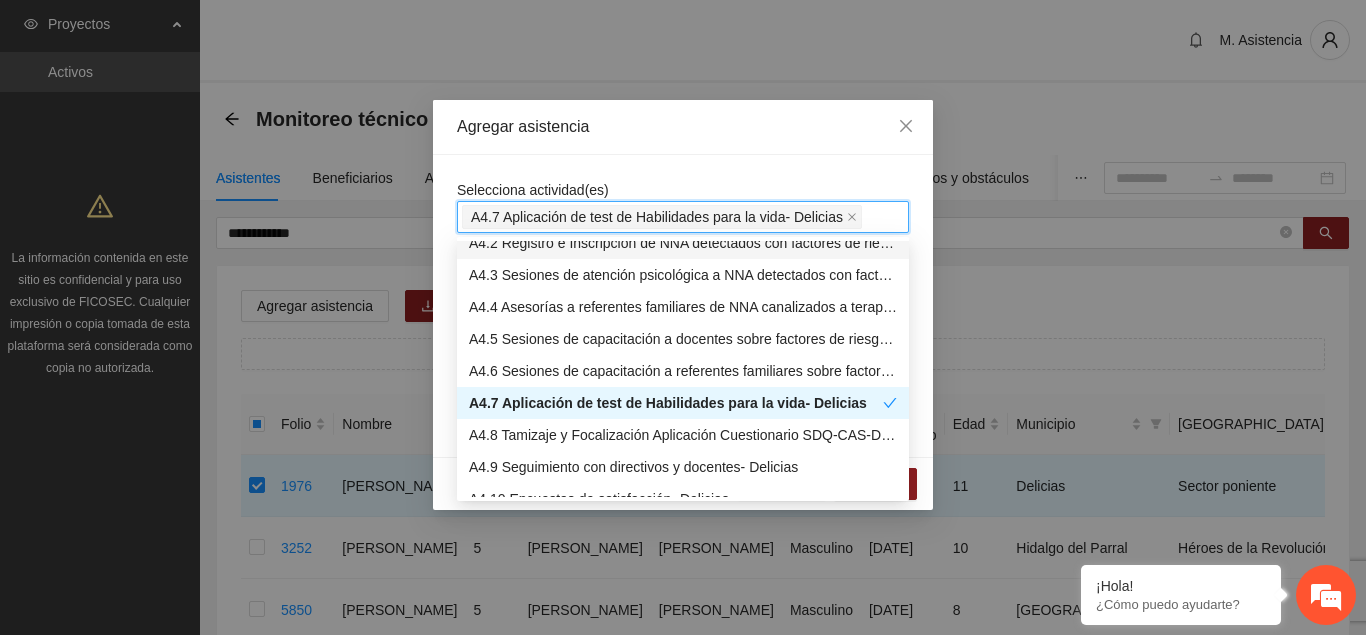 click on "**********" at bounding box center [683, 306] 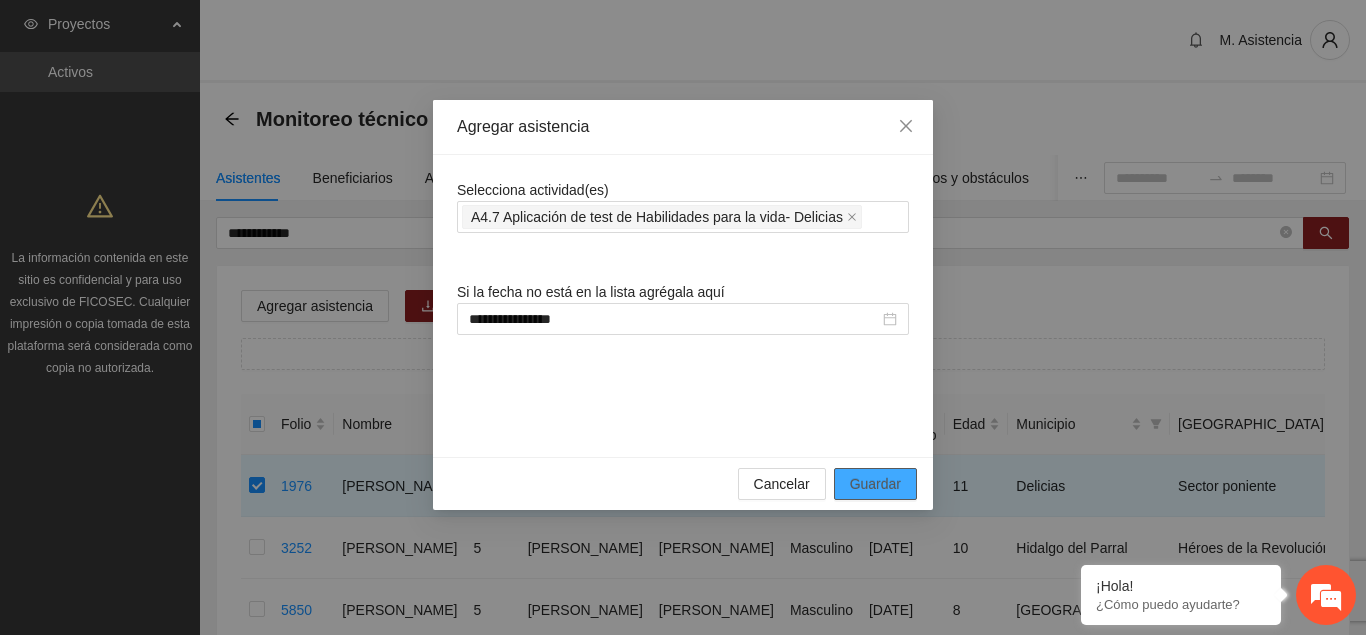 click on "Guardar" at bounding box center (875, 484) 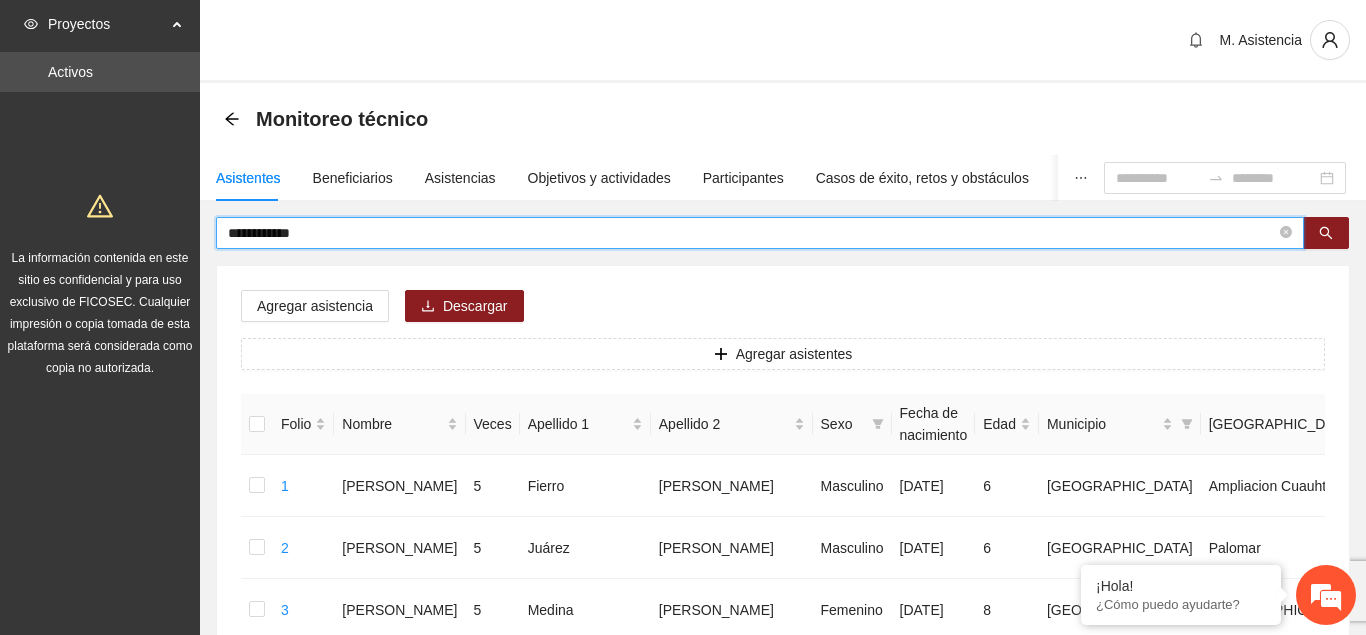 drag, startPoint x: 320, startPoint y: 239, endPoint x: 78, endPoint y: 230, distance: 242.1673 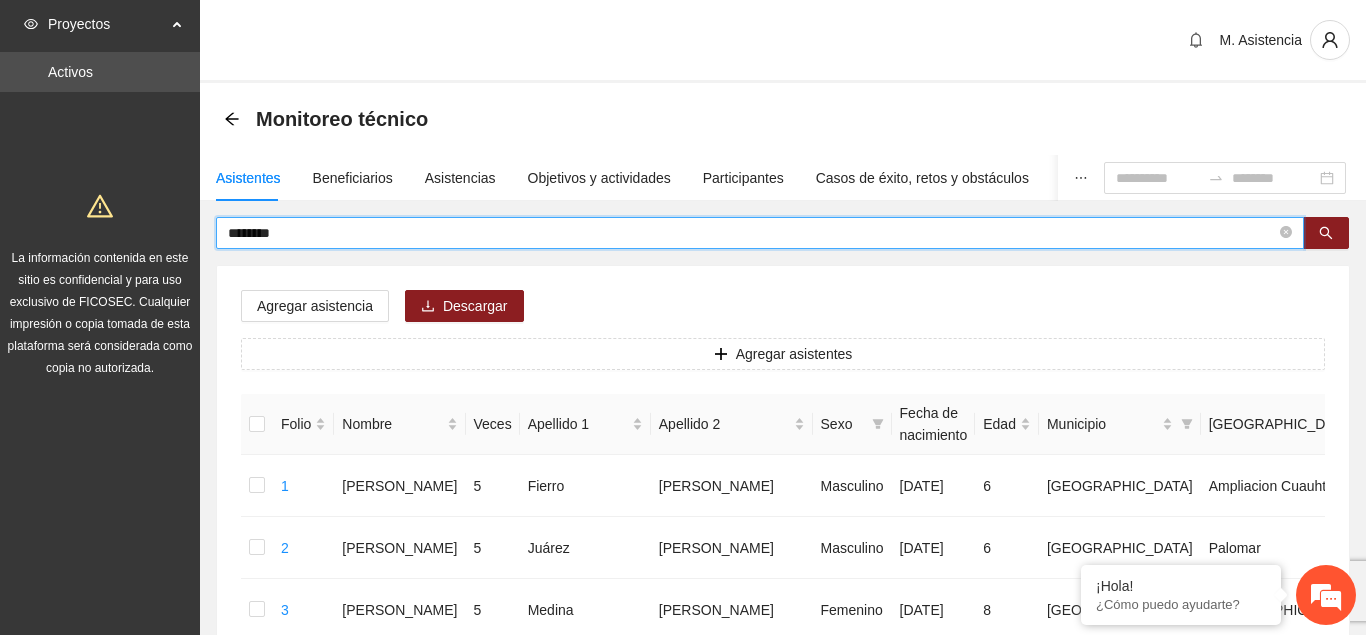type on "*******" 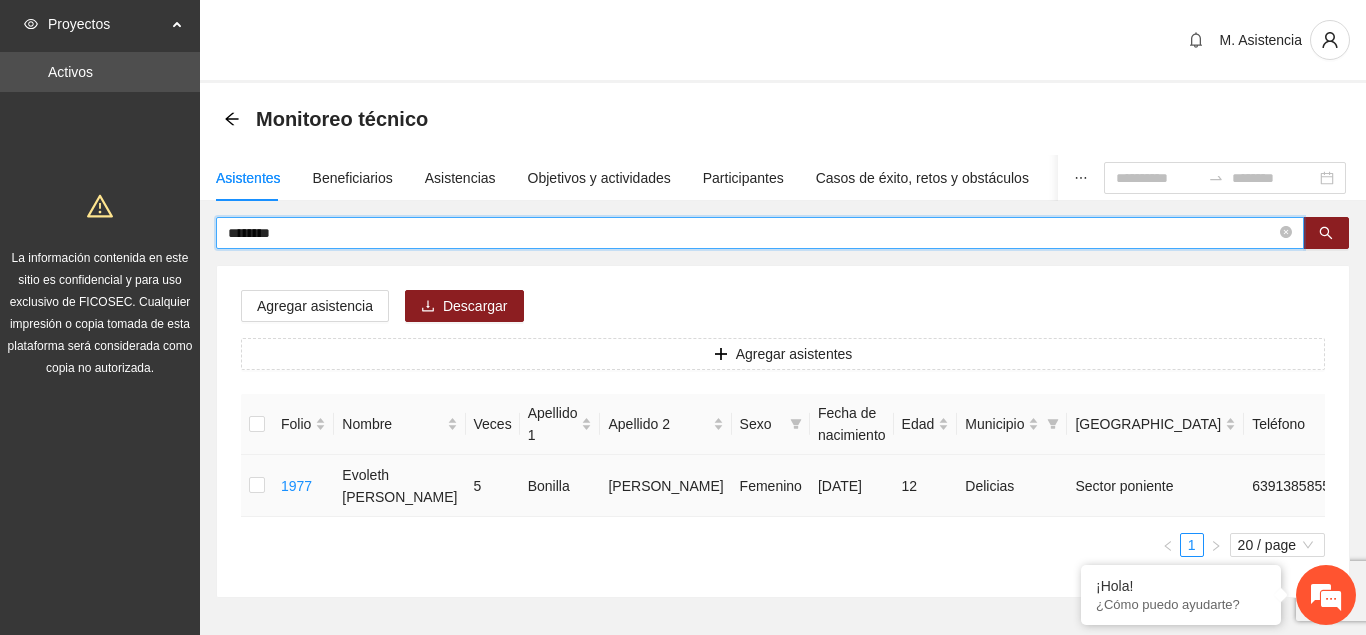 click at bounding box center (257, 486) 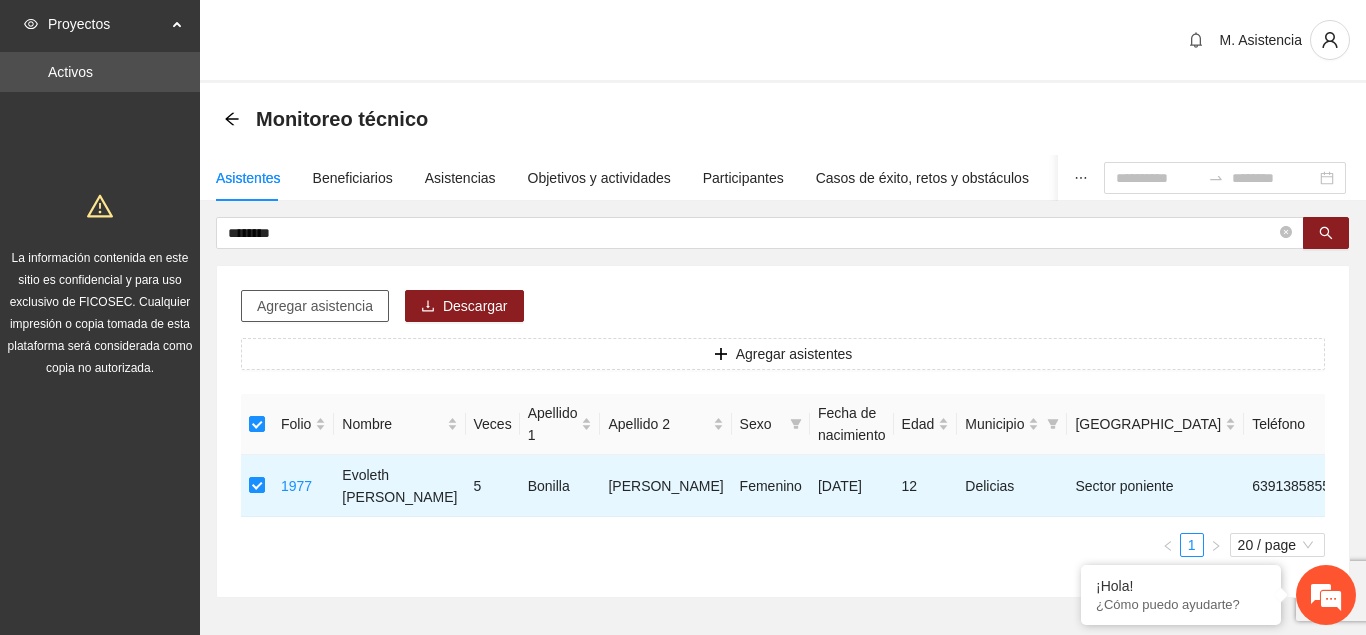 click on "Agregar asistencia" at bounding box center [315, 306] 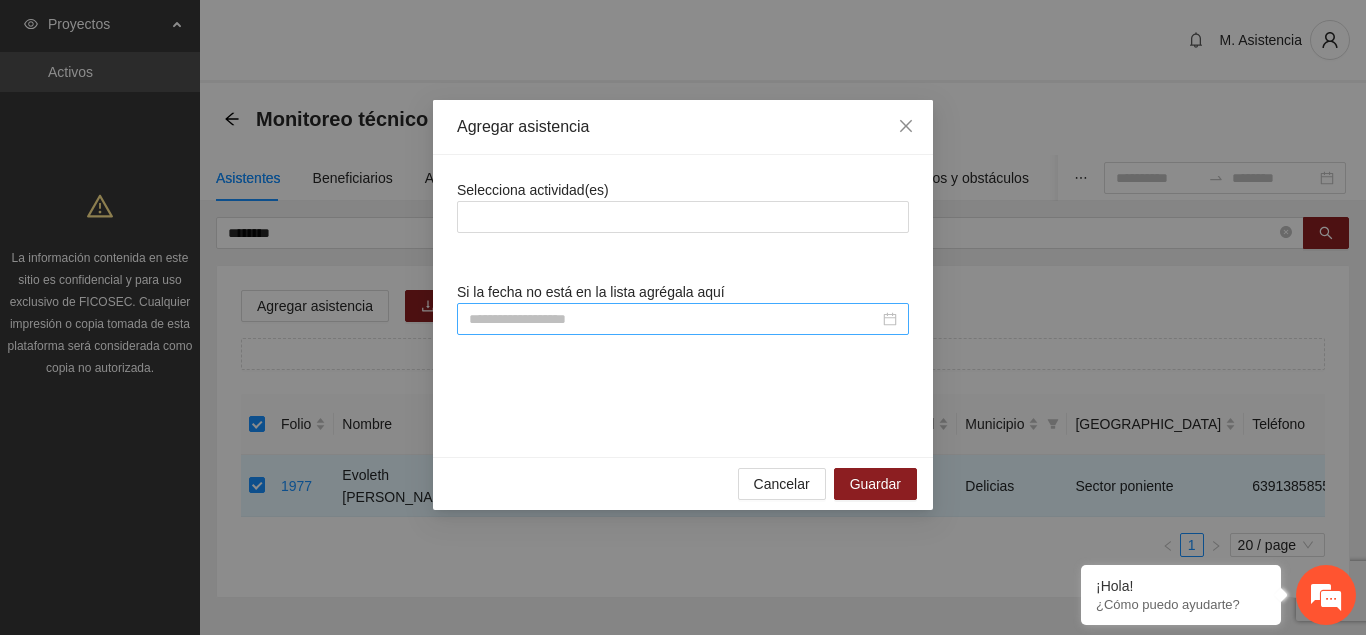 click at bounding box center (674, 319) 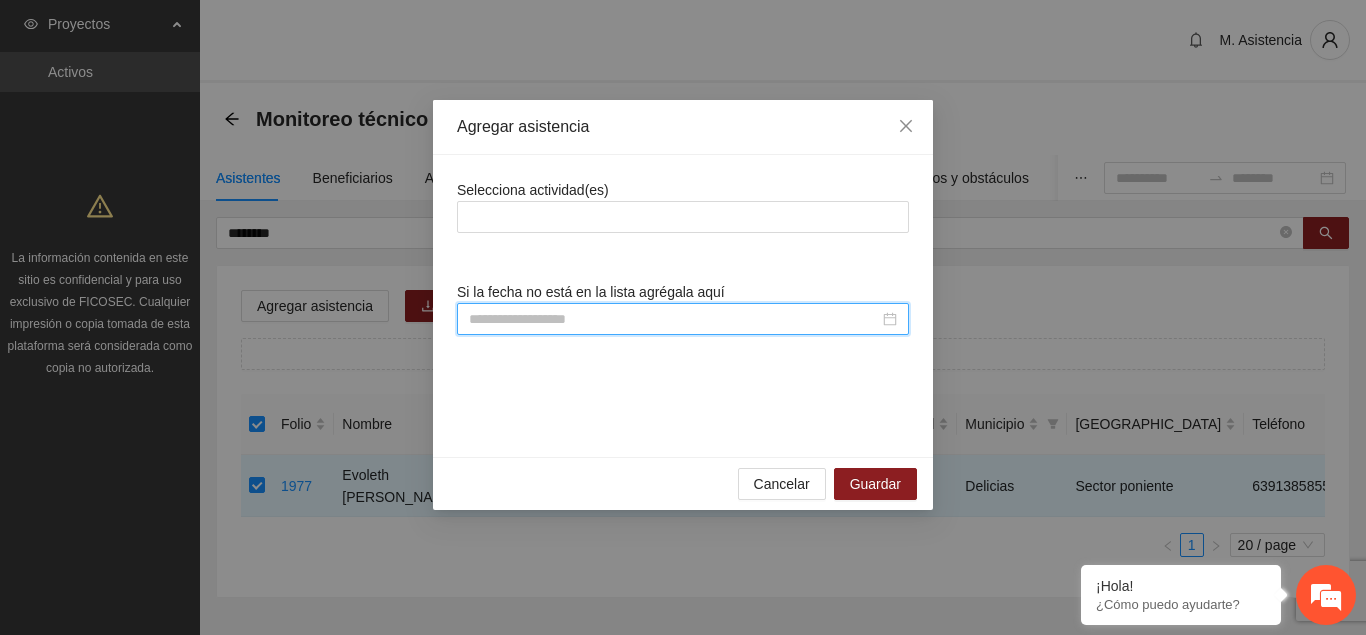 scroll, scrollTop: 308, scrollLeft: 0, axis: vertical 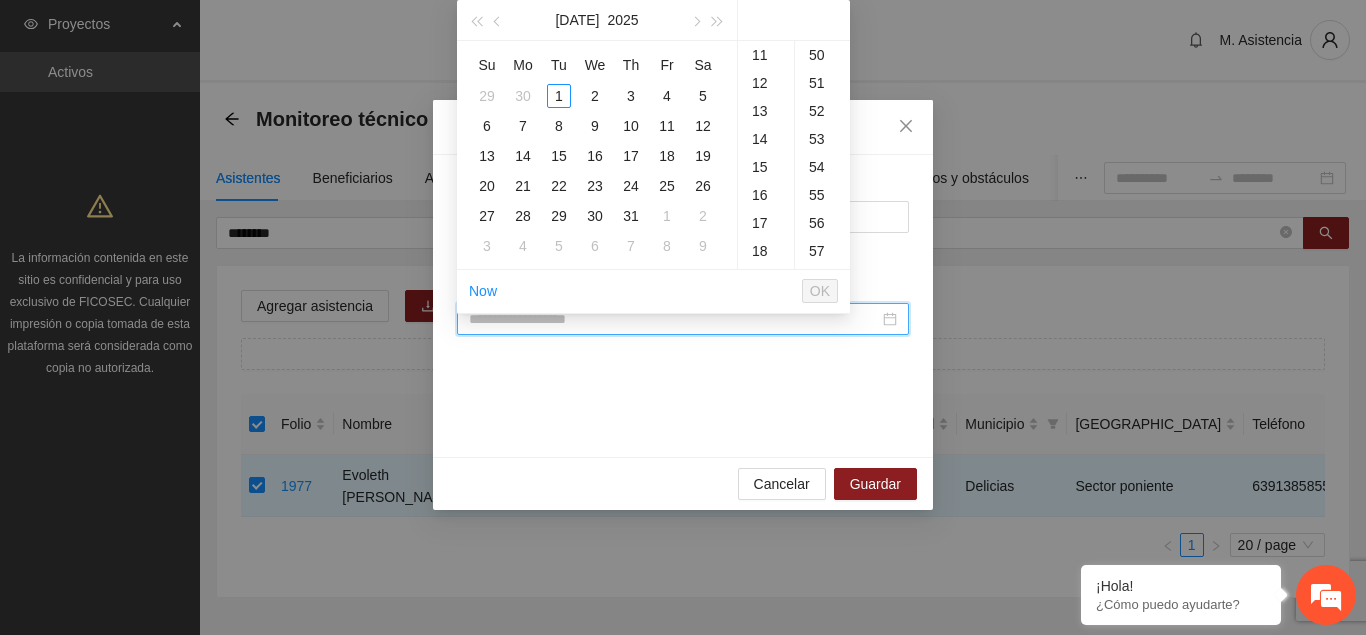 paste on "**********" 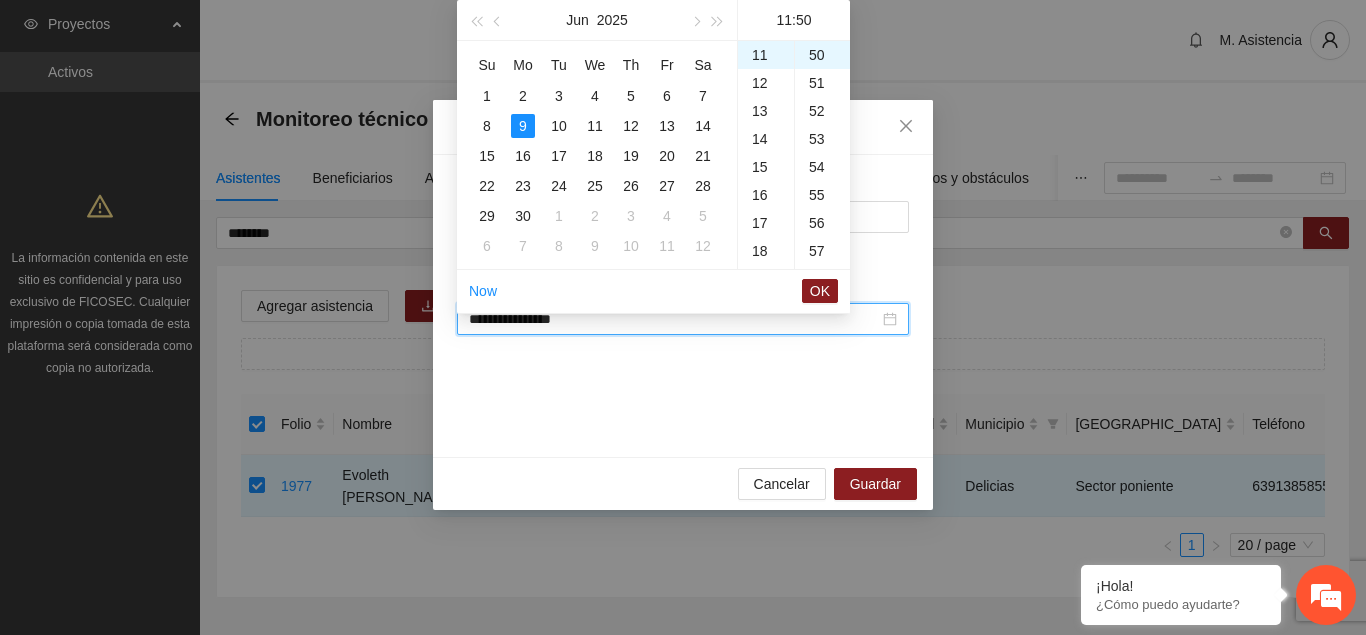 scroll, scrollTop: 308, scrollLeft: 0, axis: vertical 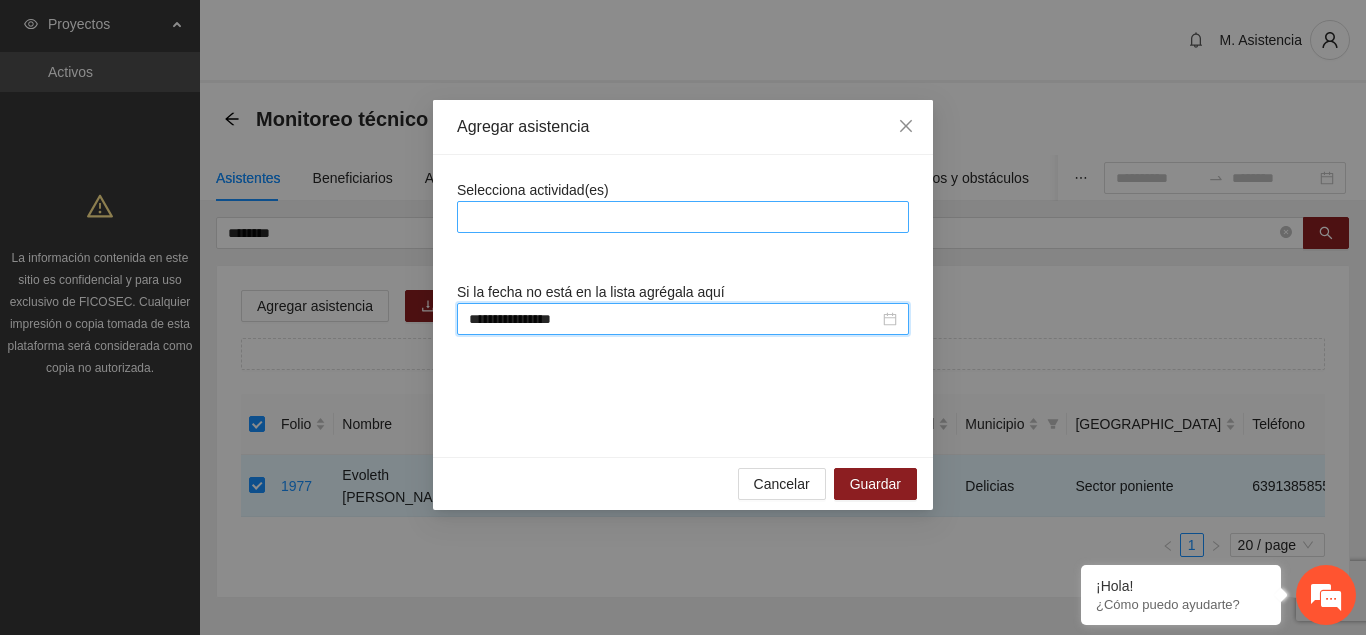 click at bounding box center [683, 217] 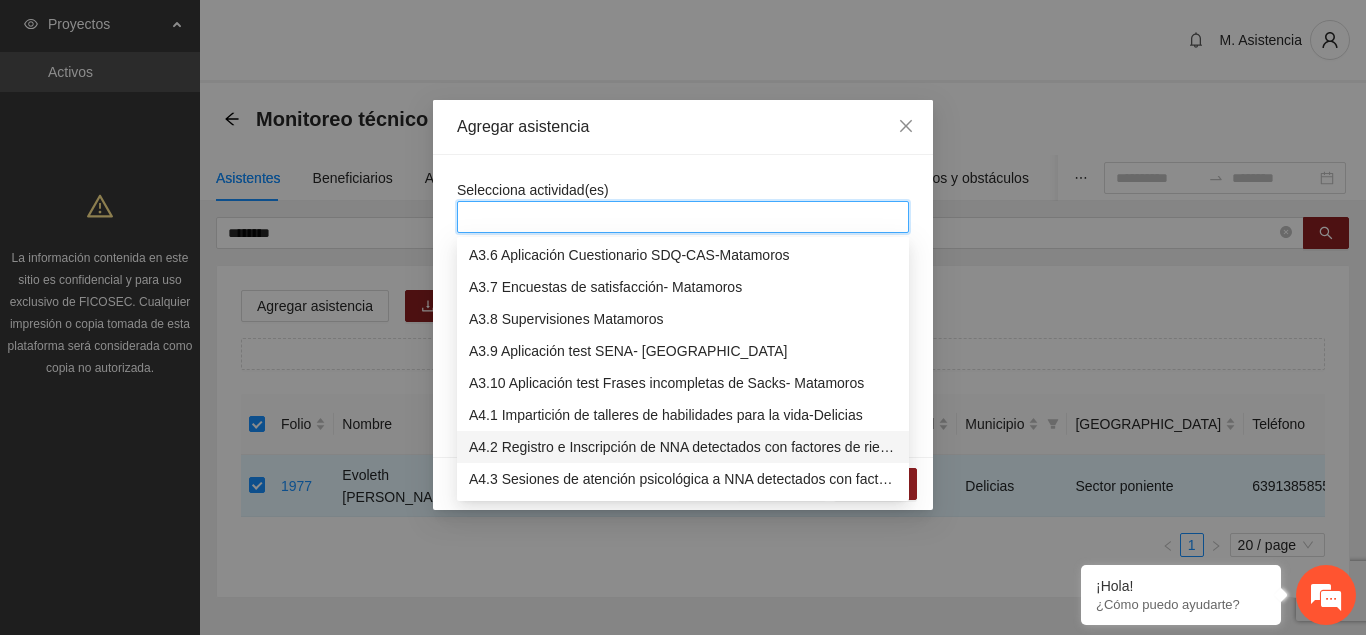 scroll, scrollTop: 1326, scrollLeft: 0, axis: vertical 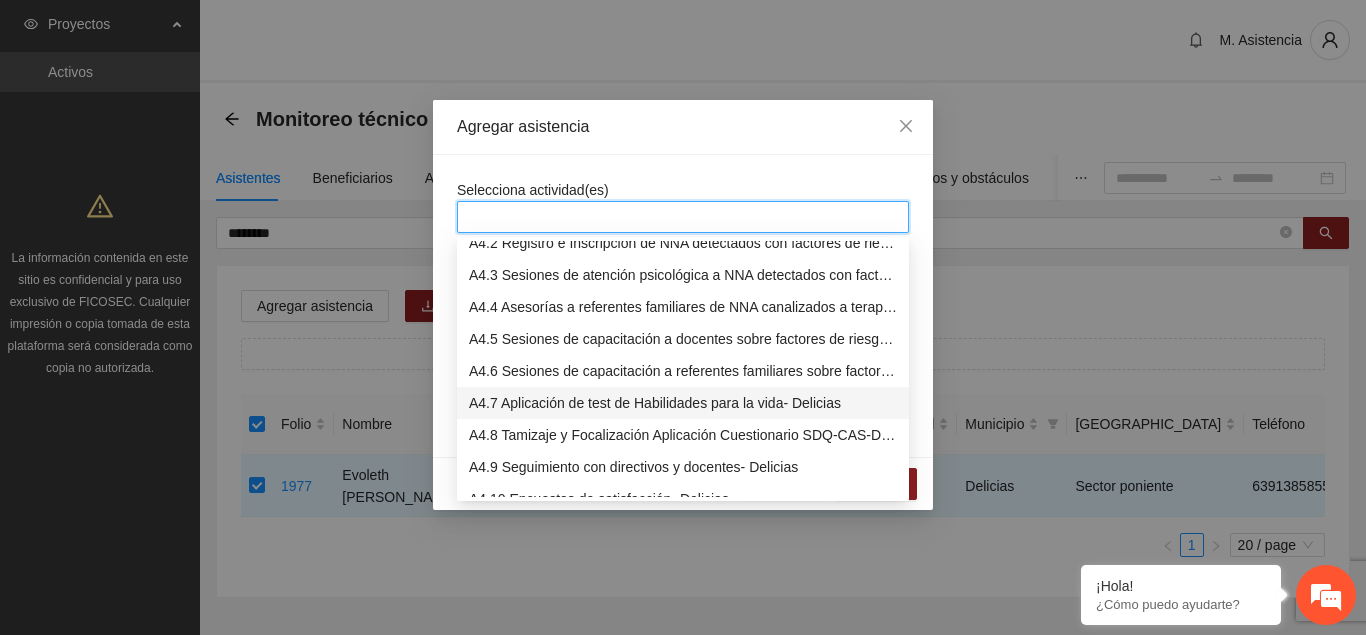 drag, startPoint x: 512, startPoint y: 406, endPoint x: 566, endPoint y: 350, distance: 77.7946 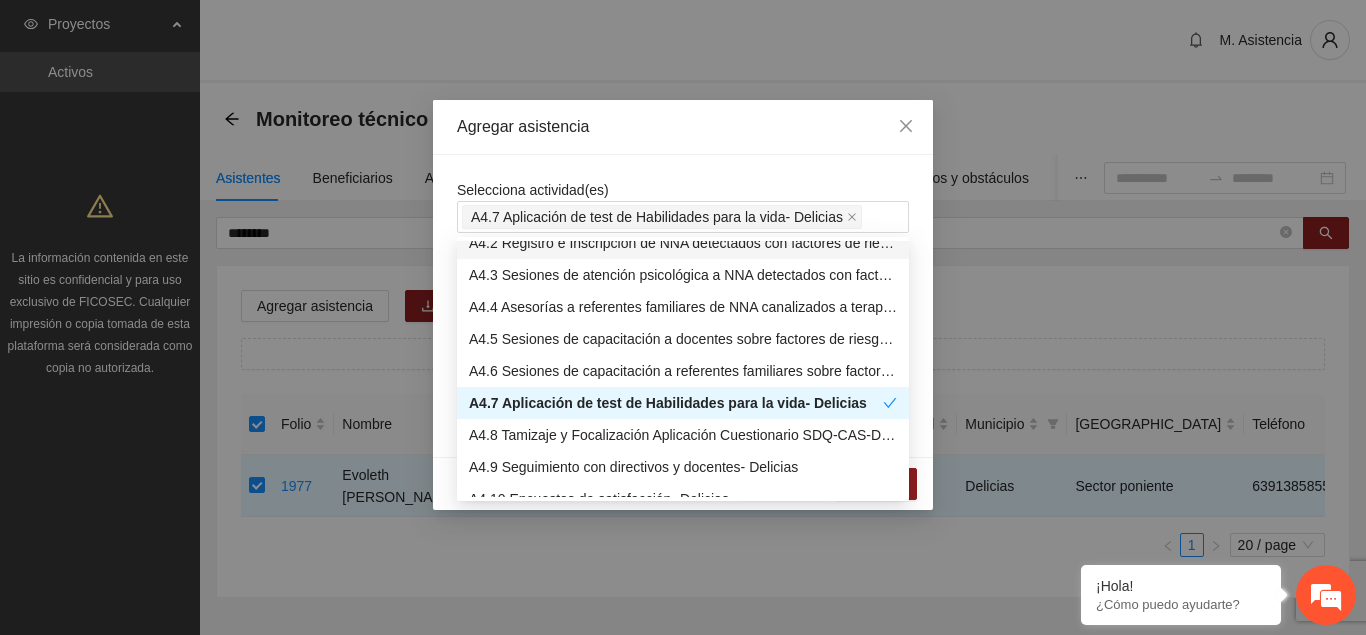 click on "Agregar asistencia" at bounding box center (683, 127) 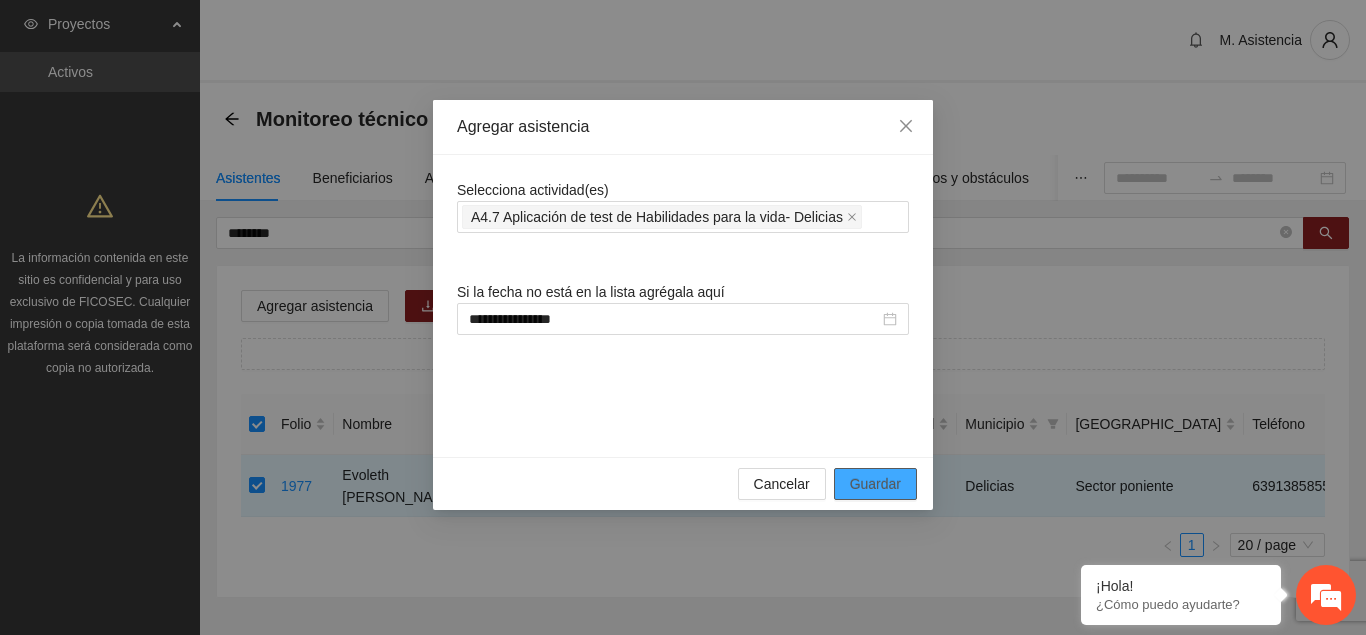 click on "Guardar" at bounding box center (875, 484) 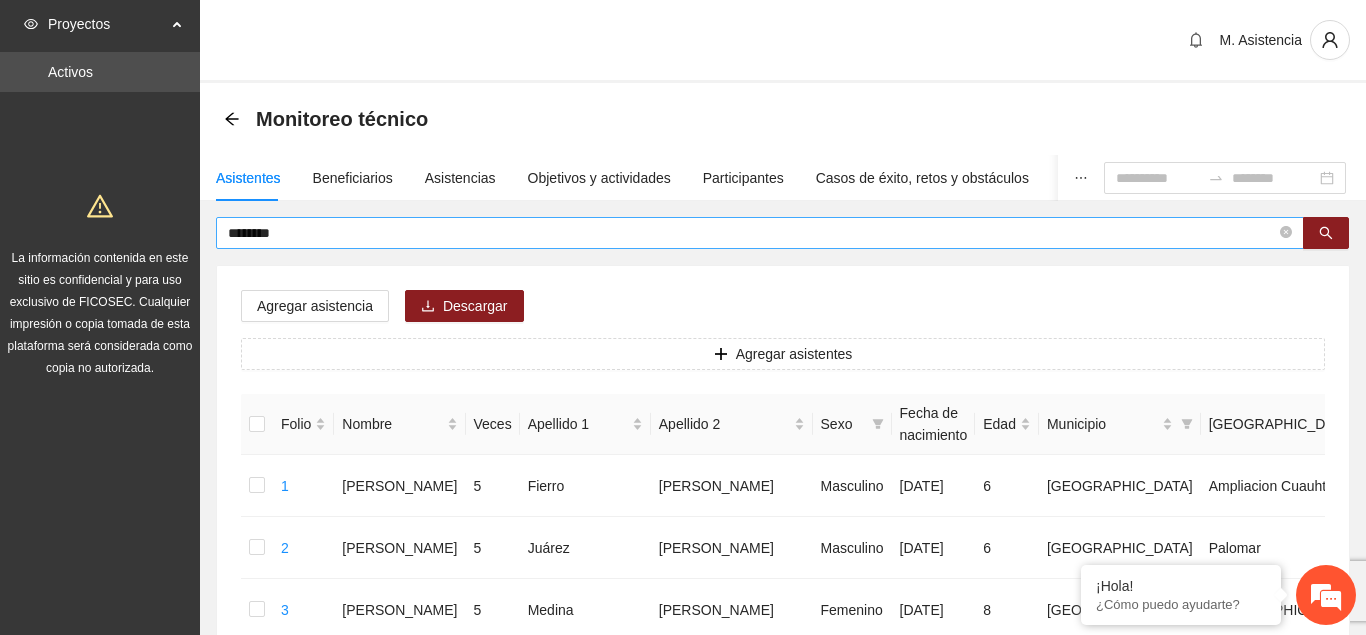 click on "*******" at bounding box center [760, 233] 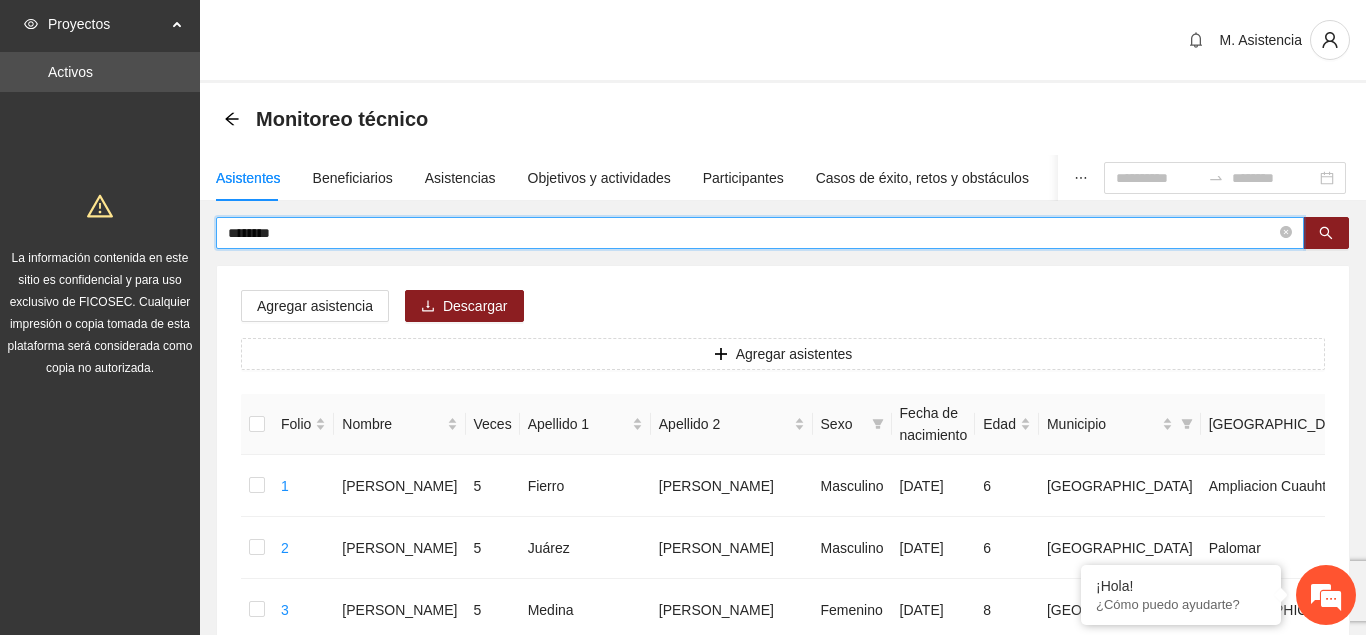 drag, startPoint x: 338, startPoint y: 228, endPoint x: 78, endPoint y: 246, distance: 260.62234 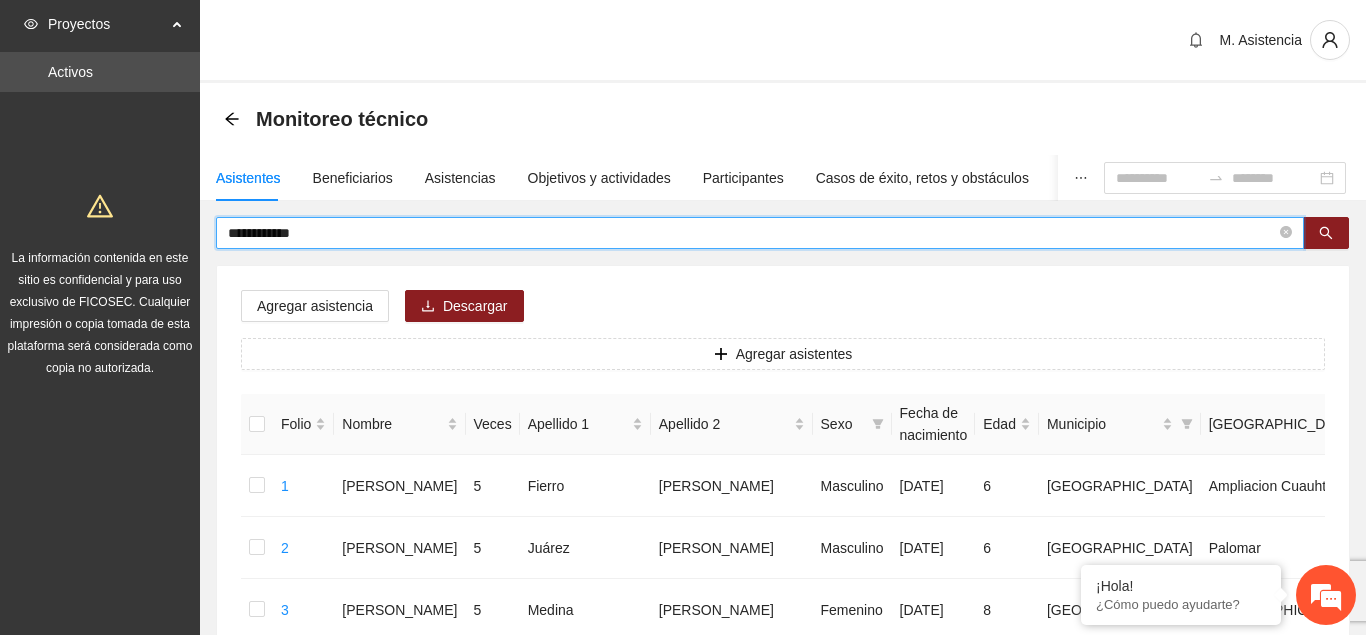 type on "**********" 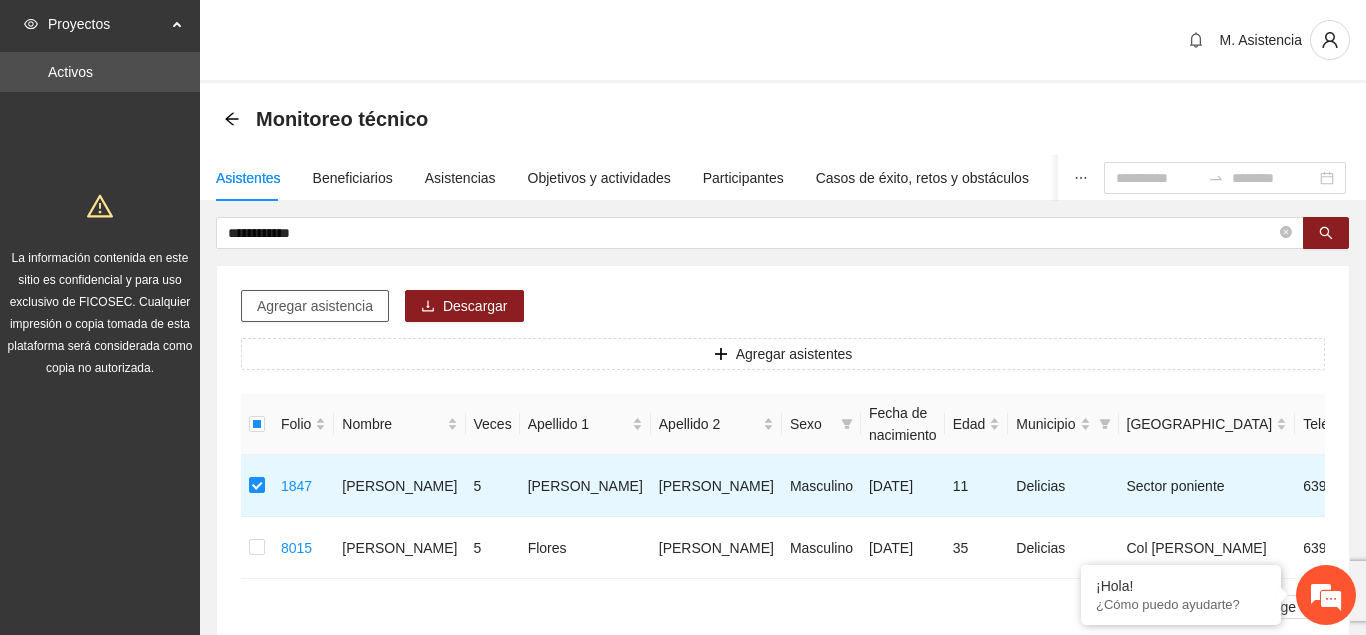 click on "Agregar asistencia" at bounding box center (315, 306) 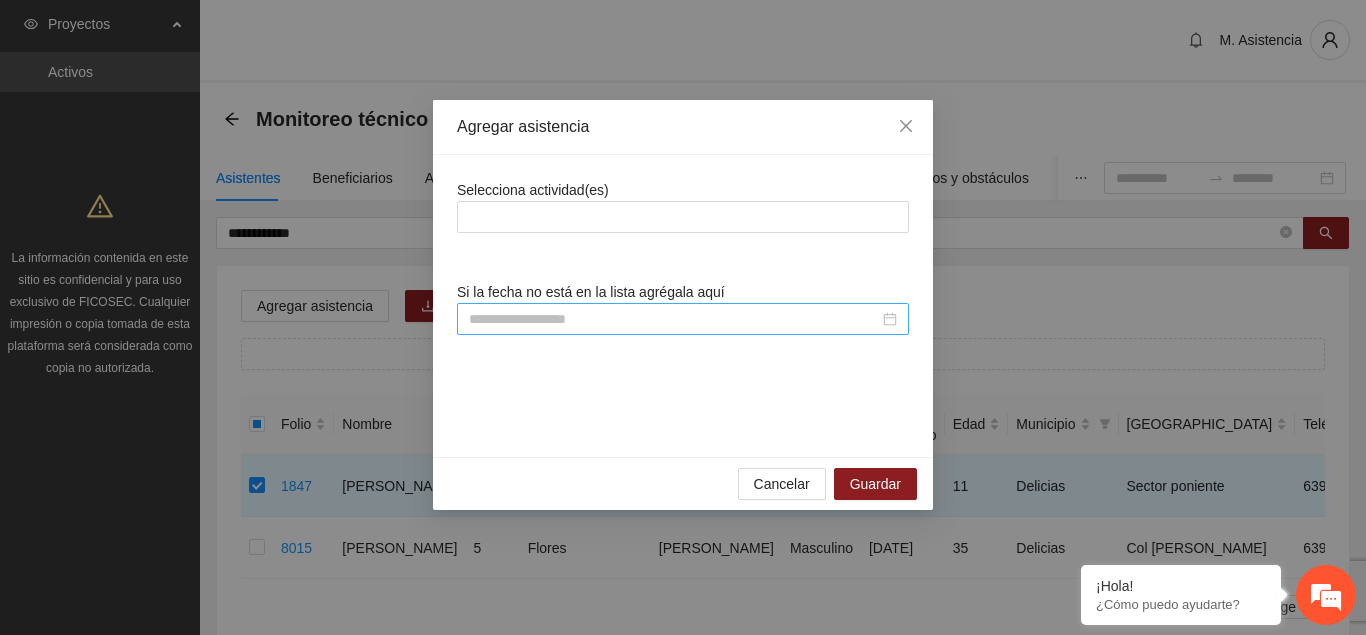 click at bounding box center [674, 319] 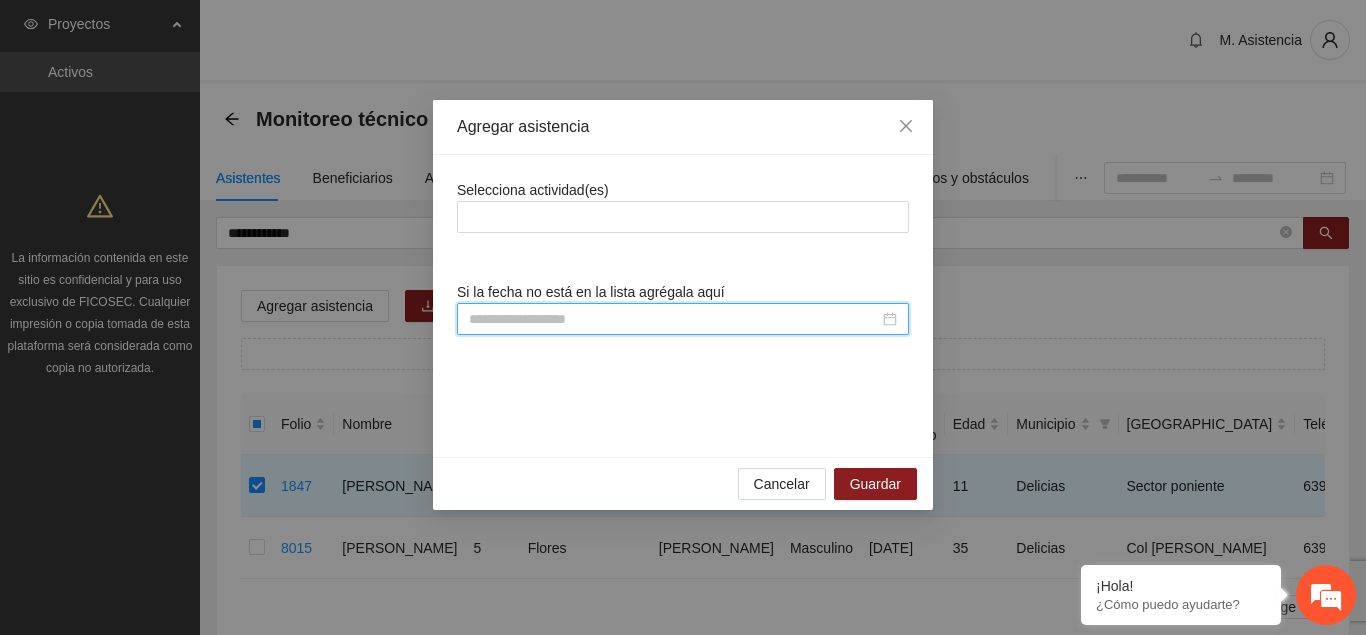 scroll, scrollTop: 308, scrollLeft: 0, axis: vertical 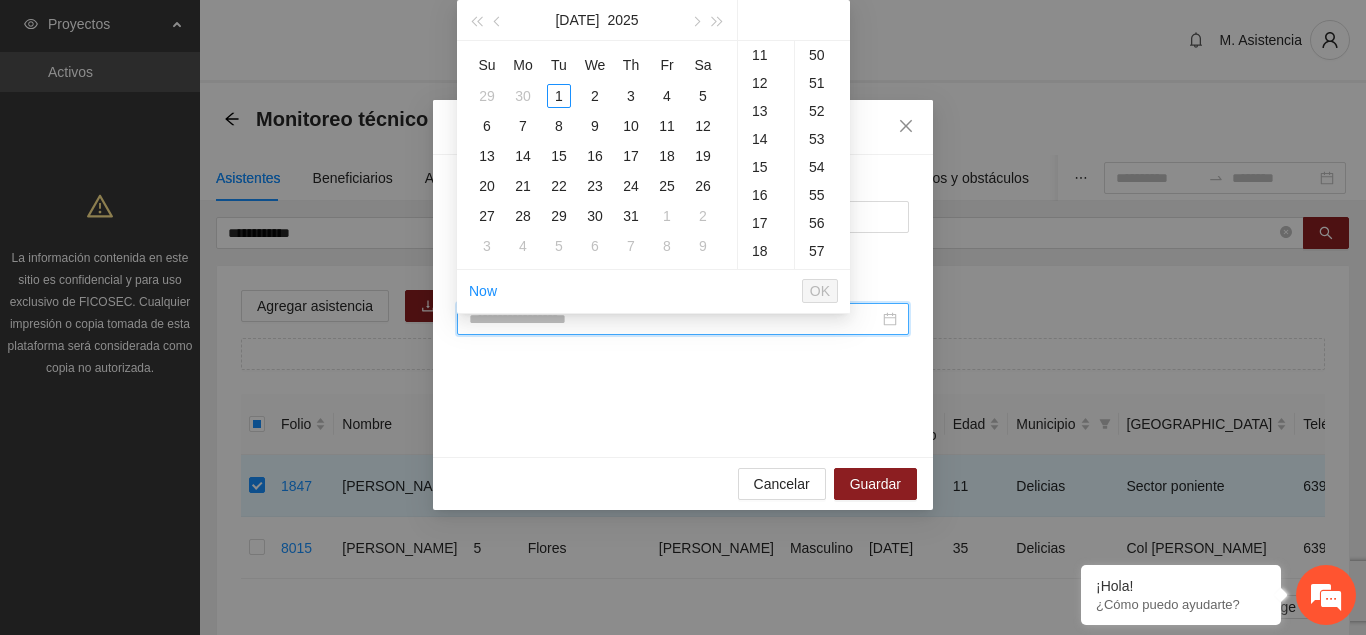 paste on "**********" 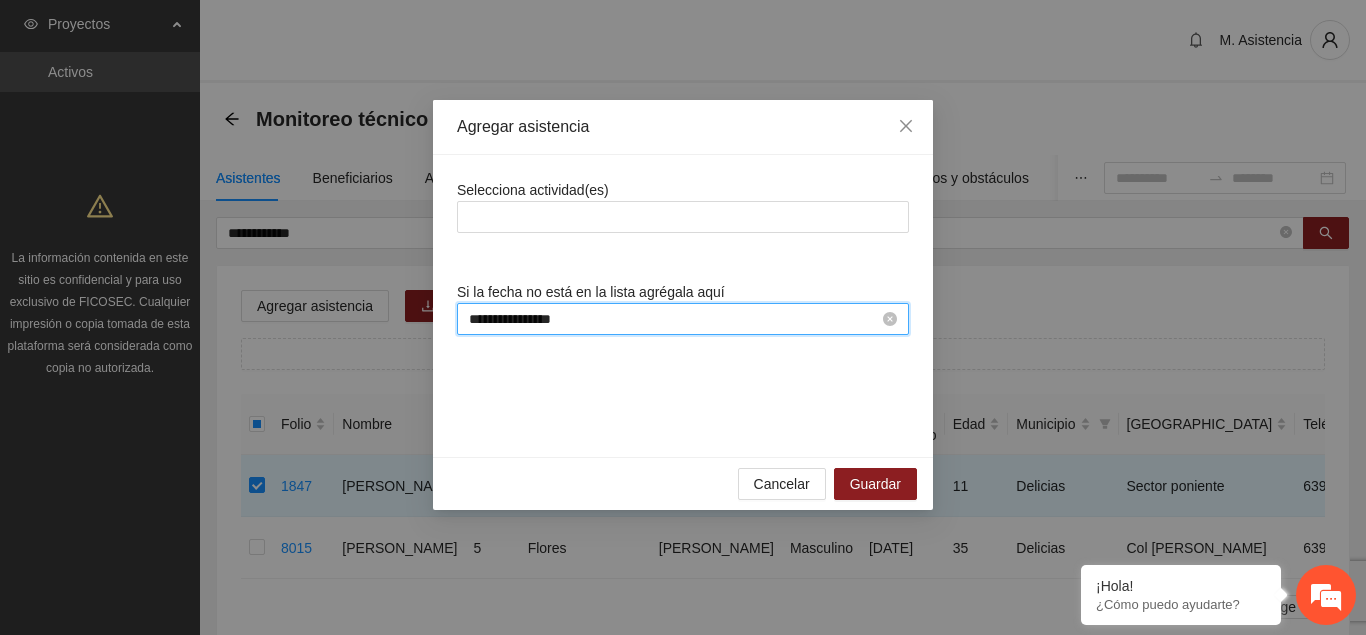scroll, scrollTop: 308, scrollLeft: 0, axis: vertical 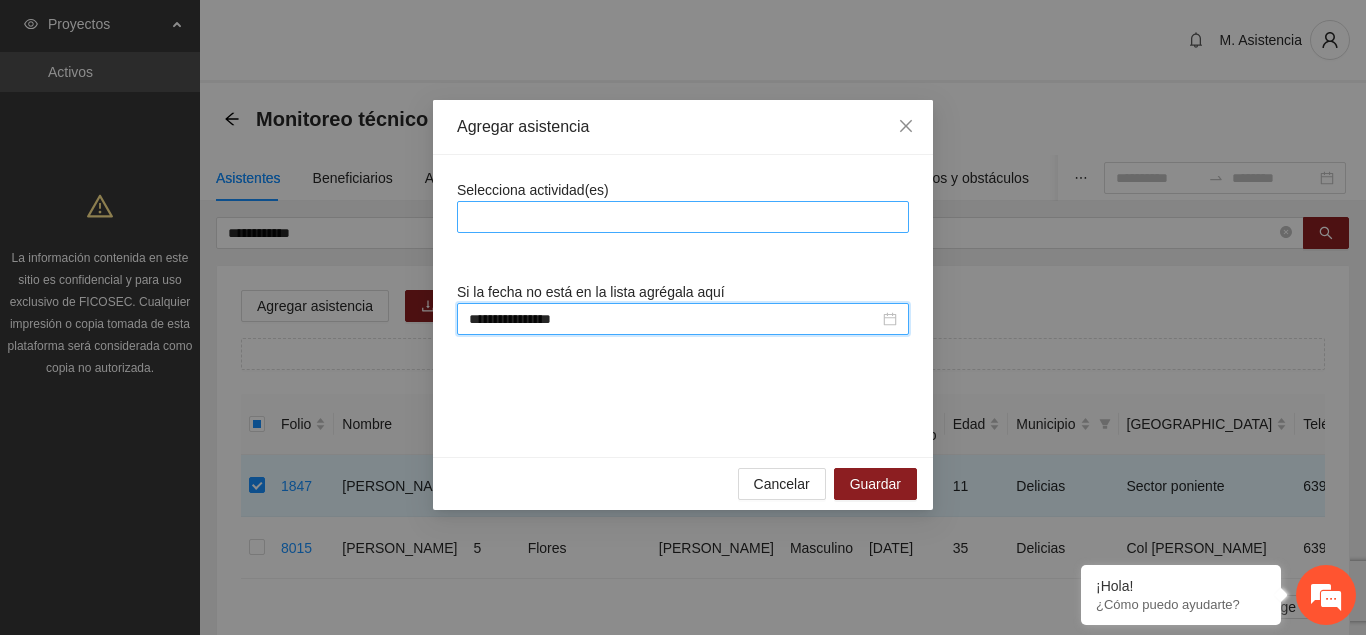 click at bounding box center (683, 217) 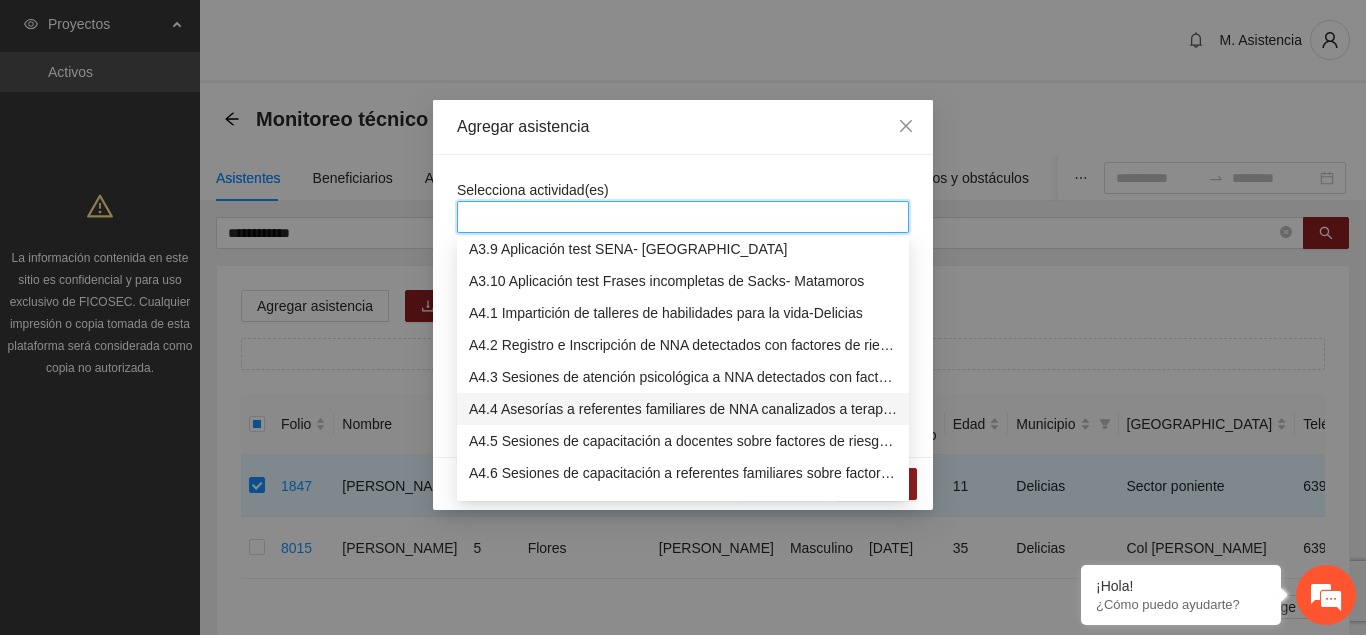 scroll, scrollTop: 1428, scrollLeft: 0, axis: vertical 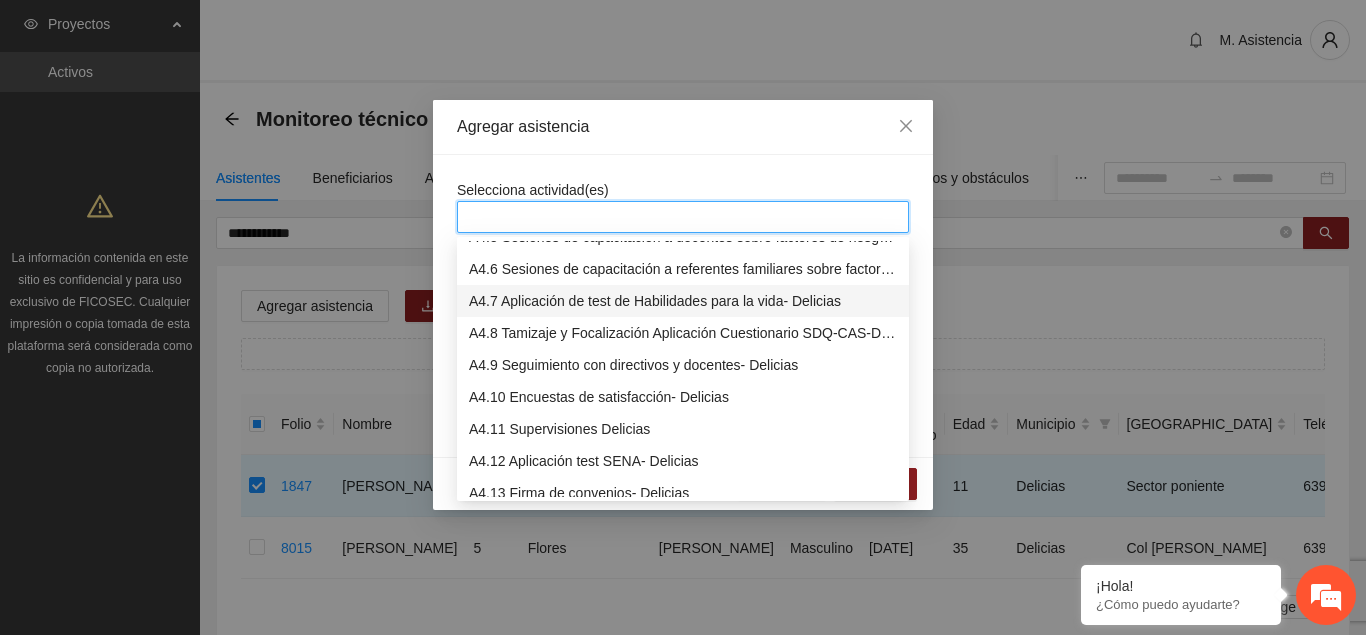 click on "A4.7 Aplicación de test de Habilidades para la vida- Delicias" at bounding box center [683, 301] 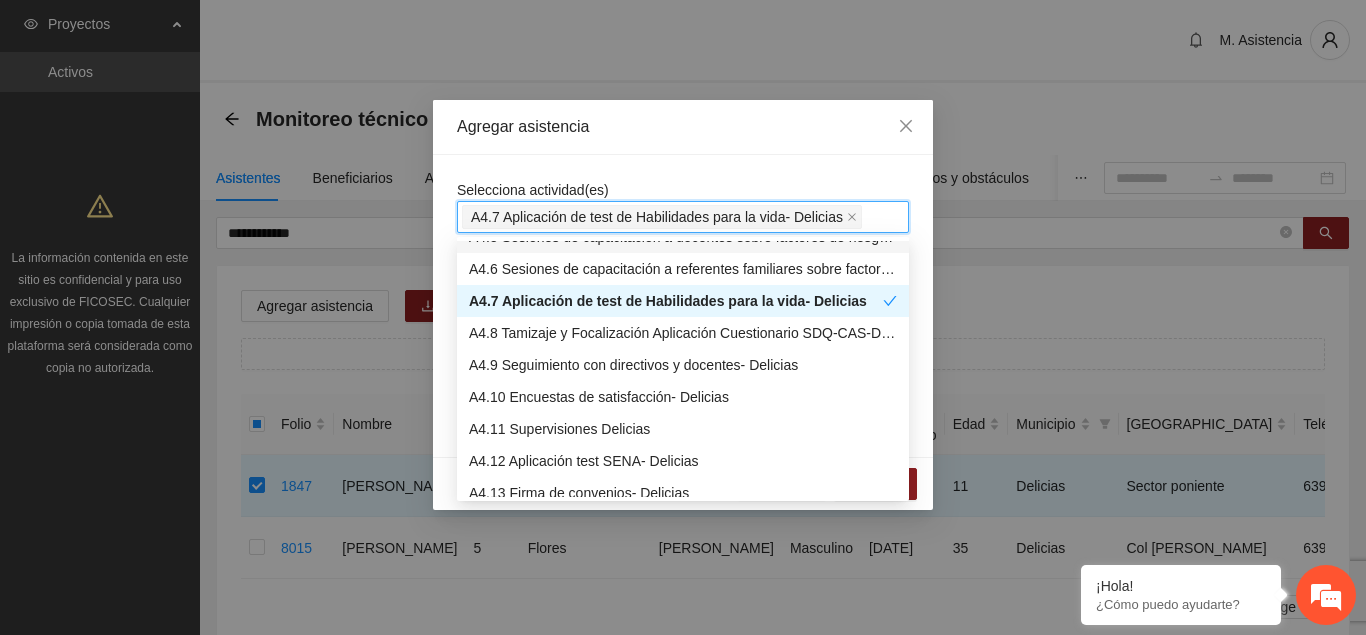 click on "Agregar asistencia" at bounding box center [683, 127] 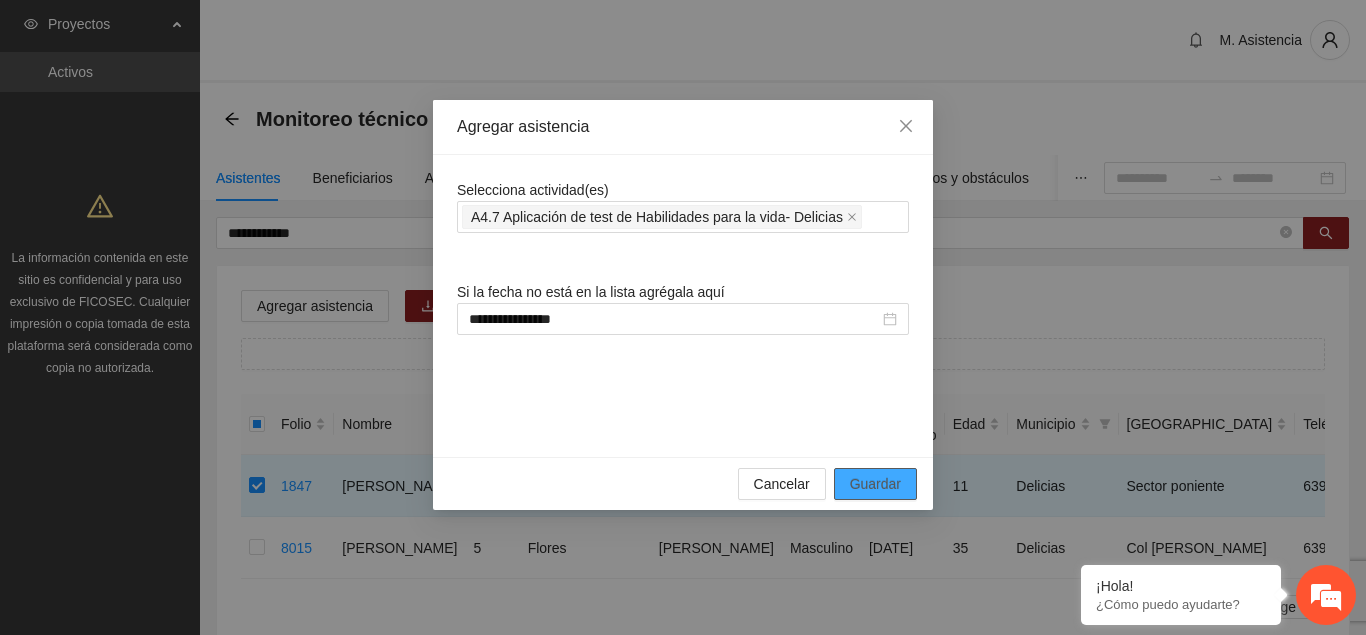 click on "Guardar" at bounding box center [875, 484] 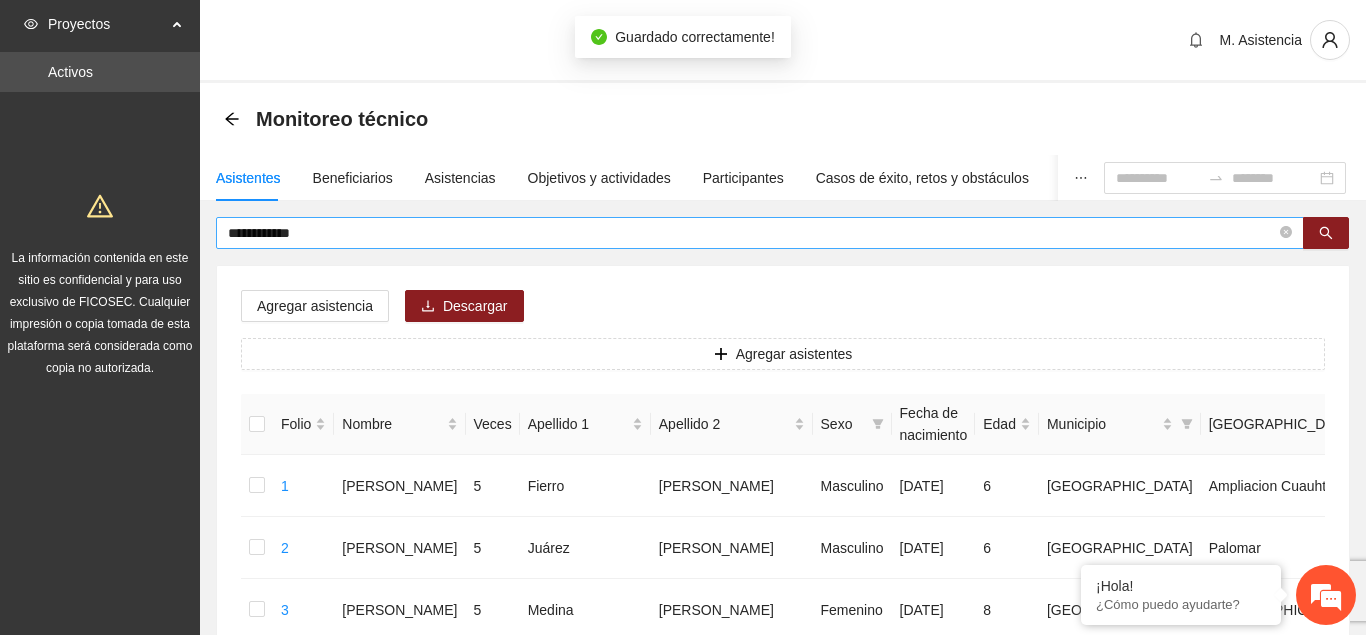 click on "**********" at bounding box center (760, 233) 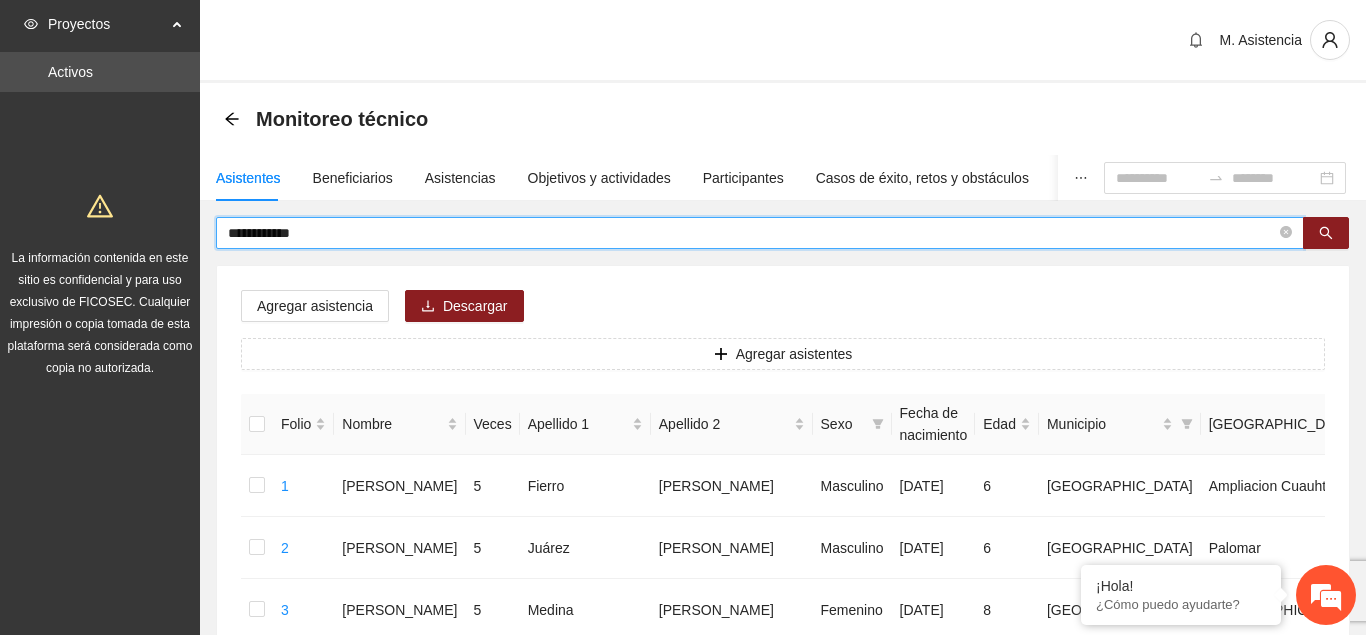 click on "**********" at bounding box center [752, 233] 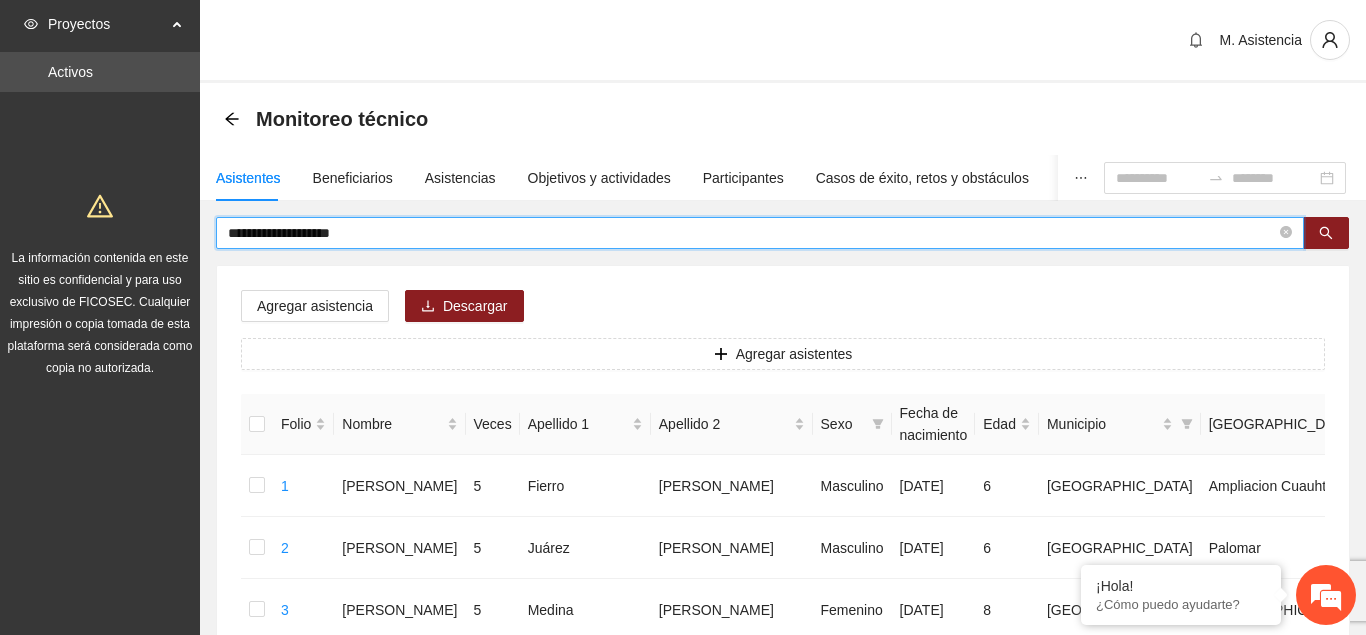 type on "**********" 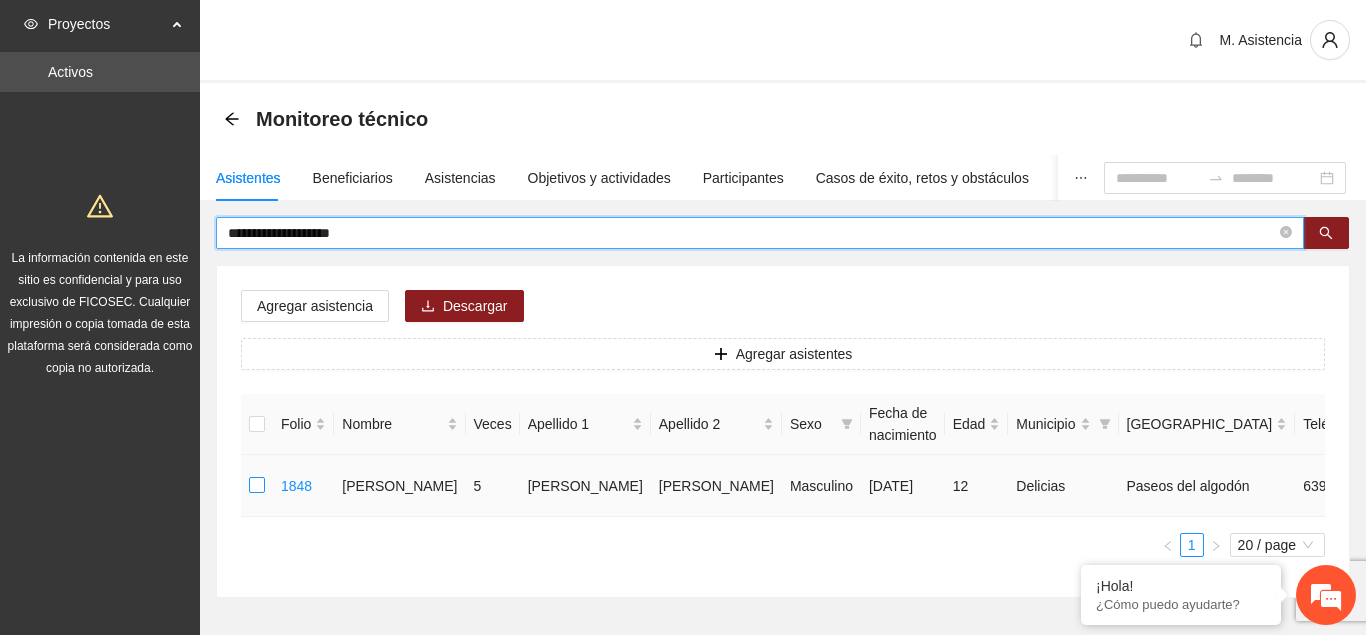 click at bounding box center [257, 486] 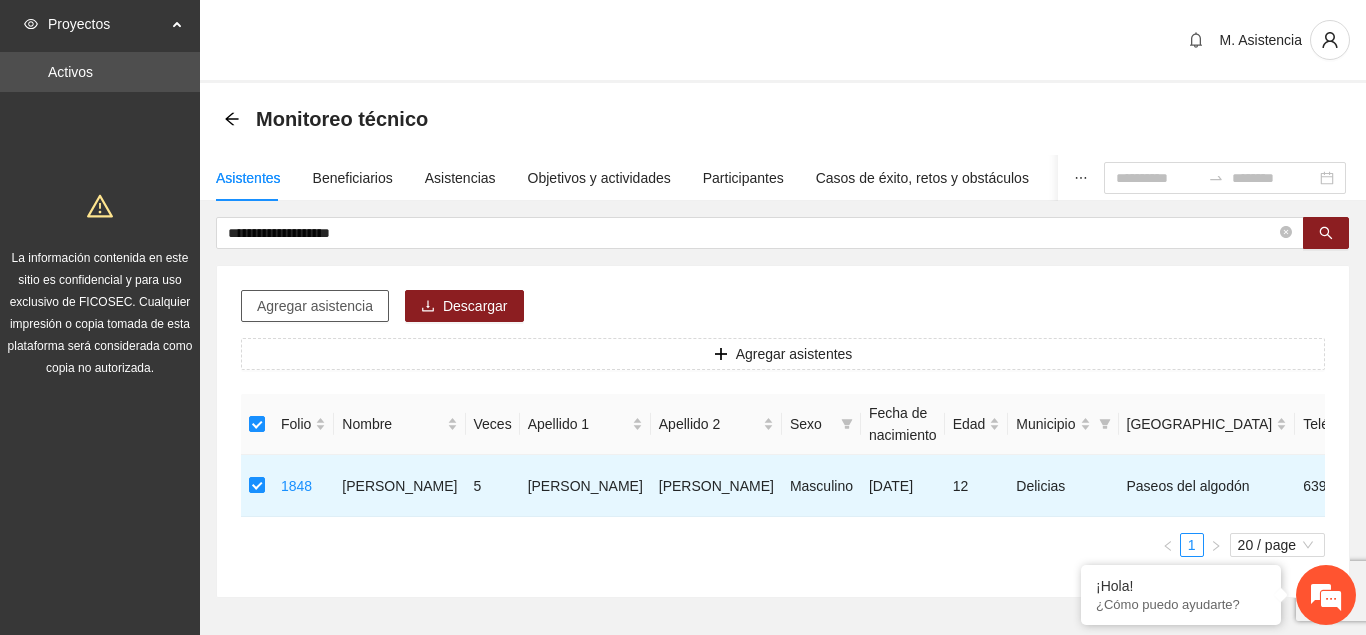 click on "Agregar asistencia" at bounding box center [315, 306] 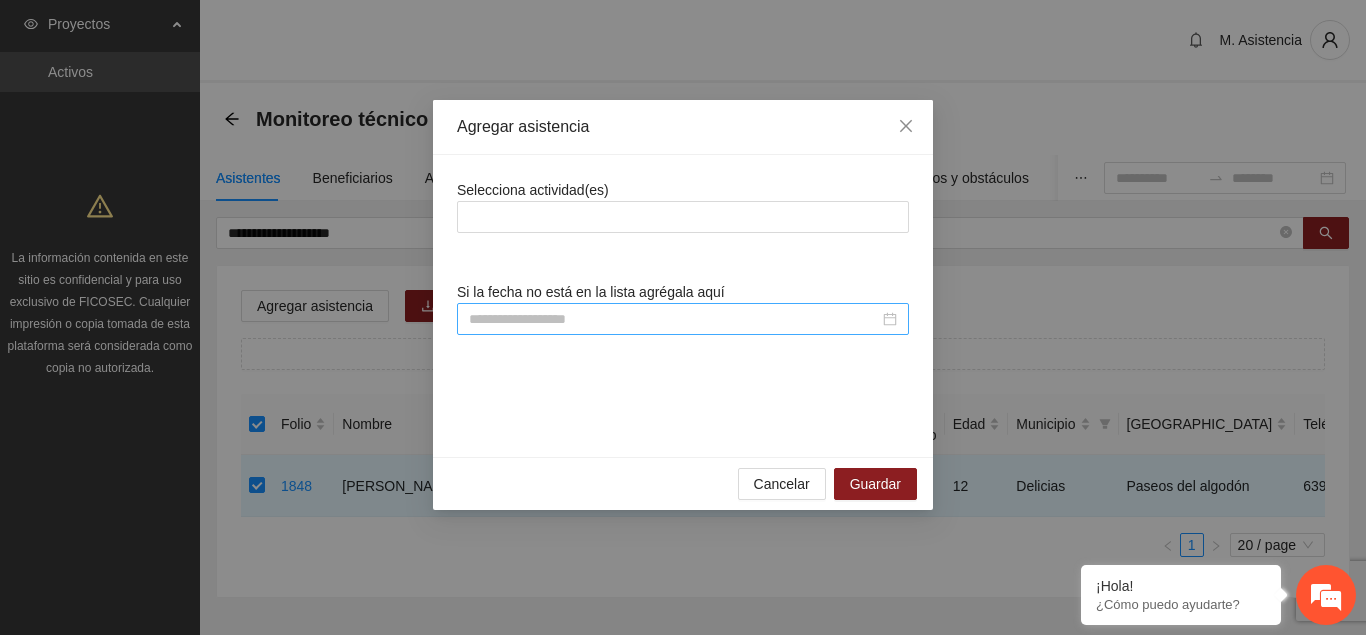click at bounding box center [674, 319] 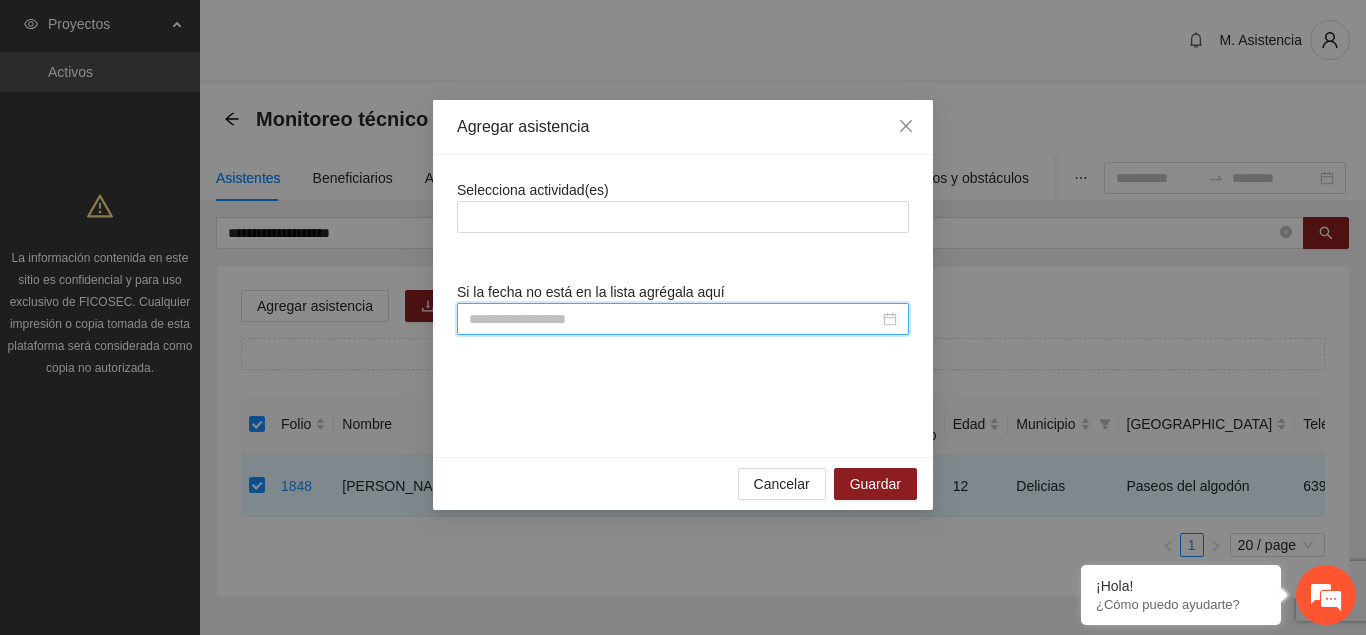 scroll, scrollTop: 308, scrollLeft: 0, axis: vertical 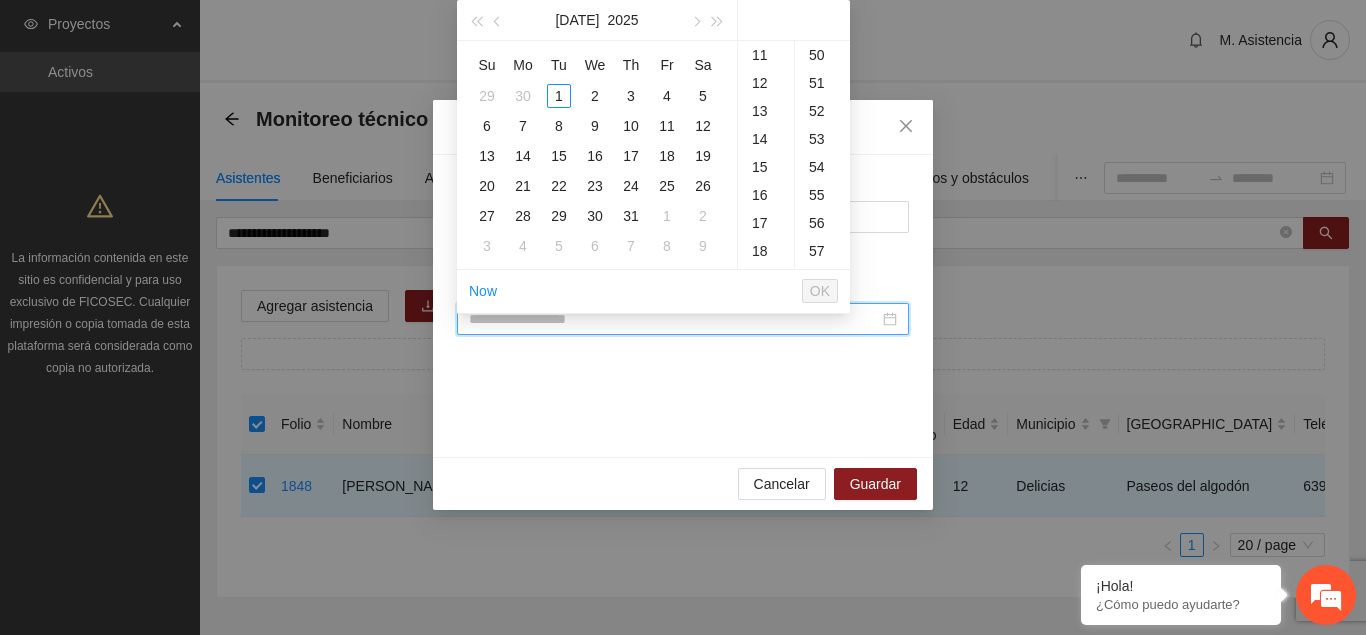 paste on "**********" 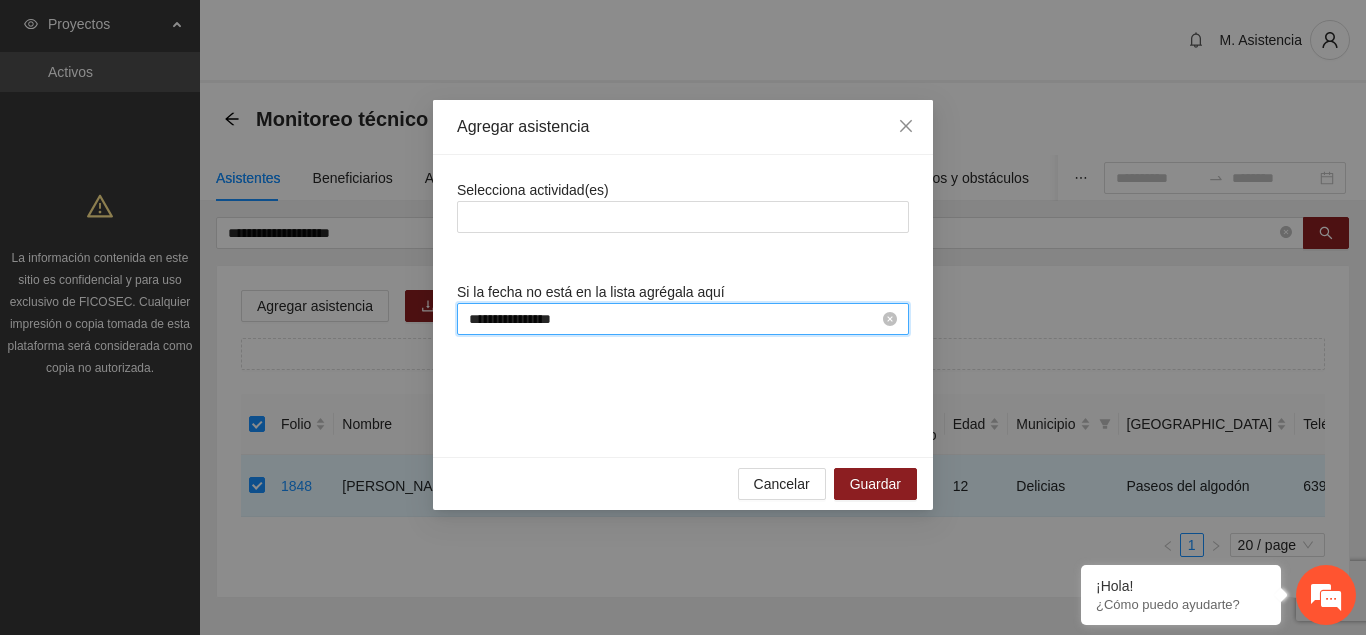 scroll, scrollTop: 308, scrollLeft: 0, axis: vertical 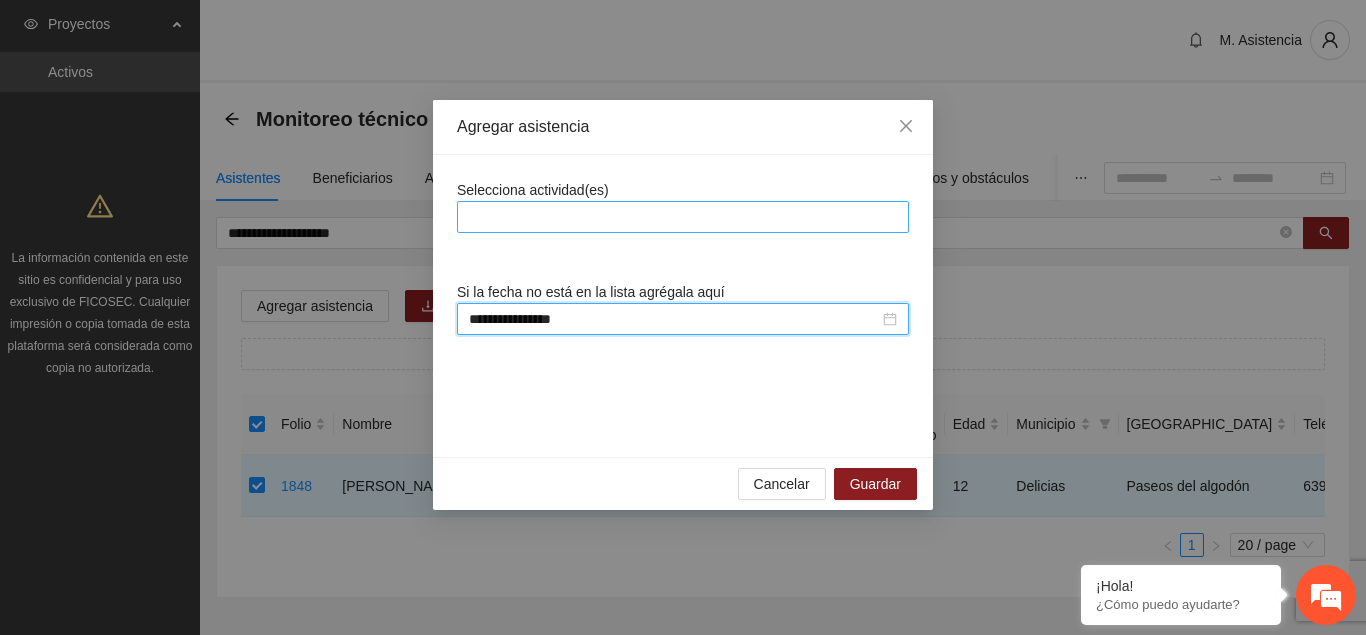 click at bounding box center (683, 217) 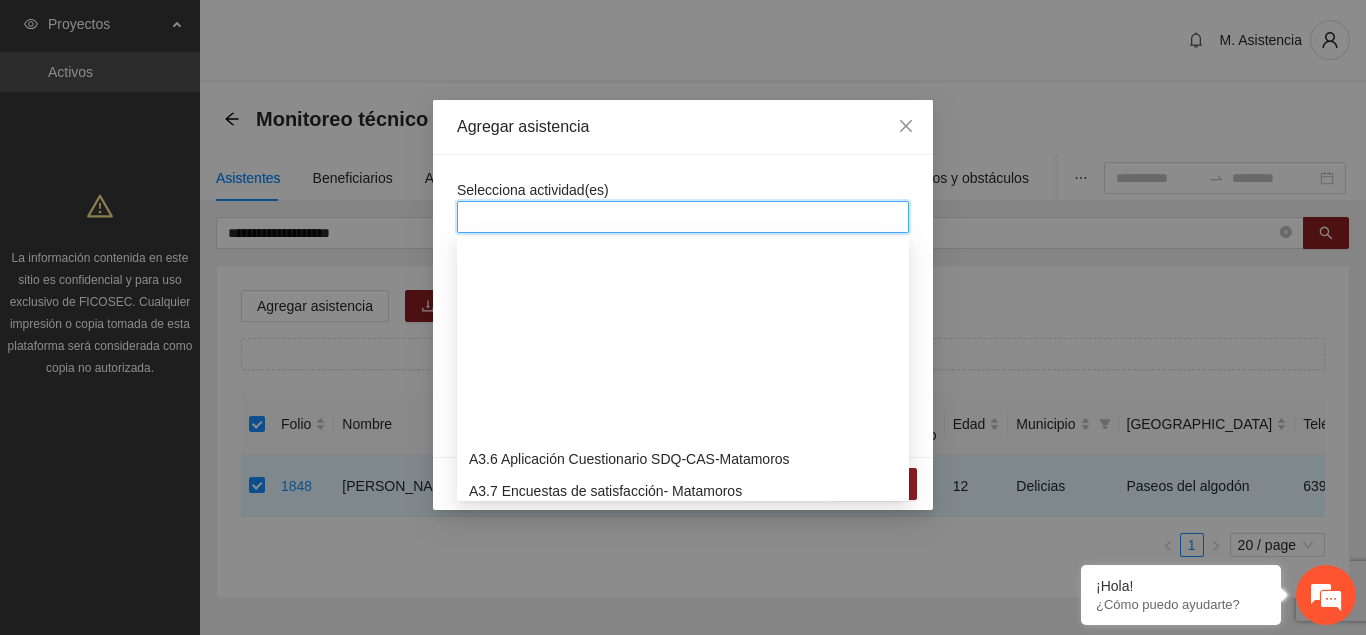 scroll, scrollTop: 1326, scrollLeft: 0, axis: vertical 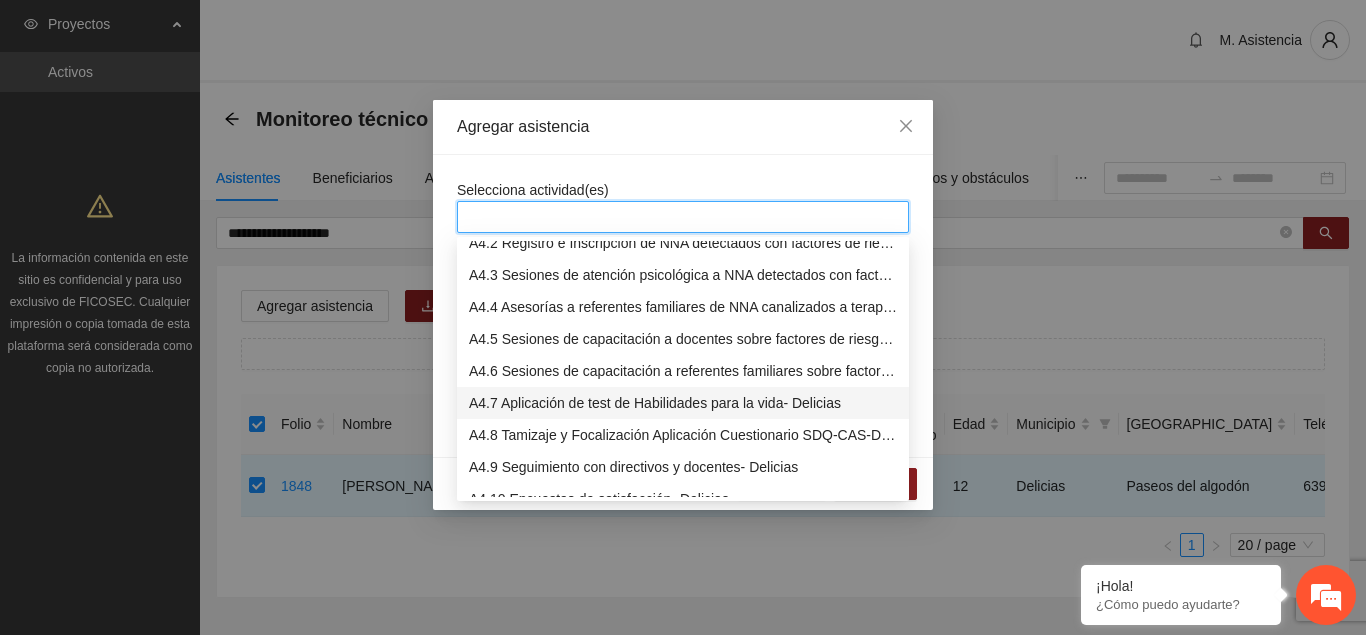 click on "A4.7 Aplicación de test de Habilidades para la vida- Delicias" at bounding box center (683, 403) 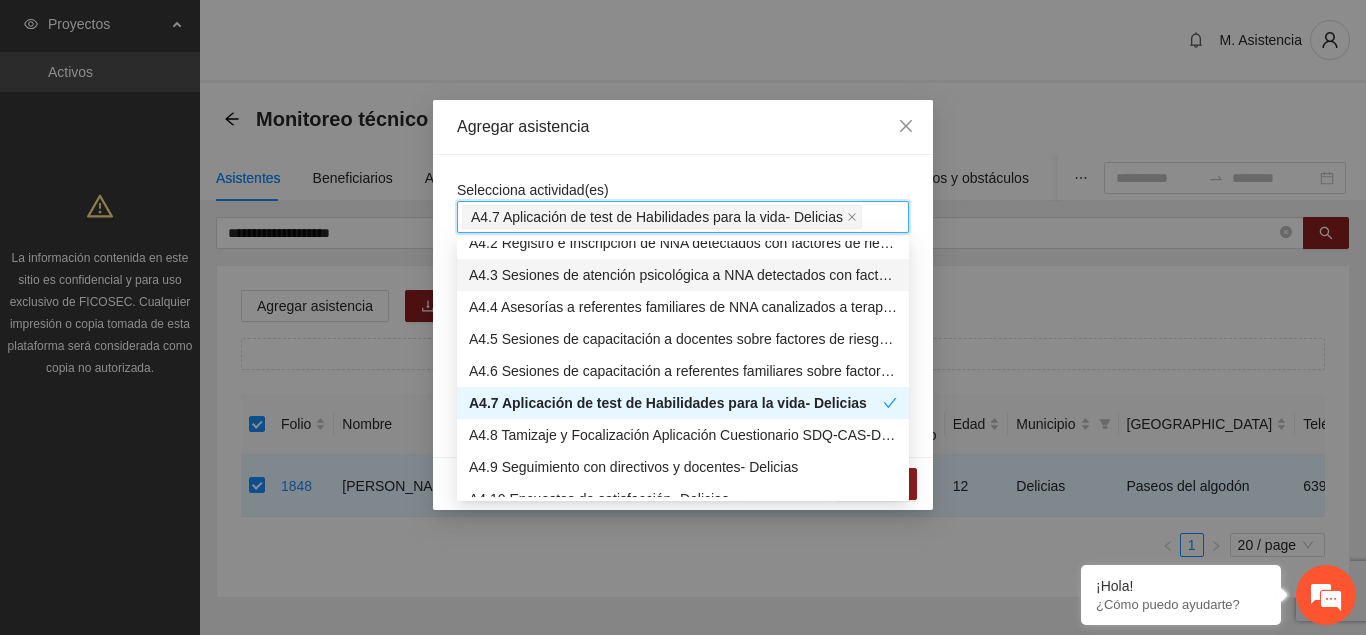 click on "Agregar asistencia" at bounding box center [683, 127] 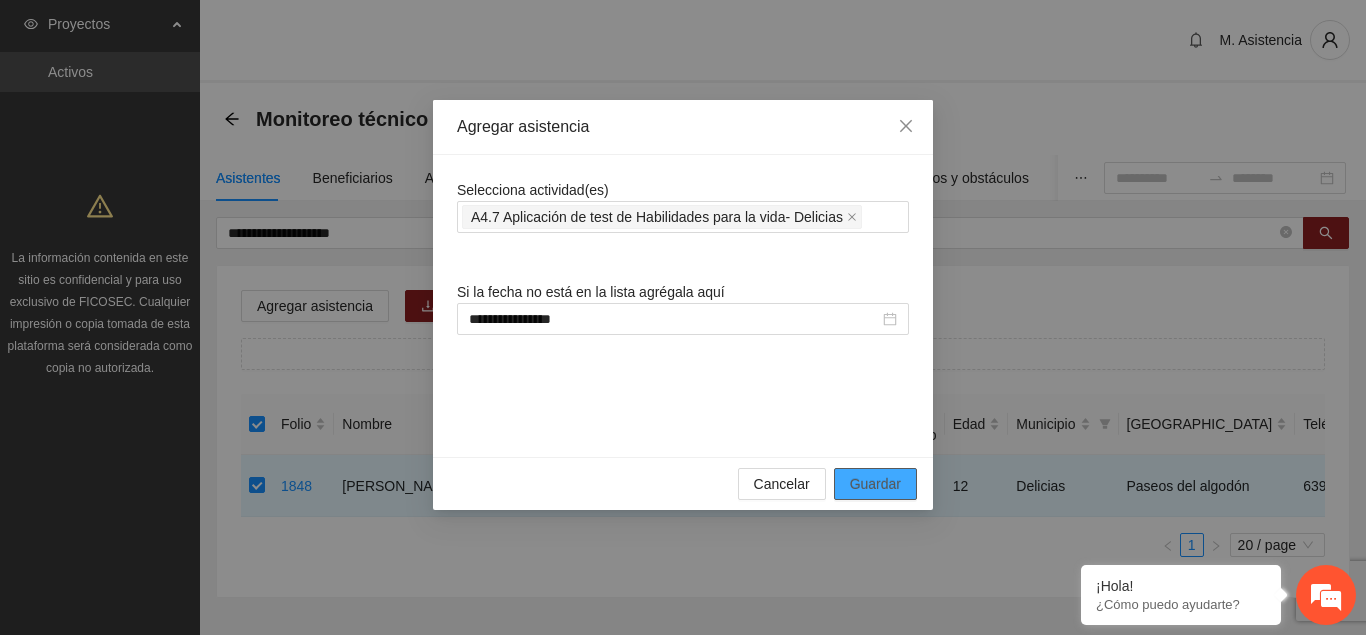 click on "Guardar" at bounding box center (875, 484) 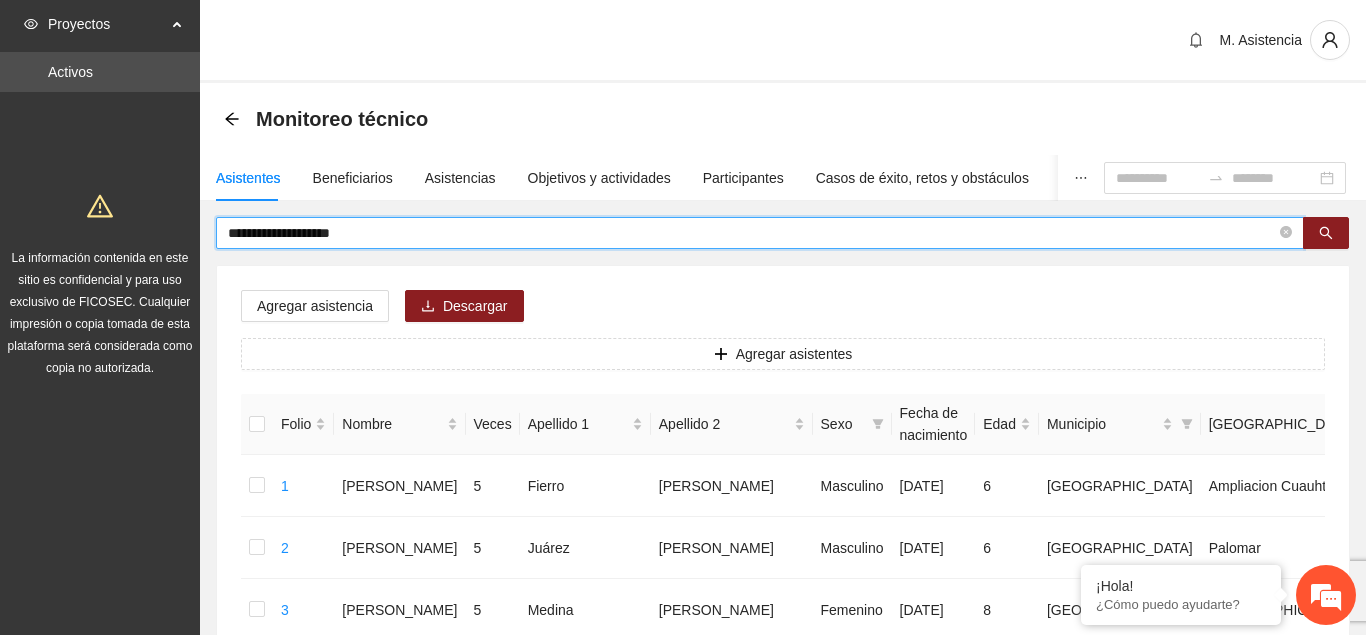 drag, startPoint x: 401, startPoint y: 240, endPoint x: 88, endPoint y: 240, distance: 313 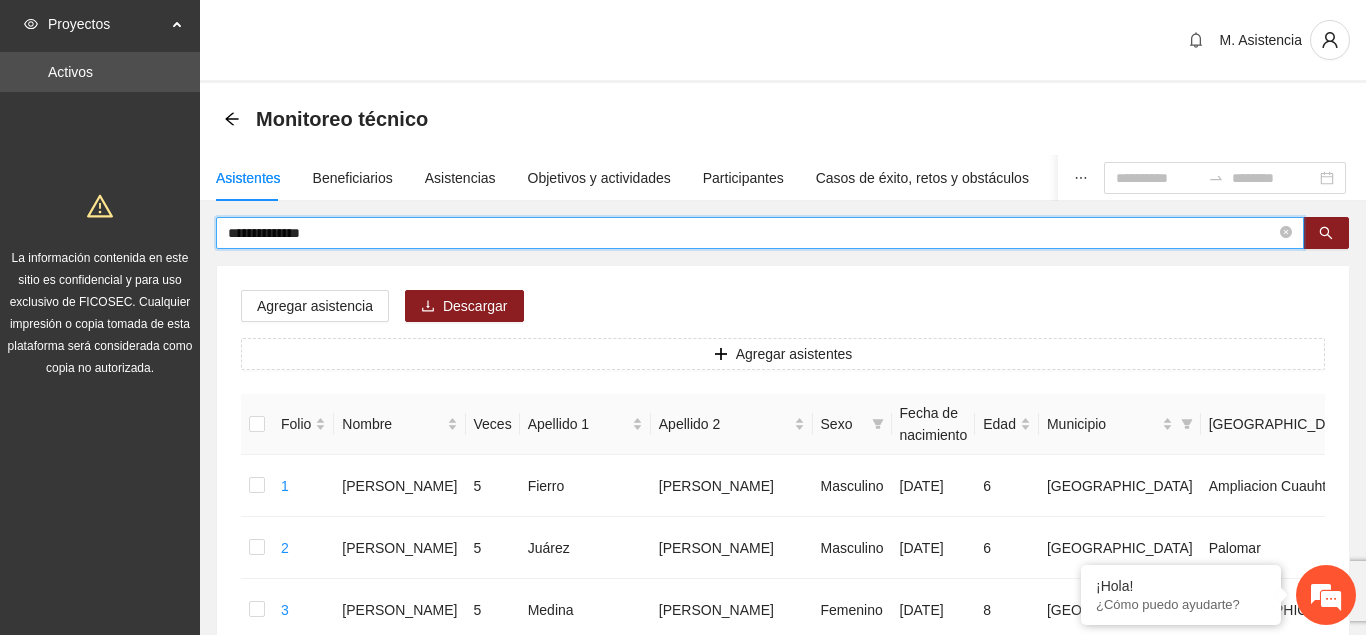 type on "**********" 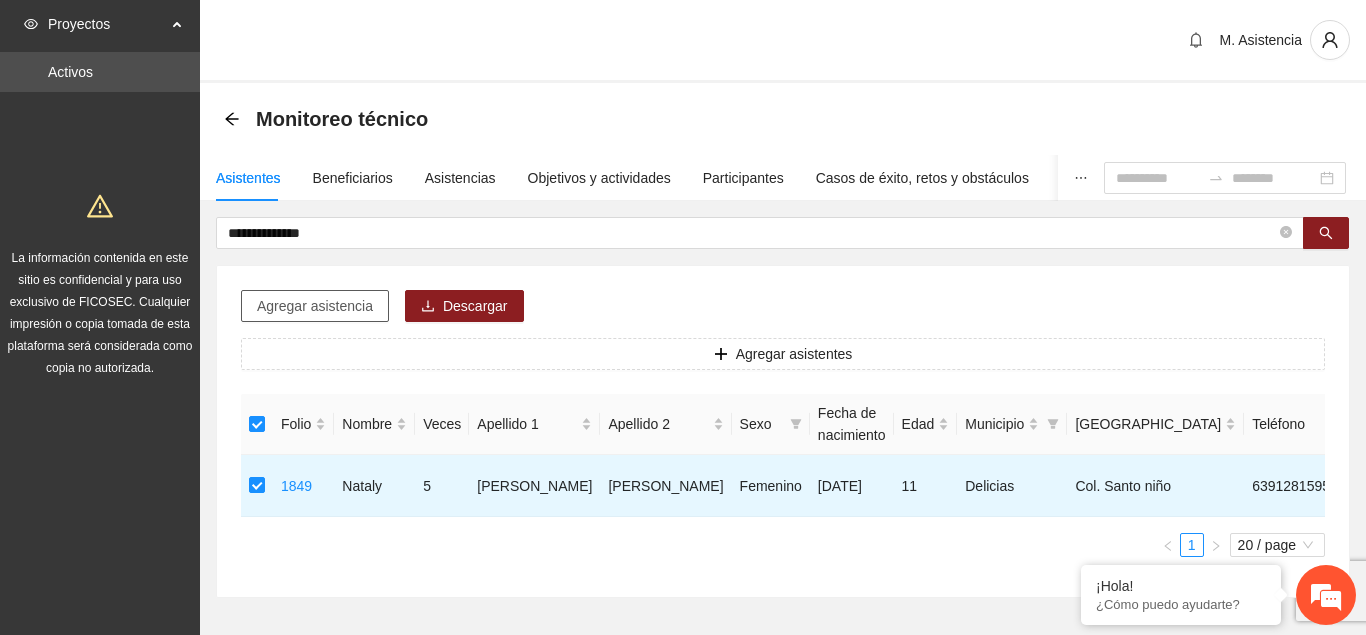 click on "Agregar asistencia" at bounding box center [315, 306] 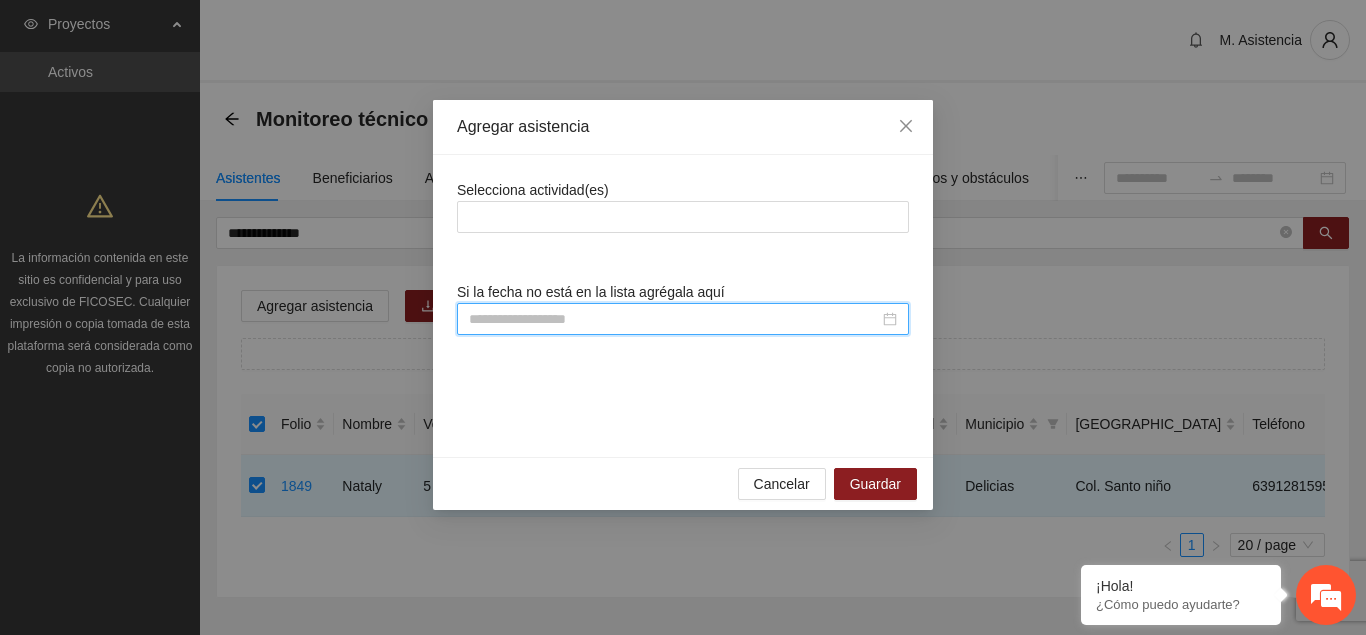 click at bounding box center [674, 319] 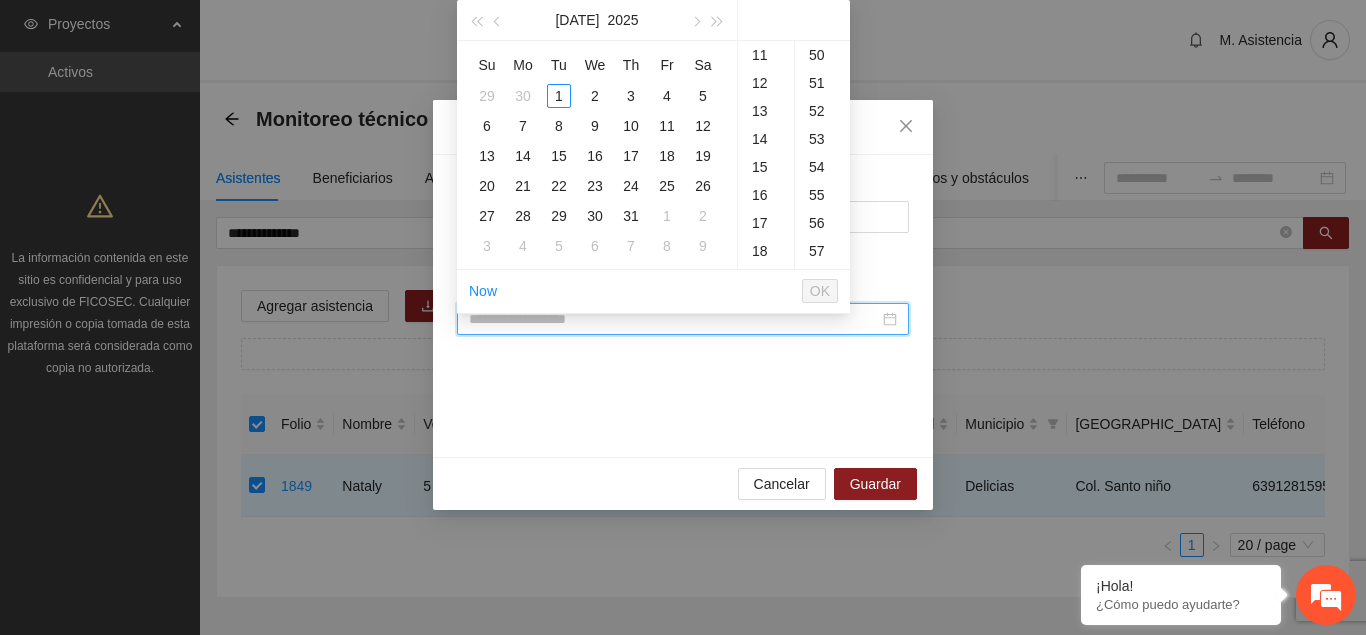 scroll, scrollTop: 308, scrollLeft: 0, axis: vertical 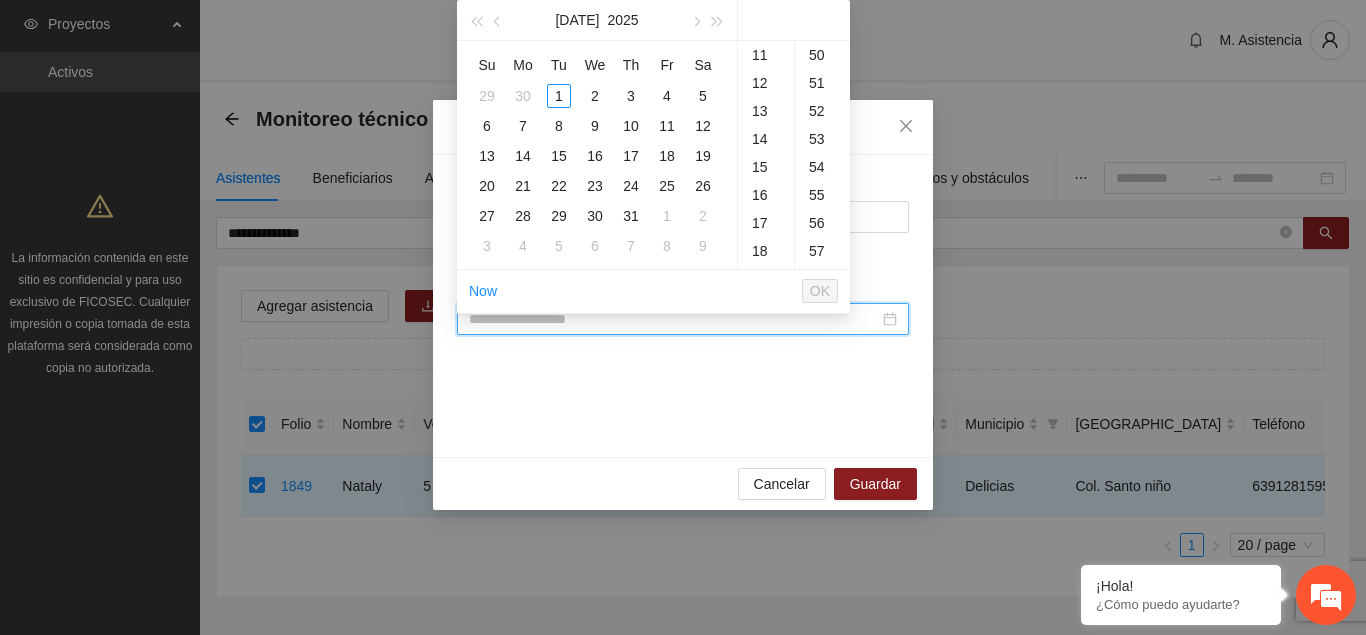 type on "*" 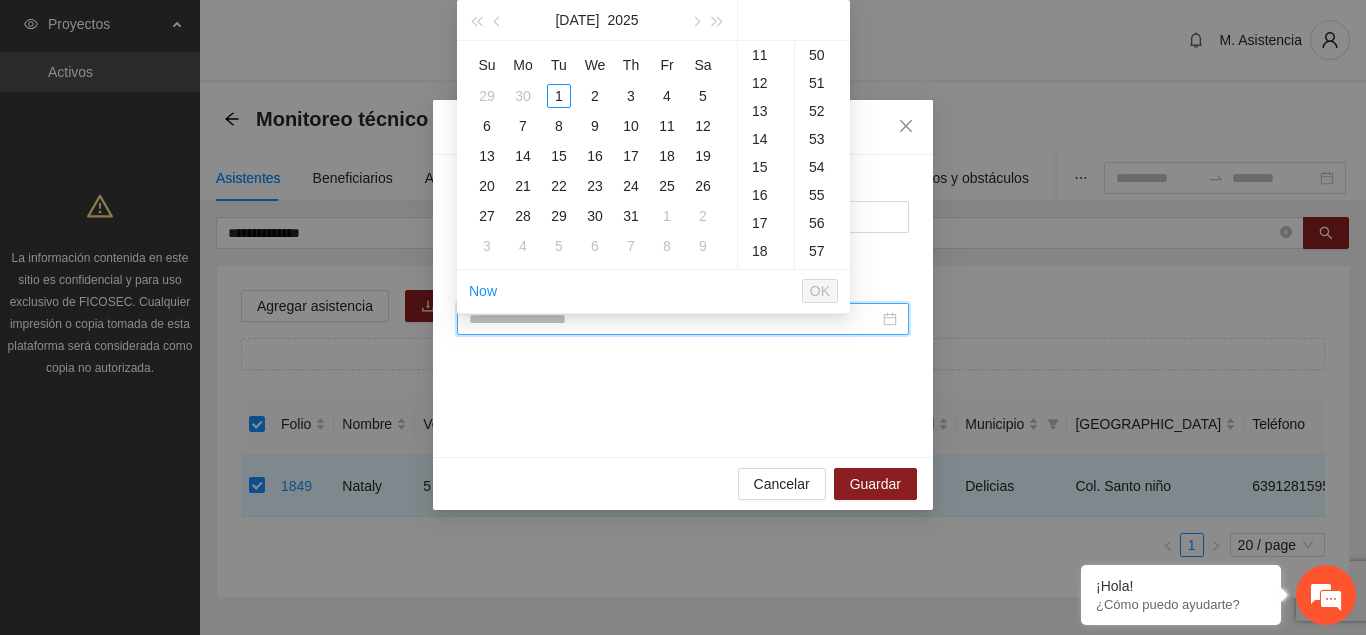 paste on "**********" 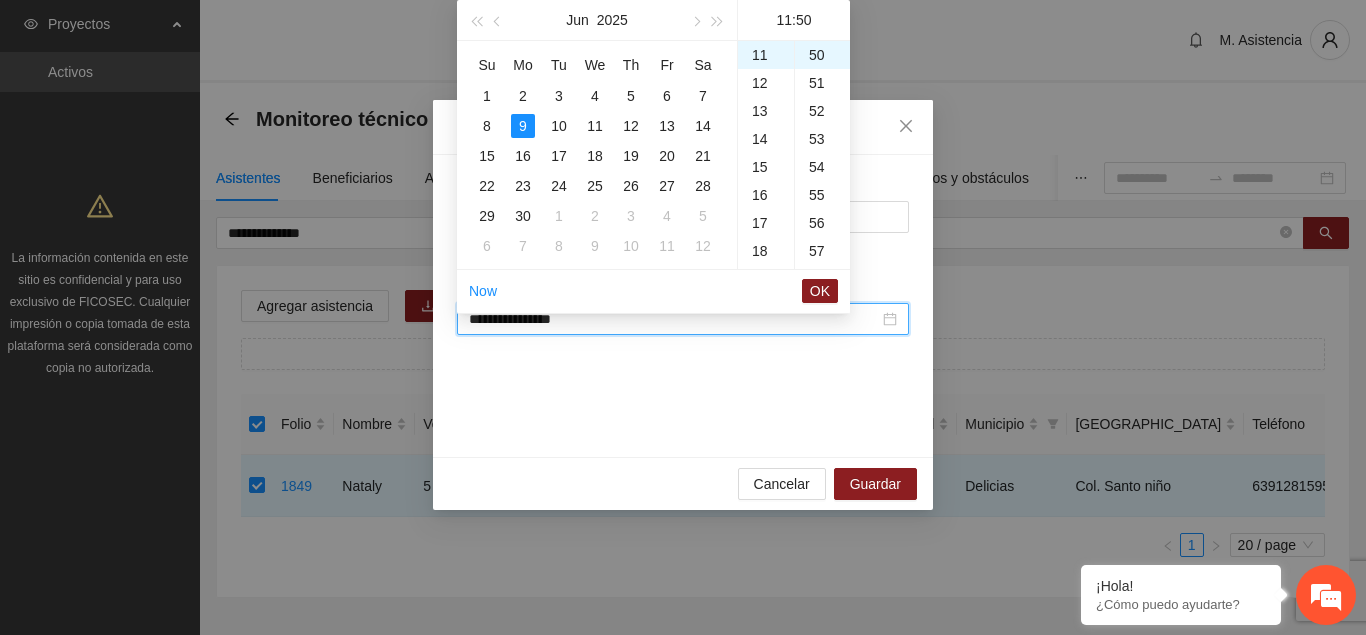 scroll, scrollTop: 308, scrollLeft: 0, axis: vertical 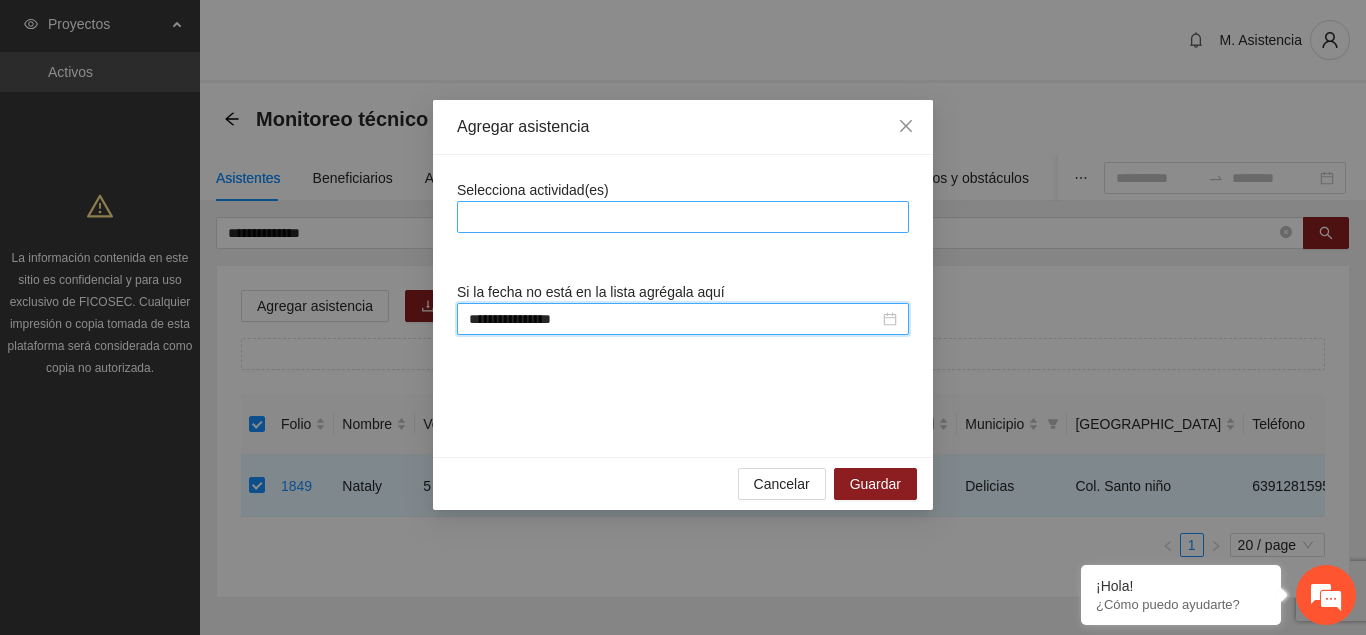 click at bounding box center (683, 217) 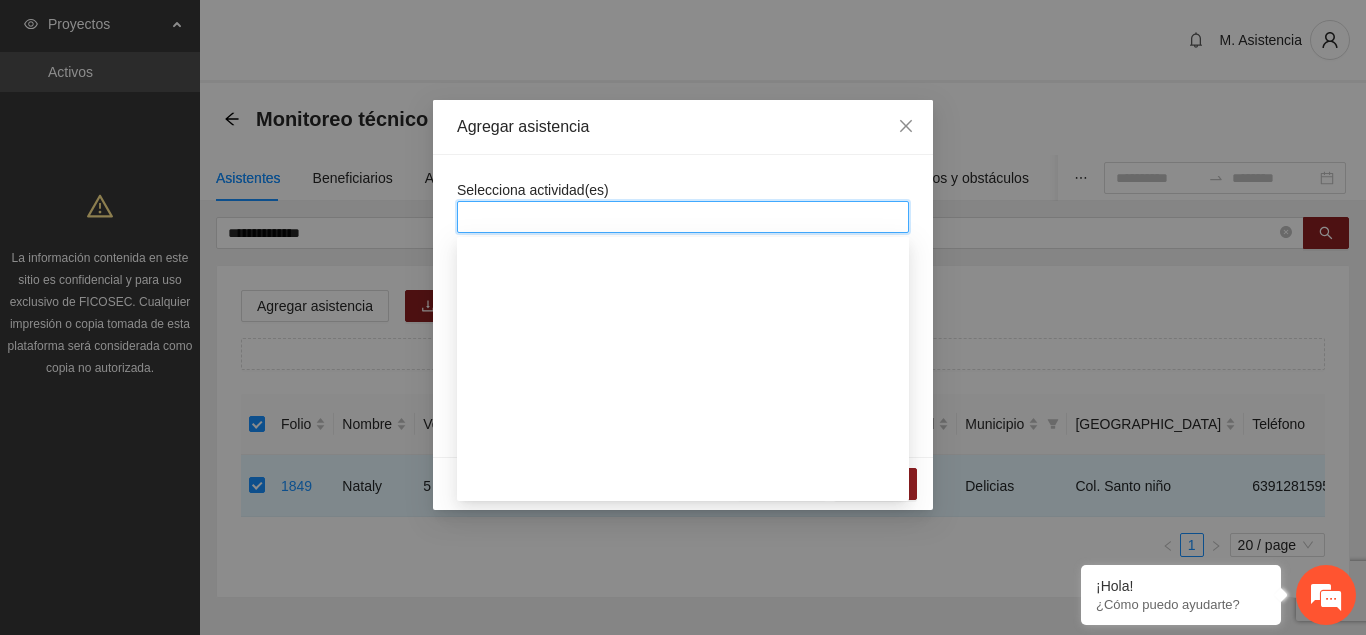 scroll, scrollTop: 1326, scrollLeft: 0, axis: vertical 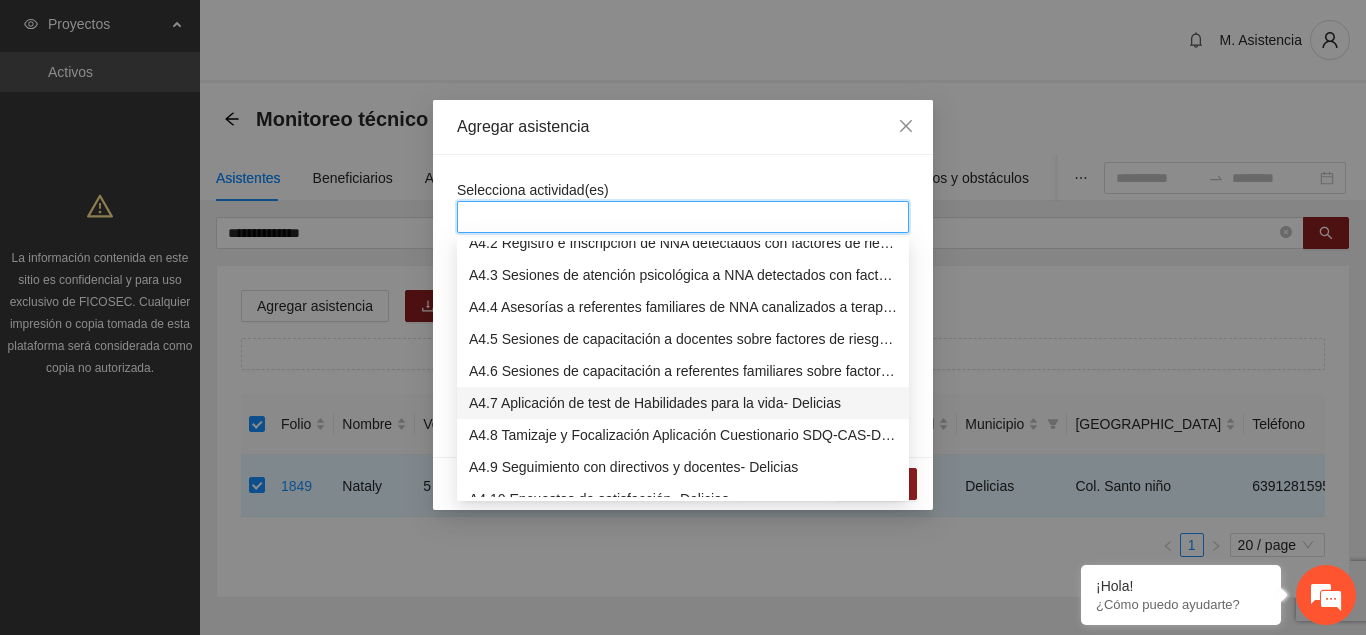 click on "A4.7 Aplicación de test de Habilidades para la vida- Delicias" at bounding box center [683, 403] 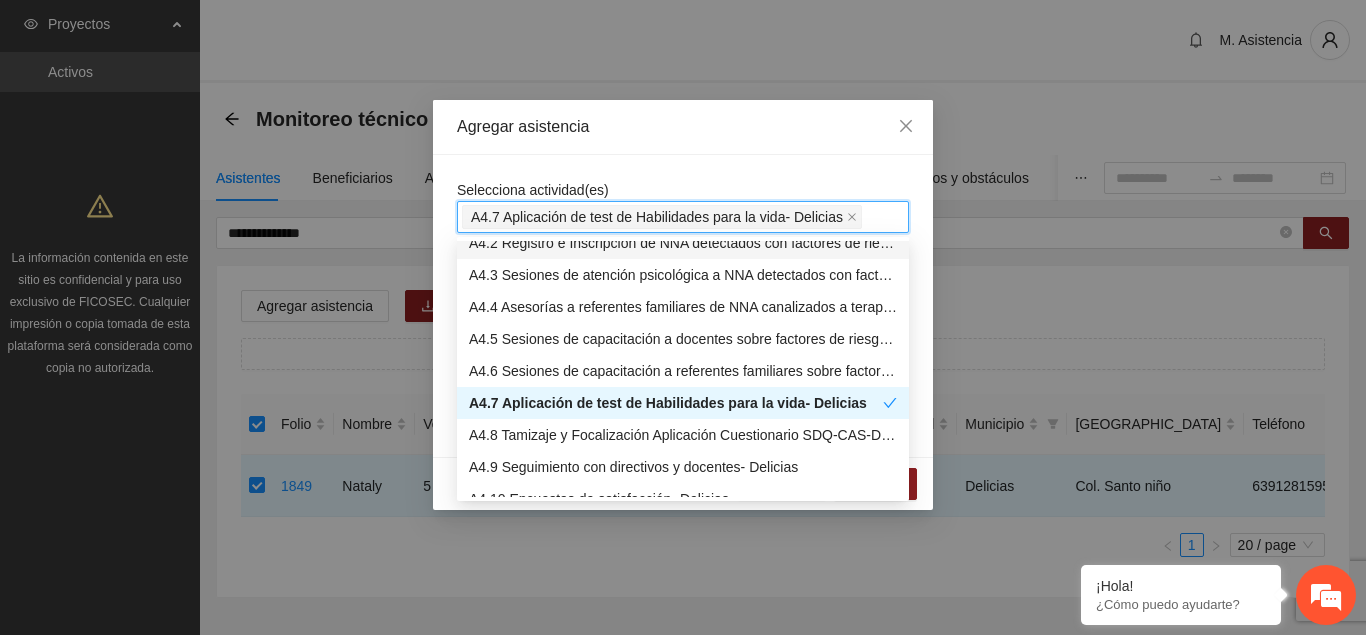 click on "**********" at bounding box center [683, 306] 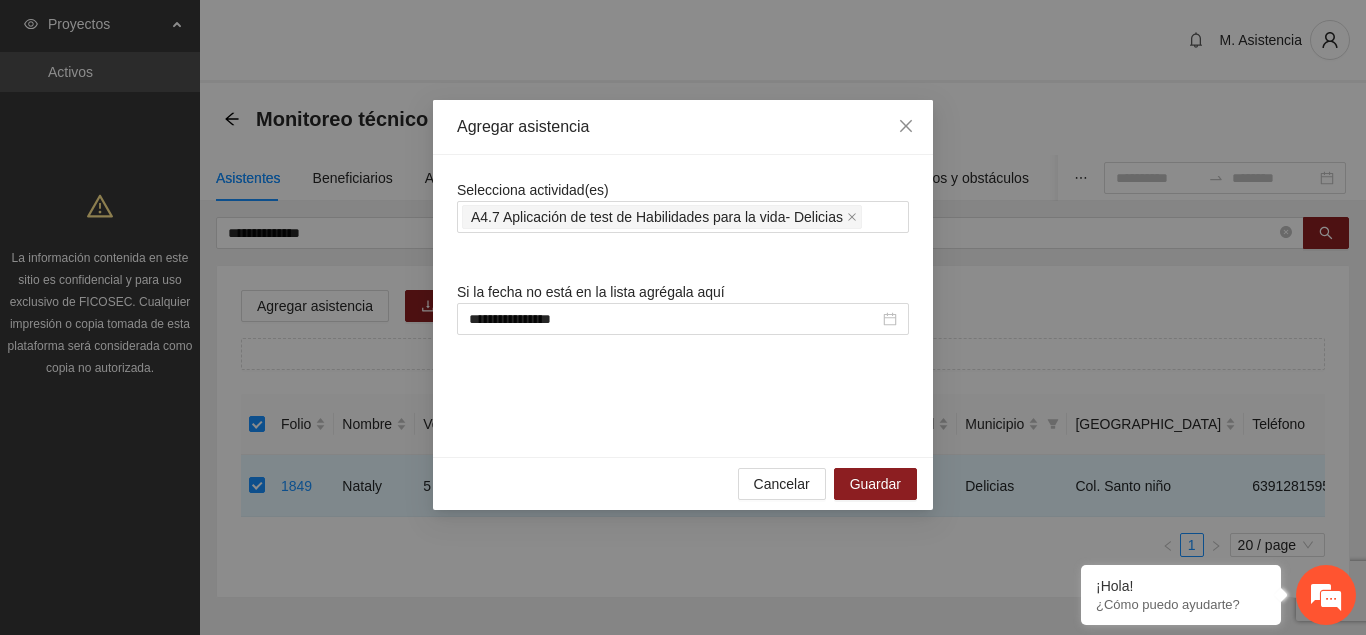 scroll, scrollTop: 1326, scrollLeft: 0, axis: vertical 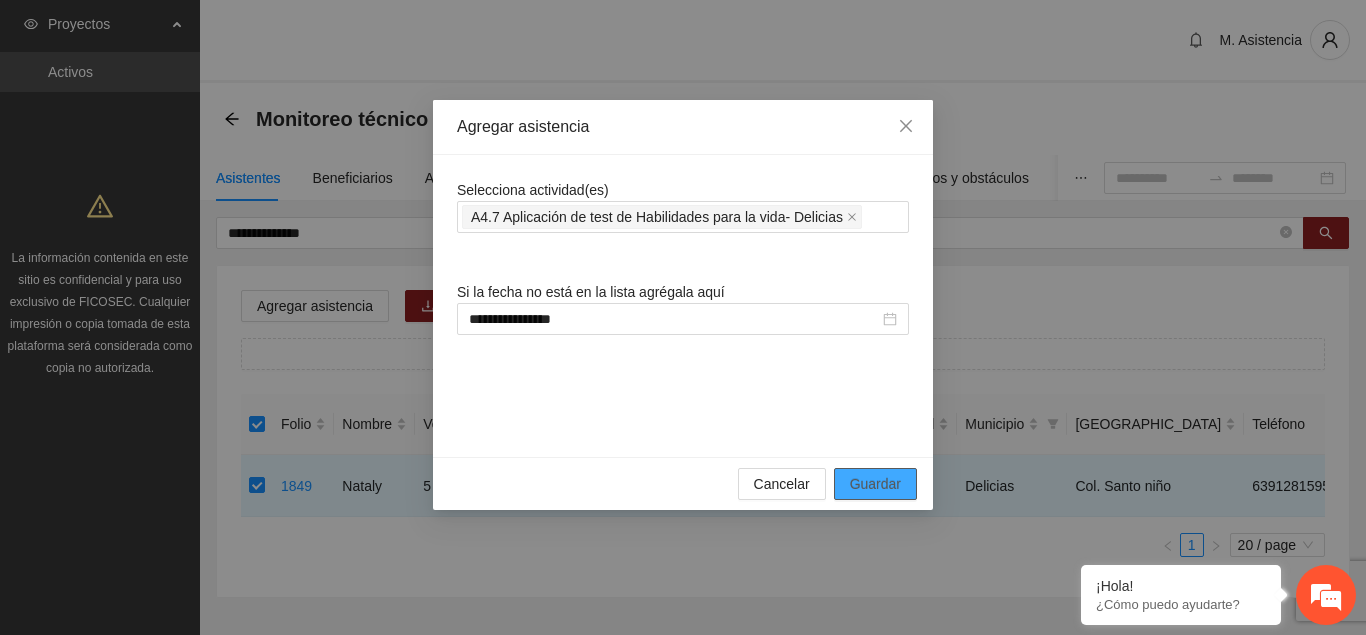 click on "Guardar" at bounding box center (875, 484) 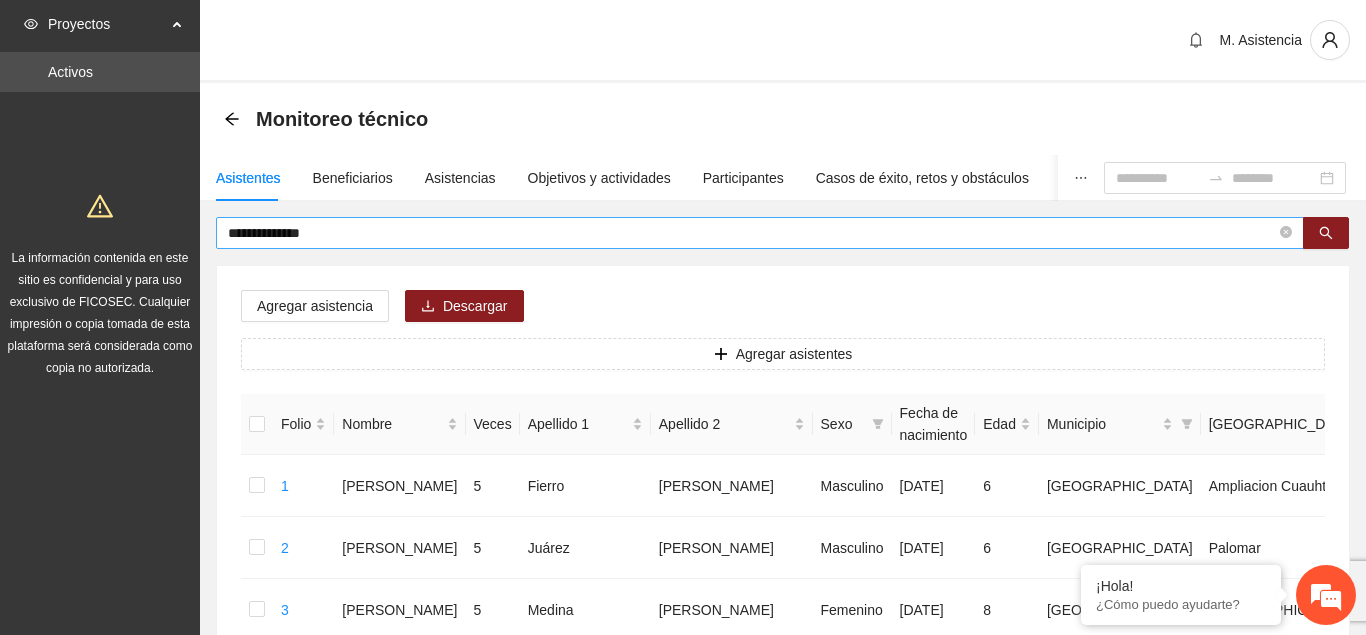 click on "**********" at bounding box center (752, 233) 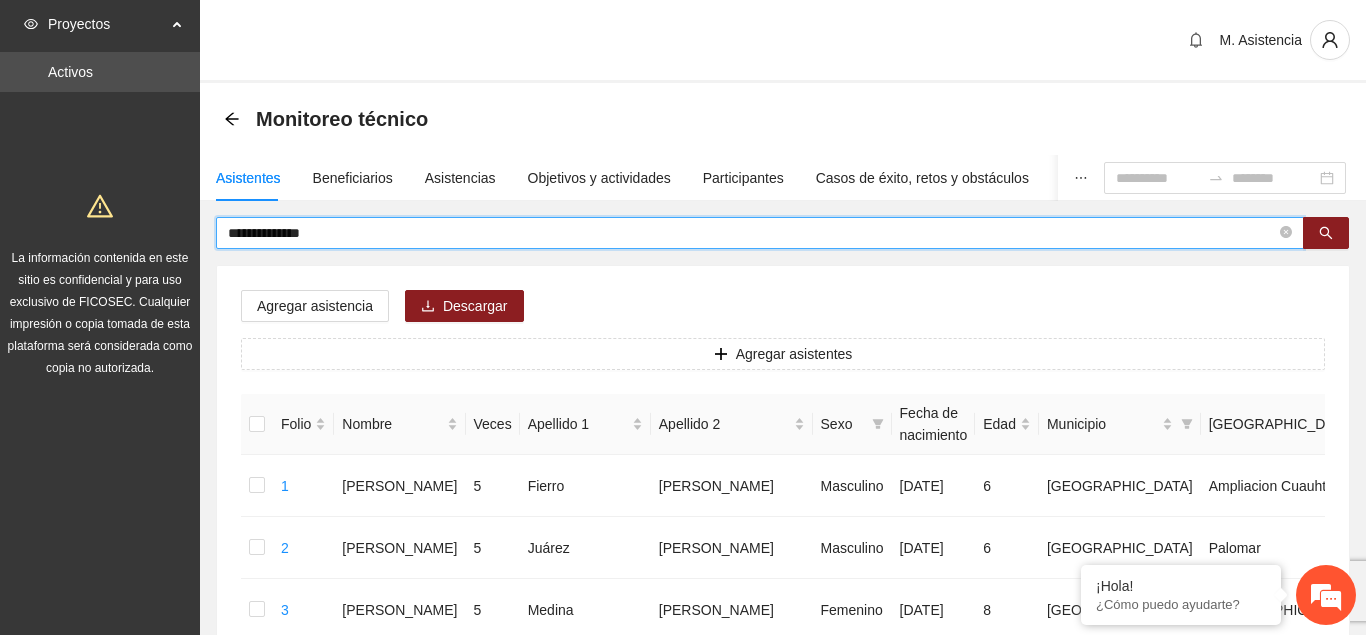 drag, startPoint x: 363, startPoint y: 227, endPoint x: 136, endPoint y: 236, distance: 227.17834 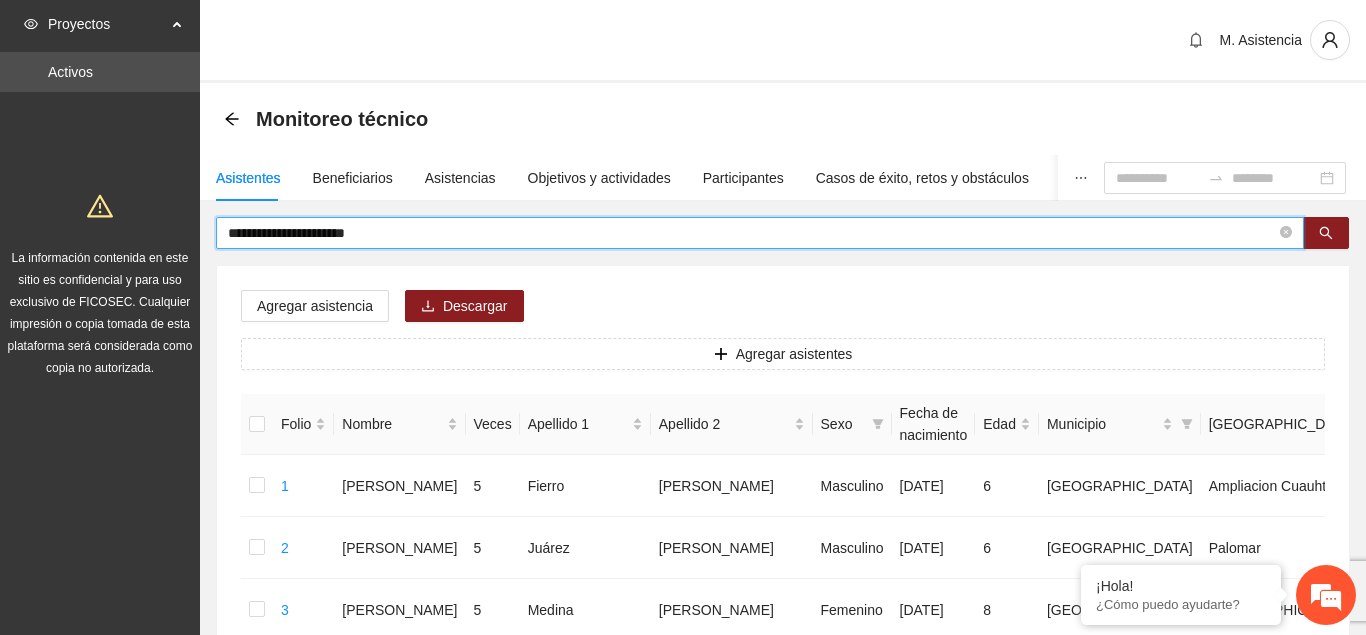 type on "**********" 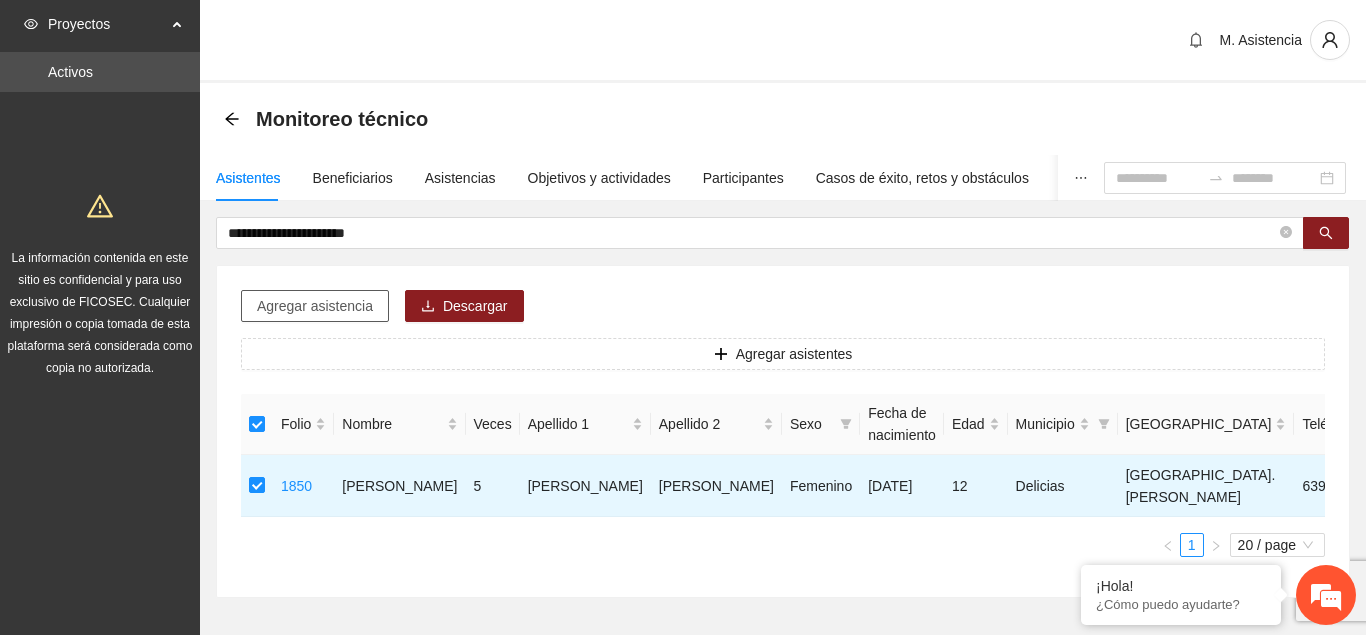 click on "Agregar asistencia" at bounding box center [315, 306] 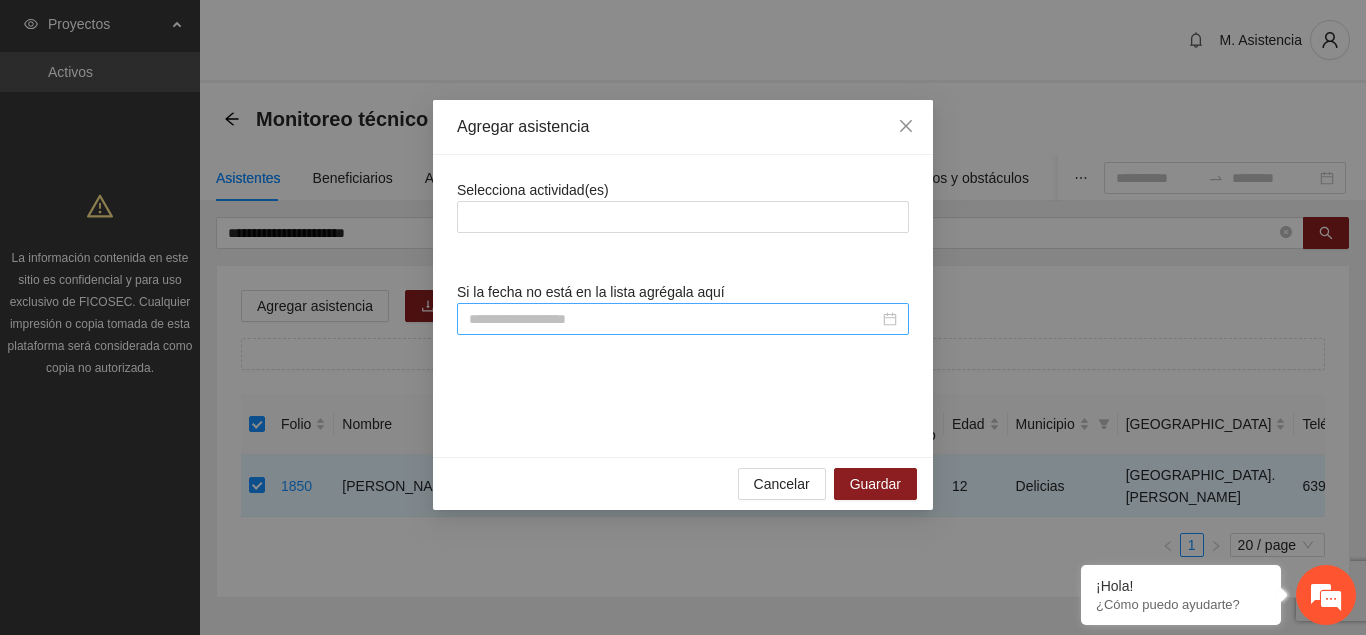 click at bounding box center [683, 319] 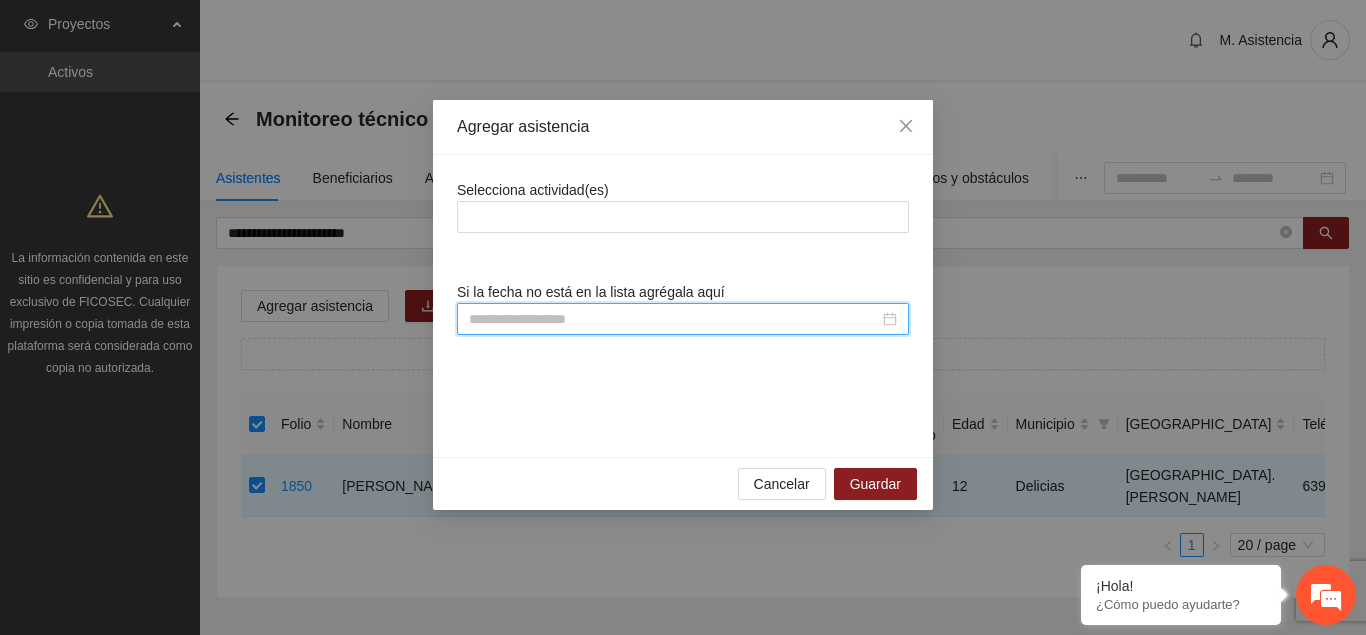 scroll, scrollTop: 308, scrollLeft: 0, axis: vertical 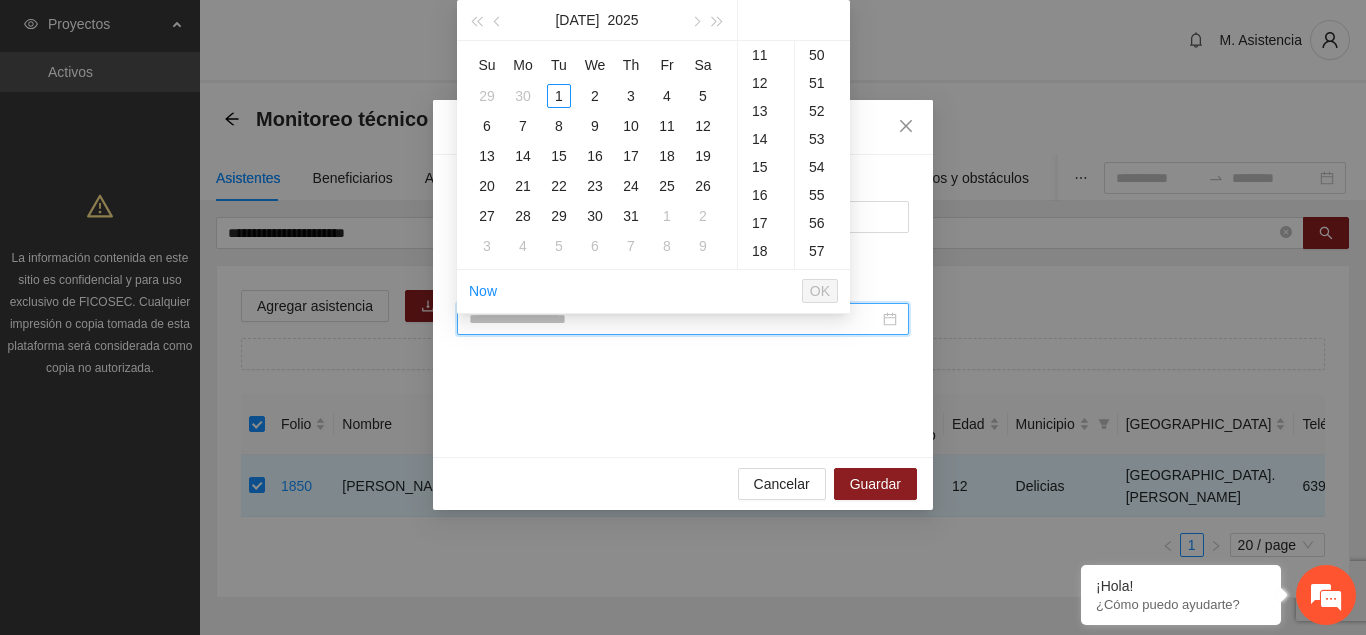 paste on "**********" 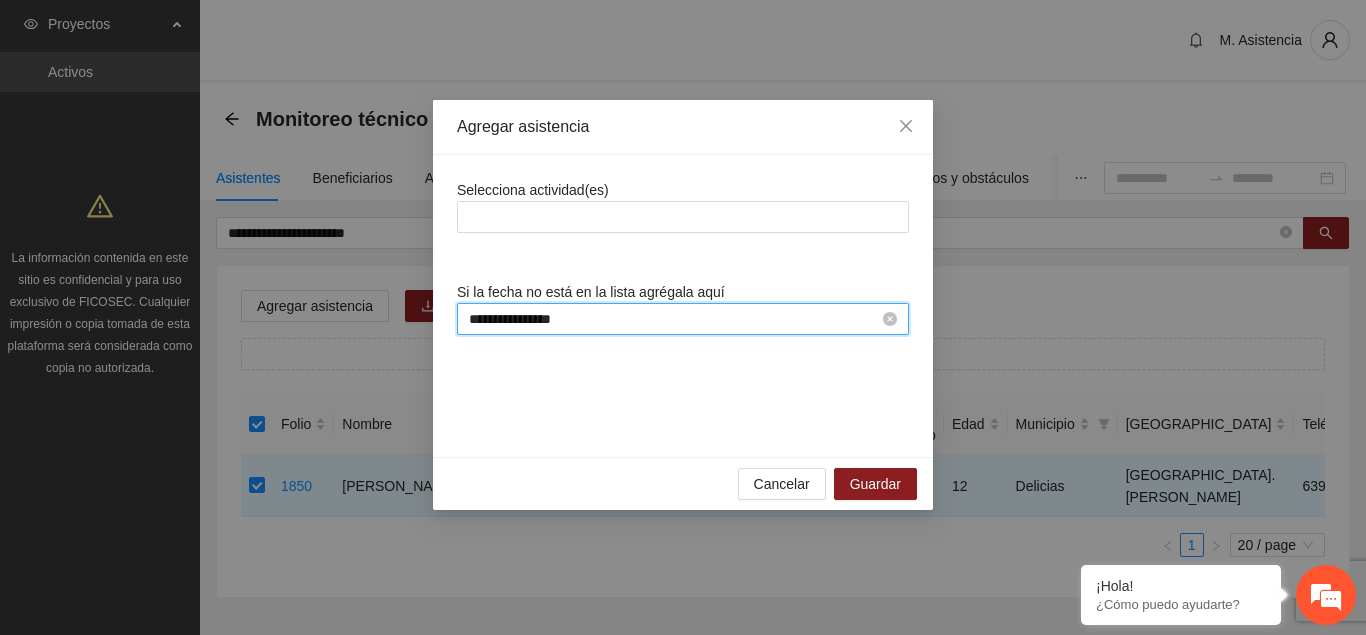 scroll, scrollTop: 308, scrollLeft: 0, axis: vertical 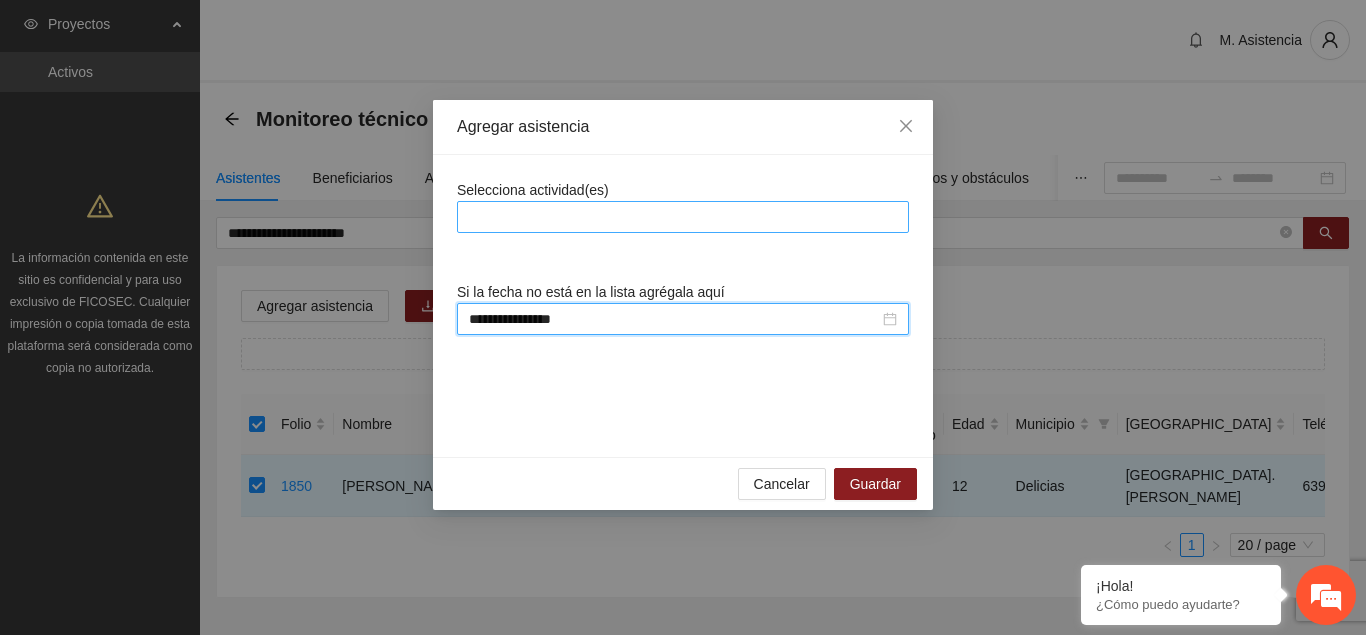 click at bounding box center [683, 217] 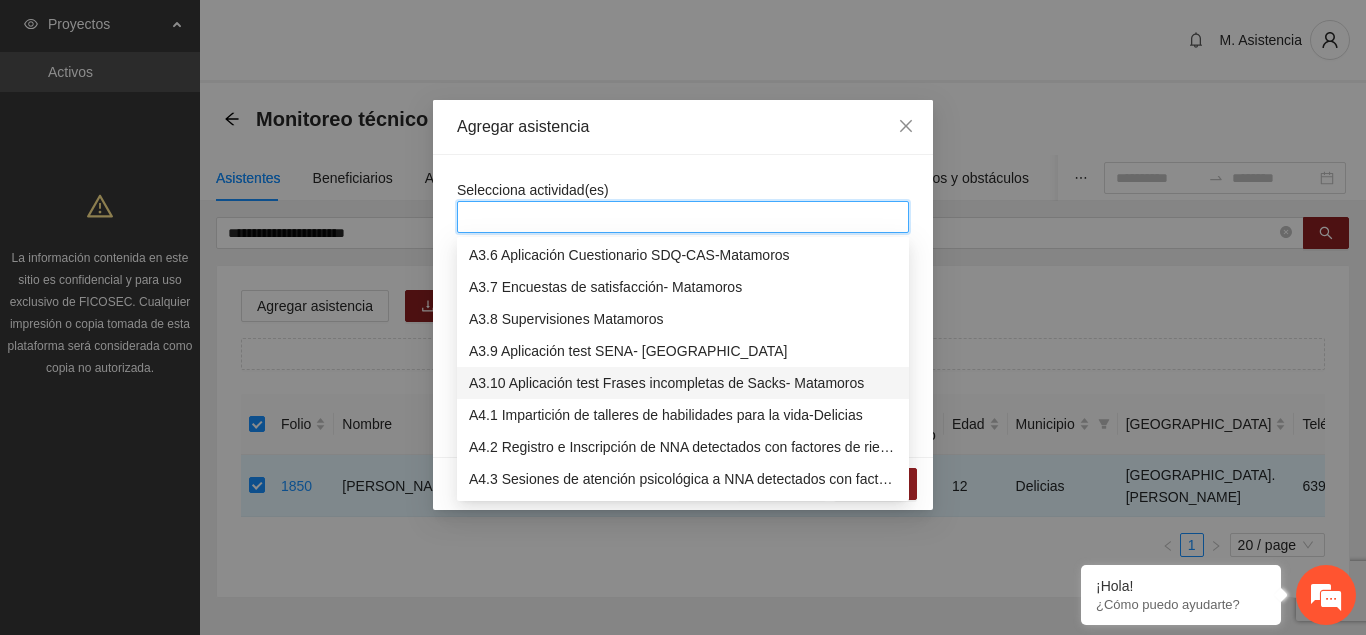 scroll, scrollTop: 1428, scrollLeft: 0, axis: vertical 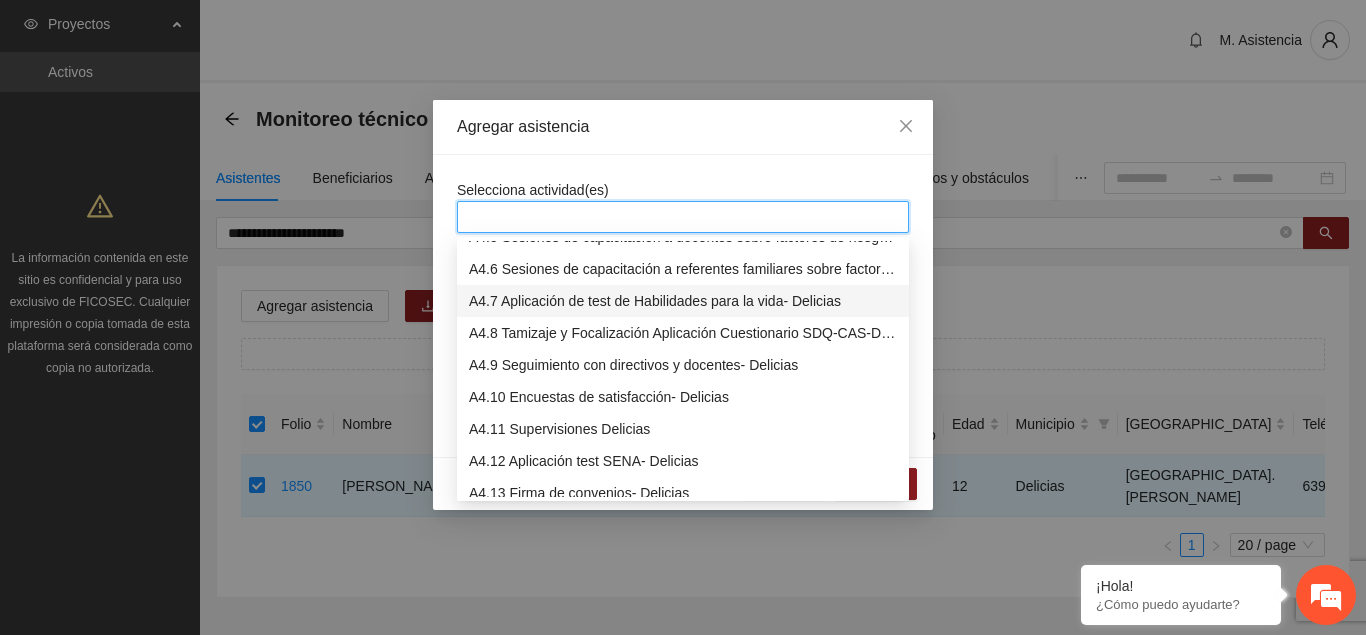 click on "A4.7 Aplicación de test de Habilidades para la vida- Delicias" at bounding box center [683, 301] 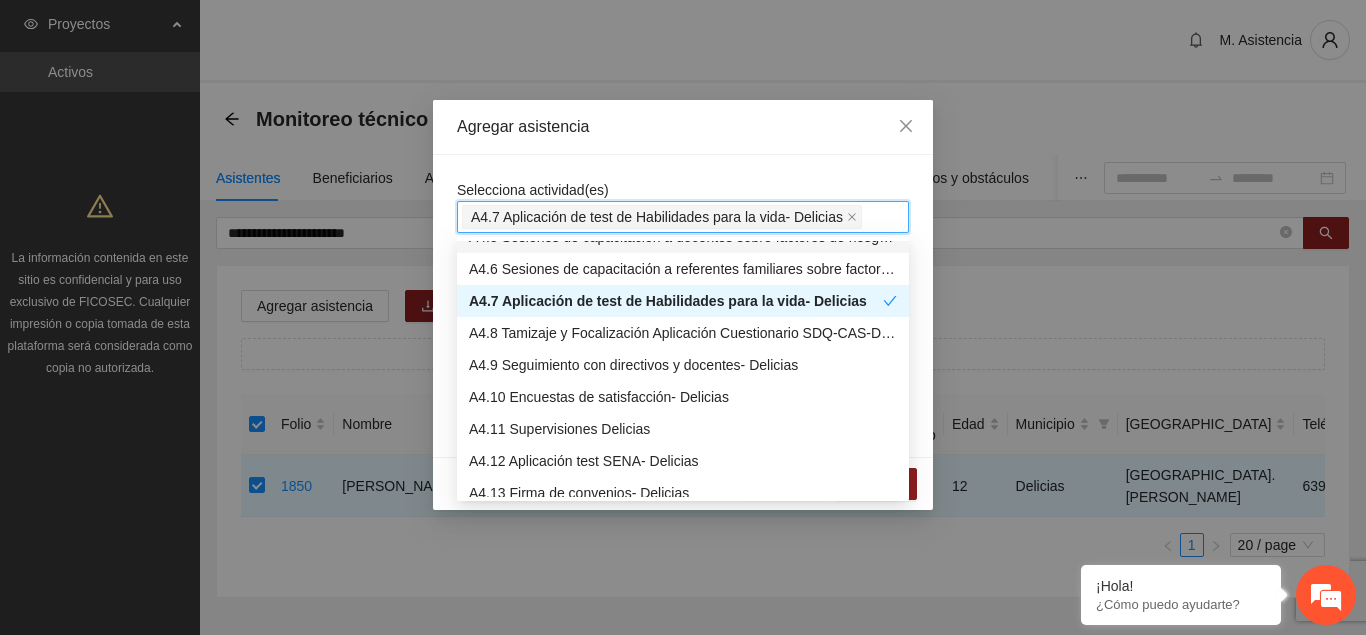 click on "Agregar asistencia" at bounding box center (683, 127) 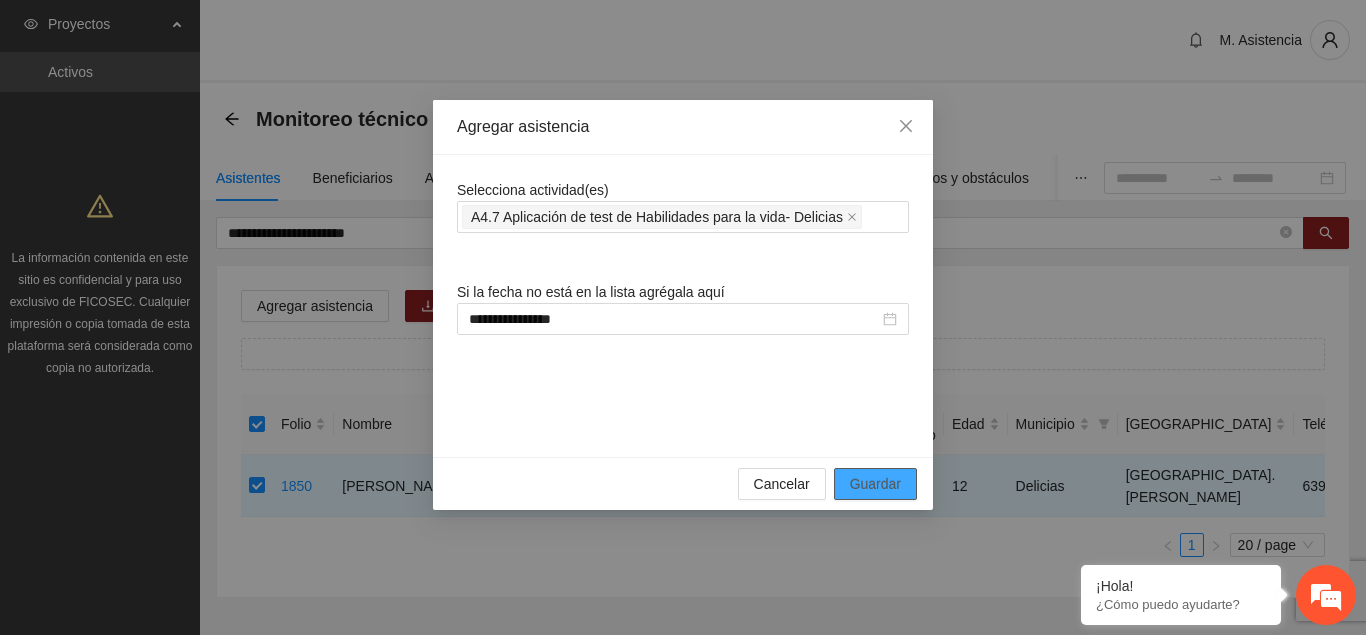 click on "Guardar" at bounding box center (875, 484) 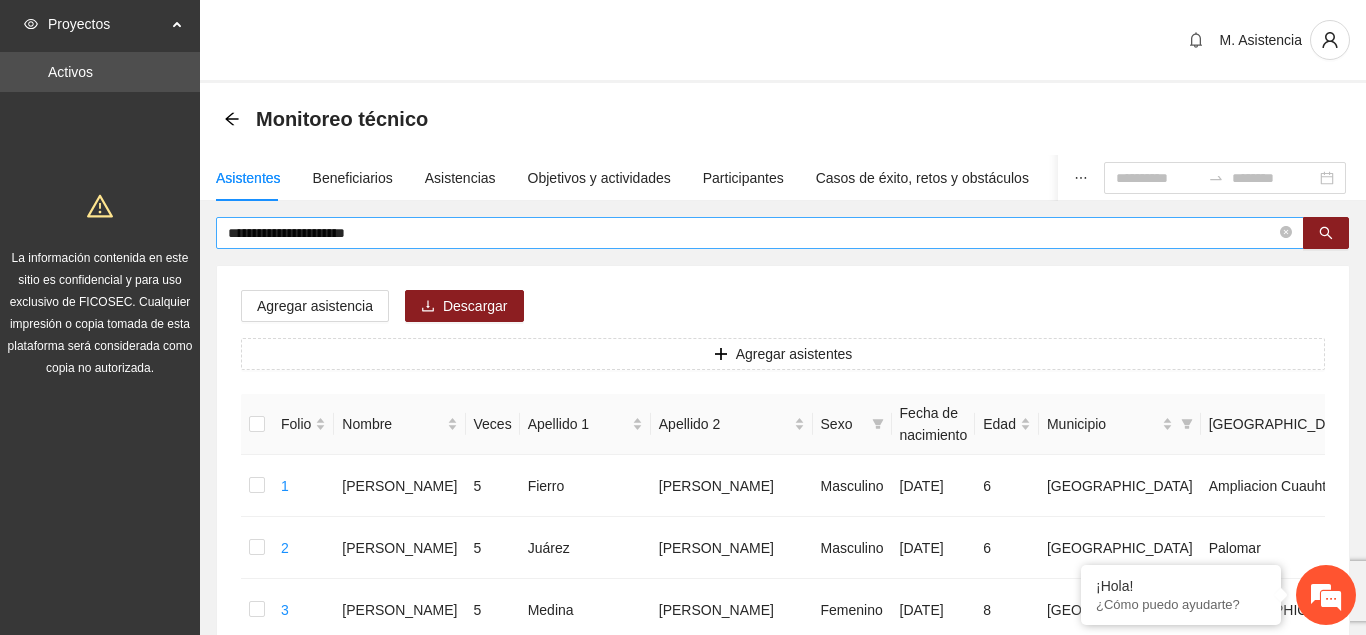 click on "**********" at bounding box center [752, 233] 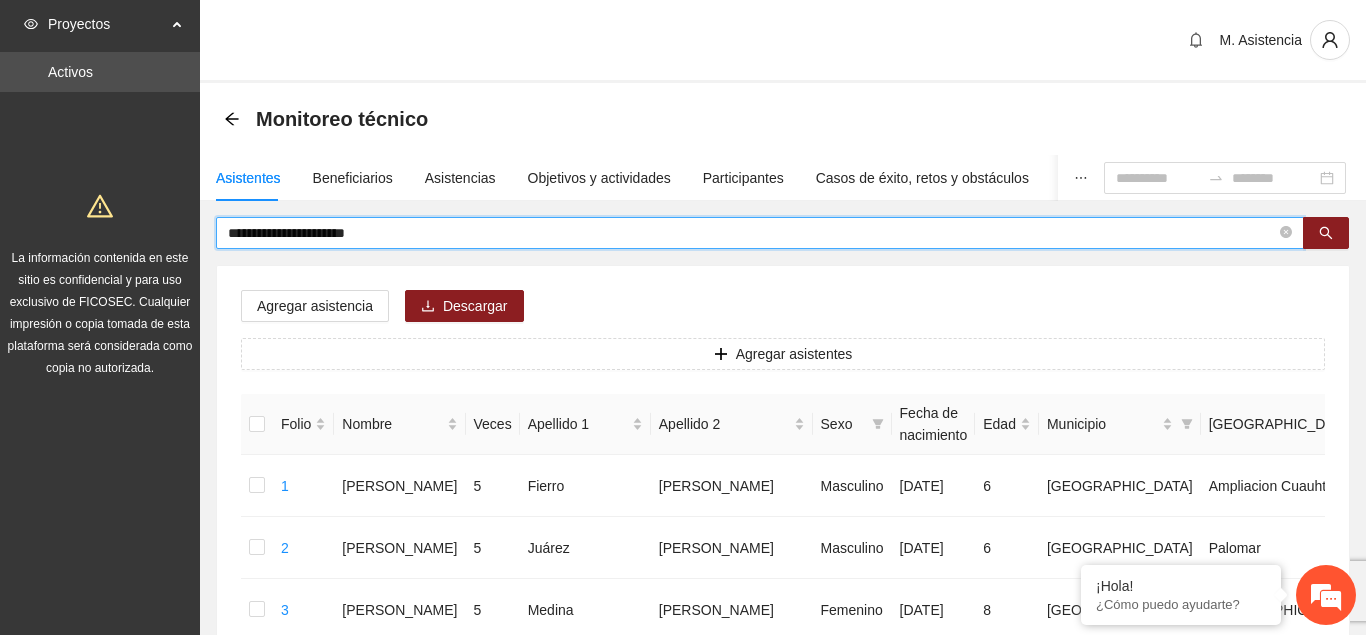 click on "**********" at bounding box center (752, 233) 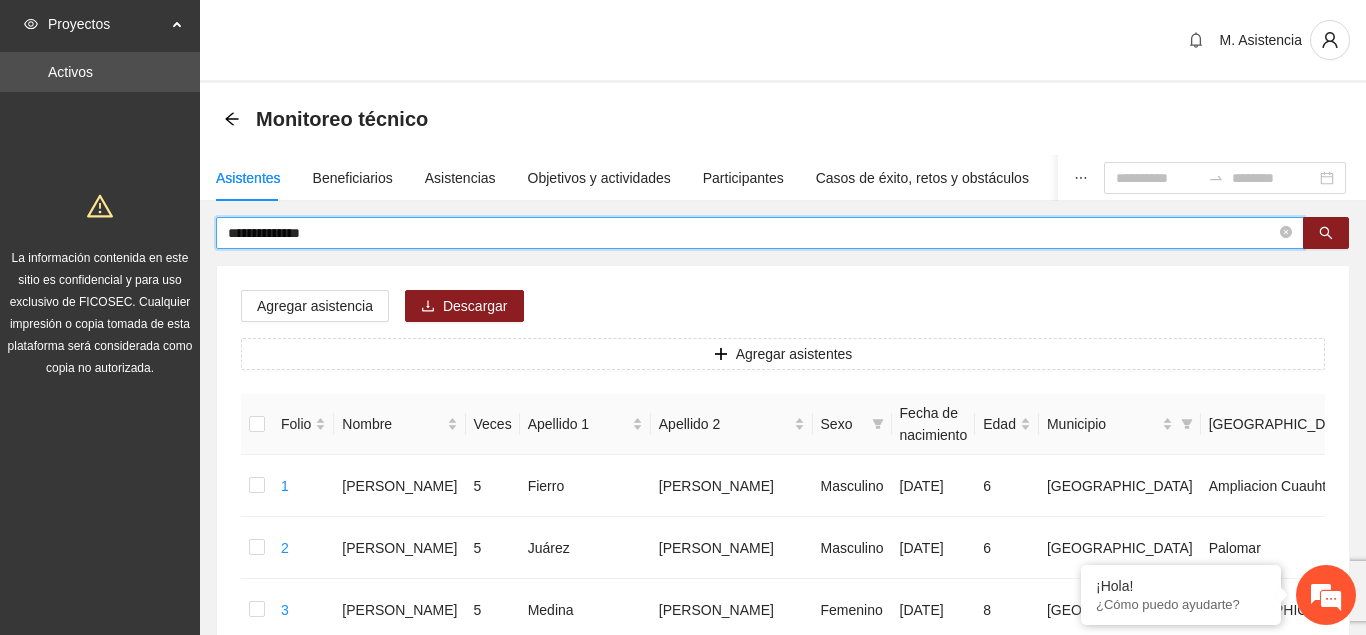 type on "**********" 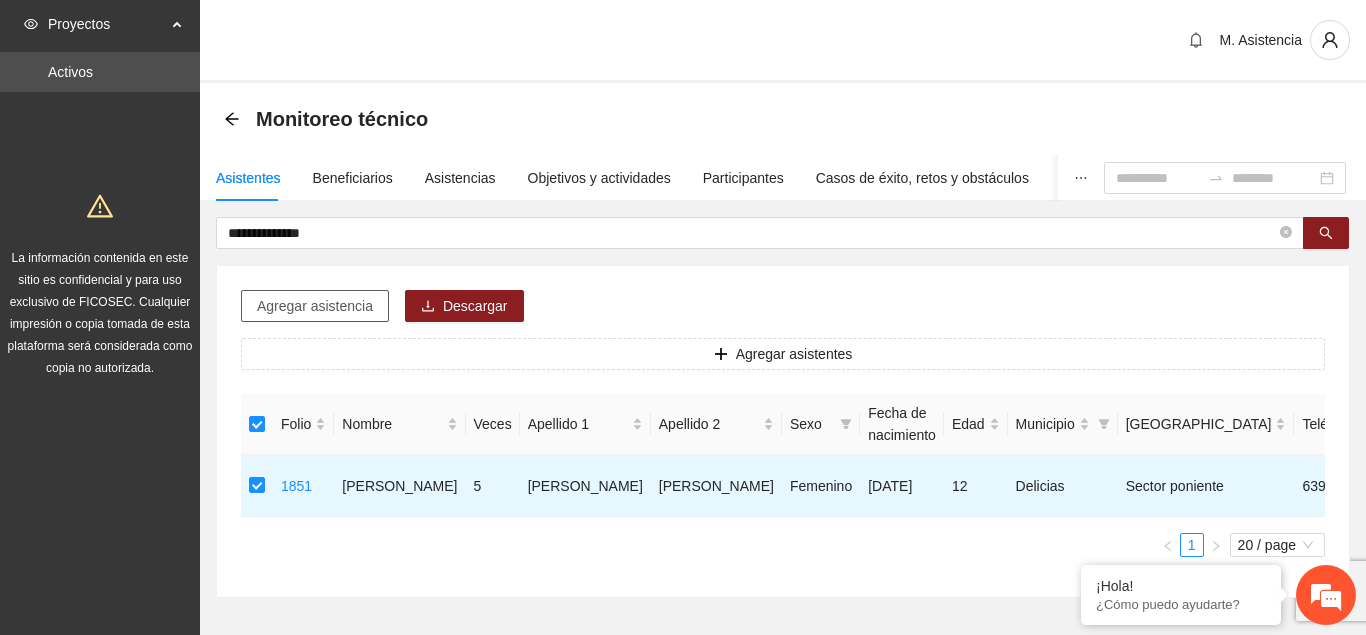click on "Agregar asistencia" at bounding box center (315, 306) 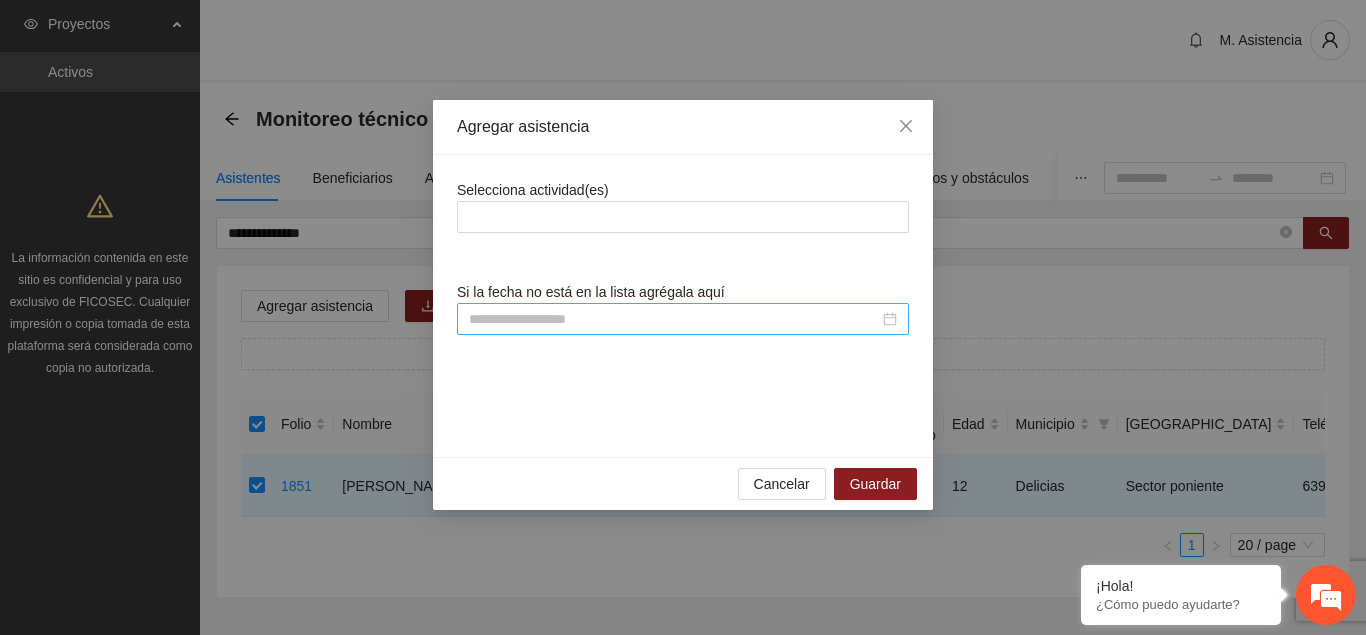 click at bounding box center [683, 319] 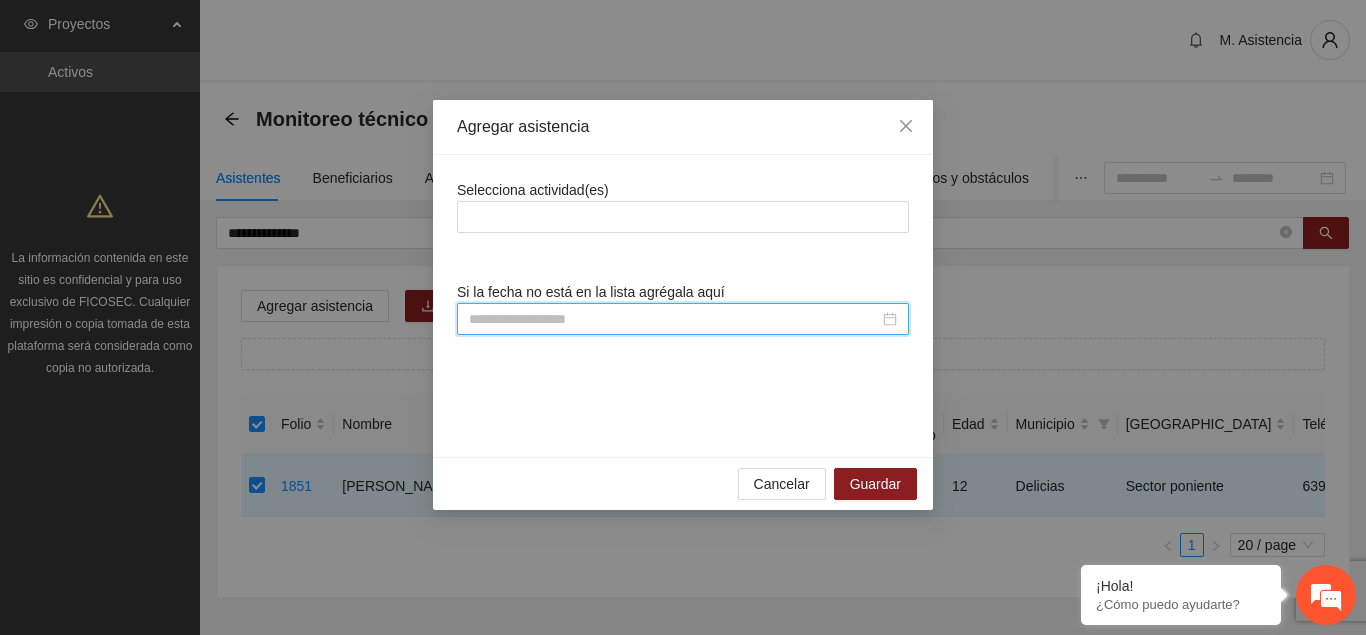 scroll, scrollTop: 308, scrollLeft: 0, axis: vertical 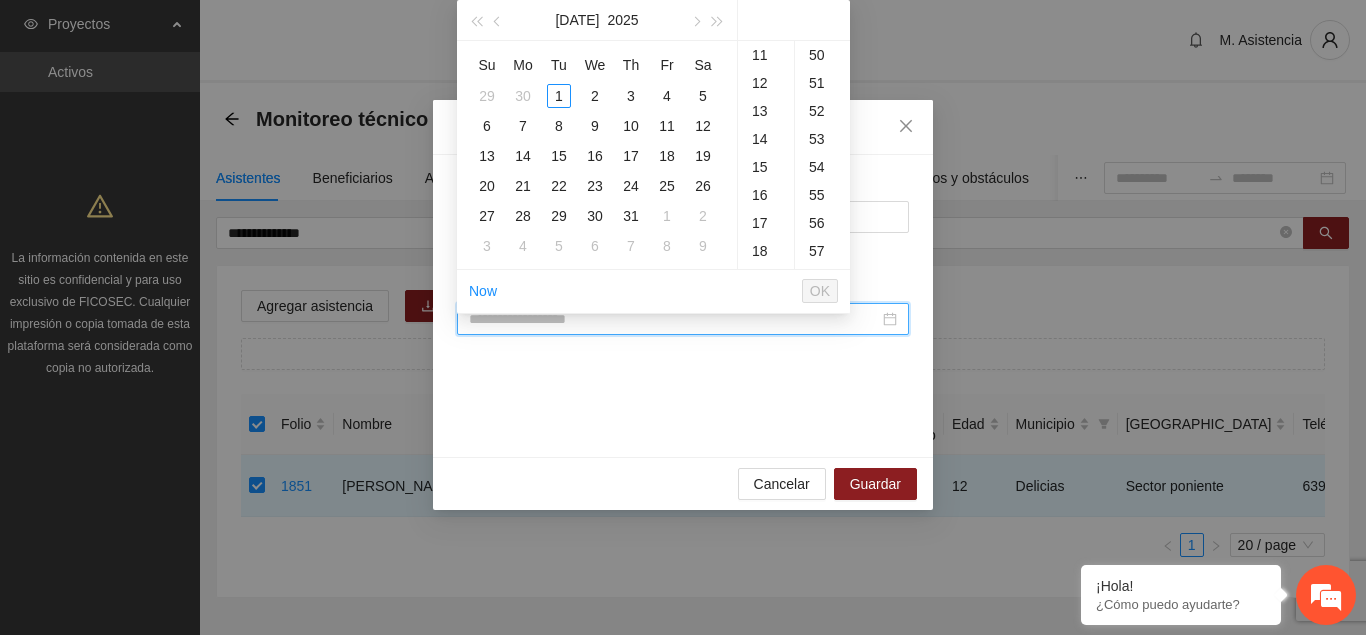 paste on "**********" 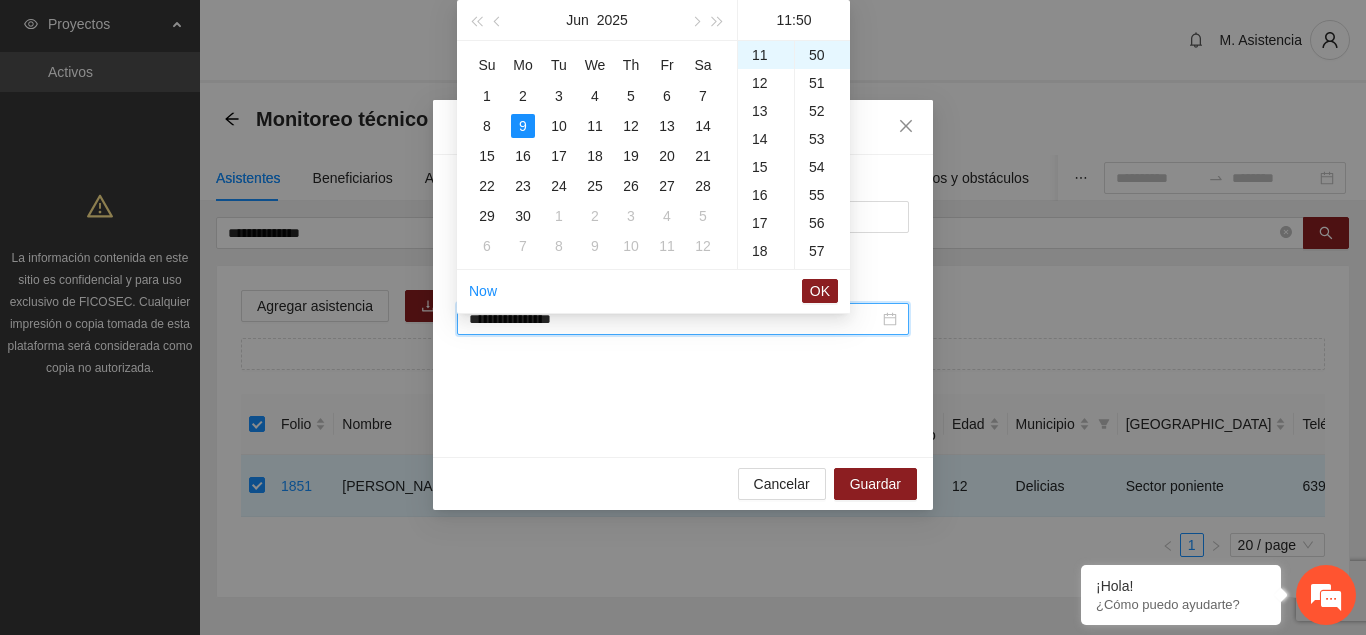 scroll, scrollTop: 308, scrollLeft: 0, axis: vertical 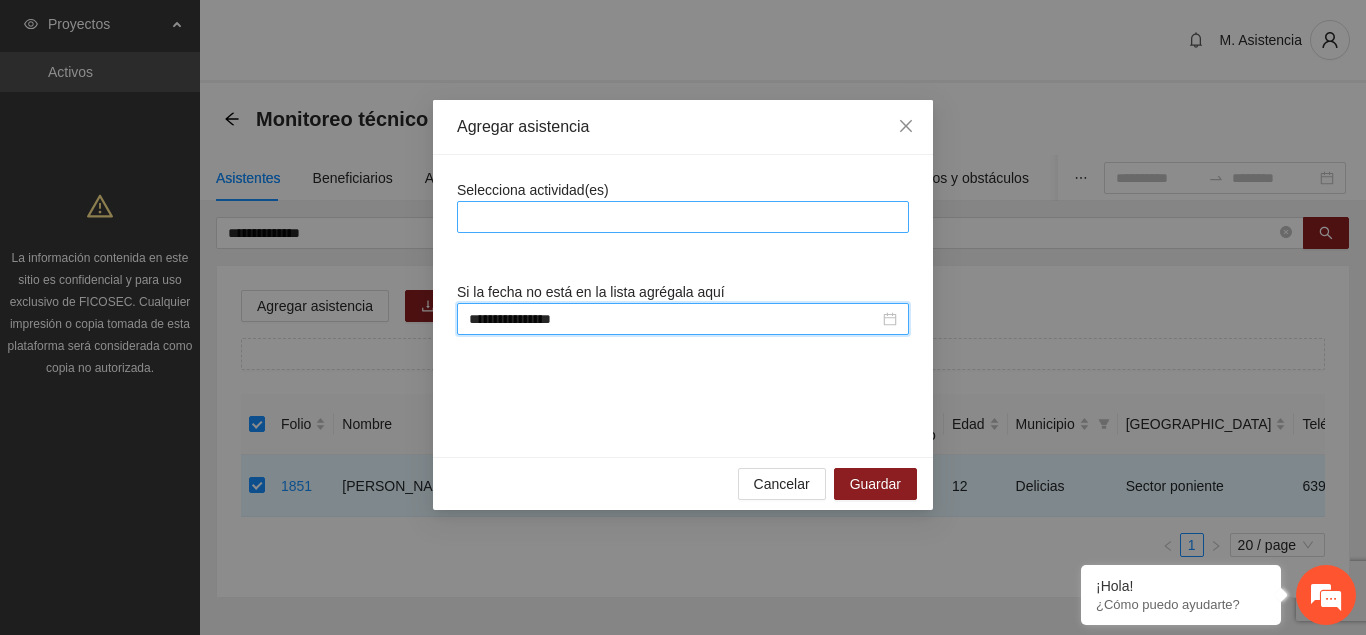 click at bounding box center [683, 217] 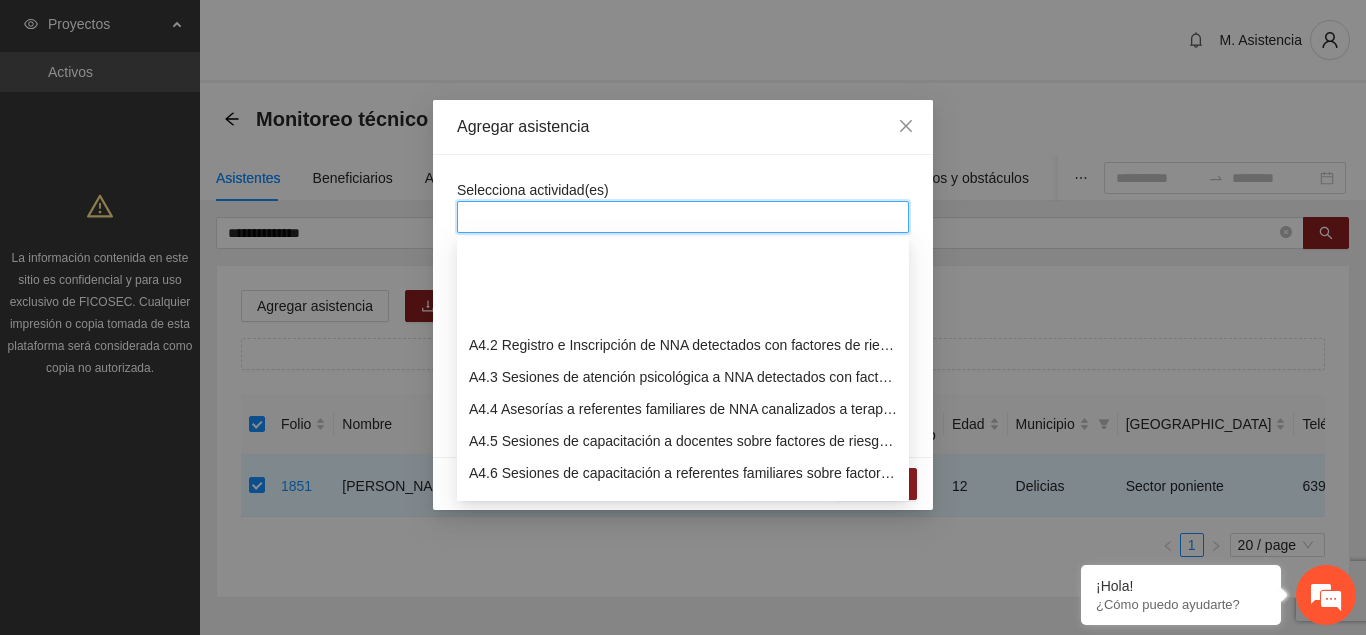 scroll, scrollTop: 1326, scrollLeft: 0, axis: vertical 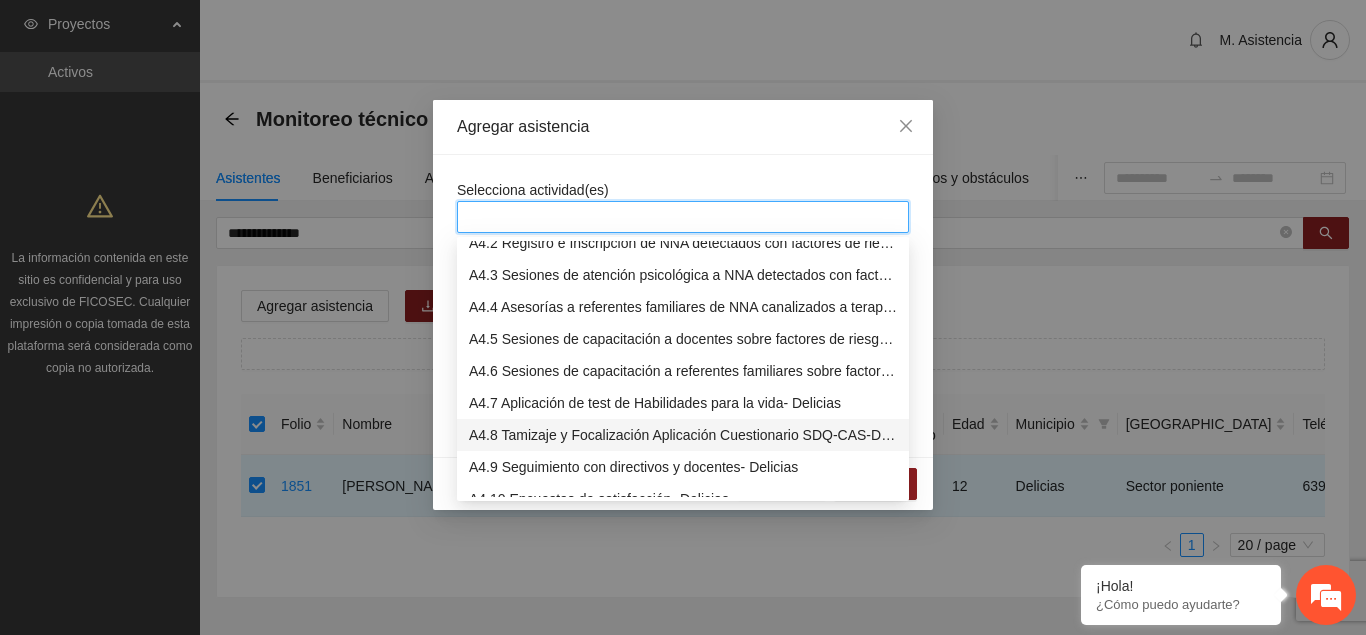 click on "A4.7 Aplicación de test de Habilidades para la vida- Delicias" at bounding box center [683, 403] 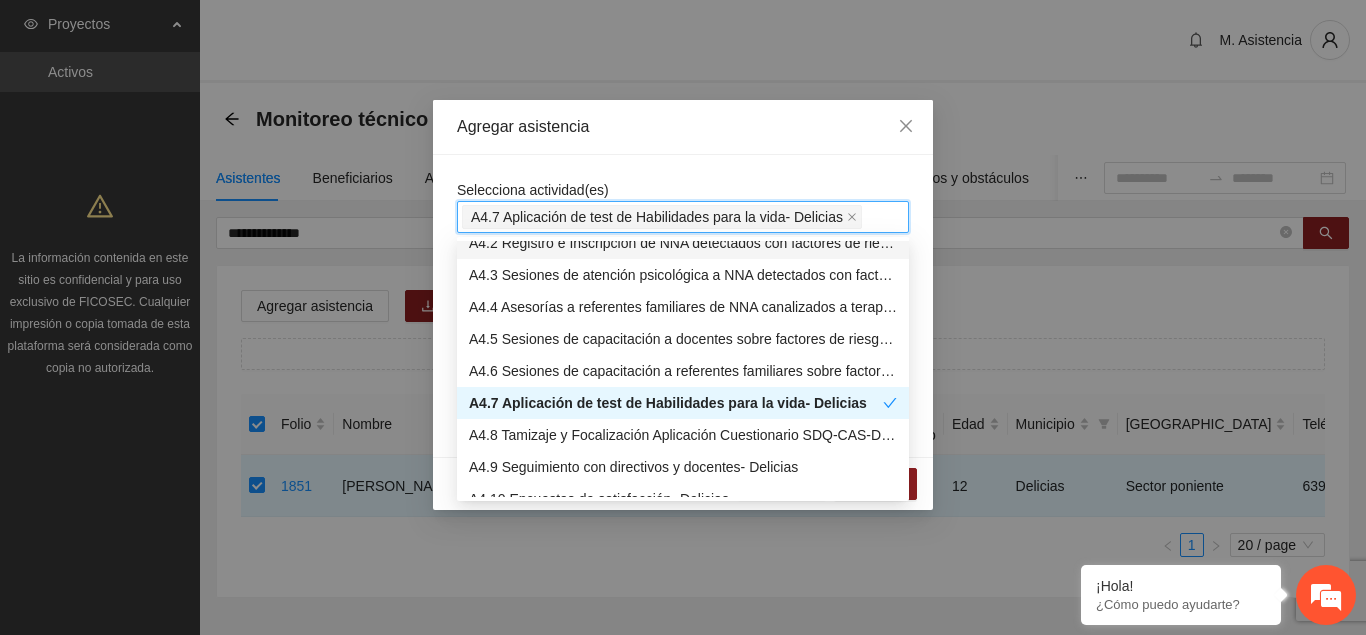 click on "Agregar asistencia" at bounding box center [683, 127] 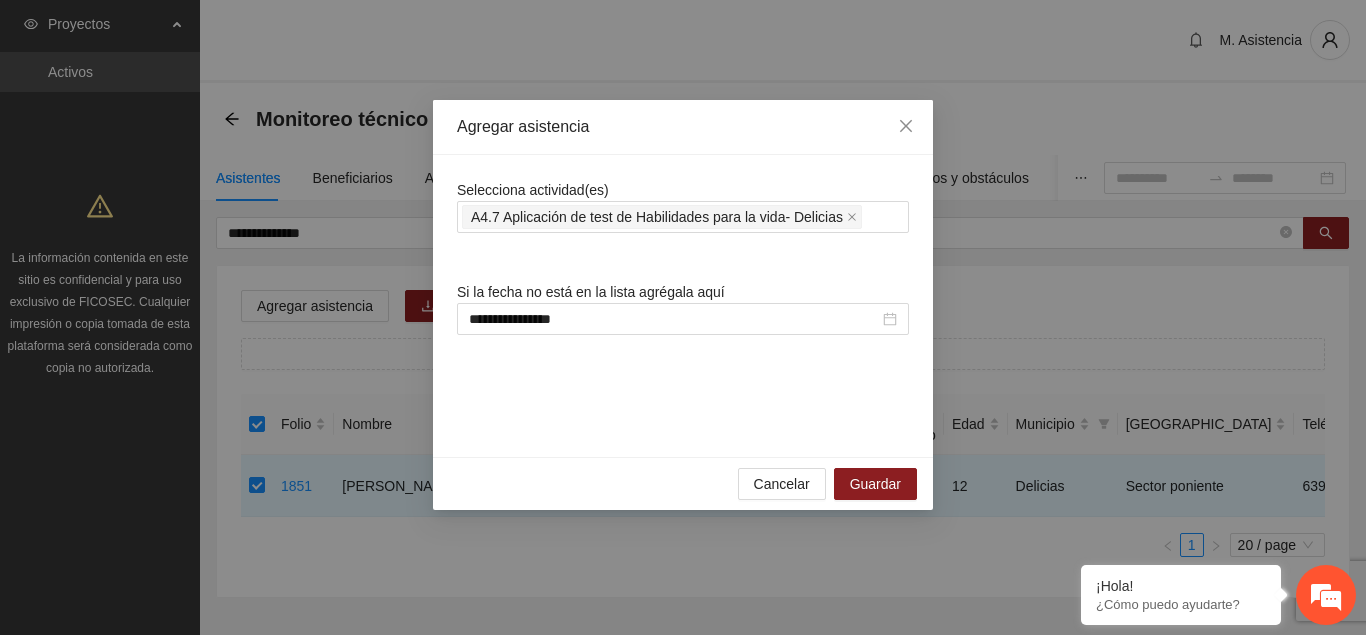 scroll, scrollTop: 1326, scrollLeft: 0, axis: vertical 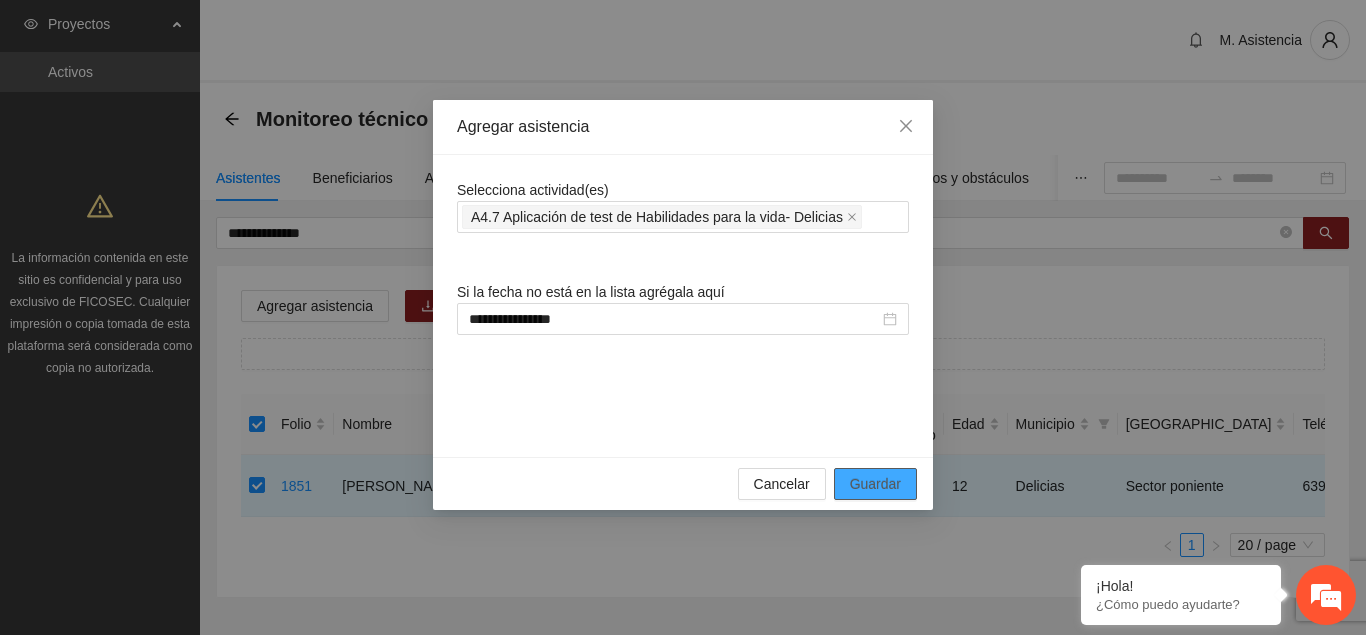 click on "Guardar" at bounding box center (875, 484) 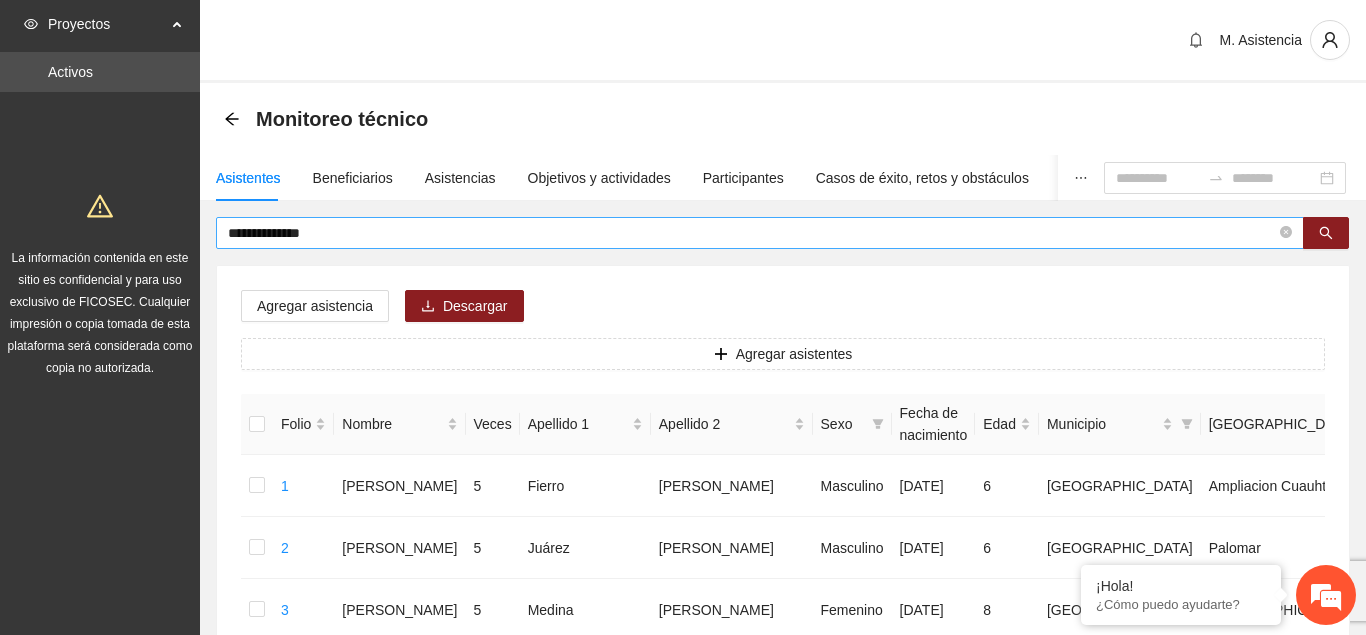 click on "**********" at bounding box center [752, 233] 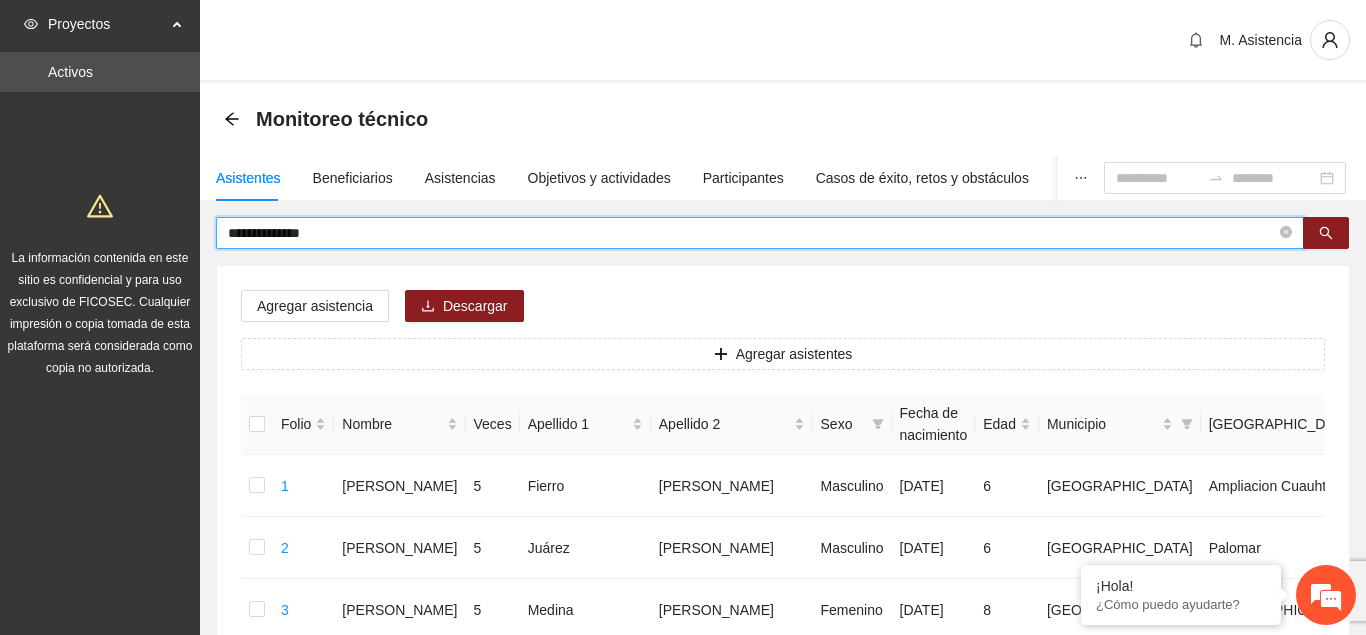 drag, startPoint x: 360, startPoint y: 233, endPoint x: 215, endPoint y: 237, distance: 145.05516 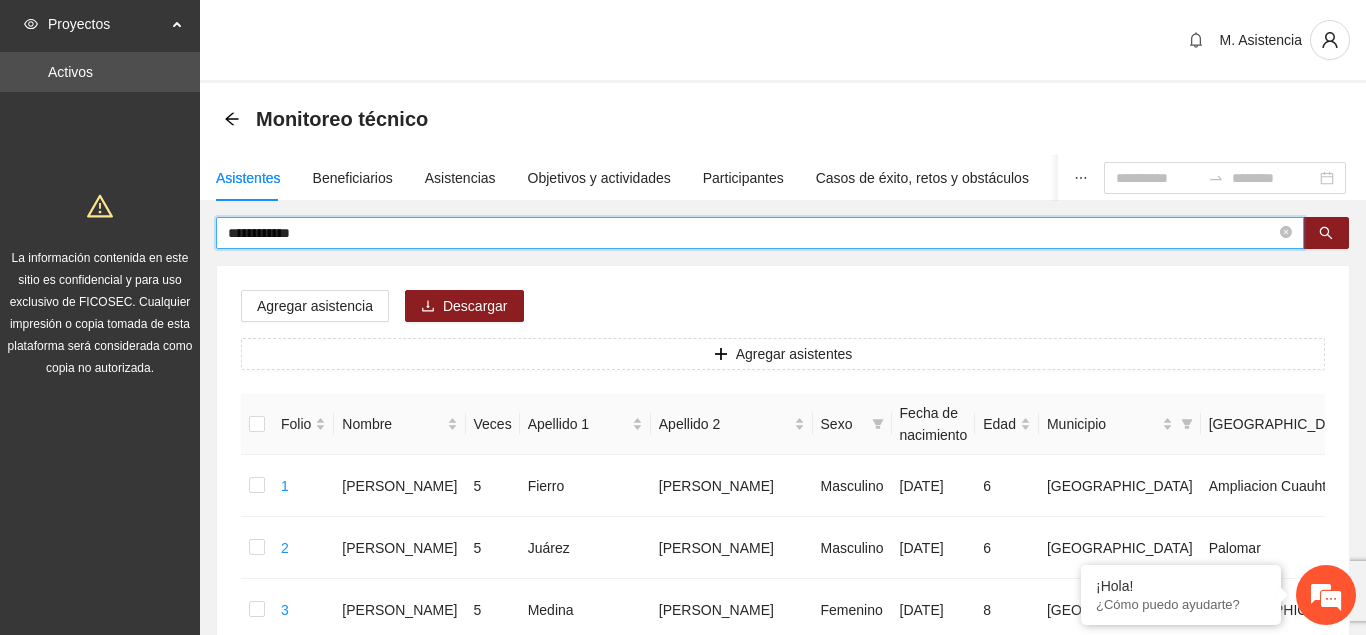 type on "**********" 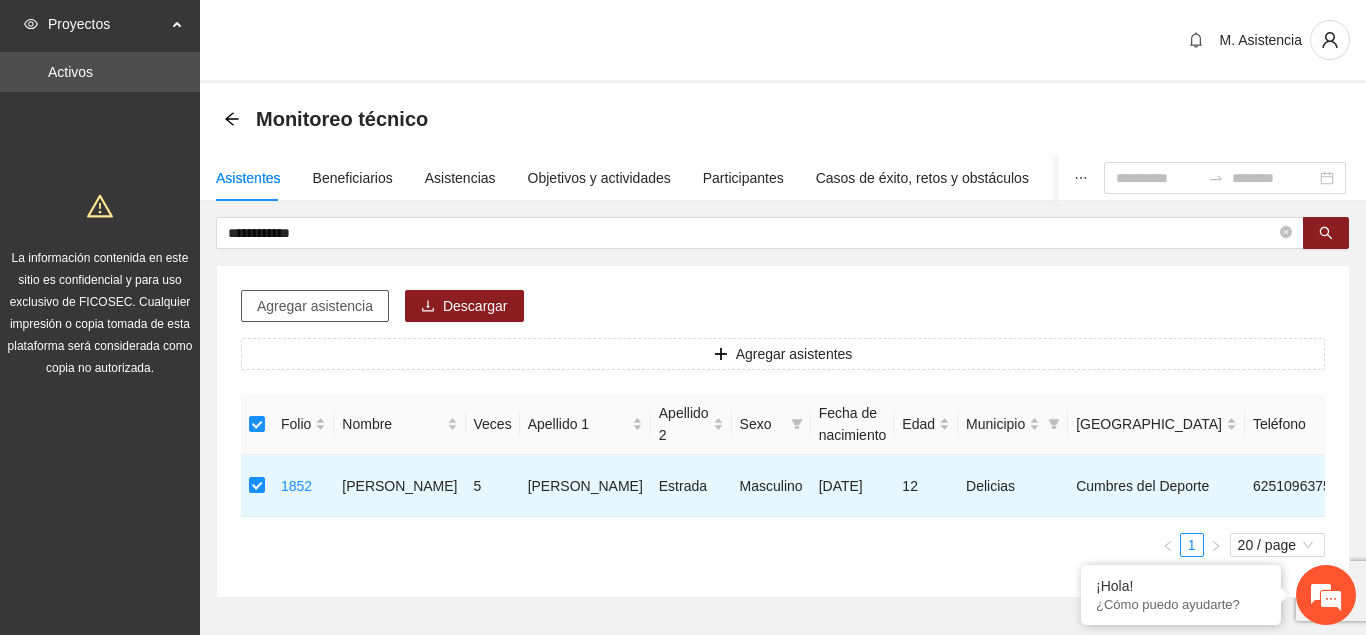 click on "Agregar asistencia" at bounding box center [315, 306] 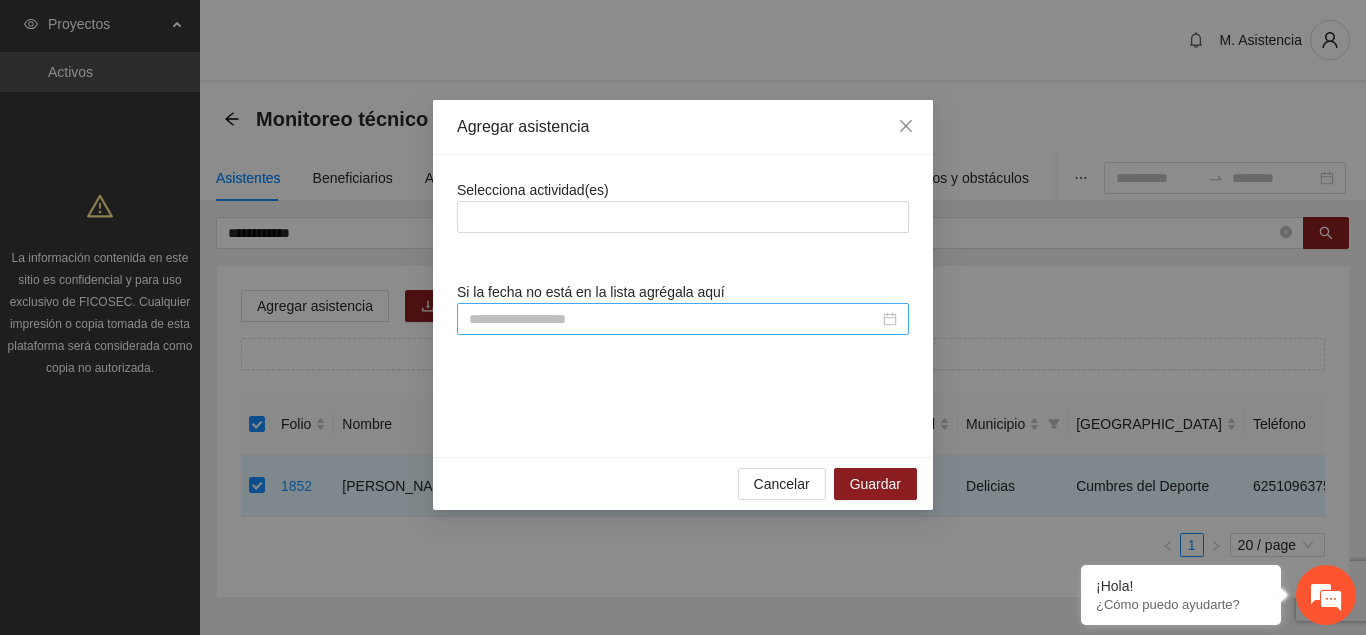 click at bounding box center [674, 319] 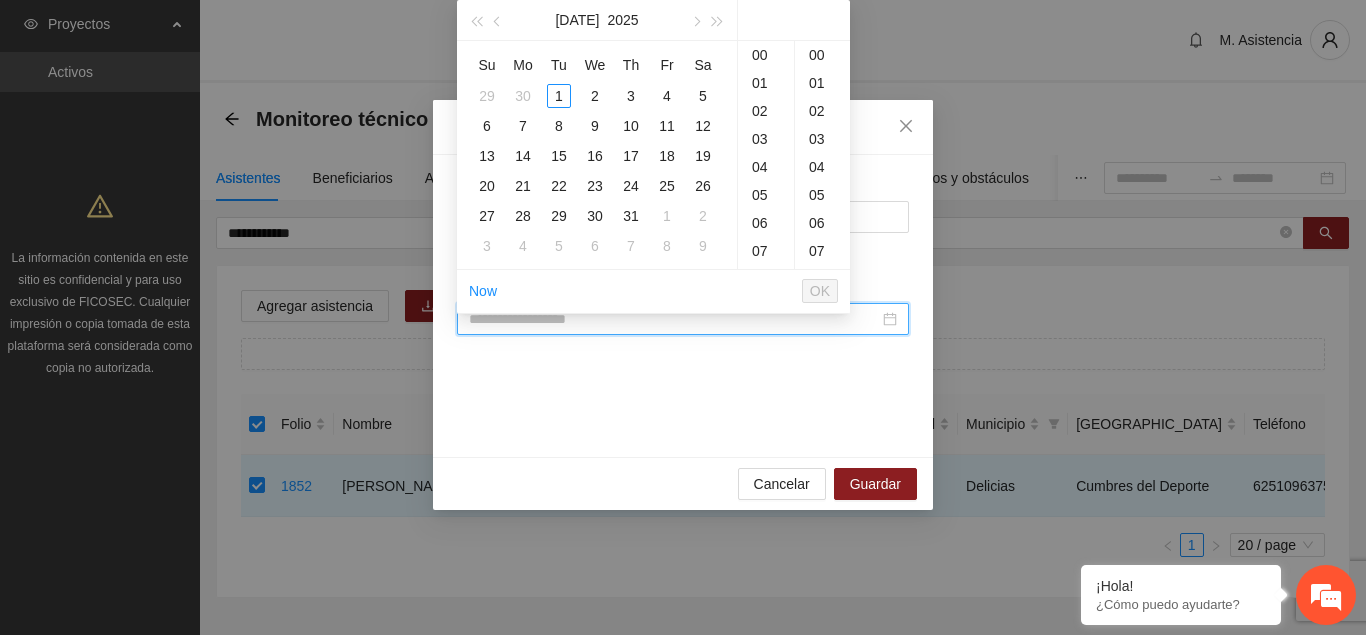 scroll, scrollTop: 308, scrollLeft: 0, axis: vertical 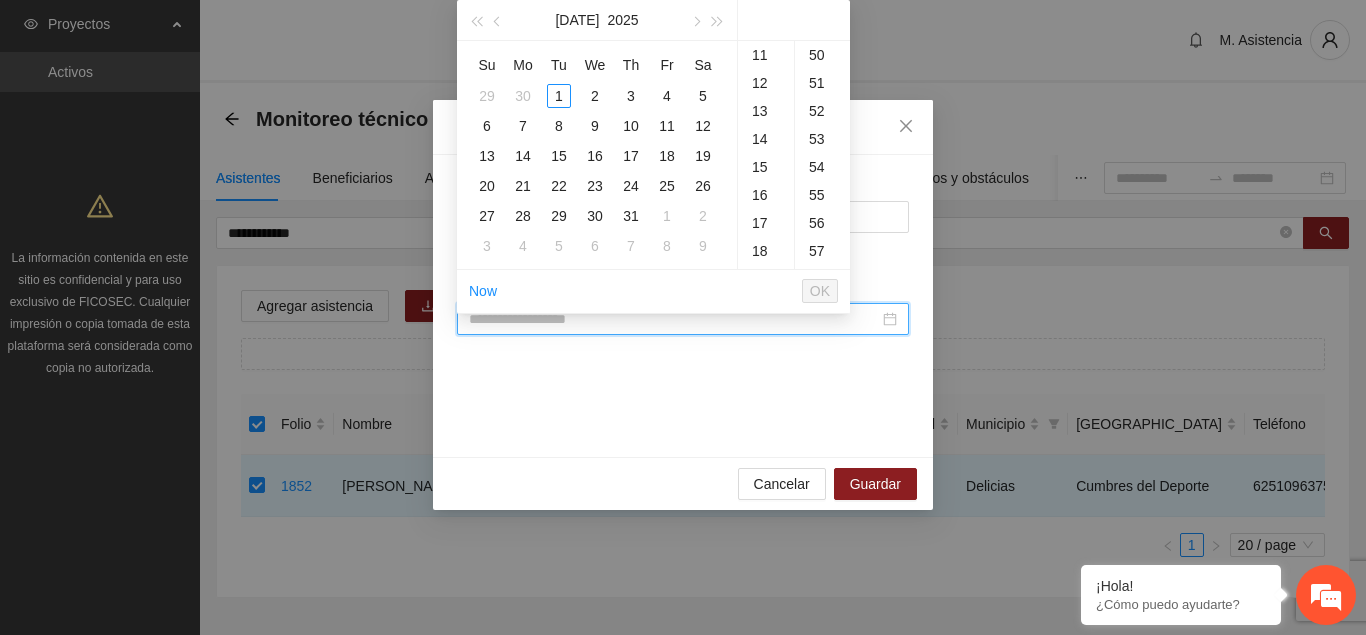 paste on "**********" 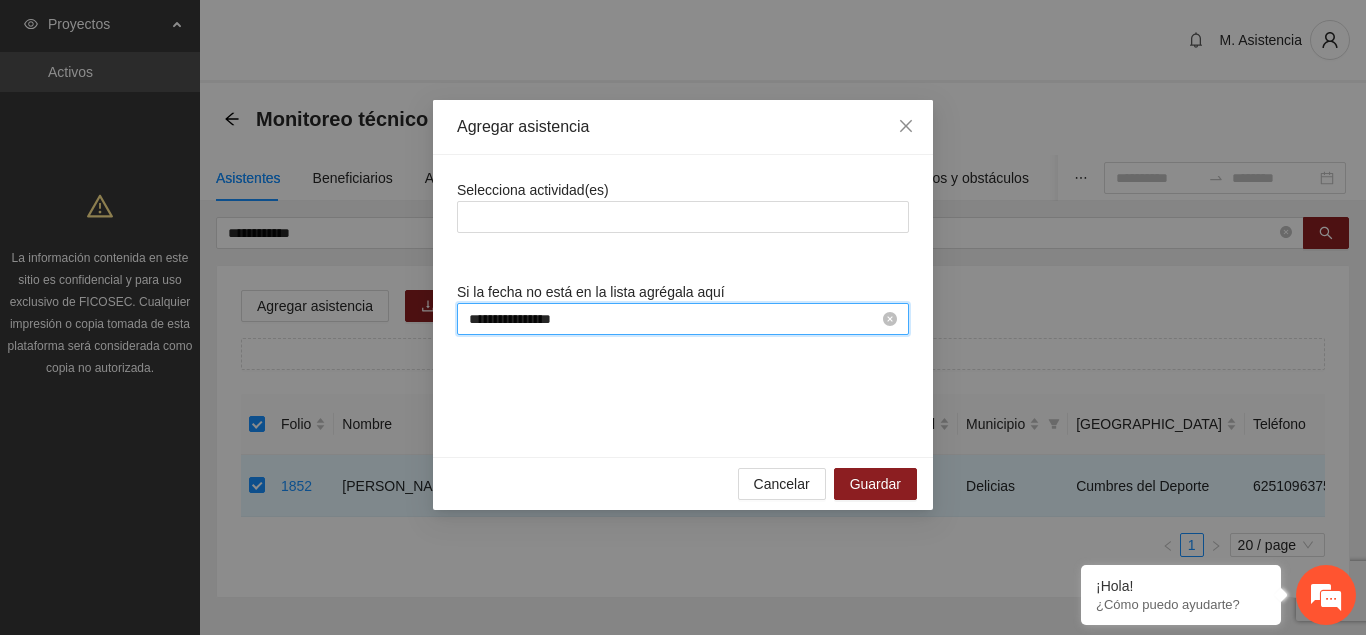 scroll, scrollTop: 308, scrollLeft: 0, axis: vertical 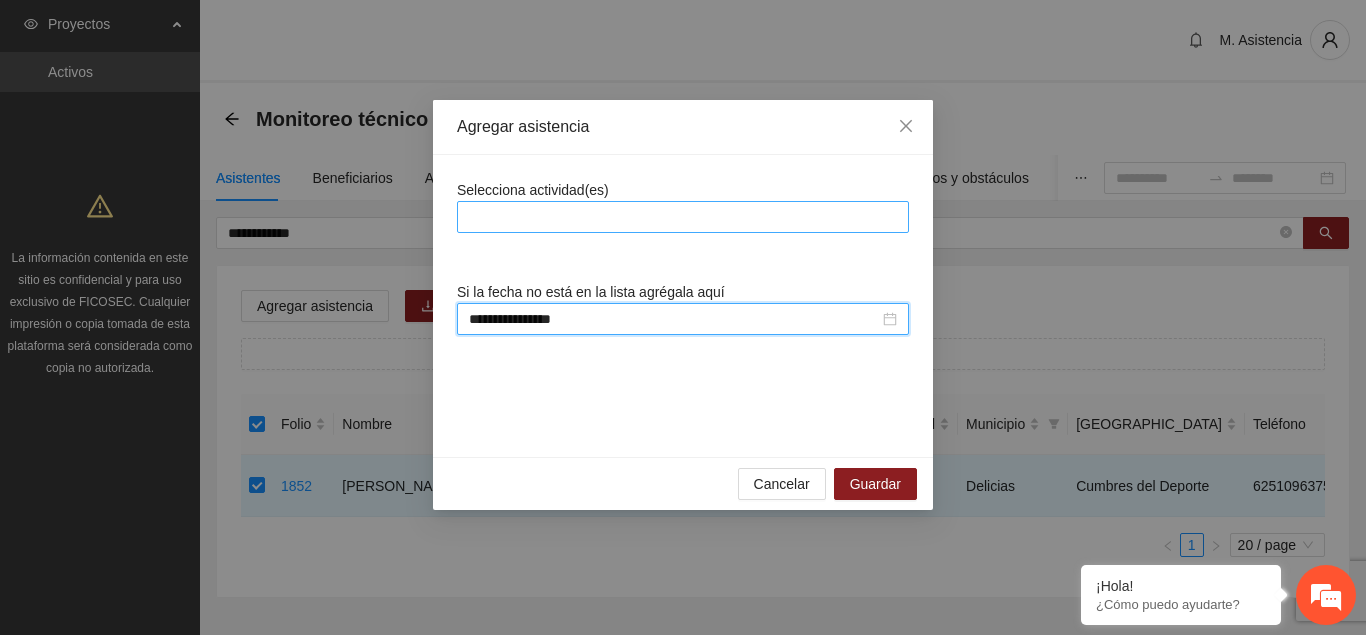 click at bounding box center (683, 217) 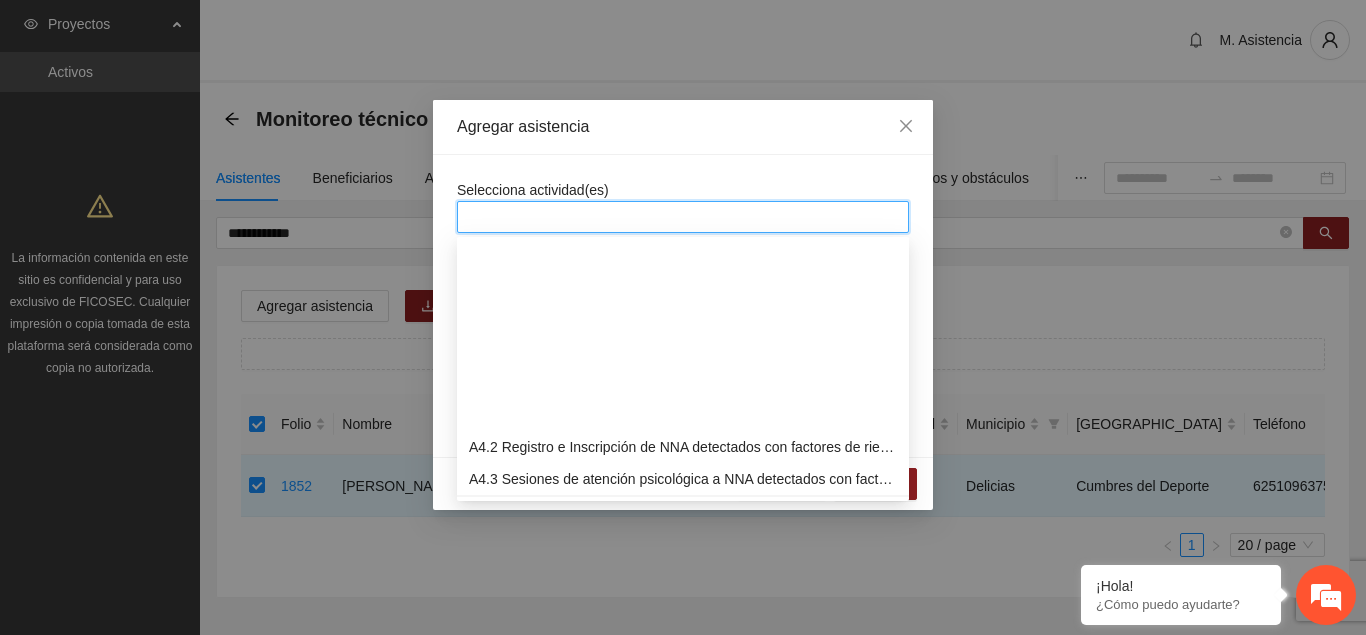 scroll, scrollTop: 1326, scrollLeft: 0, axis: vertical 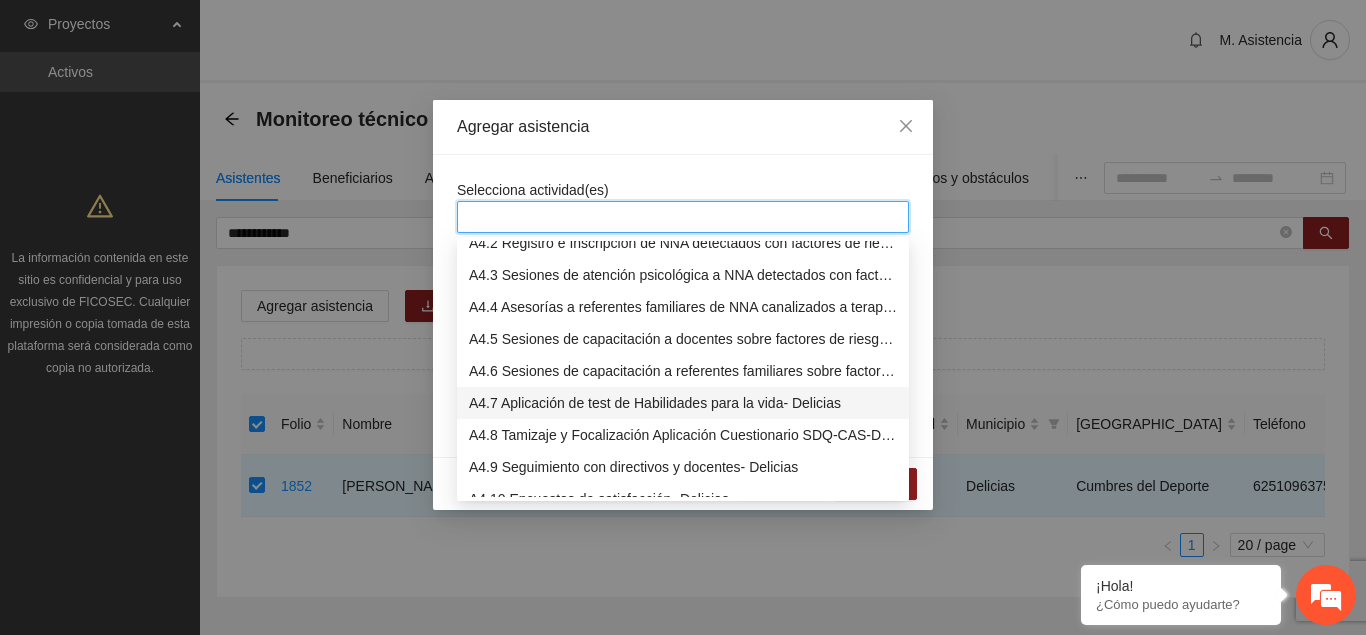 click on "A4.7 Aplicación de test de Habilidades para la vida- Delicias" at bounding box center (683, 403) 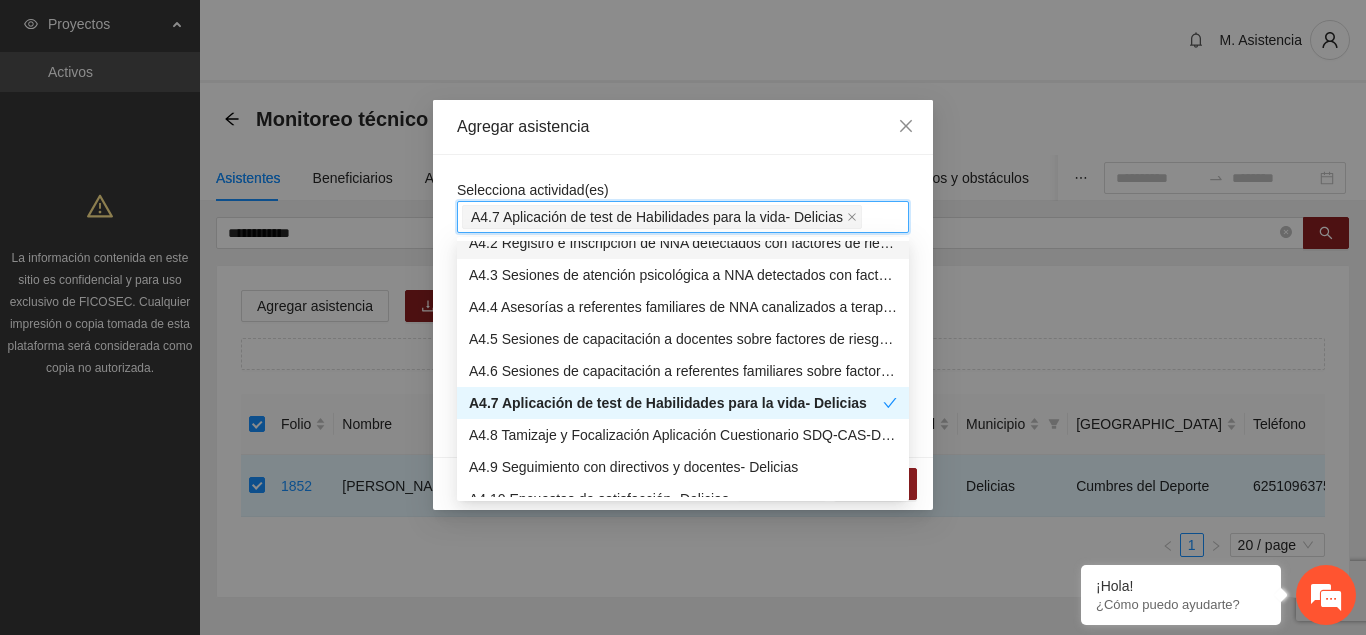click on "Agregar asistencia" at bounding box center (683, 127) 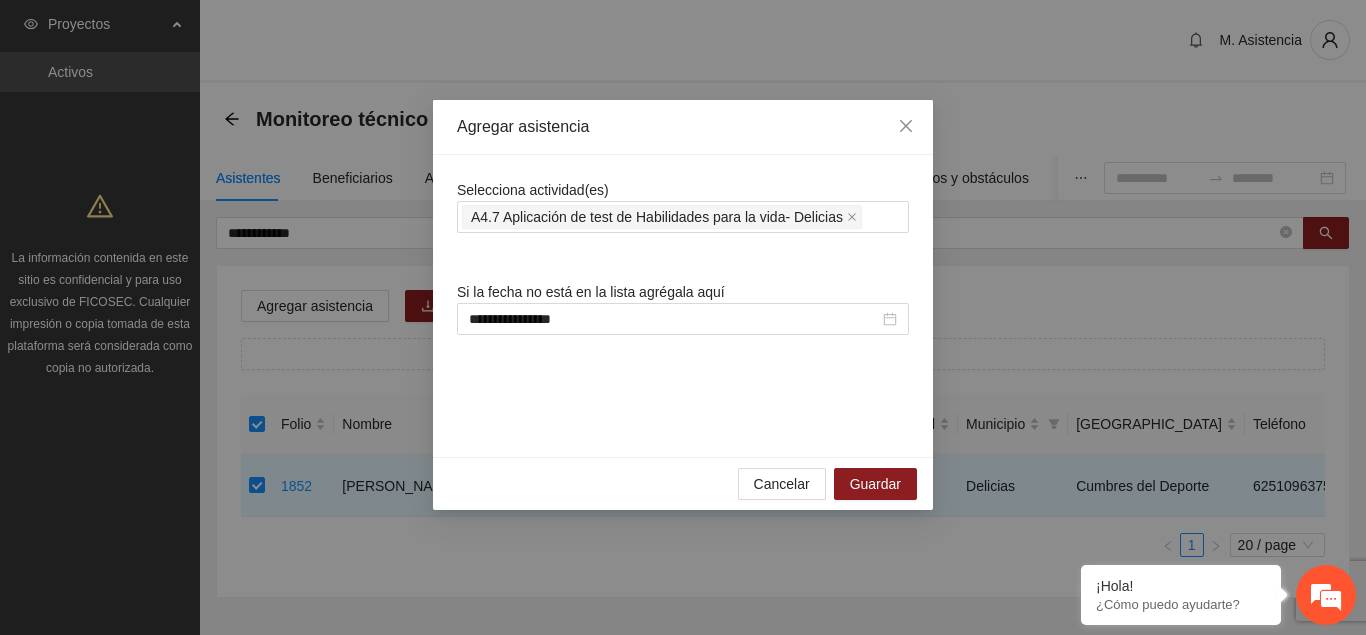 scroll, scrollTop: 0, scrollLeft: 0, axis: both 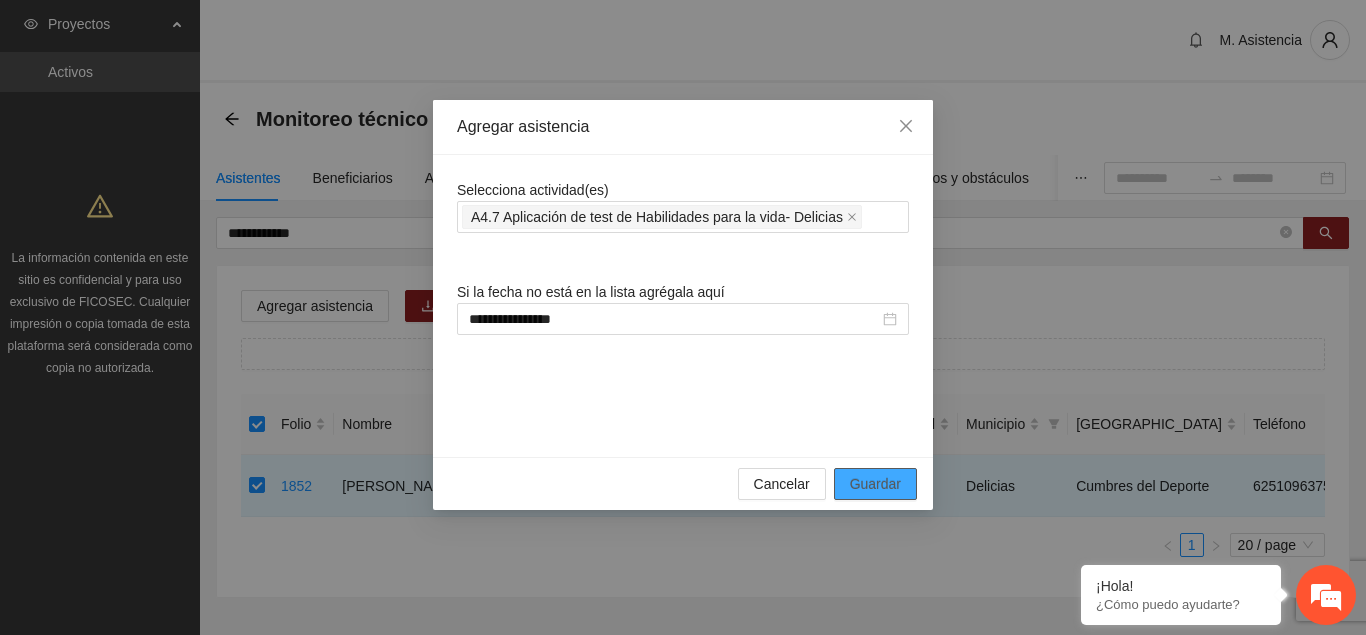 click on "Guardar" at bounding box center (875, 484) 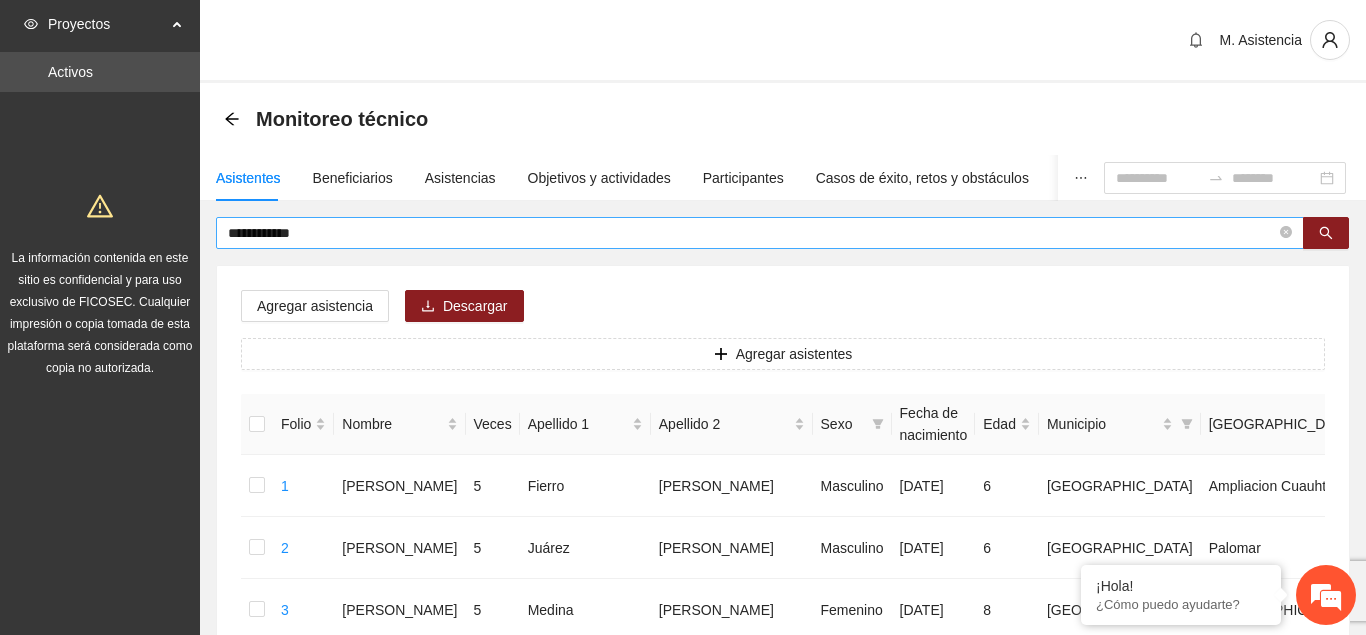 click on "**********" at bounding box center (752, 233) 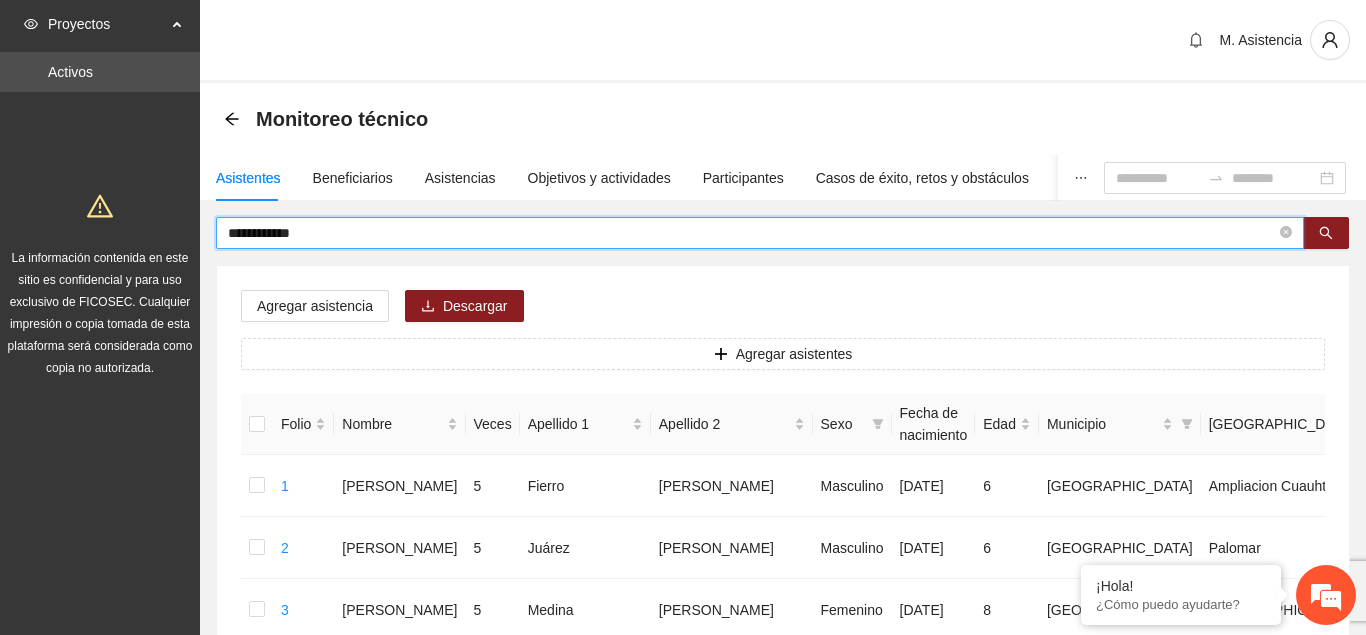 drag, startPoint x: 336, startPoint y: 237, endPoint x: 149, endPoint y: 230, distance: 187.13097 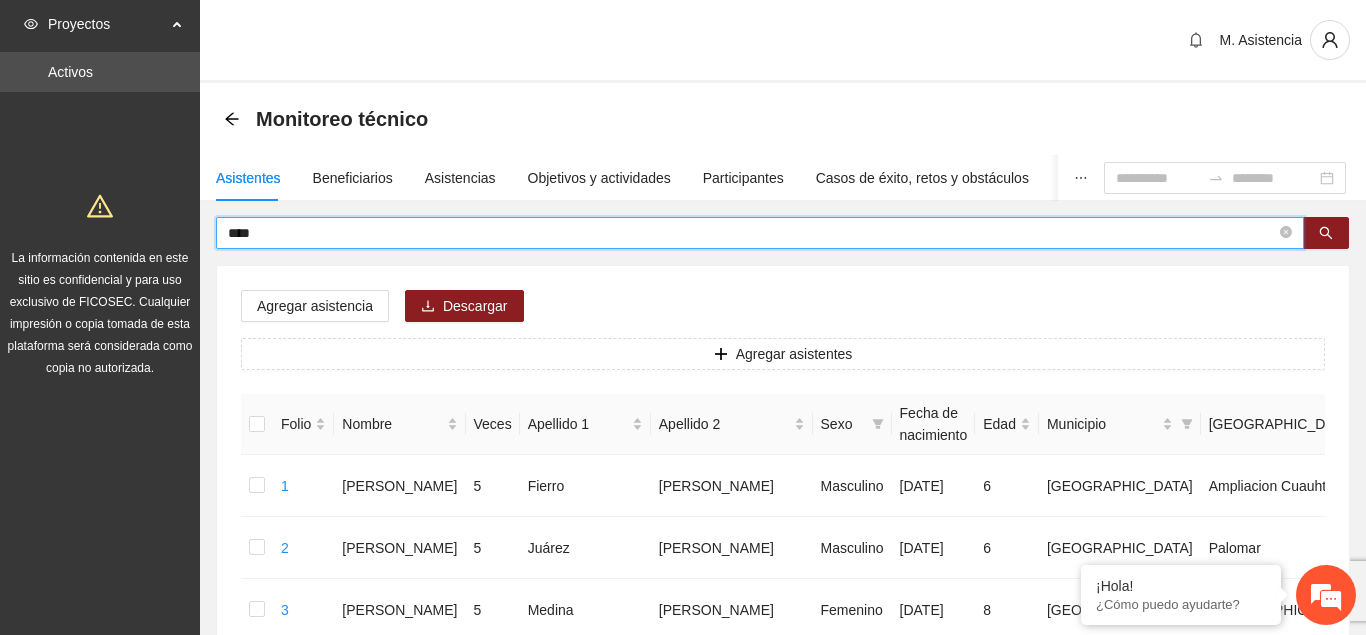 type on "****" 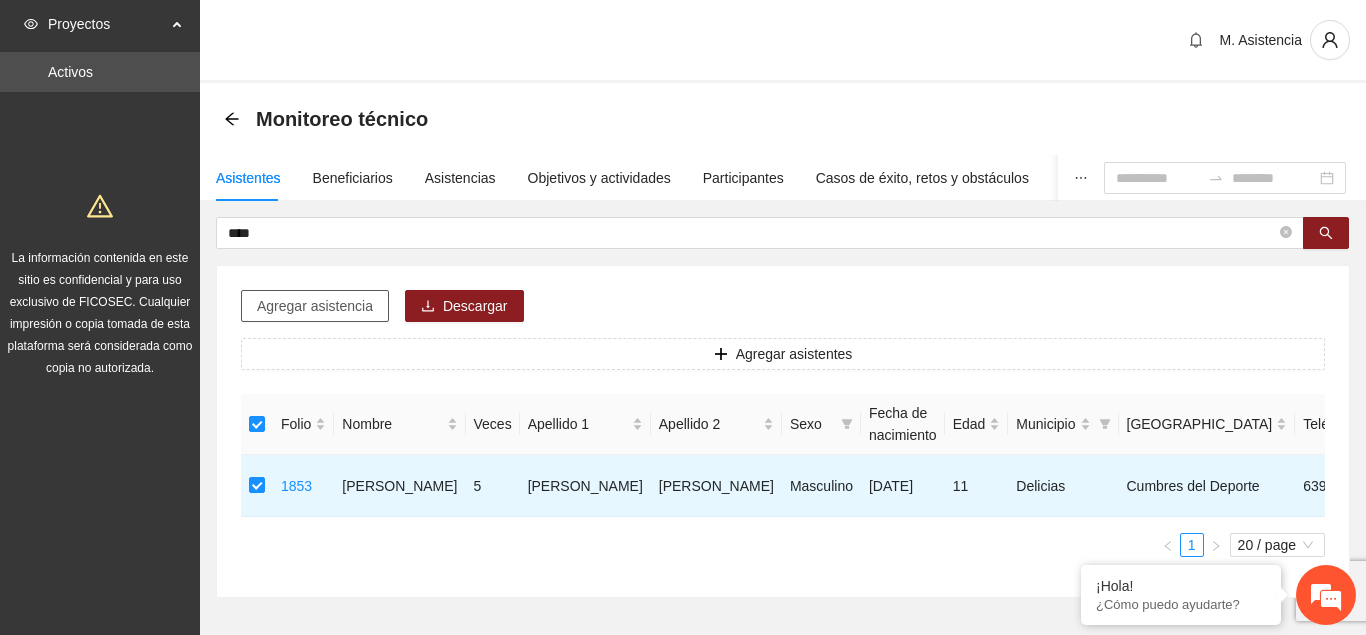click on "Agregar asistencia" at bounding box center (315, 306) 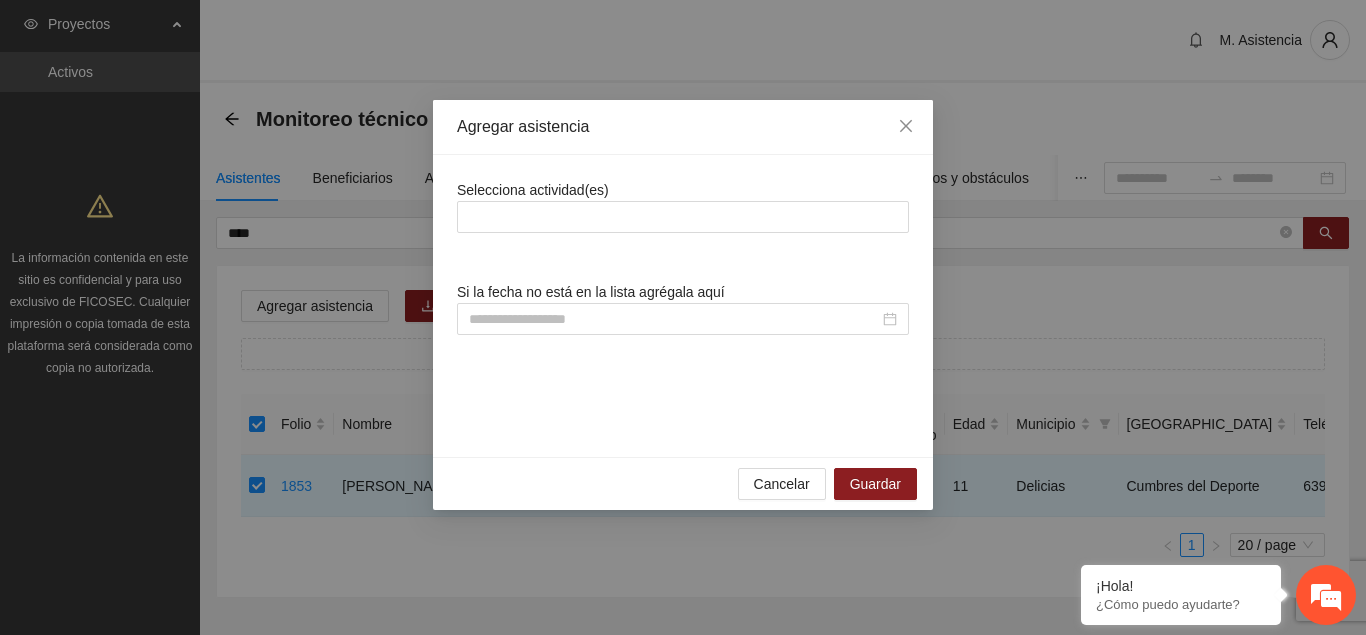 click on "Si la fecha no está en la lista agrégala aquí" at bounding box center [591, 292] 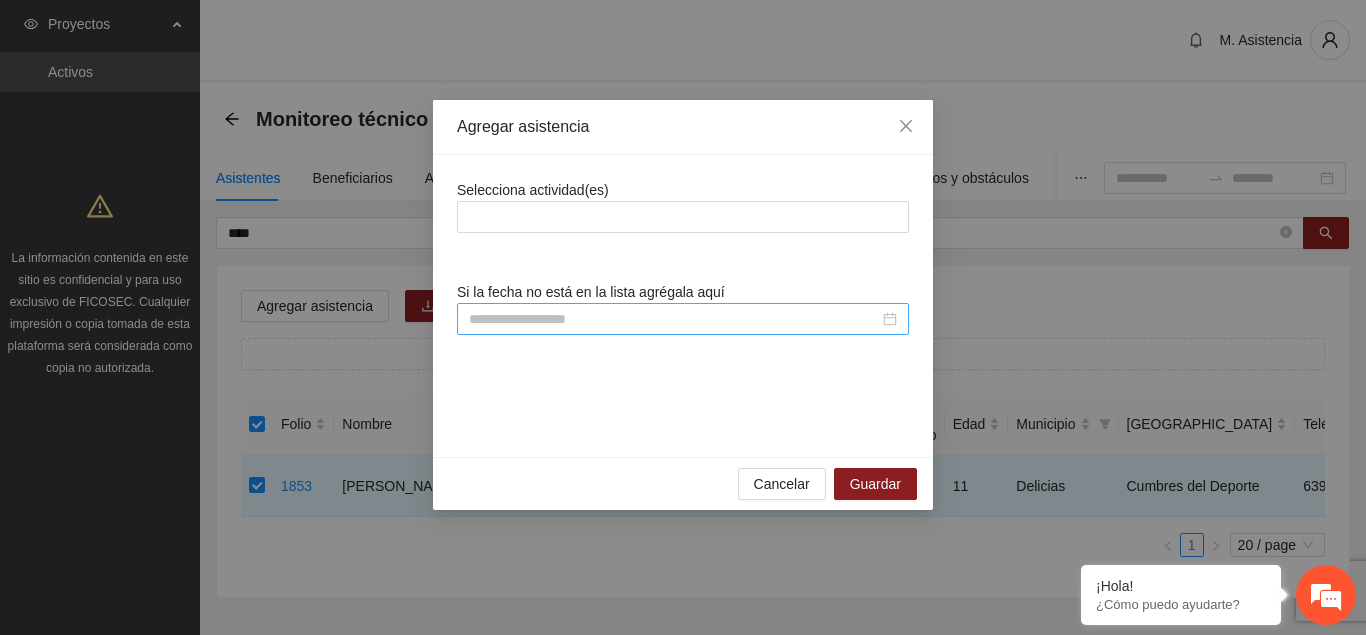 click at bounding box center (674, 319) 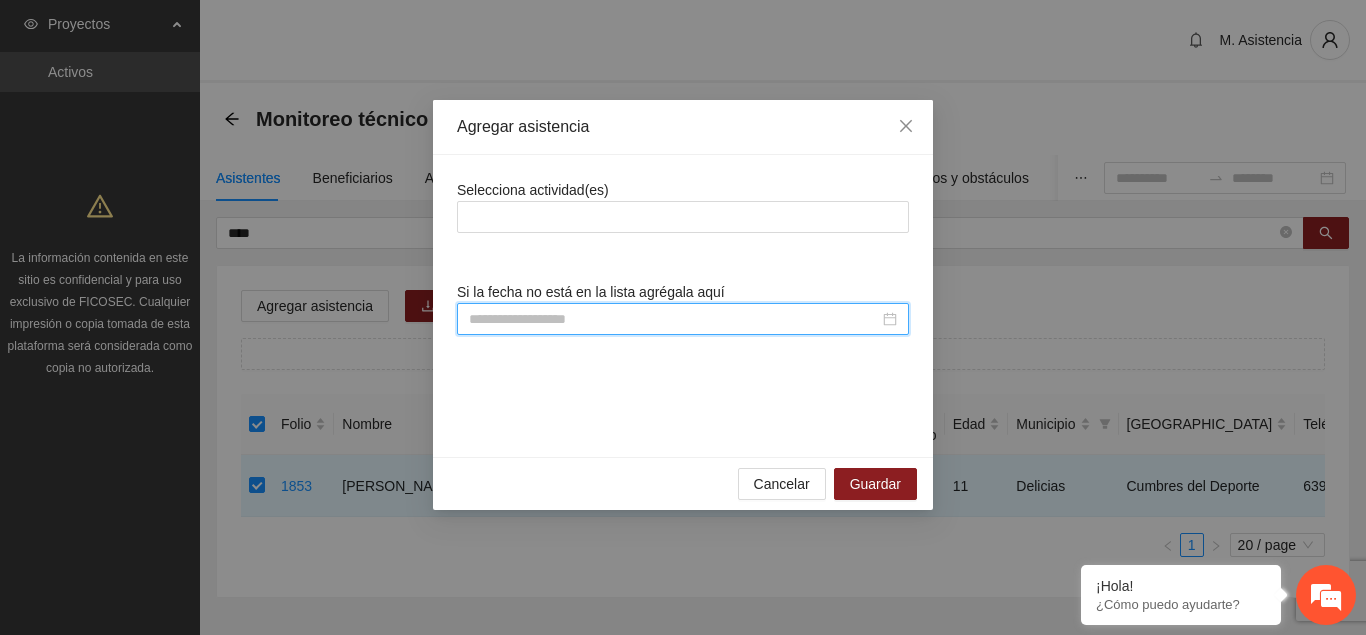 scroll, scrollTop: 308, scrollLeft: 0, axis: vertical 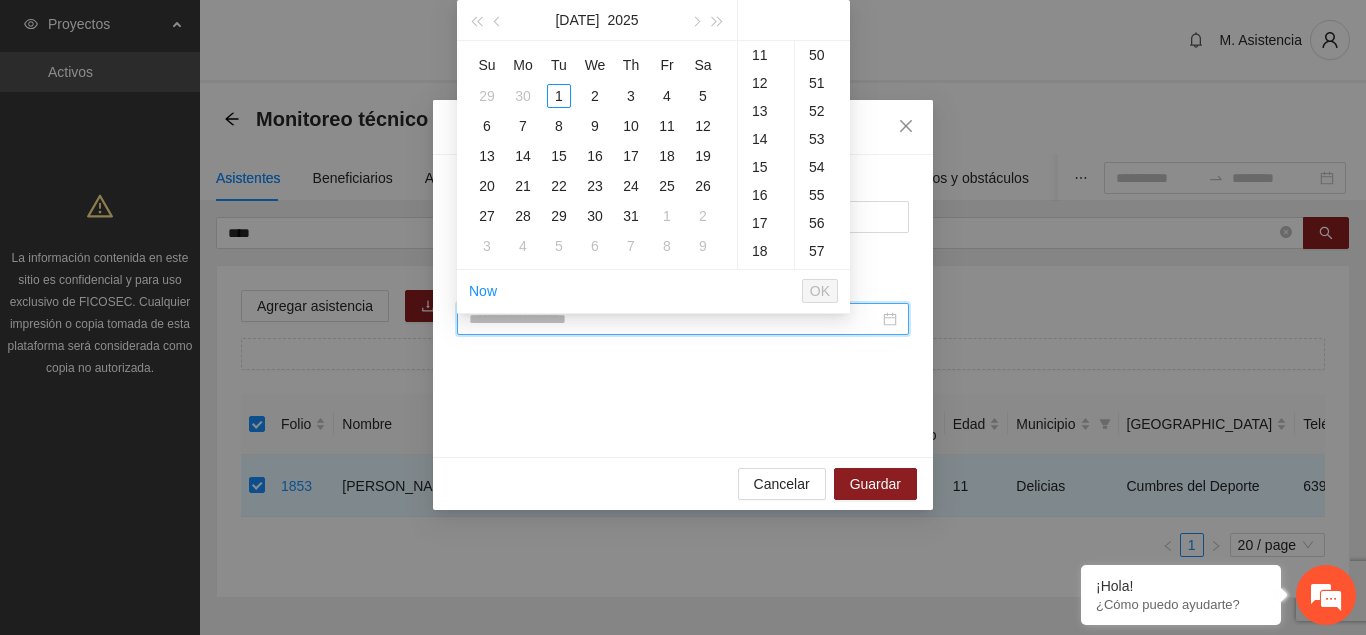 paste on "**********" 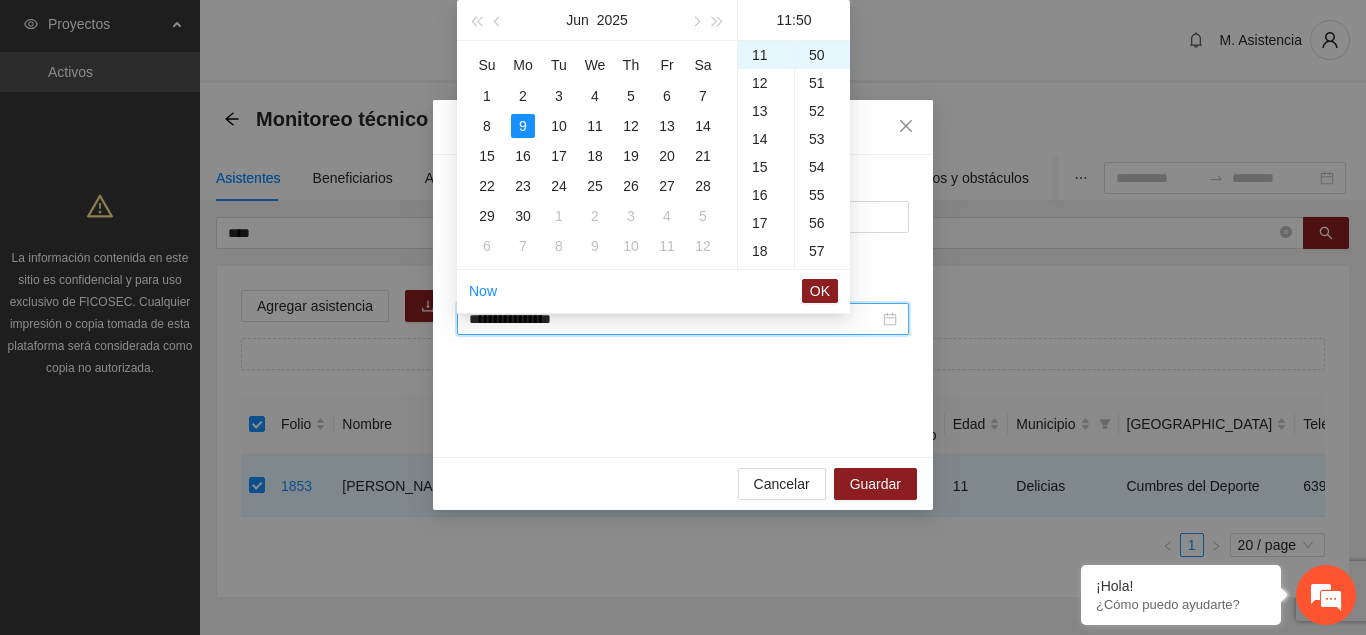 scroll, scrollTop: 308, scrollLeft: 0, axis: vertical 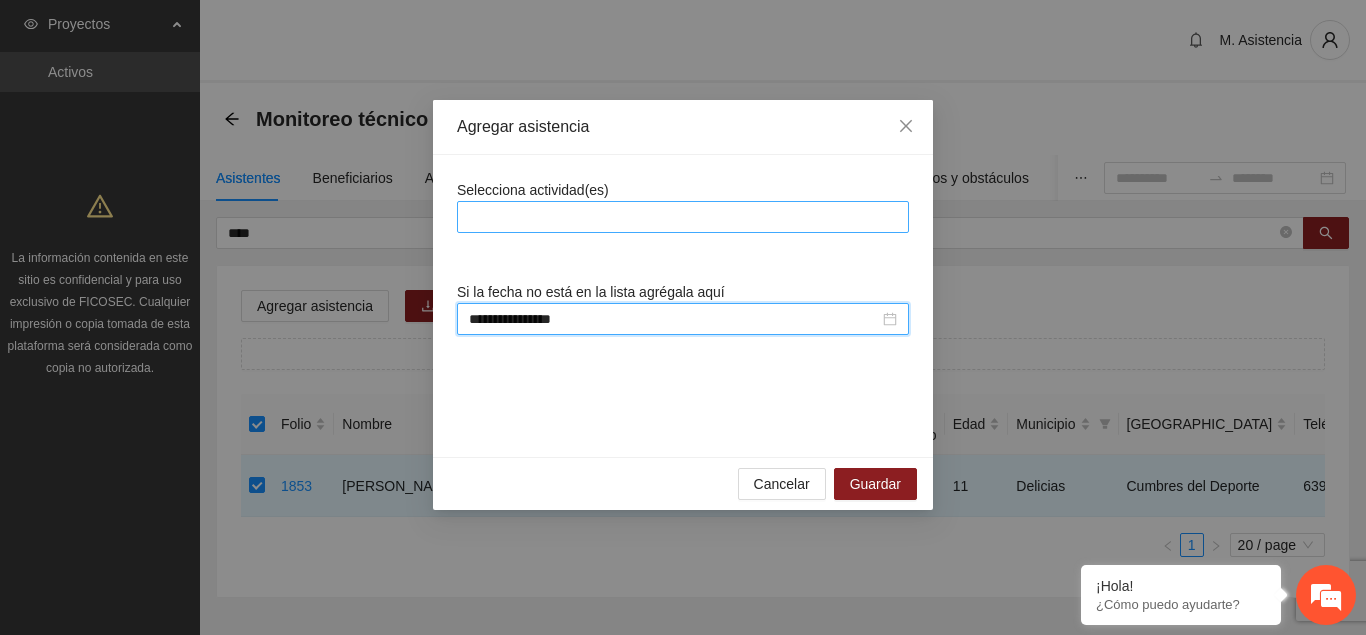 click at bounding box center [683, 217] 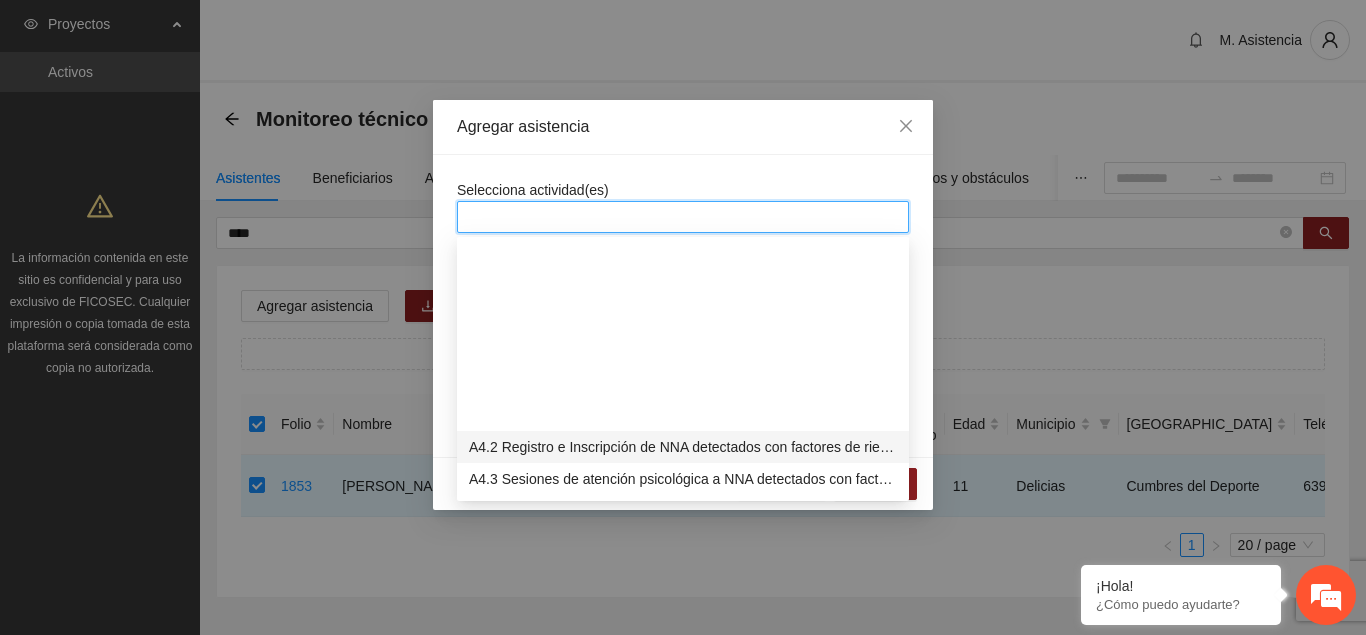 scroll, scrollTop: 1326, scrollLeft: 0, axis: vertical 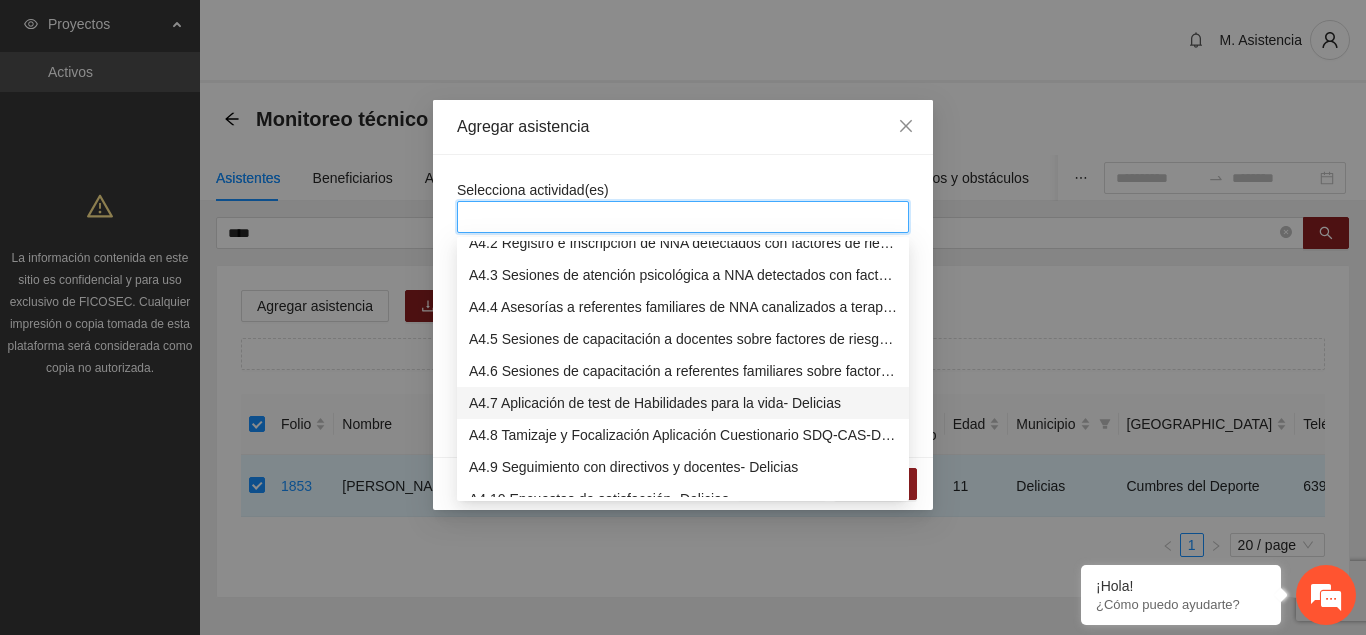 click on "A4.7 Aplicación de test de Habilidades para la vida- Delicias" at bounding box center [683, 403] 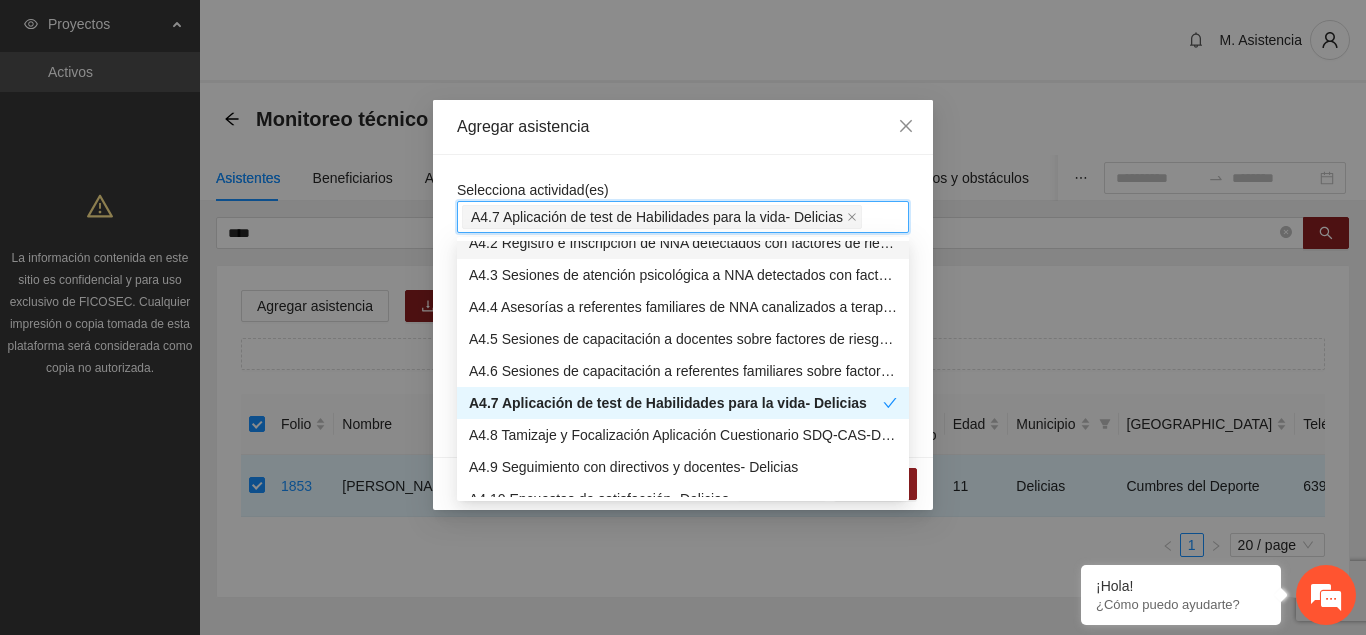 click on "**********" at bounding box center [683, 306] 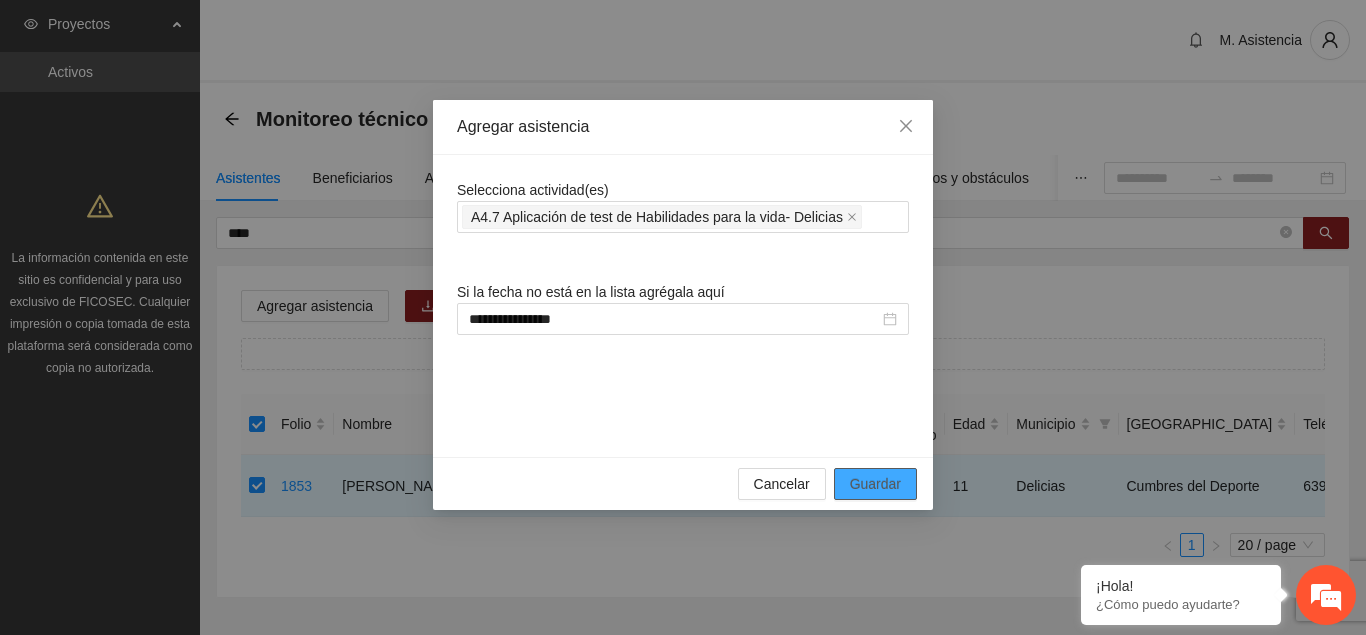 scroll, scrollTop: 1326, scrollLeft: 0, axis: vertical 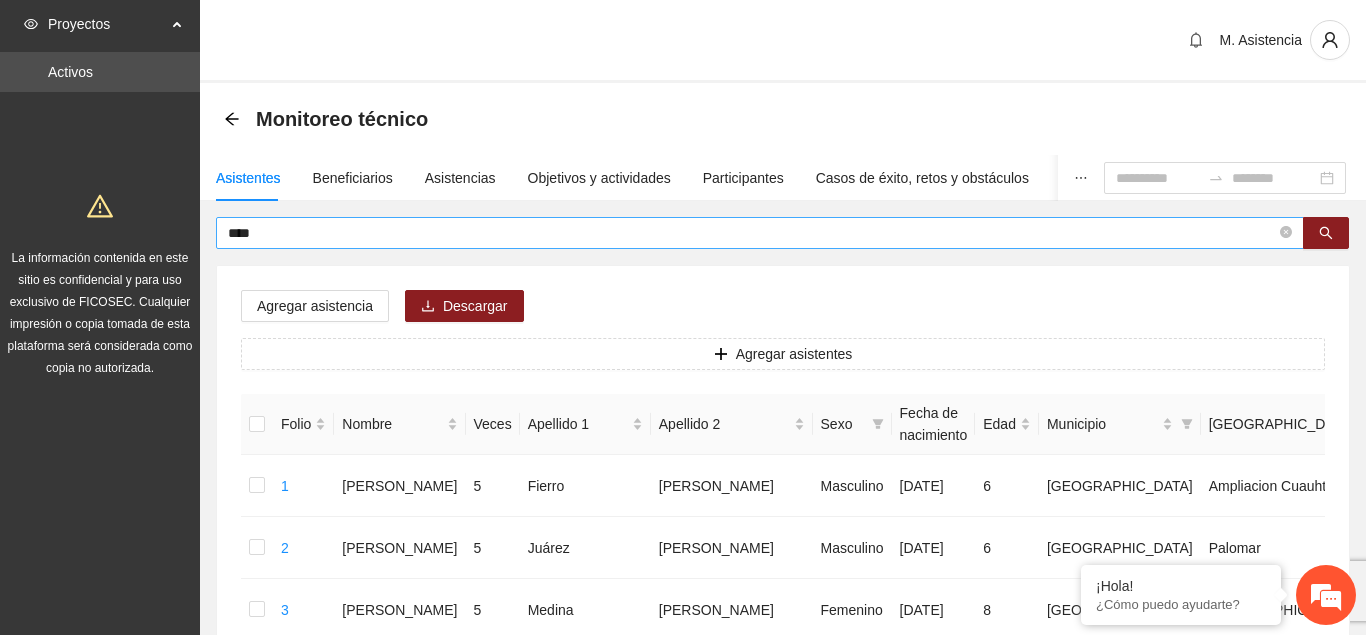 click on "****" at bounding box center (752, 233) 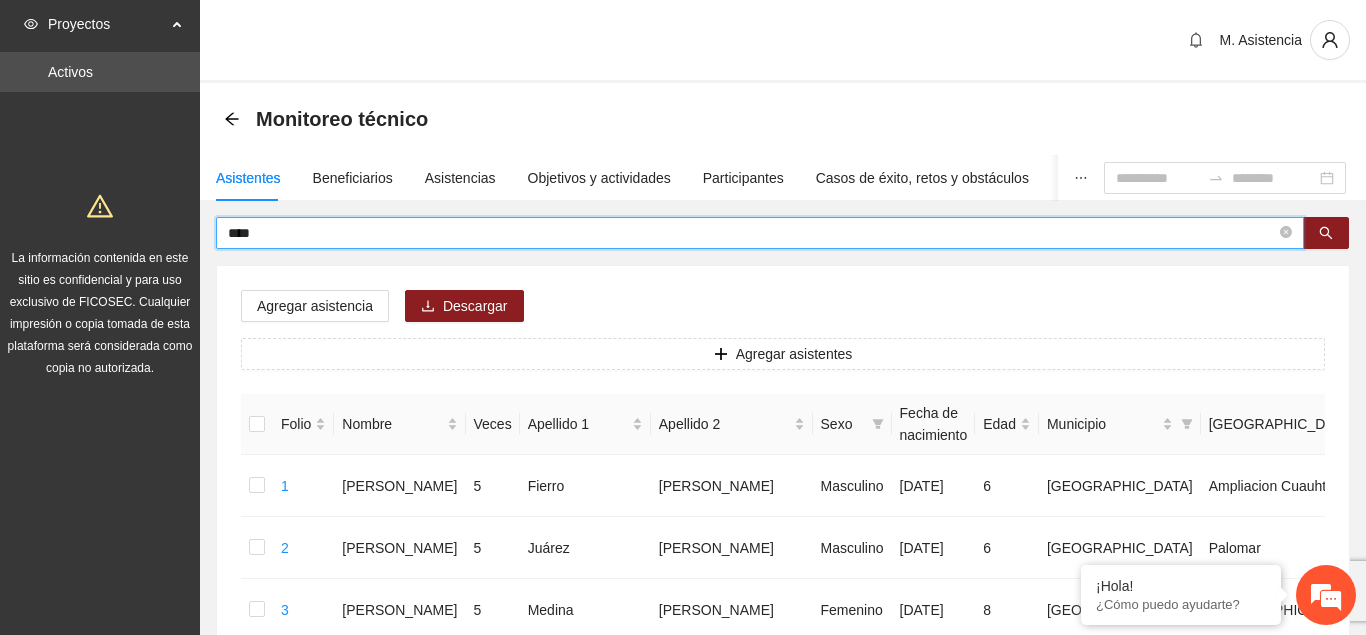 drag, startPoint x: 325, startPoint y: 227, endPoint x: 167, endPoint y: 242, distance: 158.71043 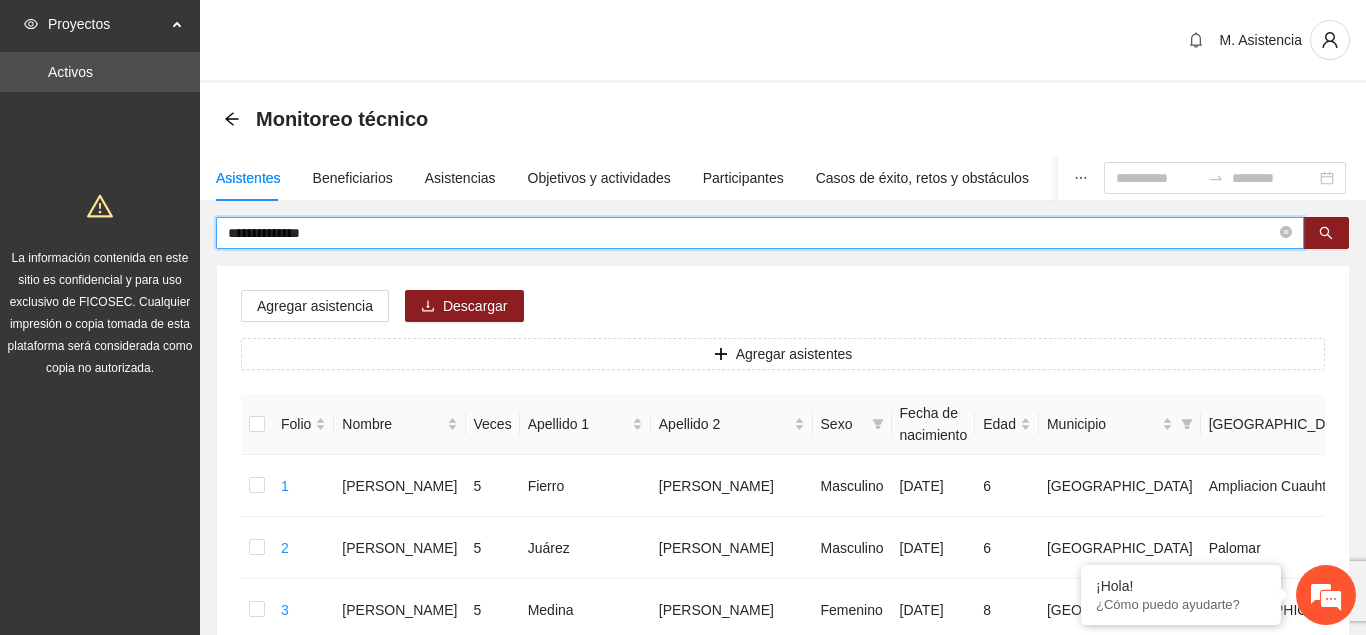 type on "**********" 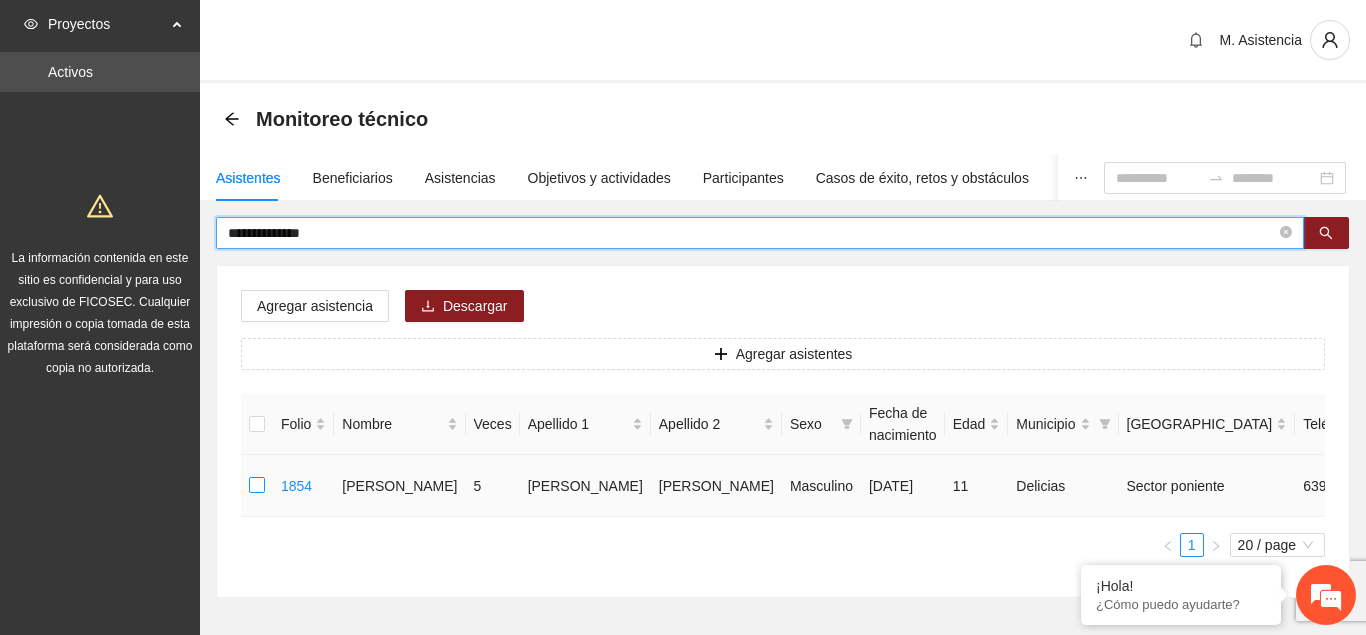 click at bounding box center (257, 486) 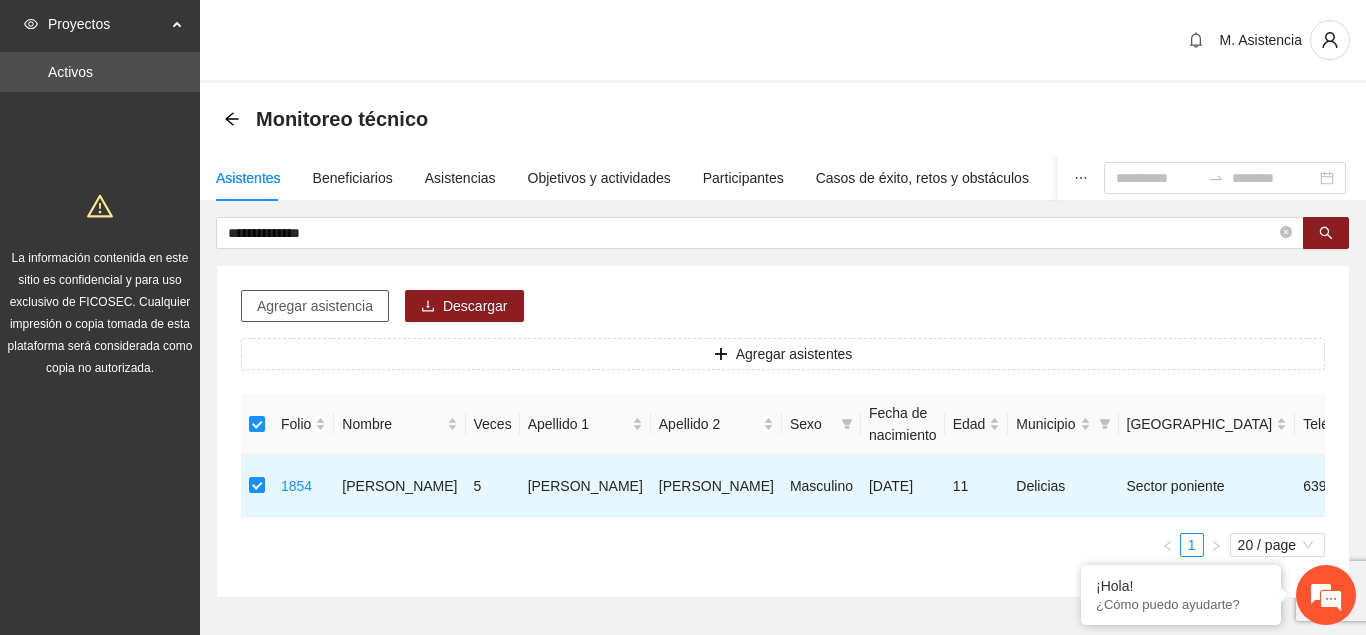 click on "Agregar asistencia" at bounding box center [315, 306] 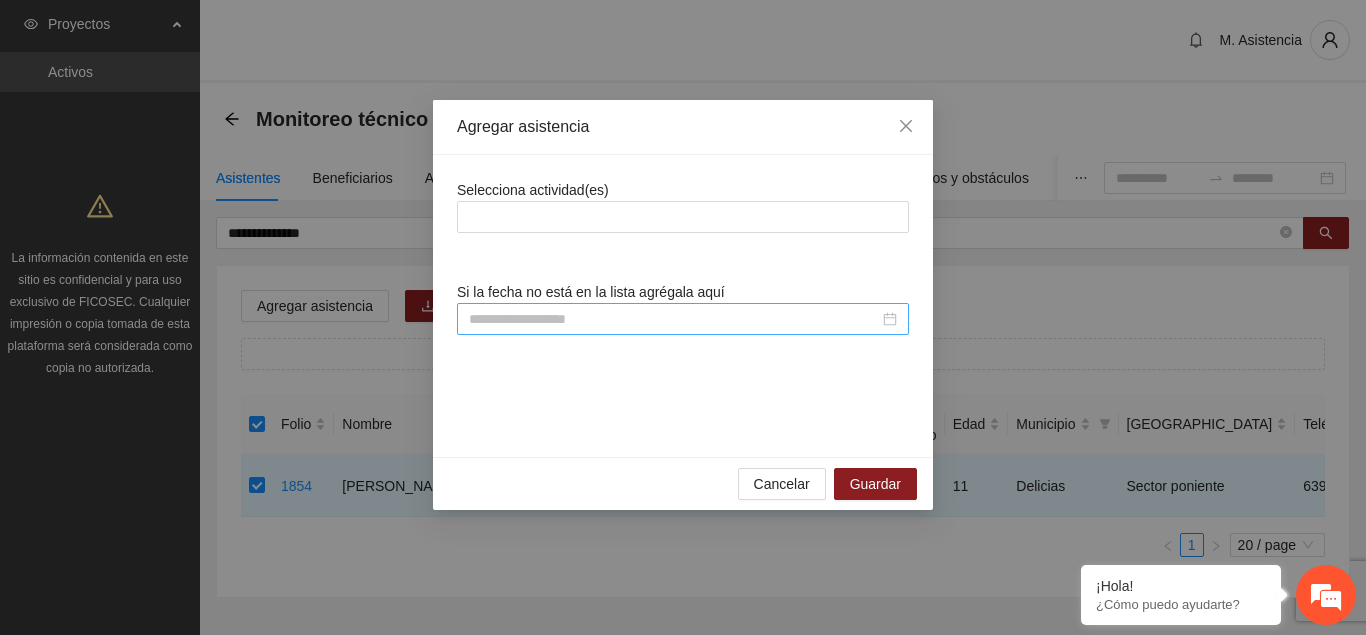 click at bounding box center [674, 319] 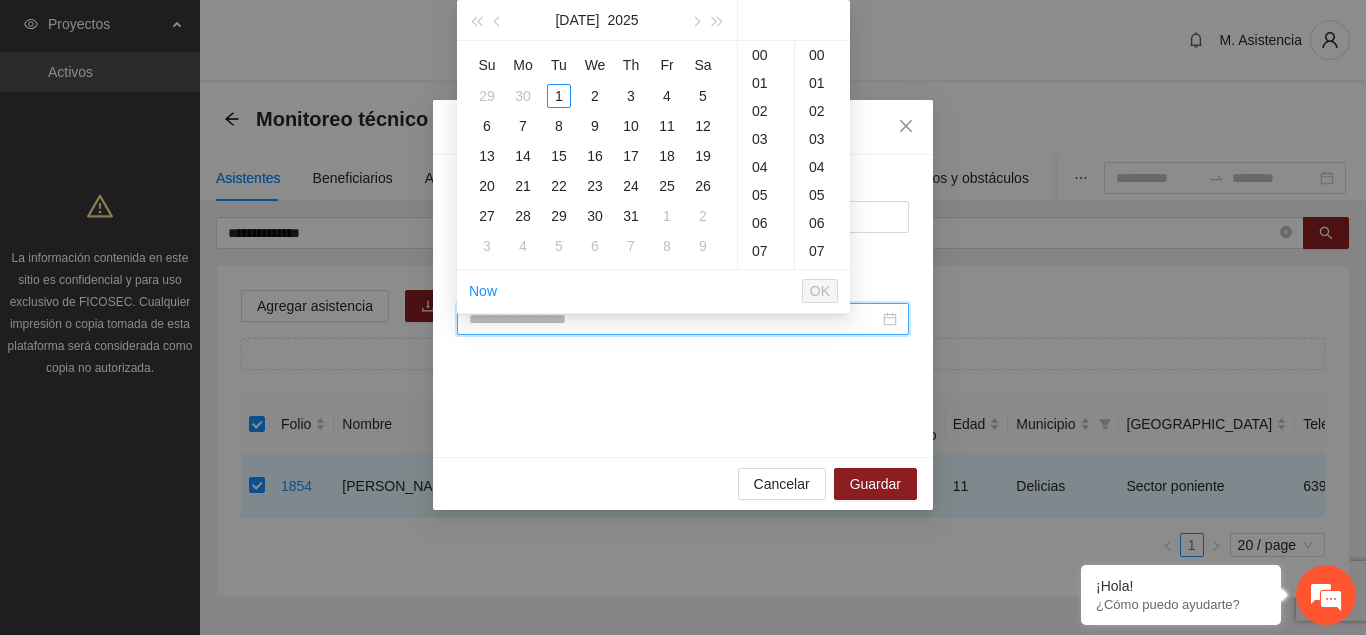 scroll, scrollTop: 308, scrollLeft: 0, axis: vertical 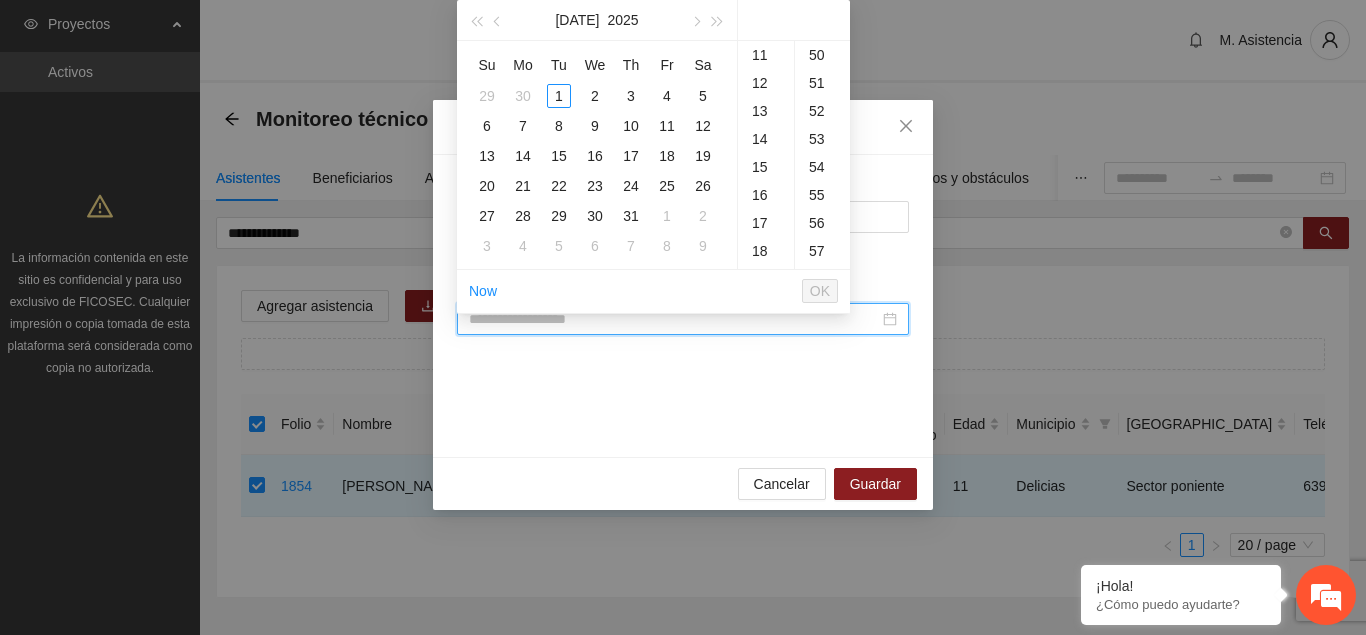paste on "**********" 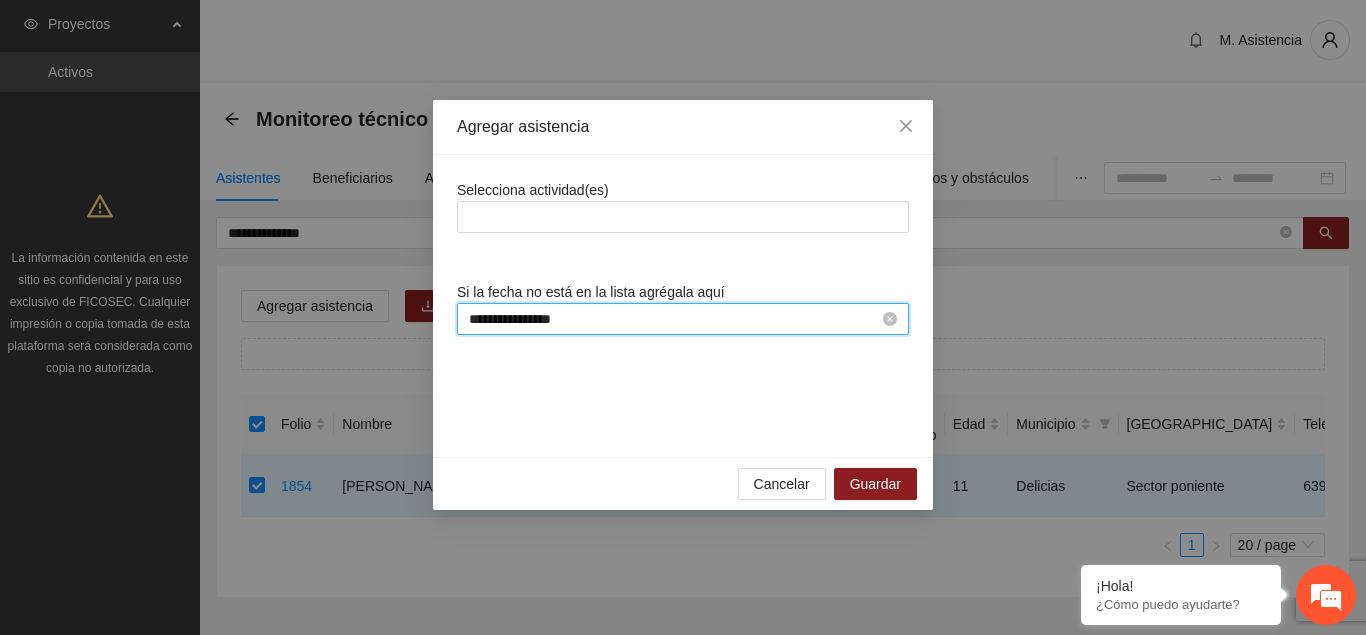 scroll, scrollTop: 308, scrollLeft: 0, axis: vertical 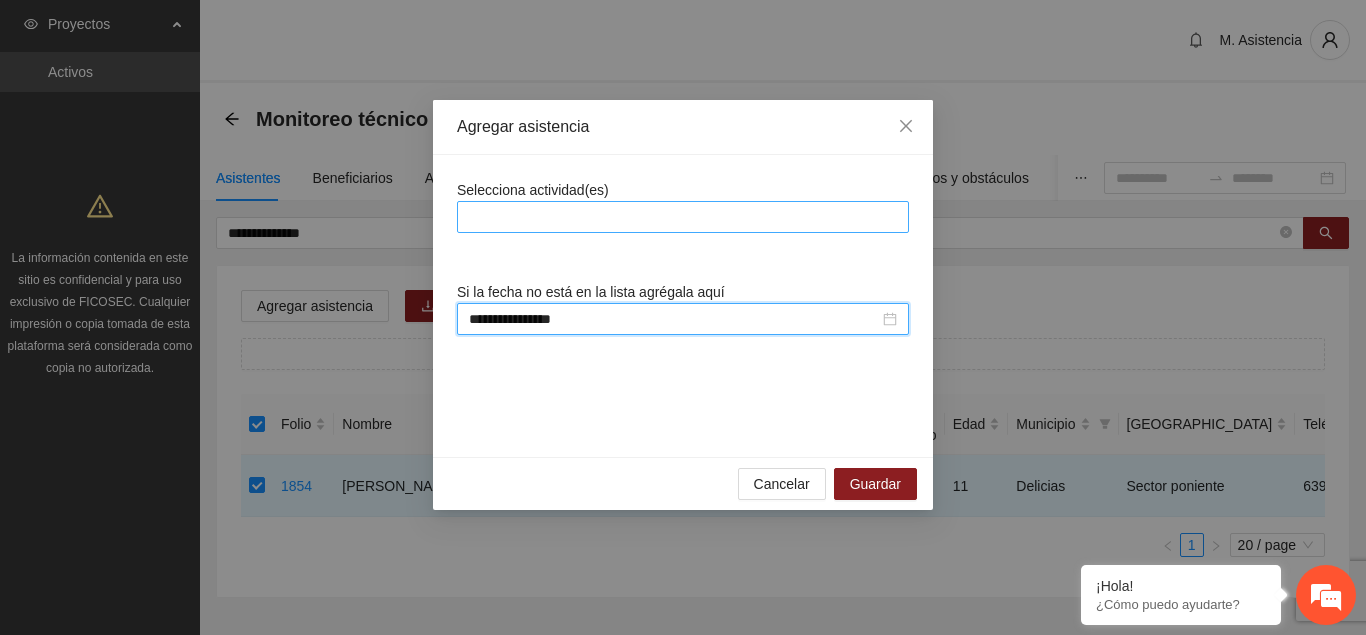 click at bounding box center (683, 217) 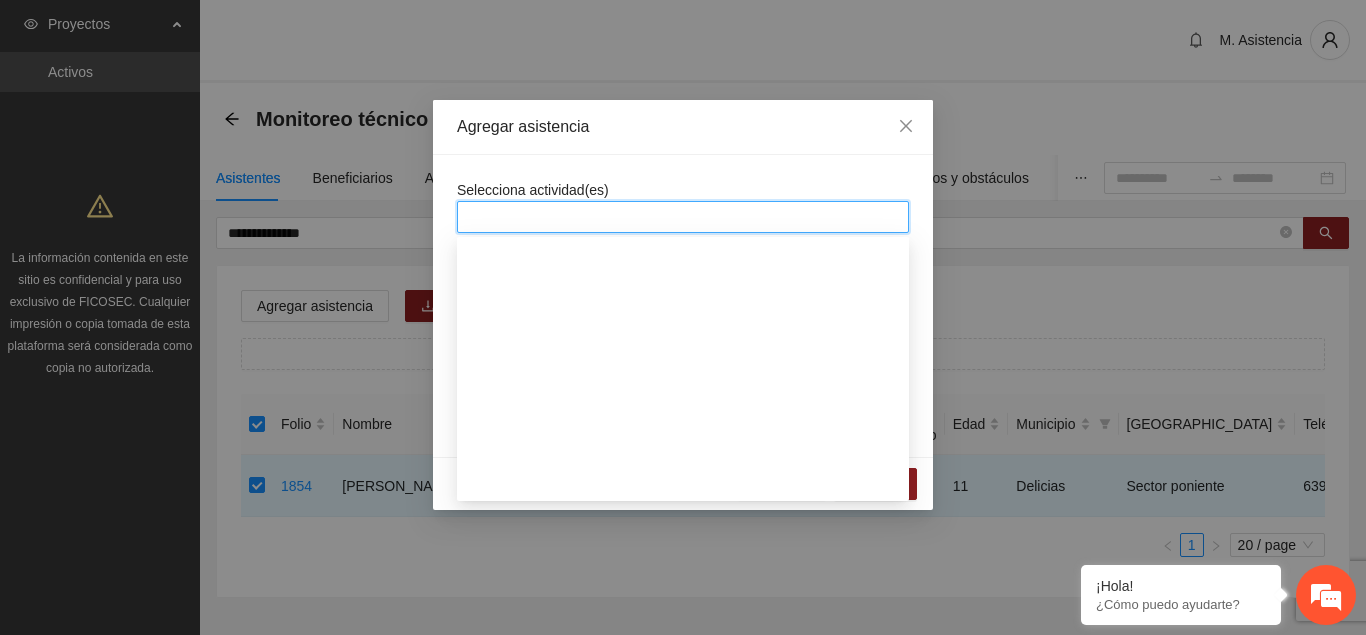 scroll, scrollTop: 1428, scrollLeft: 0, axis: vertical 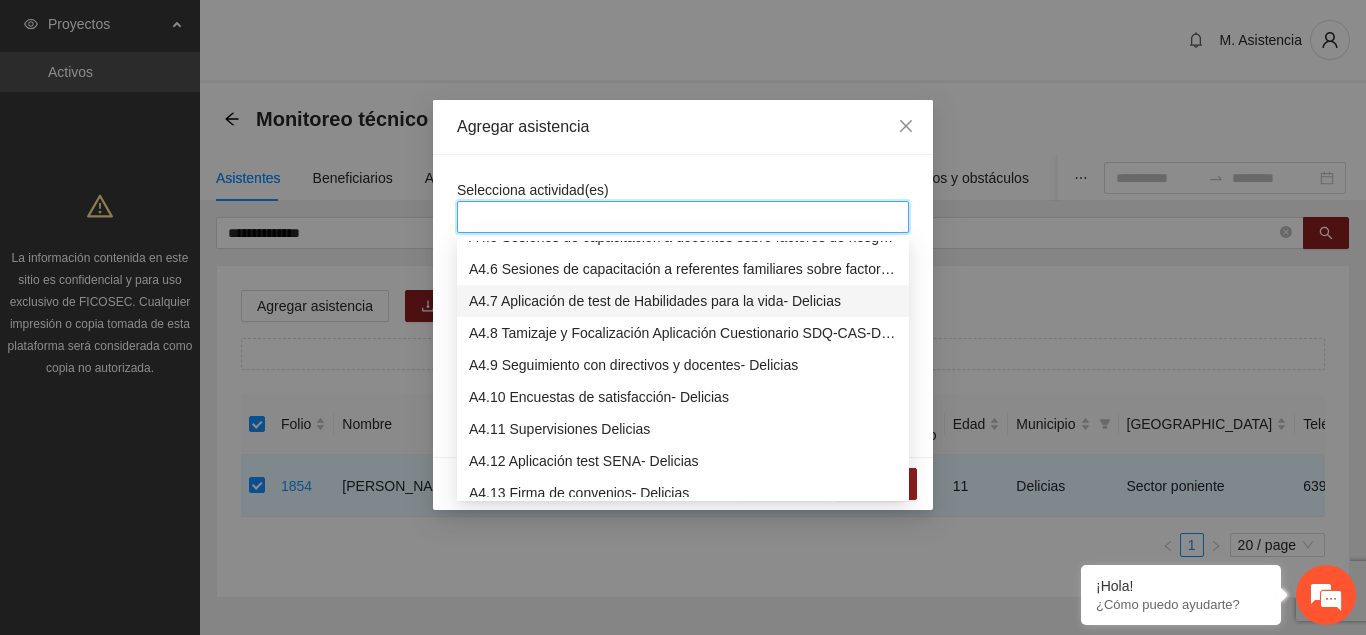 drag, startPoint x: 517, startPoint y: 302, endPoint x: 594, endPoint y: 242, distance: 97.6166 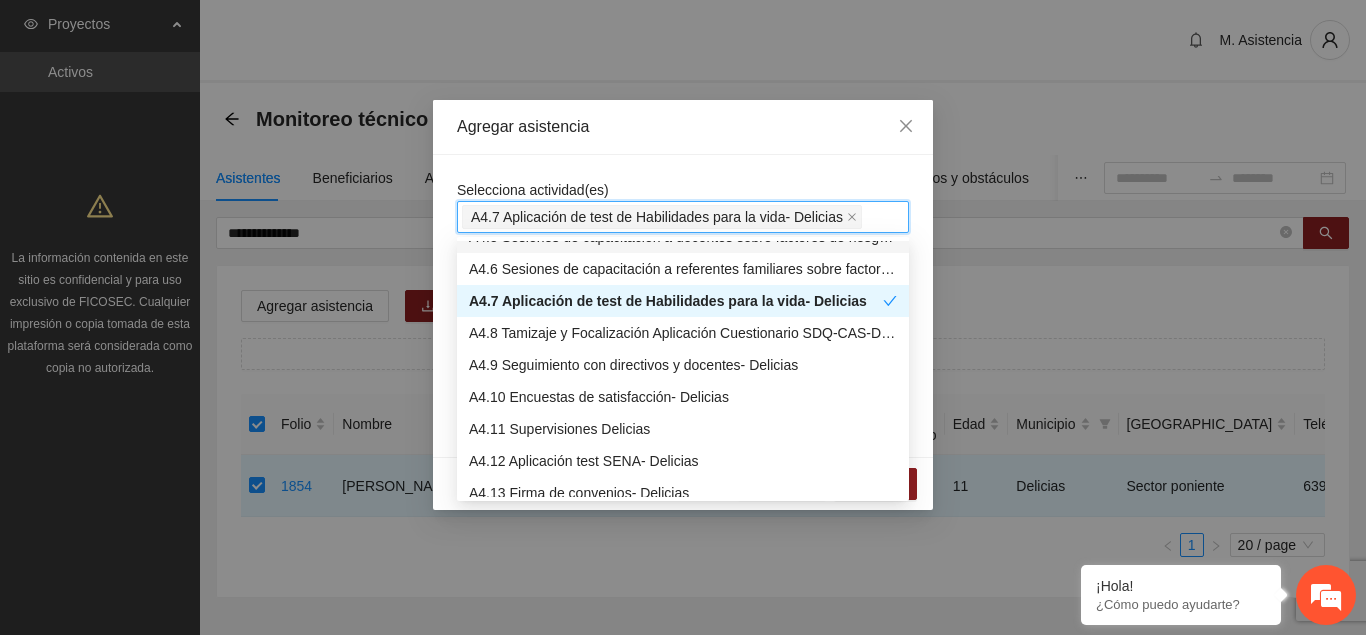 click on "Selecciona actividad(es) A4.7 Aplicación de test de Habilidades para la vida- Delicias" at bounding box center [683, 206] 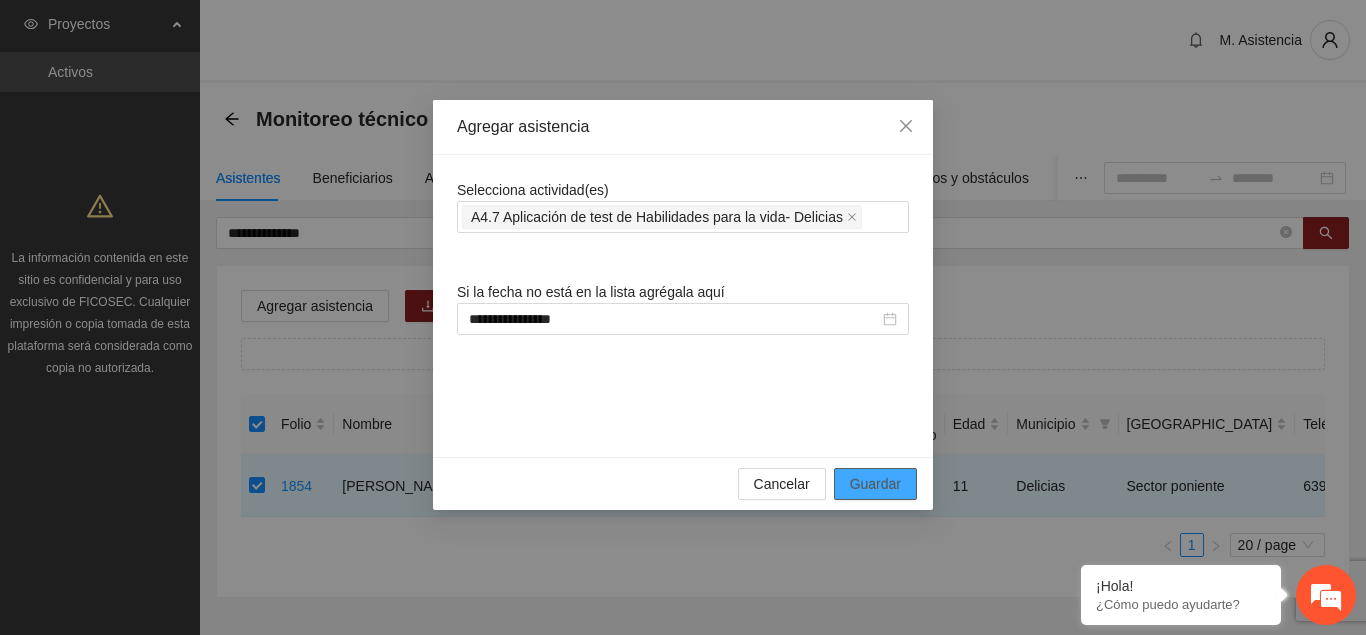 click on "Guardar" at bounding box center (875, 484) 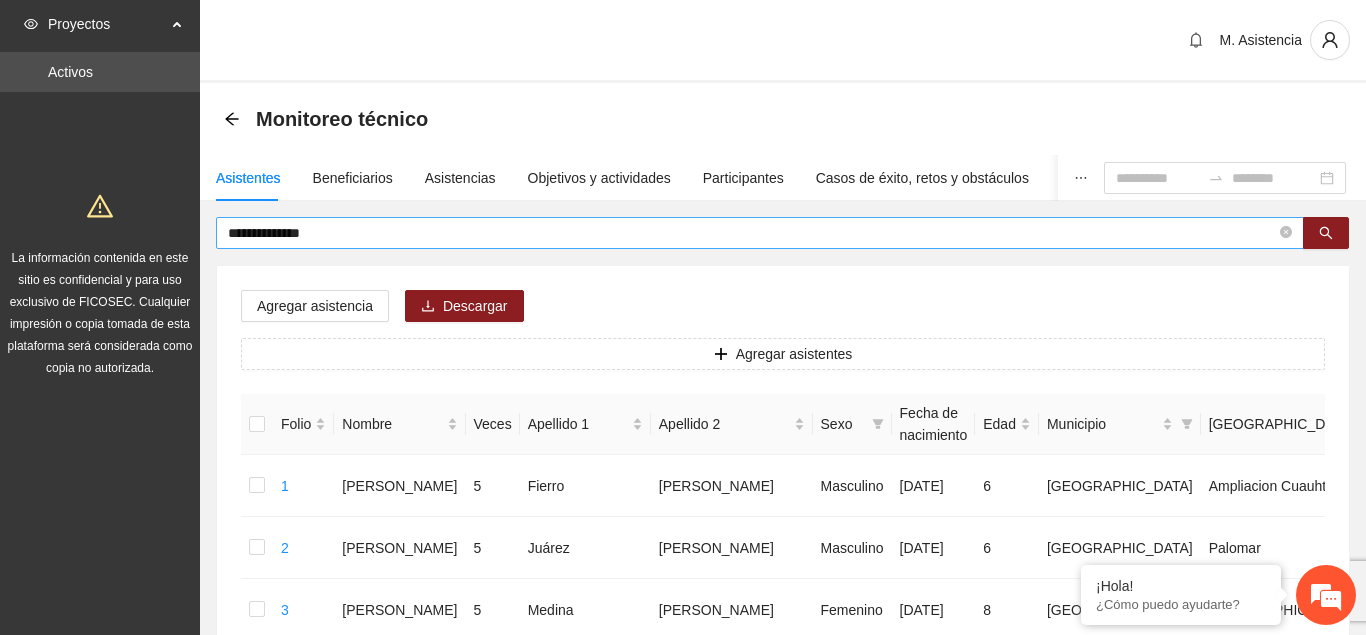 click on "**********" at bounding box center (760, 233) 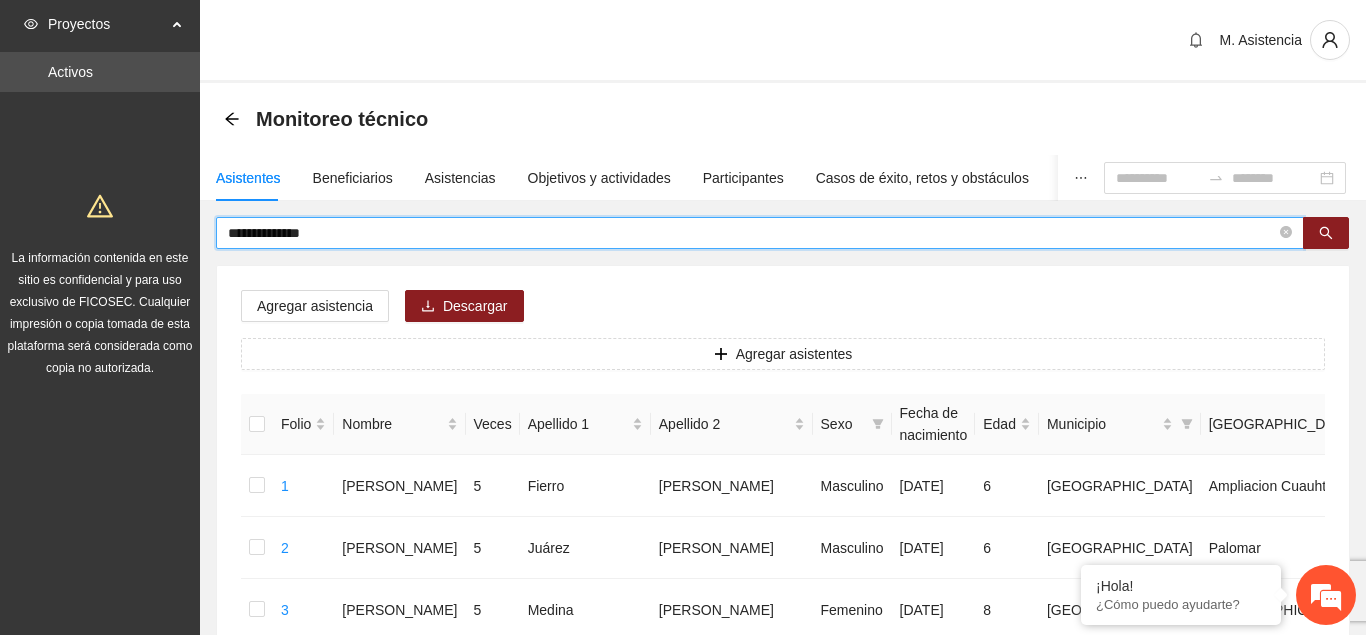 click on "**********" at bounding box center (752, 233) 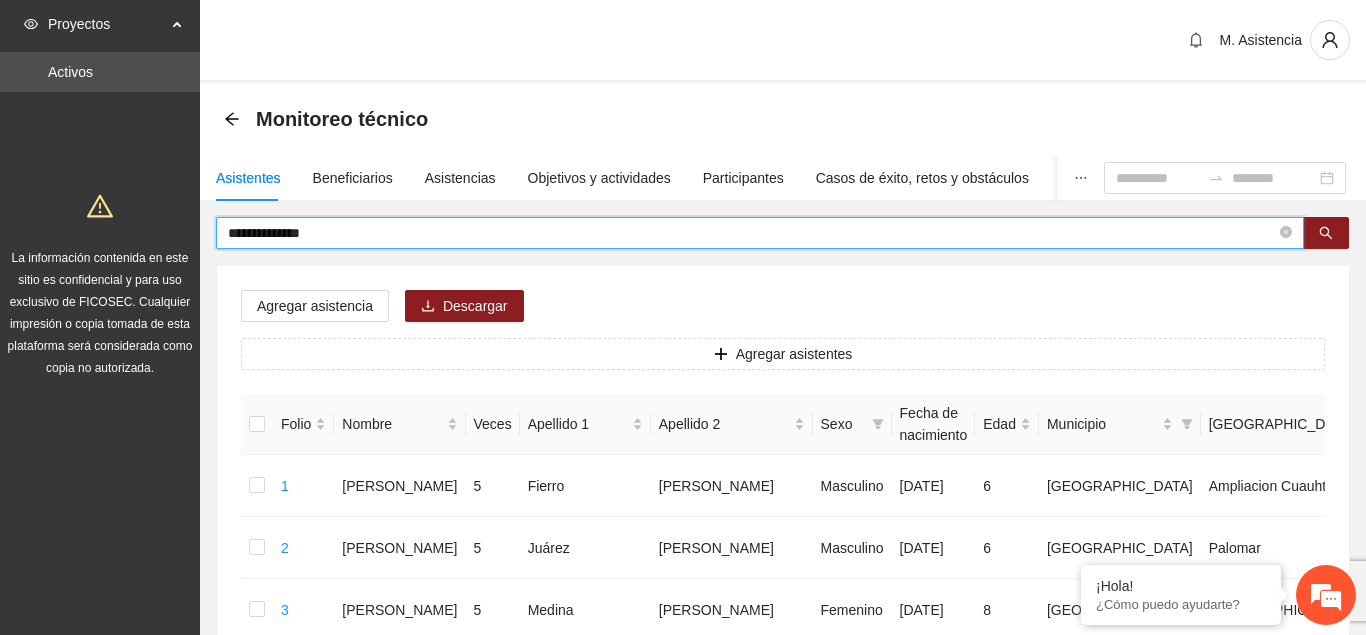 drag, startPoint x: 348, startPoint y: 238, endPoint x: 202, endPoint y: 249, distance: 146.4138 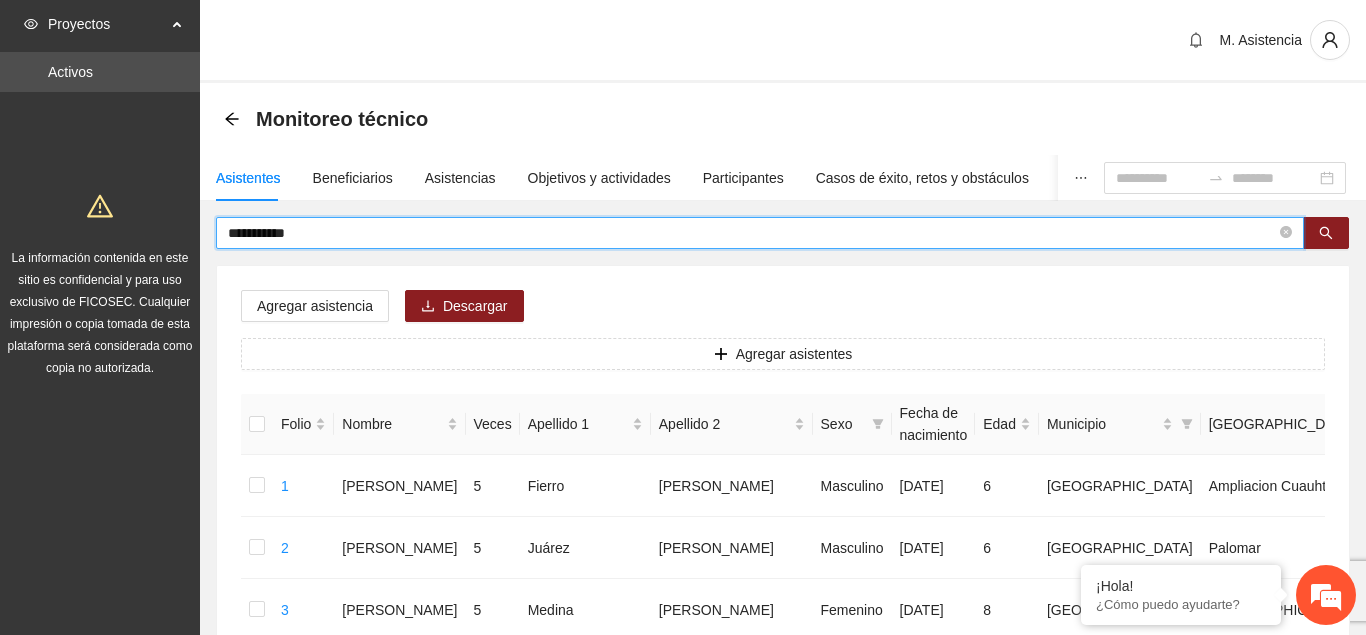 type on "**********" 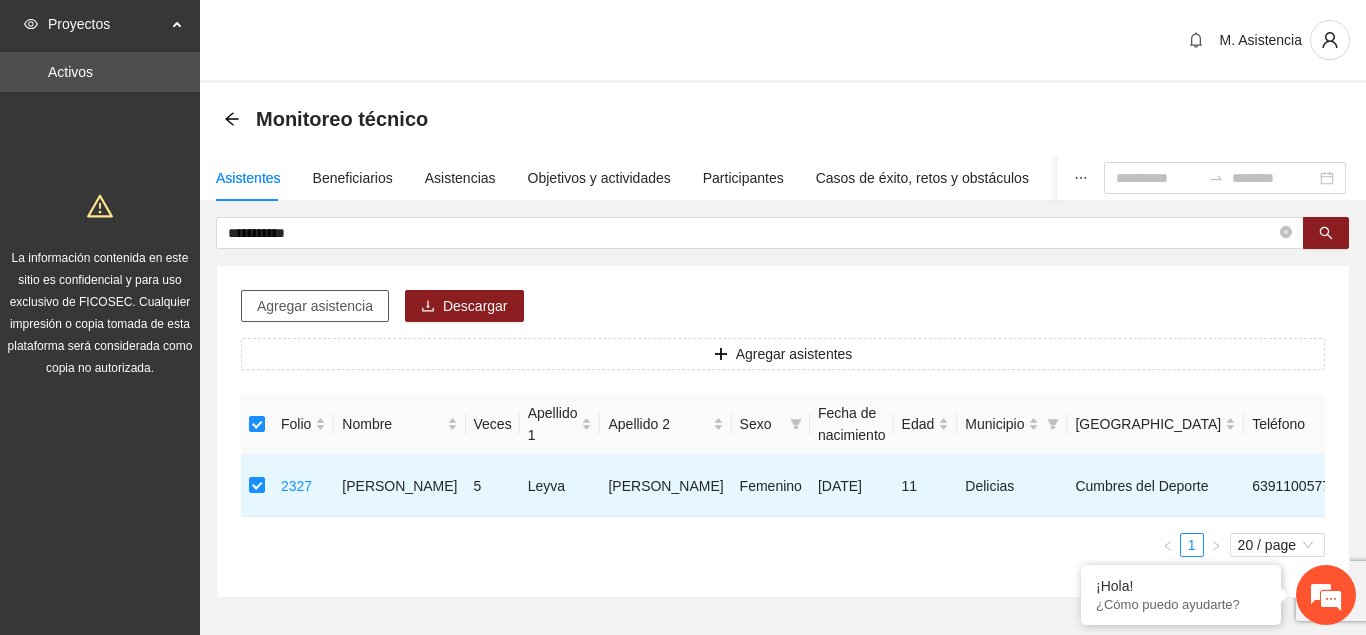click on "Agregar asistencia" at bounding box center [315, 306] 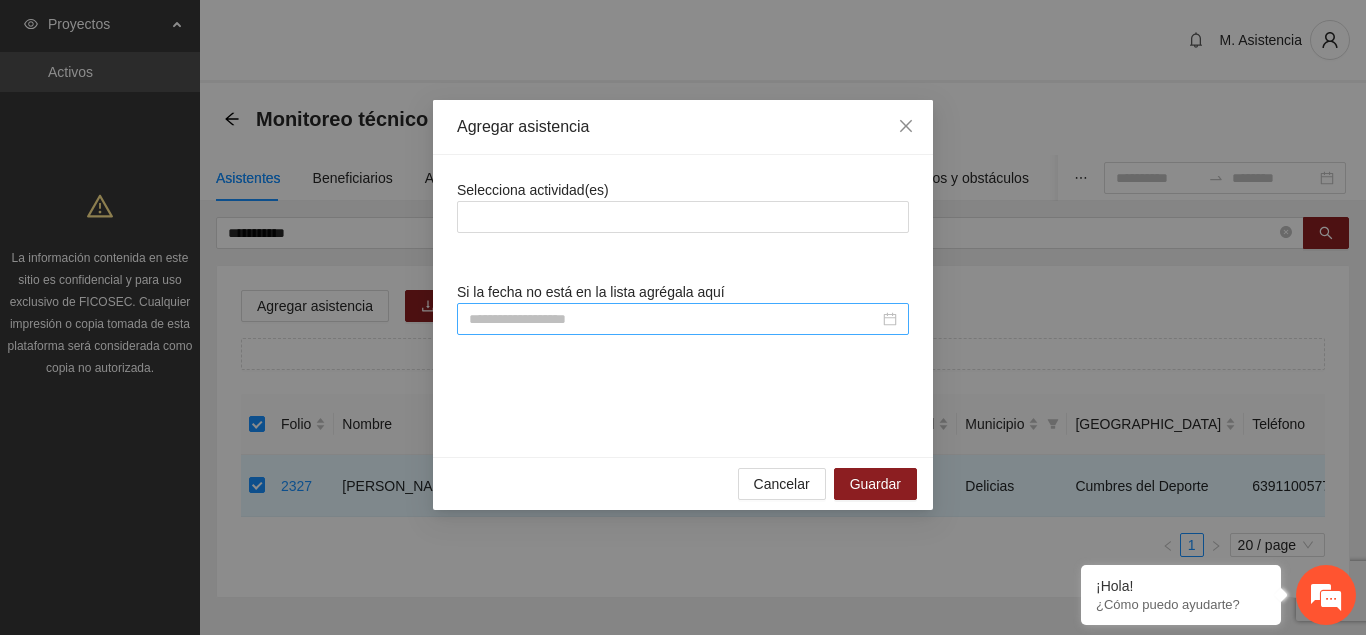 click at bounding box center (674, 319) 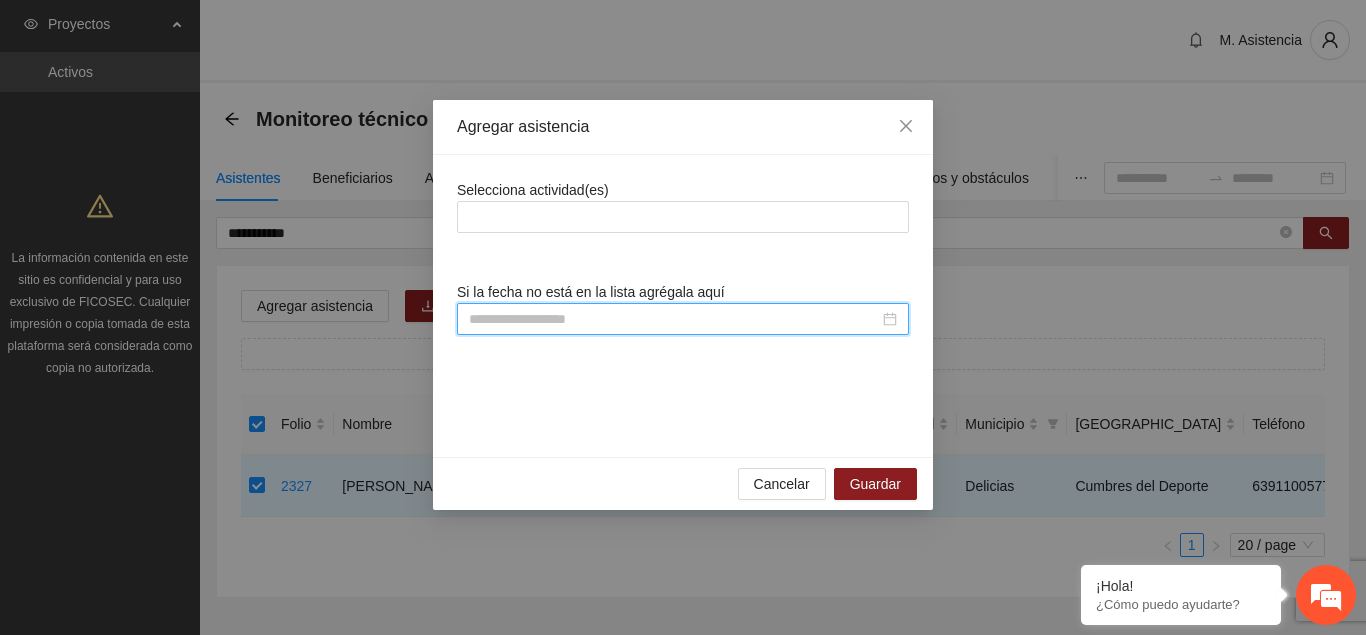 scroll, scrollTop: 308, scrollLeft: 0, axis: vertical 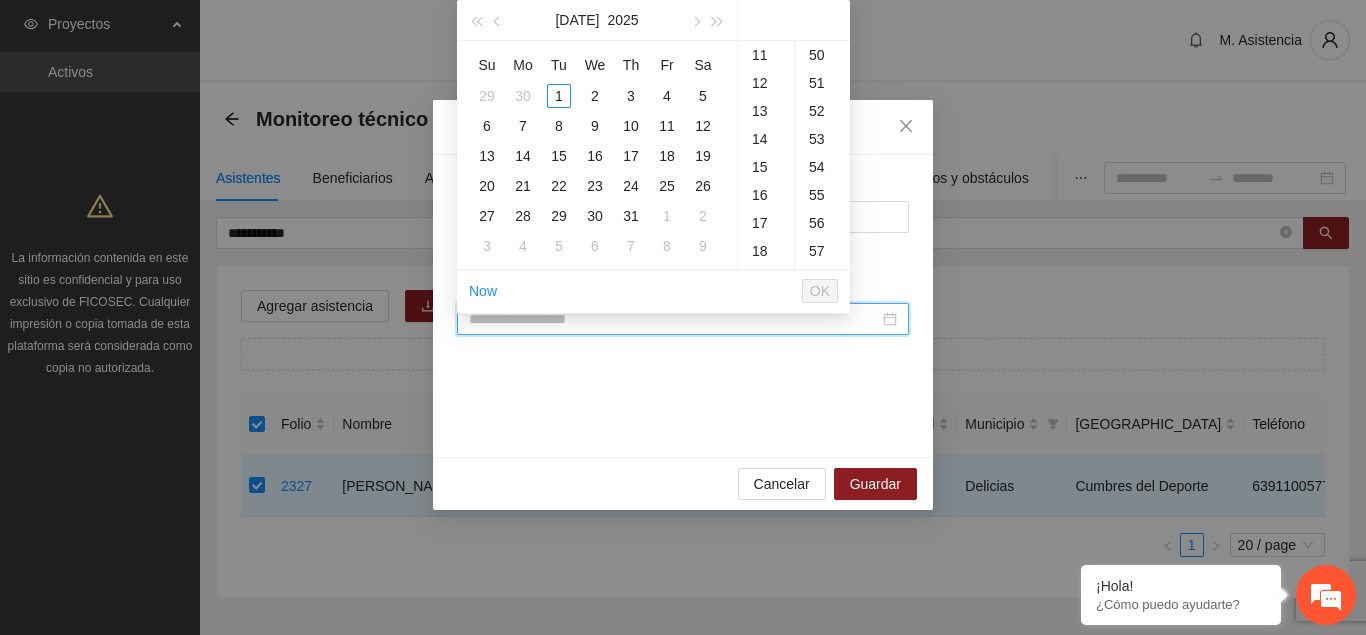 paste on "**********" 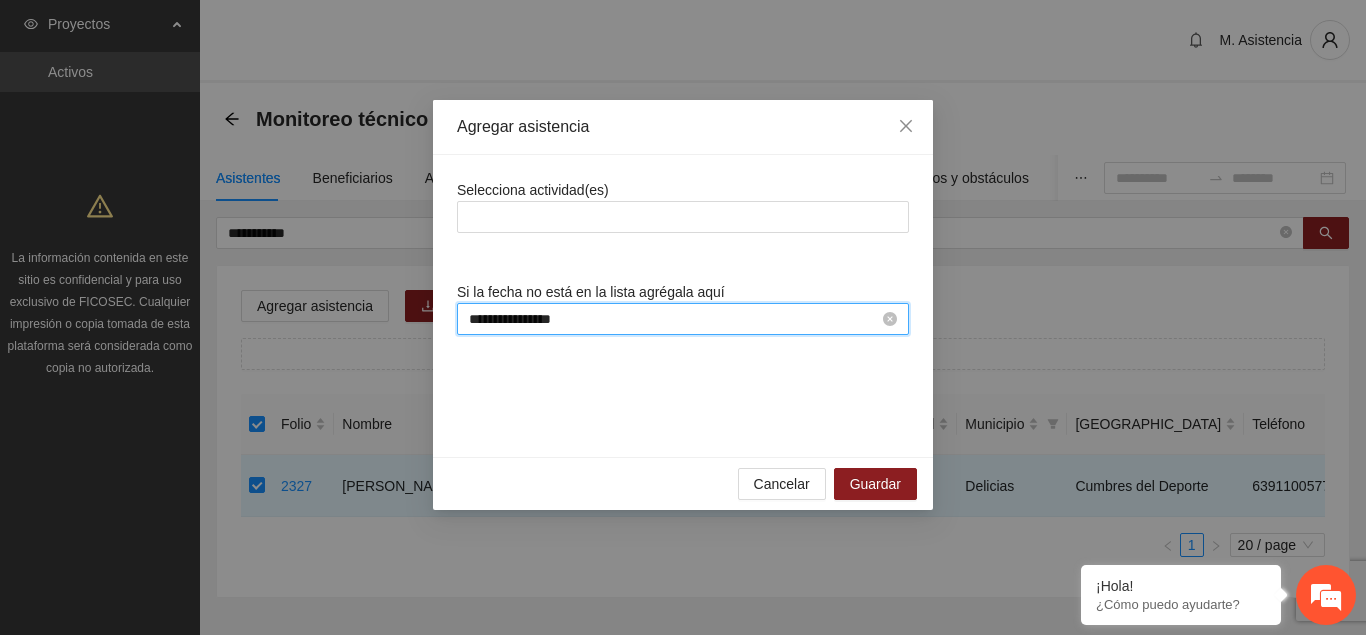scroll, scrollTop: 308, scrollLeft: 0, axis: vertical 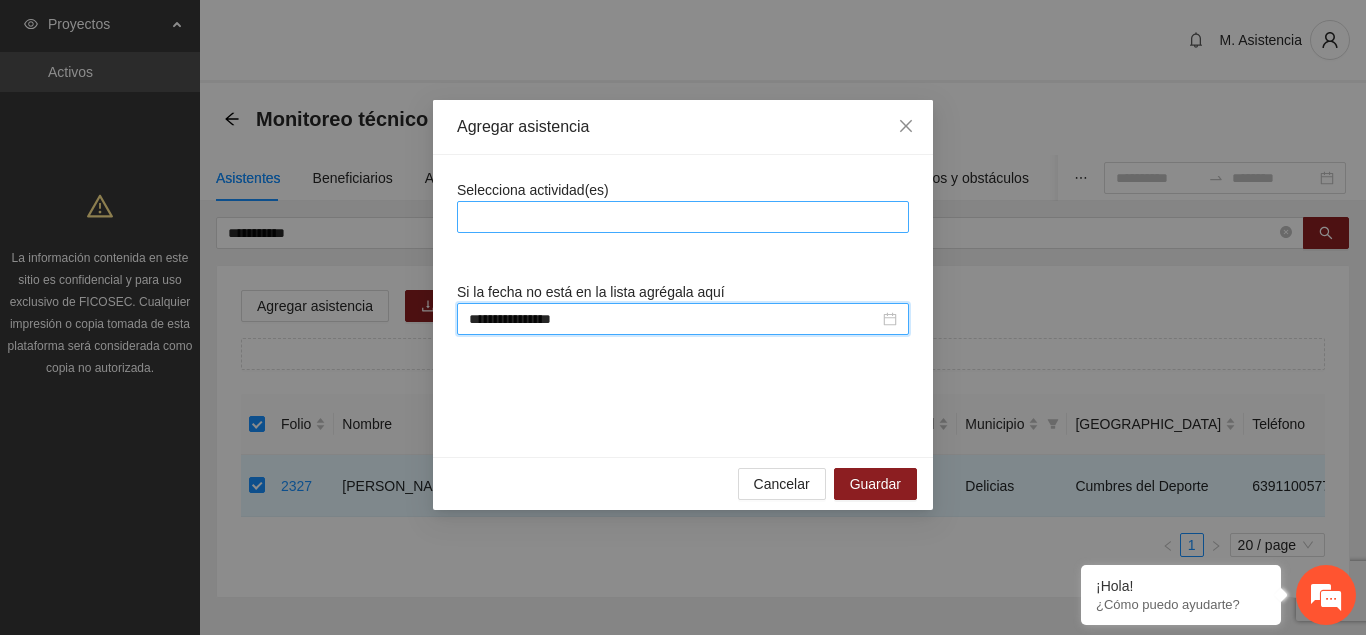 click at bounding box center (683, 217) 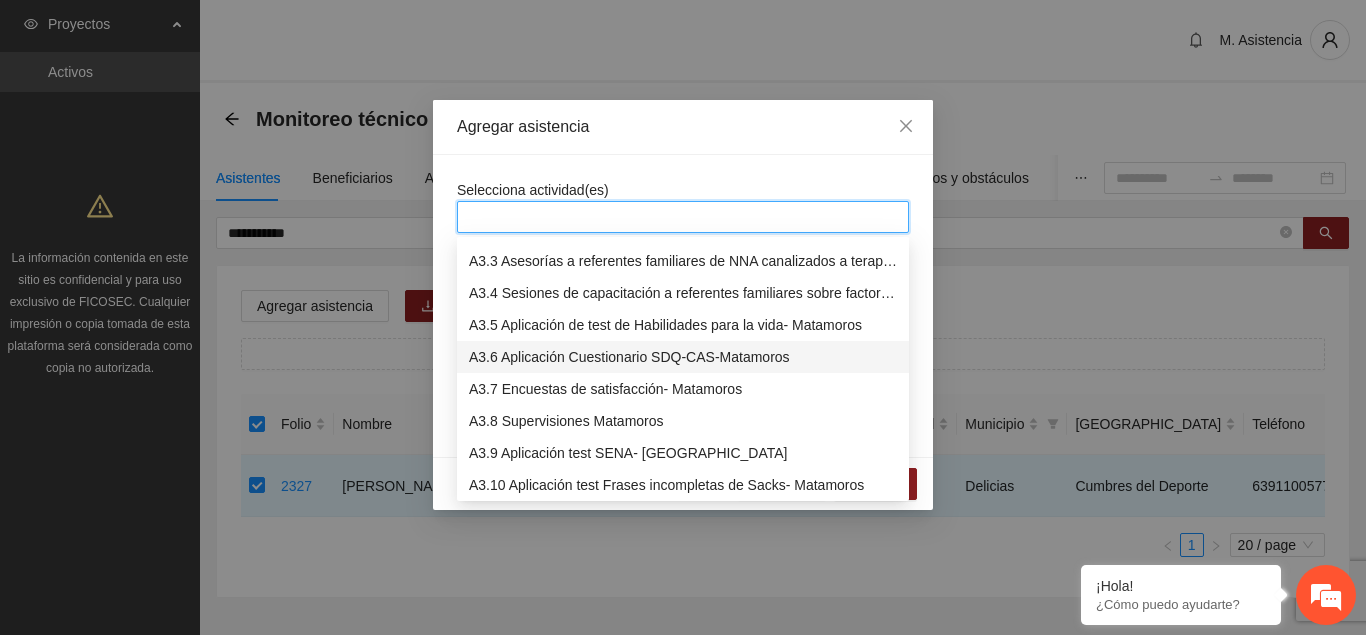 scroll, scrollTop: 1428, scrollLeft: 0, axis: vertical 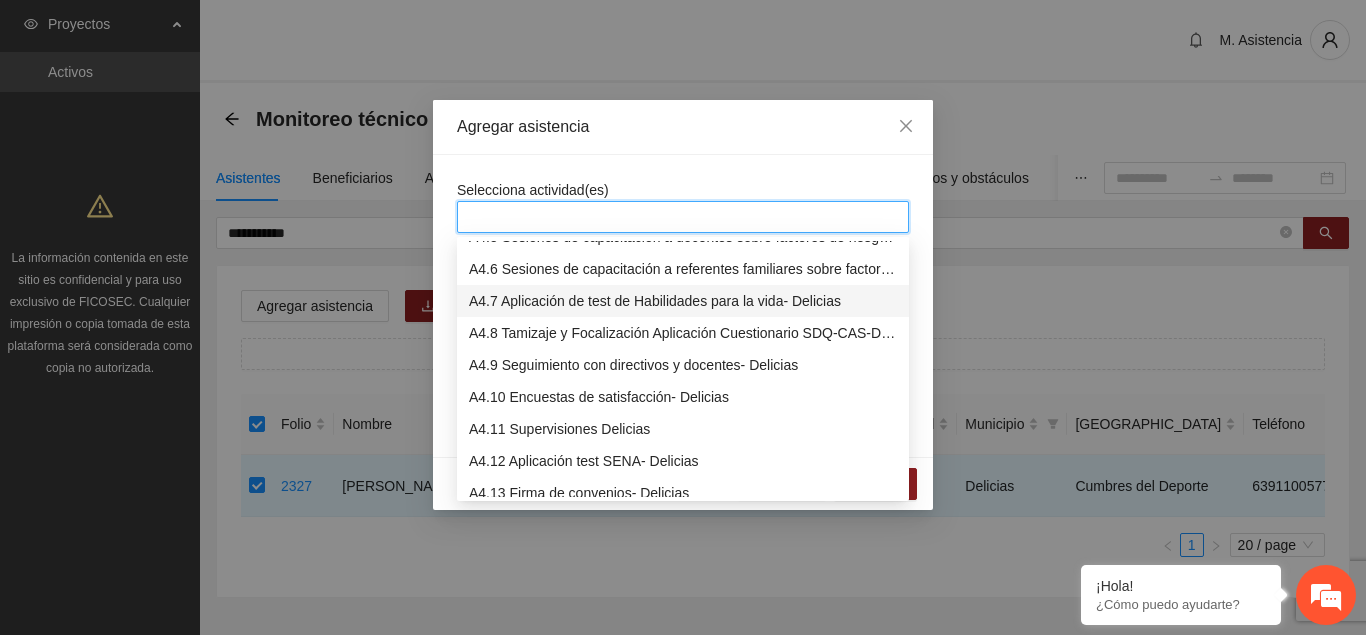 click on "A4.7 Aplicación de test de Habilidades para la vida- Delicias" at bounding box center [683, 301] 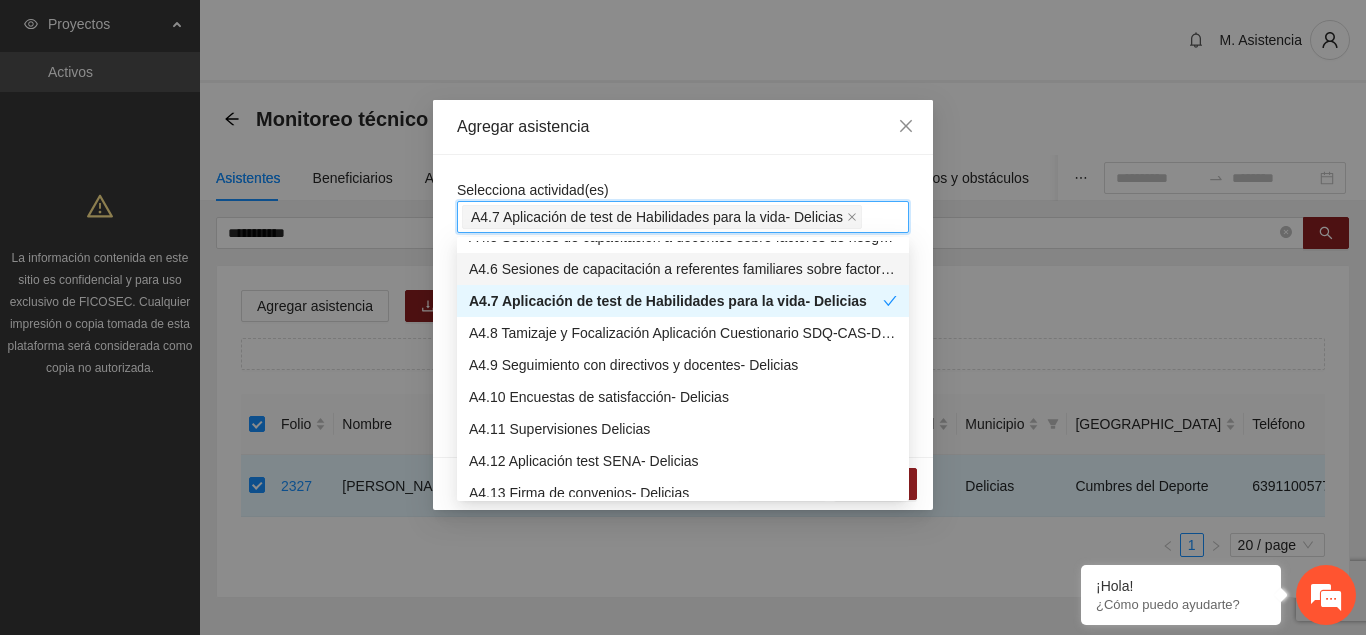 click on "**********" at bounding box center [683, 306] 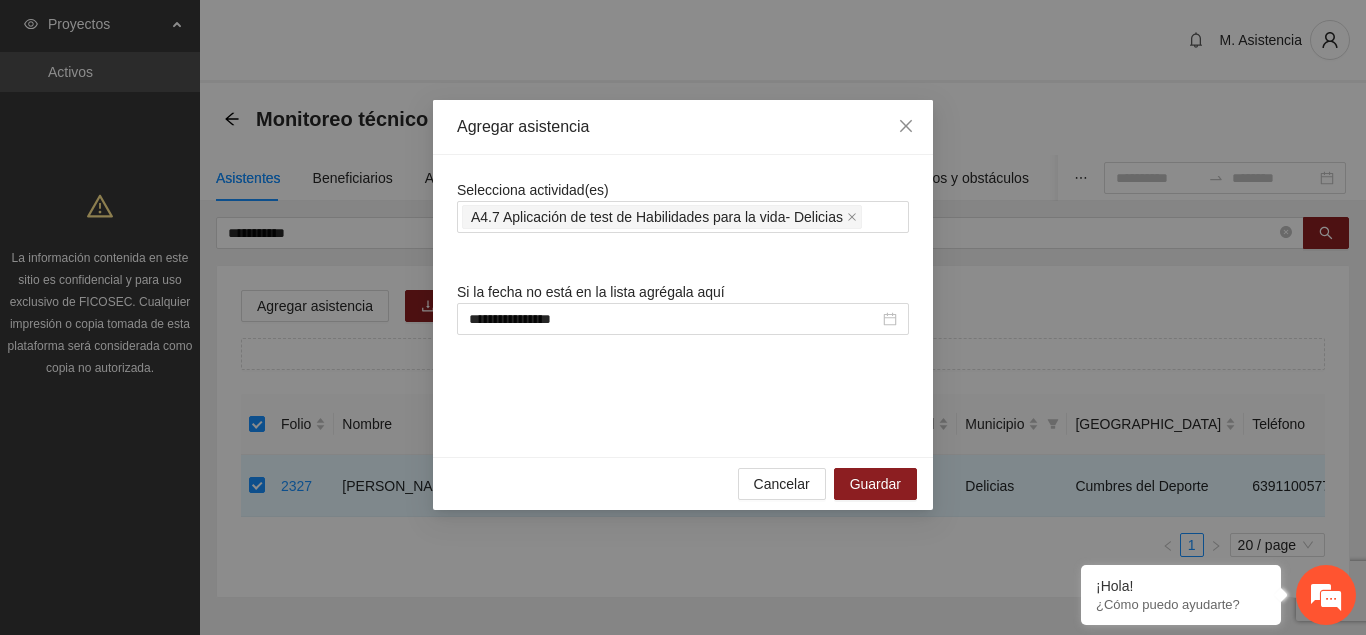 scroll, scrollTop: 1428, scrollLeft: 0, axis: vertical 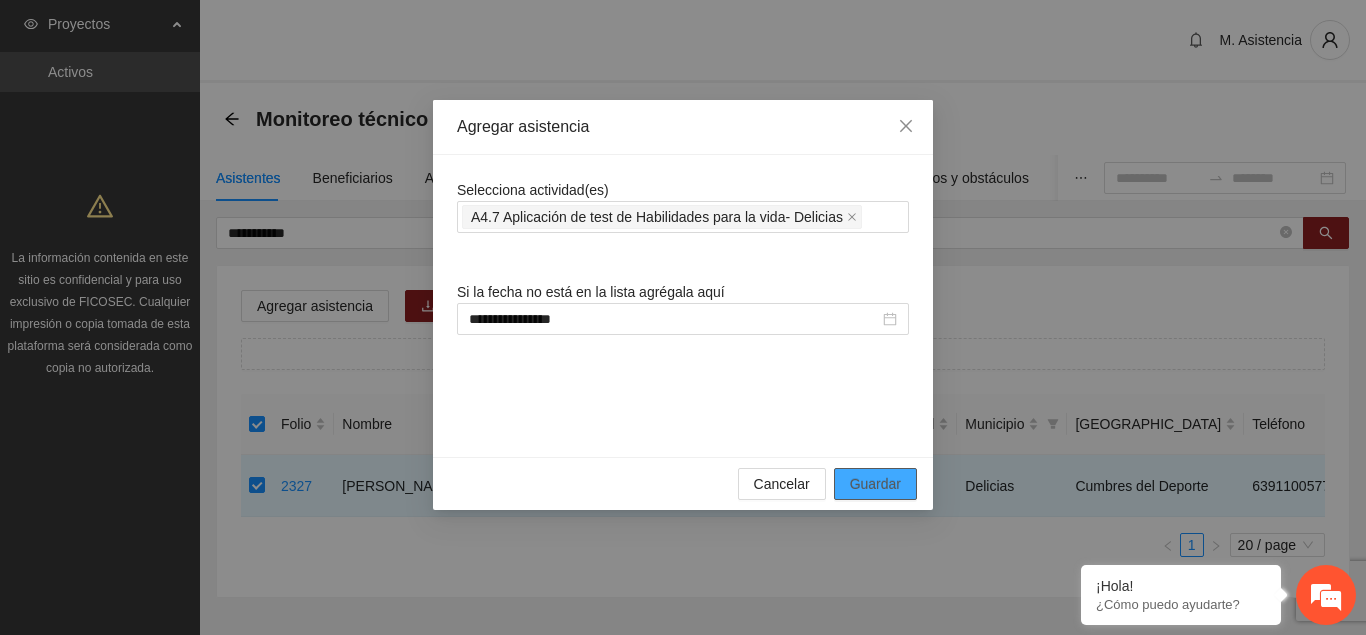 click on "Guardar" at bounding box center (875, 484) 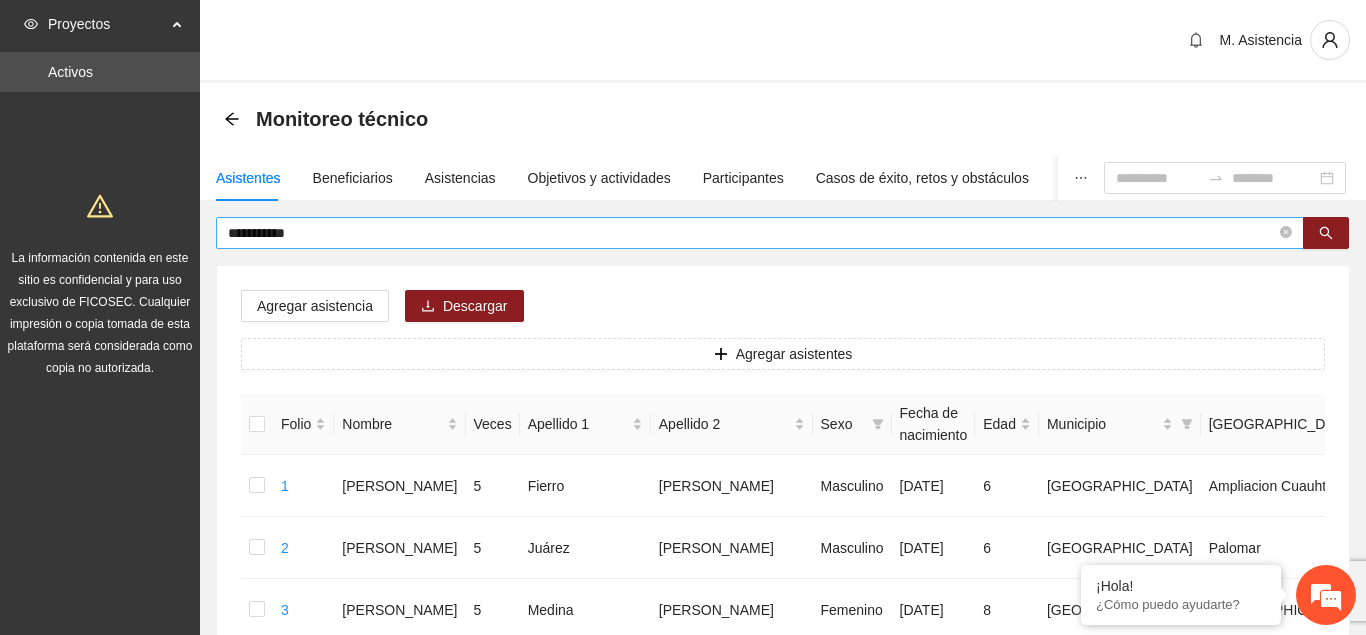 click on "**********" at bounding box center (752, 233) 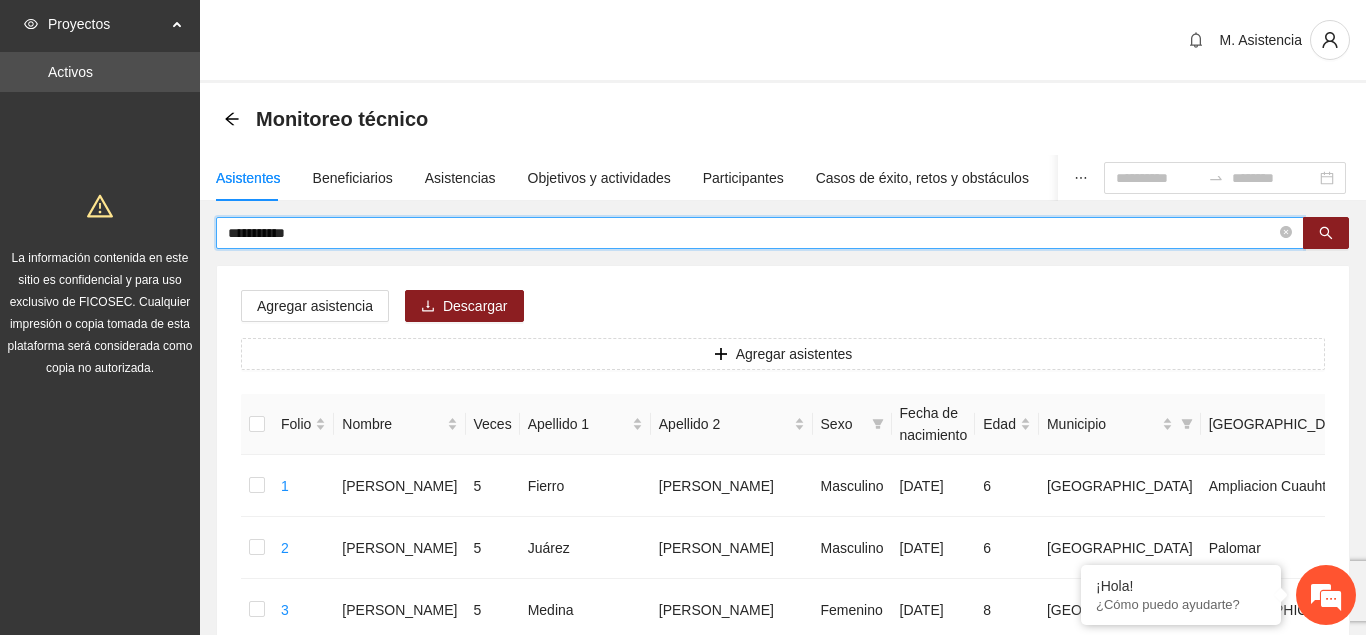 drag, startPoint x: 389, startPoint y: 233, endPoint x: 224, endPoint y: 215, distance: 165.97891 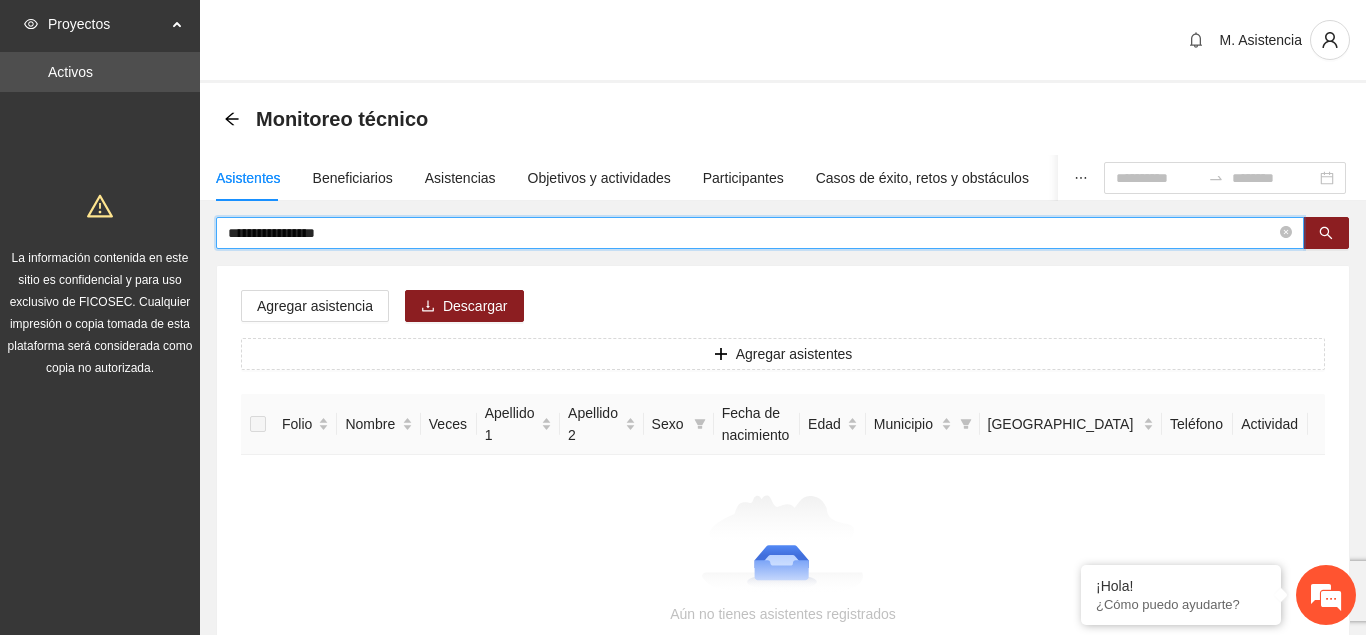 type on "**********" 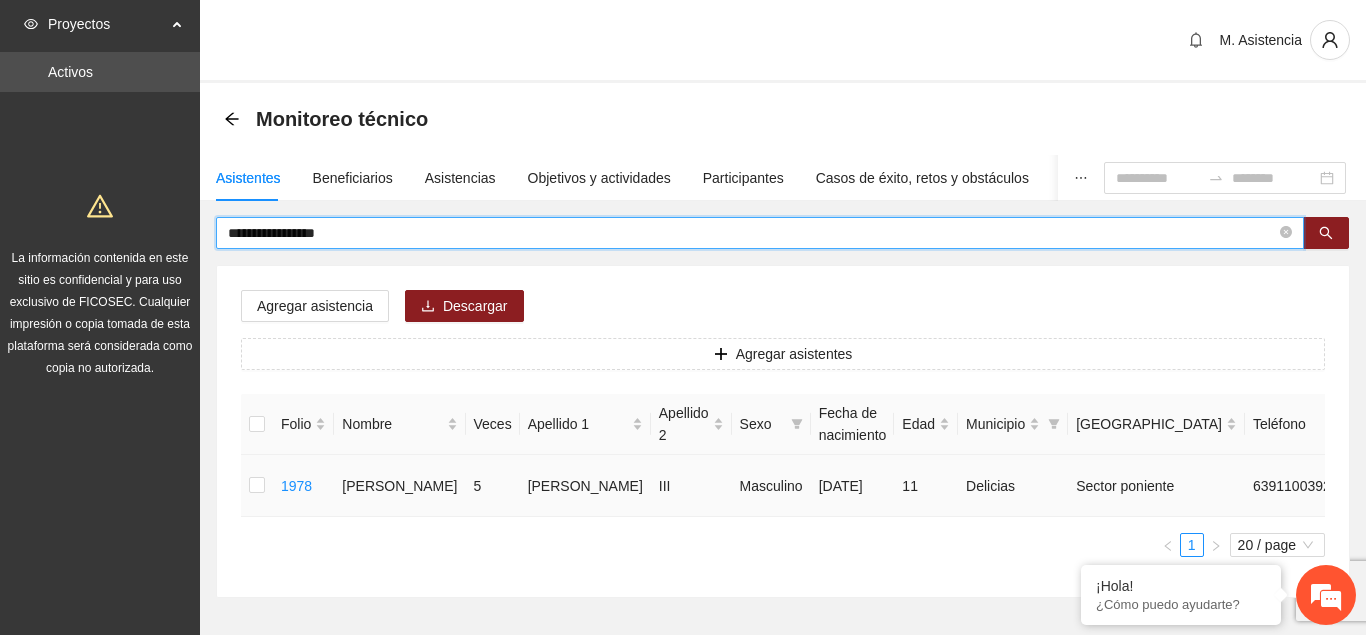 click at bounding box center [257, 486] 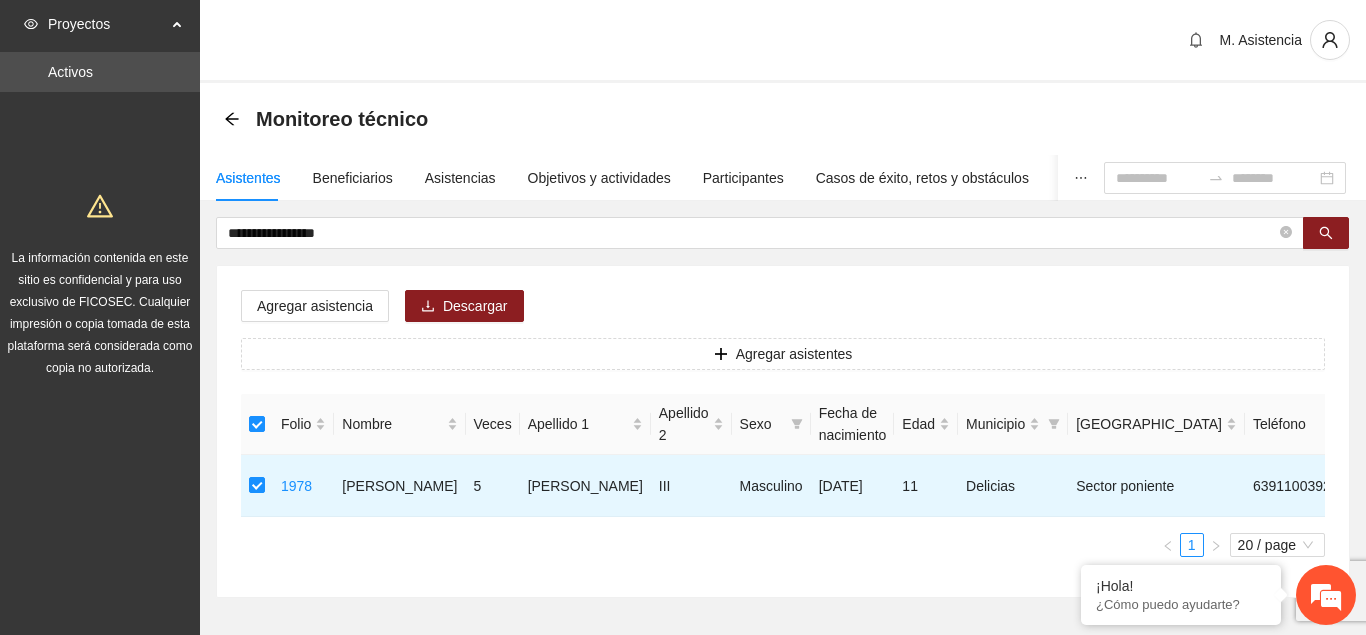 click on "Agregar asistencia Descargar Agregar asistentes Folio Nombre Veces Apellido 1 Apellido 2 Sexo Fecha de nacimiento Edad Municipio Colonia Teléfono Actividad                             1978 [PERSON_NAME] 5 [PERSON_NAME] III Masculino [DATE] 11 Delicias Sector poniente 6391100392 U P +3 1 20 / page" at bounding box center (783, 431) 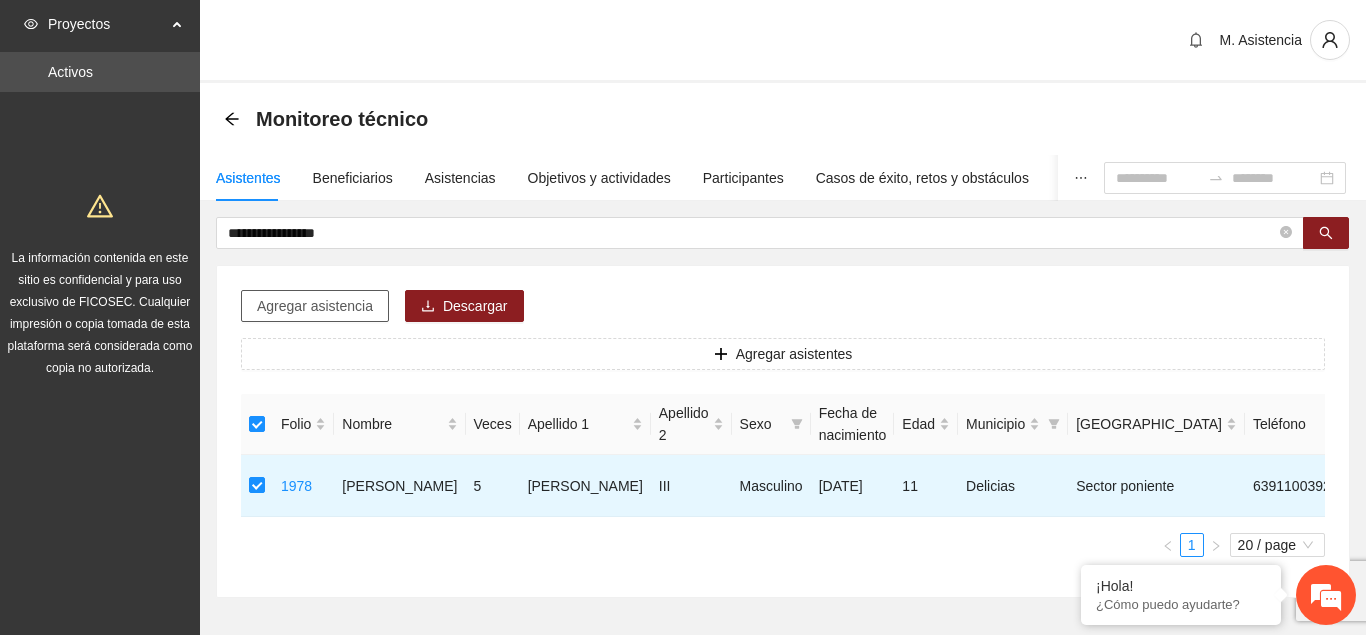 click on "Agregar asistencia" at bounding box center (315, 306) 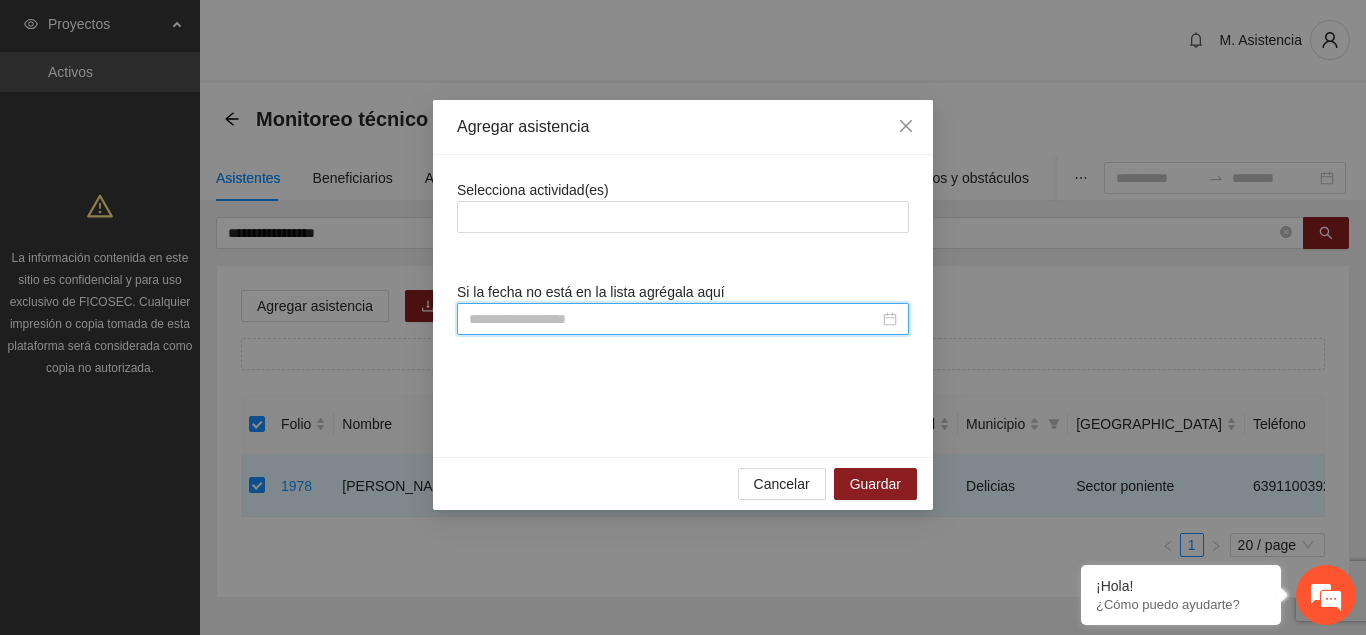 click at bounding box center [674, 319] 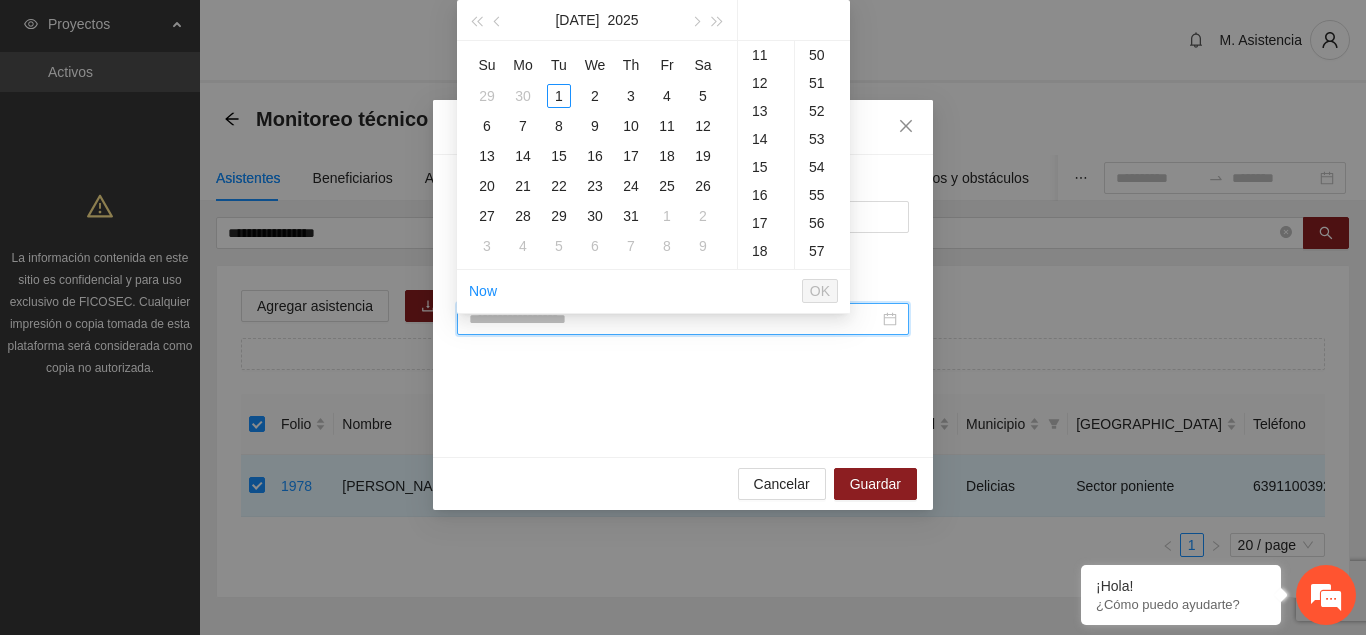 scroll, scrollTop: 308, scrollLeft: 0, axis: vertical 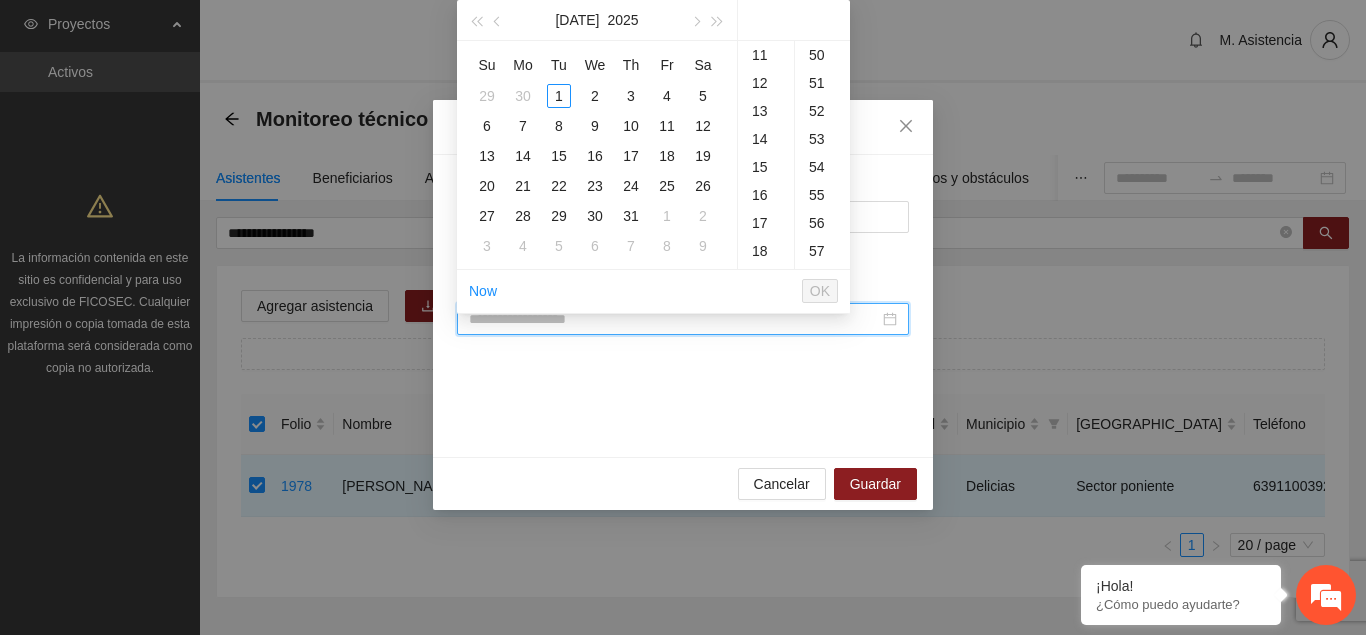 paste on "**********" 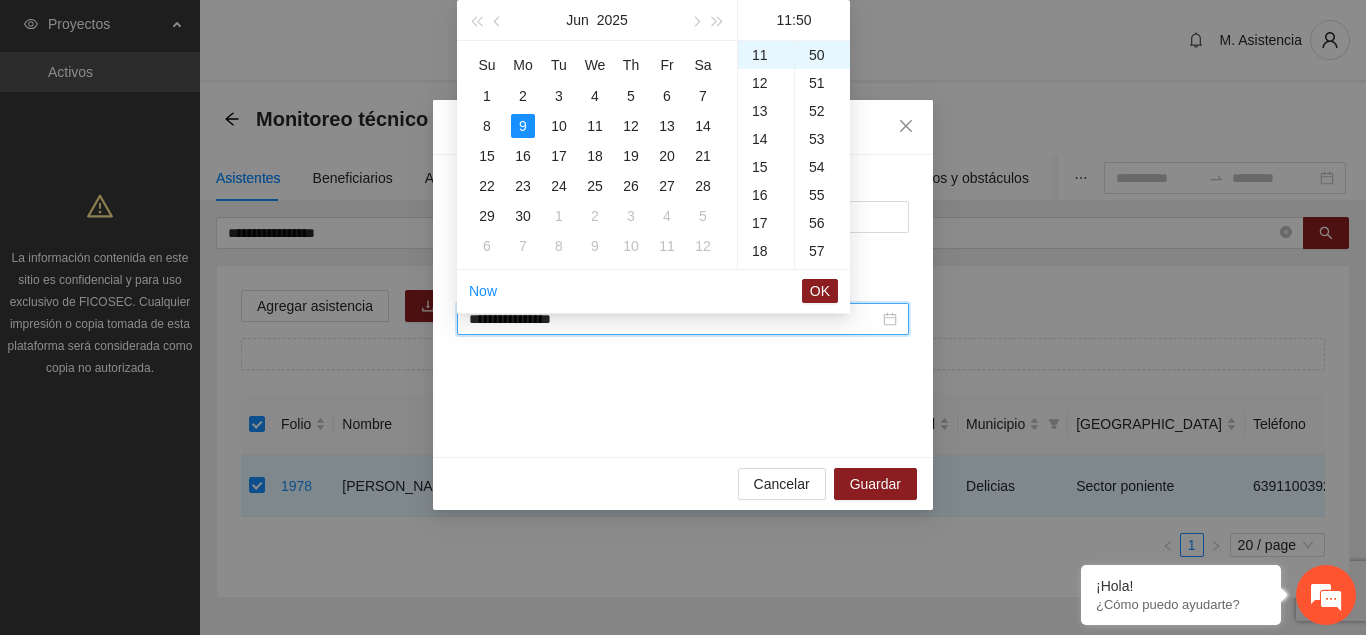 scroll, scrollTop: 308, scrollLeft: 0, axis: vertical 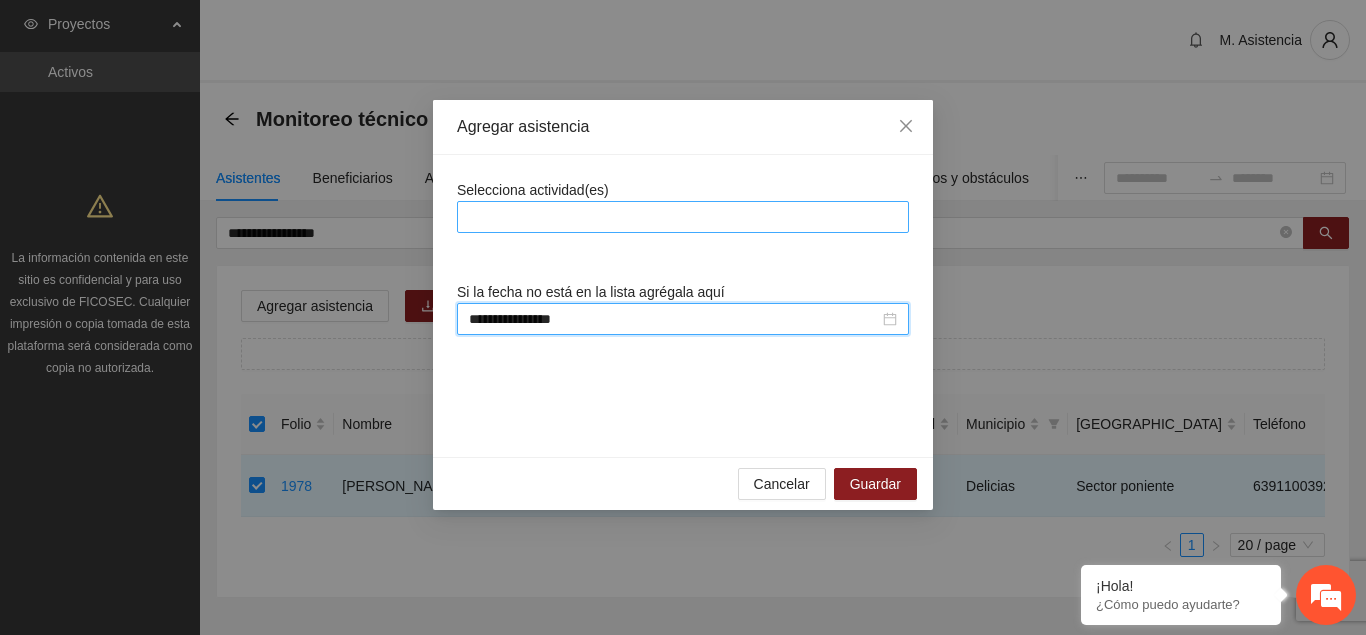 click at bounding box center [683, 217] 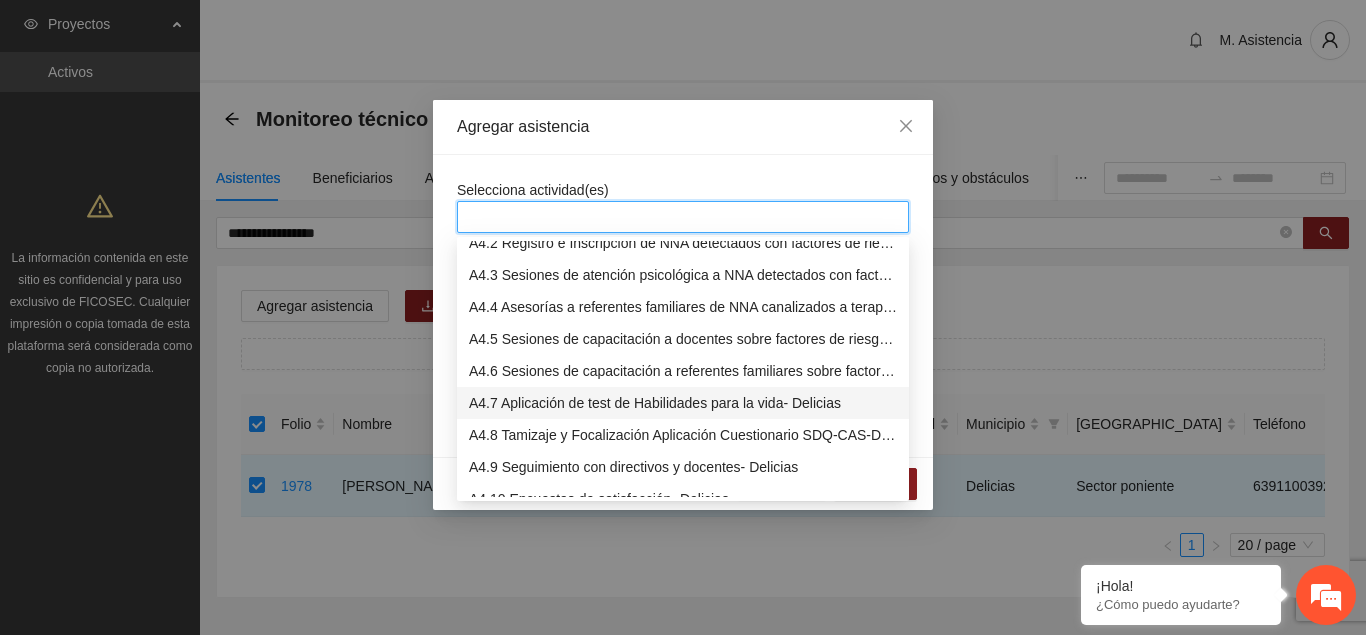 click on "A4.7 Aplicación de test de Habilidades para la vida- Delicias" at bounding box center (683, 403) 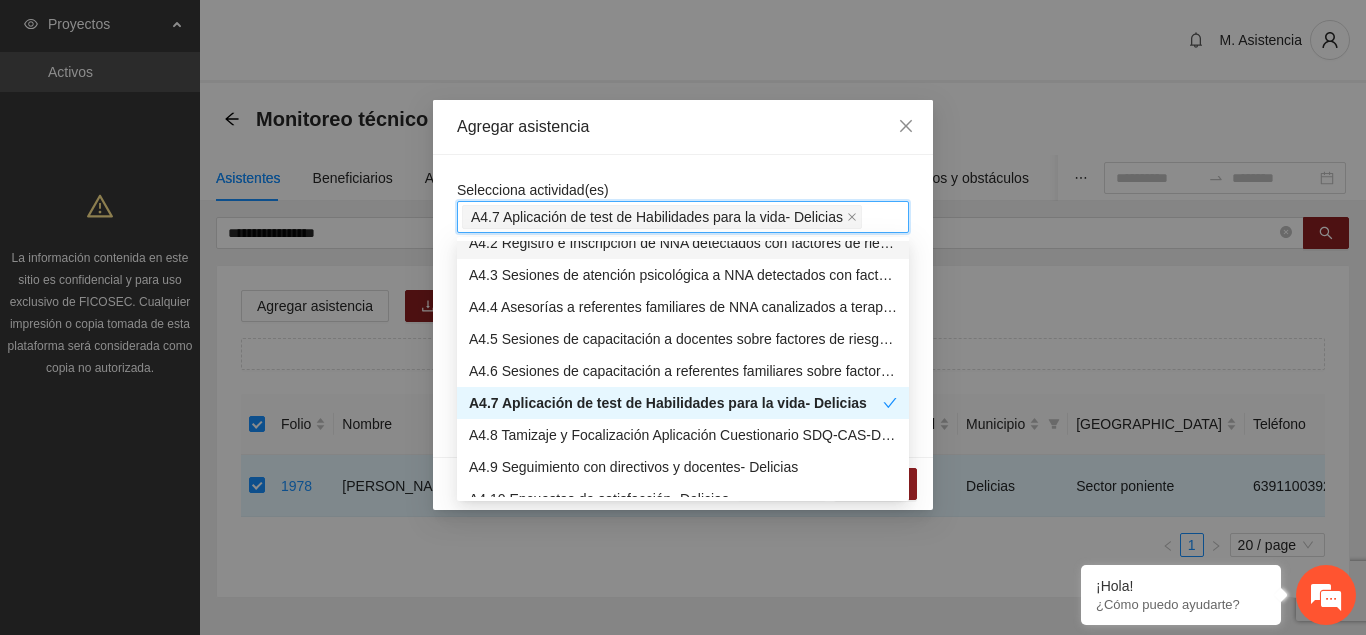 click on "Agregar asistencia" at bounding box center [683, 127] 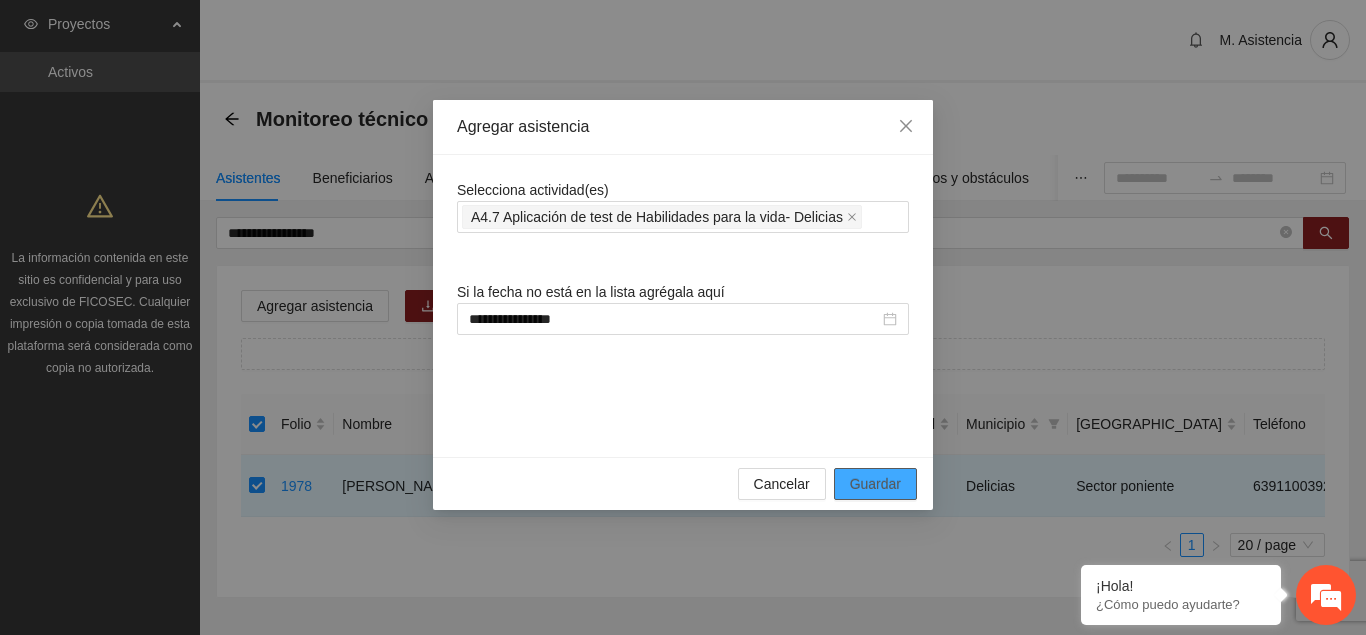 drag, startPoint x: 880, startPoint y: 489, endPoint x: 767, endPoint y: 370, distance: 164.10362 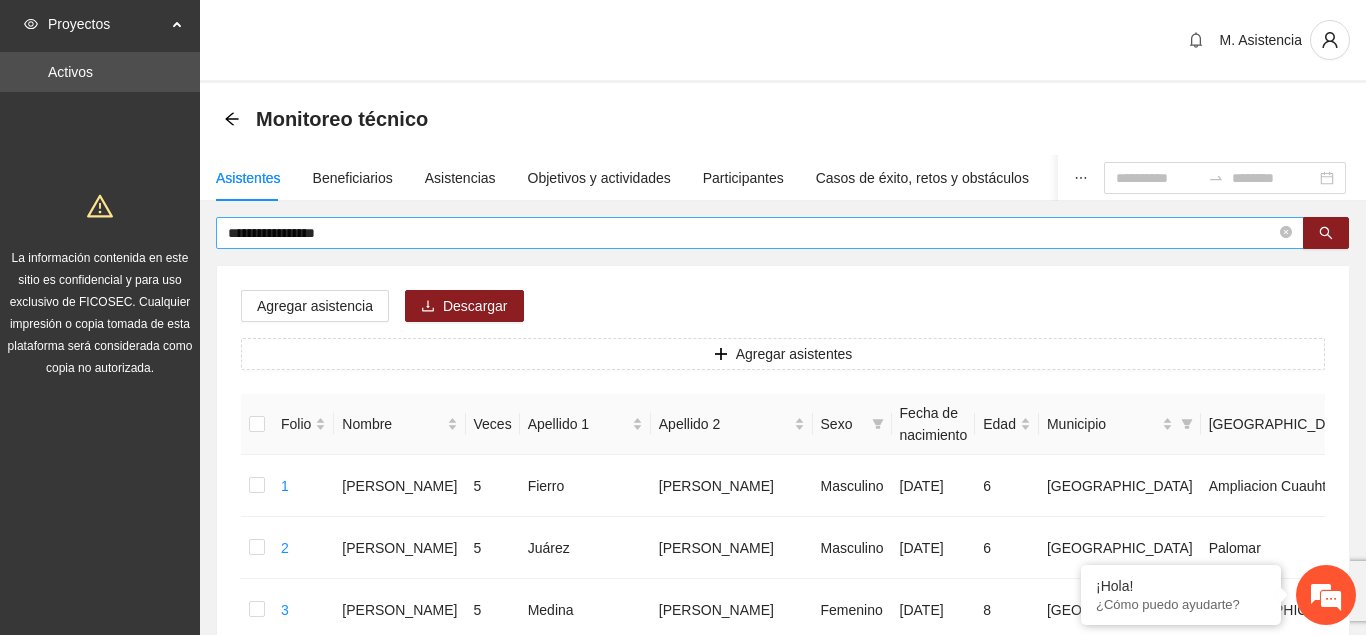 click on "**********" at bounding box center (752, 233) 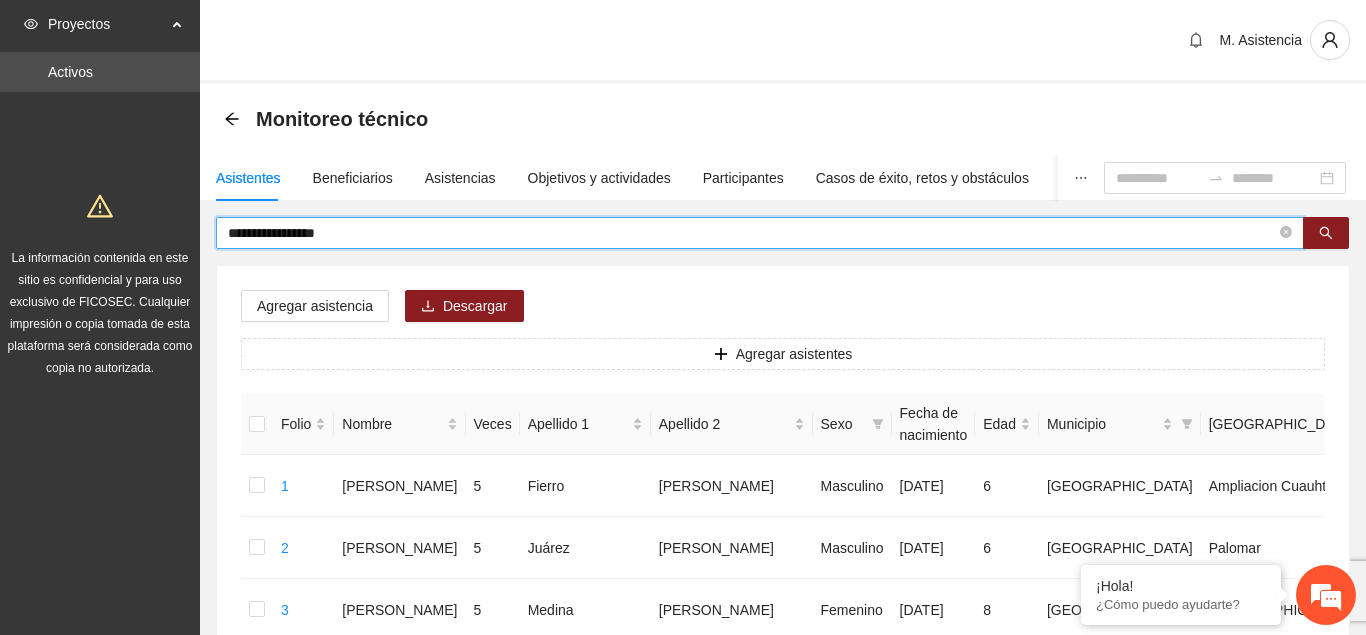 click on "**********" at bounding box center [752, 233] 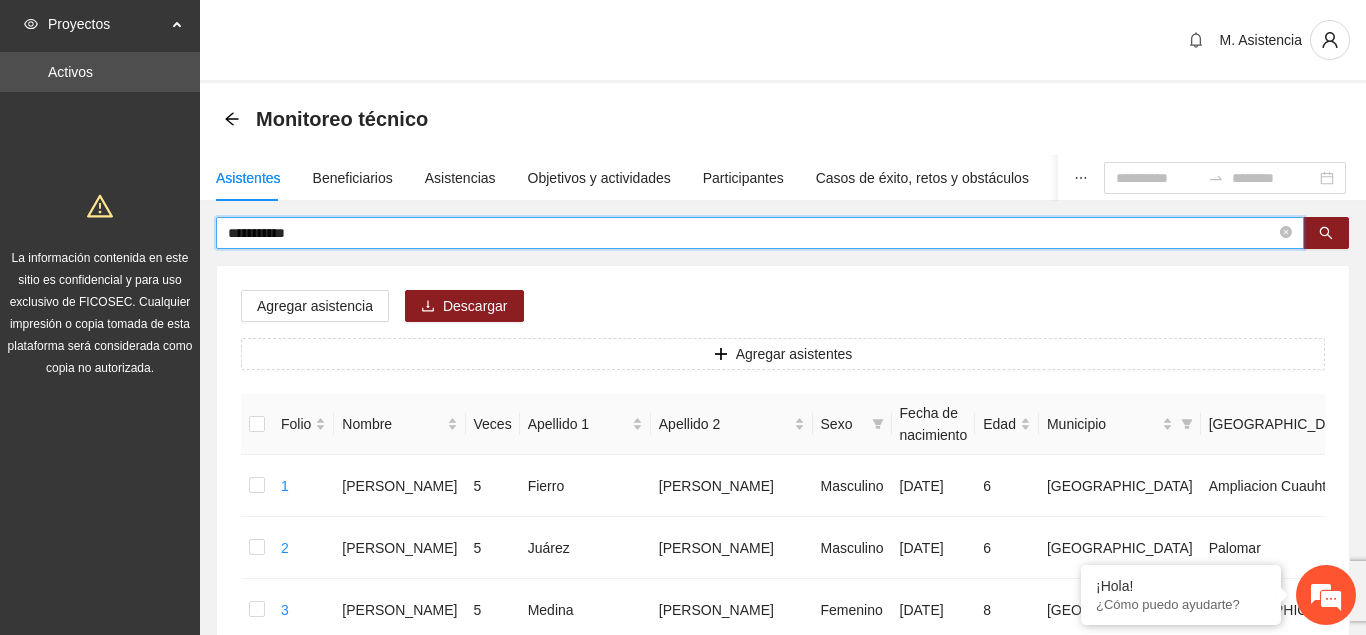 type on "**********" 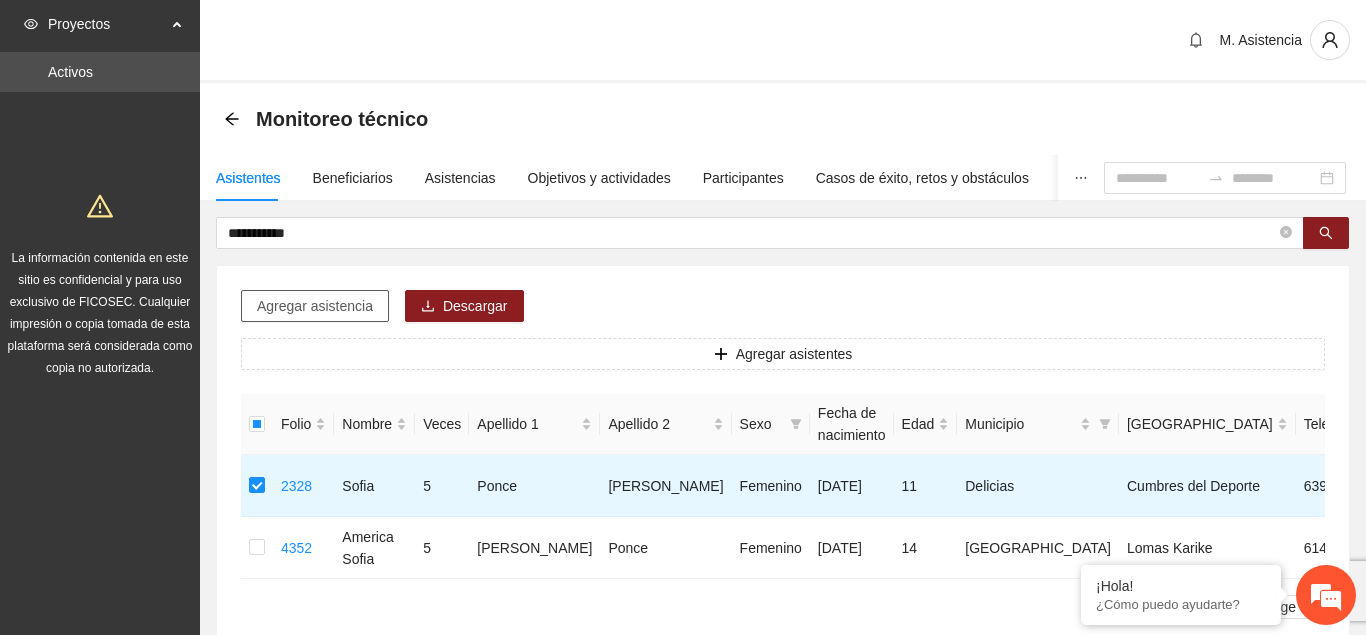 click on "Agregar asistencia" at bounding box center (315, 306) 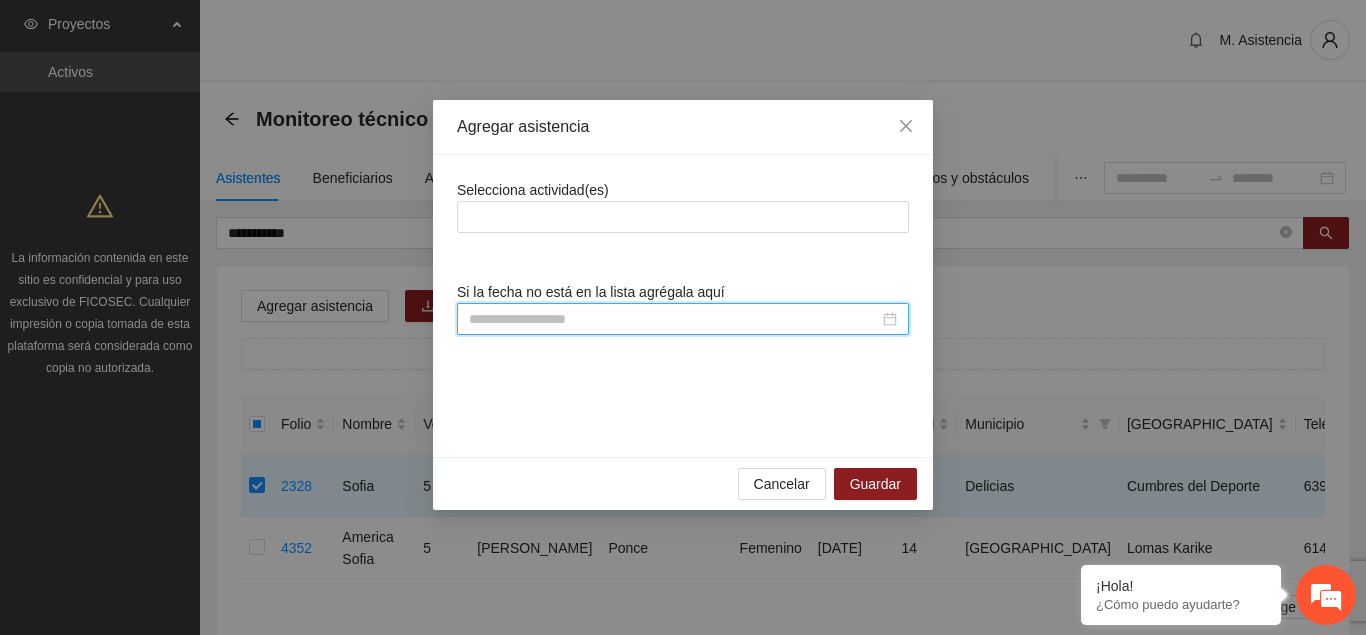 click at bounding box center (674, 319) 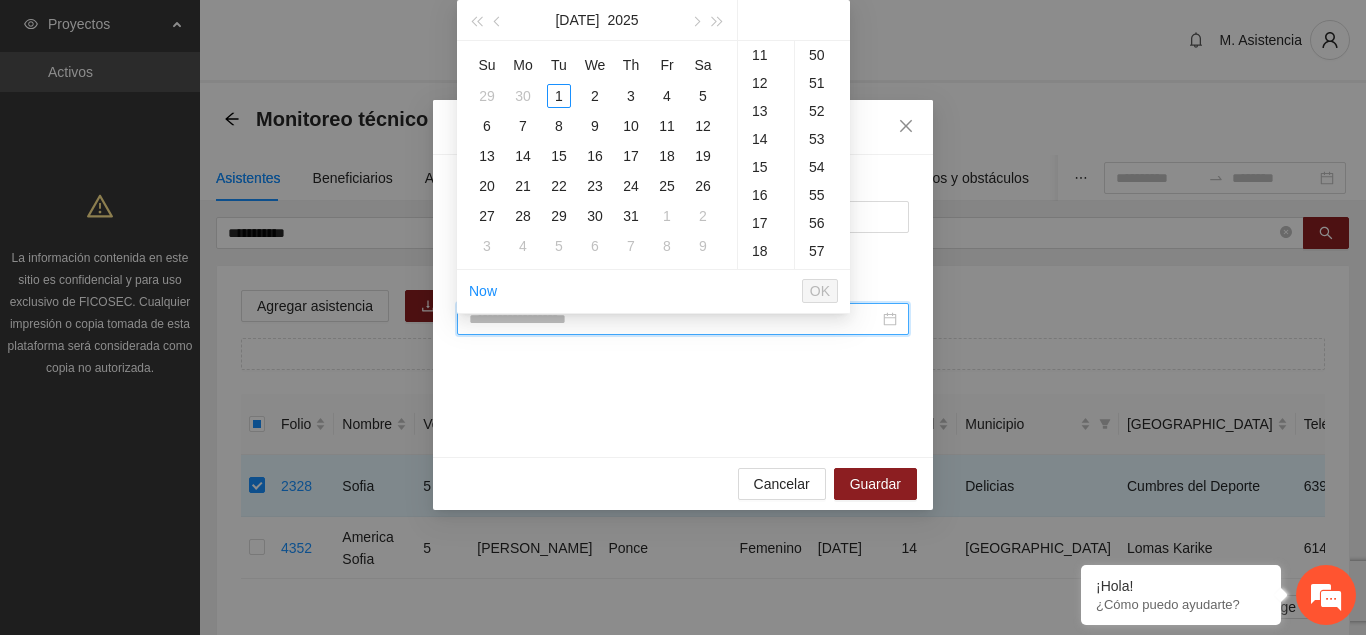 scroll, scrollTop: 308, scrollLeft: 0, axis: vertical 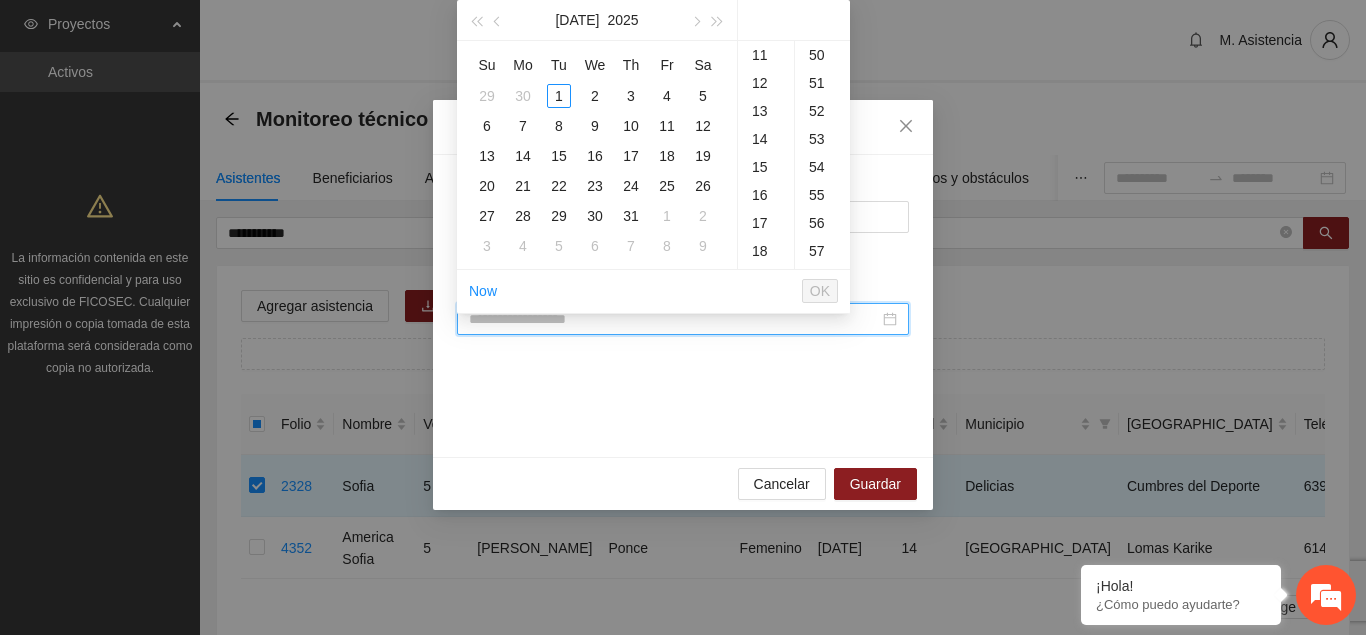 paste on "**********" 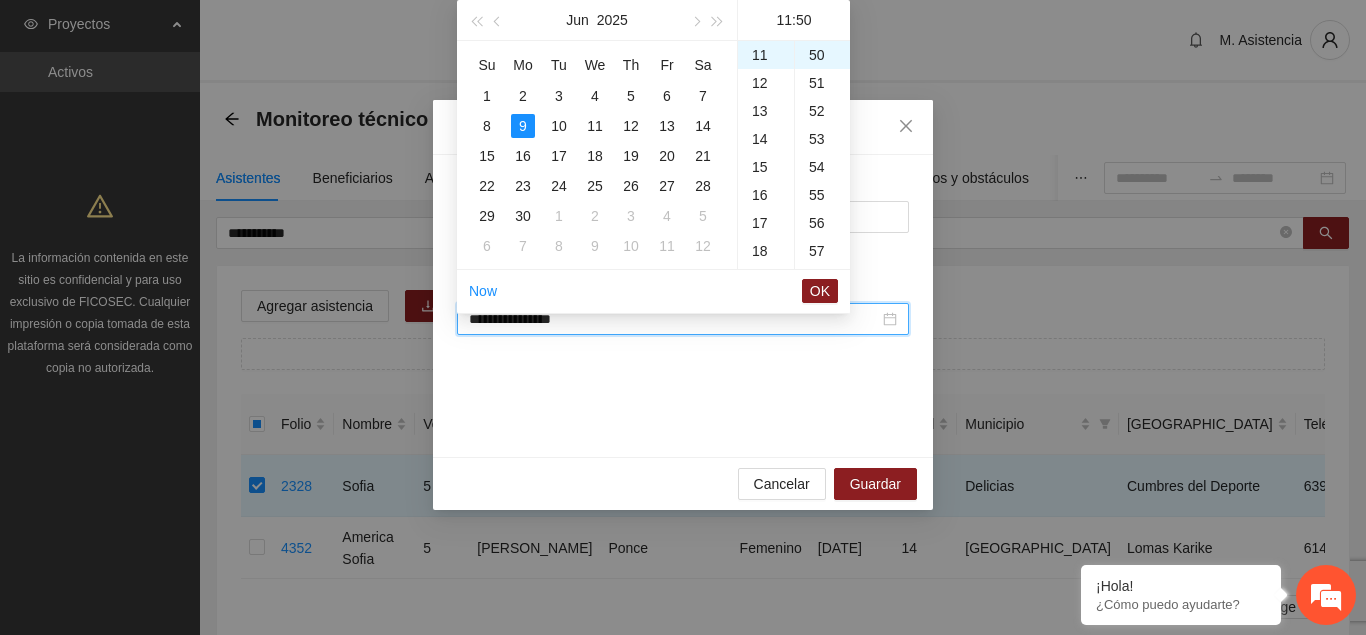 scroll, scrollTop: 308, scrollLeft: 0, axis: vertical 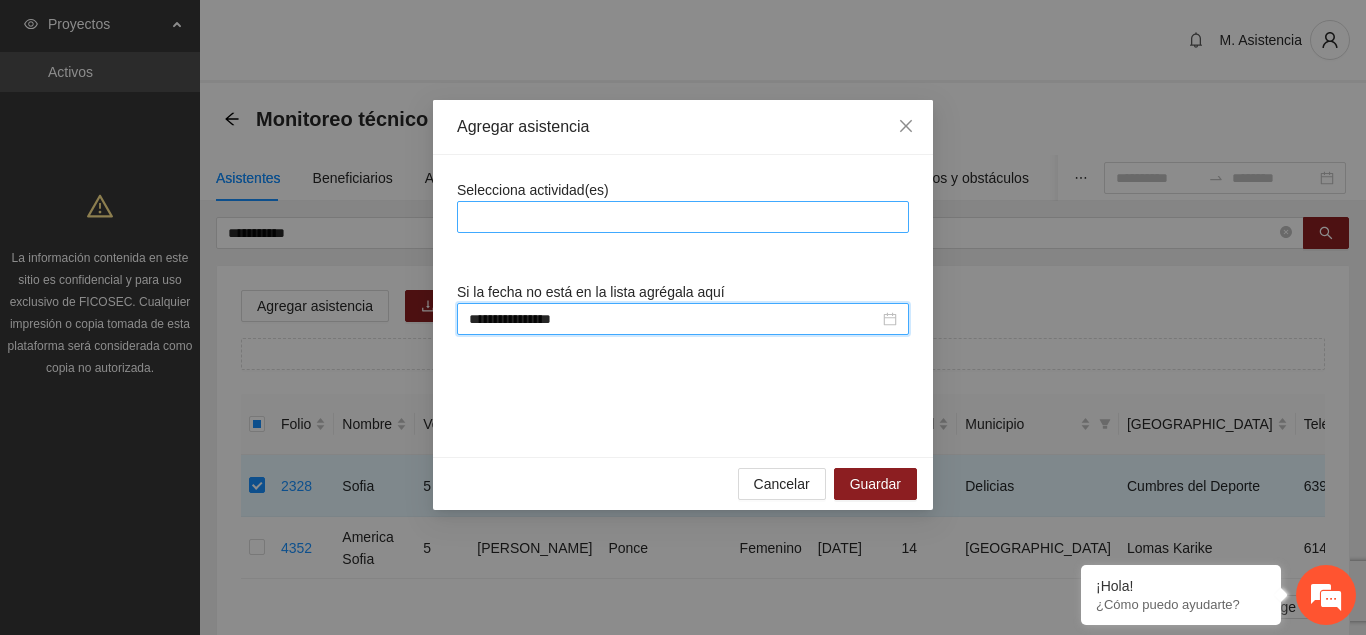 click at bounding box center (683, 217) 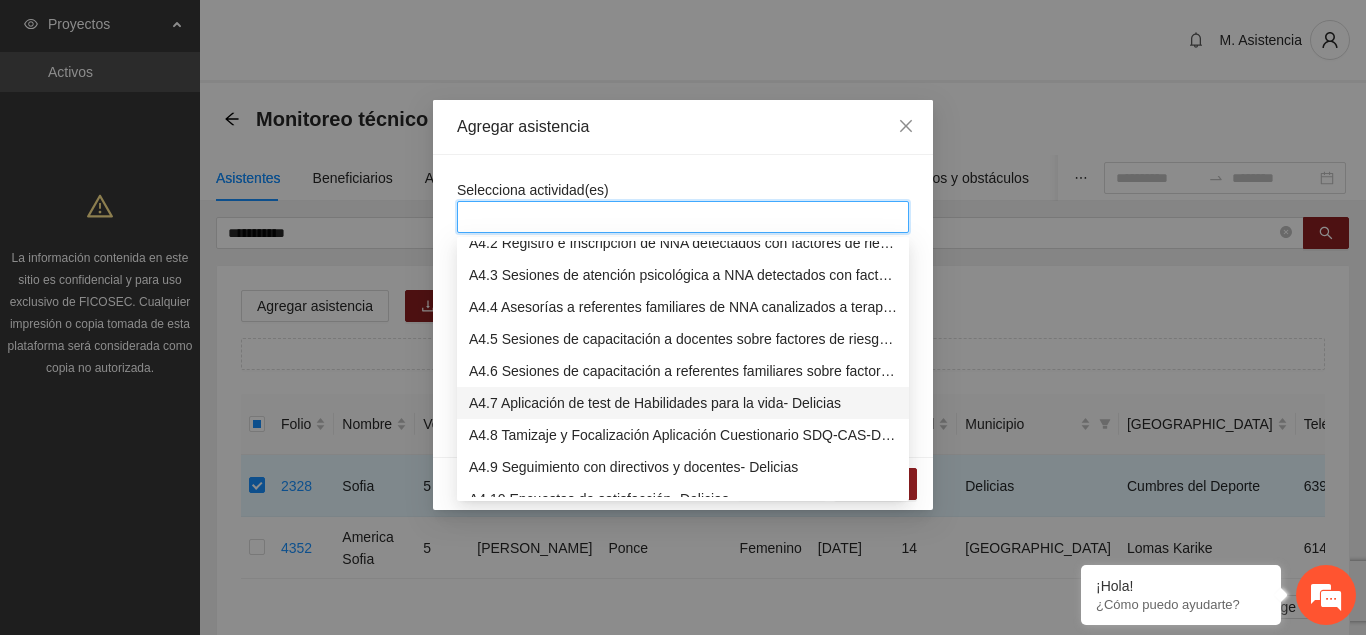 click on "A4.7 Aplicación de test de Habilidades para la vida- Delicias" at bounding box center (683, 403) 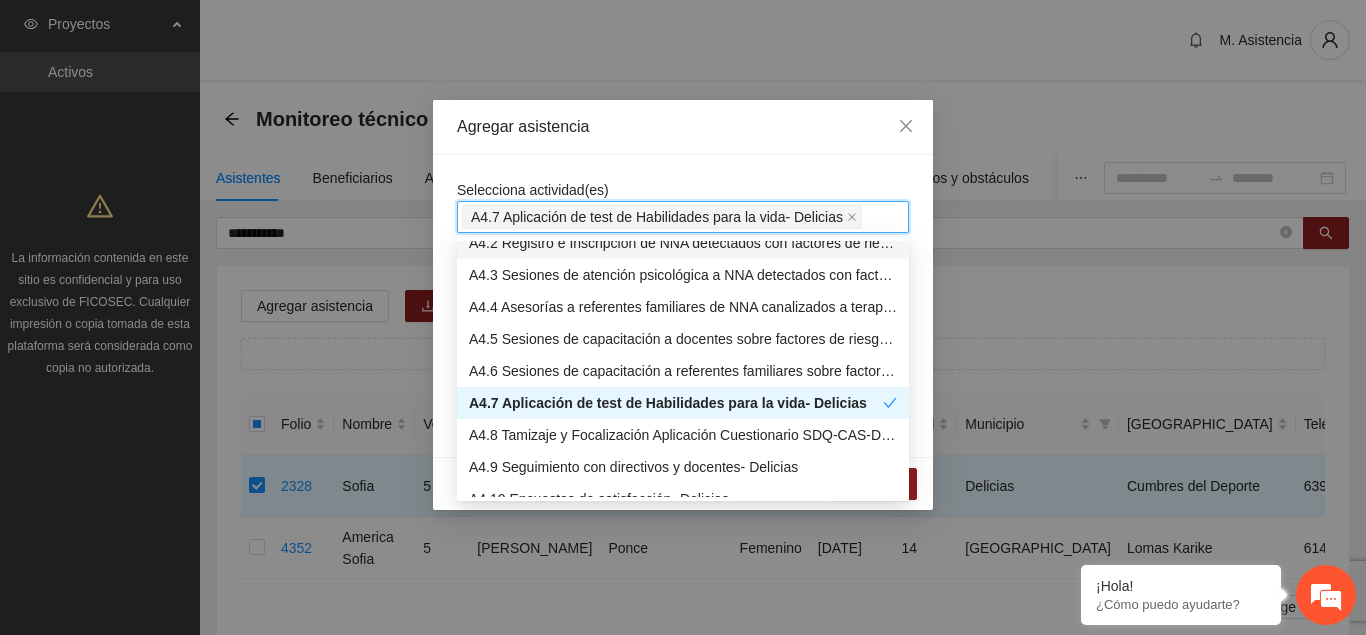 click on "Selecciona actividad(es) A4.7 Aplicación de test de Habilidades para la vida- Delicias" at bounding box center [683, 206] 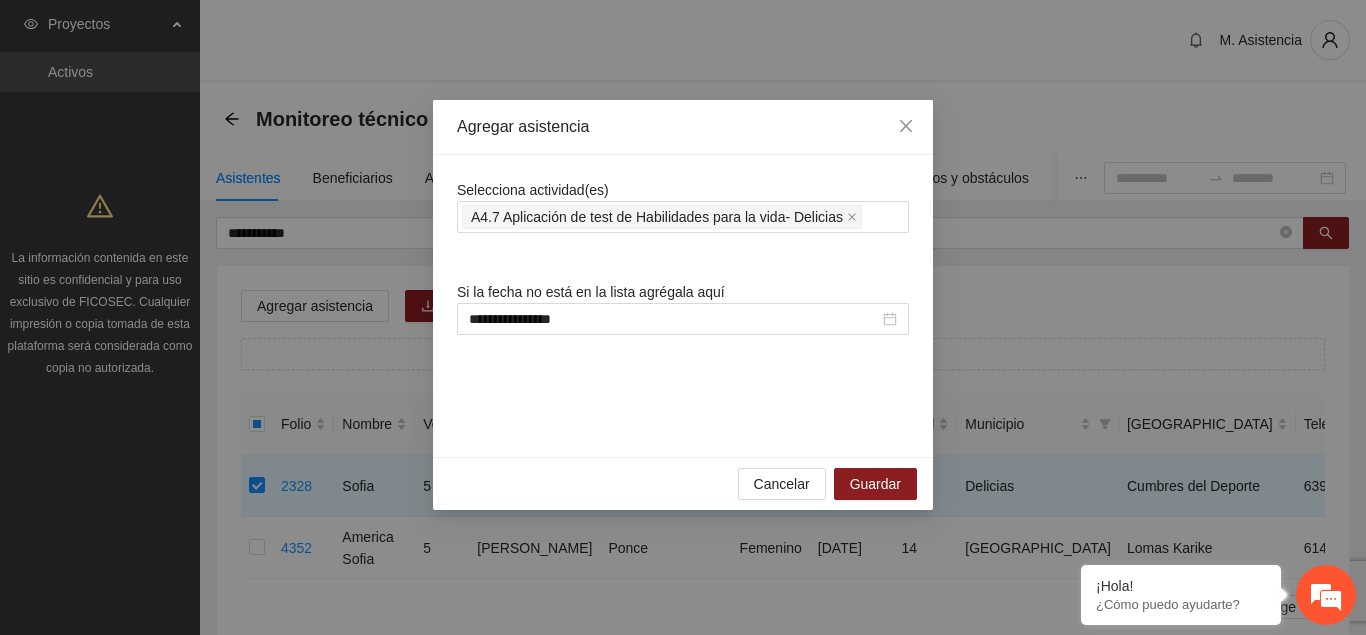 scroll, scrollTop: 1326, scrollLeft: 0, axis: vertical 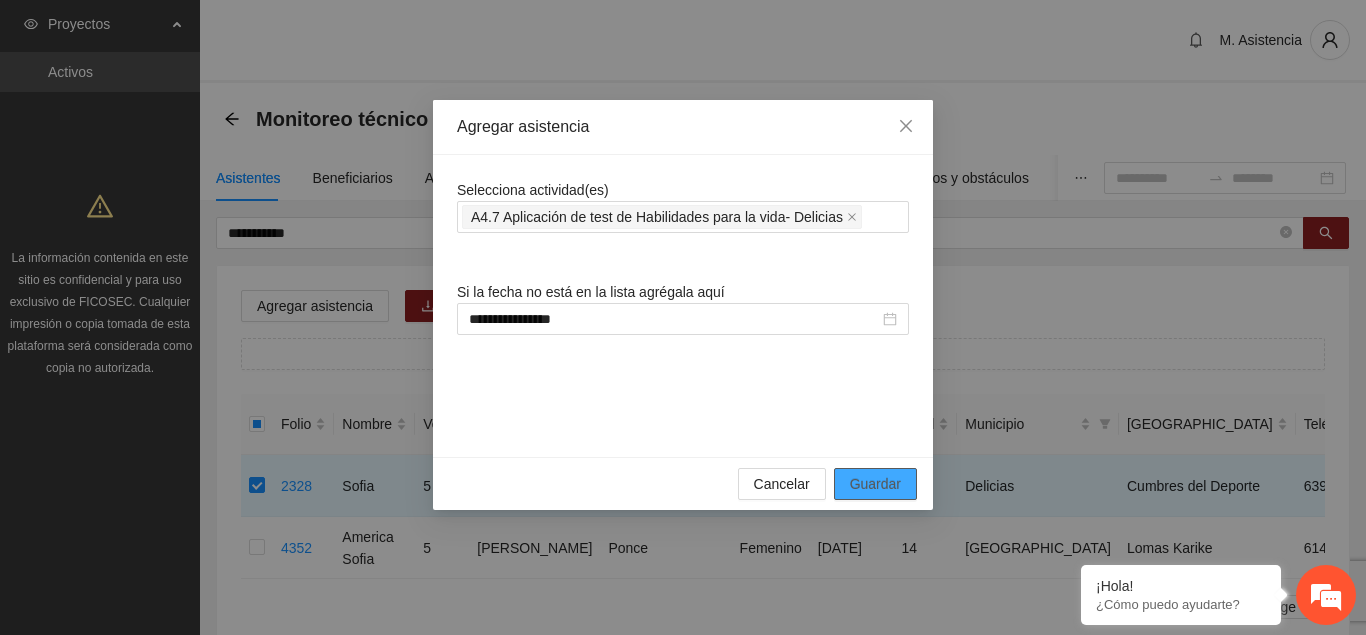 click on "Guardar" at bounding box center [875, 484] 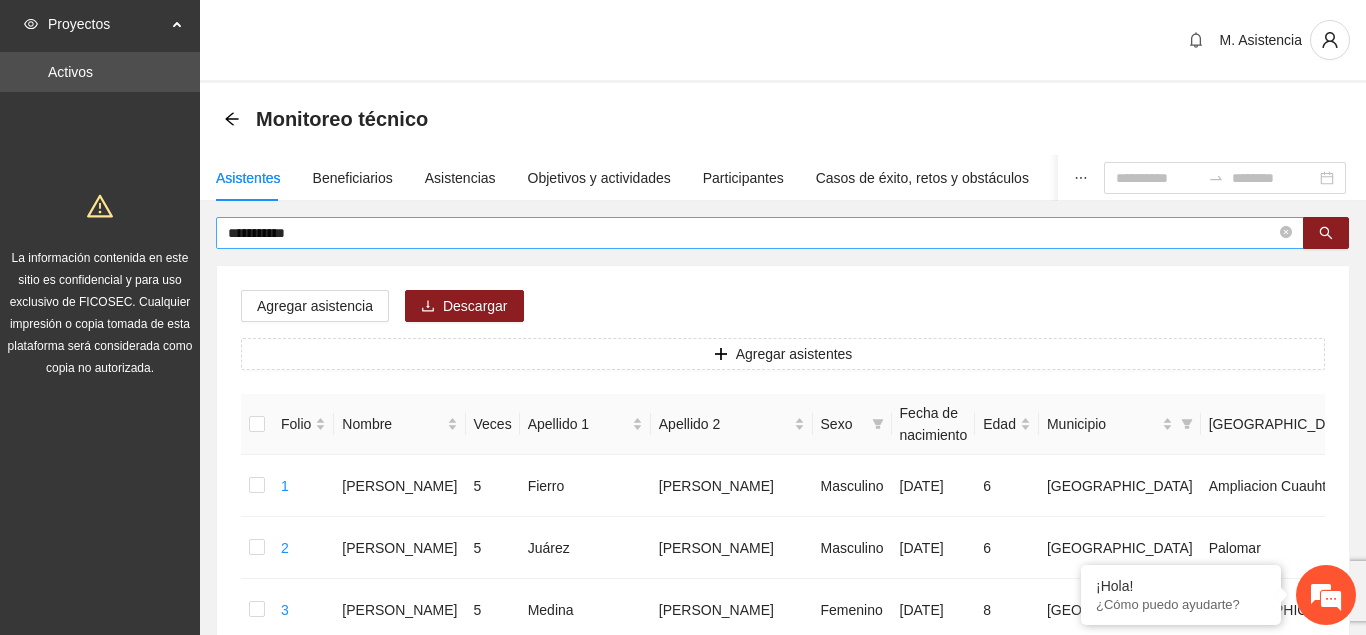 click on "**********" at bounding box center [752, 233] 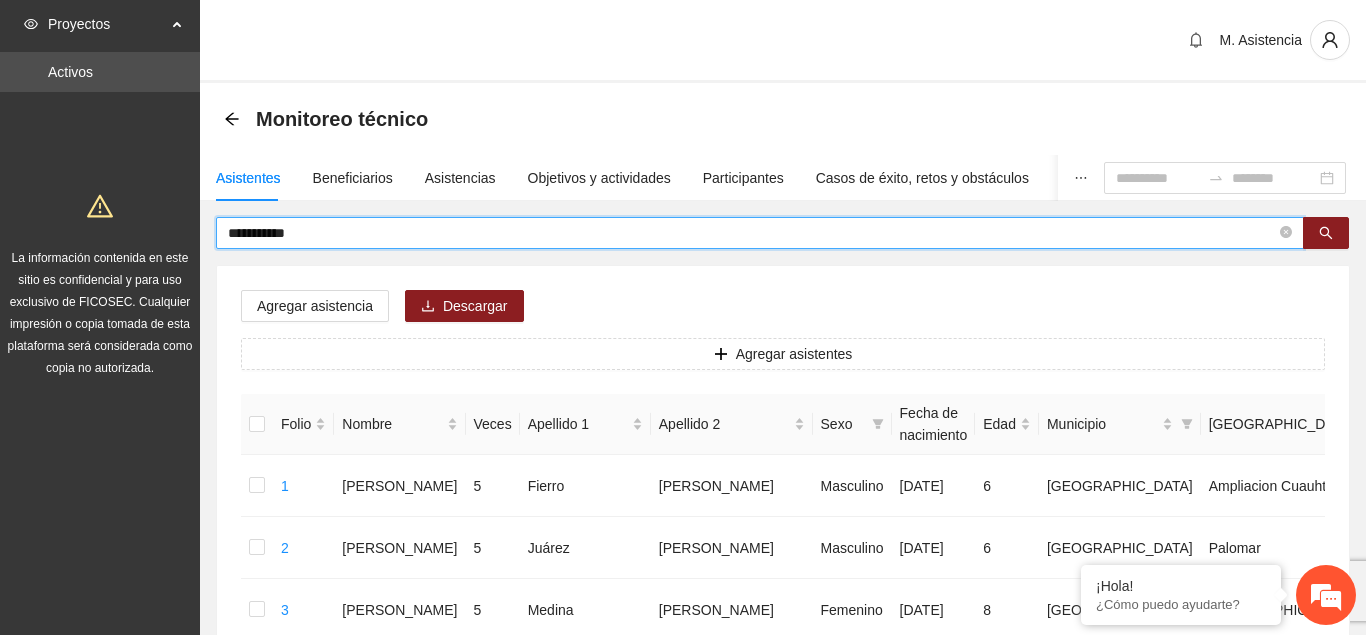 drag, startPoint x: 224, startPoint y: 238, endPoint x: 174, endPoint y: 232, distance: 50.358715 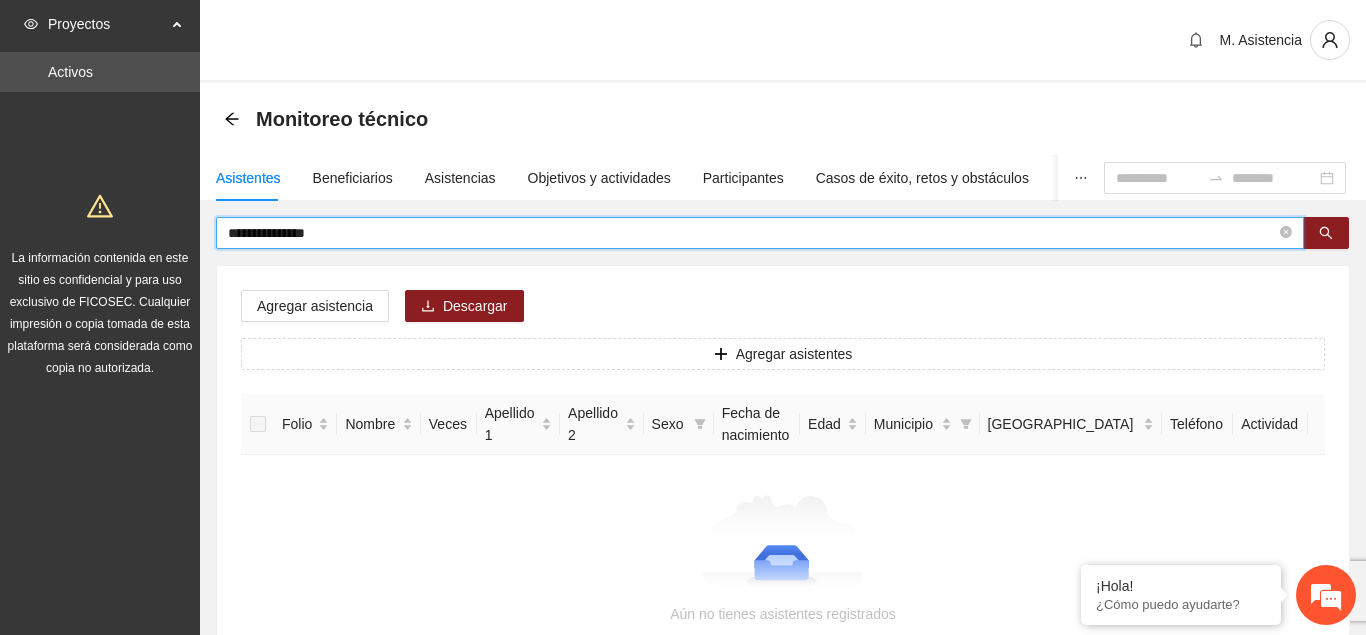 type on "**********" 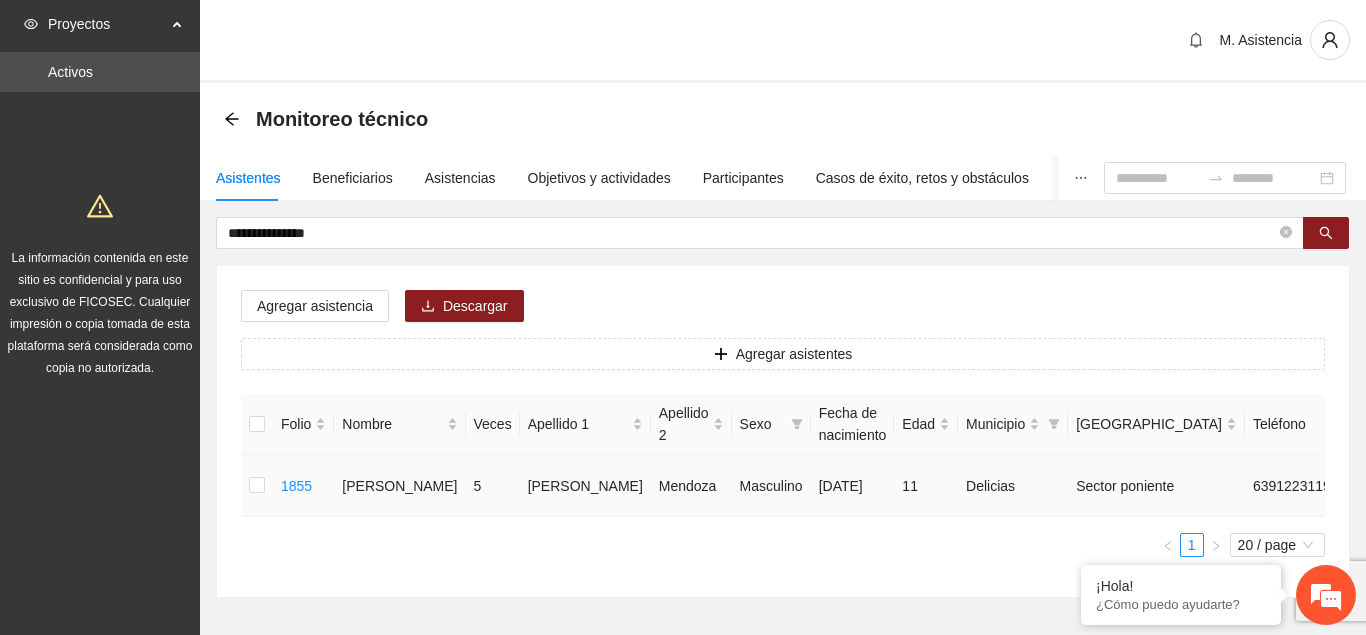 click at bounding box center [257, 486] 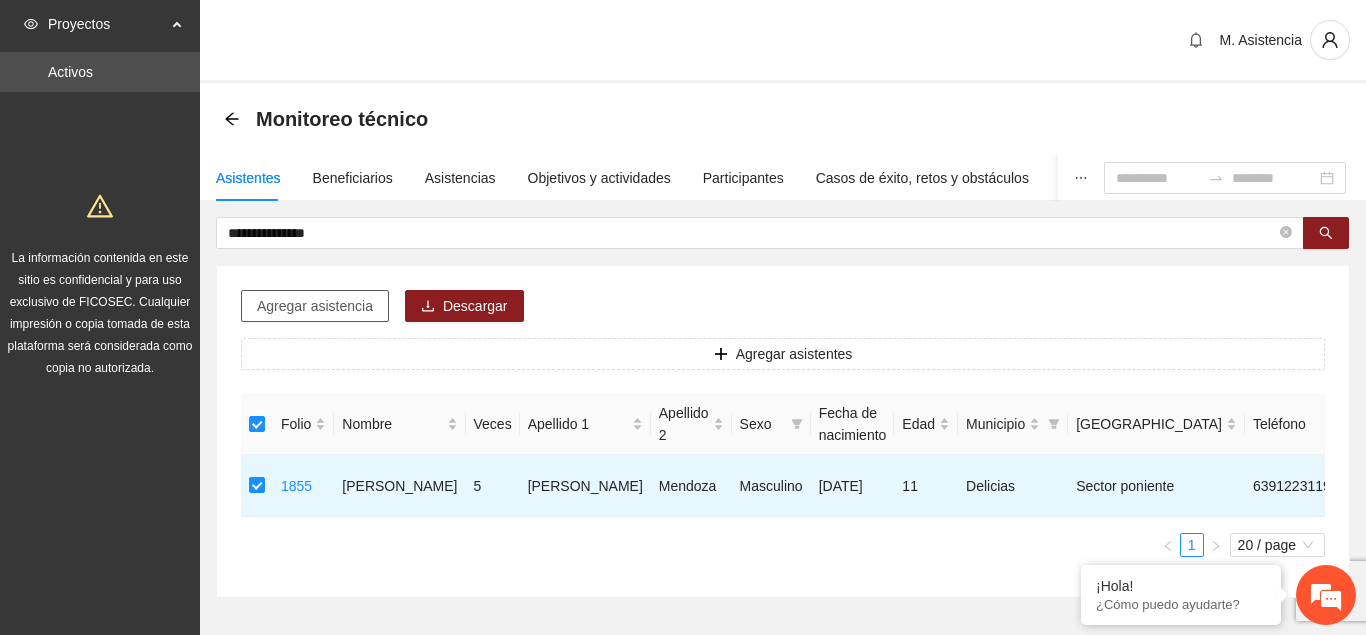 click on "Agregar asistencia" at bounding box center (315, 306) 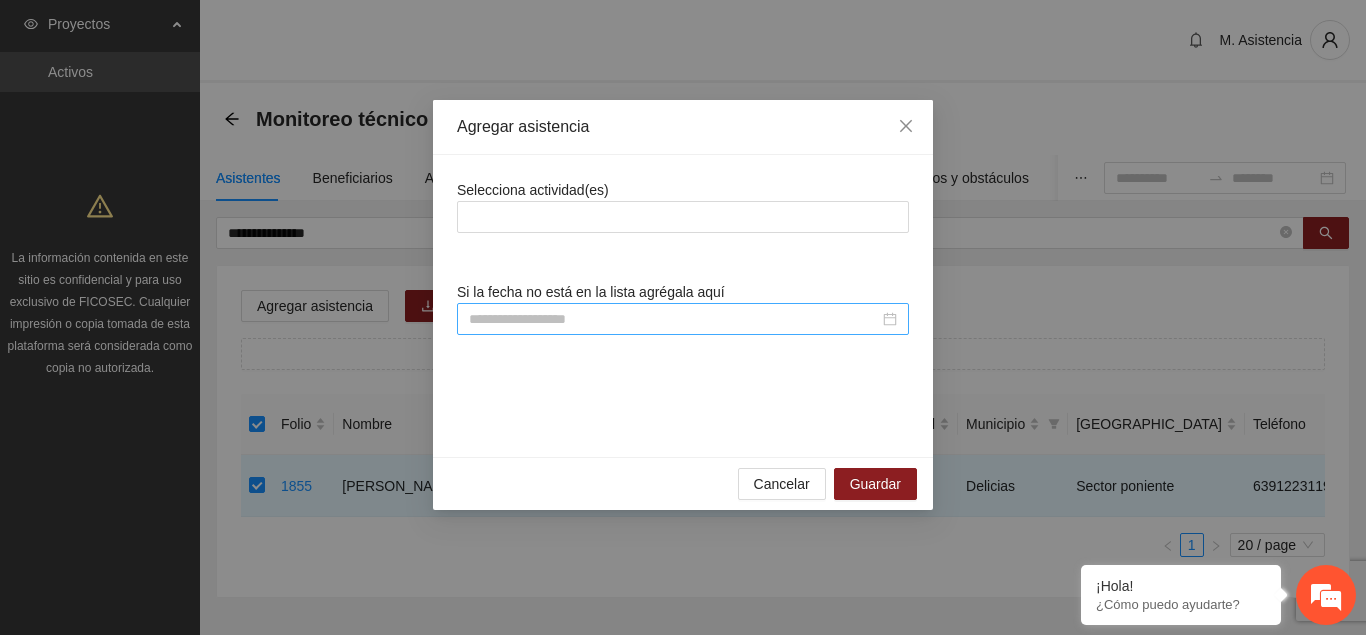 click at bounding box center (674, 319) 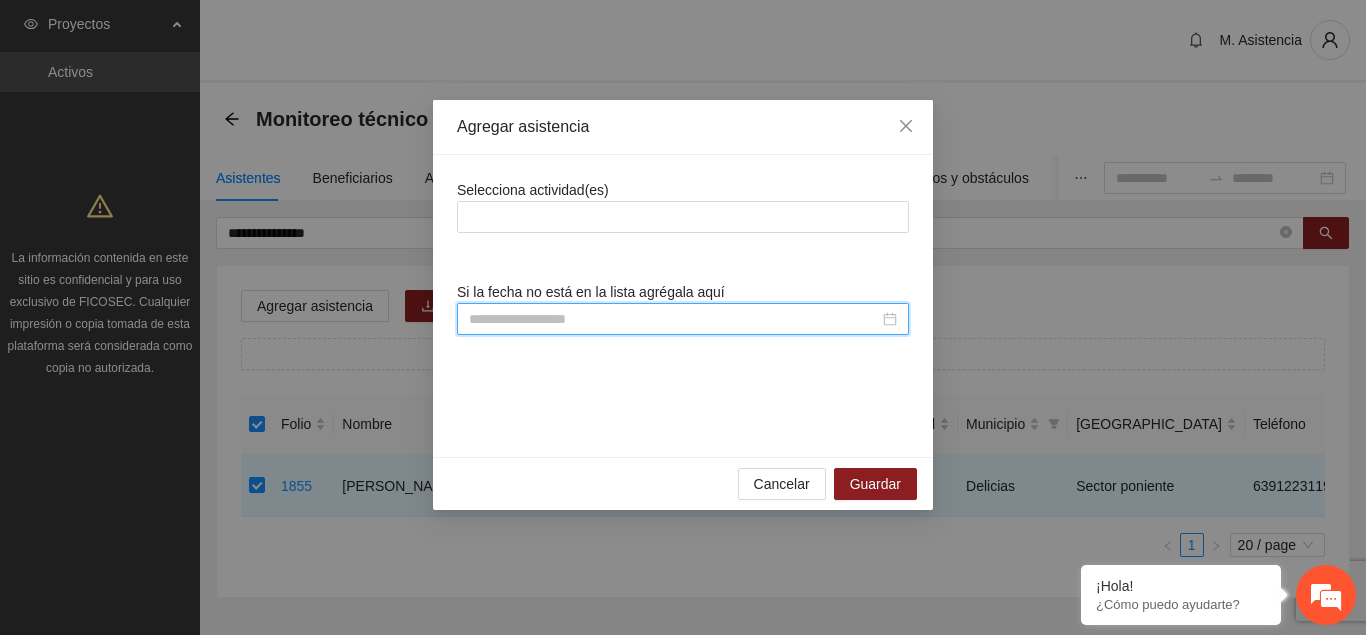 scroll, scrollTop: 308, scrollLeft: 0, axis: vertical 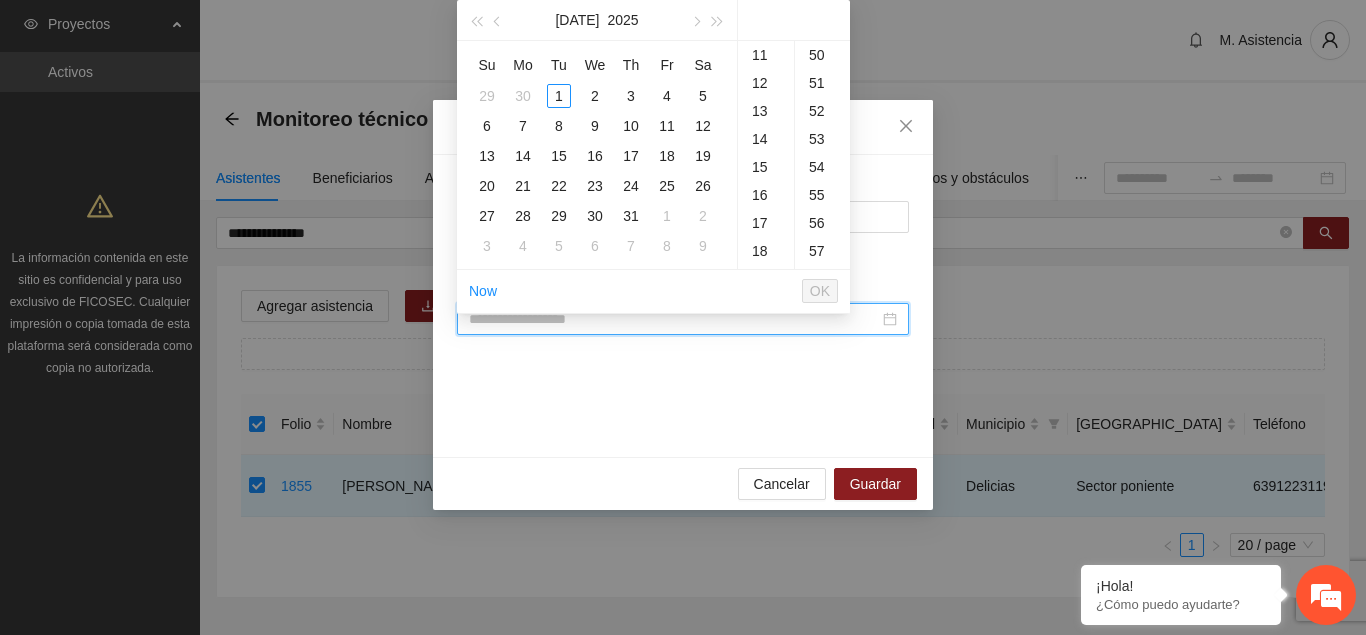 paste on "**********" 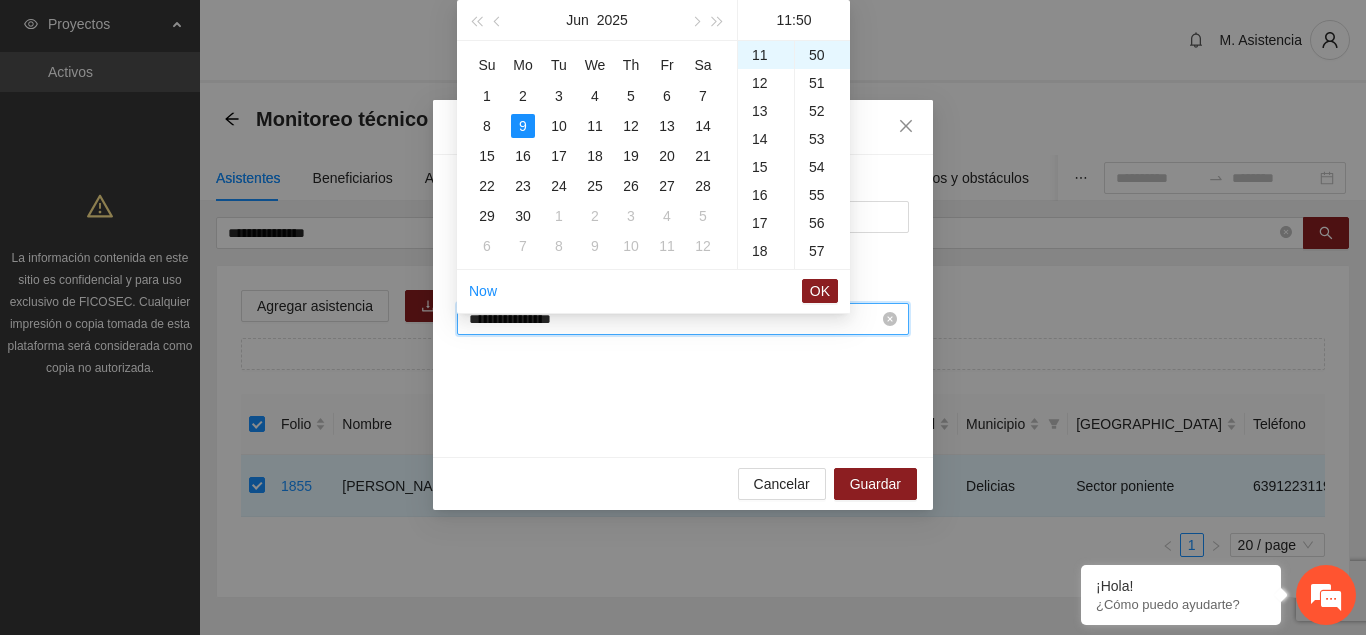 scroll, scrollTop: 308, scrollLeft: 0, axis: vertical 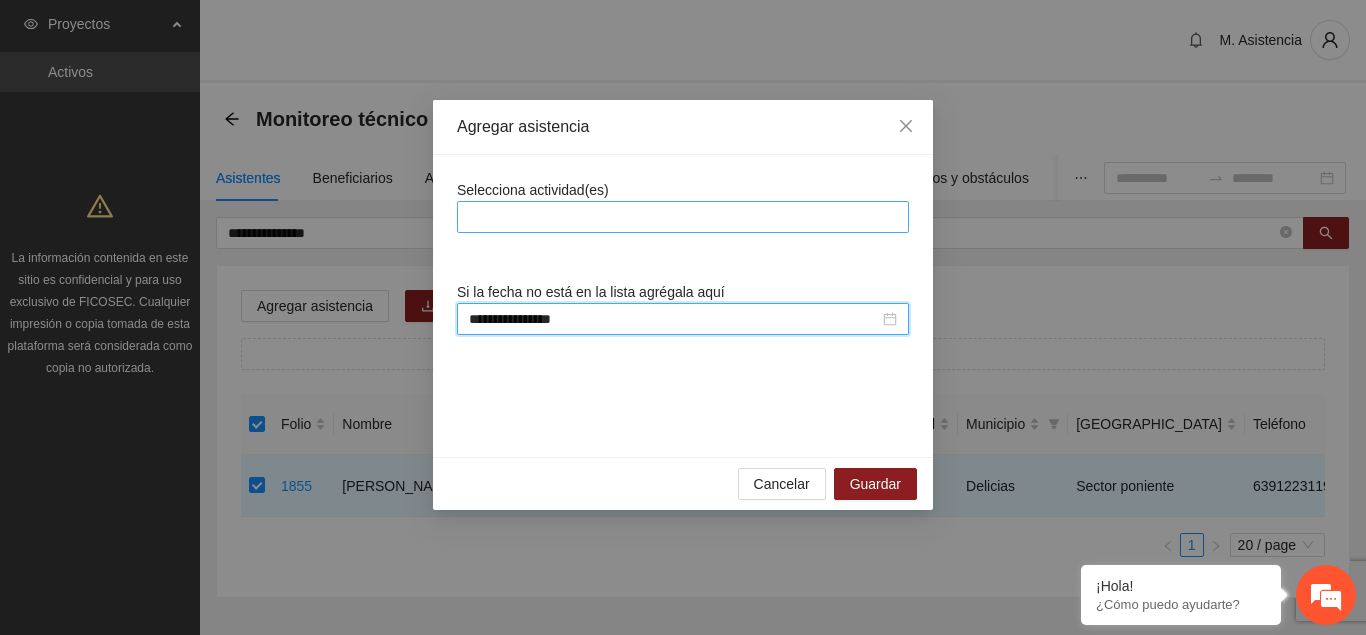 click at bounding box center [683, 217] 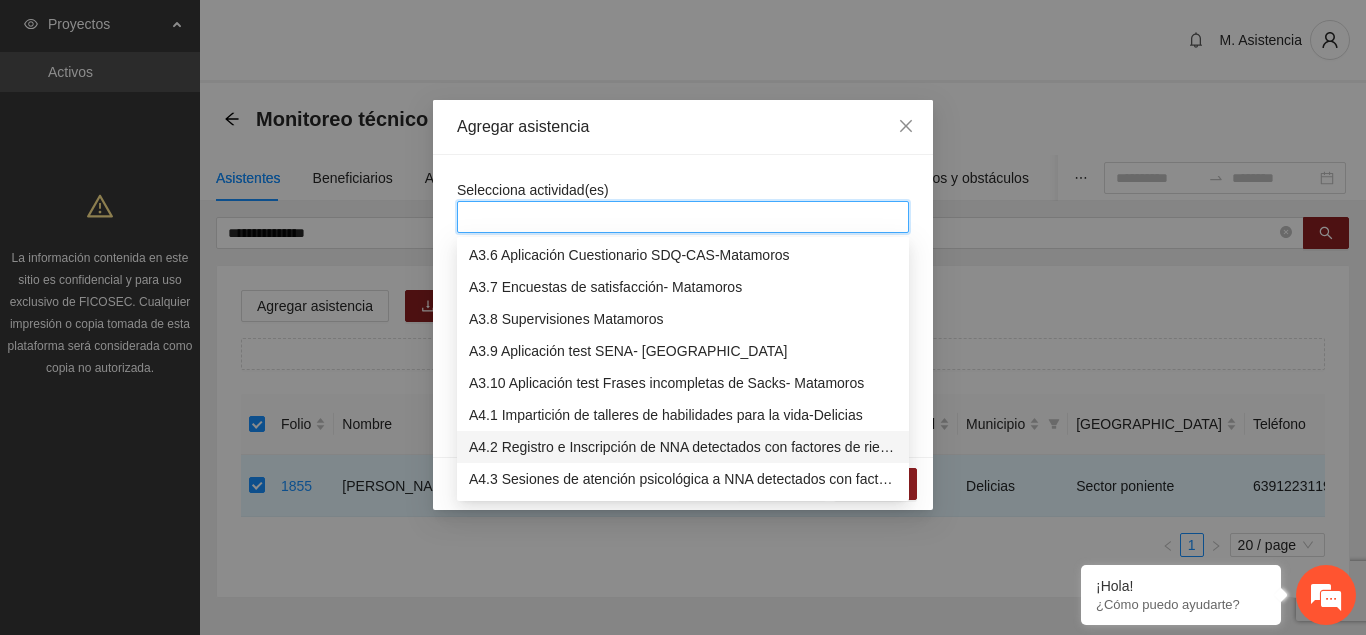 scroll, scrollTop: 1326, scrollLeft: 0, axis: vertical 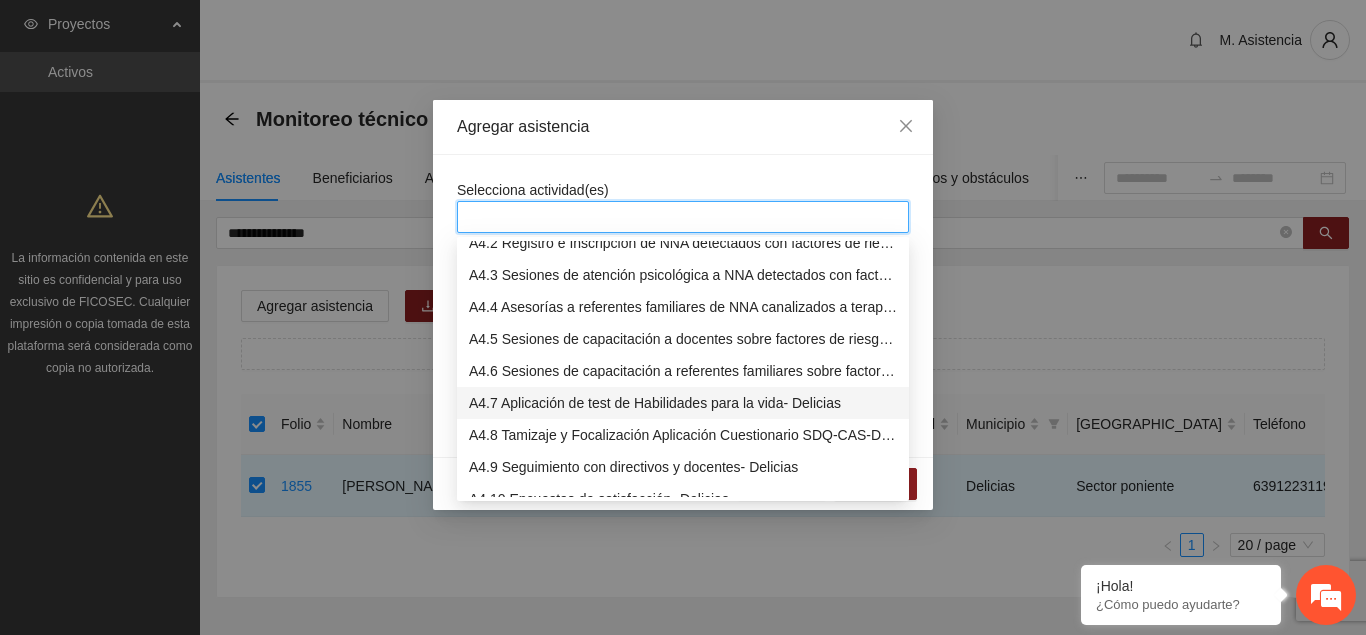 click on "A4.7 Aplicación de test de Habilidades para la vida- Delicias" at bounding box center (683, 403) 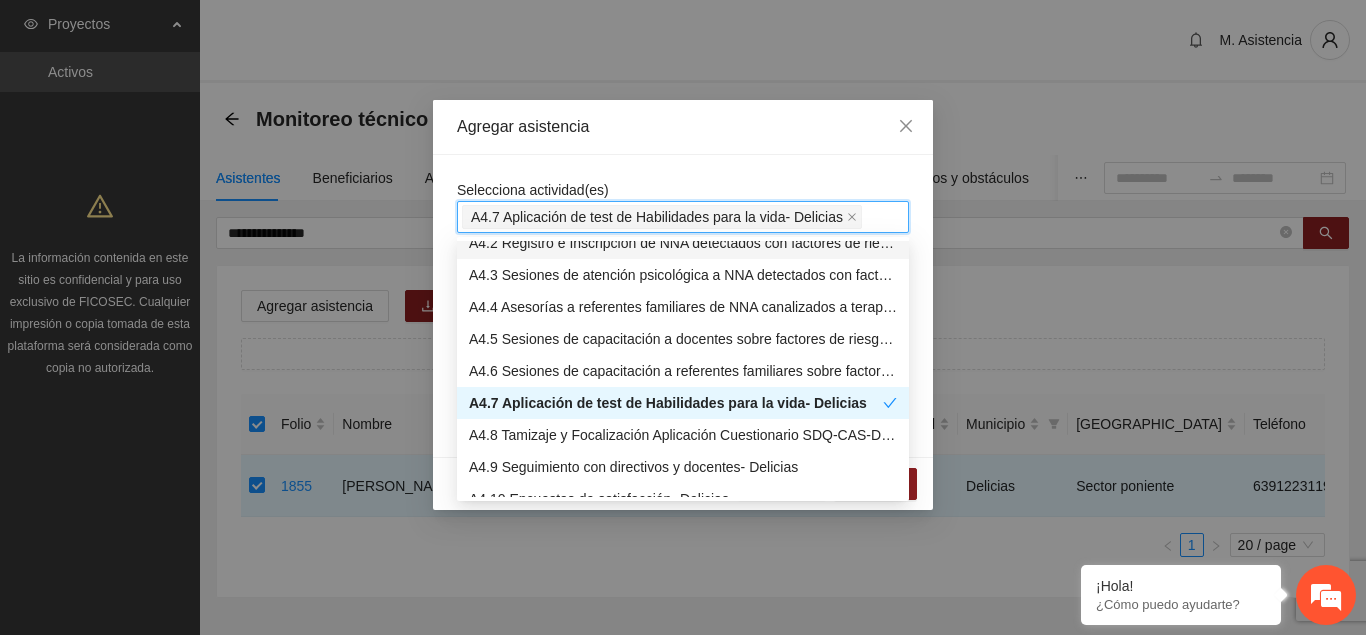 click on "Agregar asistencia" at bounding box center [683, 127] 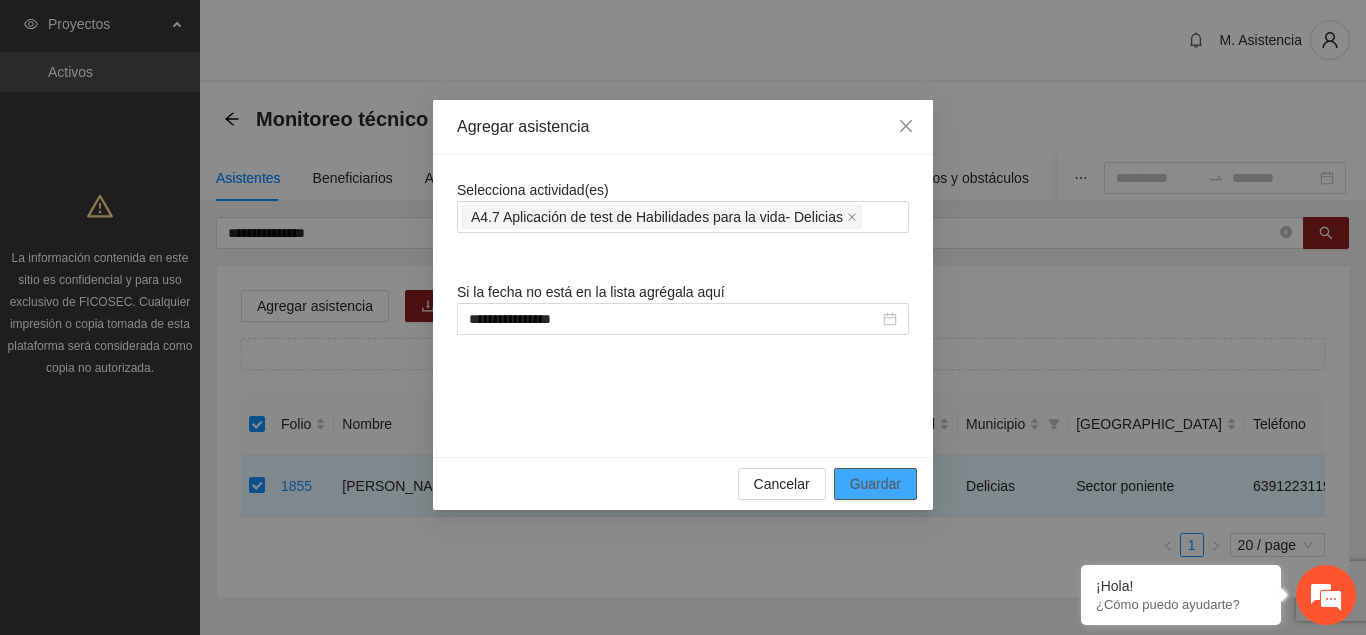 click on "Guardar" at bounding box center [875, 484] 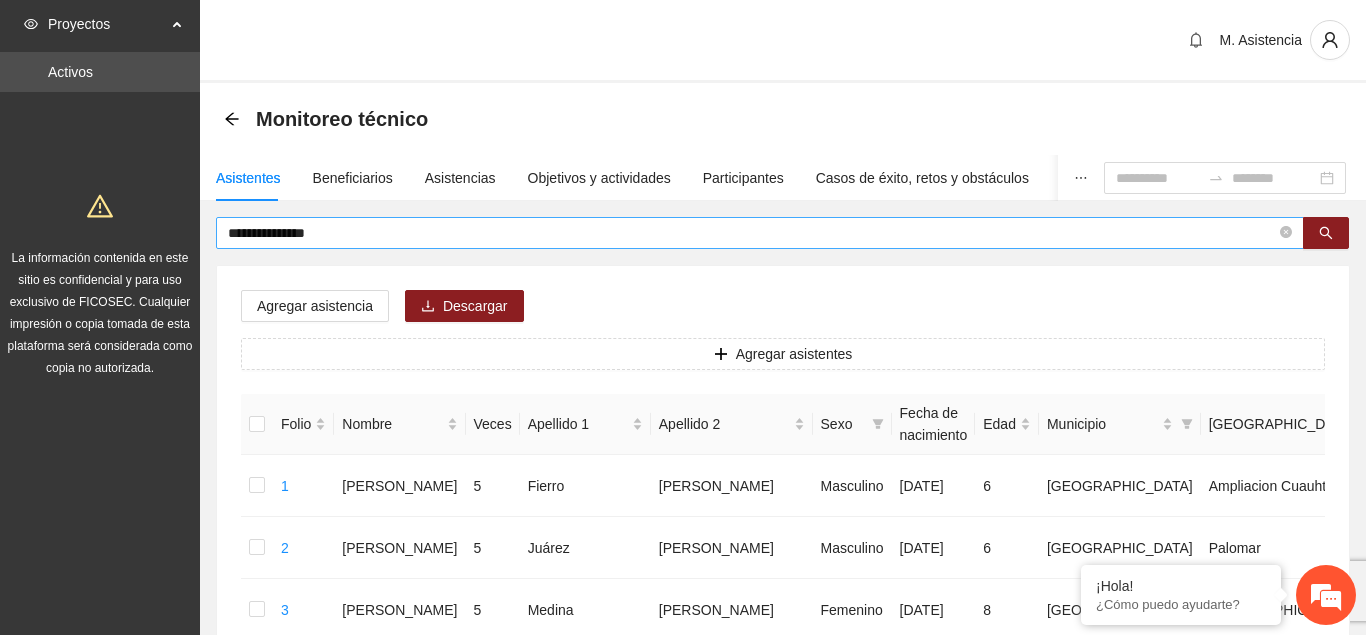 click on "**********" at bounding box center (752, 233) 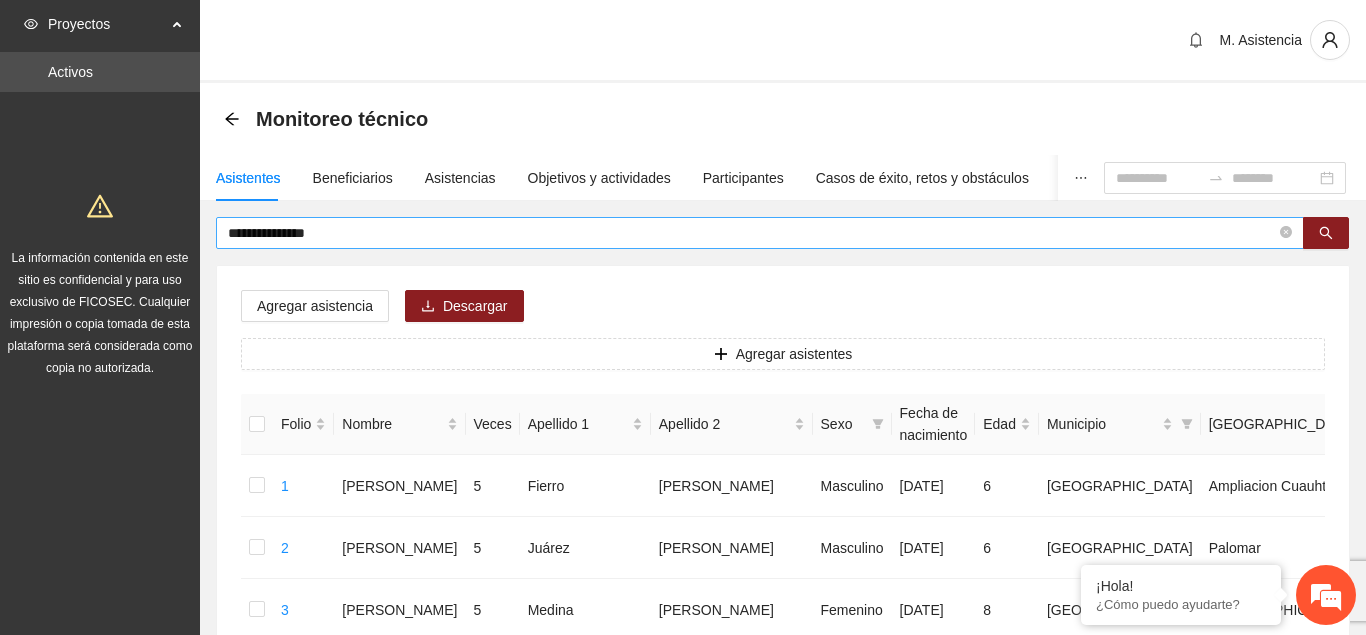 click on "**********" at bounding box center (752, 233) 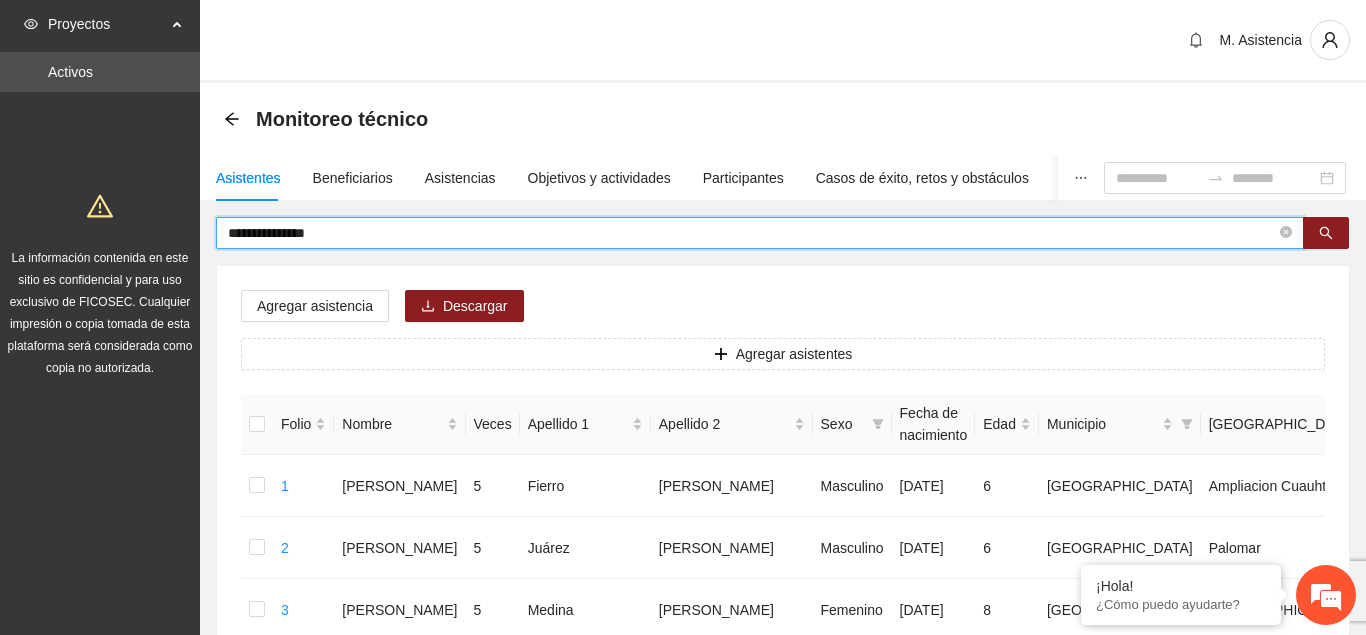drag, startPoint x: 355, startPoint y: 233, endPoint x: 298, endPoint y: 233, distance: 57 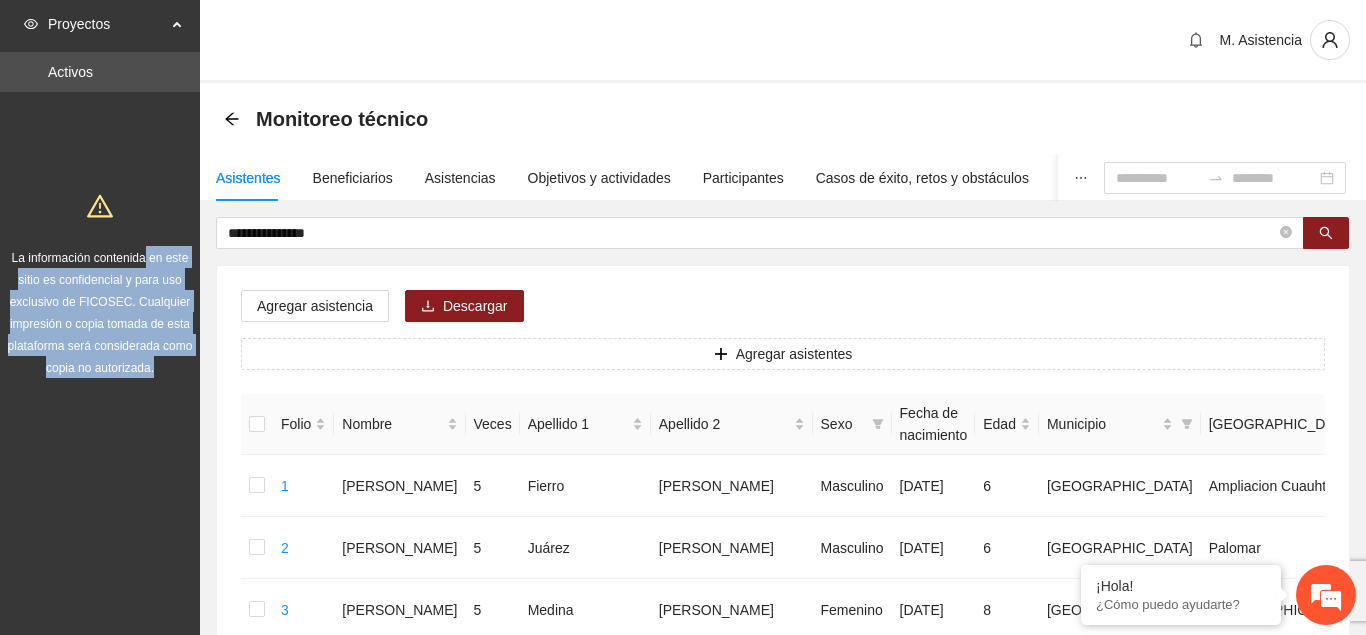 drag, startPoint x: 321, startPoint y: 244, endPoint x: 214, endPoint y: 244, distance: 107 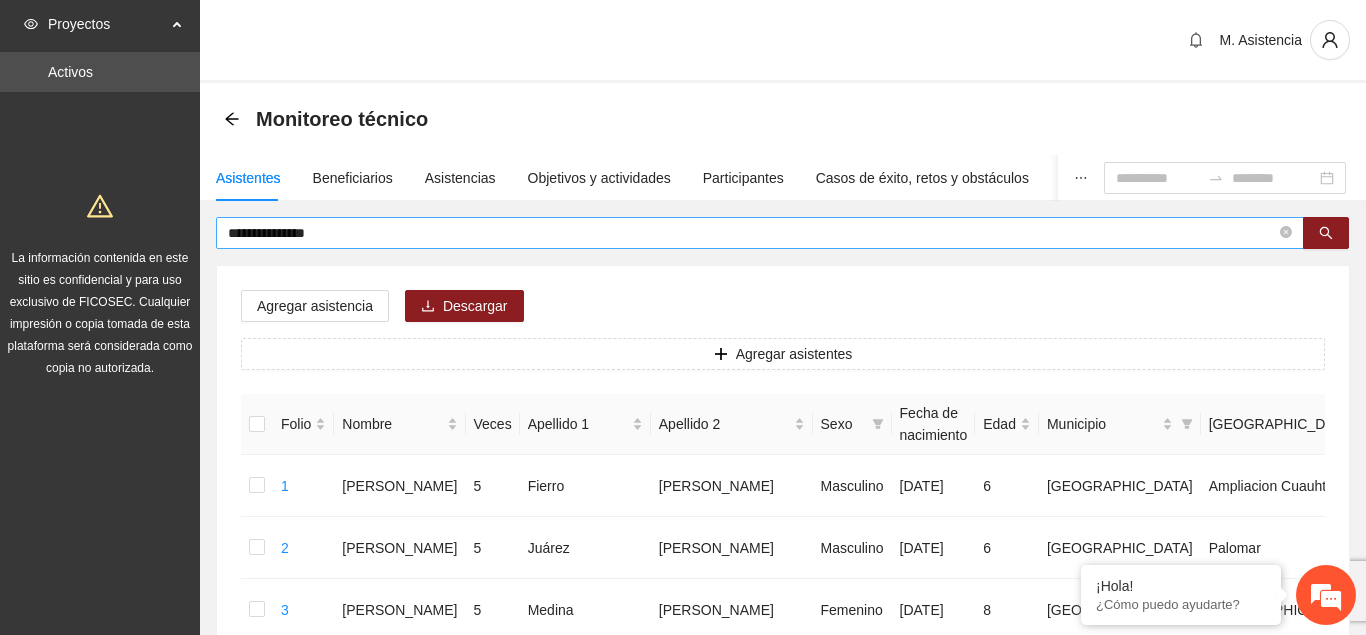 click on "**********" at bounding box center [752, 233] 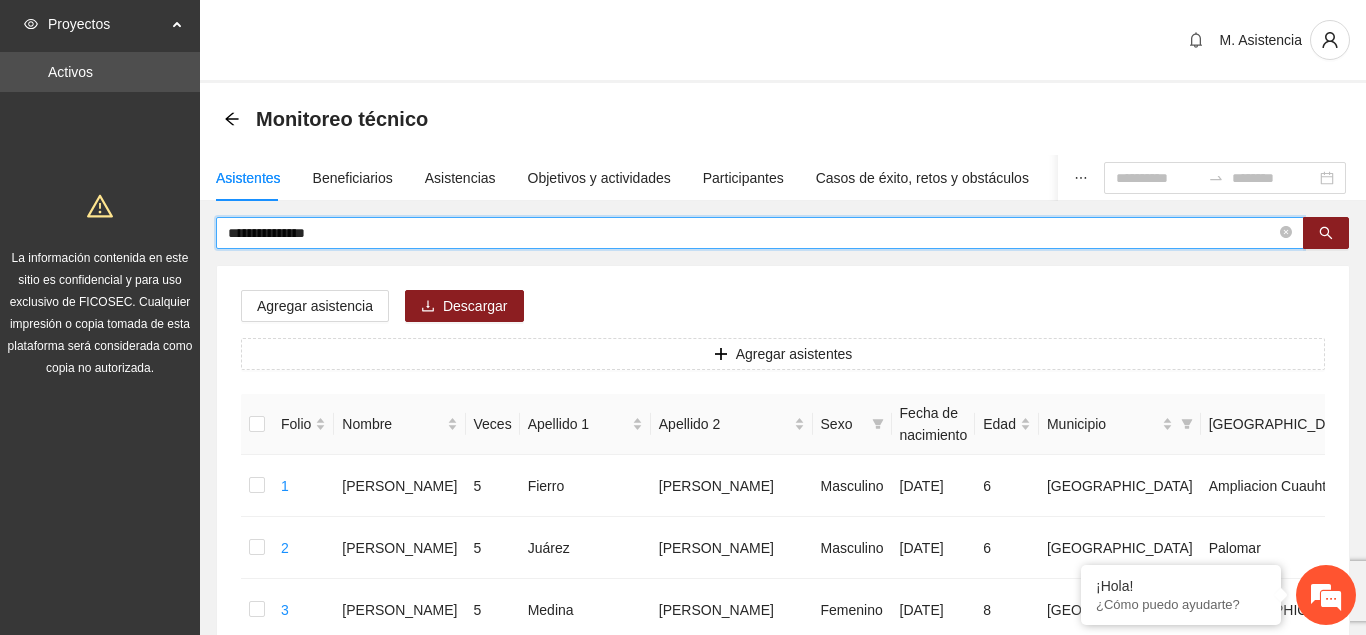 drag, startPoint x: 359, startPoint y: 237, endPoint x: 207, endPoint y: 251, distance: 152.64337 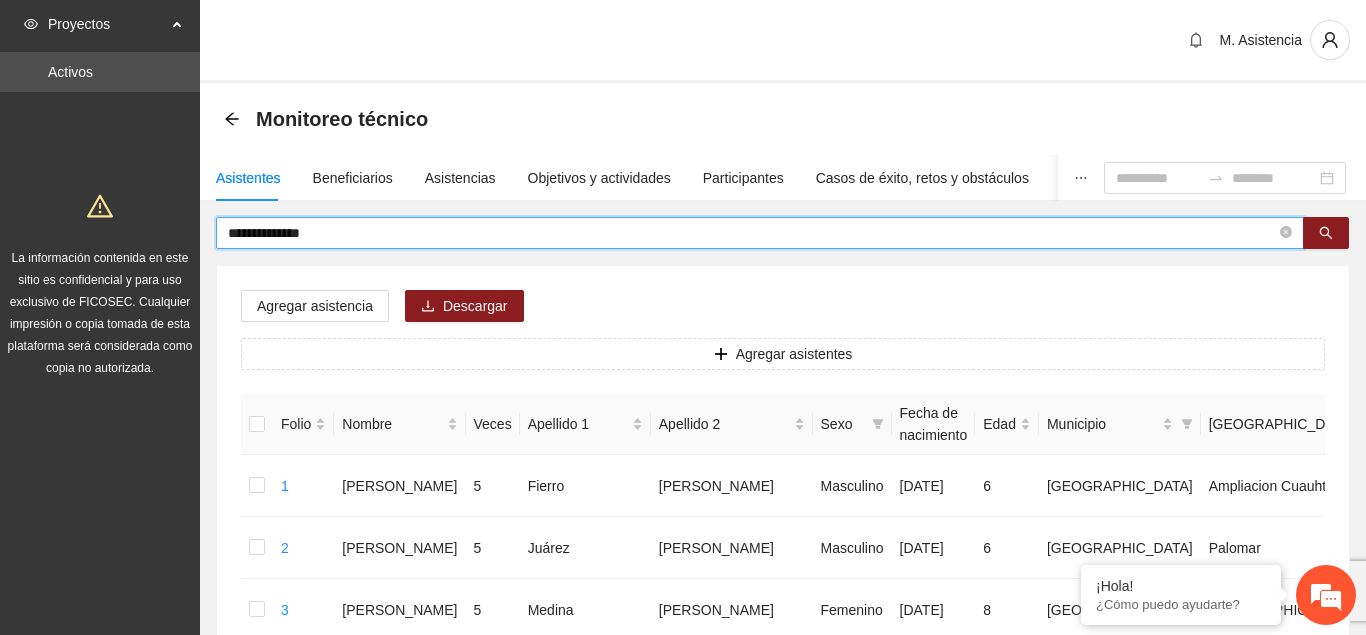 type on "**********" 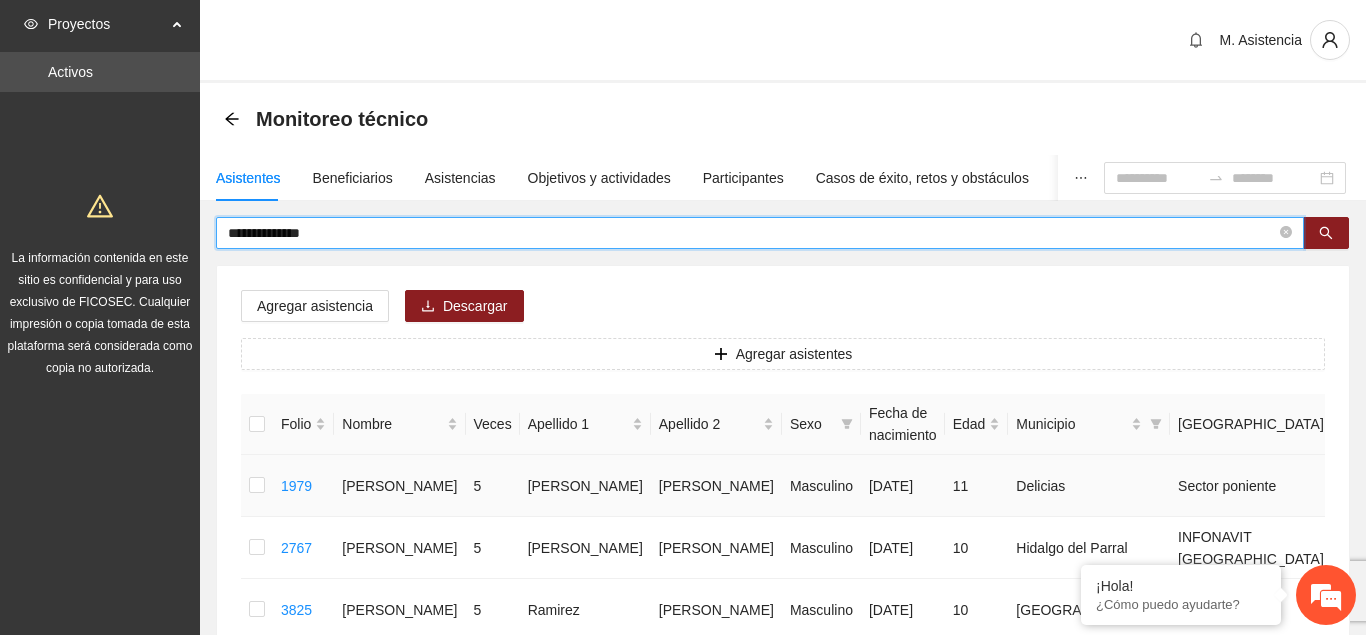 click at bounding box center [257, 486] 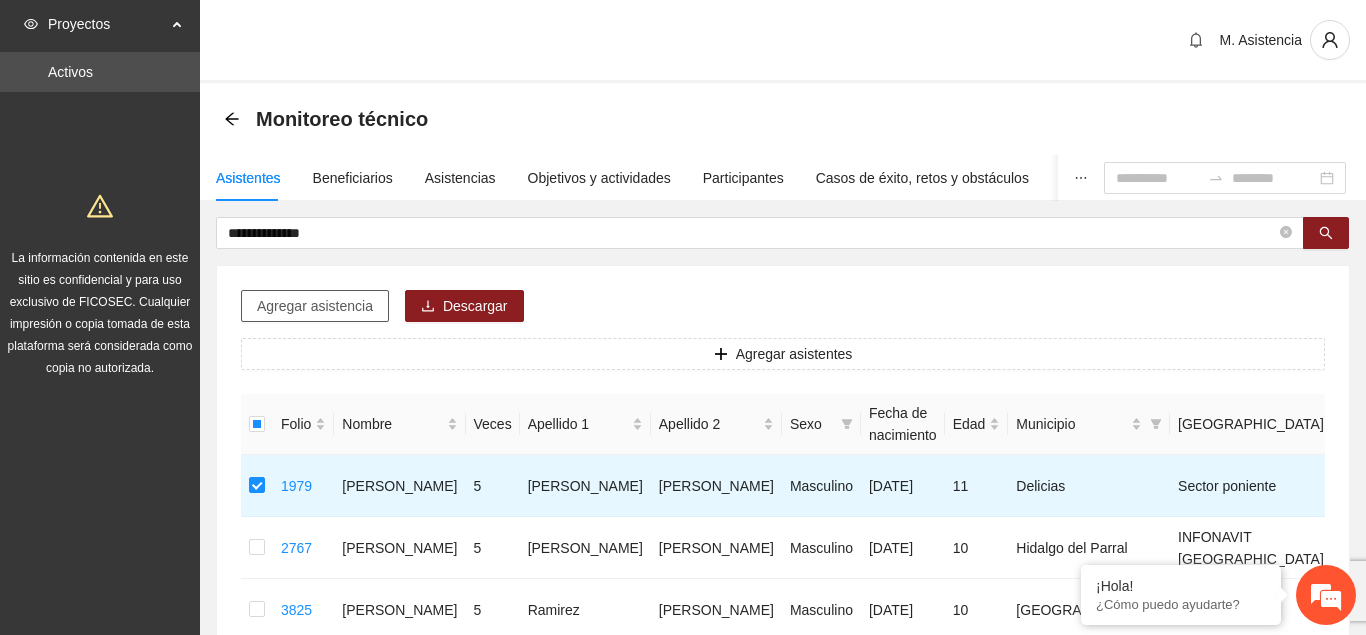 click on "Agregar asistencia" at bounding box center (315, 306) 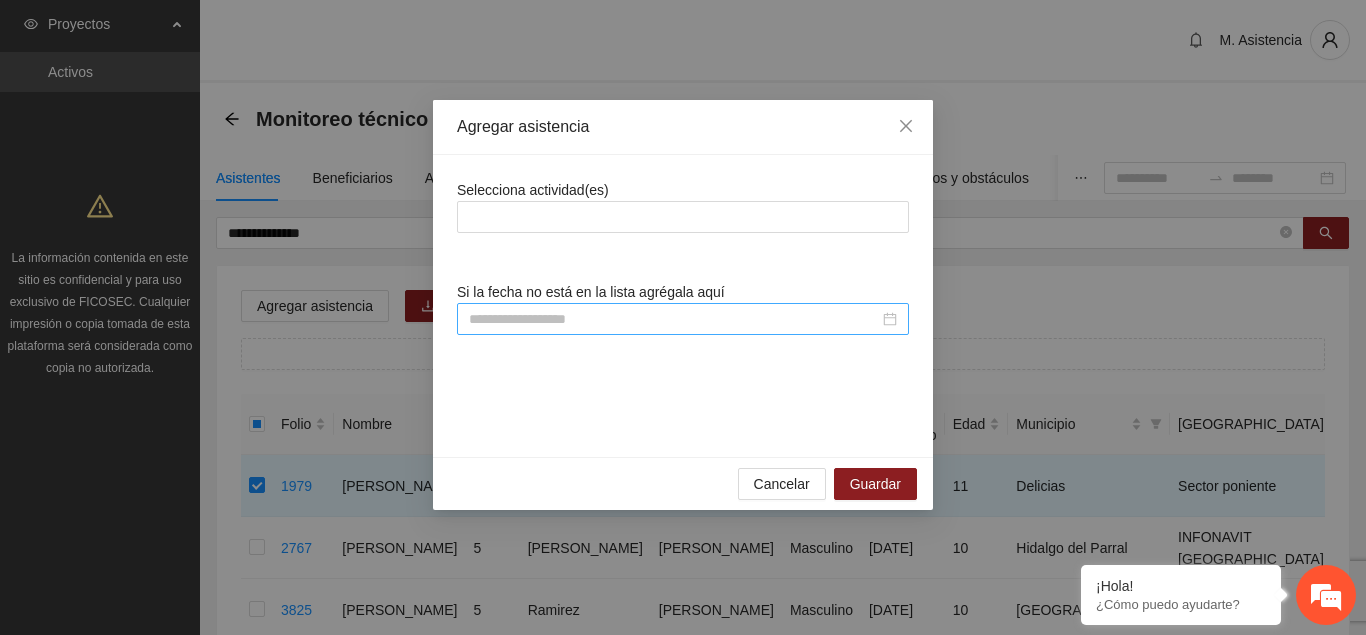 click at bounding box center (674, 319) 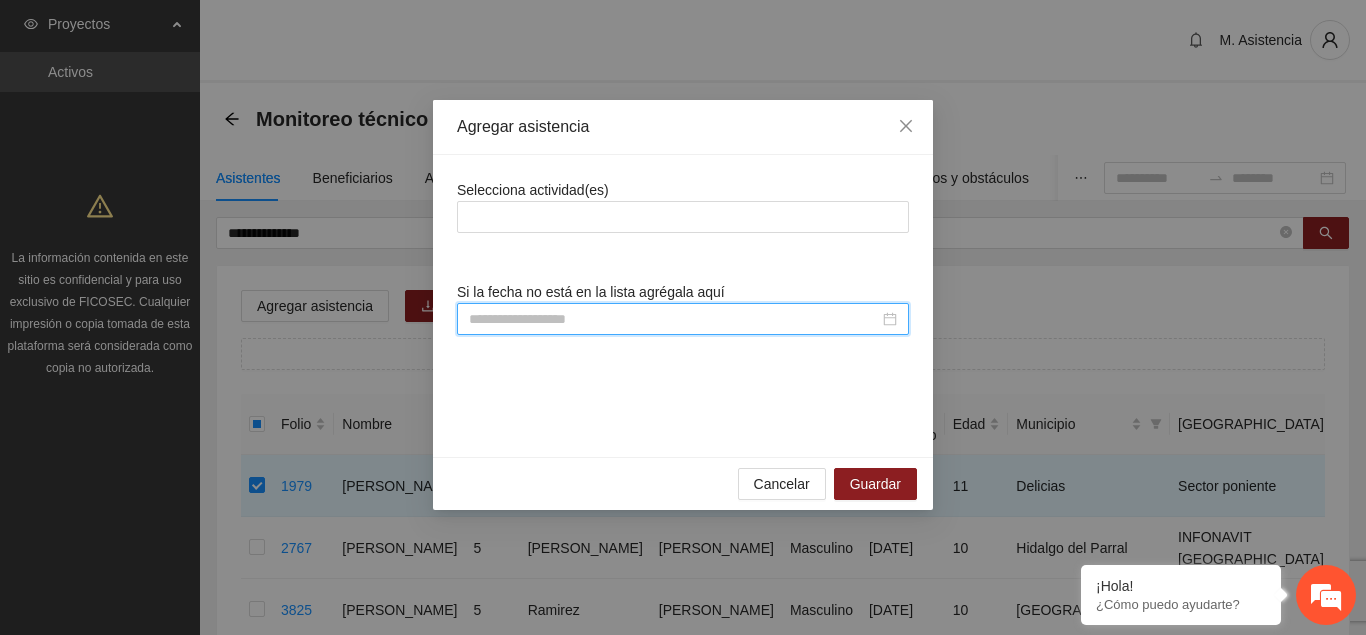 scroll, scrollTop: 308, scrollLeft: 0, axis: vertical 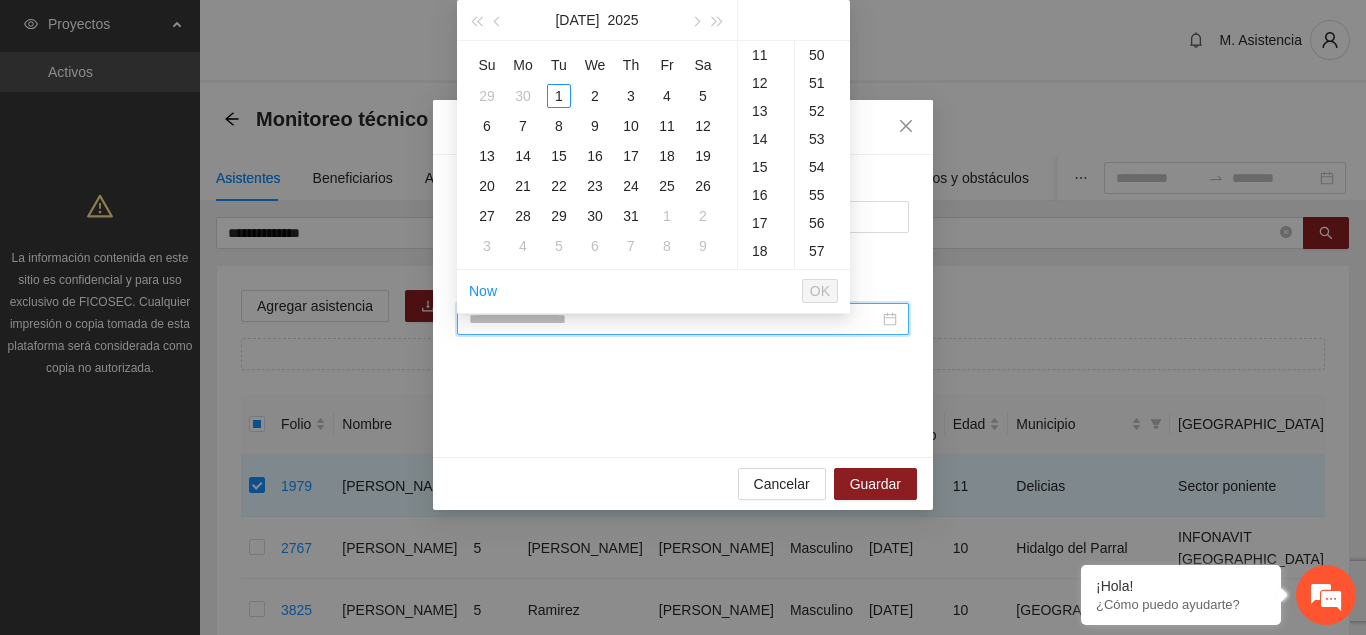 paste on "**********" 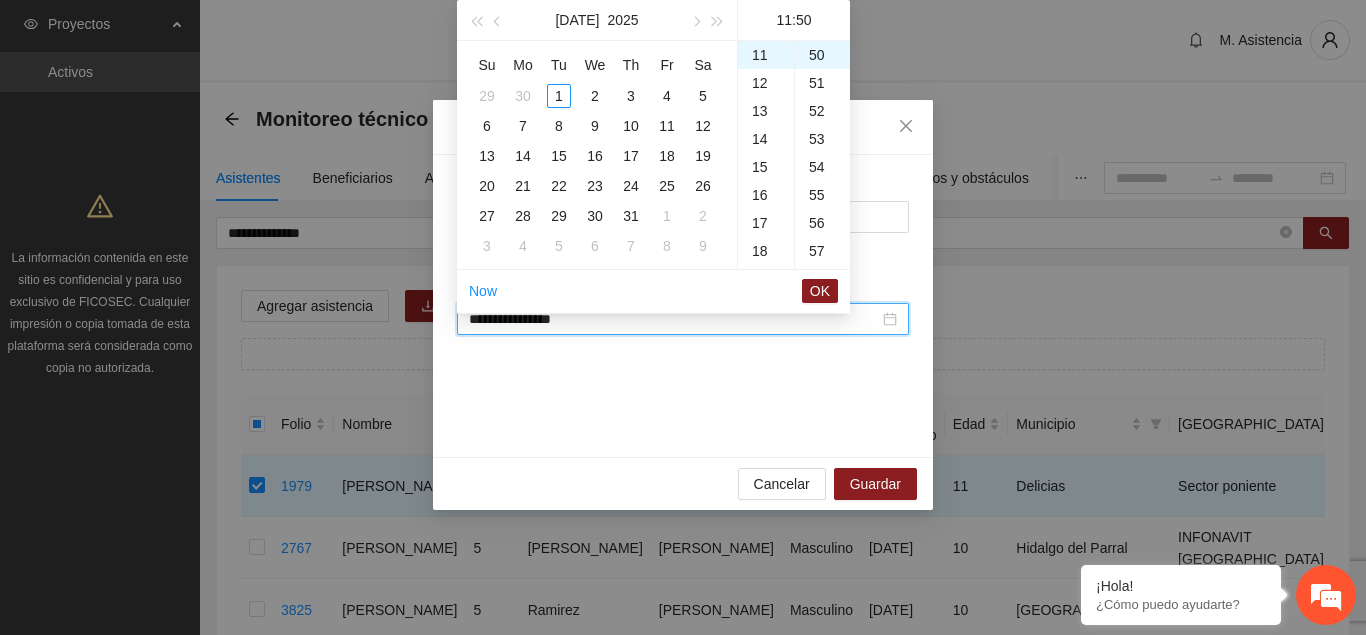 scroll, scrollTop: 308, scrollLeft: 0, axis: vertical 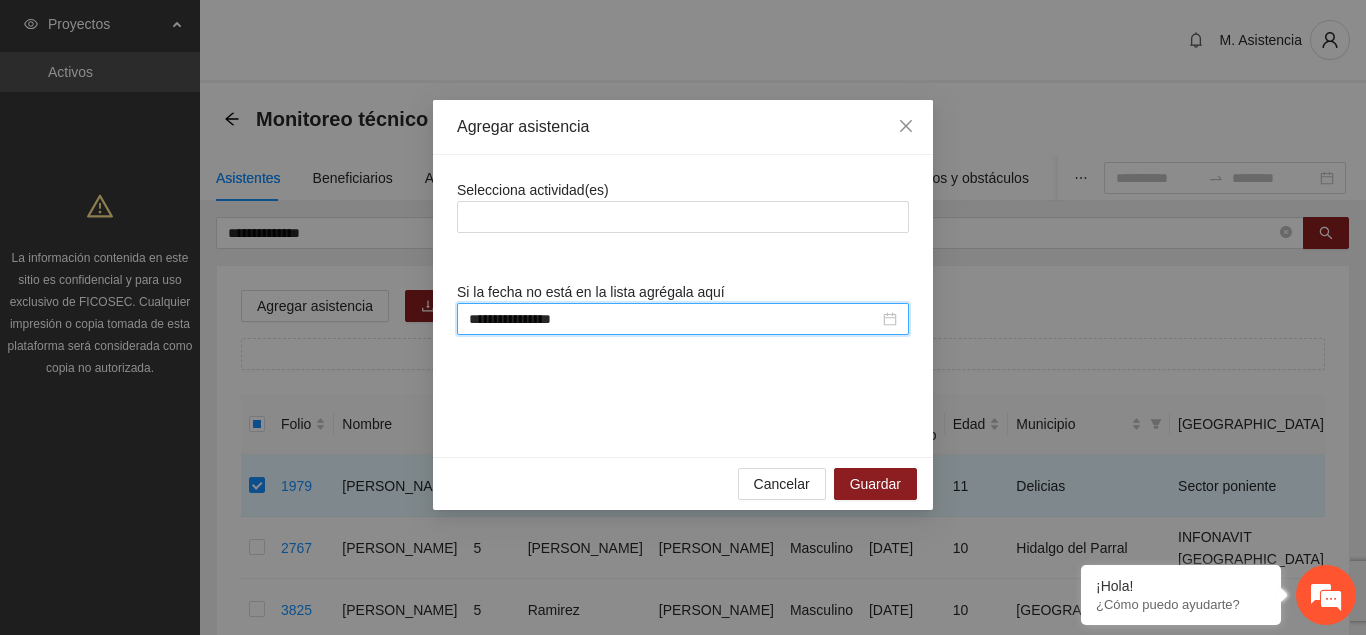 type on "**********" 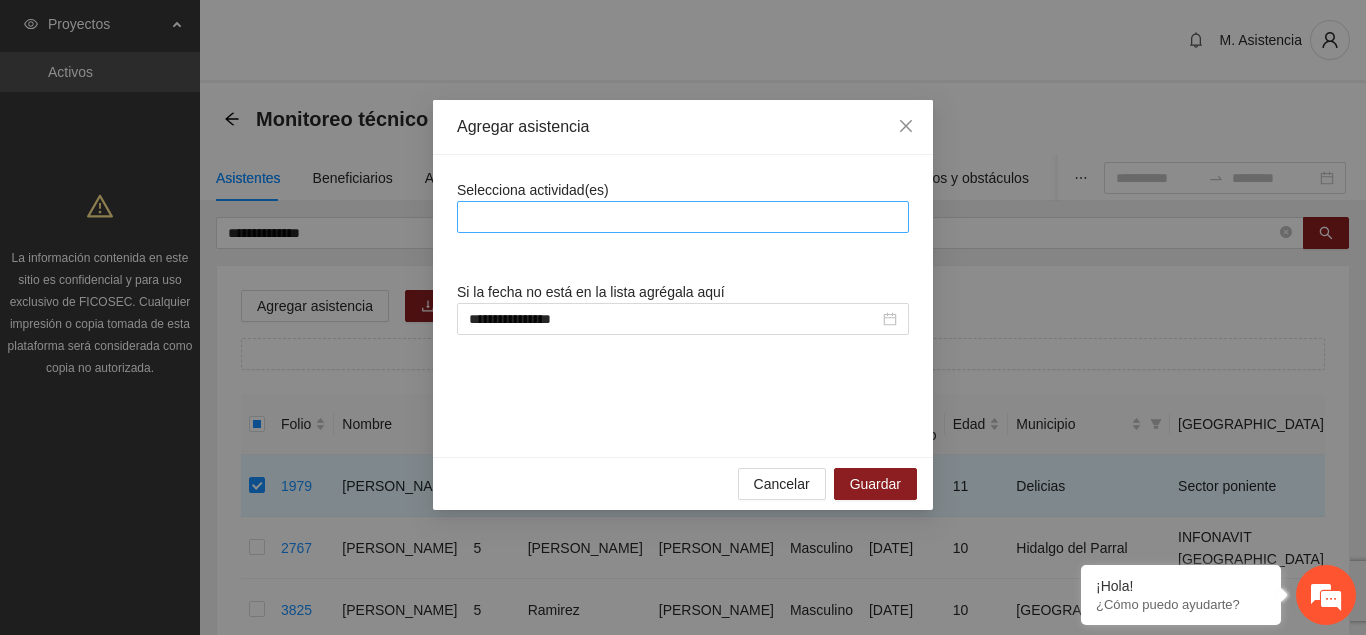 click at bounding box center [683, 217] 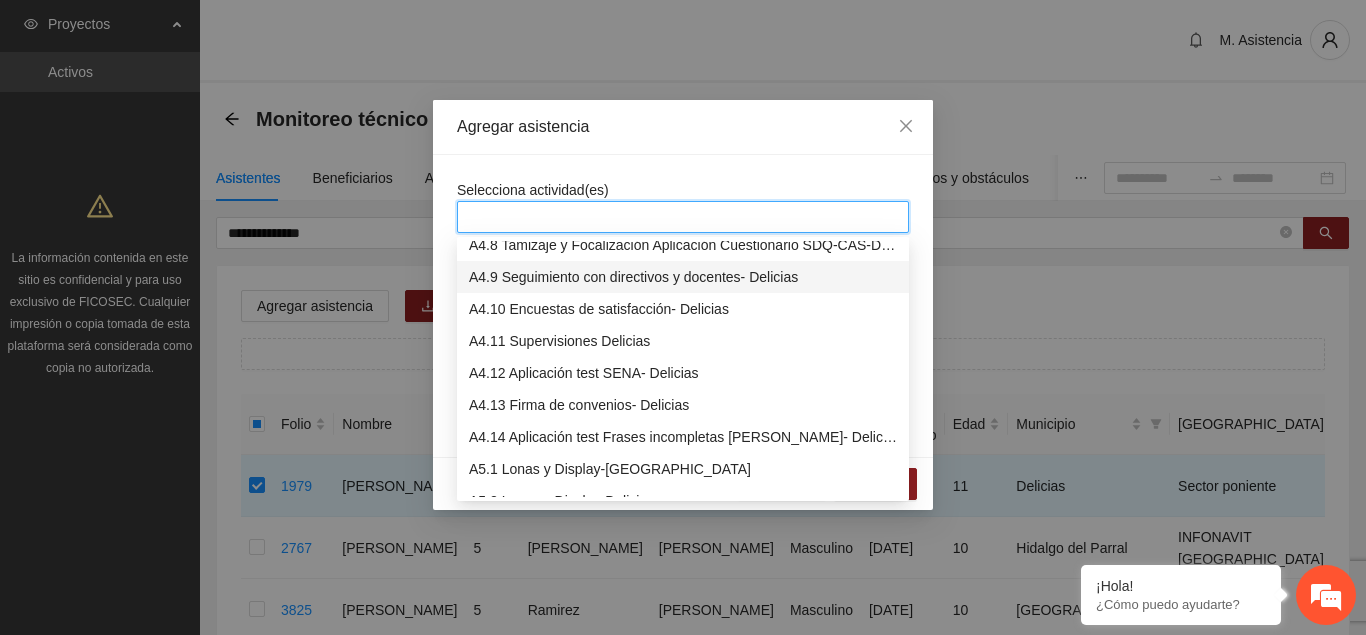 scroll, scrollTop: 1326, scrollLeft: 0, axis: vertical 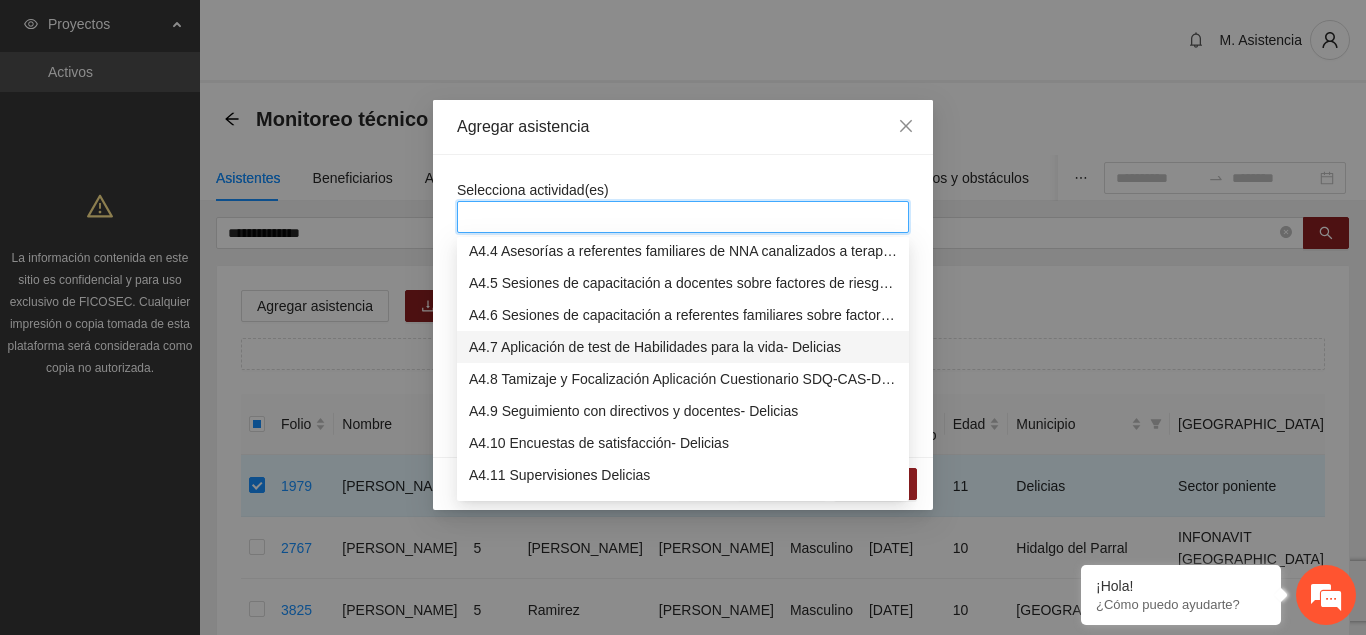 click on "A4.7 Aplicación de test de Habilidades para la vida- Delicias" at bounding box center (683, 347) 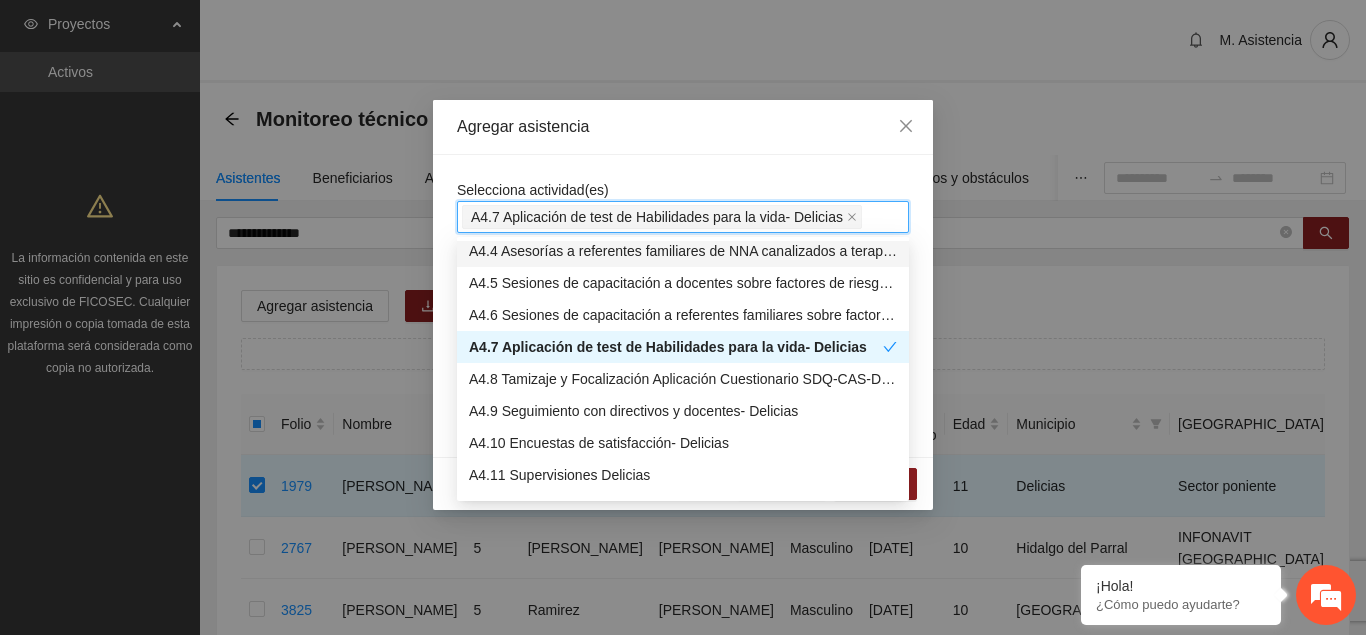 click on "Agregar asistencia" at bounding box center (683, 127) 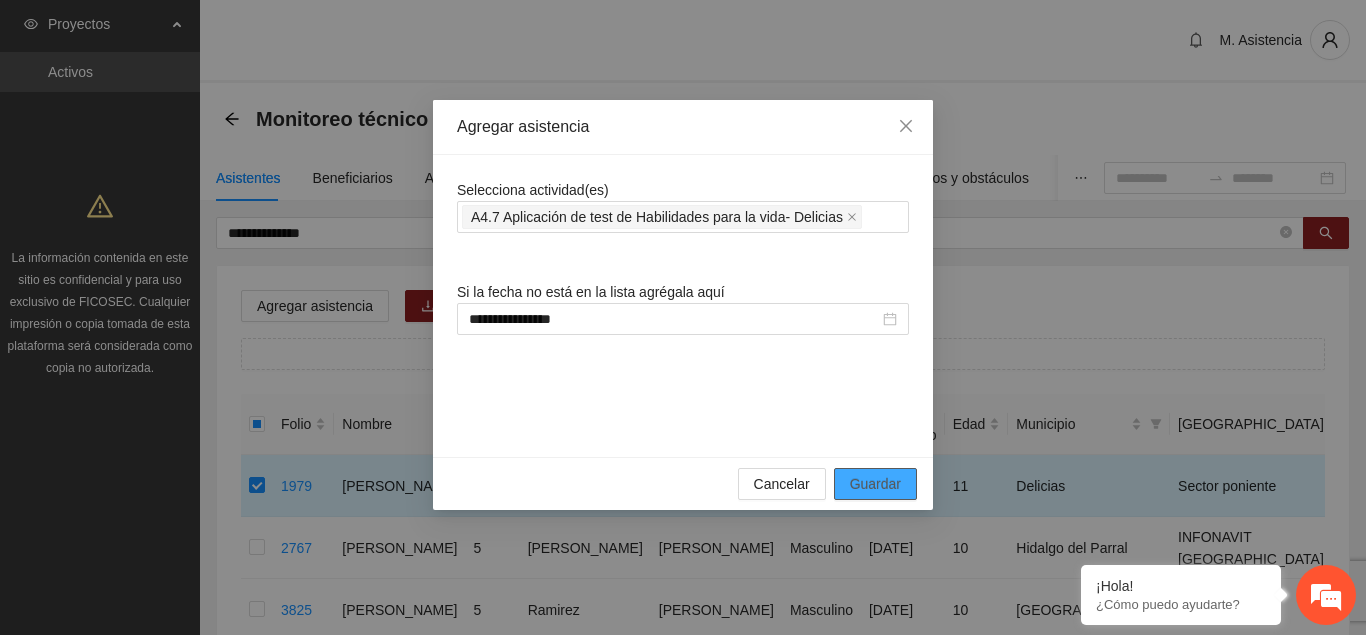 click on "Guardar" at bounding box center (875, 484) 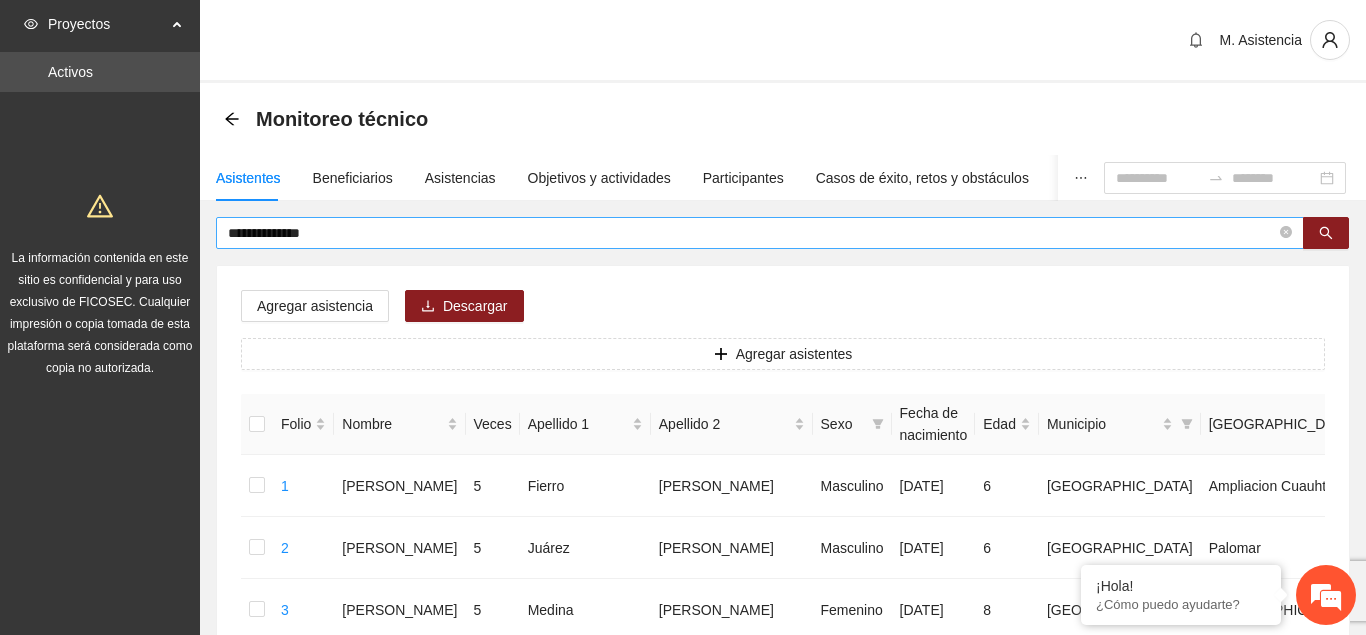 click on "**********" at bounding box center [760, 233] 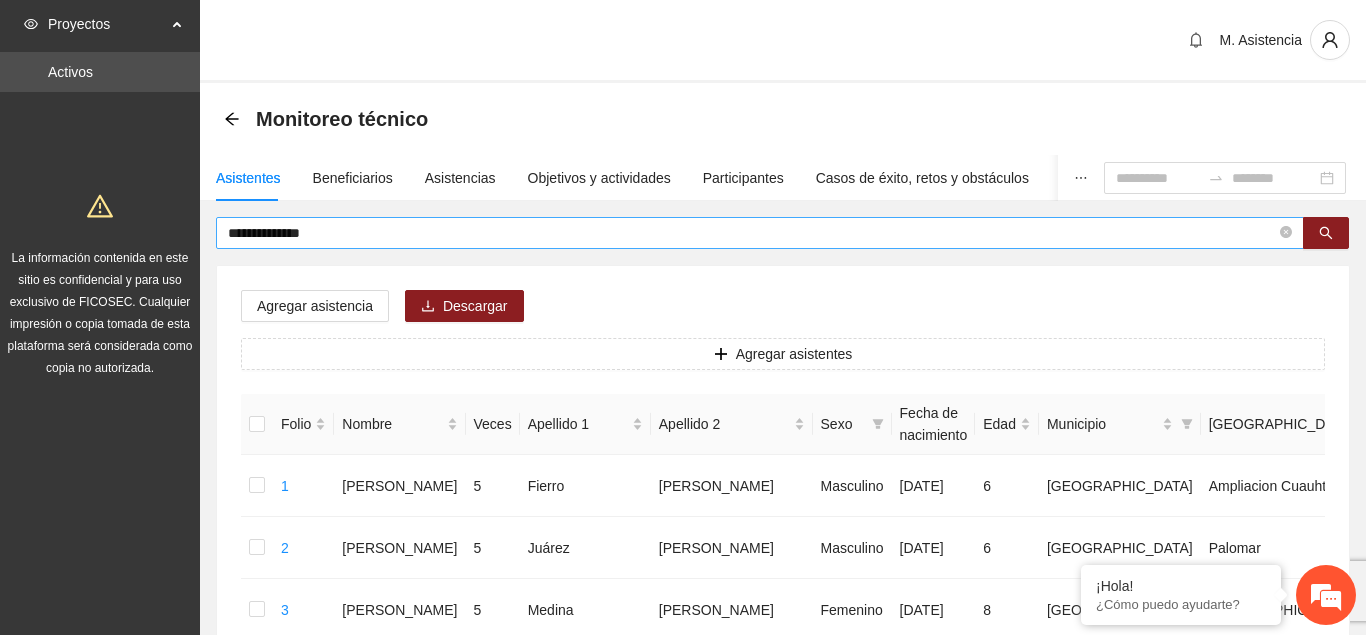 click on "**********" at bounding box center (752, 233) 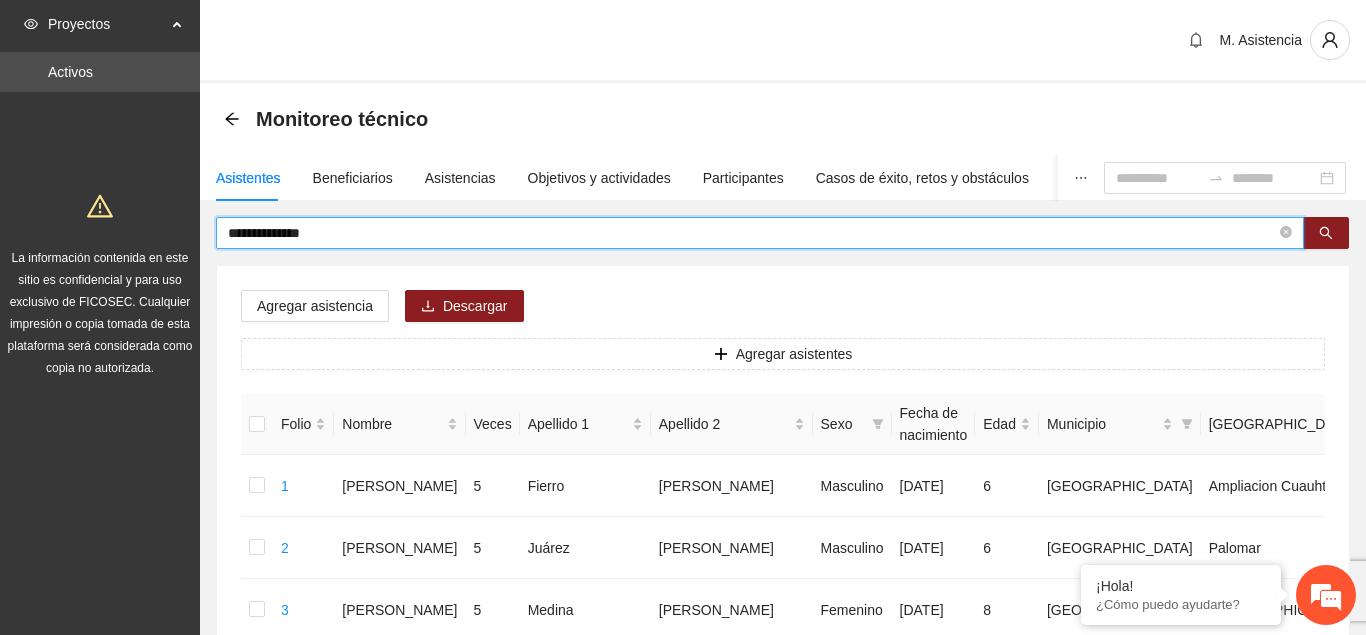 drag, startPoint x: 350, startPoint y: 230, endPoint x: 132, endPoint y: 234, distance: 218.0367 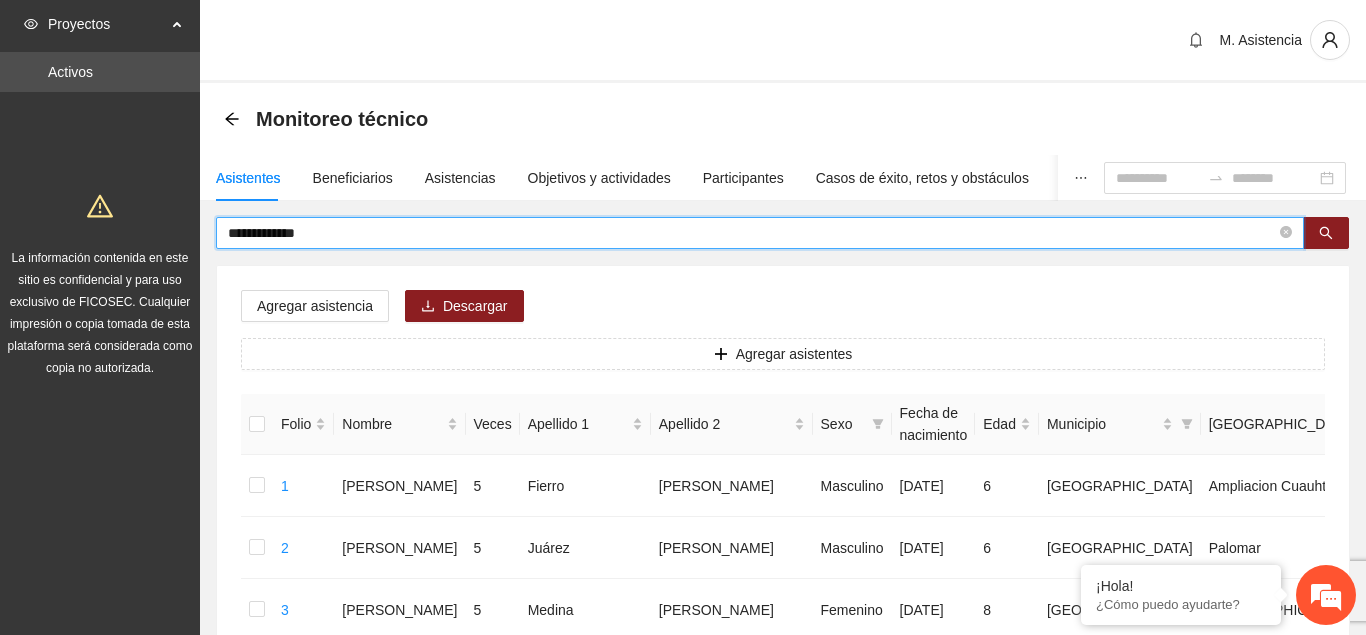 type on "**********" 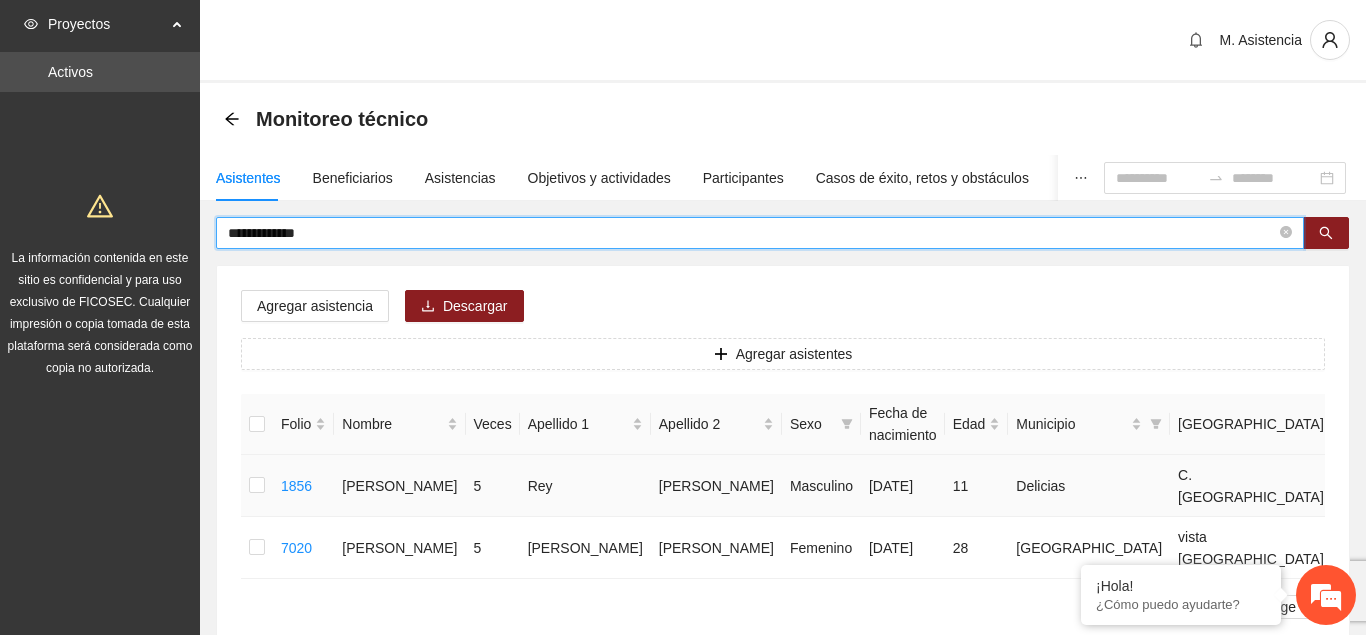 click at bounding box center (257, 486) 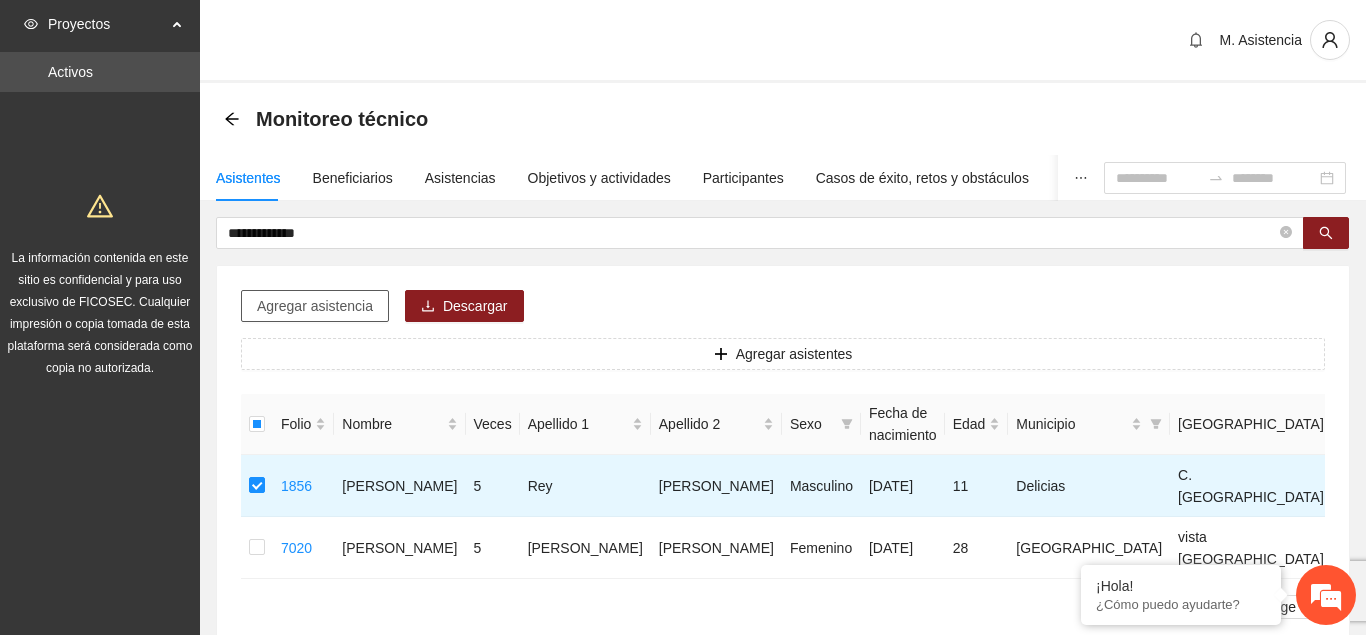 click on "Agregar asistencia" at bounding box center (315, 306) 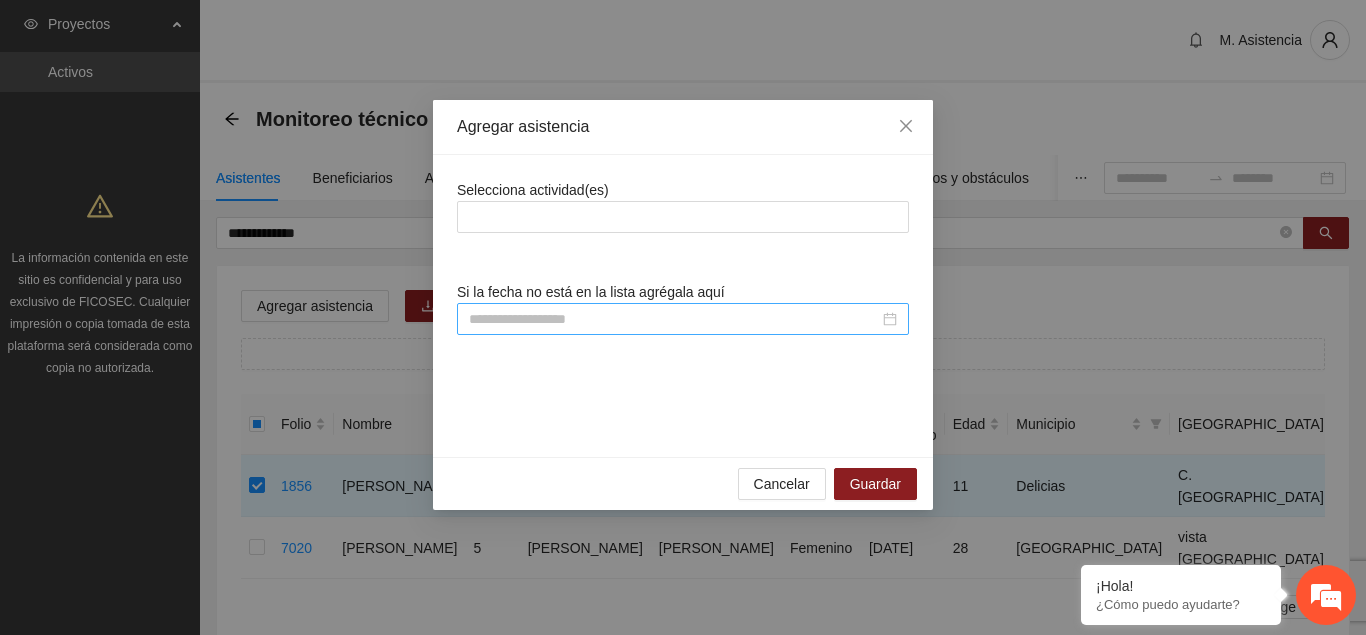 click at bounding box center [674, 319] 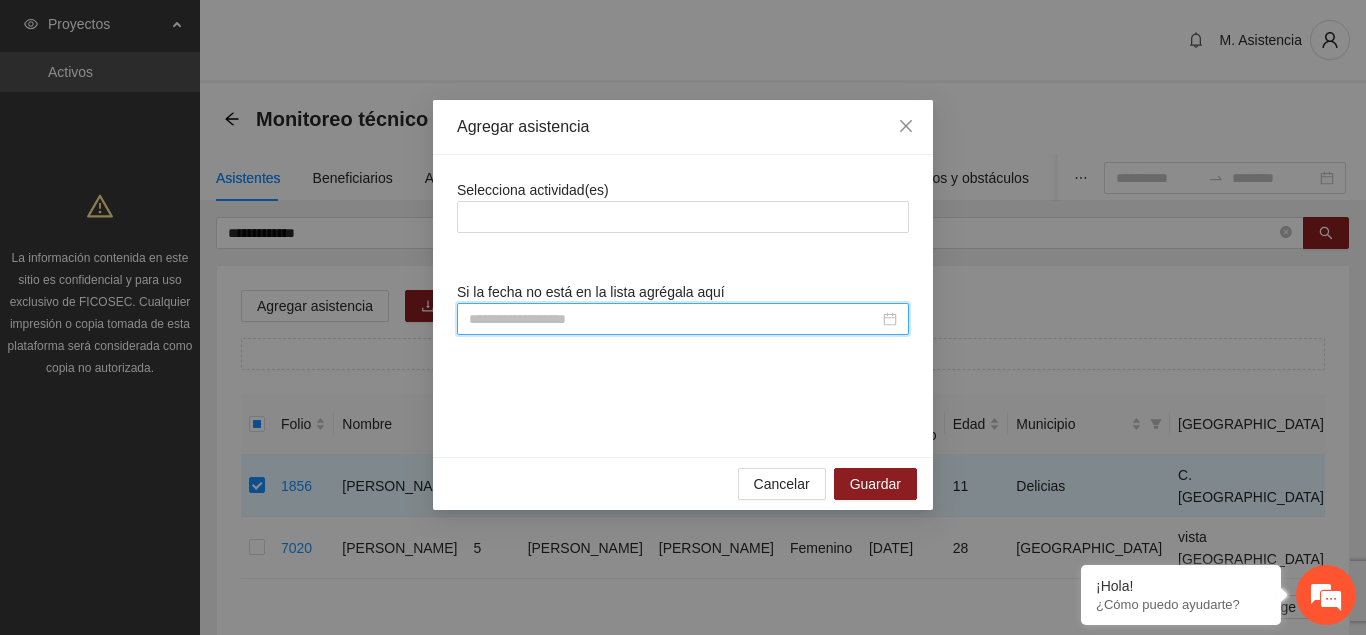 scroll, scrollTop: 308, scrollLeft: 0, axis: vertical 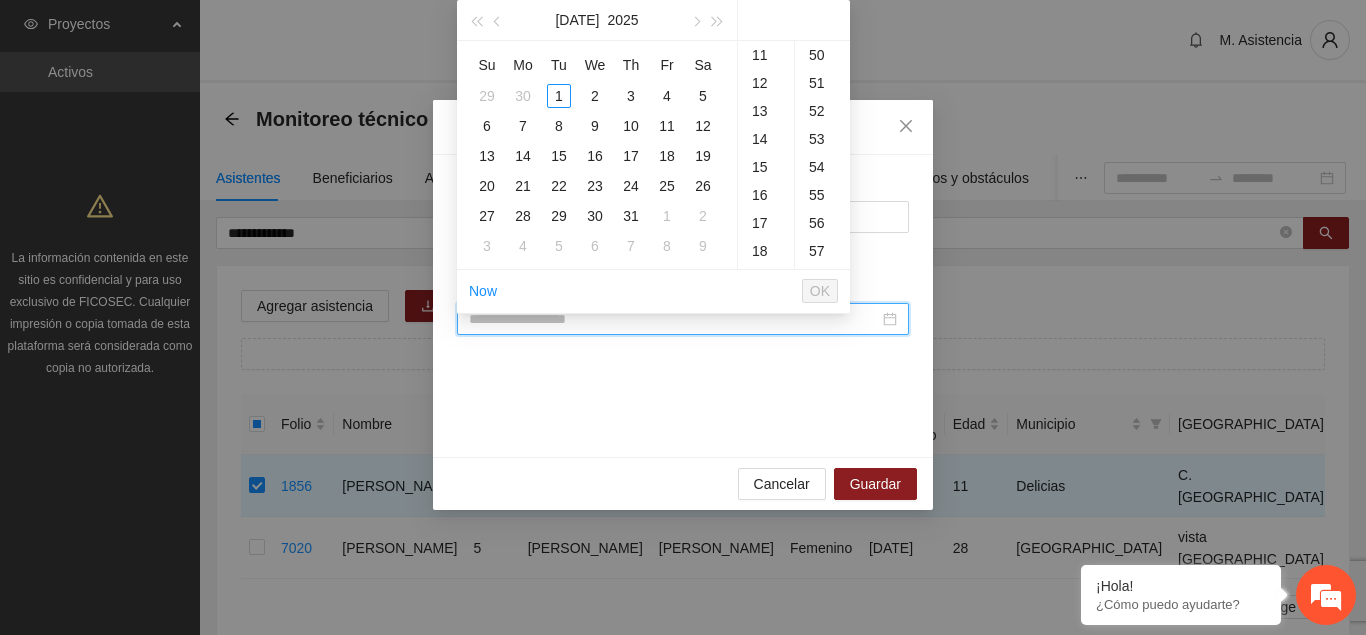 paste on "**********" 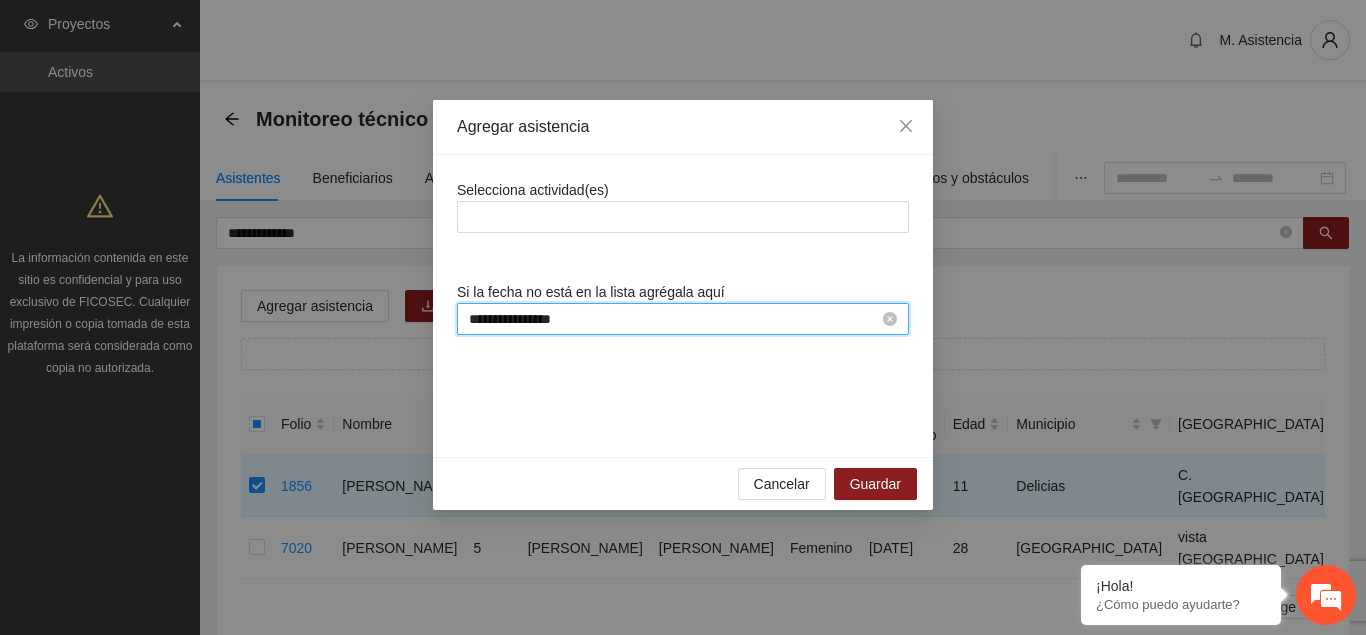 scroll, scrollTop: 308, scrollLeft: 0, axis: vertical 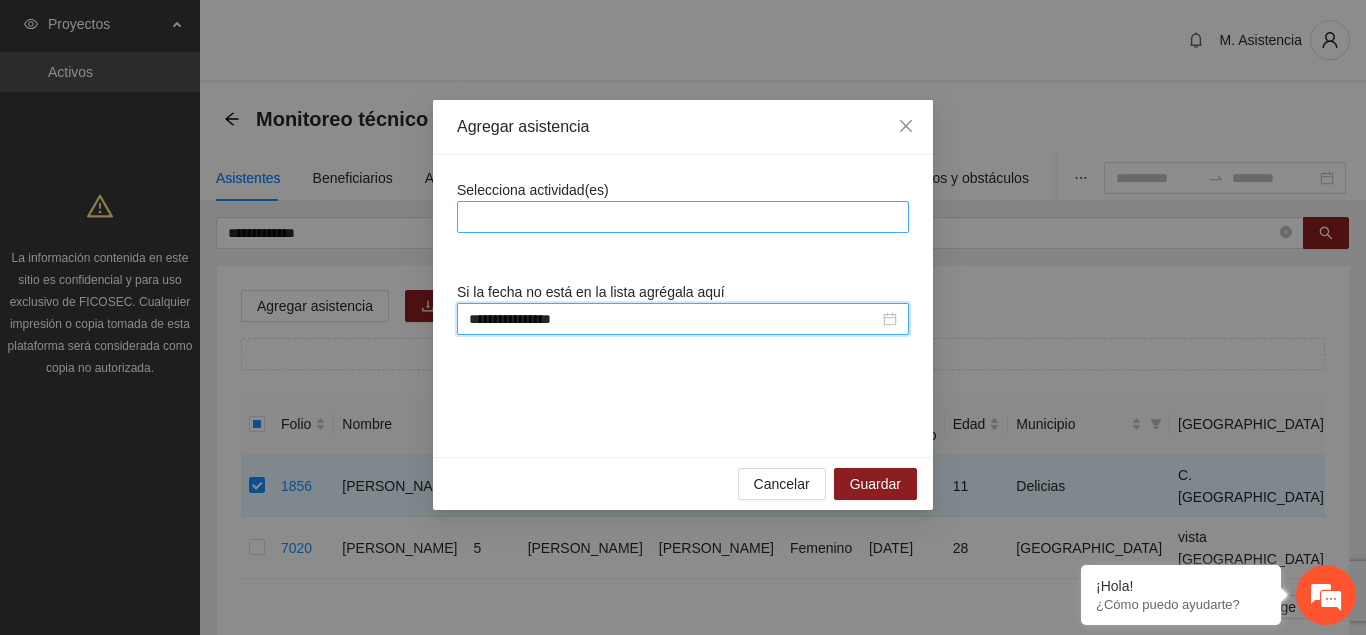 click at bounding box center [683, 217] 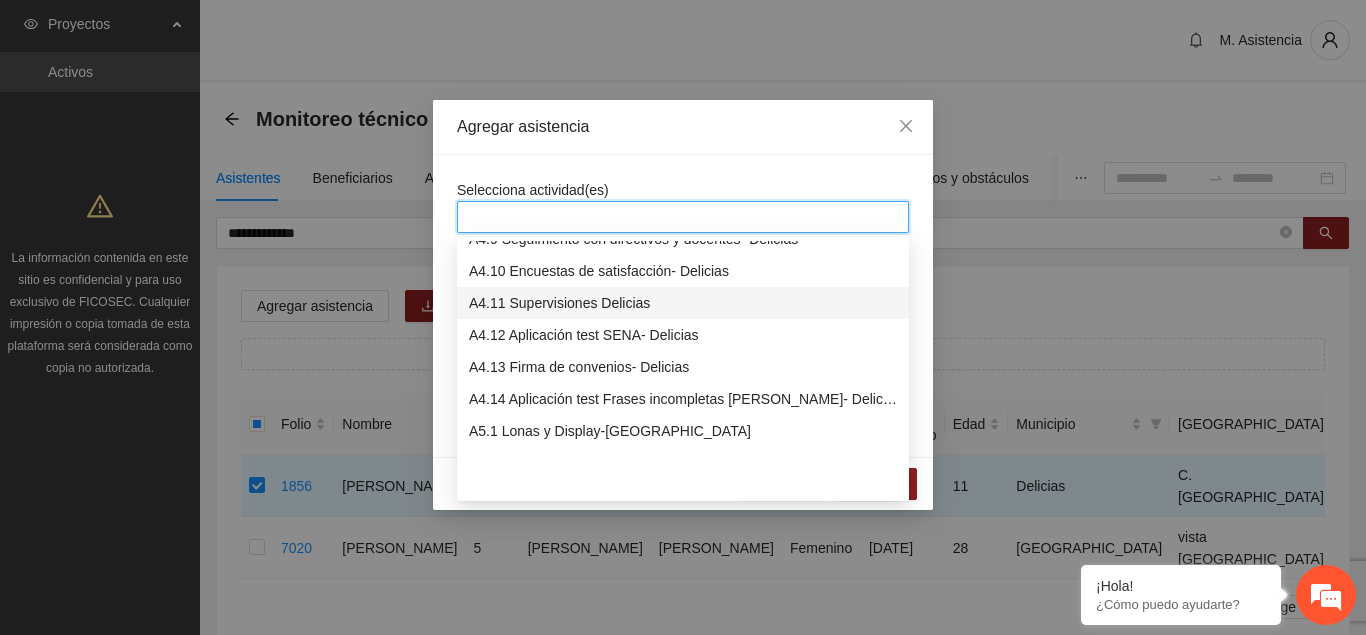 scroll, scrollTop: 1428, scrollLeft: 0, axis: vertical 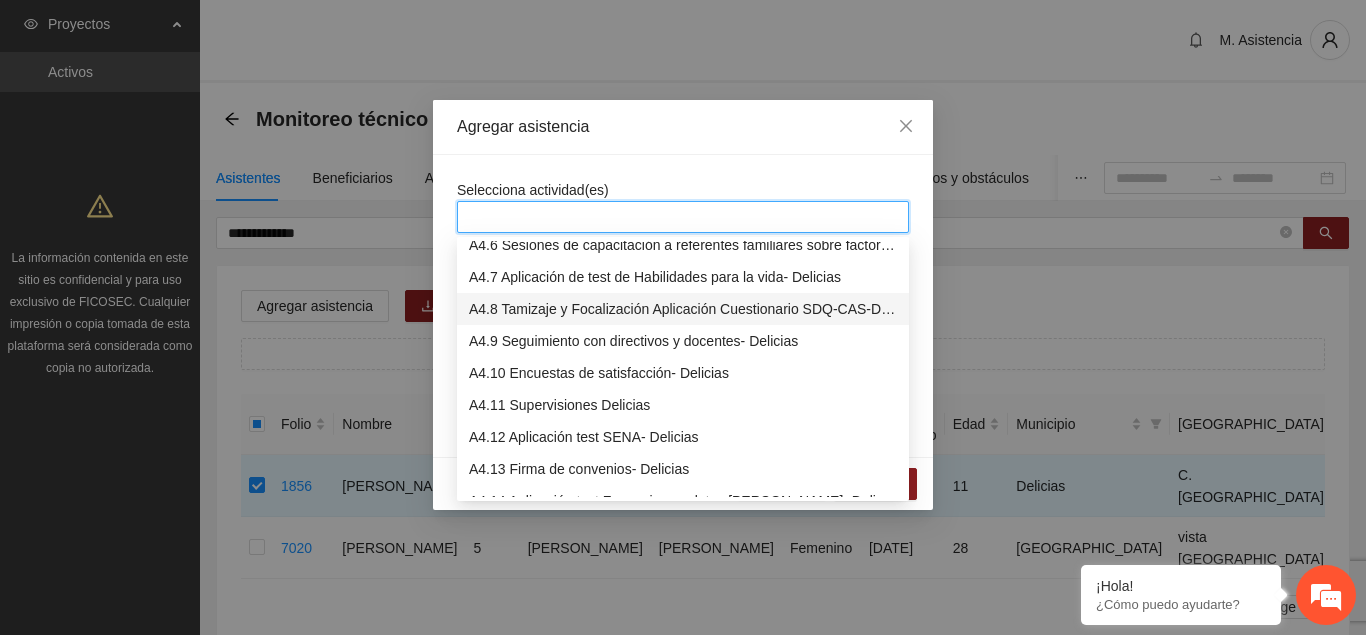 click on "A4.7 Aplicación de test de Habilidades para la vida- Delicias" at bounding box center [683, 277] 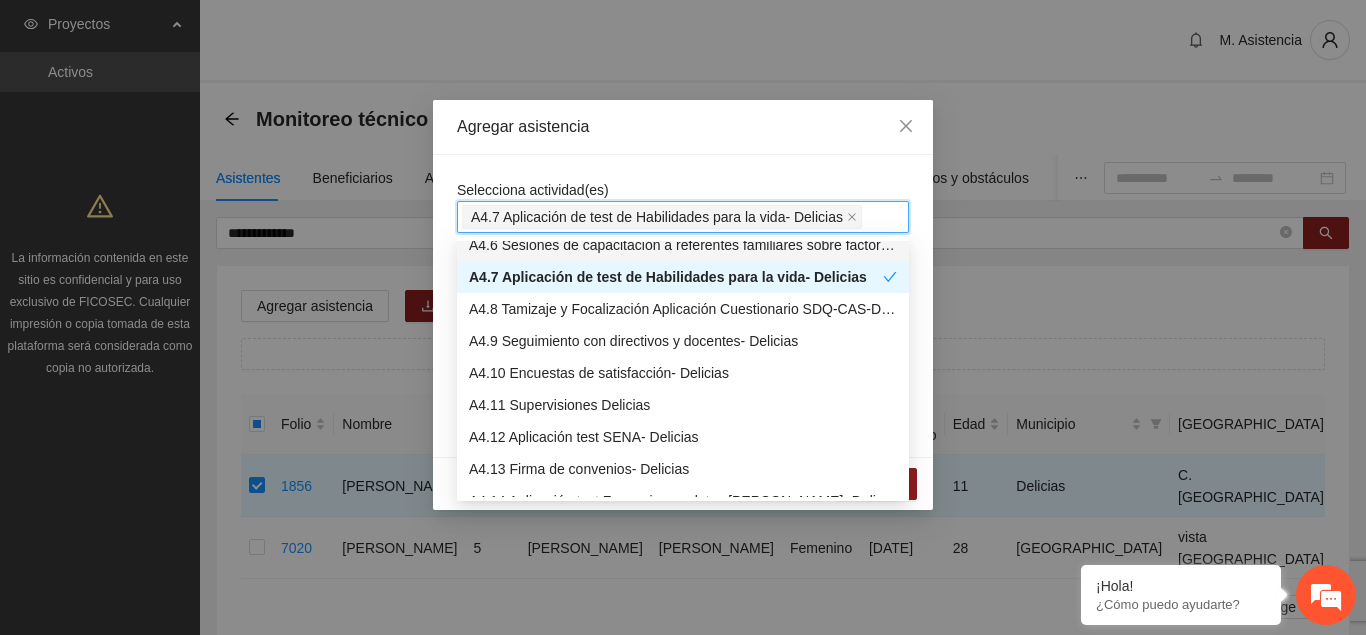 click on "**********" at bounding box center [683, 306] 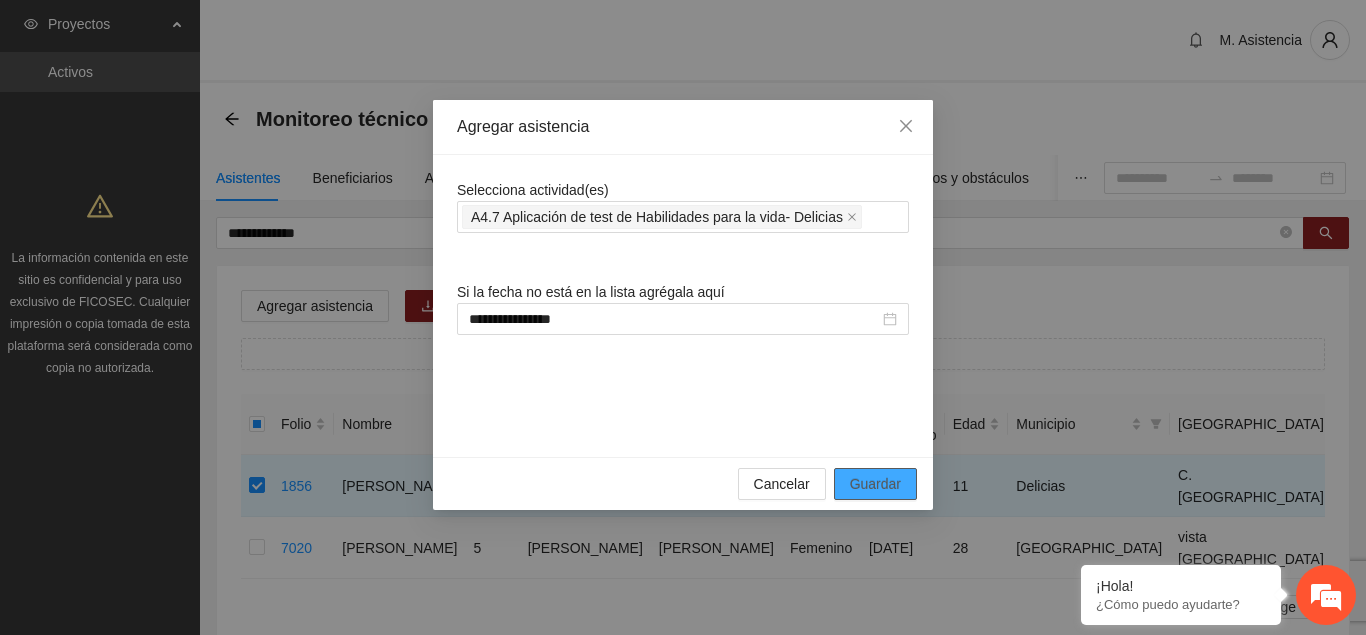 click on "Guardar" at bounding box center (875, 484) 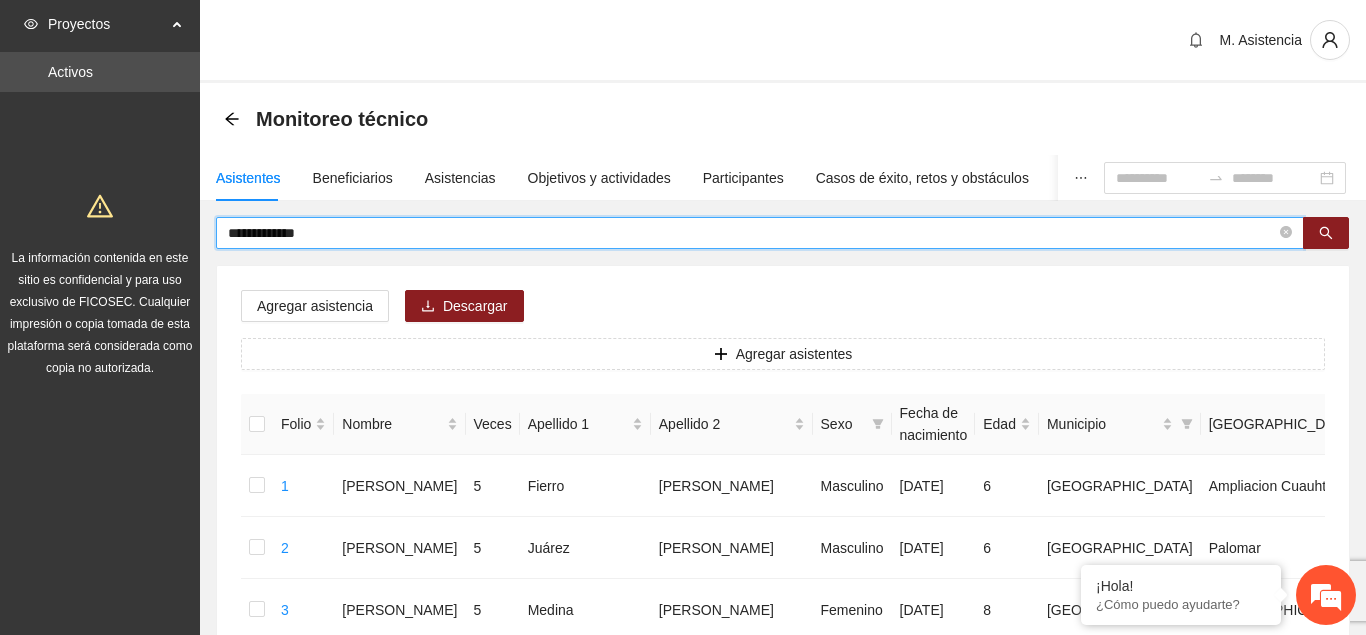 drag, startPoint x: 359, startPoint y: 228, endPoint x: 124, endPoint y: 216, distance: 235.30618 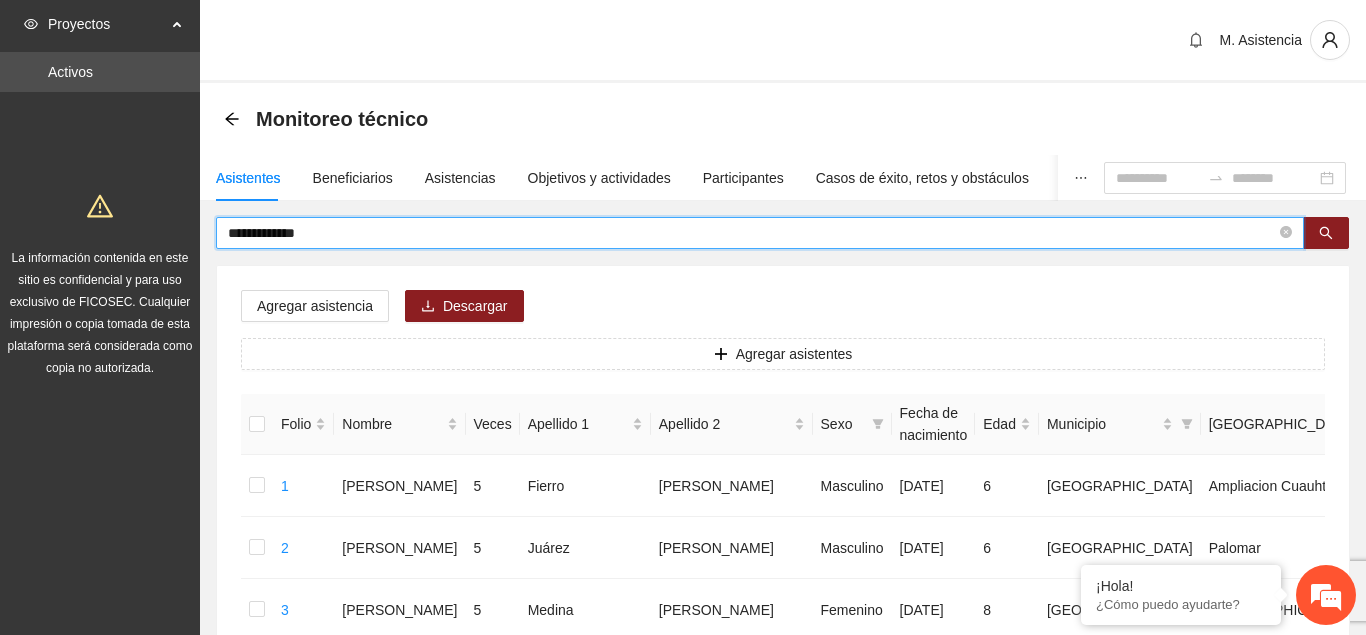 type on "**********" 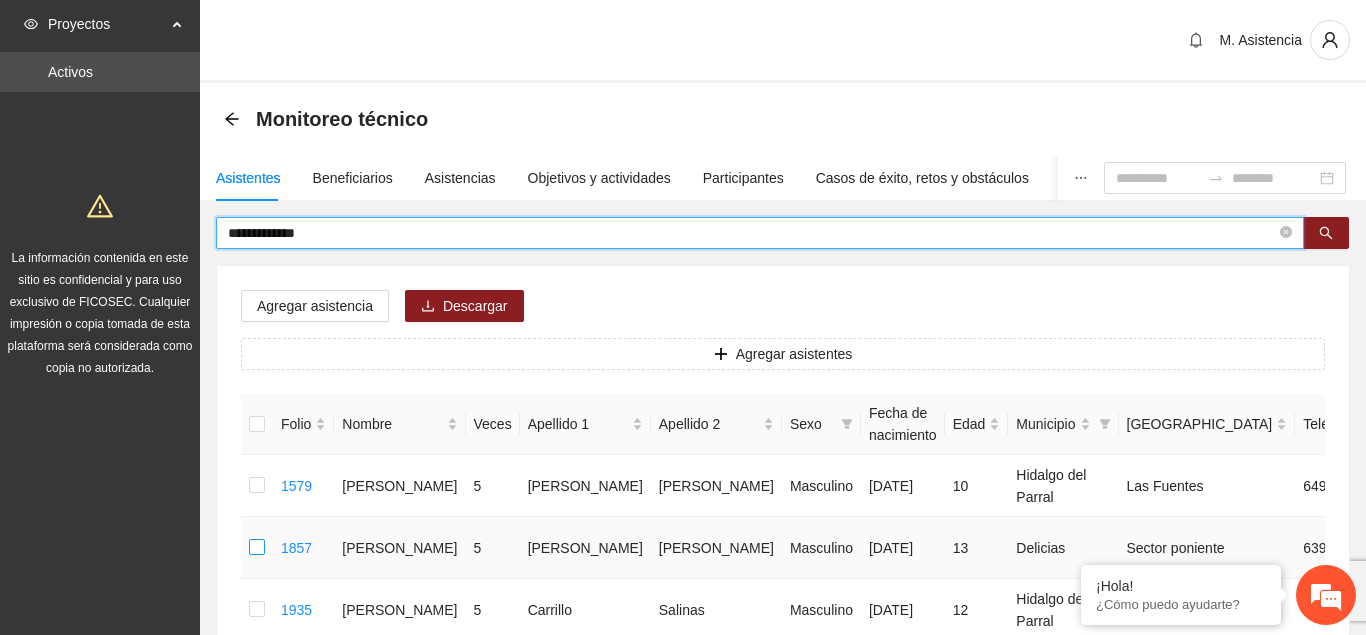 click at bounding box center [257, 548] 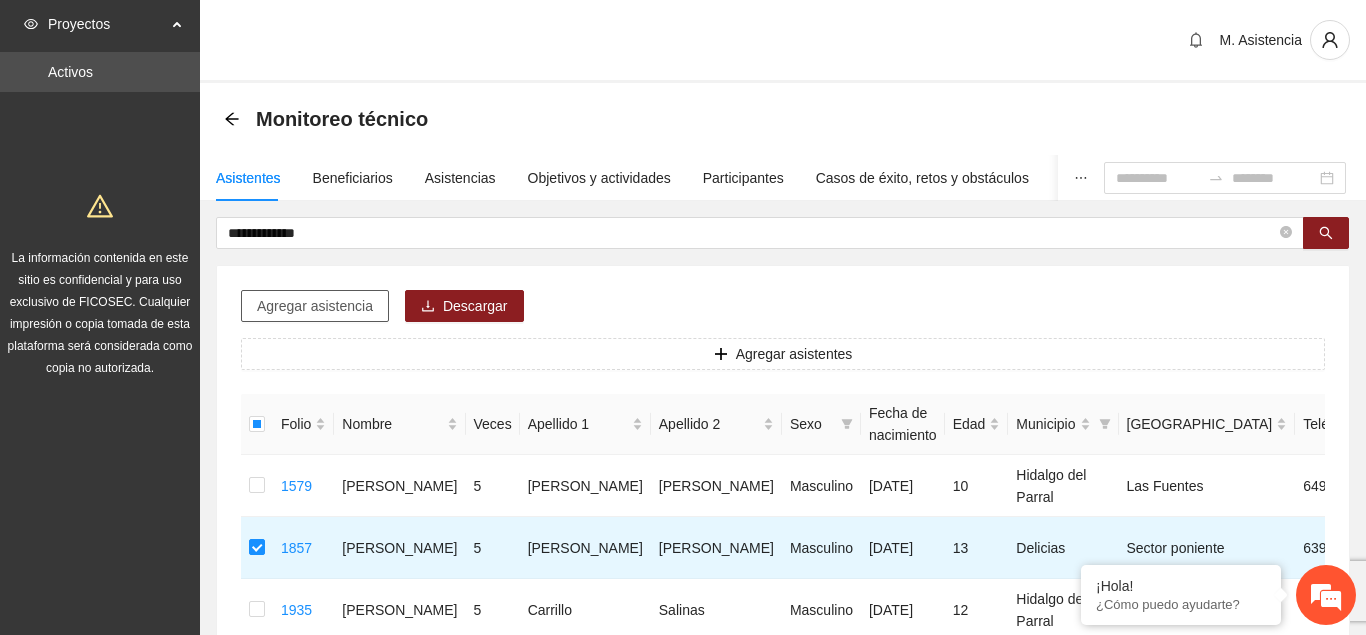 click on "Agregar asistencia" at bounding box center (315, 306) 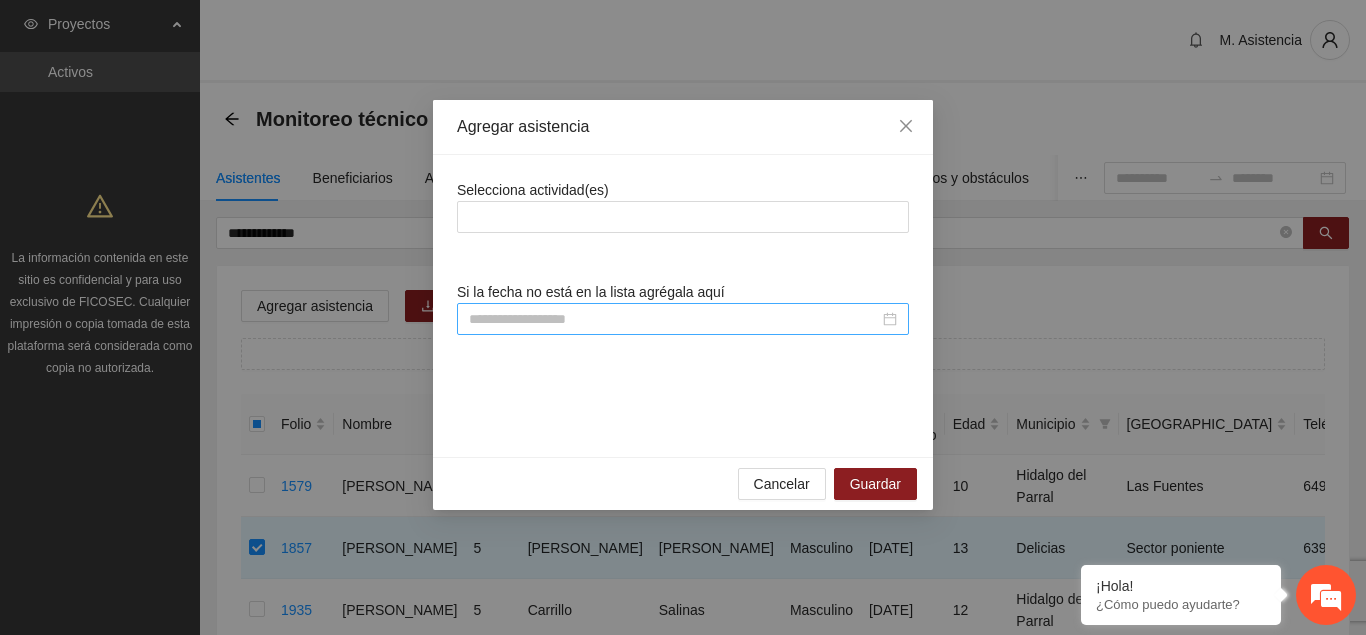 click at bounding box center (683, 319) 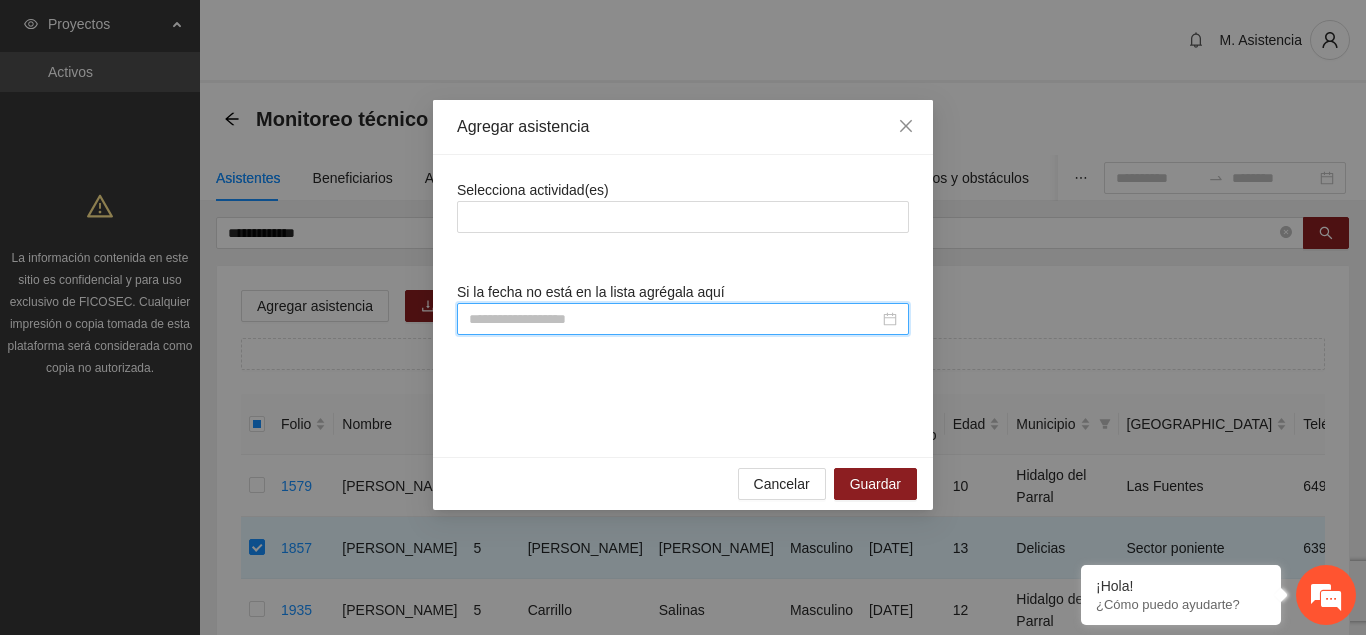 scroll, scrollTop: 308, scrollLeft: 0, axis: vertical 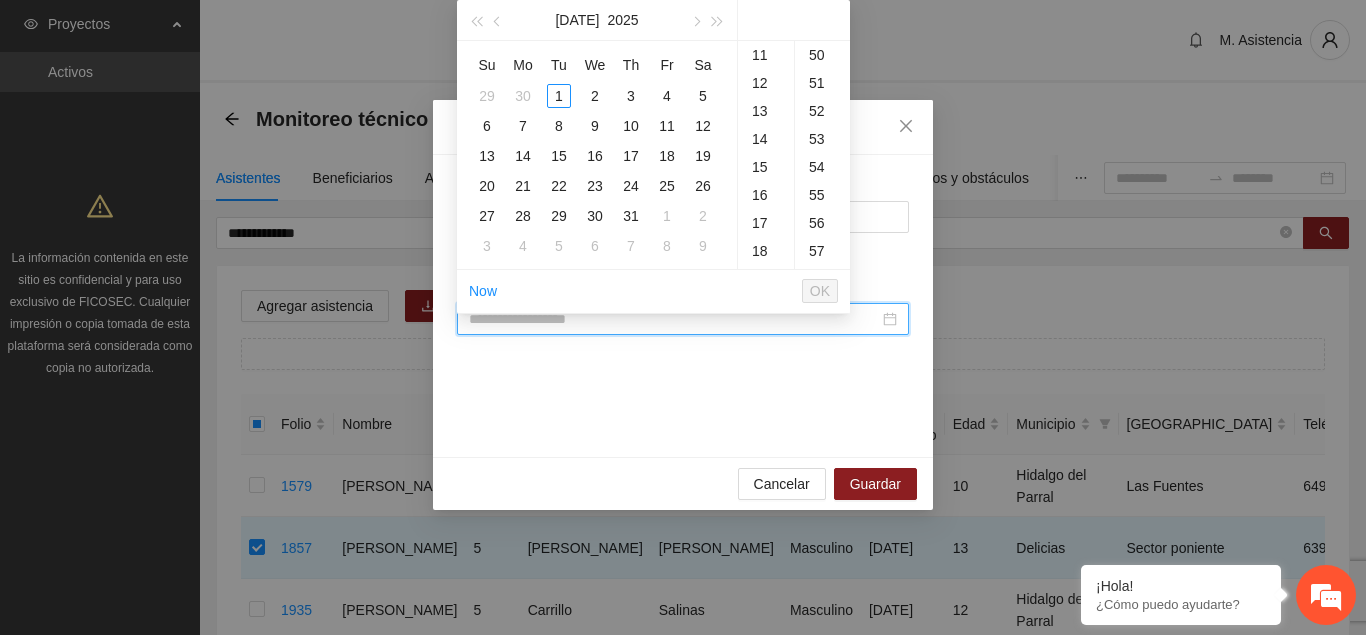 type on "*" 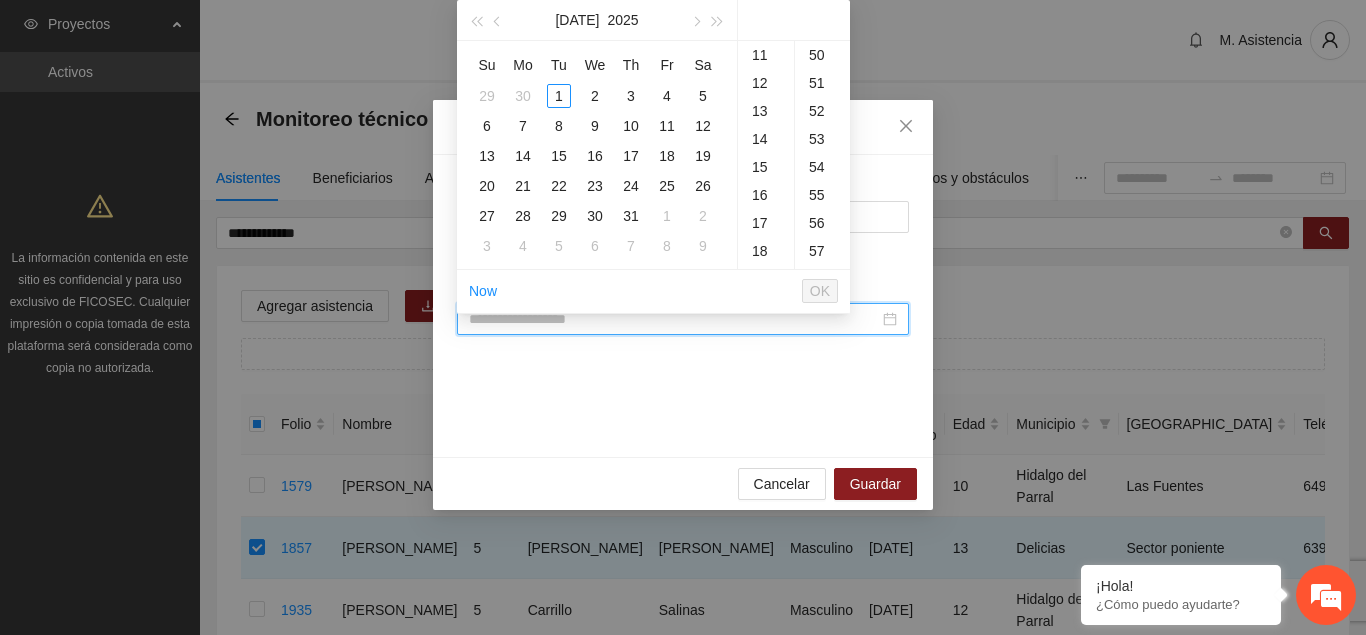 type on "*" 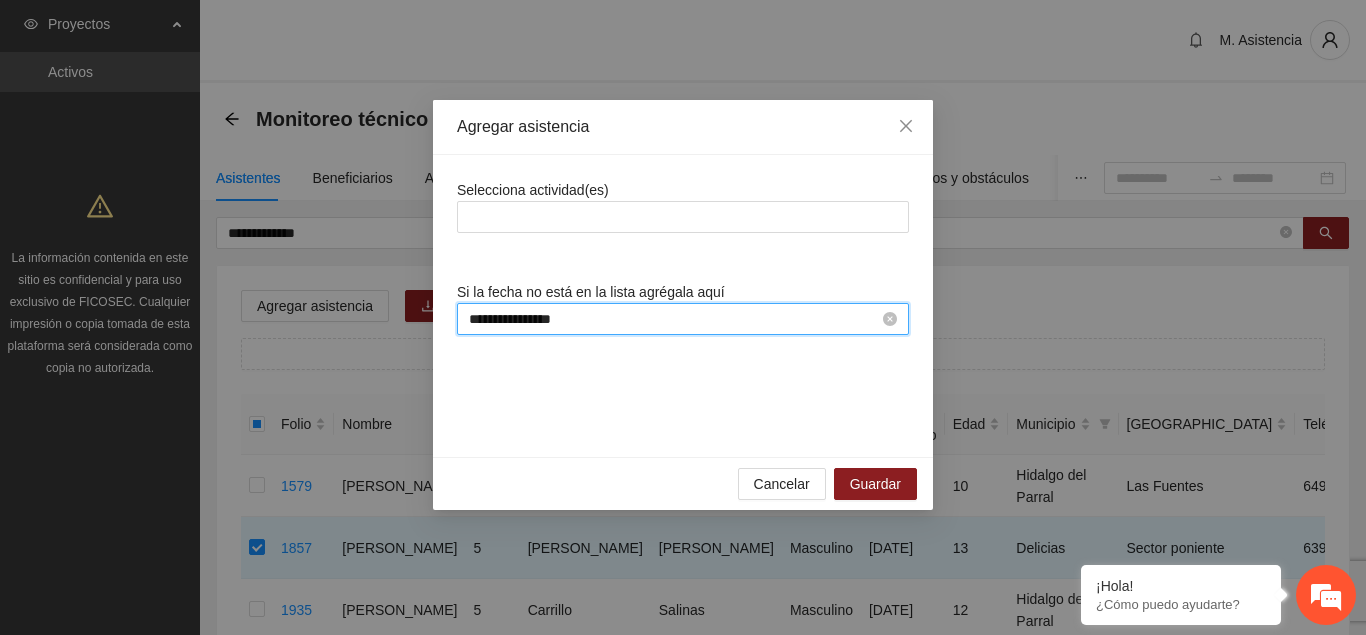 scroll, scrollTop: 308, scrollLeft: 0, axis: vertical 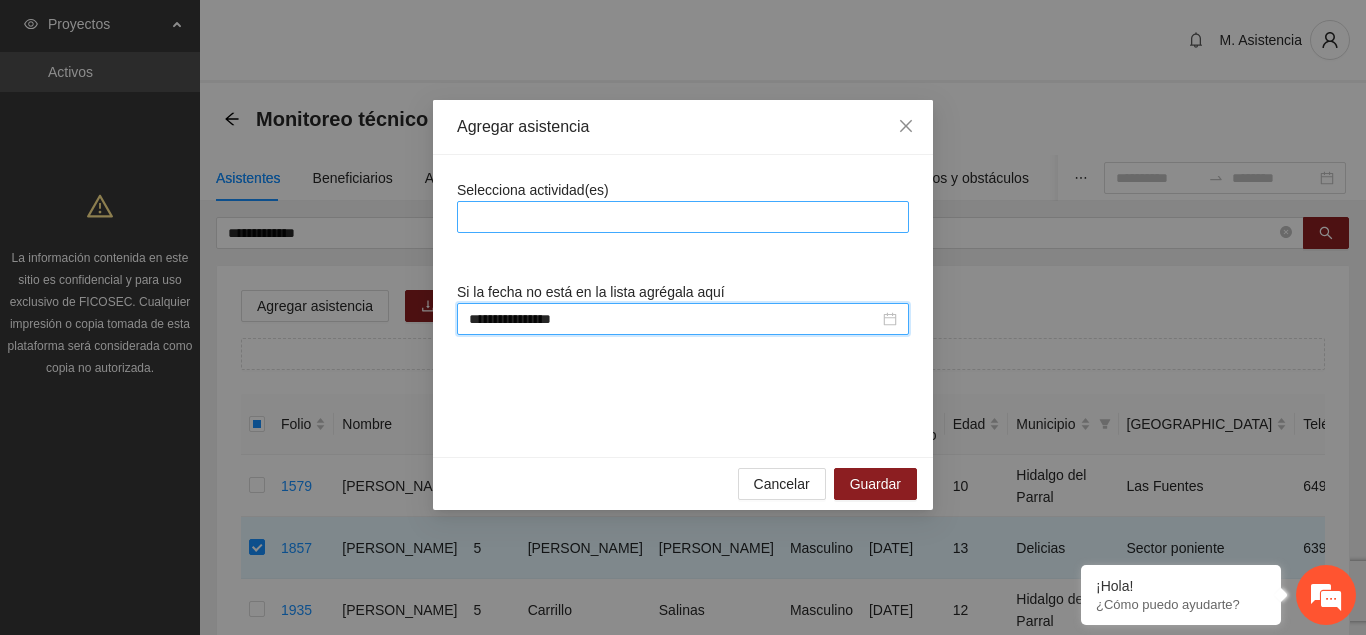 click at bounding box center (683, 217) 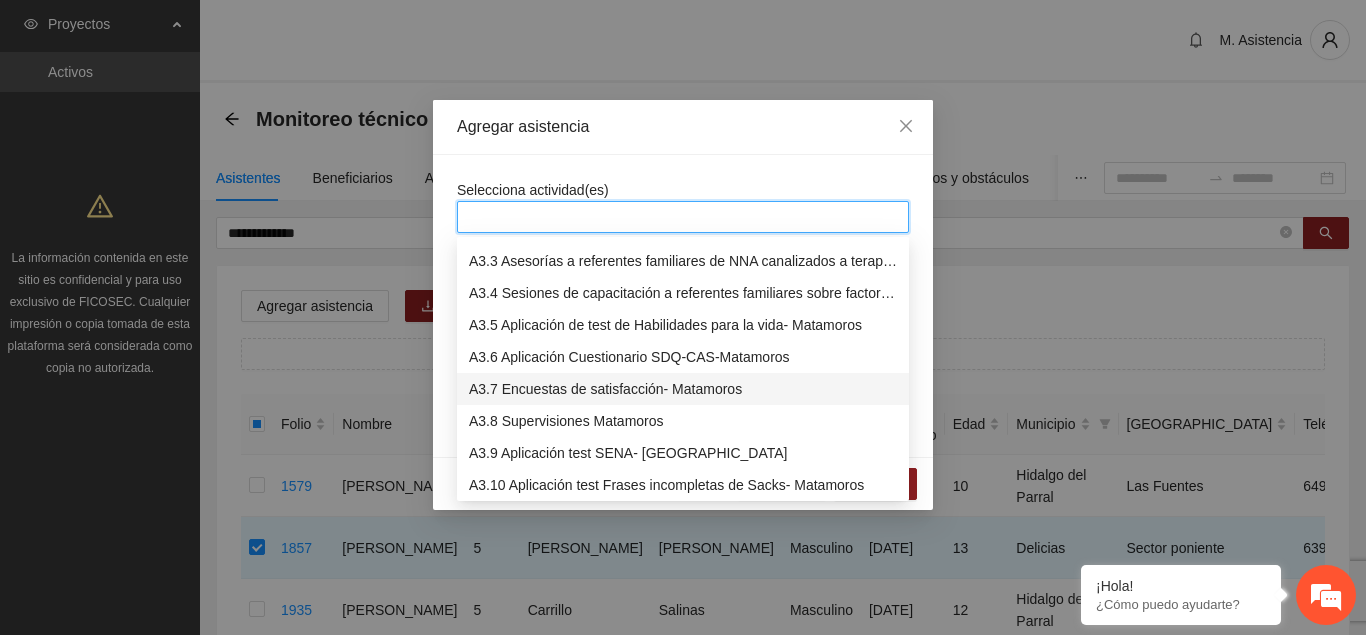 scroll, scrollTop: 1428, scrollLeft: 0, axis: vertical 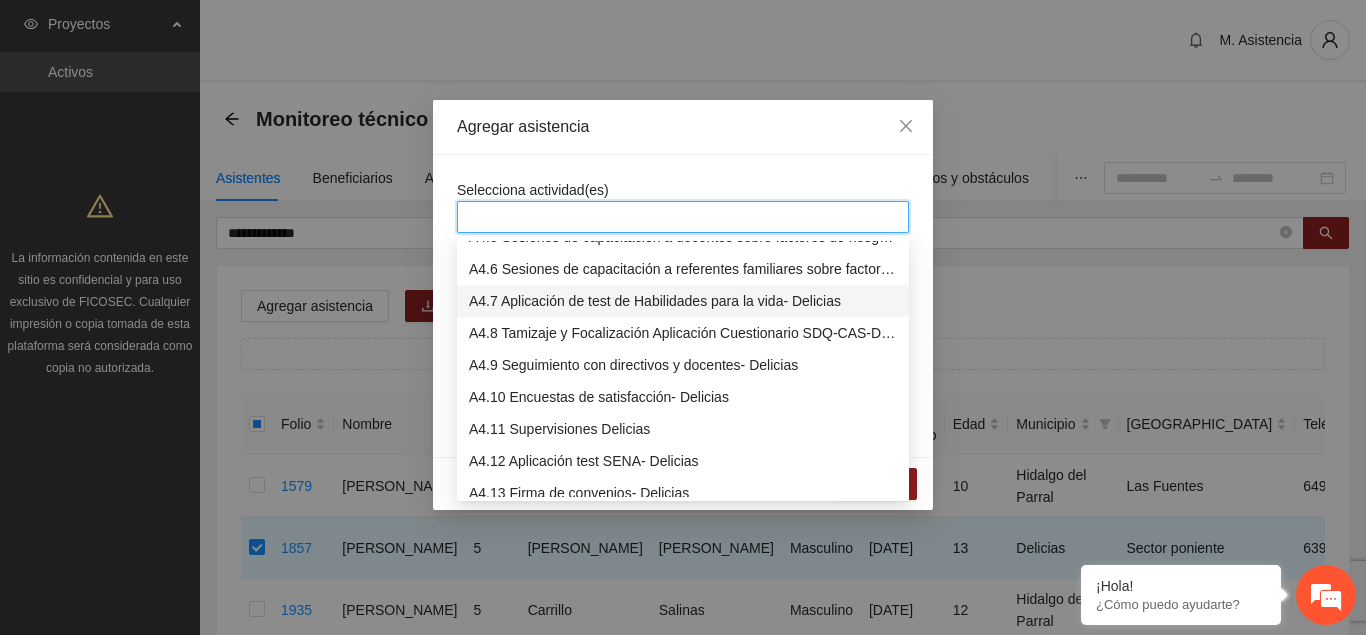 click on "A4.7 Aplicación de test de Habilidades para la vida- Delicias" at bounding box center [683, 301] 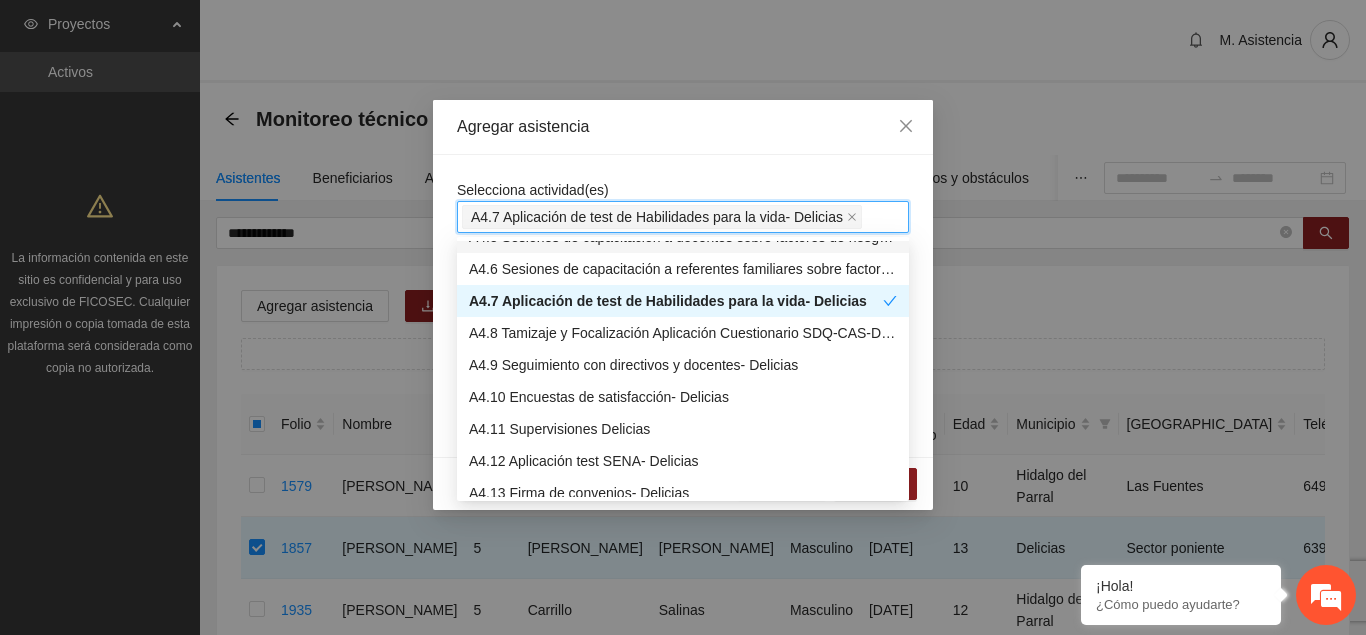 click on "**********" at bounding box center [683, 306] 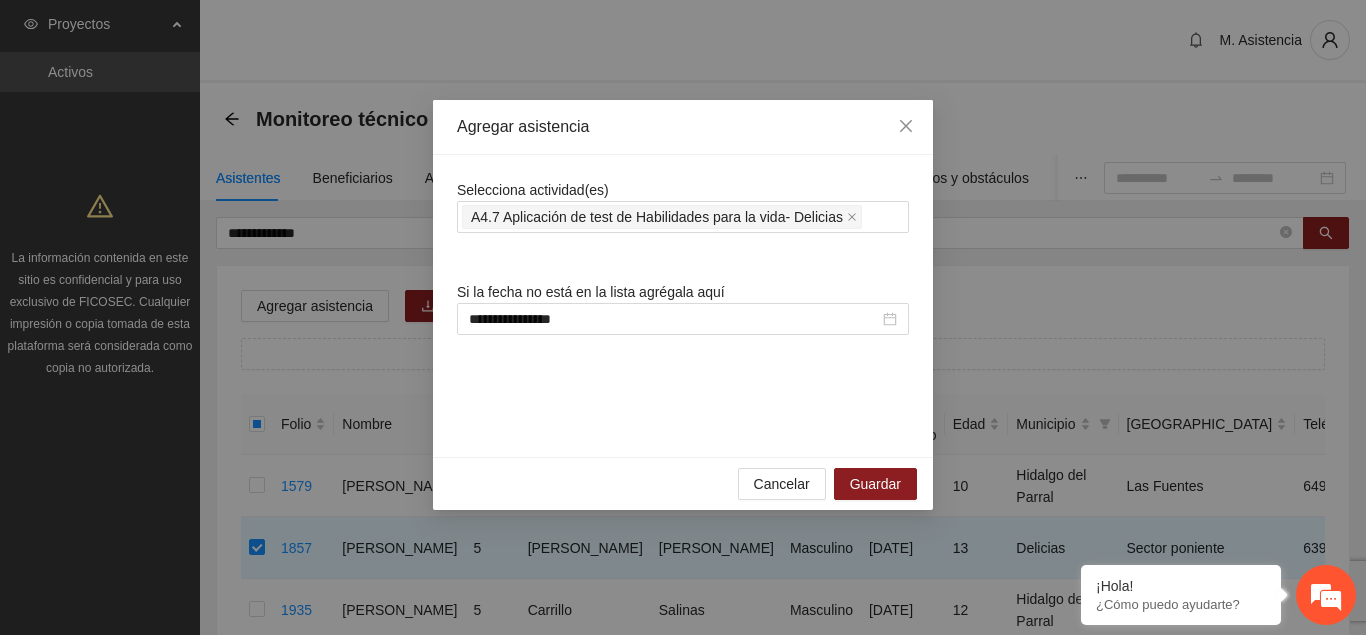 scroll, scrollTop: 1428, scrollLeft: 0, axis: vertical 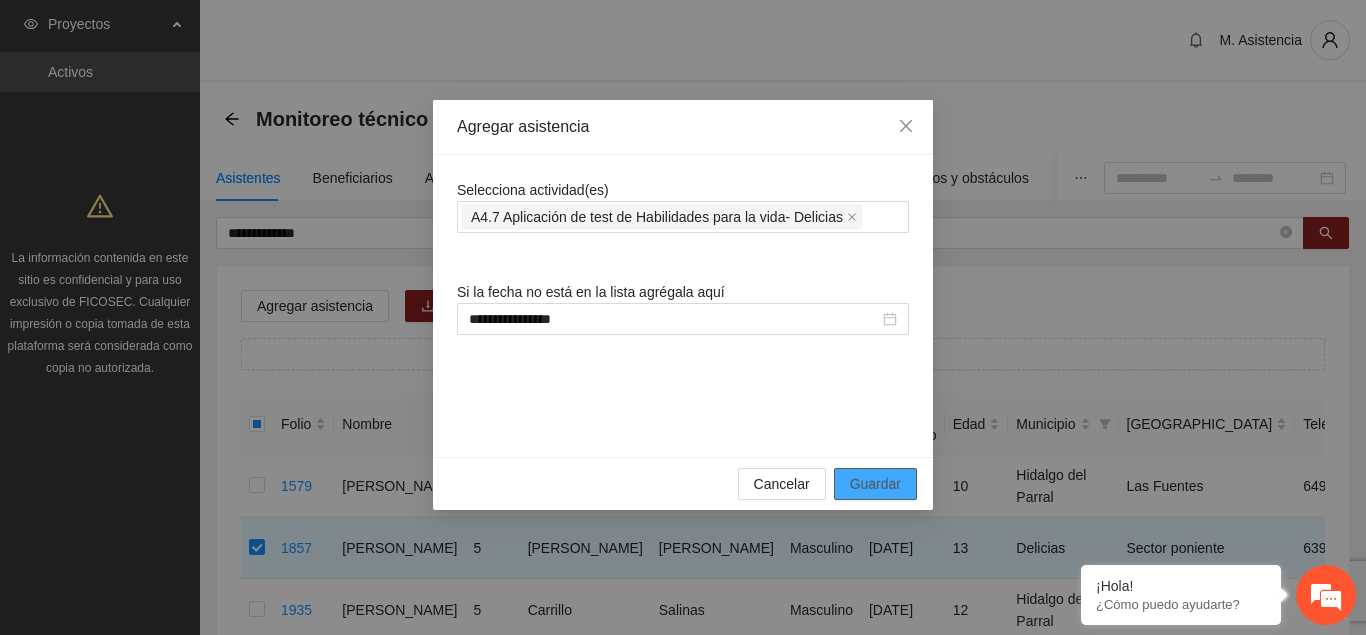 click on "Guardar" at bounding box center (875, 484) 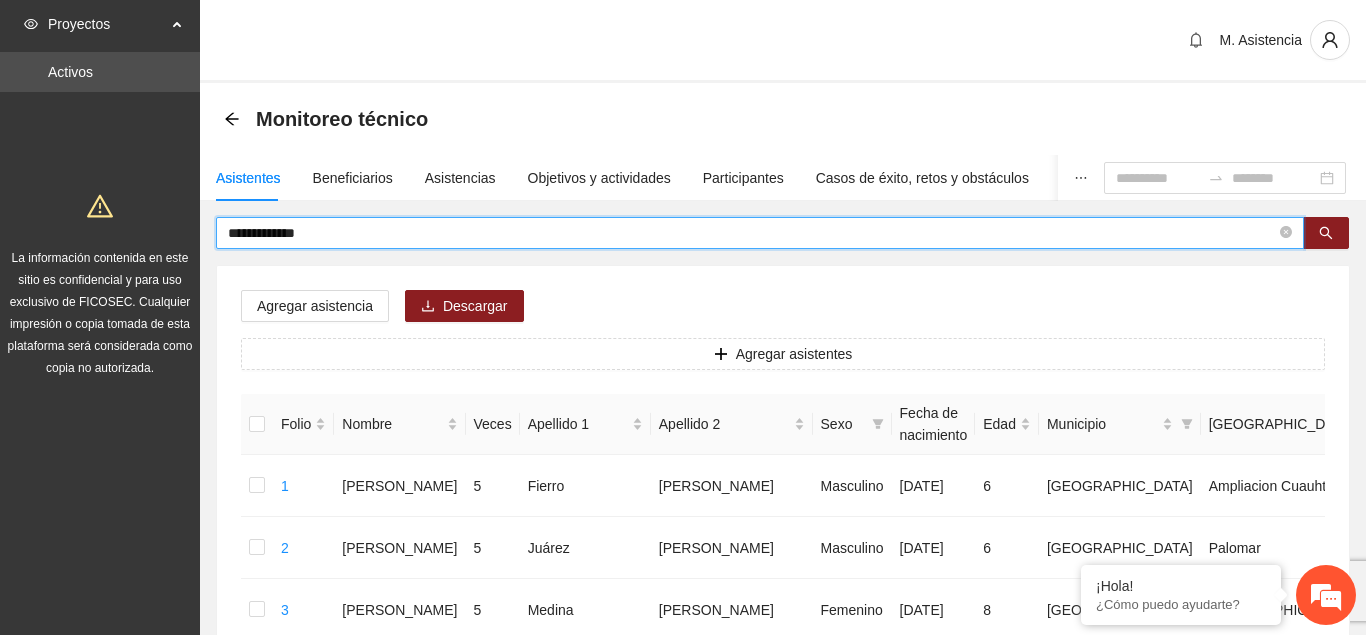 drag, startPoint x: 341, startPoint y: 233, endPoint x: 120, endPoint y: 230, distance: 221.02036 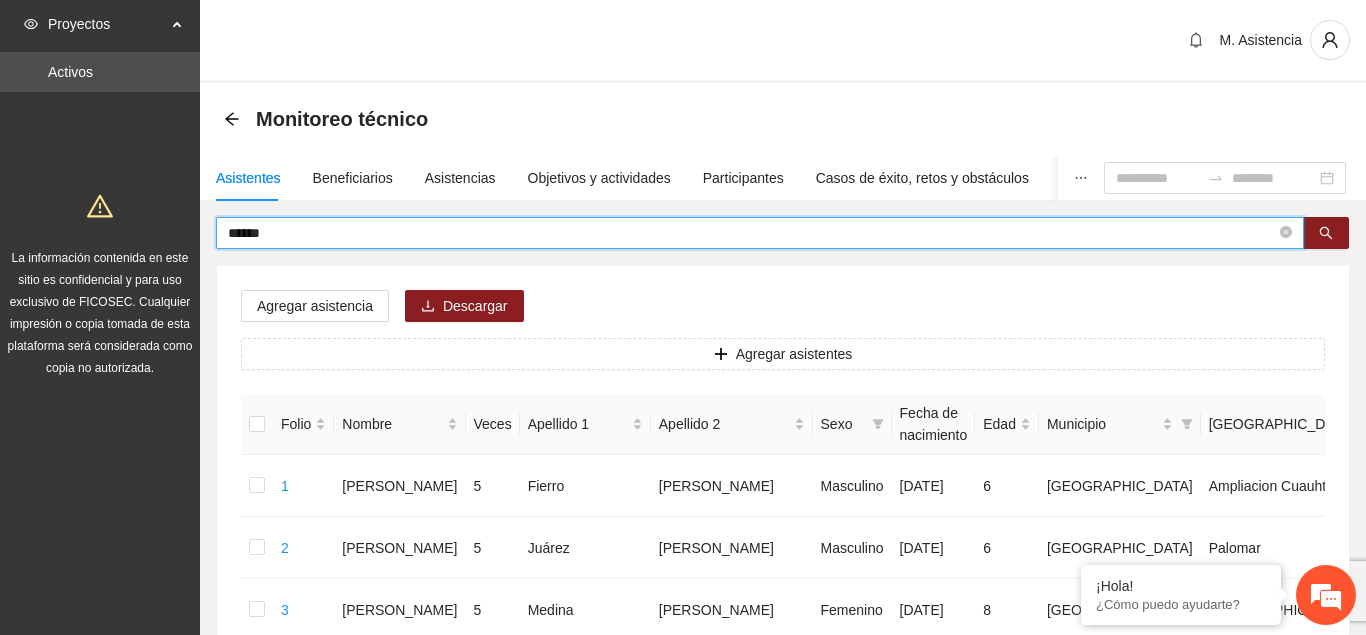 type on "******" 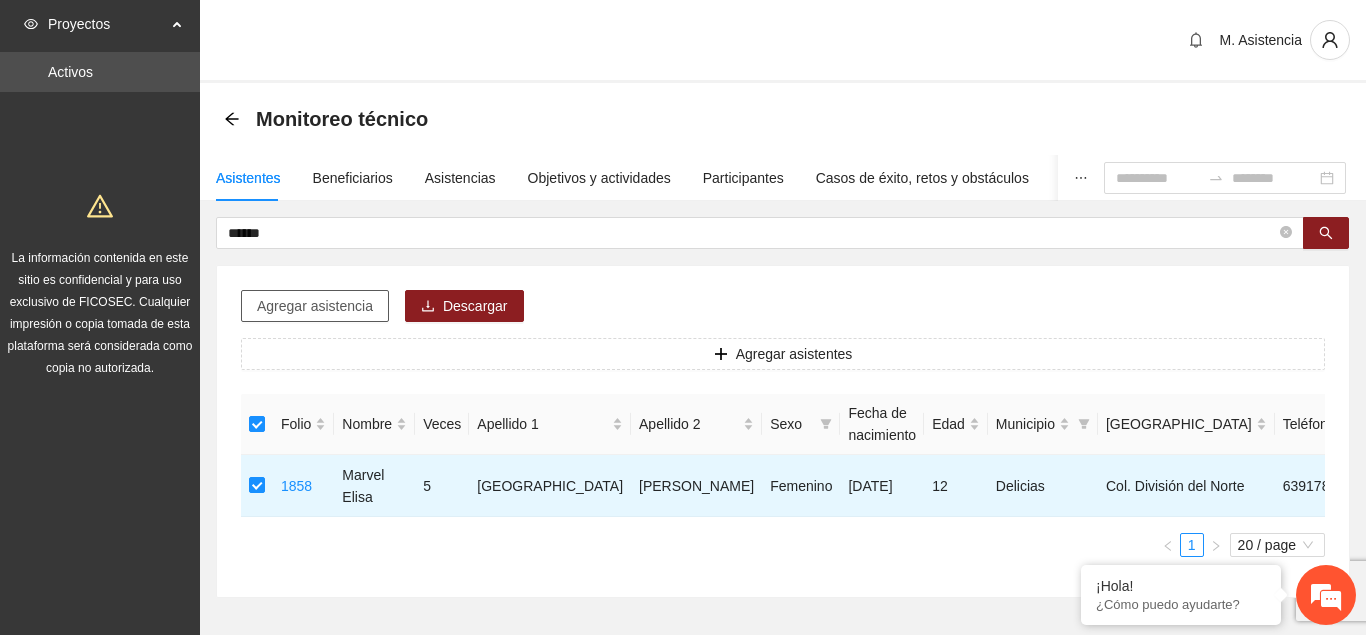 click on "Agregar asistencia" at bounding box center (315, 306) 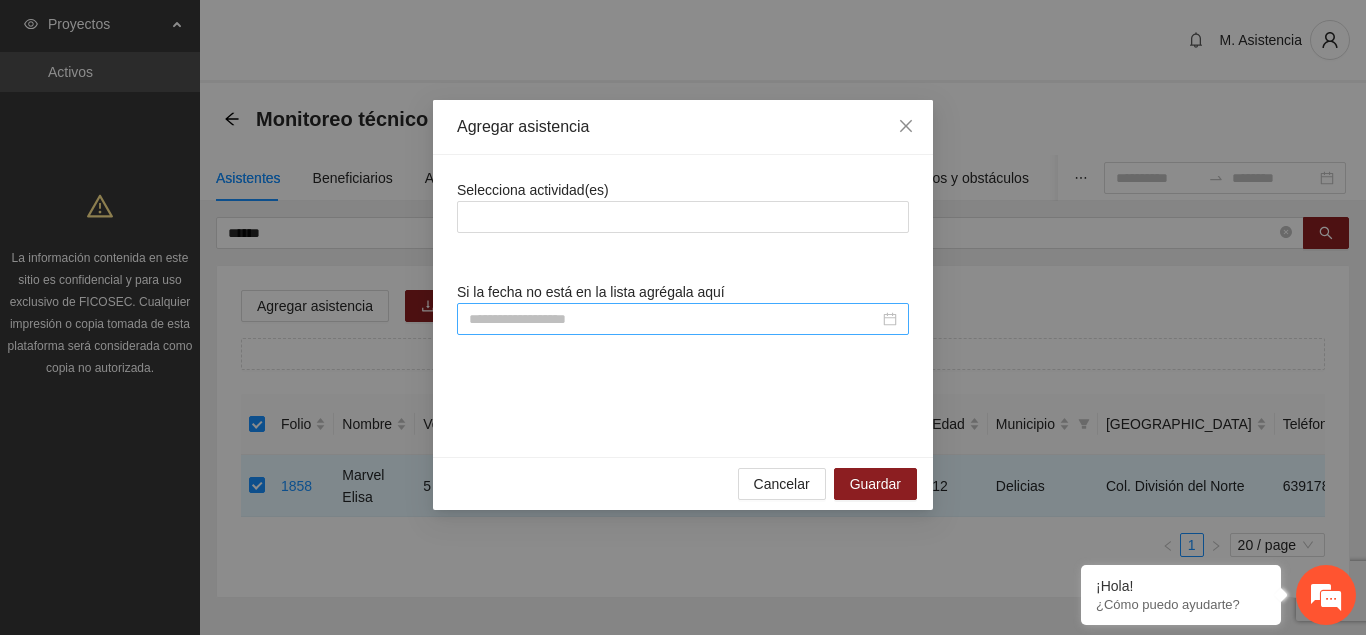 click at bounding box center [674, 319] 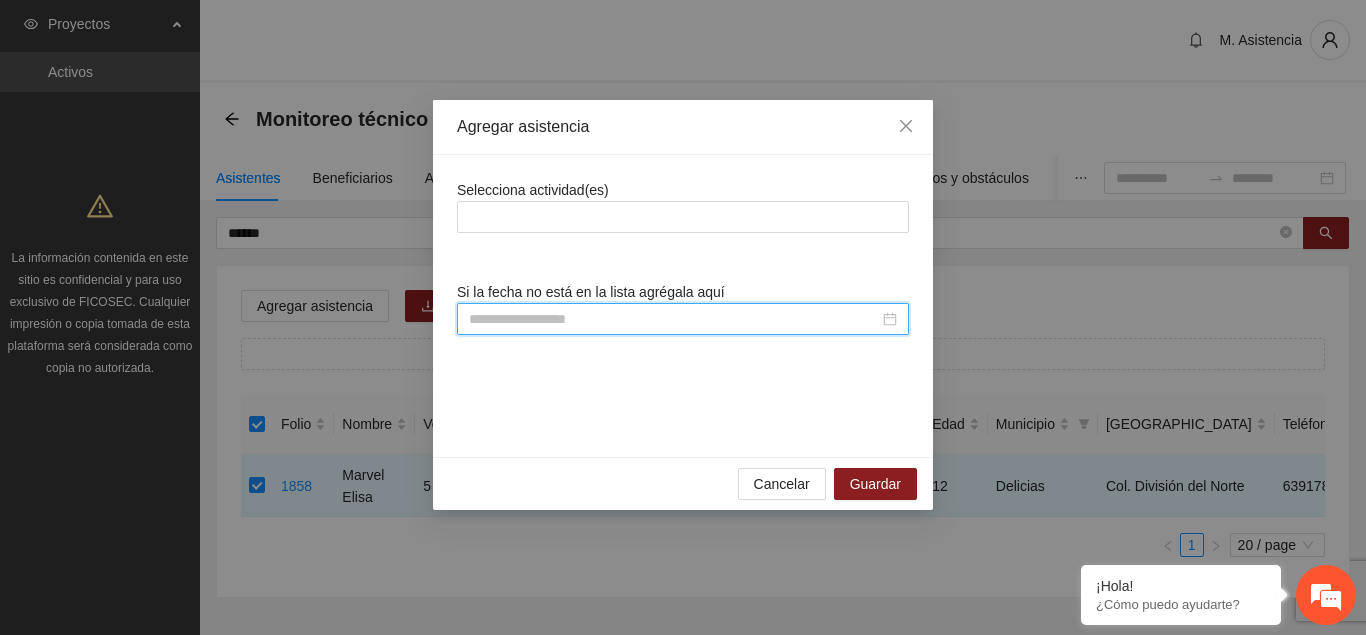 scroll, scrollTop: 308, scrollLeft: 0, axis: vertical 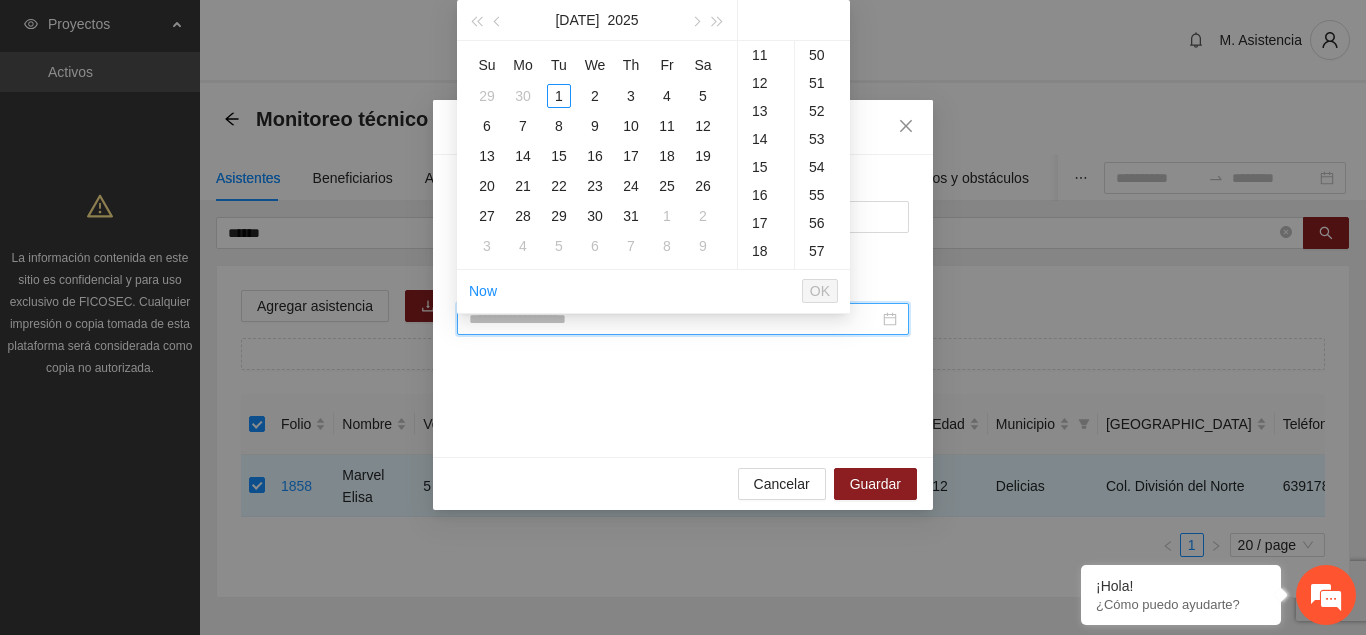 paste on "**********" 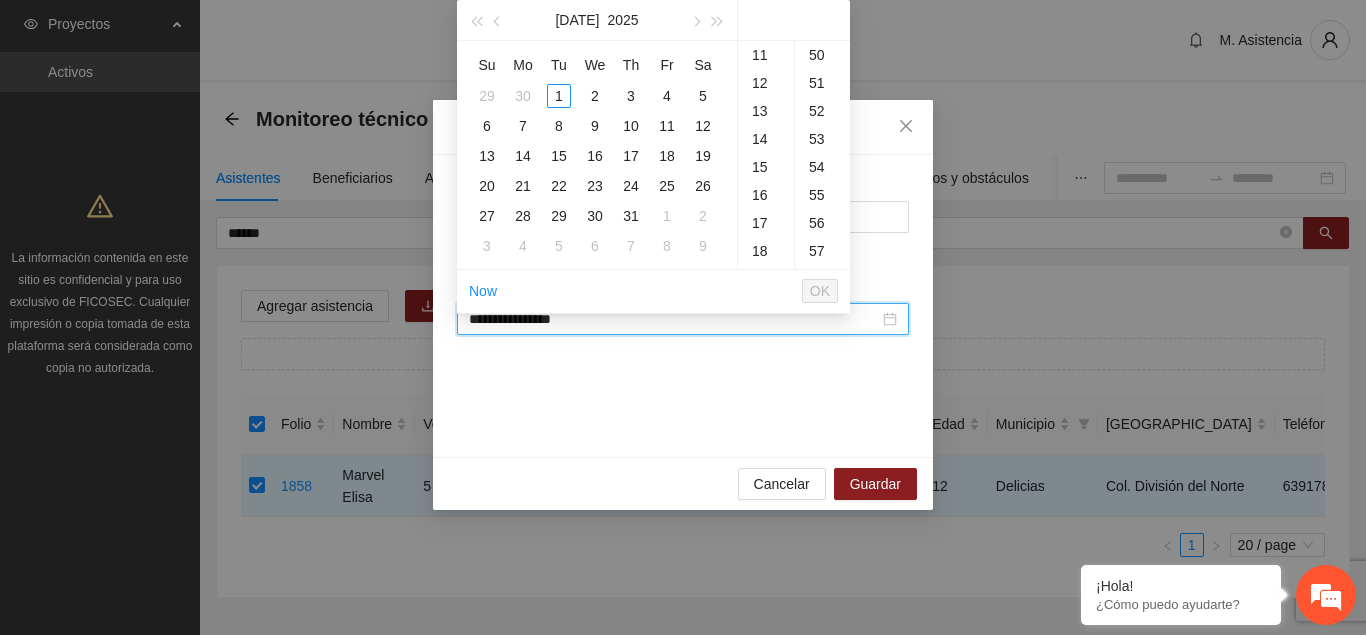scroll, scrollTop: 308, scrollLeft: 0, axis: vertical 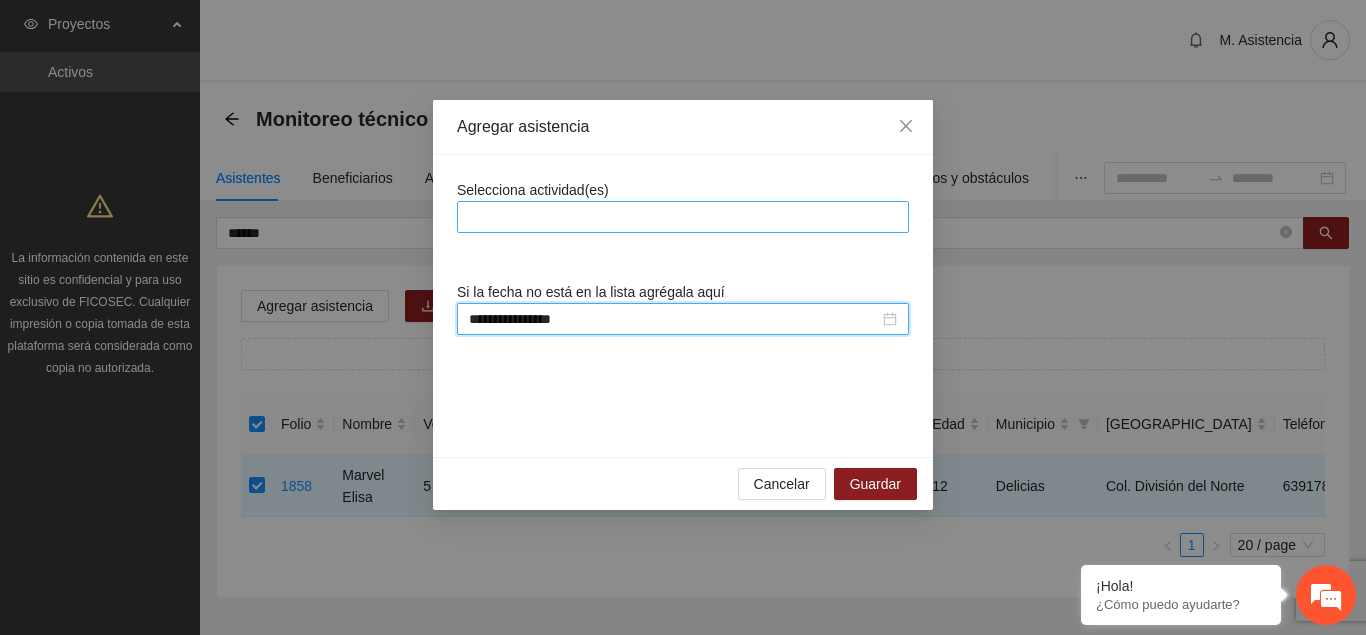 click at bounding box center (683, 217) 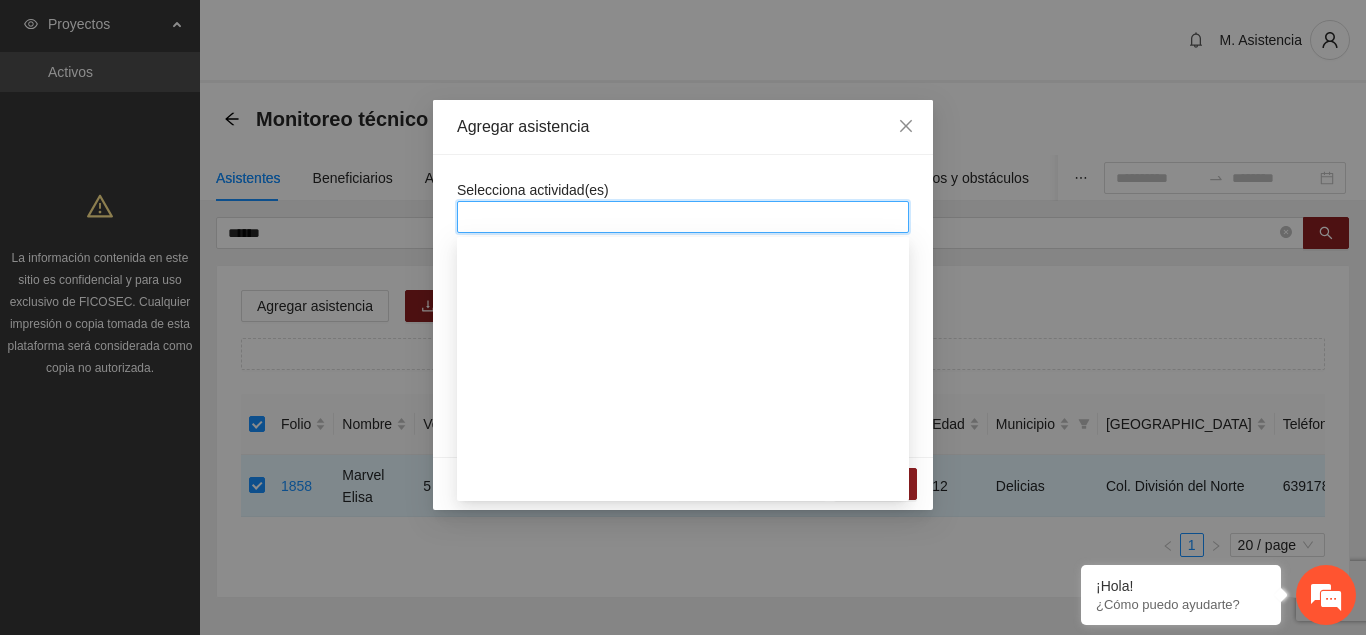 scroll, scrollTop: 1428, scrollLeft: 0, axis: vertical 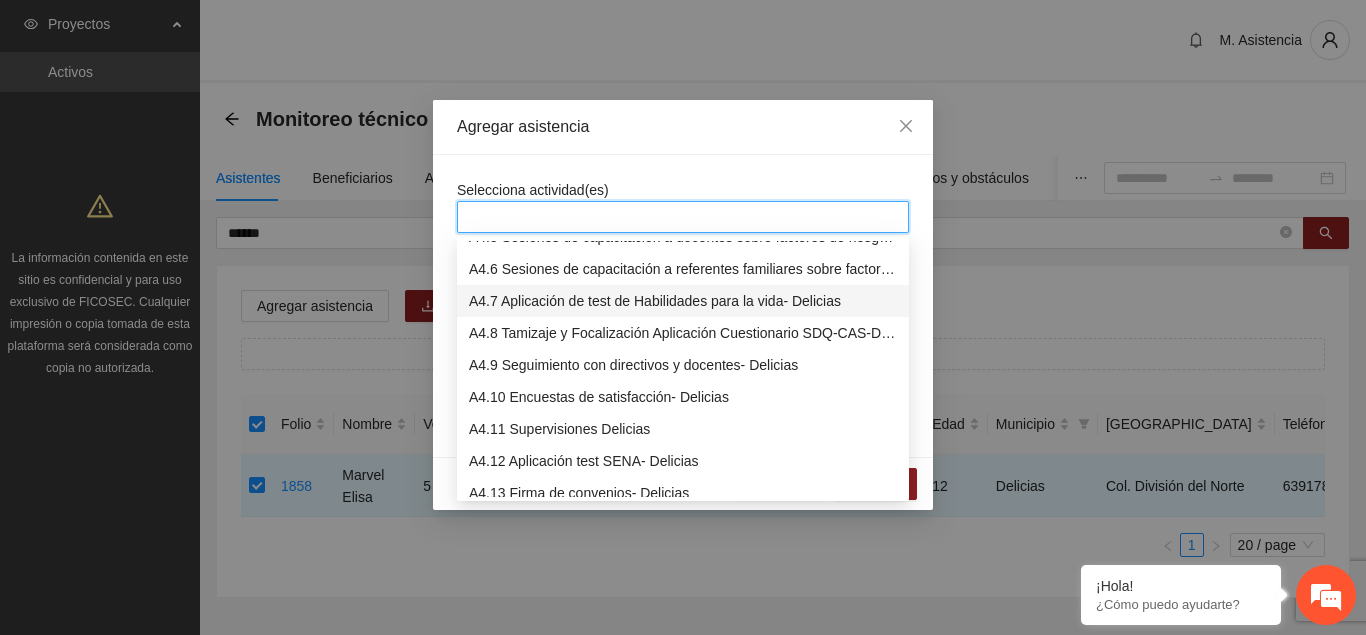 click on "A4.7 Aplicación de test de Habilidades para la vida- Delicias" at bounding box center (683, 301) 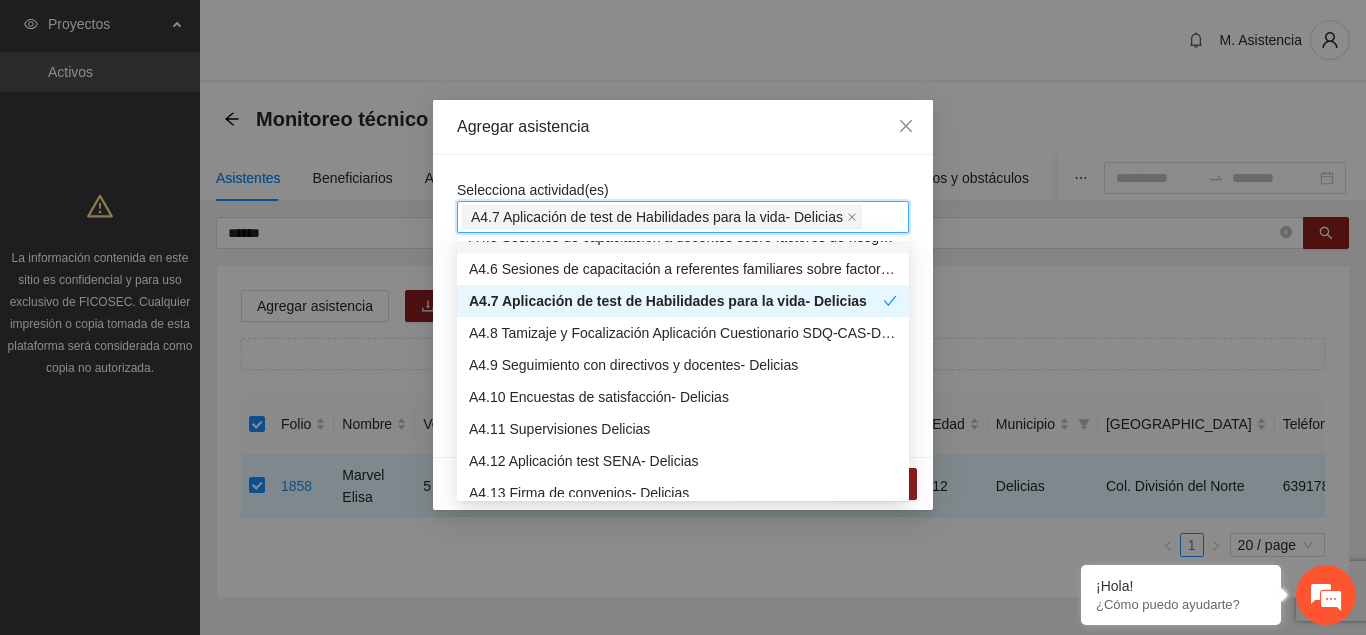 click on "**********" at bounding box center [683, 306] 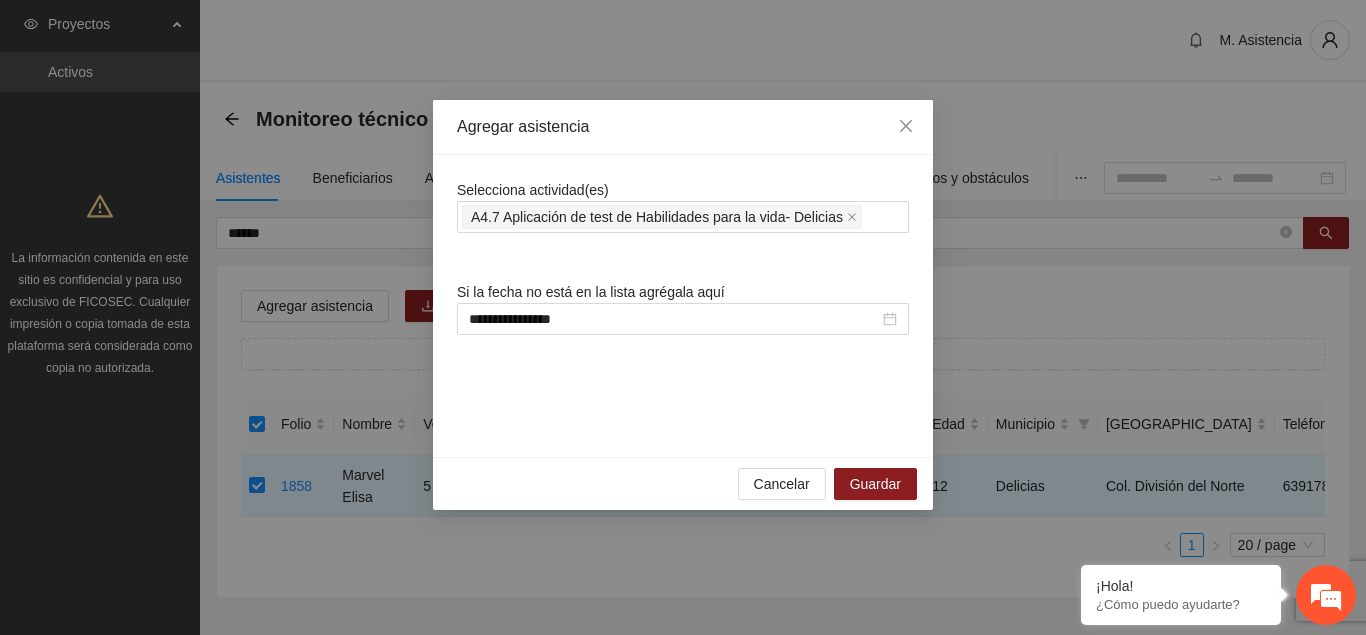 scroll, scrollTop: 1428, scrollLeft: 0, axis: vertical 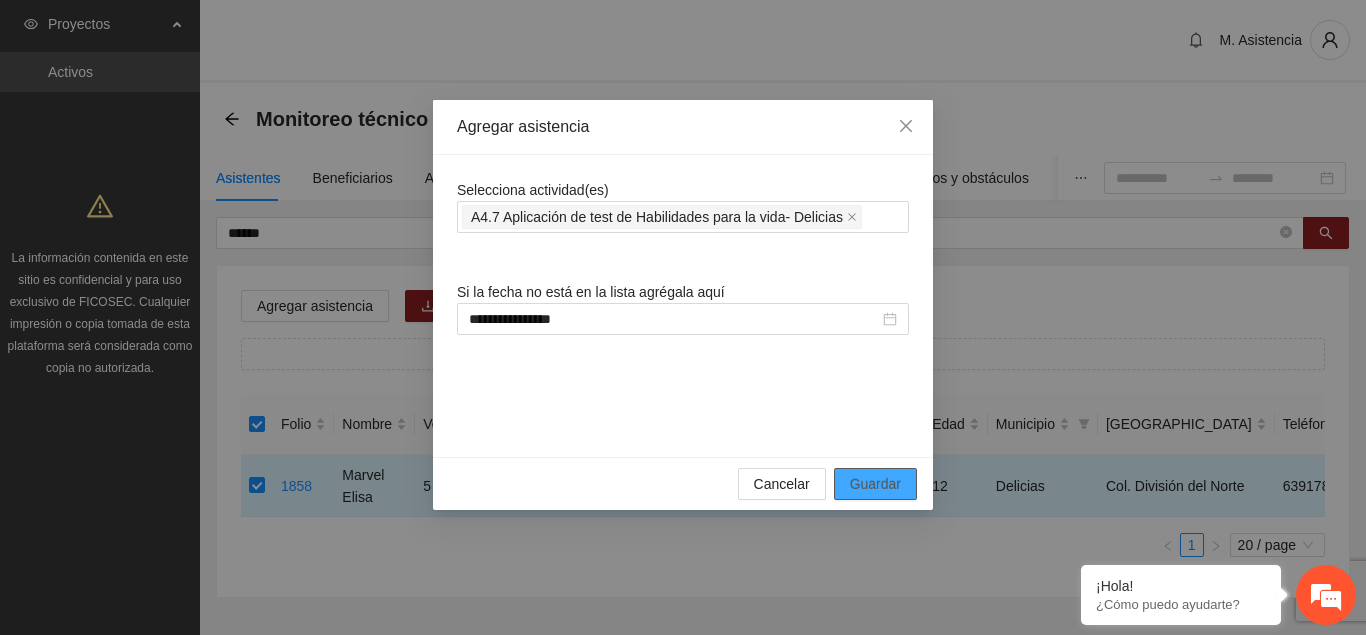 click on "Guardar" at bounding box center (875, 484) 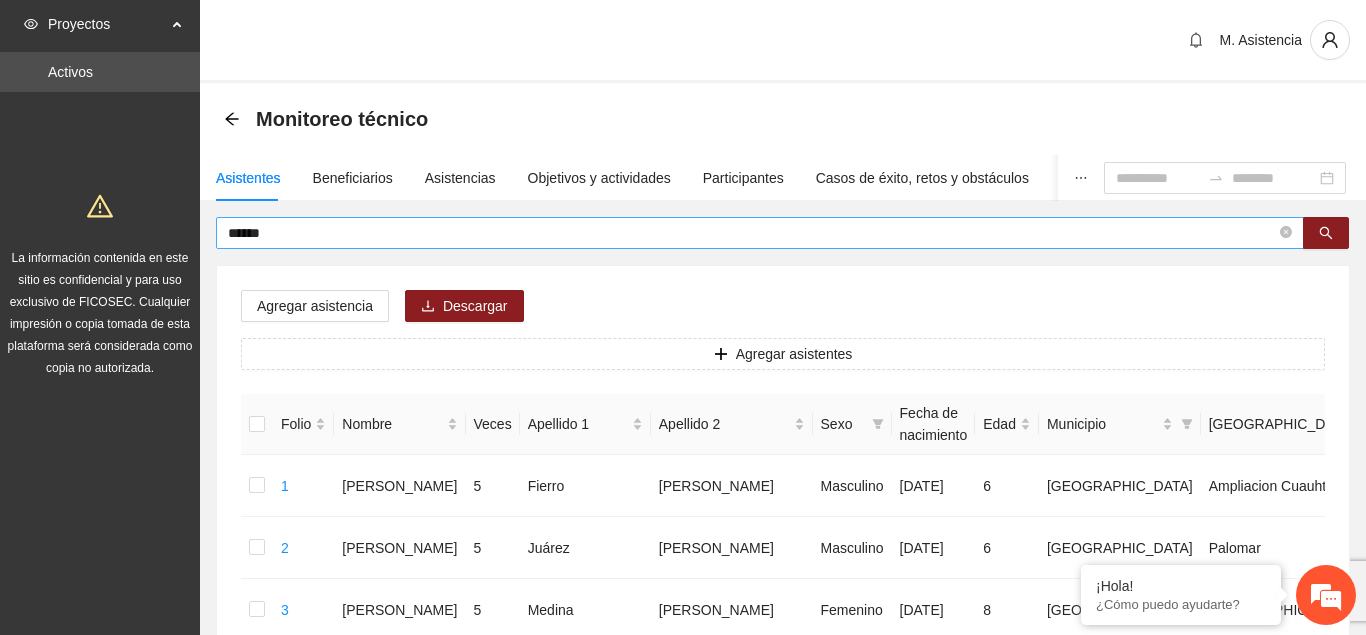 click on "******" at bounding box center (752, 233) 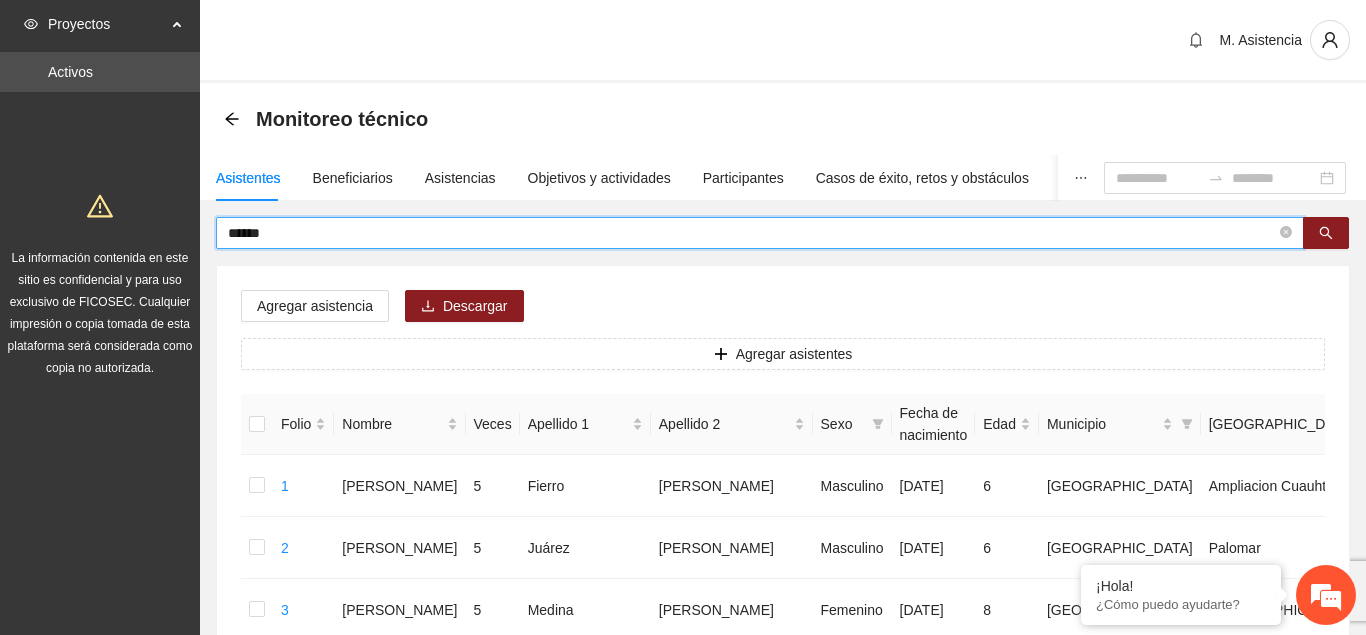drag, startPoint x: 361, startPoint y: 226, endPoint x: 170, endPoint y: 250, distance: 192.50195 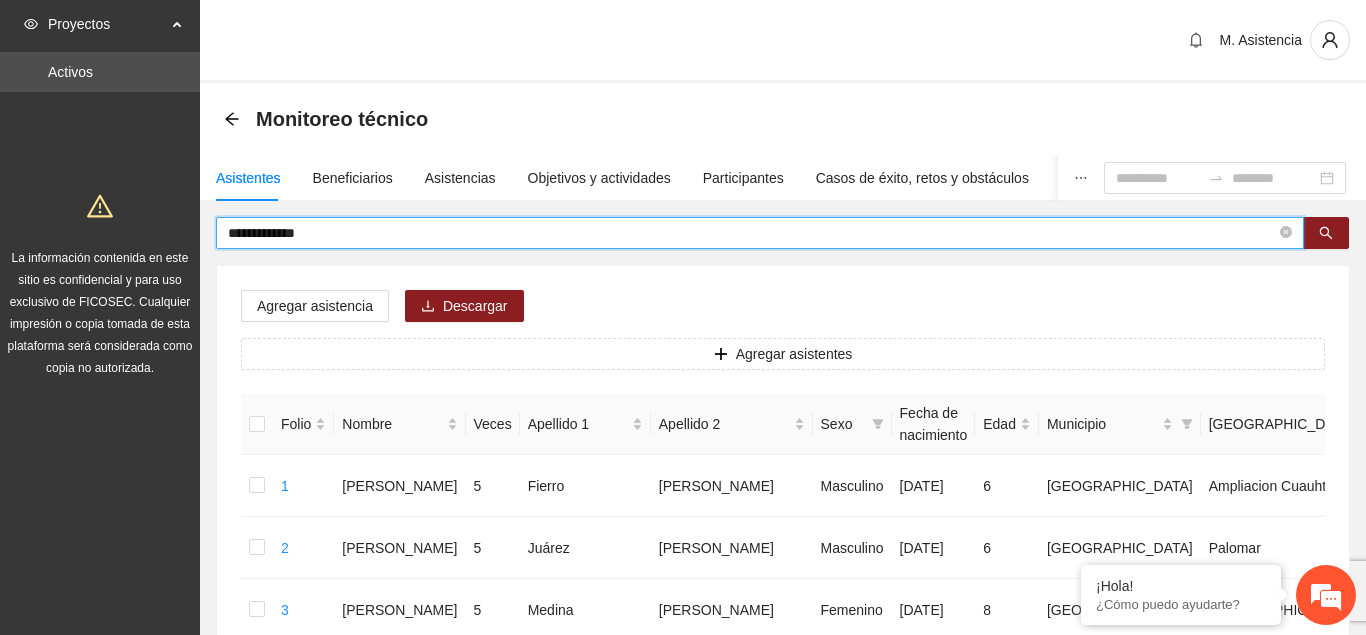 type on "**********" 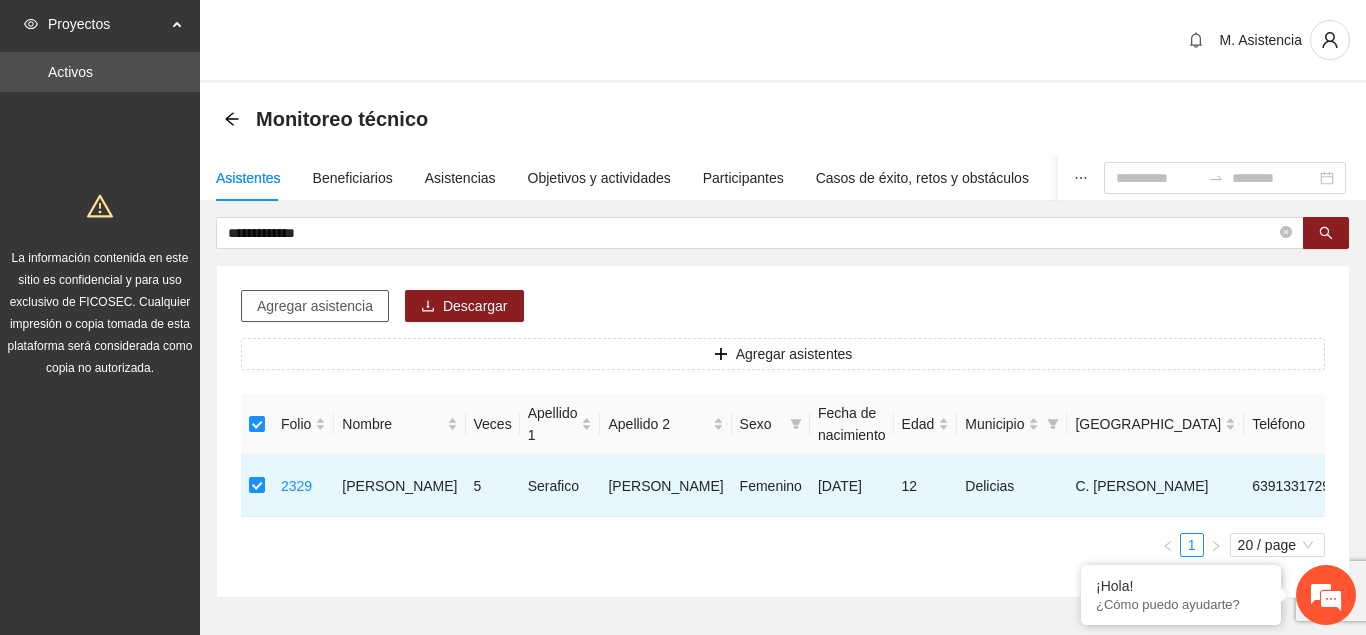 click on "Agregar asistencia" at bounding box center (315, 306) 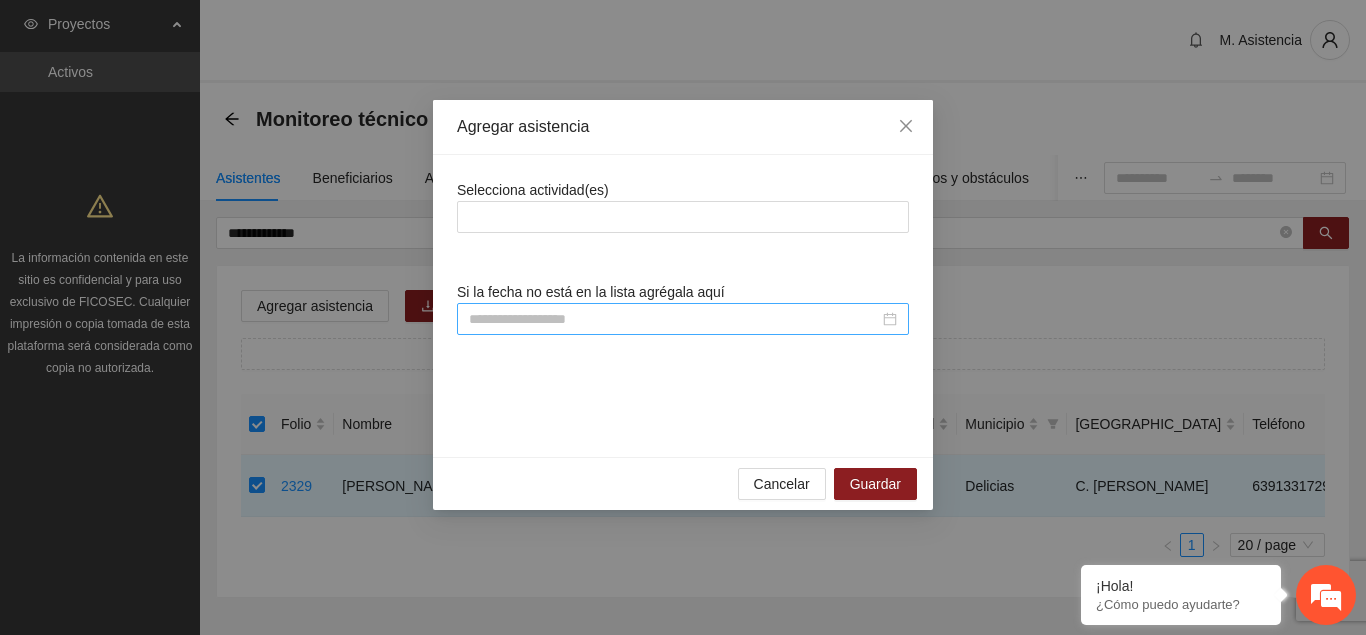 click at bounding box center (674, 319) 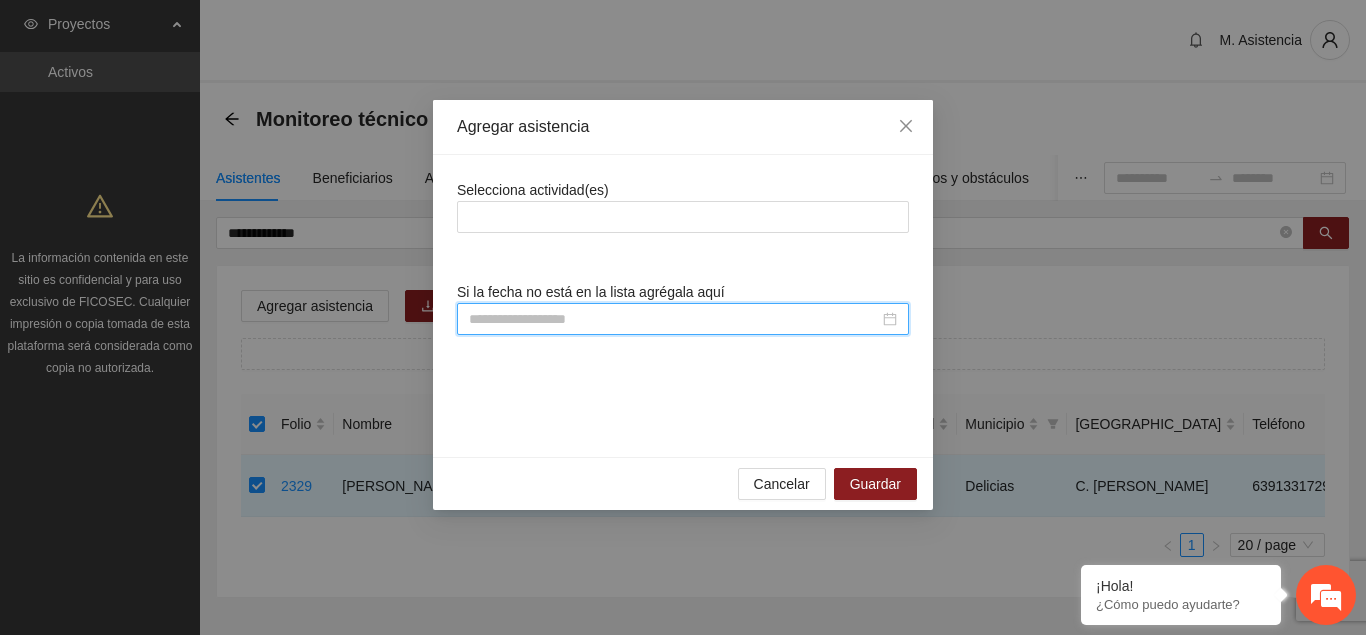 scroll, scrollTop: 308, scrollLeft: 0, axis: vertical 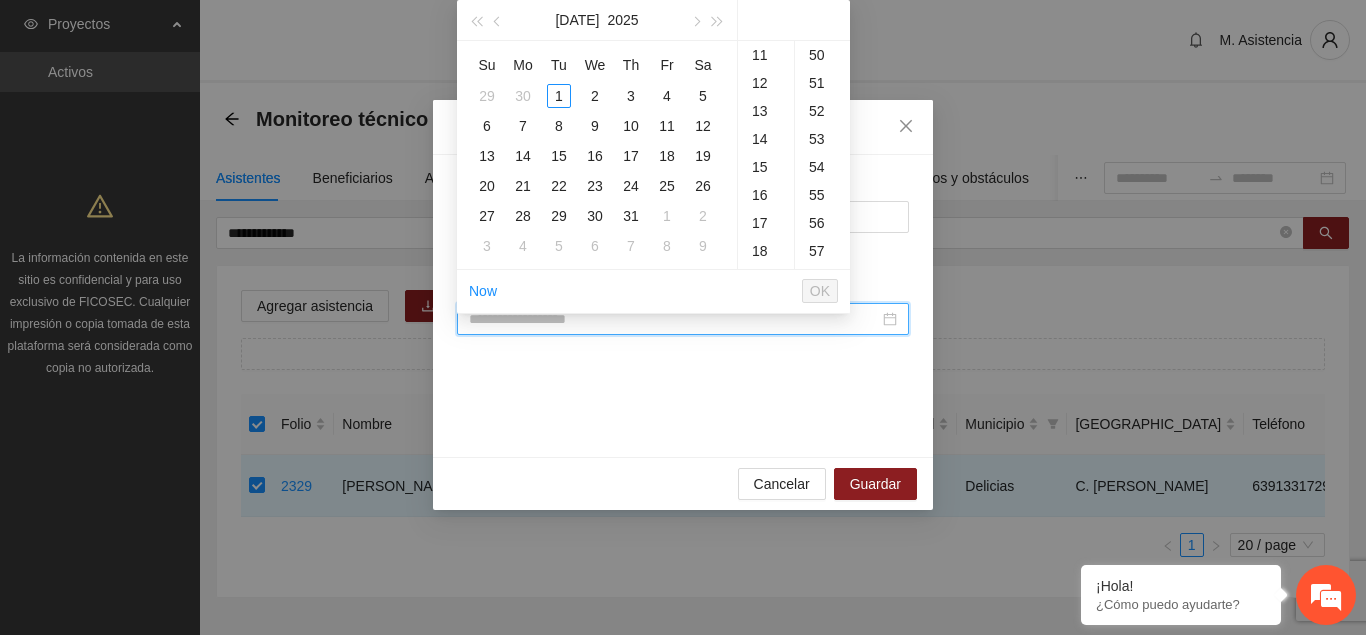 paste on "**********" 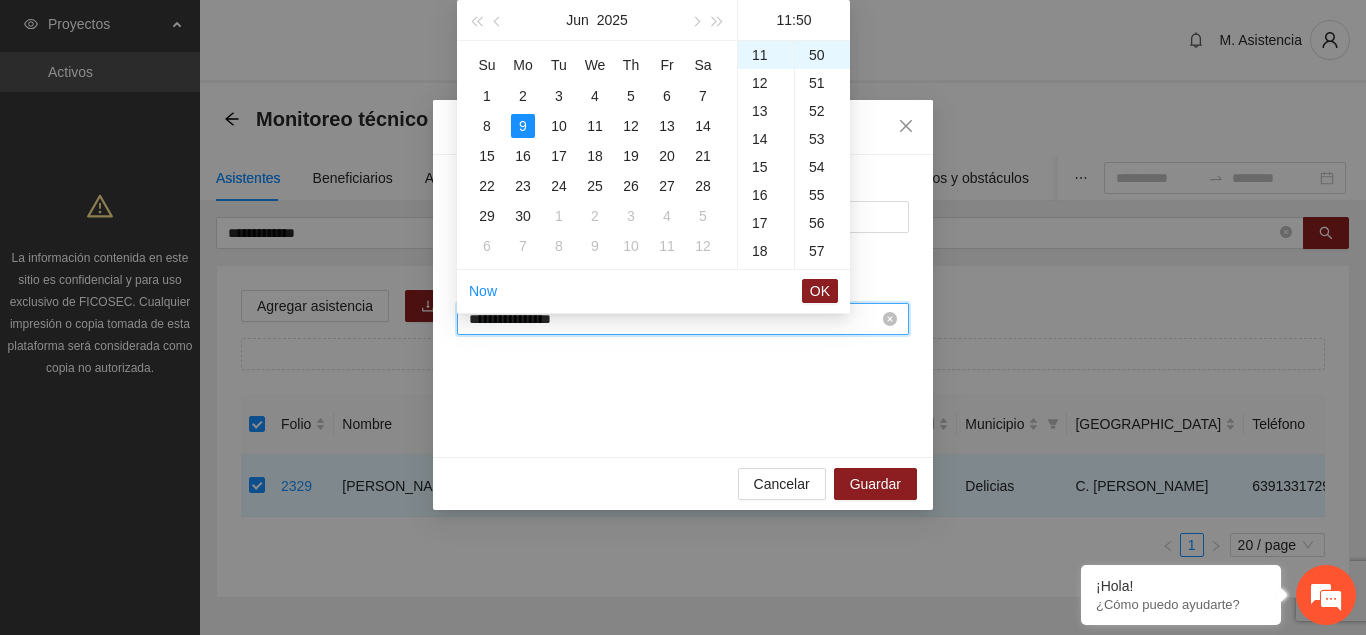 scroll, scrollTop: 308, scrollLeft: 0, axis: vertical 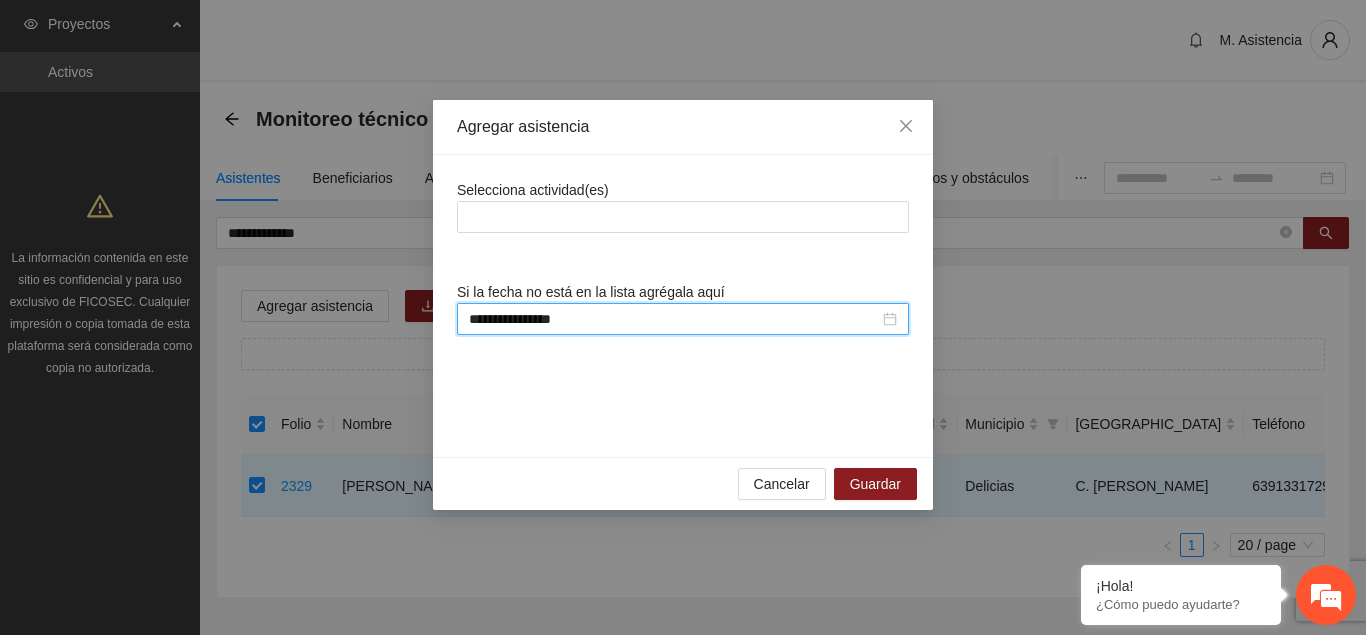 type on "**********" 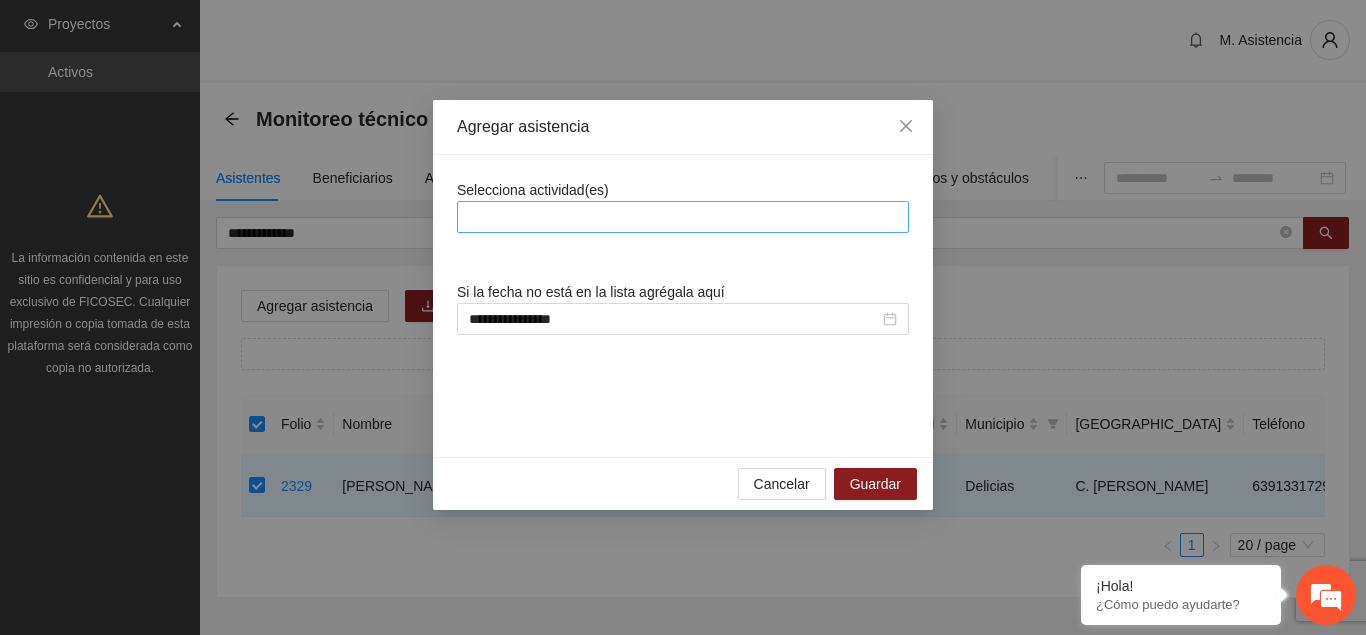 click at bounding box center (683, 217) 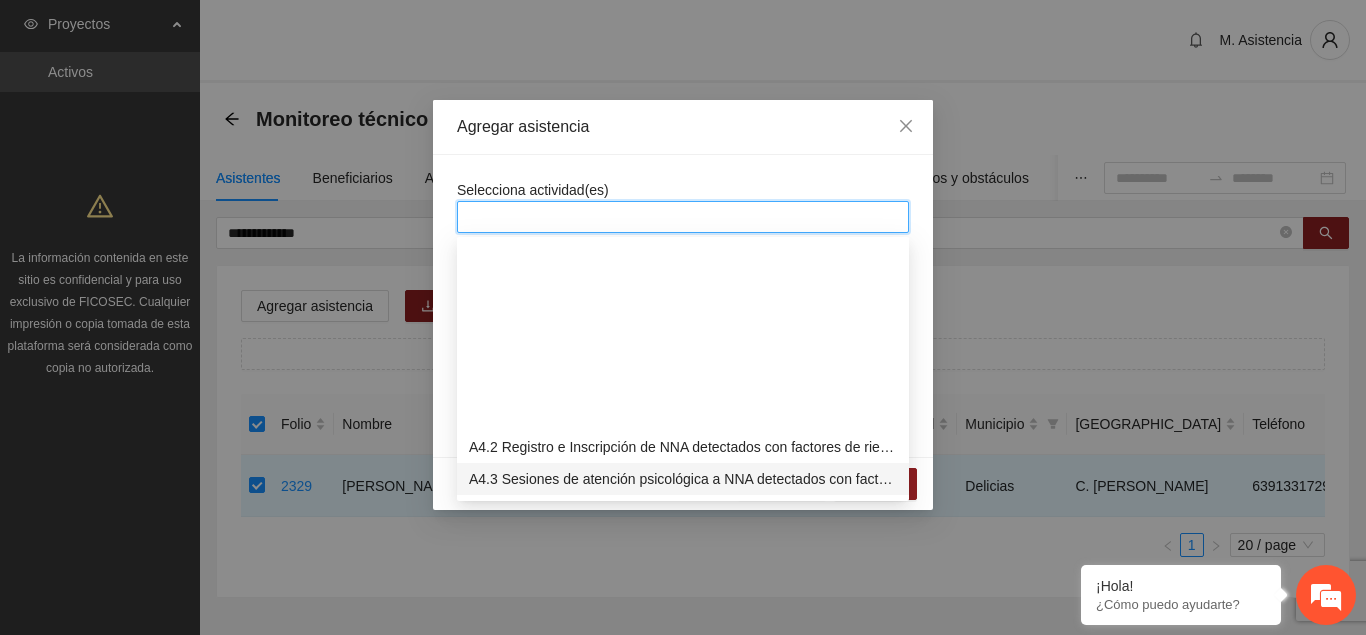 scroll, scrollTop: 1326, scrollLeft: 0, axis: vertical 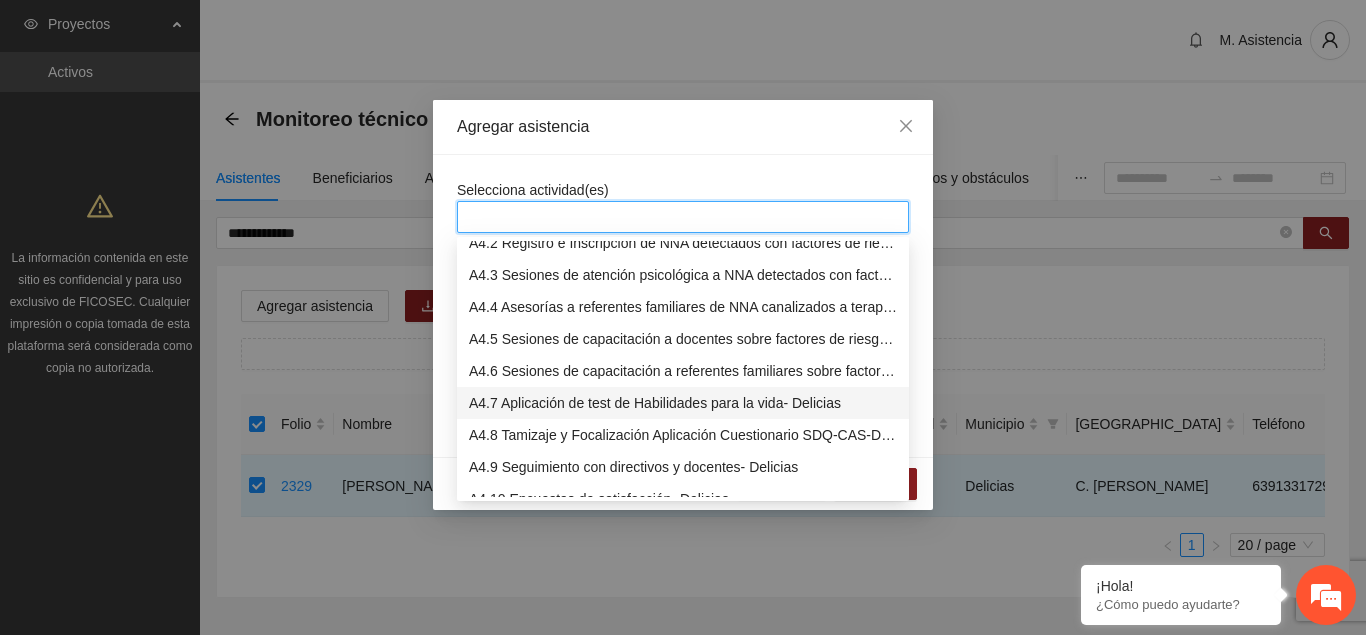 click on "A4.7 Aplicación de test de Habilidades para la vida- Delicias" at bounding box center [683, 403] 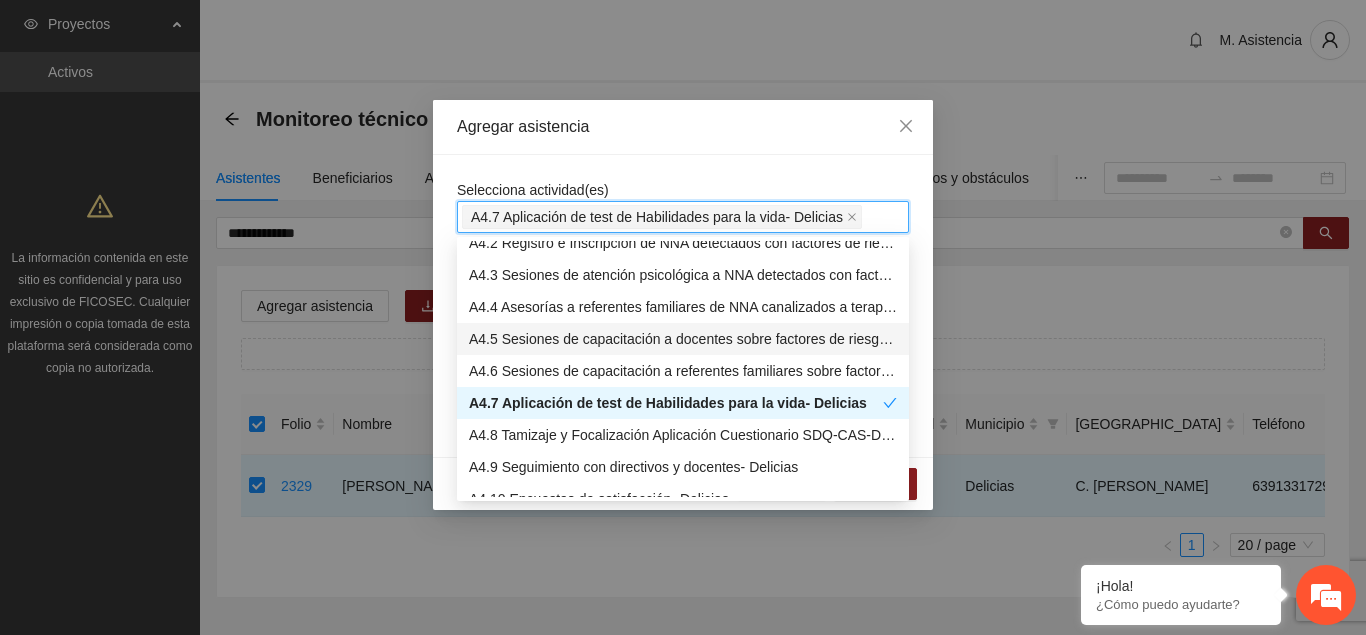 click on "**********" at bounding box center [683, 317] 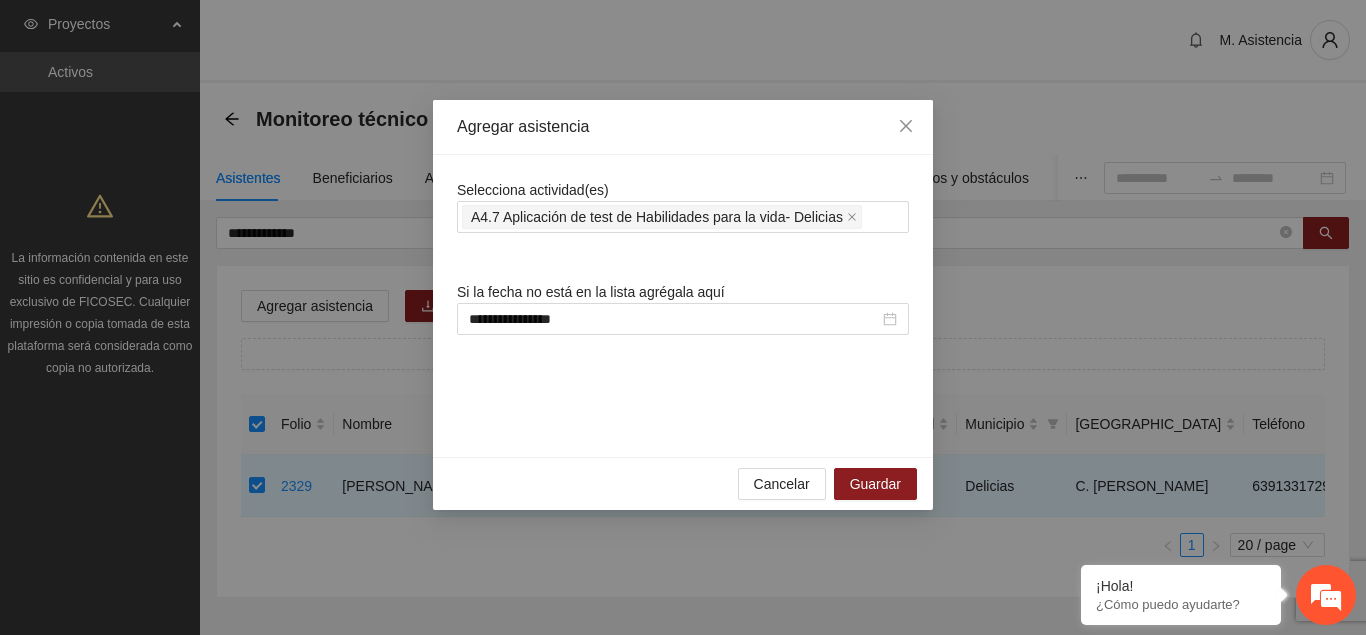 scroll, scrollTop: 1326, scrollLeft: 0, axis: vertical 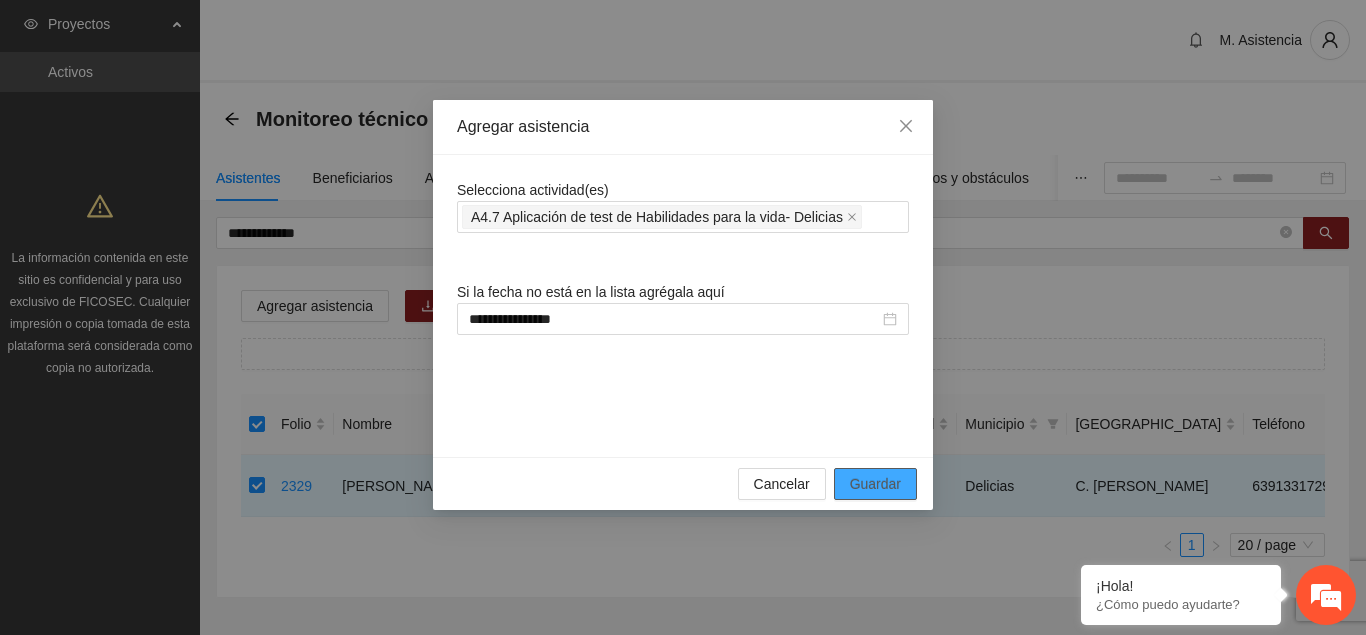 click on "Guardar" at bounding box center (875, 484) 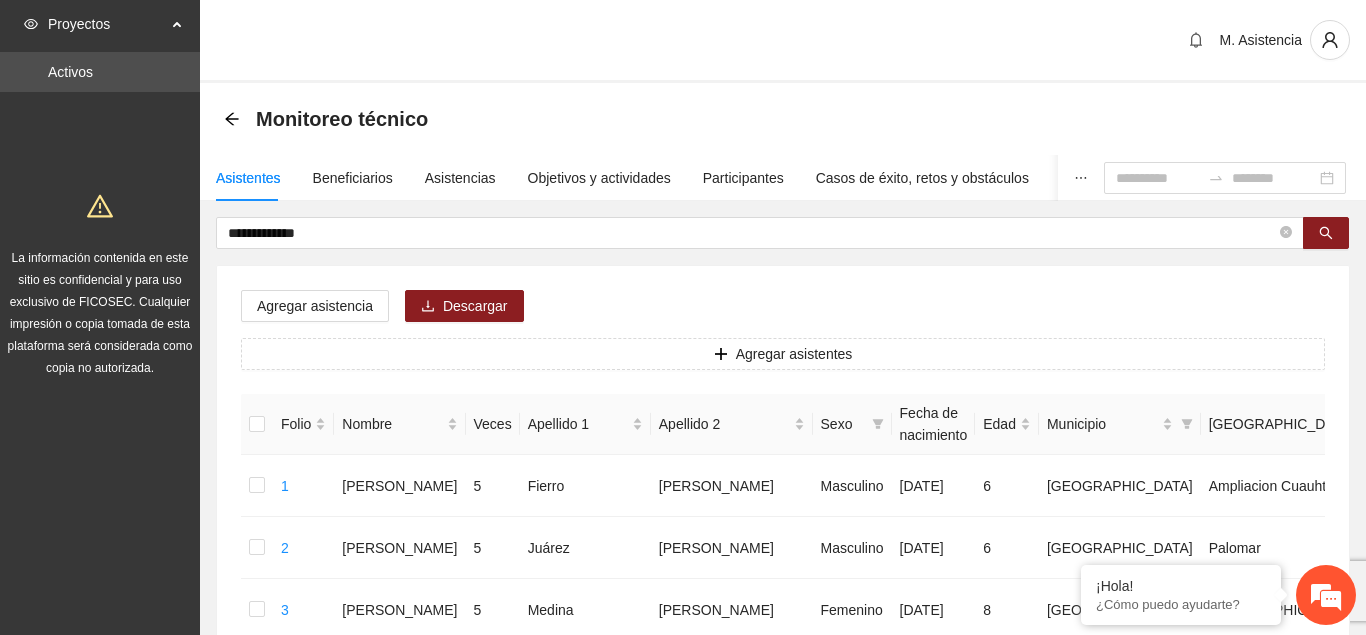 click on "**********" at bounding box center (752, 233) 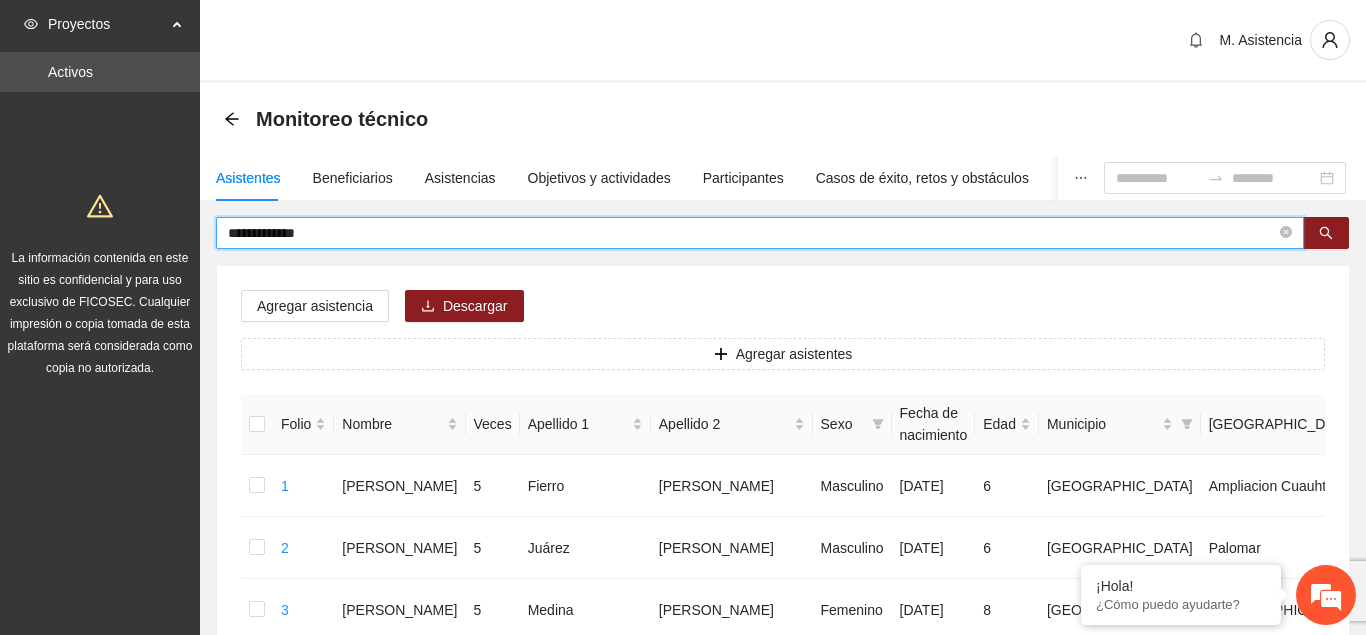 drag, startPoint x: 277, startPoint y: 237, endPoint x: 143, endPoint y: 241, distance: 134.0597 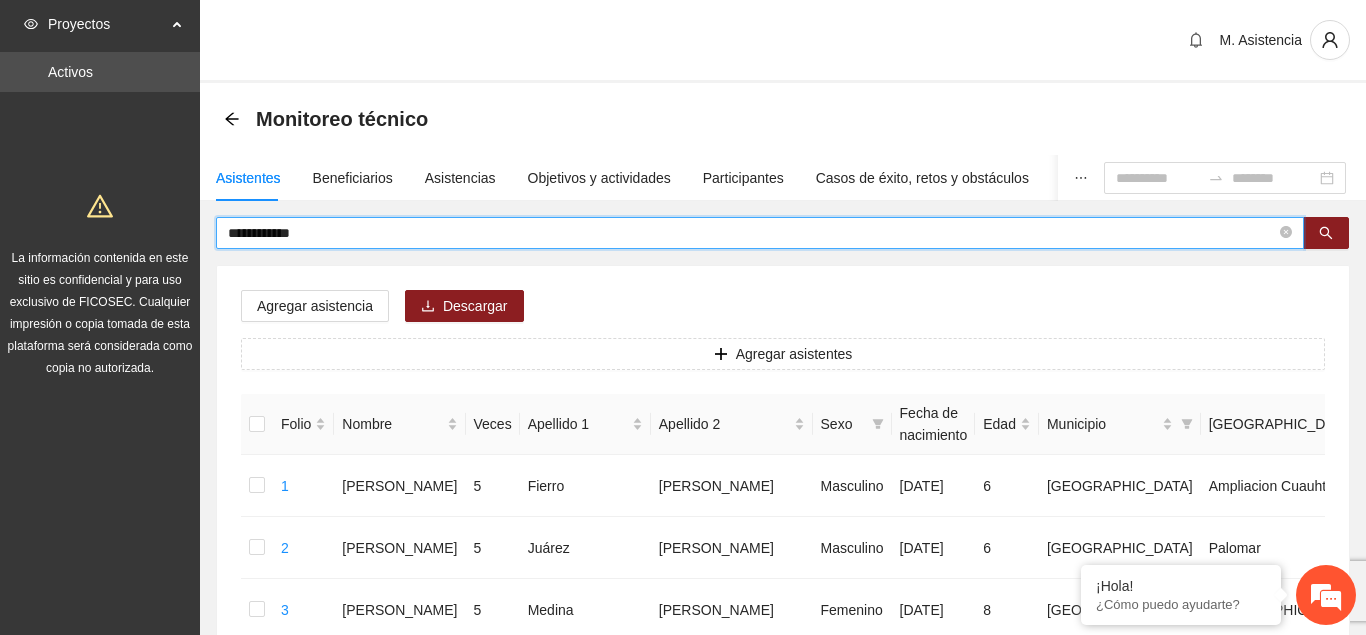 type on "**********" 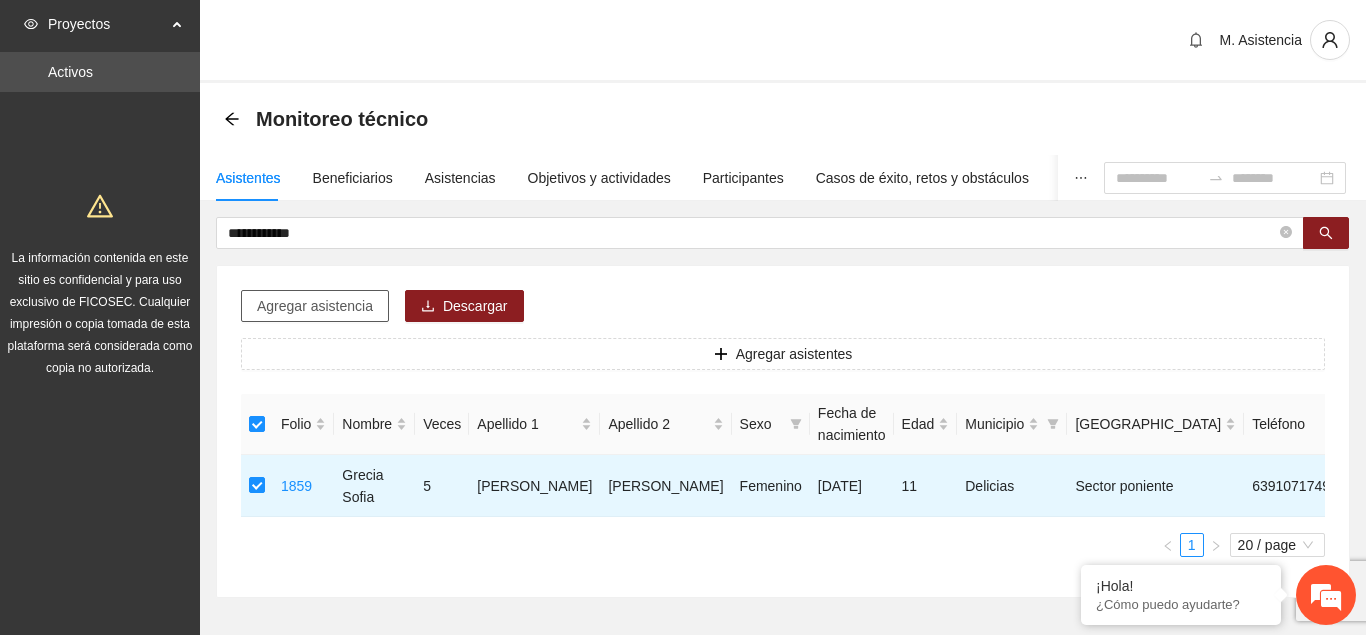 click on "Agregar asistencia" at bounding box center [315, 306] 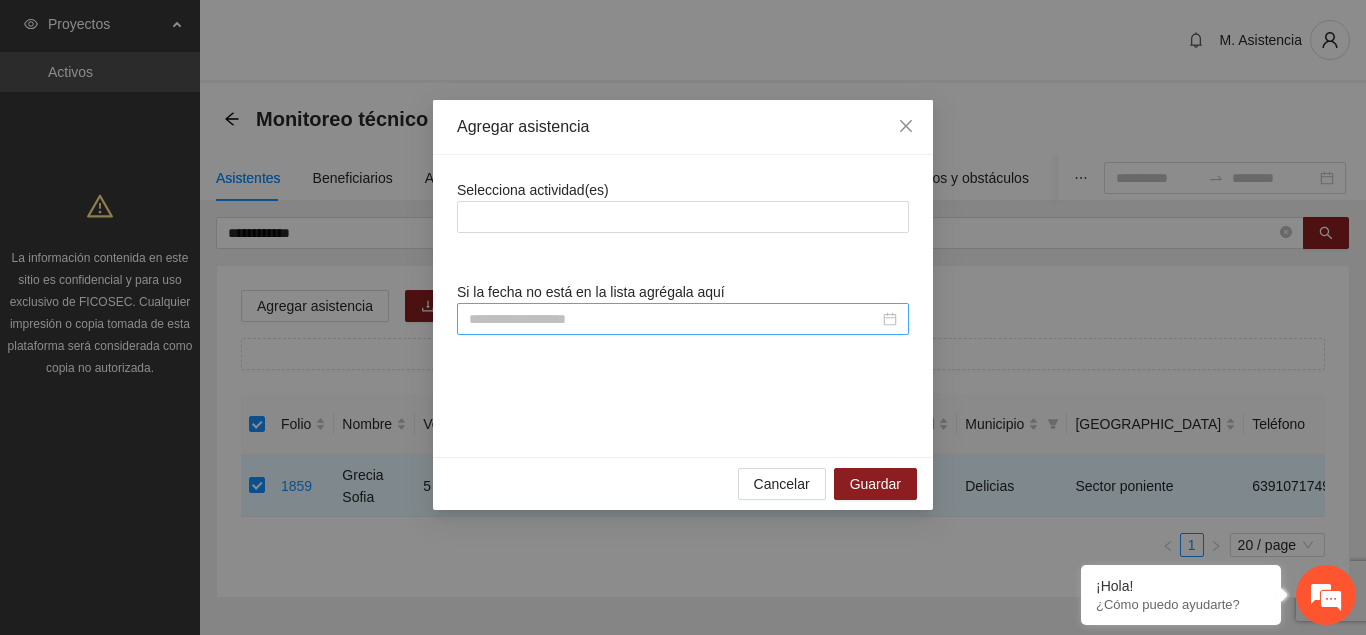 click at bounding box center (674, 319) 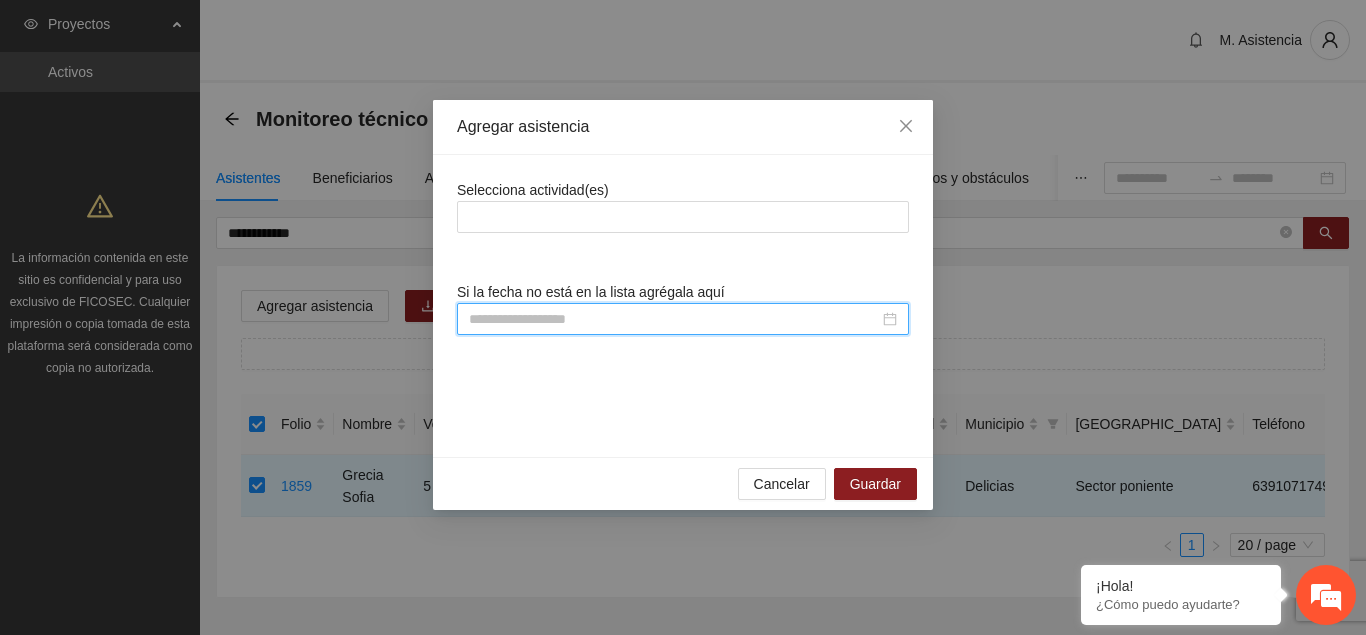 scroll, scrollTop: 308, scrollLeft: 0, axis: vertical 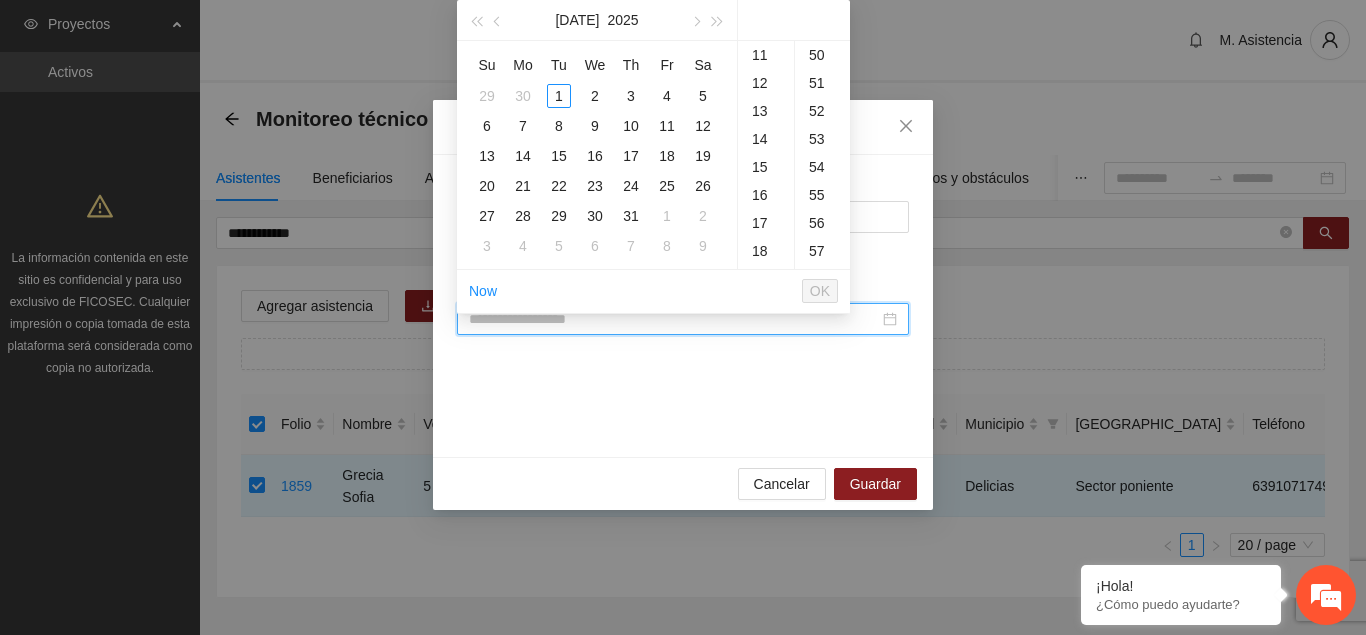 type on "*" 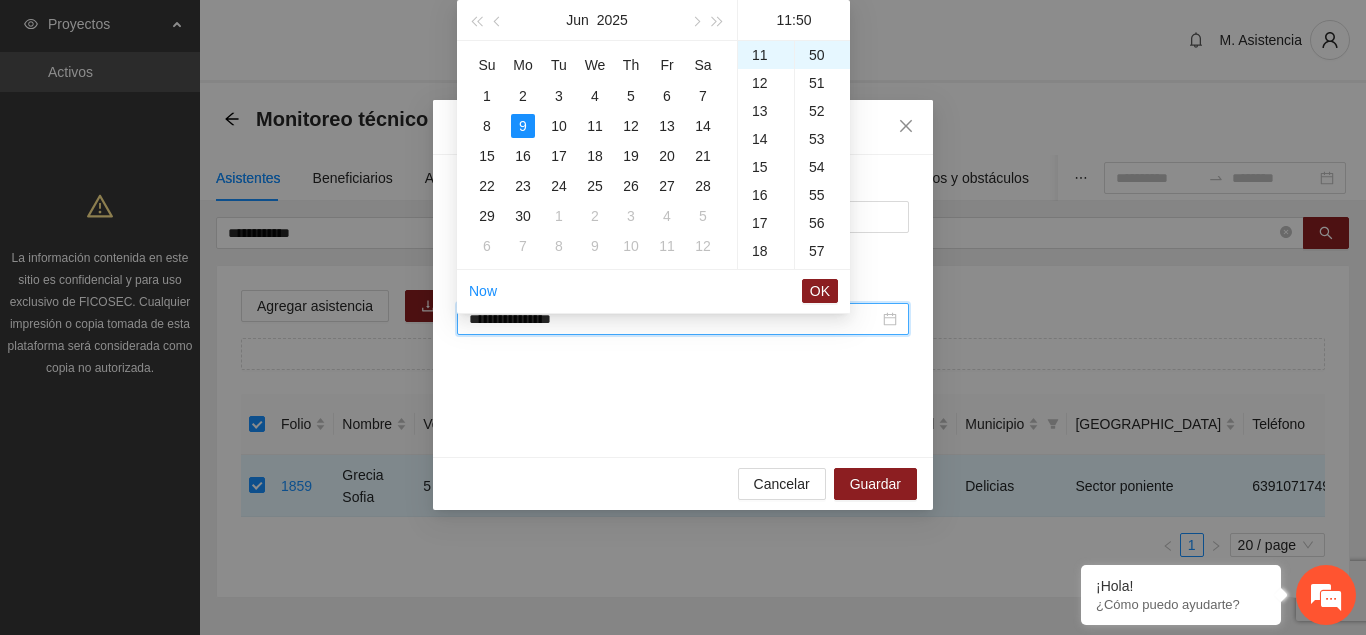 scroll, scrollTop: 308, scrollLeft: 0, axis: vertical 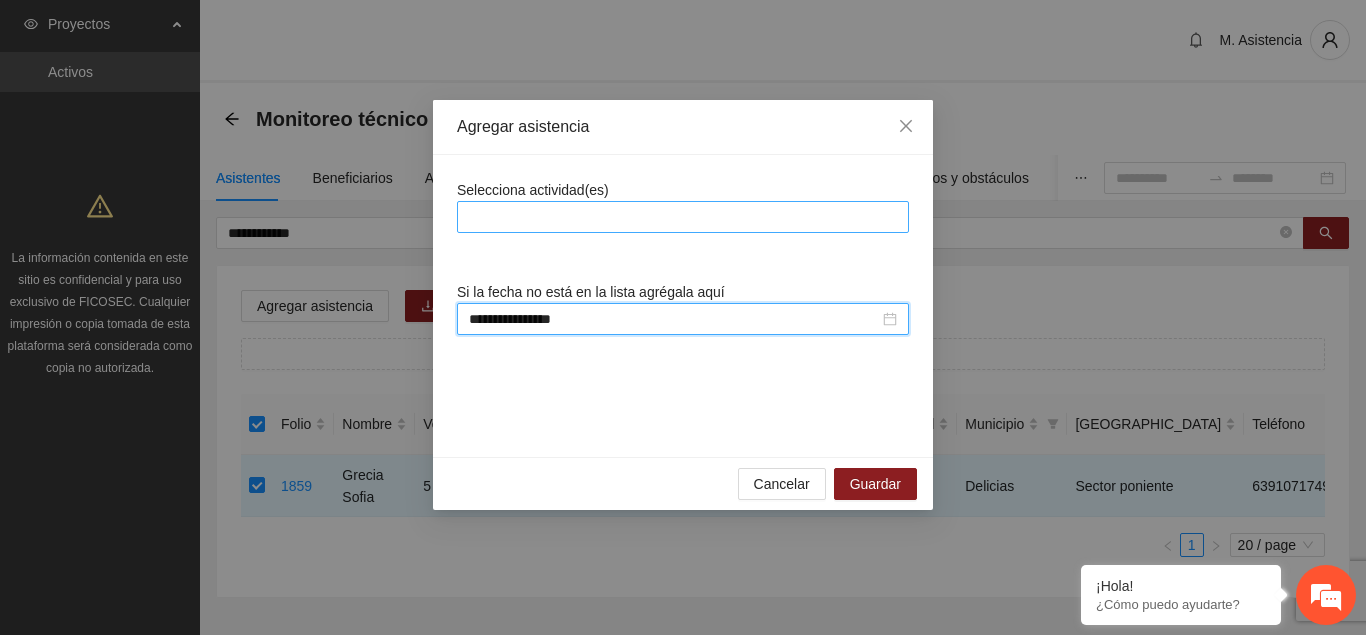click at bounding box center (683, 217) 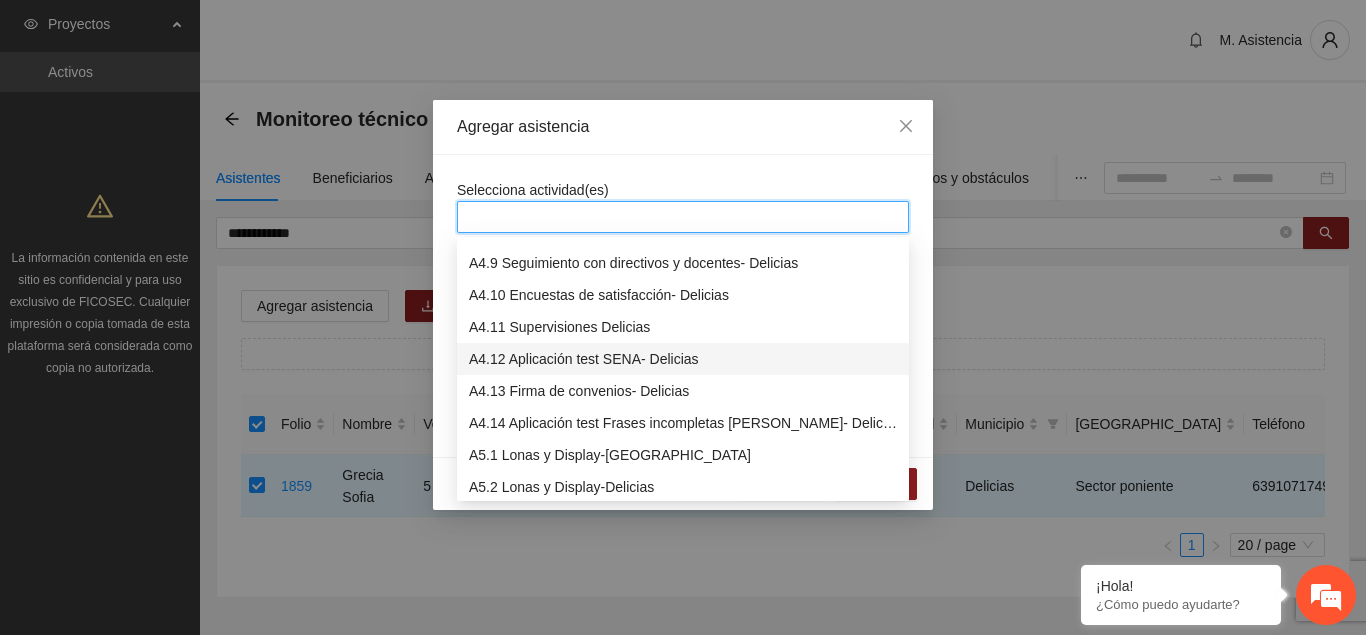 scroll, scrollTop: 1428, scrollLeft: 0, axis: vertical 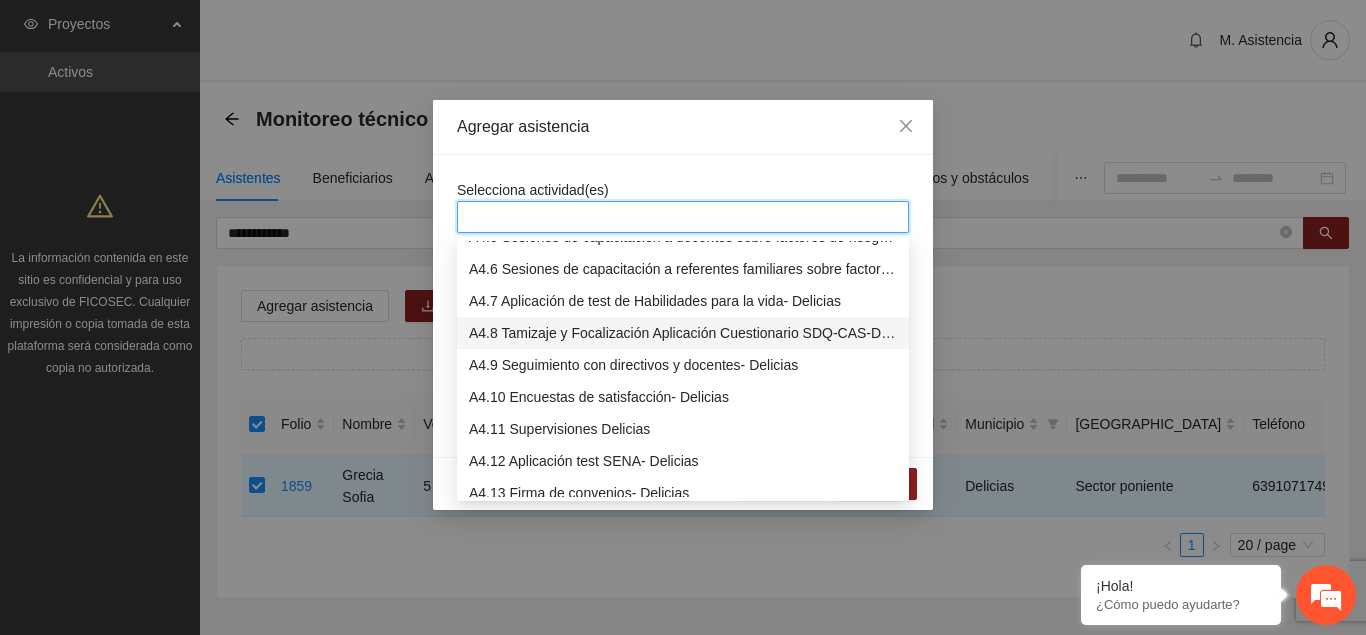click on "A4.7 Aplicación de test de Habilidades para la vida- Delicias" at bounding box center (683, 301) 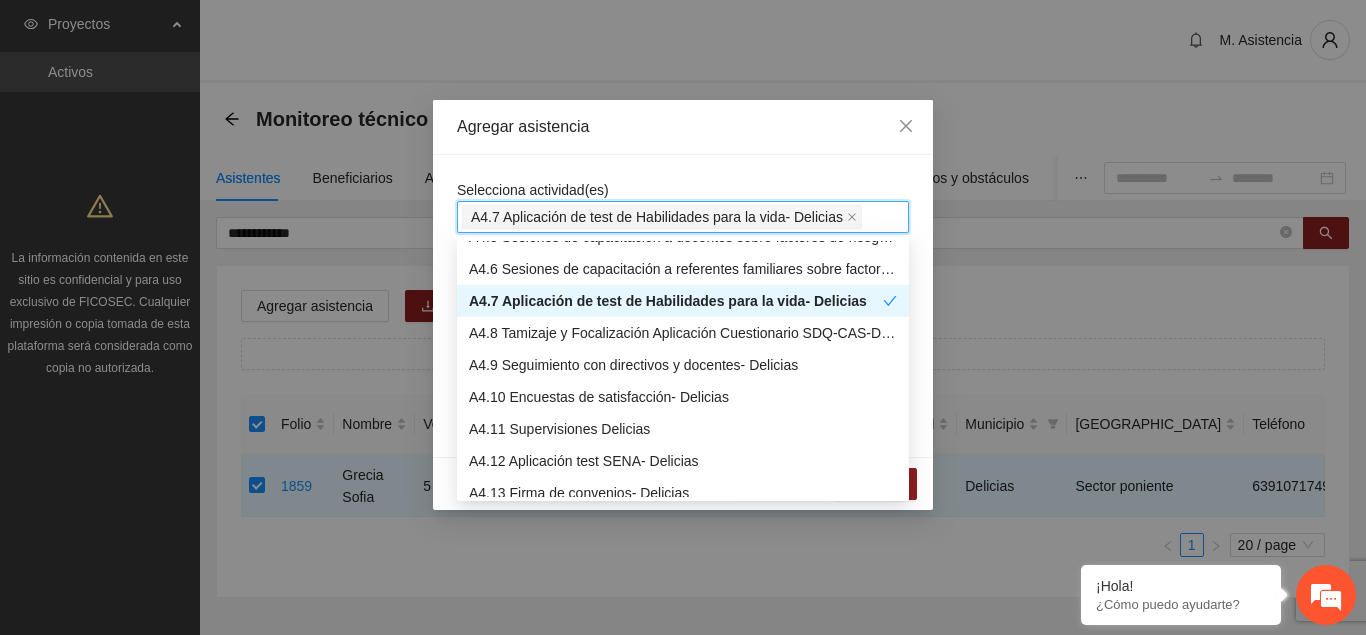 click on "Agregar asistencia" at bounding box center (683, 127) 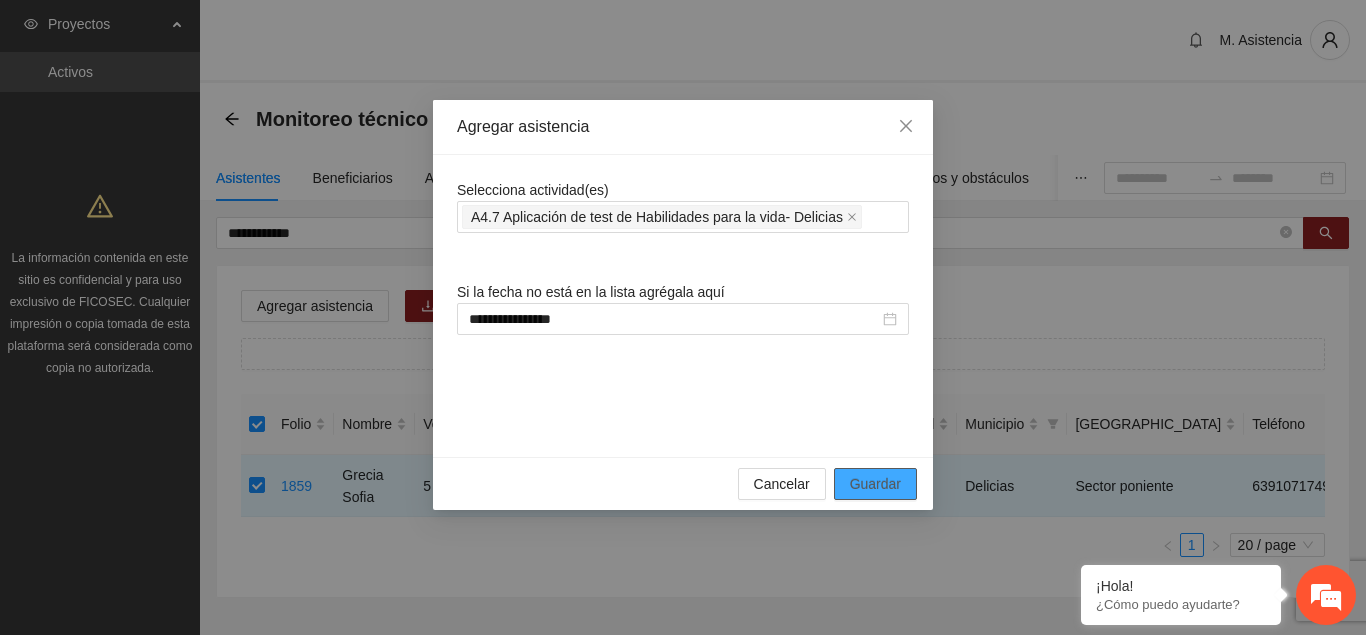 click on "Guardar" at bounding box center (875, 484) 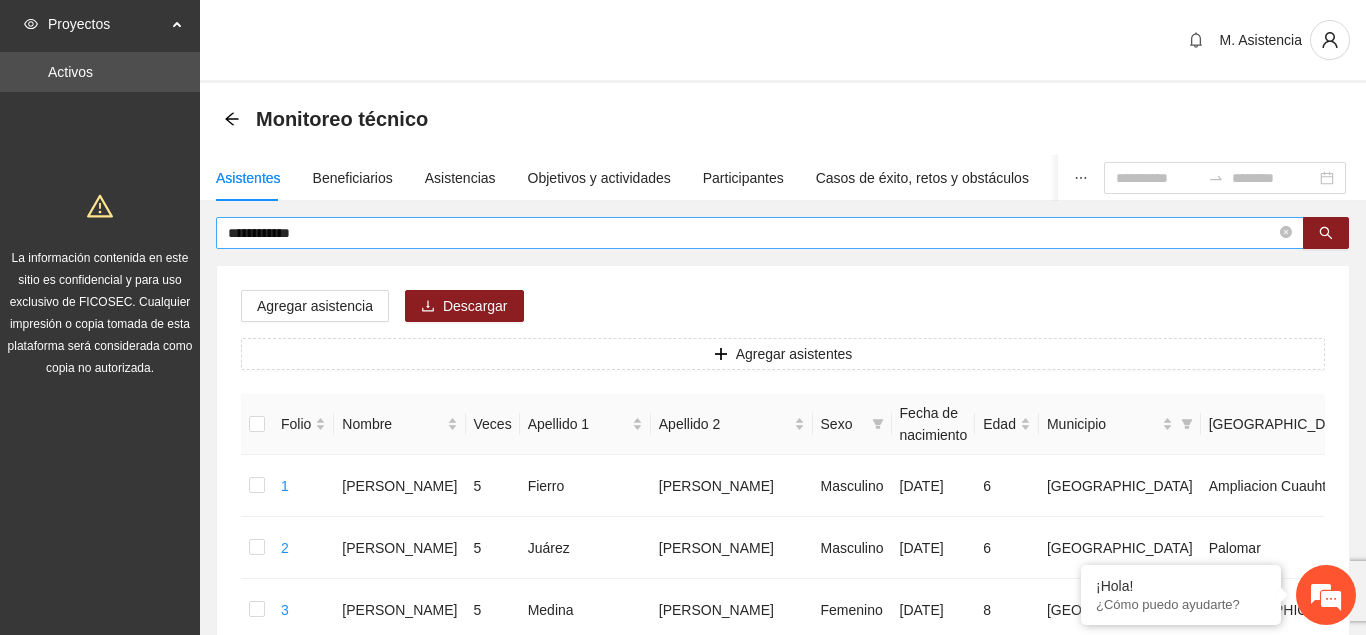 click on "**********" at bounding box center (752, 233) 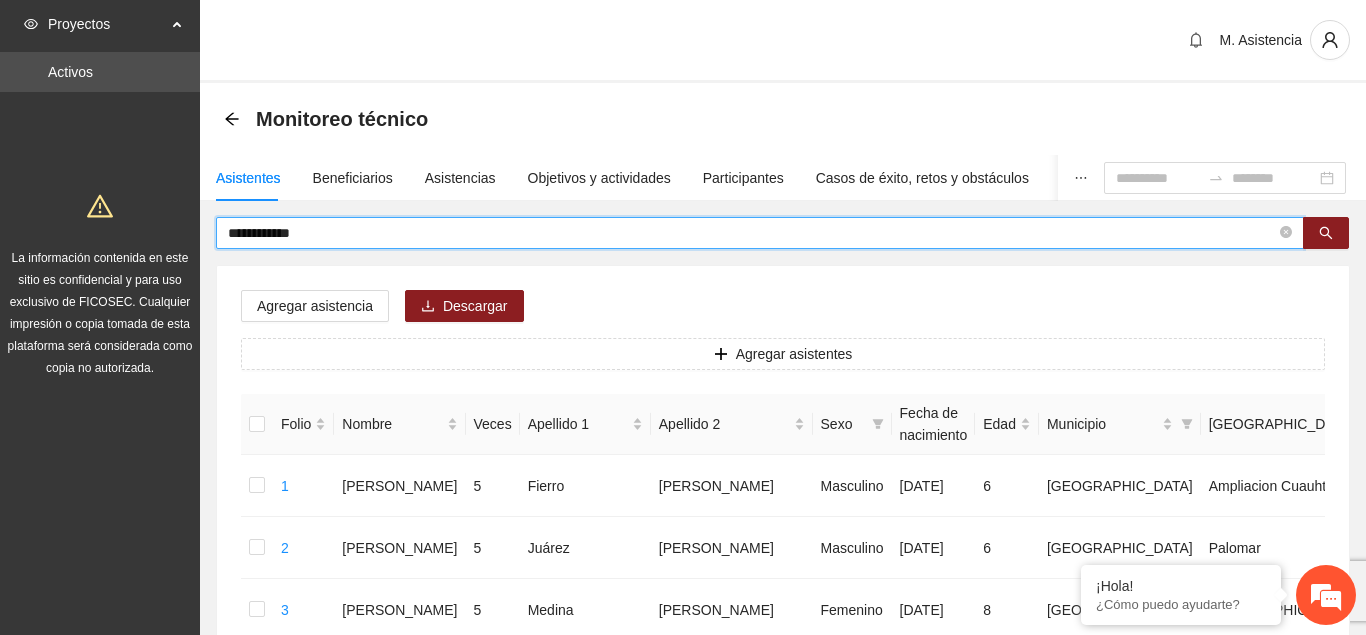 drag, startPoint x: 315, startPoint y: 236, endPoint x: 209, endPoint y: 240, distance: 106.07545 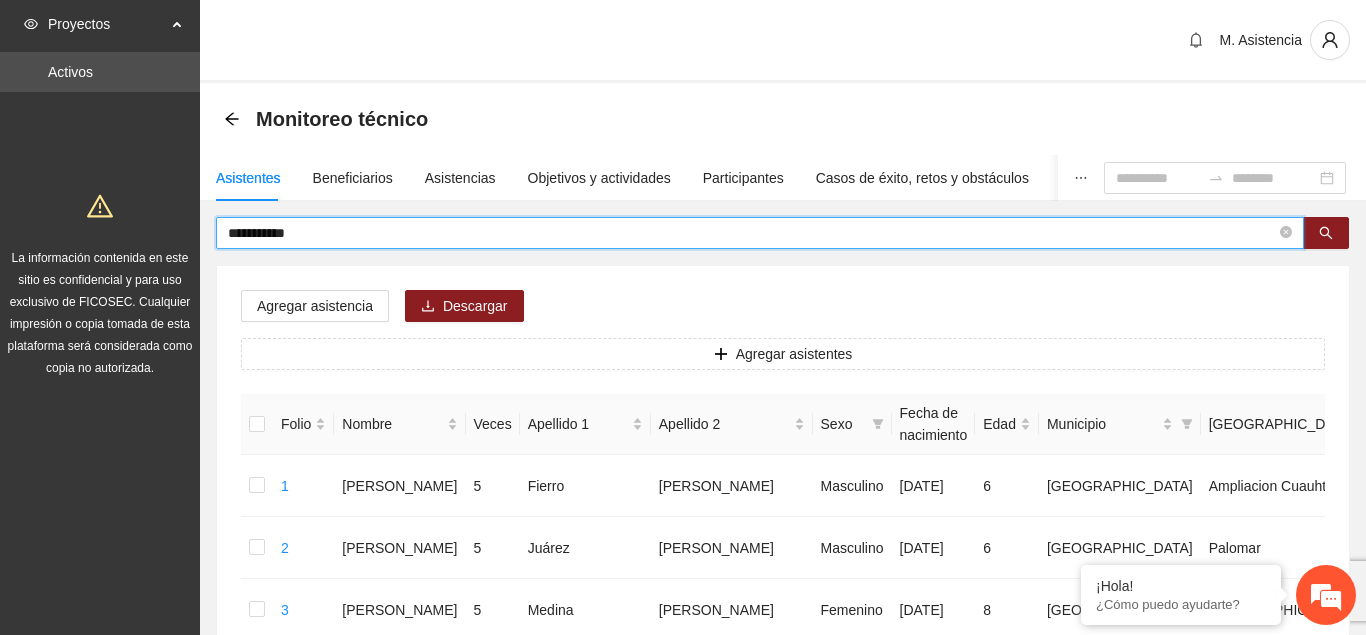 type on "**********" 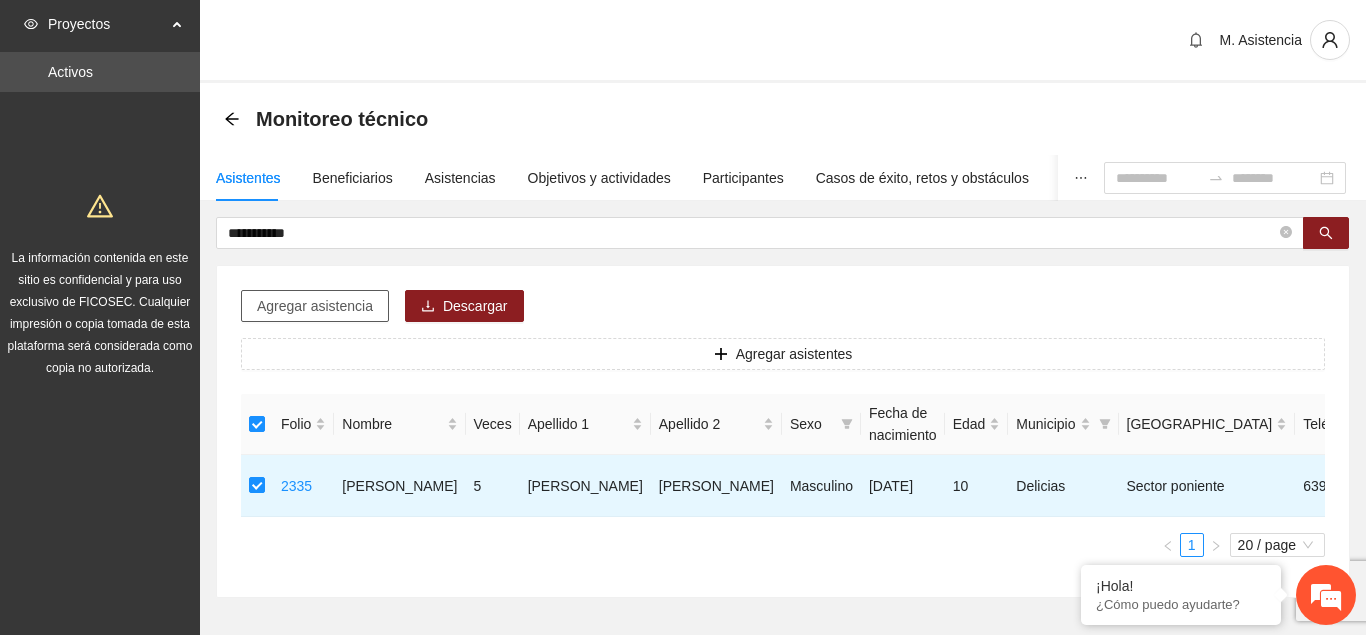 click on "Agregar asistencia" at bounding box center [315, 306] 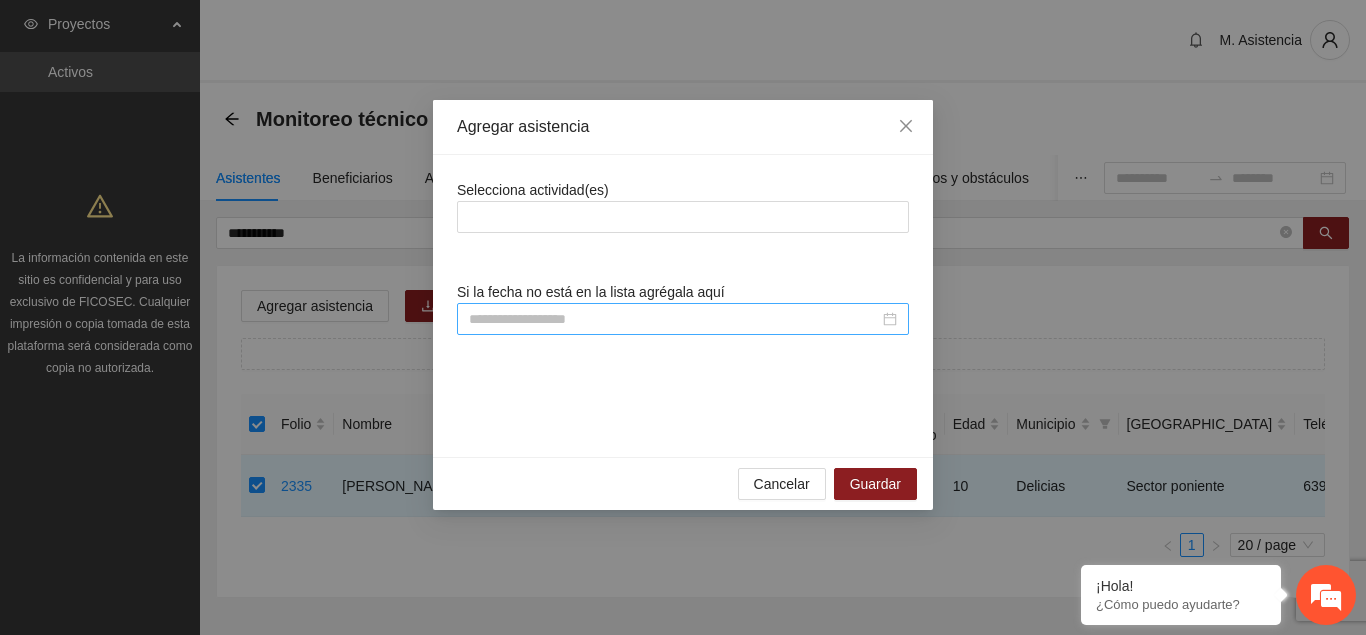 click at bounding box center (674, 319) 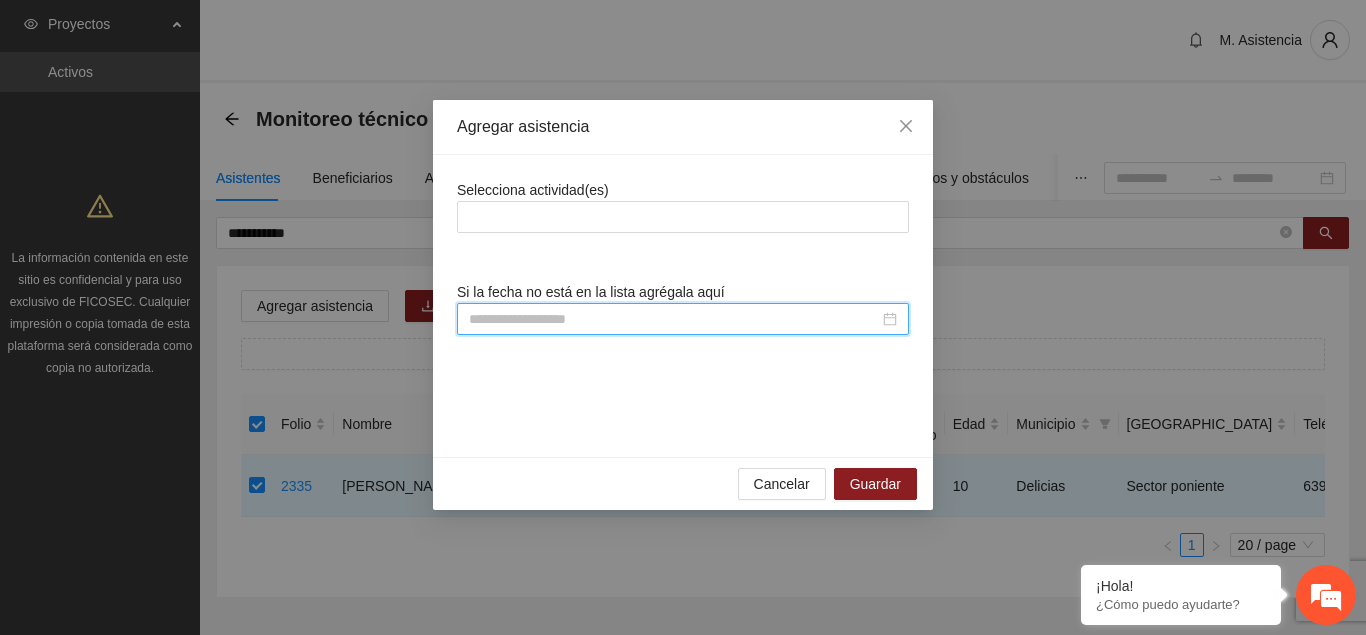 scroll, scrollTop: 308, scrollLeft: 0, axis: vertical 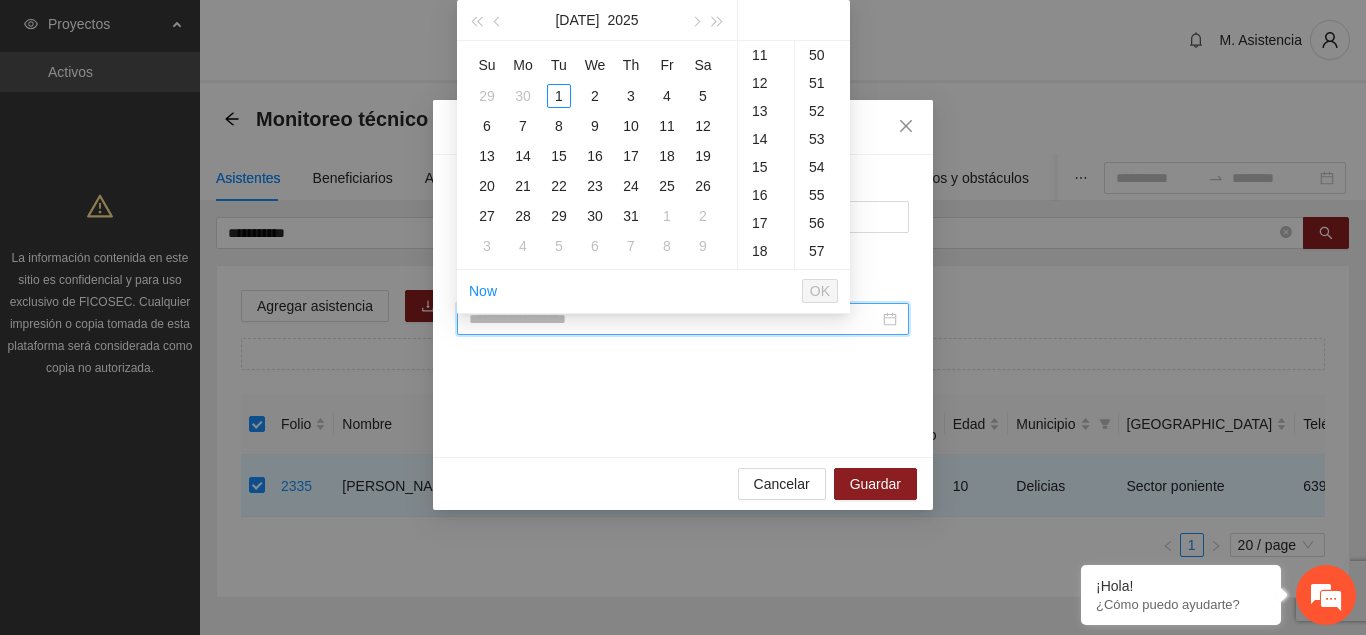 paste on "**********" 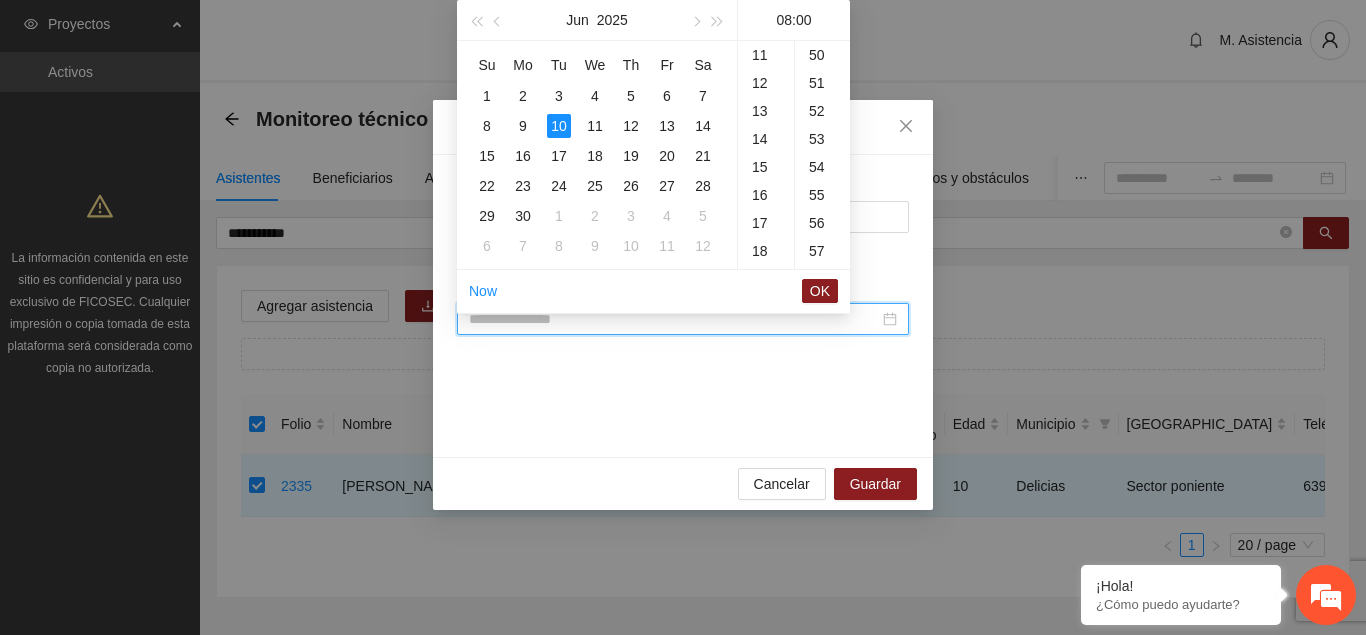 scroll, scrollTop: 231, scrollLeft: 0, axis: vertical 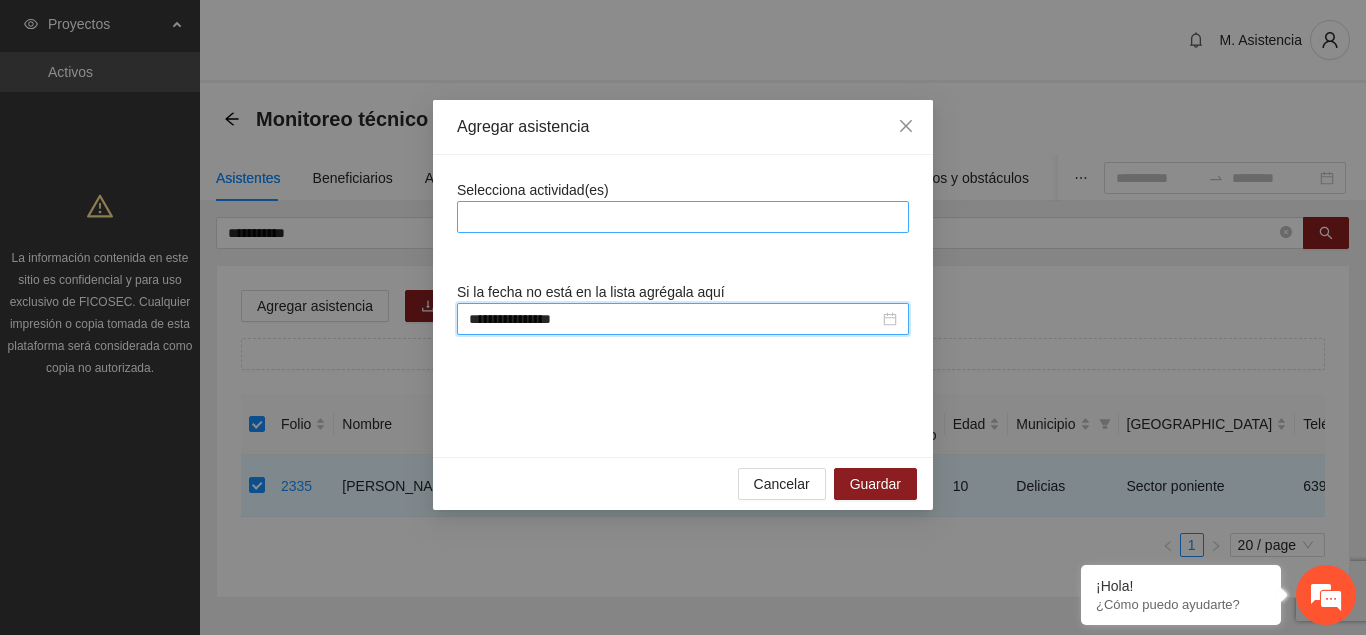 click at bounding box center [683, 217] 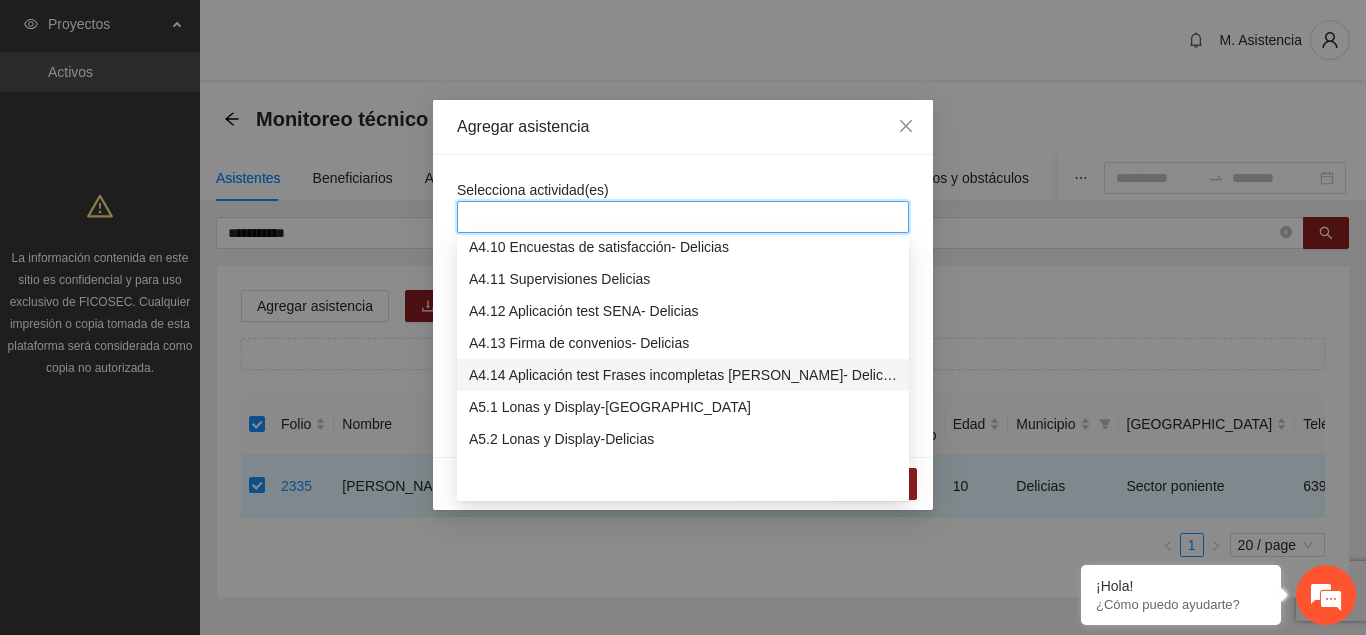 scroll, scrollTop: 1428, scrollLeft: 0, axis: vertical 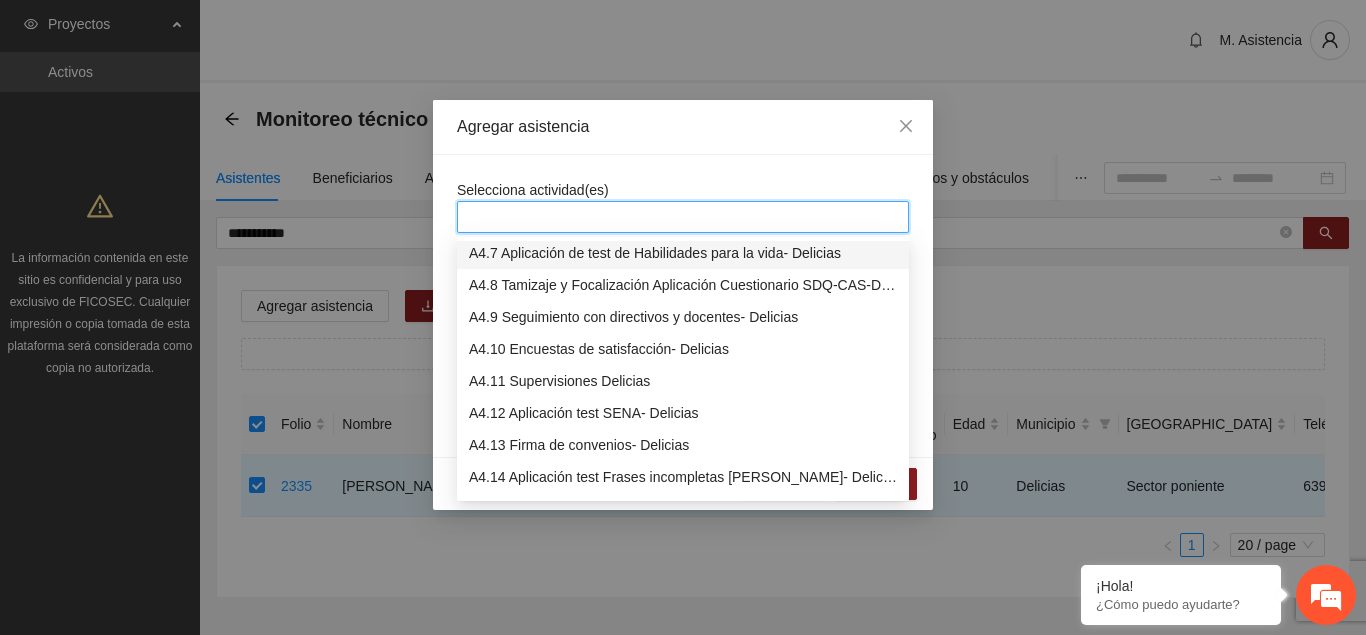 click on "A4.7 Aplicación de test de Habilidades para la vida- Delicias" at bounding box center (683, 253) 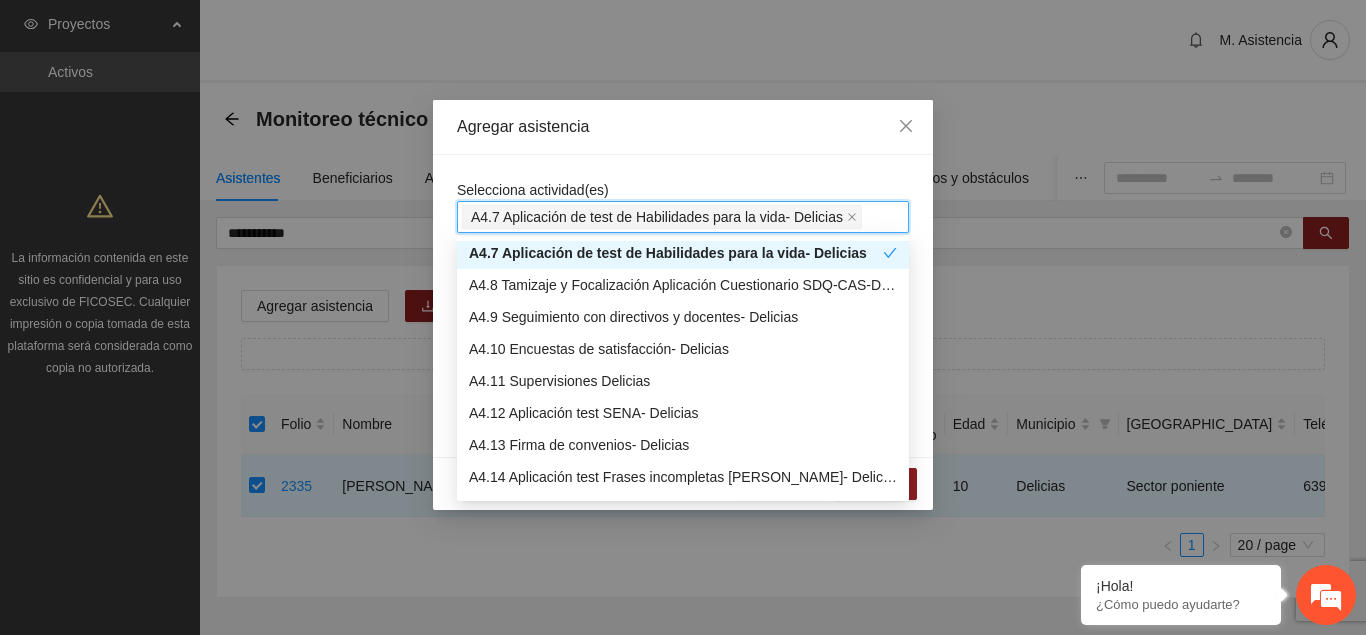 click on "Agregar asistencia" at bounding box center [683, 127] 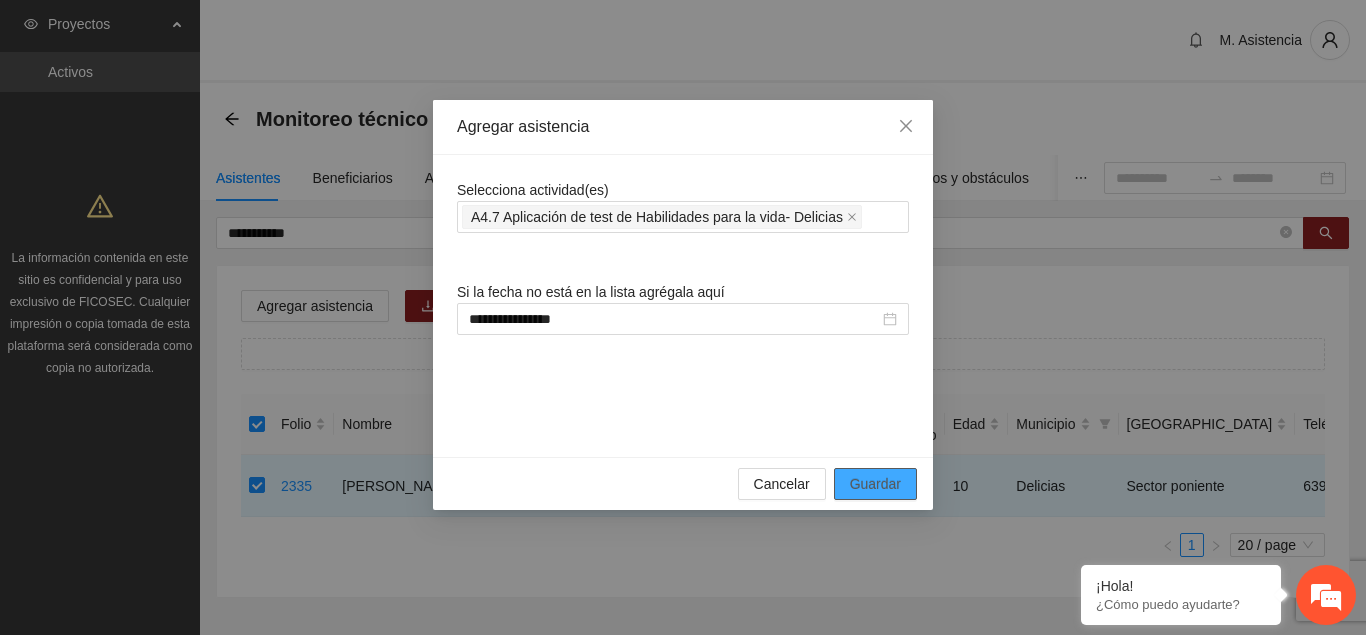 click on "Guardar" at bounding box center [875, 484] 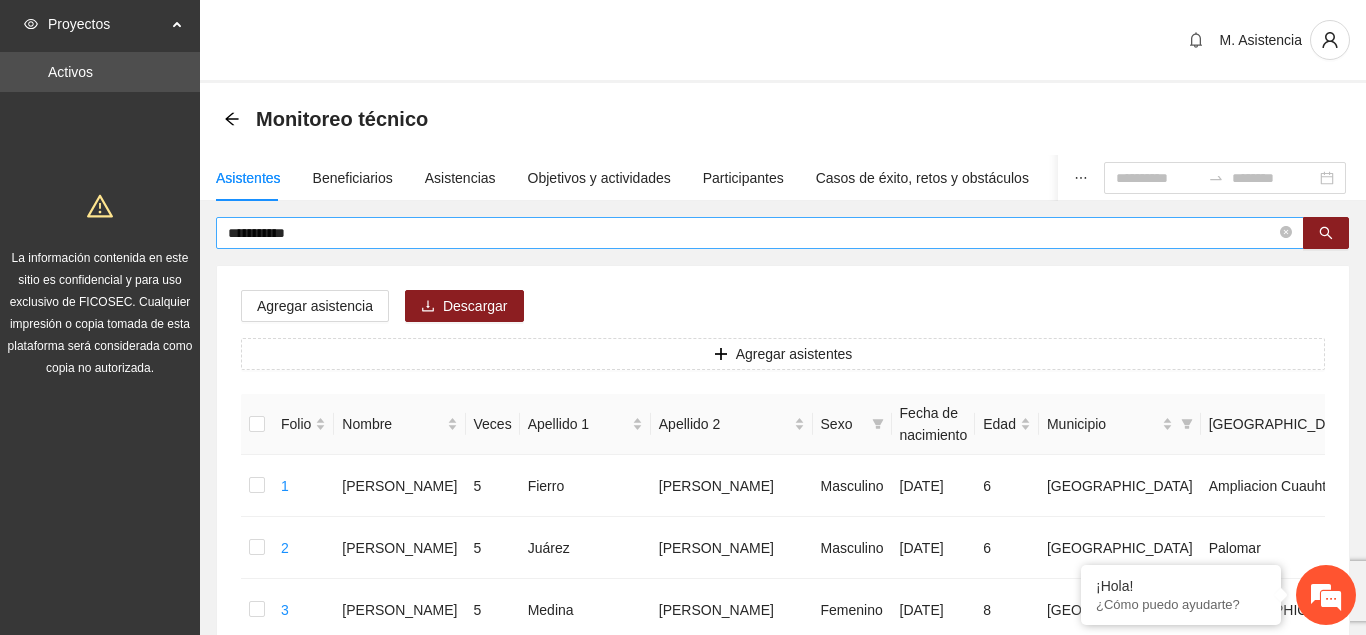 click on "**********" at bounding box center (752, 233) 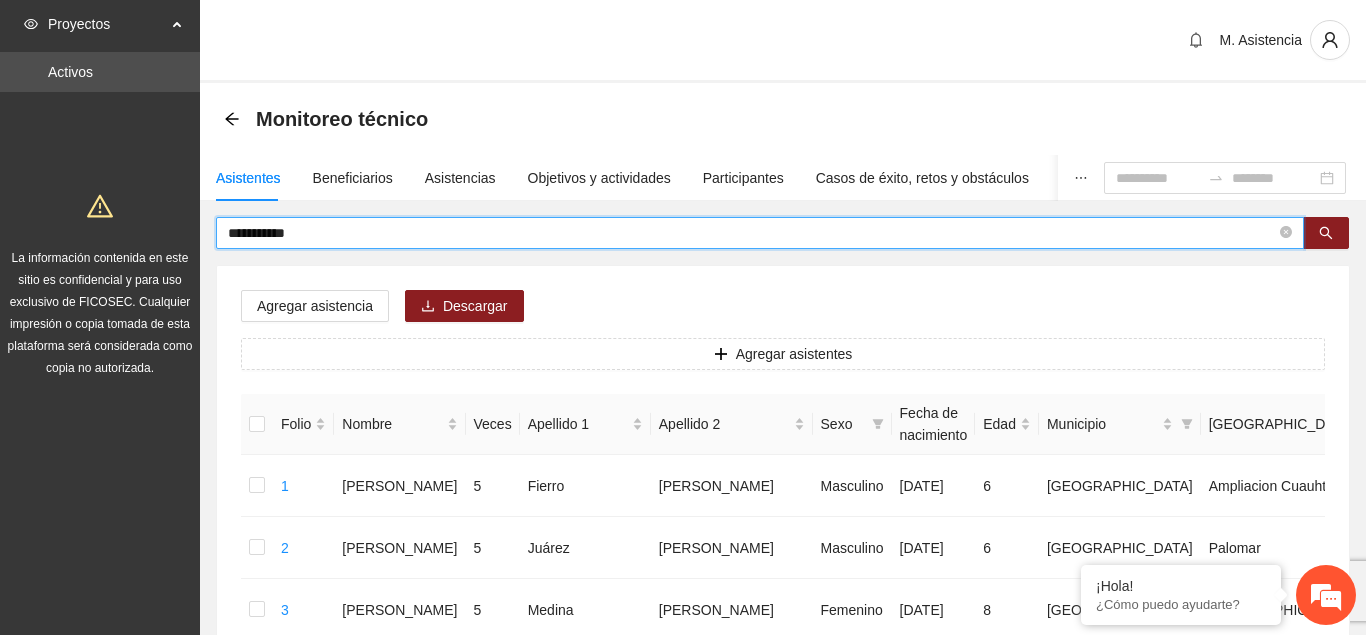 drag, startPoint x: 320, startPoint y: 230, endPoint x: 144, endPoint y: 236, distance: 176.10225 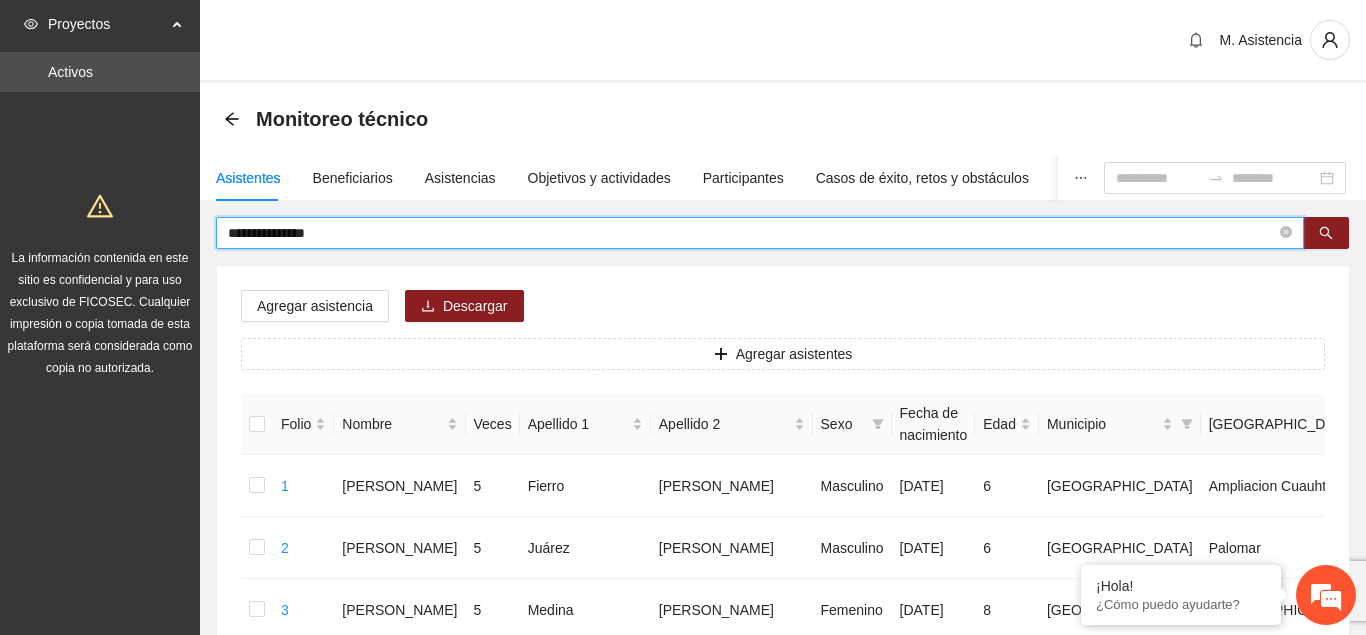 type on "**********" 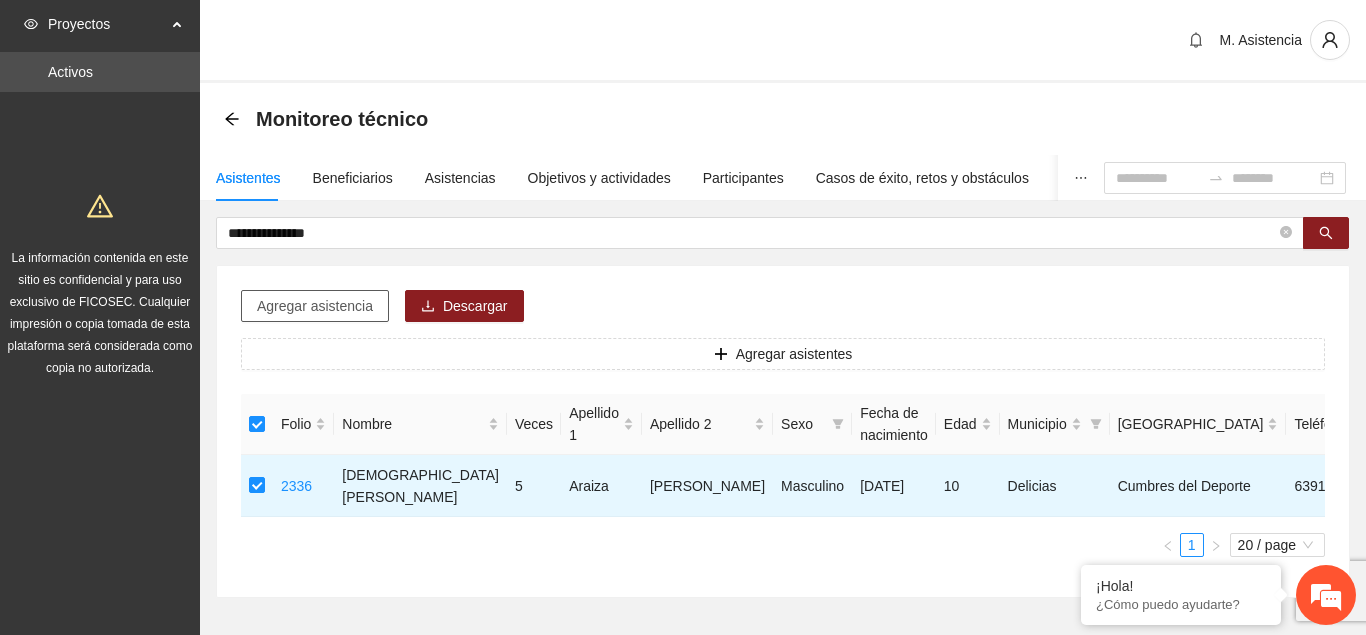 click on "Agregar asistencia" at bounding box center (315, 306) 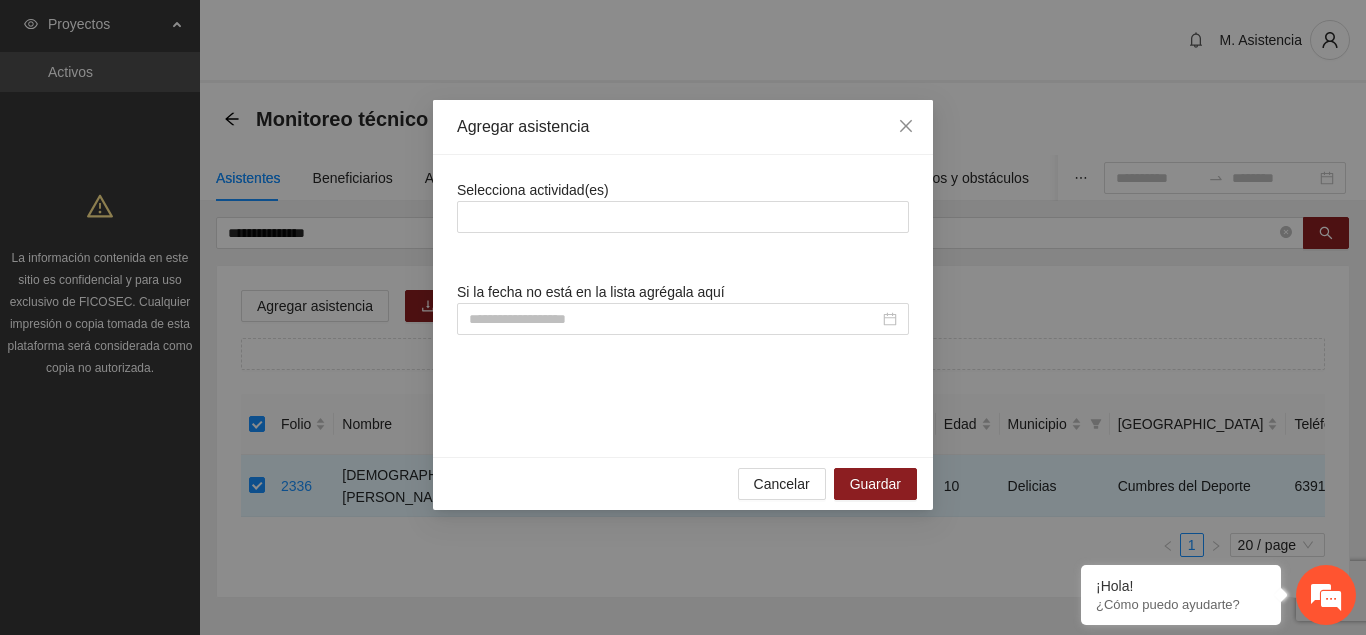 click on "Selecciona actividad(es)   Si la fecha no está en la lista agrégala aquí" at bounding box center (683, 306) 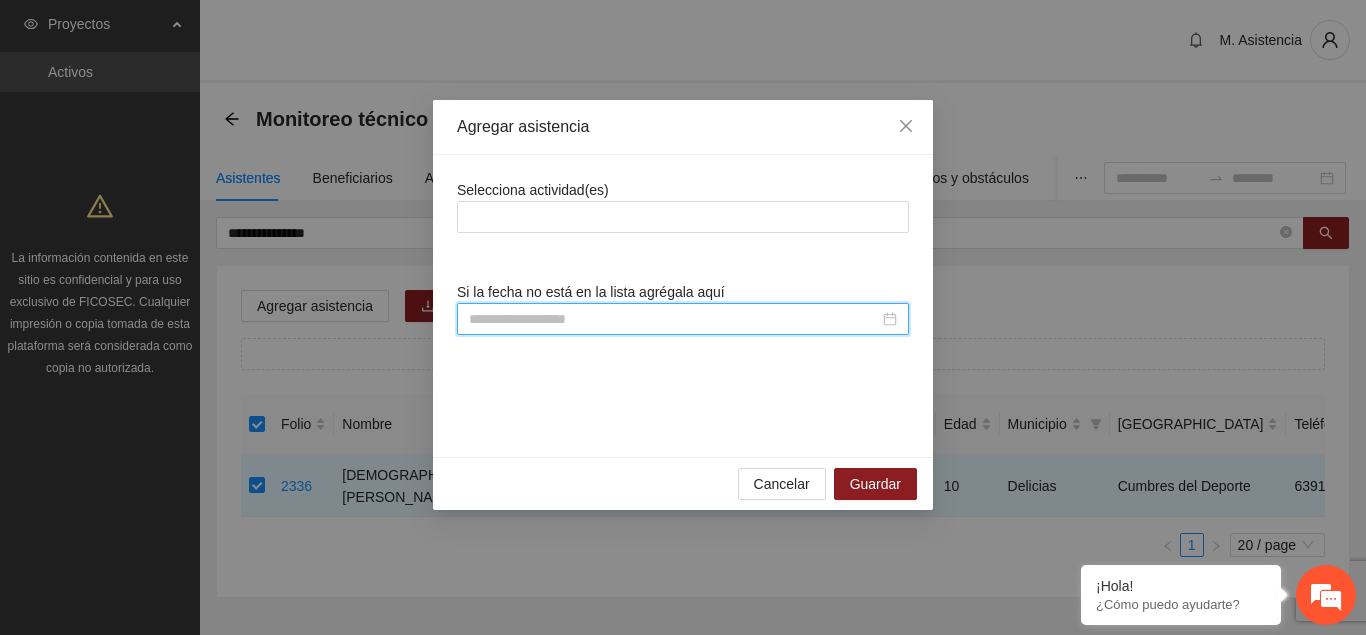 click at bounding box center [674, 319] 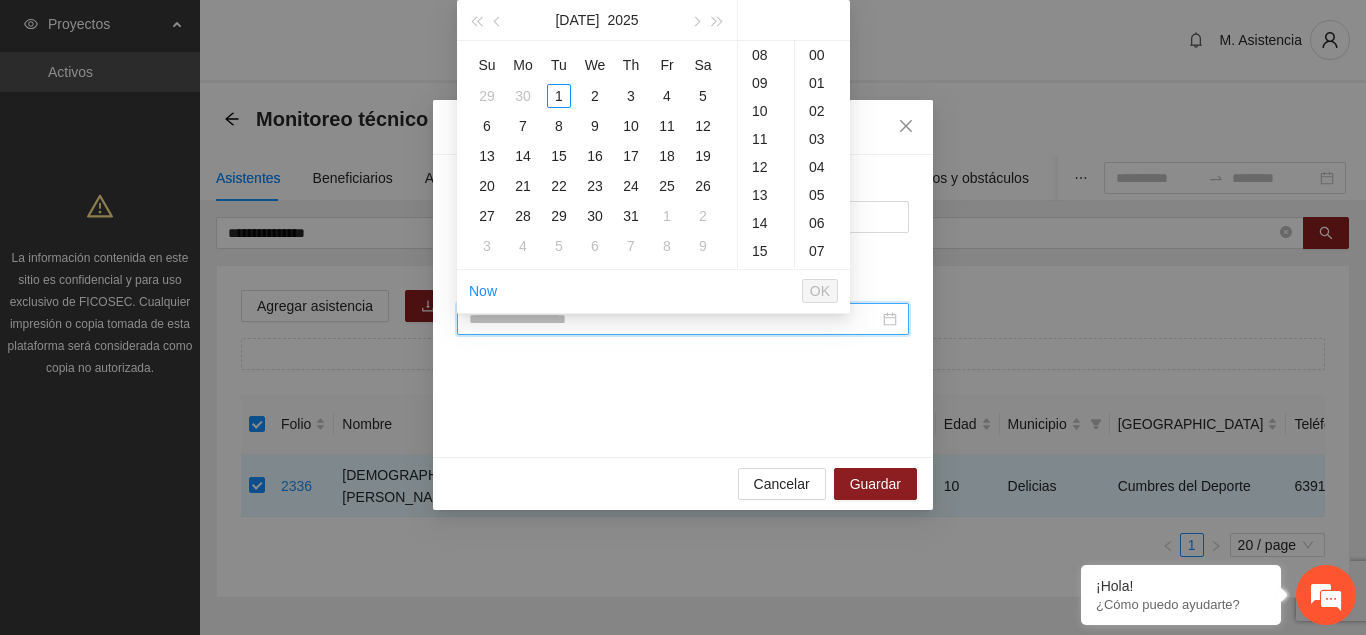 paste on "**********" 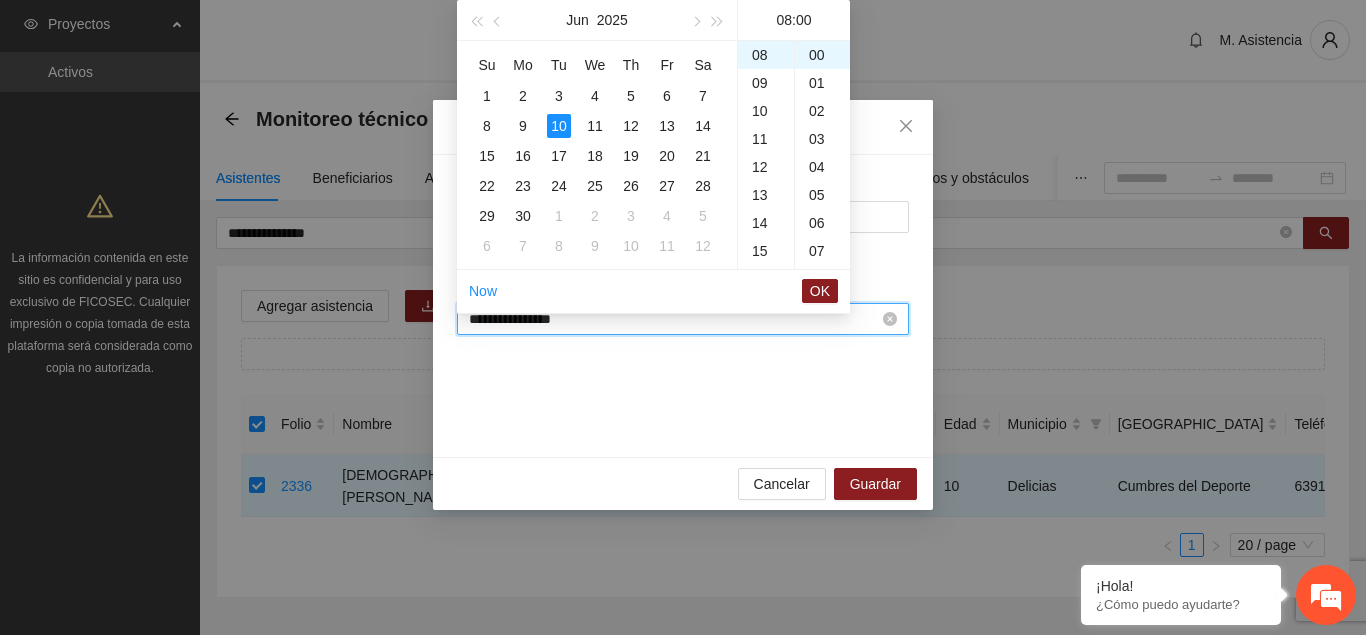 scroll, scrollTop: 224, scrollLeft: 0, axis: vertical 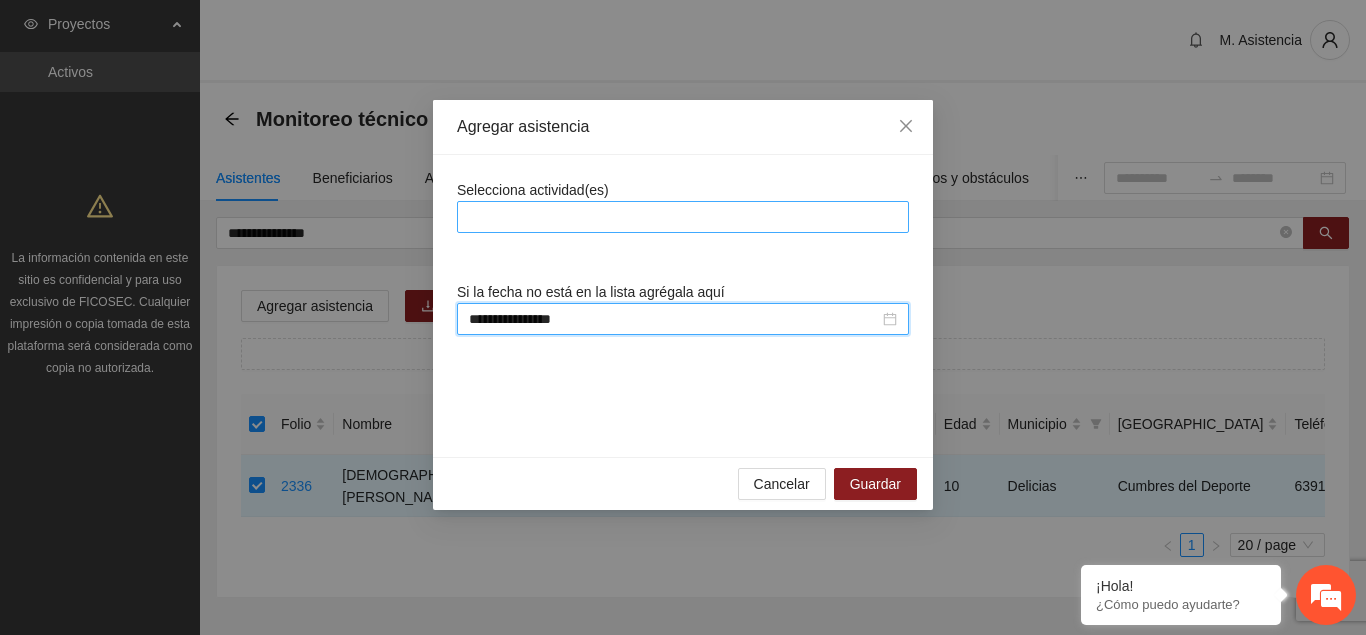 click at bounding box center (683, 217) 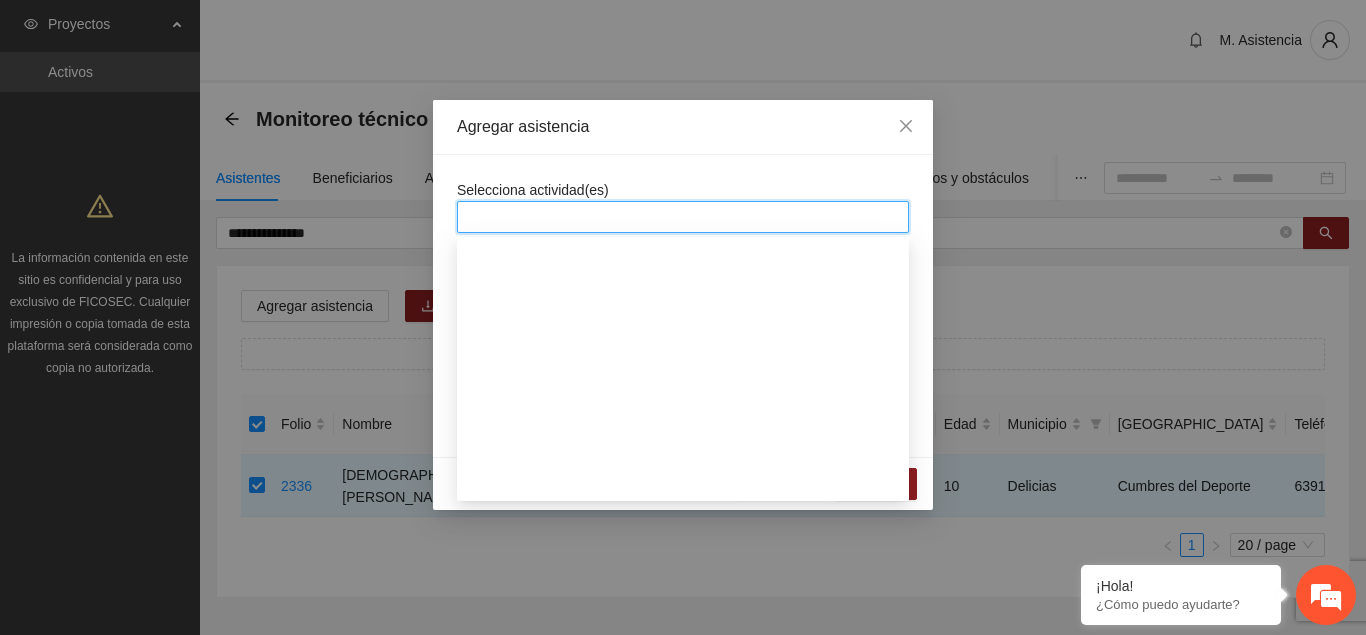 scroll, scrollTop: 1326, scrollLeft: 0, axis: vertical 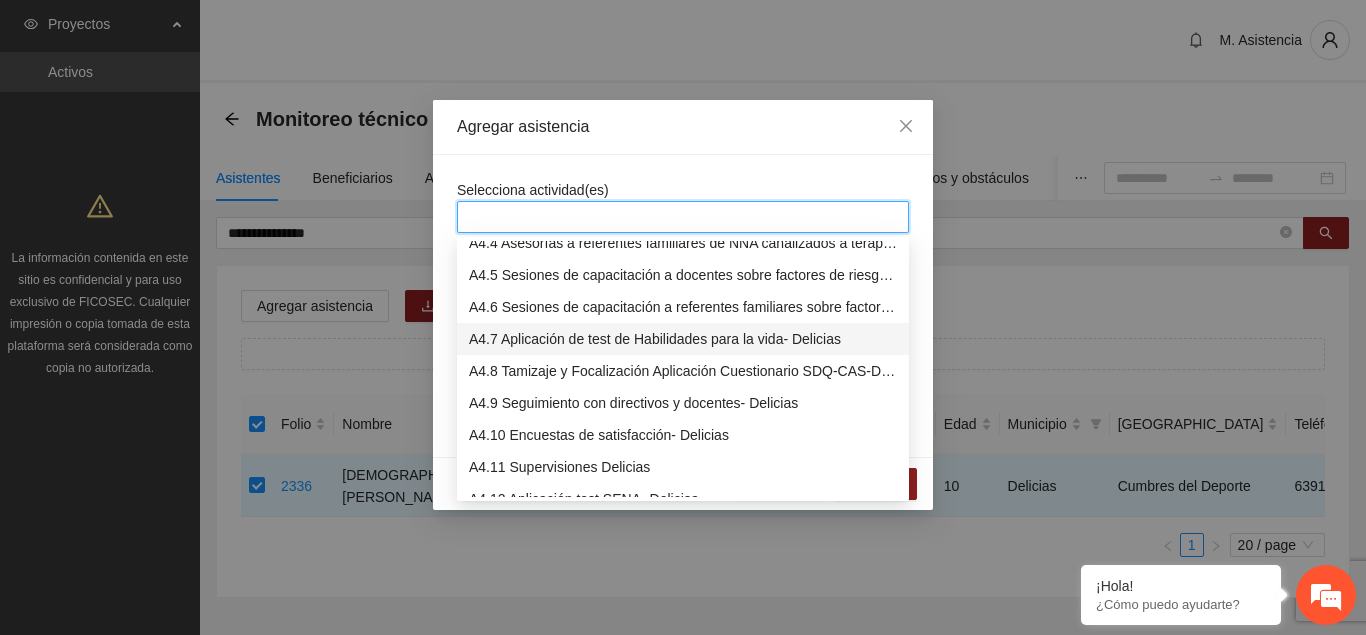 click on "A4.7 Aplicación de test de Habilidades para la vida- Delicias" at bounding box center [683, 339] 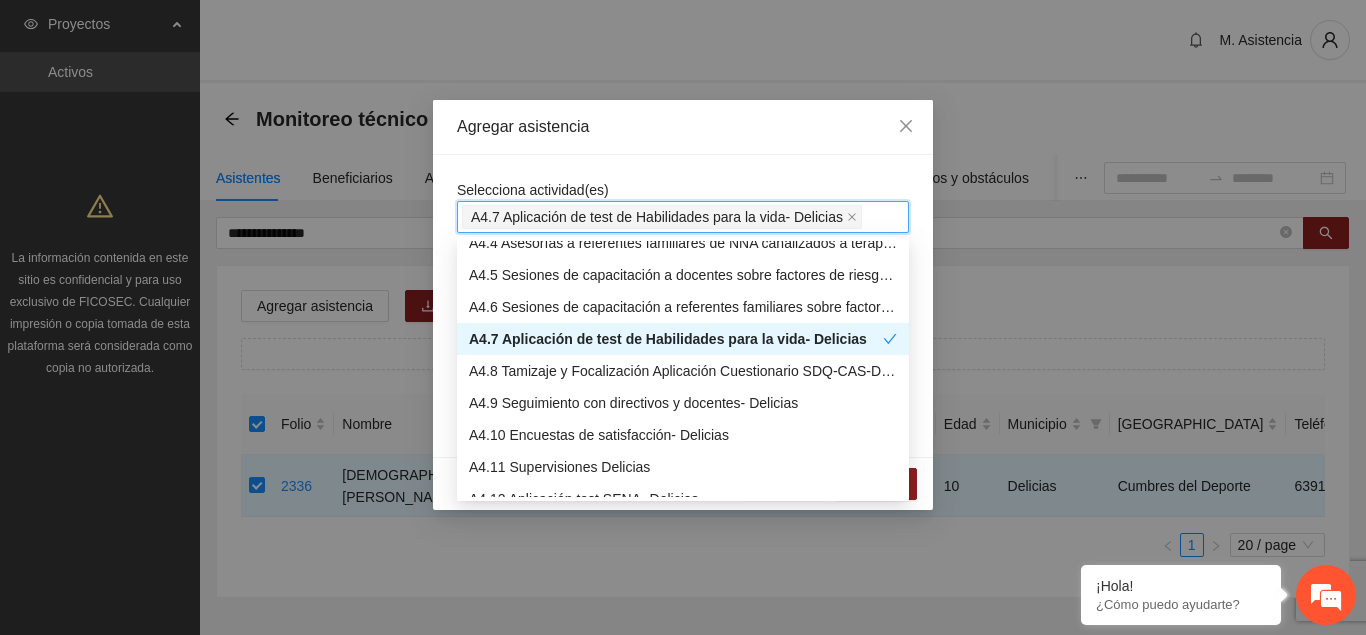 drag, startPoint x: 685, startPoint y: 173, endPoint x: 713, endPoint y: 216, distance: 51.312767 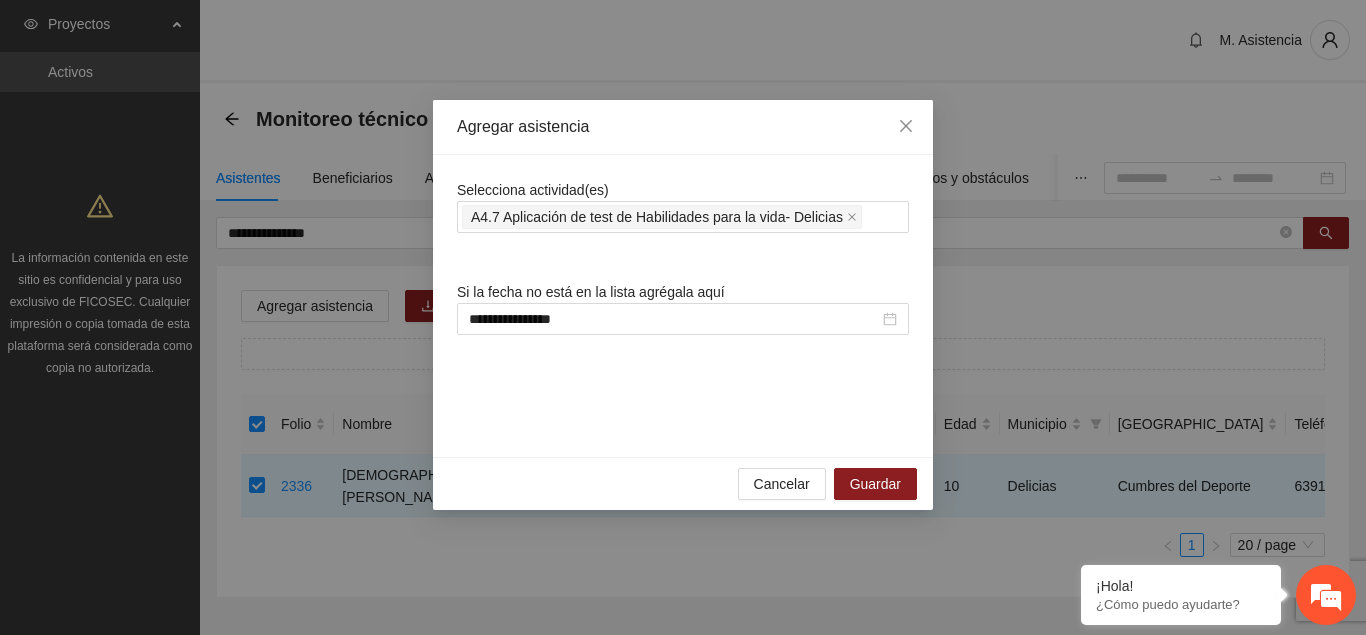 scroll, scrollTop: 0, scrollLeft: 0, axis: both 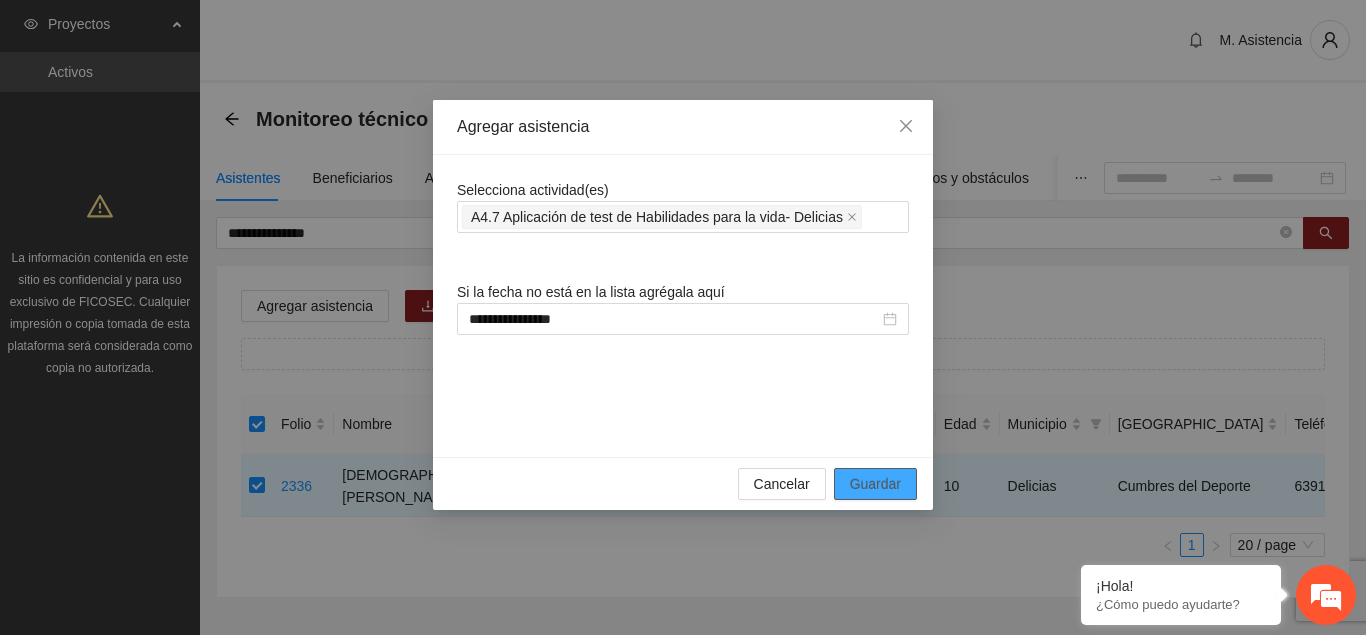 click on "Guardar" at bounding box center [875, 484] 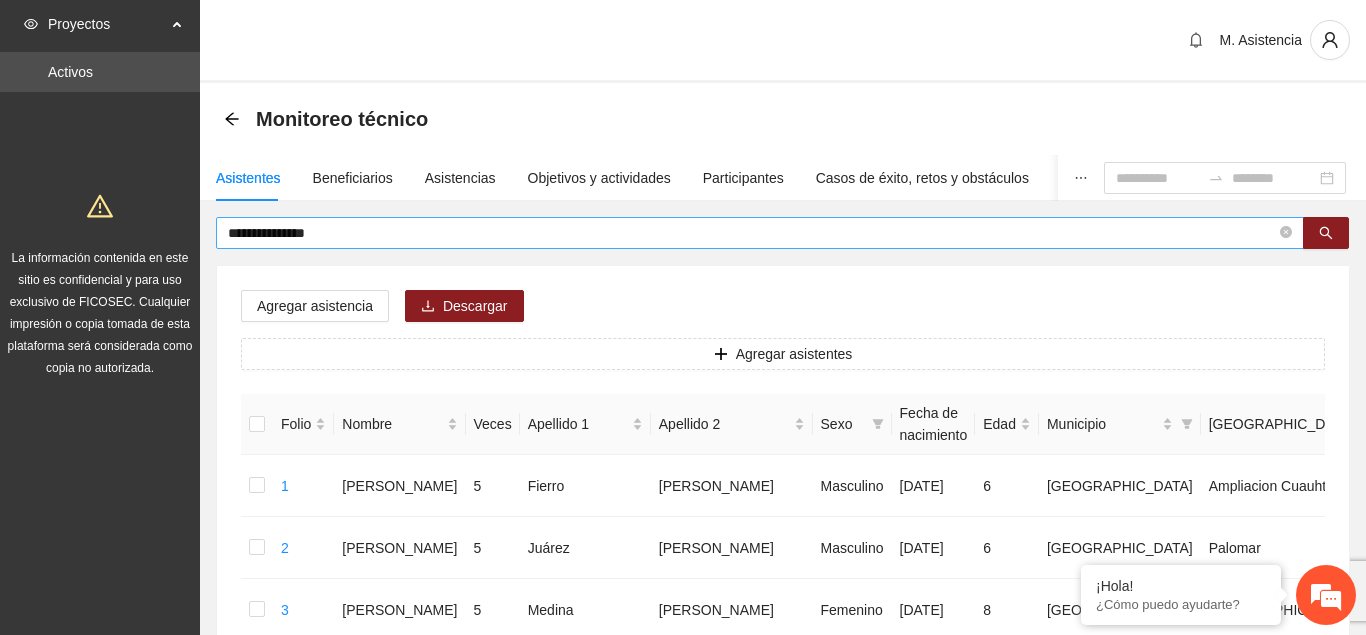 click on "**********" at bounding box center [752, 233] 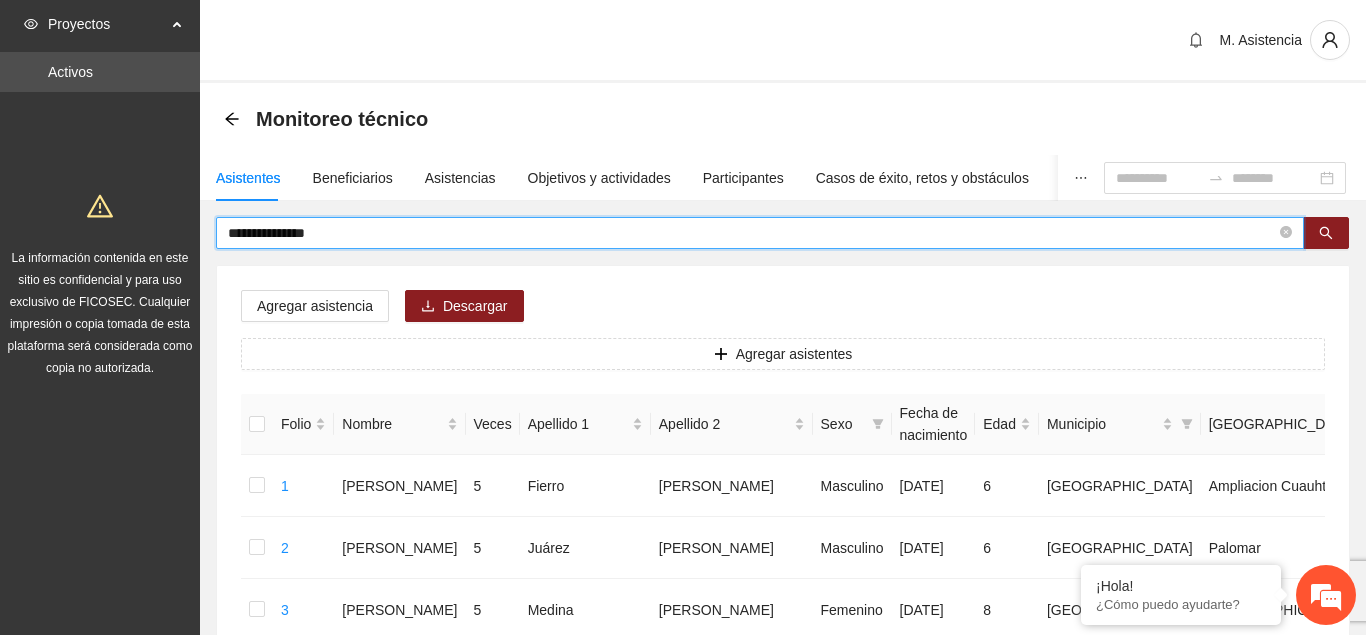 click on "**********" at bounding box center (752, 233) 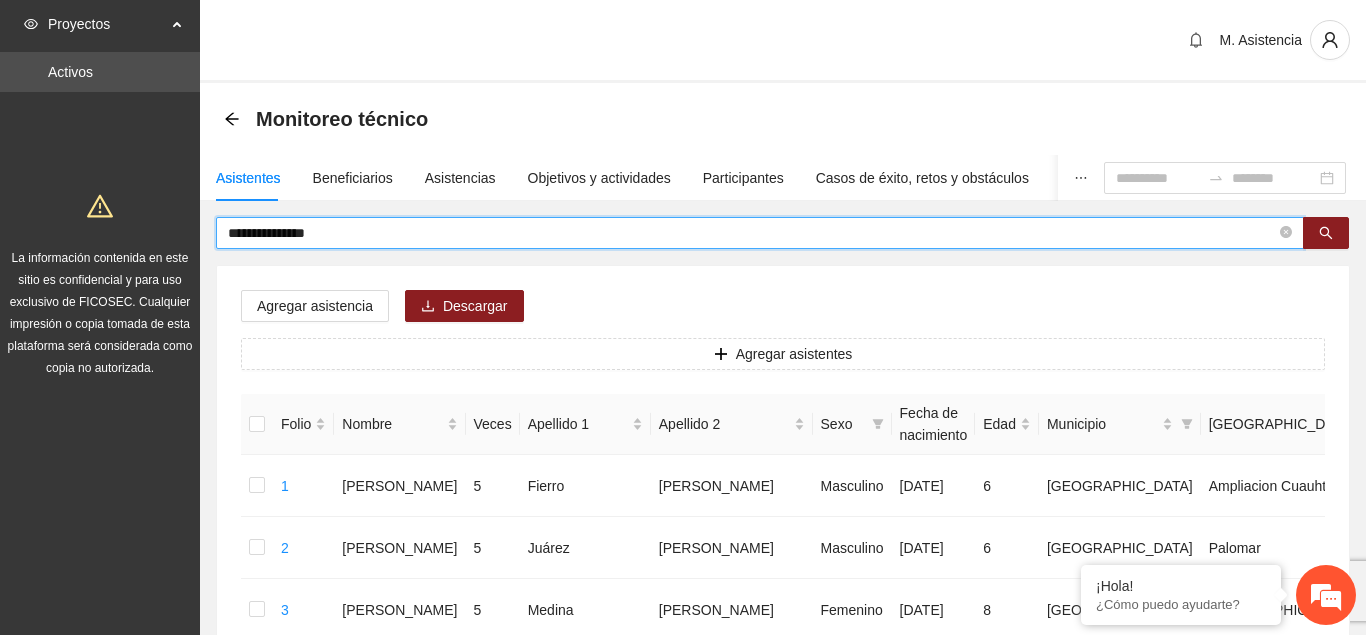 click on "**********" at bounding box center (752, 233) 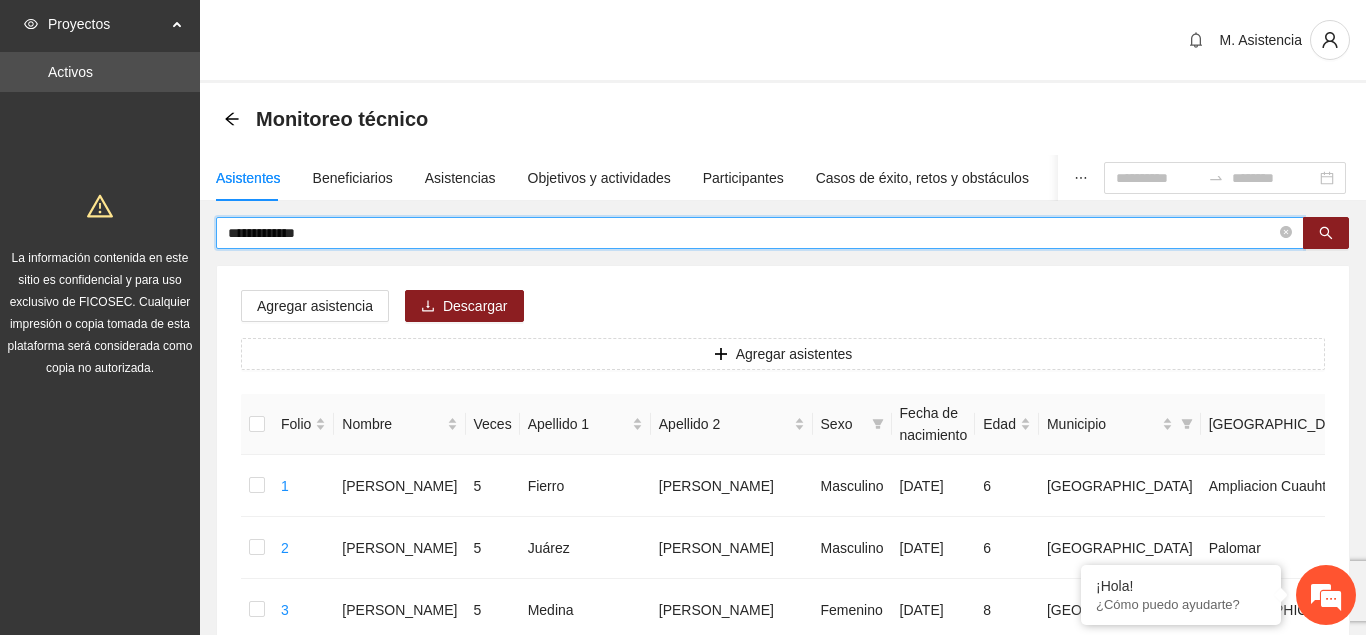 type on "**********" 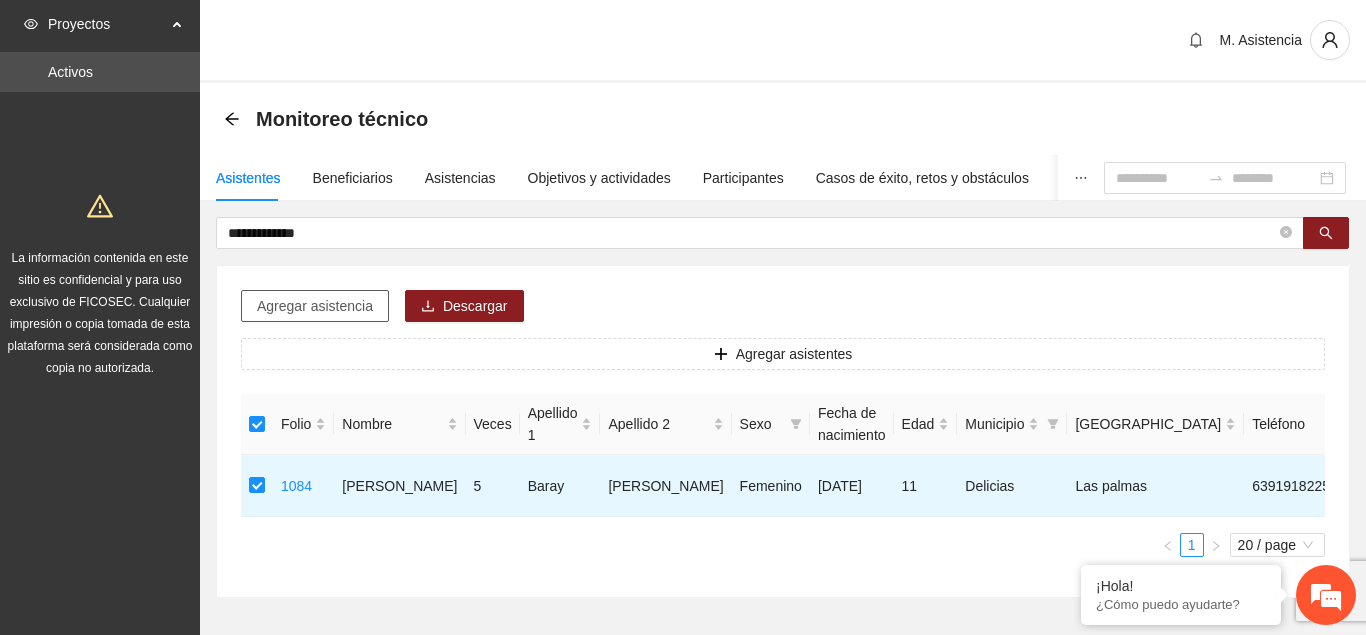 click on "Agregar asistencia" at bounding box center (315, 306) 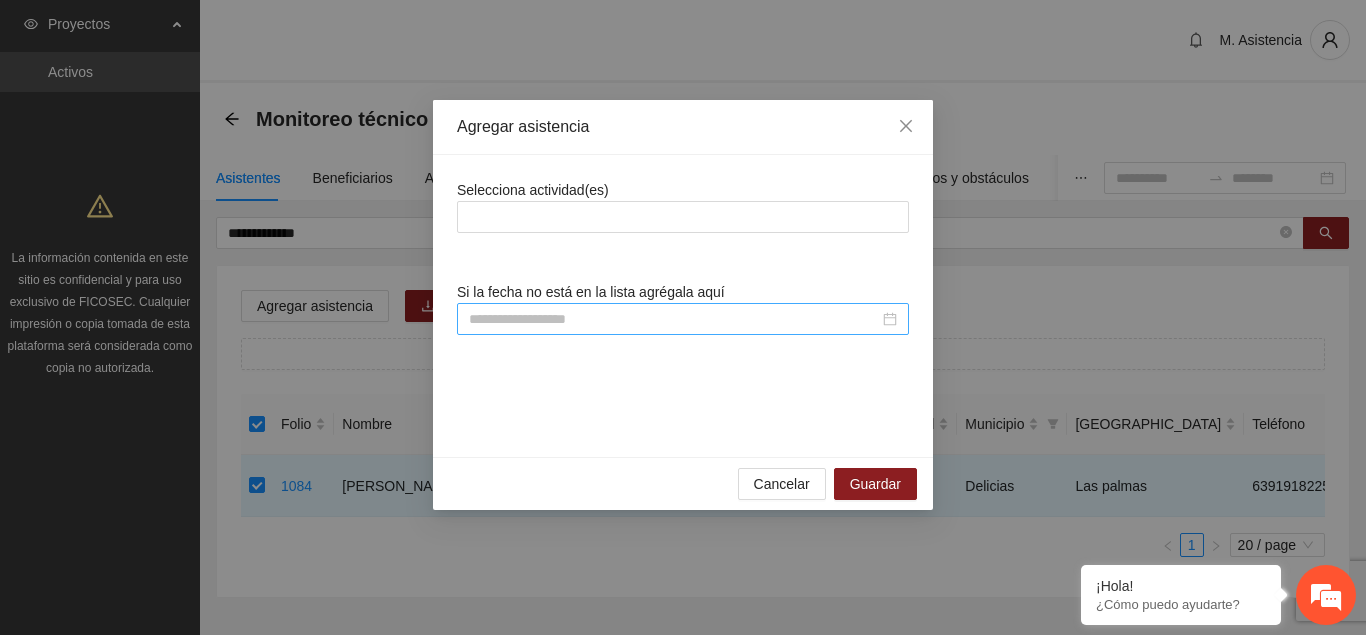 click at bounding box center [674, 319] 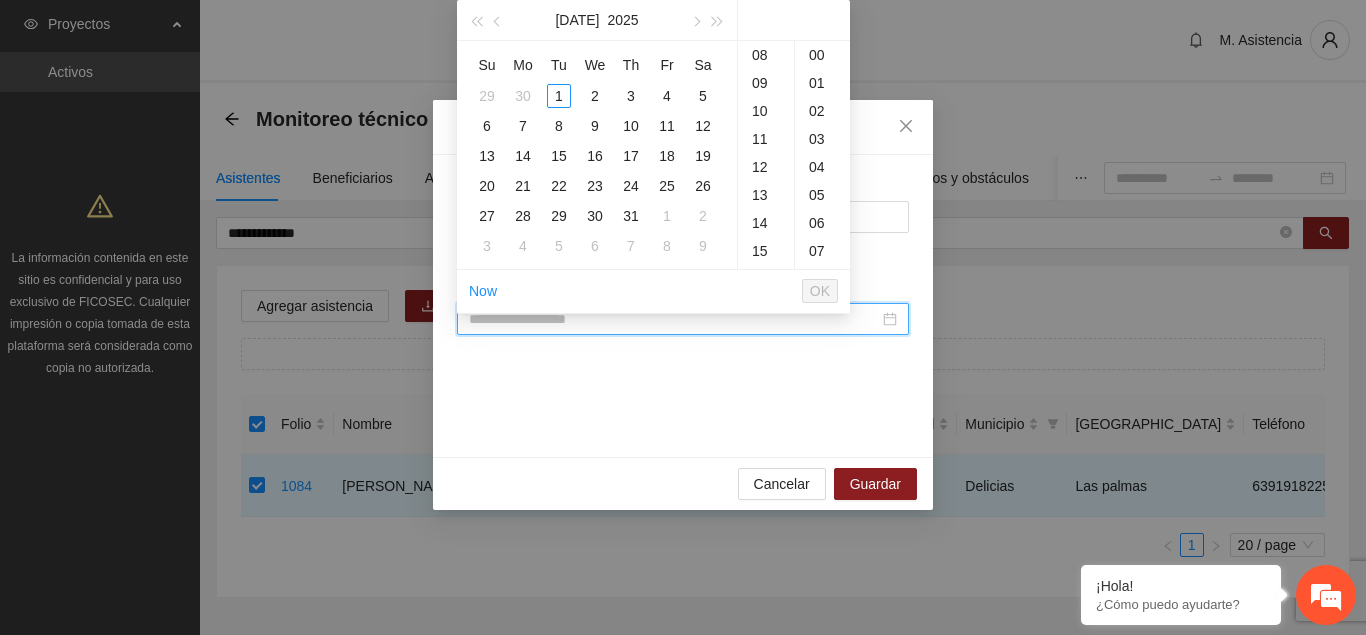 paste on "**********" 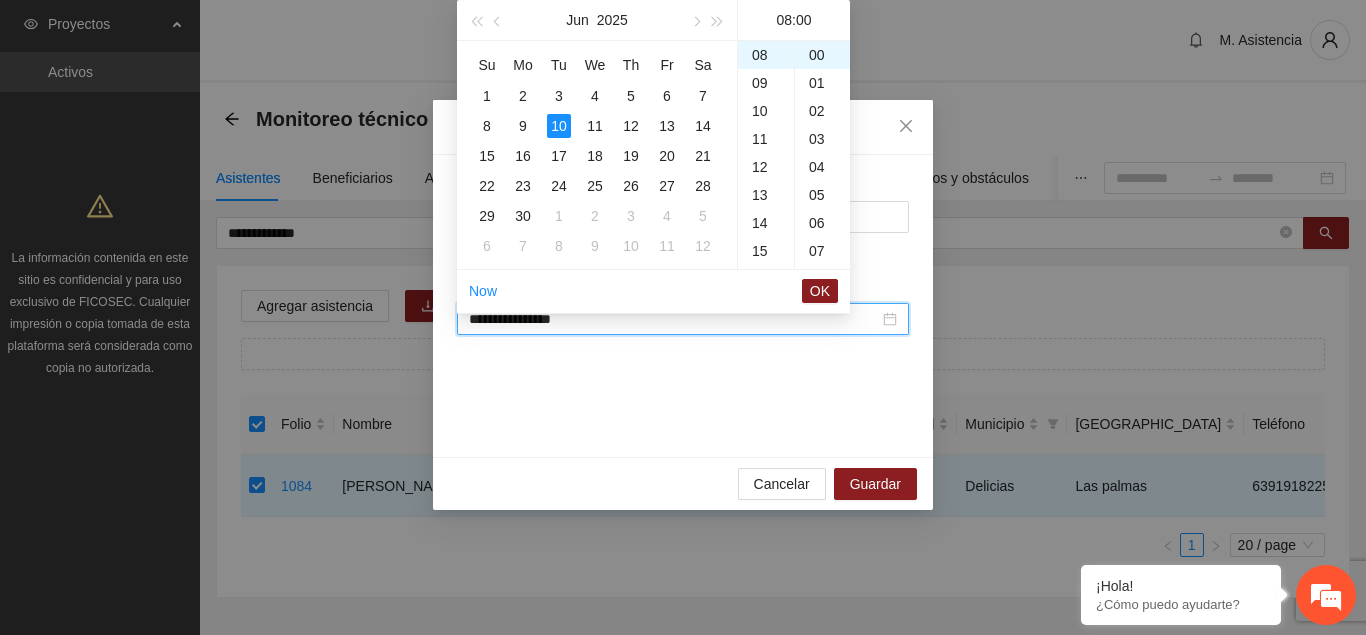 scroll, scrollTop: 224, scrollLeft: 0, axis: vertical 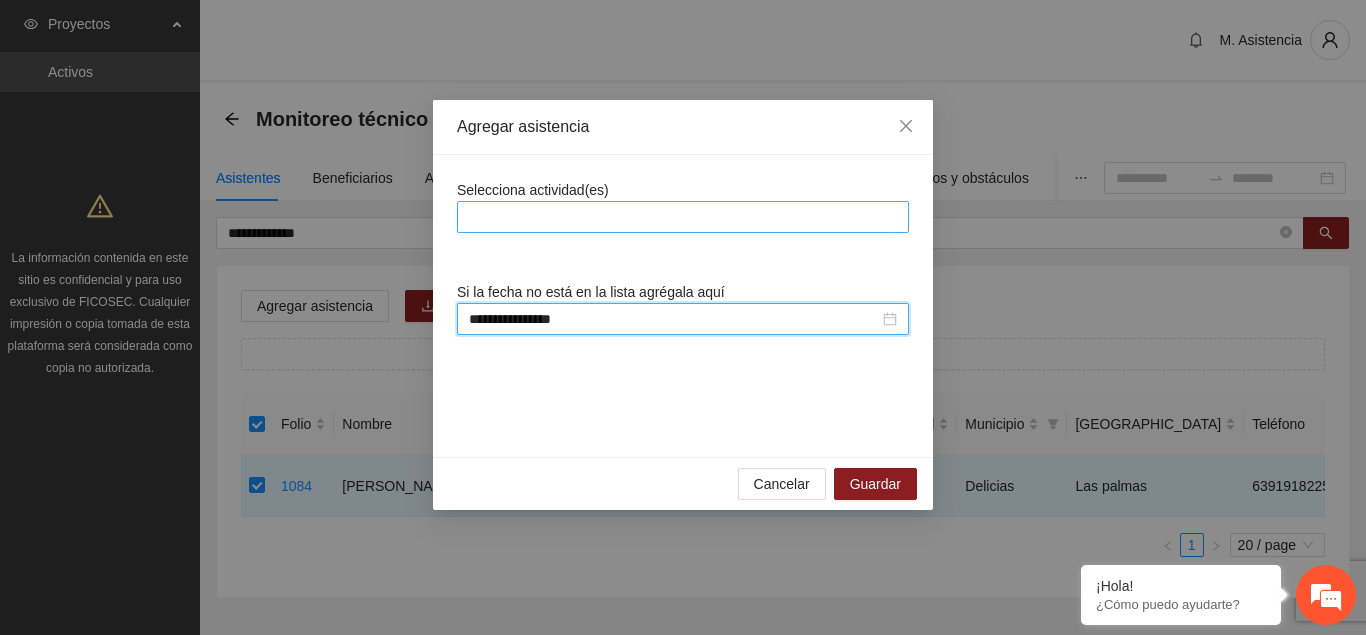 click at bounding box center [683, 217] 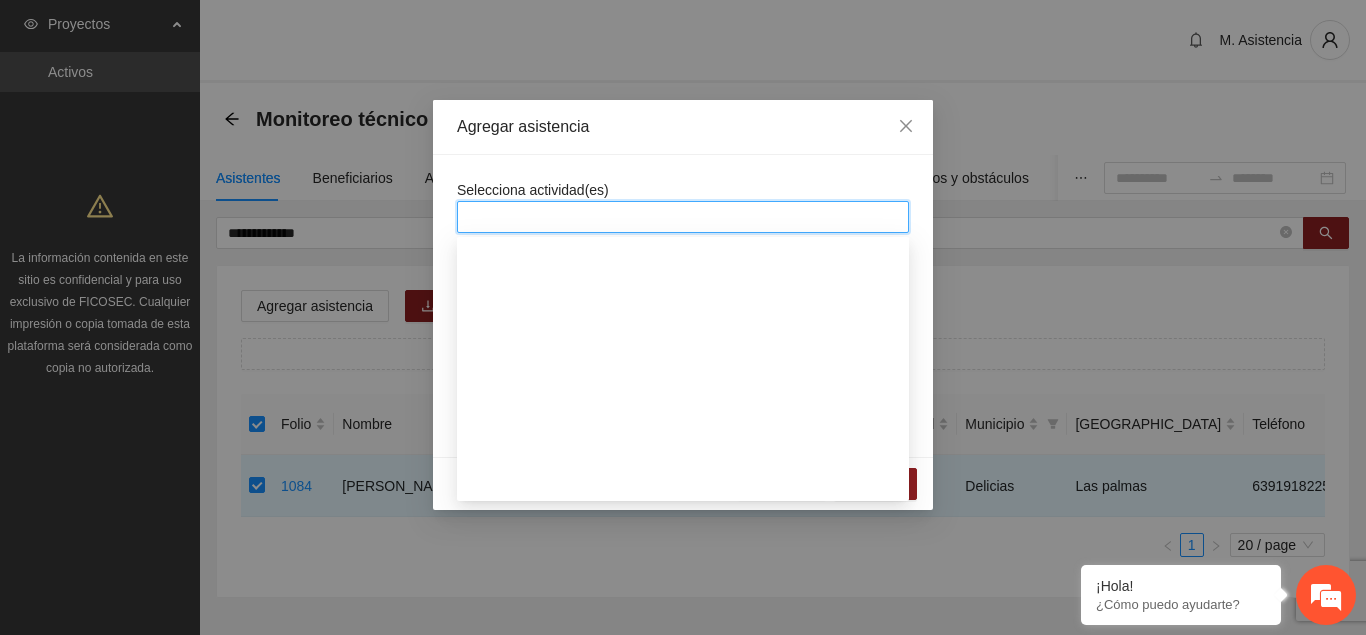 scroll, scrollTop: 1326, scrollLeft: 0, axis: vertical 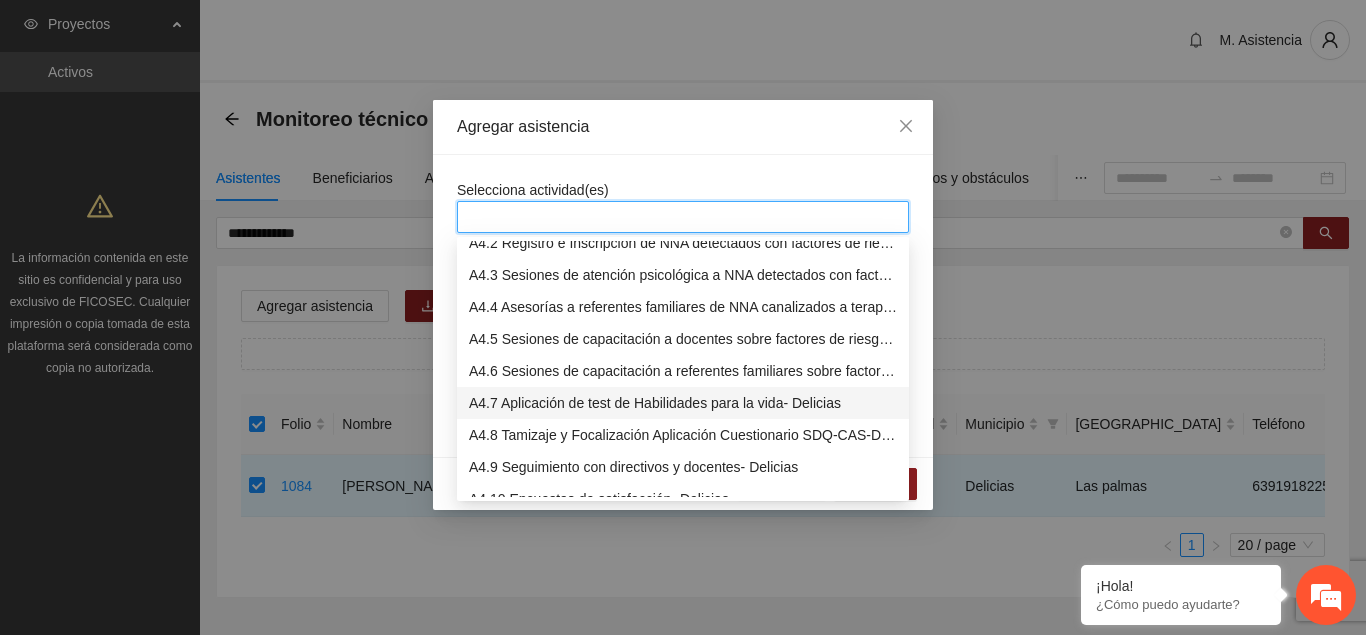 click on "A4.7 Aplicación de test de Habilidades para la vida- Delicias" at bounding box center (683, 403) 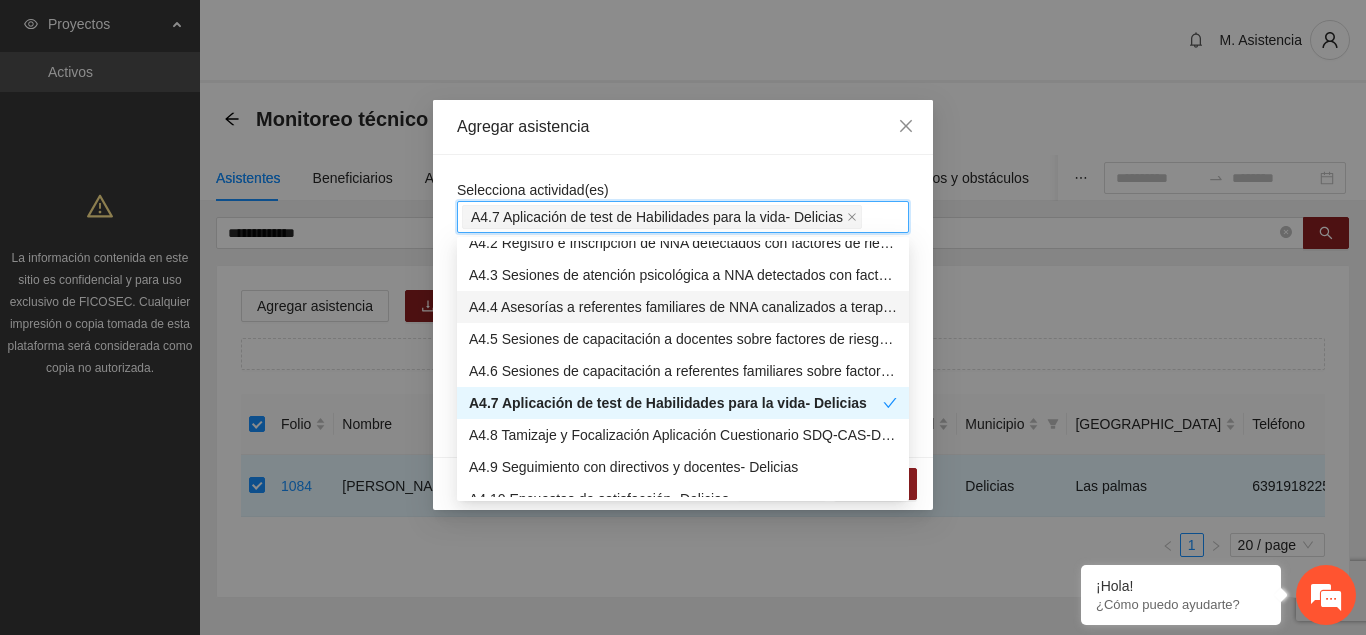 click on "Agregar asistencia" at bounding box center [683, 127] 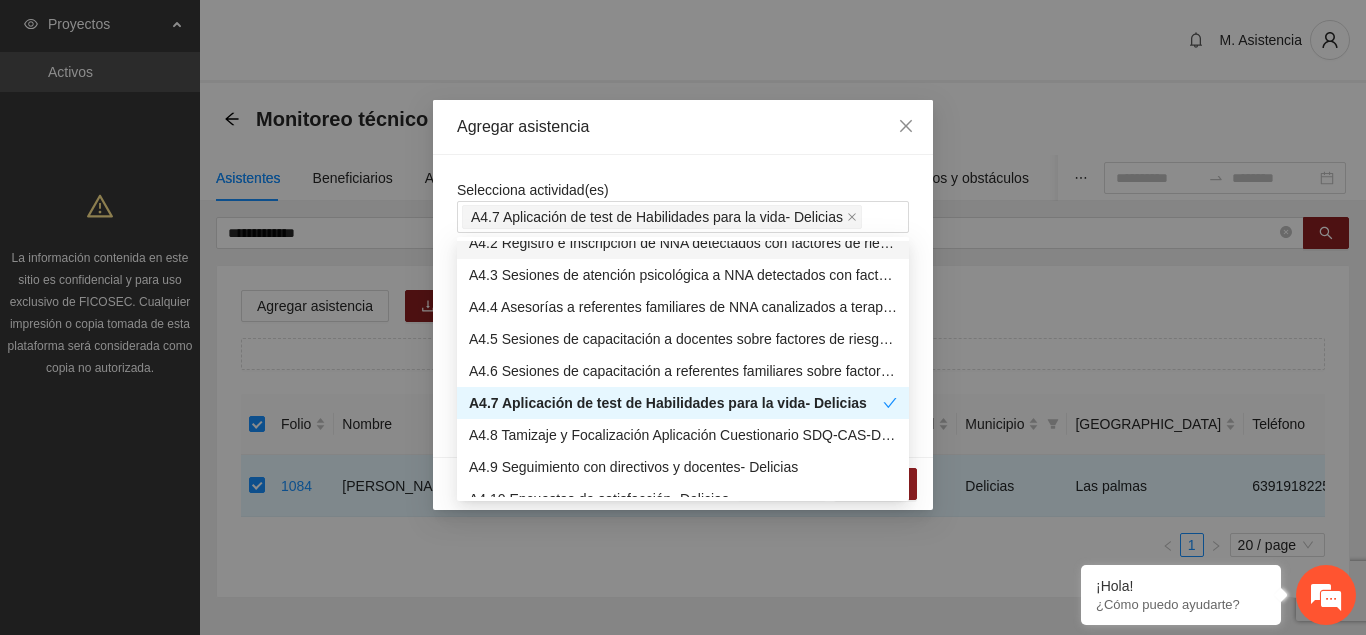scroll, scrollTop: 1326, scrollLeft: 0, axis: vertical 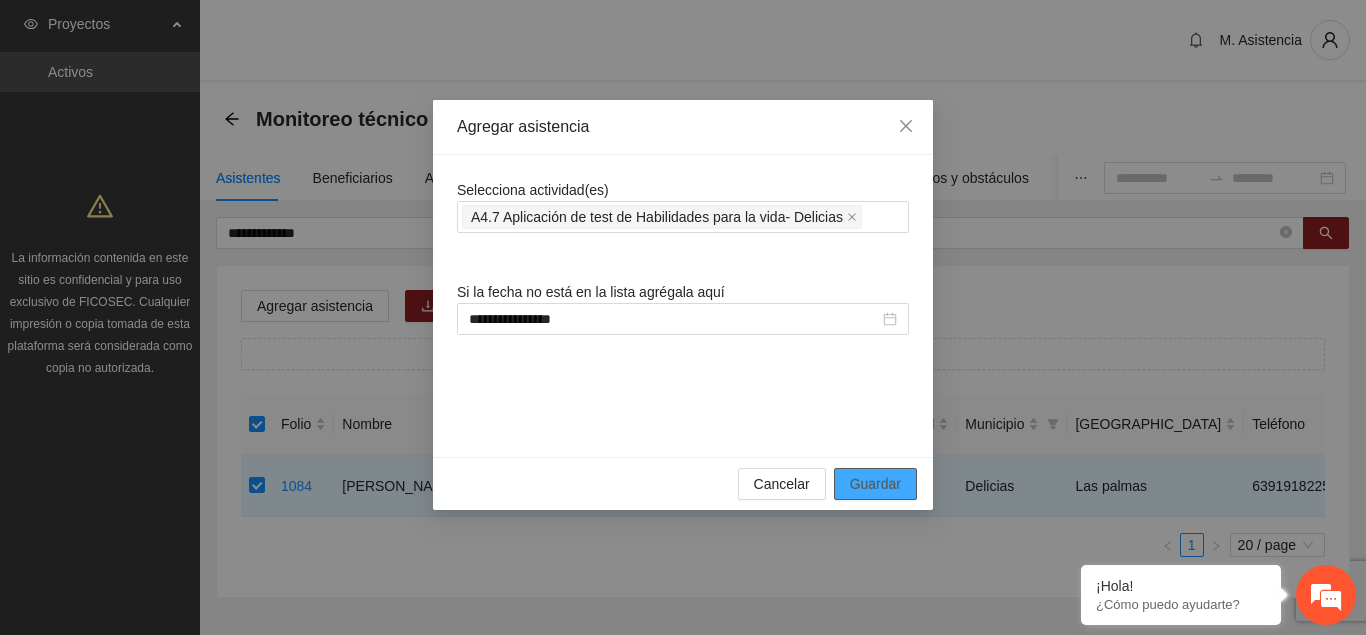 click on "Guardar" at bounding box center (875, 484) 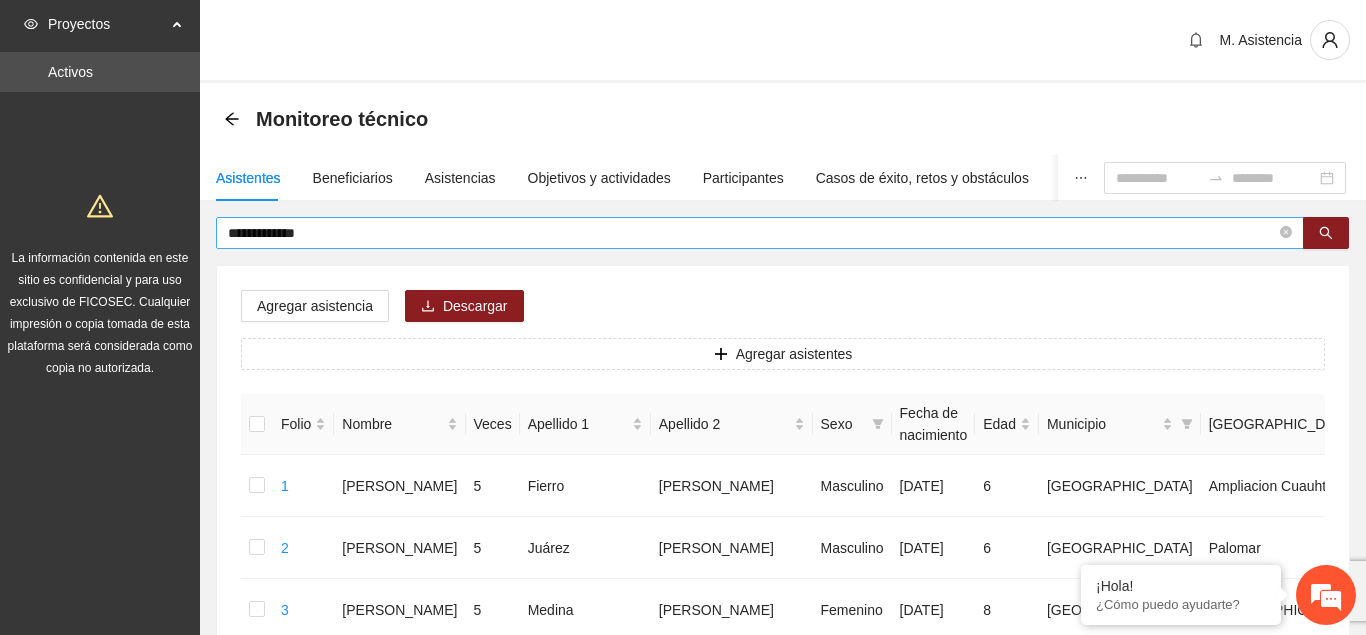 click on "**********" at bounding box center (752, 233) 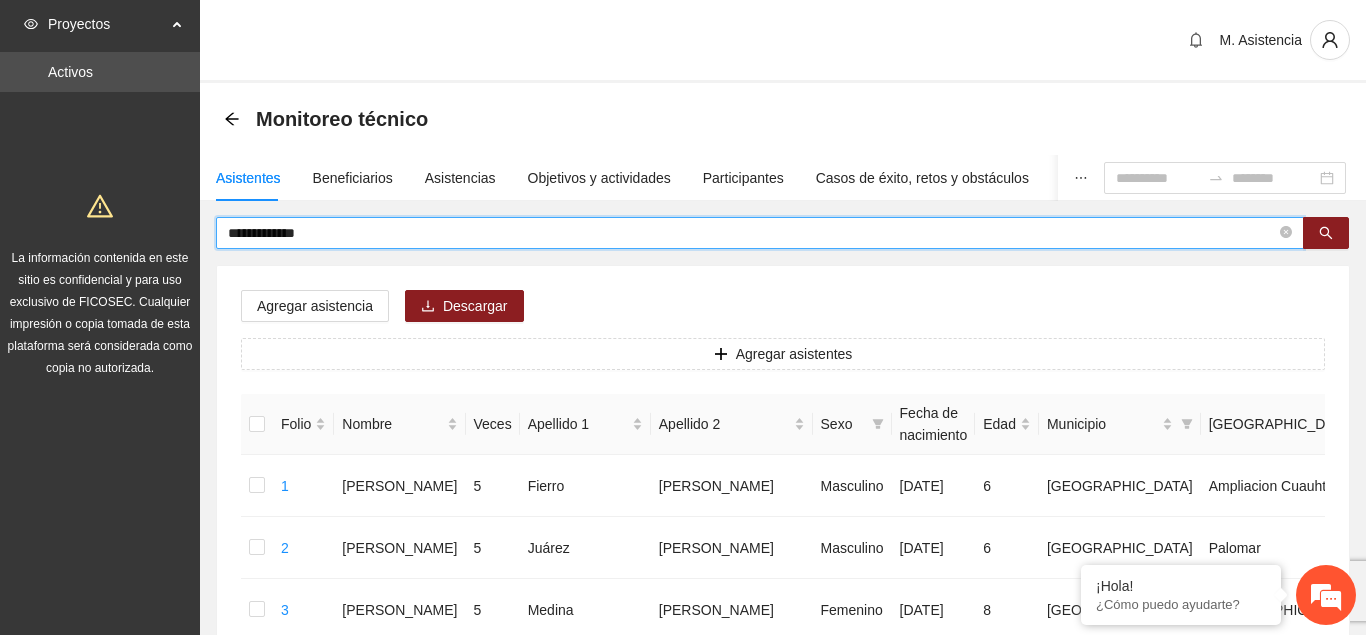 drag, startPoint x: 338, startPoint y: 240, endPoint x: 216, endPoint y: 251, distance: 122.494896 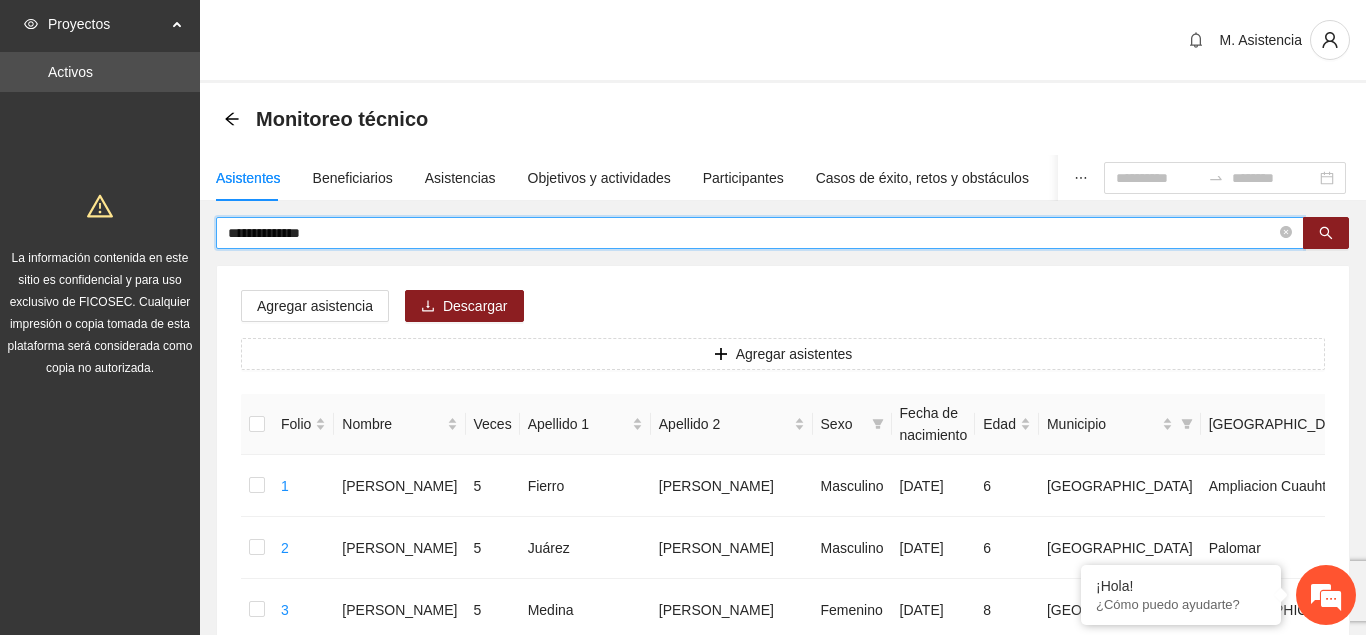 type on "**********" 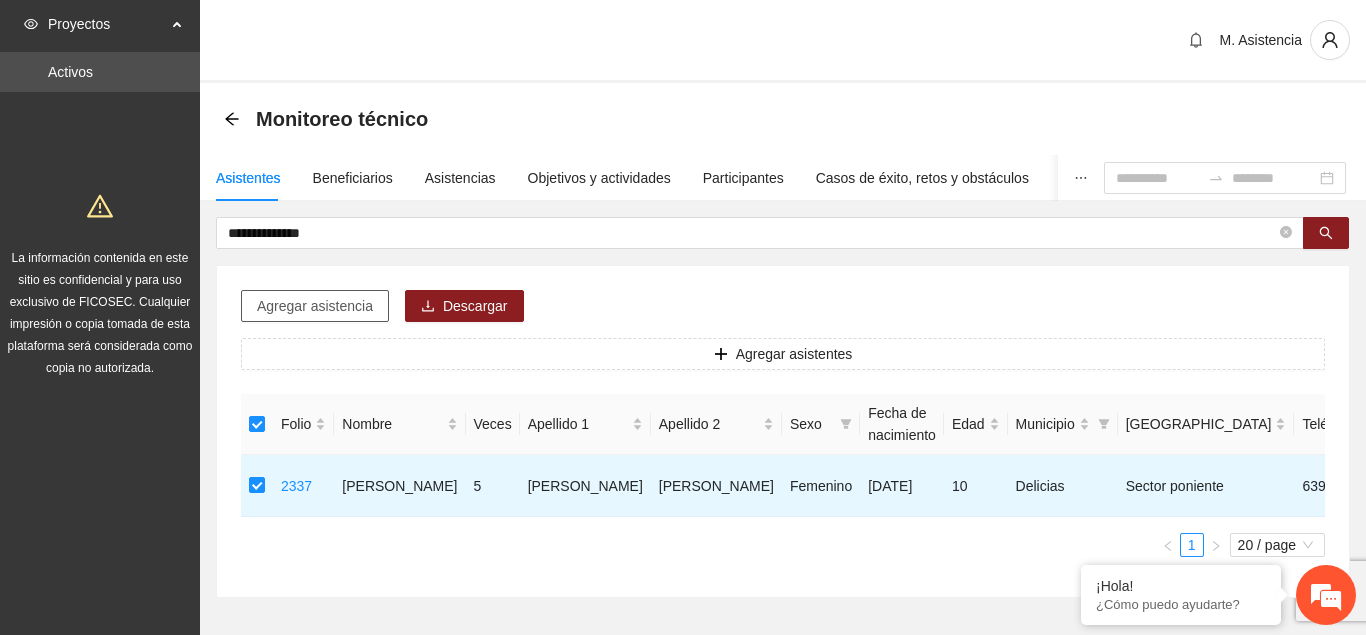 click on "Agregar asistencia" at bounding box center (315, 306) 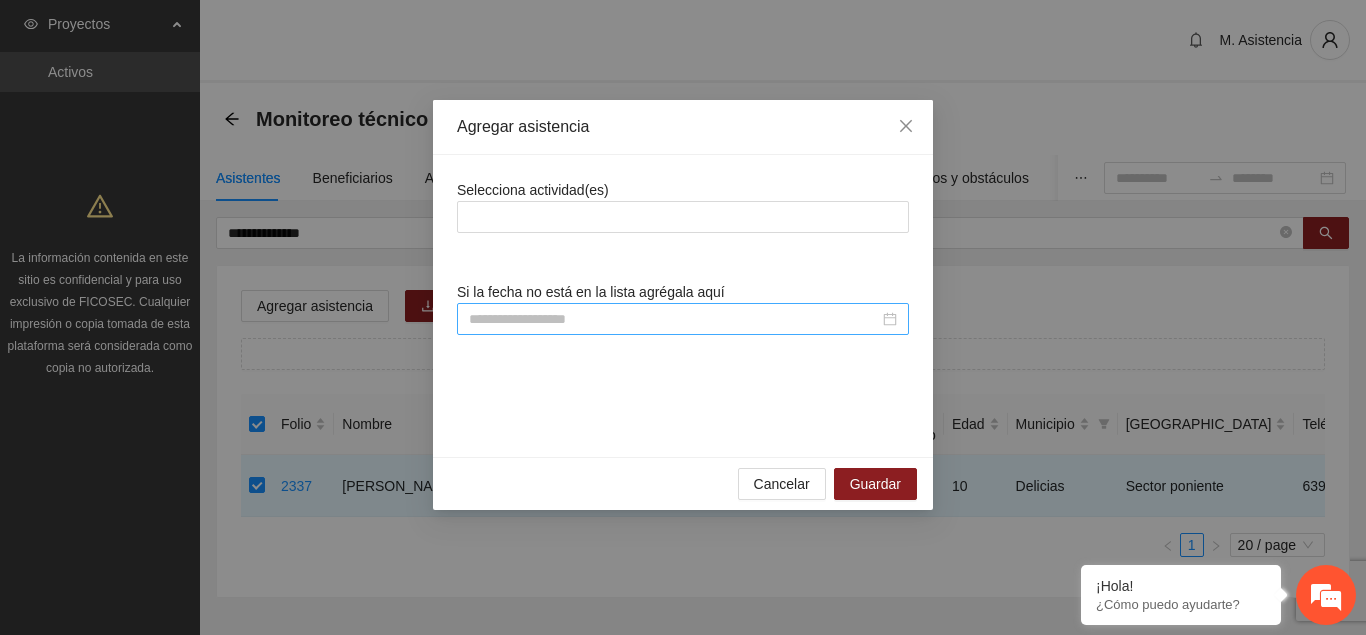 click at bounding box center (674, 319) 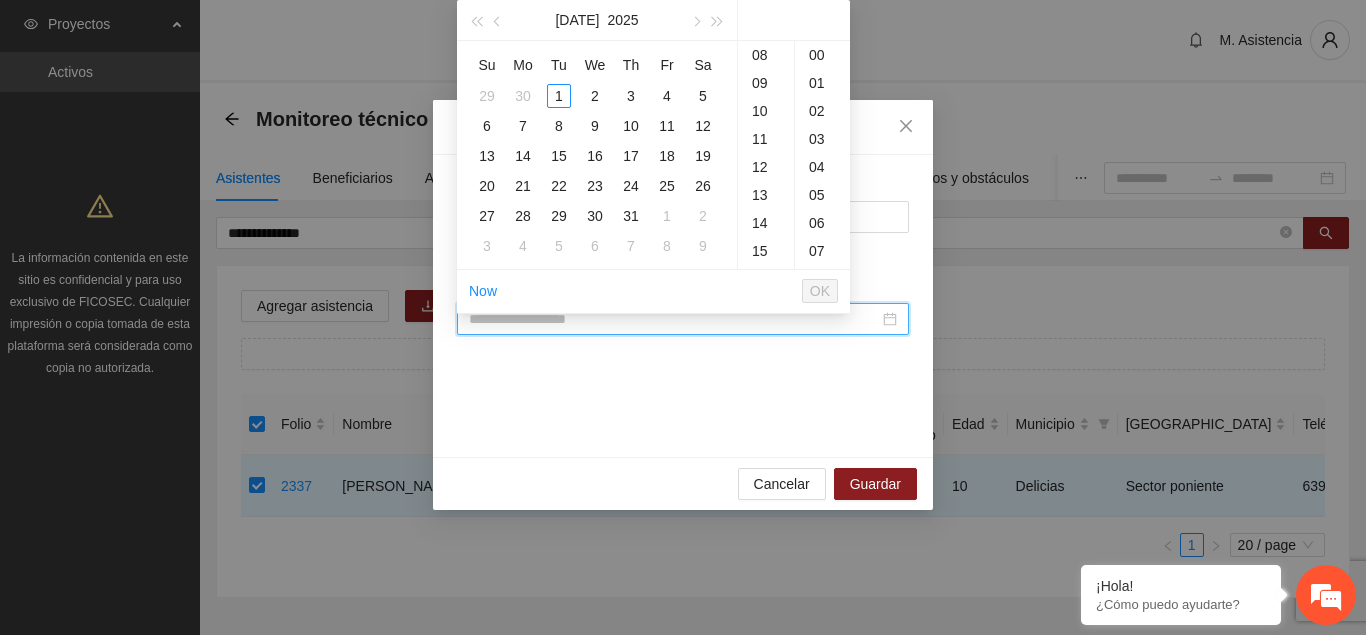 paste on "**********" 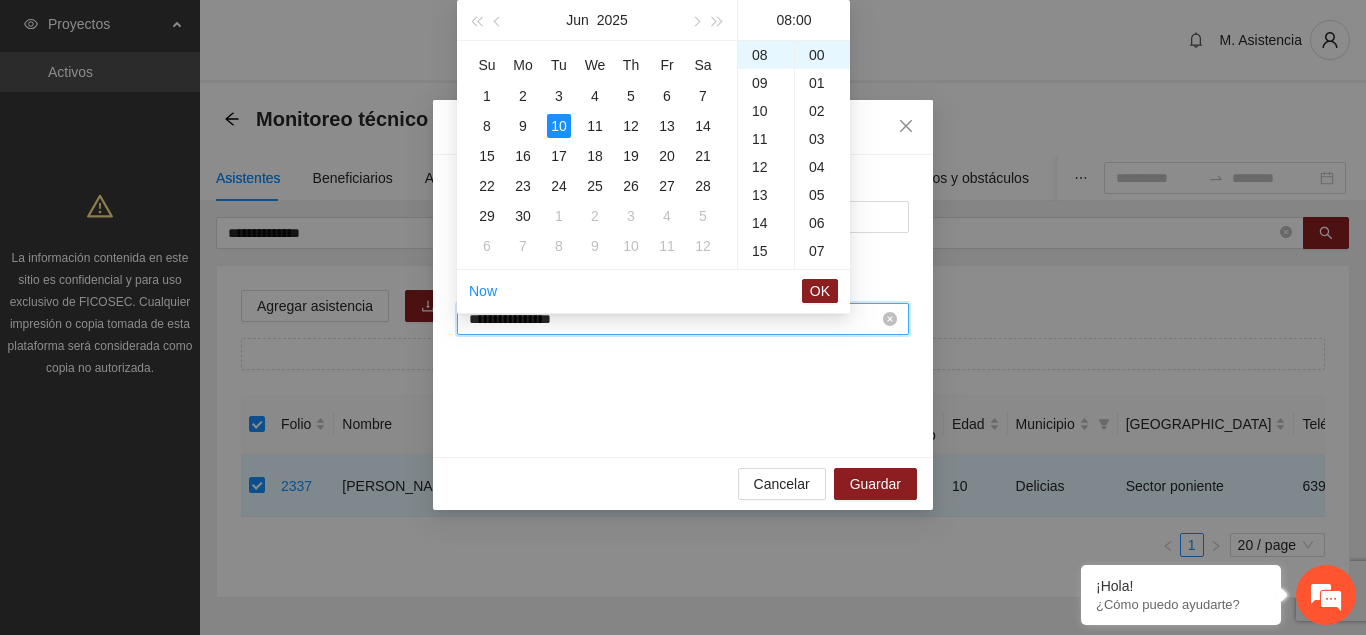 scroll, scrollTop: 224, scrollLeft: 0, axis: vertical 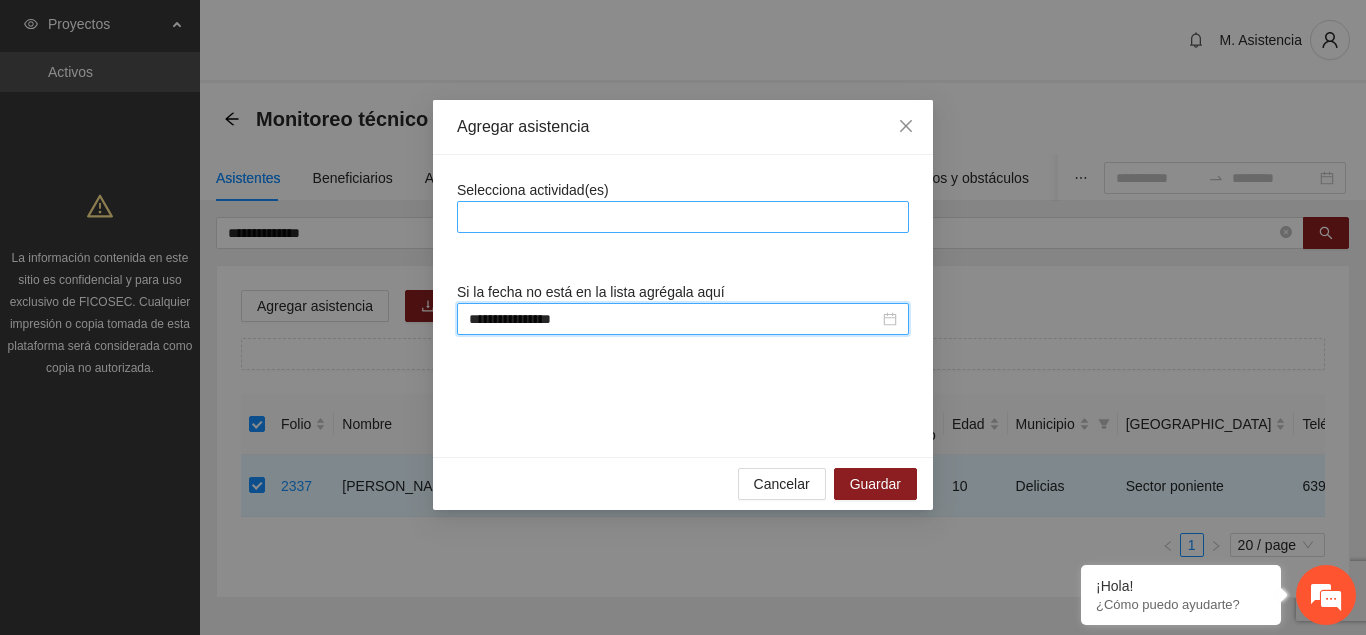 click at bounding box center (683, 217) 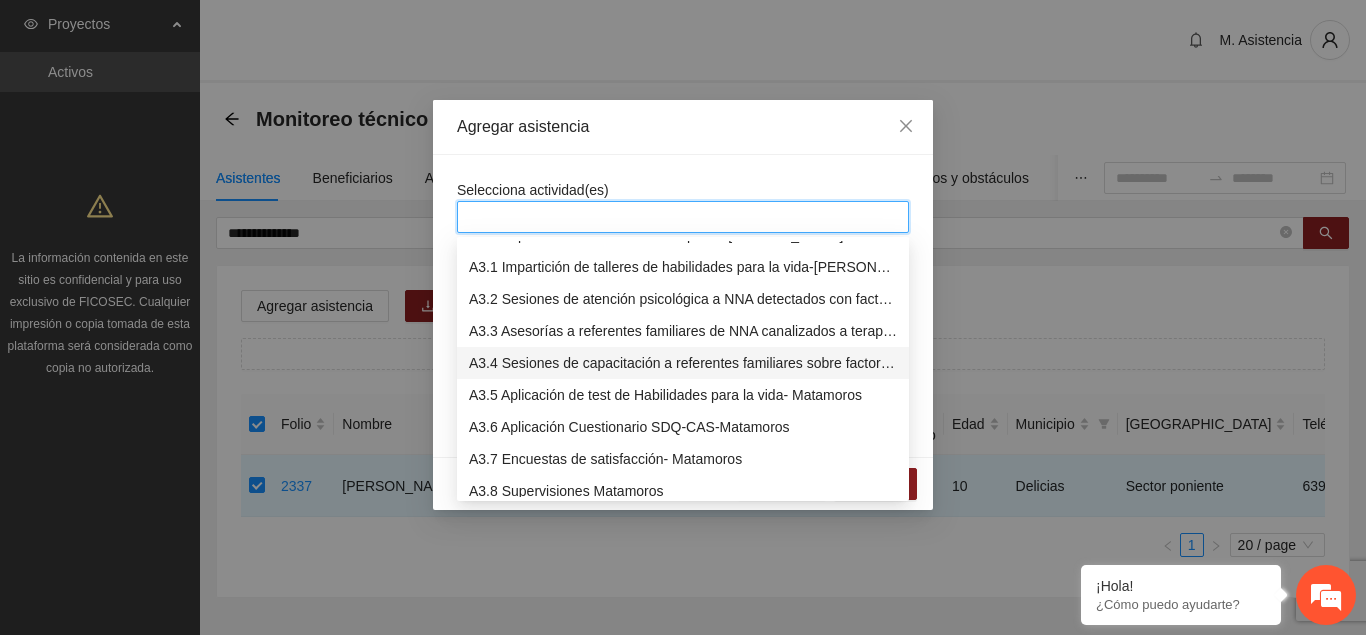 scroll, scrollTop: 1326, scrollLeft: 0, axis: vertical 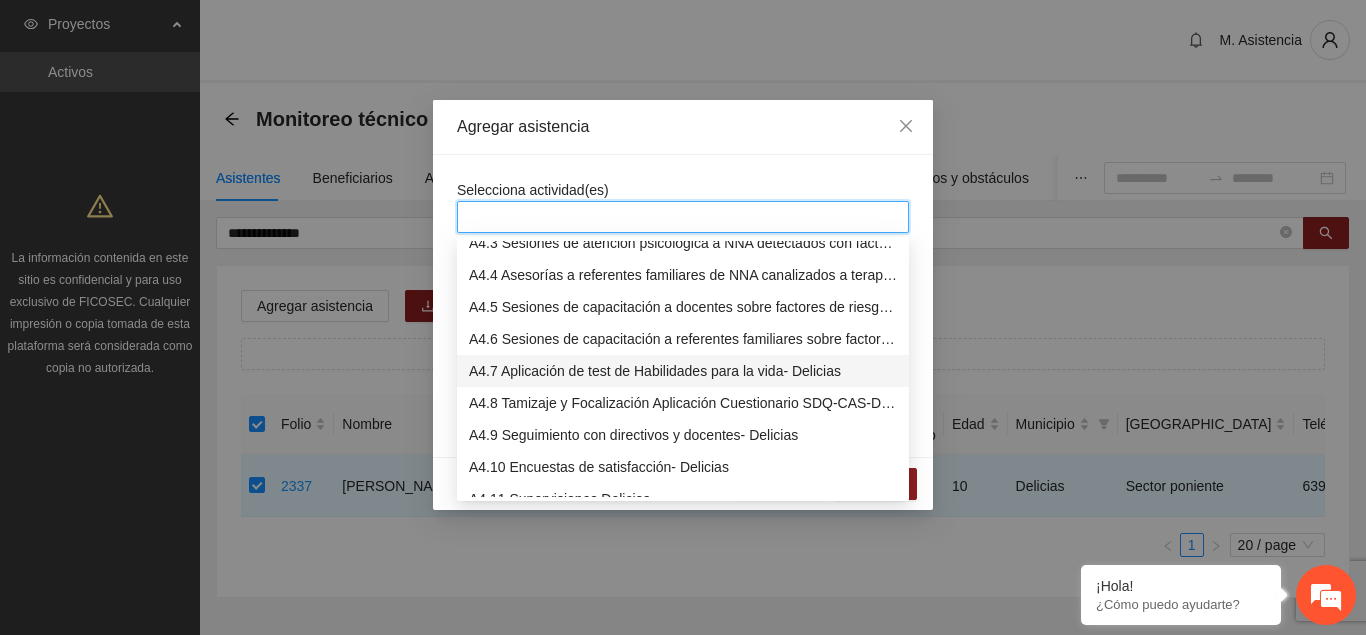 click on "A4.7 Aplicación de test de Habilidades para la vida- Delicias" at bounding box center (683, 371) 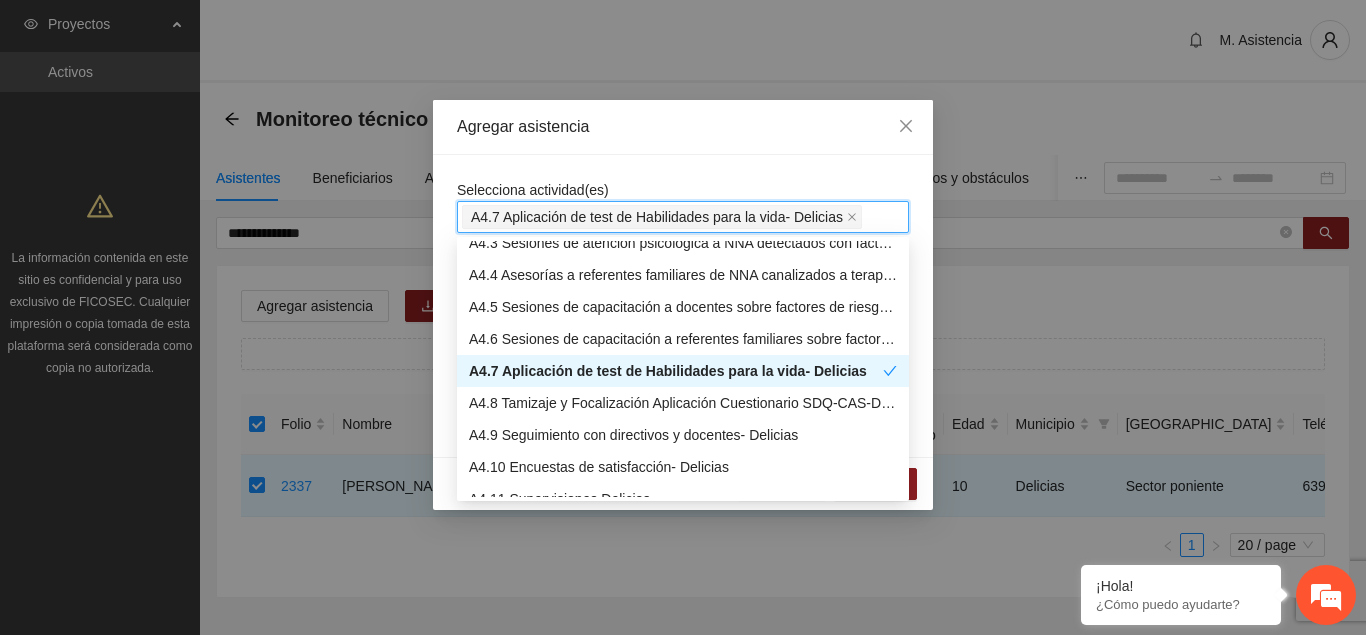 click on "Agregar asistencia" at bounding box center (683, 127) 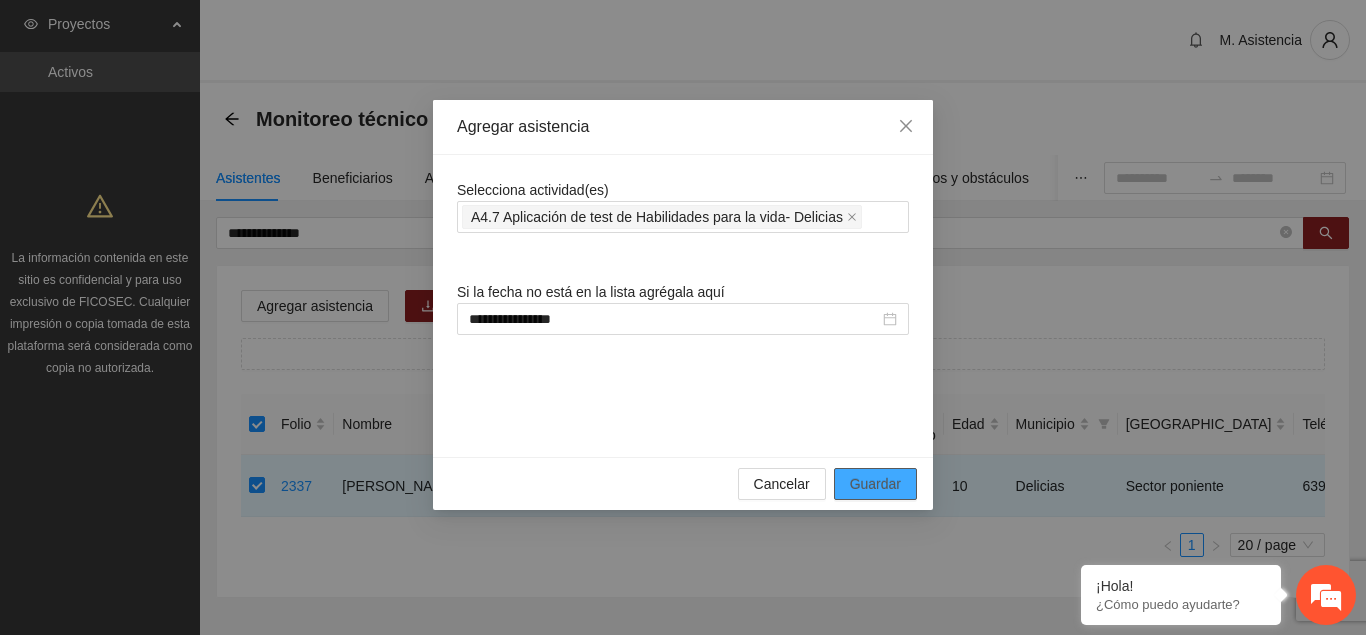 click on "Guardar" at bounding box center (875, 484) 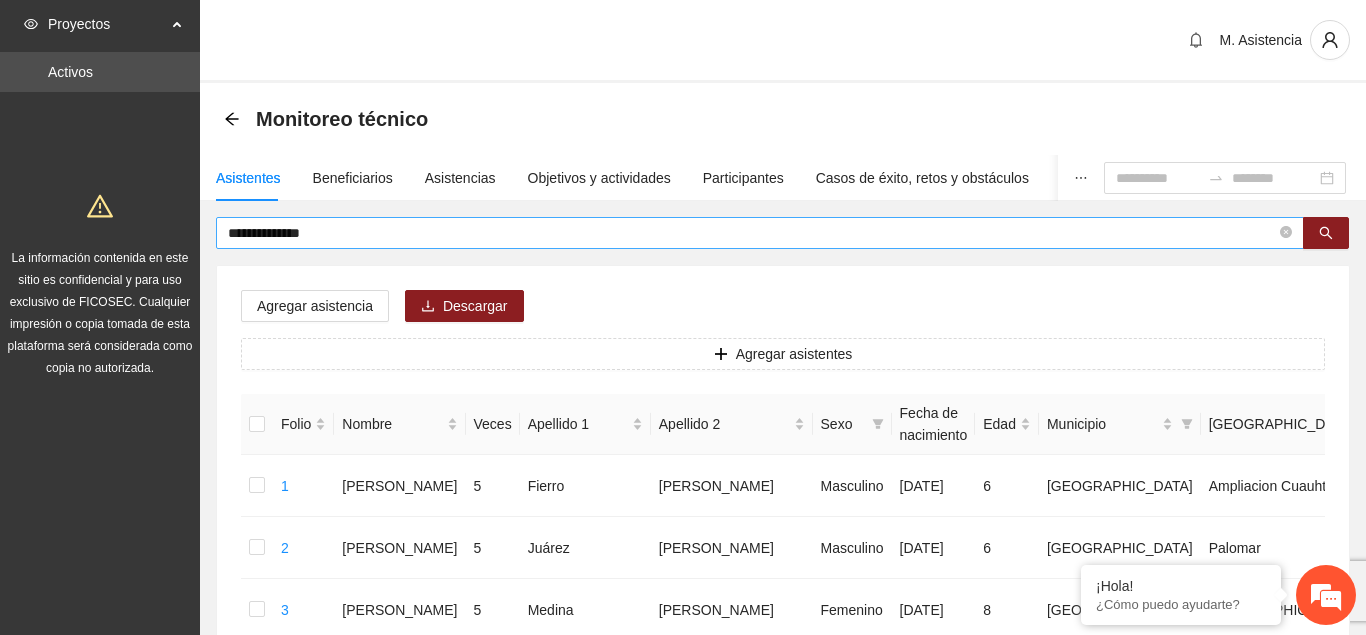 click on "**********" at bounding box center [752, 233] 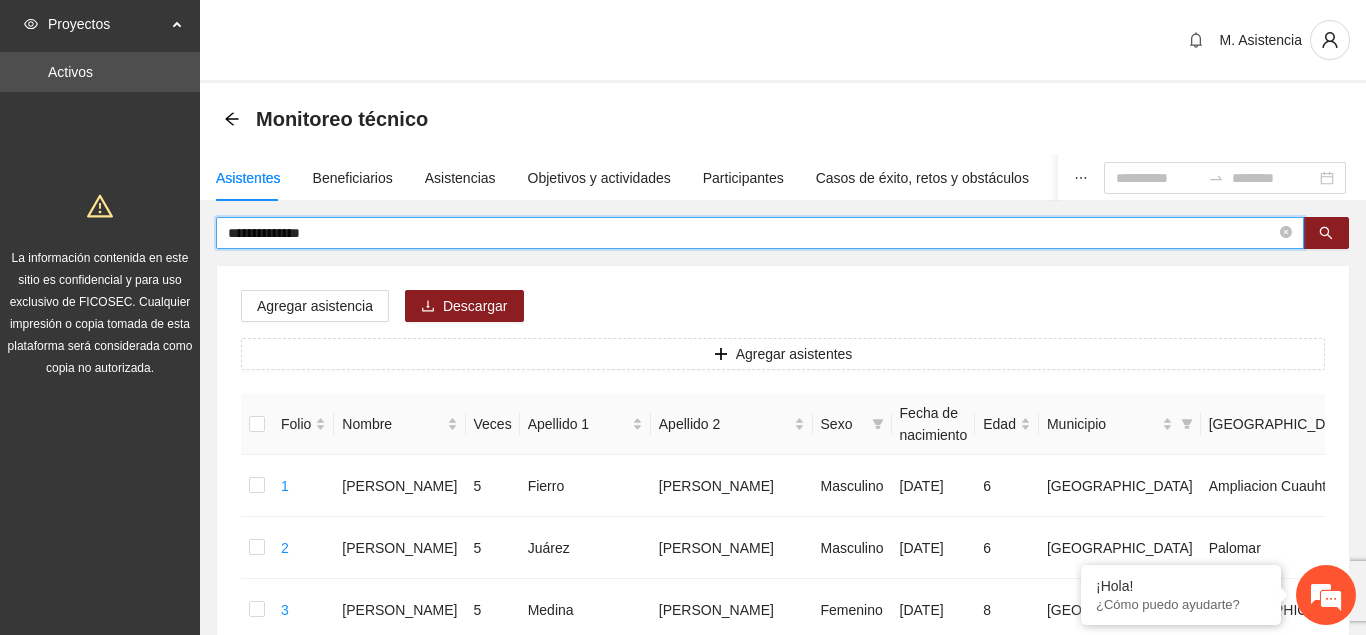 drag, startPoint x: 366, startPoint y: 231, endPoint x: 210, endPoint y: 244, distance: 156.54073 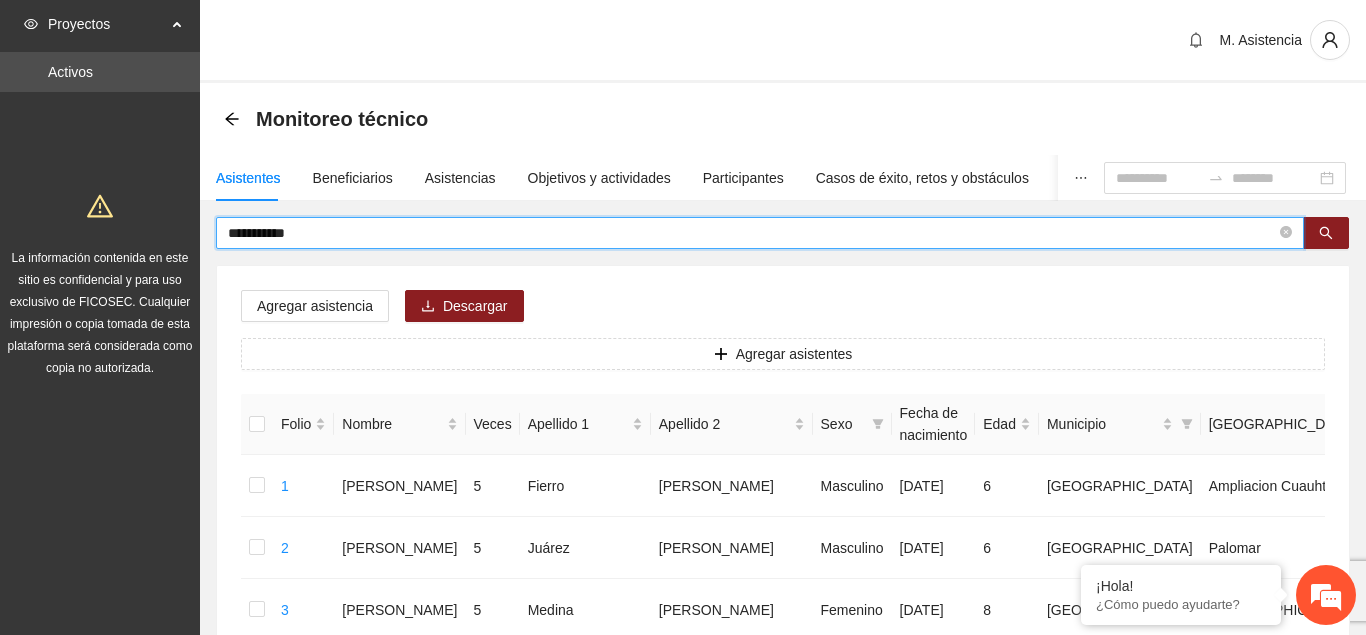 type on "**********" 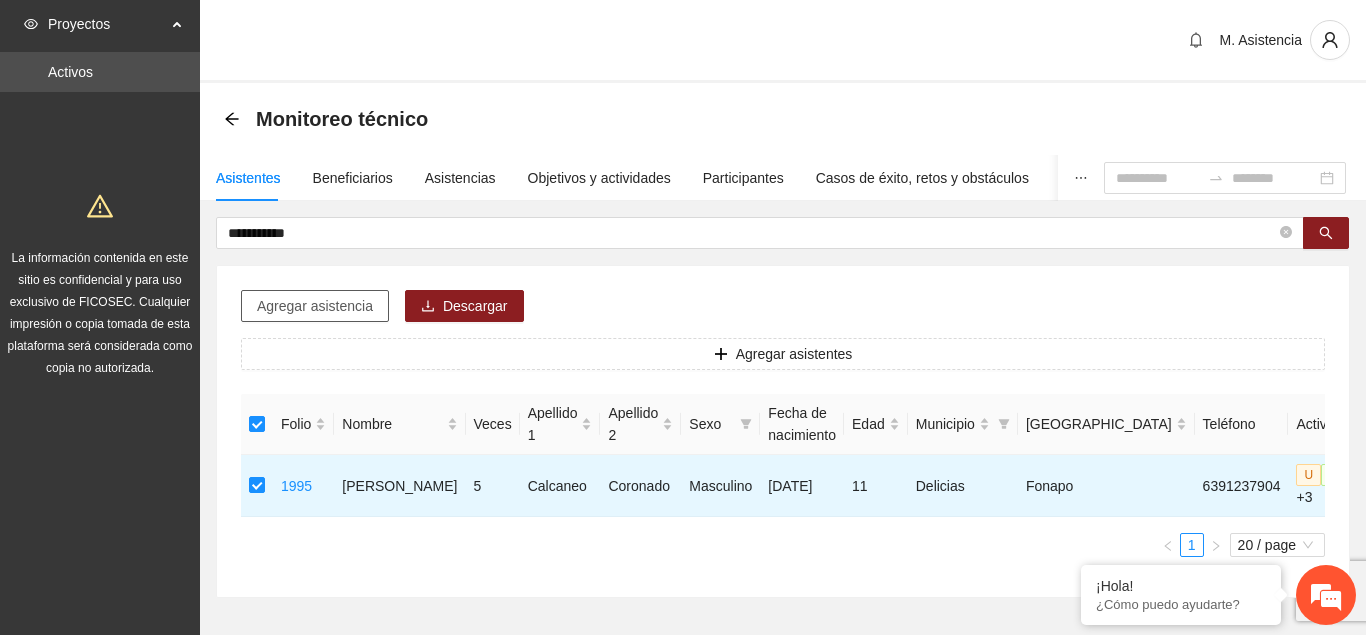 click on "Agregar asistencia" at bounding box center [315, 306] 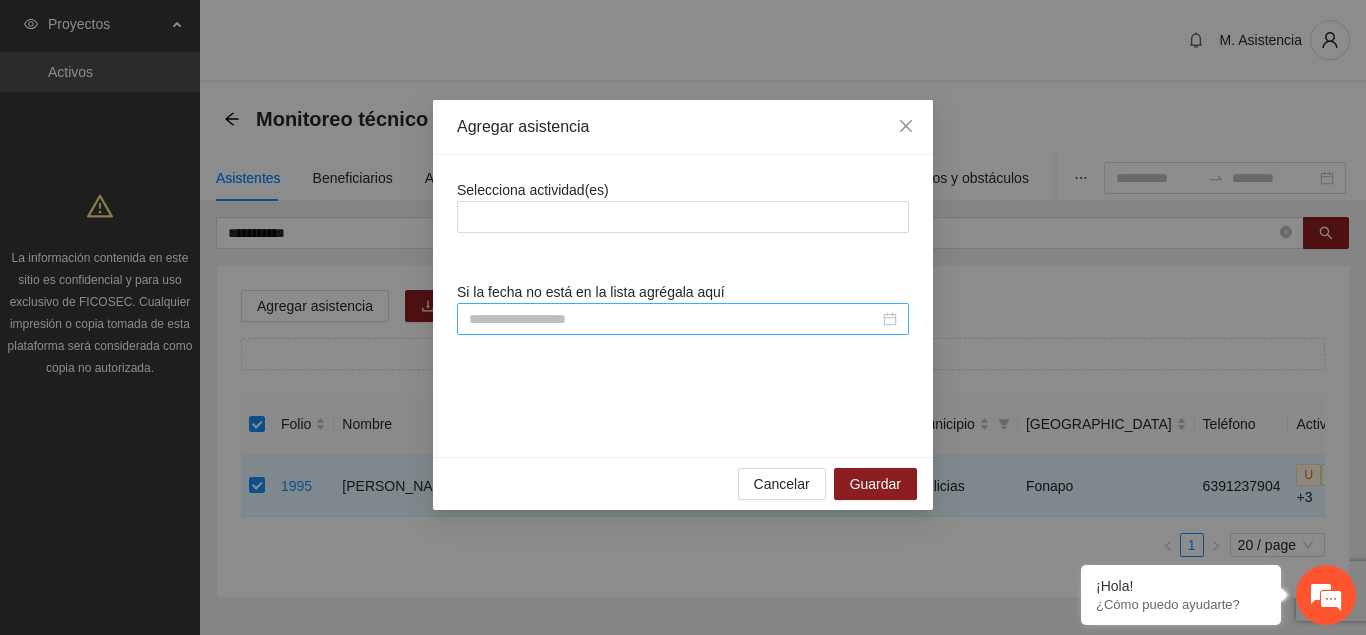click at bounding box center [674, 319] 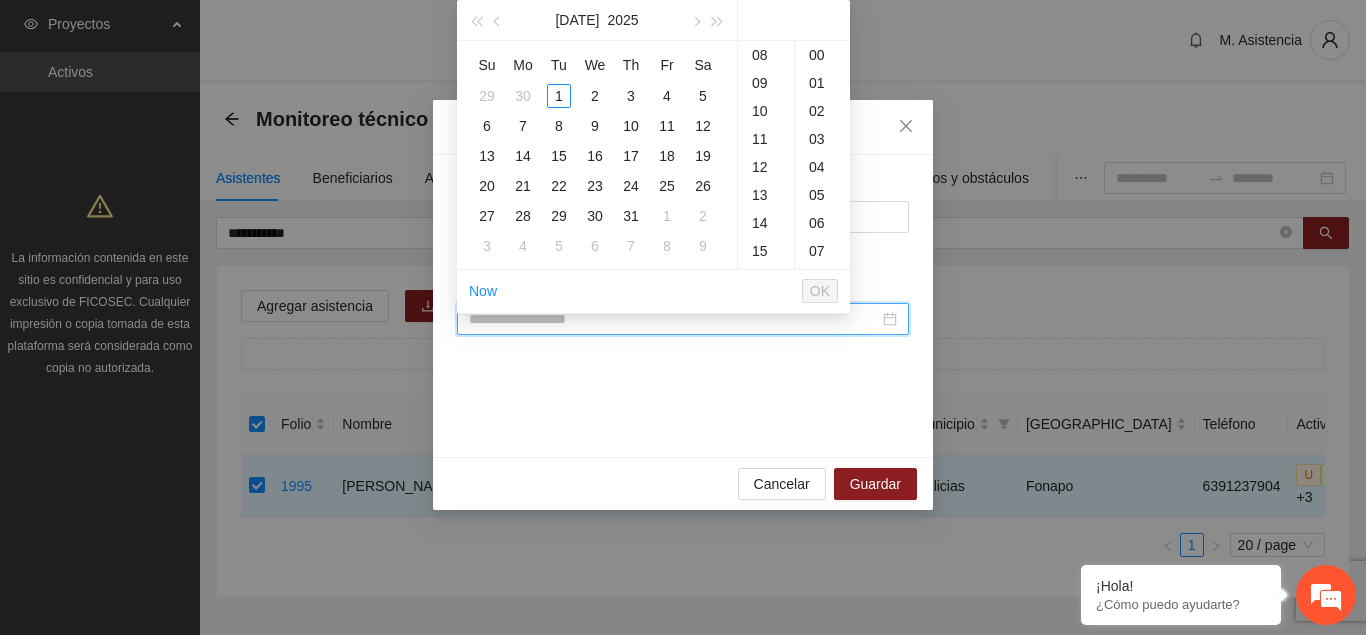 paste on "**********" 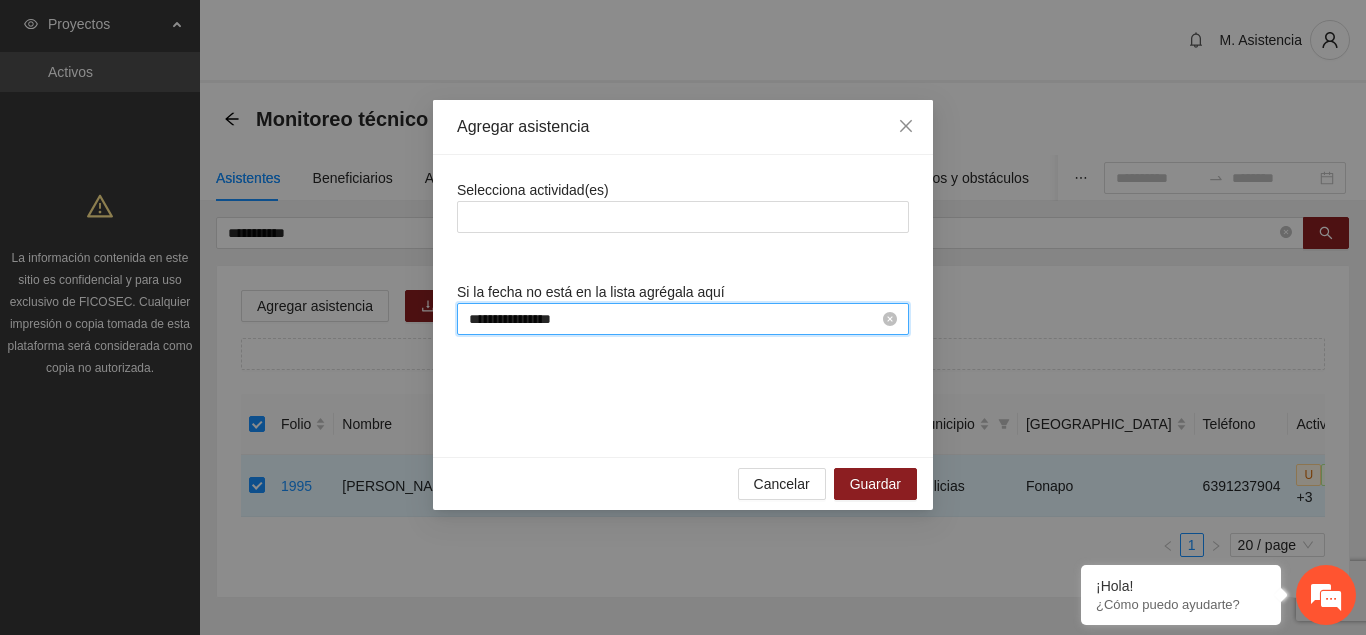 scroll, scrollTop: 224, scrollLeft: 0, axis: vertical 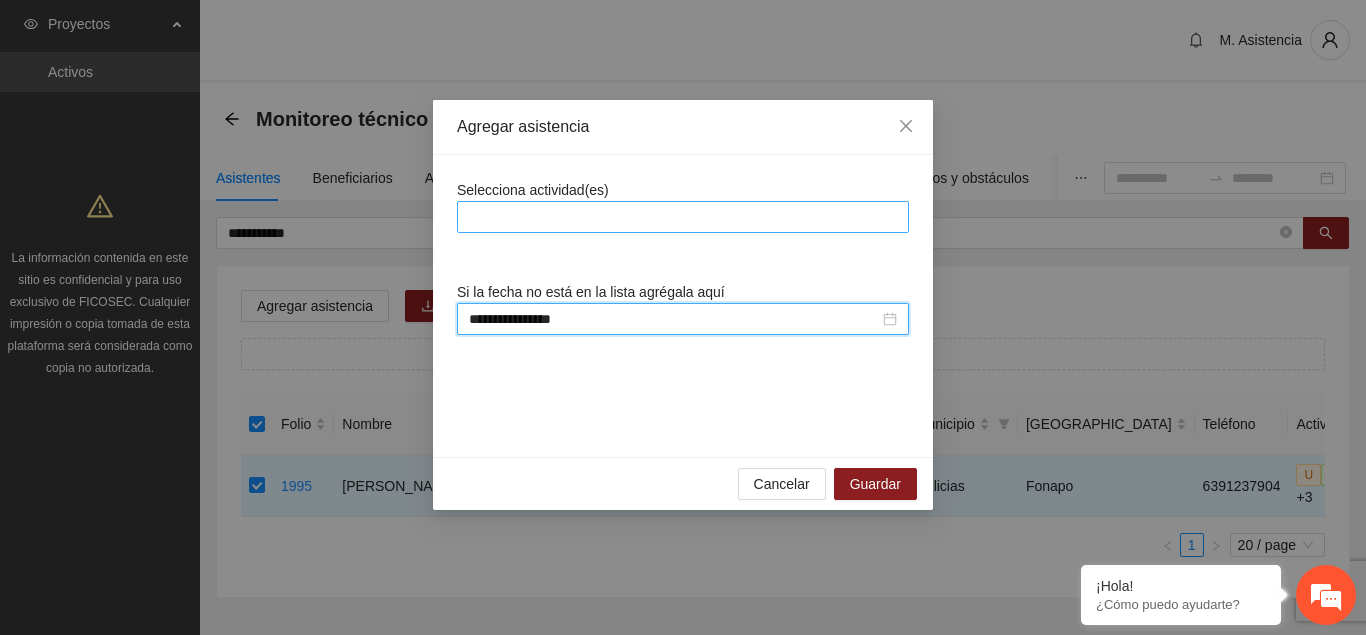 click at bounding box center [683, 217] 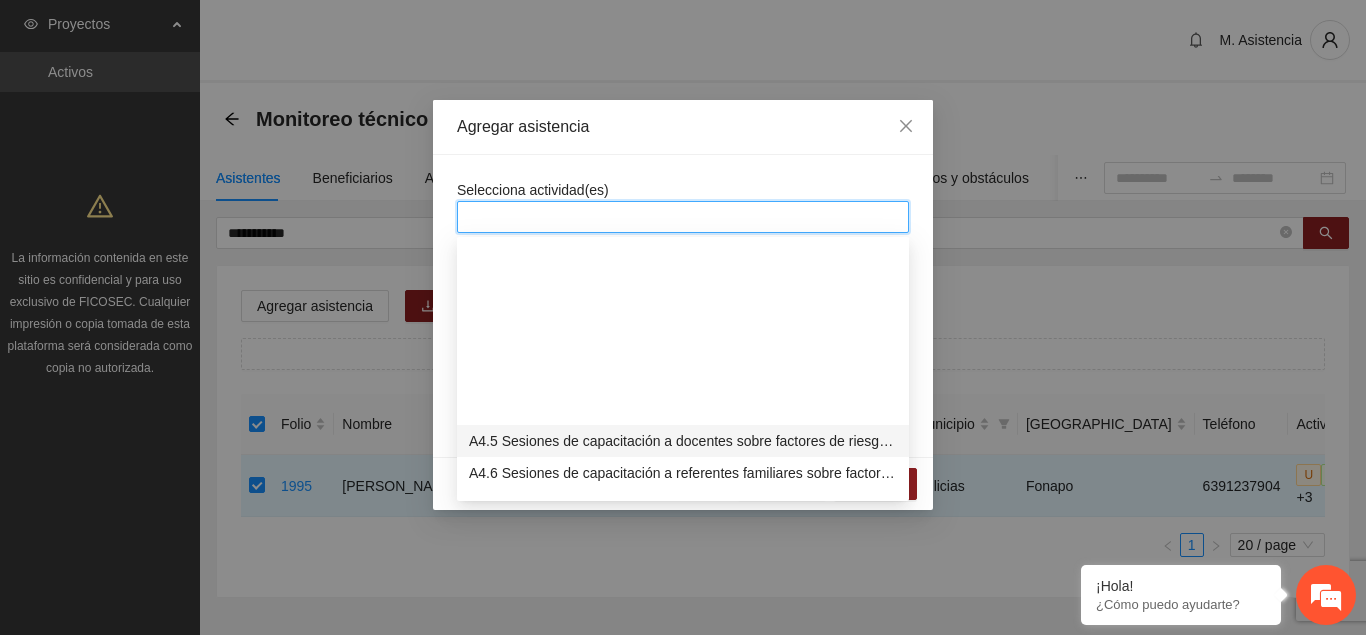 scroll, scrollTop: 1428, scrollLeft: 0, axis: vertical 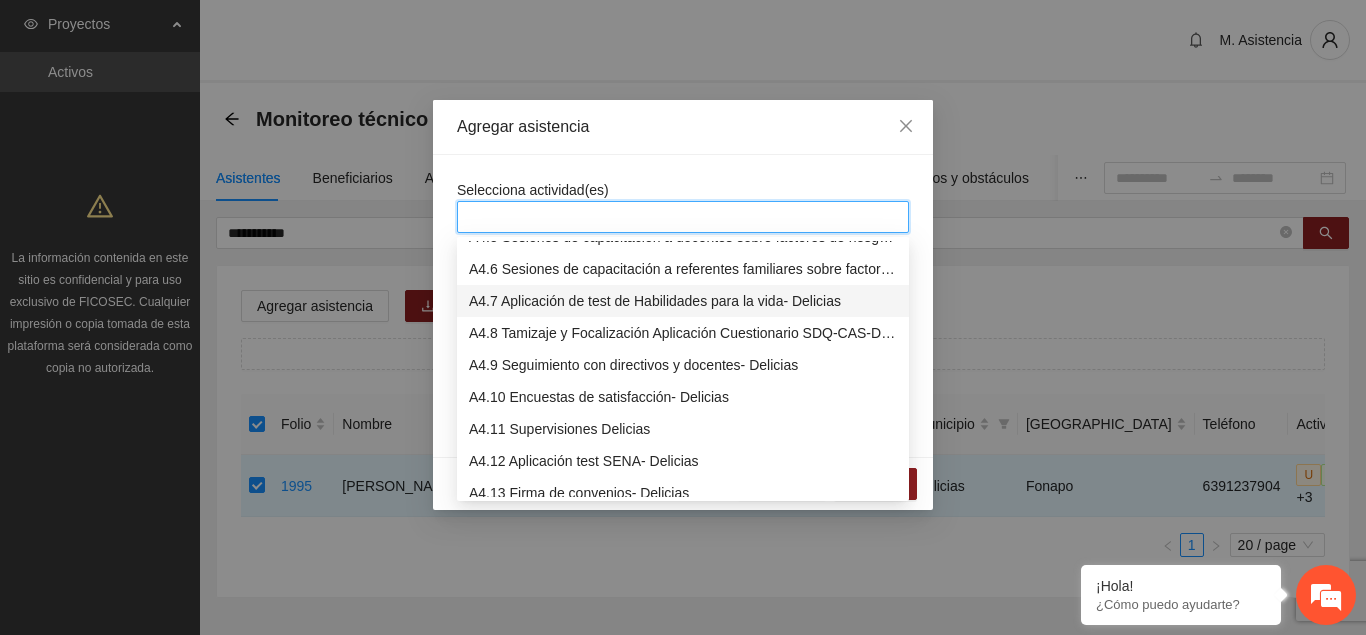 click on "A4.7 Aplicación de test de Habilidades para la vida- Delicias" at bounding box center (683, 301) 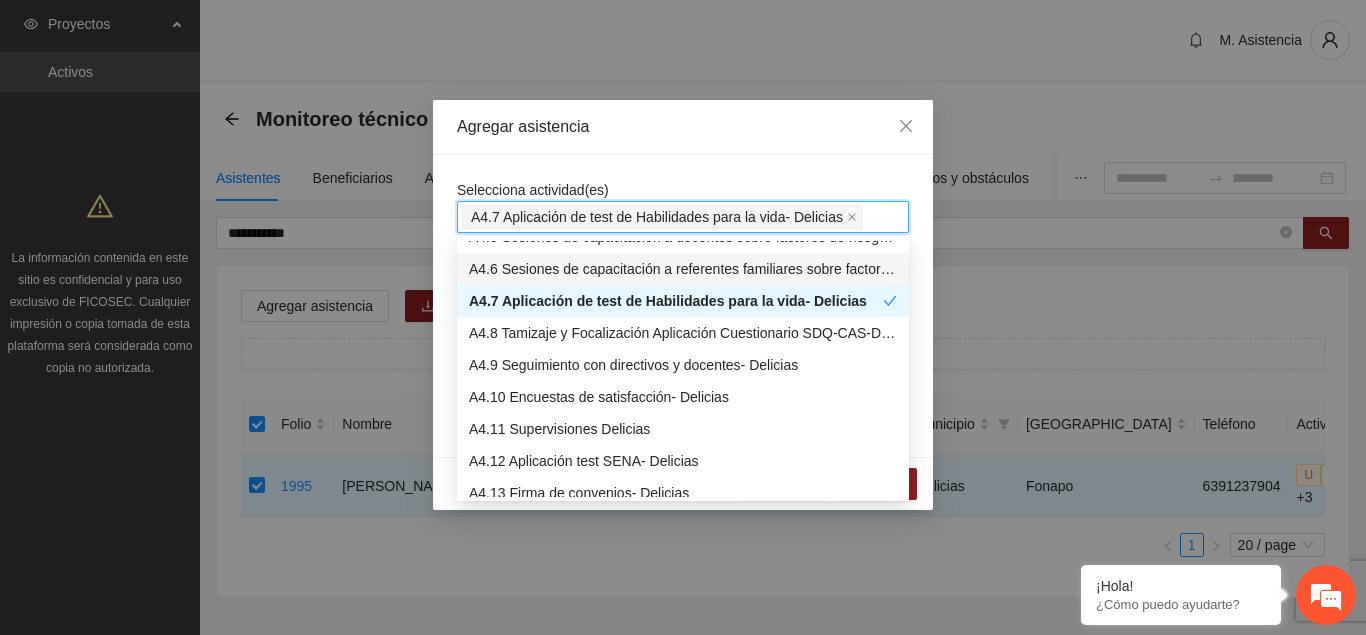 click on "**********" at bounding box center (683, 306) 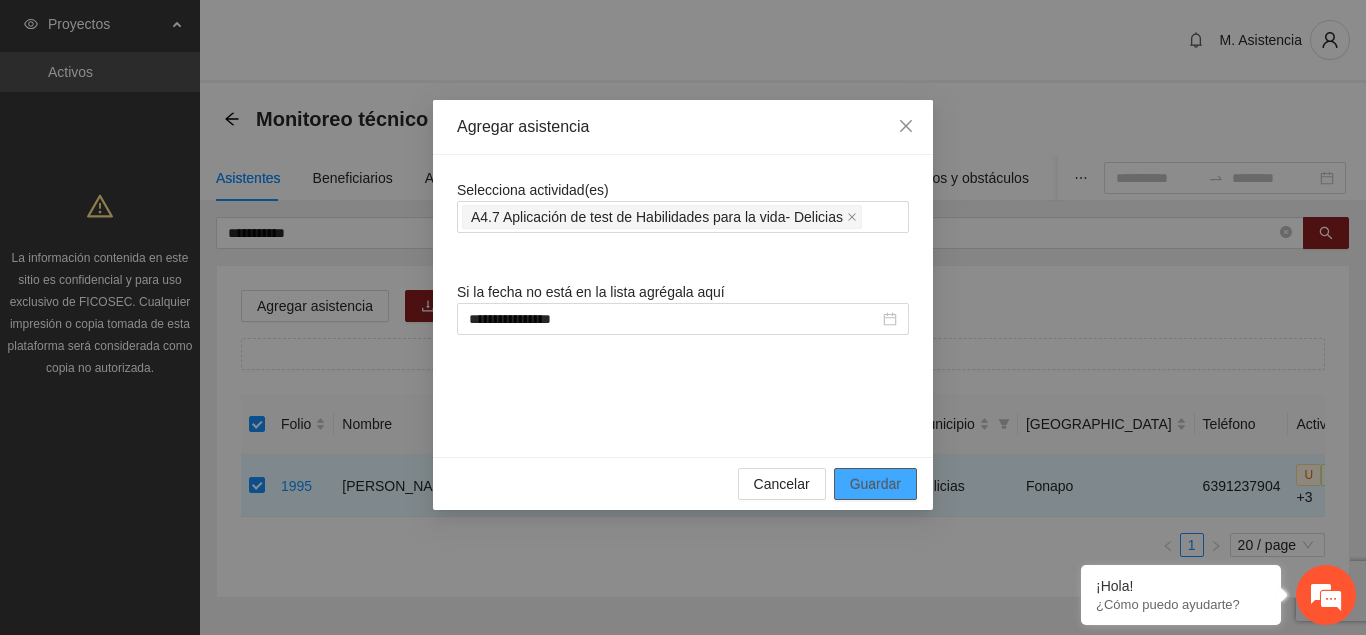 scroll, scrollTop: 0, scrollLeft: 0, axis: both 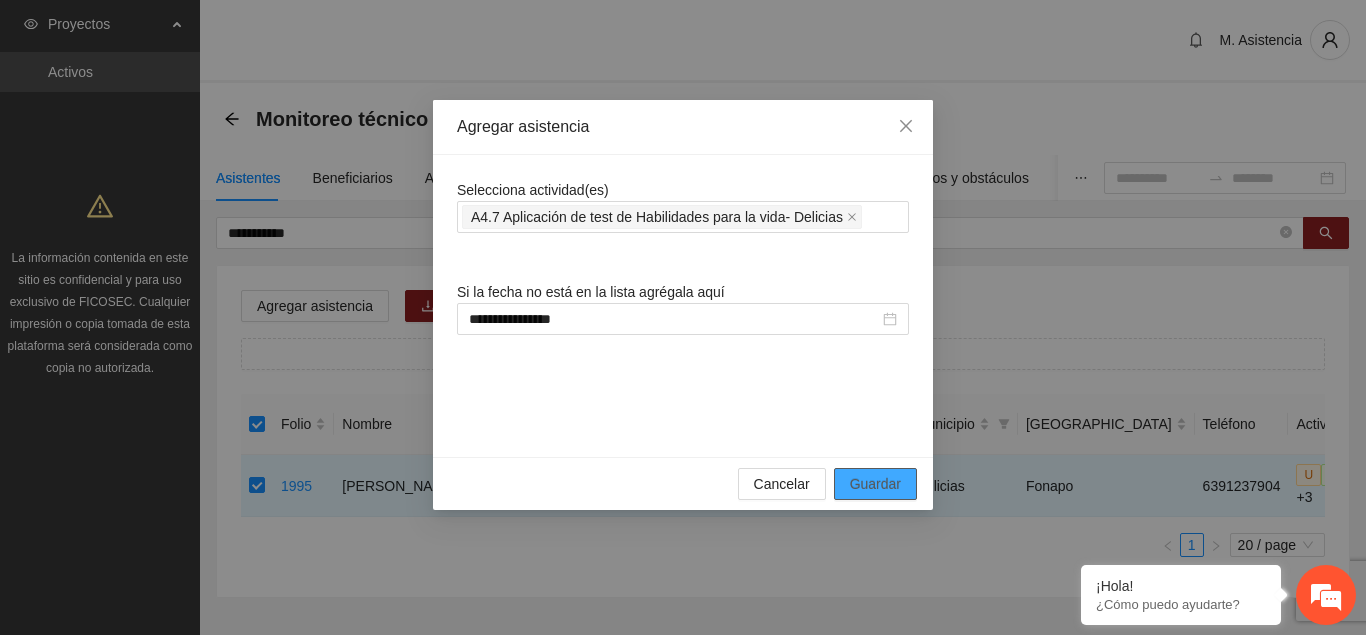 click on "Guardar" at bounding box center (875, 484) 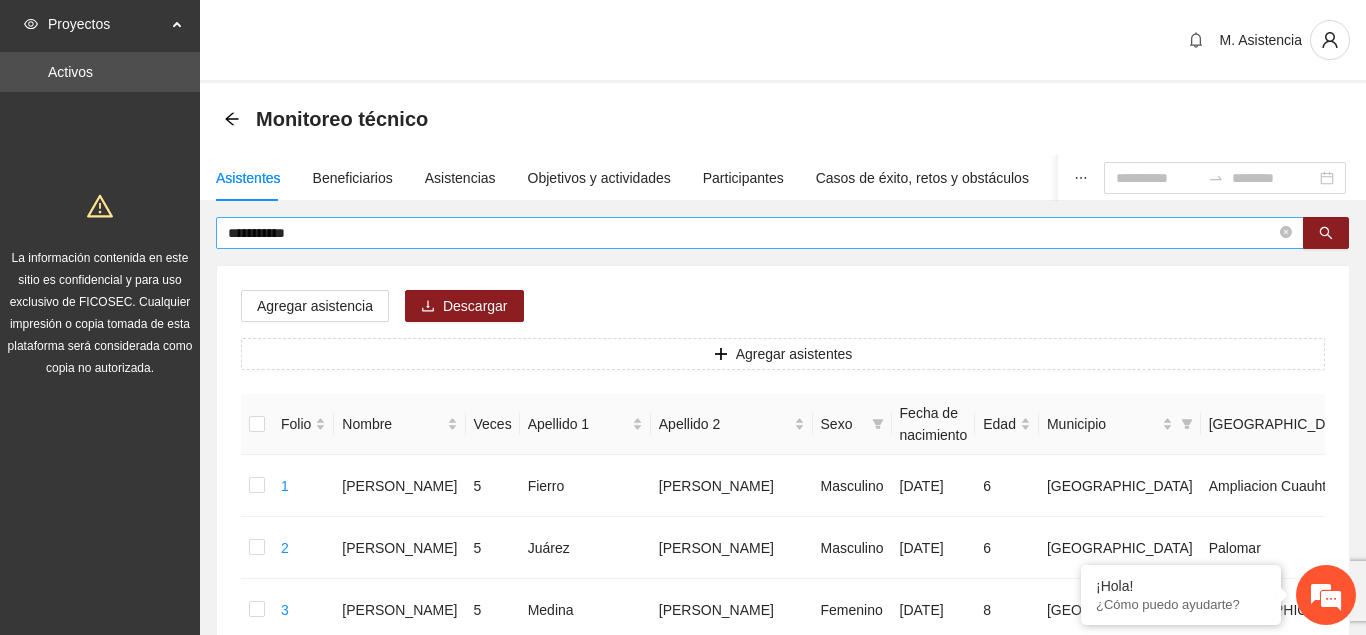 click on "**********" at bounding box center [752, 233] 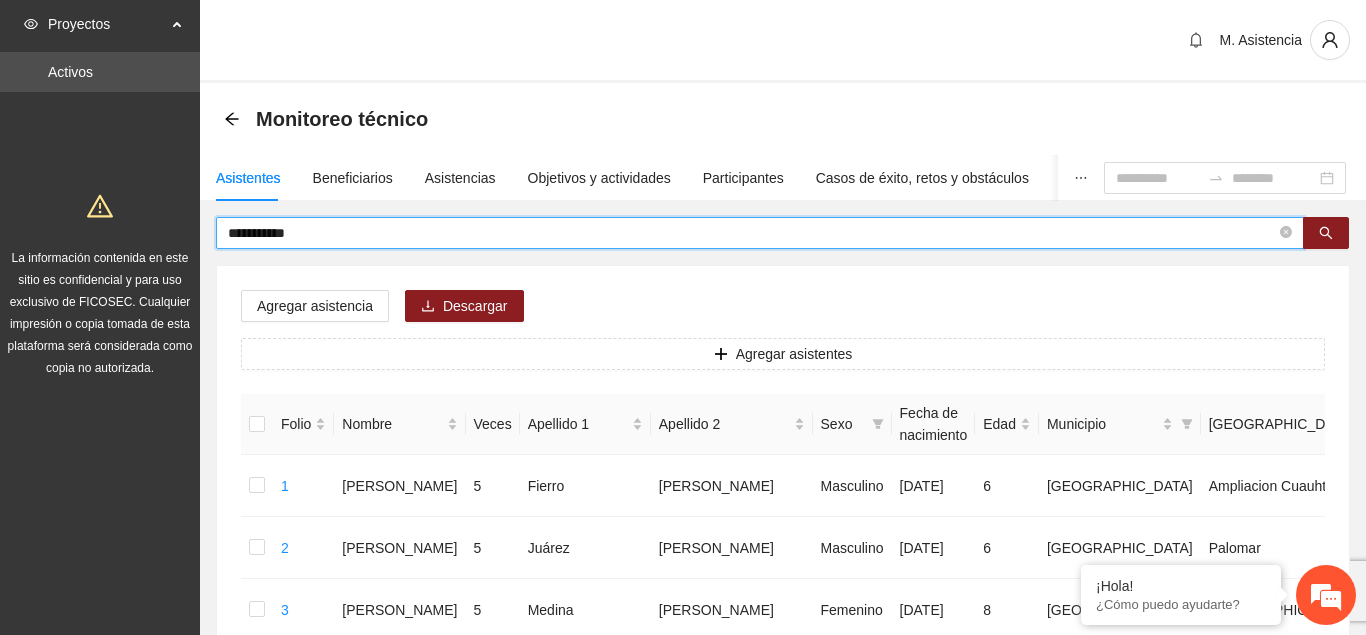 drag, startPoint x: 322, startPoint y: 231, endPoint x: 362, endPoint y: 252, distance: 45.17743 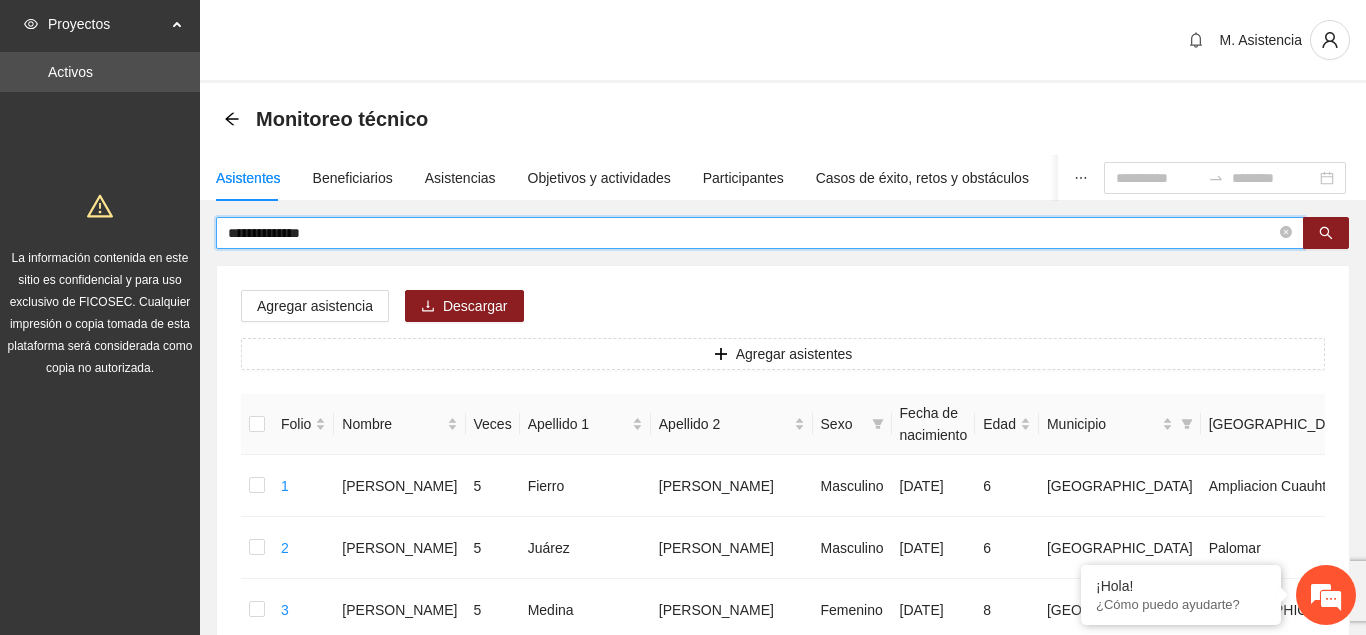 type on "**********" 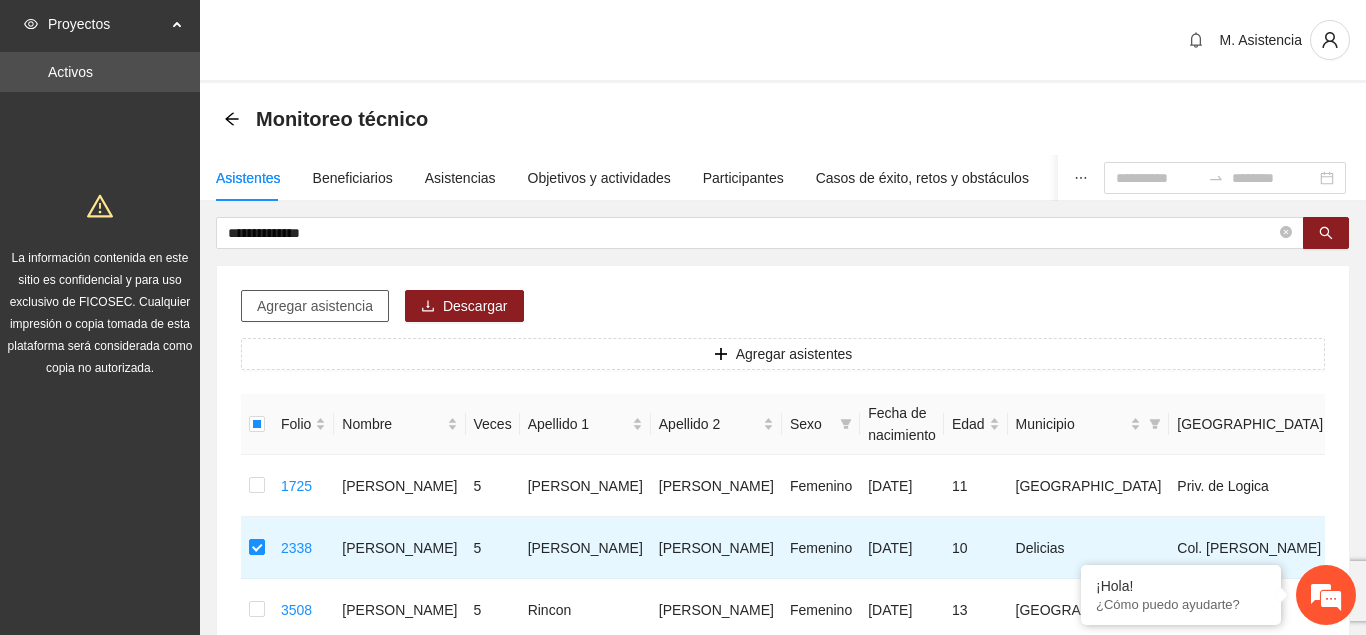 click on "Agregar asistencia" at bounding box center [315, 306] 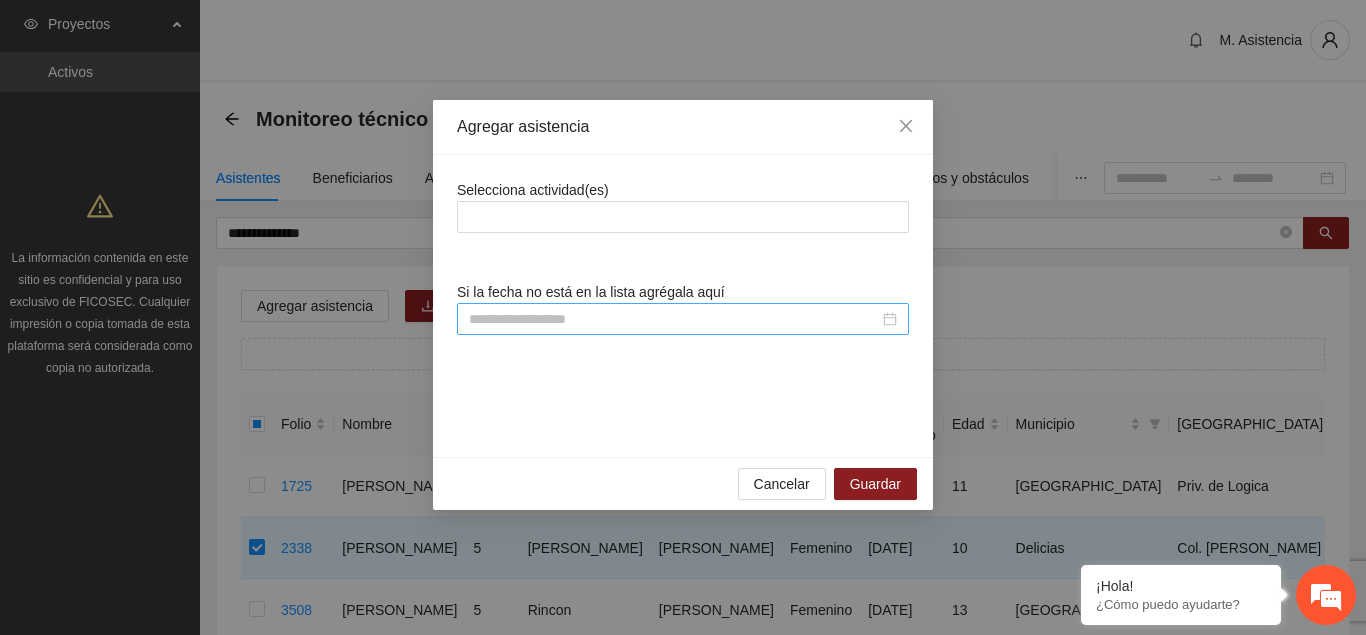 click at bounding box center [674, 319] 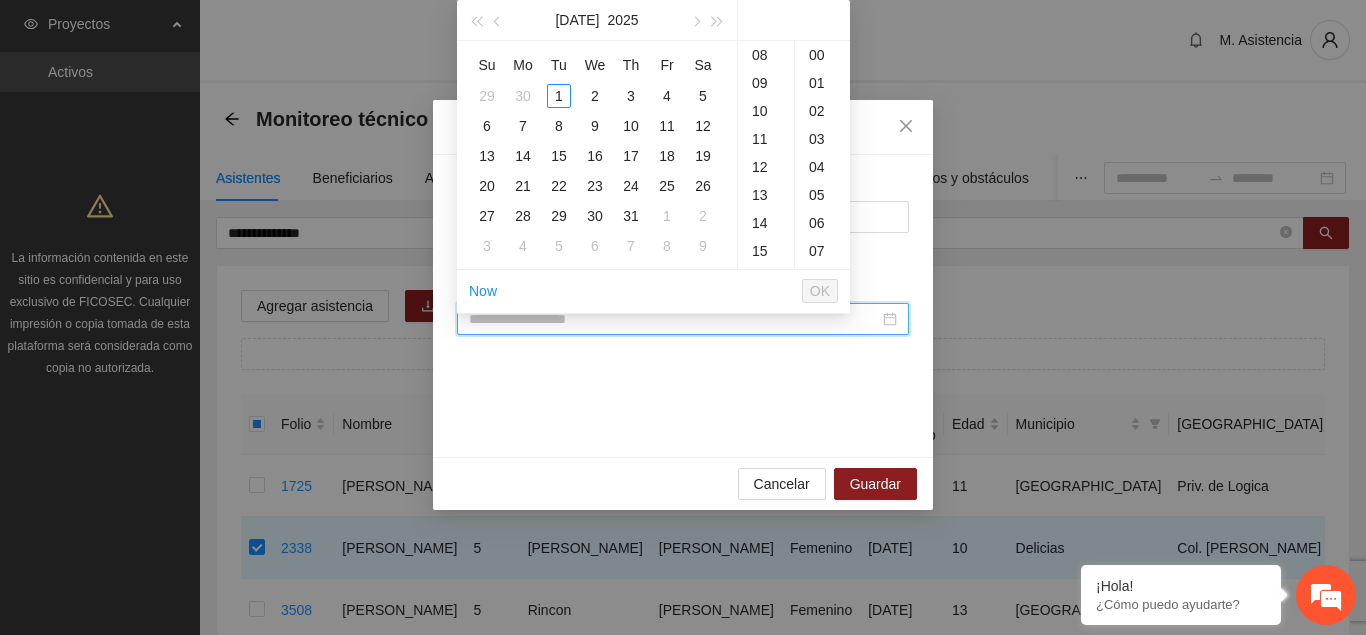 paste on "**********" 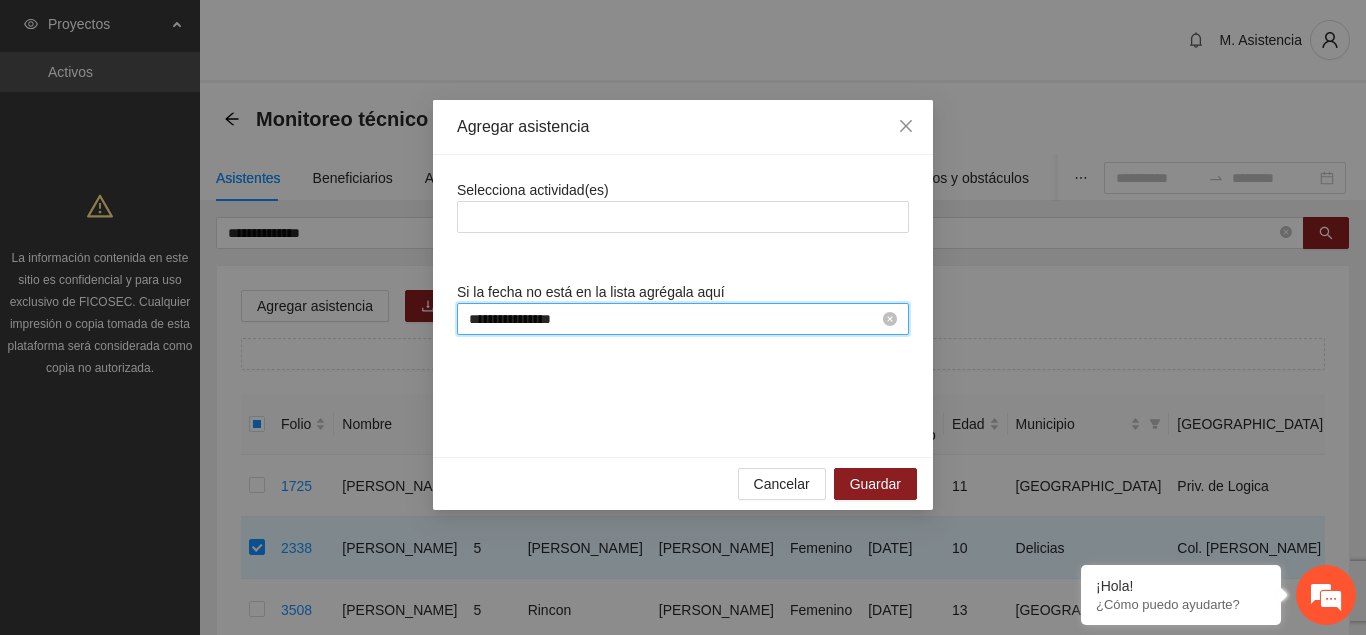scroll, scrollTop: 224, scrollLeft: 0, axis: vertical 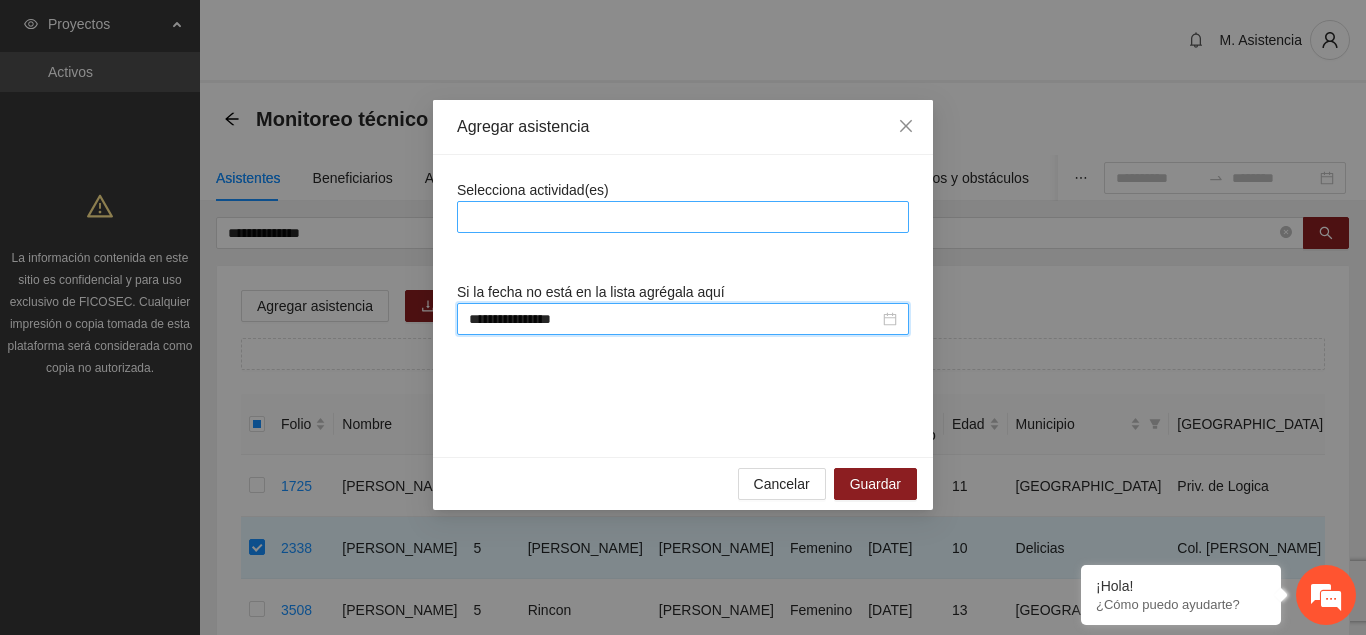 click at bounding box center [683, 217] 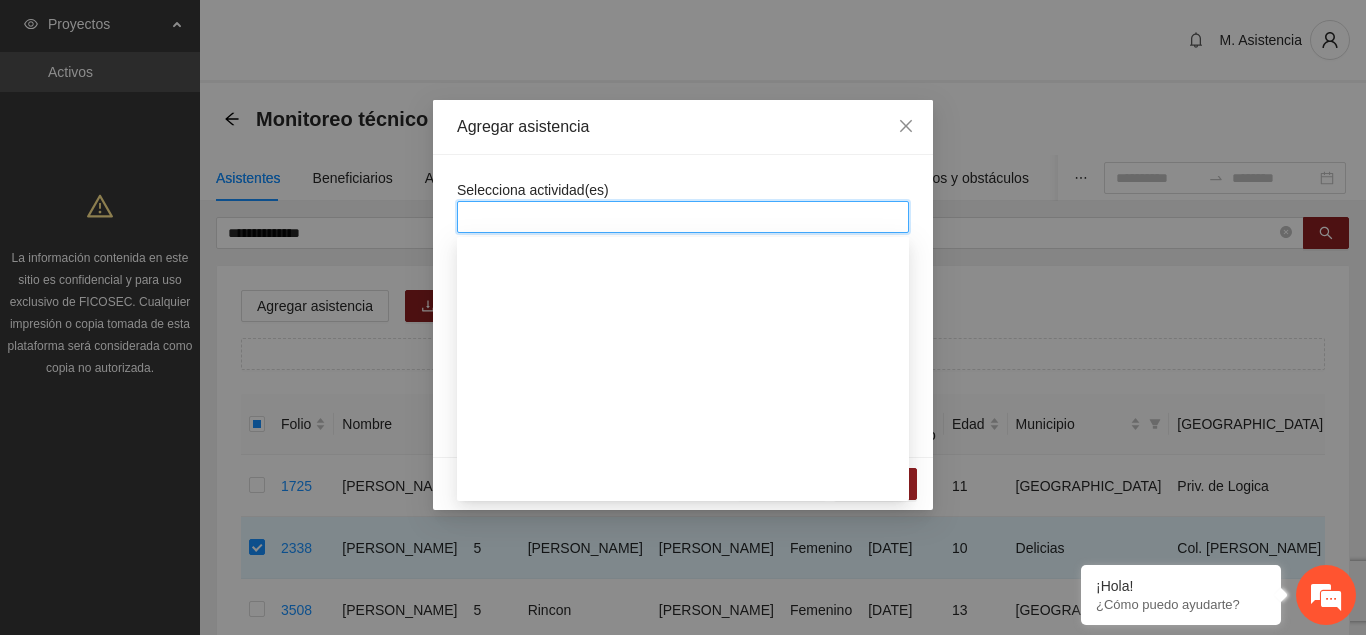 scroll, scrollTop: 1224, scrollLeft: 0, axis: vertical 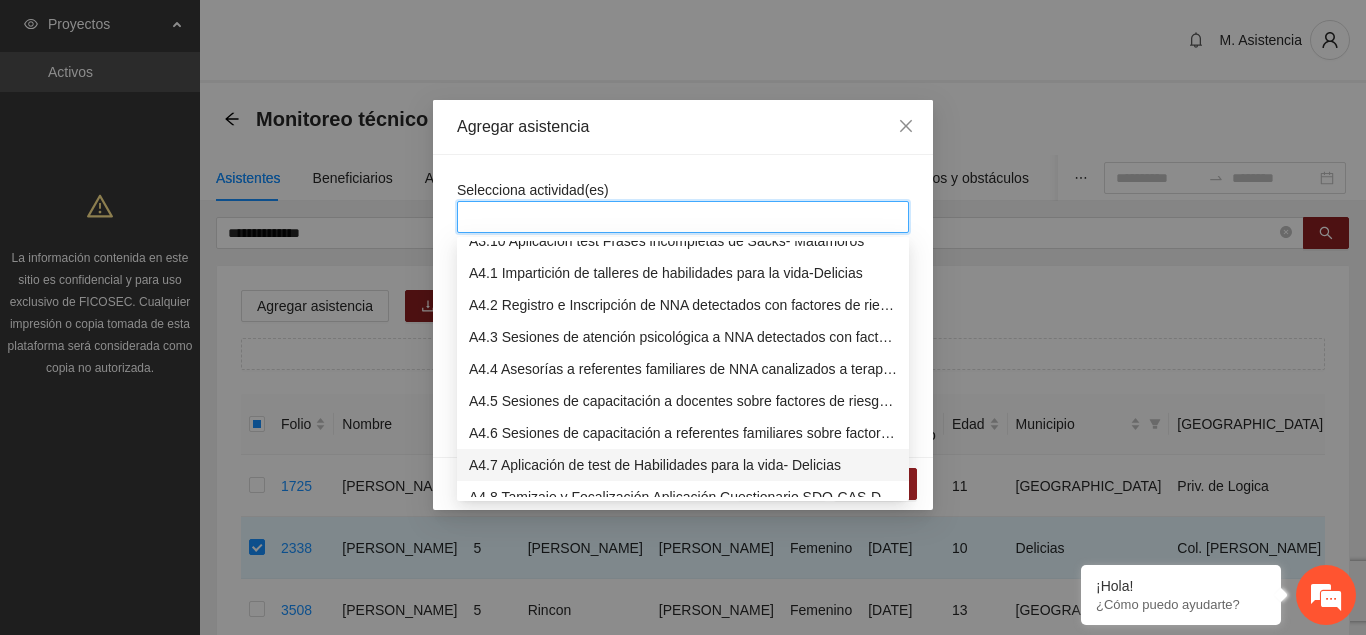 click on "A4.7 Aplicación de test de Habilidades para la vida- Delicias" at bounding box center [683, 465] 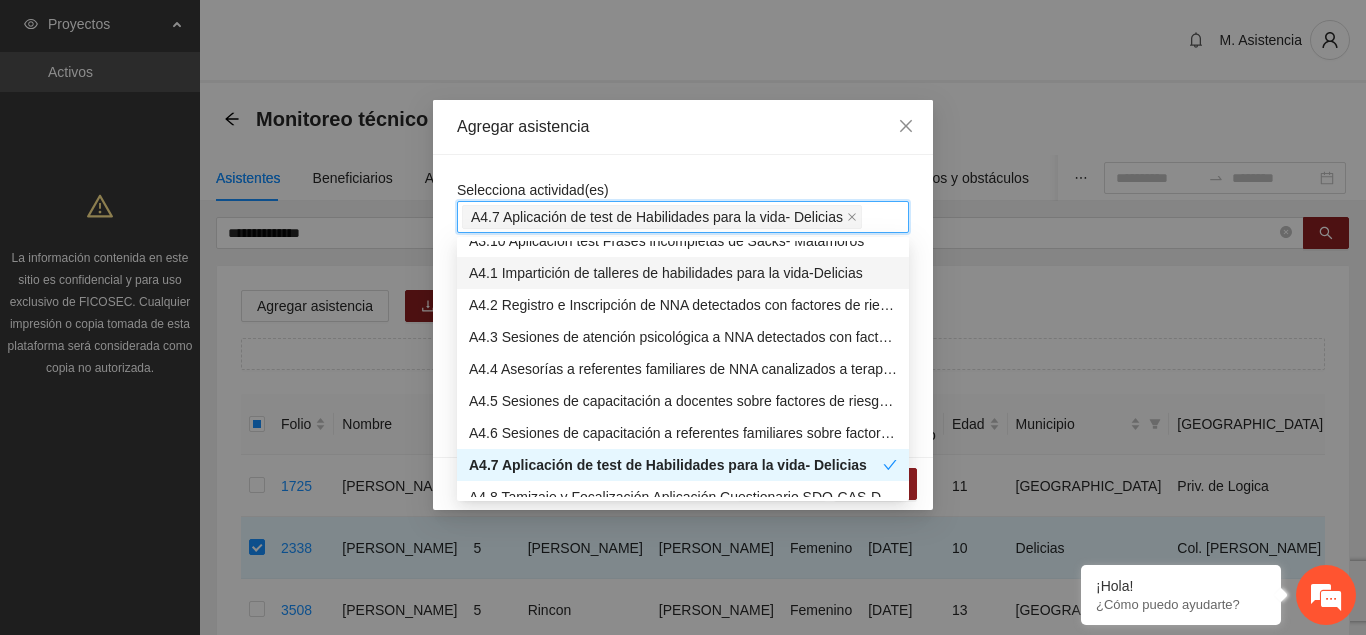 drag, startPoint x: 684, startPoint y: 183, endPoint x: 756, endPoint y: 227, distance: 84.38009 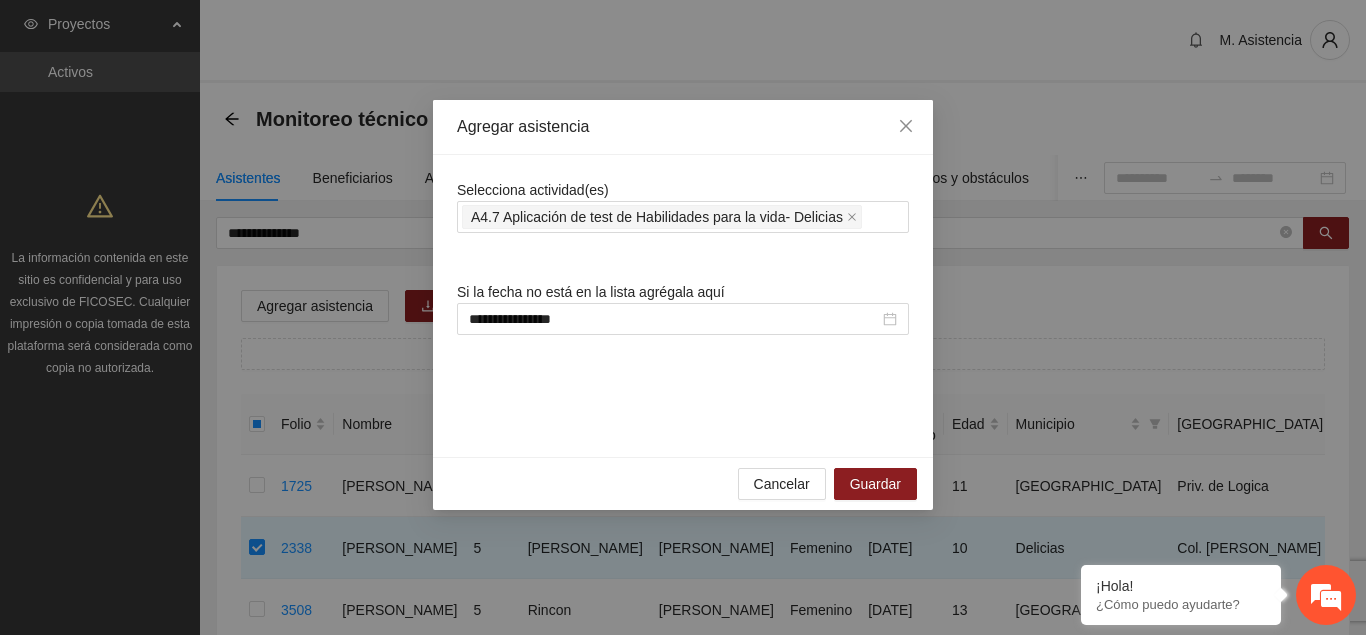 scroll, scrollTop: 1224, scrollLeft: 0, axis: vertical 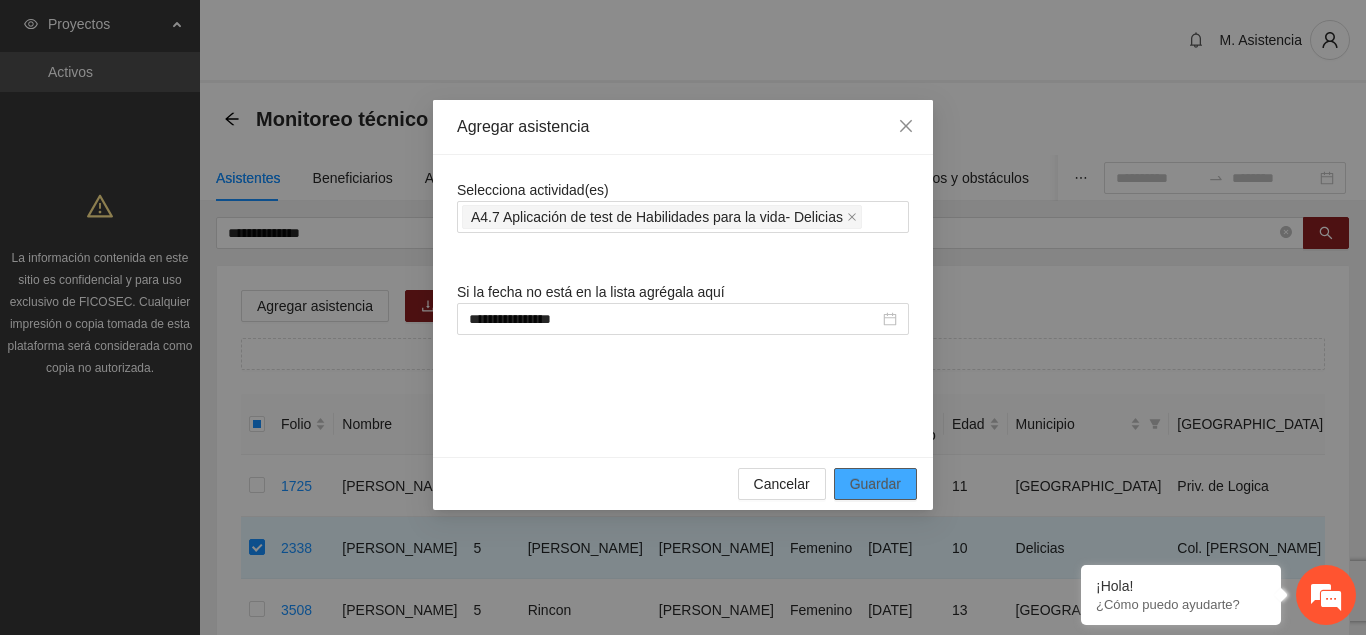 click on "Guardar" at bounding box center (875, 484) 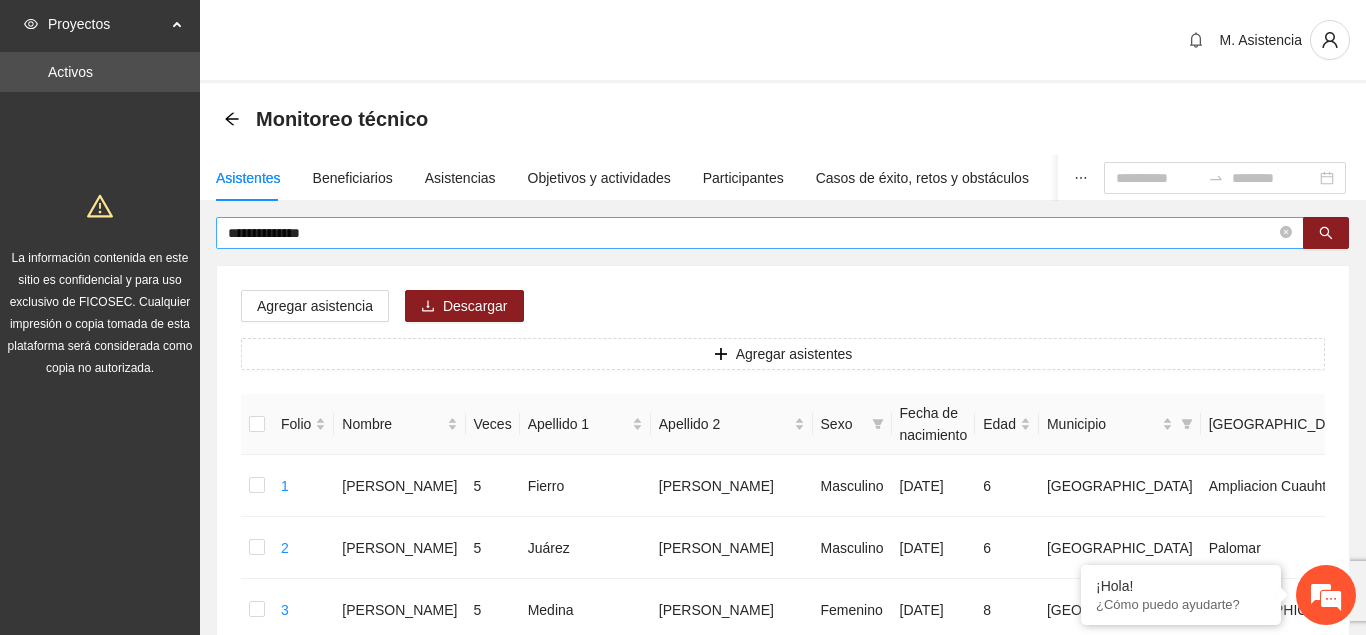 click on "**********" at bounding box center (752, 233) 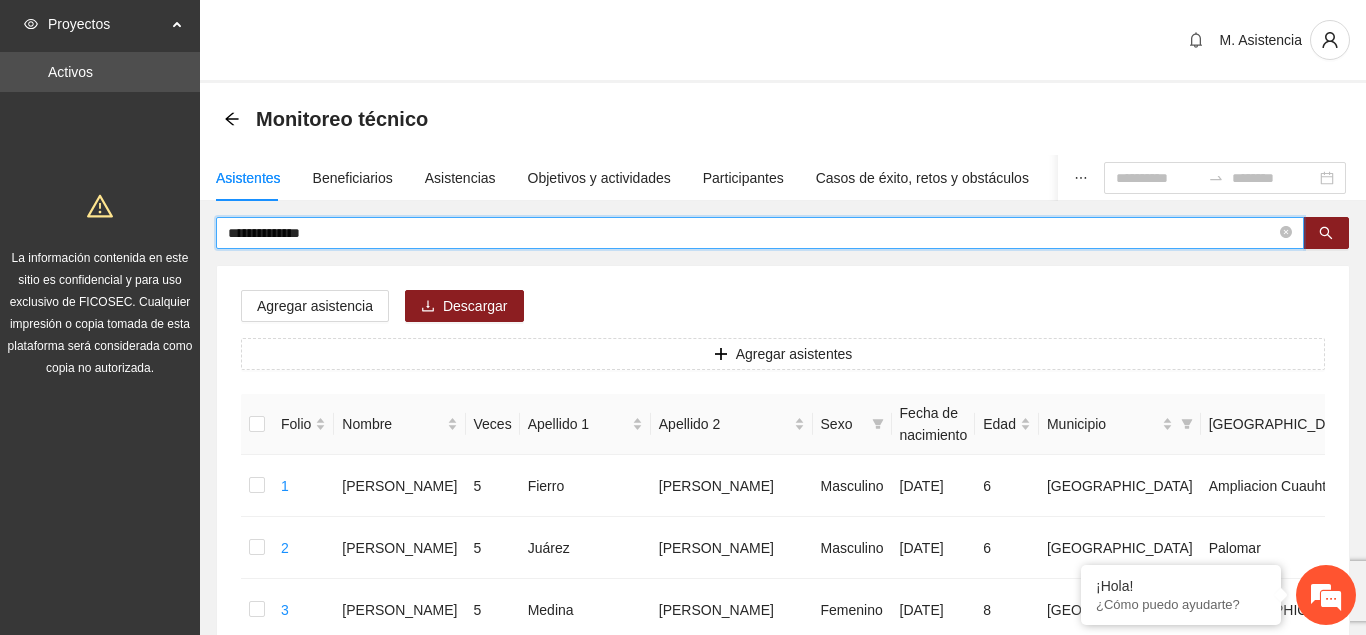 drag, startPoint x: 367, startPoint y: 237, endPoint x: 177, endPoint y: 257, distance: 191.04973 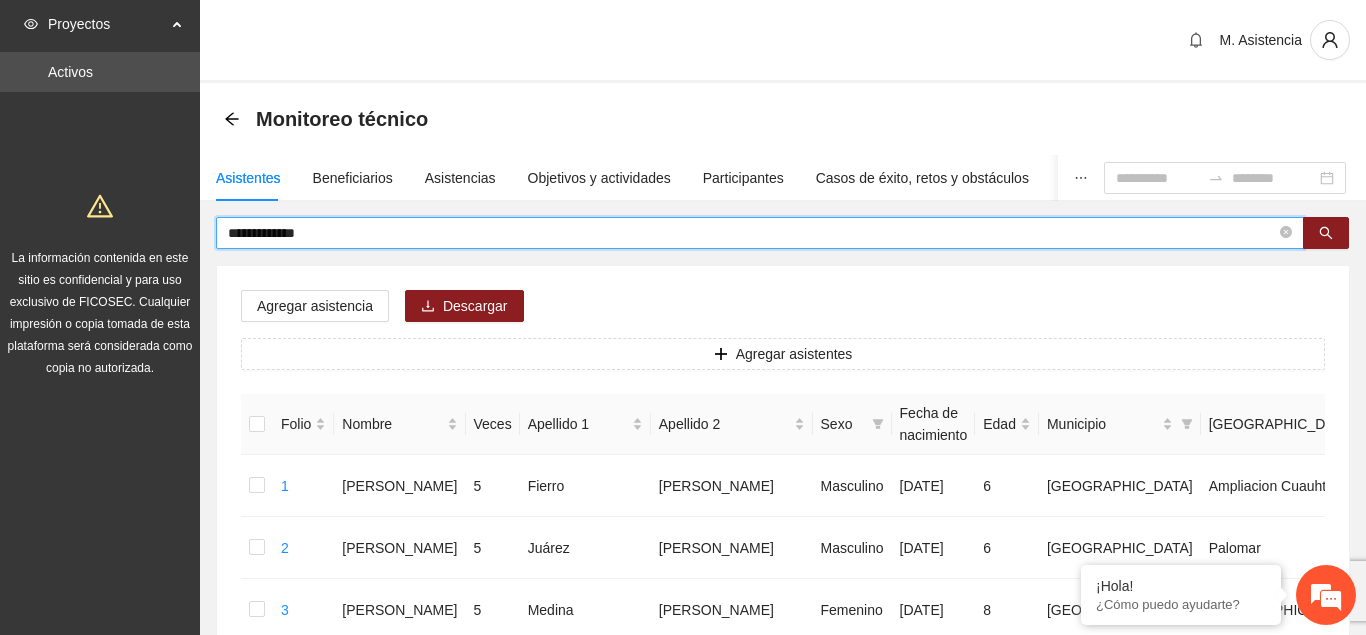 type on "**********" 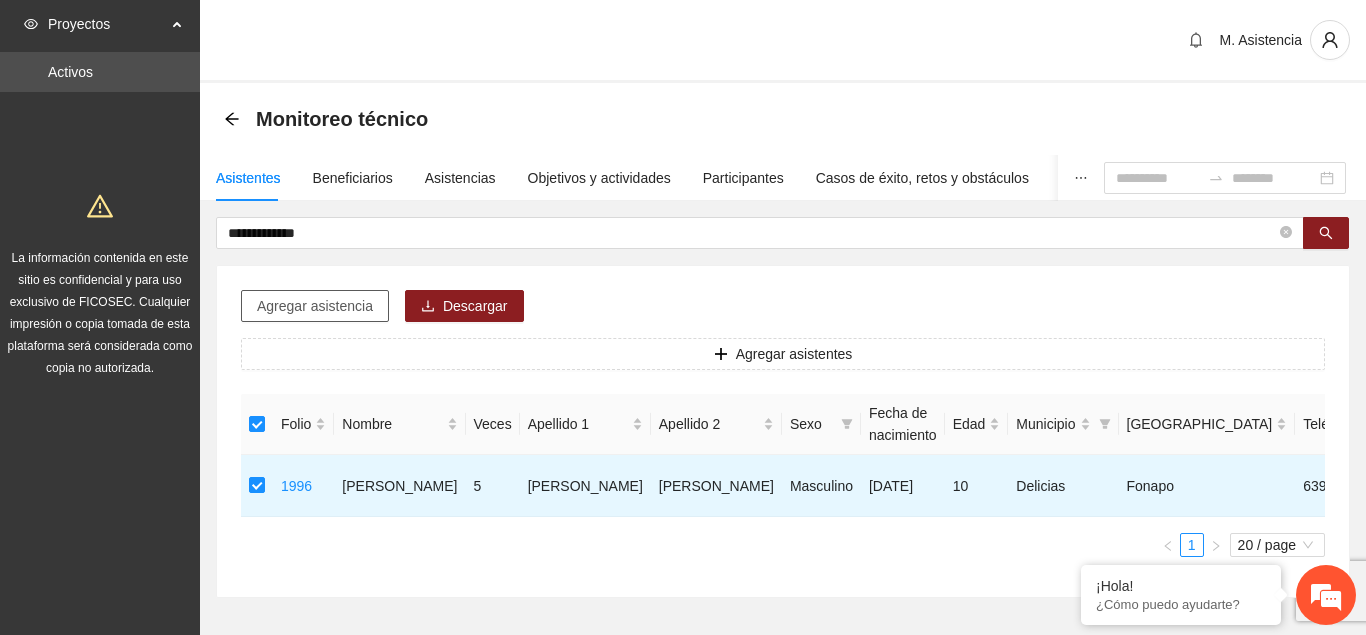 click on "Agregar asistencia" at bounding box center (315, 306) 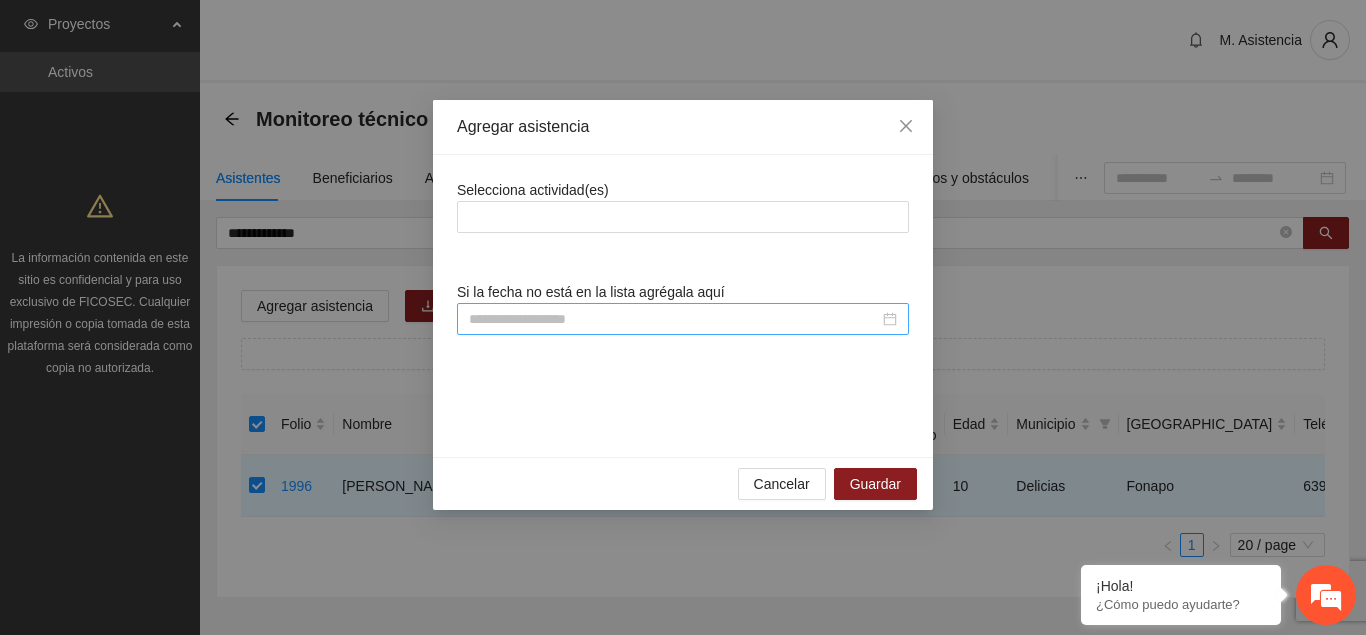 click at bounding box center [674, 319] 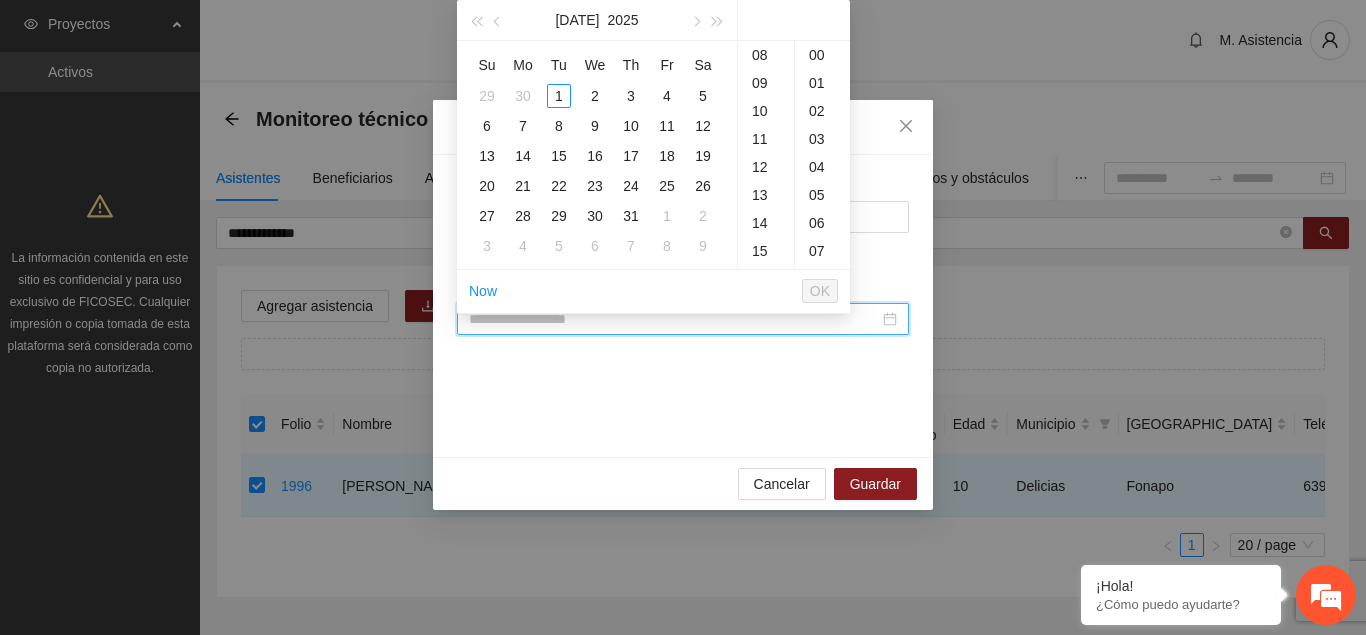 paste on "**********" 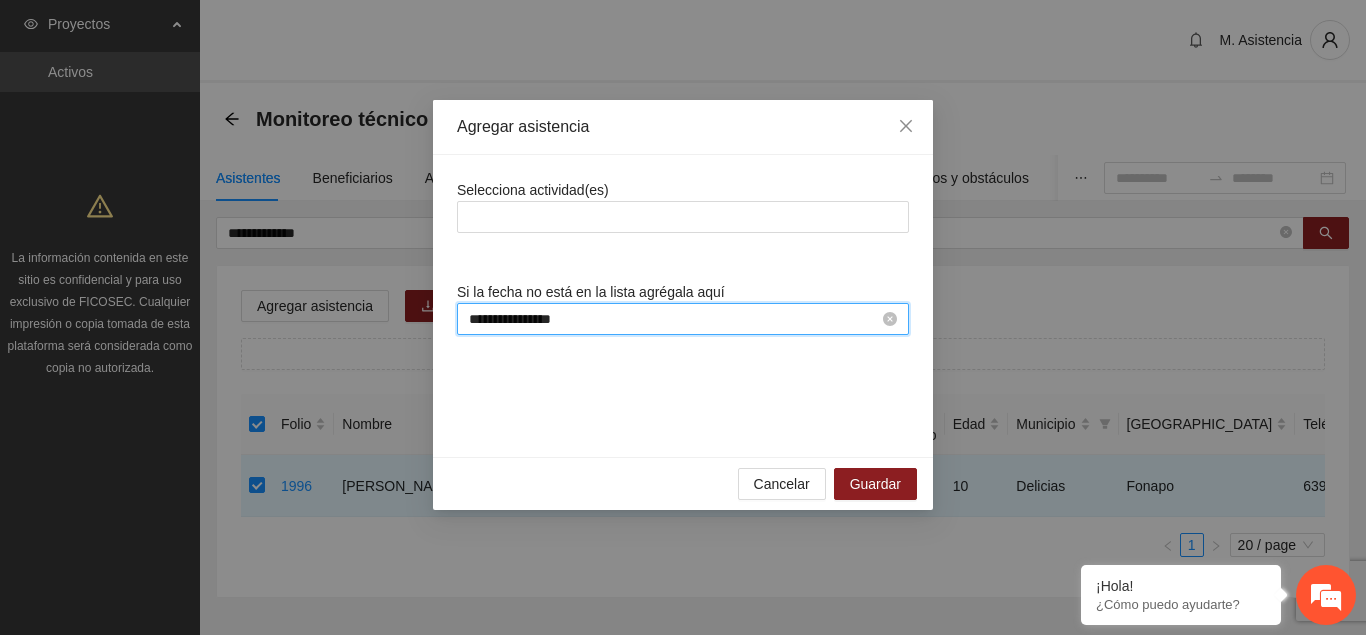 scroll, scrollTop: 224, scrollLeft: 0, axis: vertical 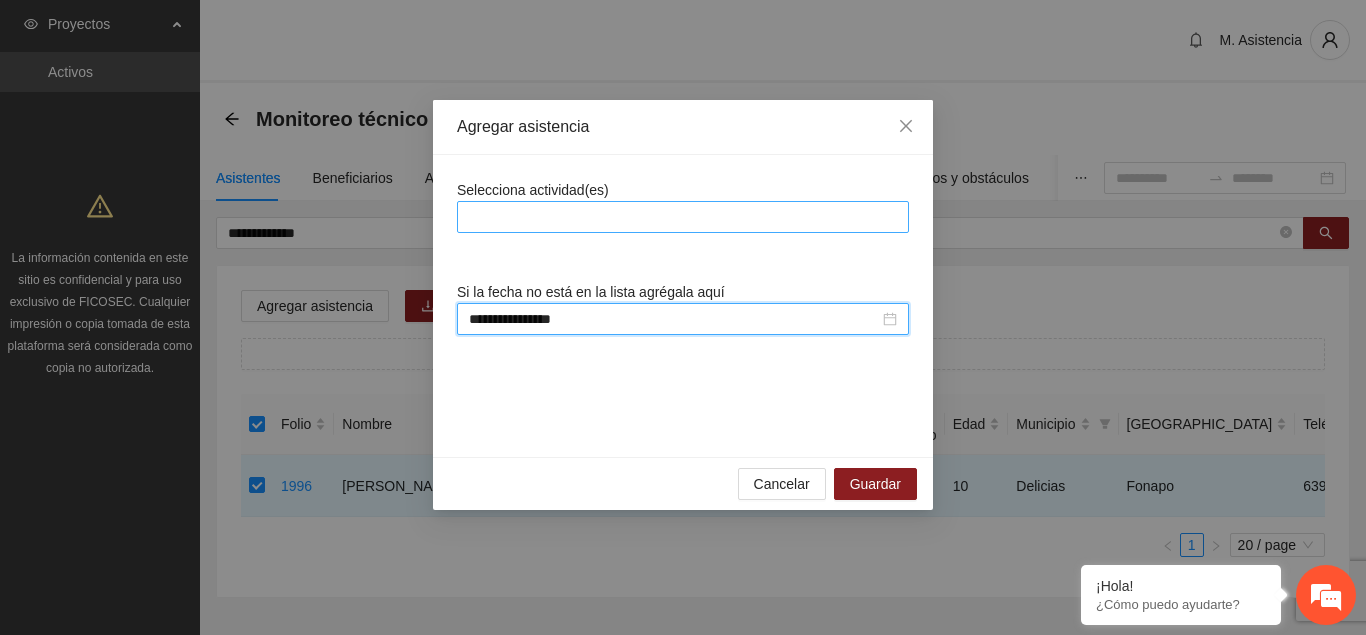 click at bounding box center (683, 217) 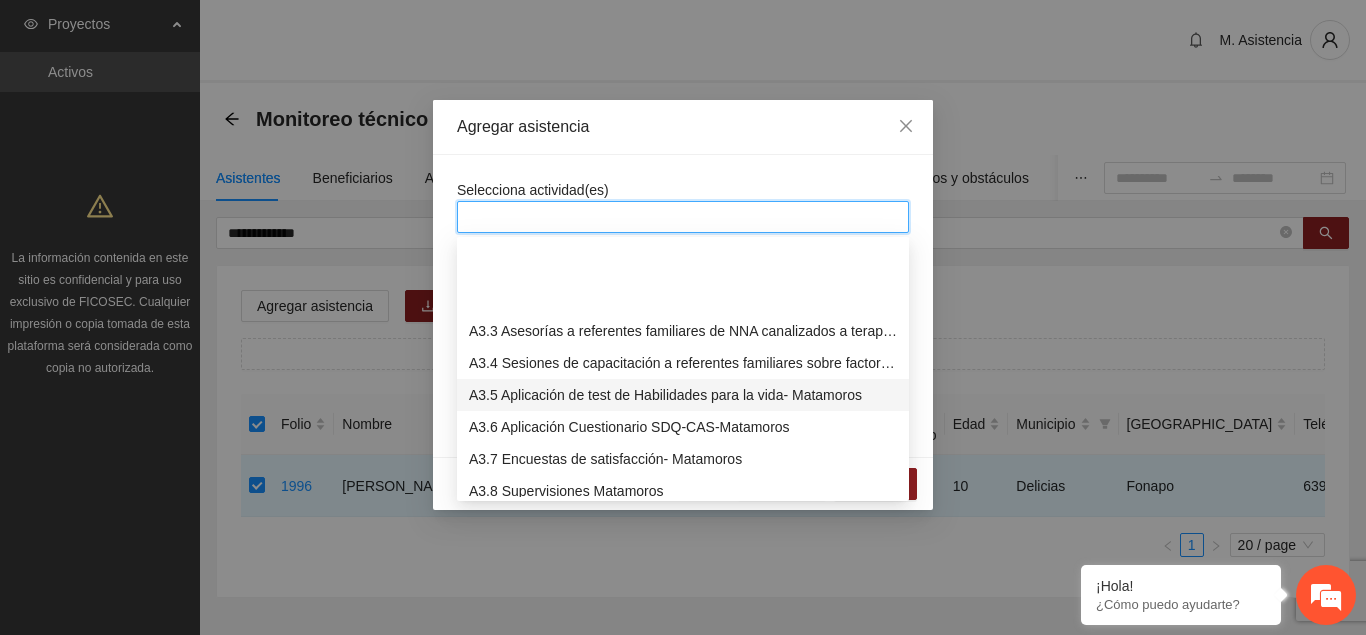 scroll, scrollTop: 1326, scrollLeft: 0, axis: vertical 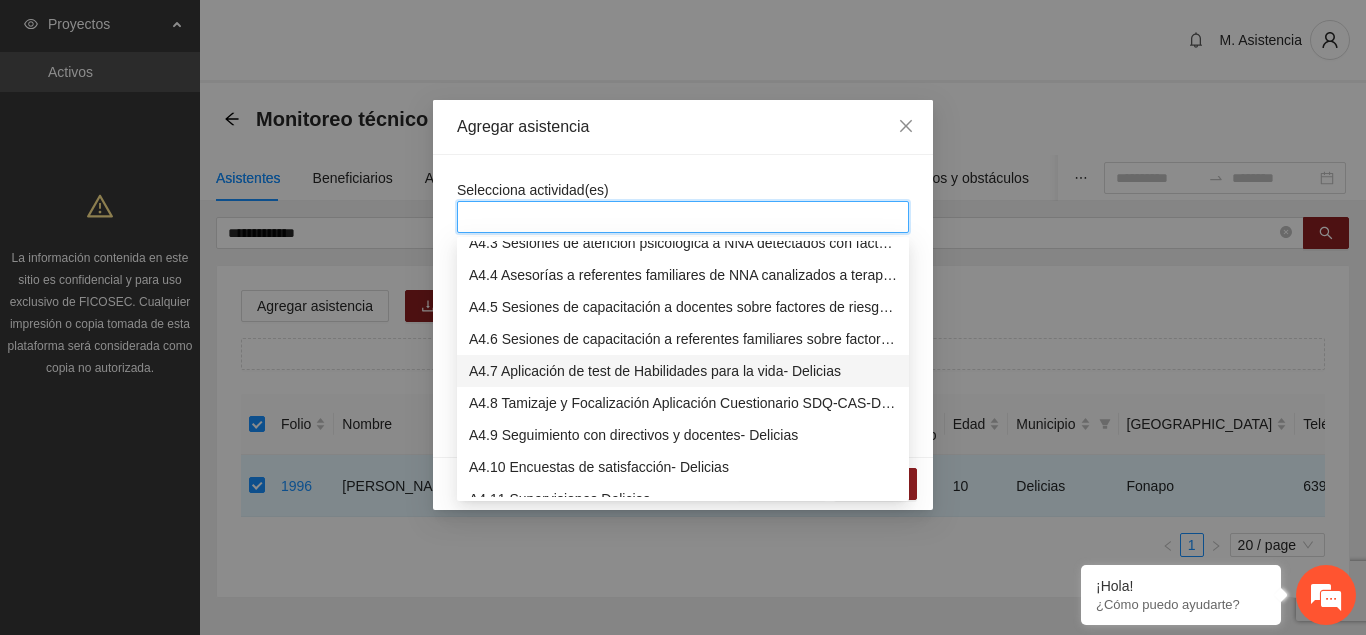 click on "A4.7 Aplicación de test de Habilidades para la vida- Delicias" at bounding box center [683, 371] 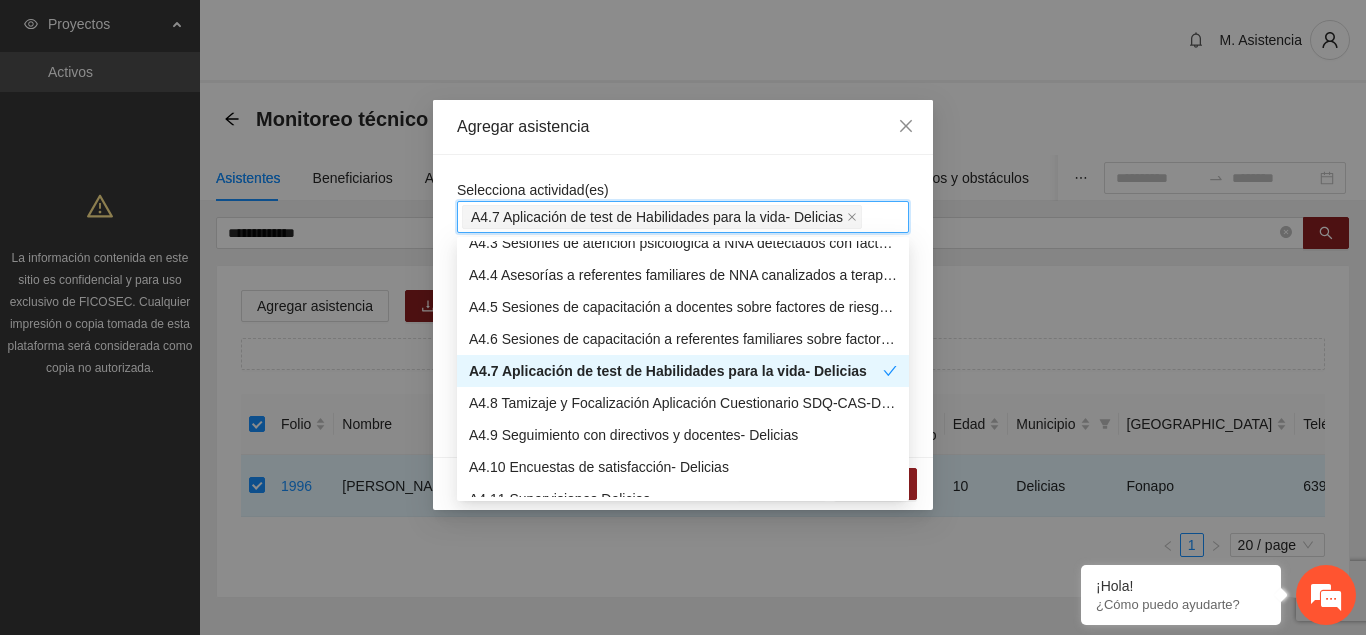 drag, startPoint x: 687, startPoint y: 122, endPoint x: 697, endPoint y: 136, distance: 17.20465 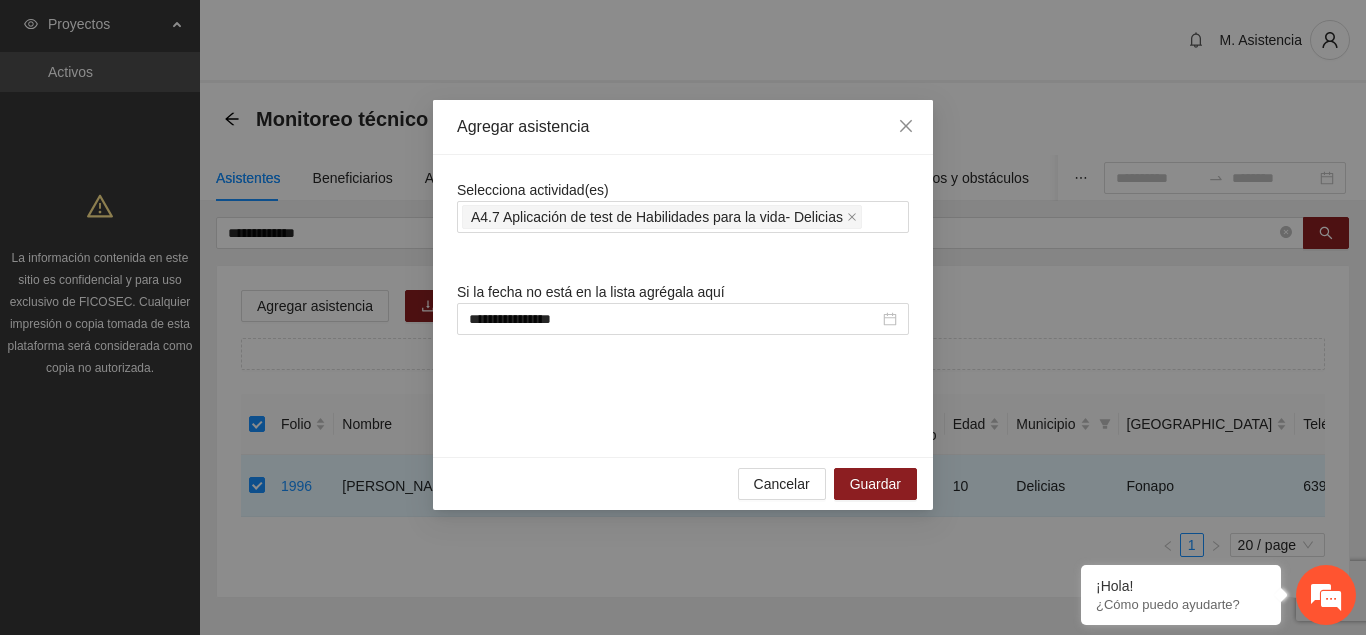 scroll, scrollTop: 1326, scrollLeft: 0, axis: vertical 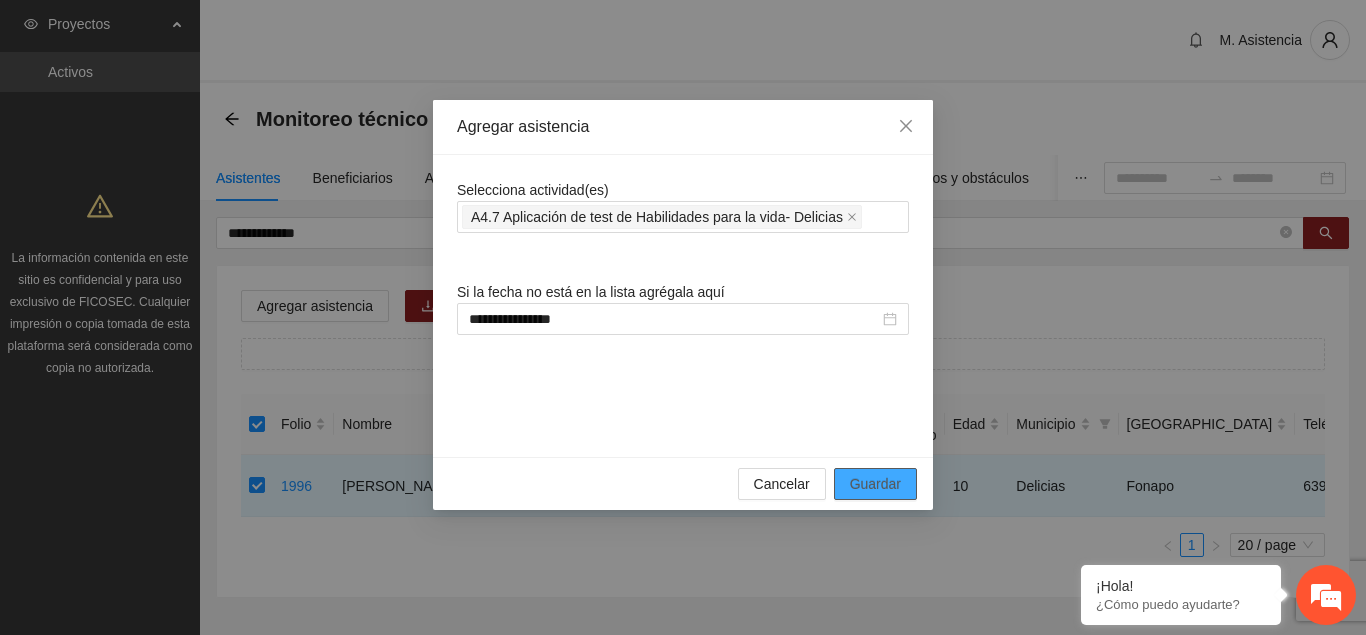 click on "Guardar" at bounding box center [875, 484] 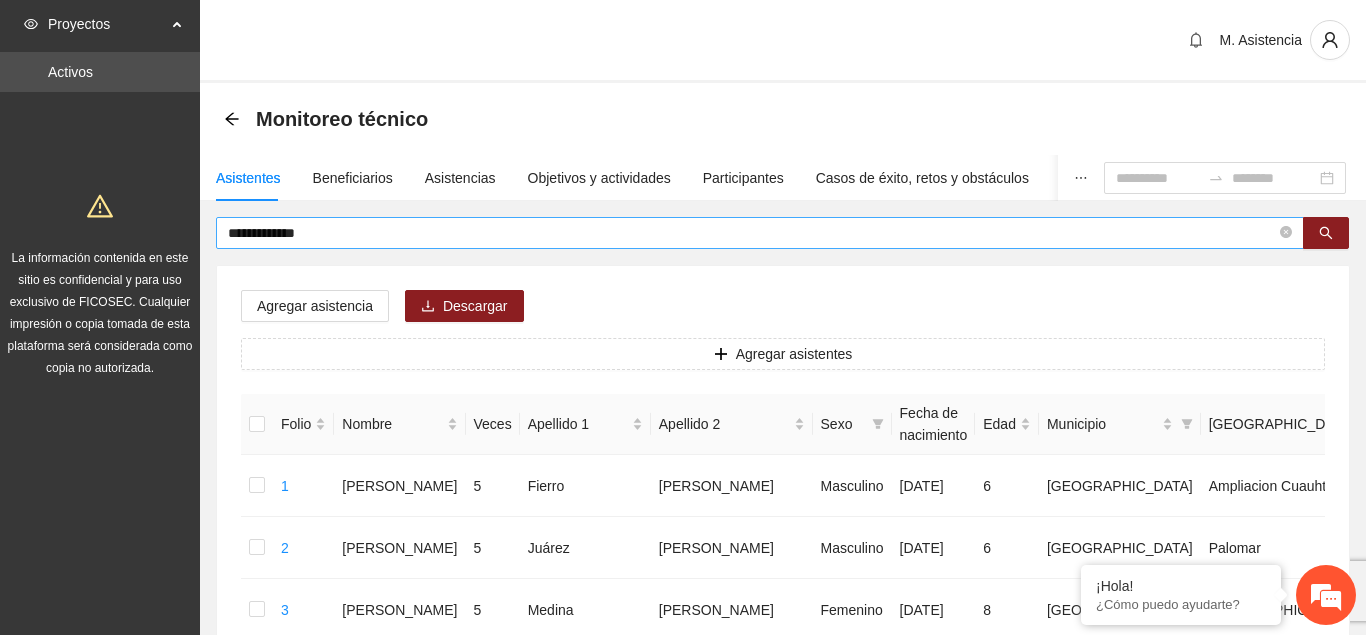 click on "**********" at bounding box center (752, 233) 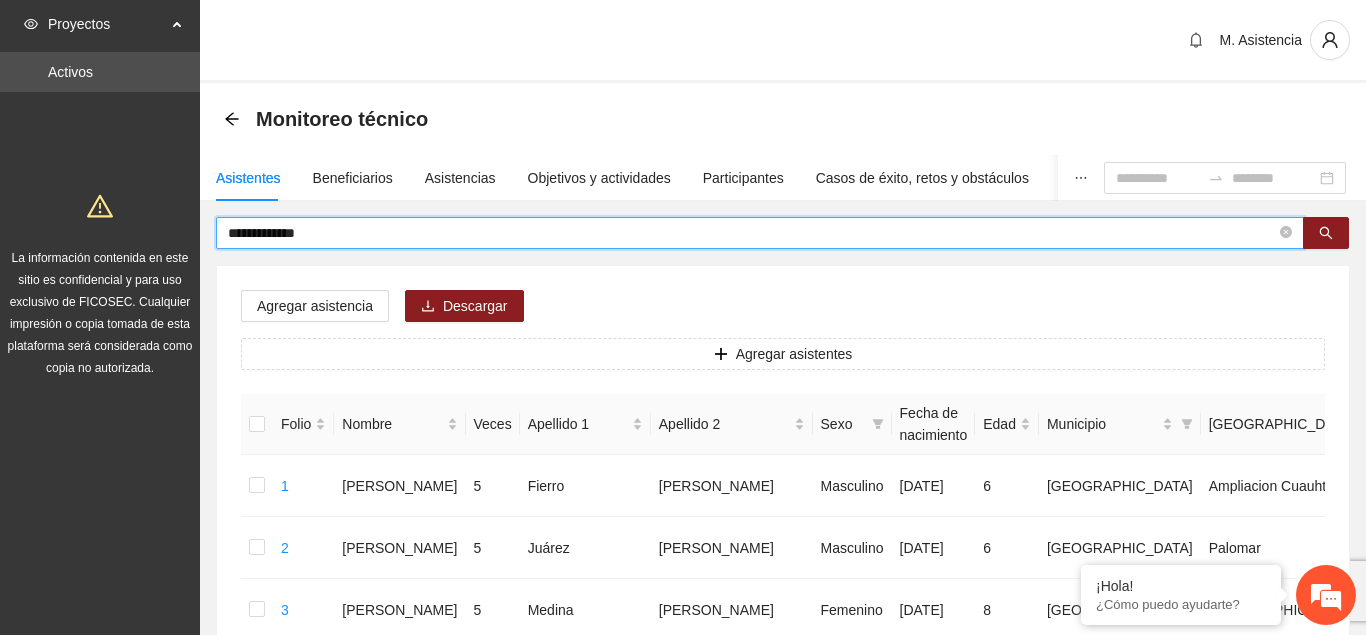 drag, startPoint x: 355, startPoint y: 233, endPoint x: 187, endPoint y: 249, distance: 168.76018 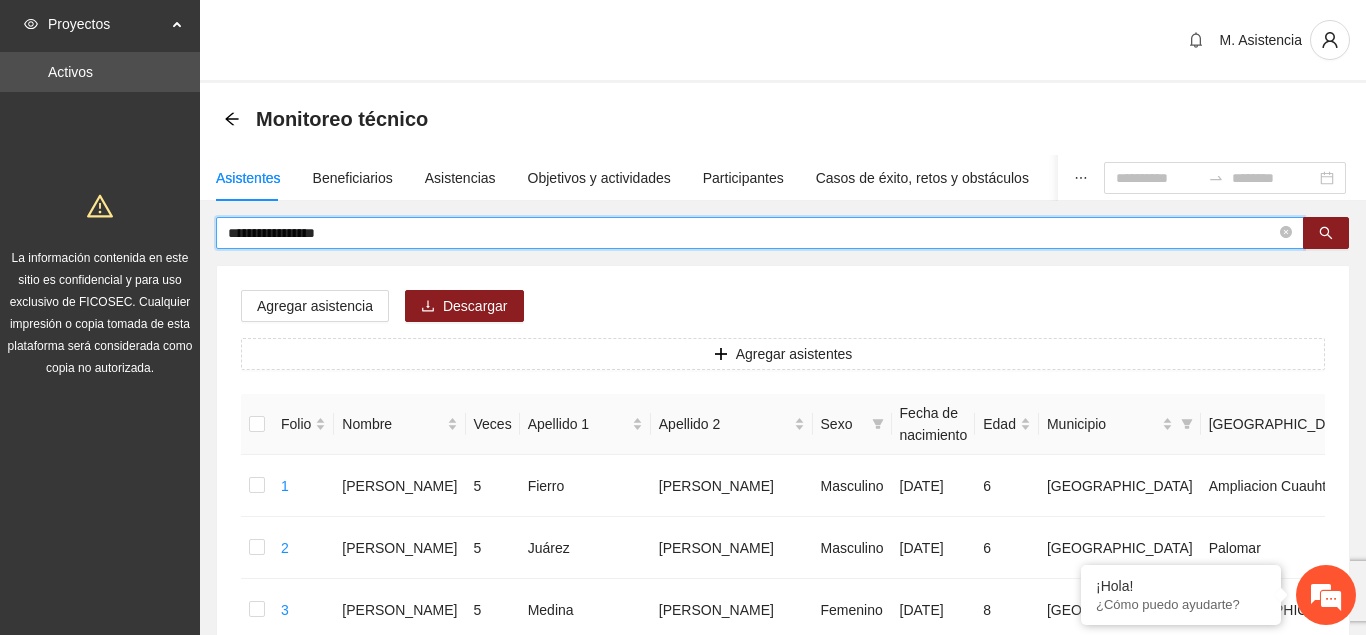 type on "**********" 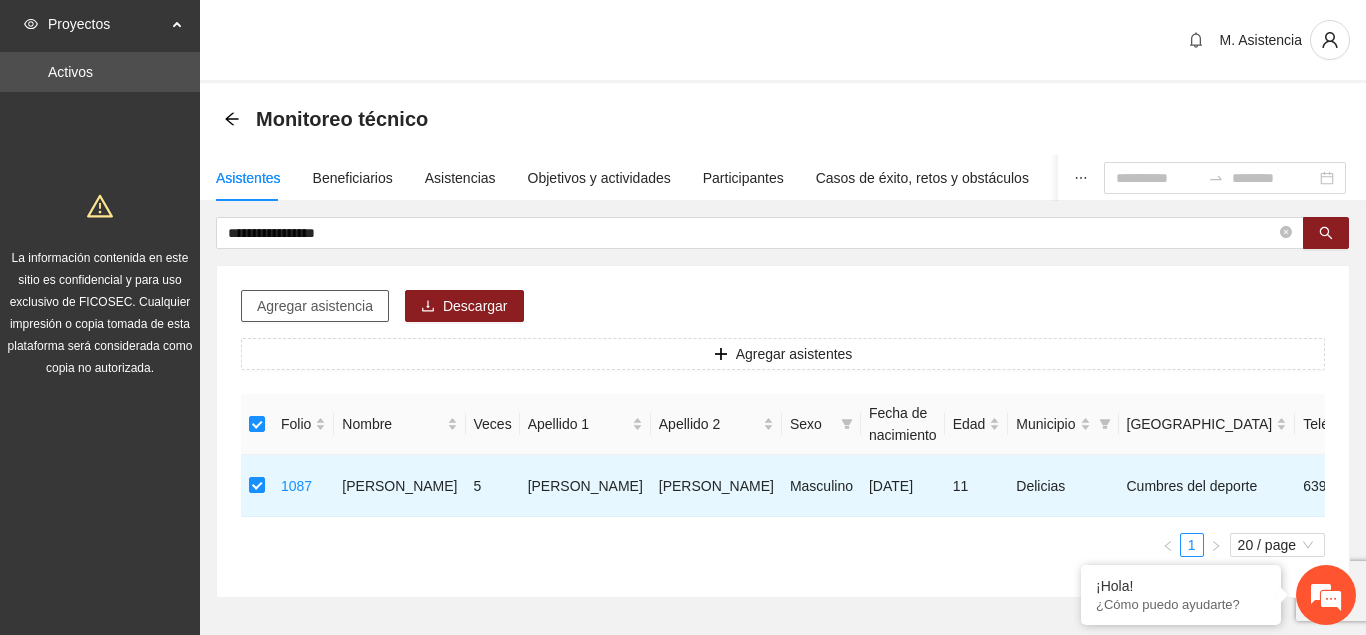 click on "Agregar asistencia" at bounding box center [315, 306] 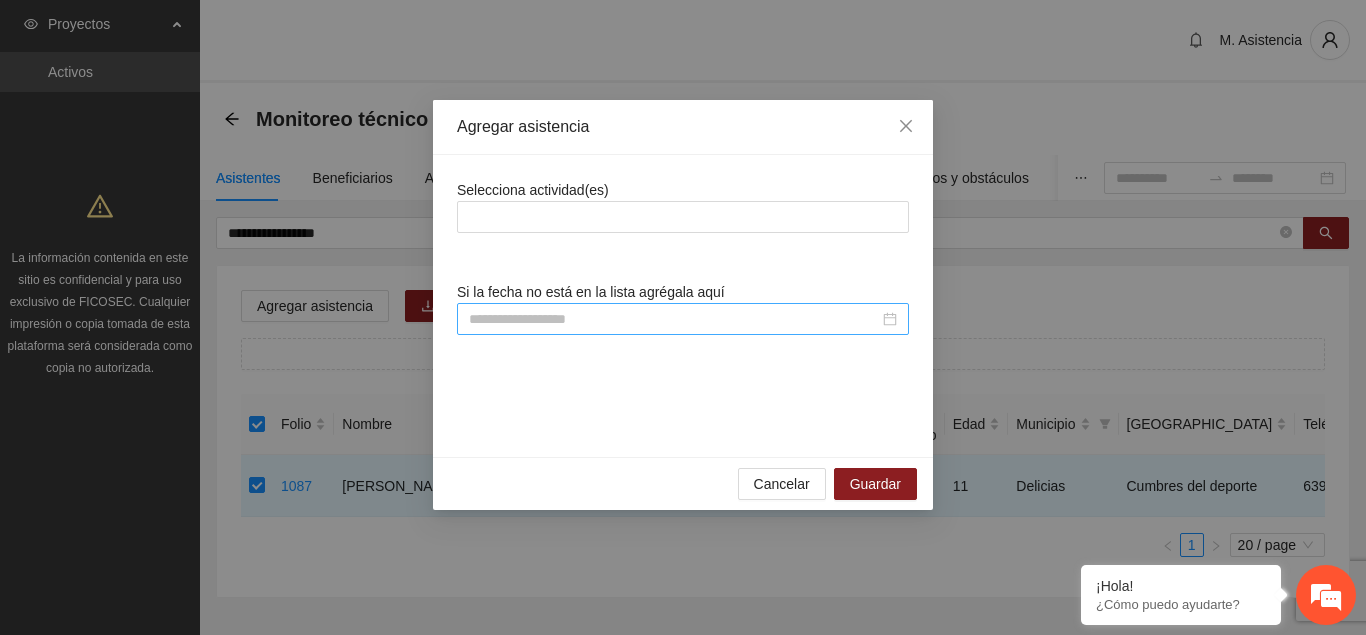 click at bounding box center [674, 319] 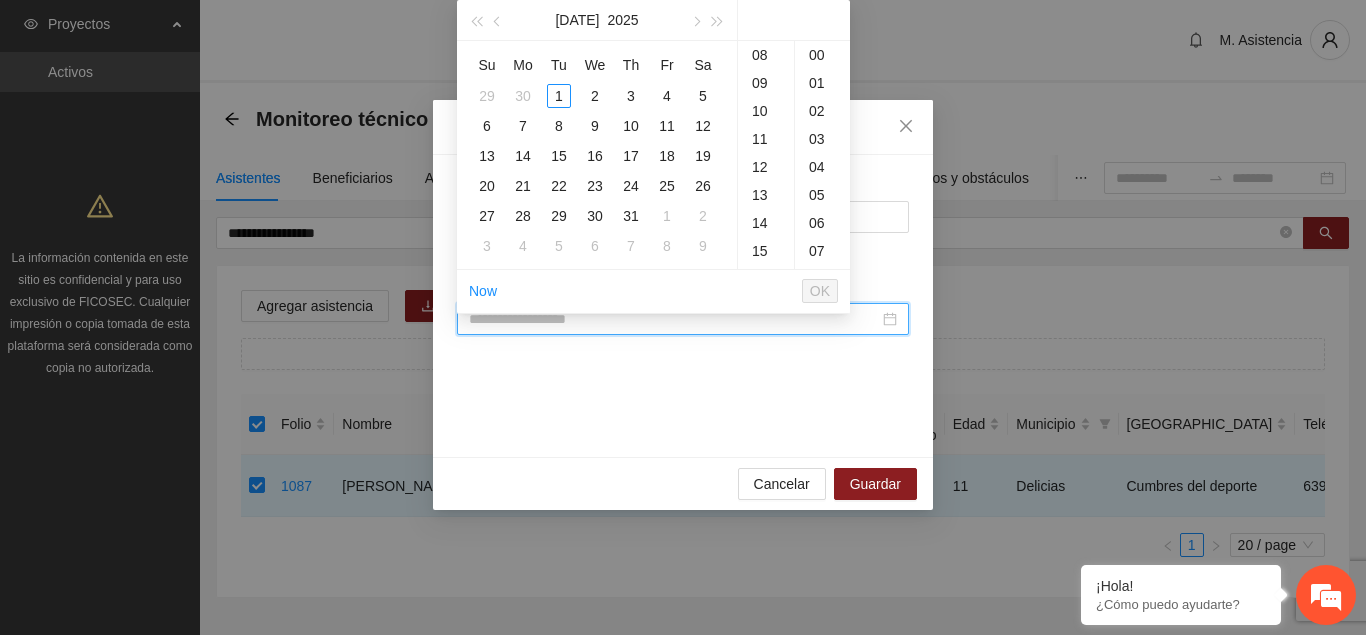 paste on "**********" 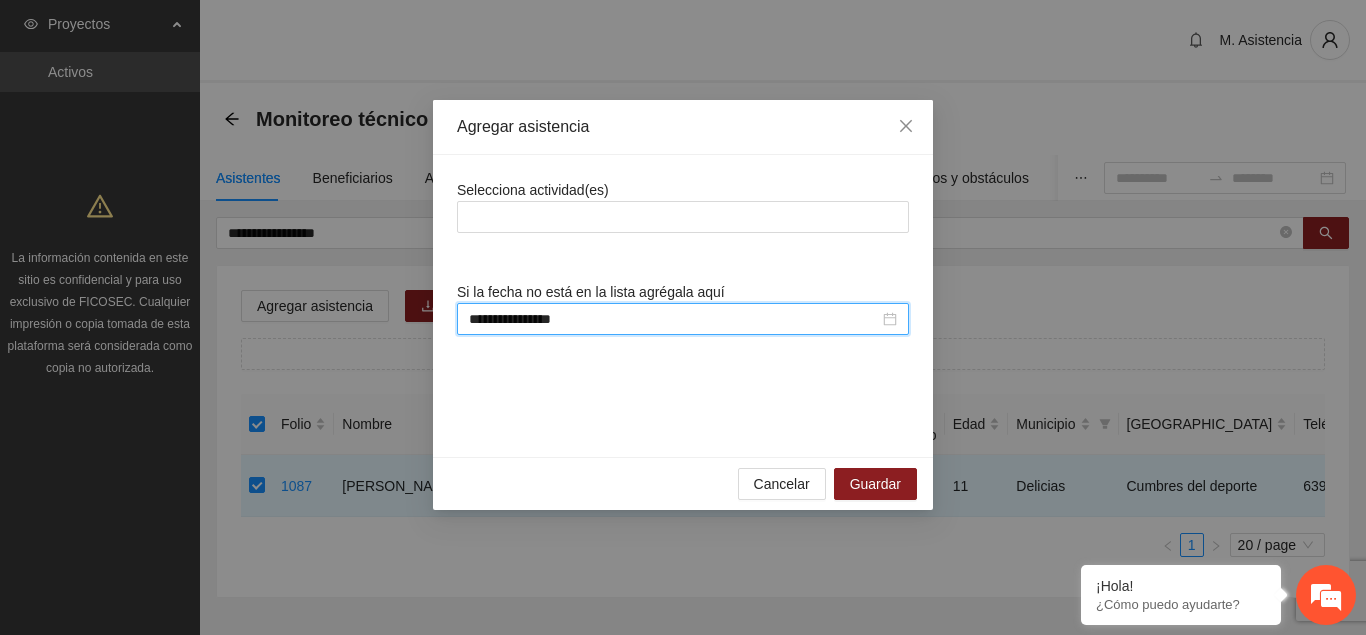 scroll, scrollTop: 0, scrollLeft: 0, axis: both 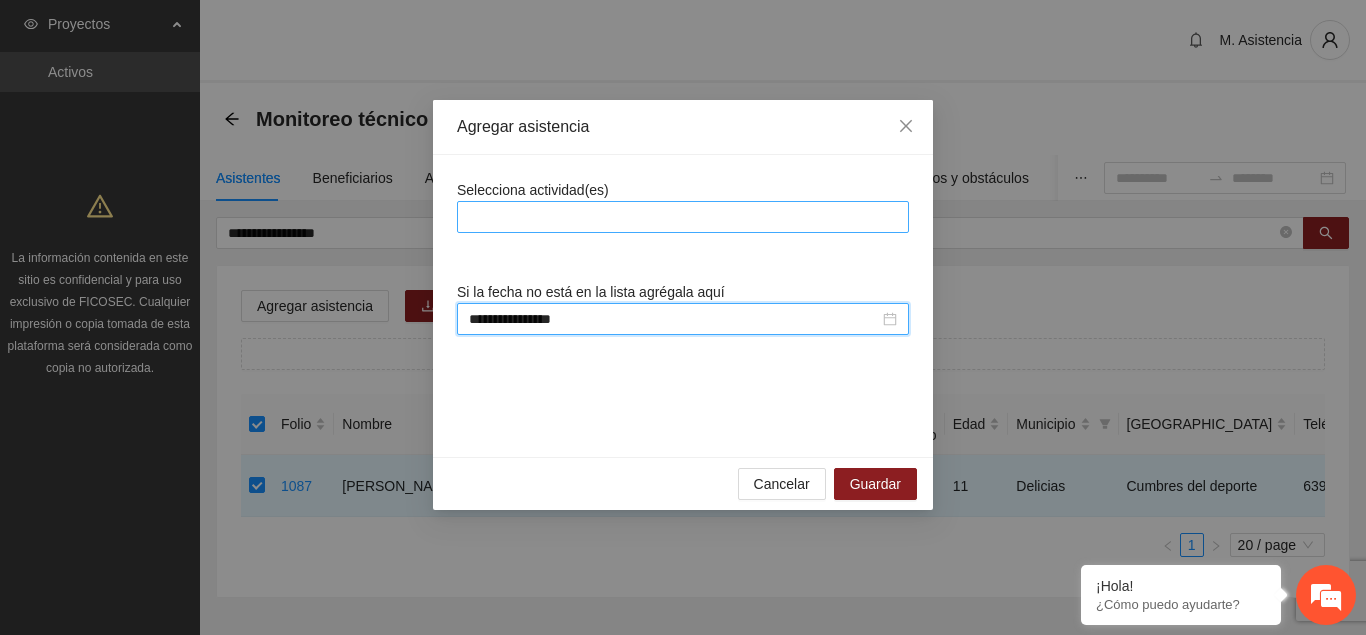 click at bounding box center [683, 217] 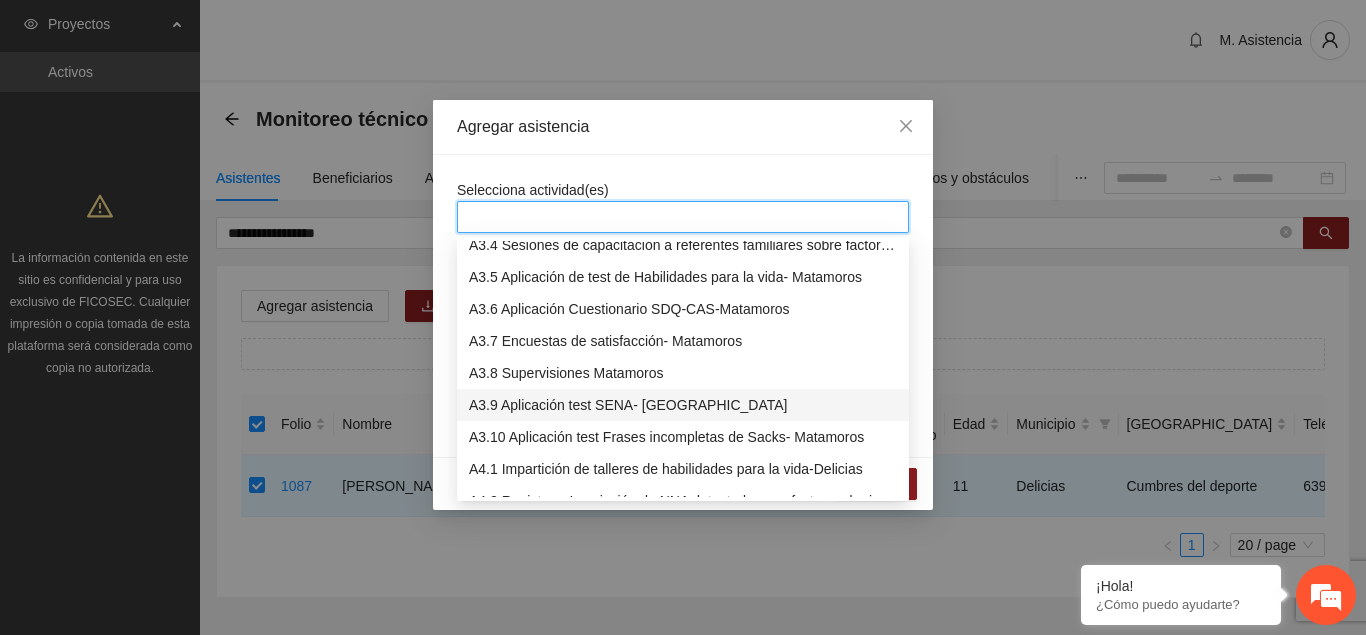 scroll, scrollTop: 1224, scrollLeft: 0, axis: vertical 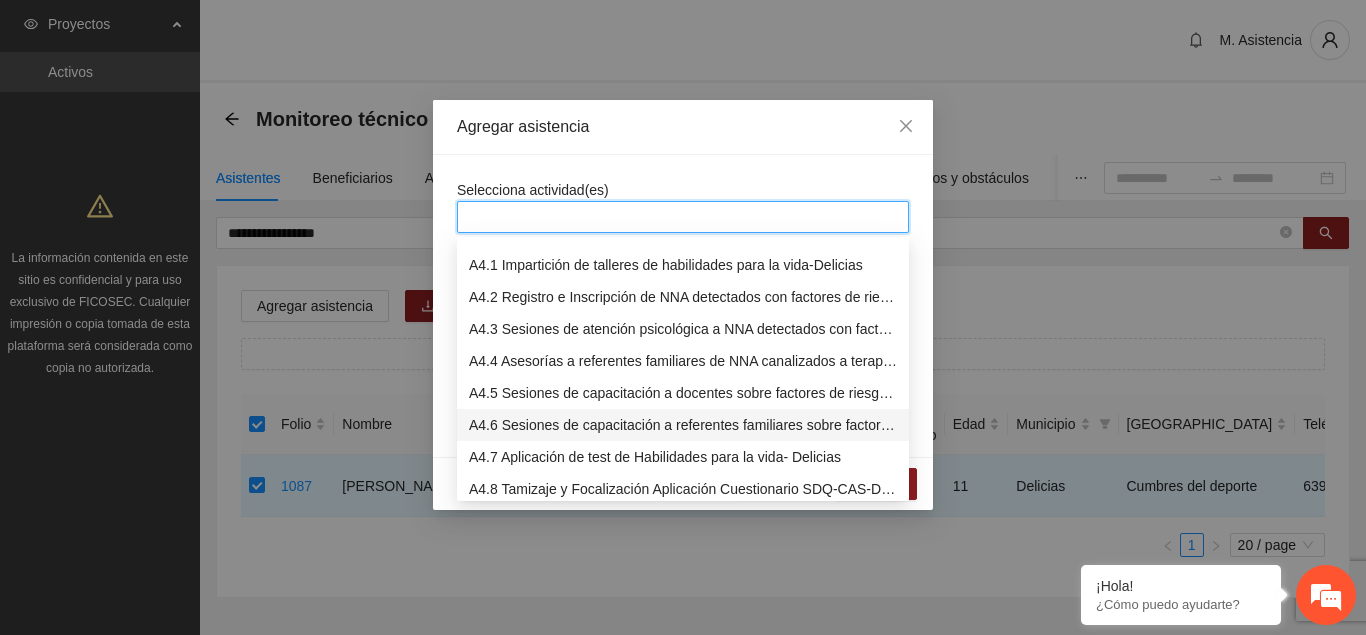 click on "A4.7 Aplicación de test de Habilidades para la vida- Delicias" at bounding box center [683, 457] 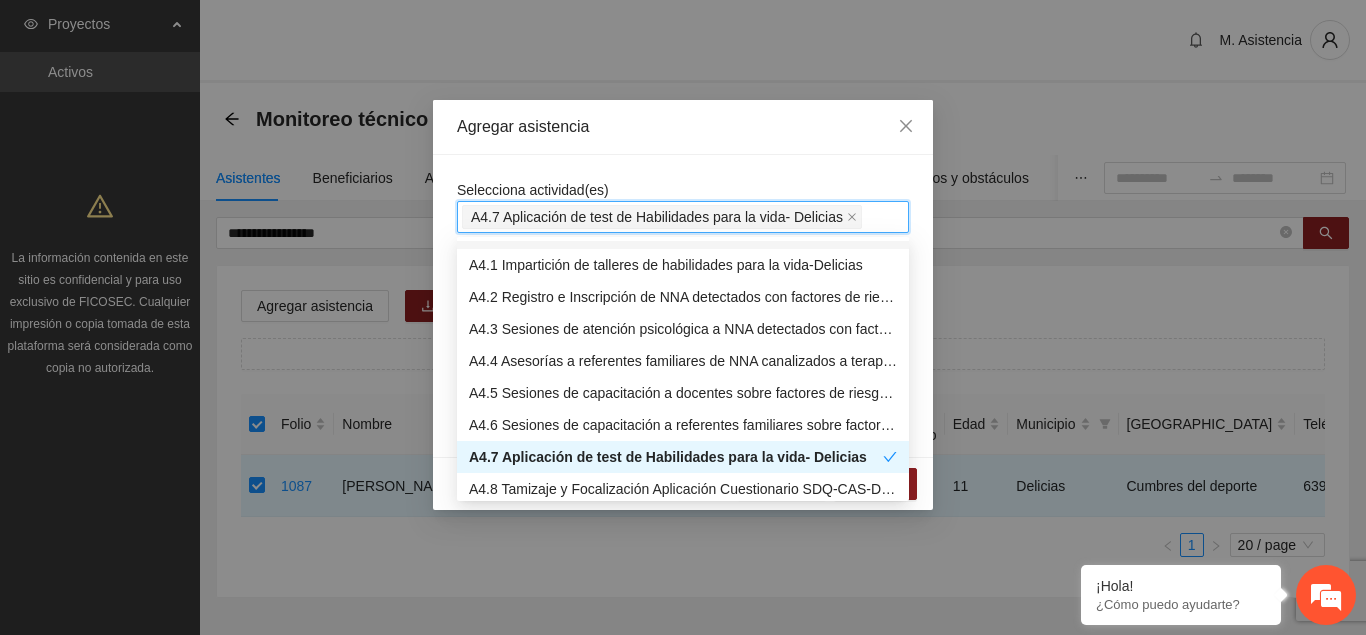 drag, startPoint x: 691, startPoint y: 167, endPoint x: 758, endPoint y: 263, distance: 117.06836 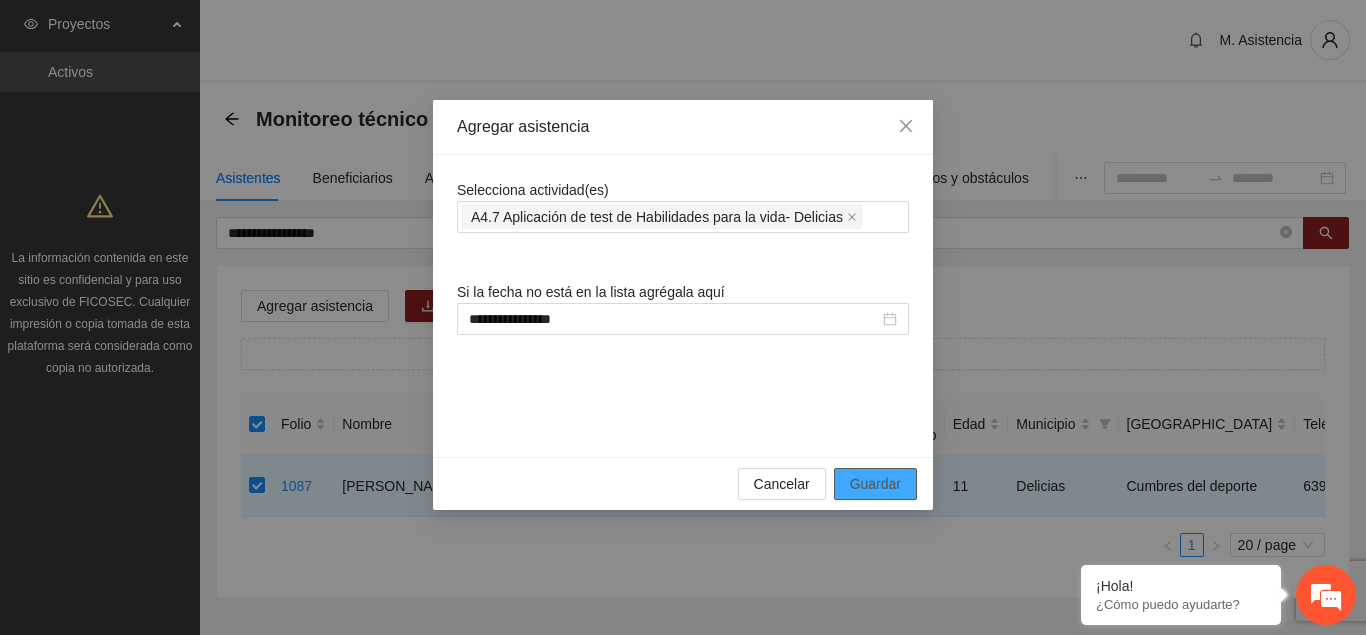 click on "Guardar" at bounding box center [875, 484] 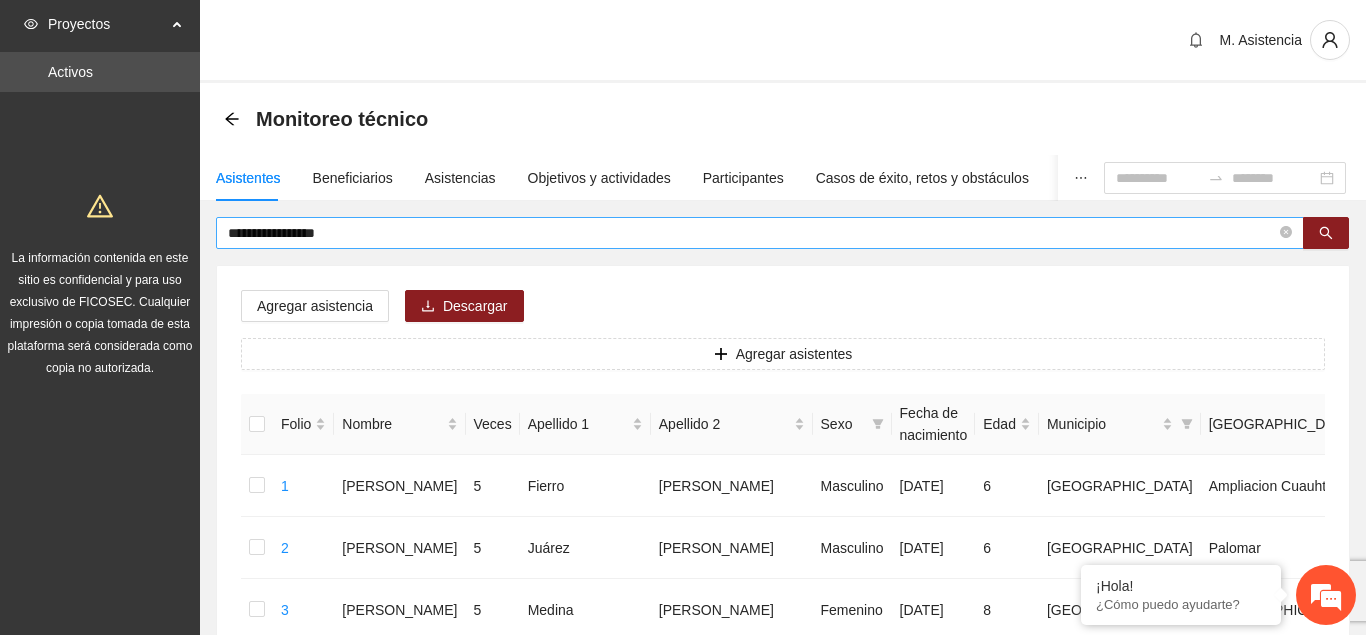 click on "**********" at bounding box center (752, 233) 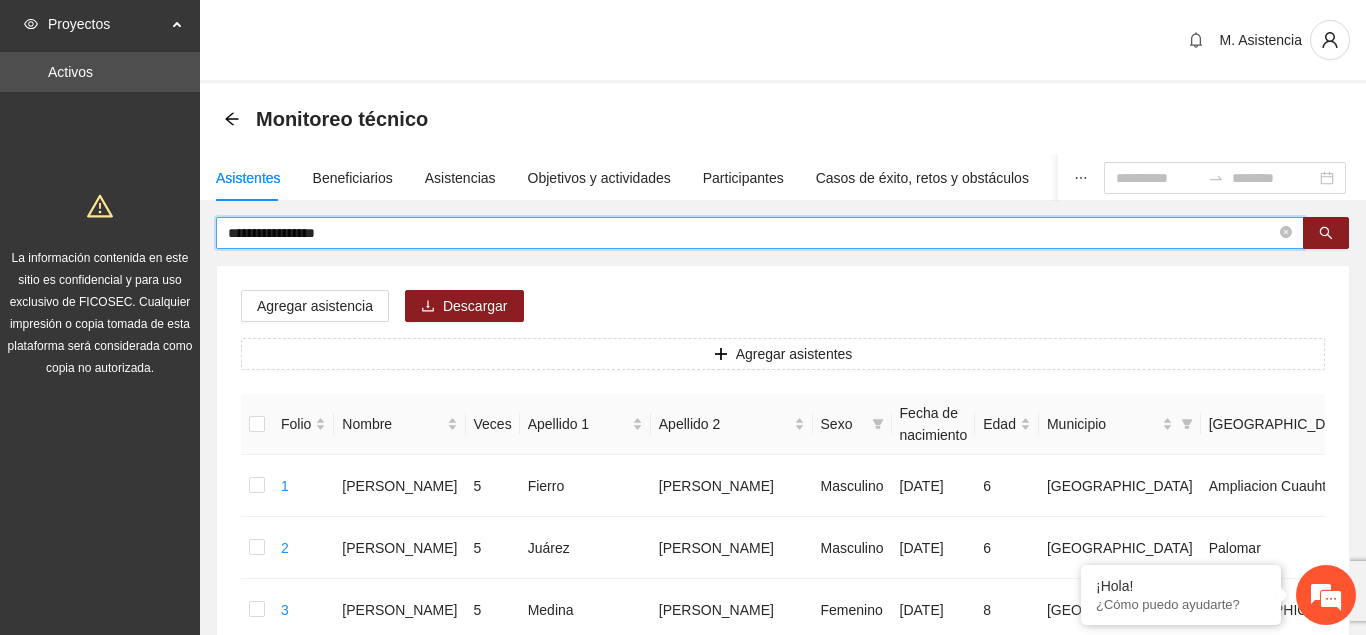 drag, startPoint x: 276, startPoint y: 217, endPoint x: 190, endPoint y: 218, distance: 86.00581 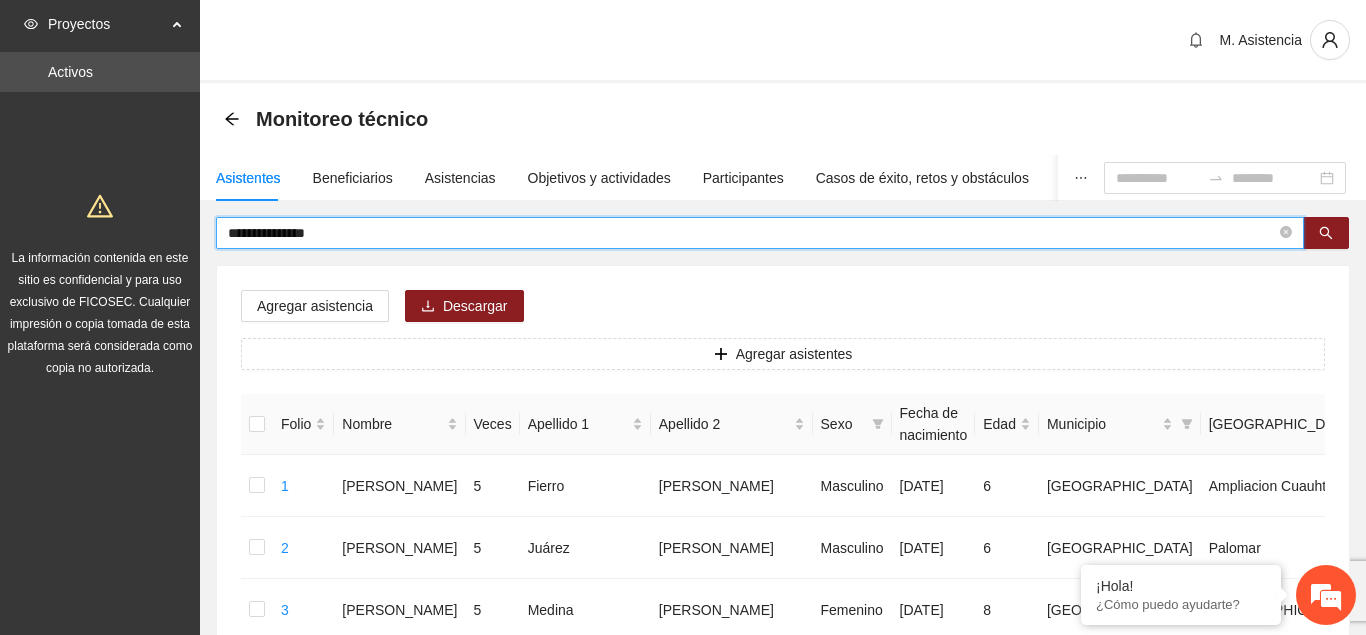 type on "**********" 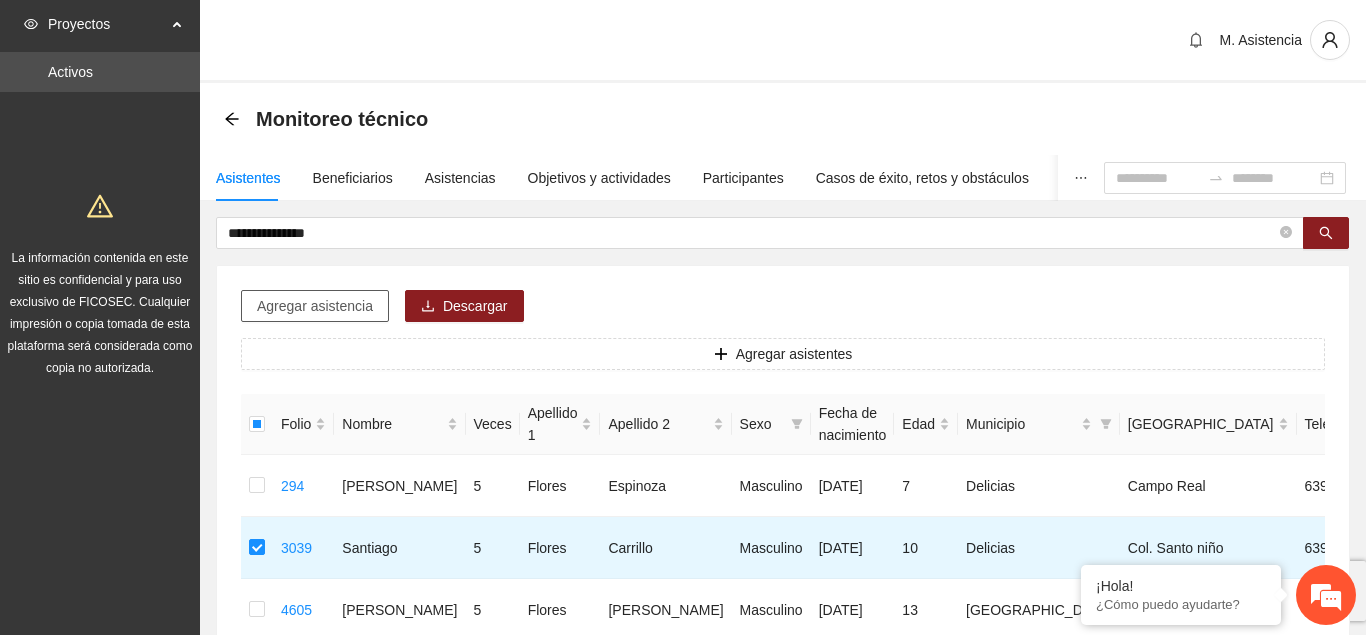 click on "Agregar asistencia" at bounding box center [315, 306] 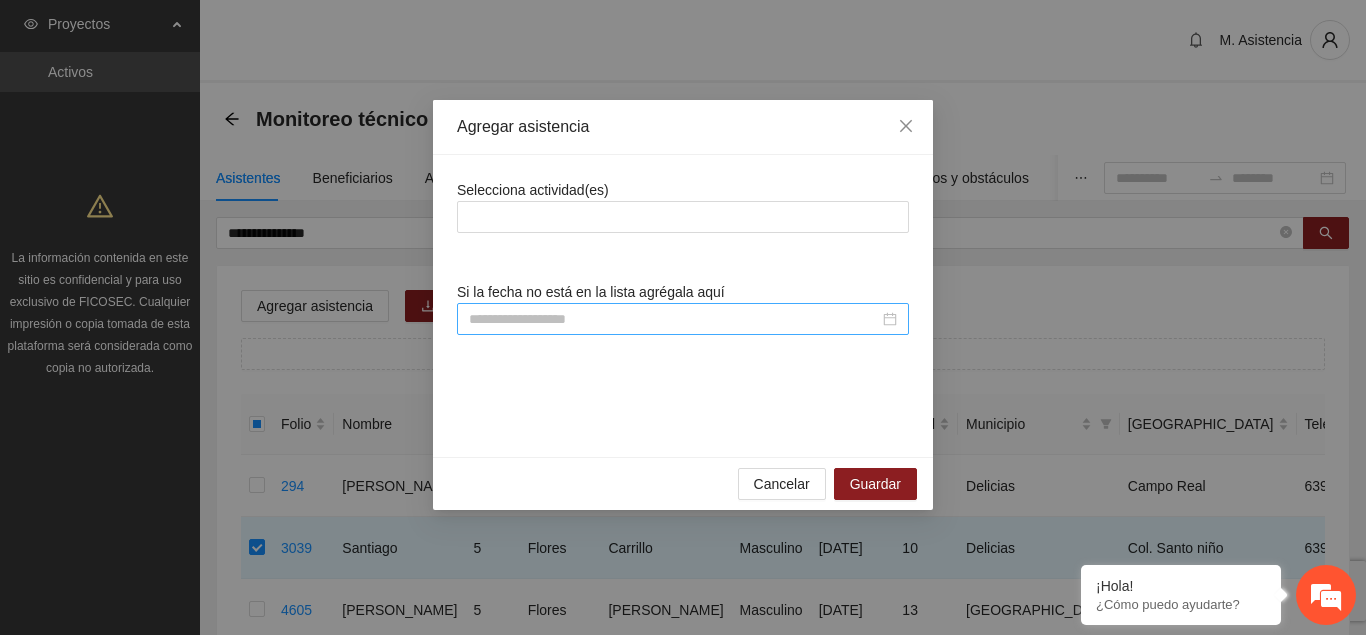 click at bounding box center [674, 319] 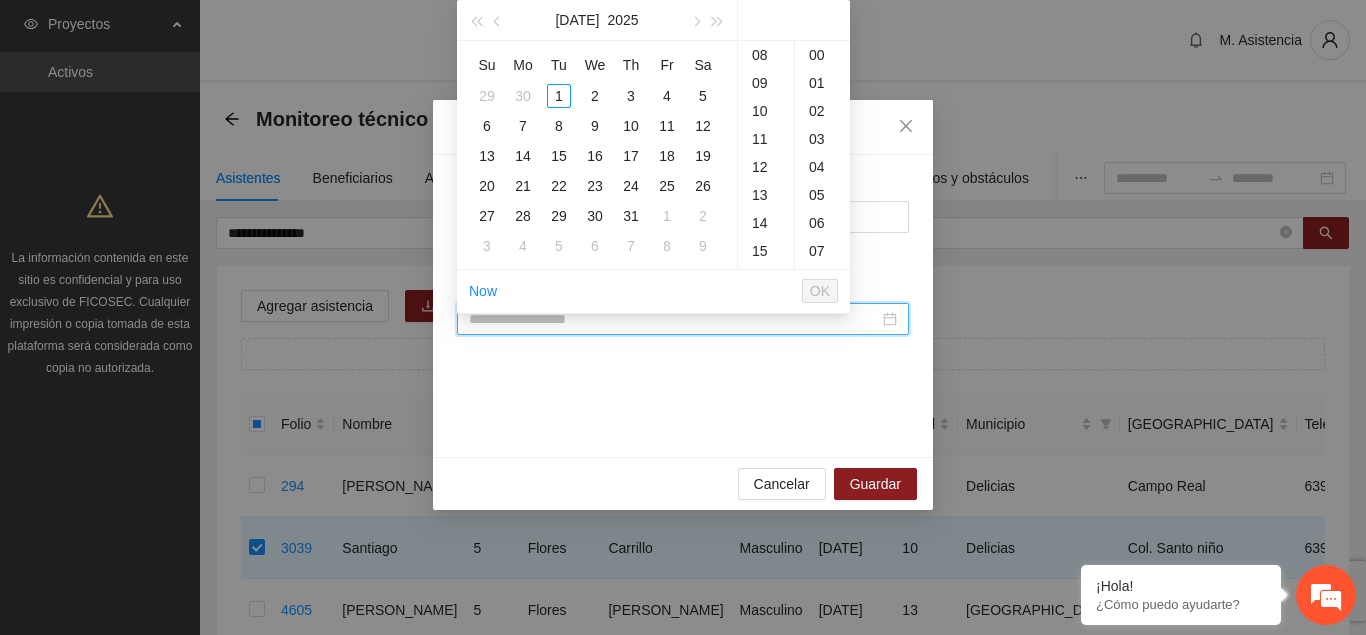 paste on "**********" 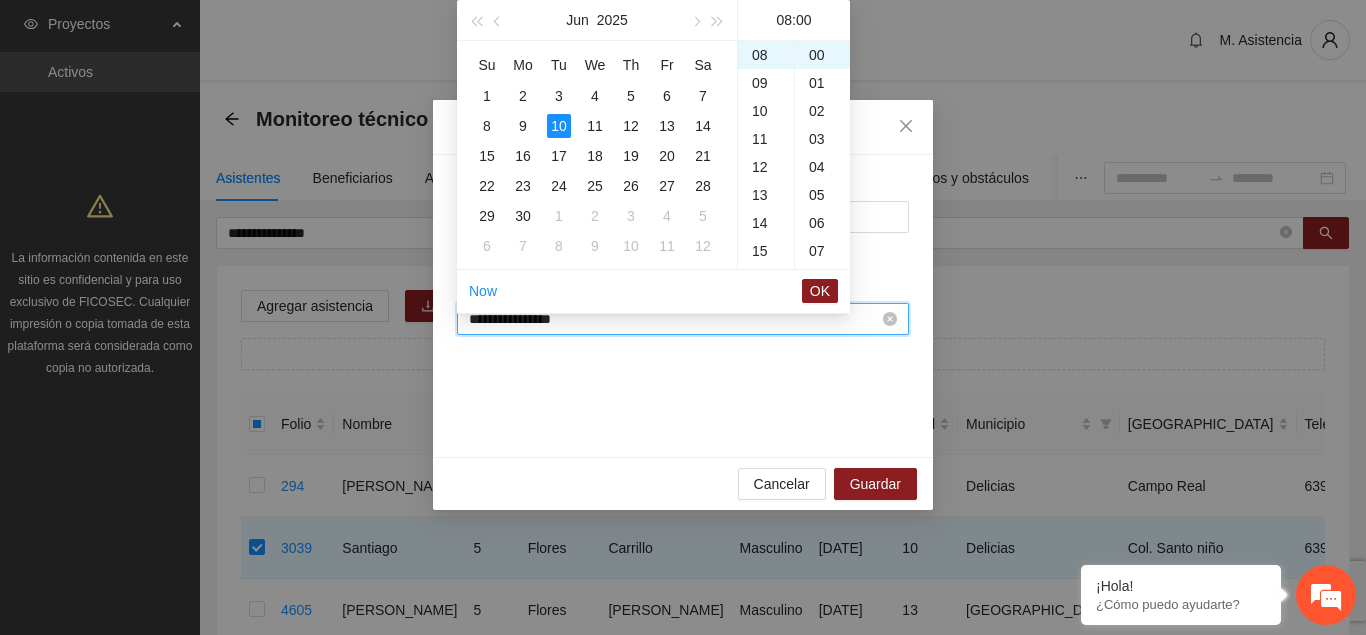 scroll, scrollTop: 224, scrollLeft: 0, axis: vertical 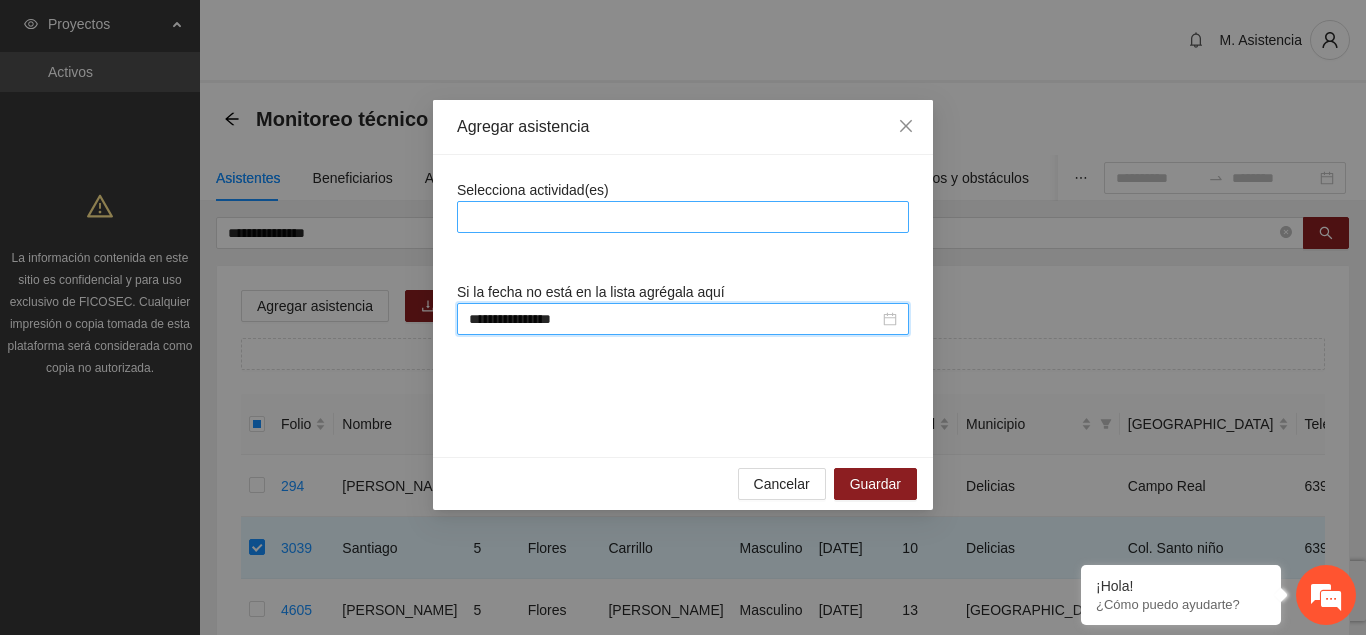 click at bounding box center (683, 217) 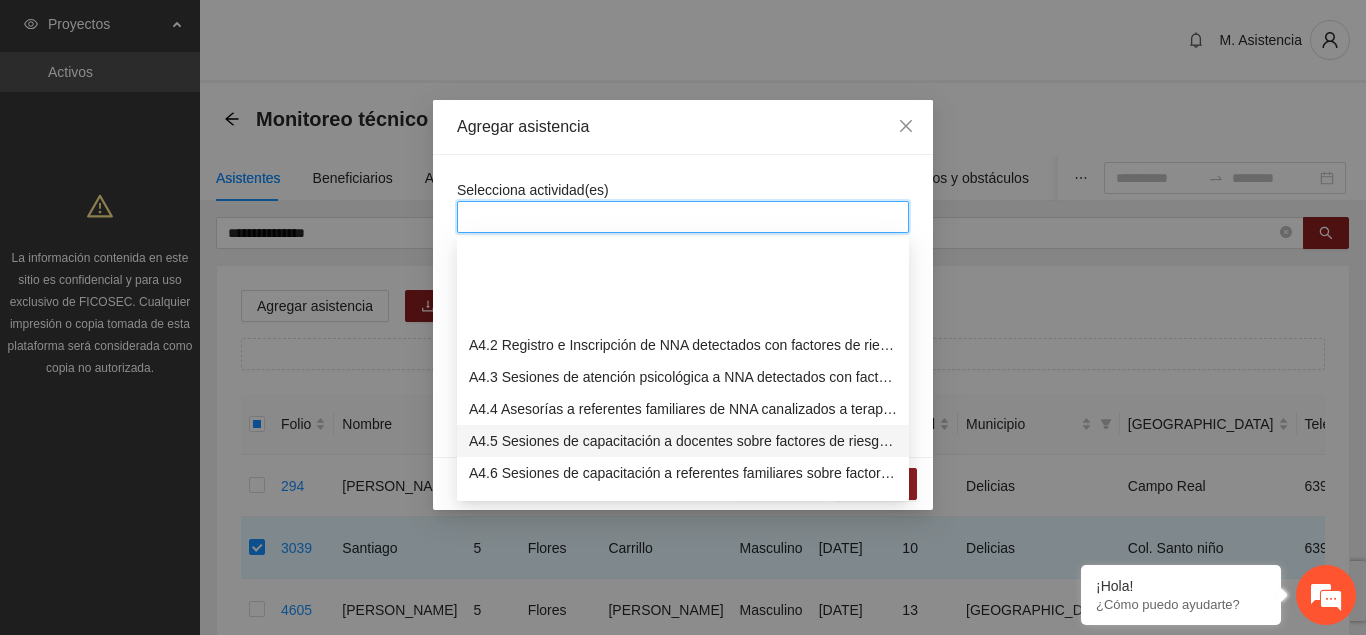 scroll, scrollTop: 1428, scrollLeft: 0, axis: vertical 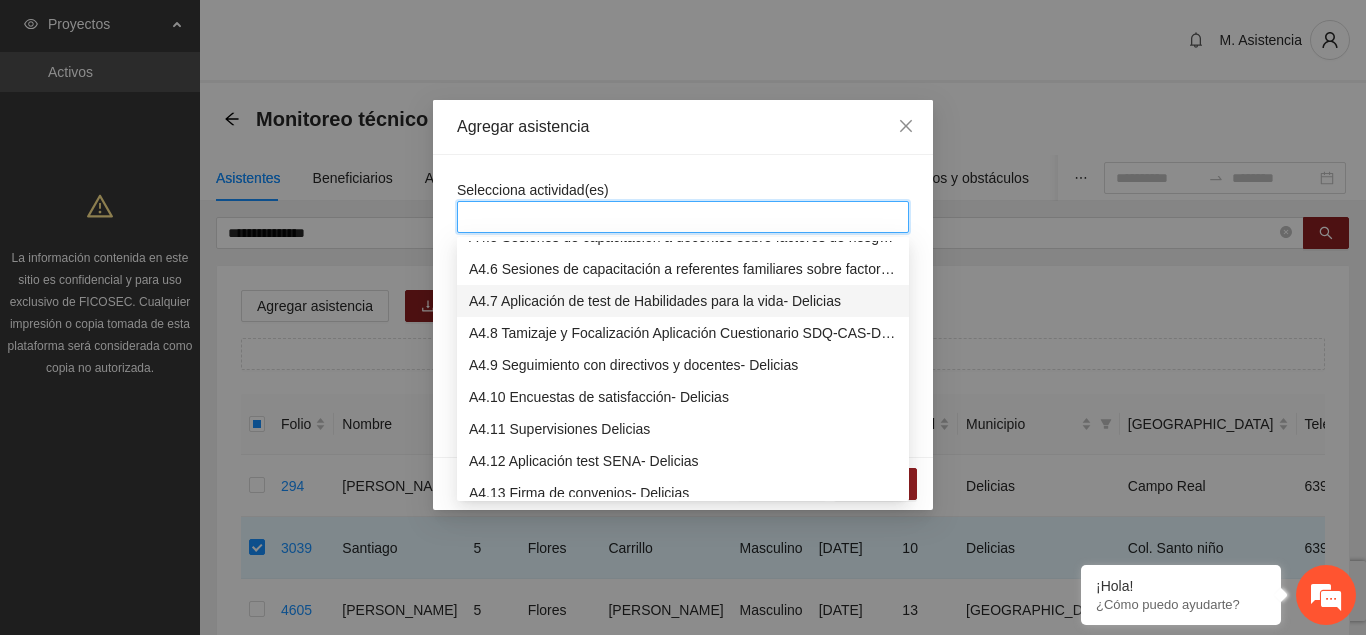click on "A4.7 Aplicación de test de Habilidades para la vida- Delicias" at bounding box center [683, 301] 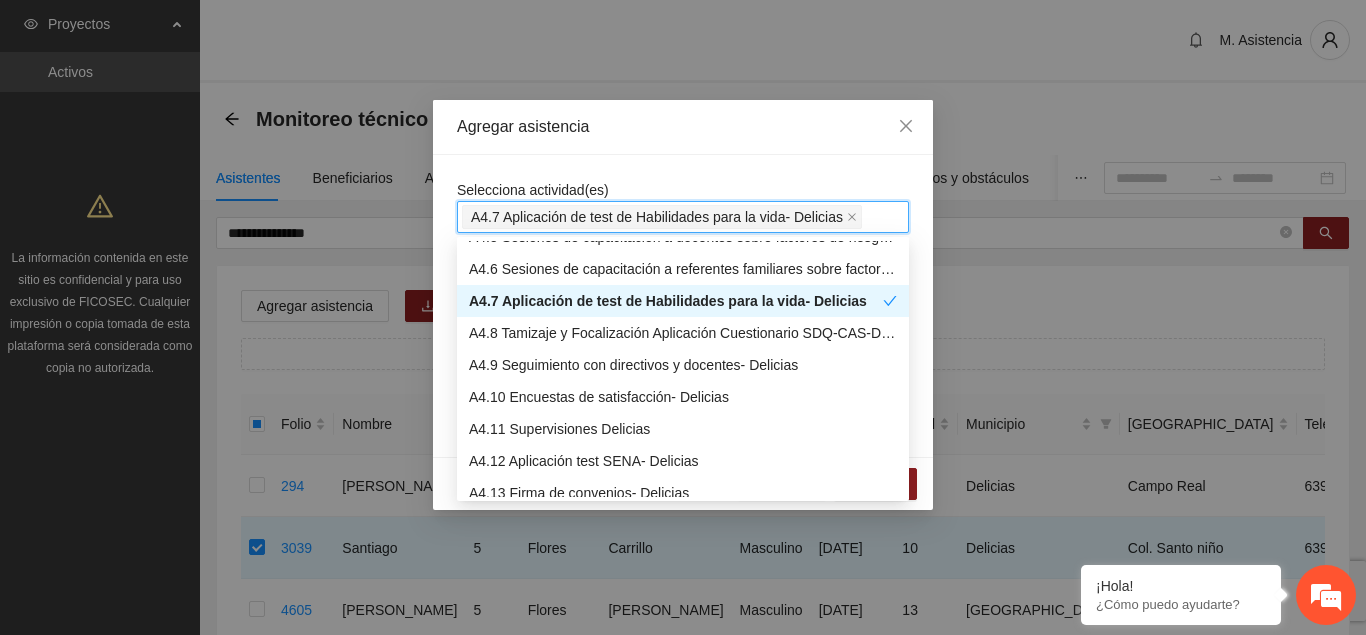 drag, startPoint x: 641, startPoint y: 146, endPoint x: 715, endPoint y: 229, distance: 111.19802 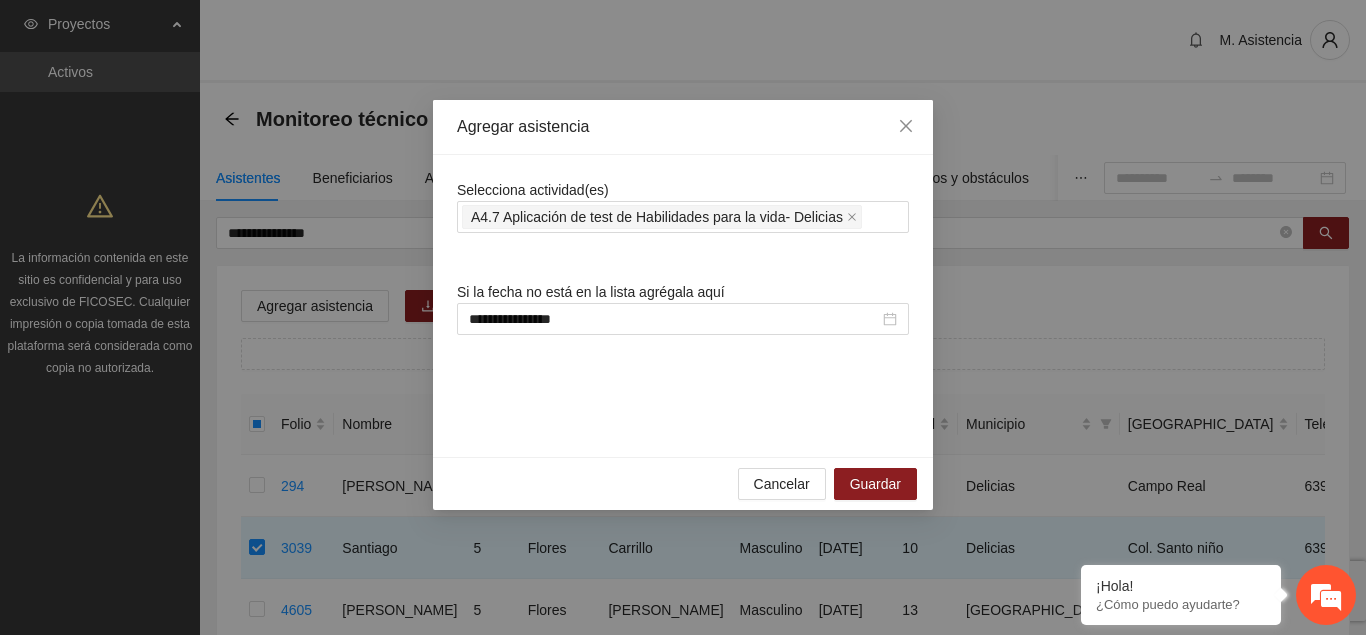 scroll, scrollTop: 1428, scrollLeft: 0, axis: vertical 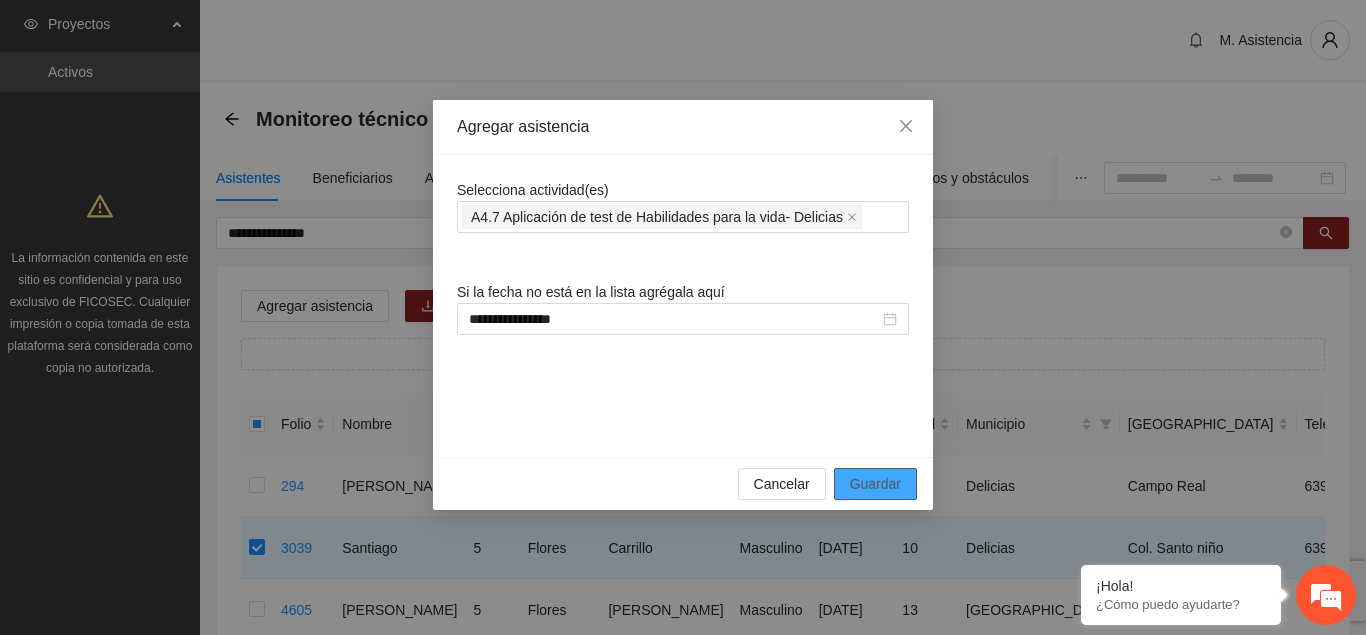 click on "Guardar" at bounding box center [875, 484] 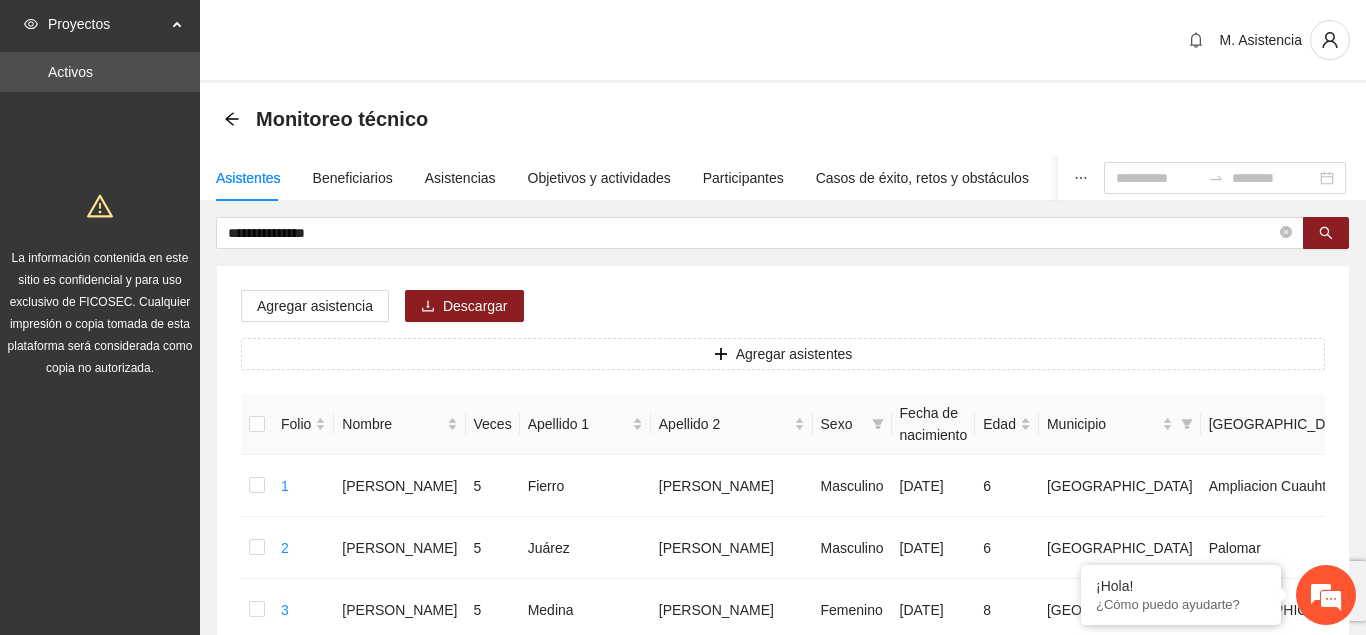 click on "**********" at bounding box center (783, 965) 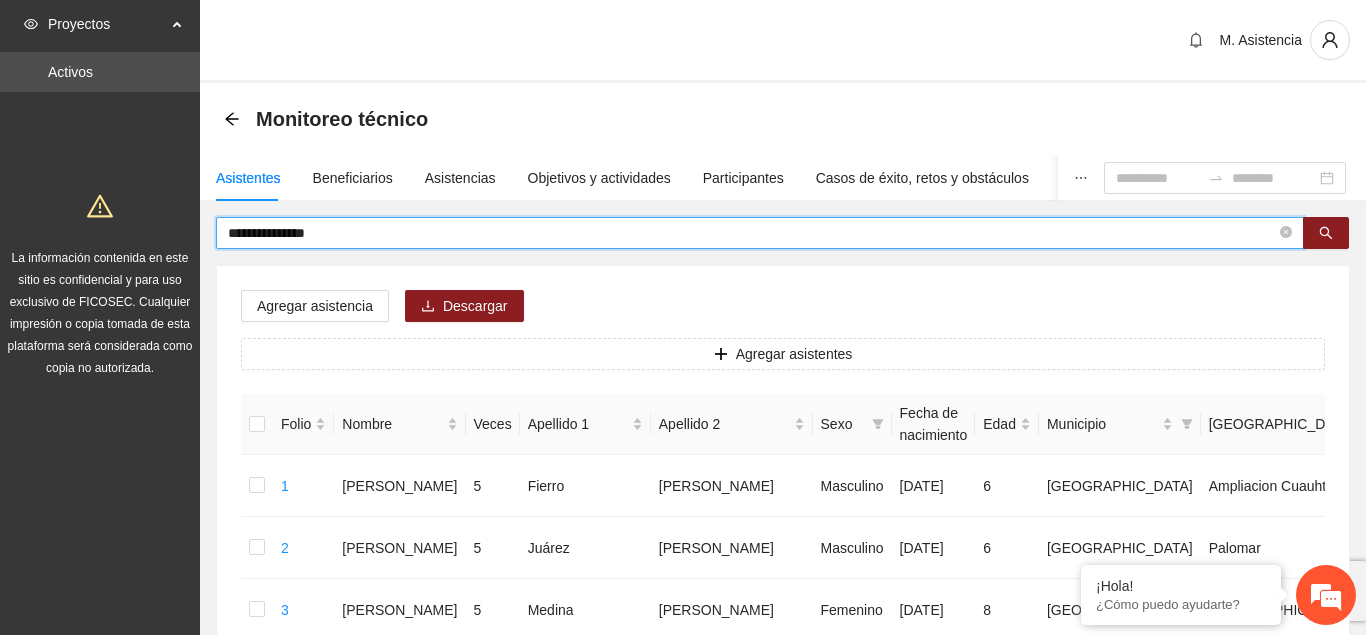 click on "**********" at bounding box center (752, 233) 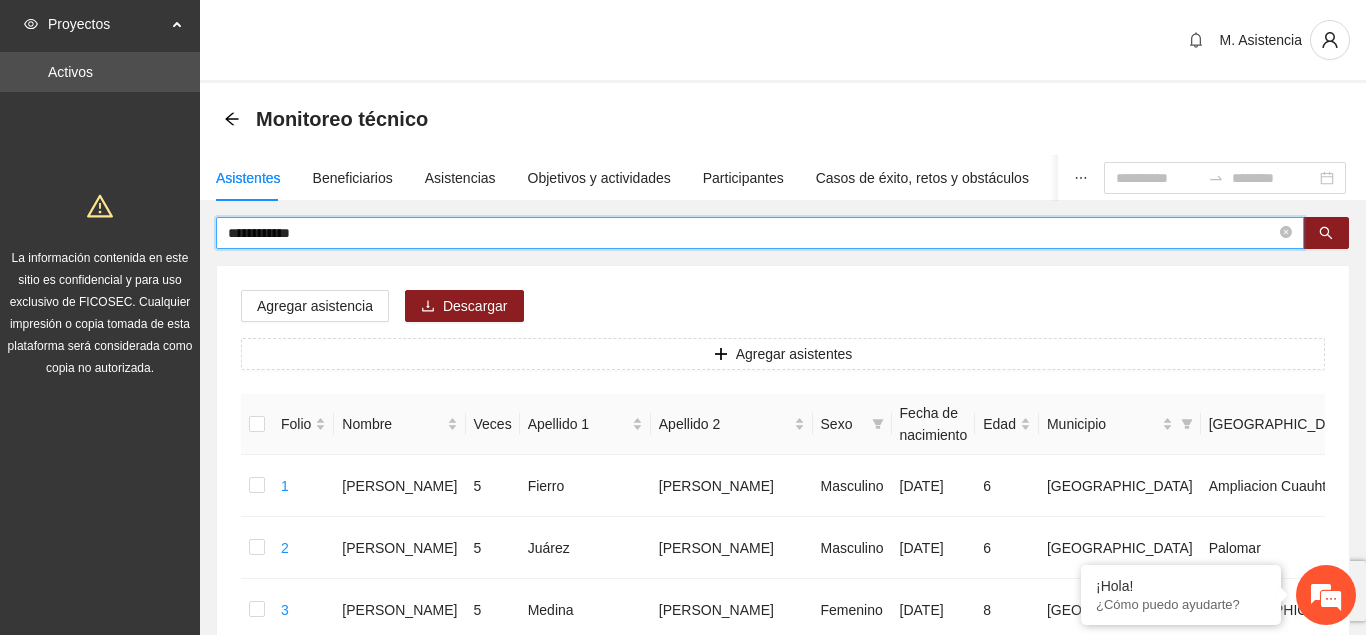 type on "**********" 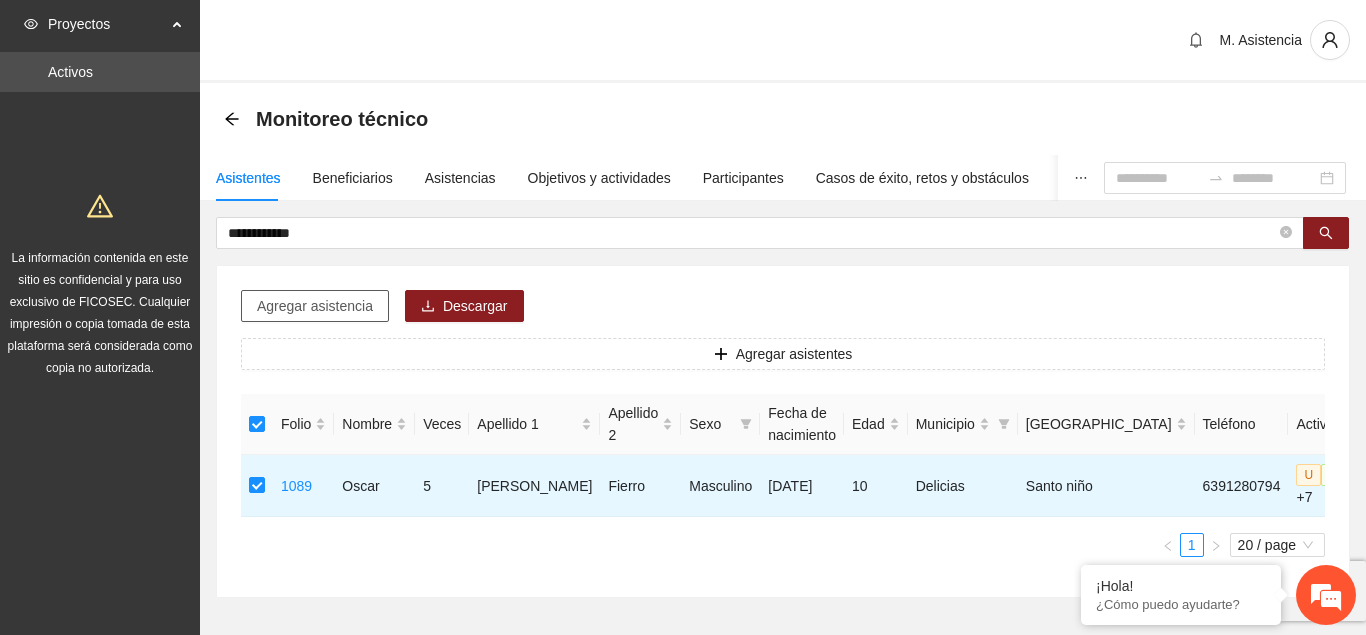 click on "Agregar asistencia" at bounding box center (315, 306) 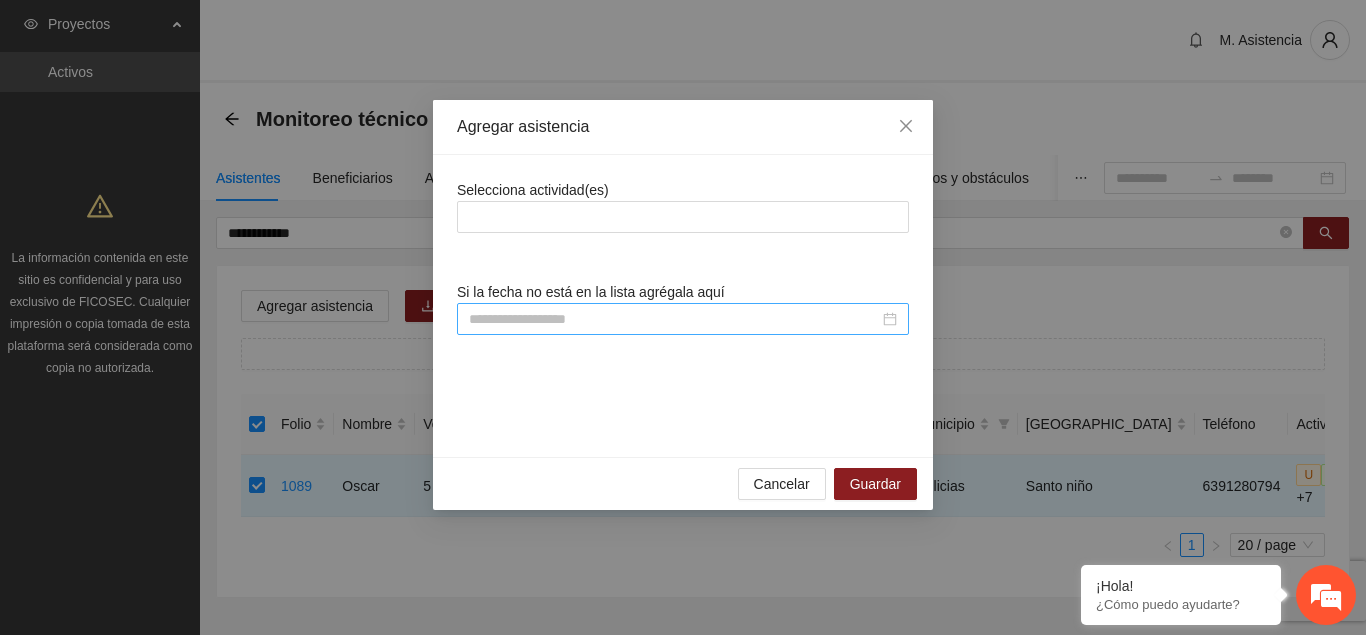click at bounding box center [674, 319] 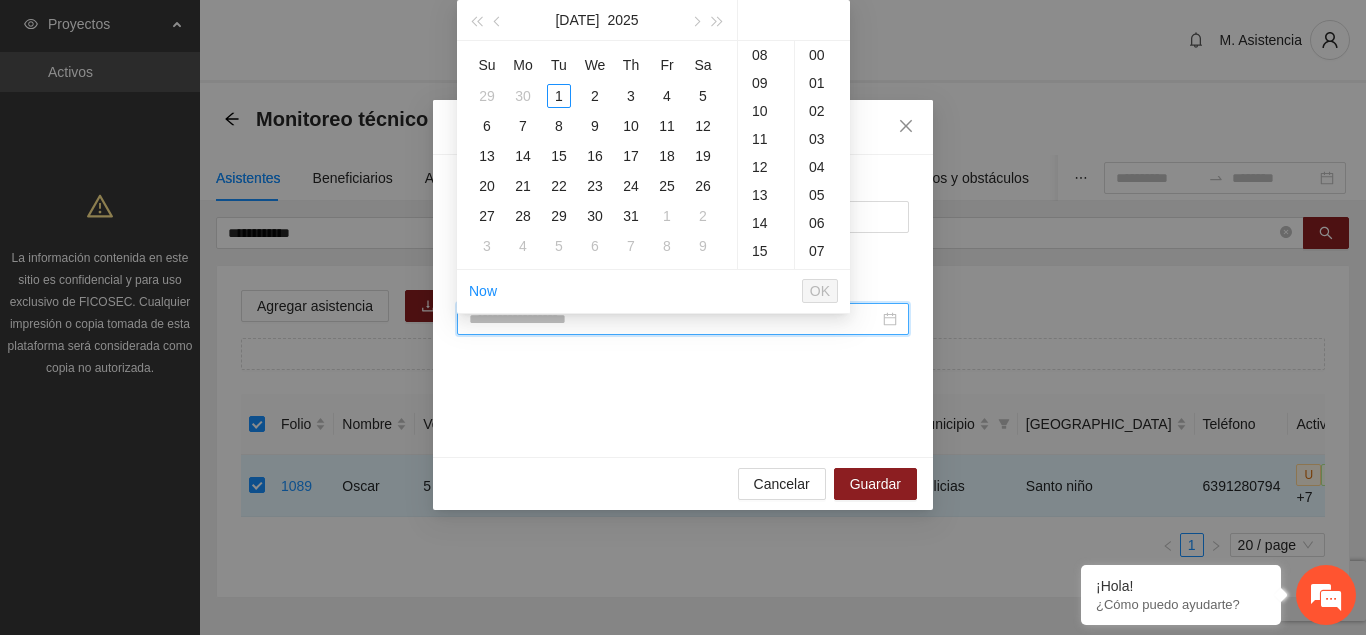 paste on "**********" 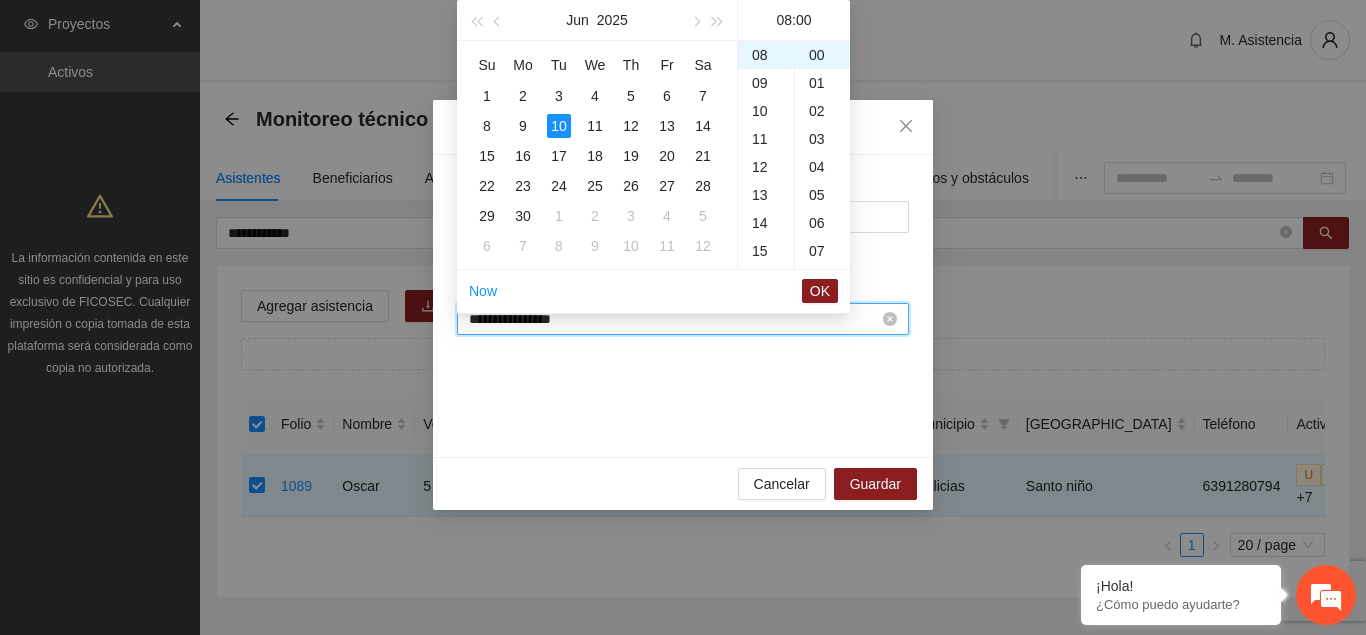 scroll, scrollTop: 224, scrollLeft: 0, axis: vertical 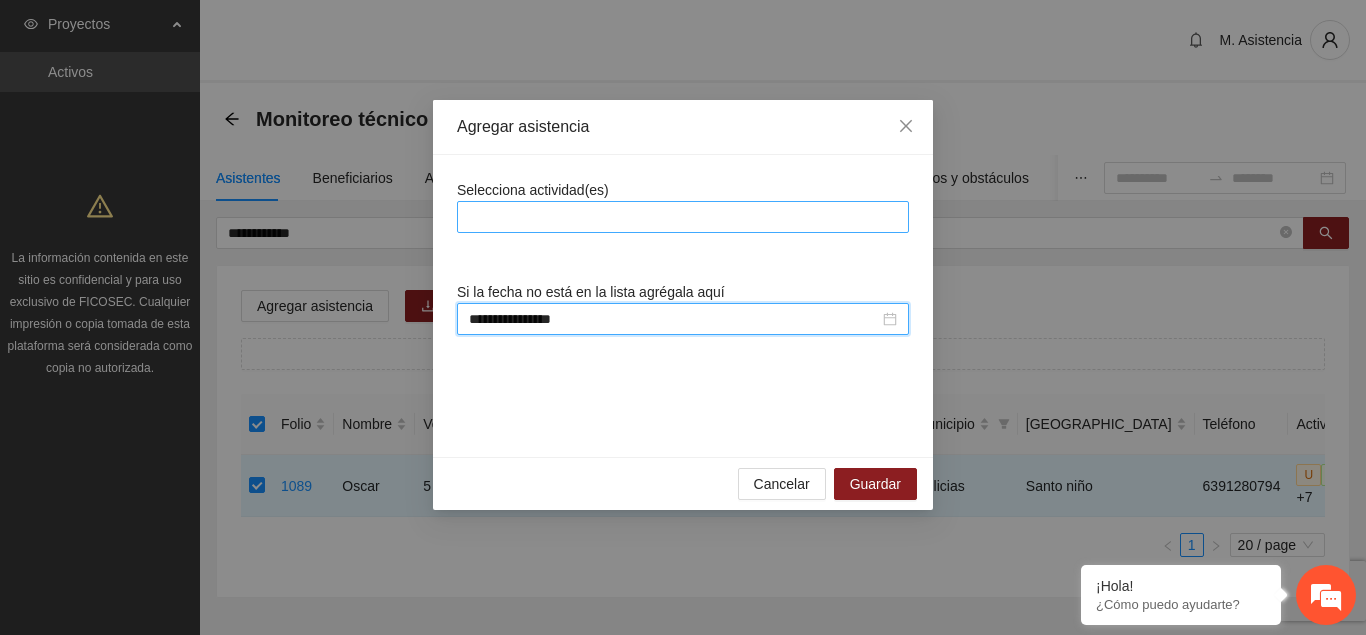 click at bounding box center (683, 217) 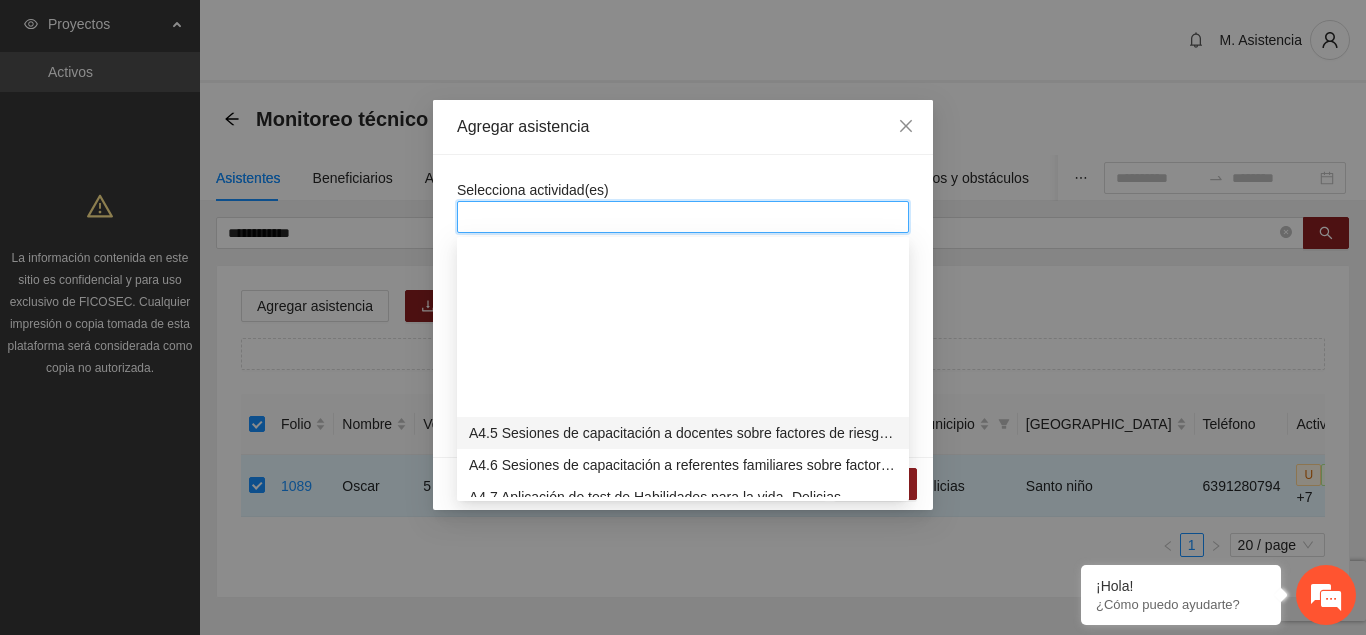 scroll, scrollTop: 1428, scrollLeft: 0, axis: vertical 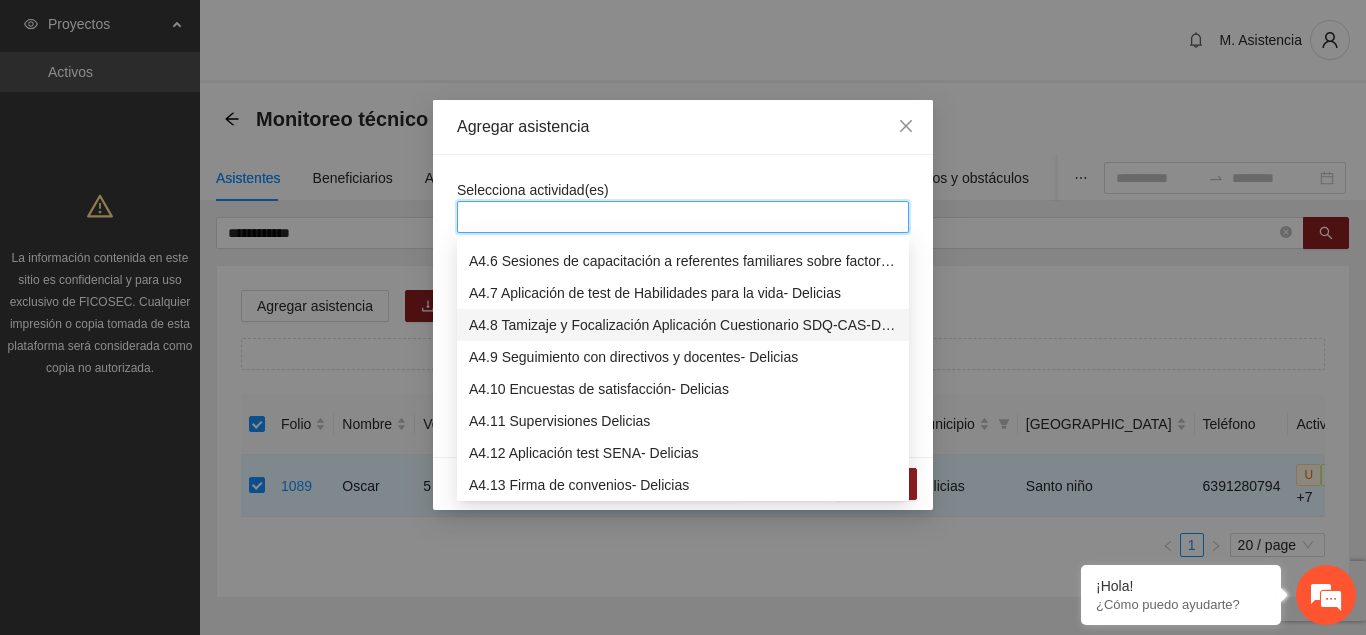 click on "A4.7 Aplicación de test de Habilidades para la vida- Delicias" at bounding box center (683, 293) 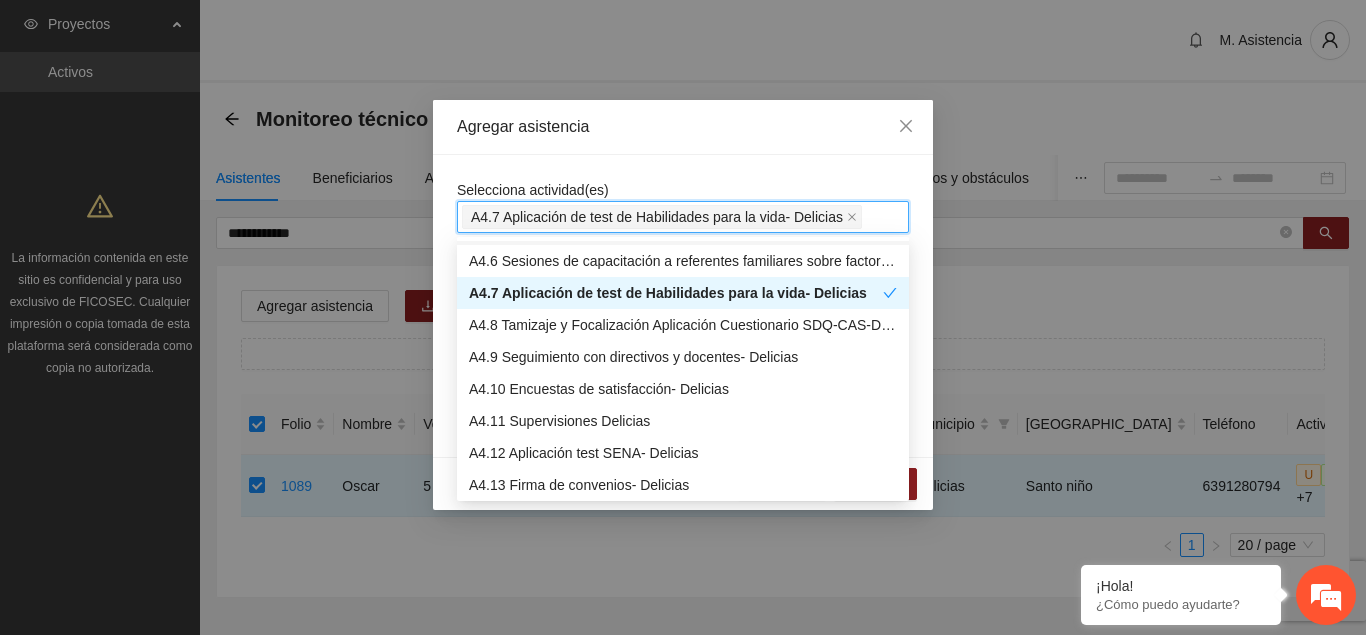 click on "Agregar asistencia" at bounding box center (683, 127) 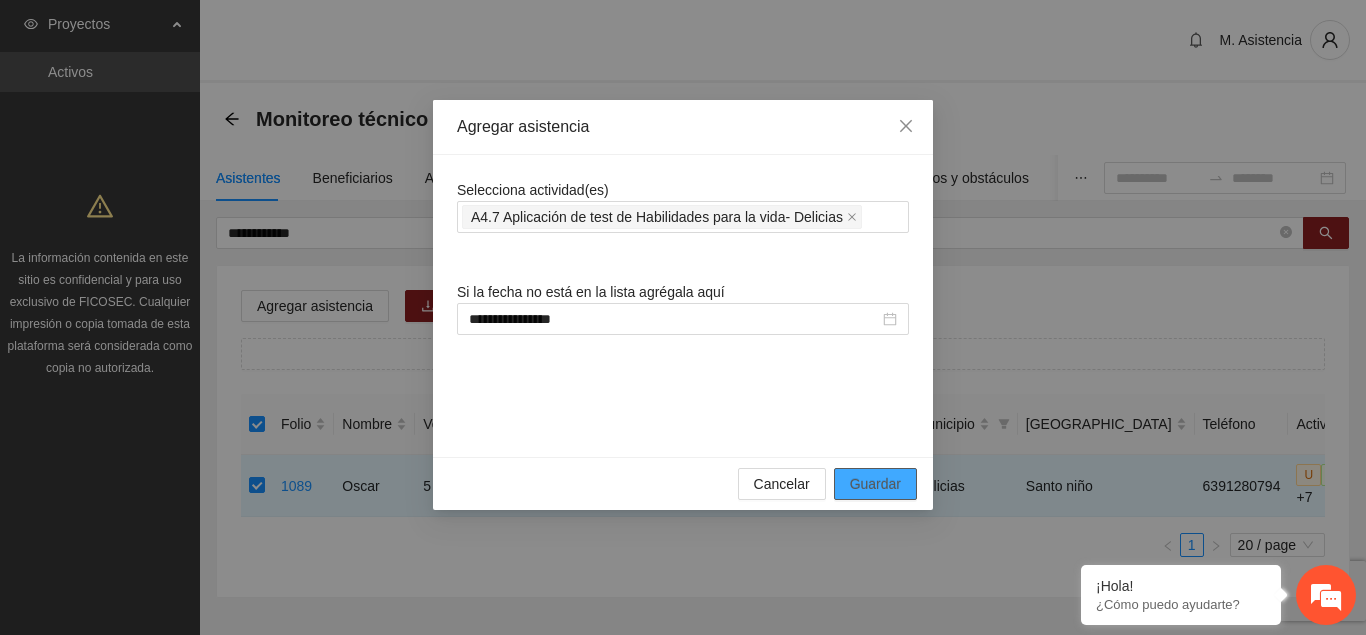 scroll, scrollTop: 0, scrollLeft: 0, axis: both 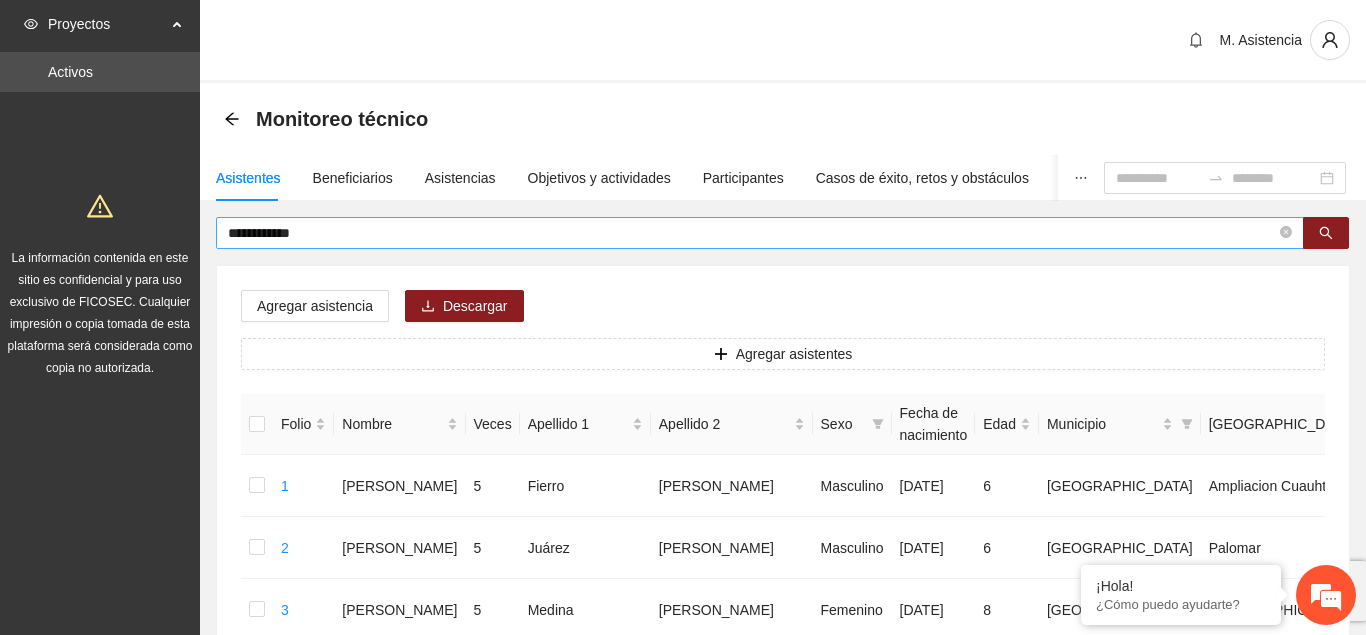 click on "**********" at bounding box center [752, 233] 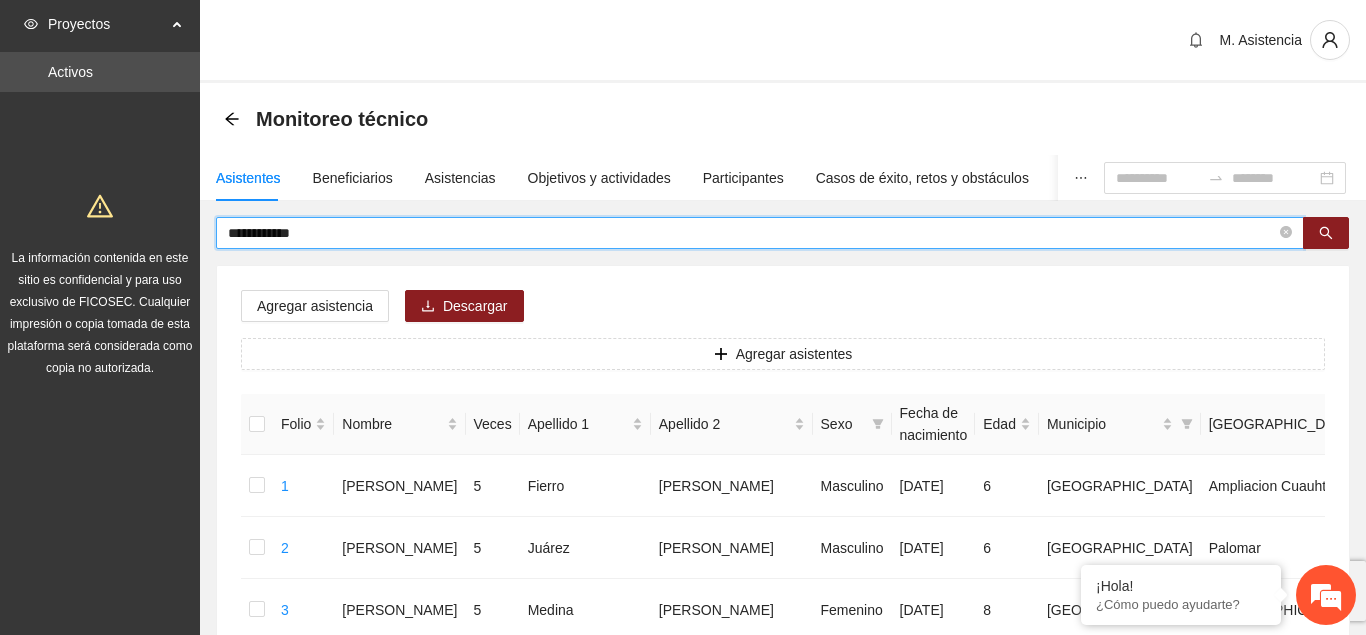 drag, startPoint x: 324, startPoint y: 228, endPoint x: 180, endPoint y: 214, distance: 144.67896 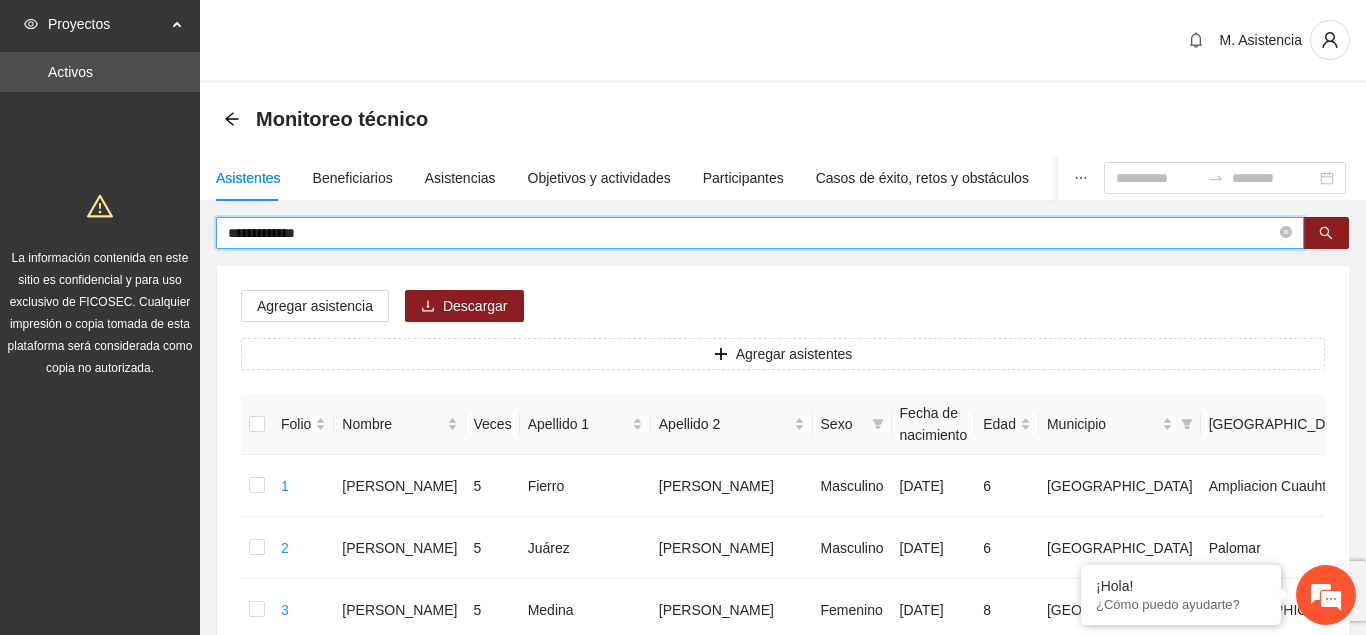 type on "**********" 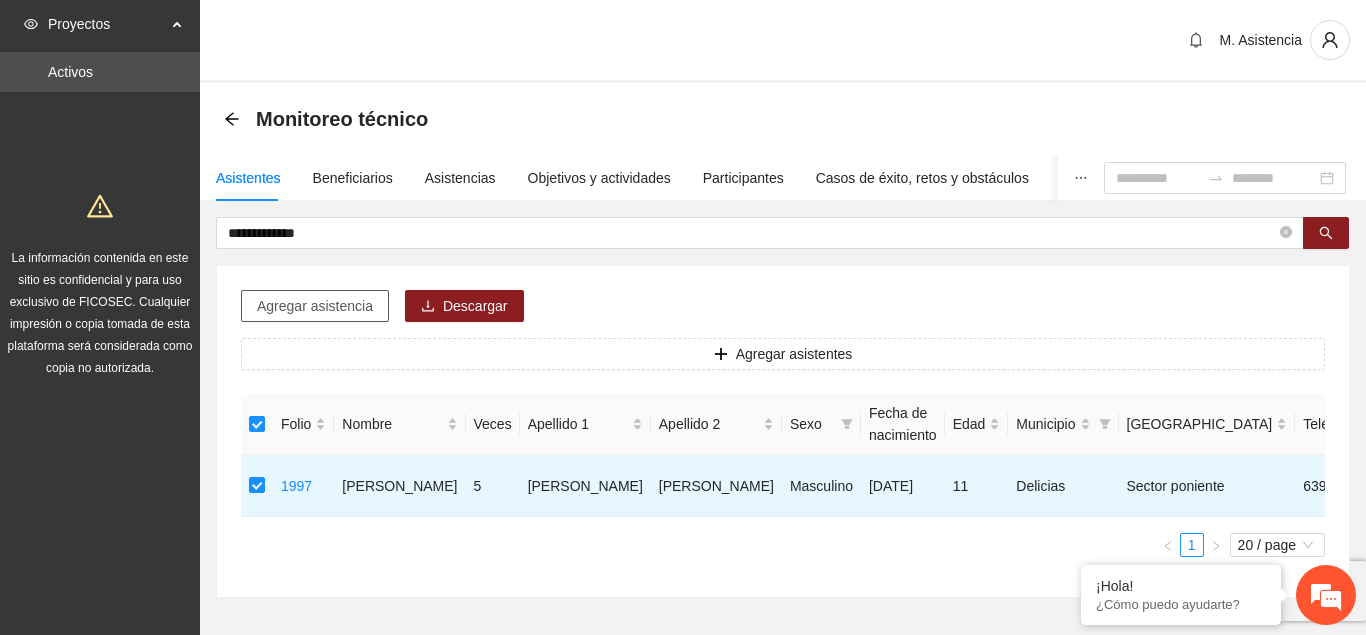 click on "Agregar asistencia" at bounding box center [315, 306] 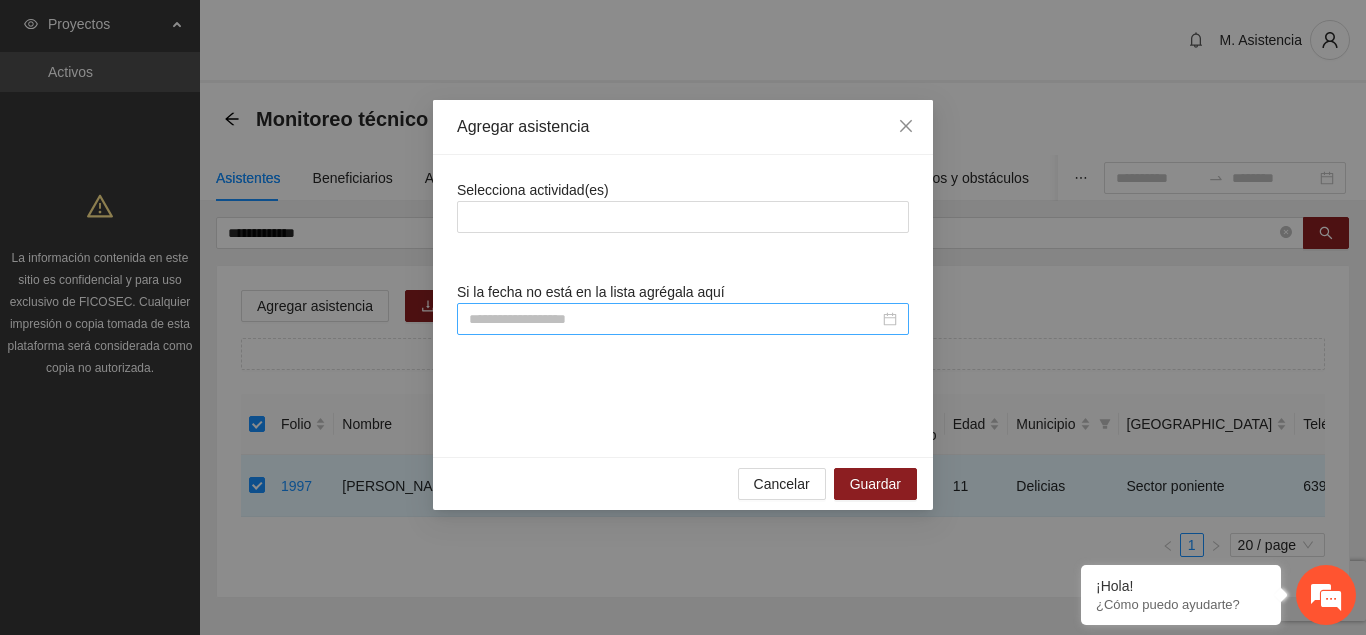 click at bounding box center (674, 319) 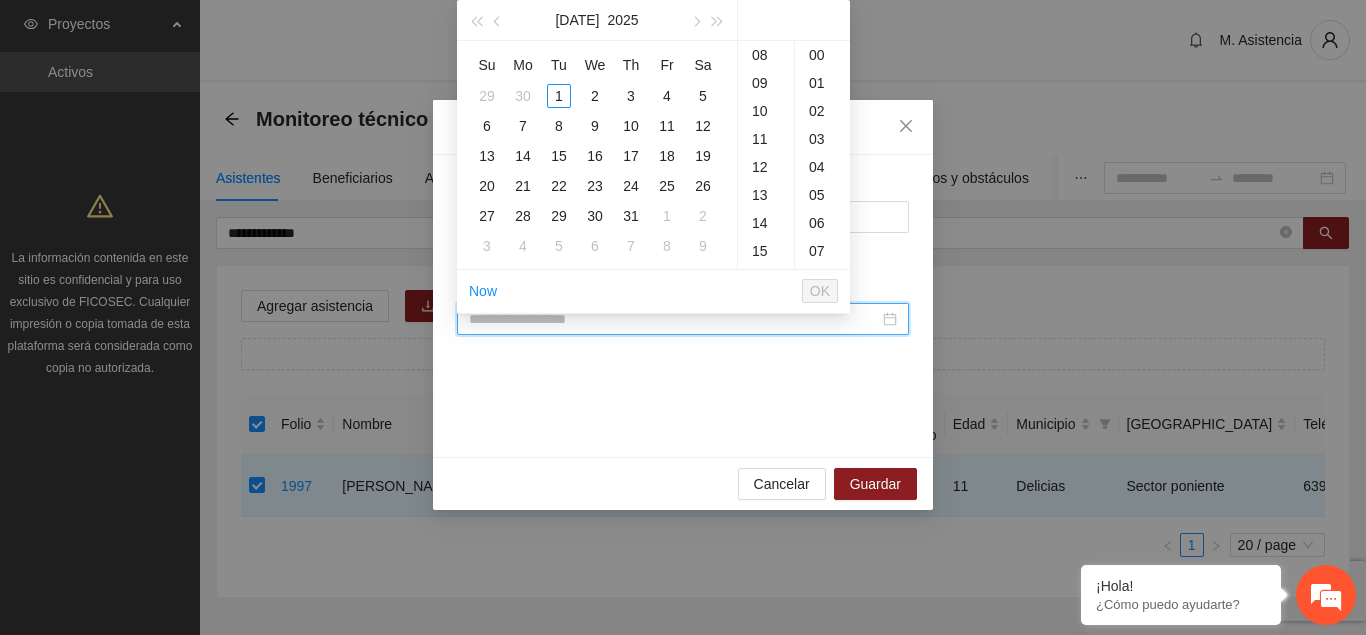 type on "*" 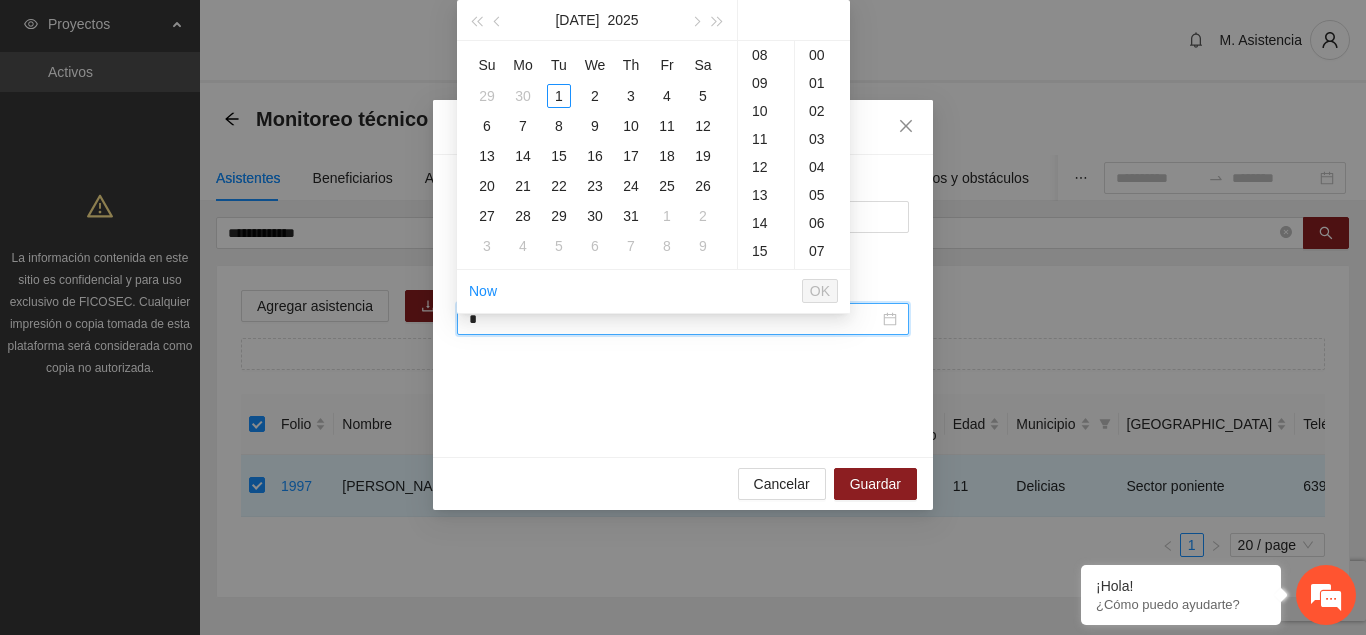 scroll, scrollTop: 224, scrollLeft: 0, axis: vertical 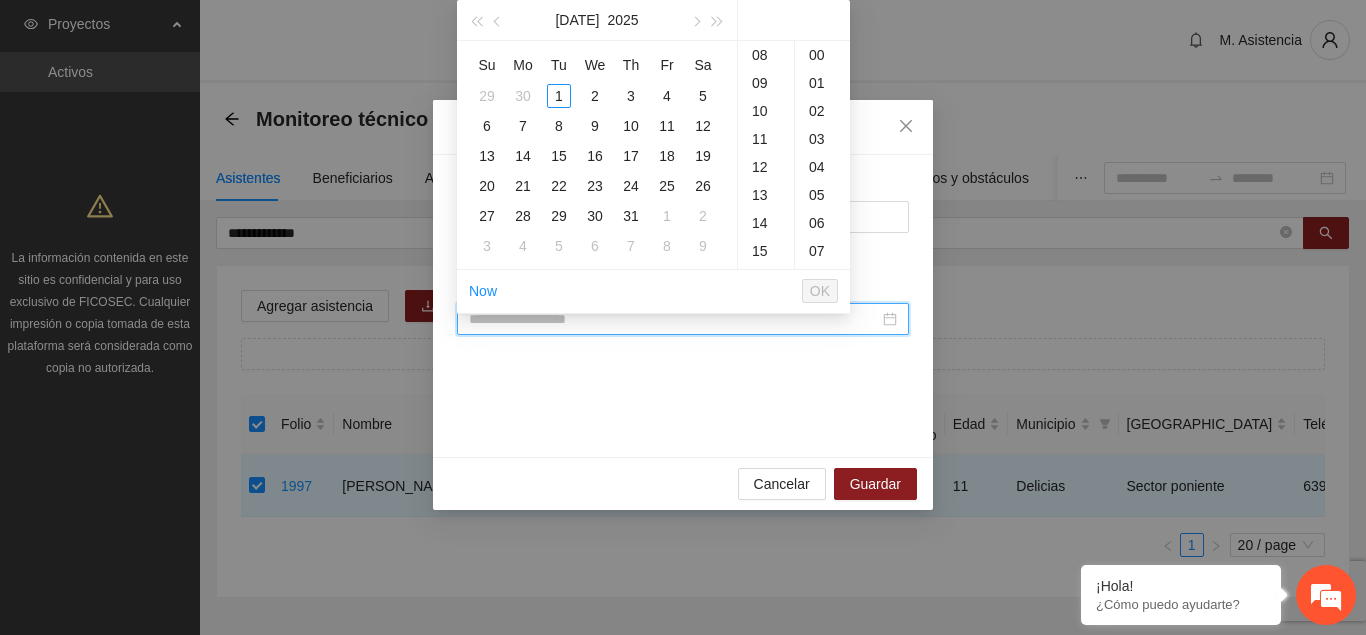 paste on "**********" 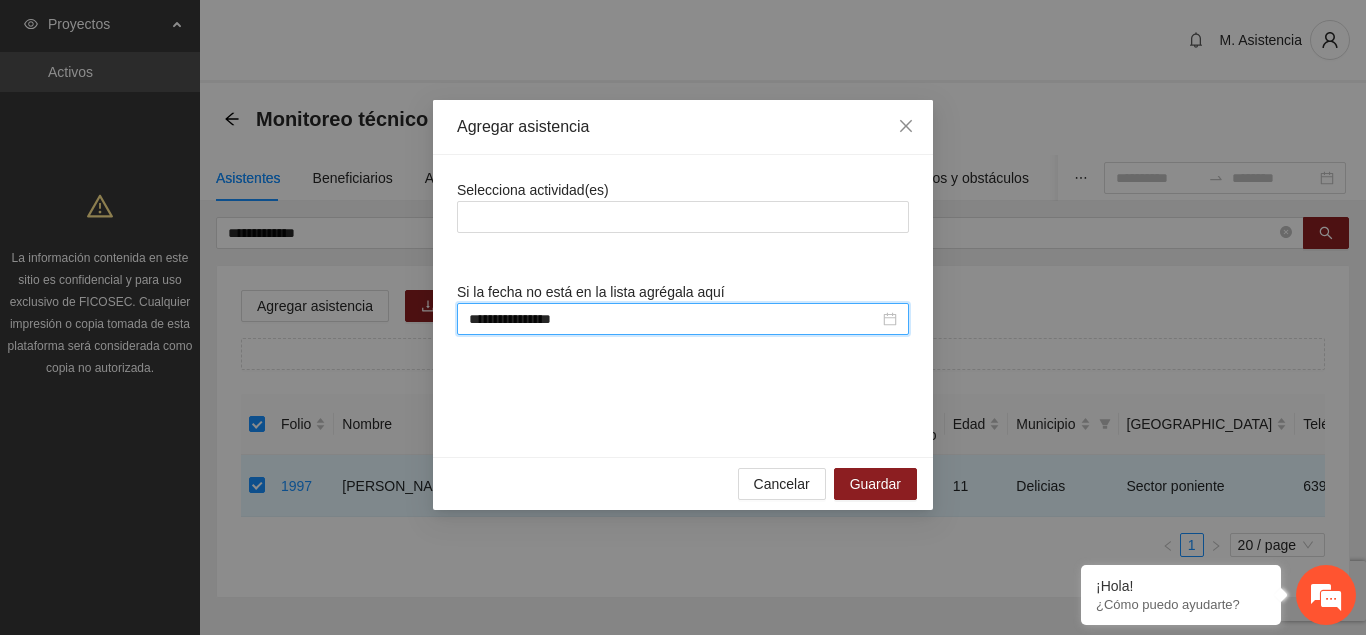 scroll, scrollTop: 0, scrollLeft: 0, axis: both 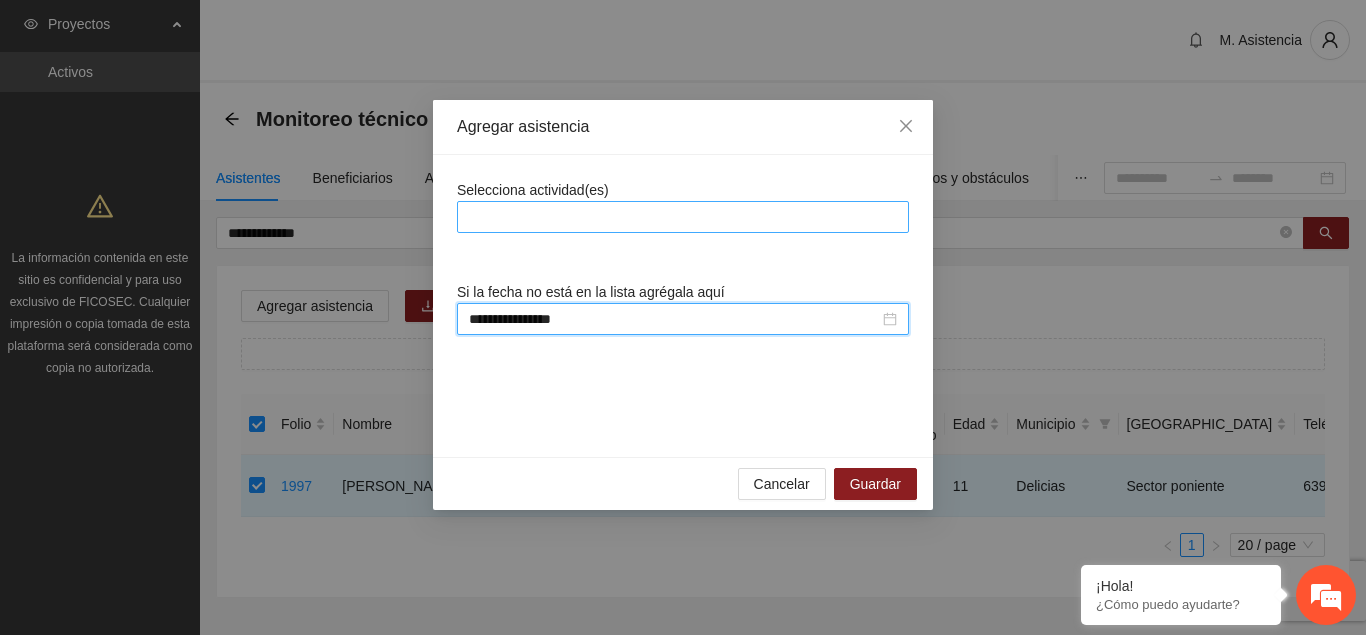 click at bounding box center [683, 217] 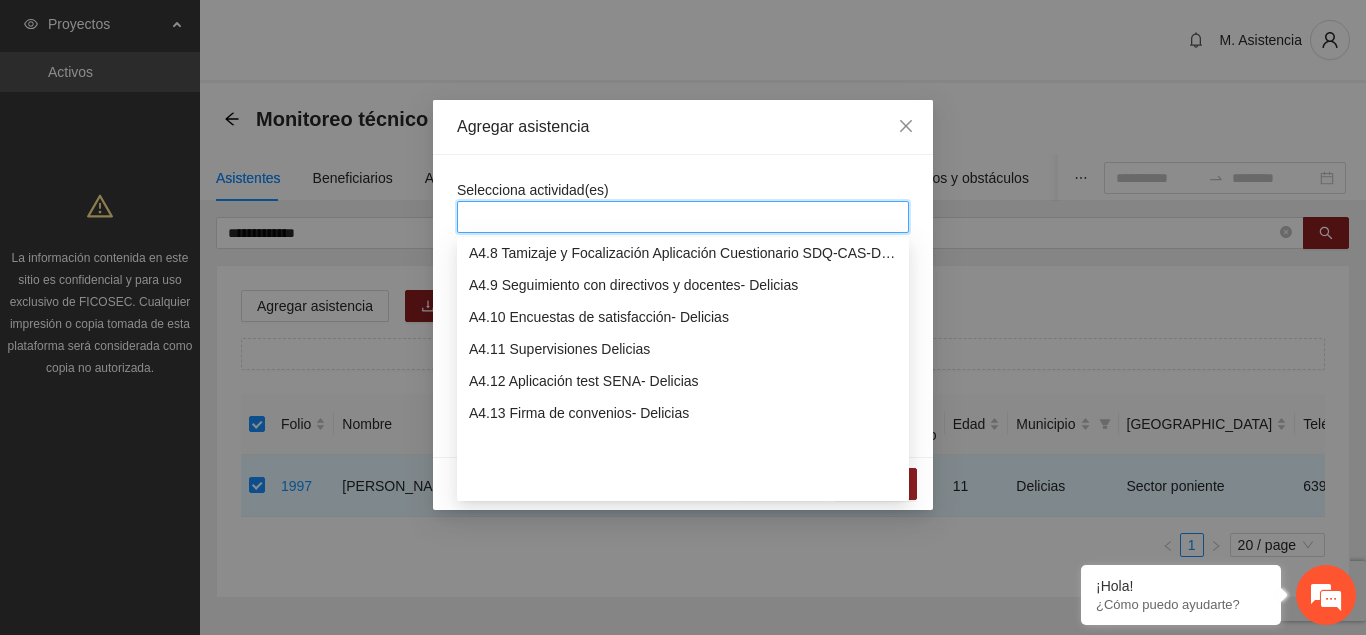 scroll, scrollTop: 1326, scrollLeft: 0, axis: vertical 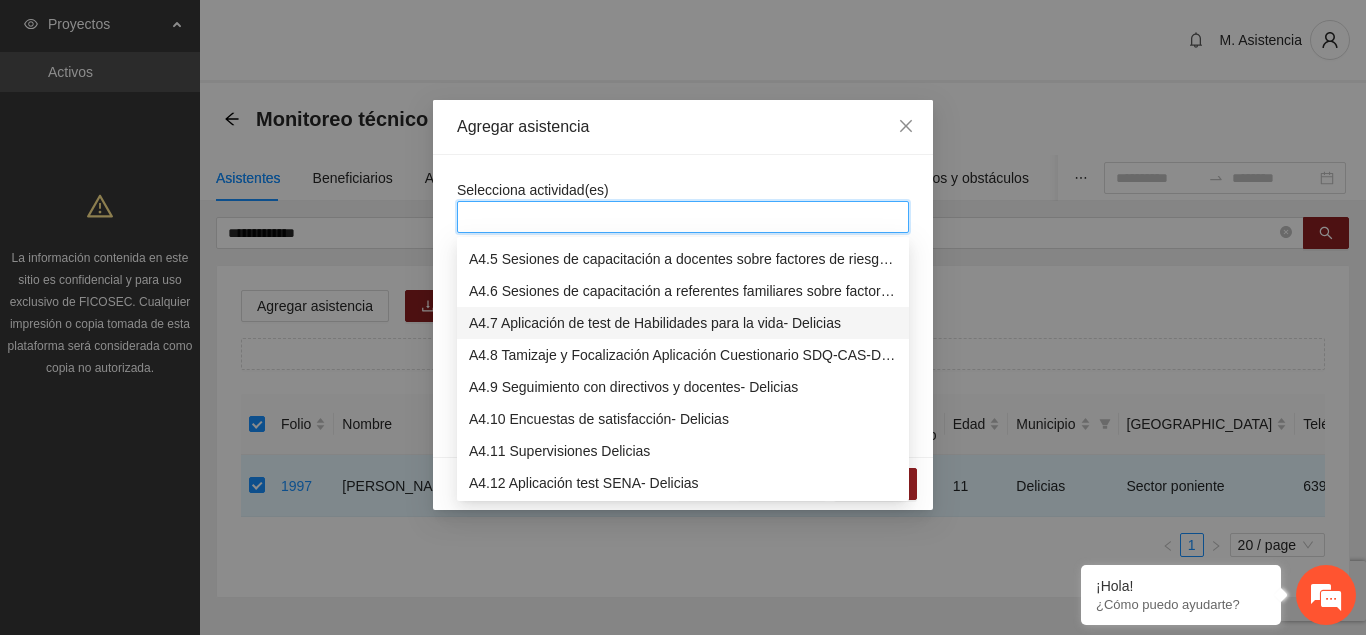 click on "A4.7 Aplicación de test de Habilidades para la vida- Delicias" at bounding box center (683, 323) 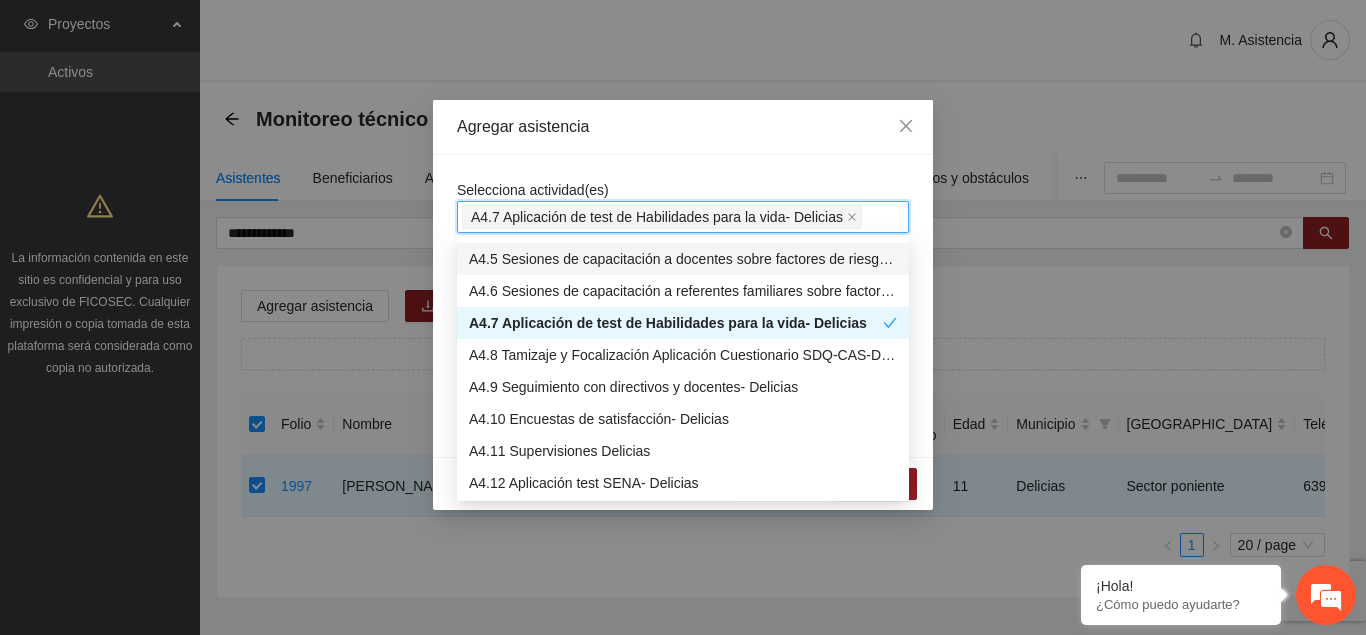 click on "**********" at bounding box center (683, 306) 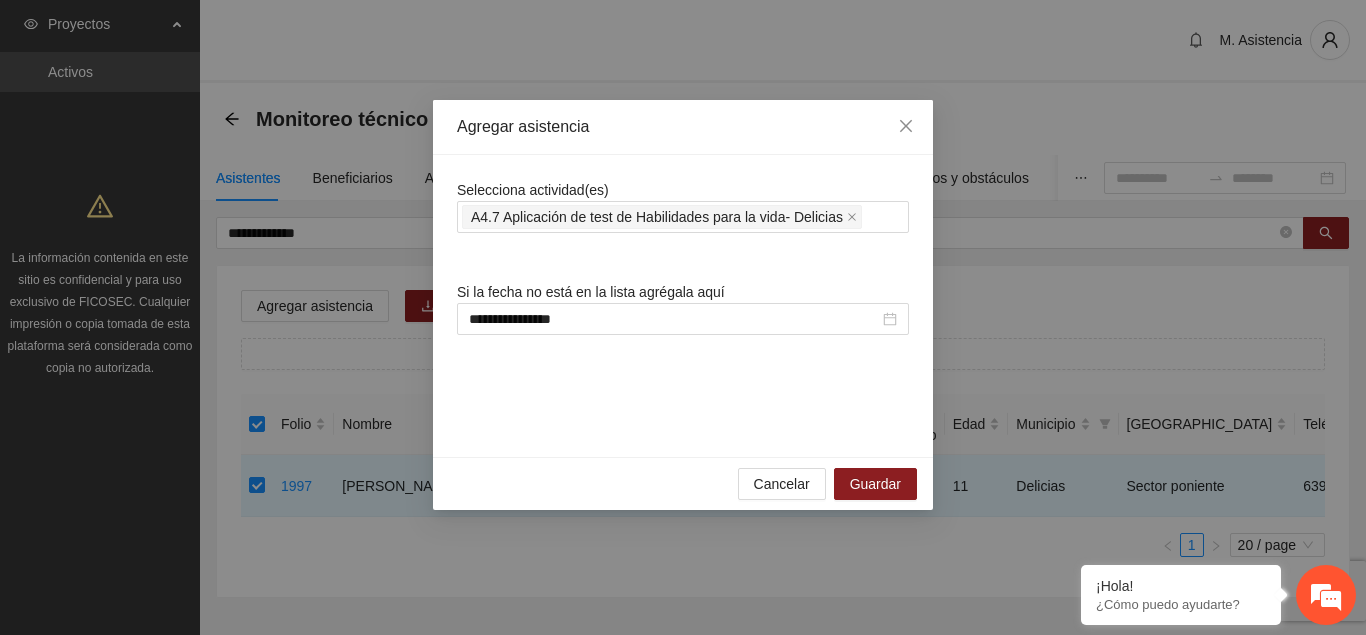 scroll, scrollTop: 0, scrollLeft: 0, axis: both 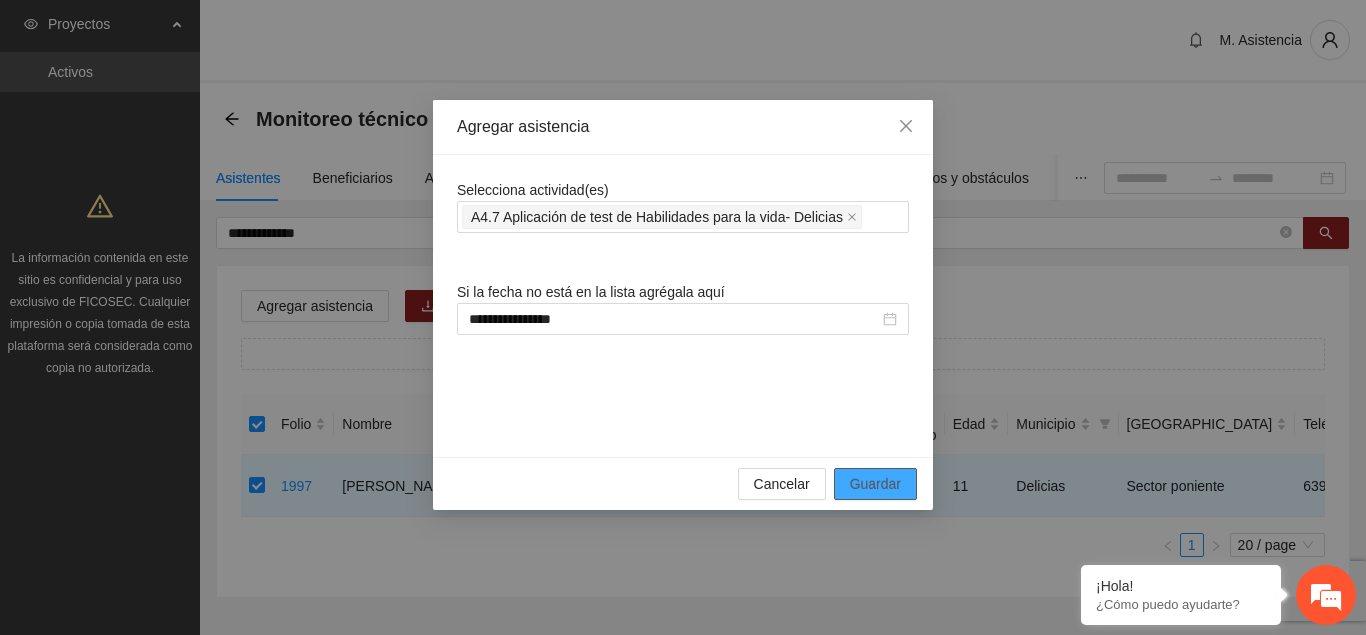 click on "Guardar" at bounding box center (875, 484) 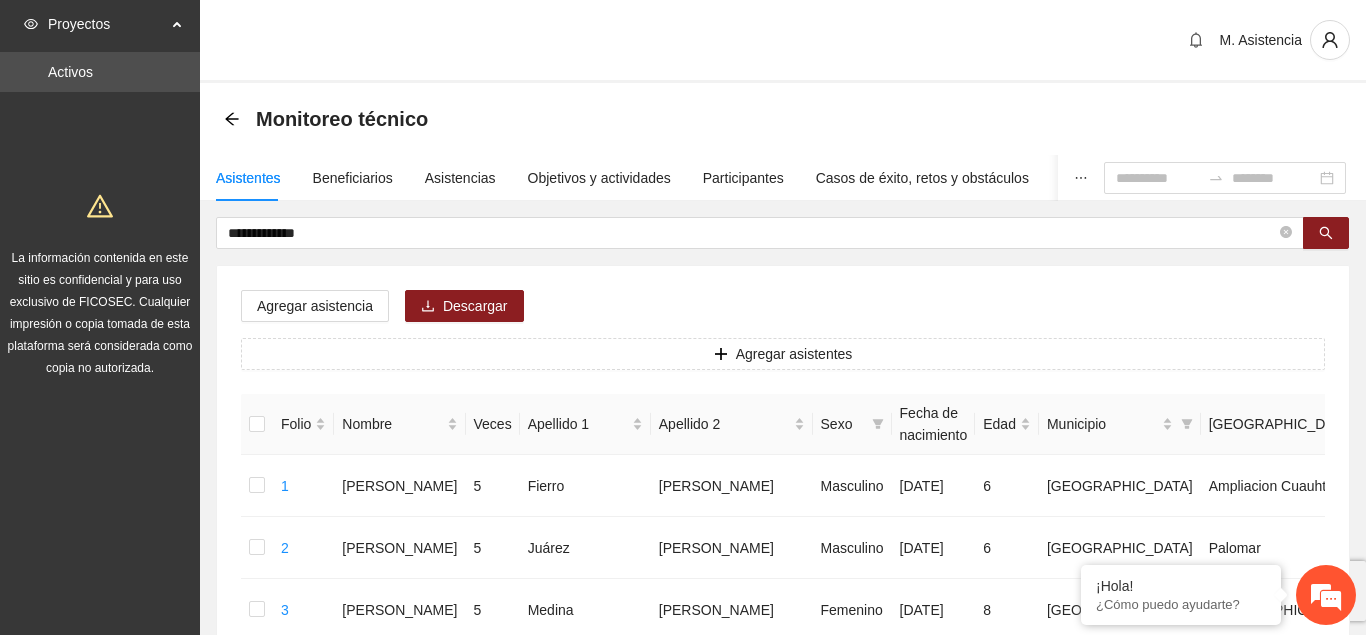 click on "**********" at bounding box center [752, 233] 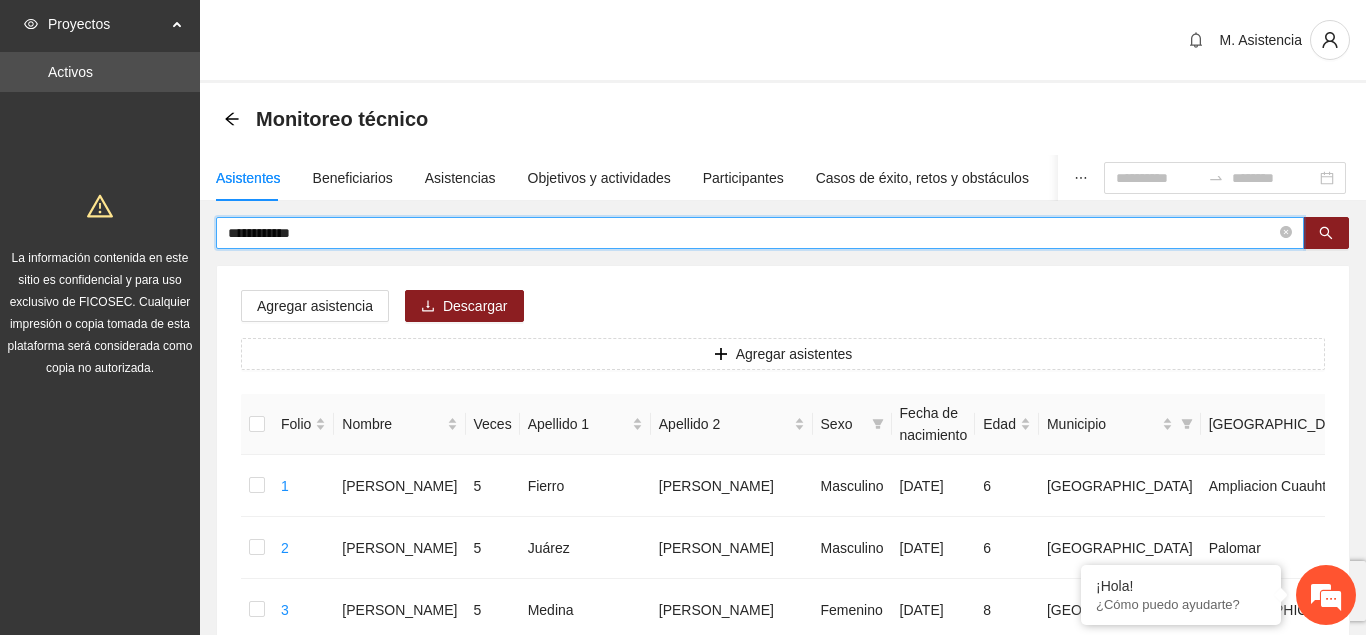 type on "**********" 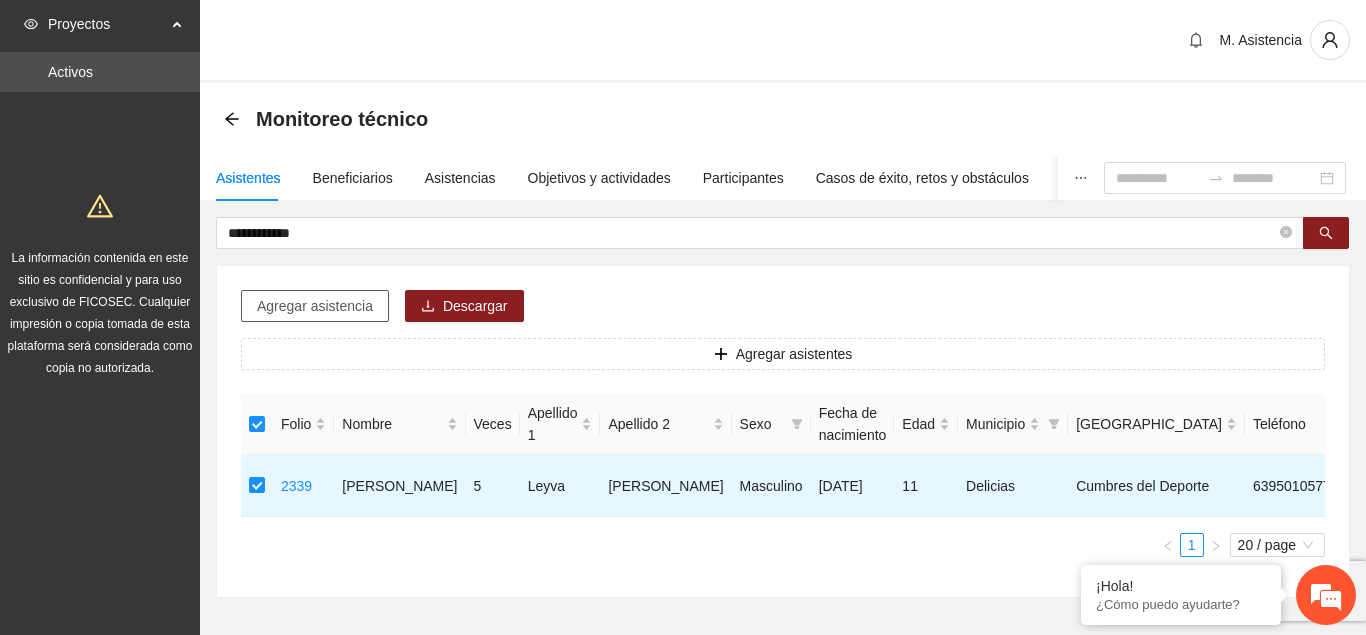 click on "Agregar asistencia" at bounding box center (315, 306) 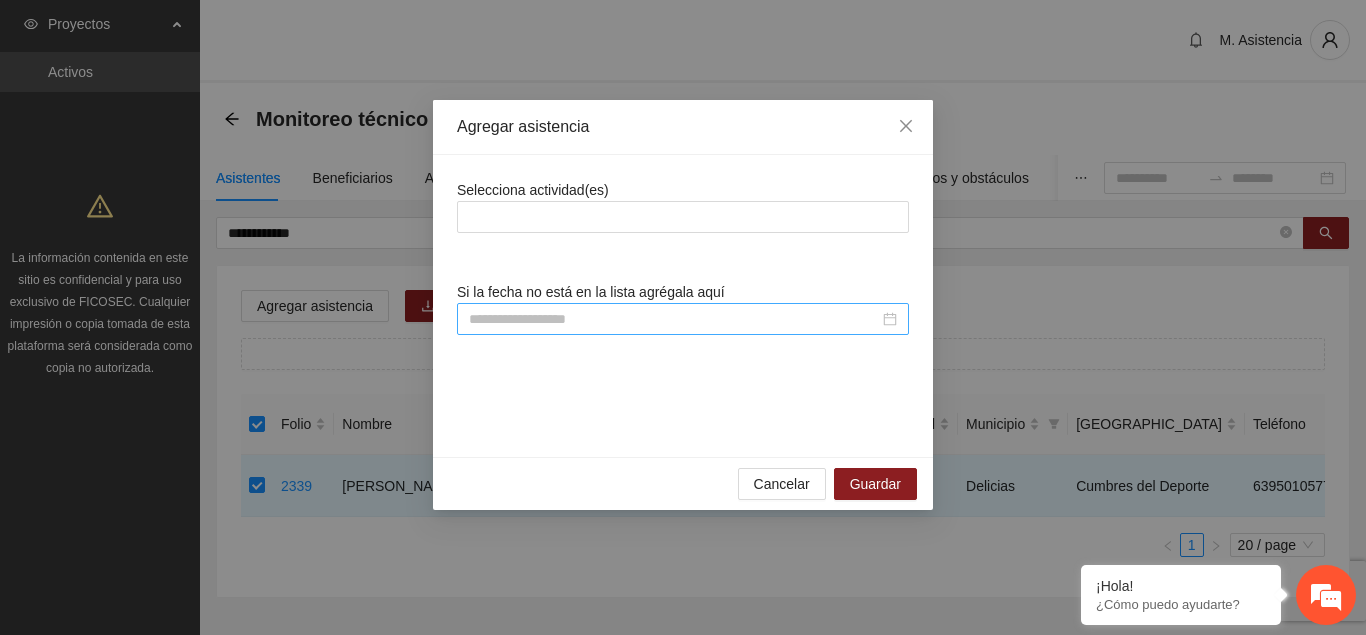 click at bounding box center (674, 319) 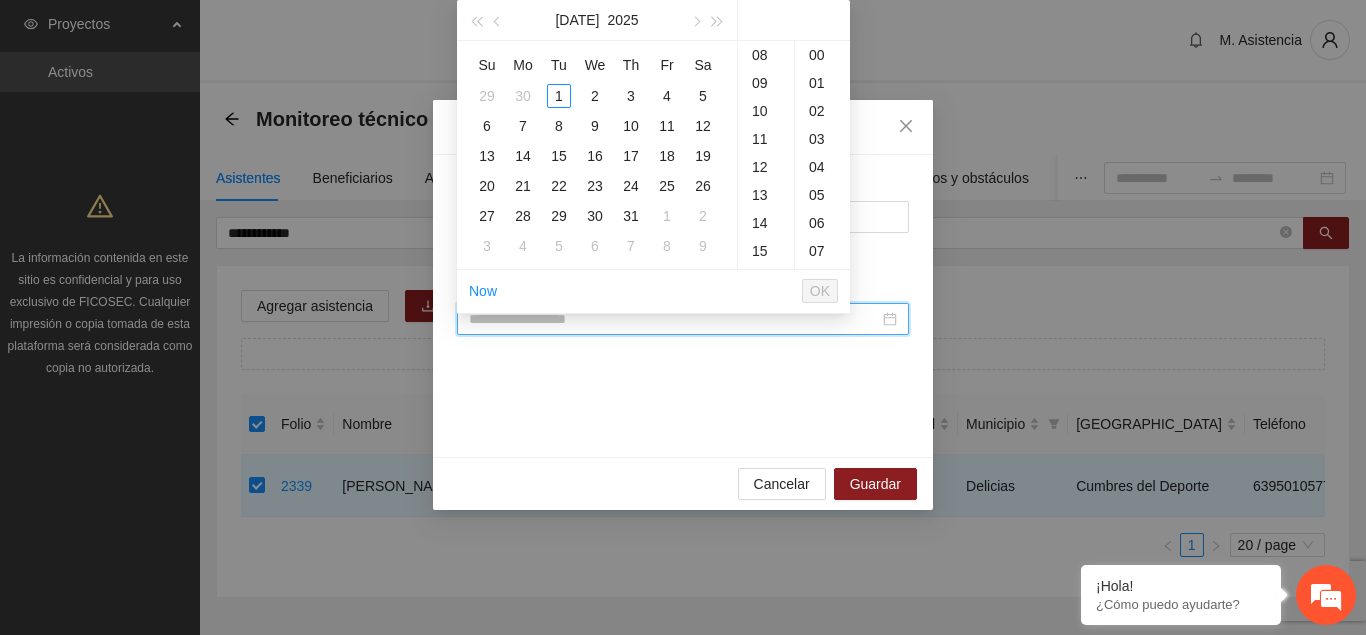 paste on "**********" 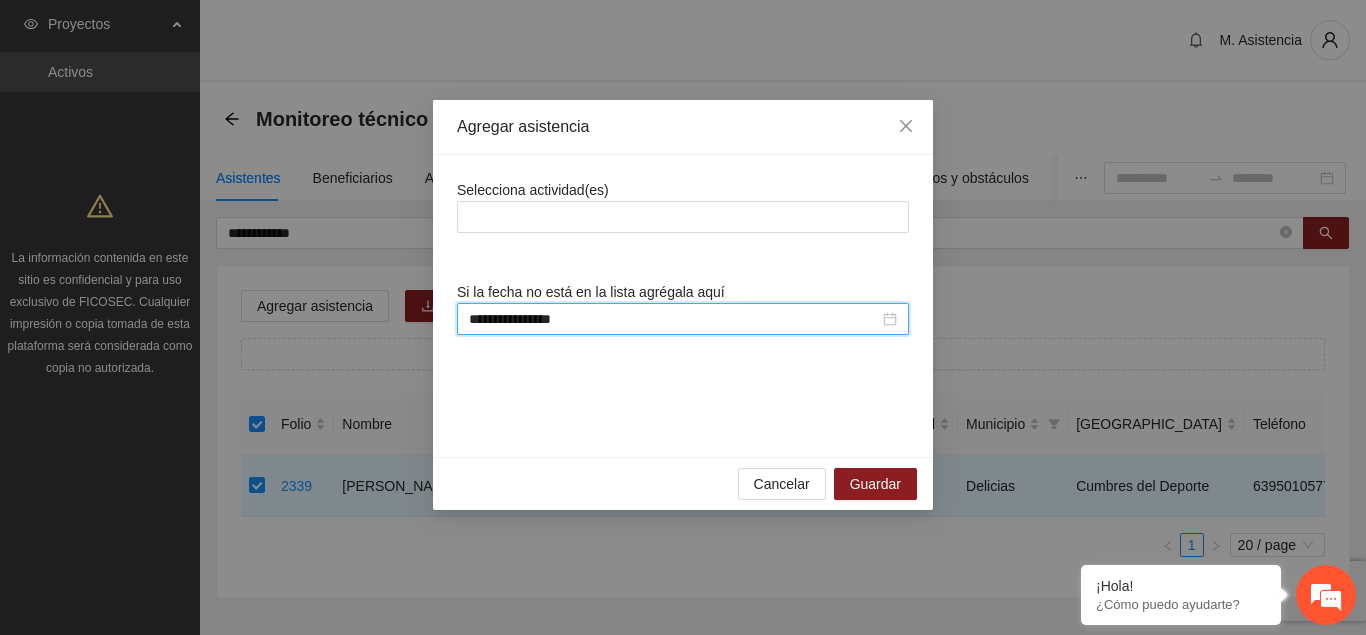 scroll, scrollTop: 0, scrollLeft: 0, axis: both 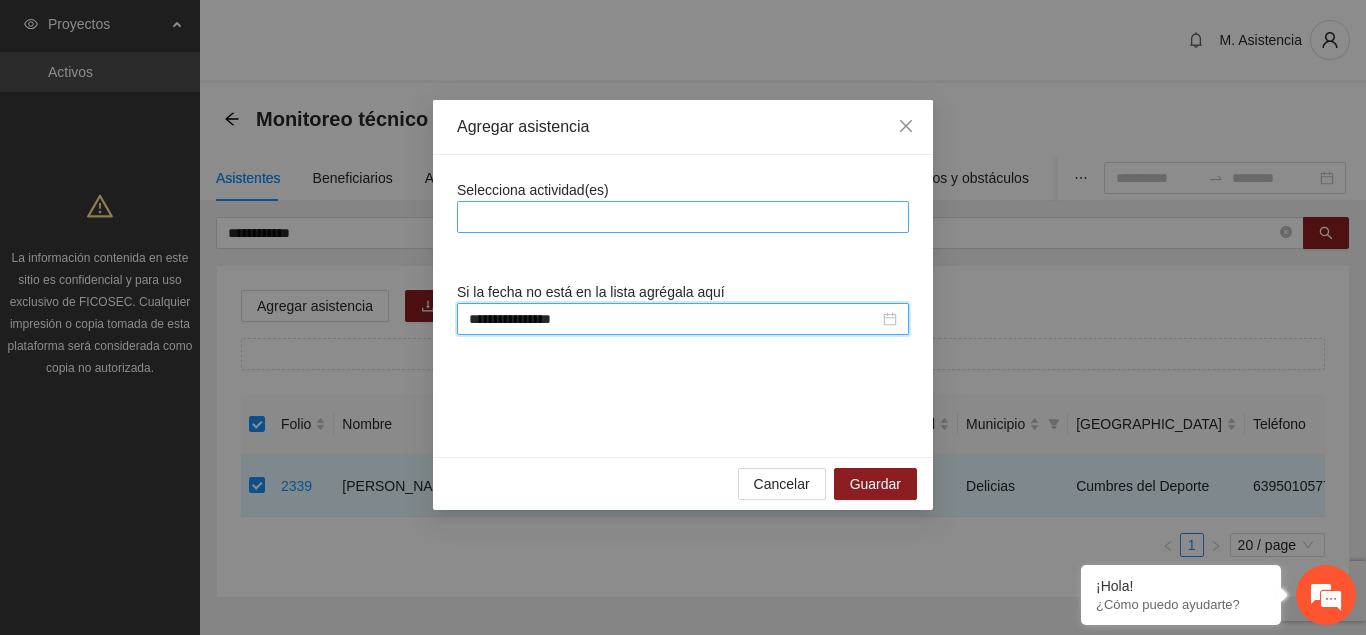 click at bounding box center [683, 217] 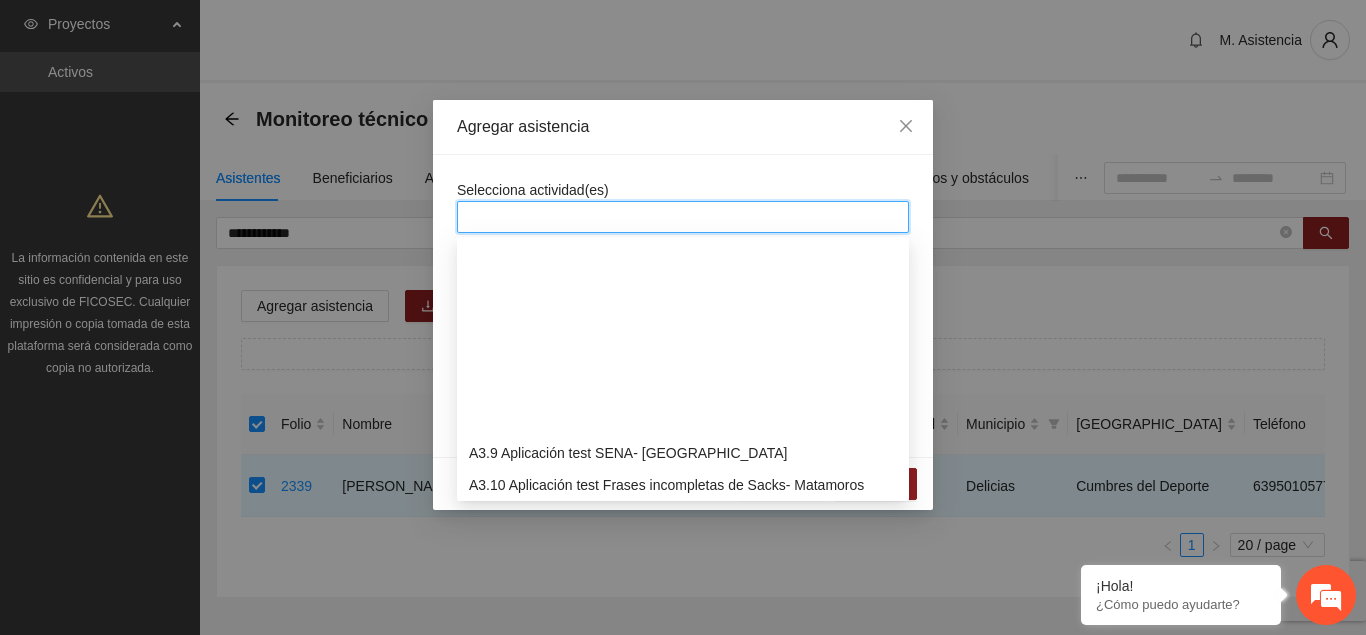 scroll, scrollTop: 1326, scrollLeft: 0, axis: vertical 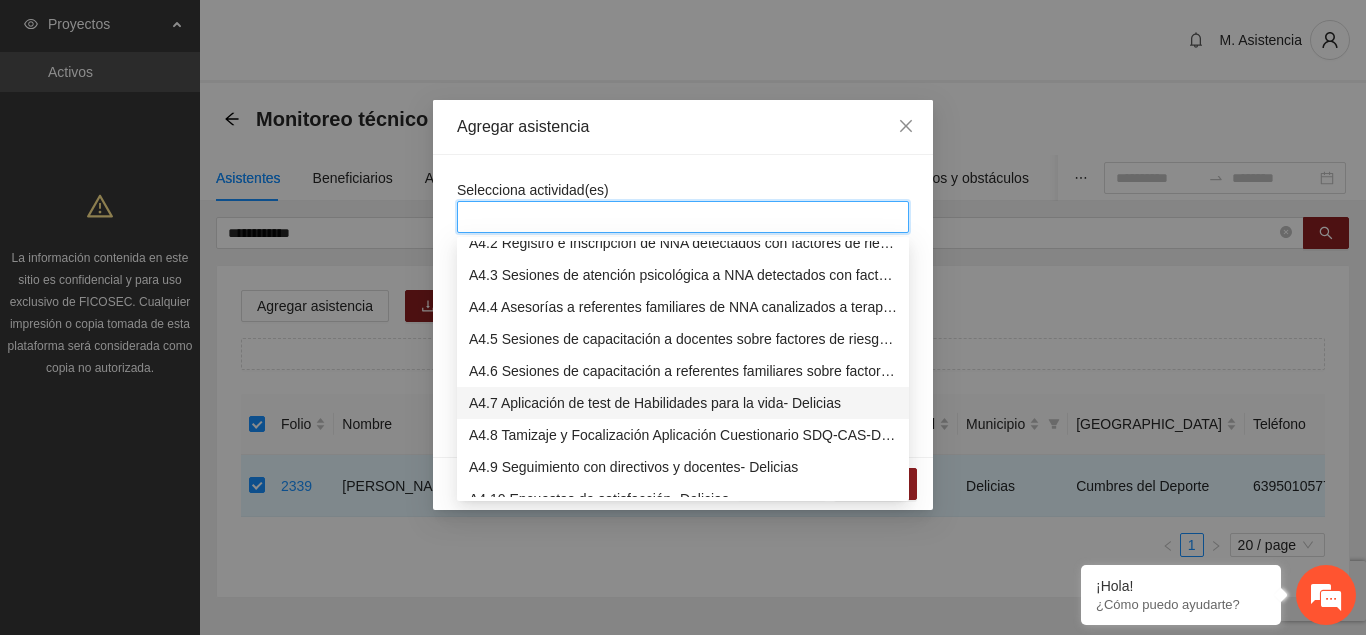click on "A4.7 Aplicación de test de Habilidades para la vida- Delicias" at bounding box center [683, 403] 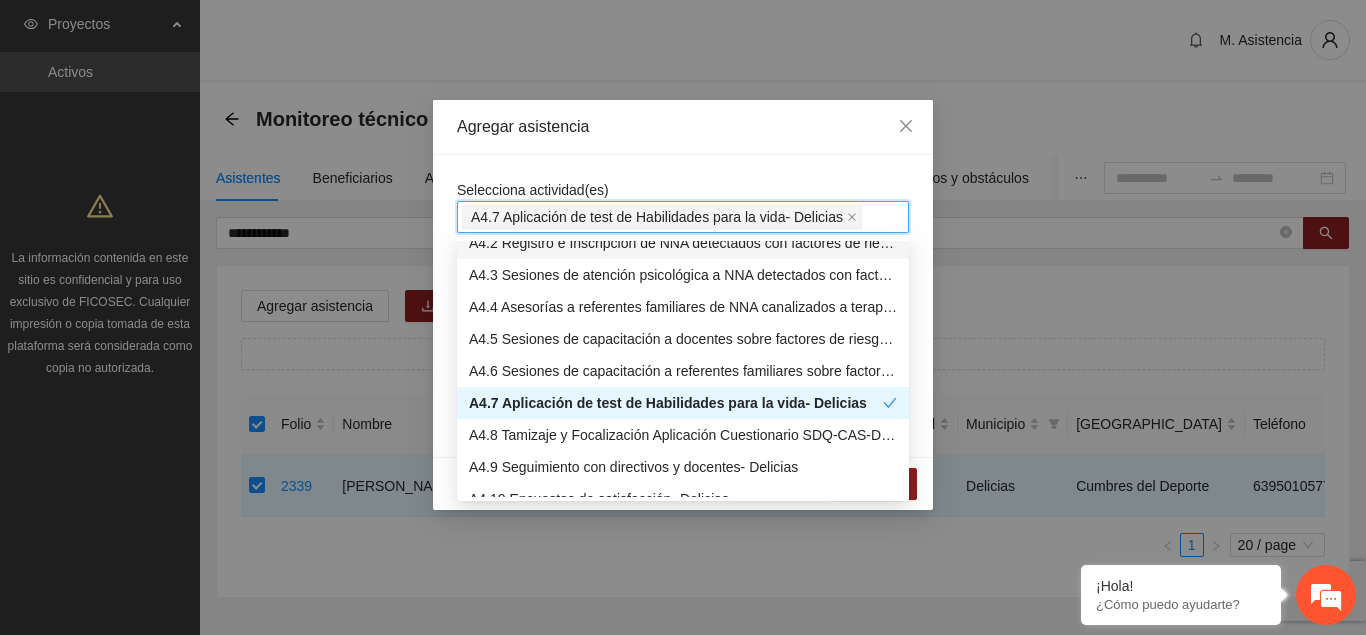 click on "**********" at bounding box center (683, 306) 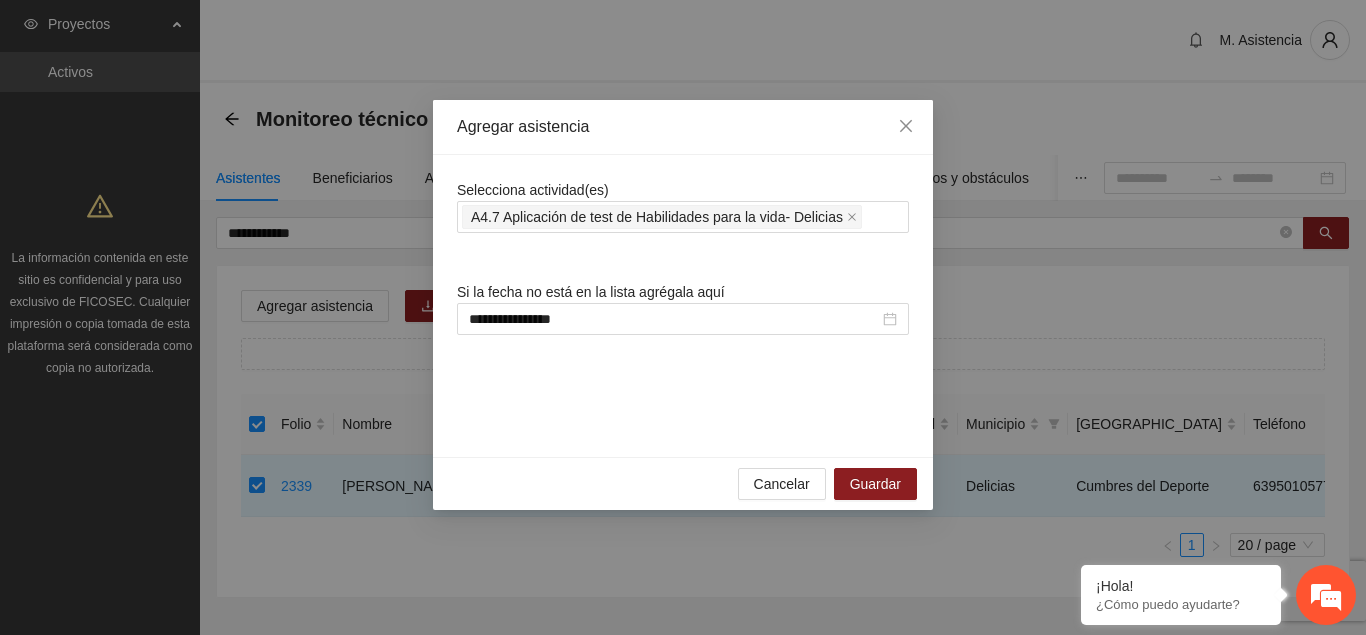 scroll, scrollTop: 0, scrollLeft: 0, axis: both 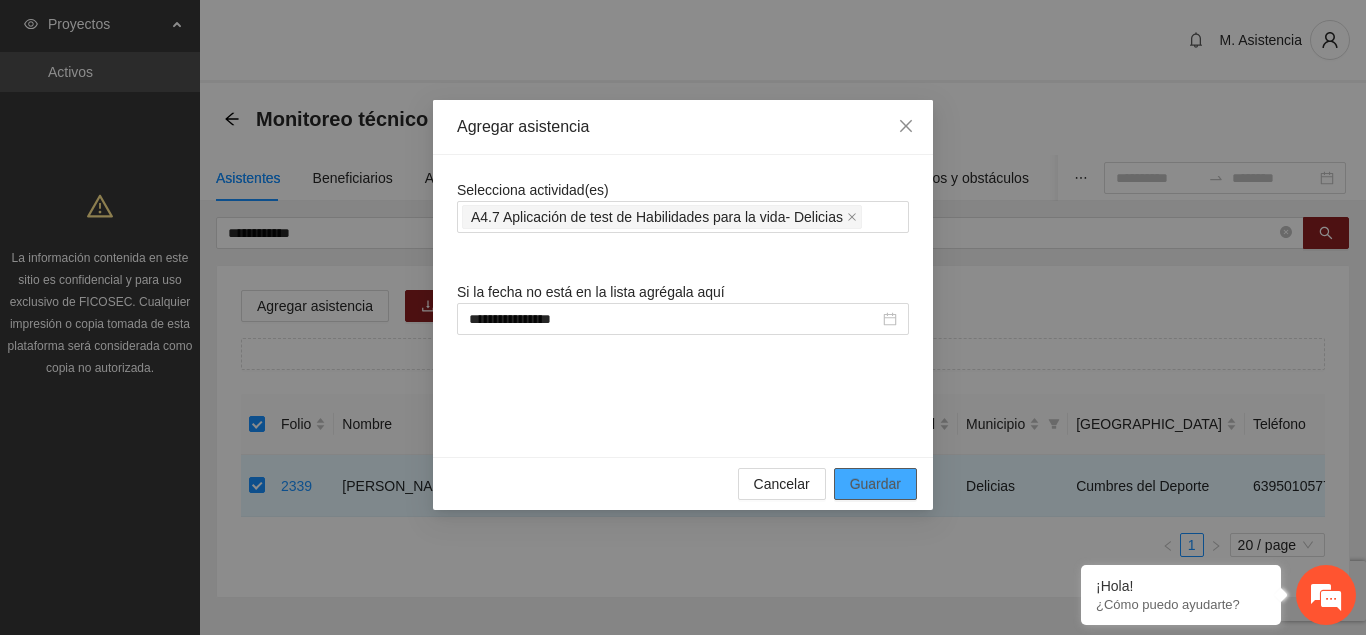 click on "Guardar" at bounding box center (875, 484) 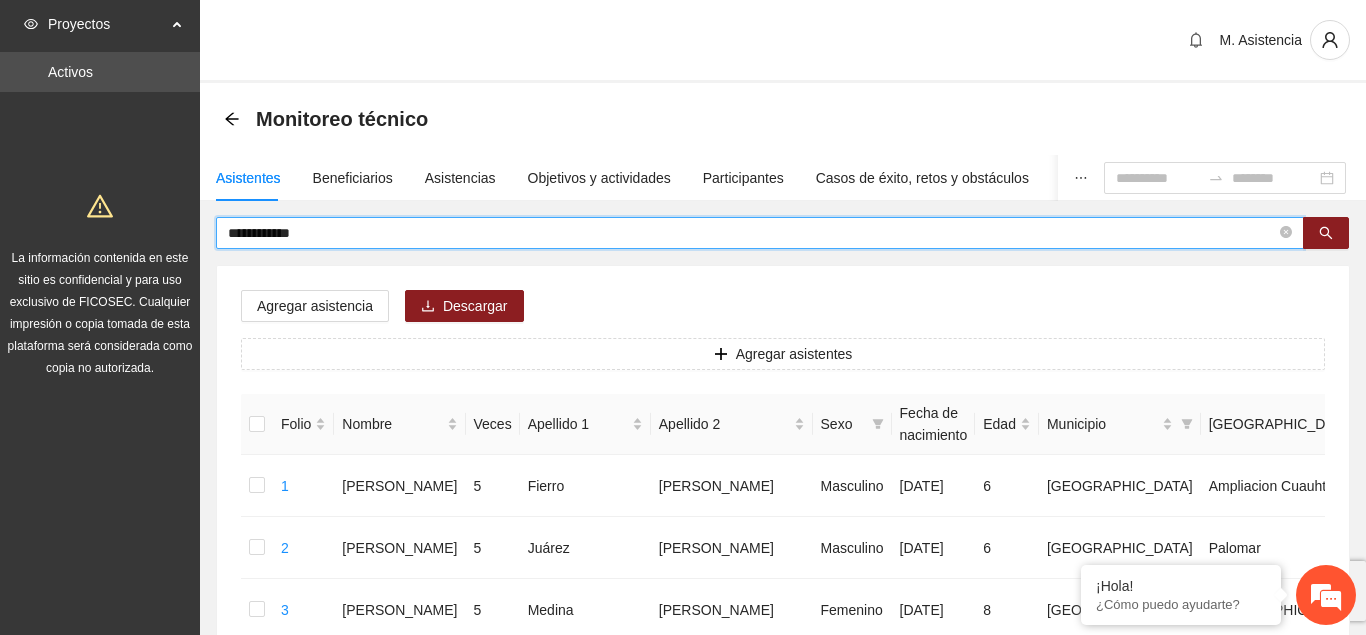click on "**********" at bounding box center [752, 233] 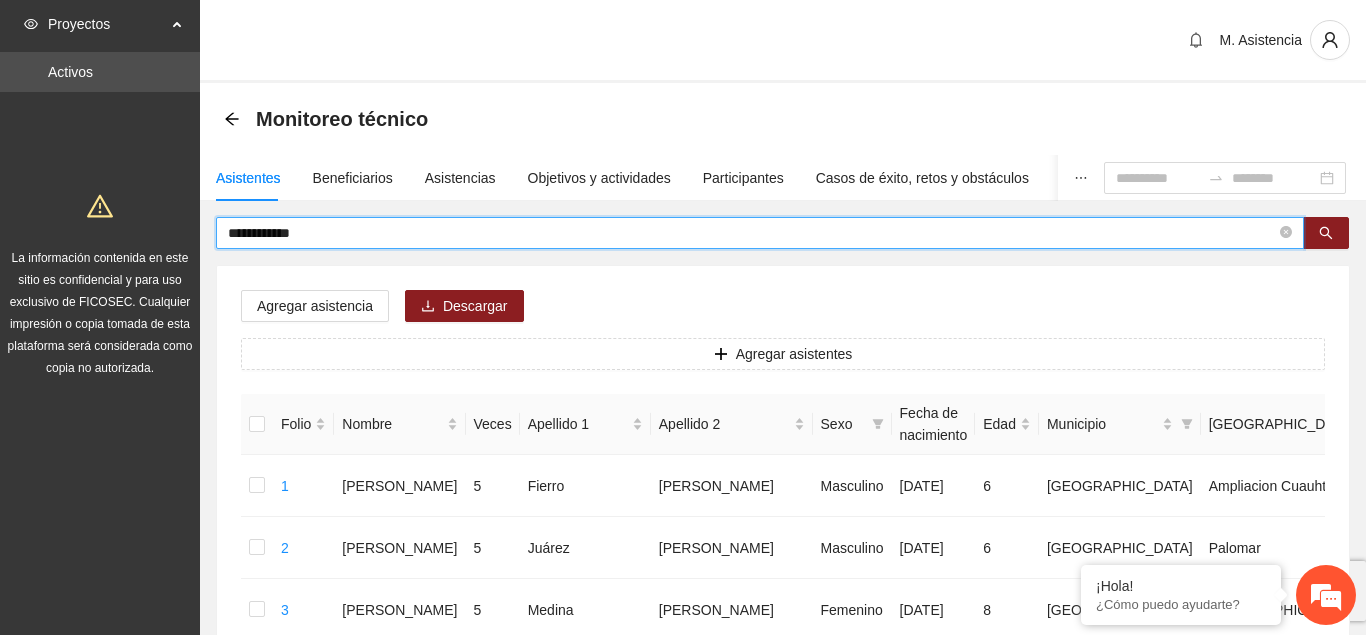 drag, startPoint x: 223, startPoint y: 256, endPoint x: 182, endPoint y: 260, distance: 41.19466 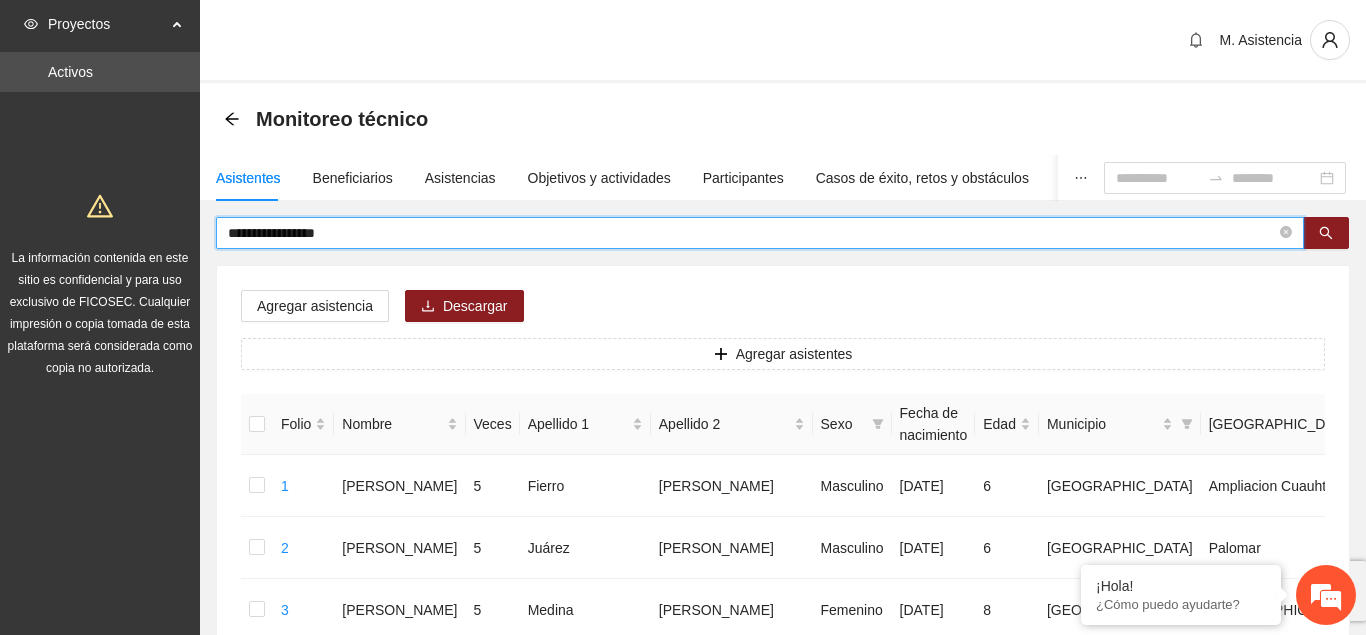 type on "**********" 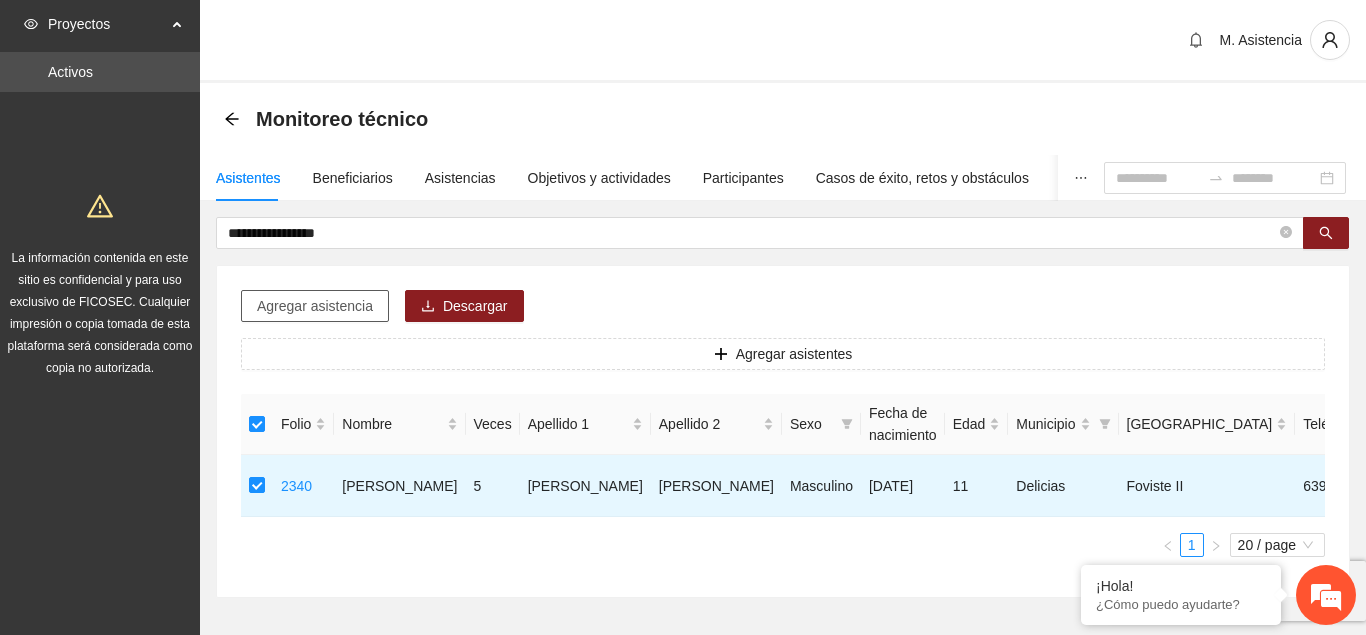 click on "Agregar asistencia" at bounding box center (315, 306) 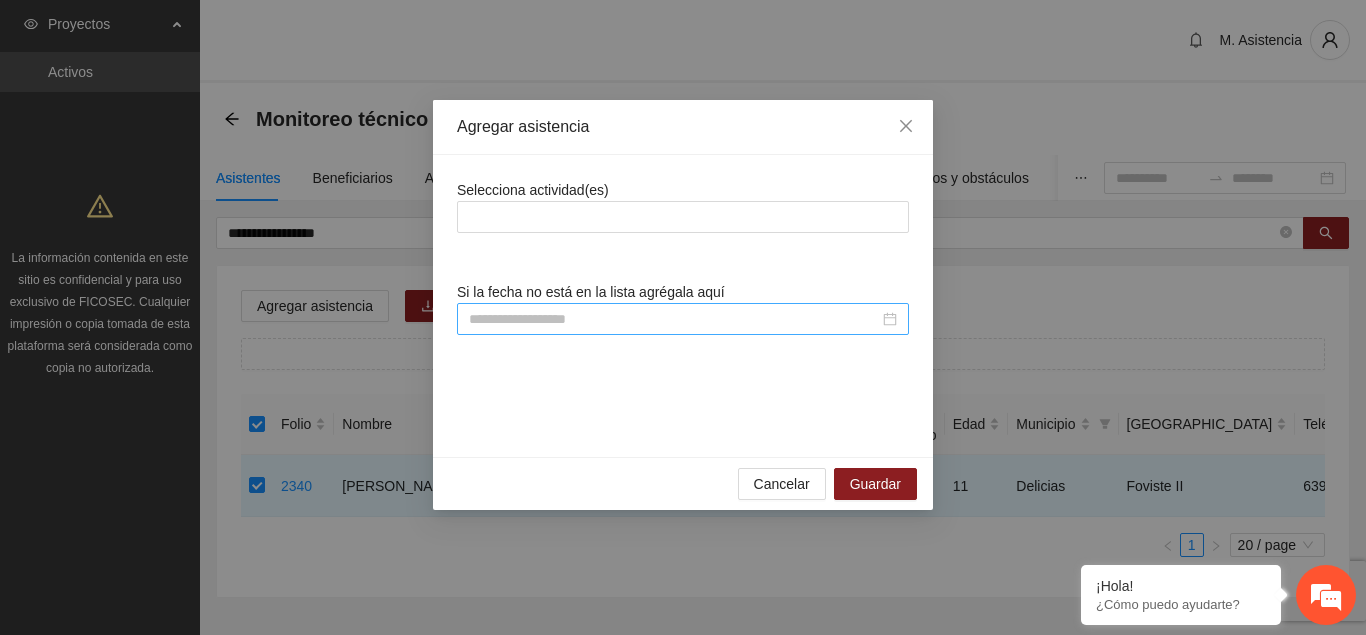 click at bounding box center (674, 319) 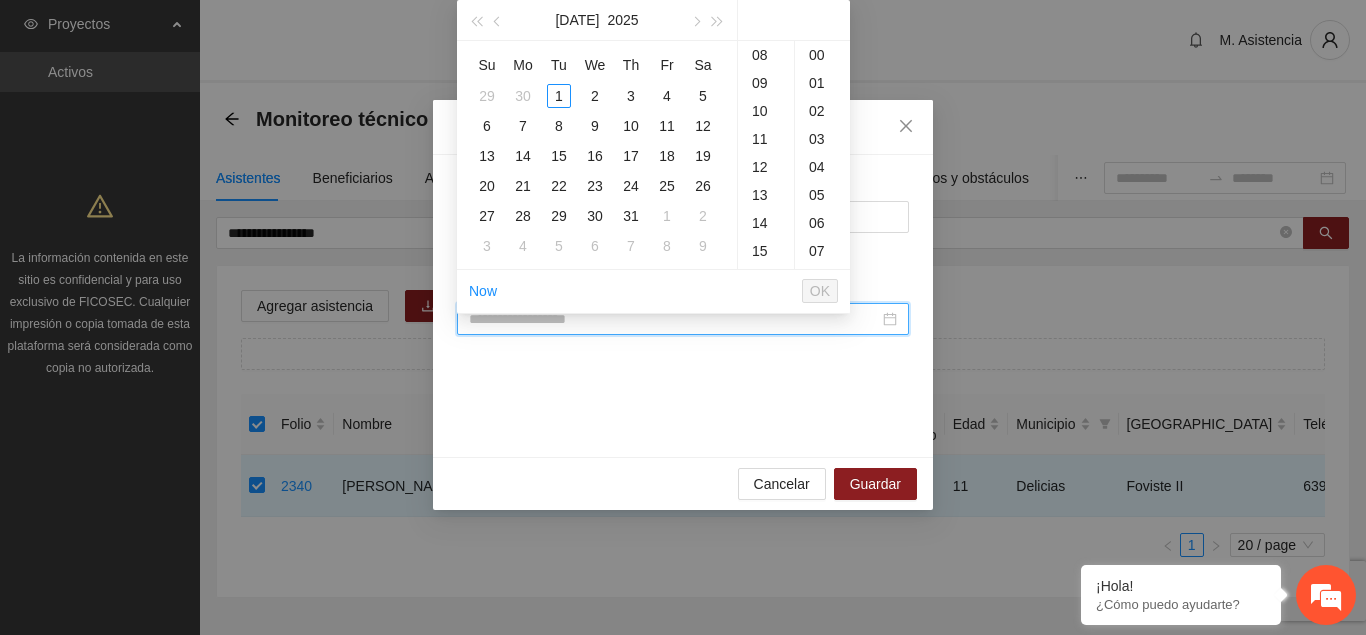 scroll, scrollTop: 224, scrollLeft: 0, axis: vertical 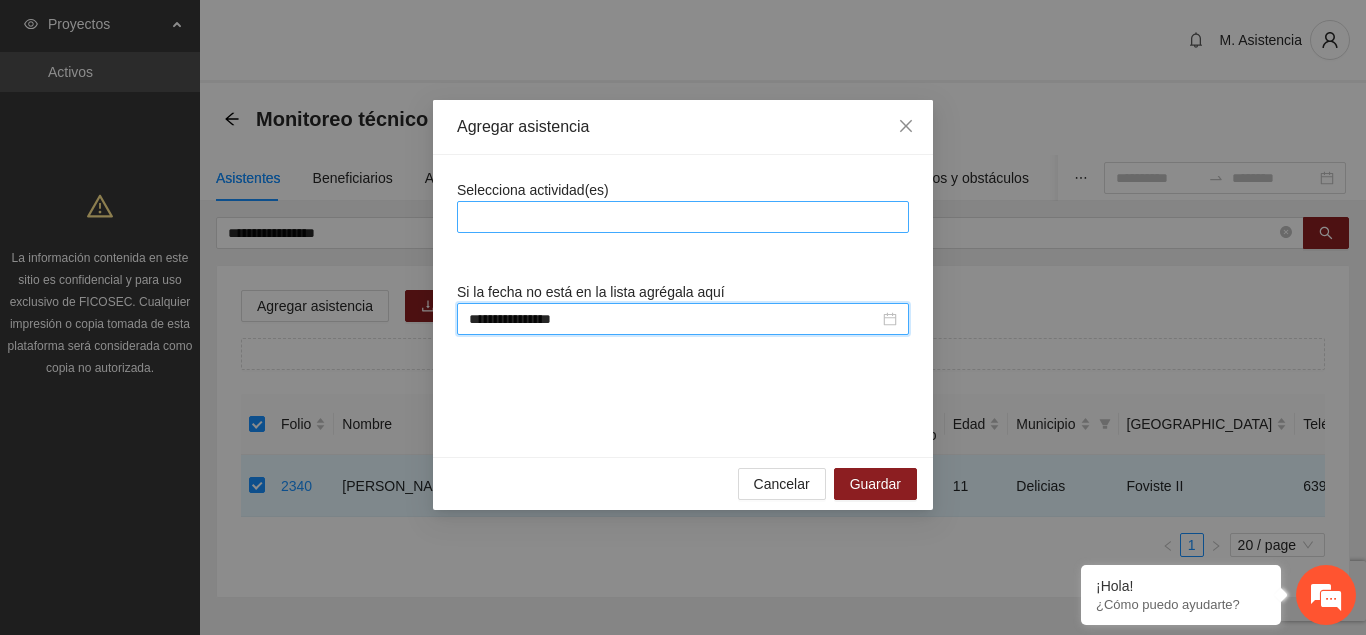 click at bounding box center (683, 217) 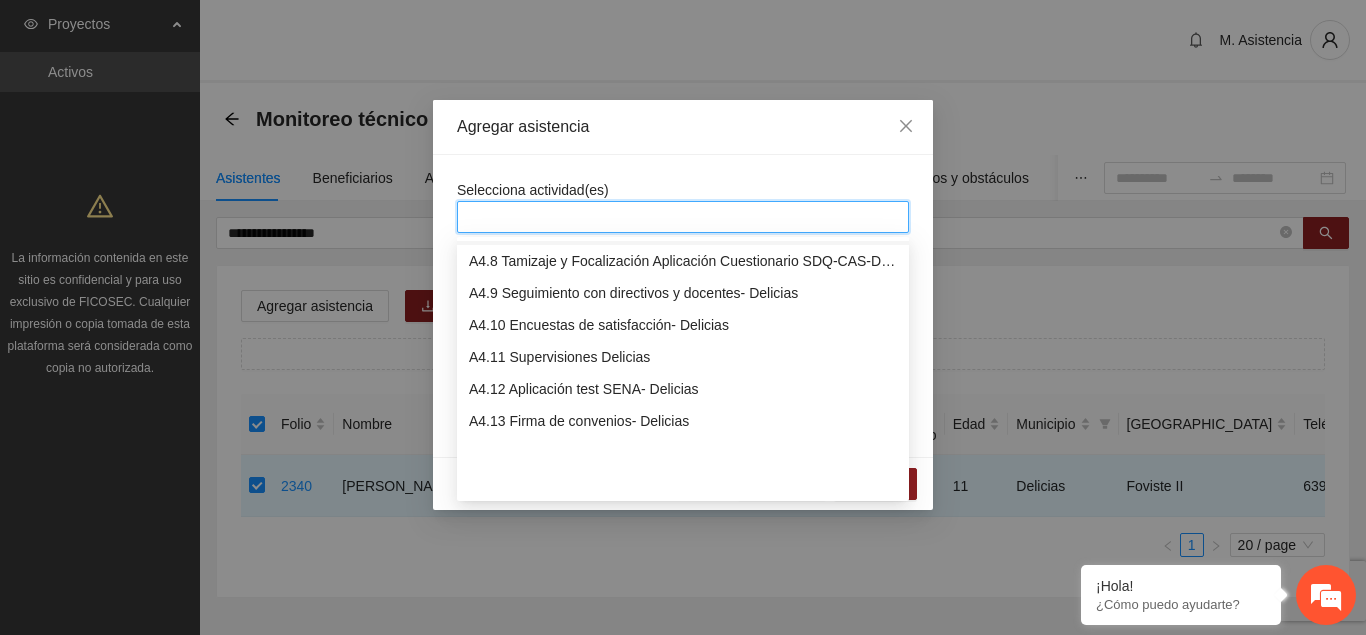 scroll, scrollTop: 1326, scrollLeft: 0, axis: vertical 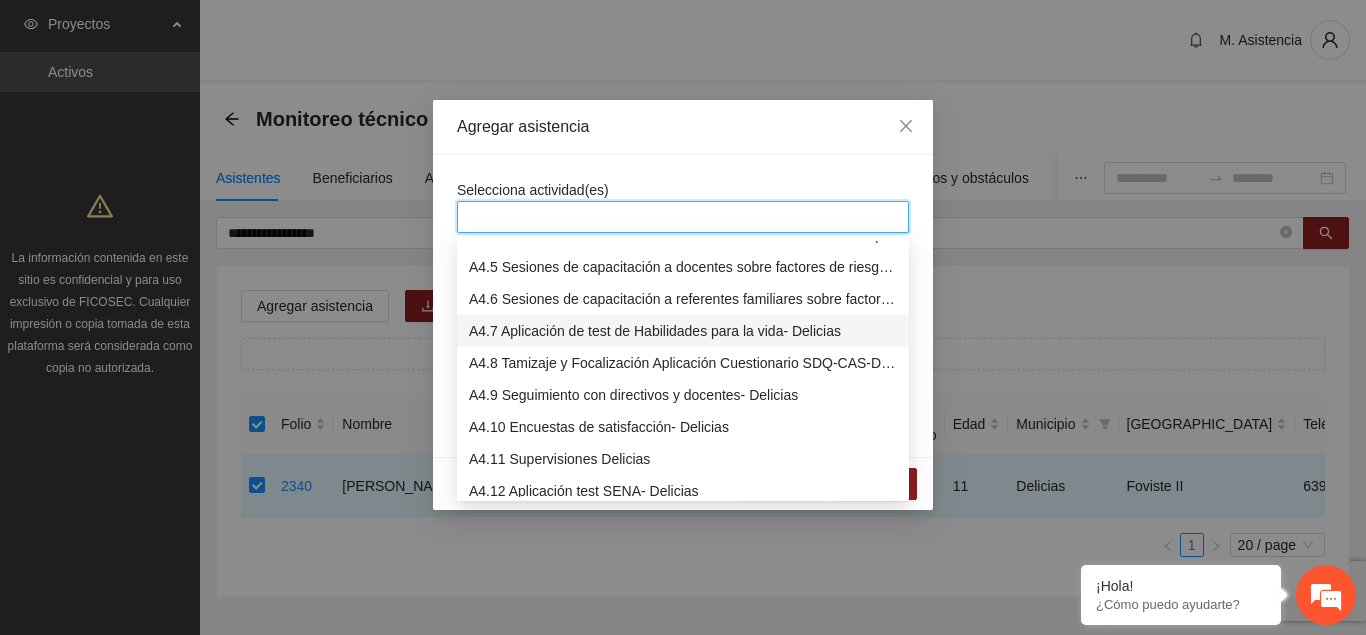 click on "A4.4 Asesorías a referentes familiares de NNA canalizados a terapia -Delicias A4.5 Sesiones de capacitación a docentes sobre factores de riesgo y factores protectores- Delicias A4.6 Sesiones de capacitación a referentes familiares sobre factores de riesgo y factores protectores- Delicias A4.7 Aplicación de test de Habilidades para la vida- Delicias A4.8 Tamizaje y Focalización Aplicación Cuestionario SDQ-CAS-Delicias A4.9 Seguimiento con directivos y docentes- Delicias A4.10 Encuestas de satisfacción- Delicias A4.11 Supervisiones Delicias A4.12 Aplicación test SENA- Delicias A4.13 Firma de convenios- Delicias" at bounding box center (683, 379) 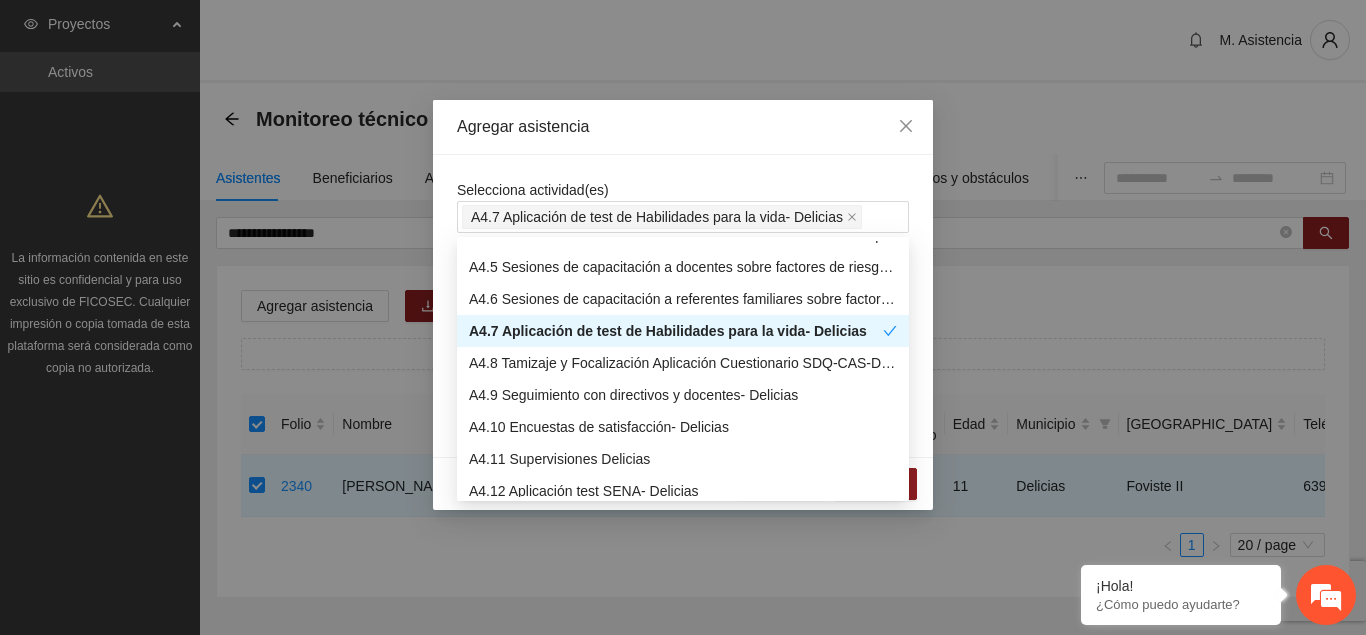 drag, startPoint x: 633, startPoint y: 156, endPoint x: 643, endPoint y: 153, distance: 10.440307 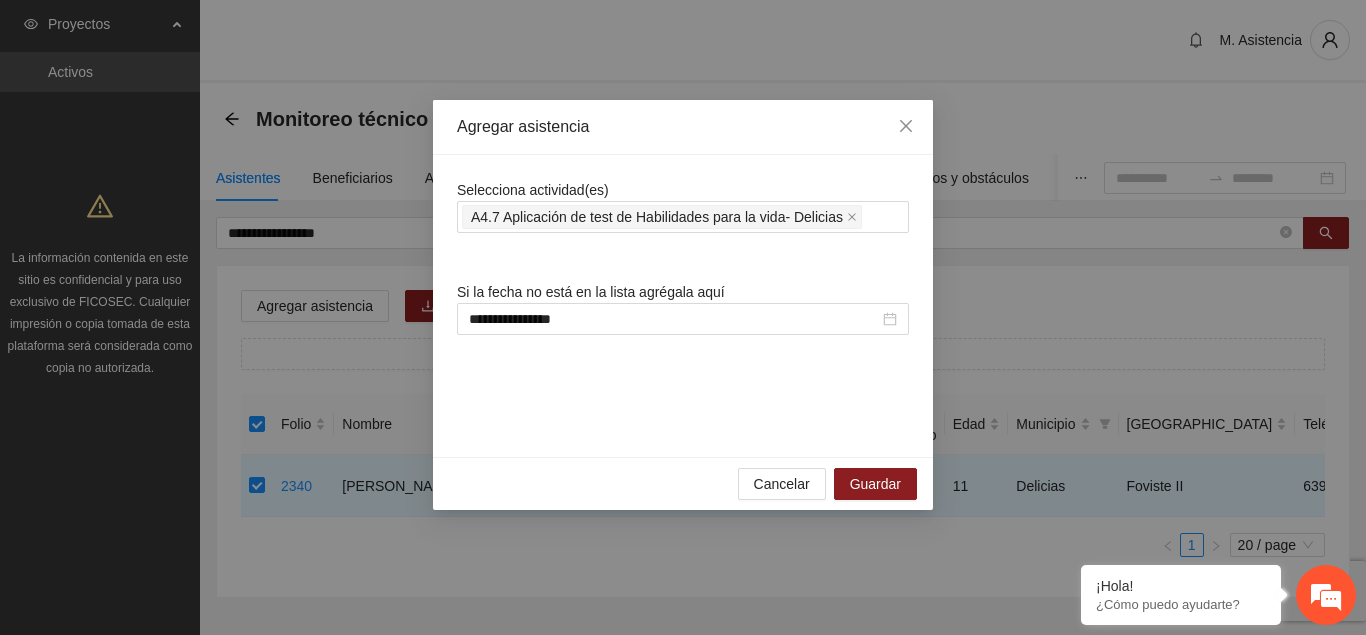 scroll, scrollTop: 1326, scrollLeft: 0, axis: vertical 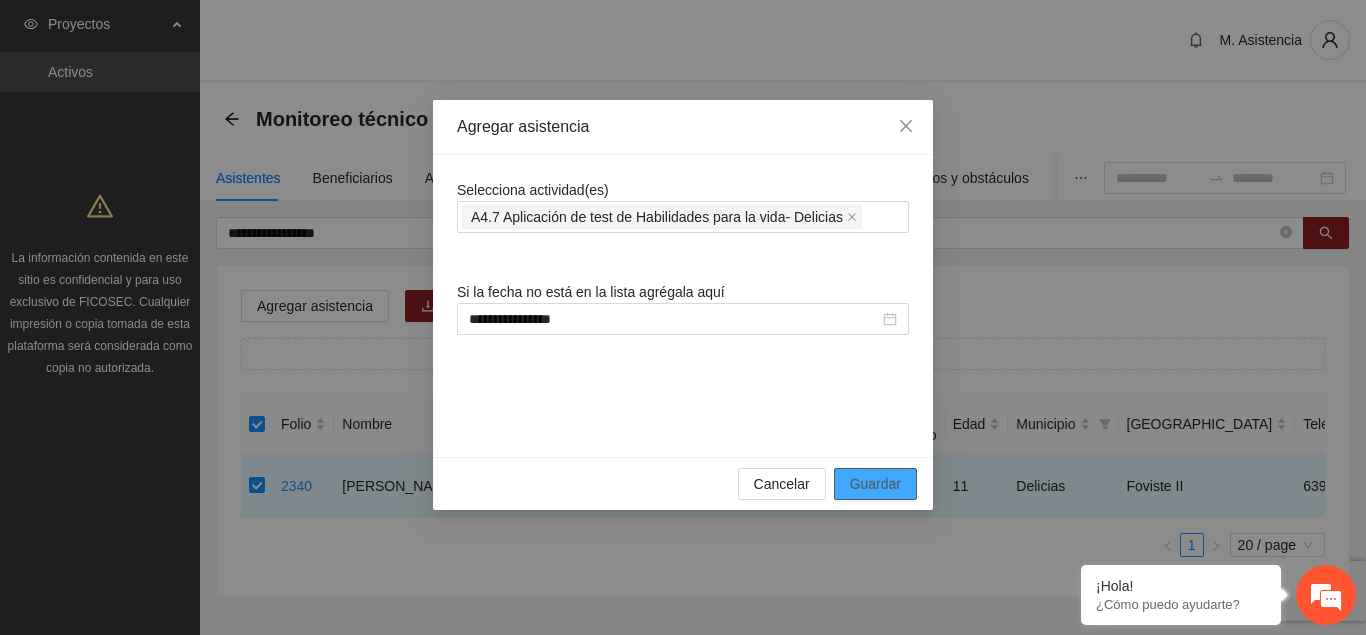 click on "Guardar" at bounding box center (875, 484) 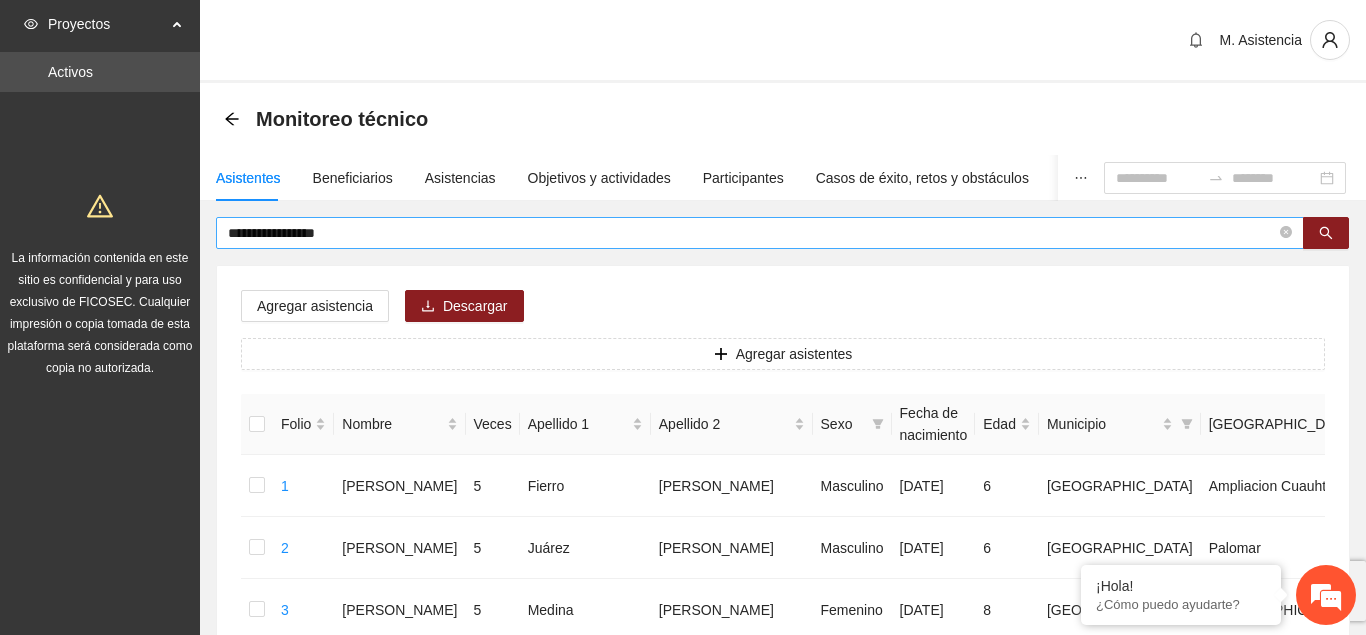 click on "**********" at bounding box center (760, 233) 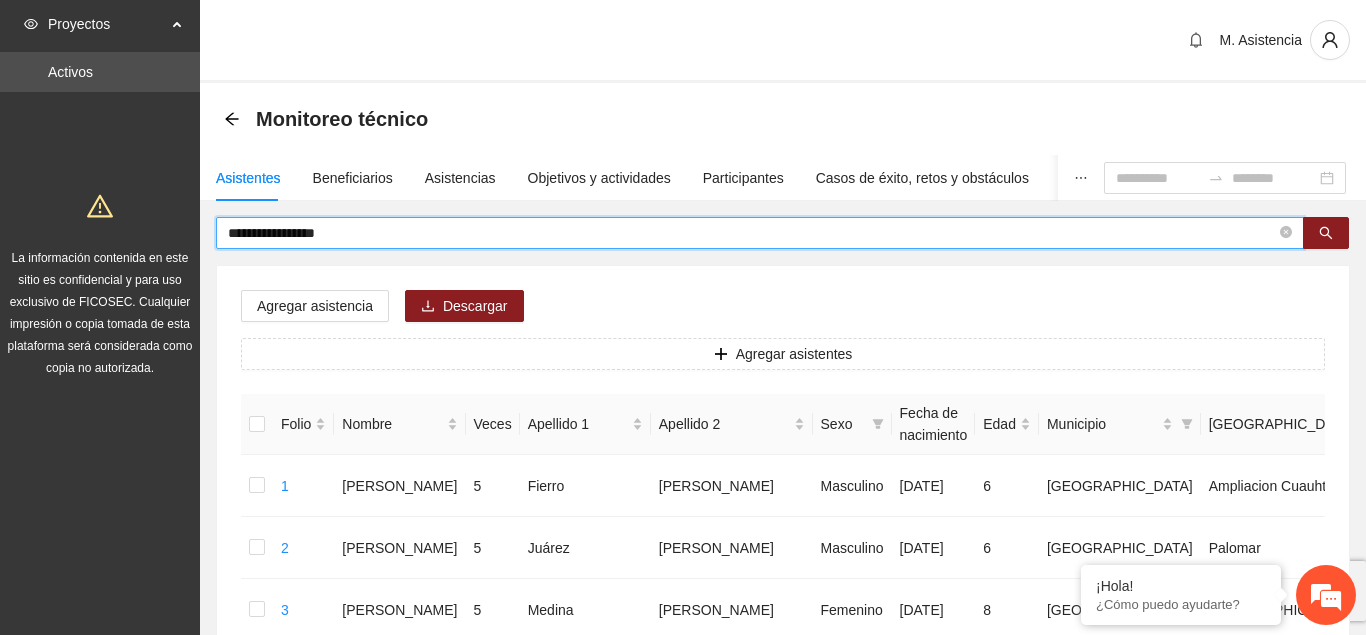 click on "**********" at bounding box center (752, 233) 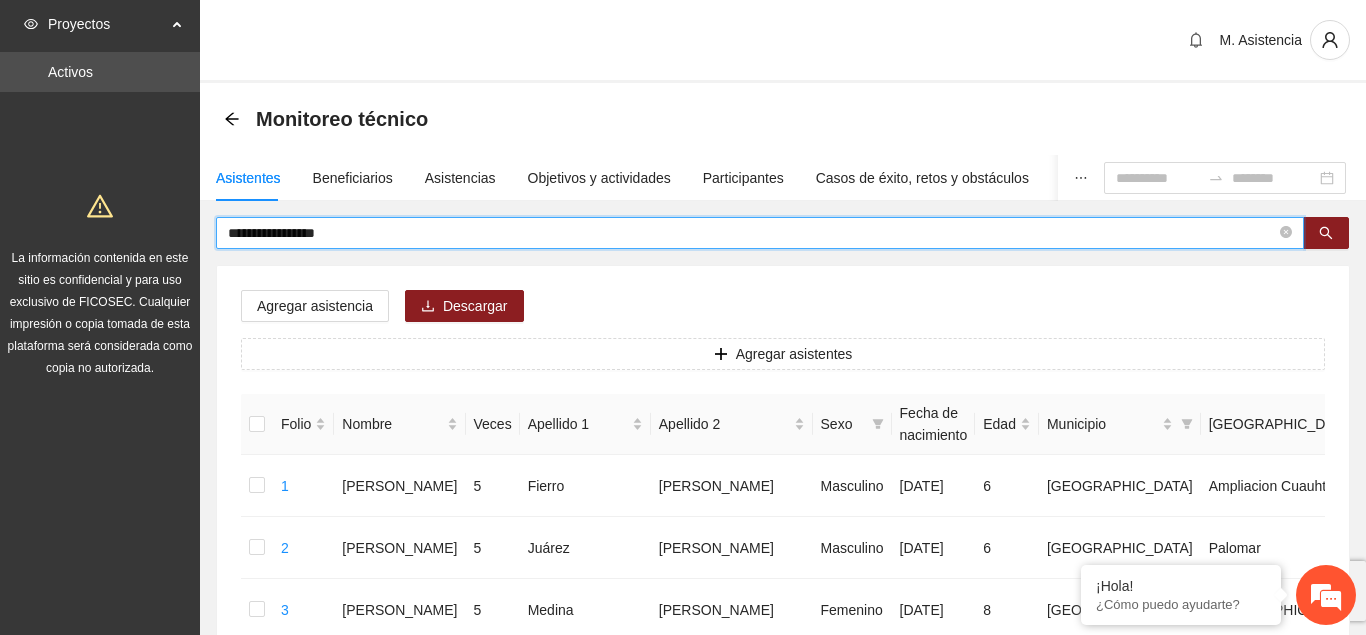 drag, startPoint x: 360, startPoint y: 234, endPoint x: 183, endPoint y: 232, distance: 177.01129 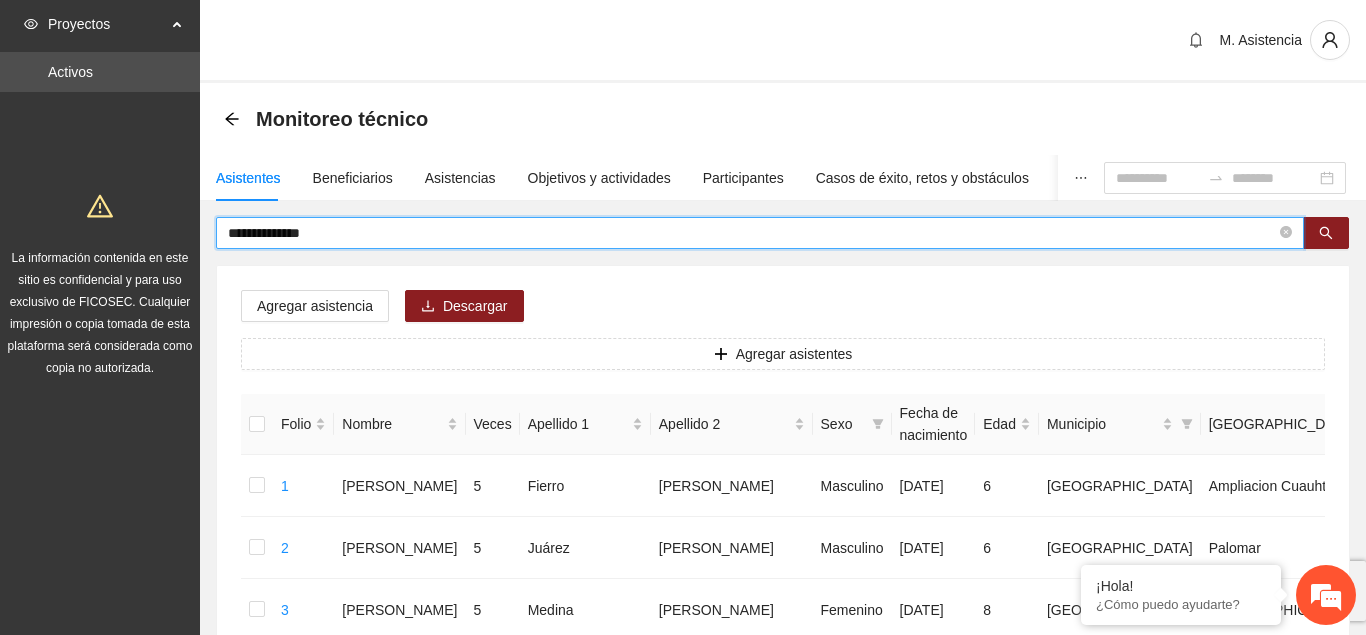 type on "**********" 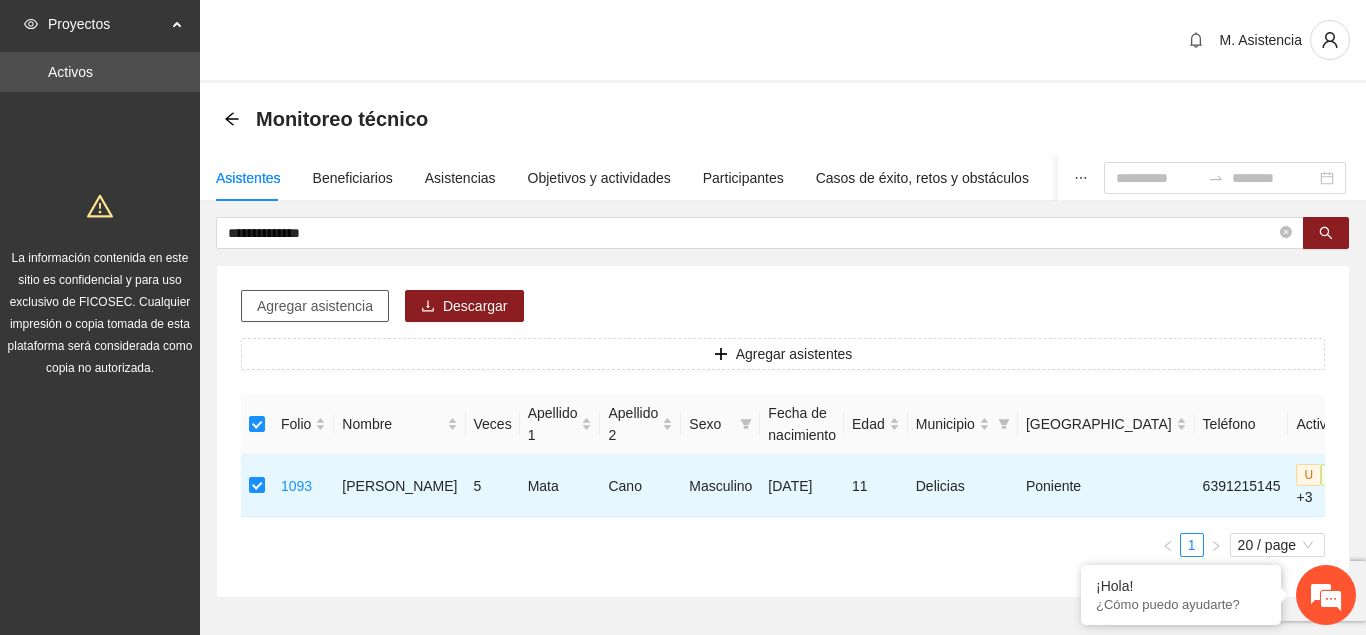 click on "Agregar asistencia" at bounding box center (315, 306) 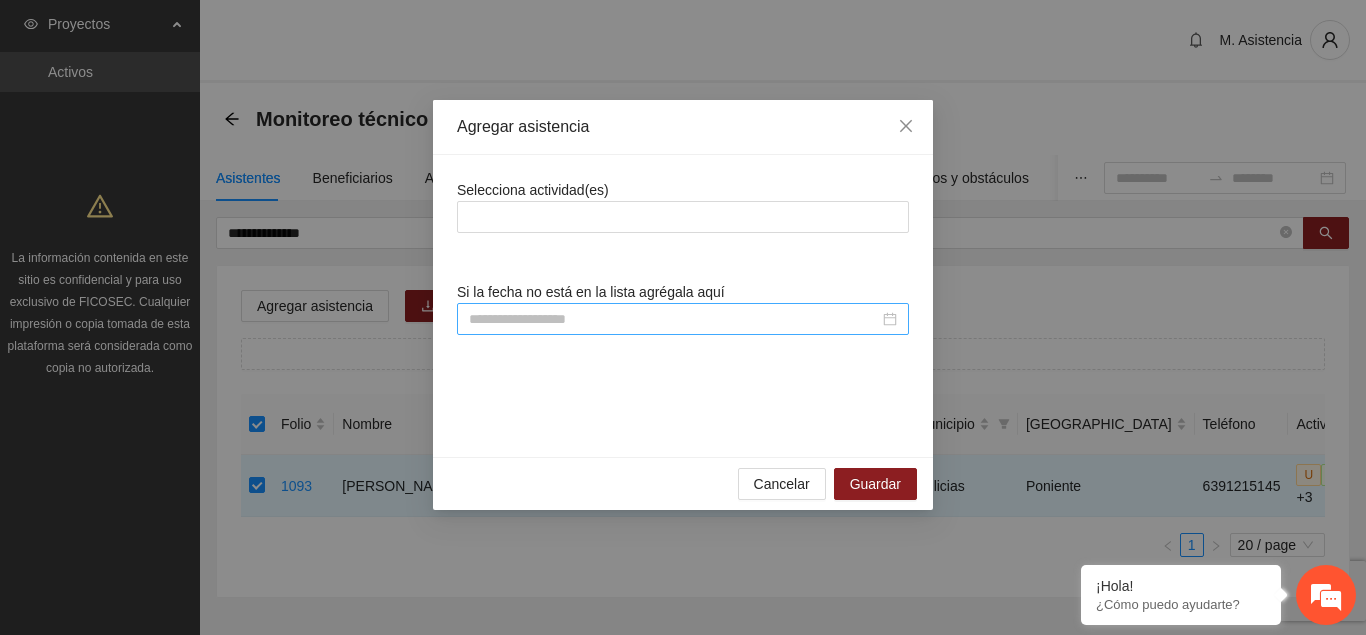 click at bounding box center [674, 319] 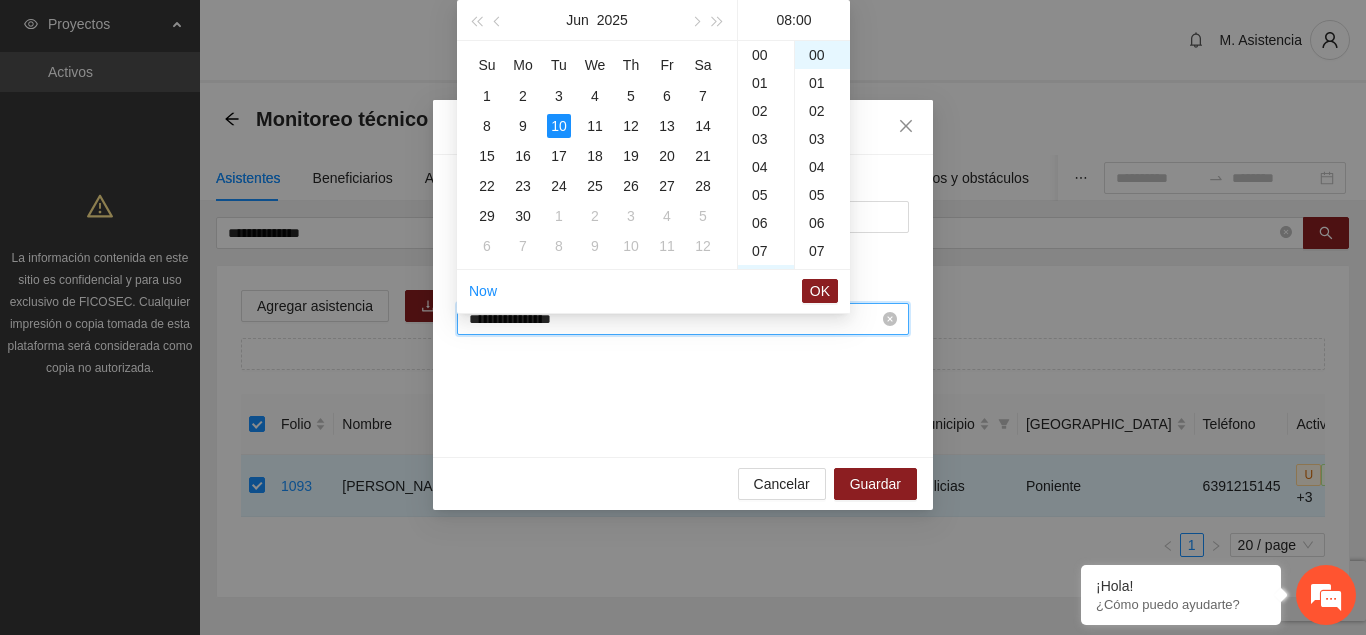 scroll, scrollTop: 224, scrollLeft: 0, axis: vertical 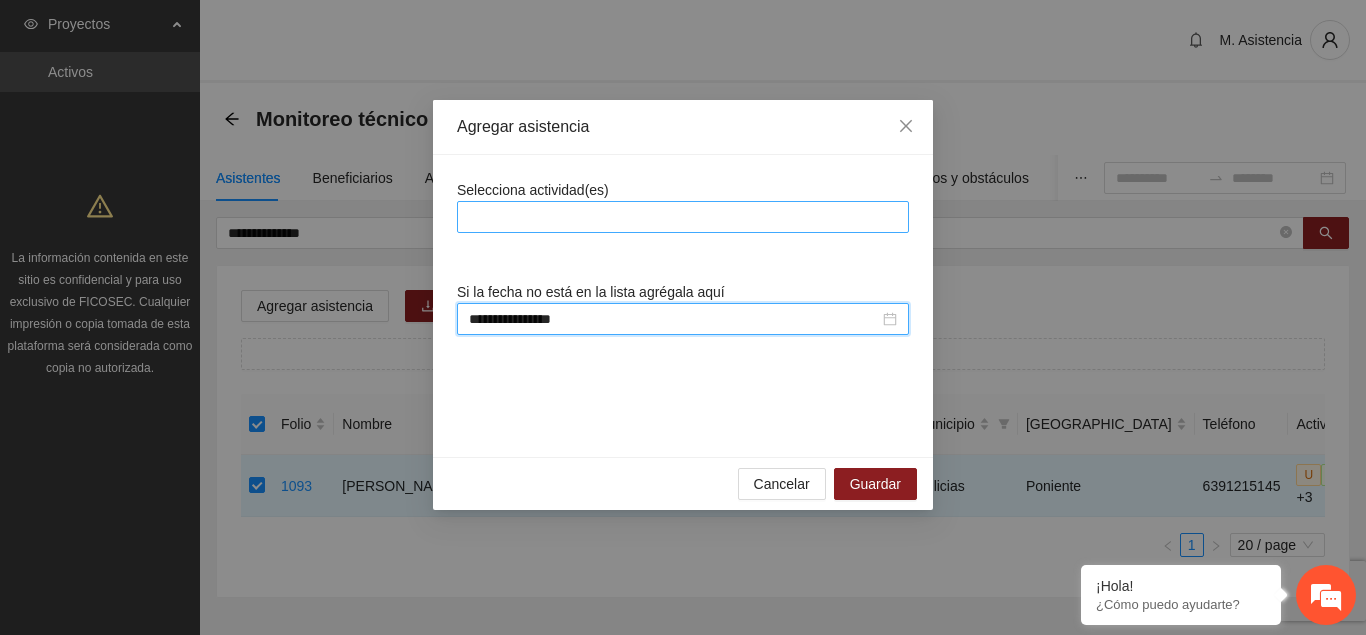click at bounding box center (683, 217) 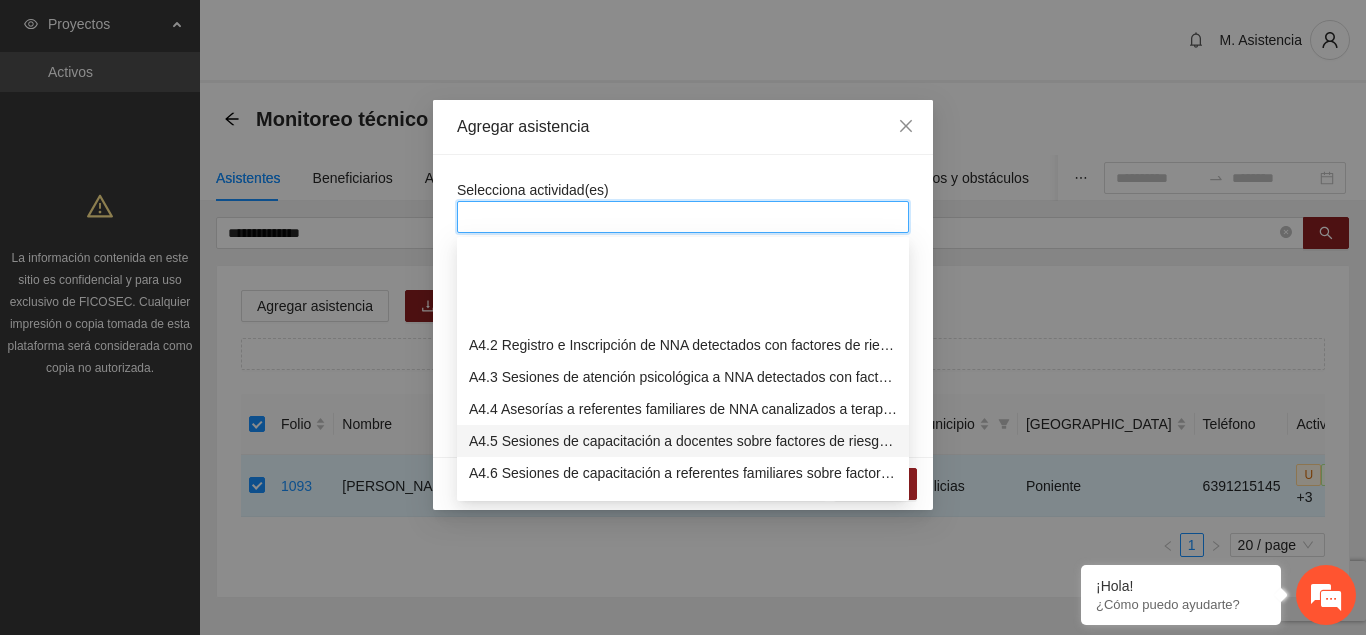scroll, scrollTop: 1326, scrollLeft: 0, axis: vertical 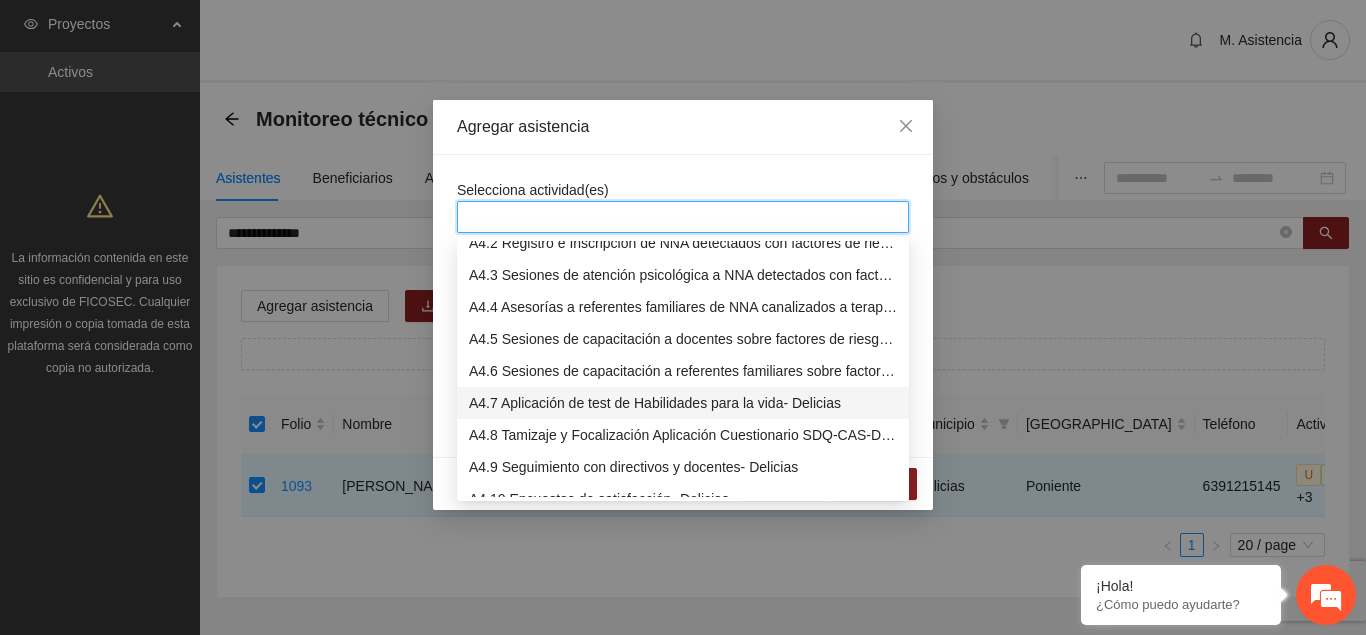 click on "A4.7 Aplicación de test de Habilidades para la vida- Delicias" at bounding box center (683, 403) 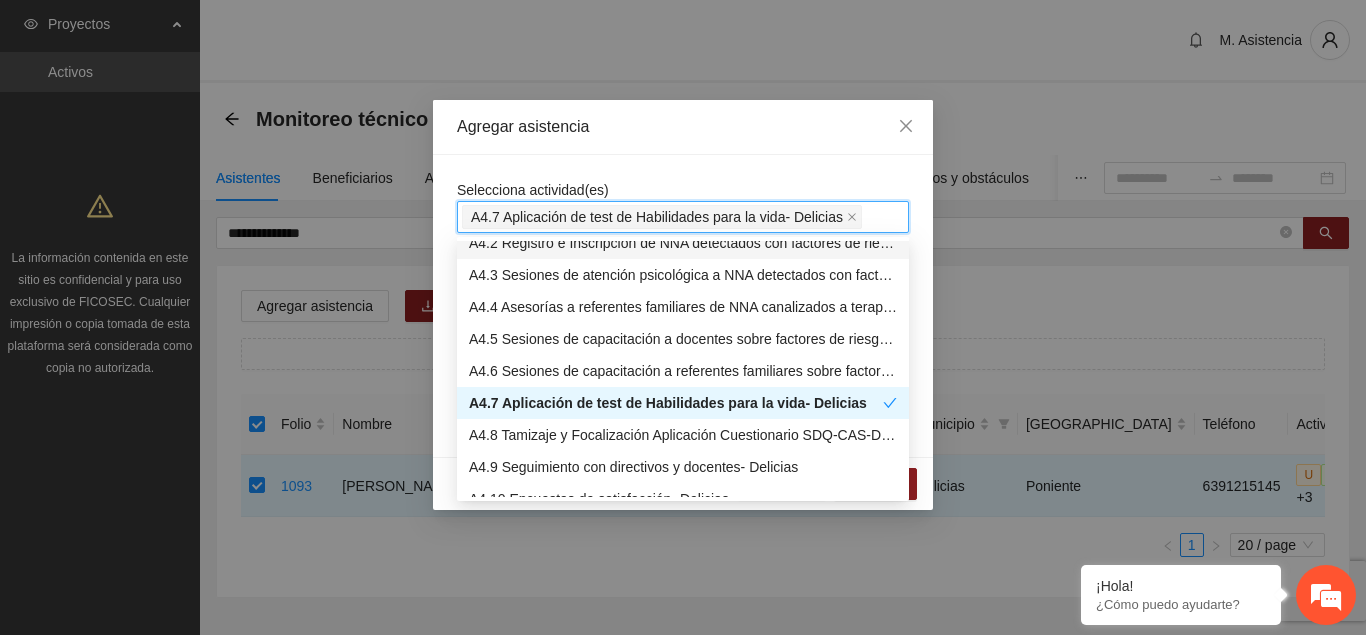 click on "**********" at bounding box center [683, 306] 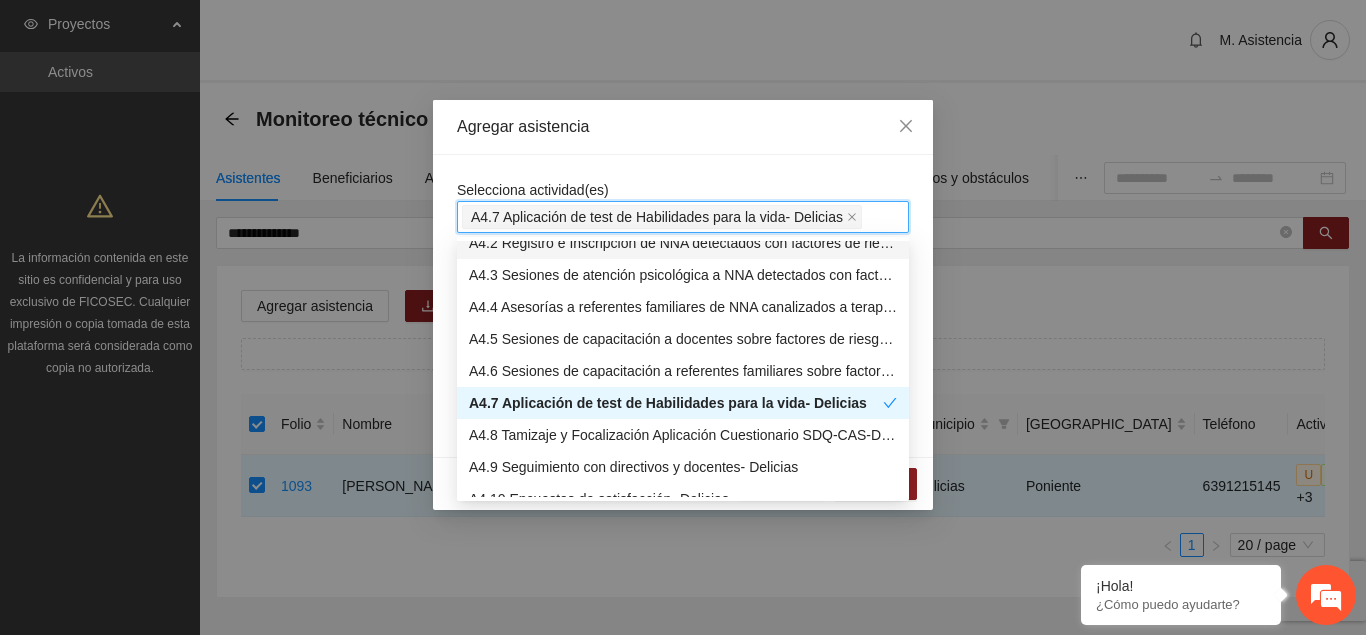 scroll, scrollTop: 0, scrollLeft: 0, axis: both 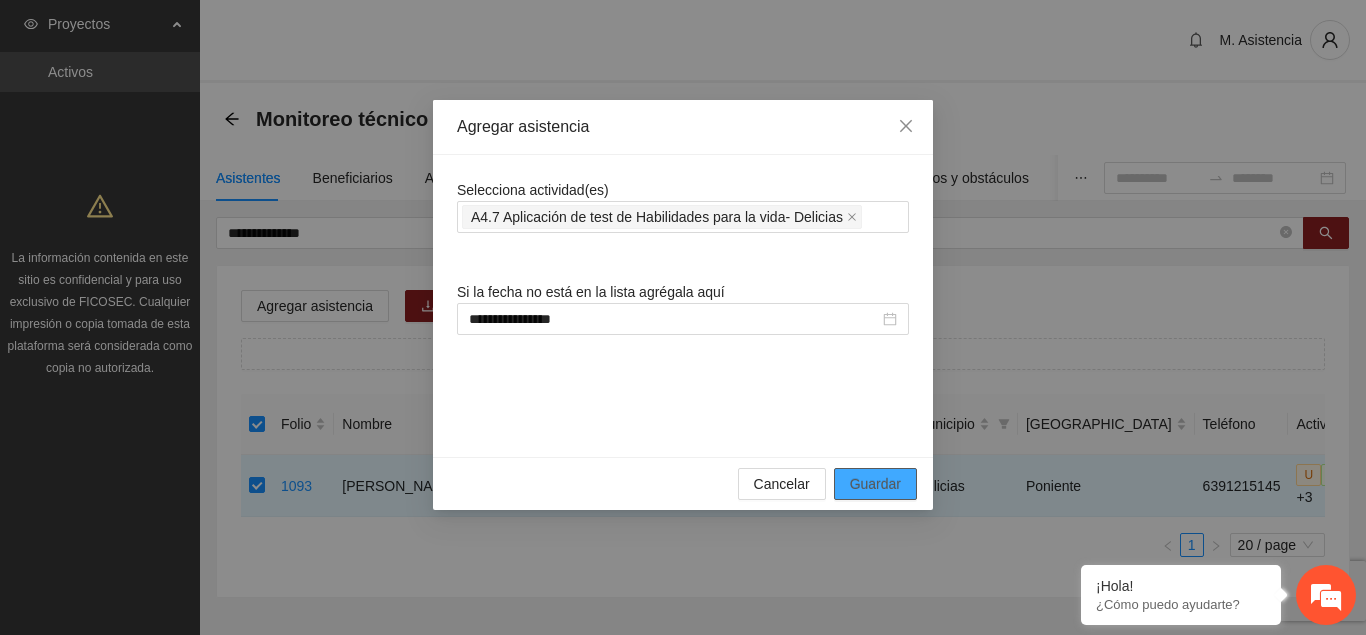 click on "Guardar" at bounding box center (875, 484) 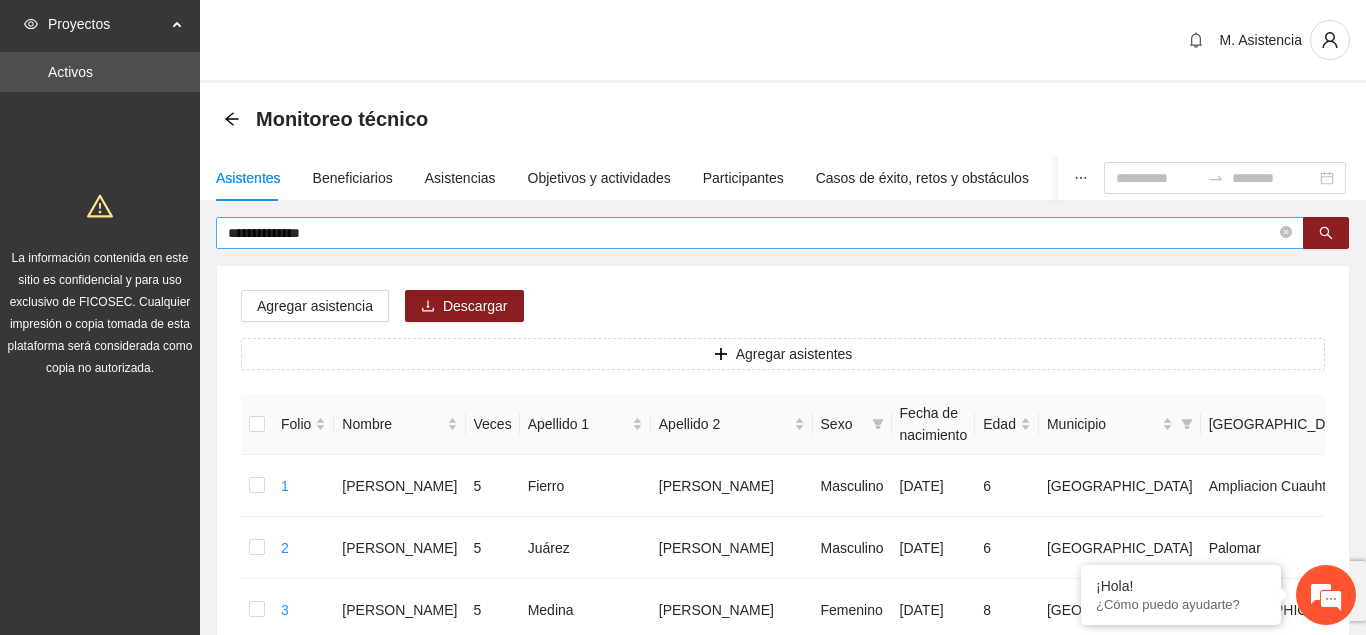 click on "**********" at bounding box center (752, 233) 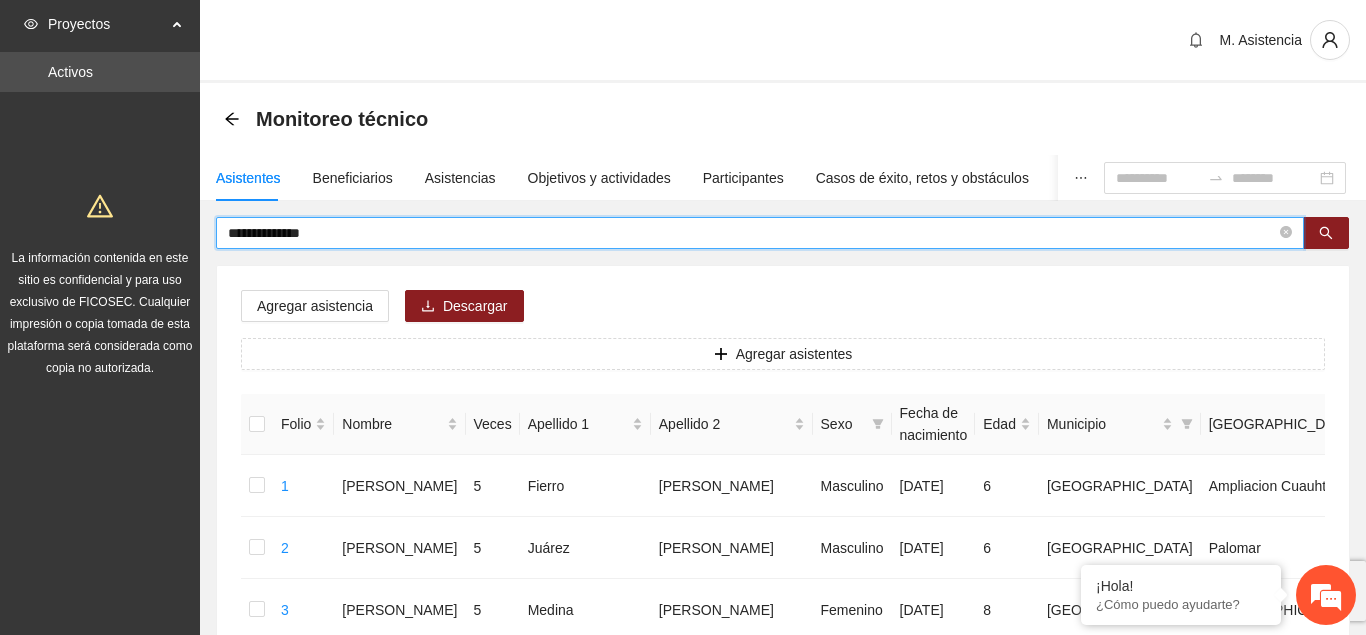 drag, startPoint x: 357, startPoint y: 234, endPoint x: 363, endPoint y: 253, distance: 19.924858 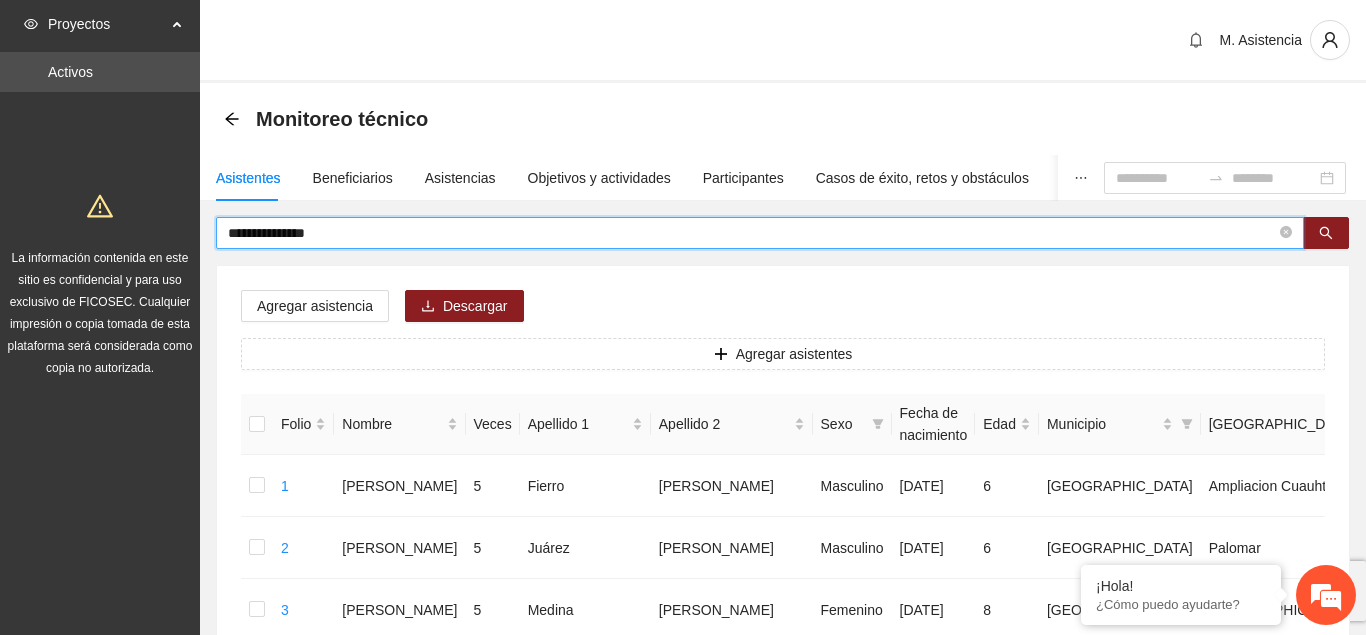 type on "**********" 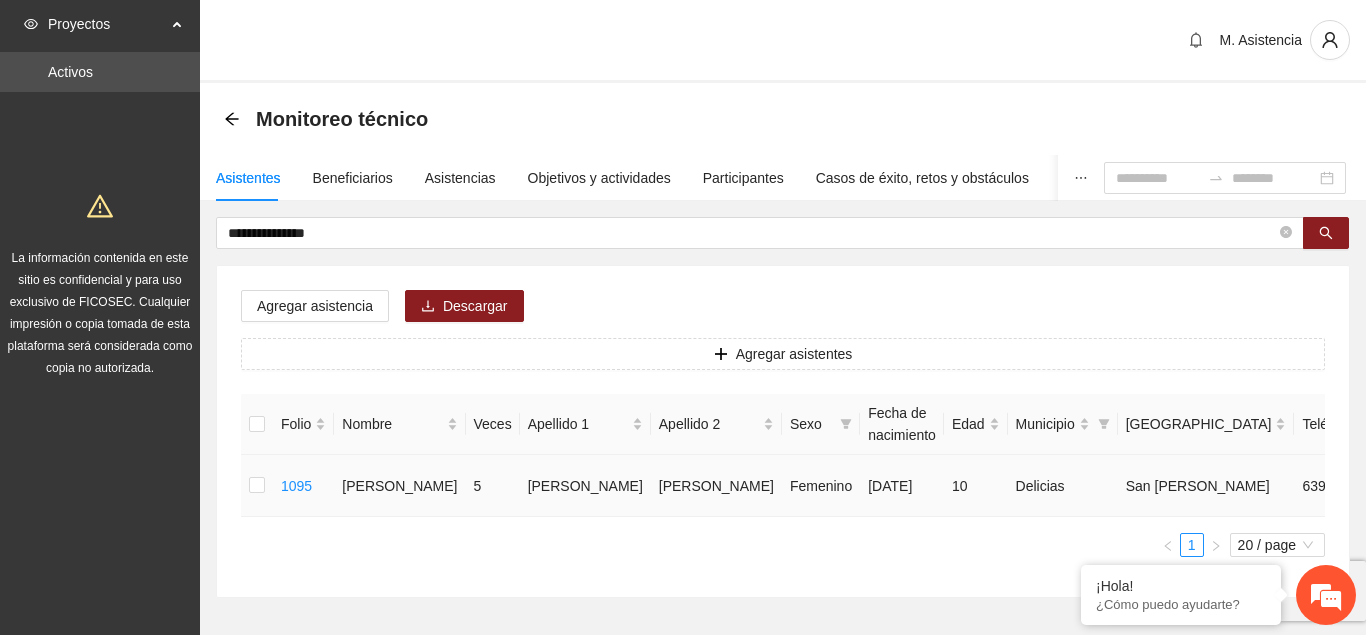 click at bounding box center [257, 486] 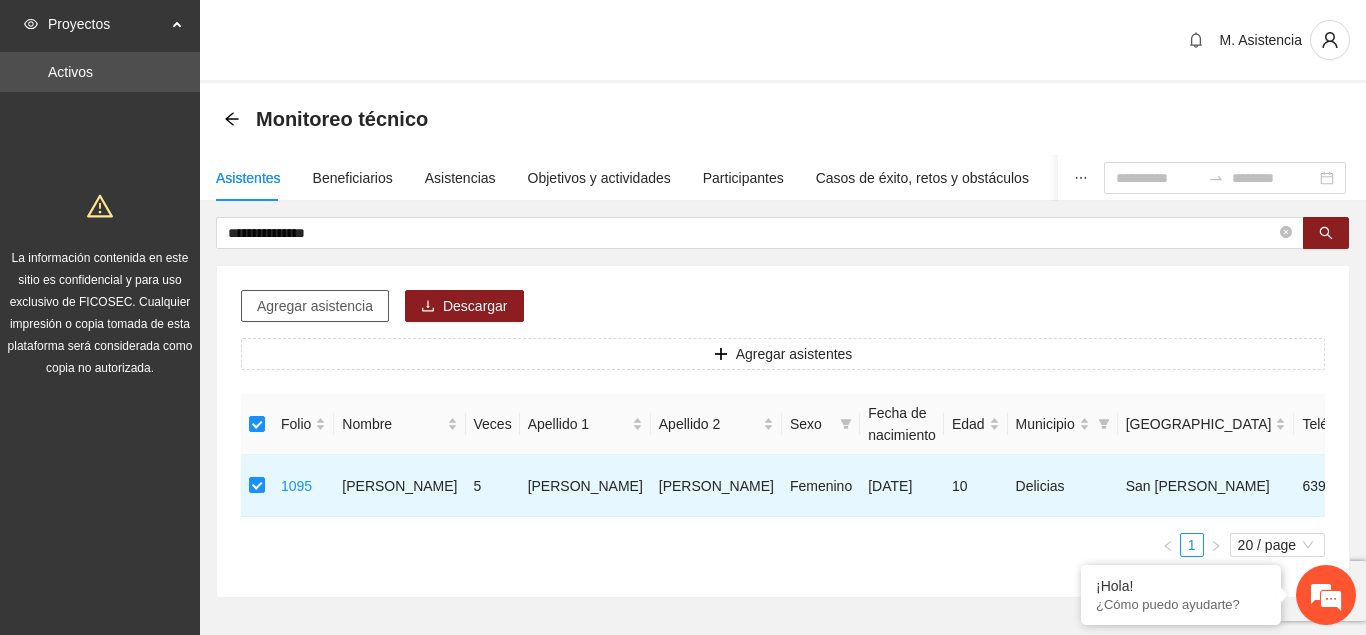 click on "Agregar asistencia" at bounding box center [315, 306] 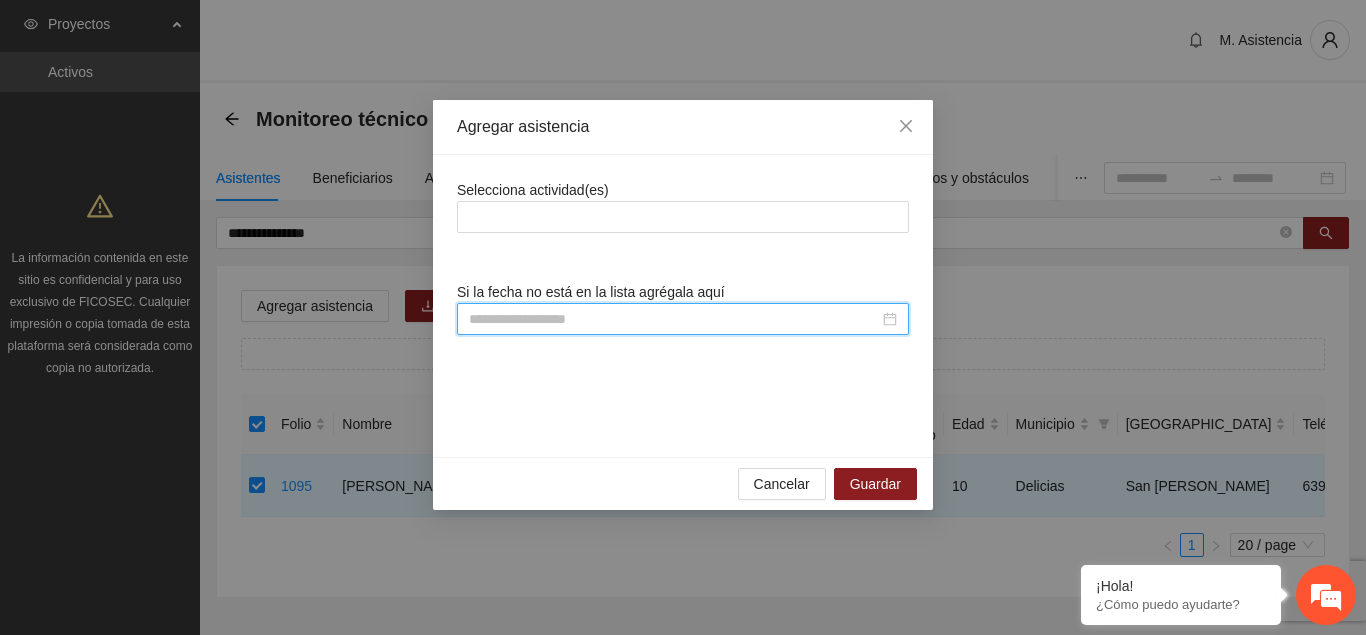 click at bounding box center [674, 319] 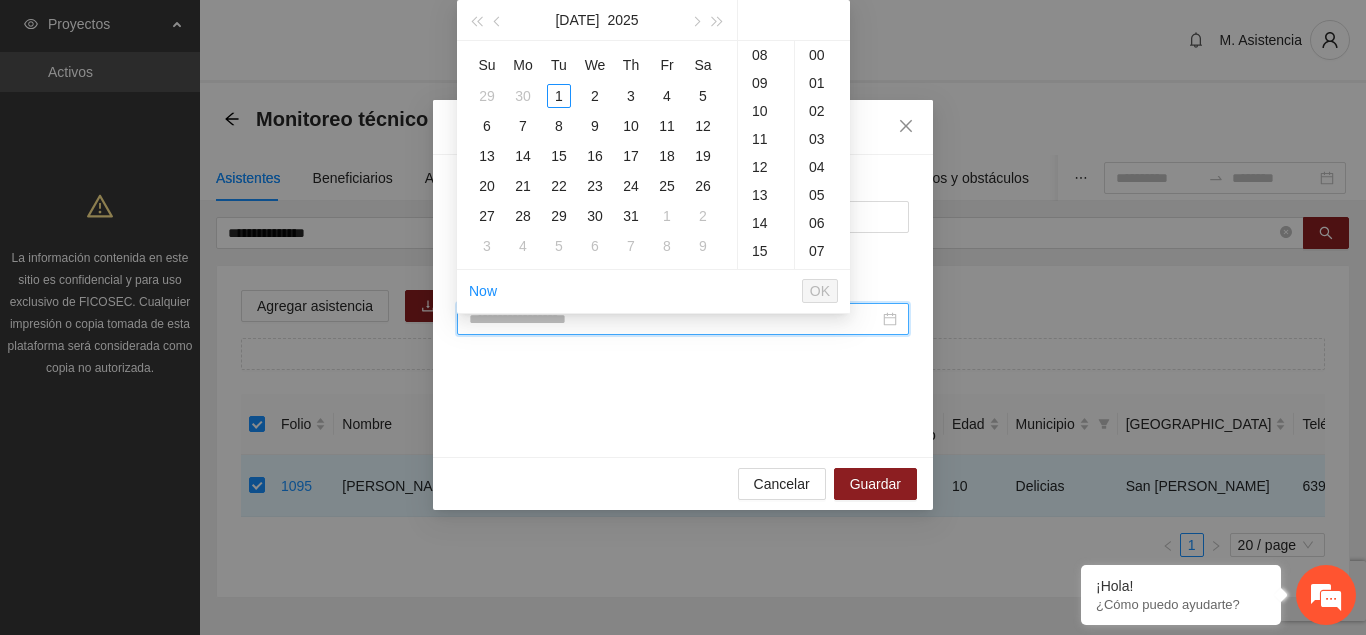 scroll, scrollTop: 224, scrollLeft: 0, axis: vertical 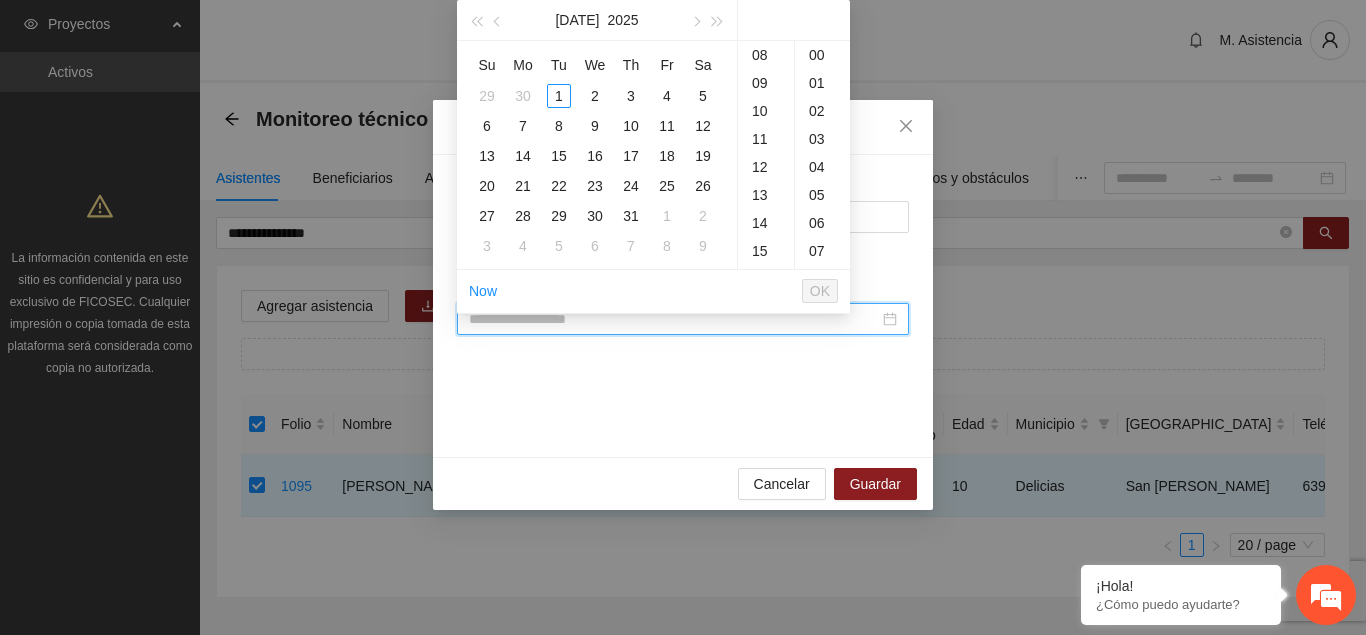 paste on "**********" 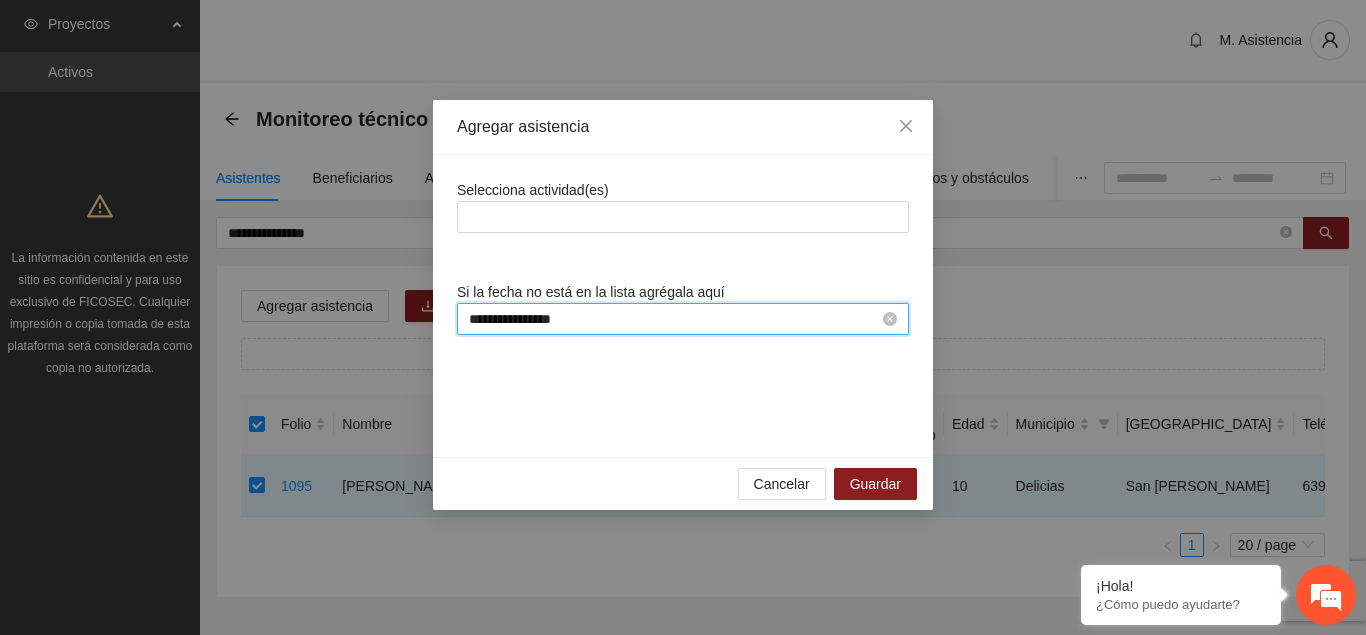 scroll, scrollTop: 224, scrollLeft: 0, axis: vertical 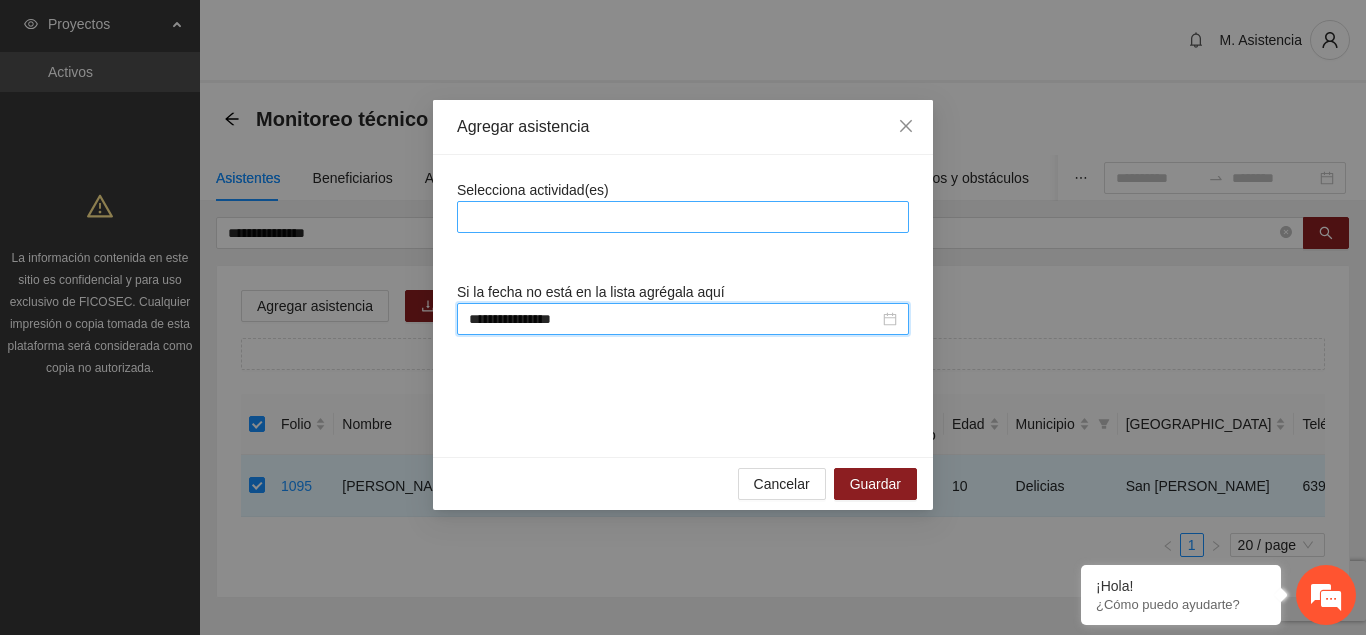 drag, startPoint x: 661, startPoint y: 225, endPoint x: 649, endPoint y: 216, distance: 15 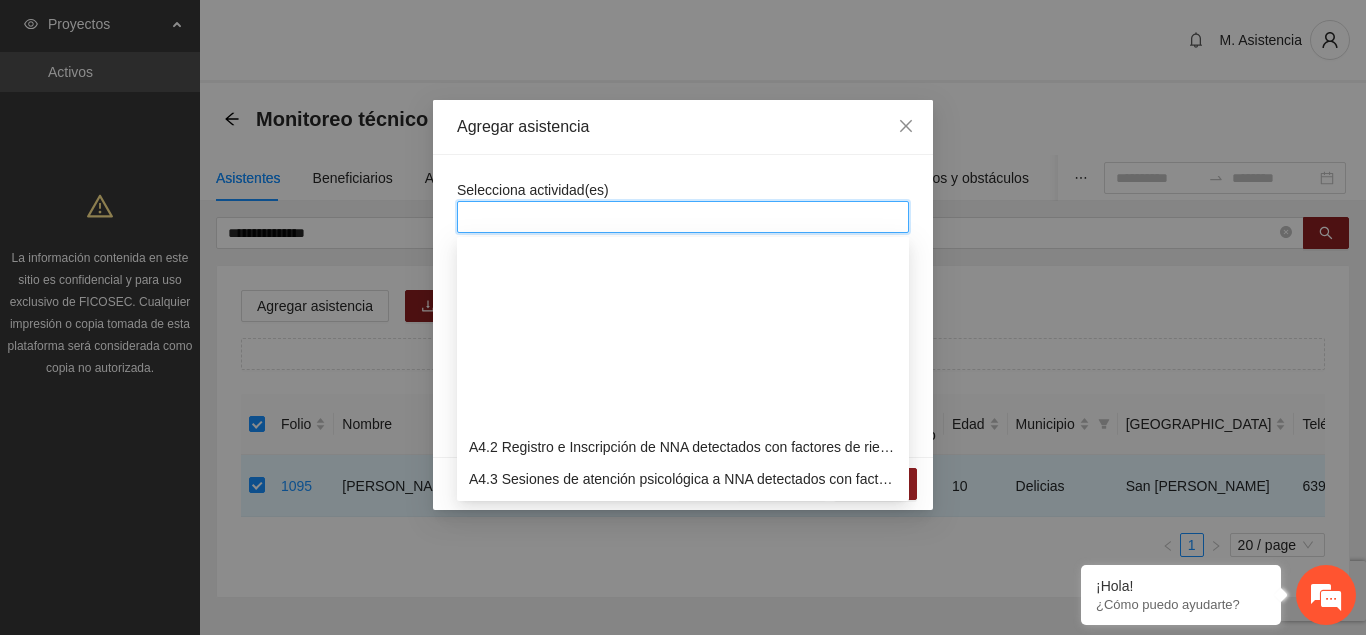 scroll, scrollTop: 1326, scrollLeft: 0, axis: vertical 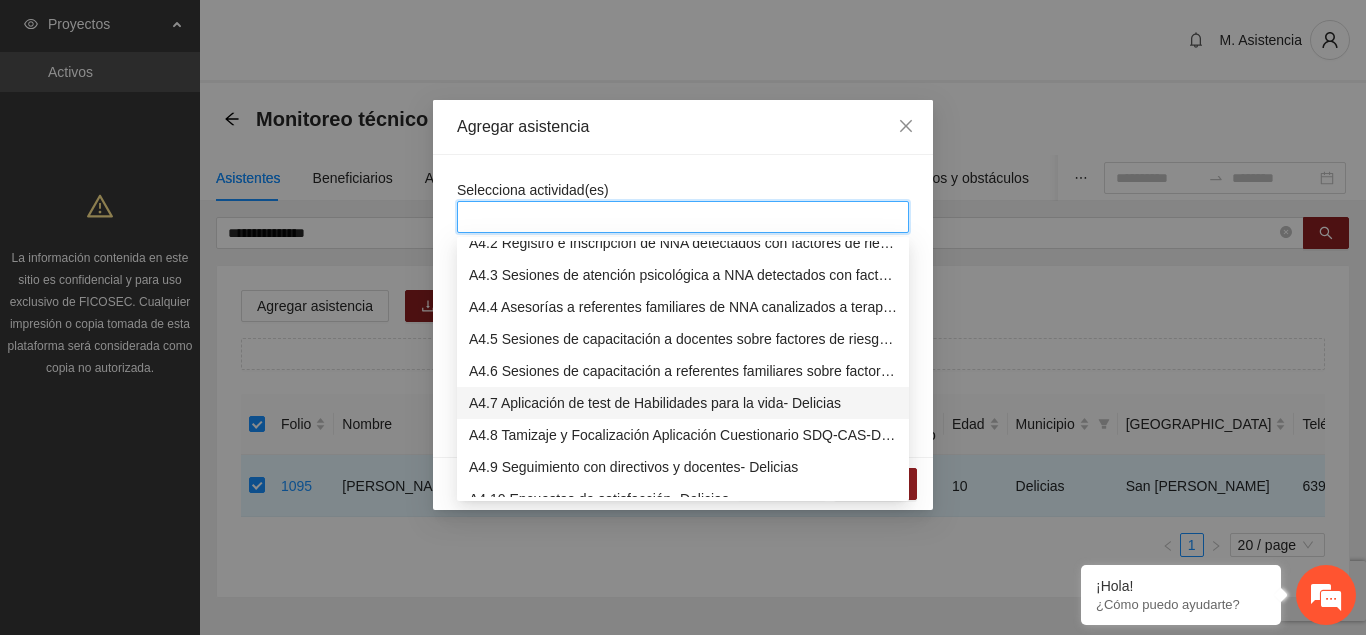 click on "A4.7 Aplicación de test de Habilidades para la vida- Delicias" at bounding box center (683, 403) 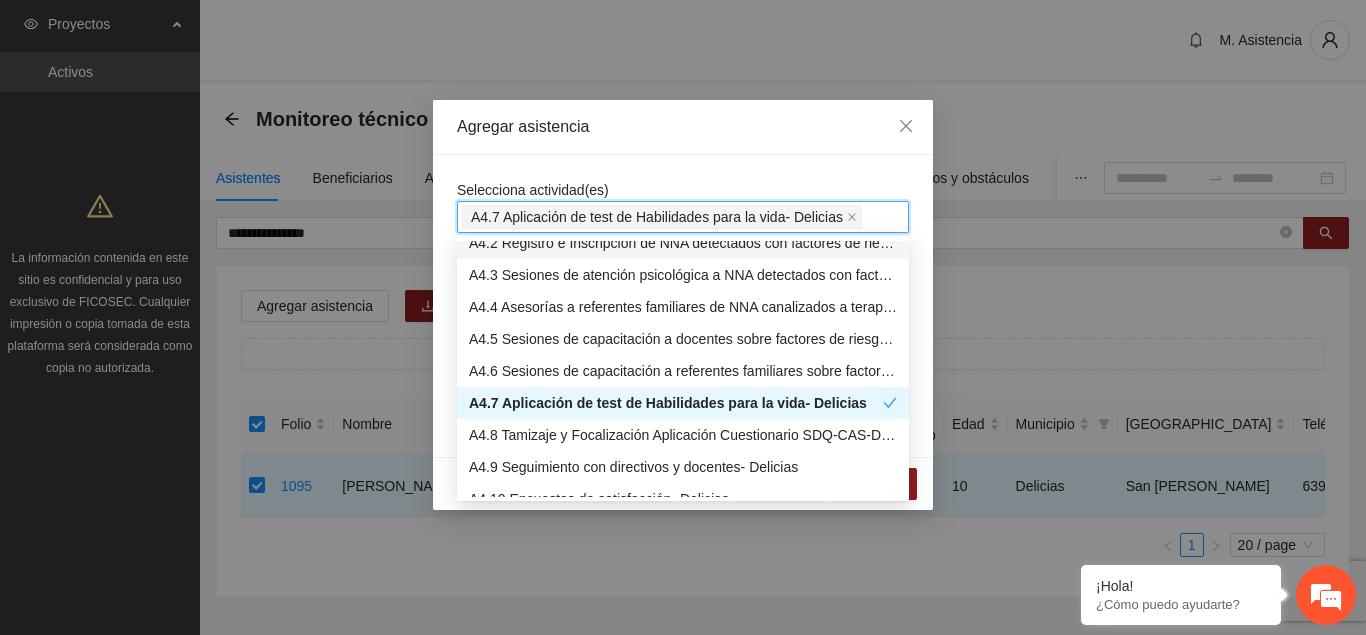 click on "**********" at bounding box center [683, 306] 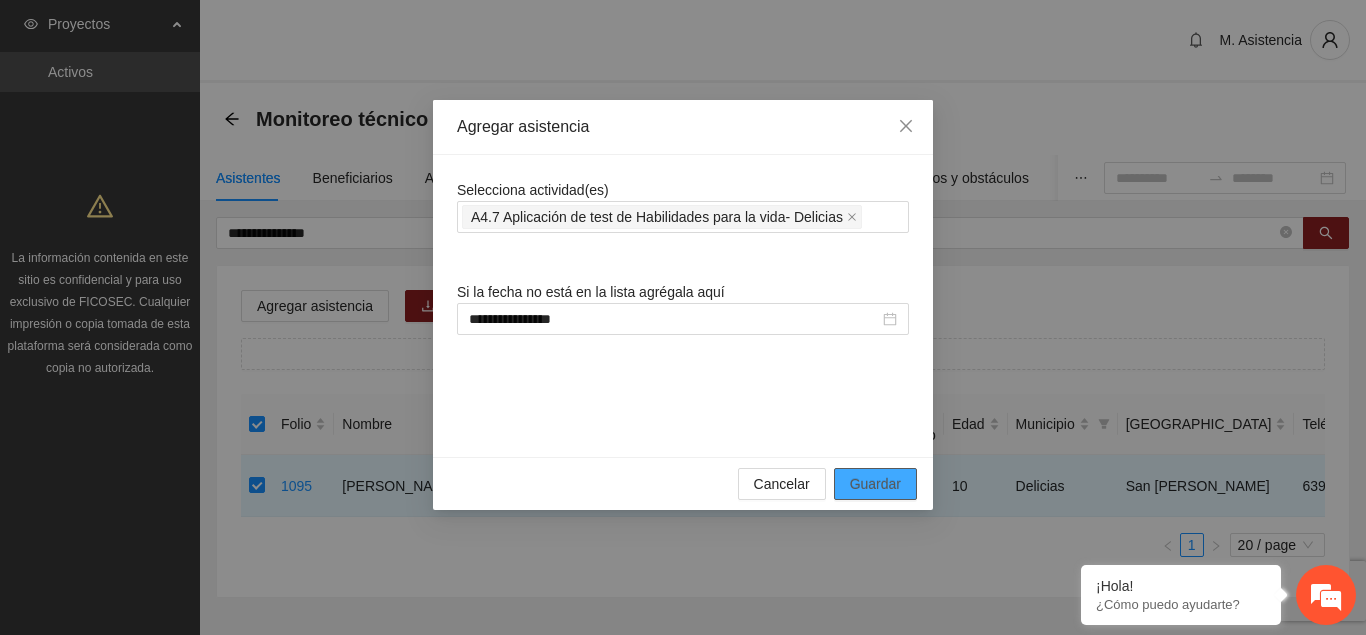 click on "Guardar" at bounding box center (875, 484) 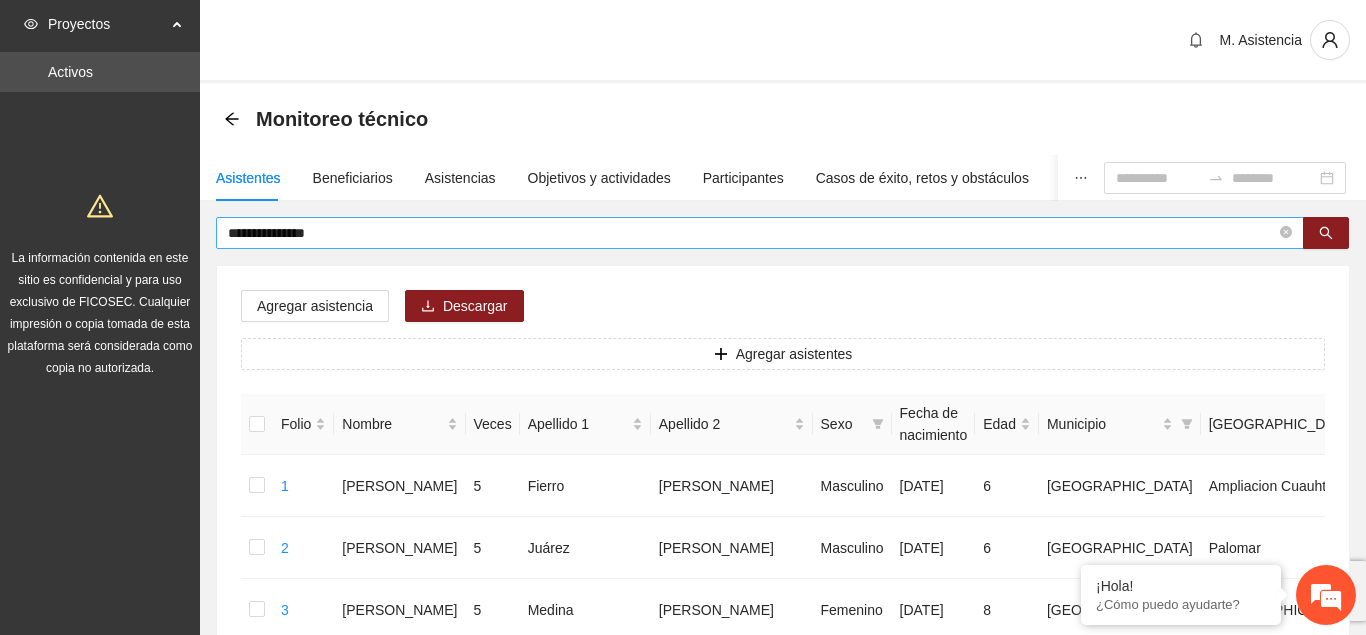click on "**********" at bounding box center (752, 233) 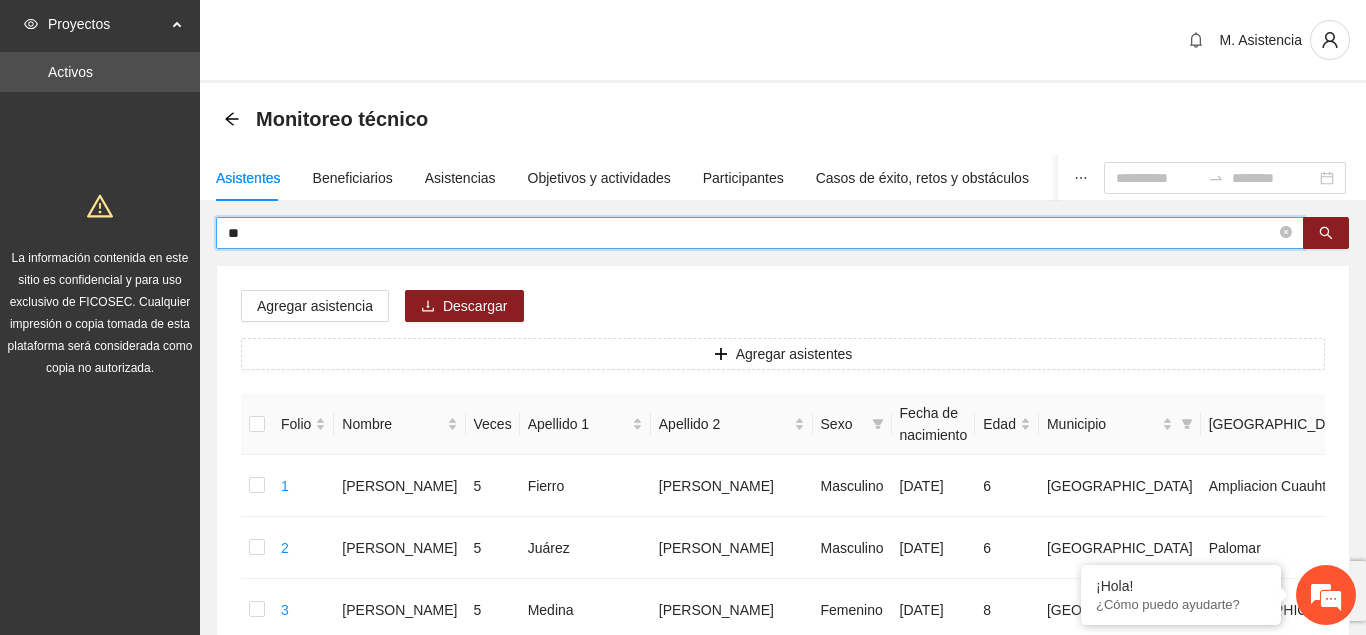type on "*" 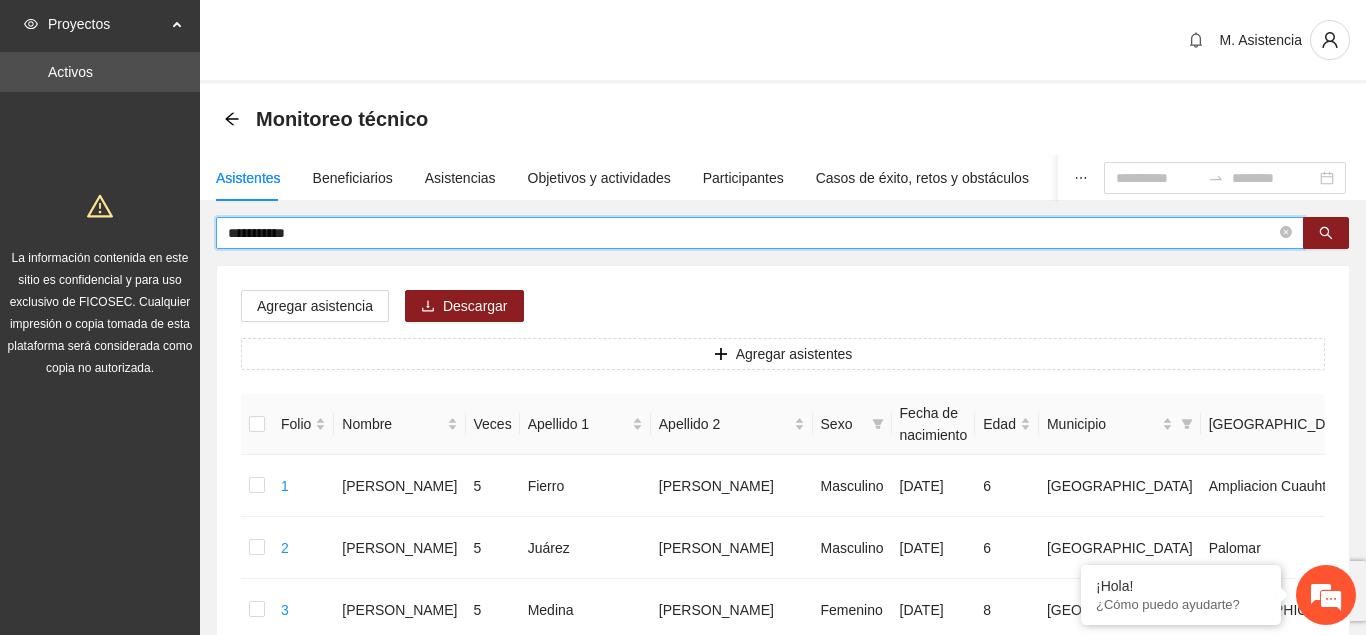 type on "**********" 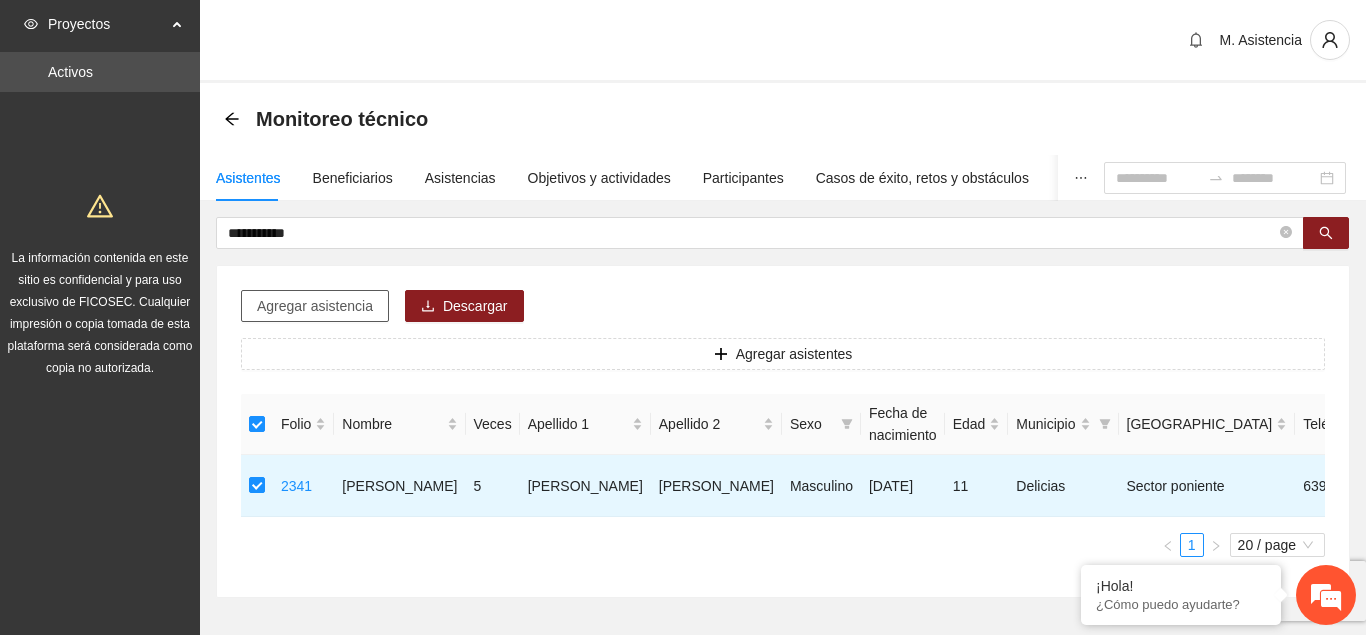 click on "Agregar asistencia" at bounding box center (315, 306) 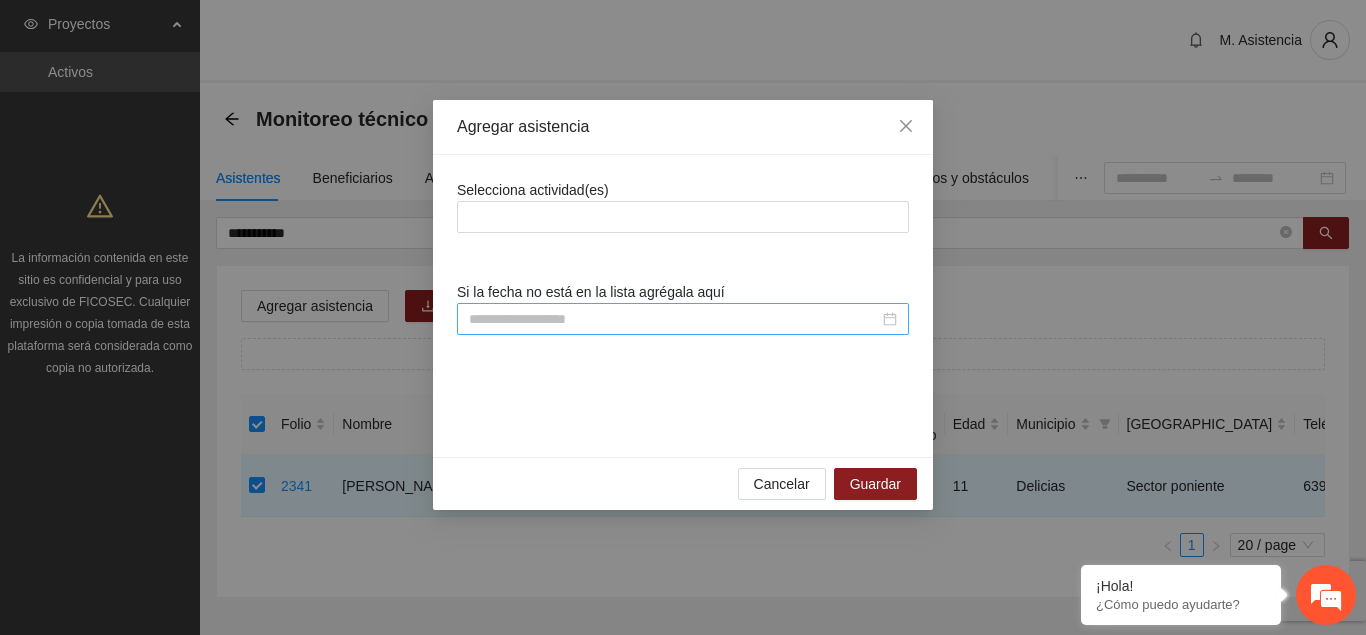 click at bounding box center [683, 319] 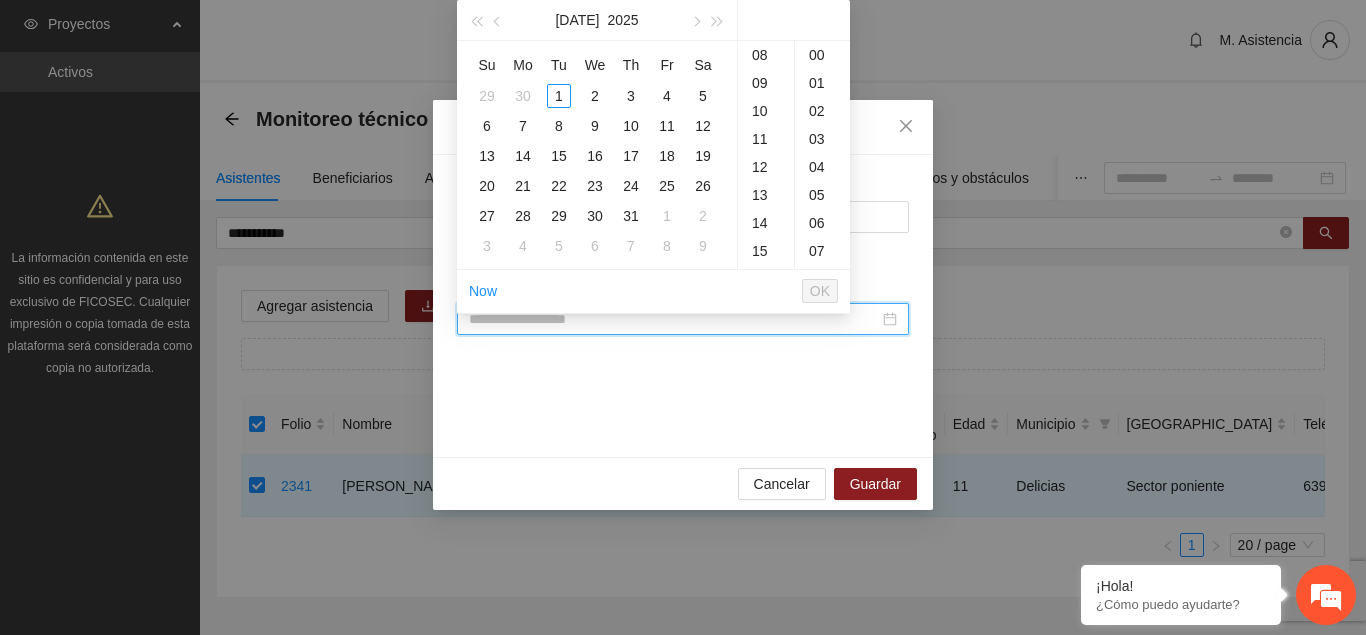 scroll, scrollTop: 224, scrollLeft: 0, axis: vertical 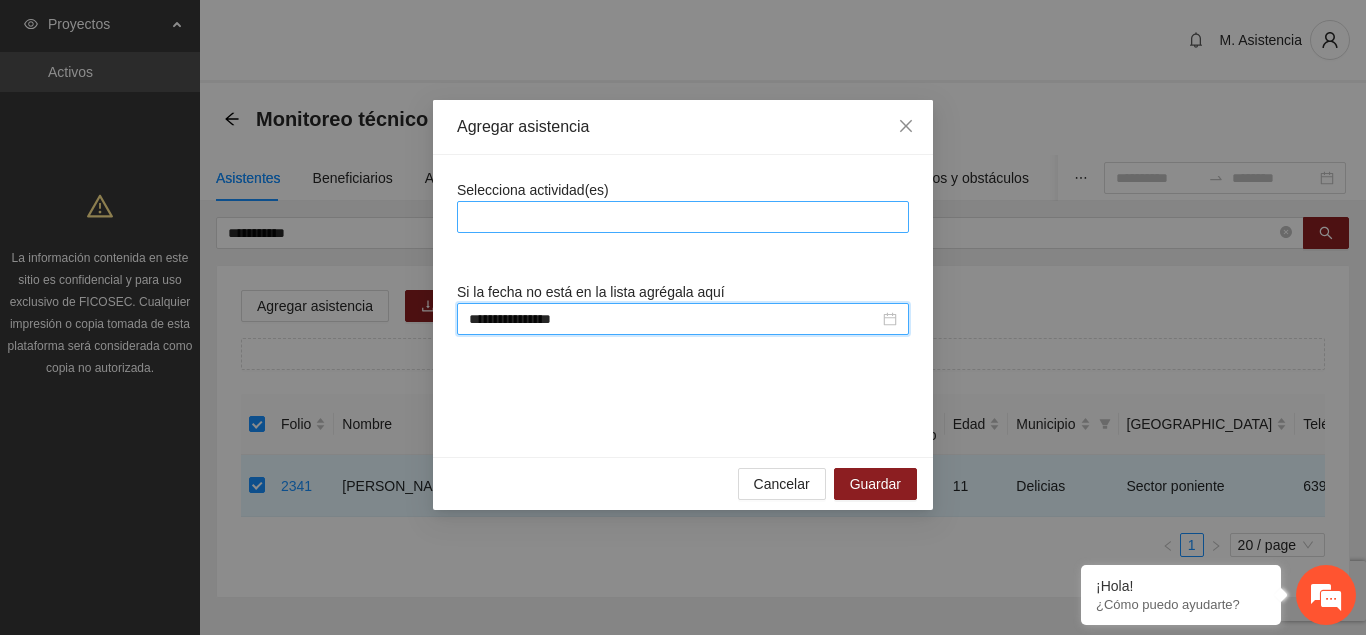 click at bounding box center (683, 217) 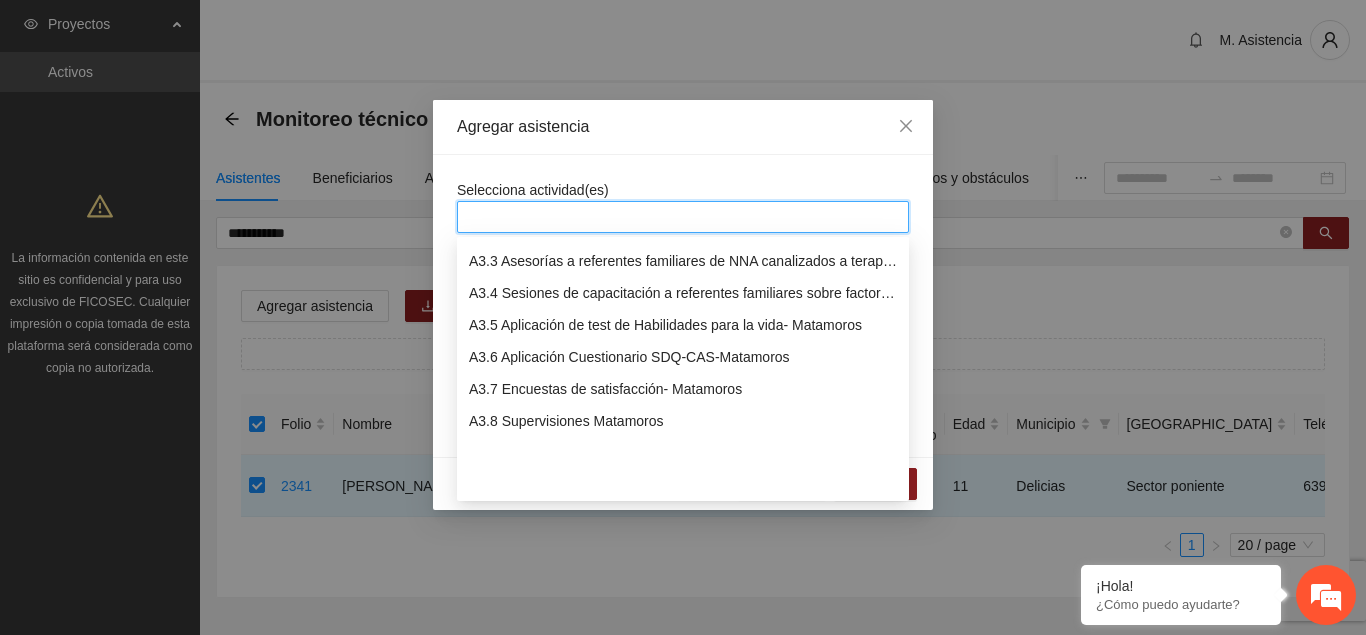 scroll, scrollTop: 1326, scrollLeft: 0, axis: vertical 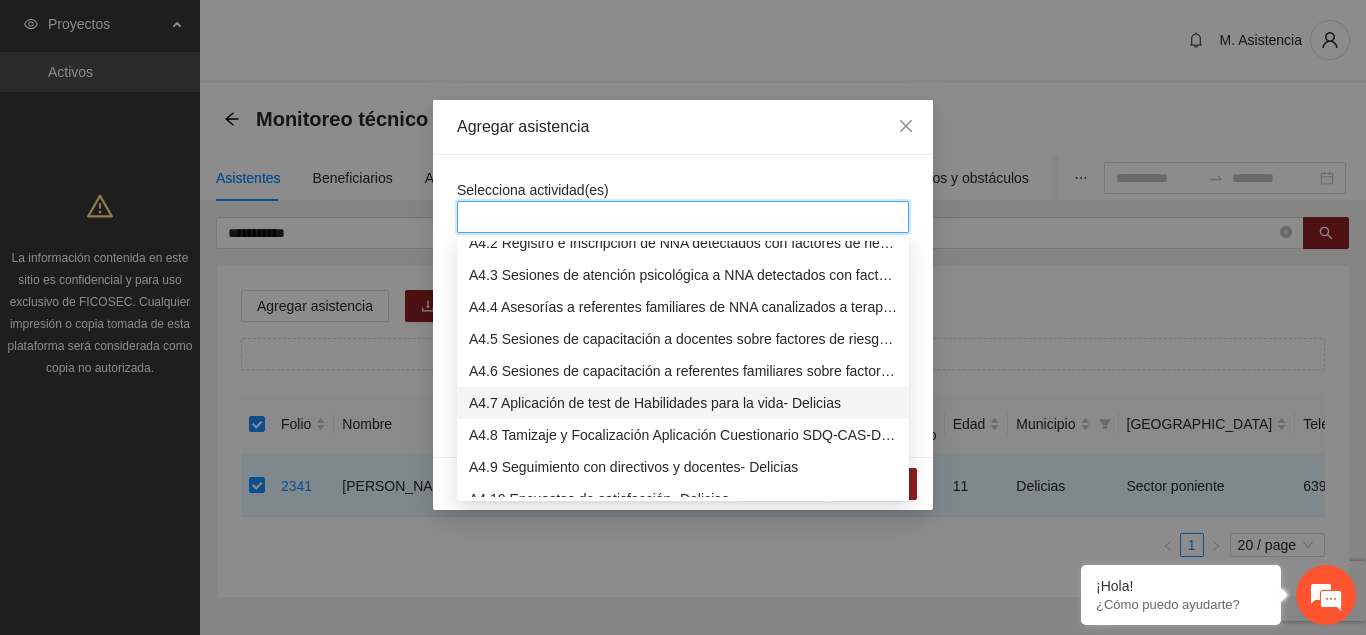 click on "A4.7 Aplicación de test de Habilidades para la vida- Delicias" at bounding box center (683, 403) 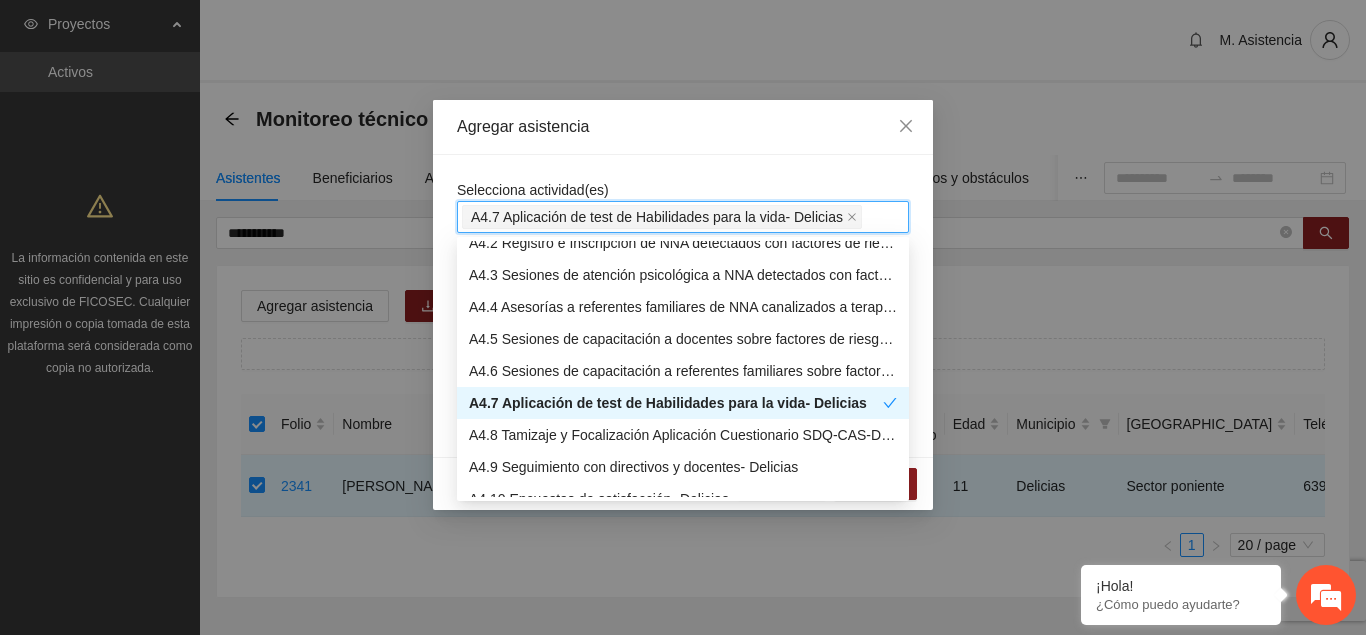 click on "Agregar asistencia" at bounding box center (683, 127) 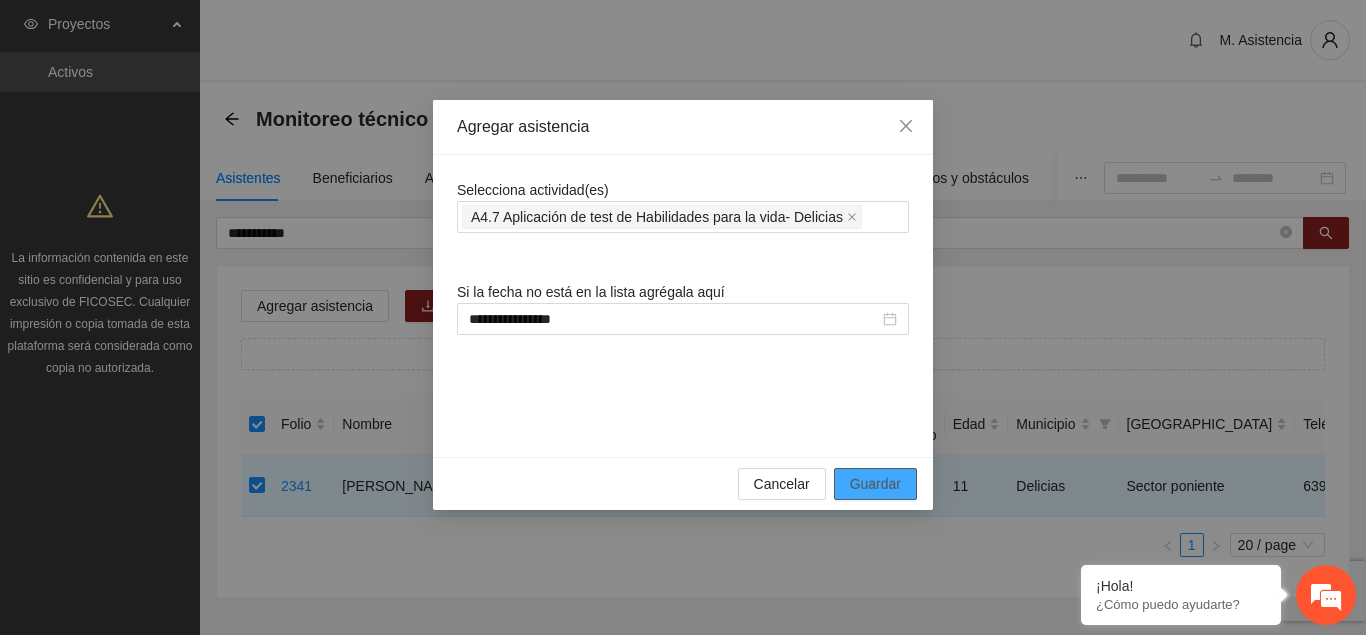 click on "Guardar" at bounding box center (875, 484) 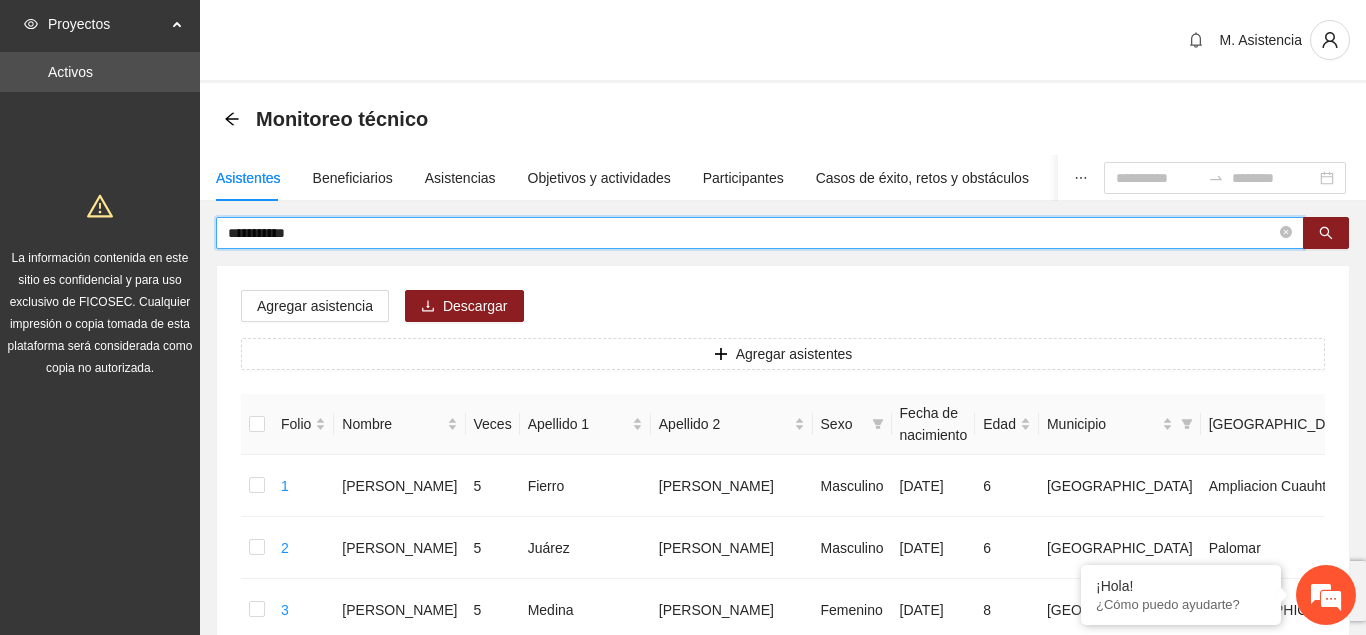 click on "**********" at bounding box center [752, 233] 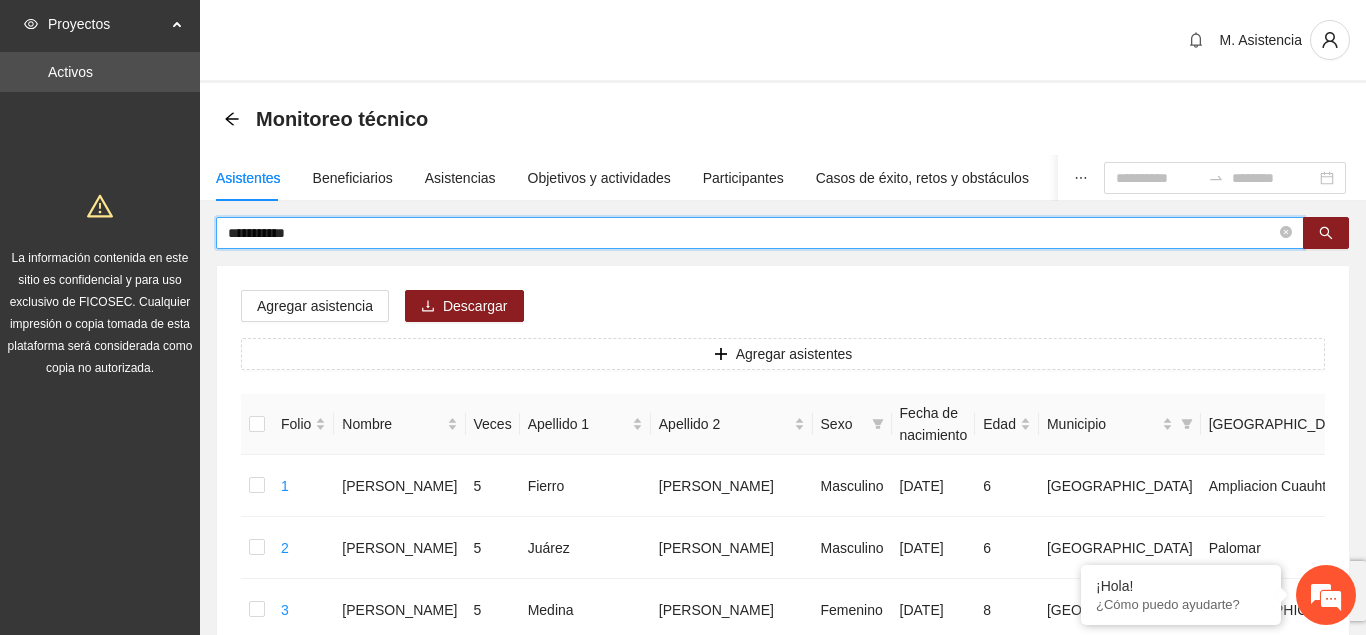 type on "**********" 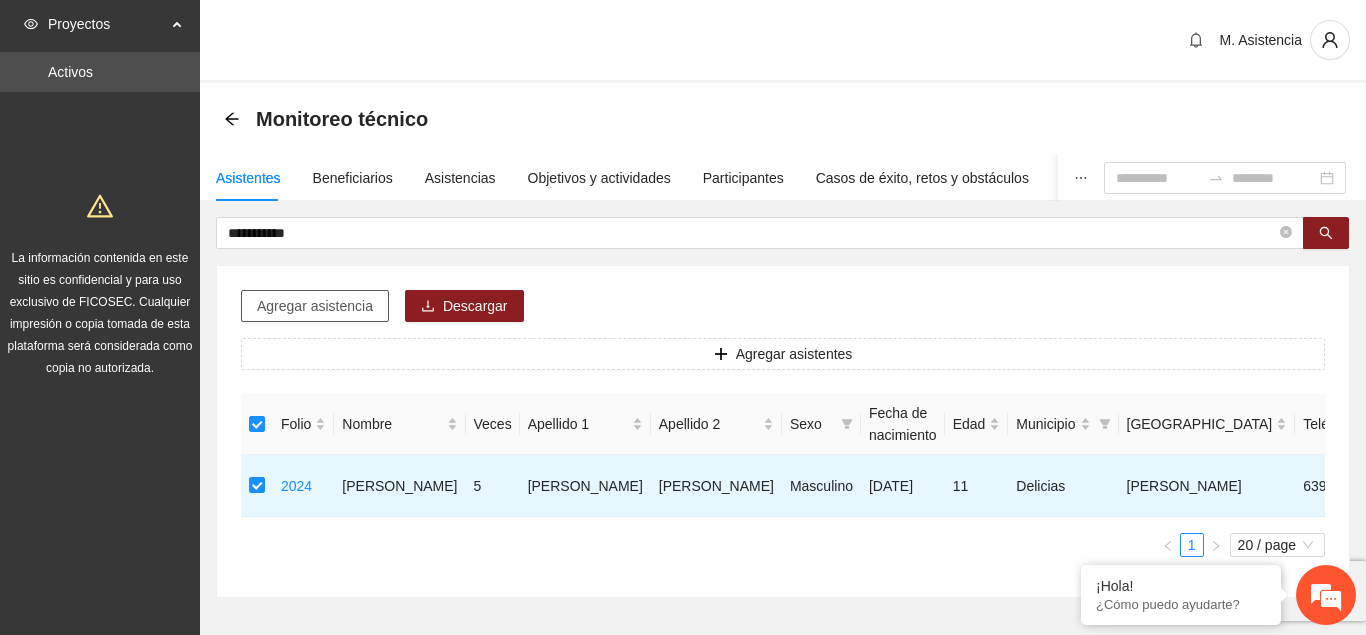 click on "Agregar asistencia" at bounding box center (315, 306) 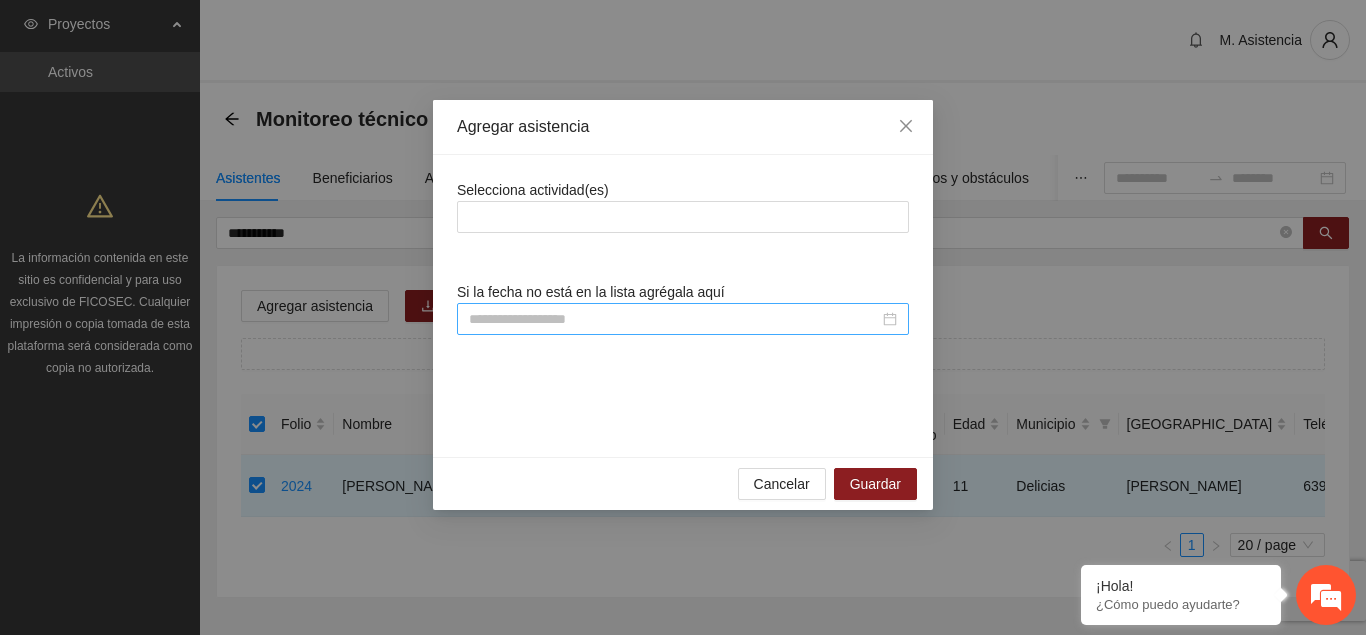 click at bounding box center [674, 319] 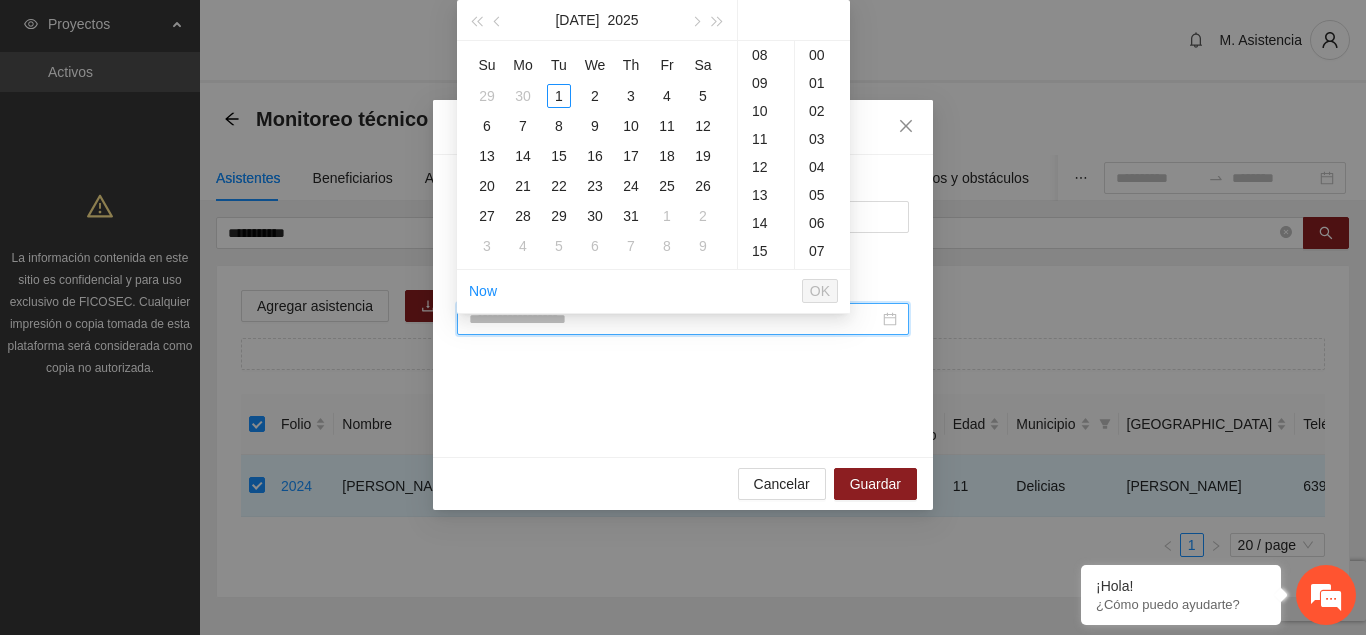 paste on "**********" 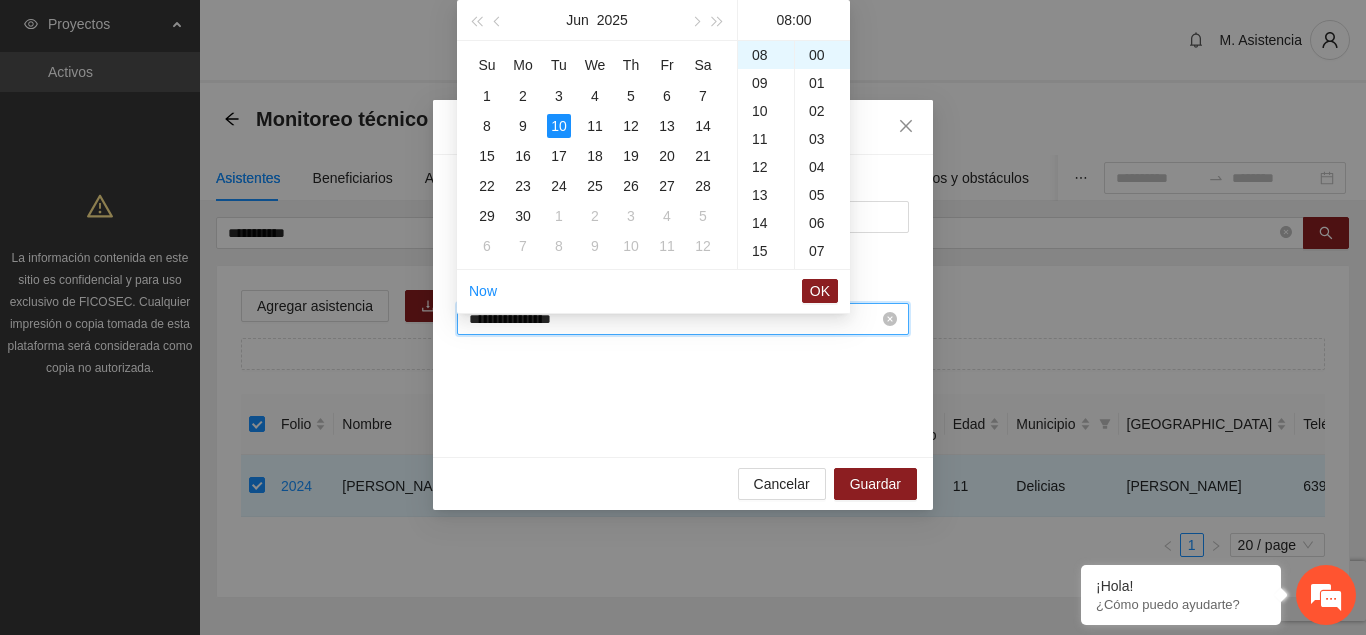 scroll, scrollTop: 224, scrollLeft: 0, axis: vertical 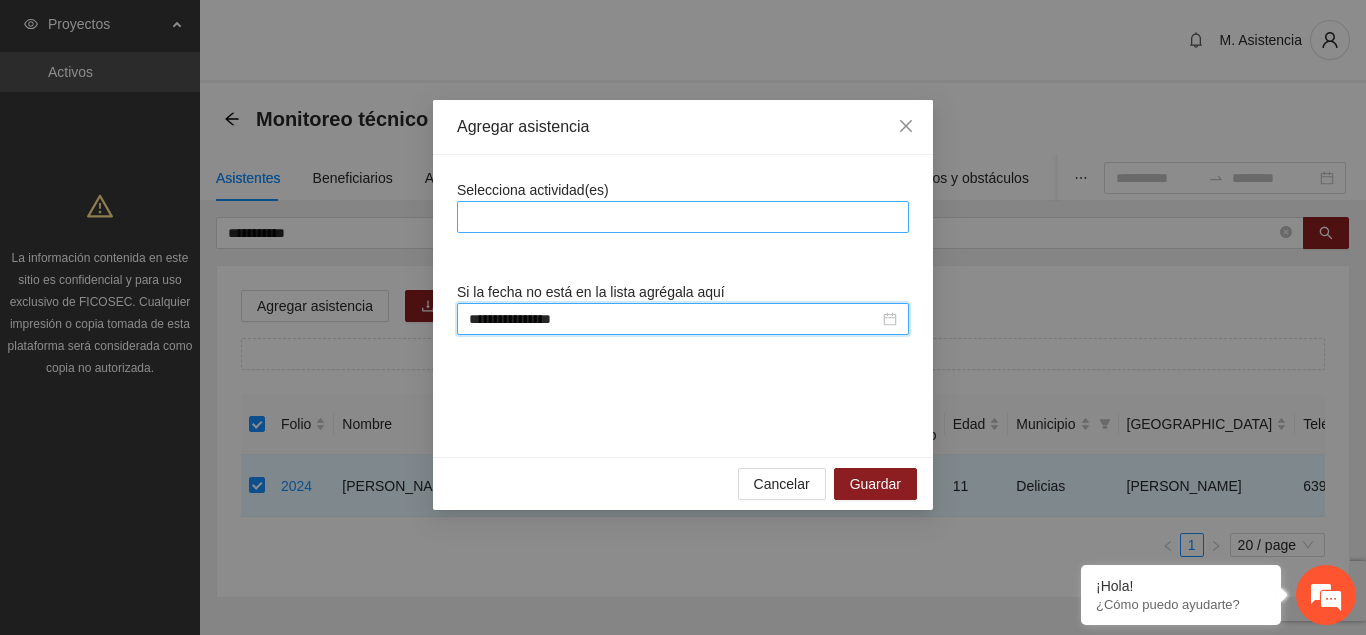 click at bounding box center [683, 217] 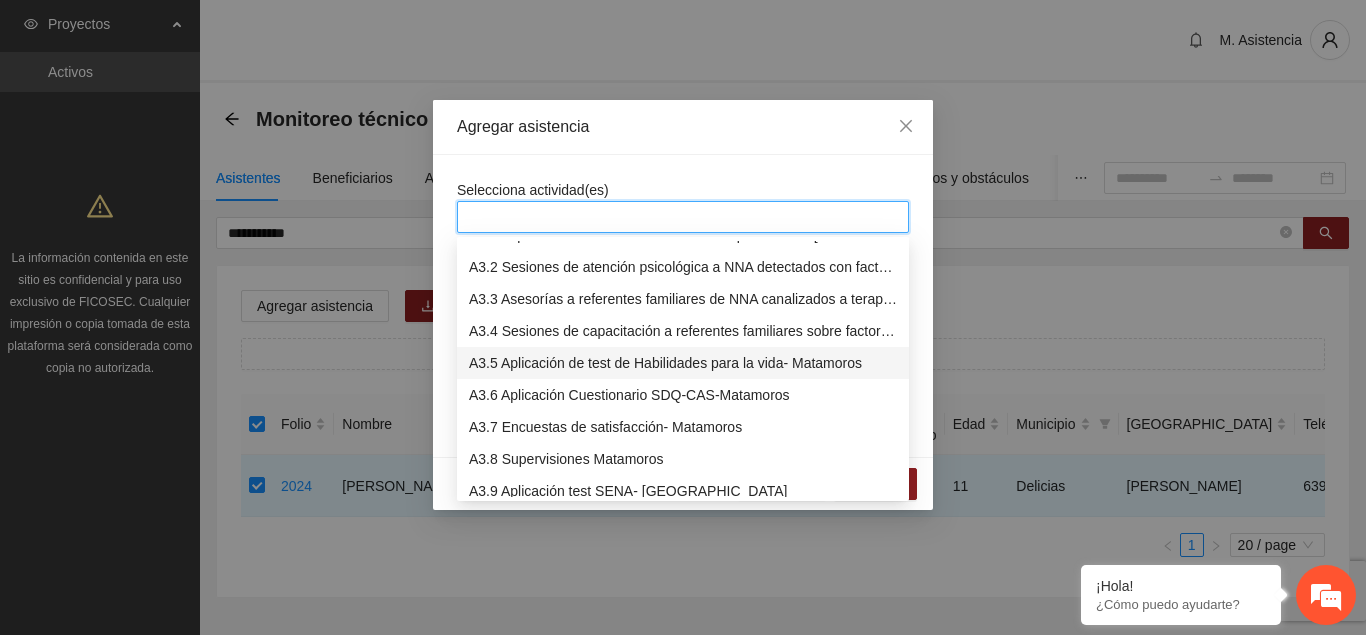 scroll, scrollTop: 1326, scrollLeft: 0, axis: vertical 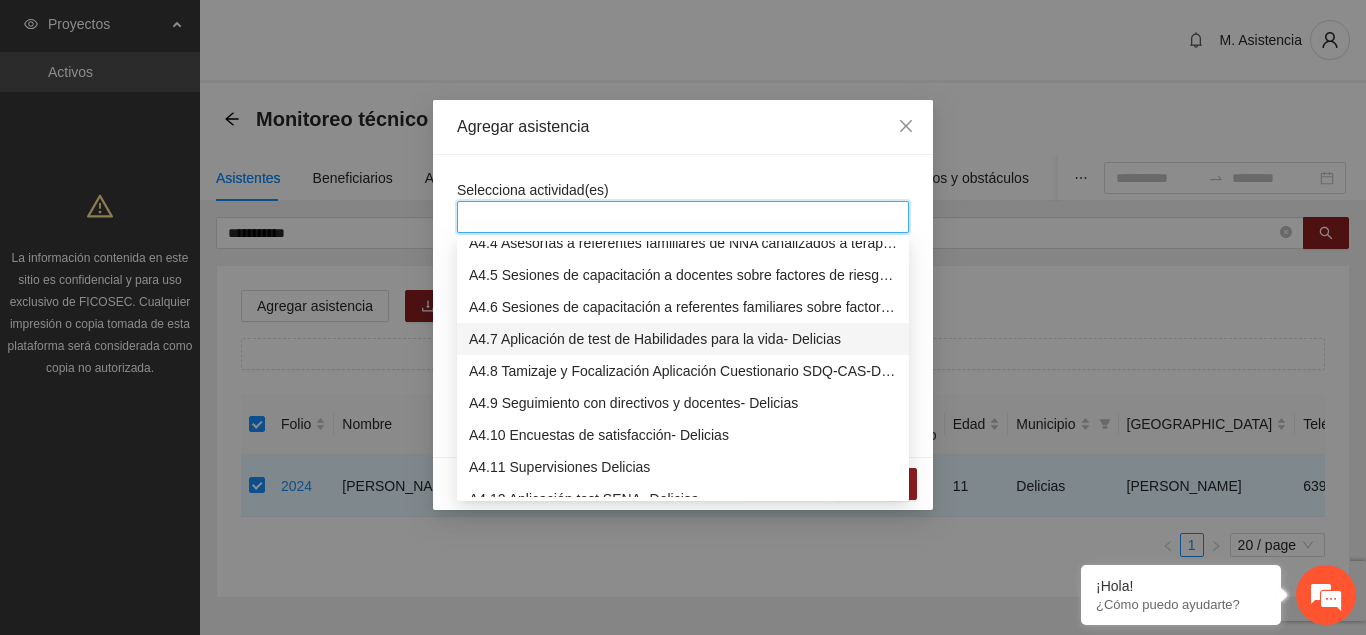 click on "A4.7 Aplicación de test de Habilidades para la vida- Delicias" at bounding box center (683, 339) 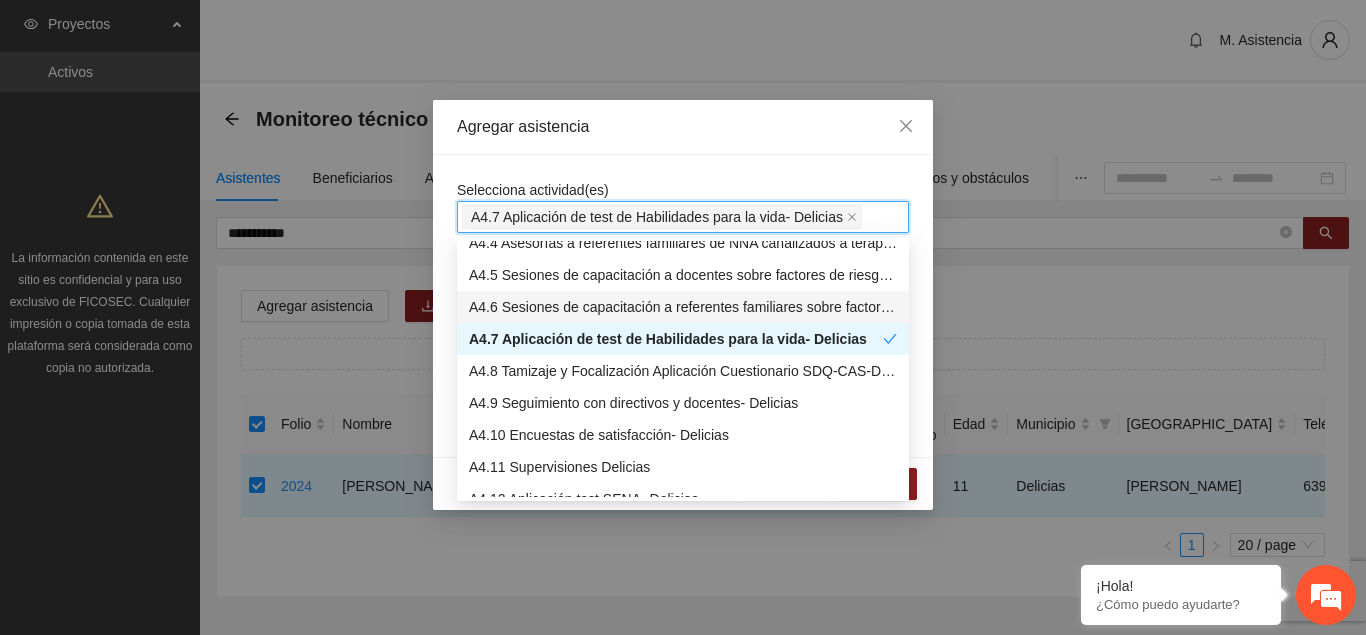 click on "Agregar asistencia" at bounding box center [683, 127] 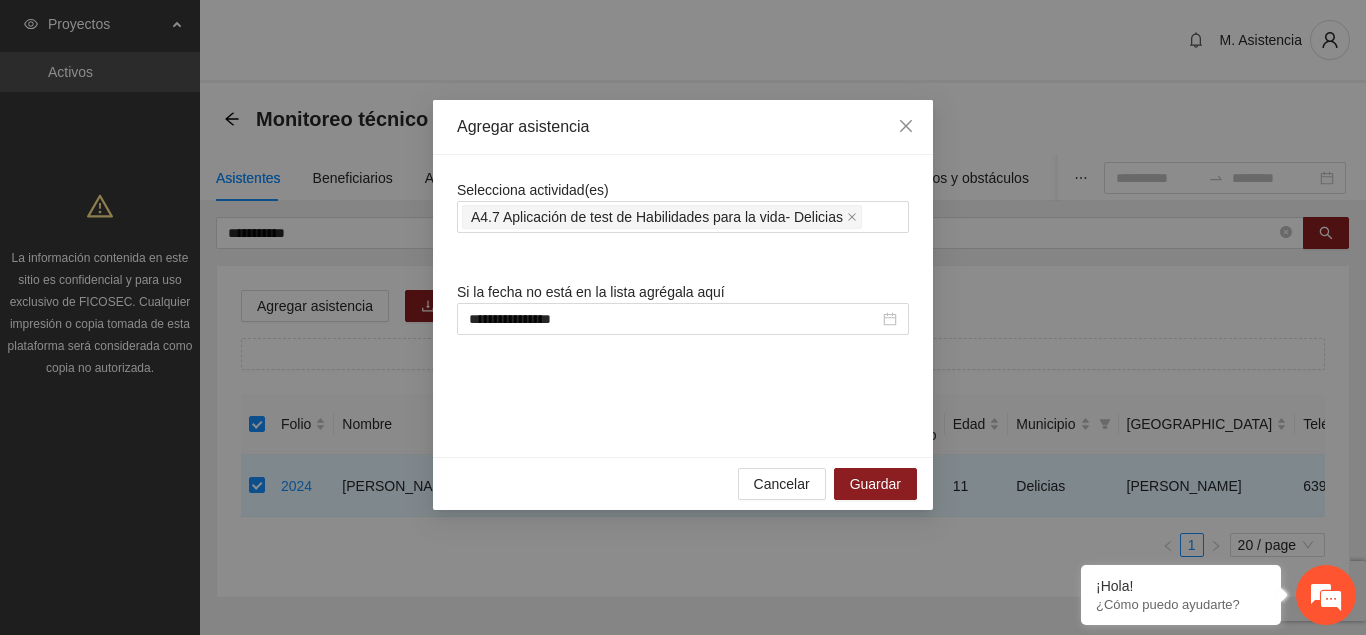 scroll, scrollTop: 0, scrollLeft: 0, axis: both 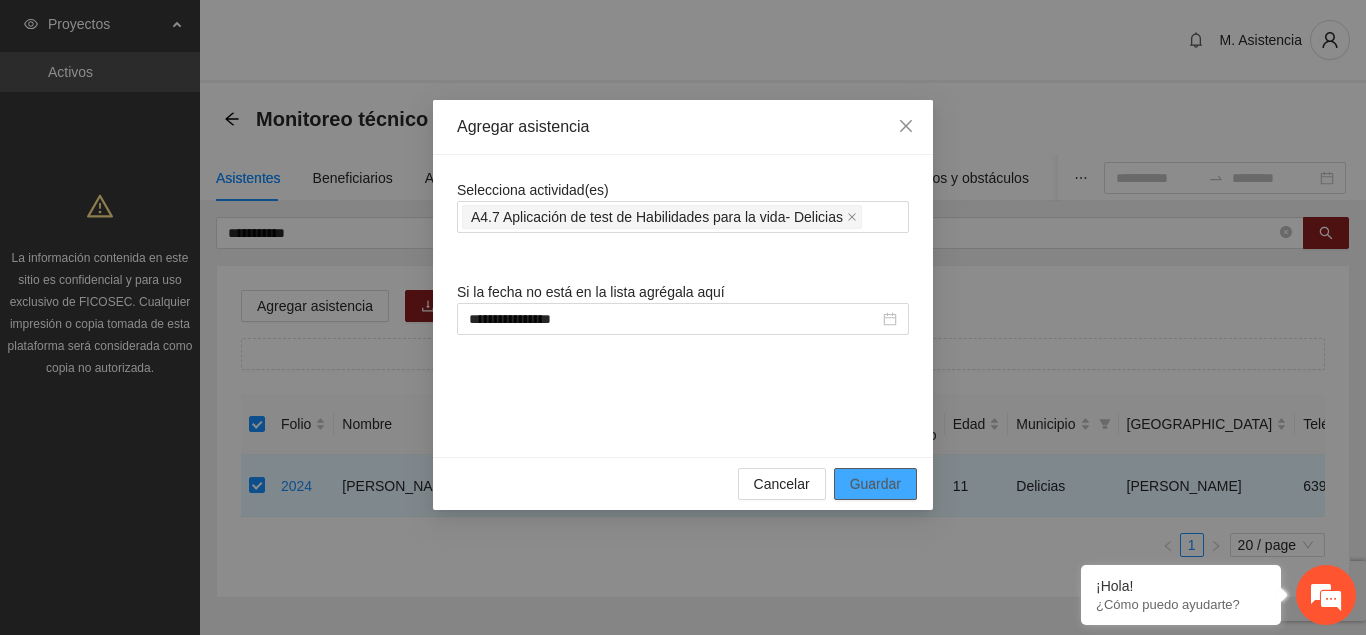 click on "Guardar" at bounding box center (875, 484) 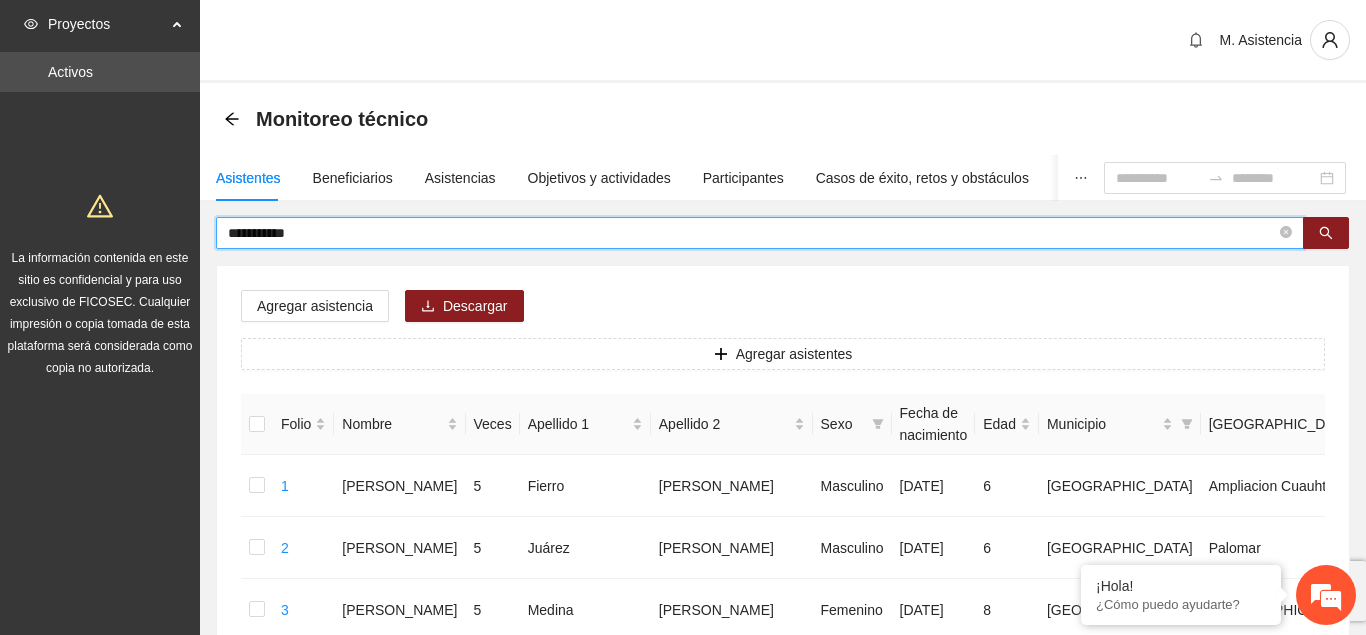 click on "**********" at bounding box center [752, 233] 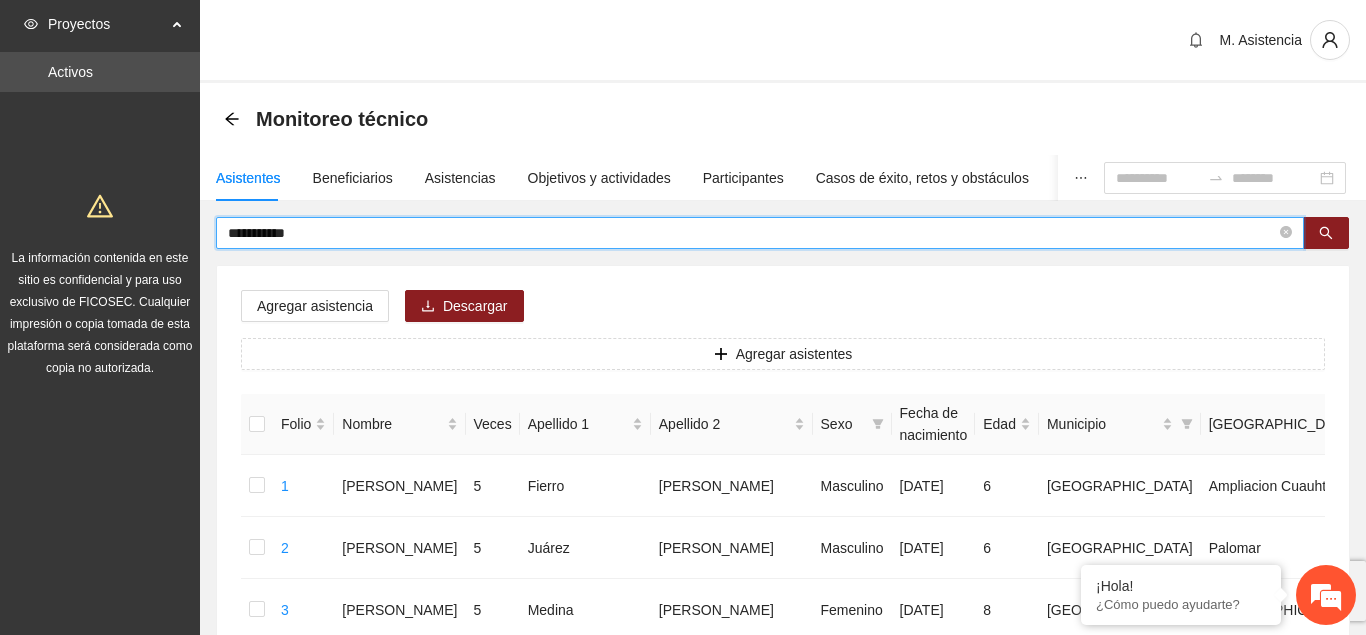 drag, startPoint x: 378, startPoint y: 222, endPoint x: 162, endPoint y: 220, distance: 216.00926 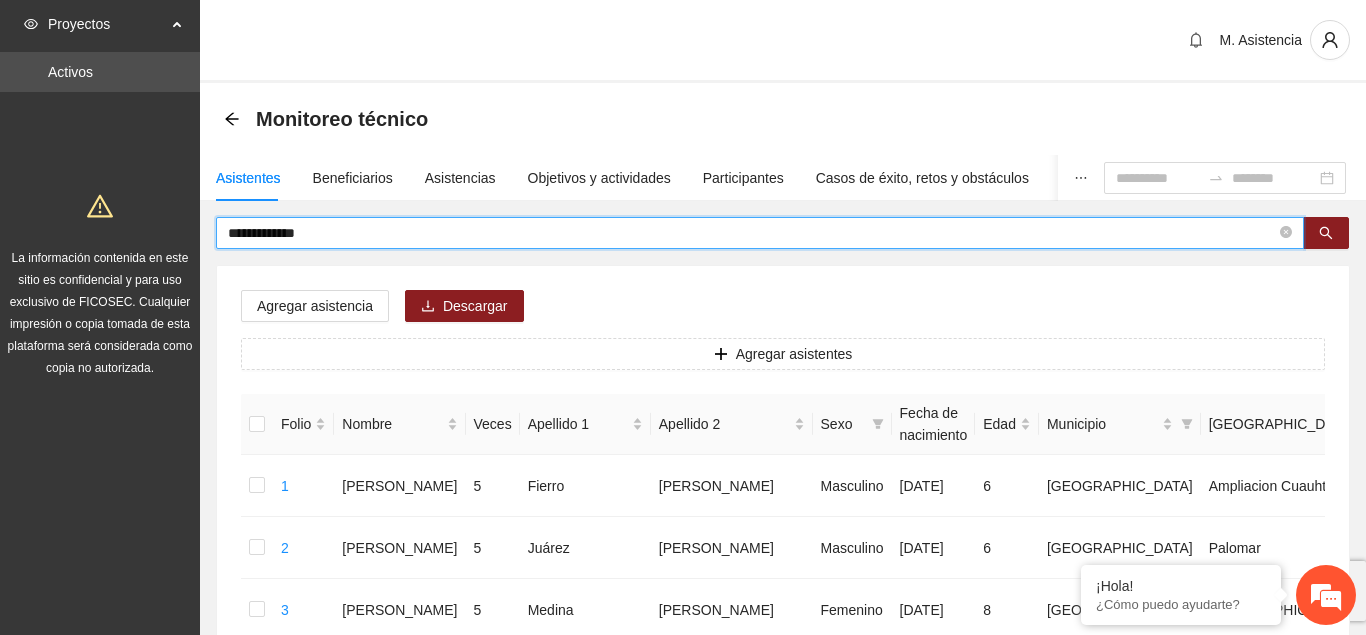 type on "**********" 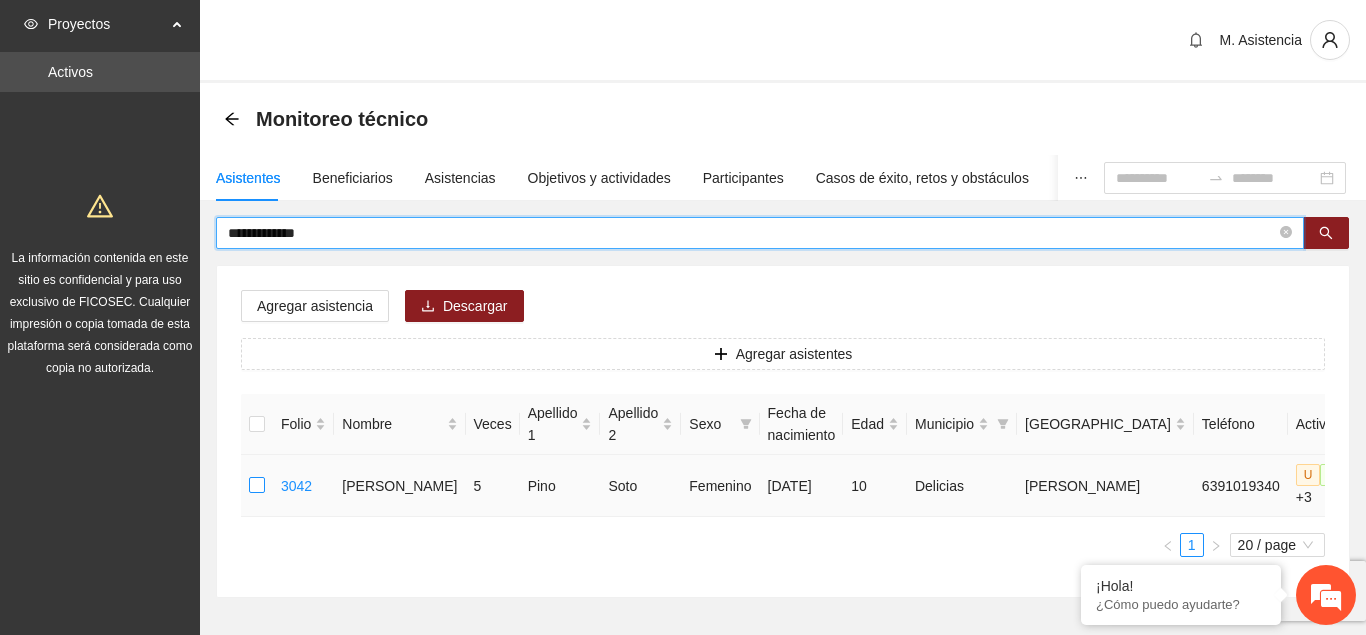 click at bounding box center [257, 486] 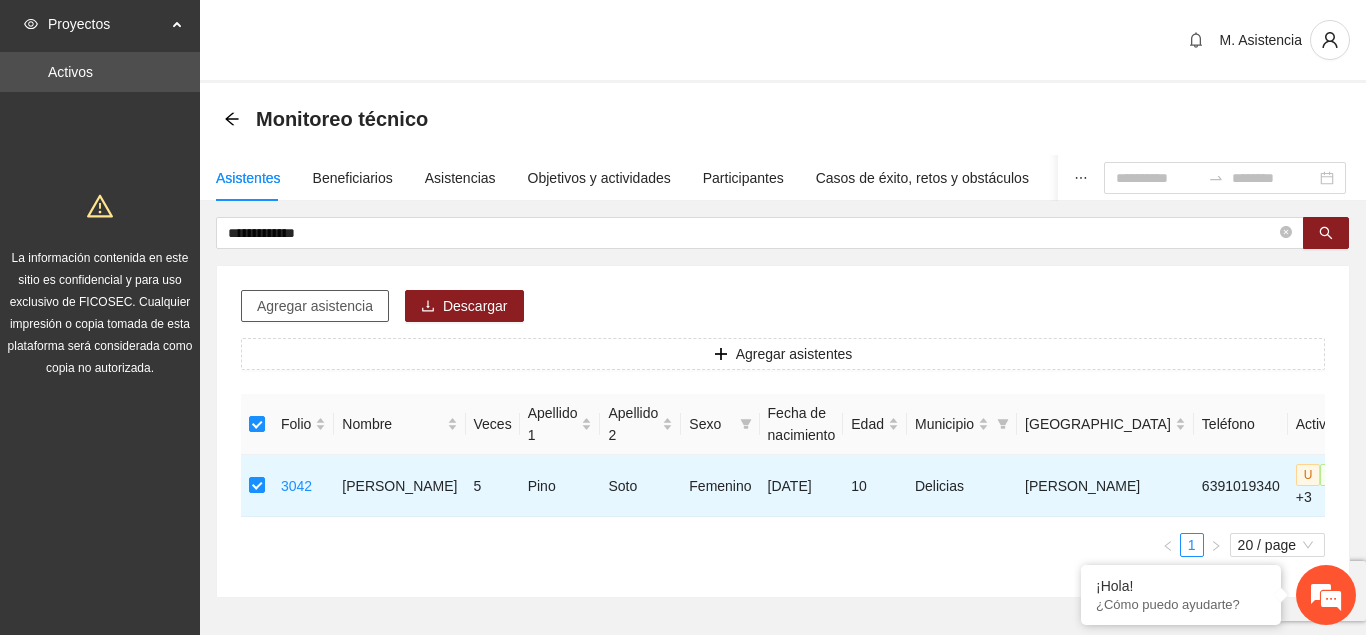 click on "Agregar asistencia" at bounding box center [315, 306] 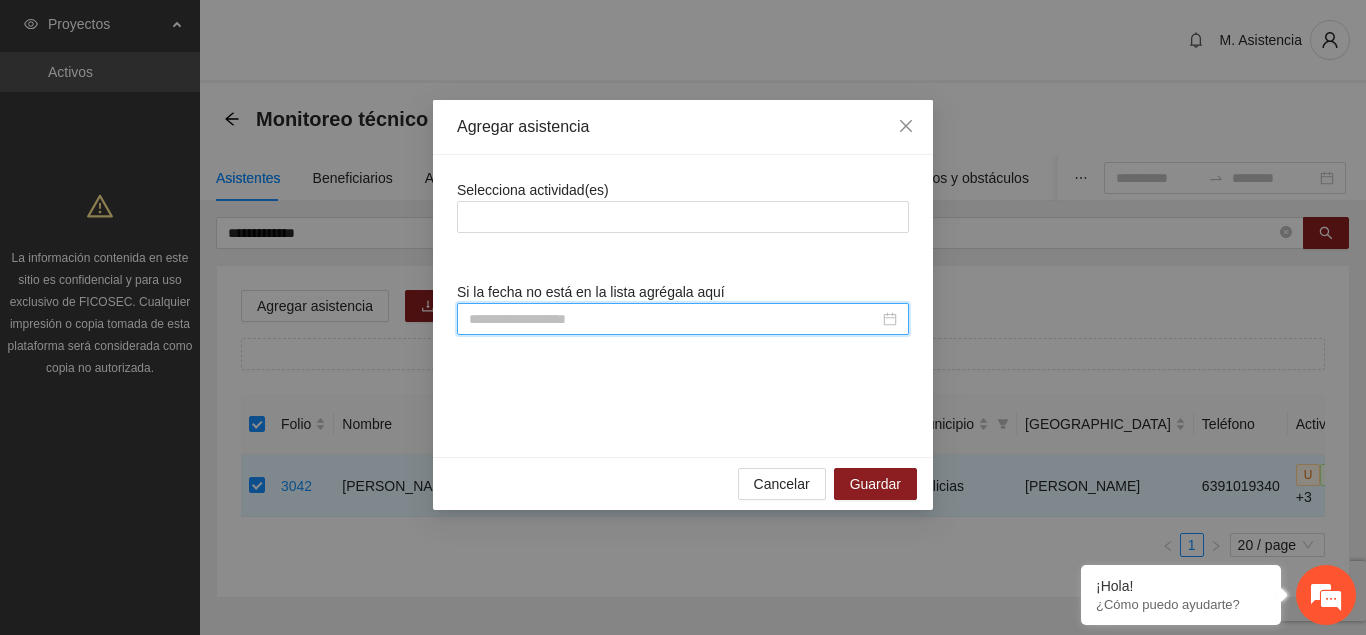 click at bounding box center [674, 319] 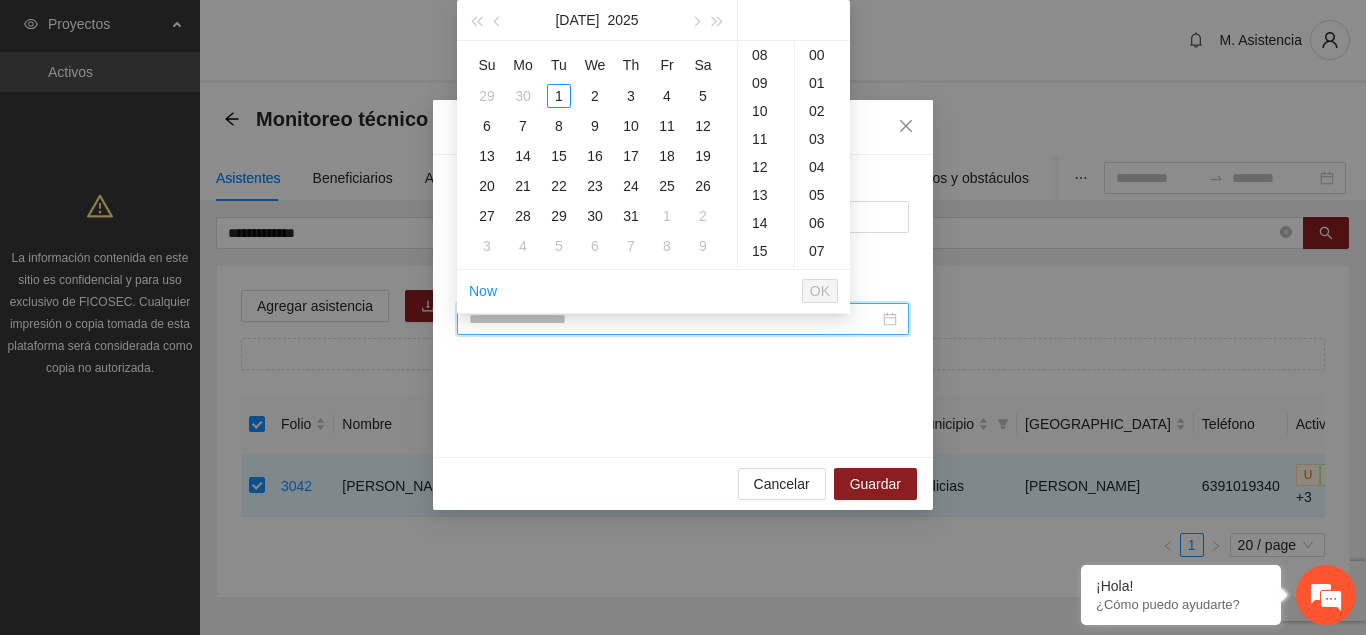 paste on "**********" 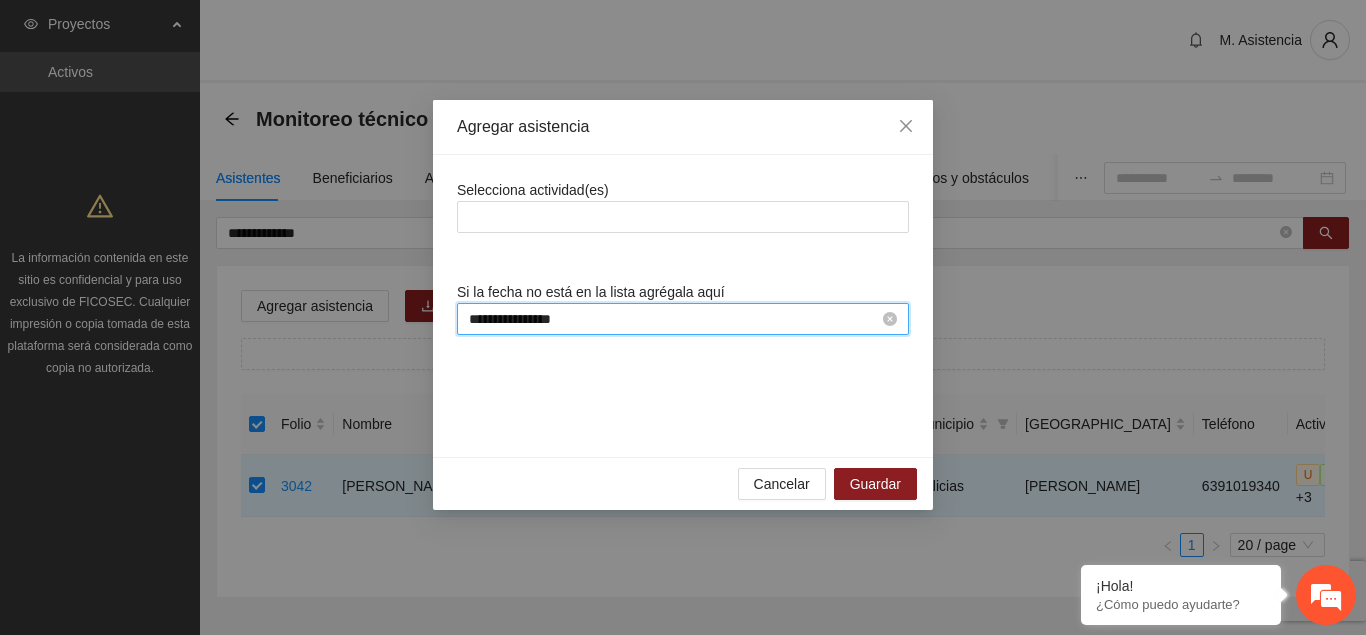scroll, scrollTop: 224, scrollLeft: 0, axis: vertical 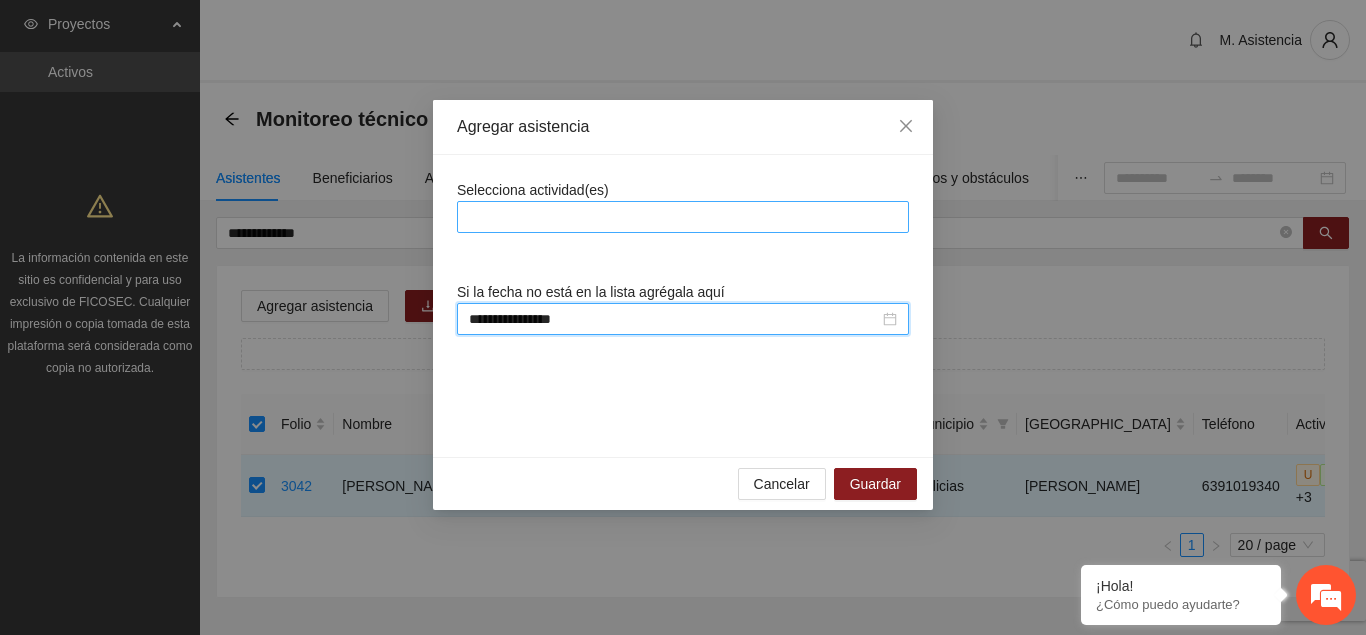 click at bounding box center [683, 217] 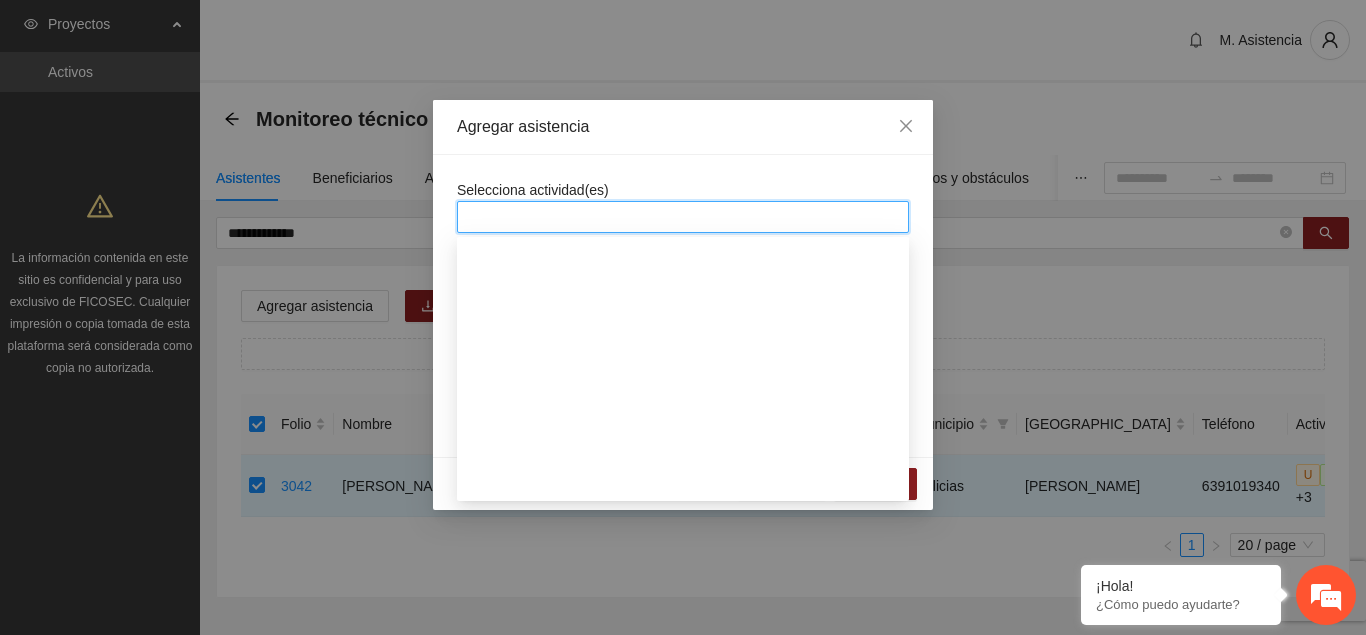 scroll, scrollTop: 1428, scrollLeft: 0, axis: vertical 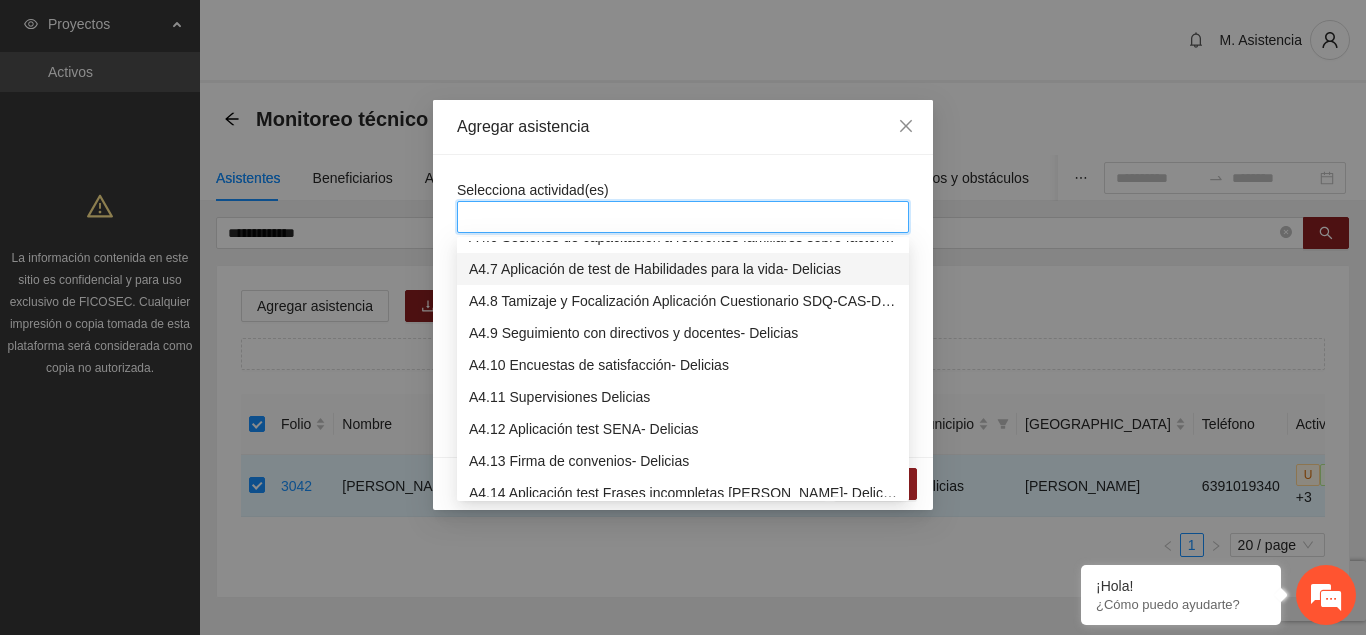 click on "A4.7 Aplicación de test de Habilidades para la vida- Delicias" at bounding box center (683, 269) 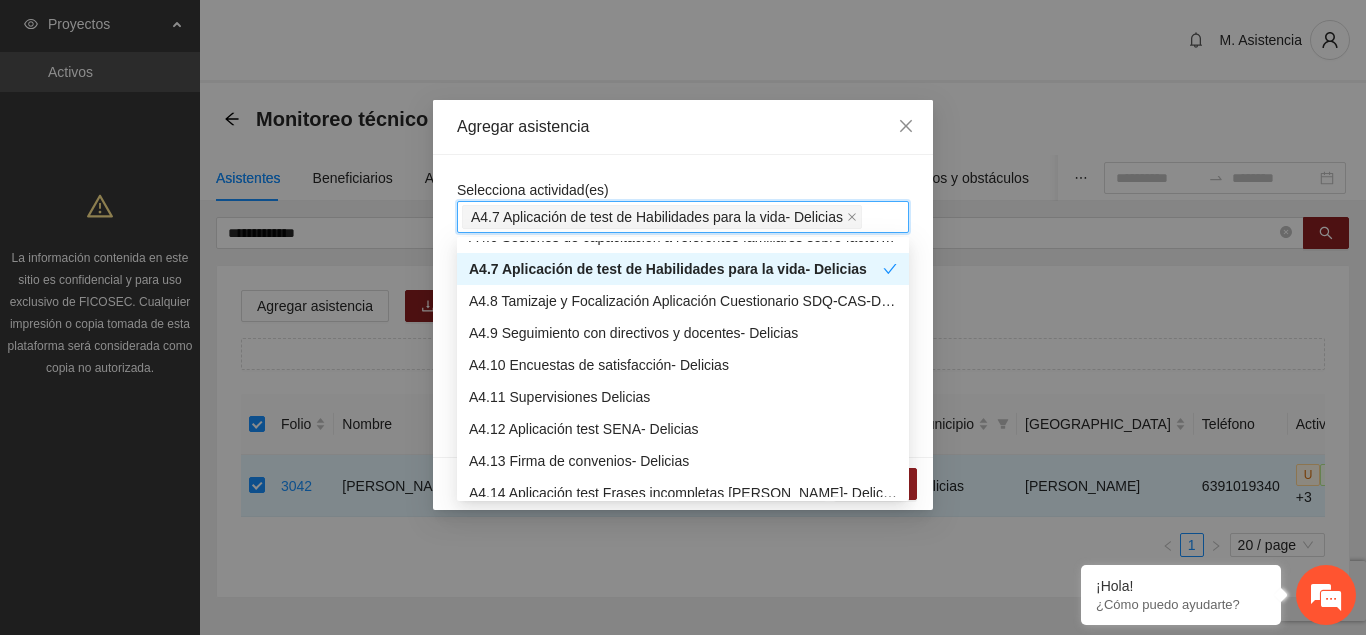 click on "Agregar asistencia" at bounding box center (683, 127) 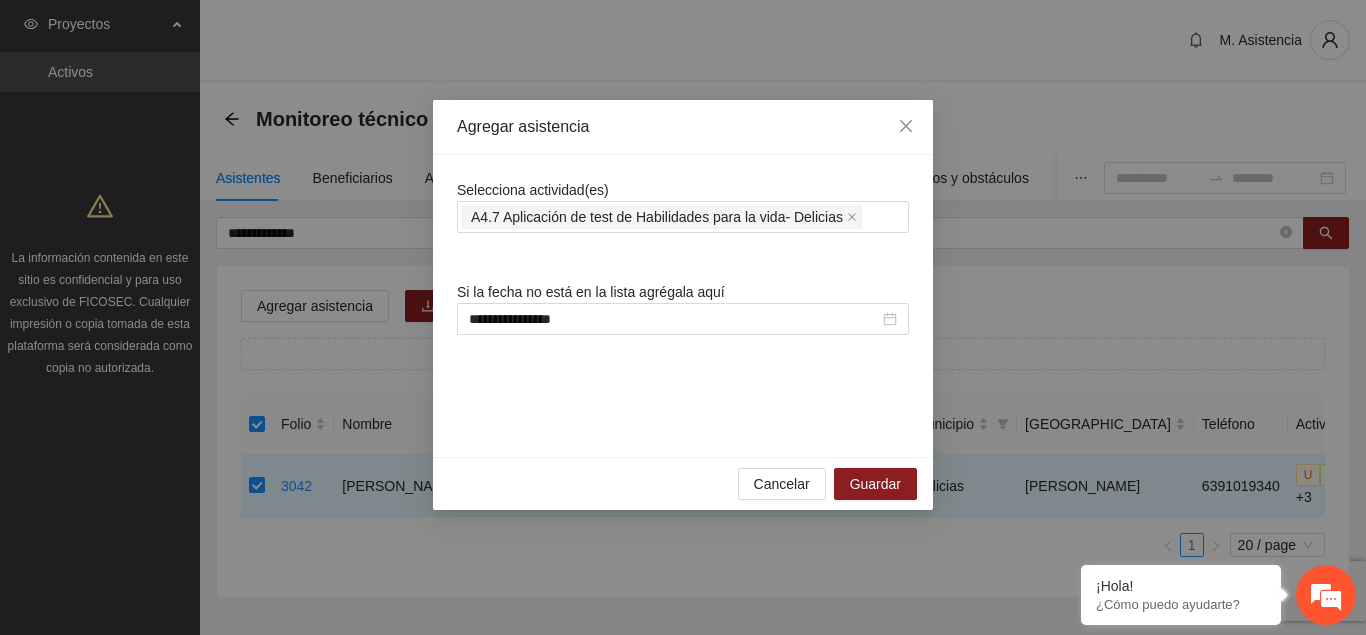 scroll, scrollTop: 1428, scrollLeft: 0, axis: vertical 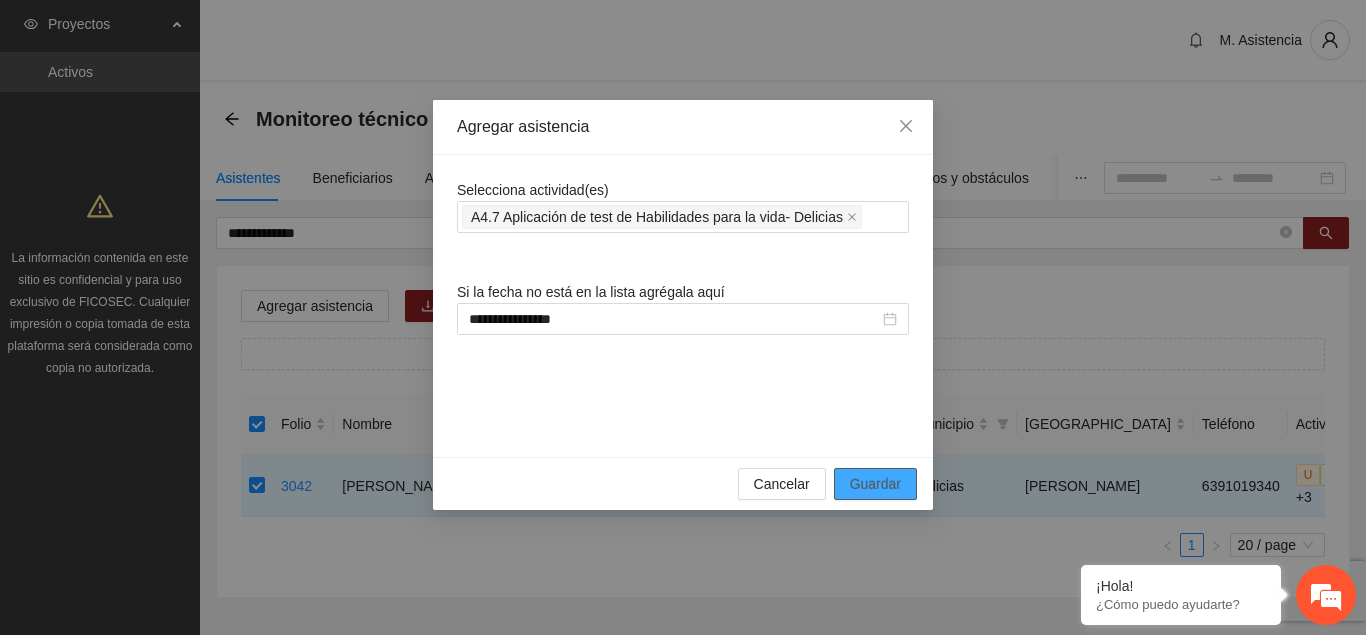 click on "Guardar" at bounding box center (875, 484) 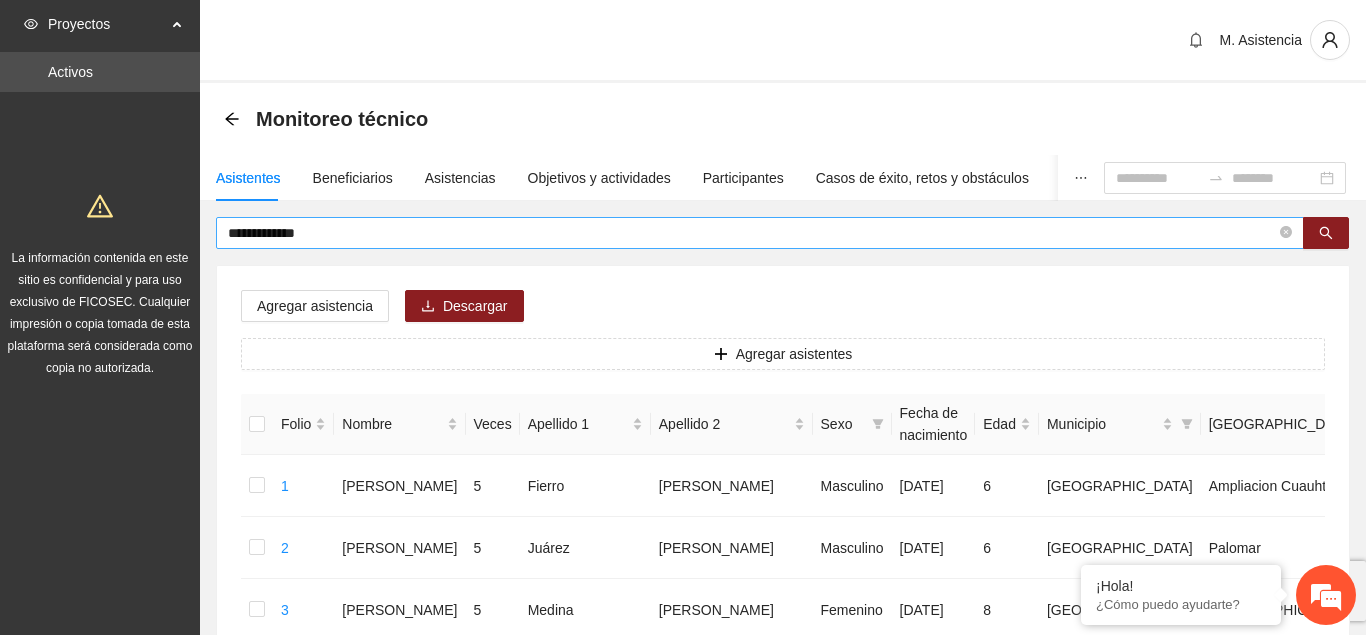 click on "**********" at bounding box center [752, 233] 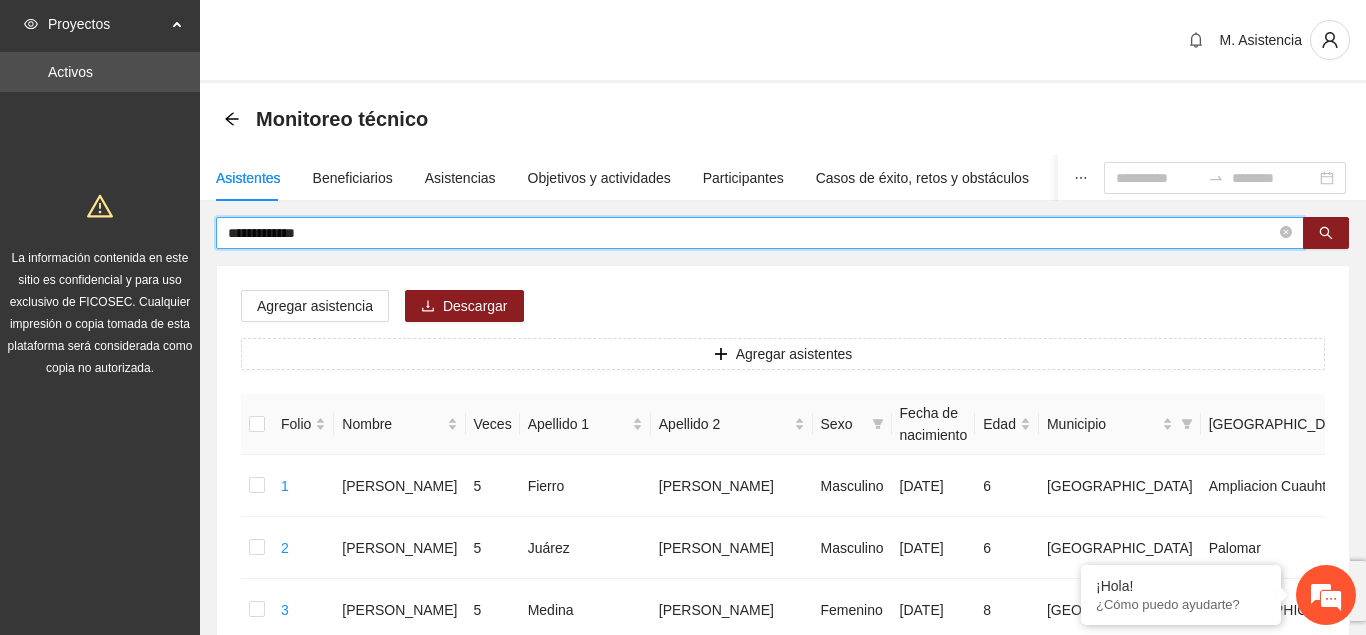click on "**********" at bounding box center [752, 233] 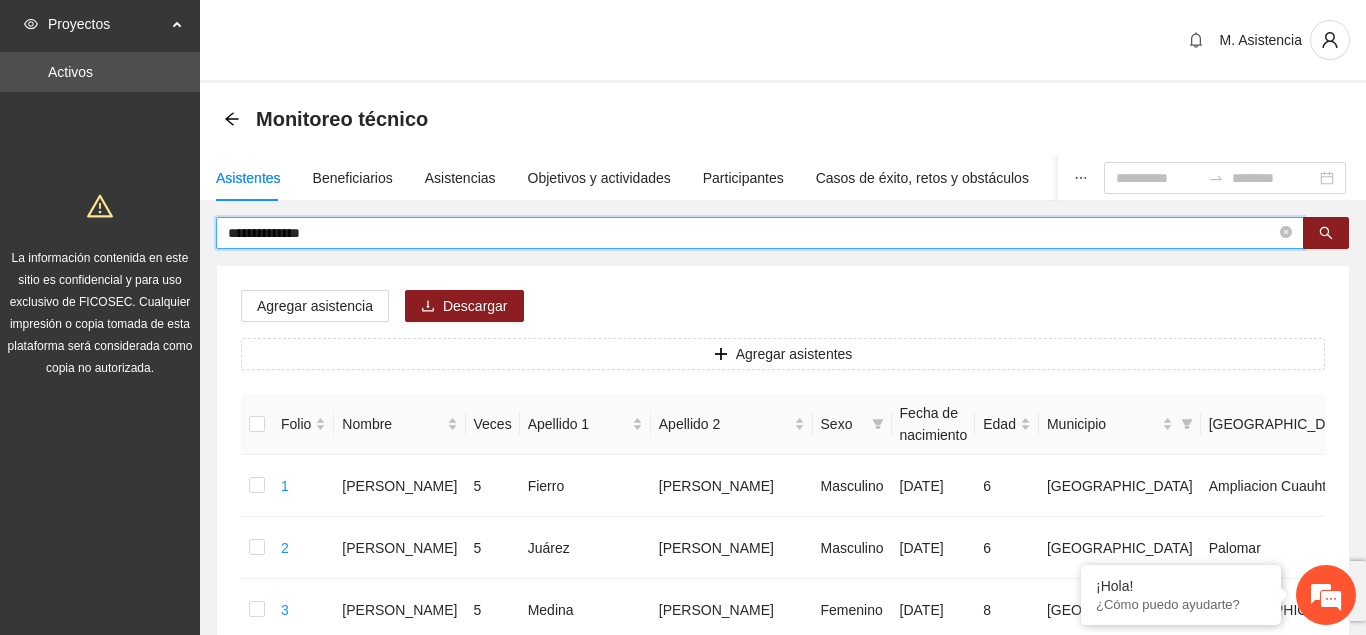 type on "**********" 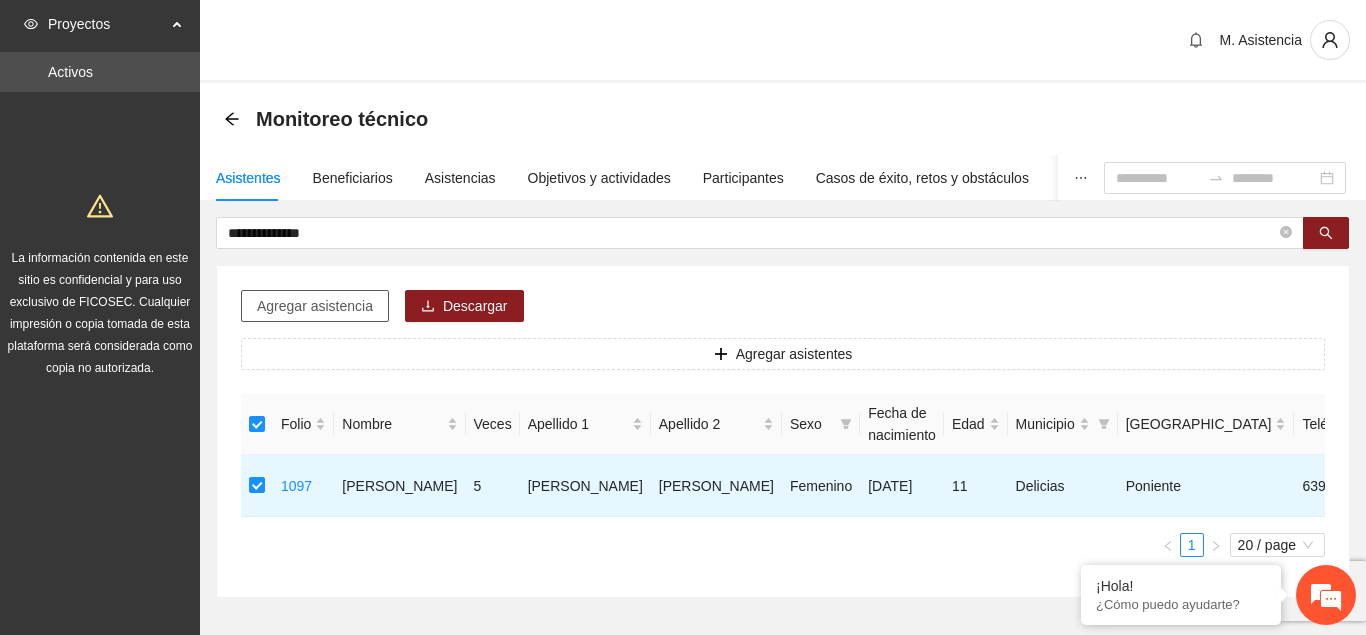 click on "Agregar asistencia" at bounding box center [315, 306] 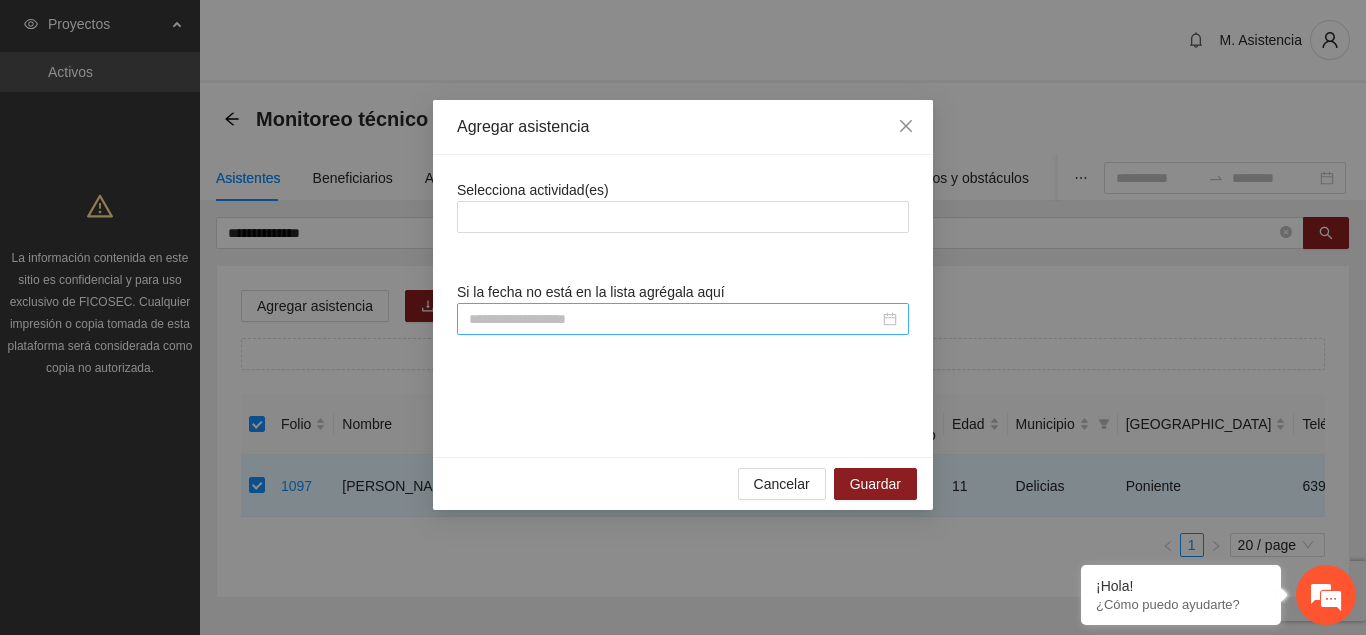click at bounding box center [674, 319] 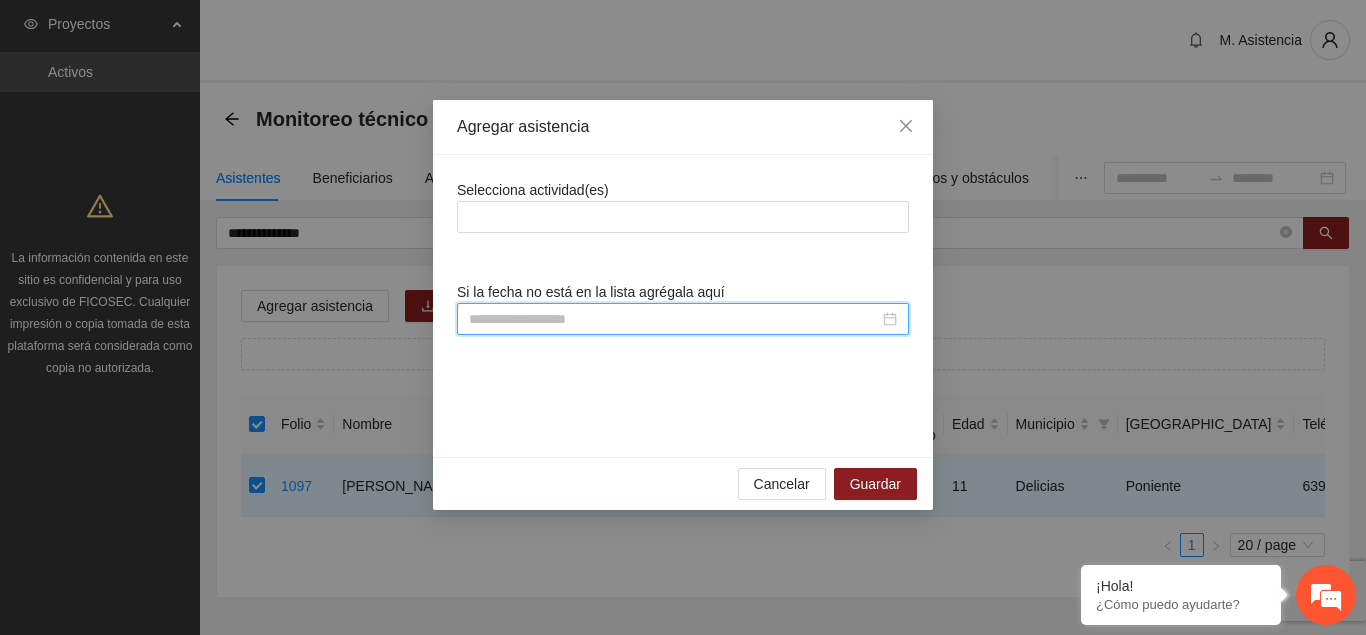 type on "*" 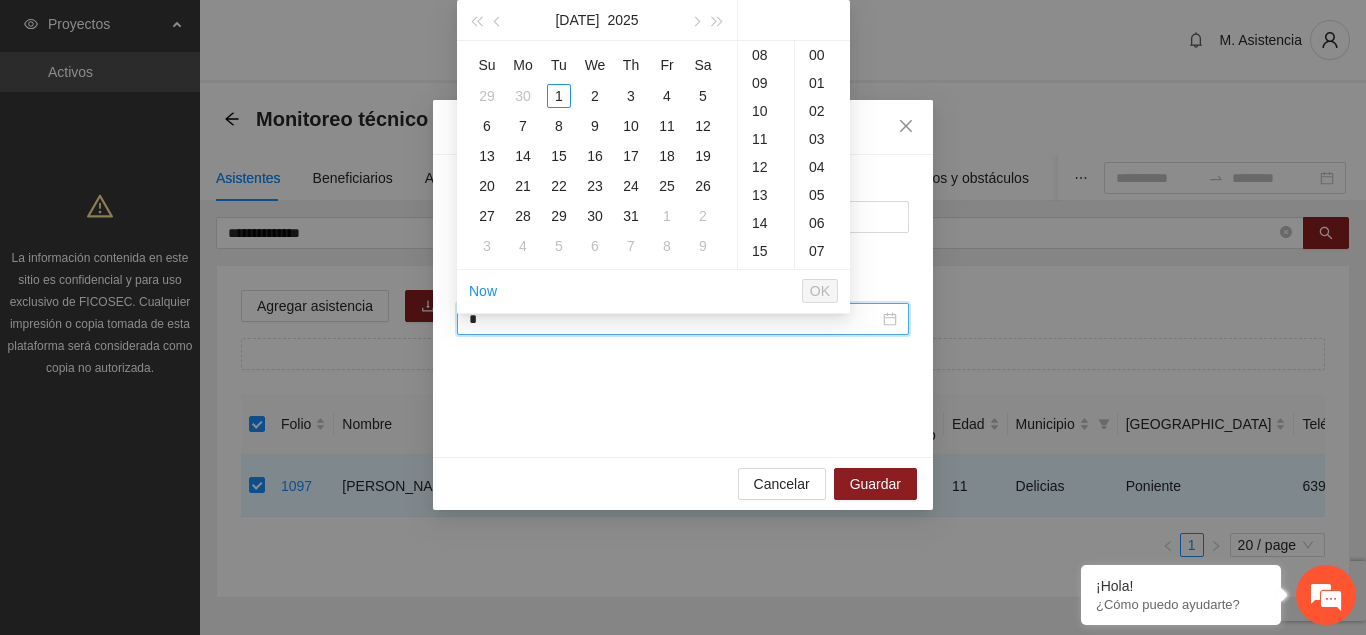 scroll, scrollTop: 224, scrollLeft: 0, axis: vertical 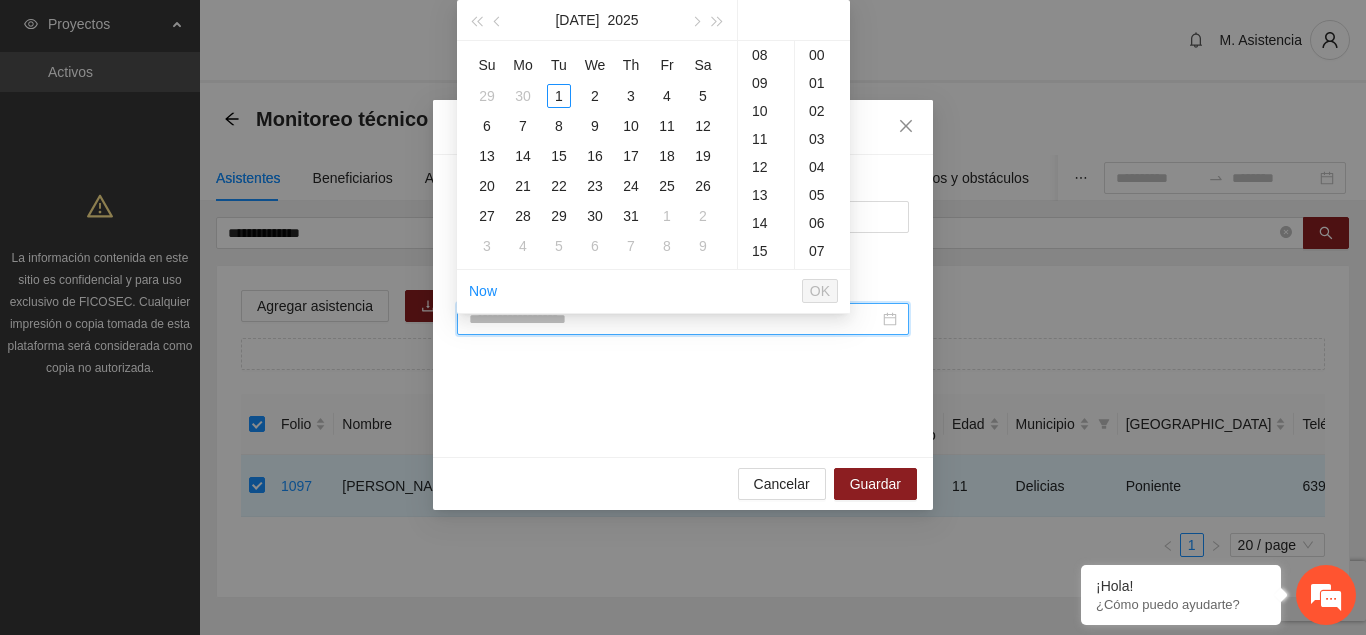paste on "**********" 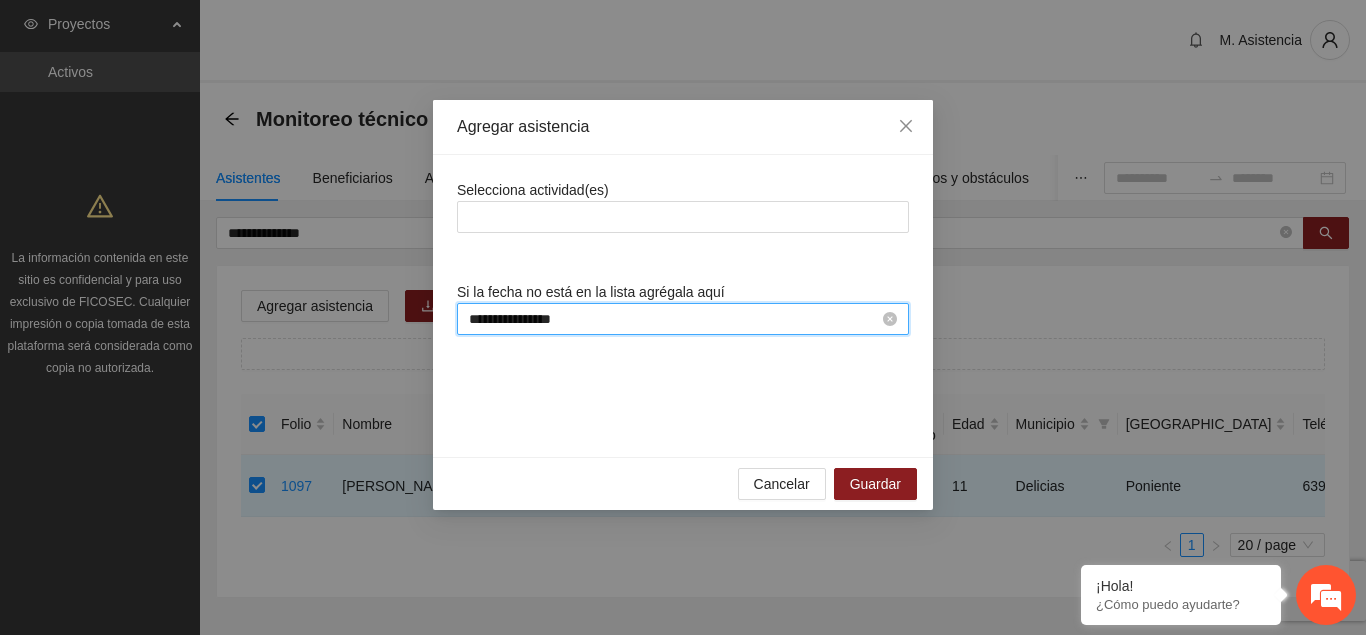 scroll, scrollTop: 0, scrollLeft: 0, axis: both 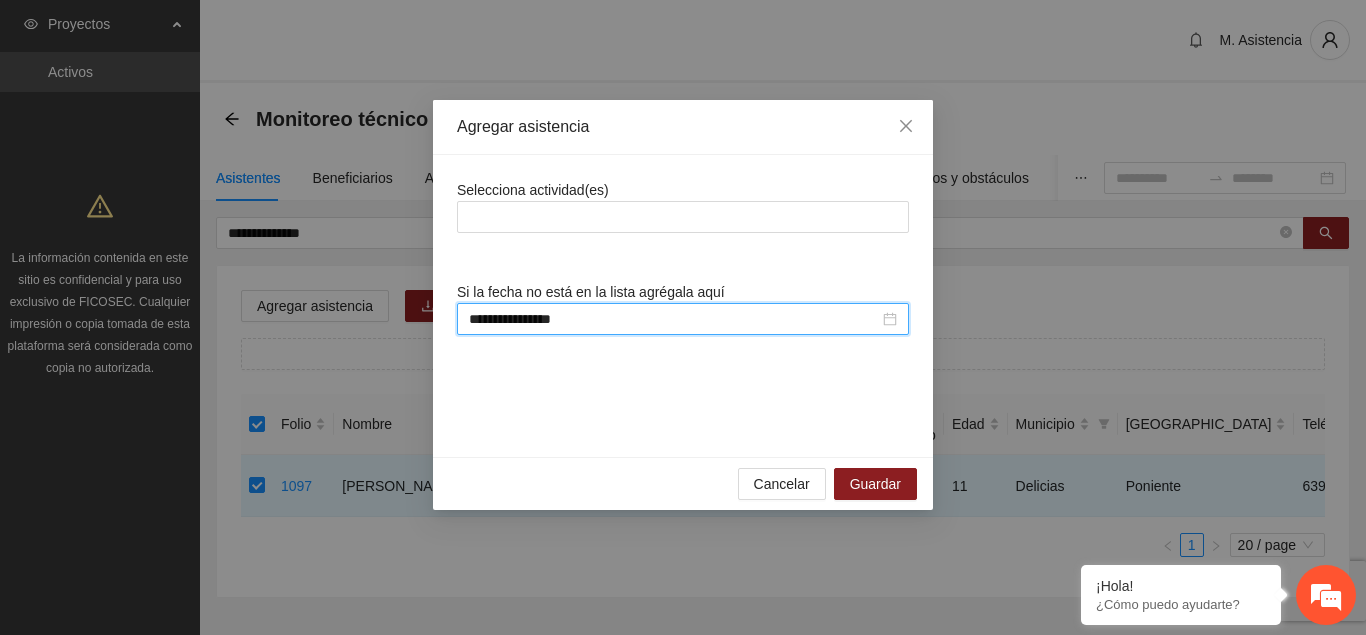 type on "**********" 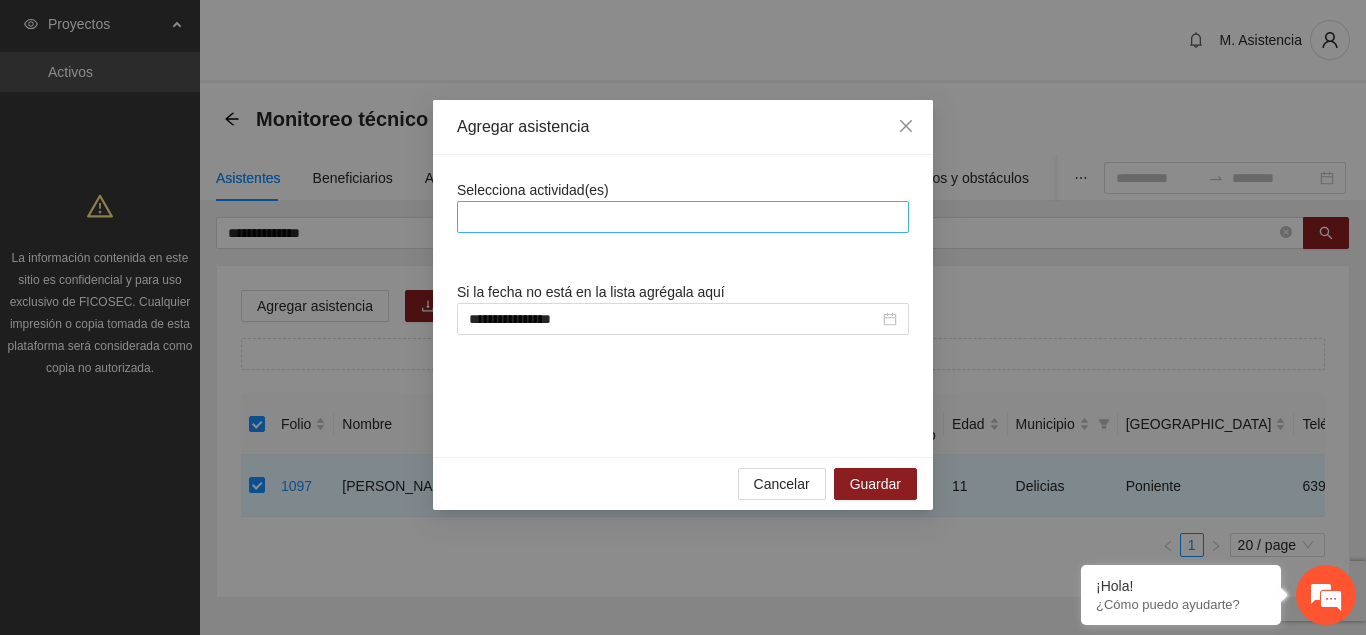 click at bounding box center [683, 217] 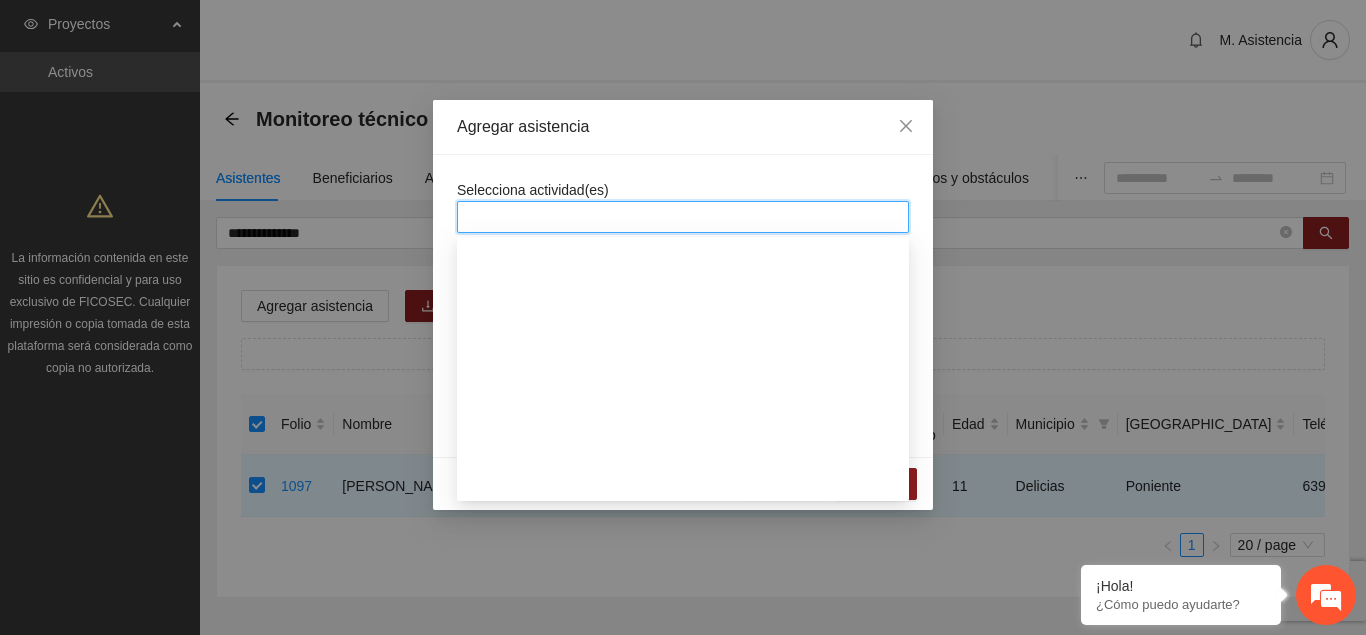 scroll, scrollTop: 1326, scrollLeft: 0, axis: vertical 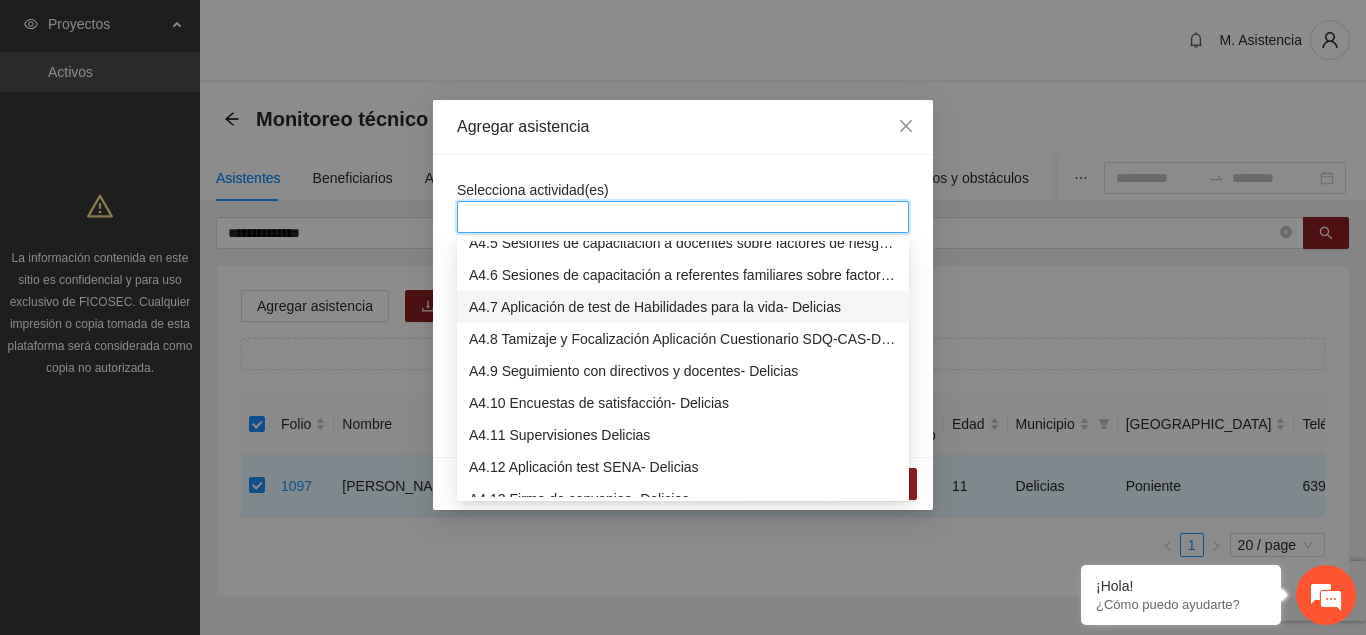 click on "A4.7 Aplicación de test de Habilidades para la vida- Delicias" at bounding box center (683, 307) 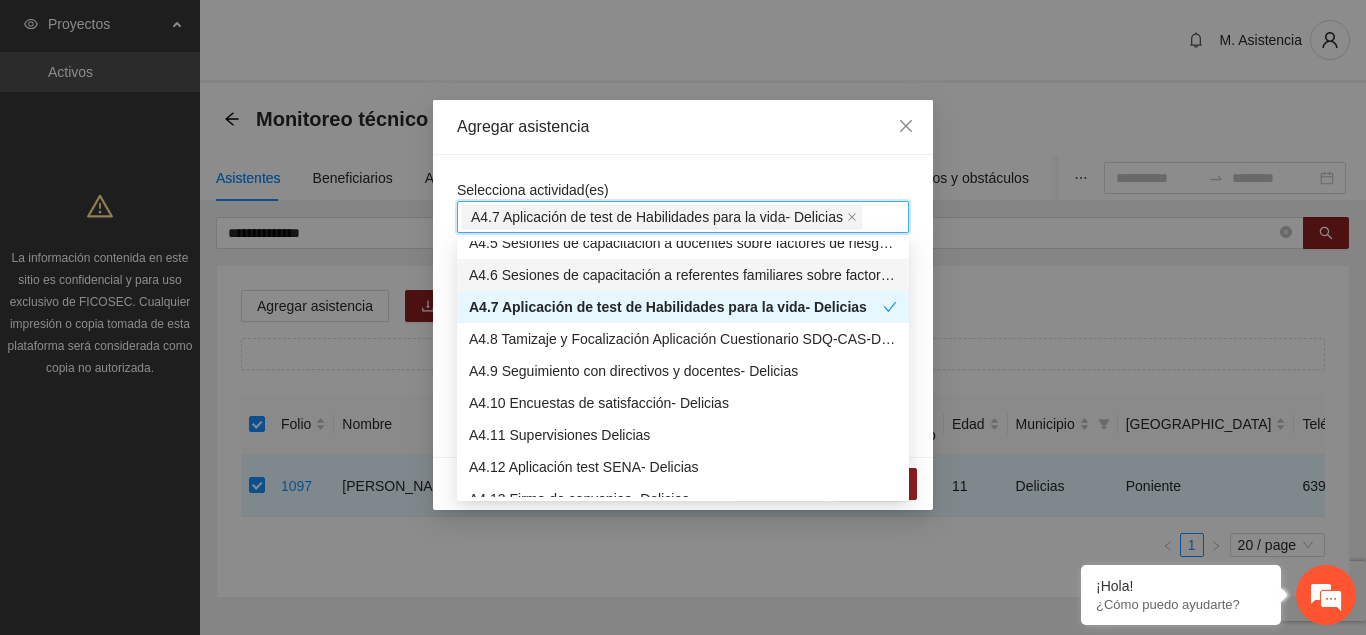 click on "**********" at bounding box center [683, 306] 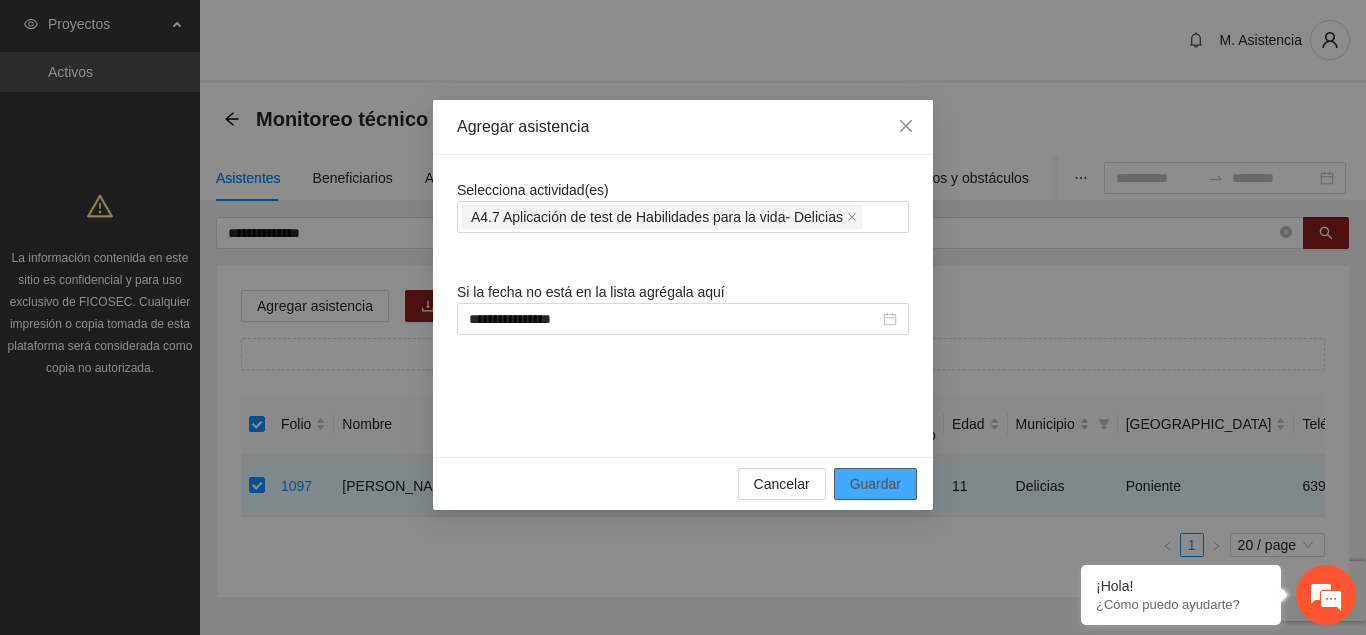 scroll, scrollTop: 0, scrollLeft: 0, axis: both 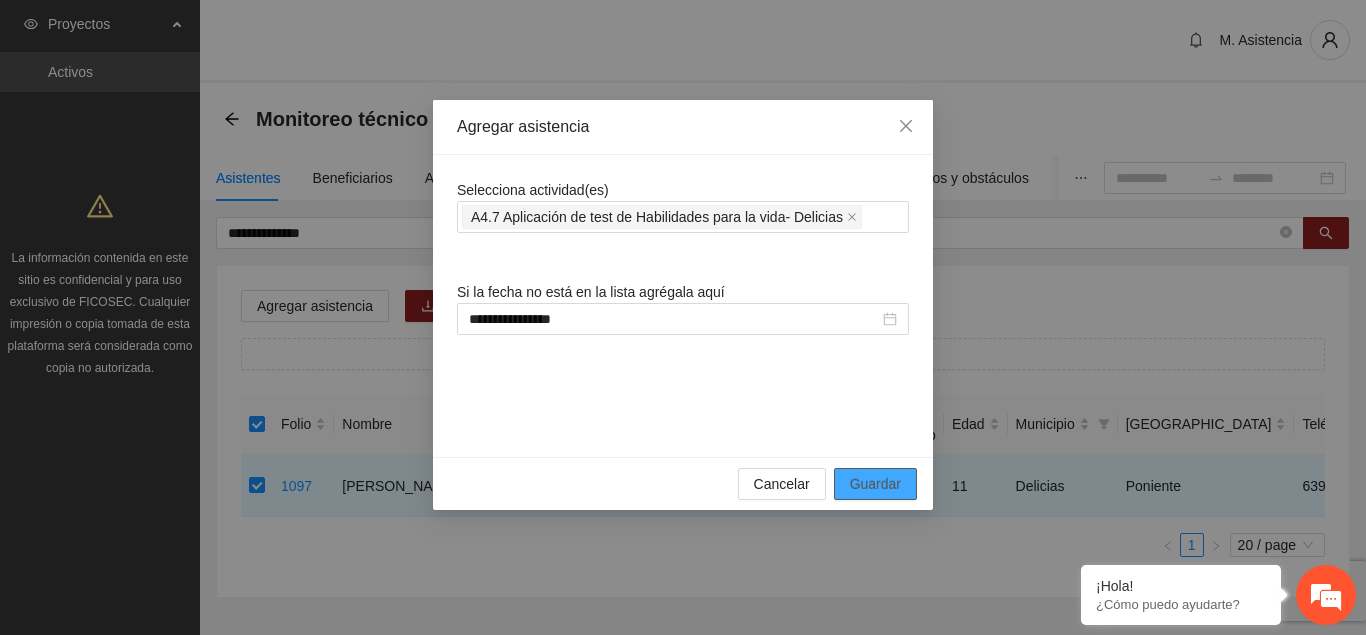 click on "Guardar" at bounding box center [875, 484] 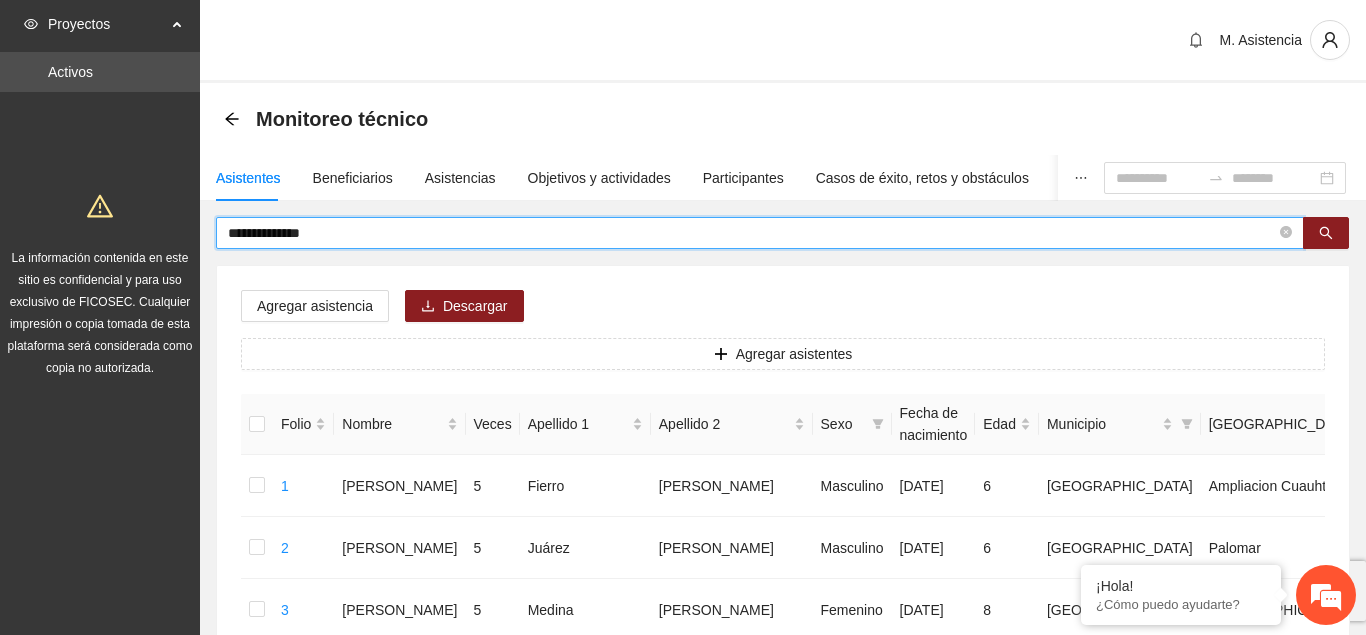 click on "**********" at bounding box center [752, 233] 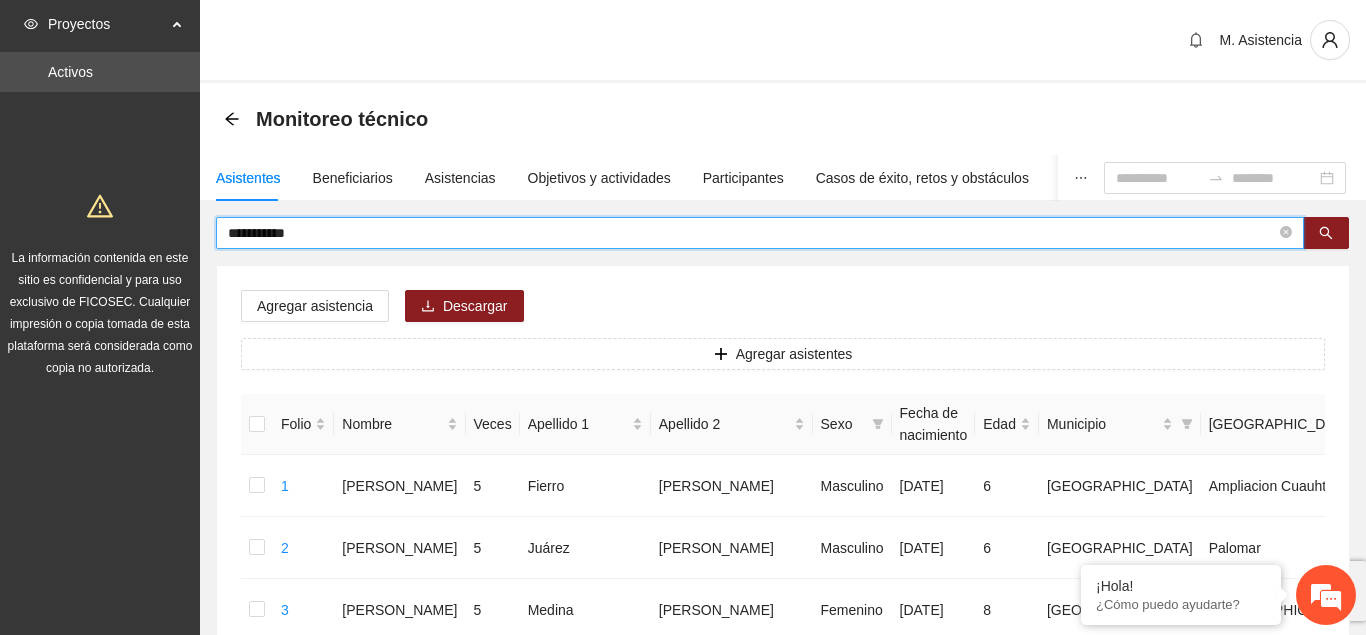 type on "**********" 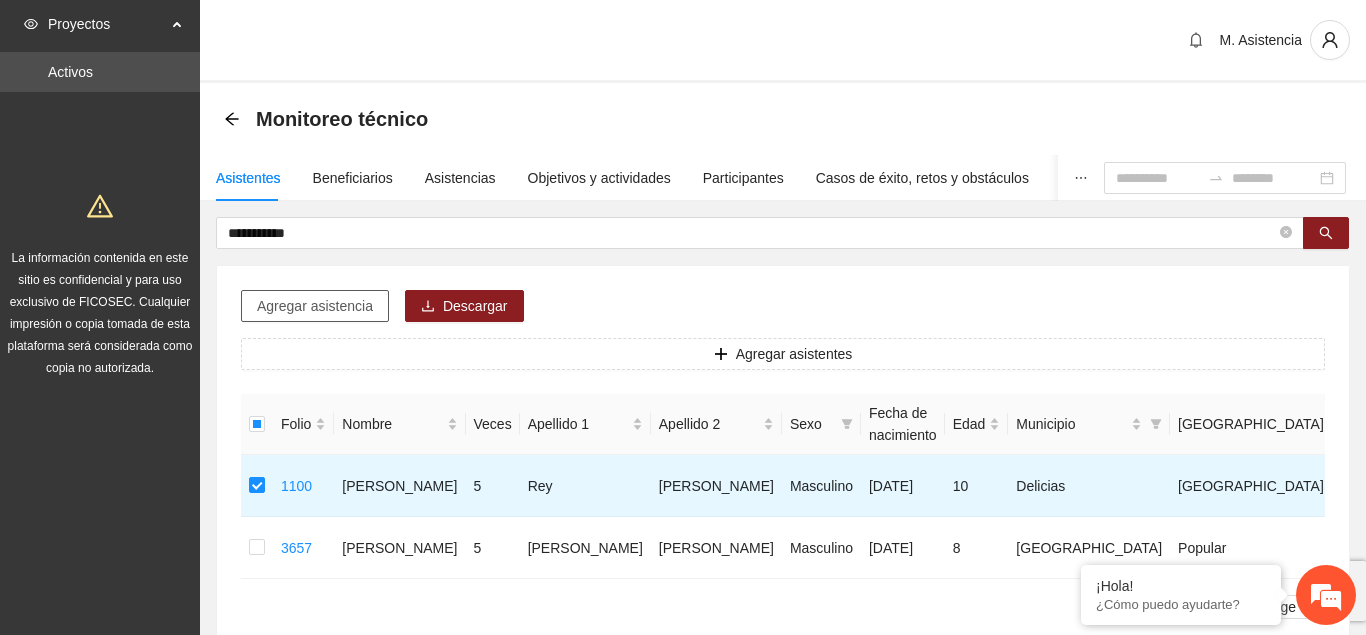 click on "Agregar asistencia" at bounding box center (315, 306) 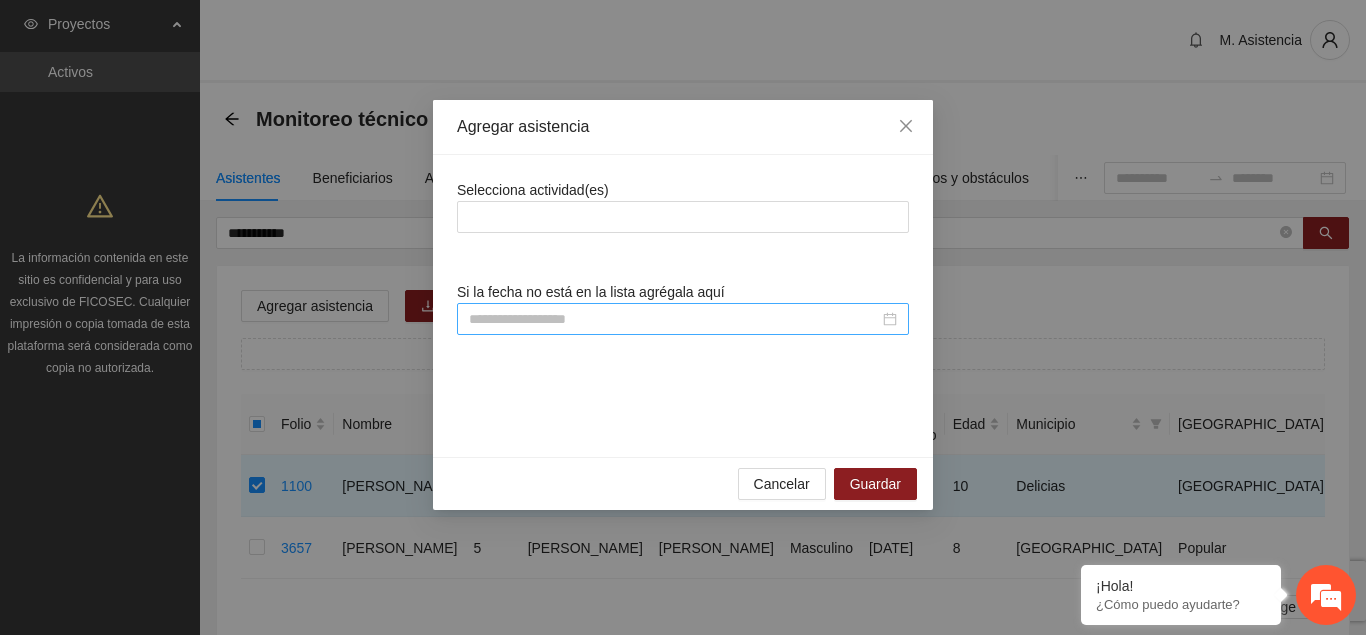 click at bounding box center [674, 319] 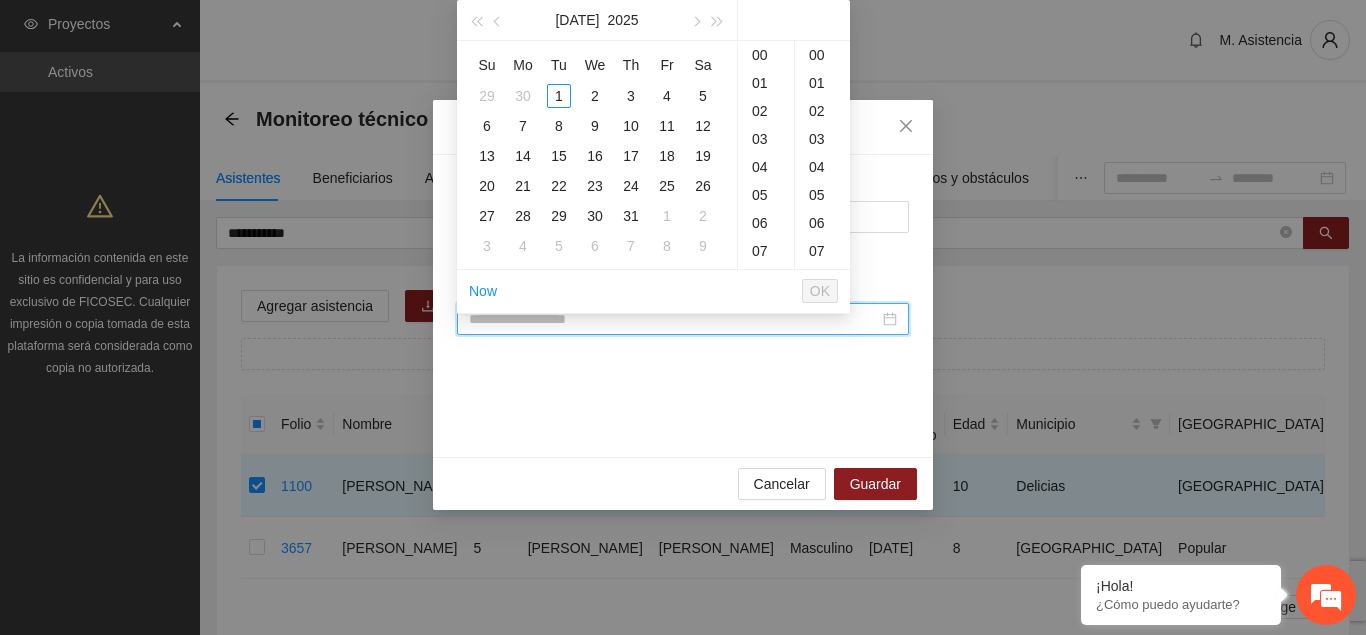 scroll, scrollTop: 224, scrollLeft: 0, axis: vertical 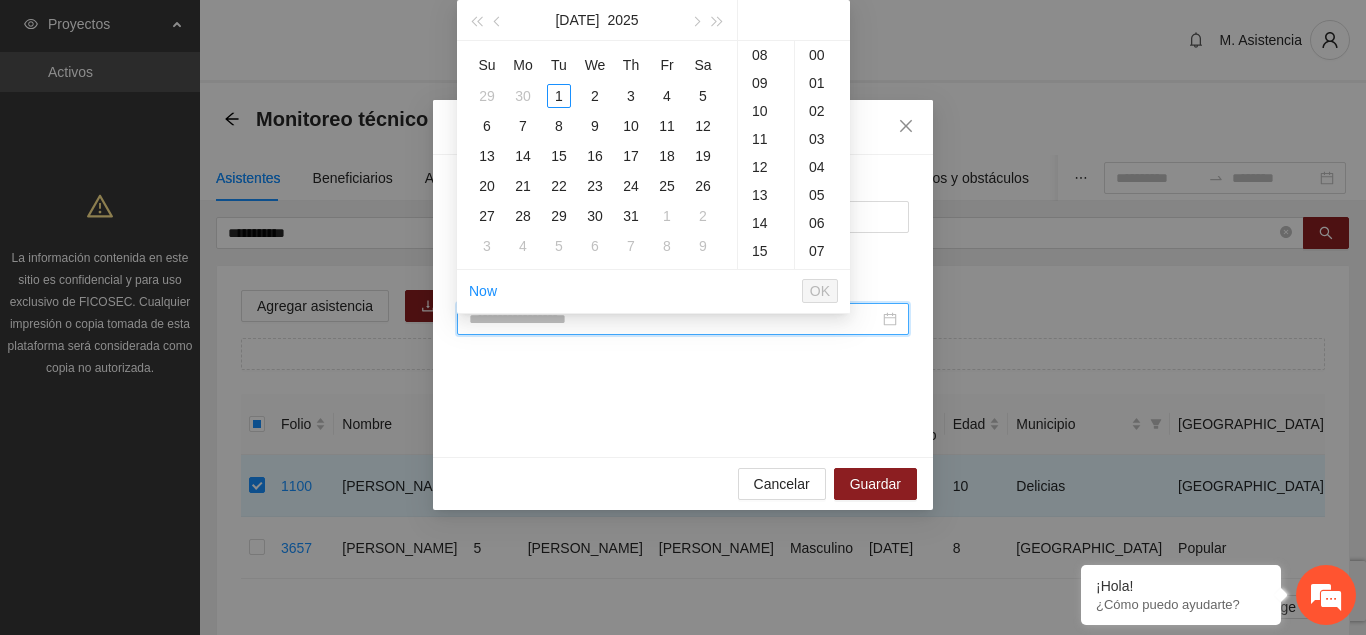 paste on "**********" 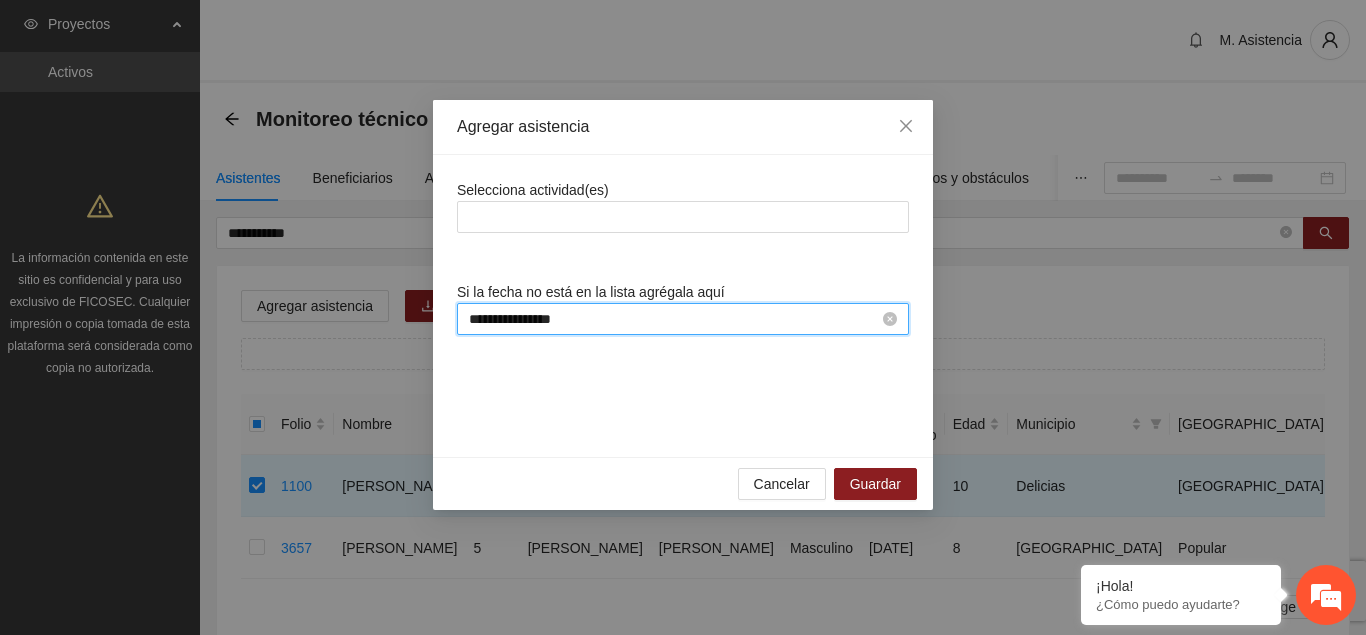 scroll, scrollTop: 0, scrollLeft: 0, axis: both 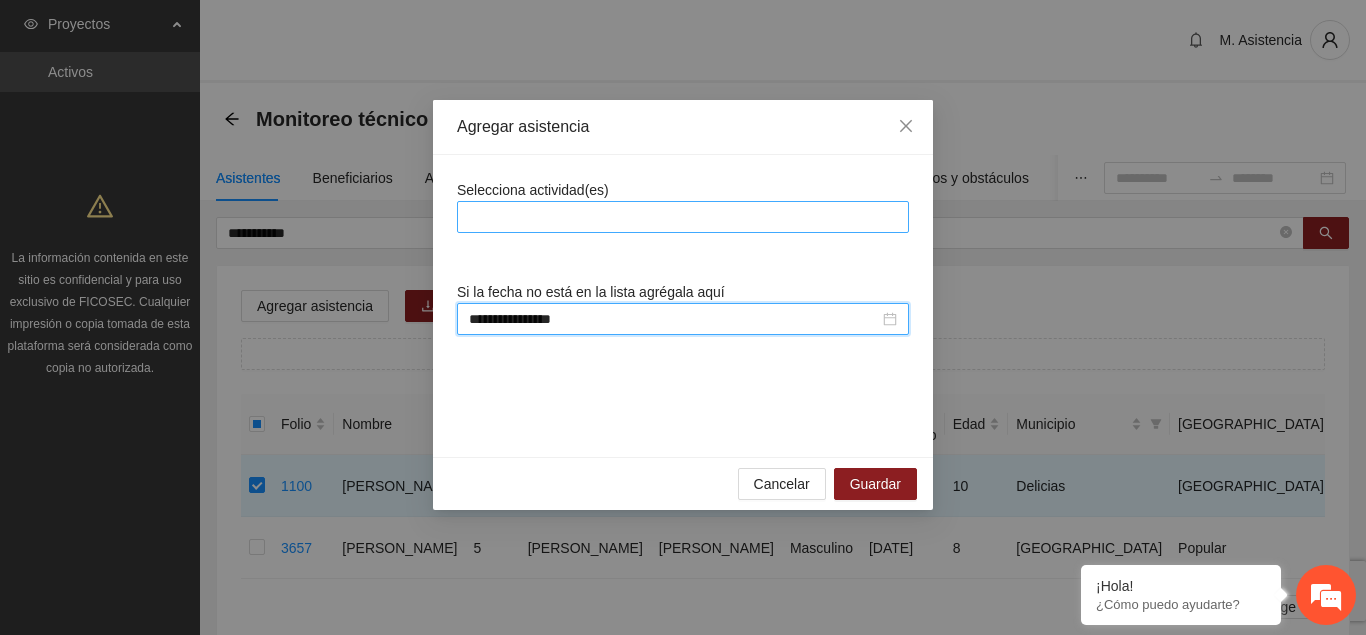click at bounding box center (683, 217) 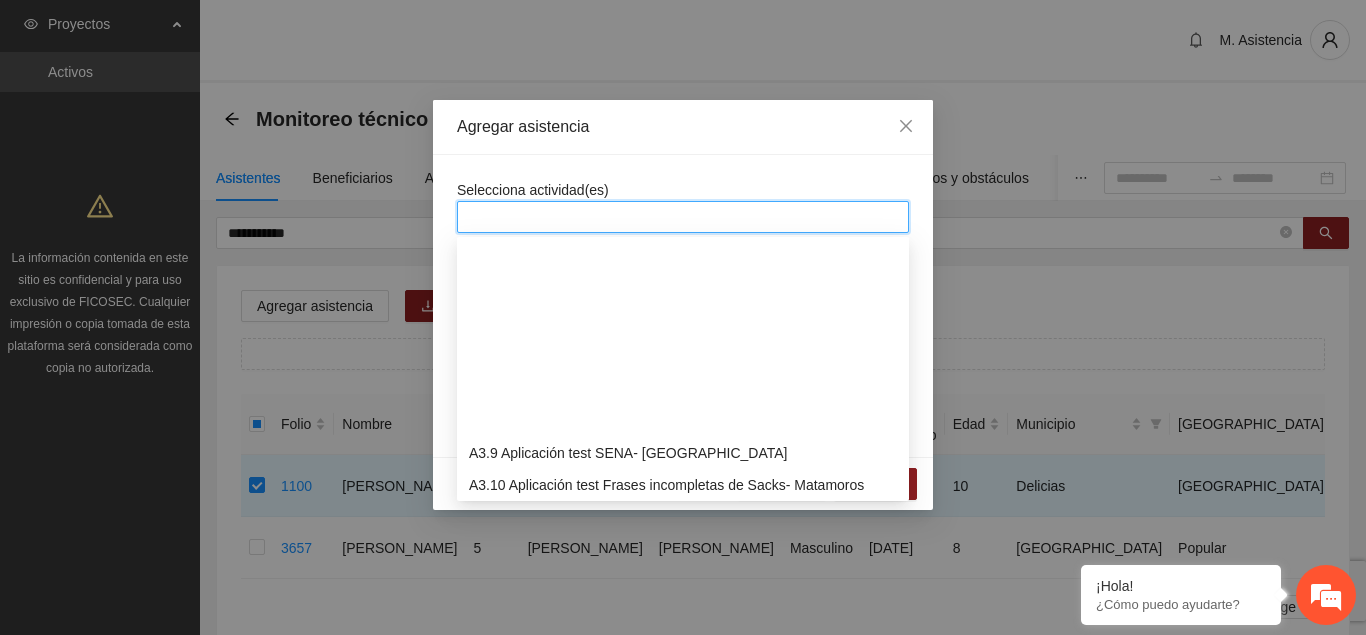 scroll, scrollTop: 1326, scrollLeft: 0, axis: vertical 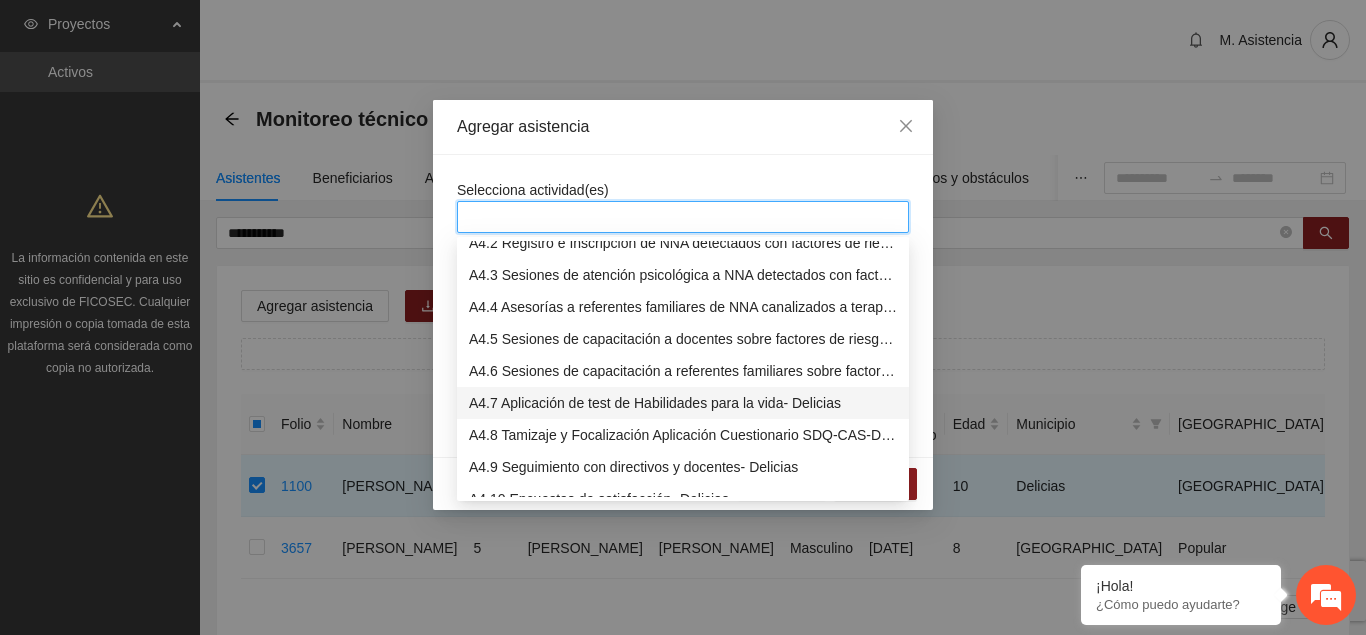 click on "A4.7 Aplicación de test de Habilidades para la vida- Delicias" at bounding box center [683, 403] 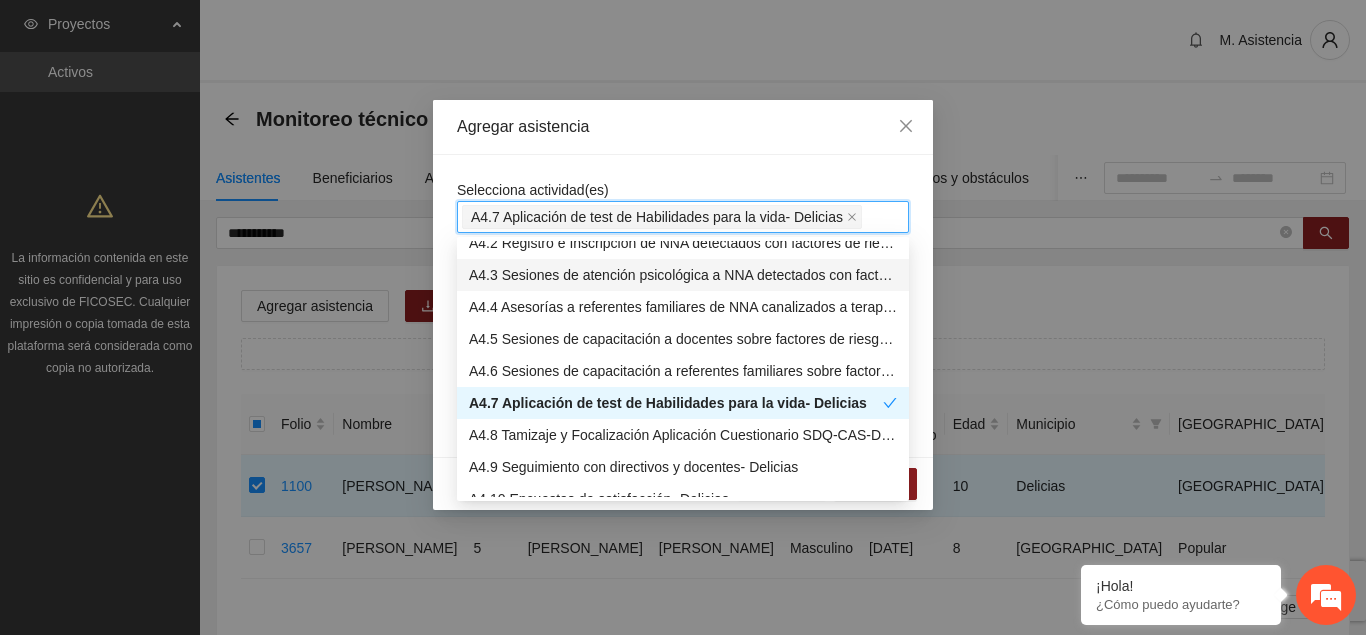 drag, startPoint x: 640, startPoint y: 148, endPoint x: 672, endPoint y: 182, distance: 46.69047 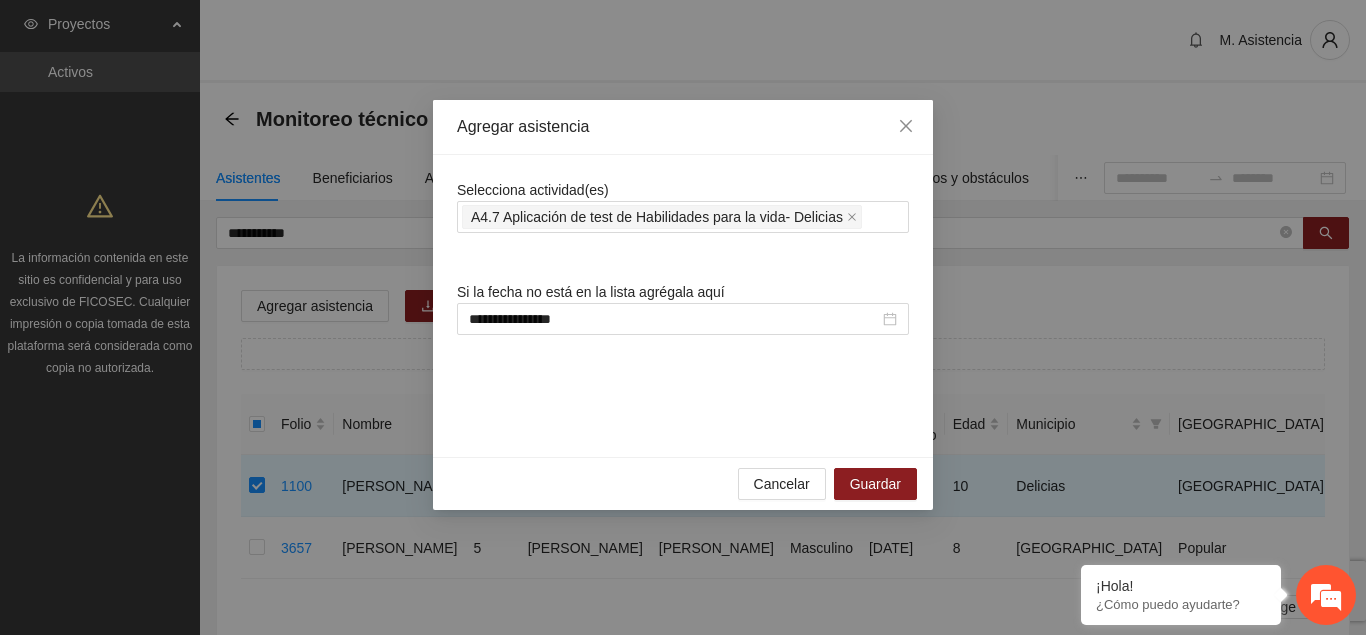 scroll, scrollTop: 0, scrollLeft: 0, axis: both 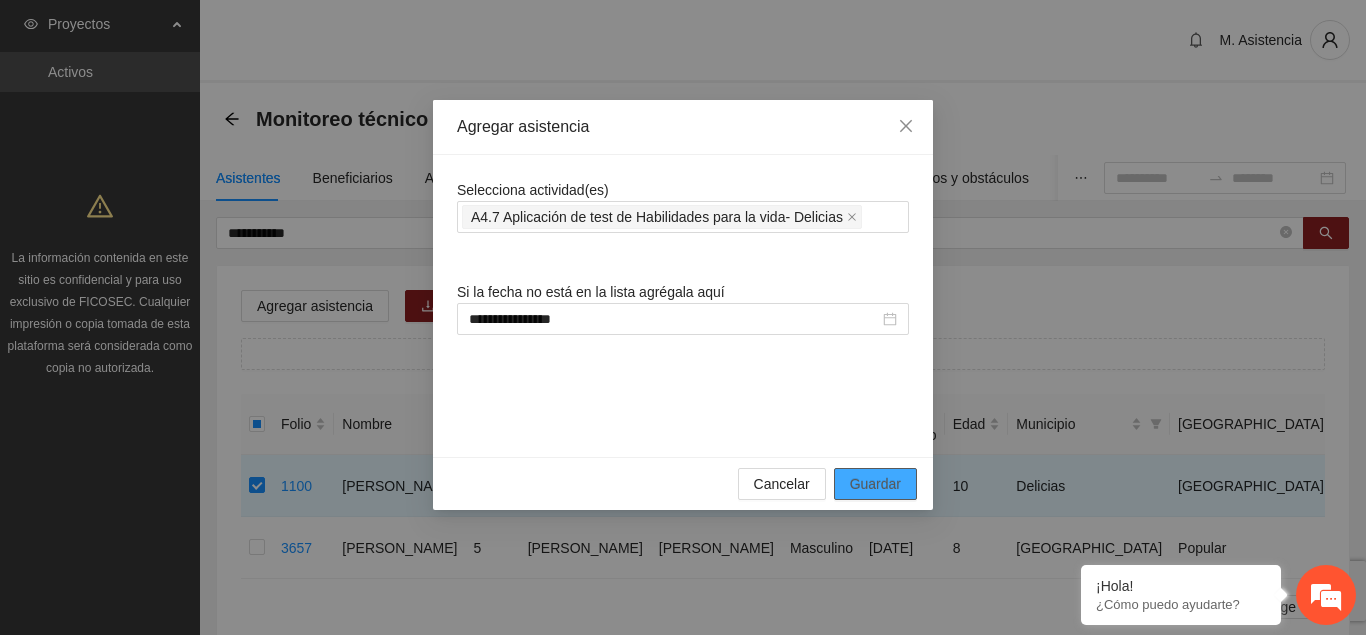click on "Guardar" at bounding box center [875, 484] 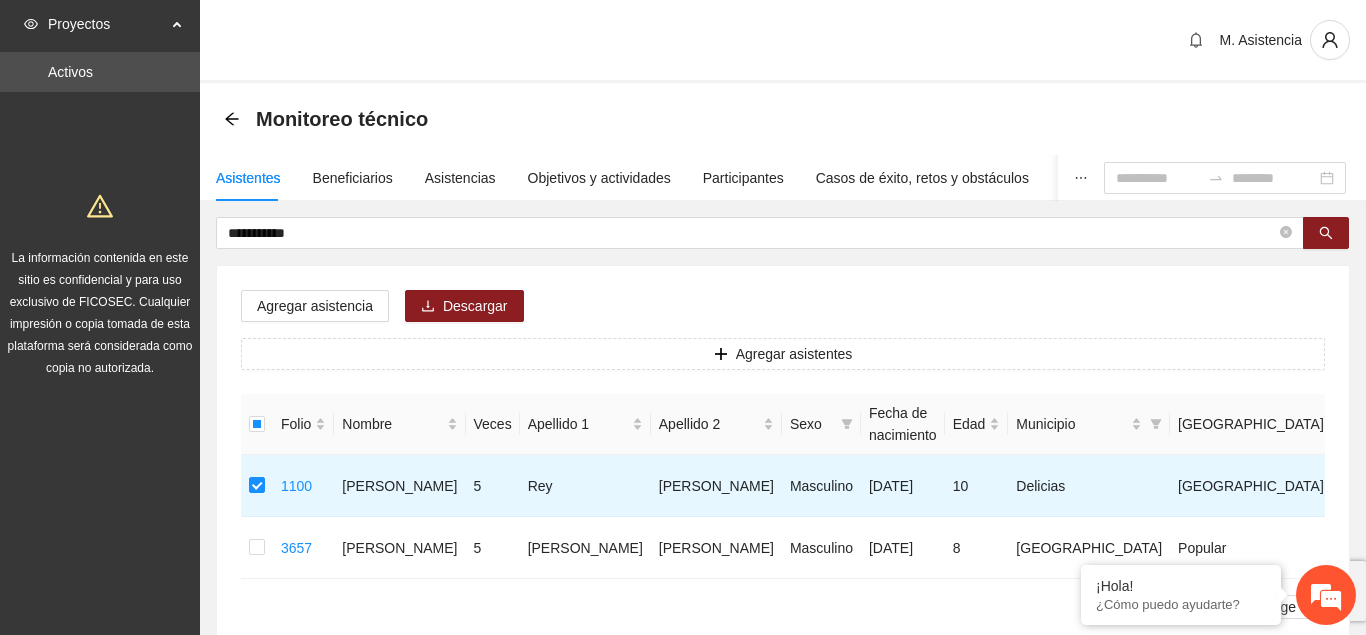 click on "Delicias" at bounding box center [1089, 486] 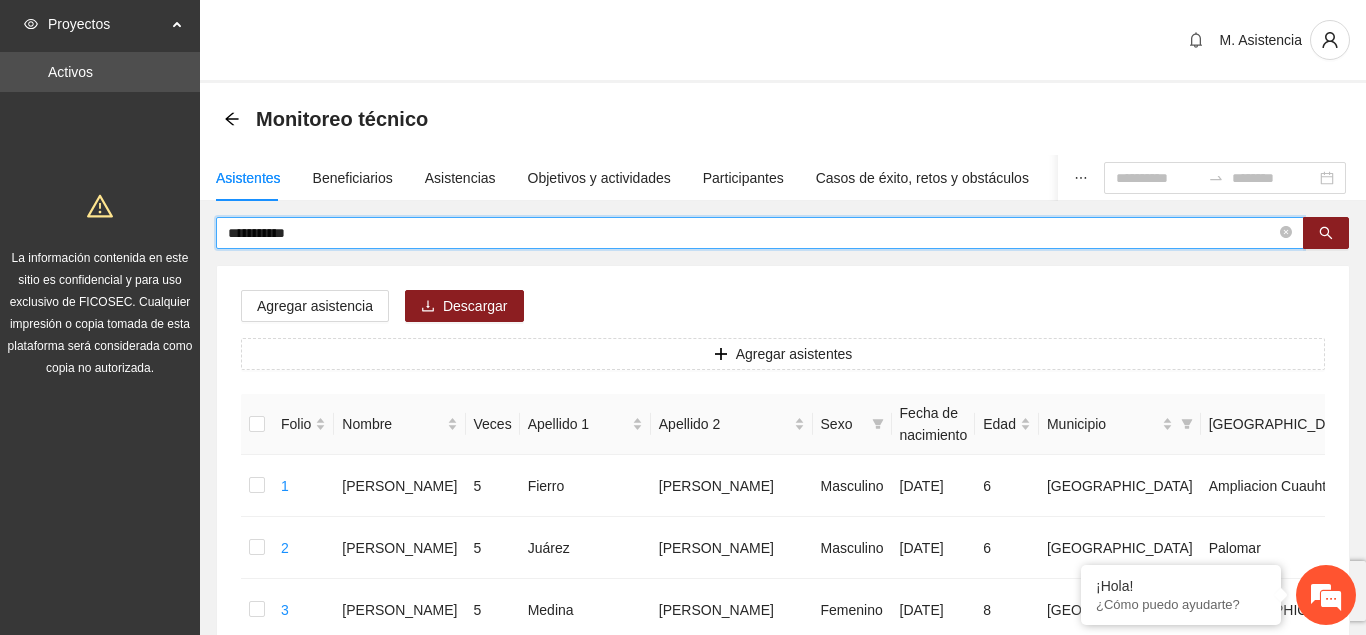 click on "**********" at bounding box center [752, 233] 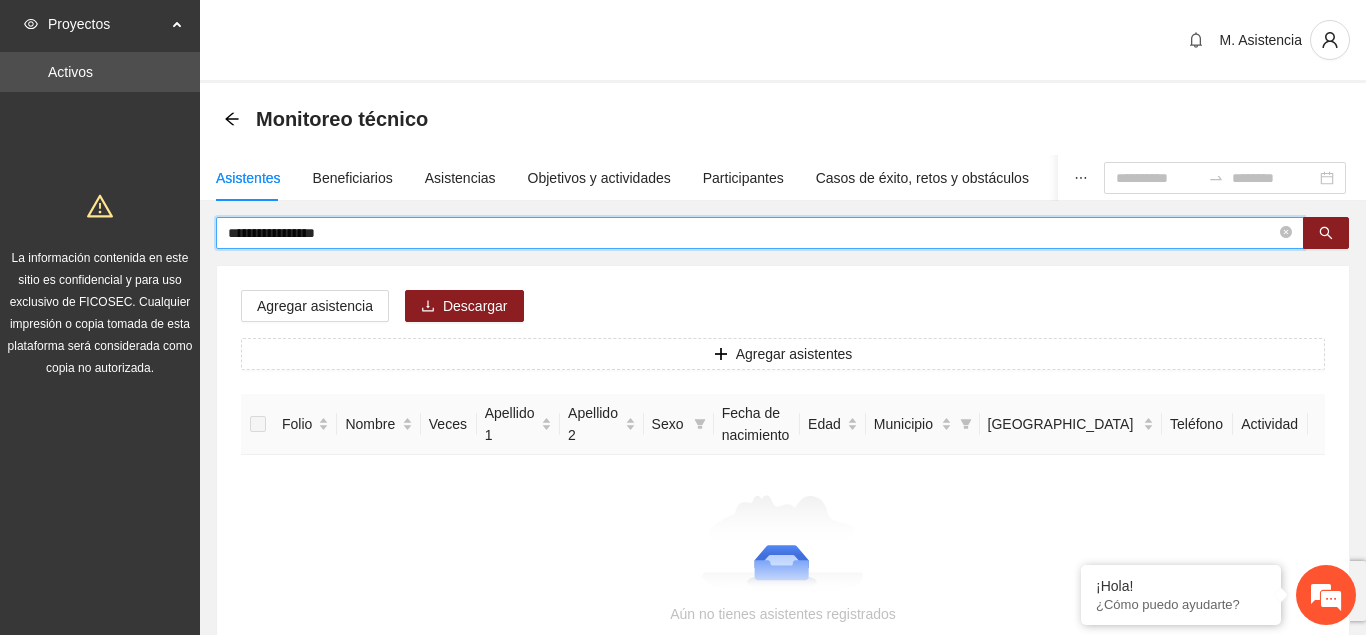 type on "**********" 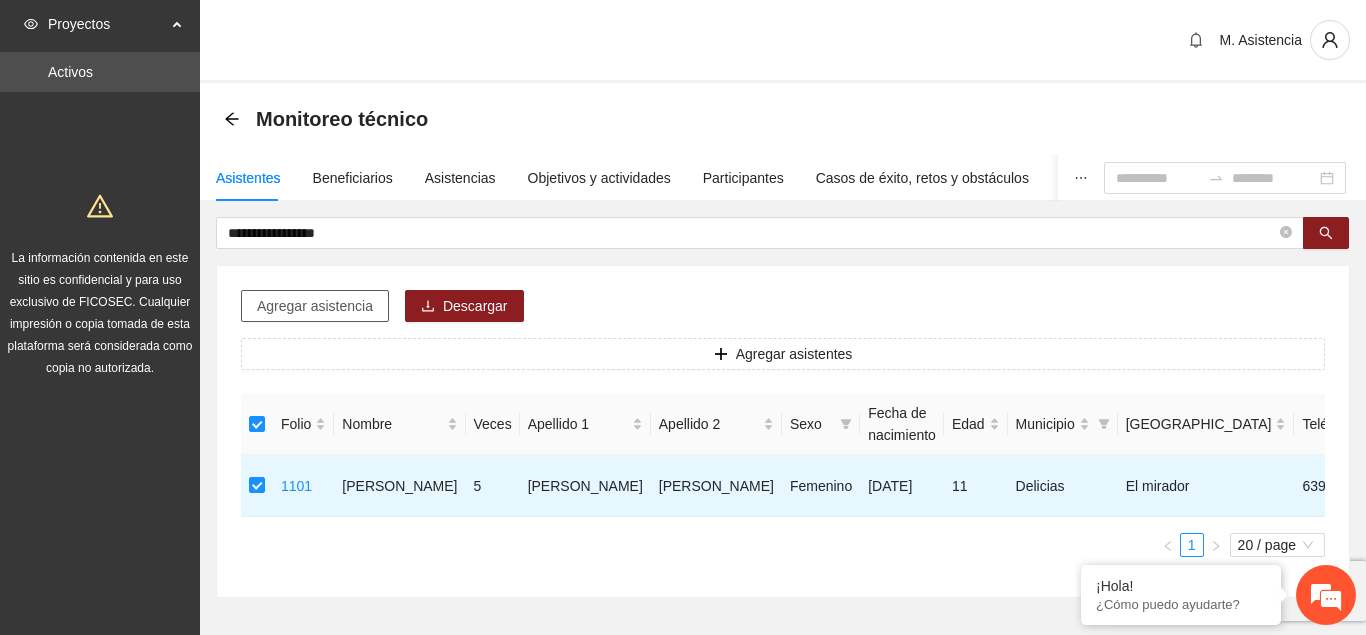 click on "Agregar asistencia" at bounding box center [315, 306] 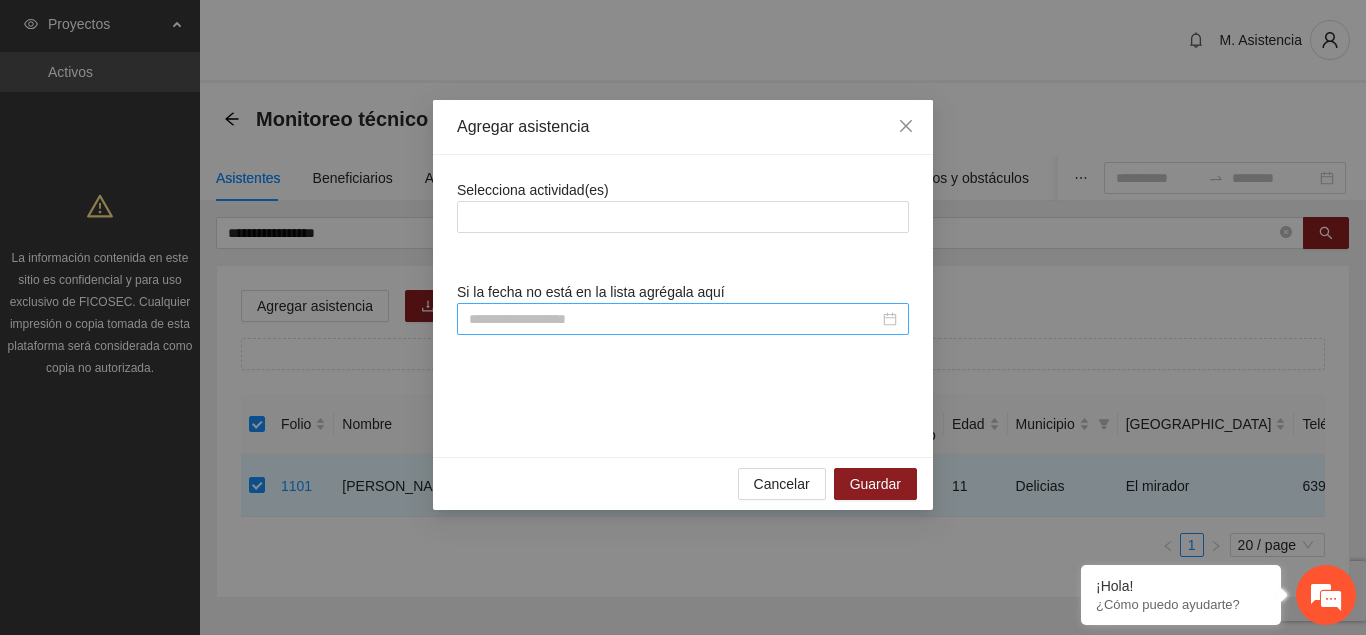 click at bounding box center [674, 319] 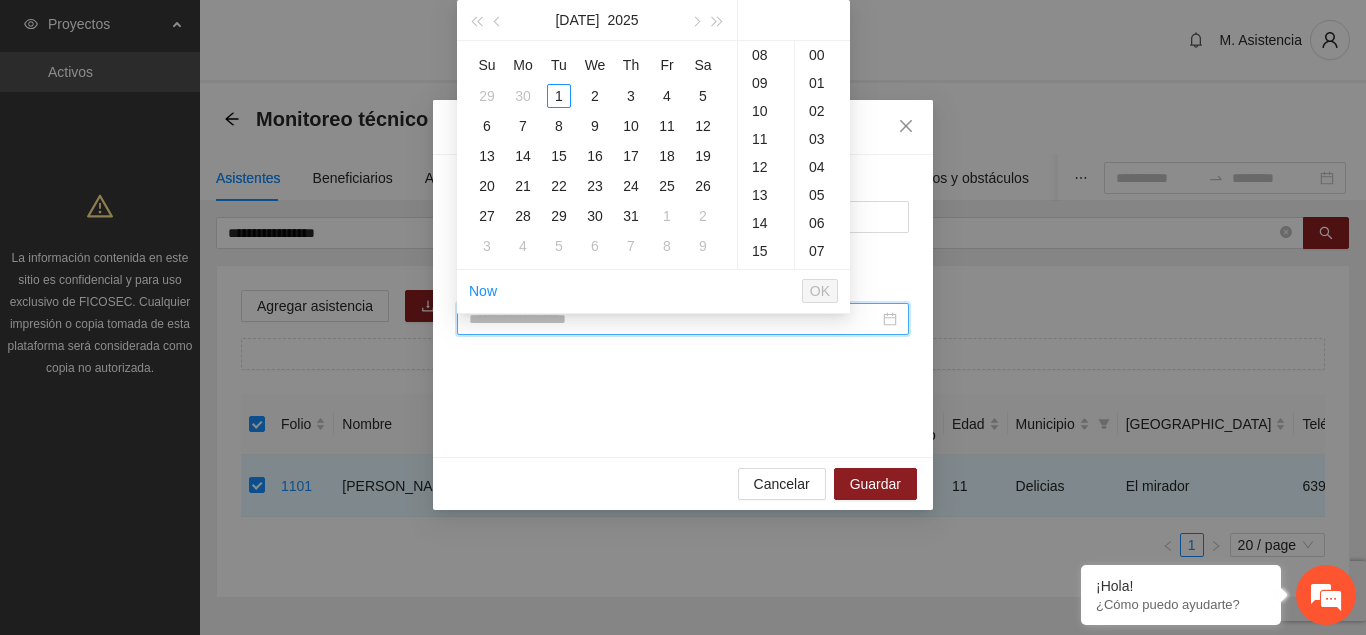 paste on "**********" 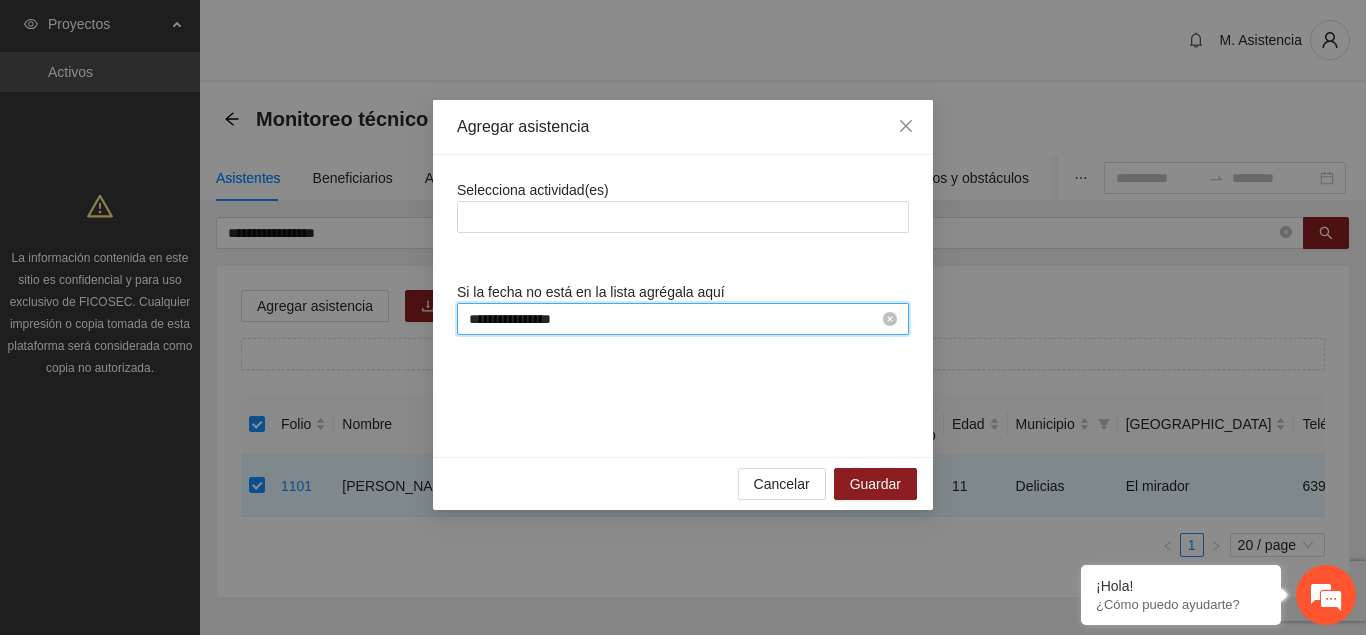 scroll, scrollTop: 224, scrollLeft: 0, axis: vertical 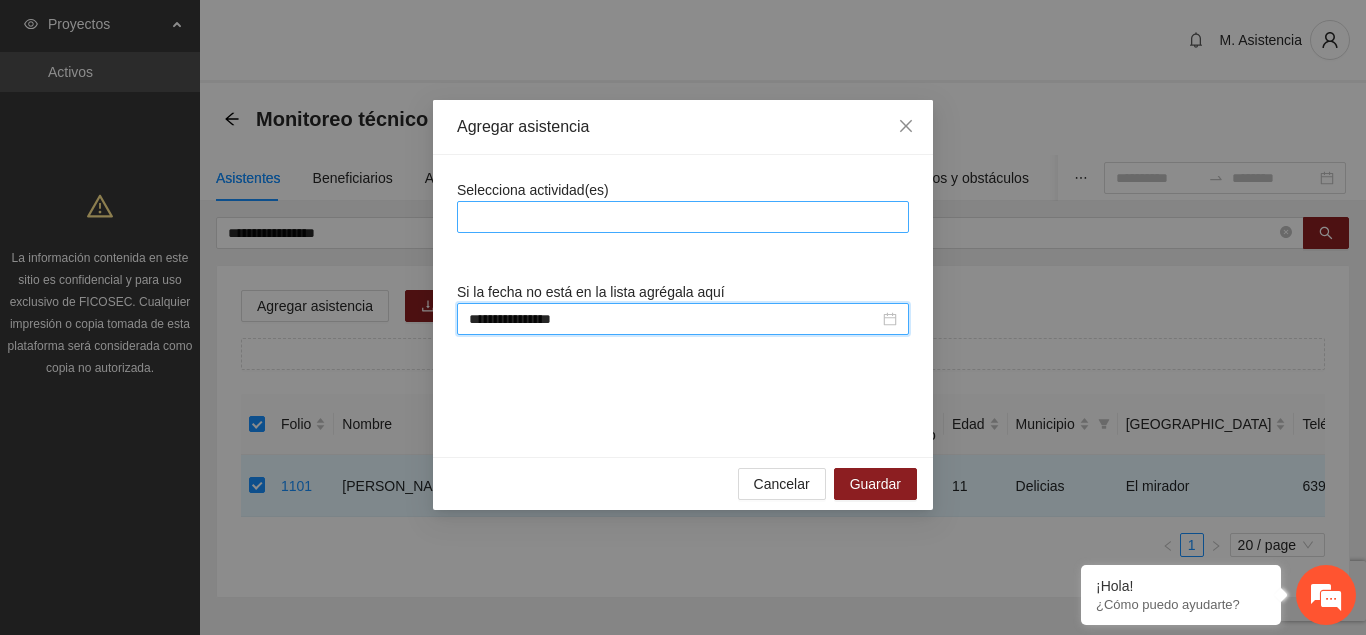 click at bounding box center [683, 217] 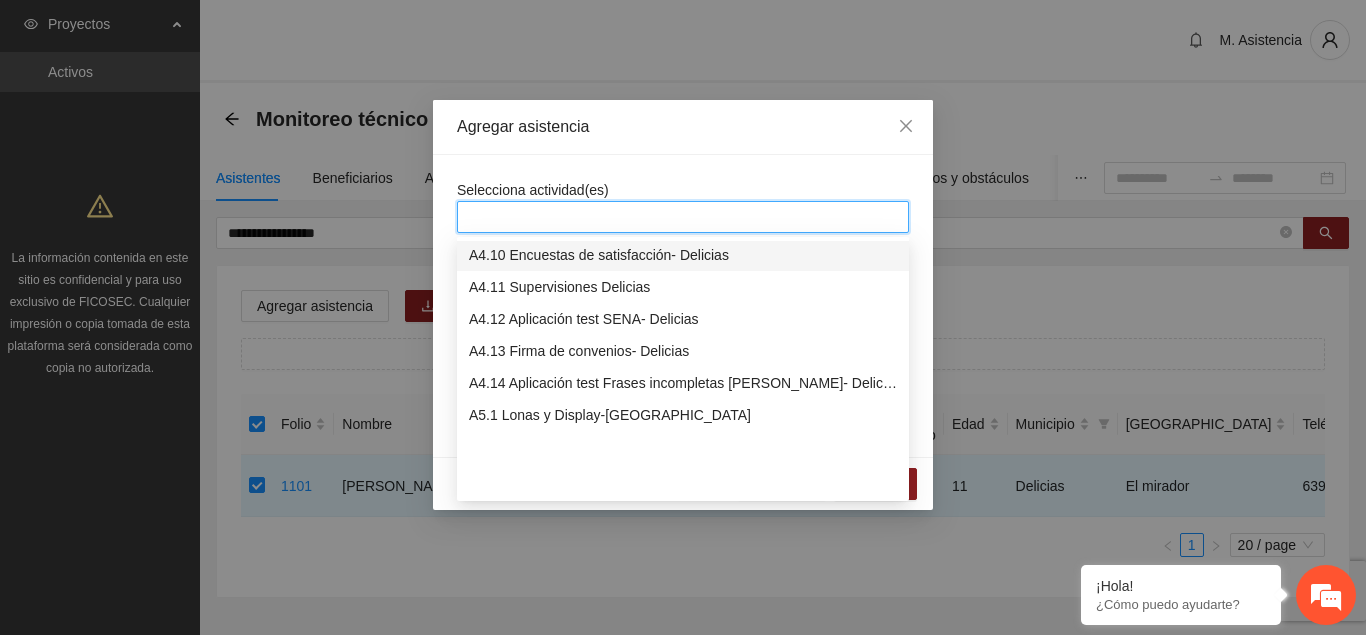 scroll, scrollTop: 1428, scrollLeft: 0, axis: vertical 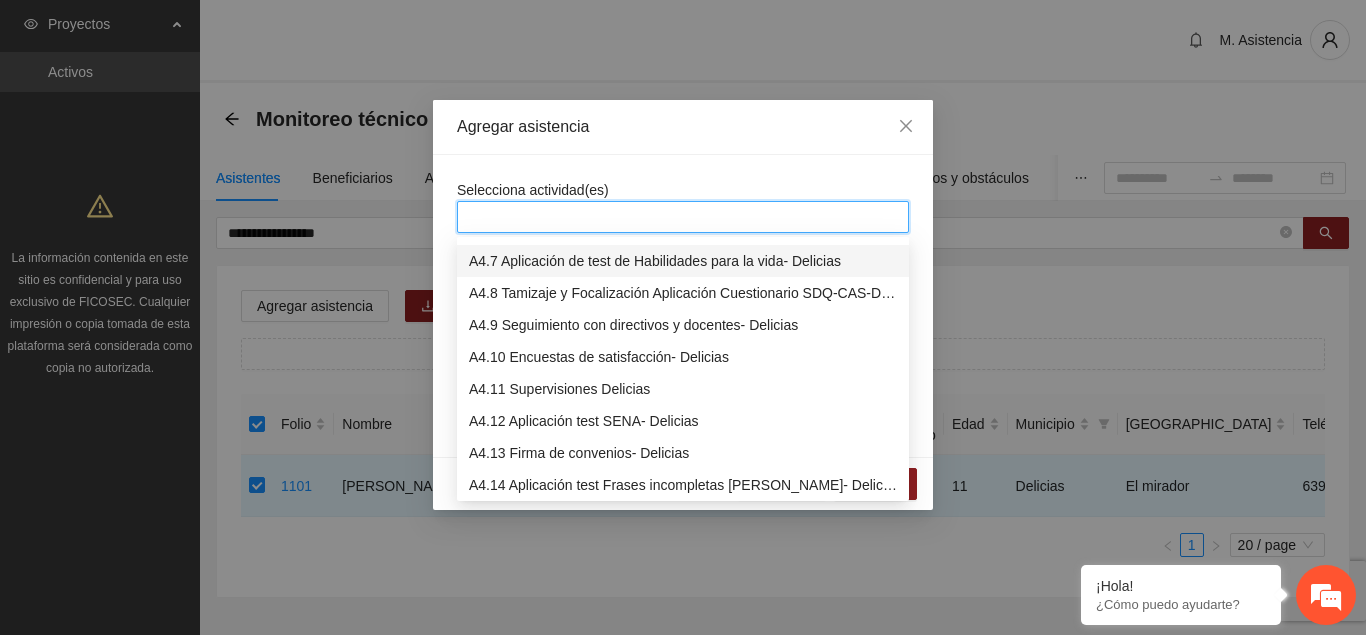 click on "A4.7 Aplicación de test de Habilidades para la vida- Delicias" at bounding box center [683, 261] 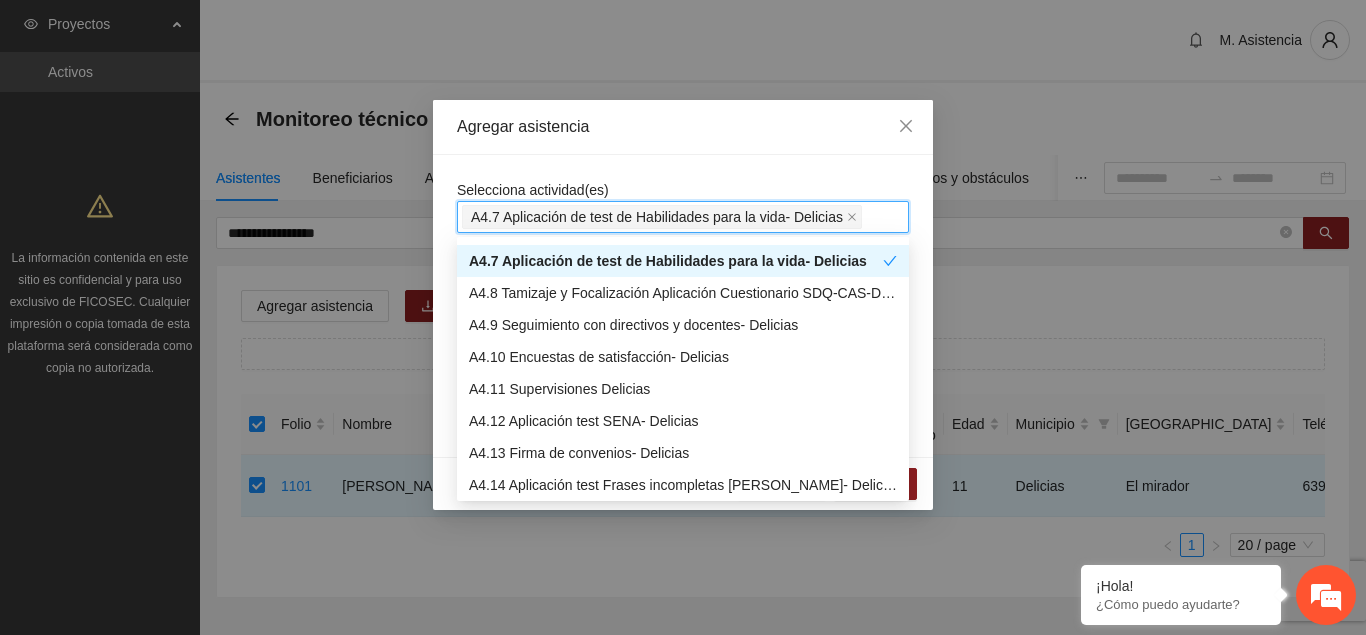 click on "Agregar asistencia" at bounding box center (683, 127) 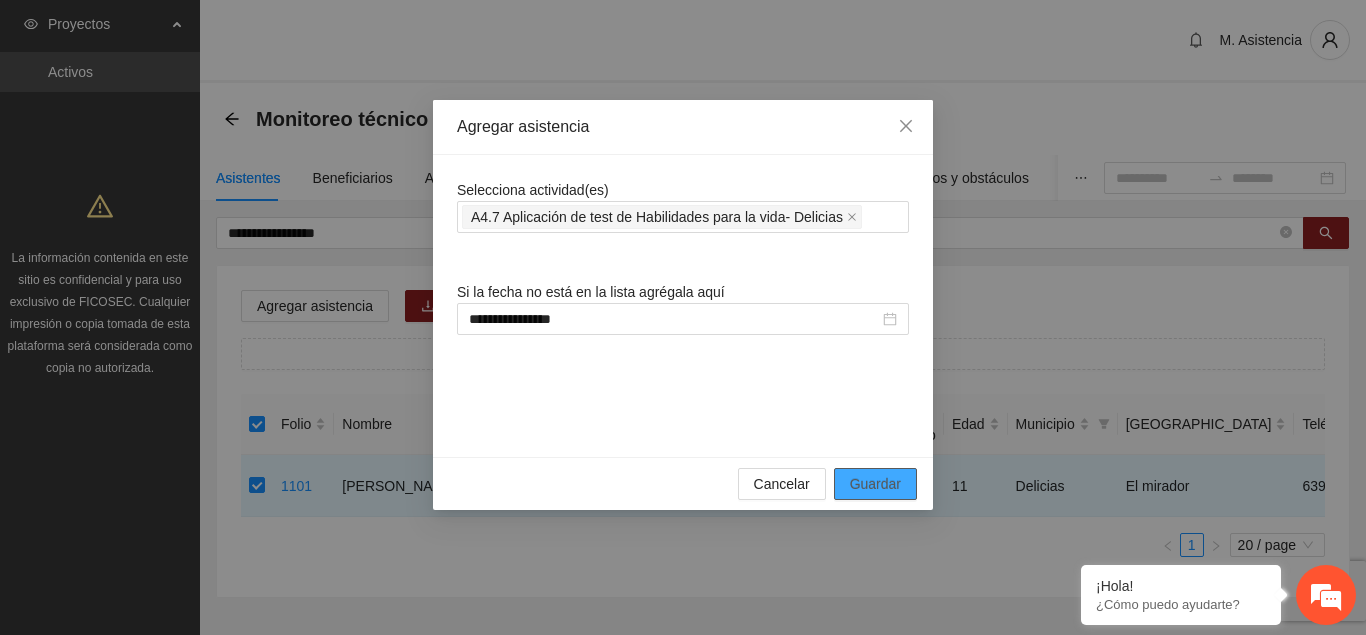 click on "Guardar" at bounding box center [875, 484] 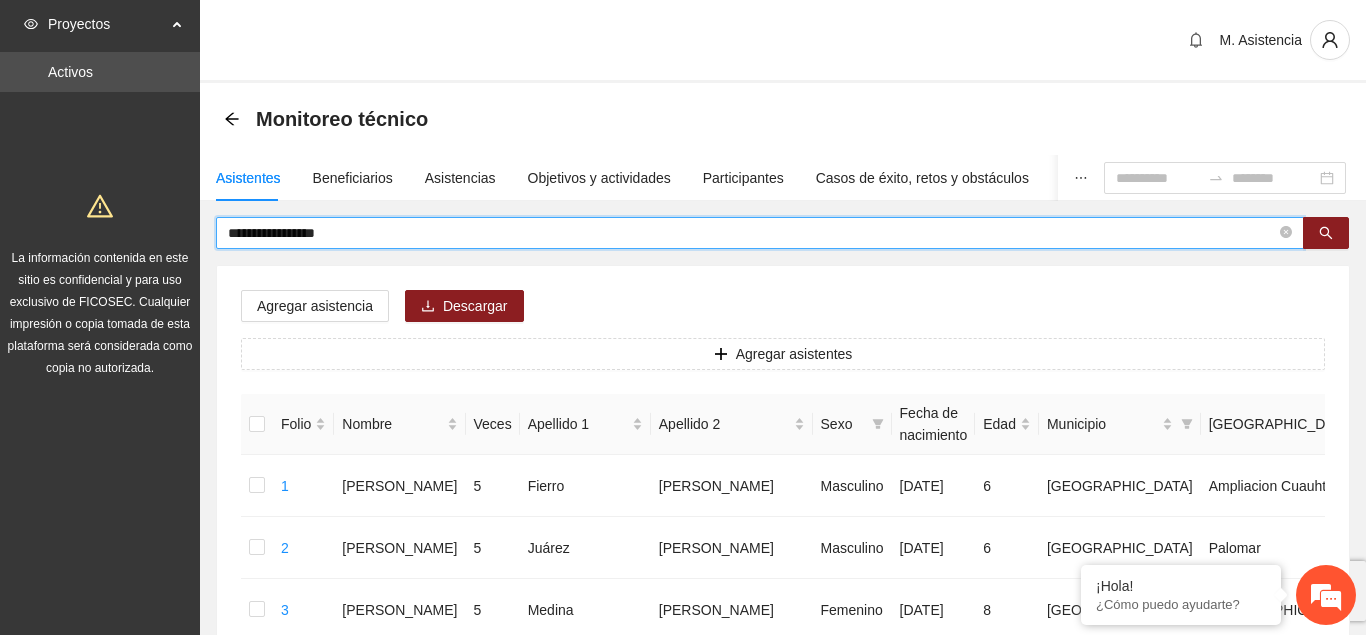 click on "**********" at bounding box center (752, 233) 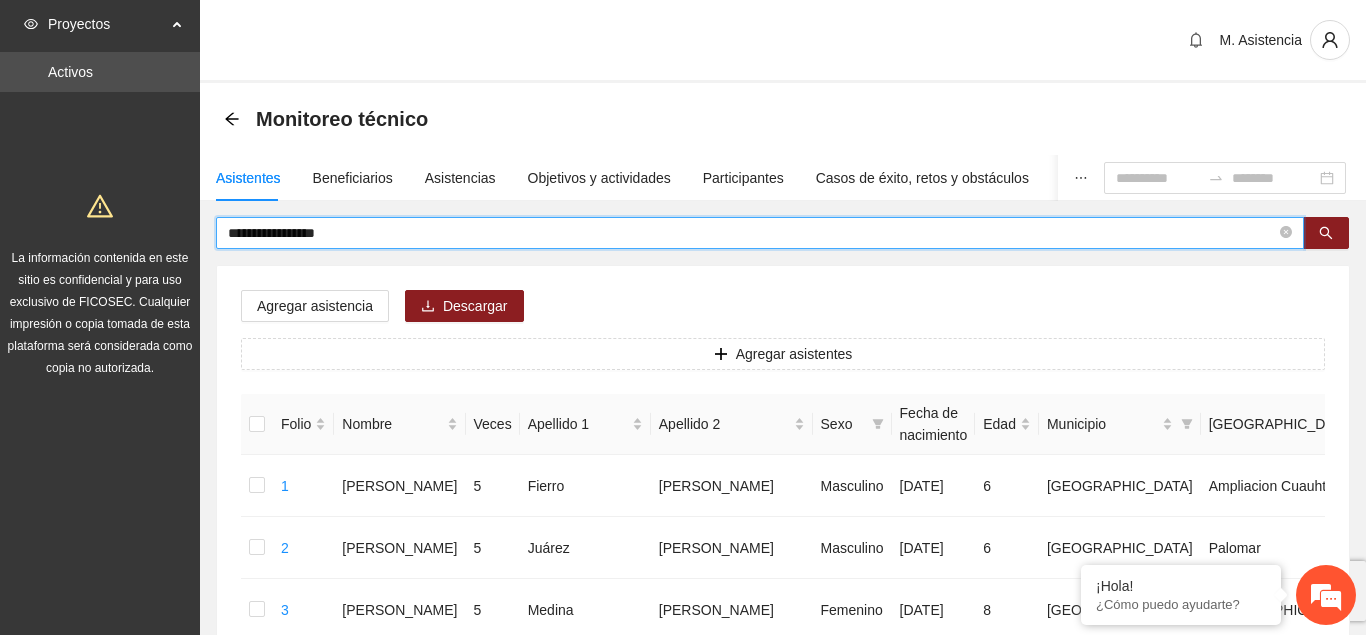 drag, startPoint x: 352, startPoint y: 240, endPoint x: 149, endPoint y: 244, distance: 203.0394 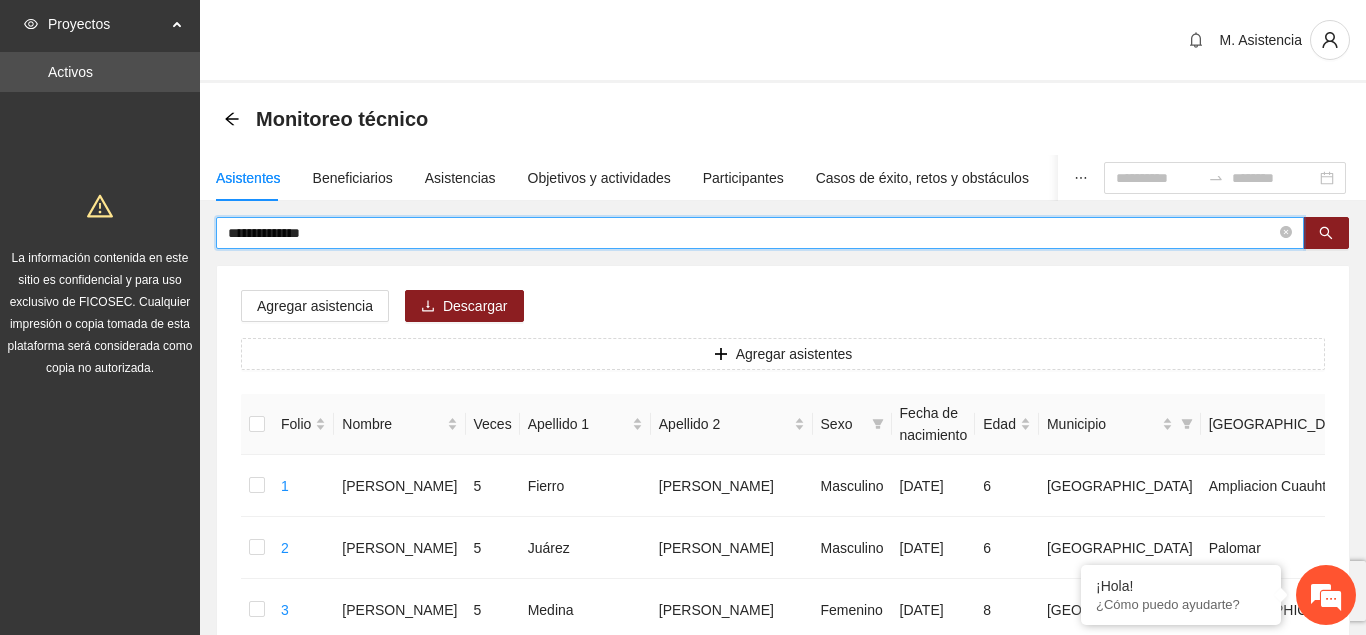 type on "**********" 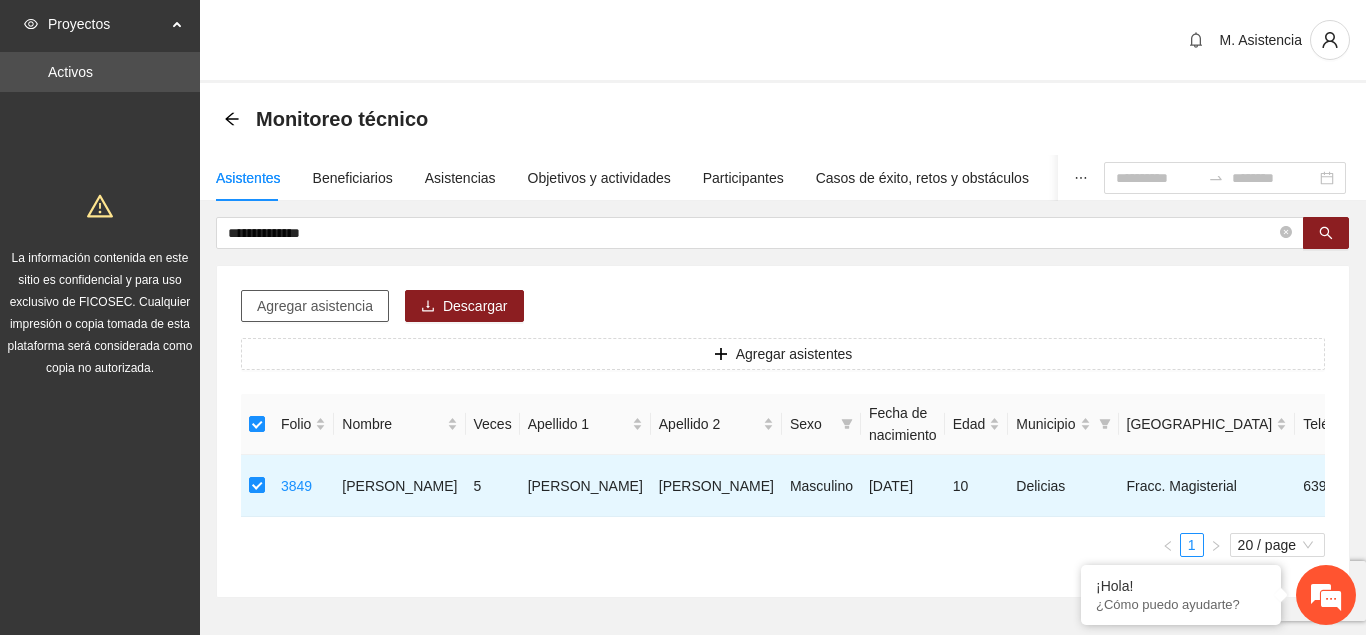 click on "Agregar asistencia" at bounding box center [315, 306] 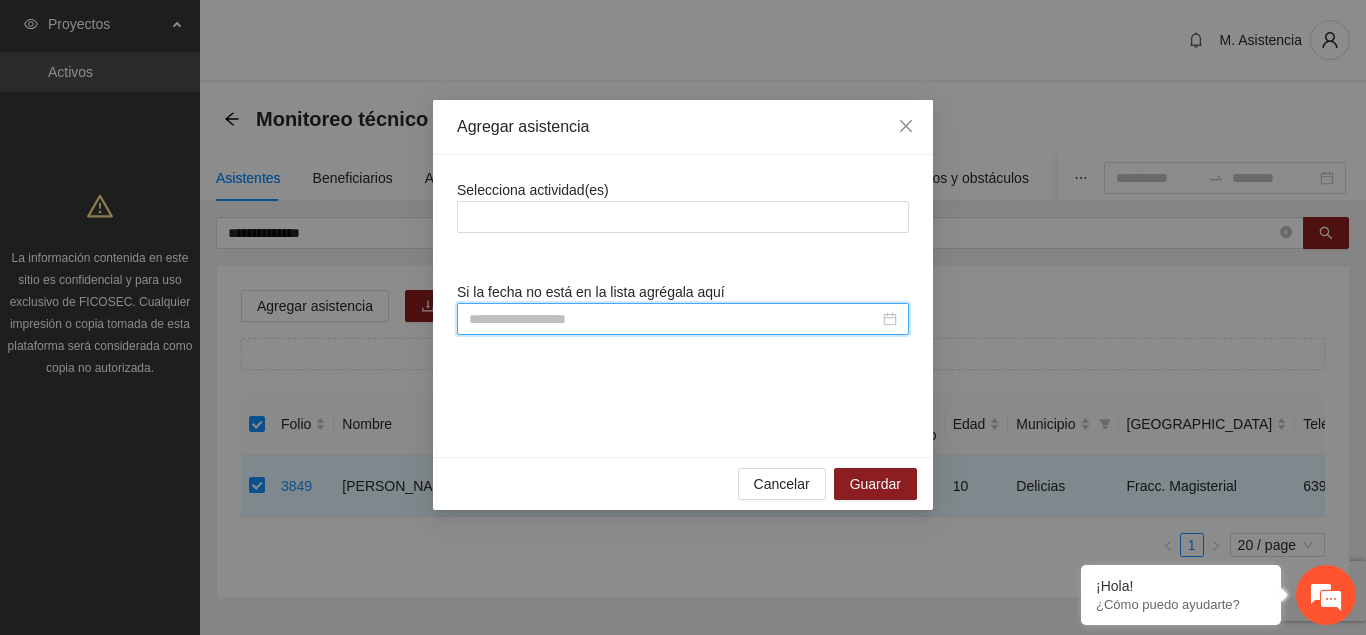 click at bounding box center [674, 319] 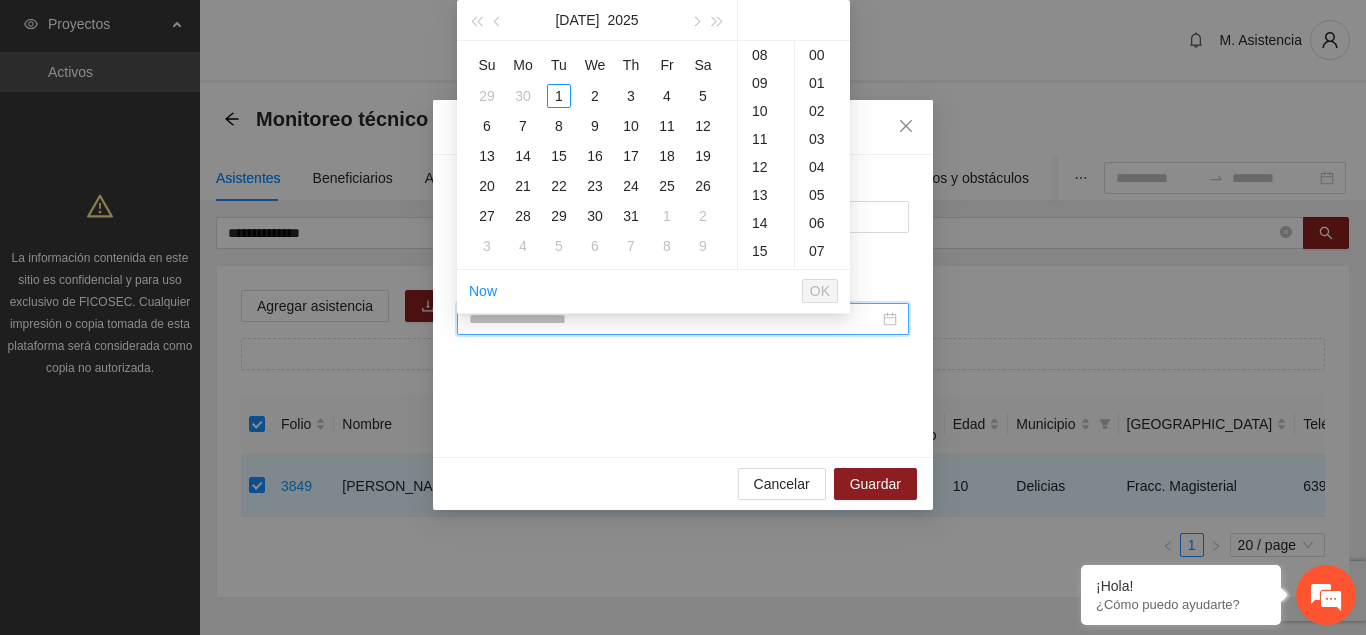 paste on "**********" 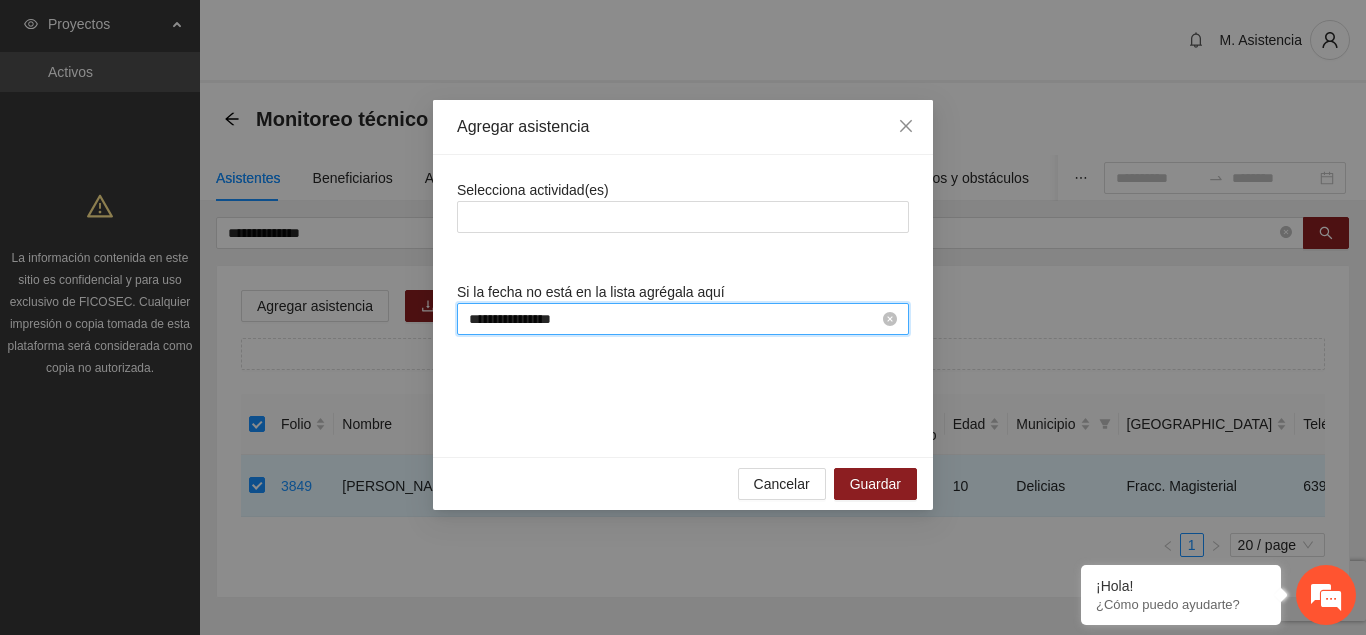 scroll, scrollTop: 224, scrollLeft: 0, axis: vertical 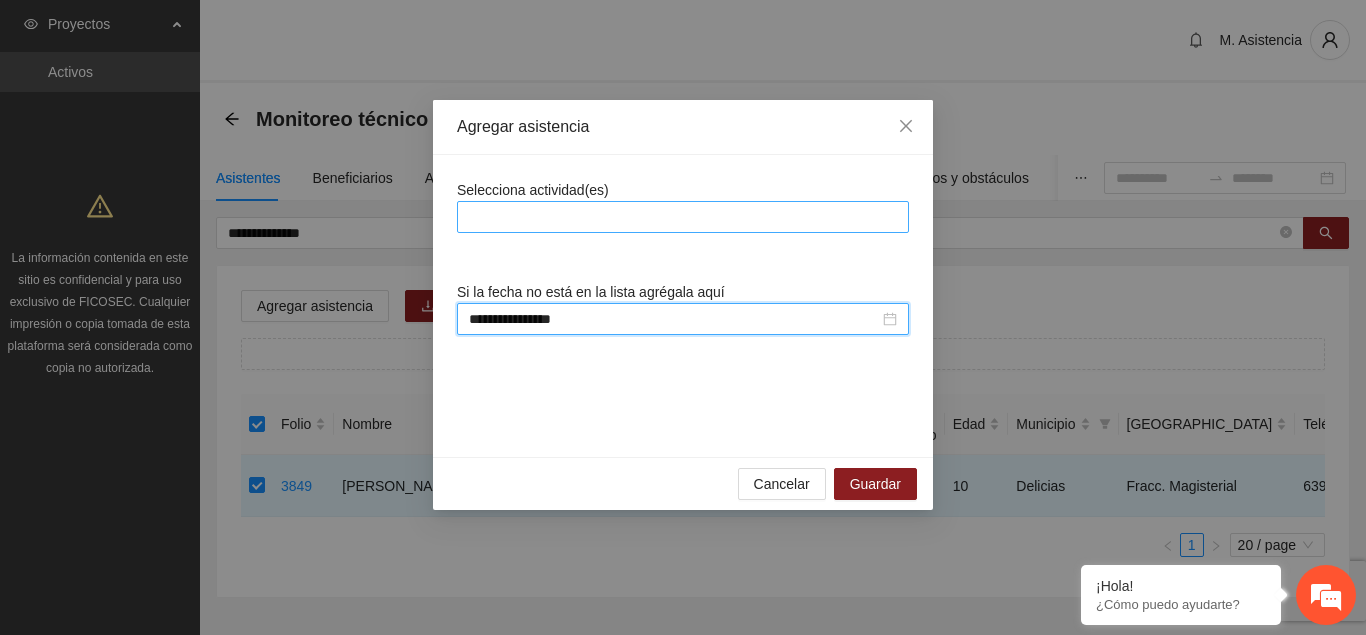 click at bounding box center [683, 217] 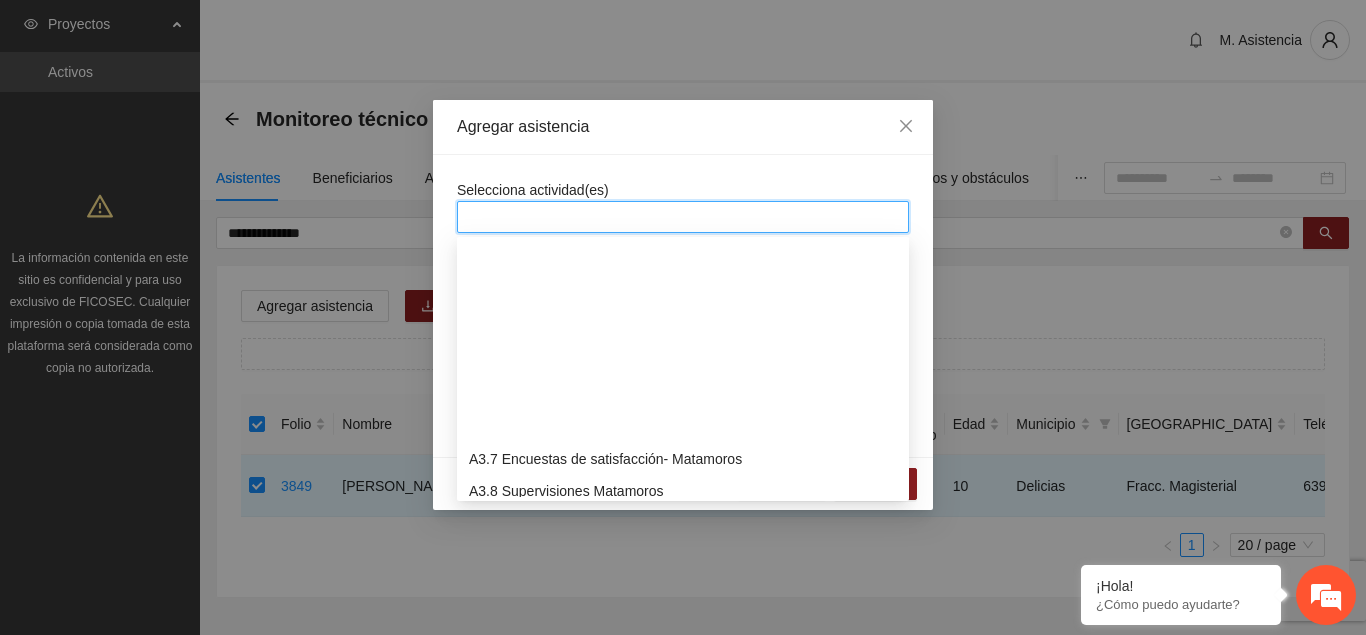 scroll, scrollTop: 1224, scrollLeft: 0, axis: vertical 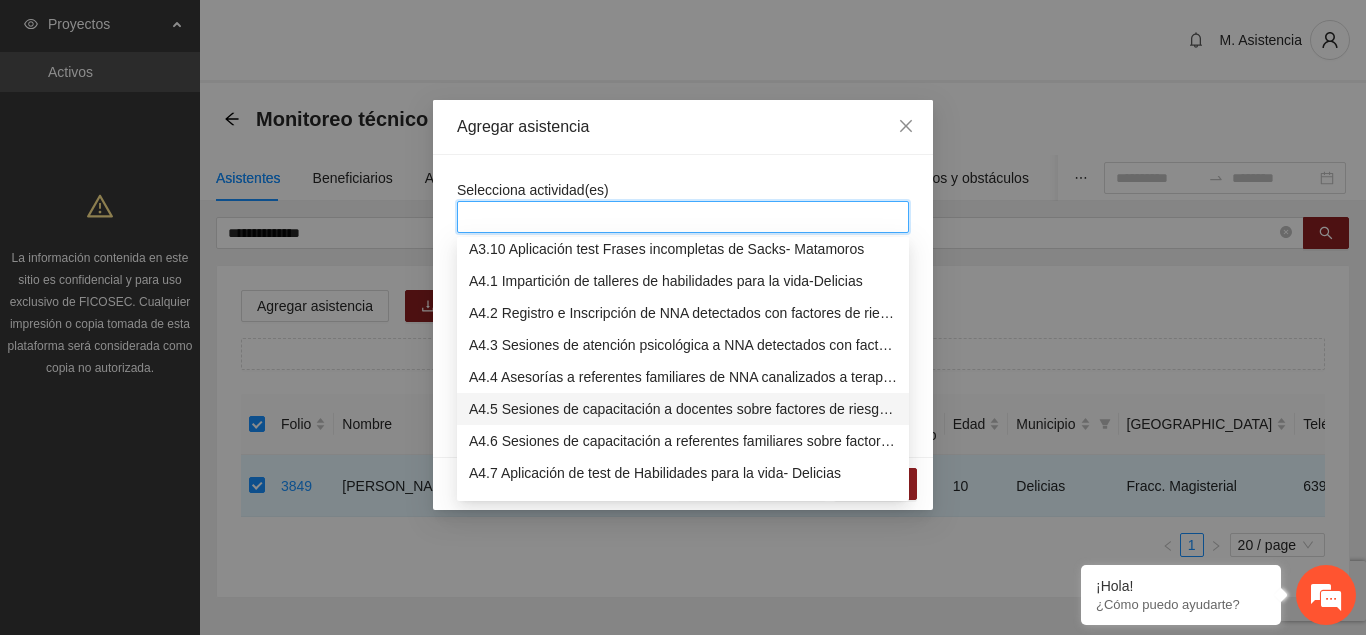 click on "A4.7 Aplicación de test de Habilidades para la vida- Delicias" at bounding box center (683, 473) 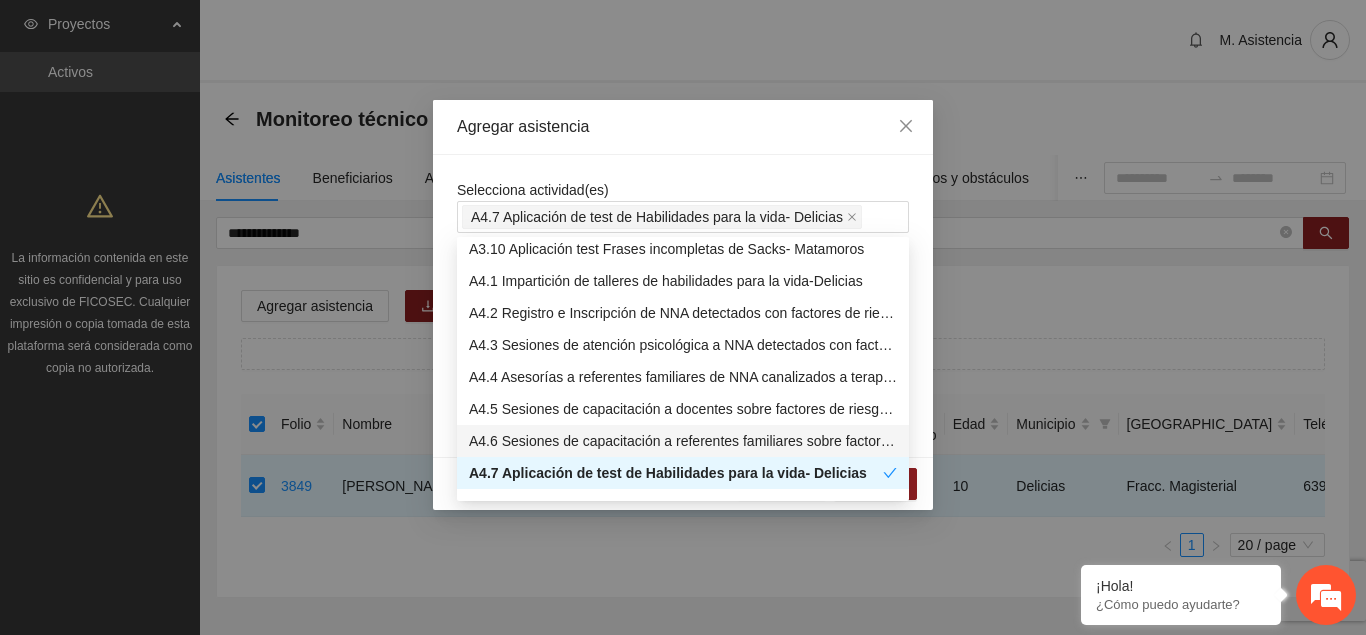 click on "**********" at bounding box center (683, 306) 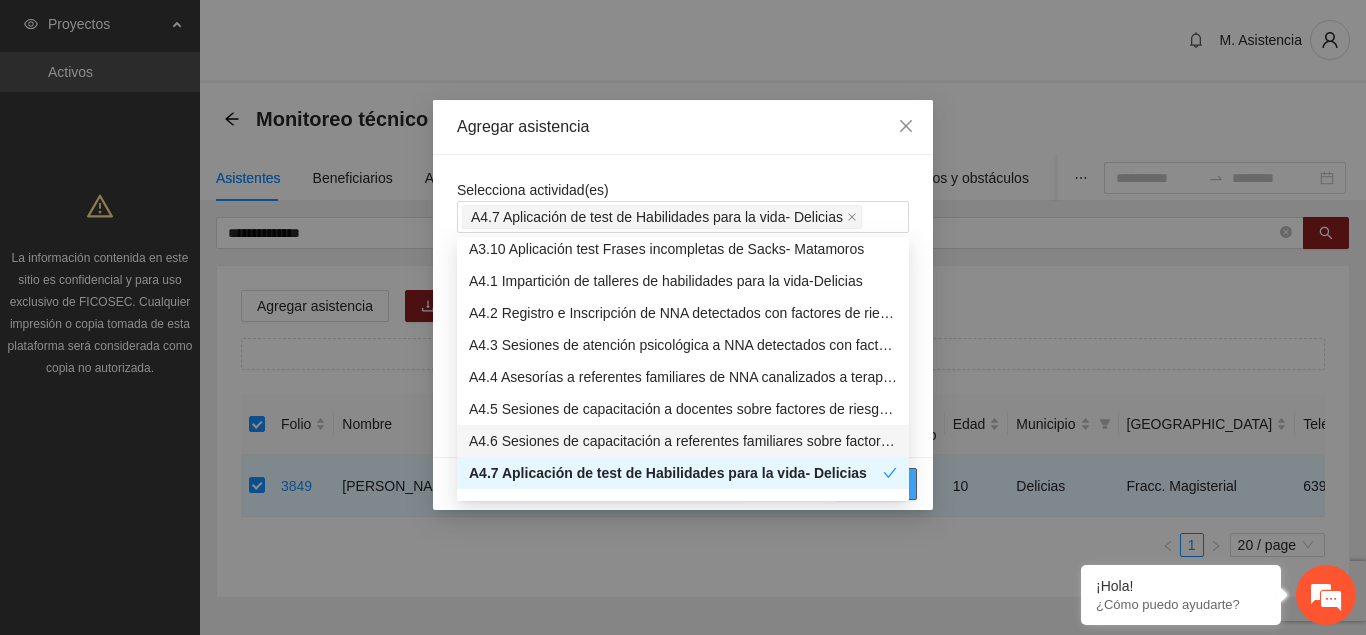 scroll, scrollTop: 1224, scrollLeft: 0, axis: vertical 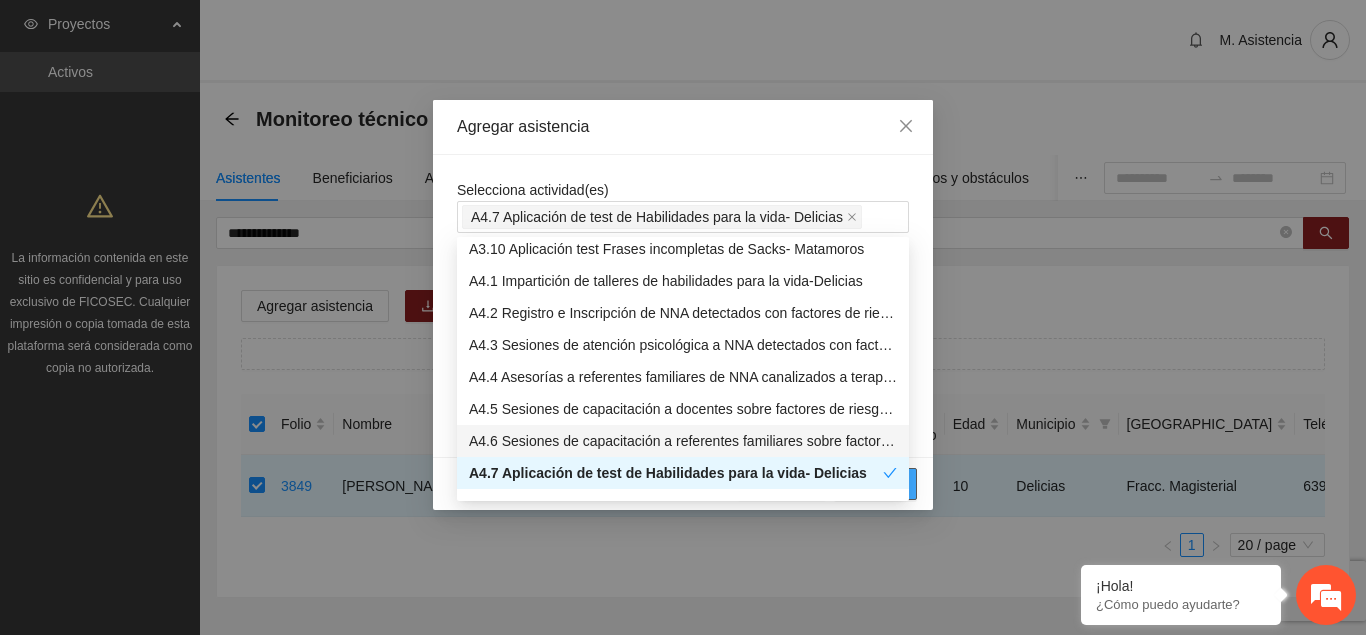 click on "Guardar" at bounding box center (875, 484) 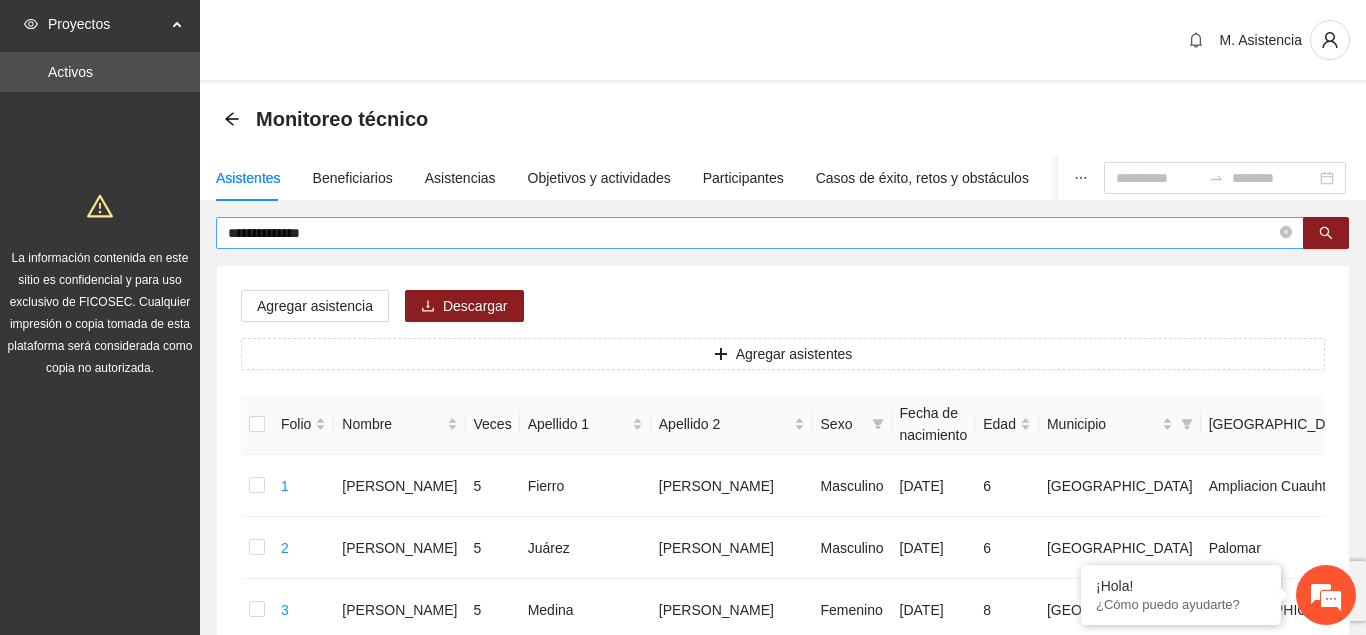 click on "**********" at bounding box center (752, 233) 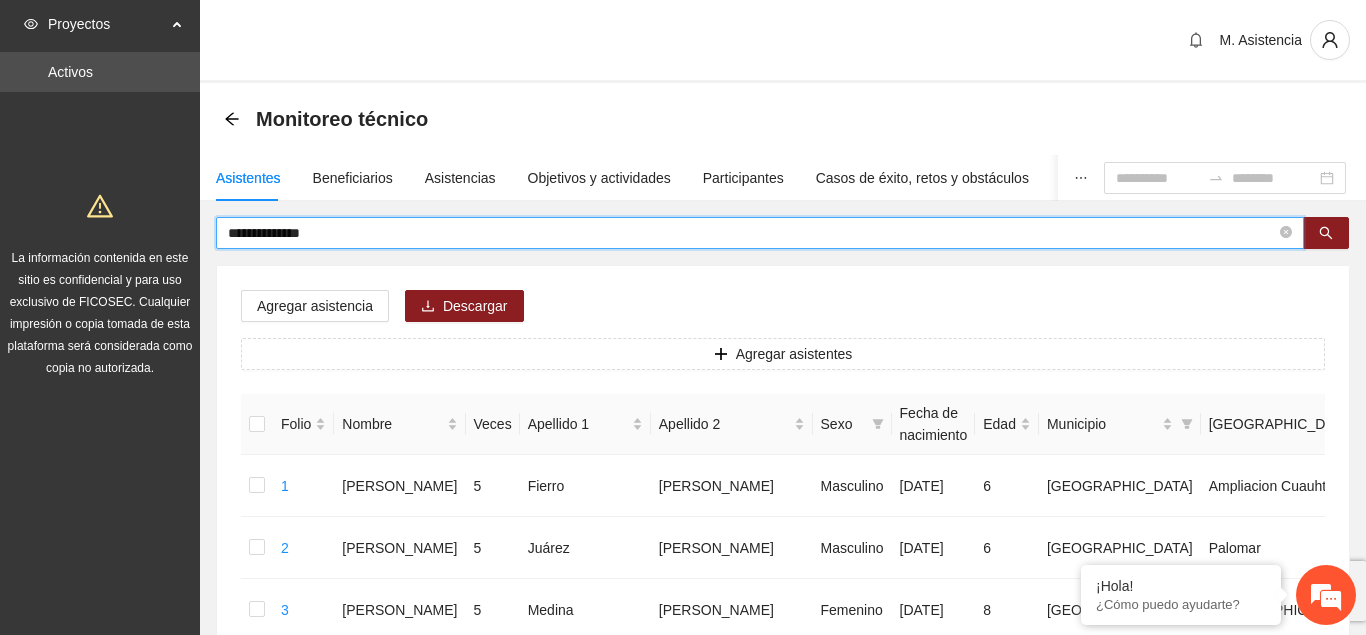 drag, startPoint x: 372, startPoint y: 236, endPoint x: 308, endPoint y: 0, distance: 244.52403 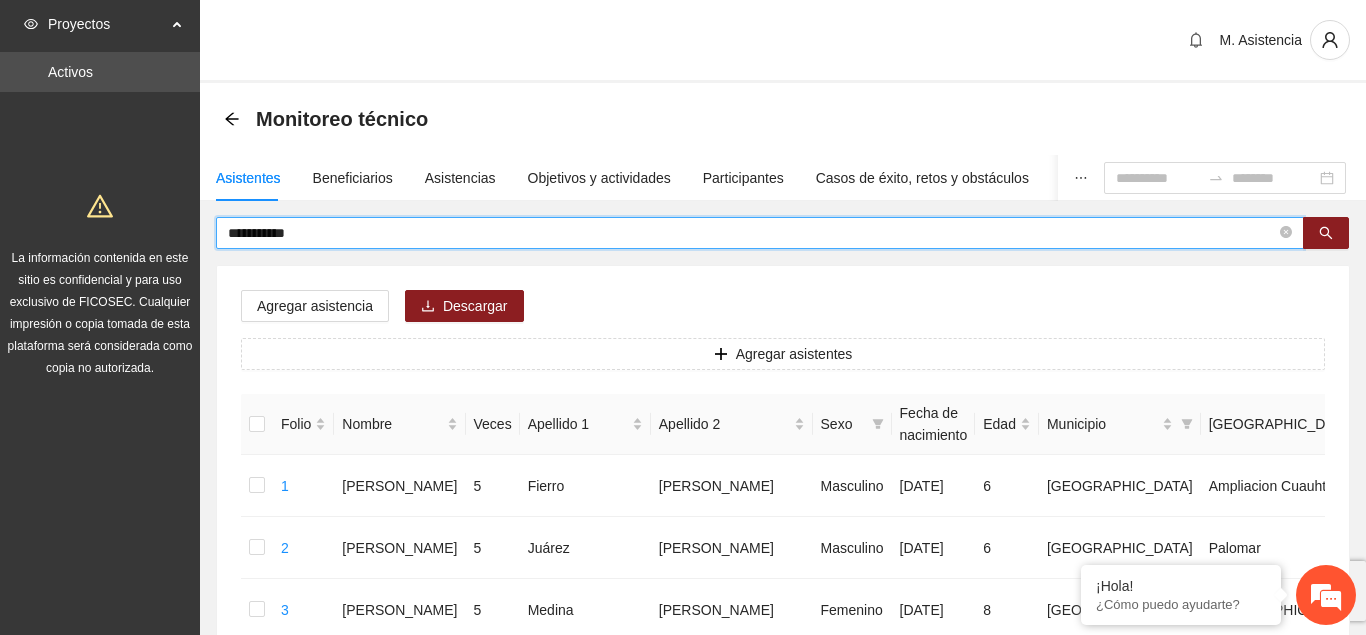 type on "**********" 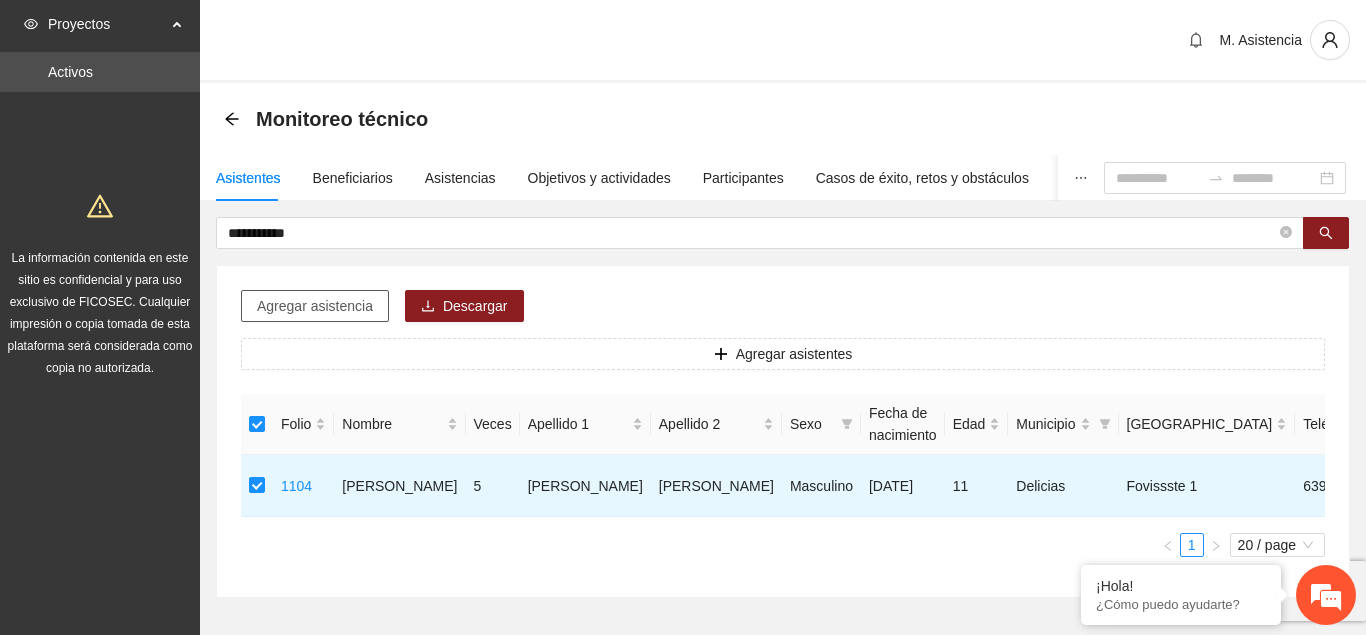 click on "Agregar asistencia" at bounding box center [315, 306] 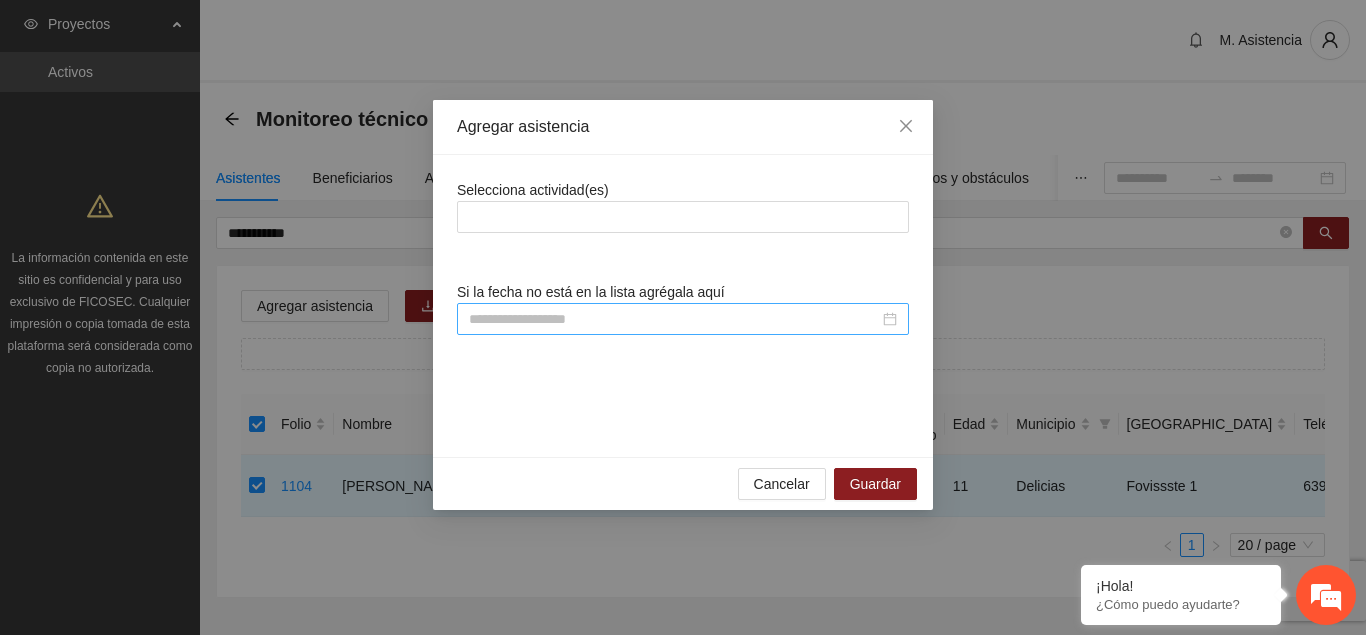 click at bounding box center (674, 319) 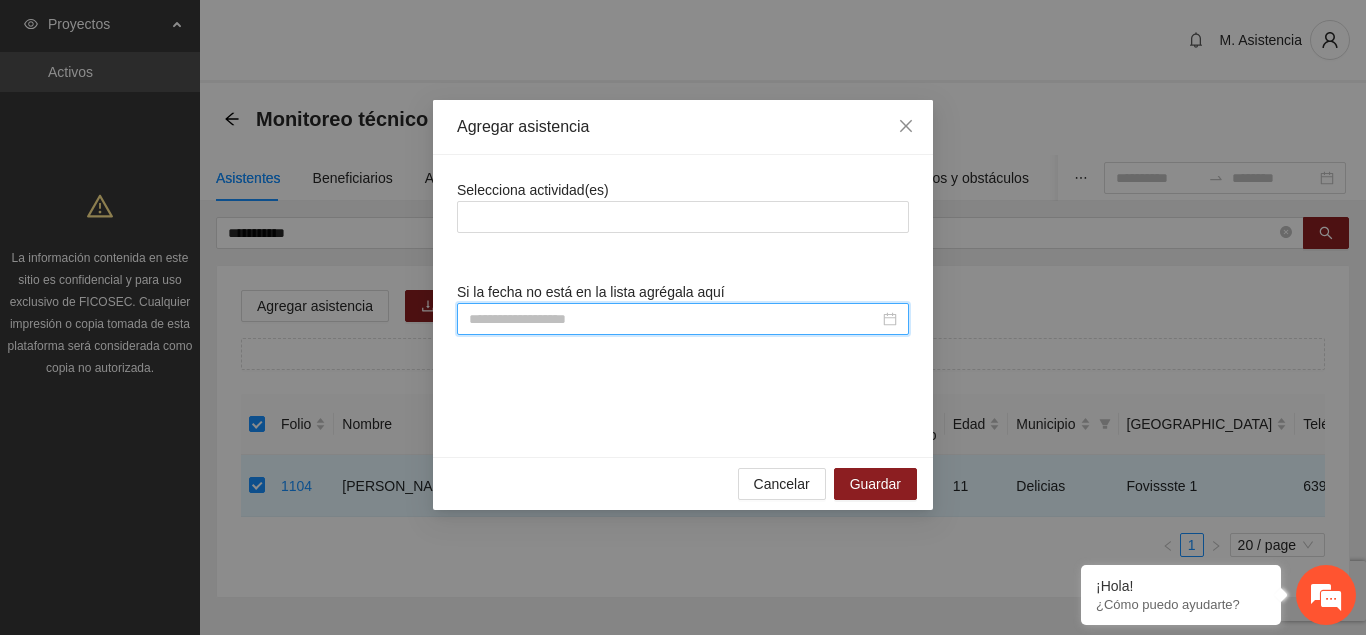 click at bounding box center (674, 319) 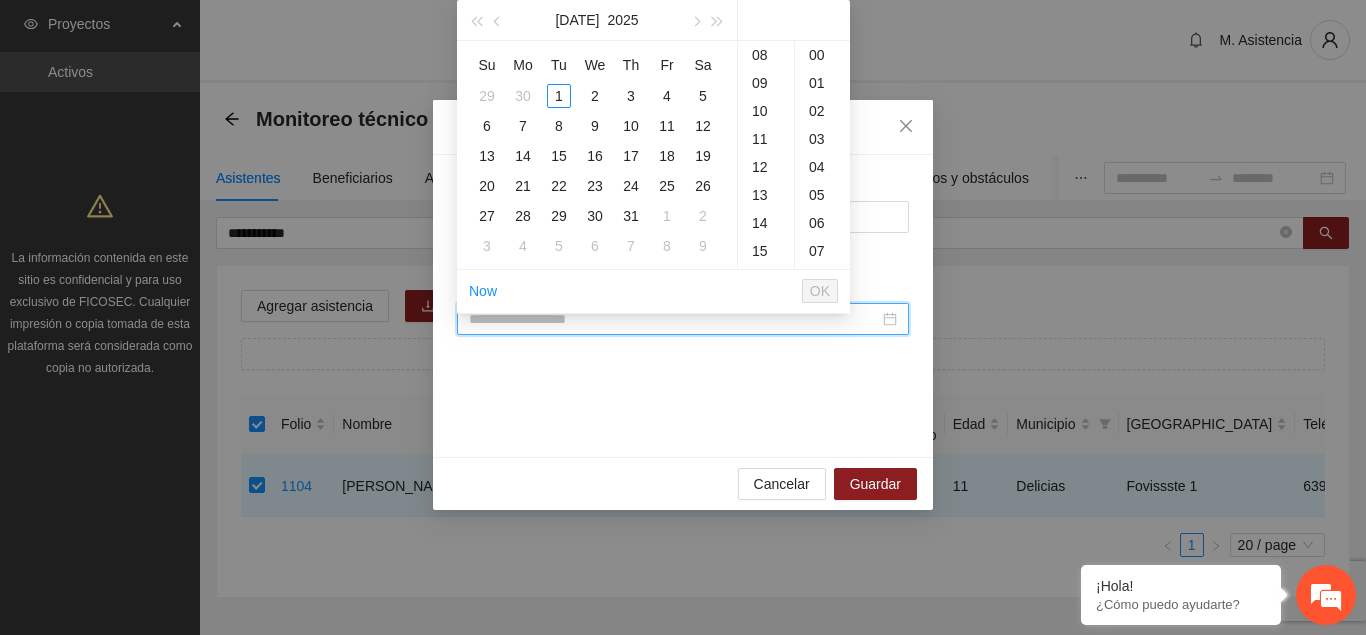 paste on "**********" 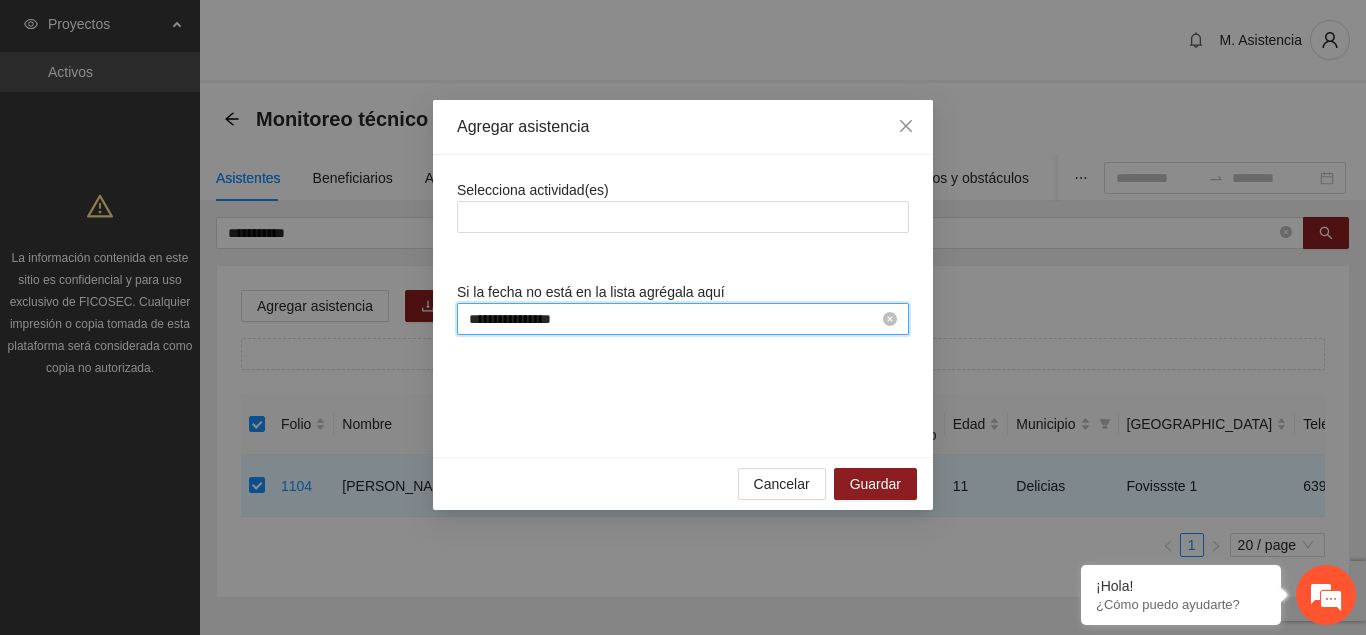 scroll, scrollTop: 0, scrollLeft: 0, axis: both 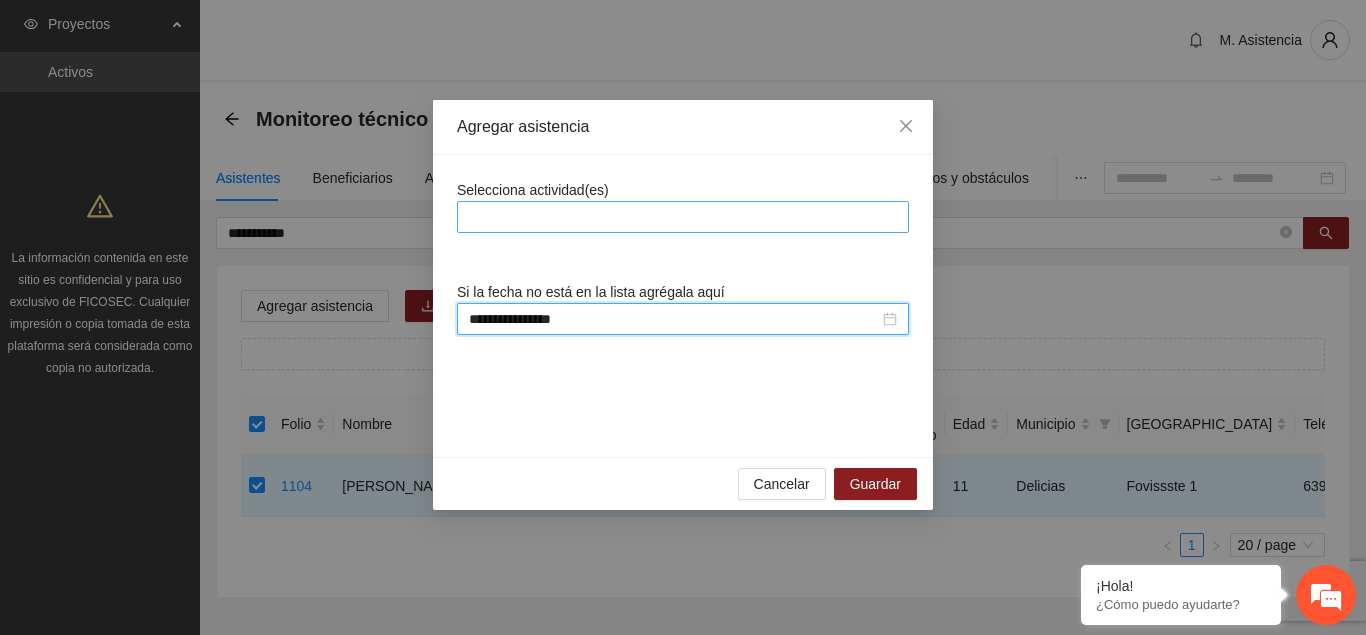 click at bounding box center (683, 217) 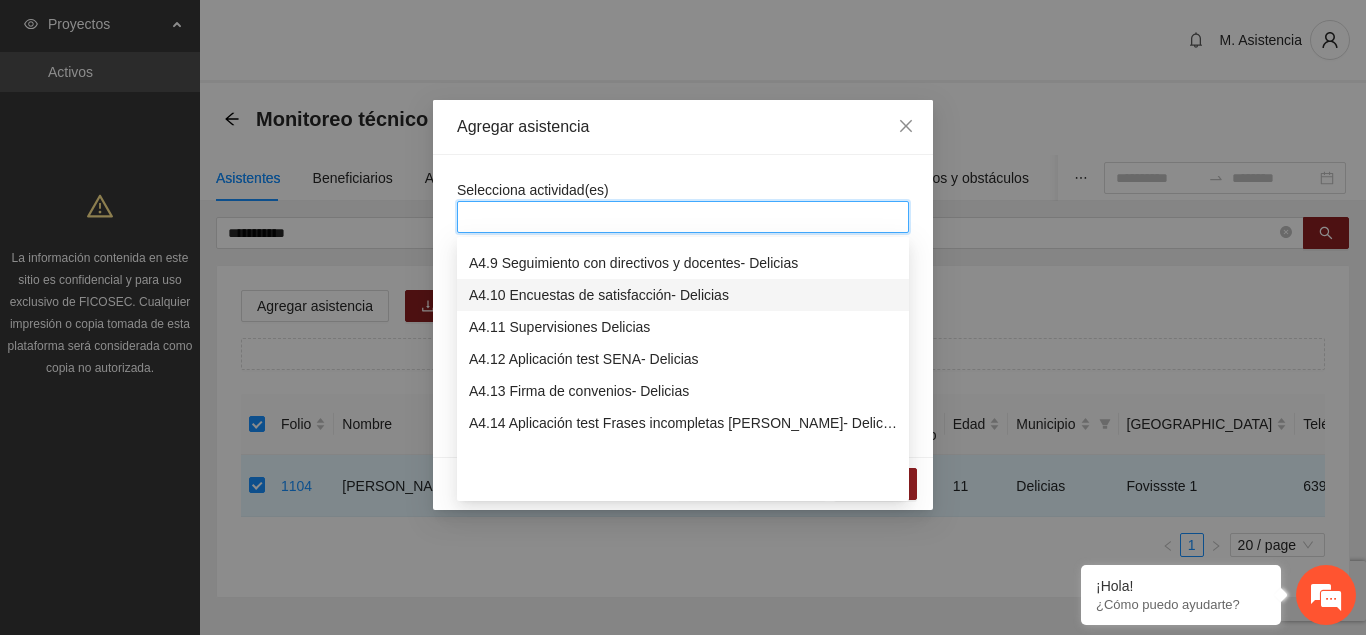 scroll, scrollTop: 1428, scrollLeft: 0, axis: vertical 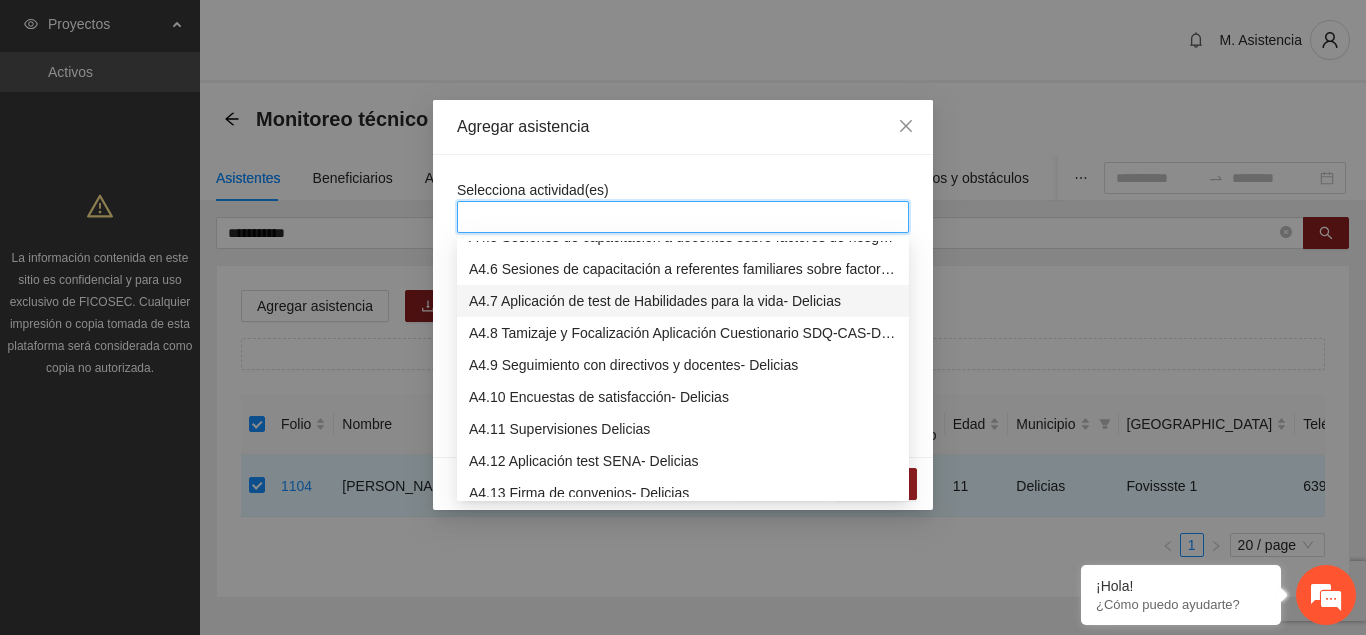 click on "A4.7 Aplicación de test de Habilidades para la vida- Delicias" at bounding box center (683, 301) 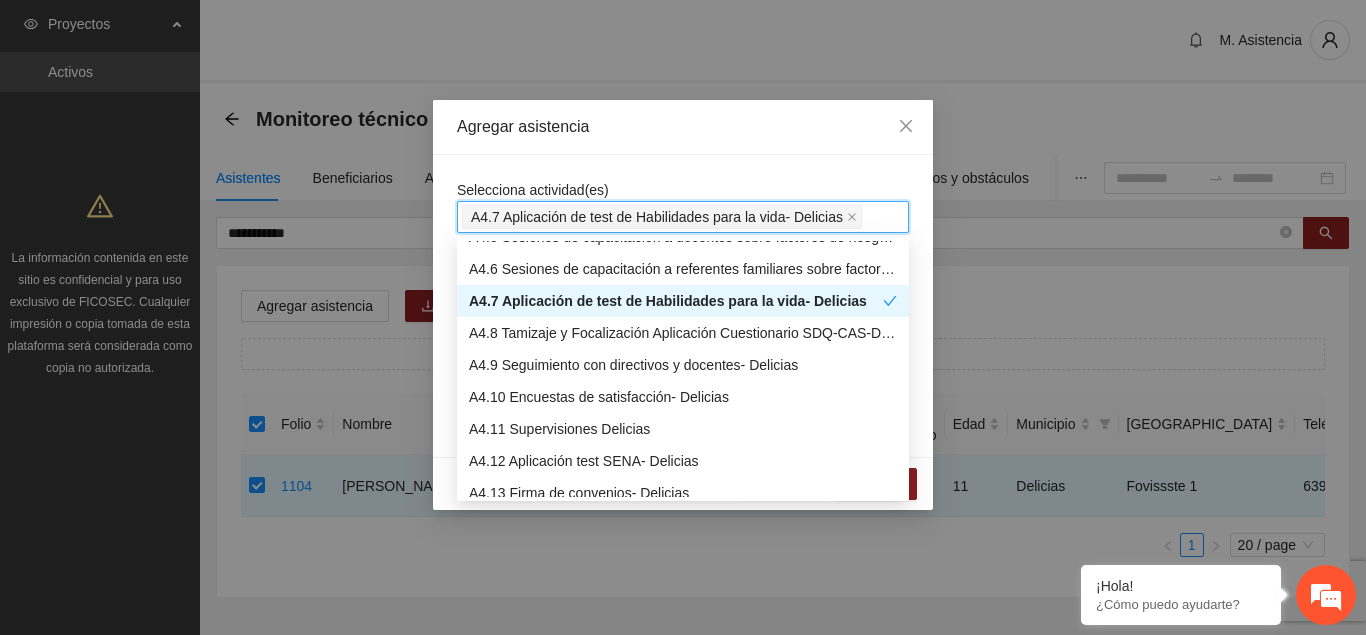 click on "**********" at bounding box center [683, 306] 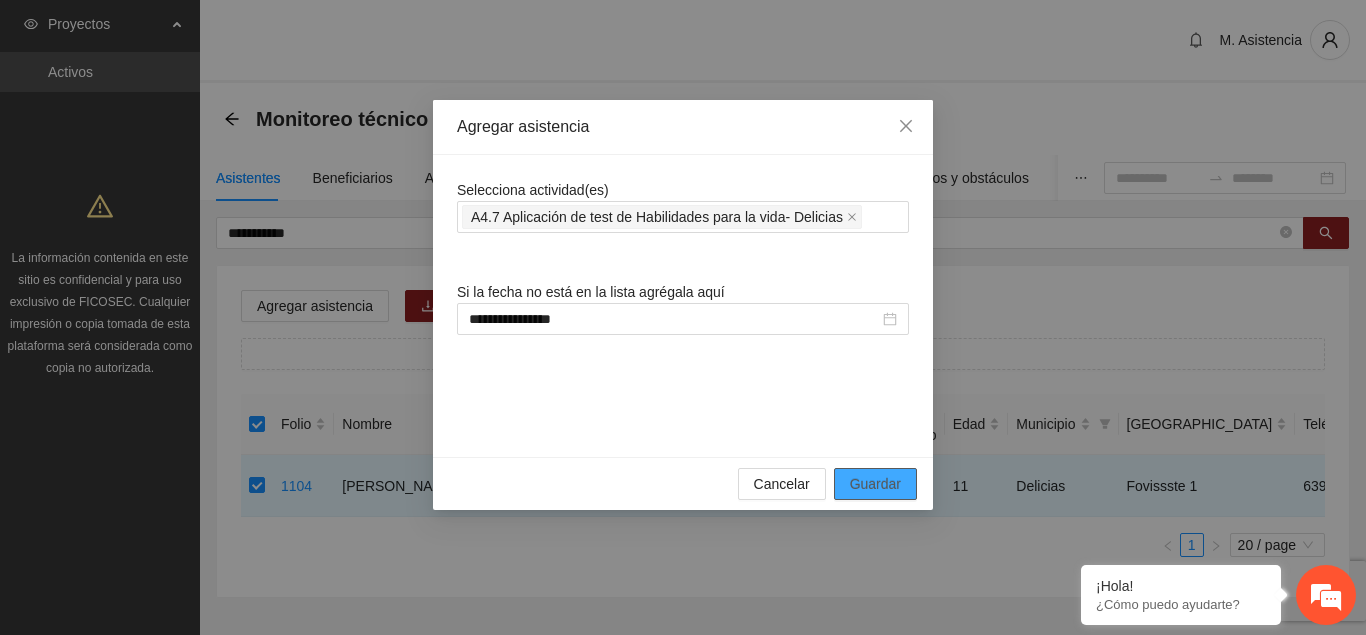scroll, scrollTop: 0, scrollLeft: 0, axis: both 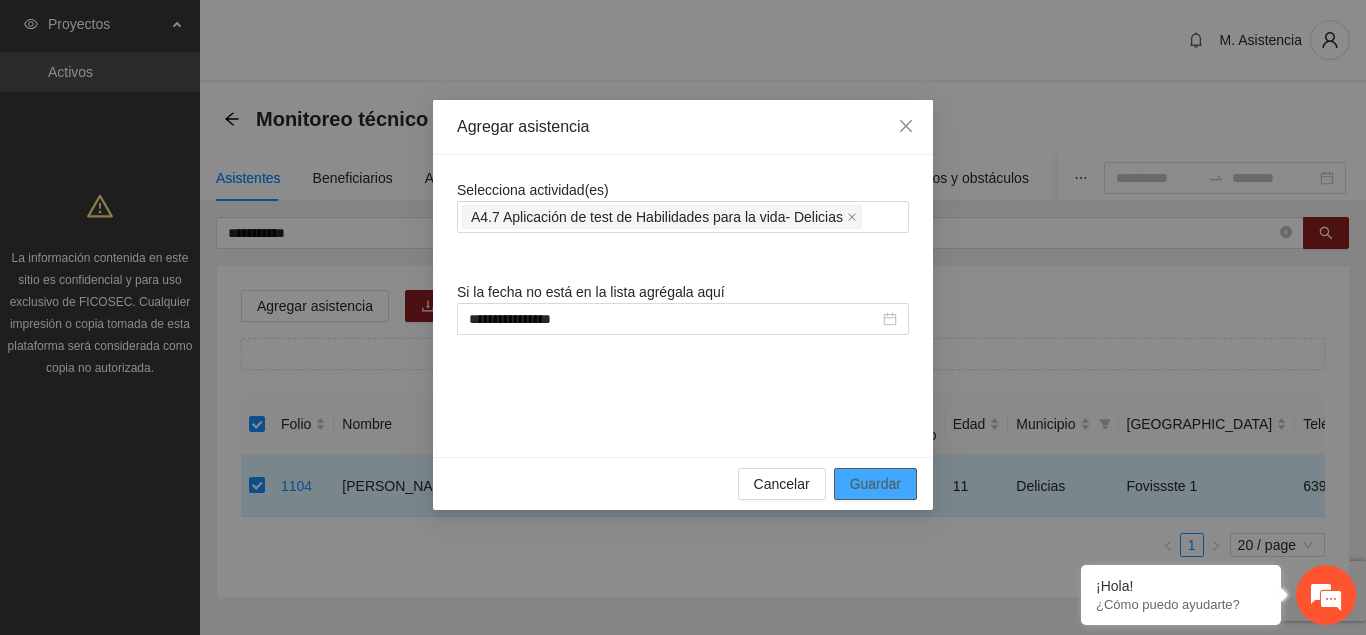 click on "Guardar" at bounding box center (875, 484) 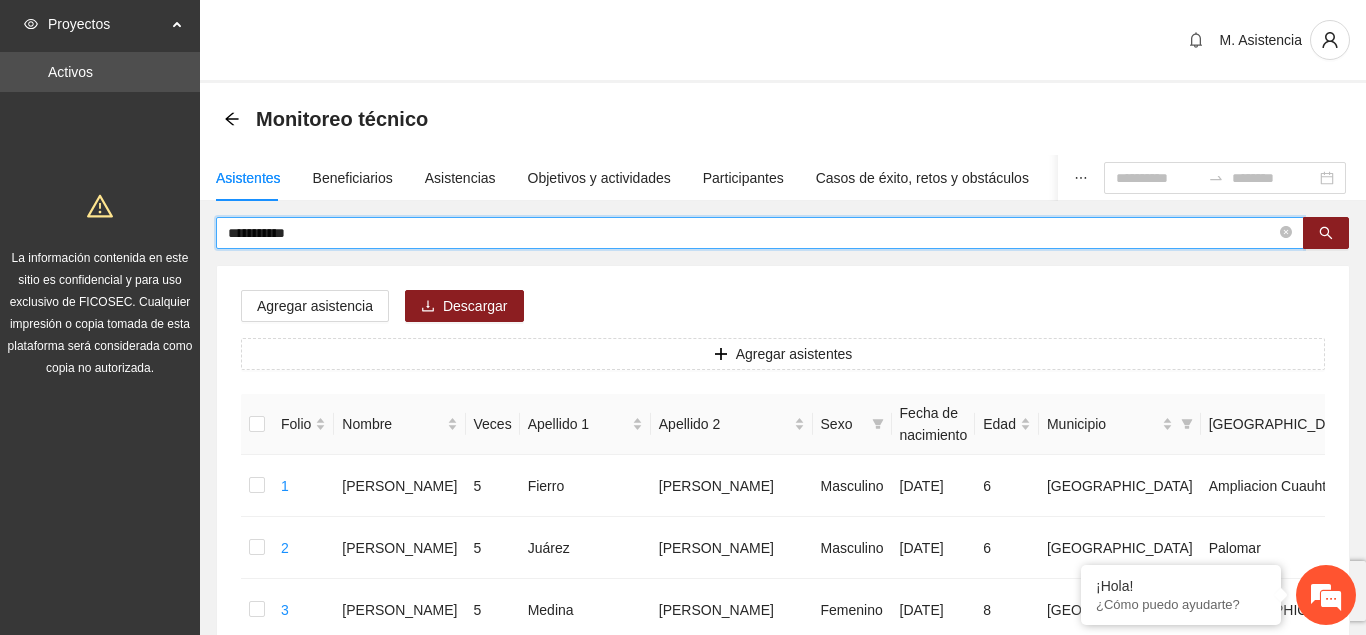 click on "**********" at bounding box center [752, 233] 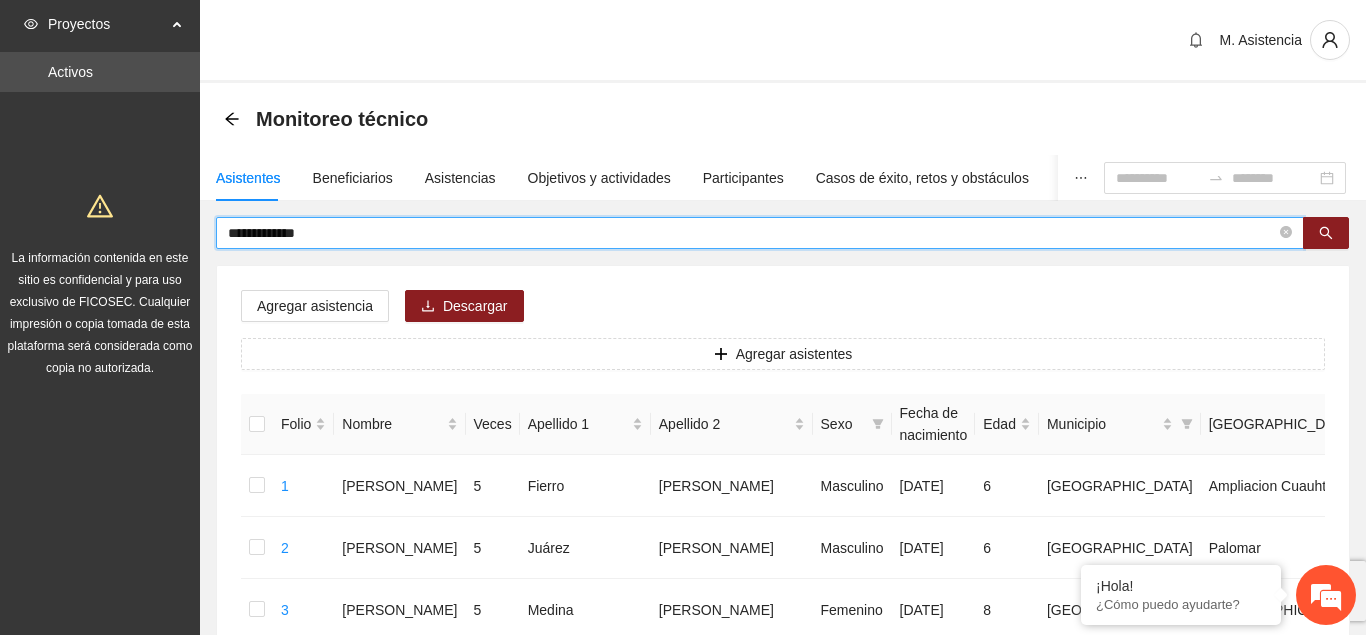 type on "**********" 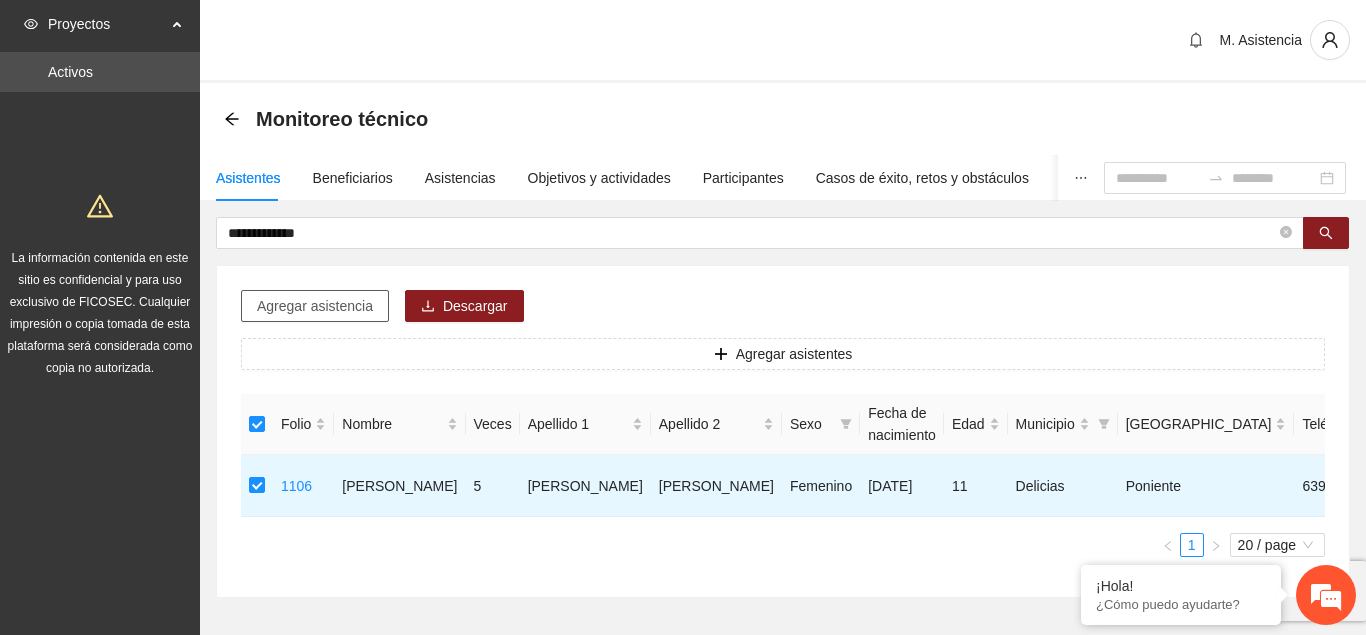 click on "Agregar asistencia" at bounding box center [315, 306] 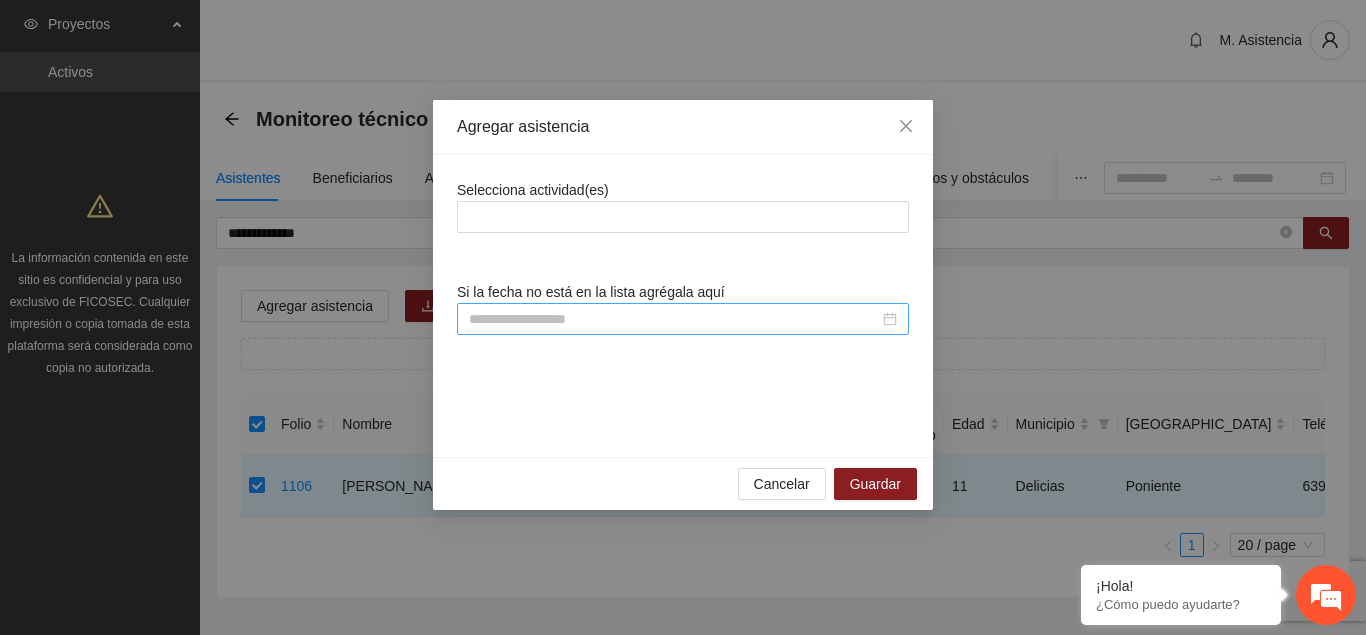 click at bounding box center (683, 319) 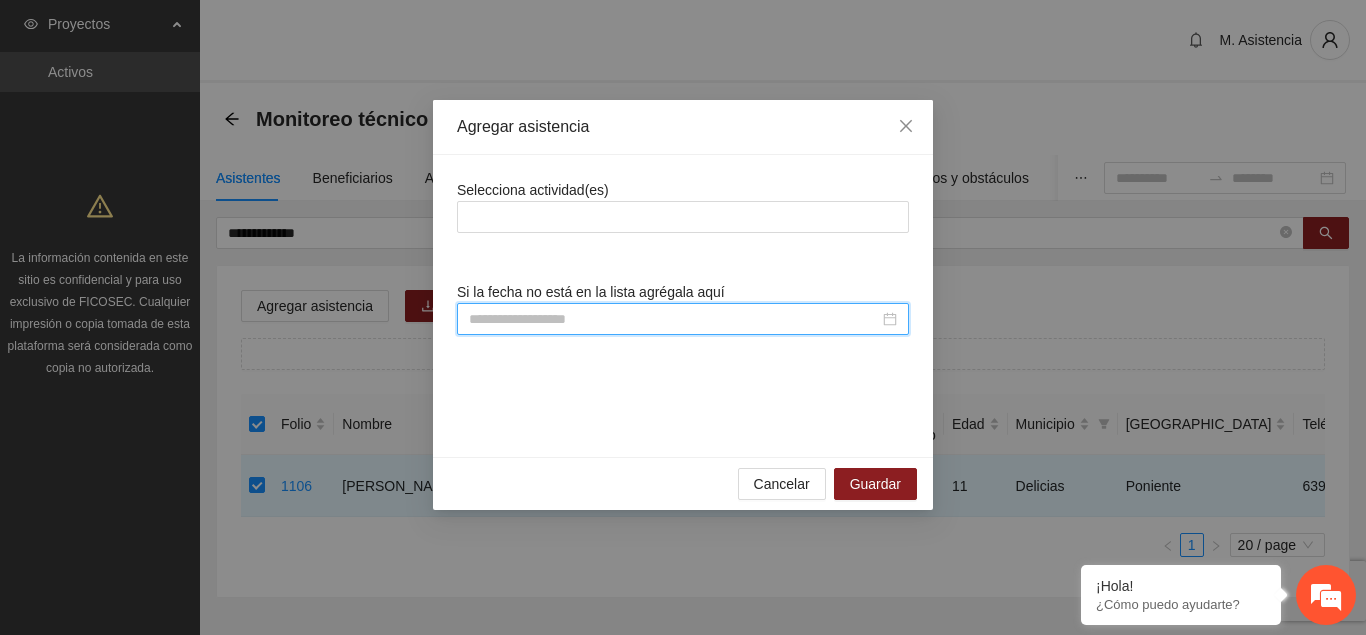 click at bounding box center [674, 319] 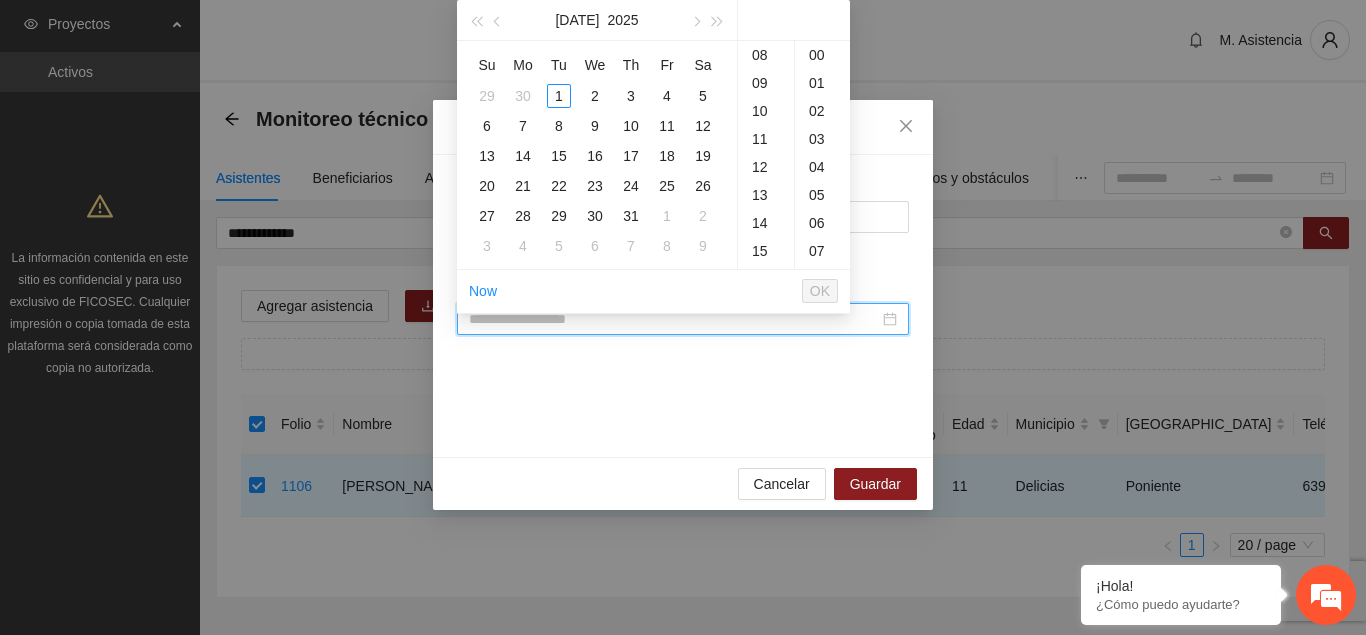 scroll, scrollTop: 224, scrollLeft: 0, axis: vertical 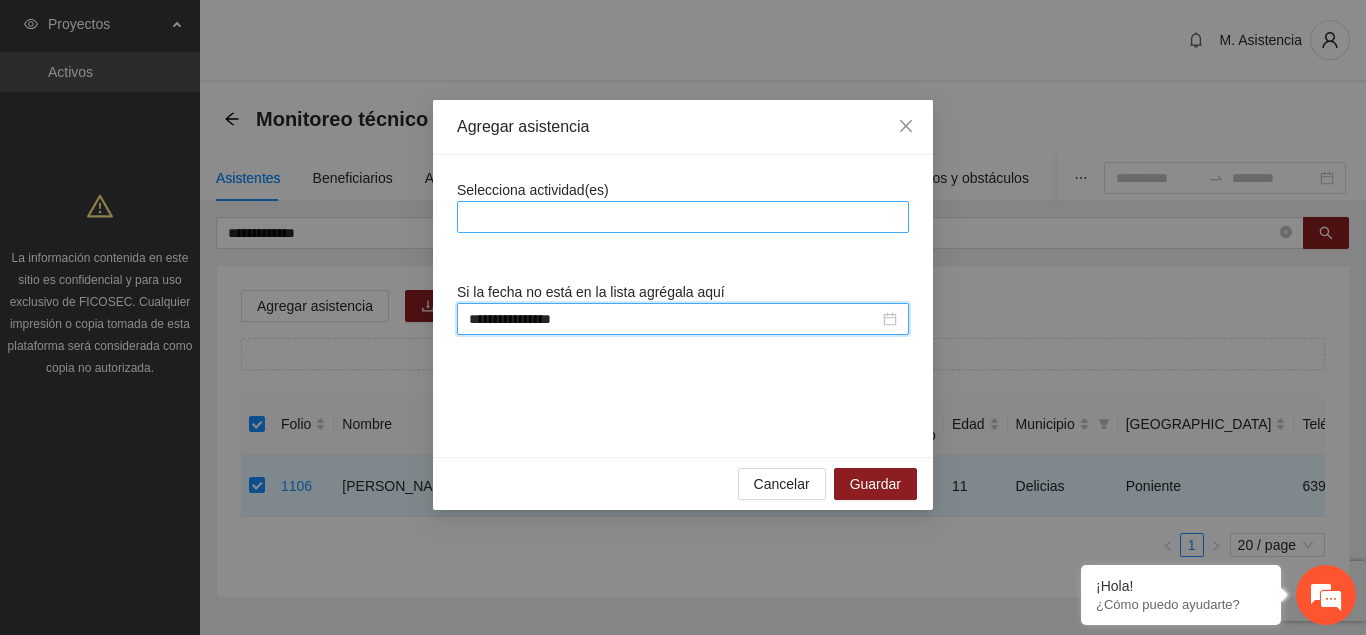 click at bounding box center (683, 217) 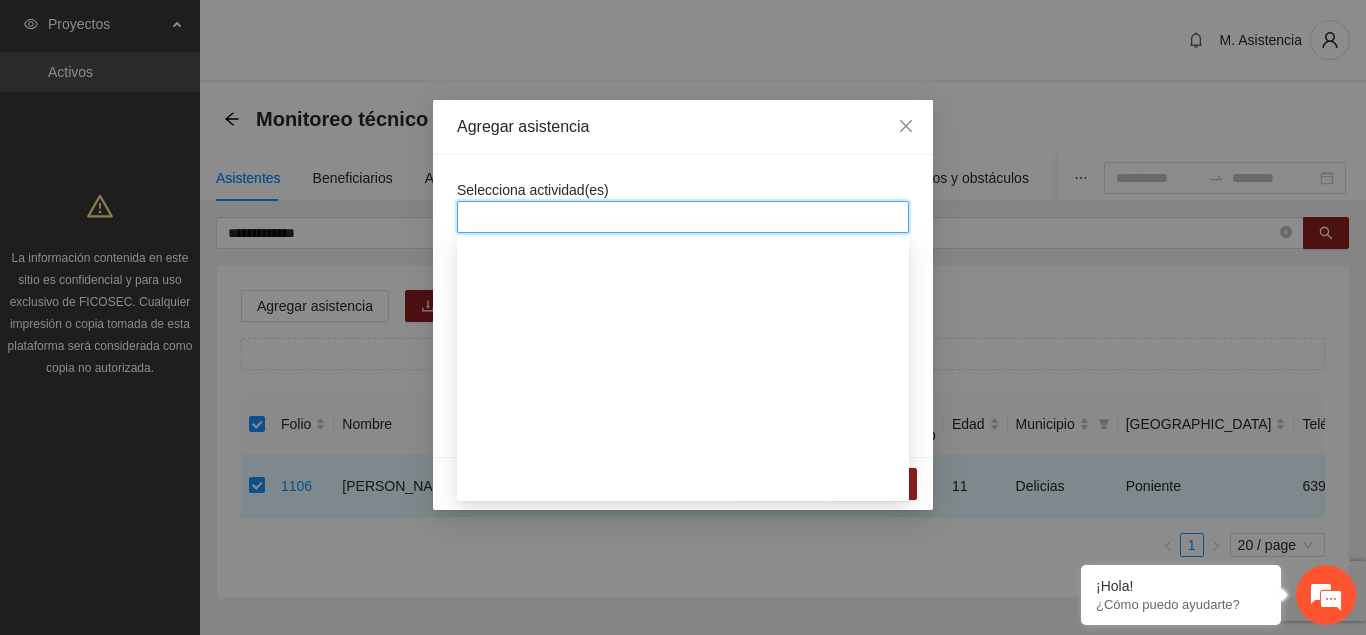 scroll, scrollTop: 1428, scrollLeft: 0, axis: vertical 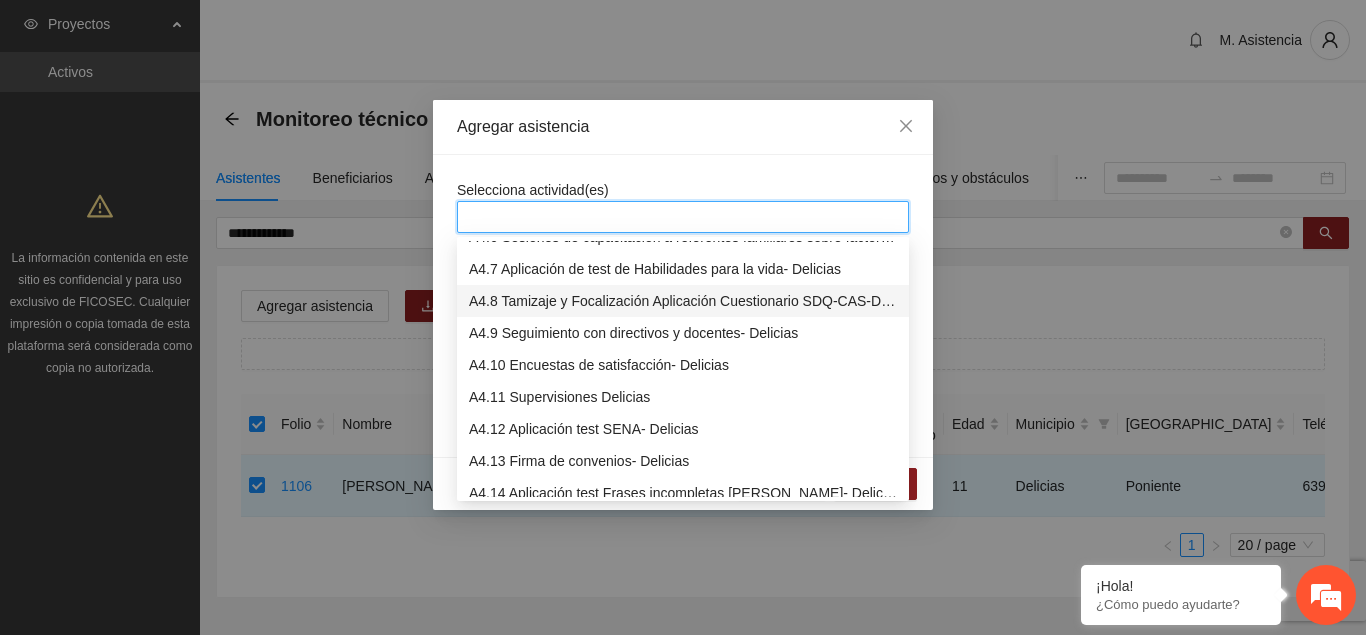 click on "A4.7 Aplicación de test de Habilidades para la vida- Delicias" at bounding box center (683, 269) 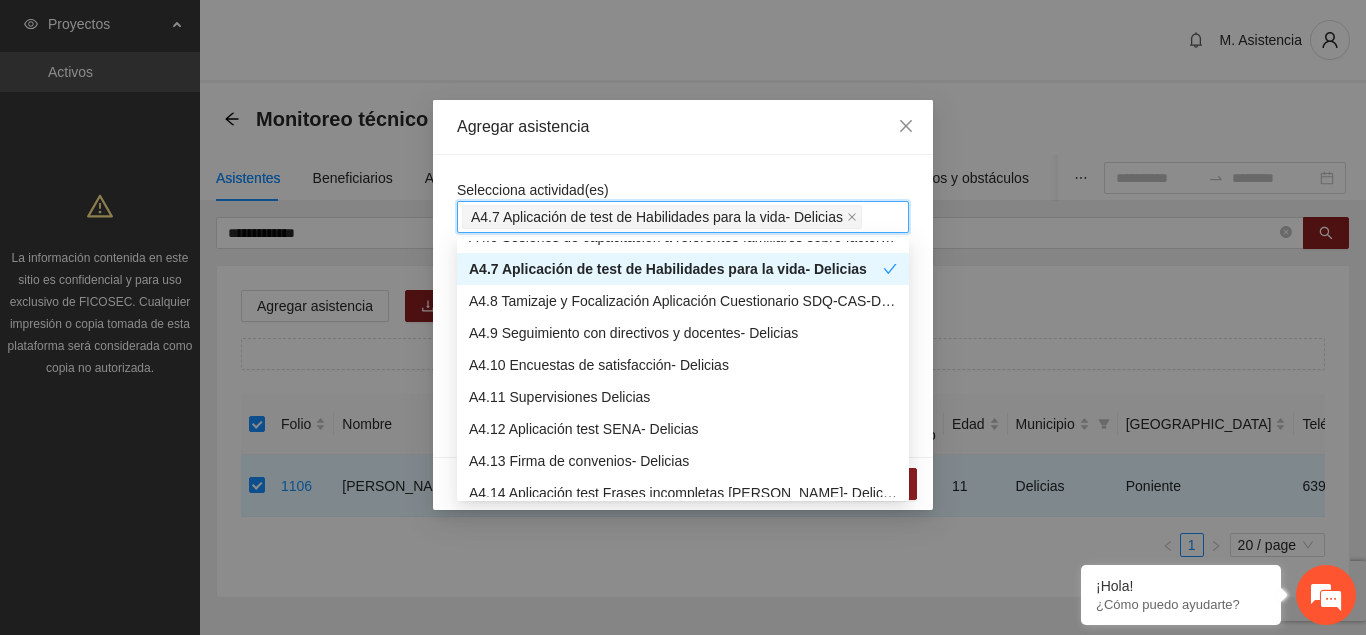 click on "**********" at bounding box center (683, 306) 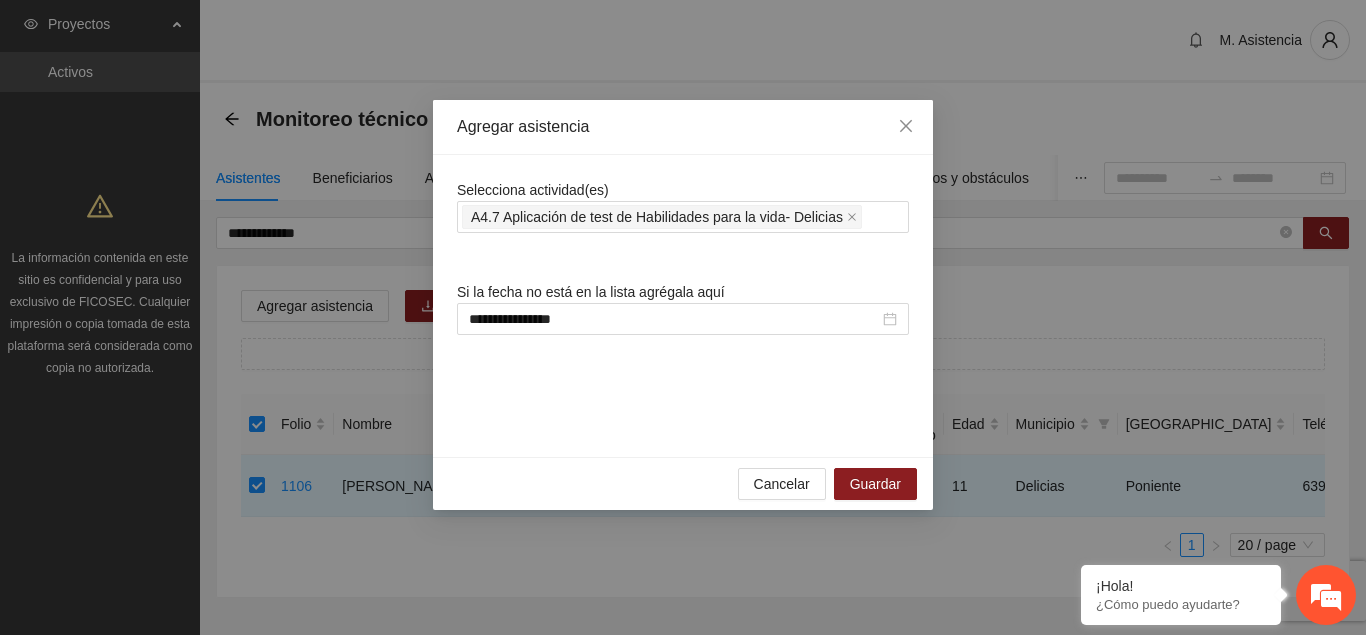 scroll, scrollTop: 1428, scrollLeft: 0, axis: vertical 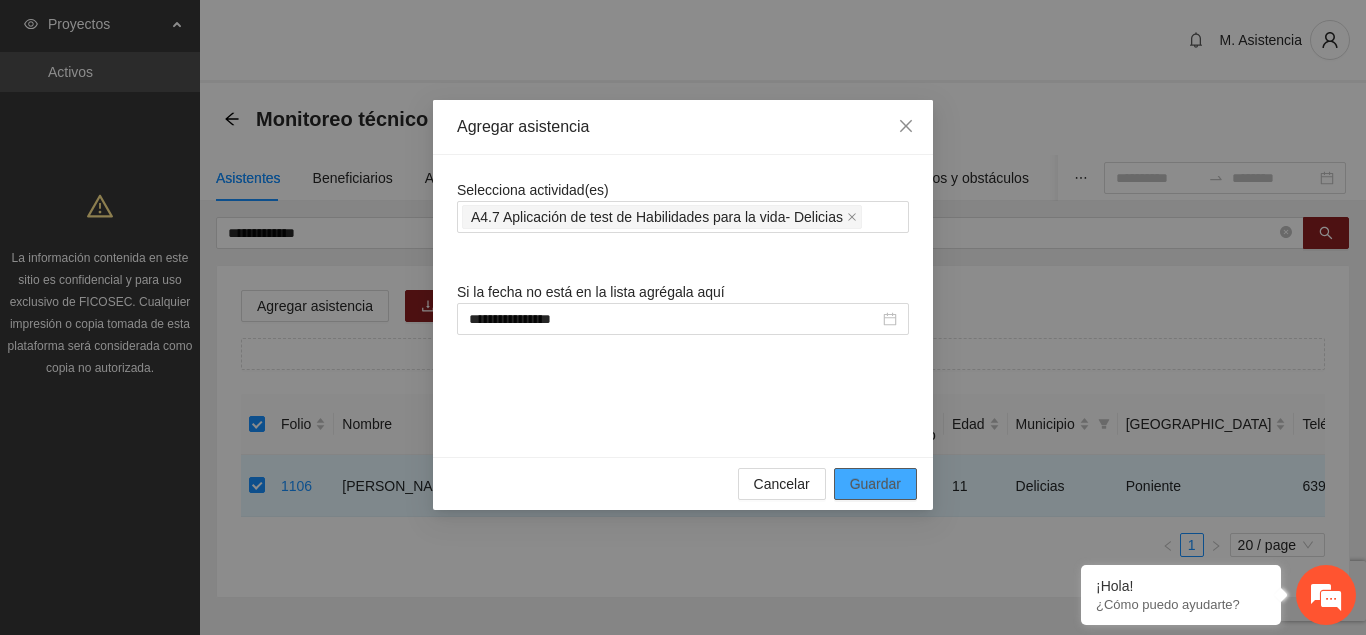 click on "Guardar" at bounding box center [875, 484] 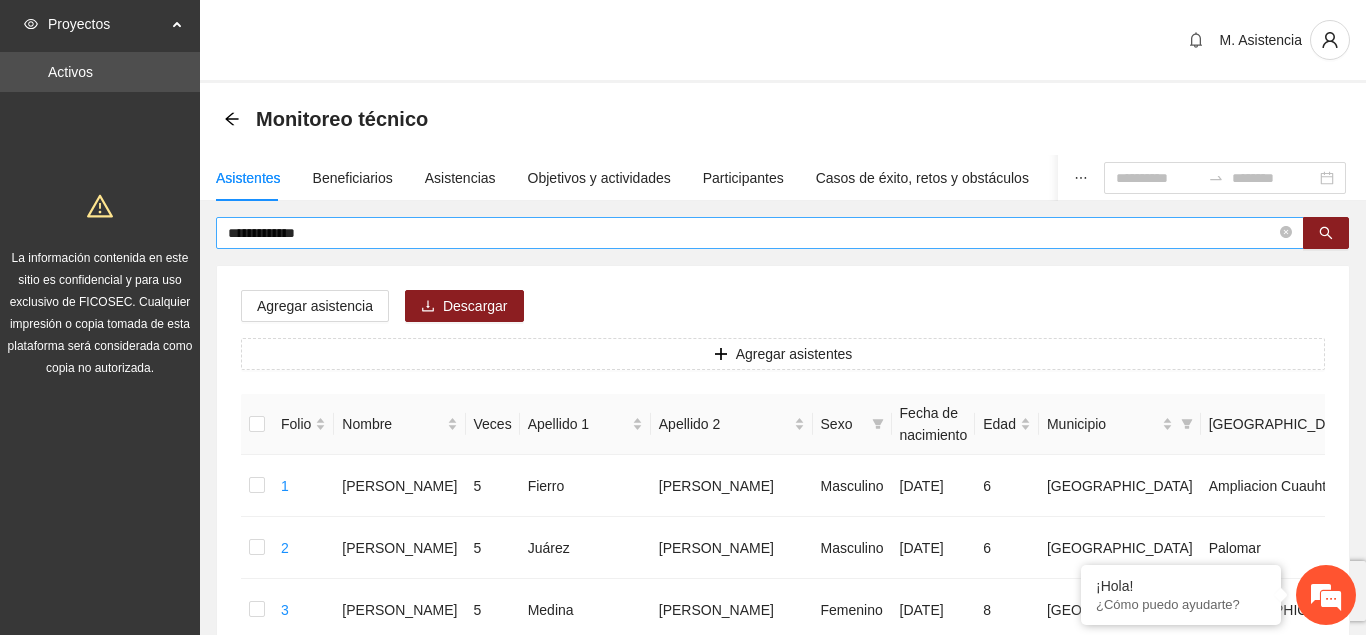 click on "**********" at bounding box center [752, 233] 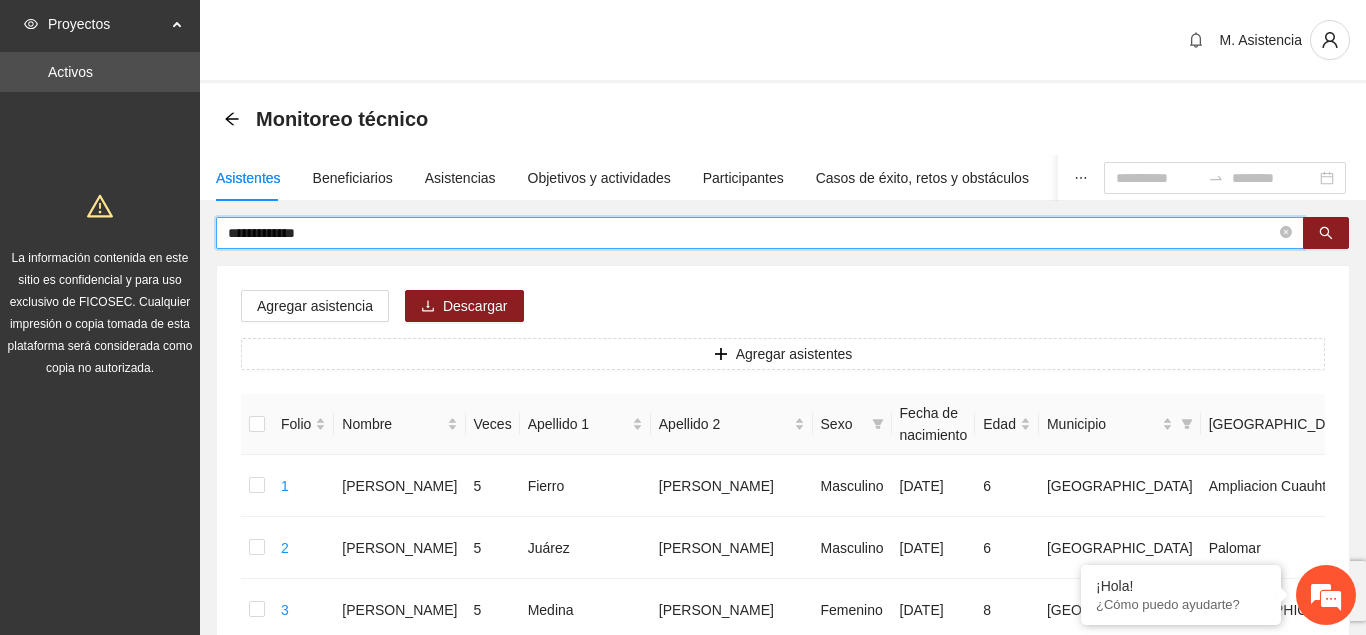 drag, startPoint x: 232, startPoint y: 240, endPoint x: 188, endPoint y: 237, distance: 44.102154 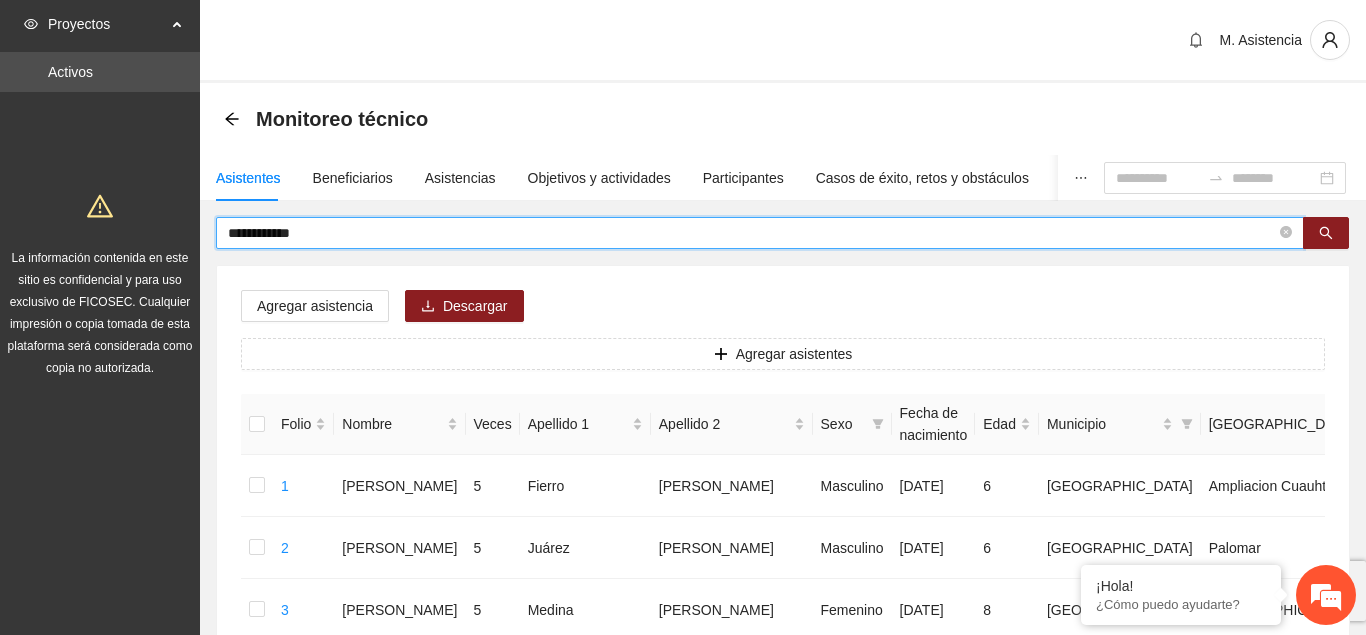 type on "**********" 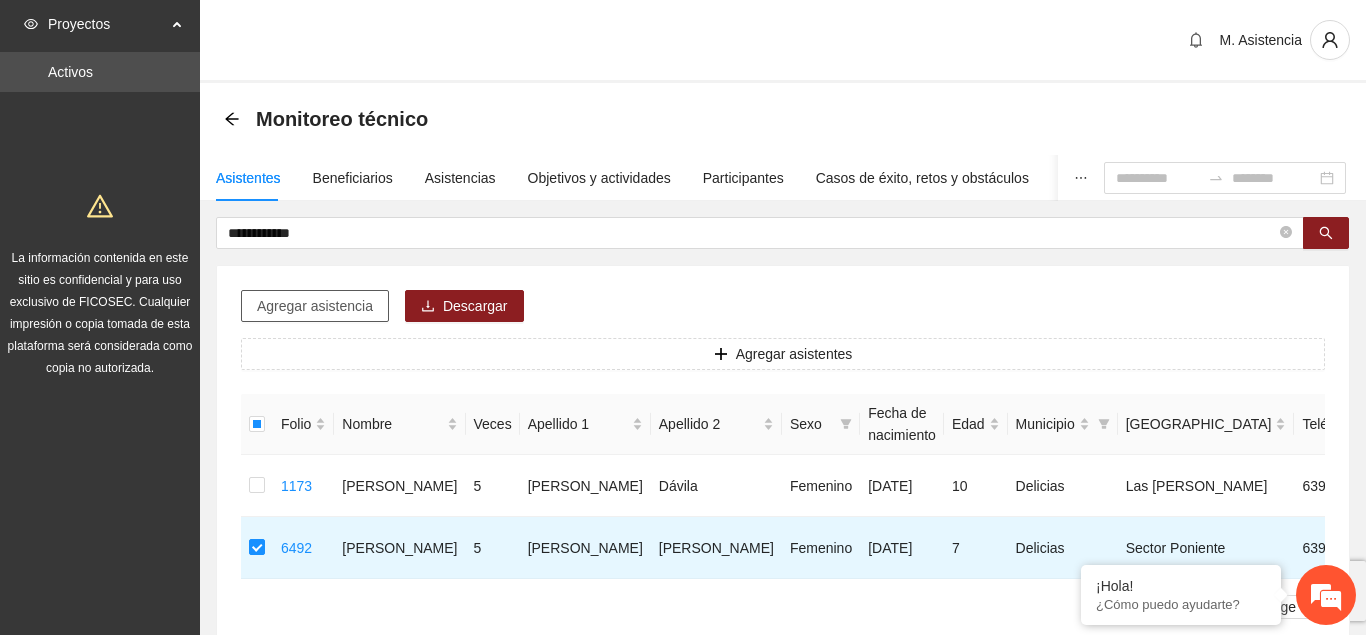 click on "Agregar asistencia" at bounding box center (315, 306) 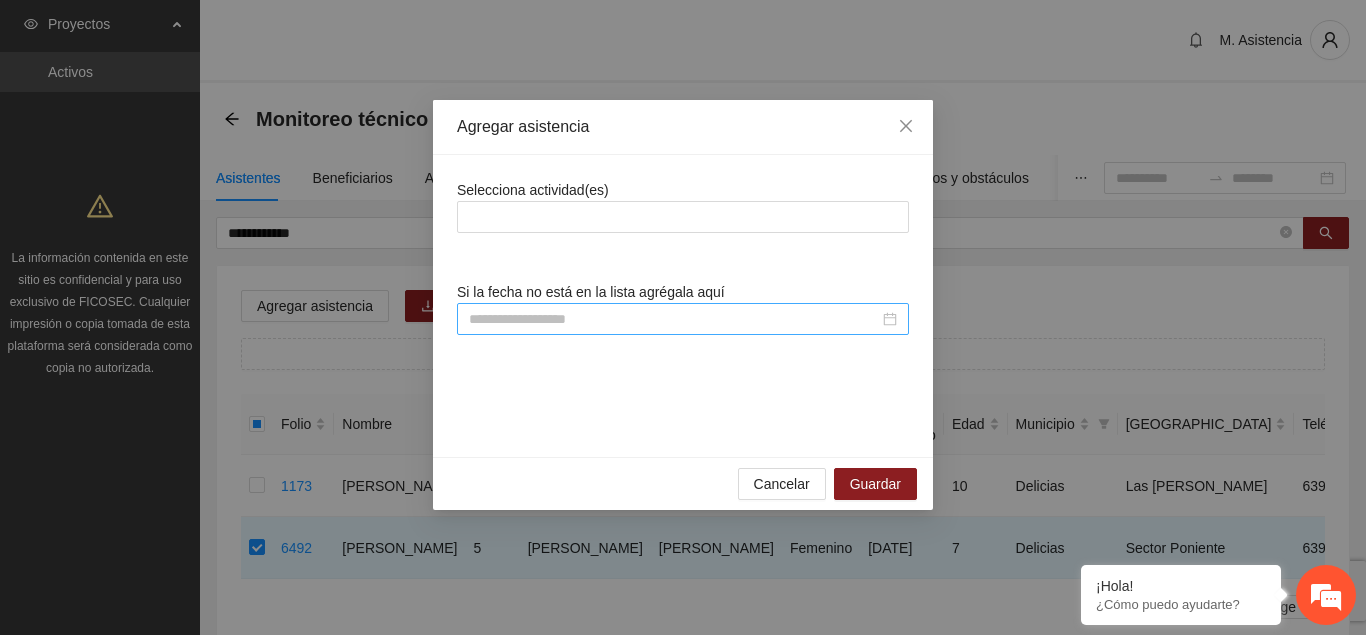 click at bounding box center [674, 319] 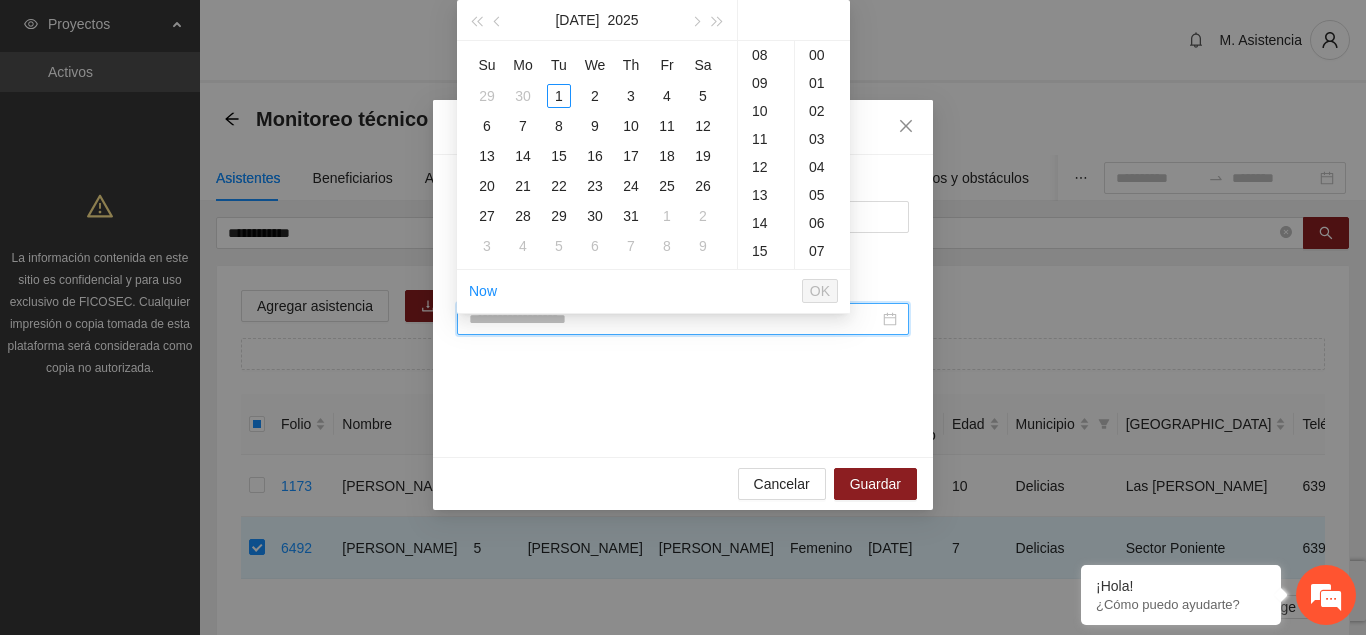 paste on "**********" 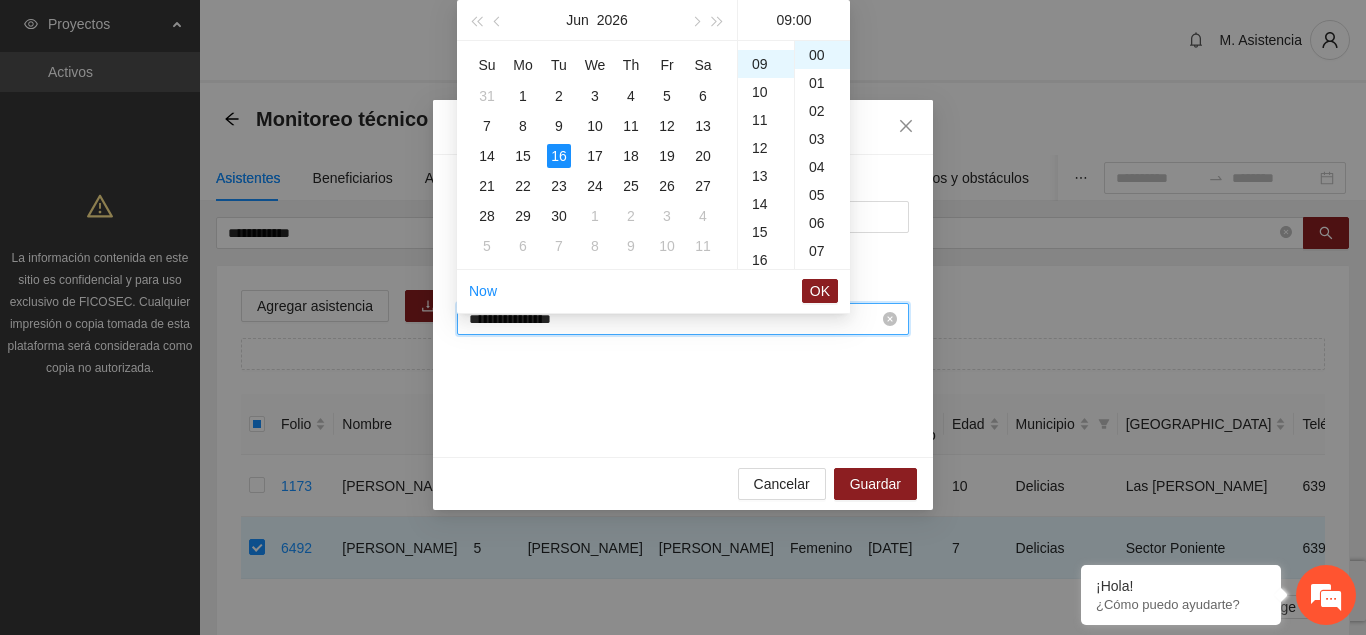 scroll, scrollTop: 252, scrollLeft: 0, axis: vertical 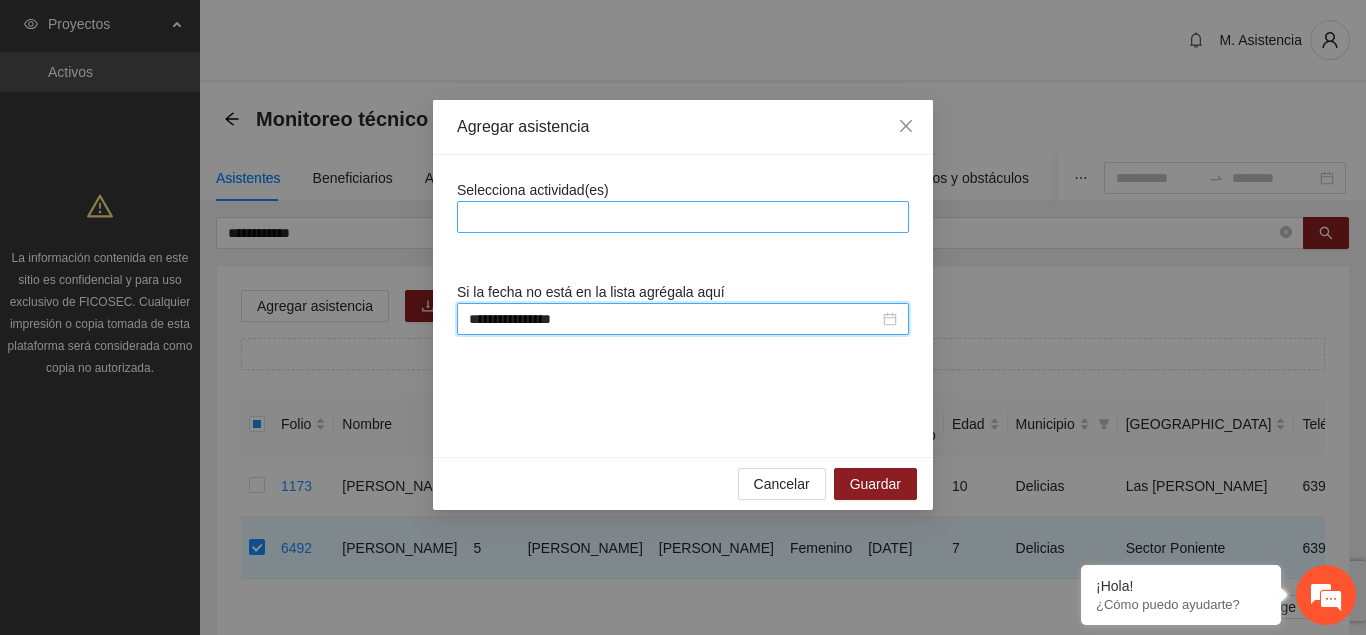 click at bounding box center [683, 217] 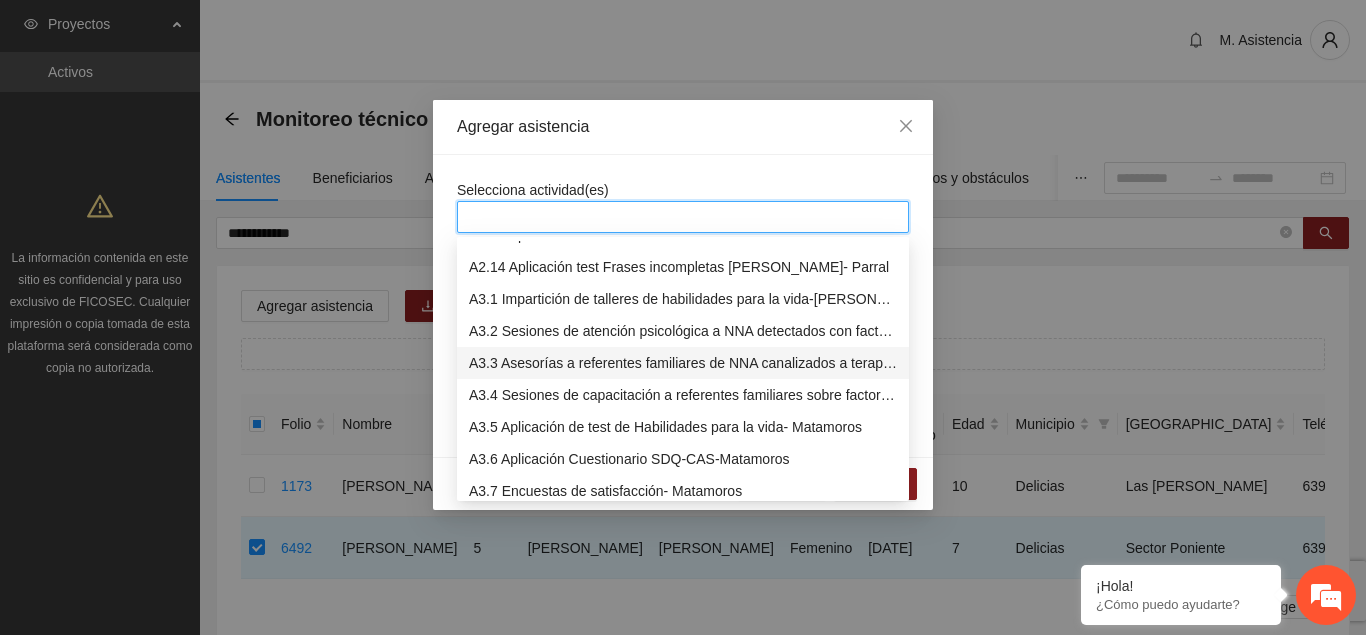 scroll, scrollTop: 1326, scrollLeft: 0, axis: vertical 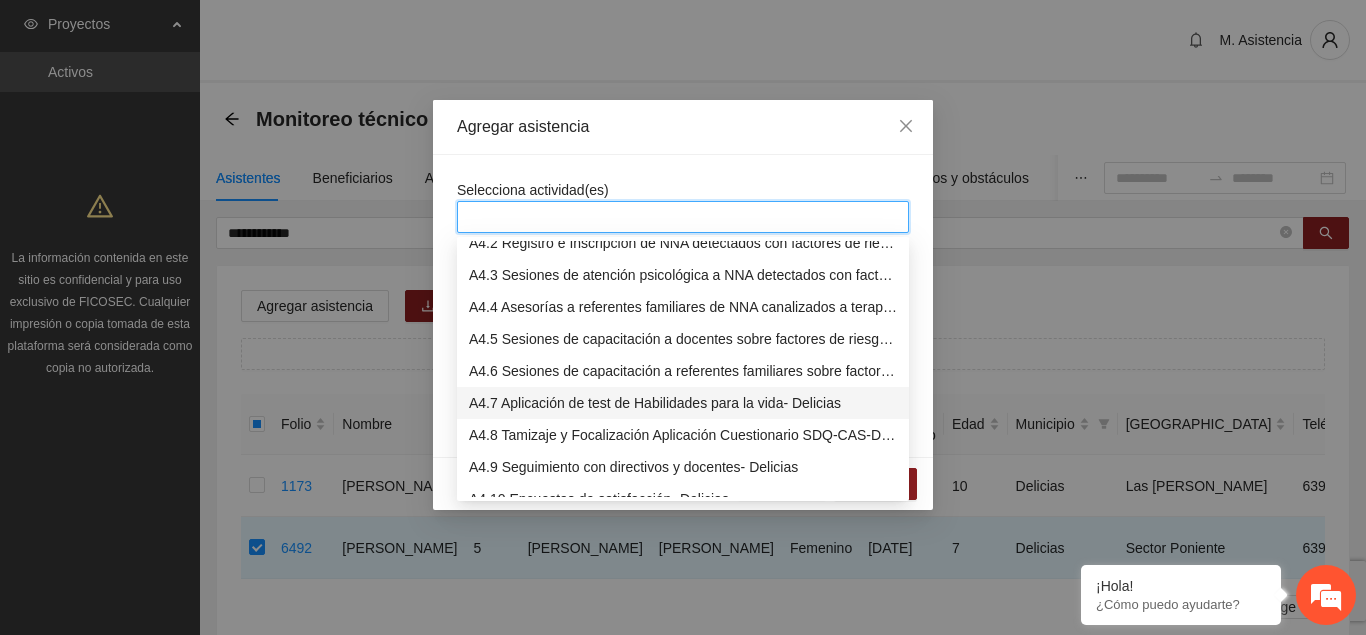 click on "A4.7 Aplicación de test de Habilidades para la vida- Delicias" at bounding box center (683, 403) 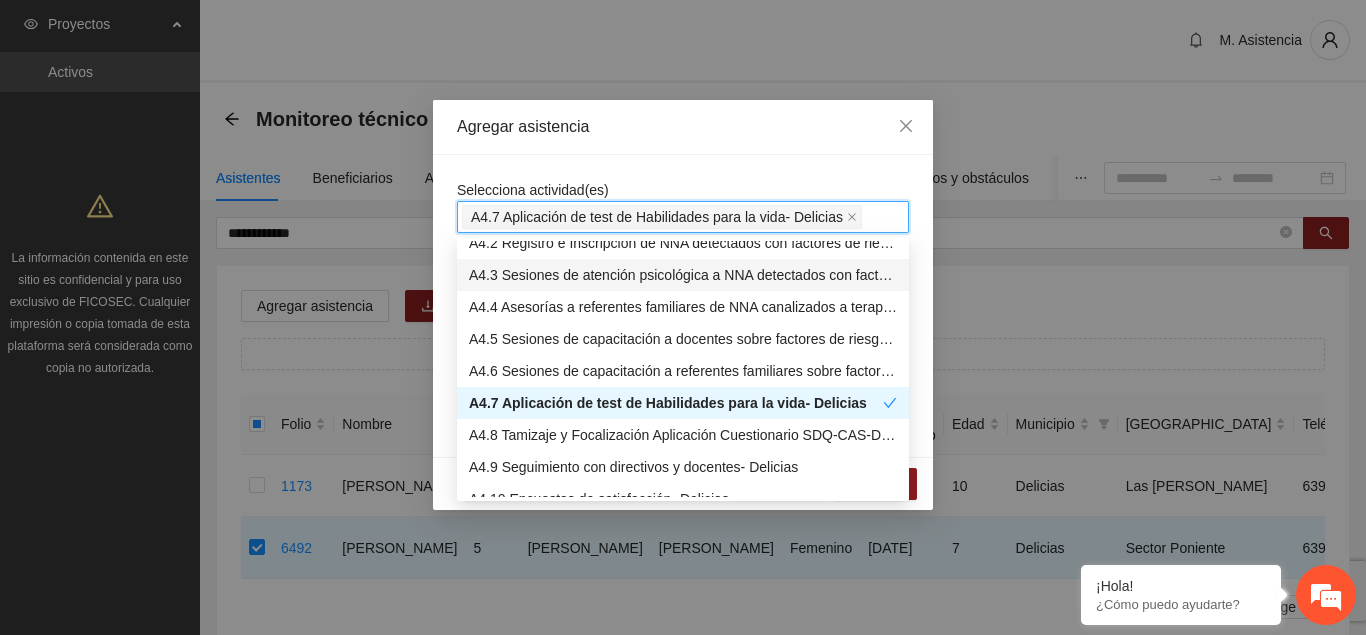 click on "Agregar asistencia" at bounding box center (683, 127) 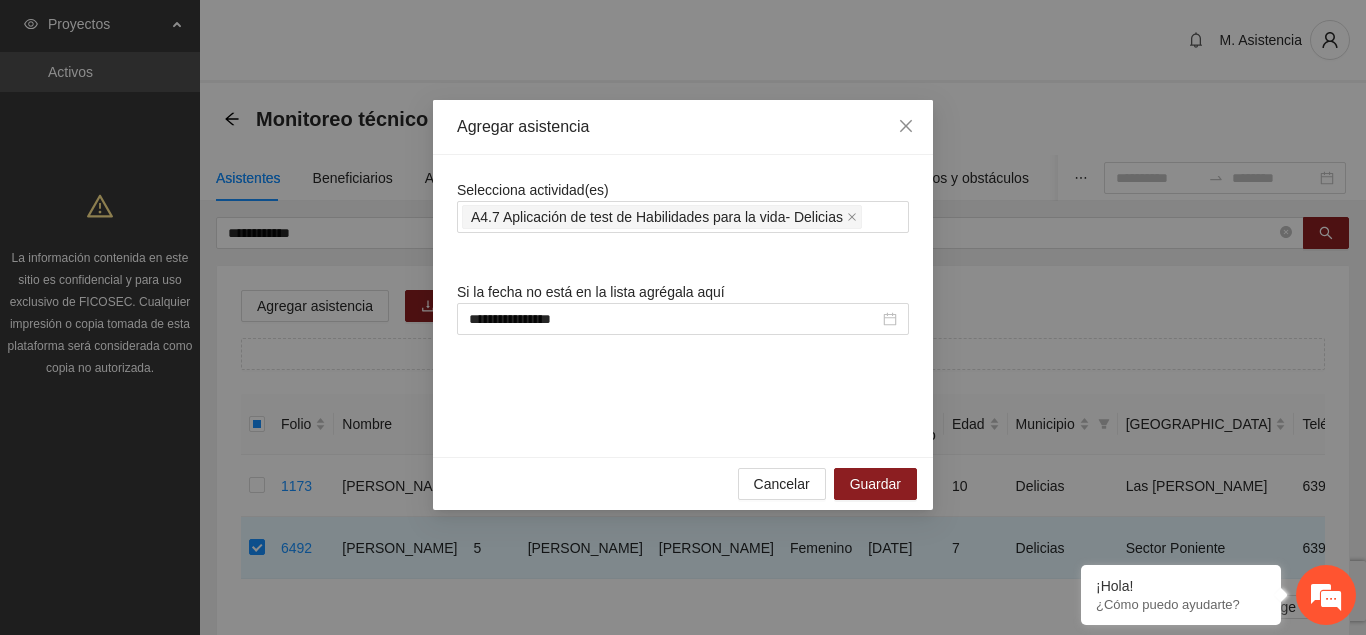 scroll, scrollTop: 0, scrollLeft: 0, axis: both 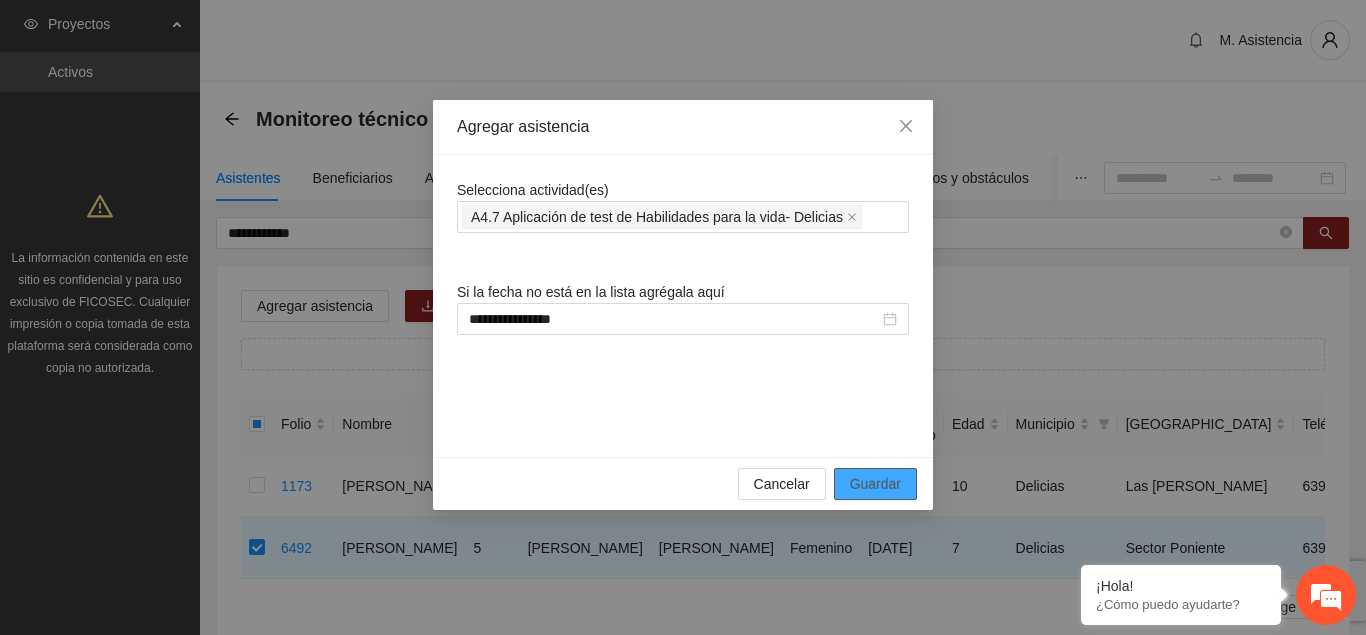 click on "Guardar" at bounding box center (875, 484) 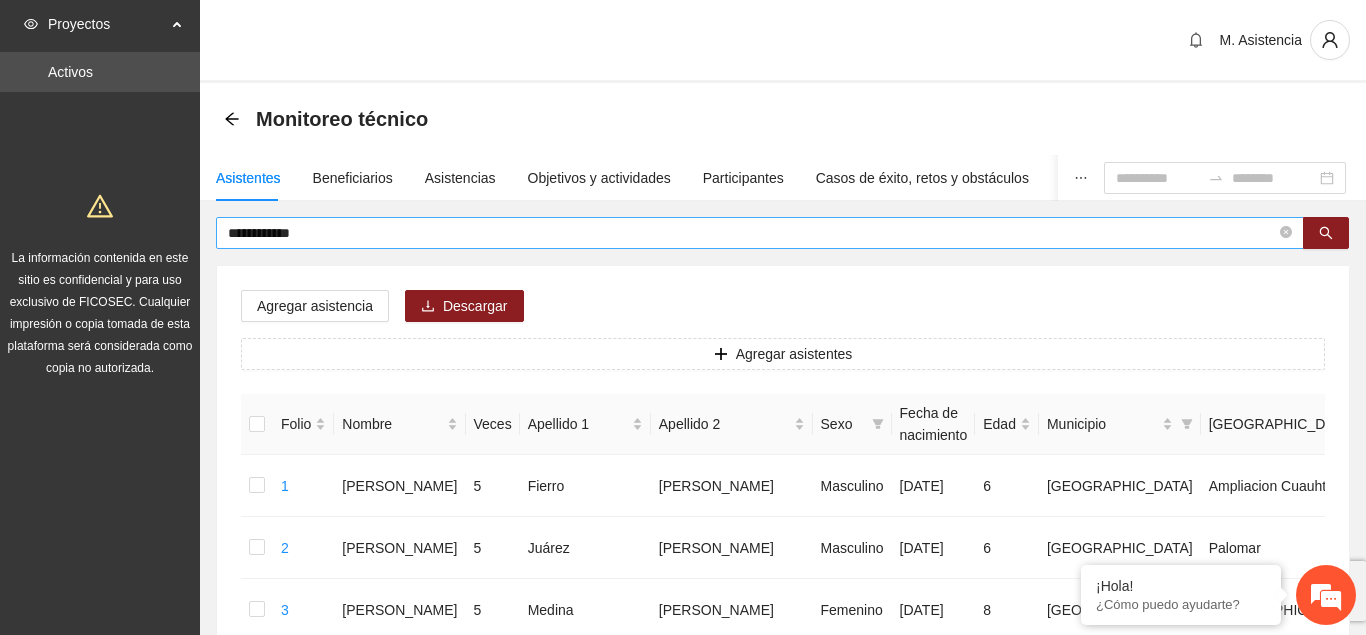 click on "**********" at bounding box center (752, 233) 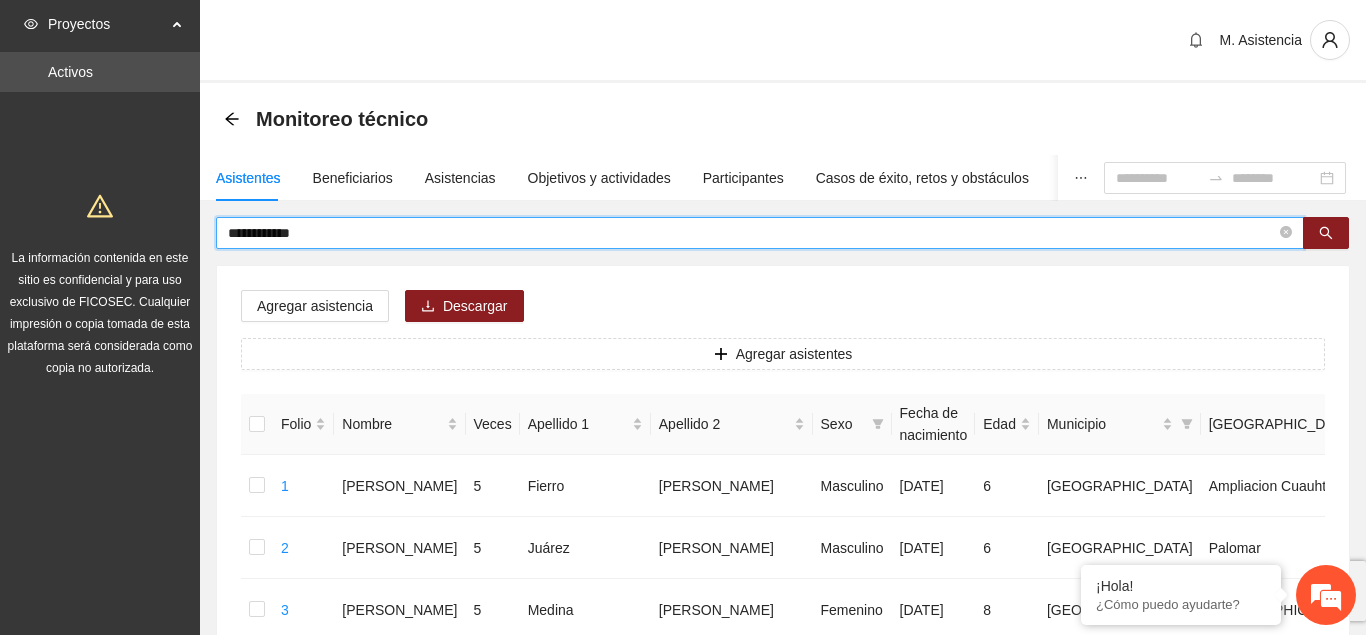 drag, startPoint x: 322, startPoint y: 233, endPoint x: 207, endPoint y: 233, distance: 115 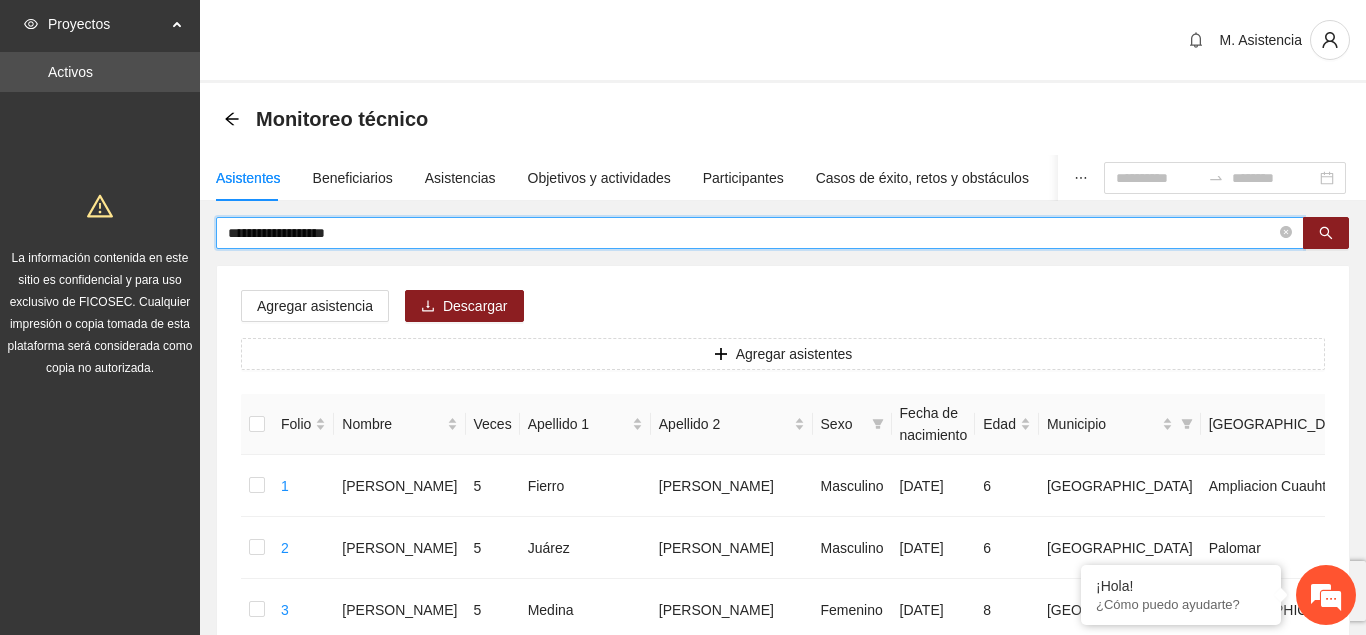 type on "**********" 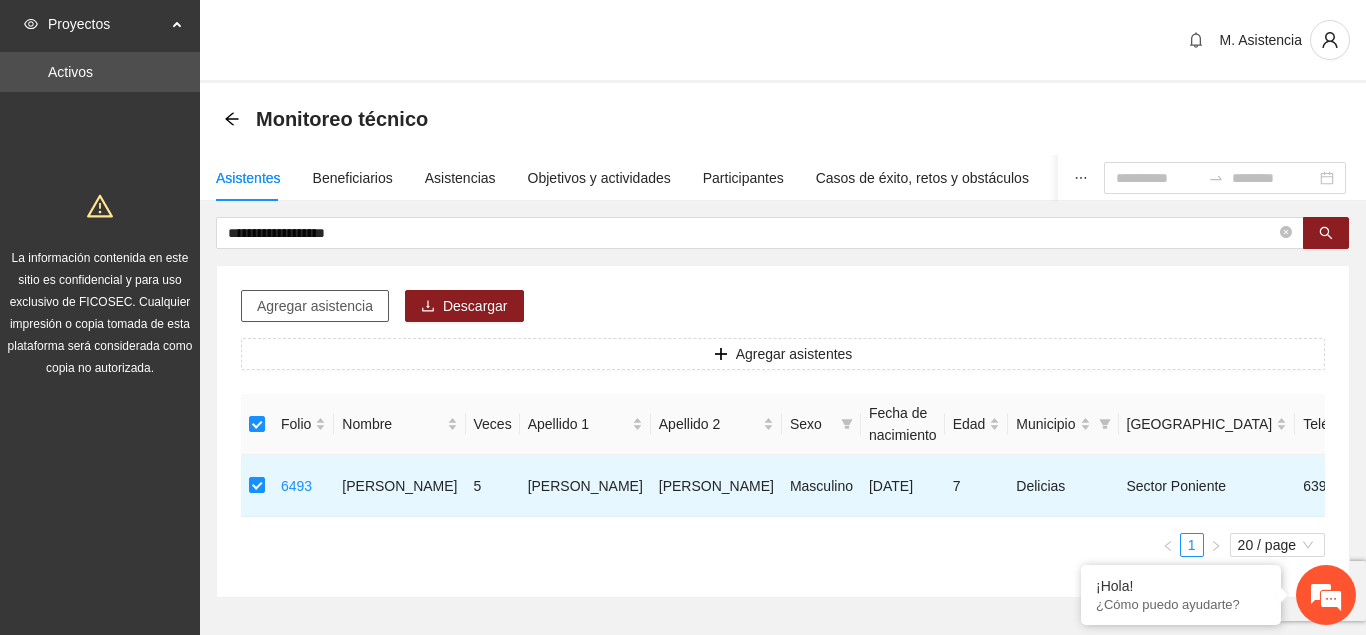 click on "Agregar asistencia" at bounding box center [315, 306] 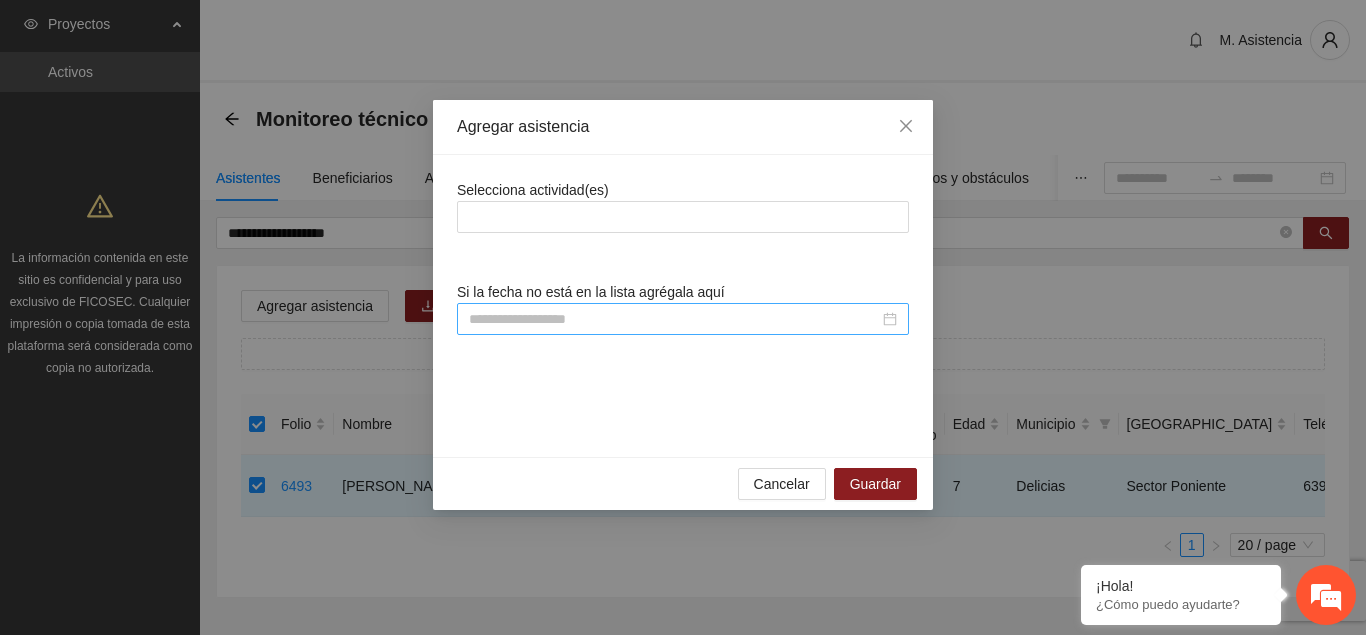 click at bounding box center (674, 319) 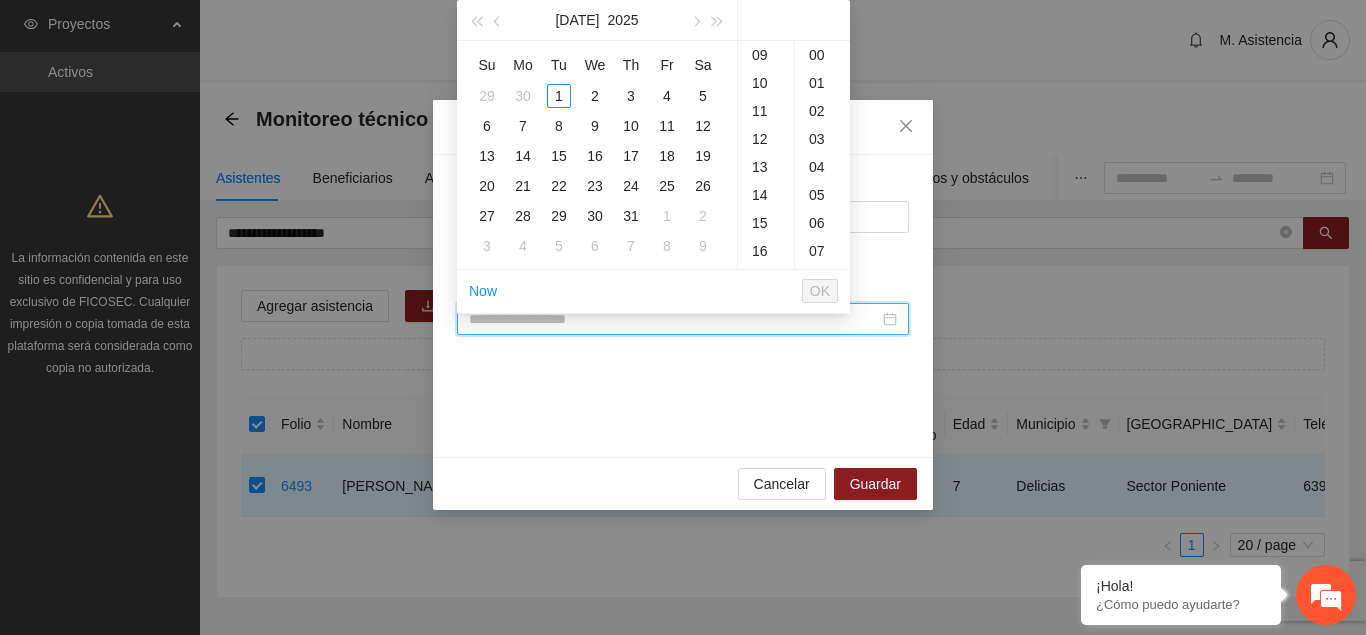 paste on "**********" 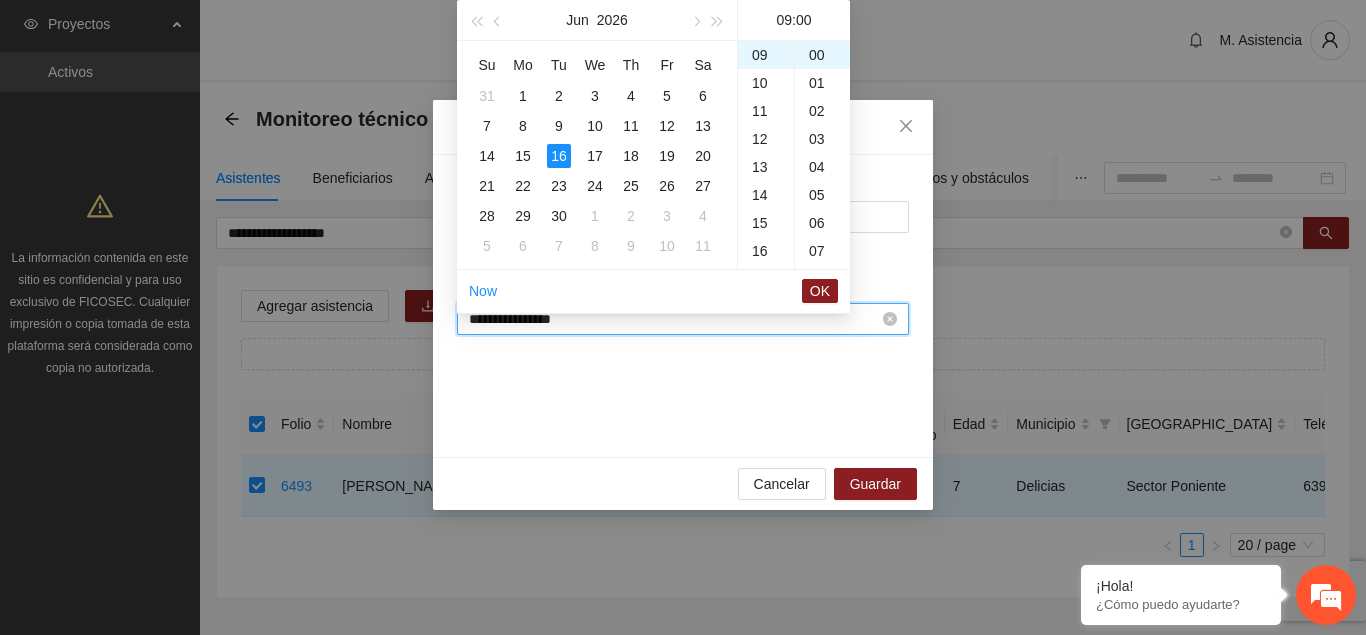 scroll, scrollTop: 252, scrollLeft: 0, axis: vertical 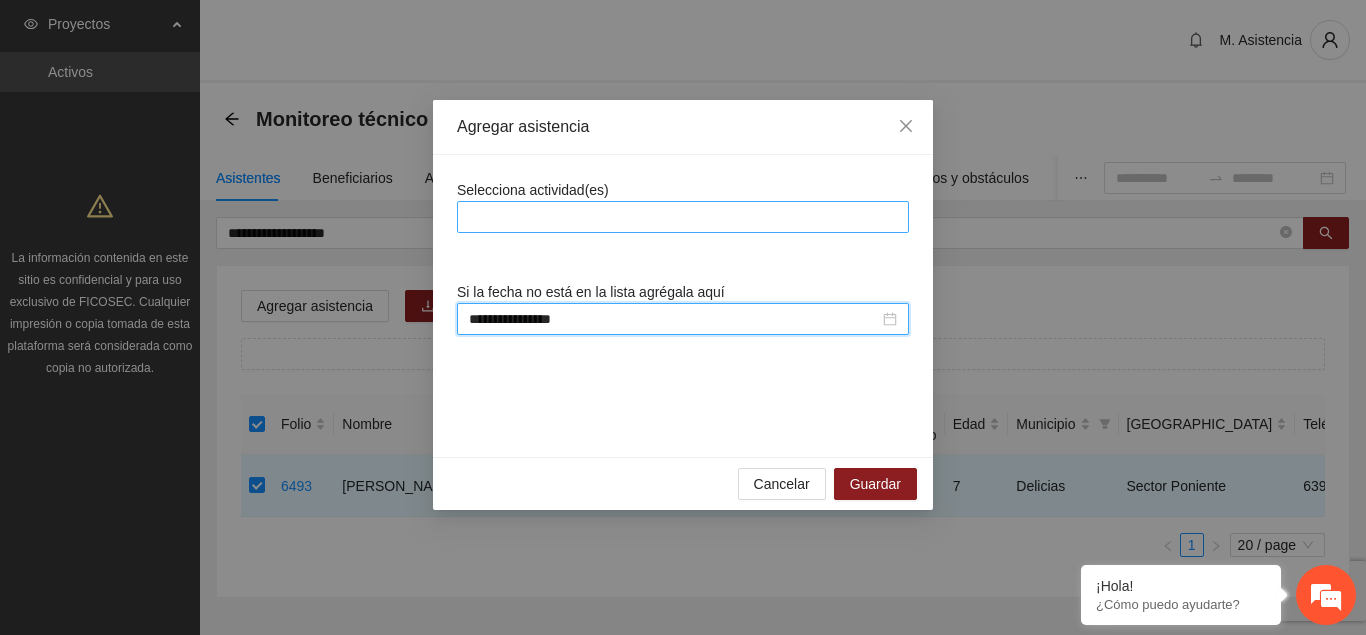 click at bounding box center [683, 217] 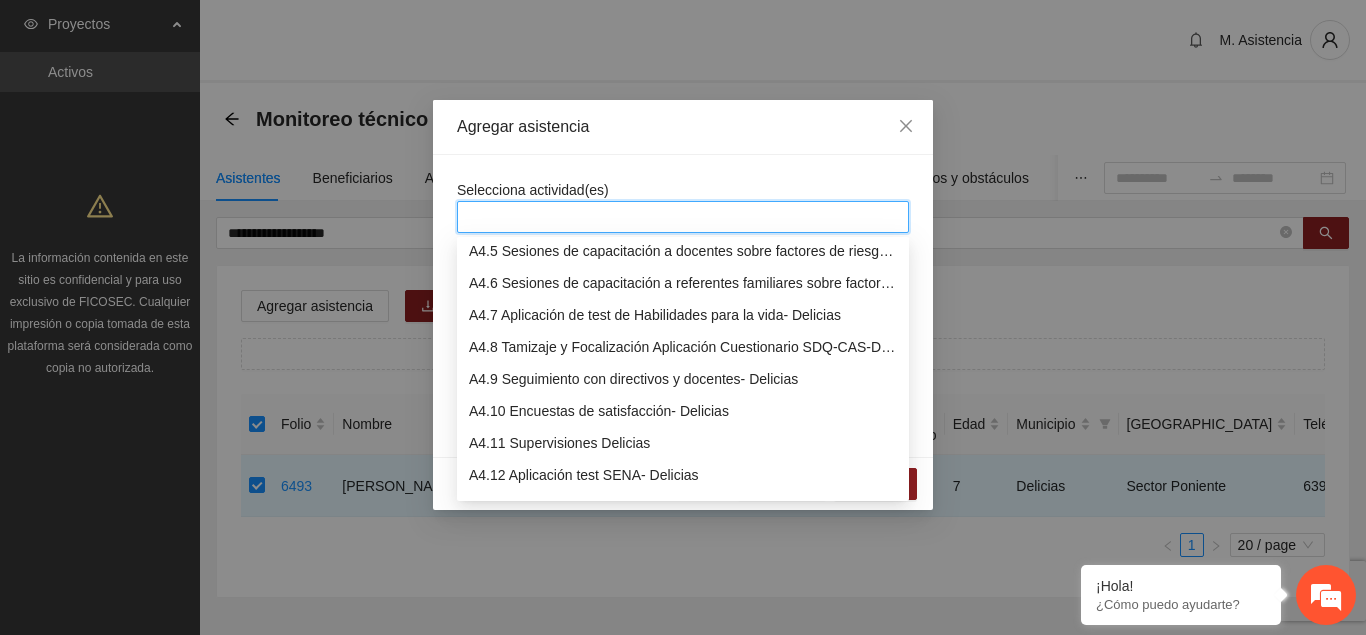 scroll, scrollTop: 1326, scrollLeft: 0, axis: vertical 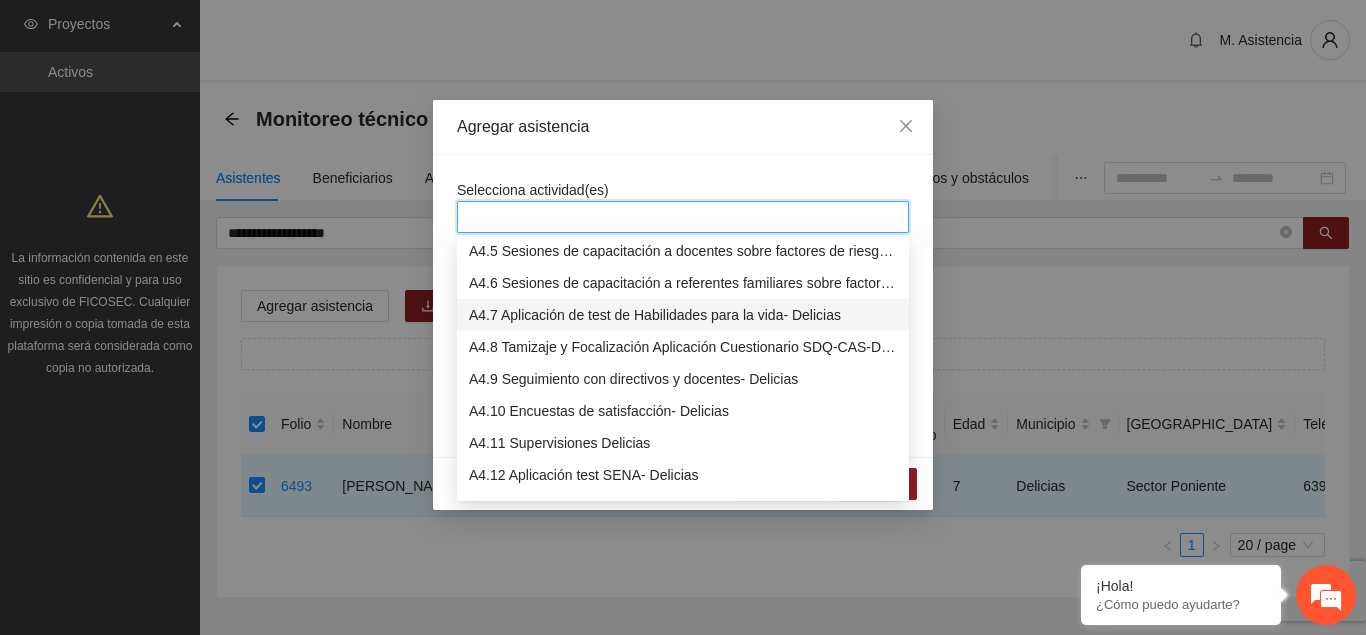 click on "A4.7 Aplicación de test de Habilidades para la vida- Delicias" at bounding box center [683, 315] 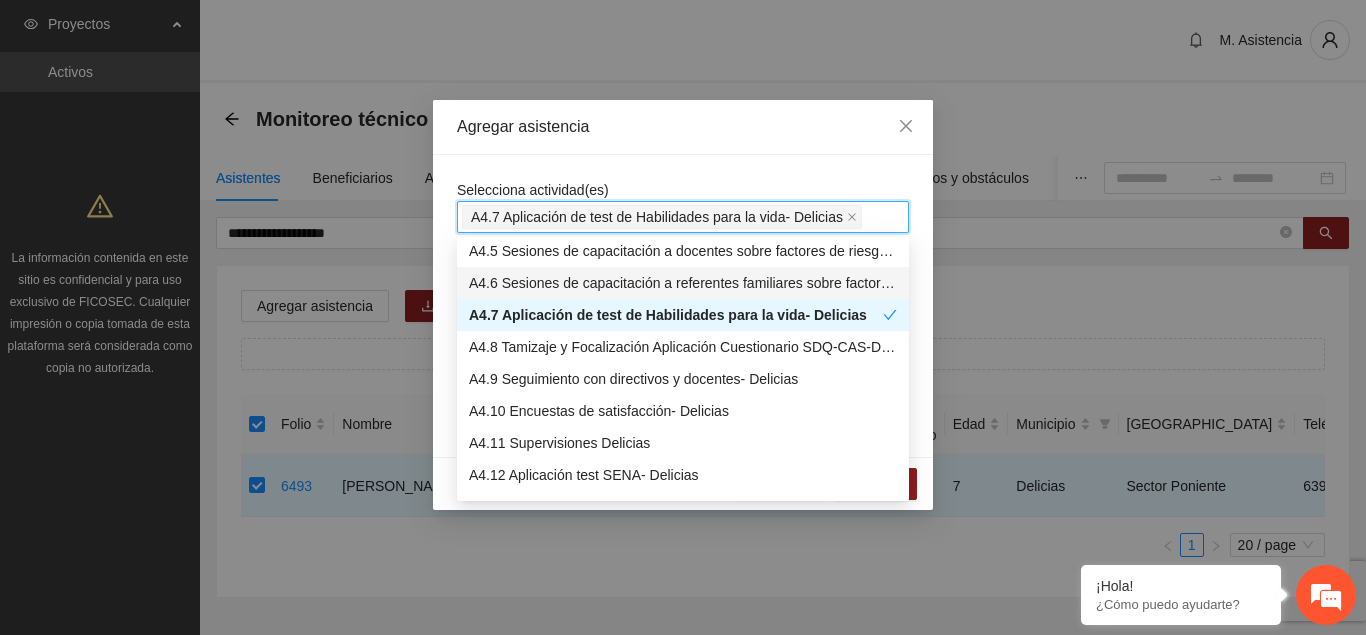 click on "**********" at bounding box center [683, 306] 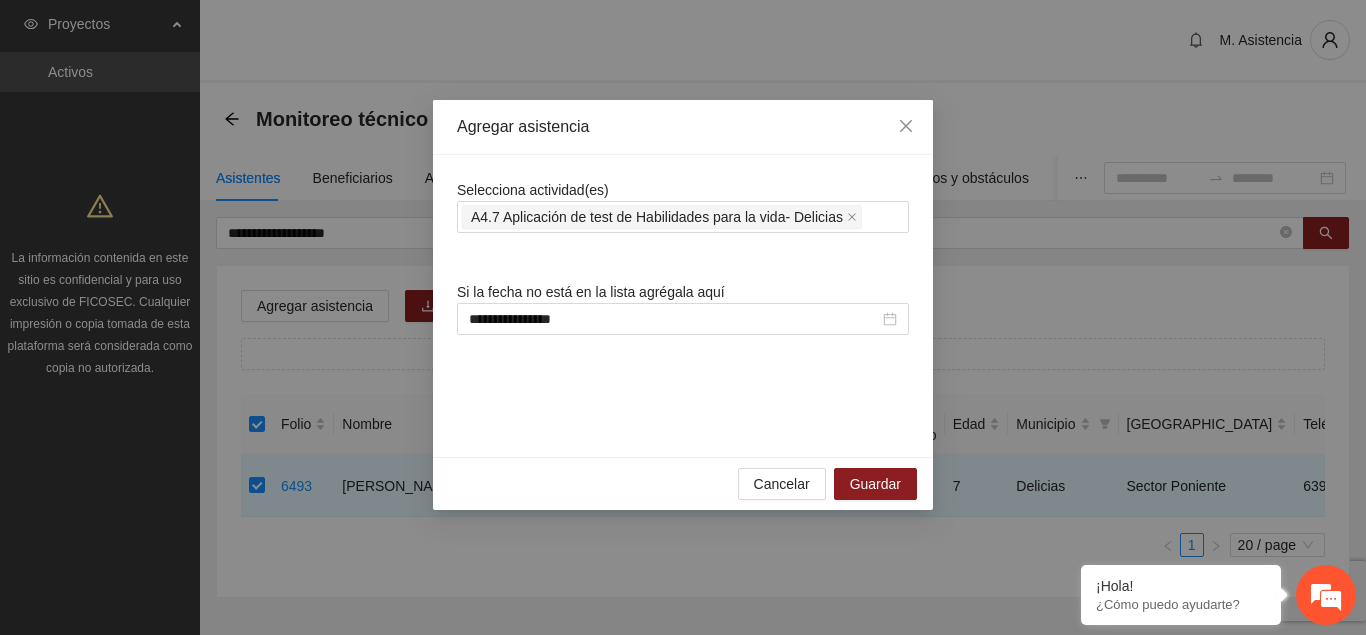 scroll, scrollTop: 1326, scrollLeft: 0, axis: vertical 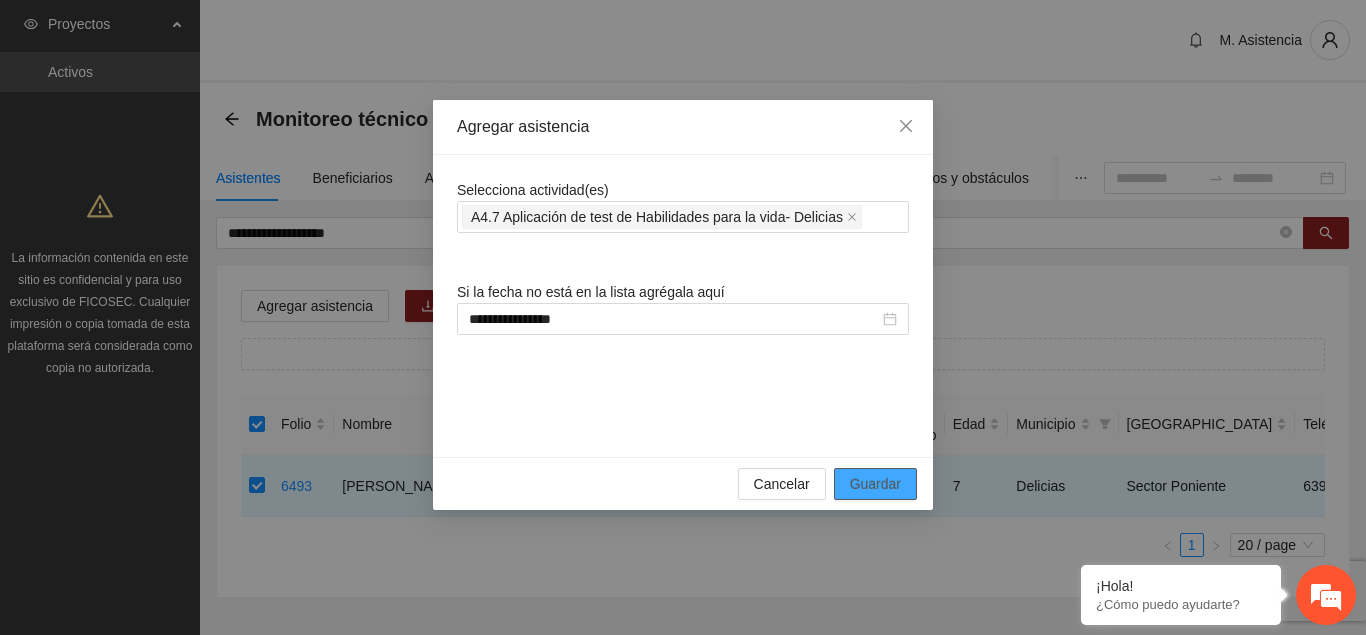 click on "Guardar" at bounding box center (875, 484) 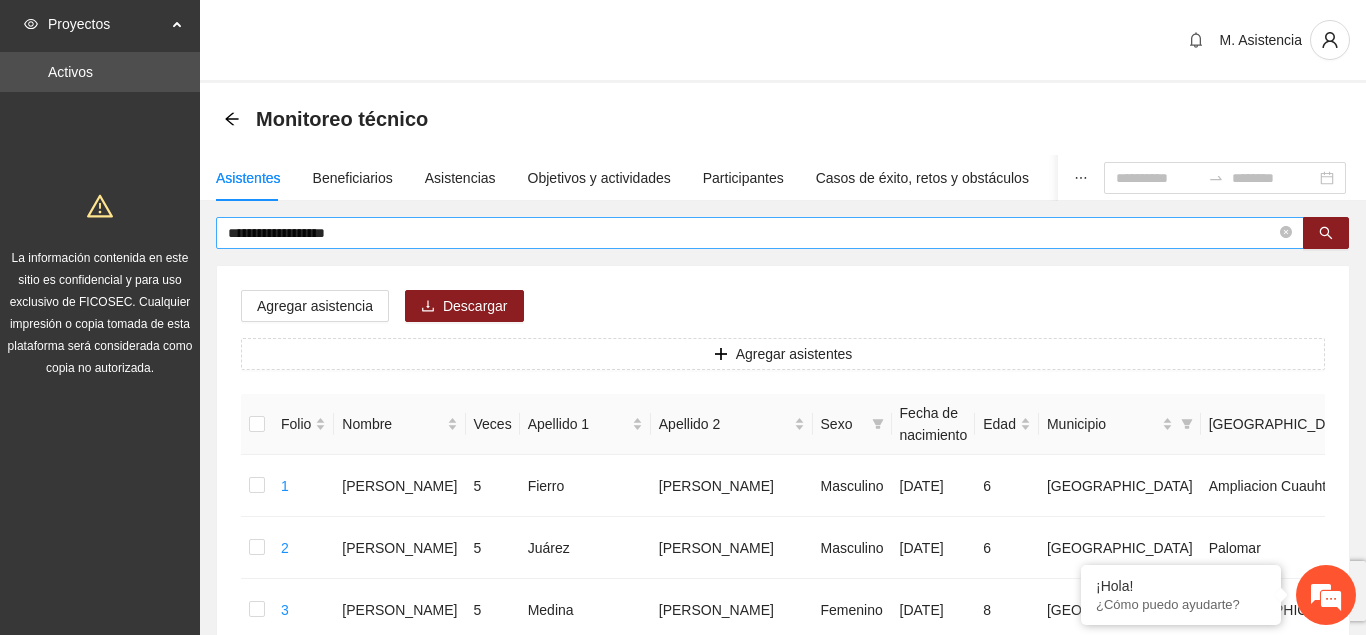 click on "**********" at bounding box center [752, 233] 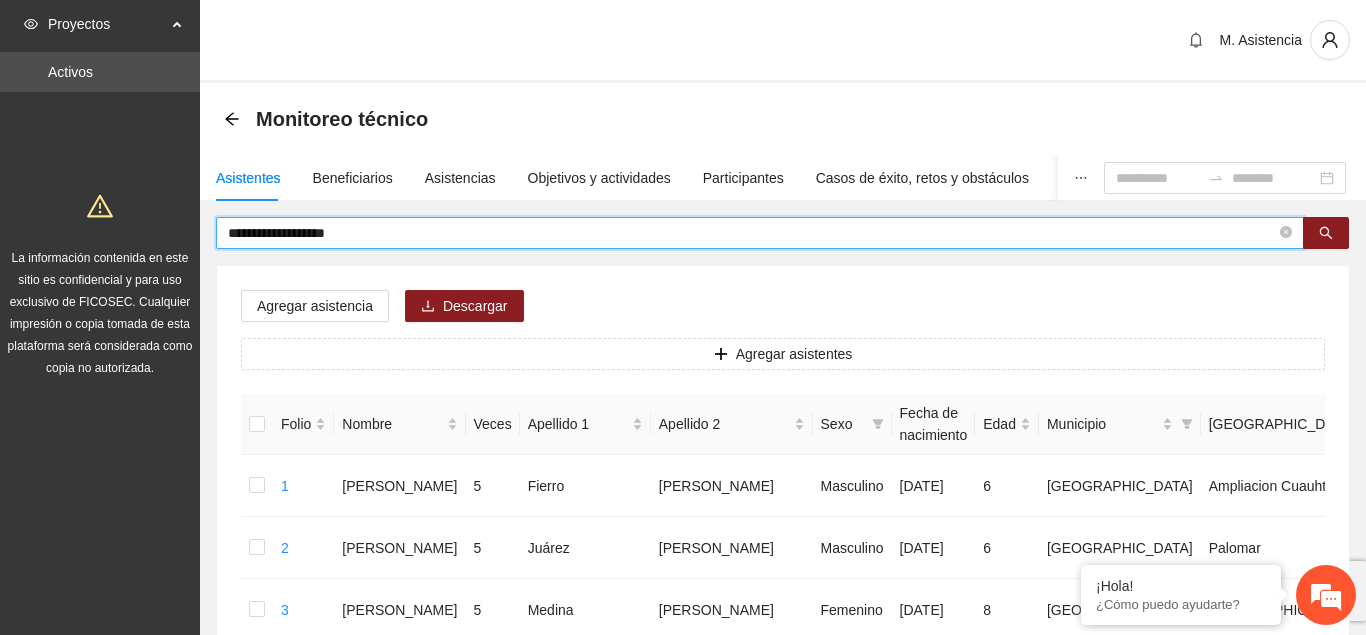 click on "**********" at bounding box center (752, 233) 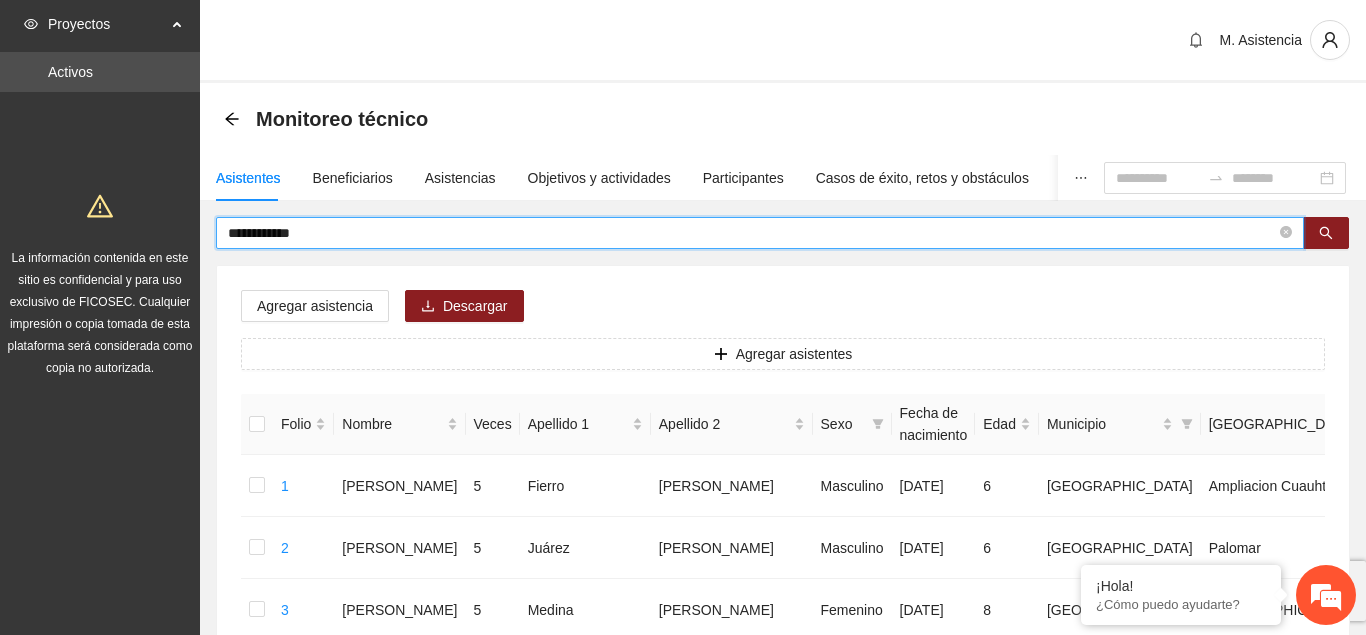 type on "**********" 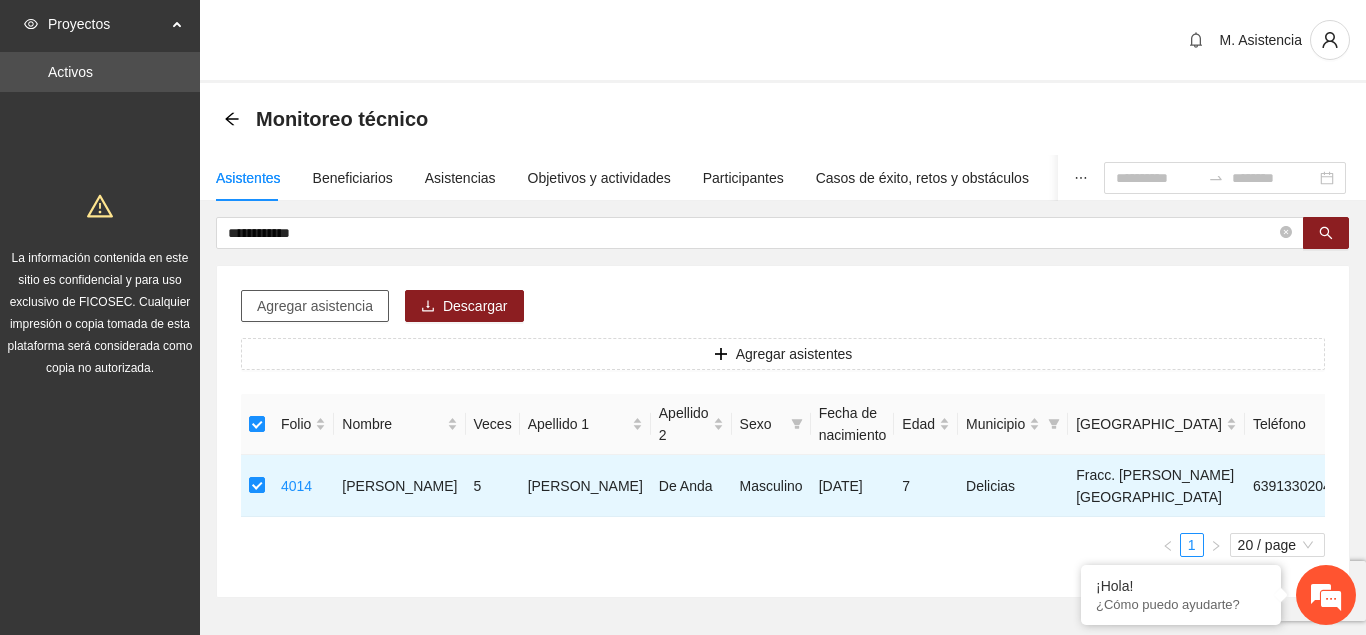 click on "Agregar asistencia" at bounding box center [315, 306] 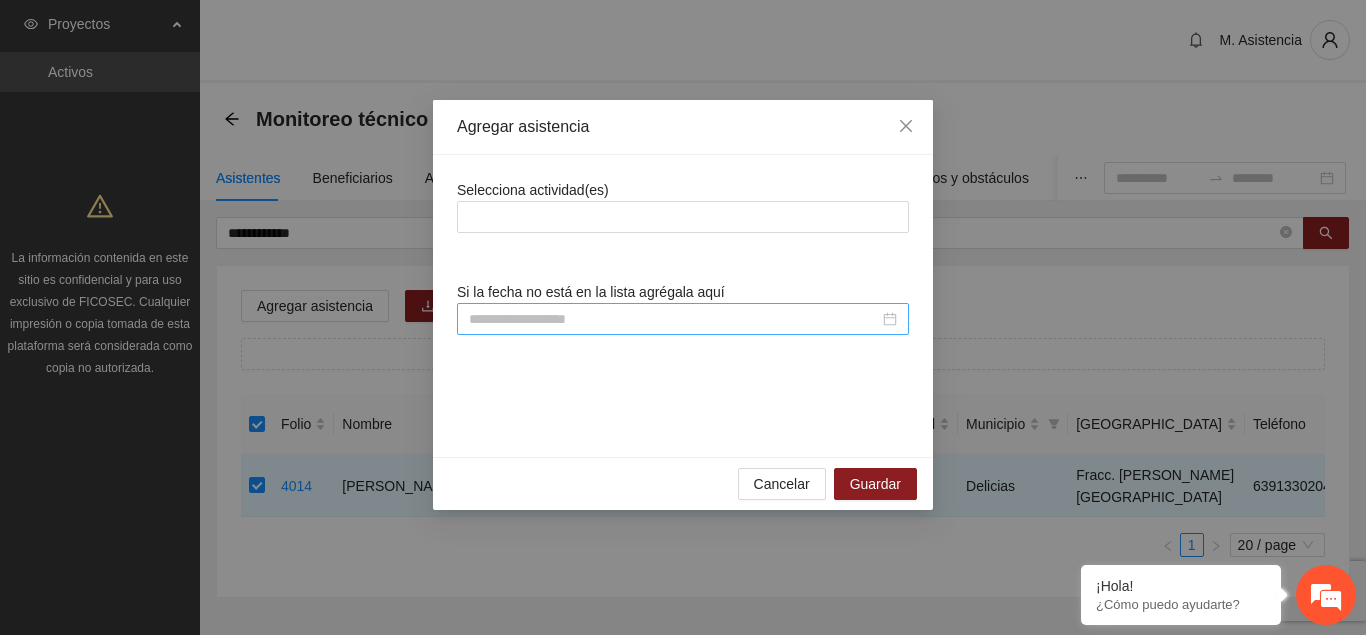 click at bounding box center (674, 319) 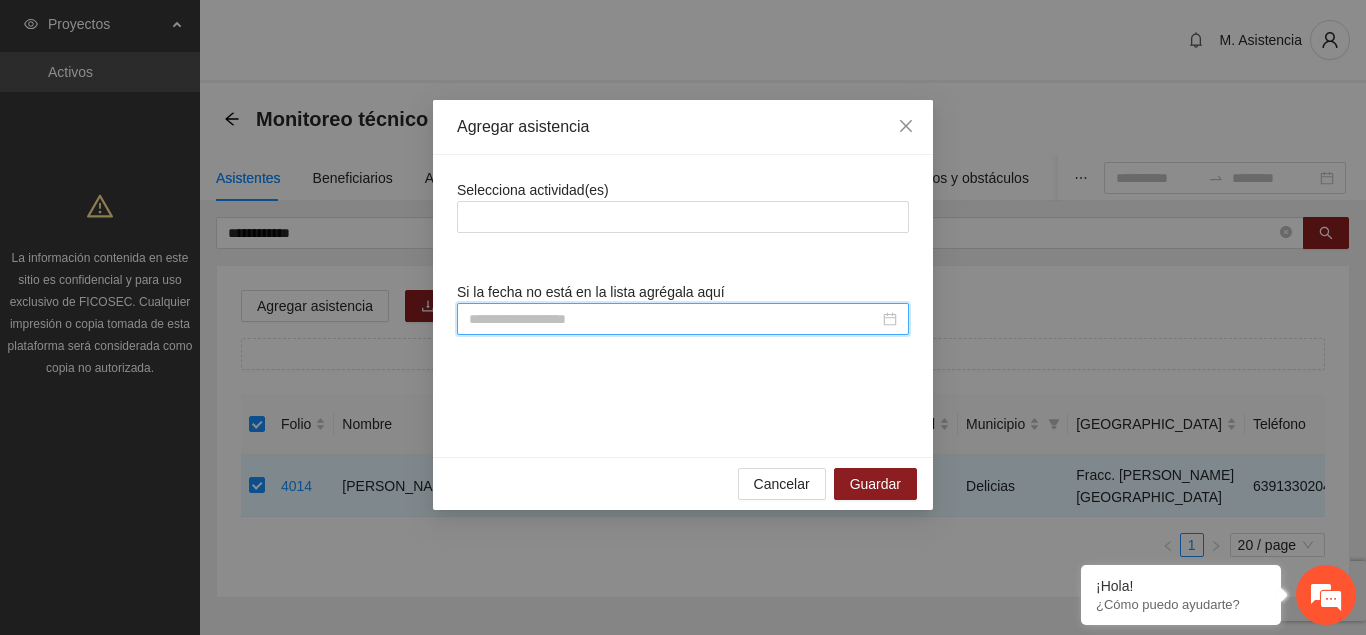 type on "**********" 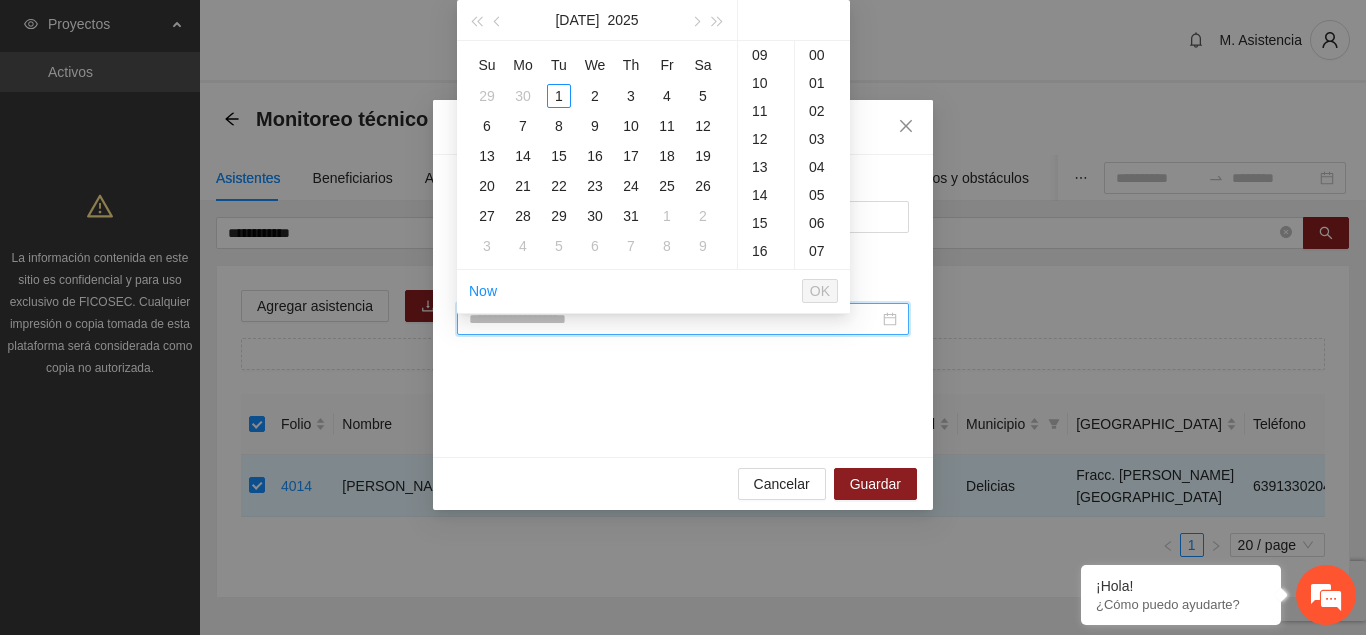 scroll, scrollTop: 252, scrollLeft: 0, axis: vertical 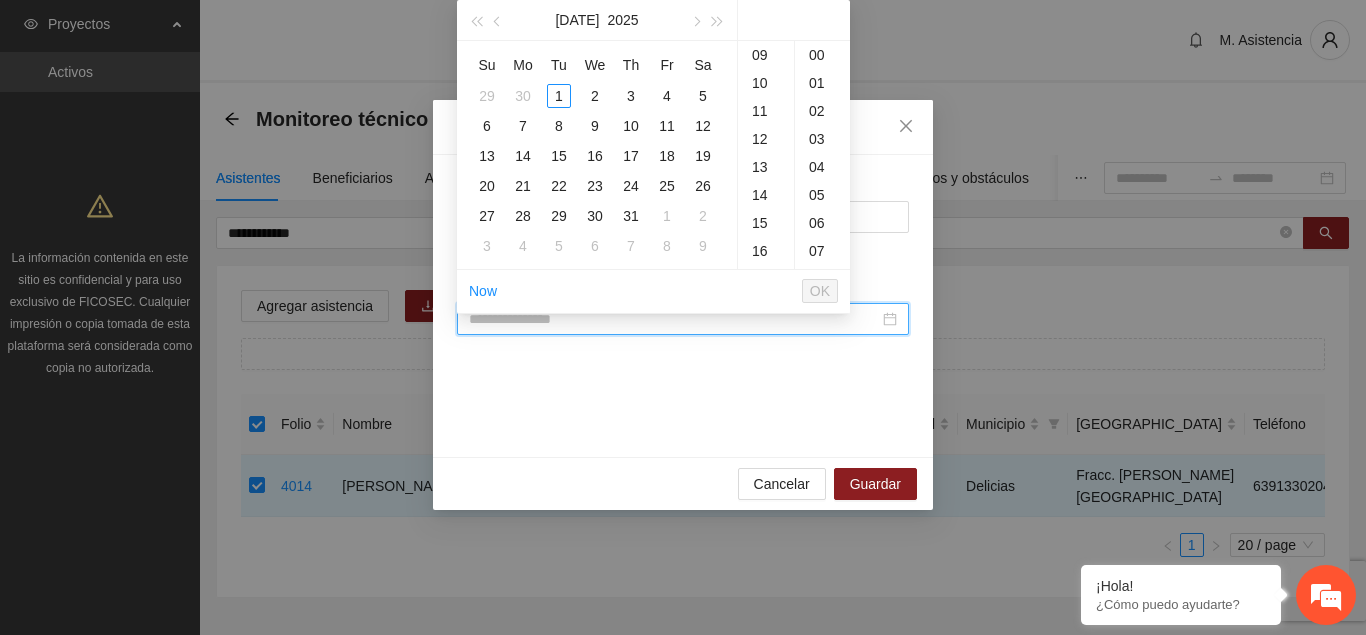 type on "**********" 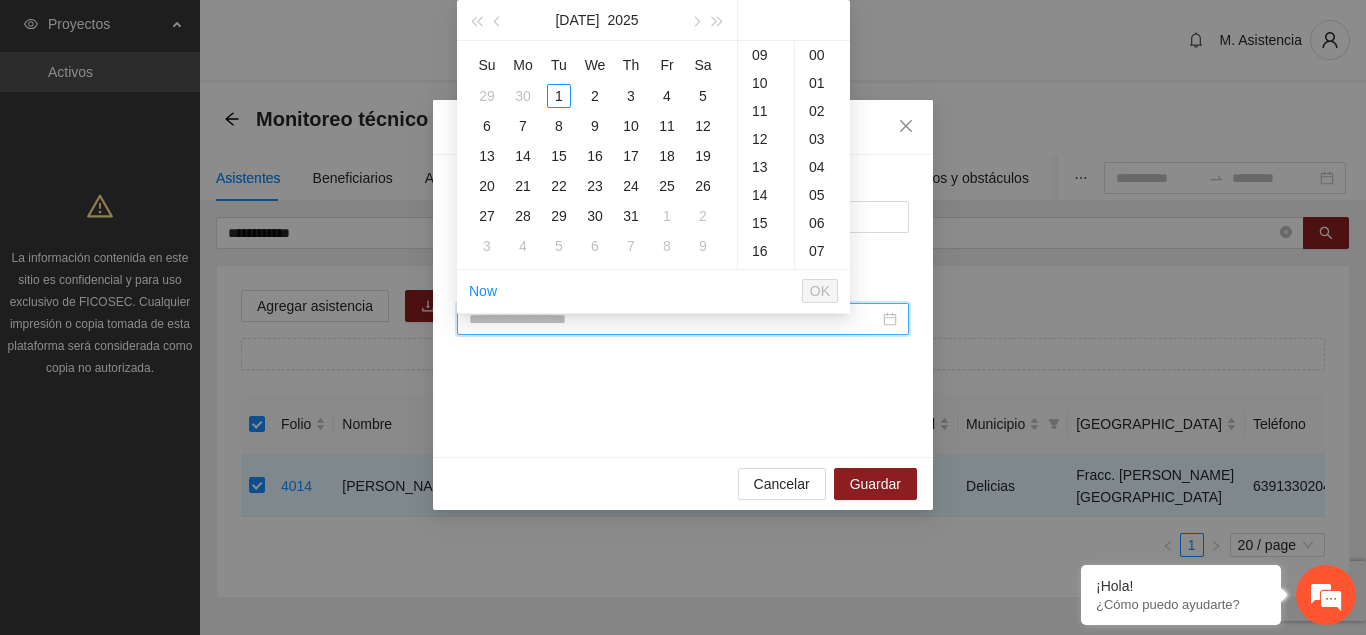 click at bounding box center [674, 319] 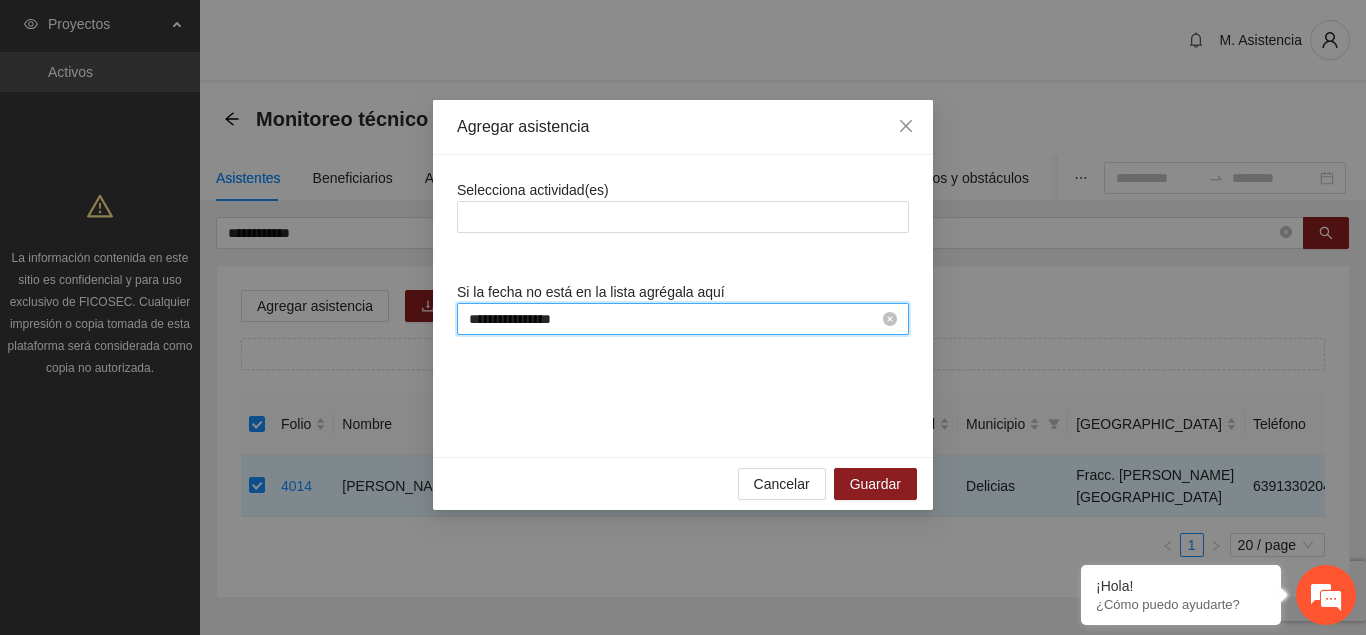 scroll, scrollTop: 252, scrollLeft: 0, axis: vertical 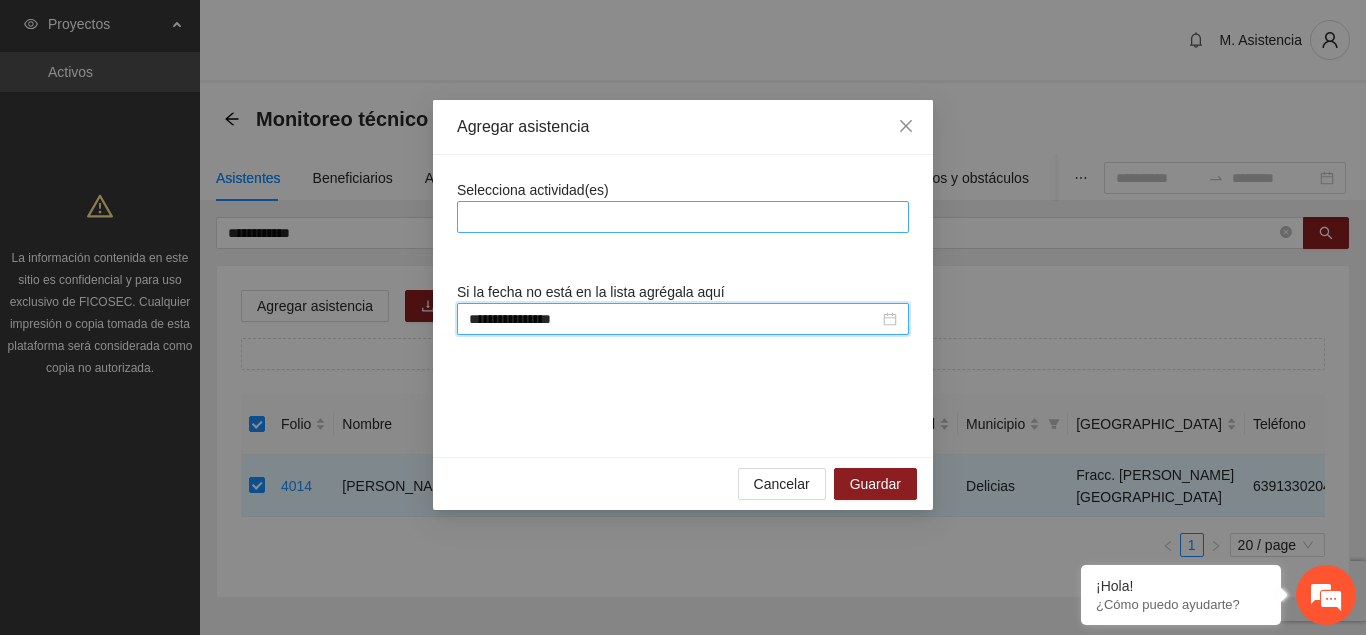 click at bounding box center (683, 217) 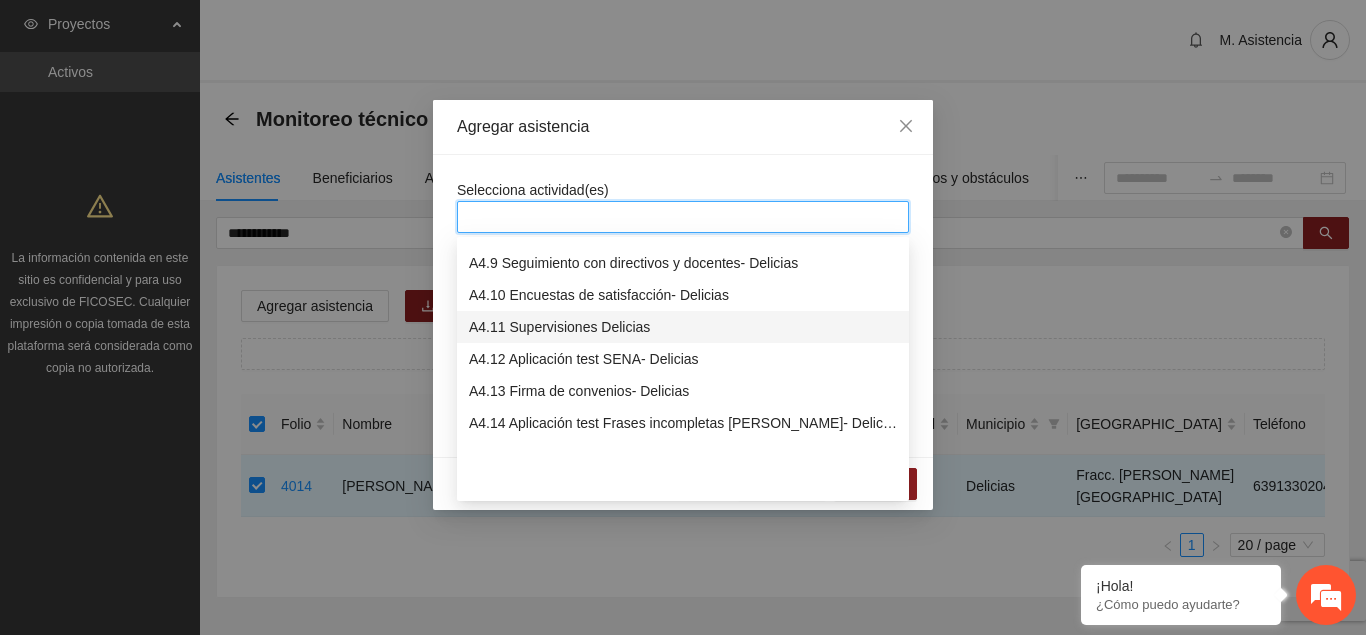 scroll, scrollTop: 1428, scrollLeft: 0, axis: vertical 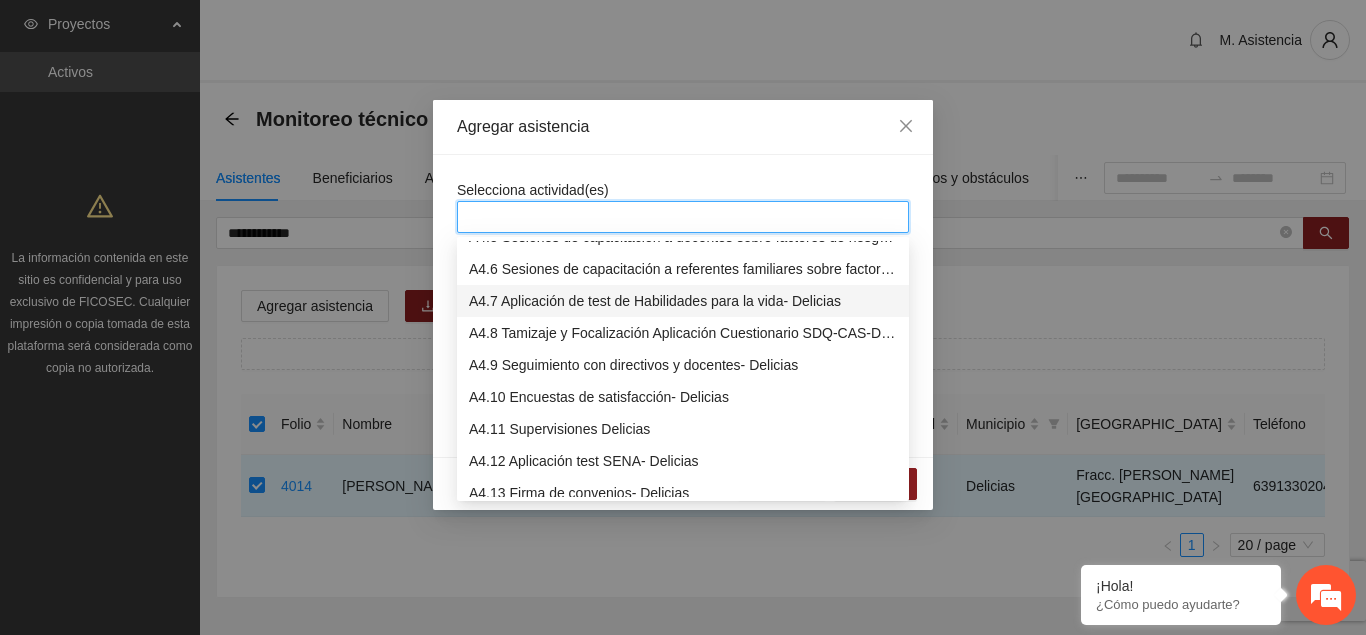 click on "A4.7 Aplicación de test de Habilidades para la vida- Delicias" at bounding box center (683, 301) 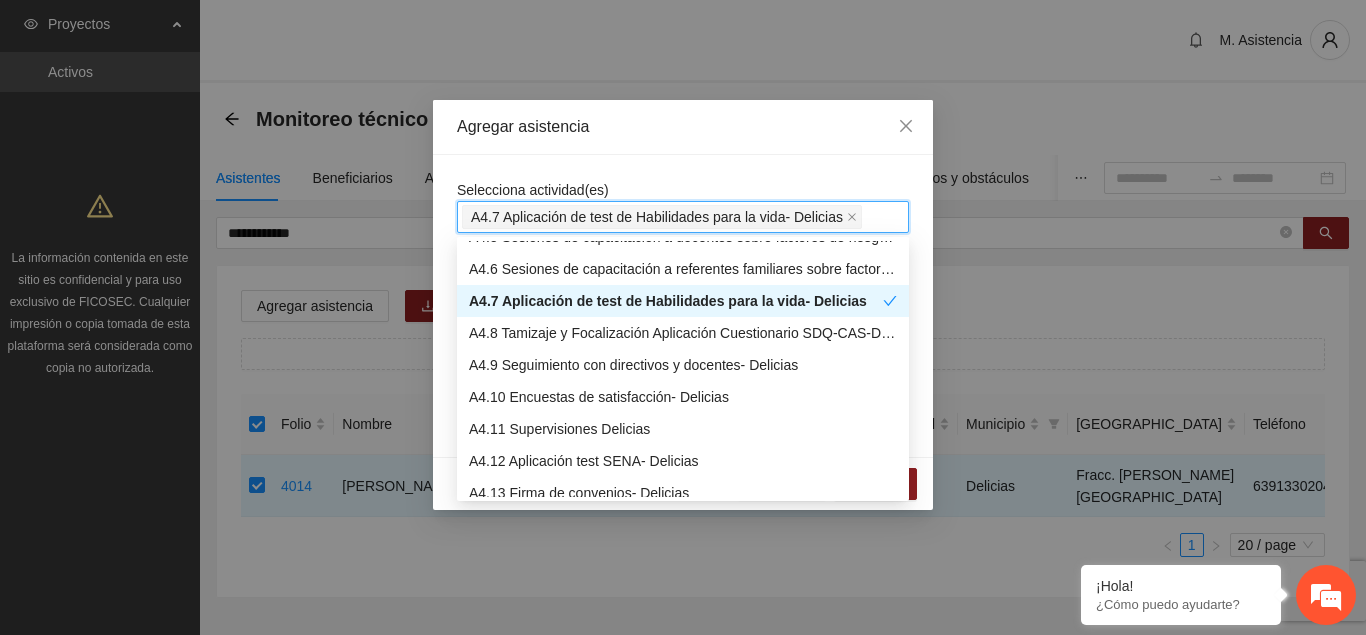 click on "**********" at bounding box center [683, 306] 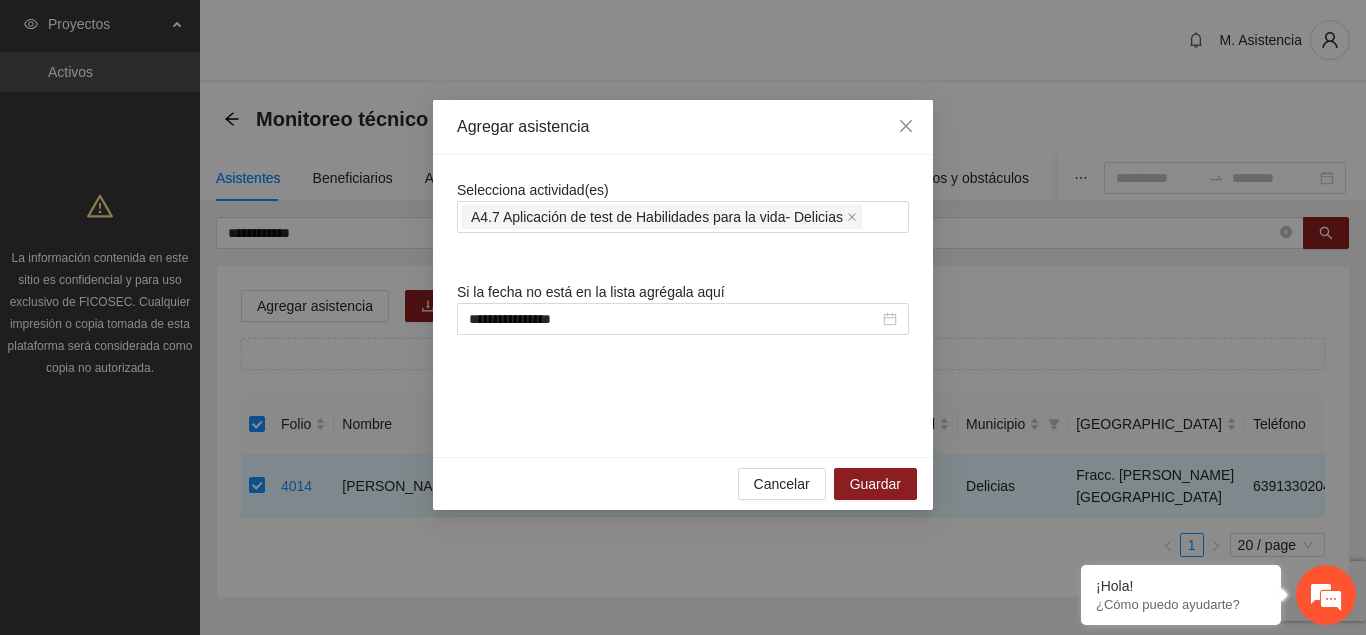 scroll, scrollTop: 0, scrollLeft: 0, axis: both 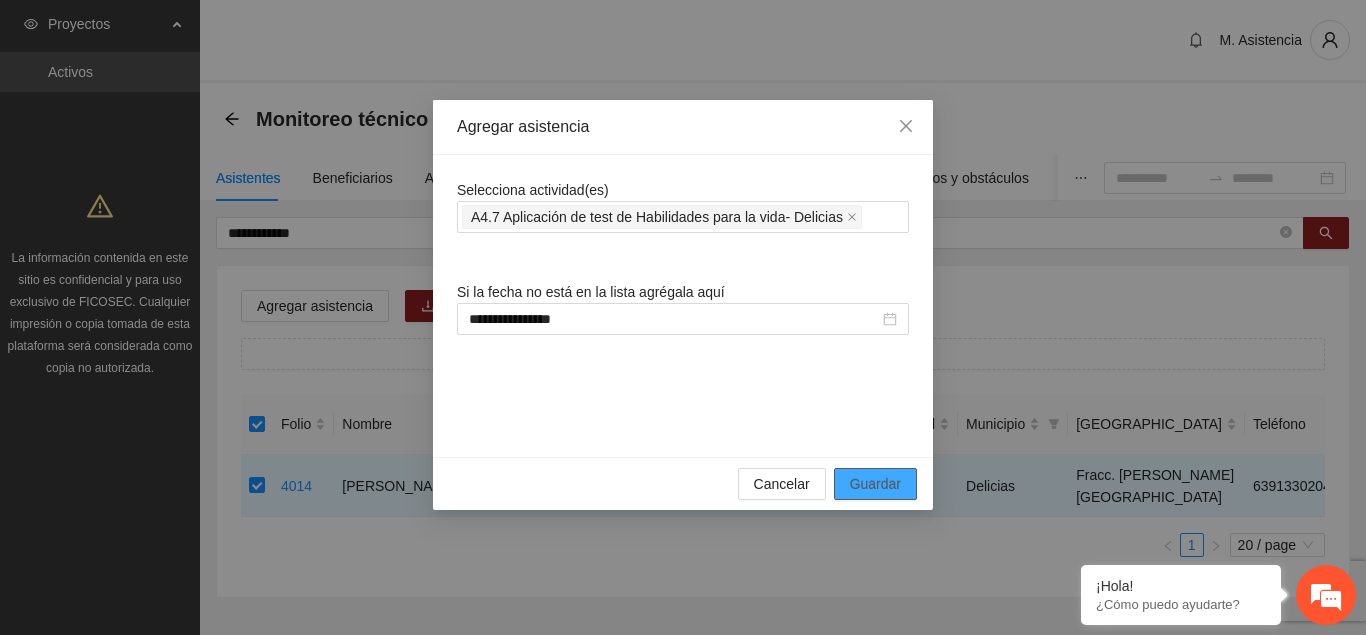 click on "Guardar" at bounding box center [875, 484] 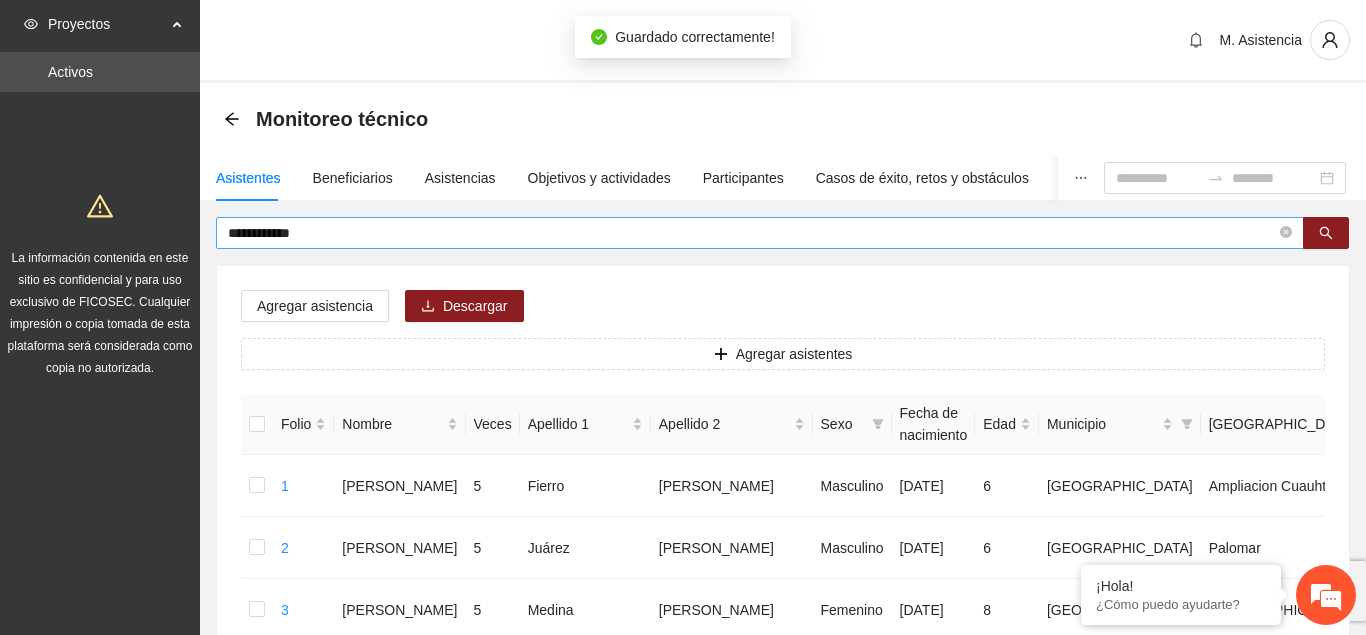 click on "**********" at bounding box center (752, 233) 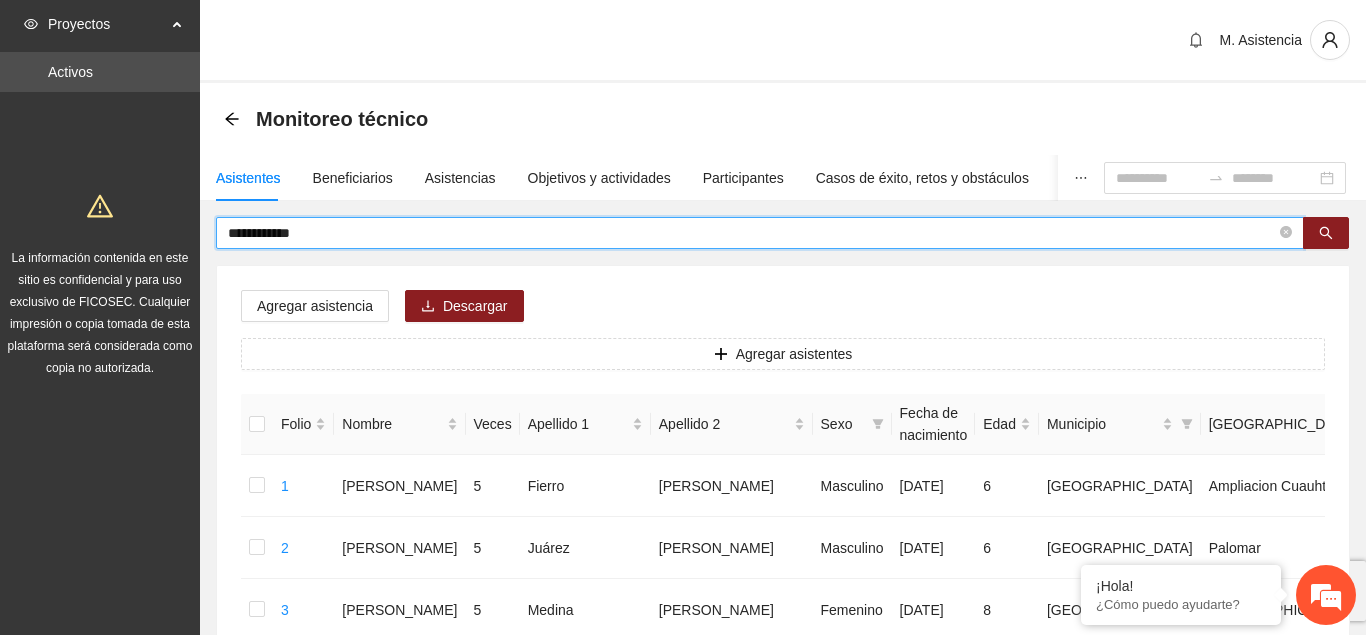 drag, startPoint x: 335, startPoint y: 237, endPoint x: 165, endPoint y: 232, distance: 170.07352 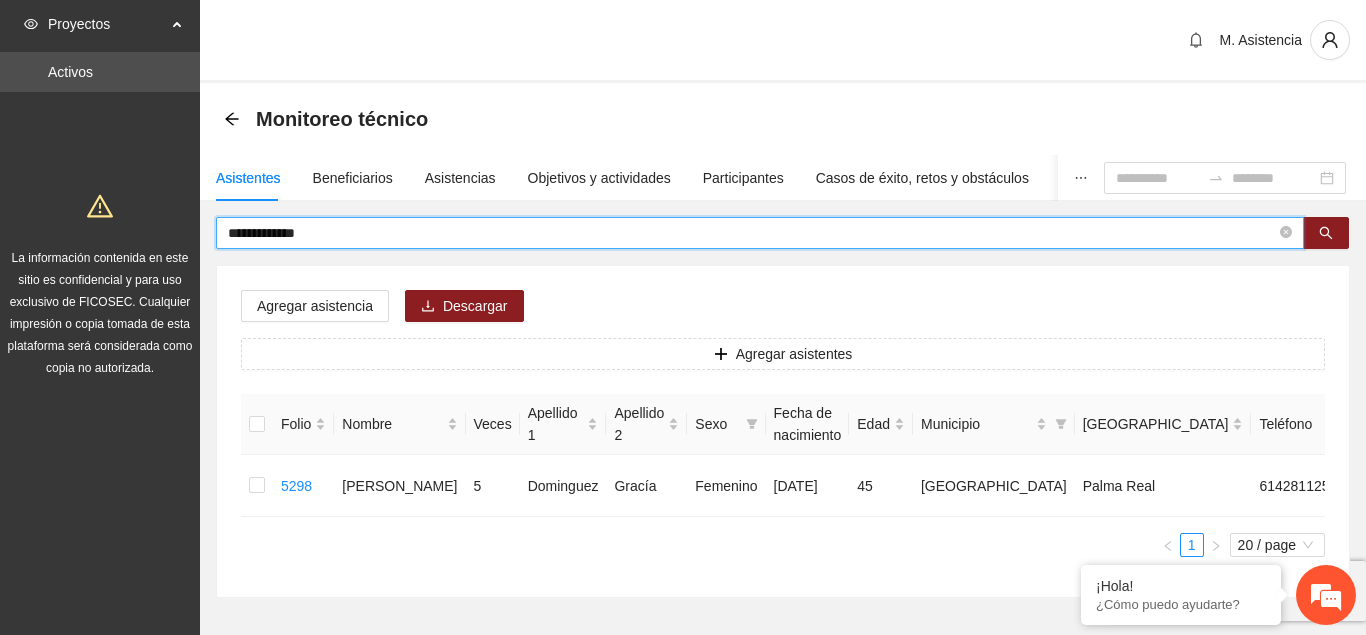 type on "**********" 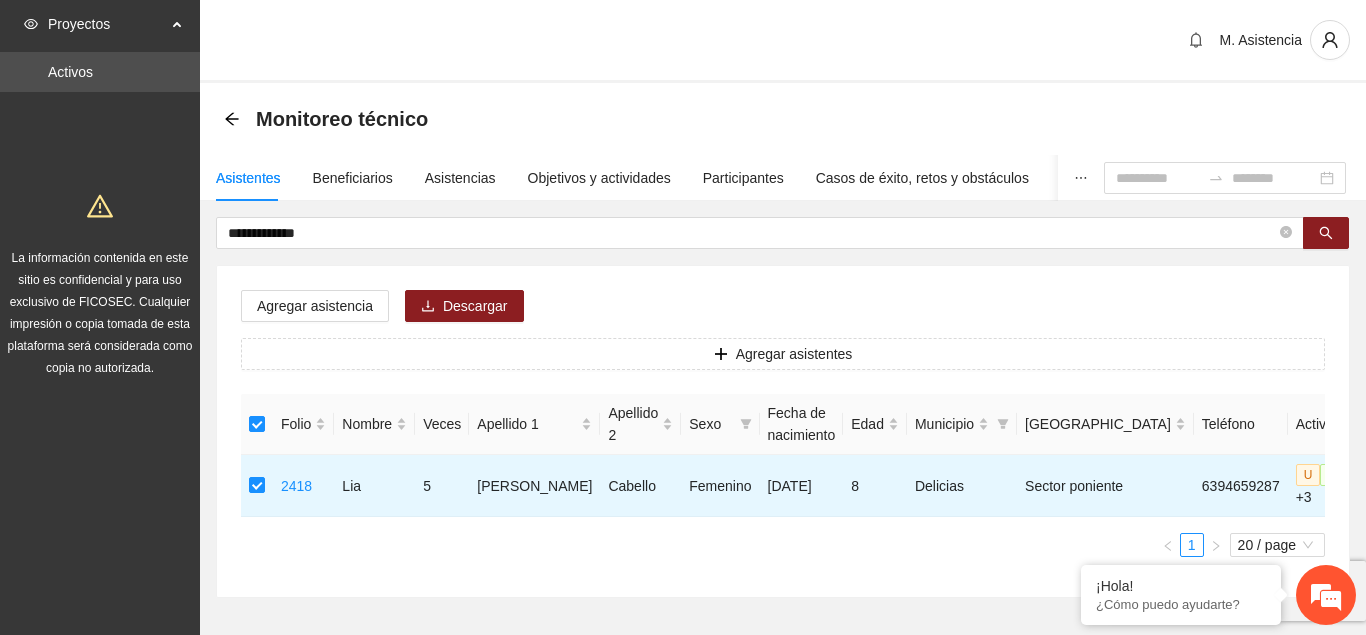 click on "Agregar asistencia Descargar Agregar asistentes Folio Nombre Veces Apellido 1 Apellido 2 Sexo Fecha de nacimiento Edad Municipio Colonia Teléfono Actividad                             2418 Lia 5 [PERSON_NAME] Femenino [DATE] 8 Delicias Sector poniente 6394659287 U P +3 1 20 / page" at bounding box center [783, 431] 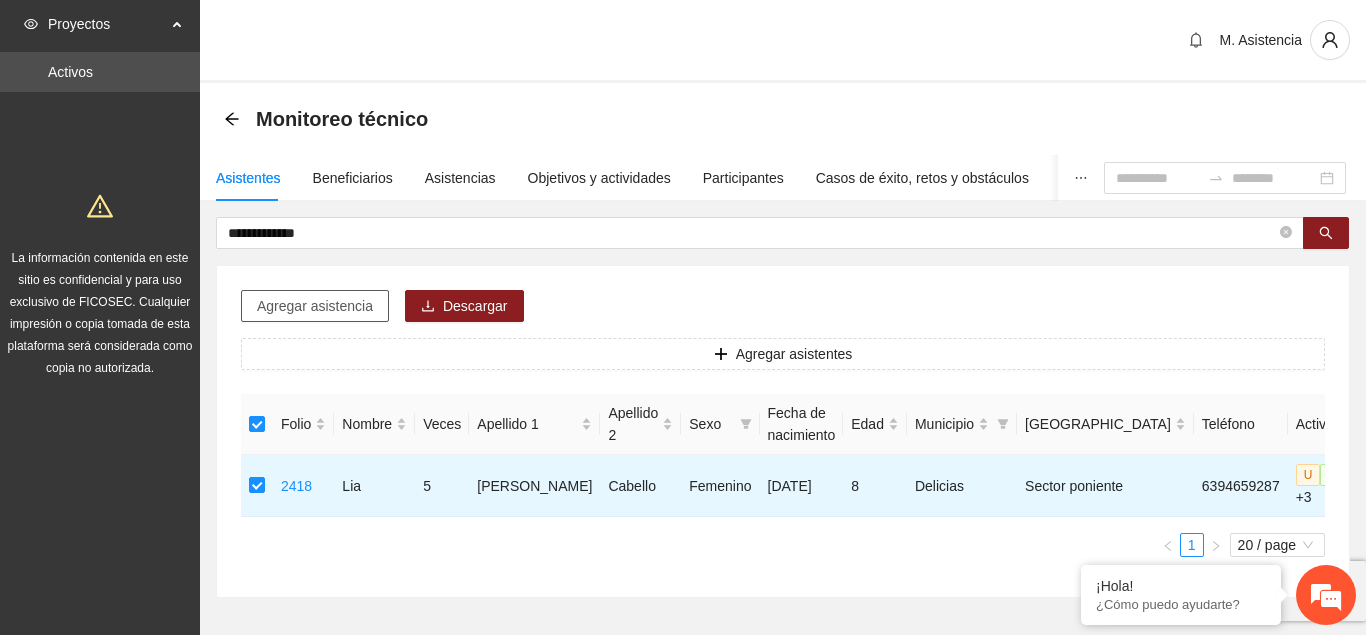 click on "Agregar asistencia" at bounding box center [315, 306] 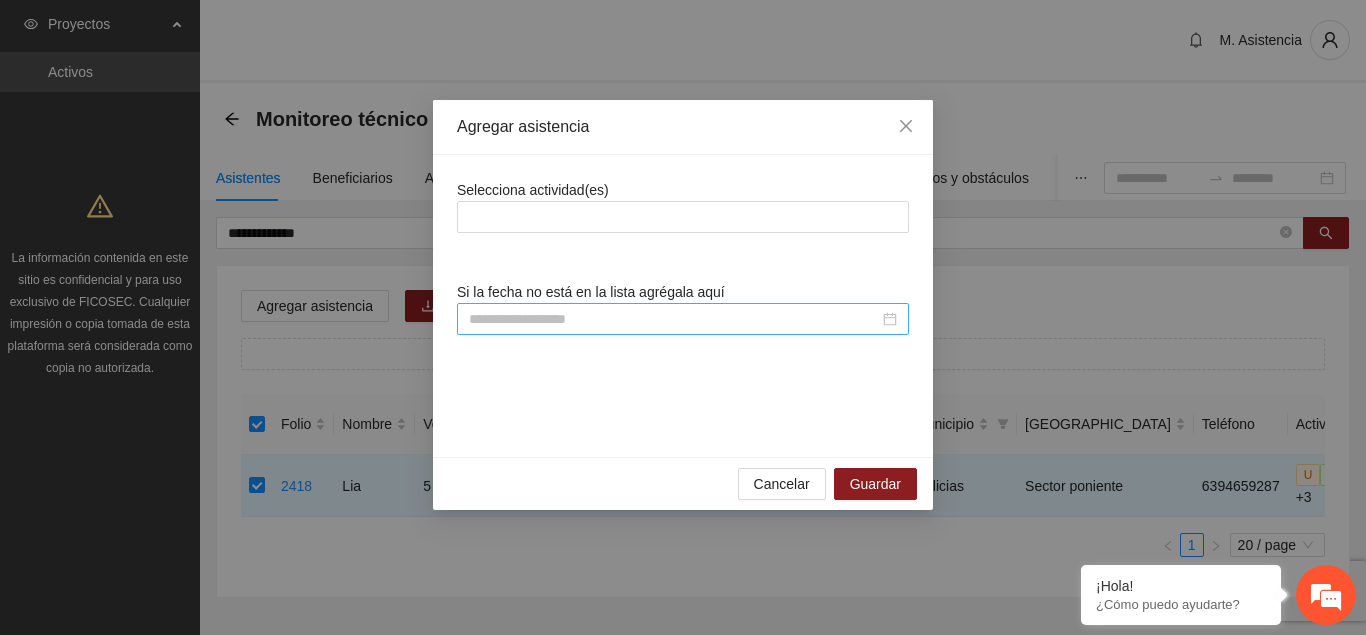 click at bounding box center (674, 319) 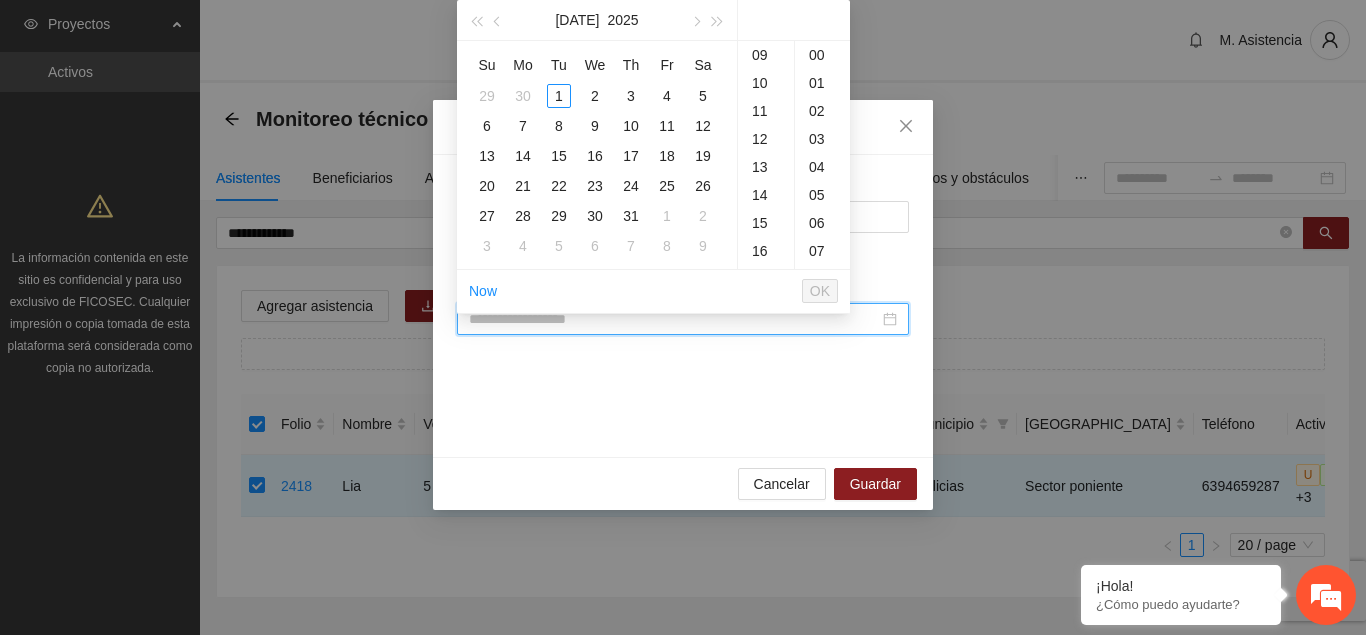 type on "*" 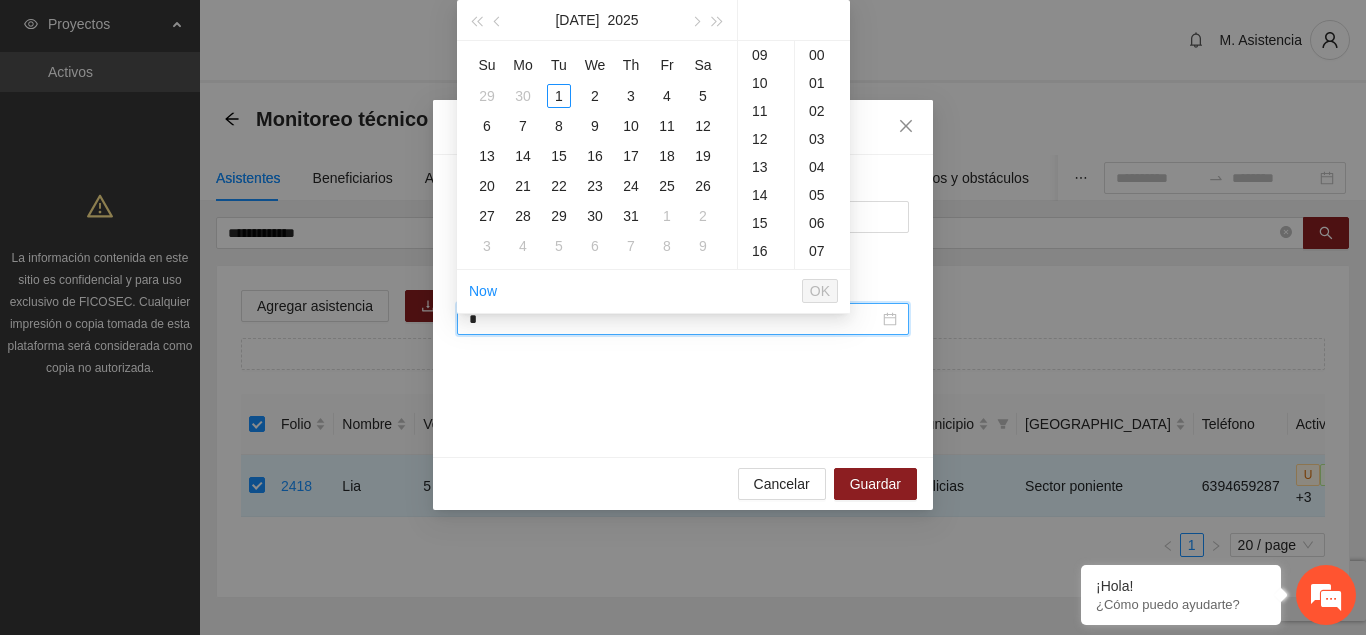 scroll, scrollTop: 252, scrollLeft: 0, axis: vertical 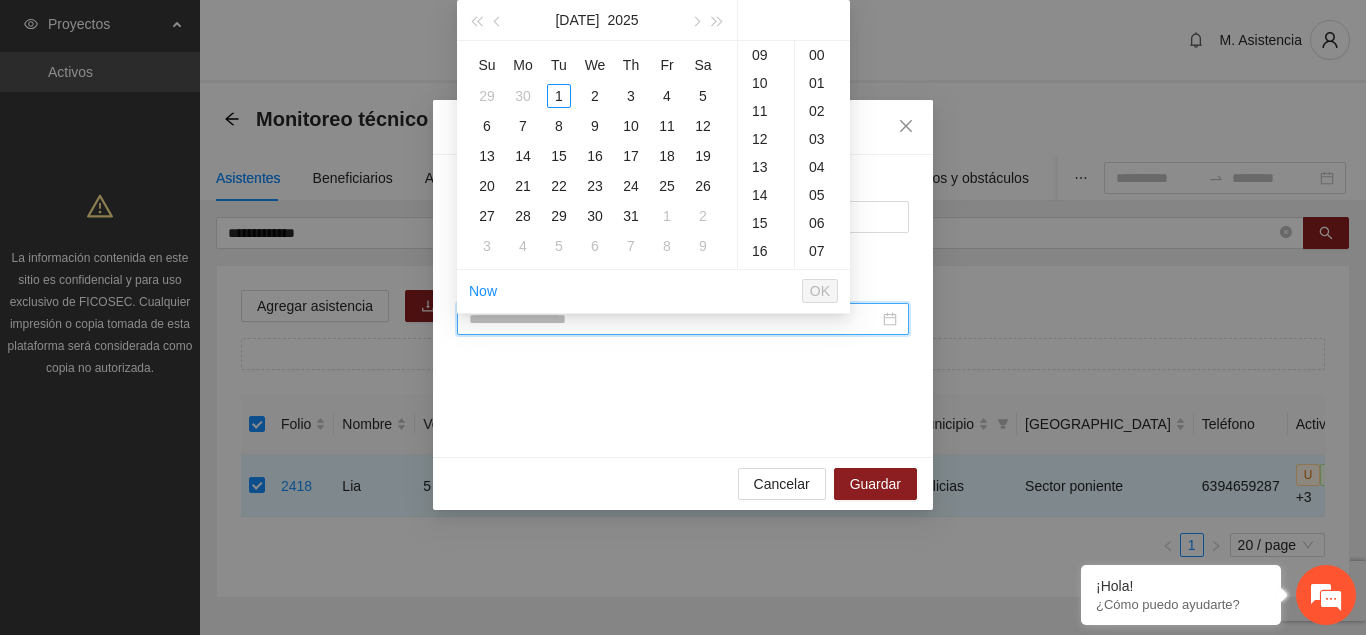 paste on "**********" 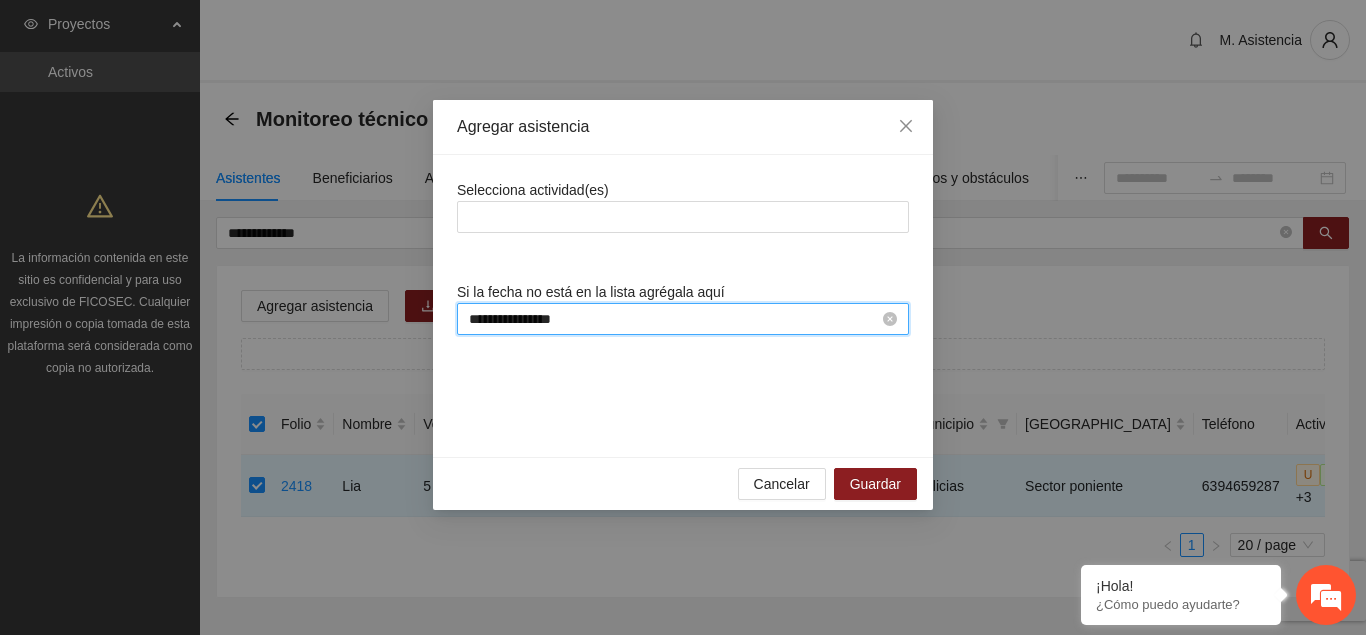 scroll, scrollTop: 0, scrollLeft: 0, axis: both 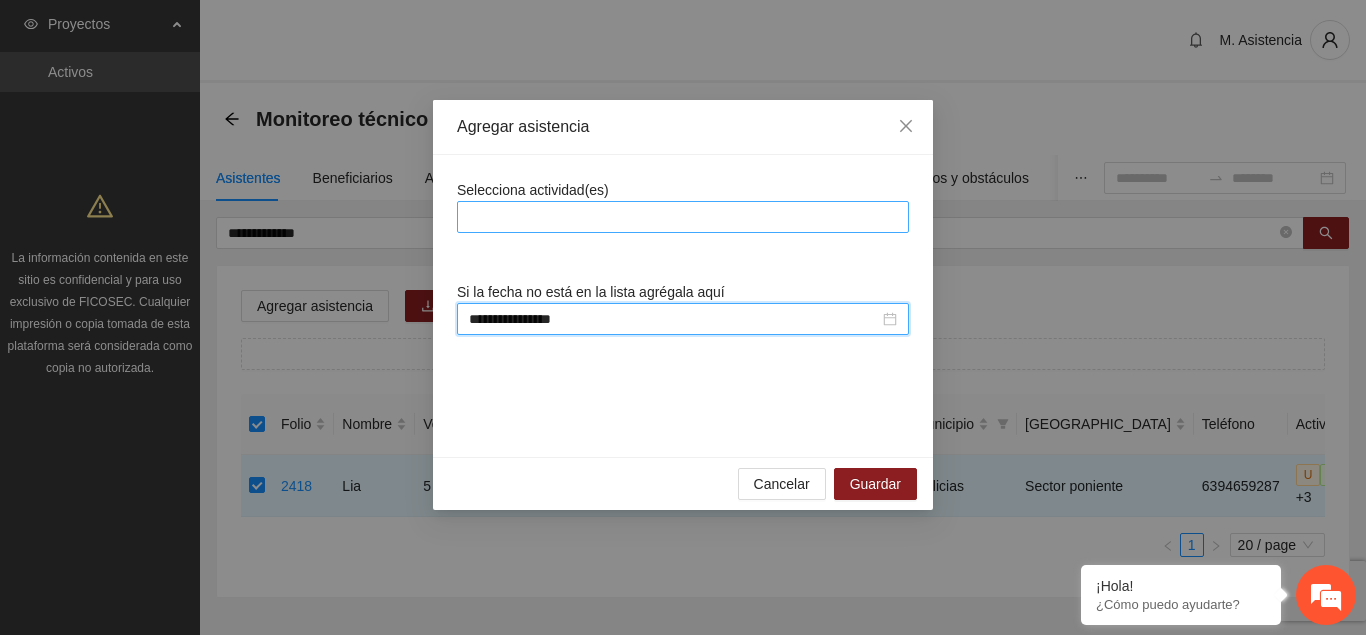 click at bounding box center [683, 217] 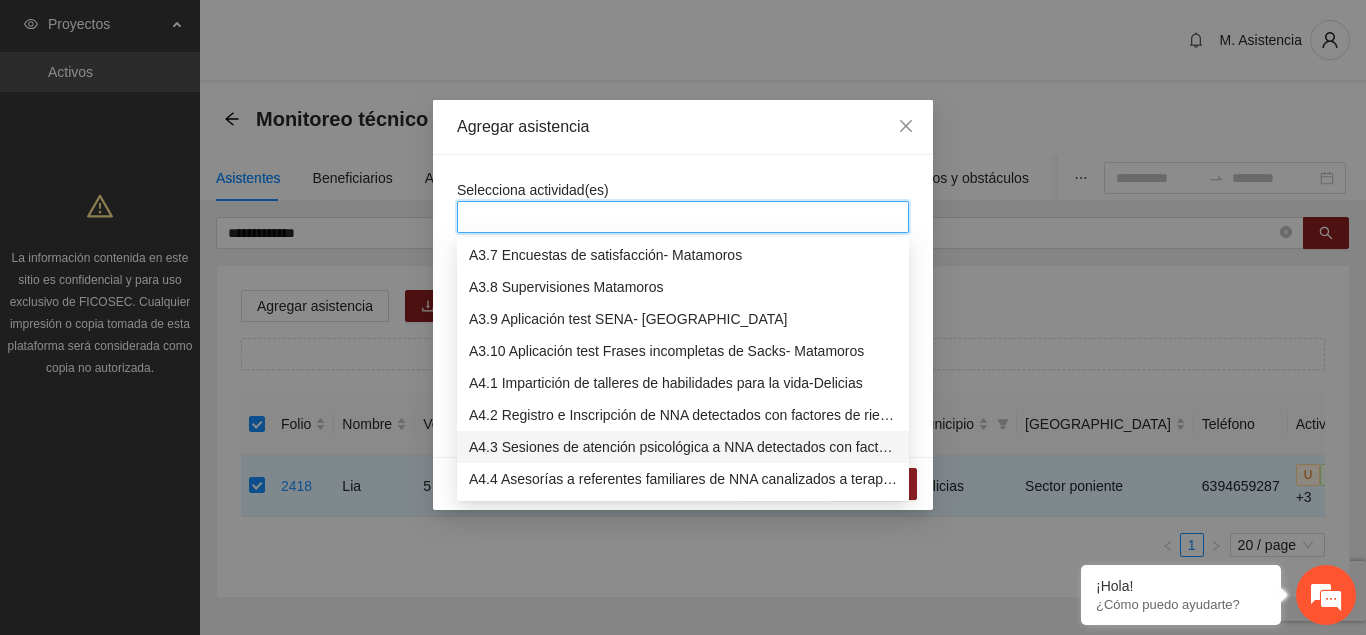 scroll, scrollTop: 1224, scrollLeft: 0, axis: vertical 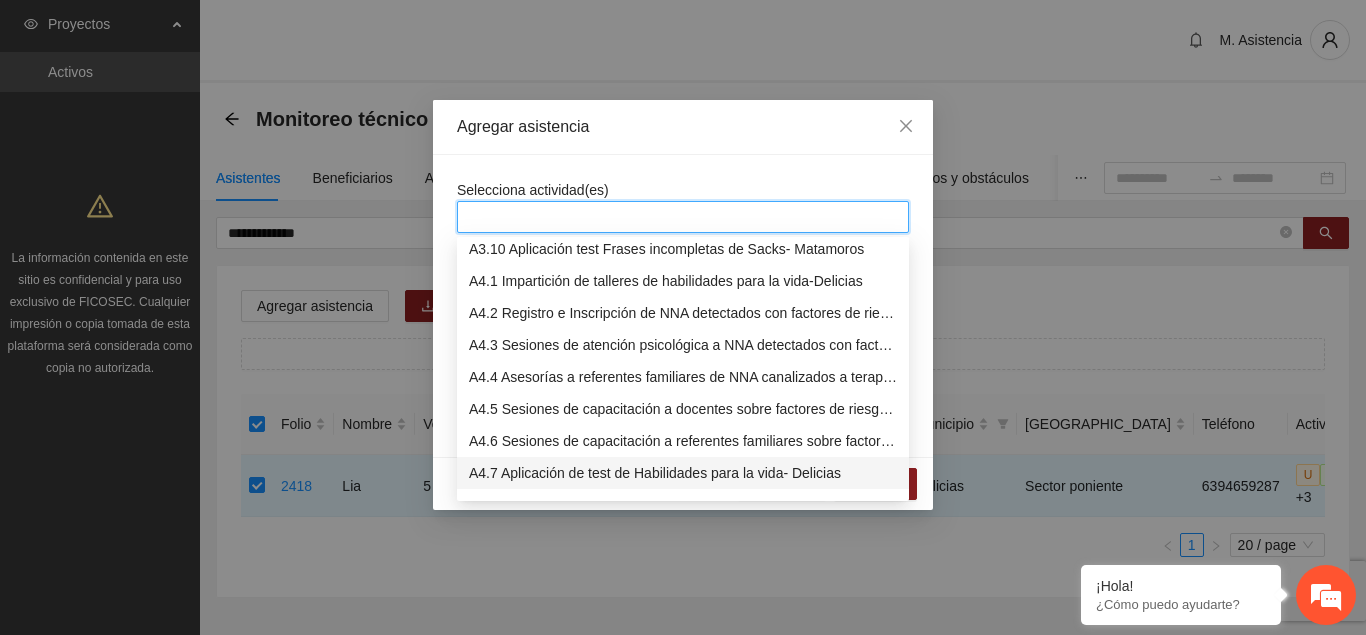 click on "A4.7 Aplicación de test de Habilidades para la vida- Delicias" at bounding box center (683, 473) 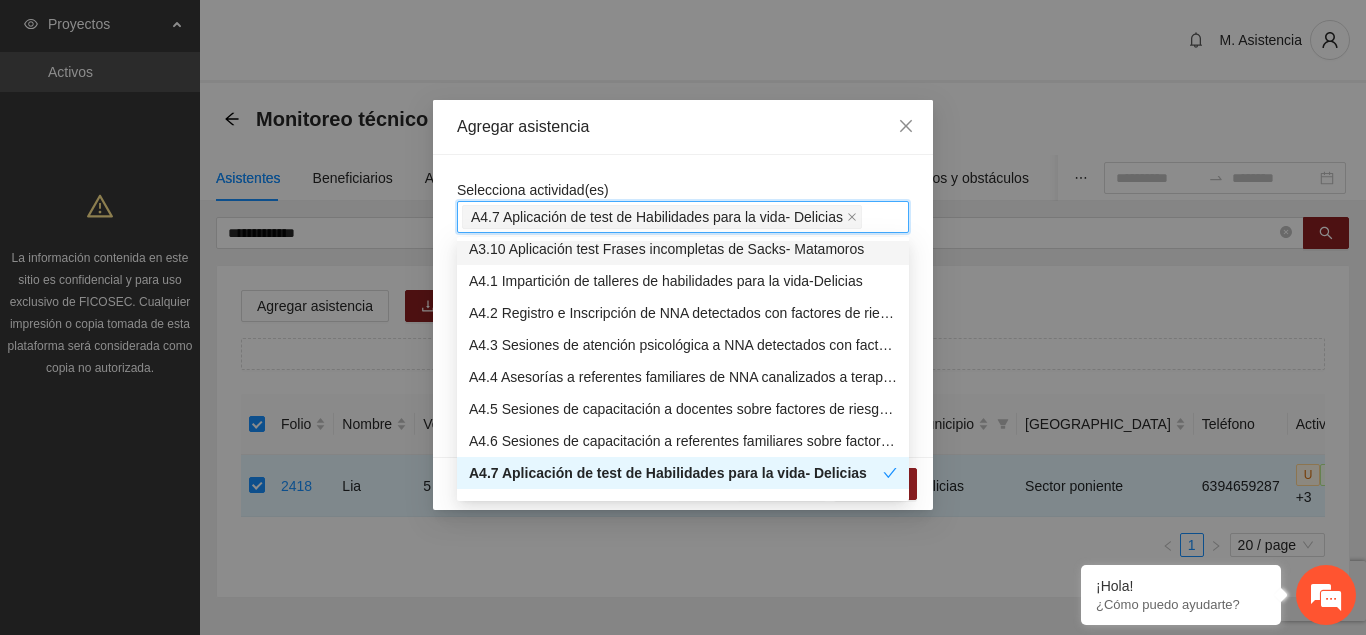 click on "**********" at bounding box center [683, 306] 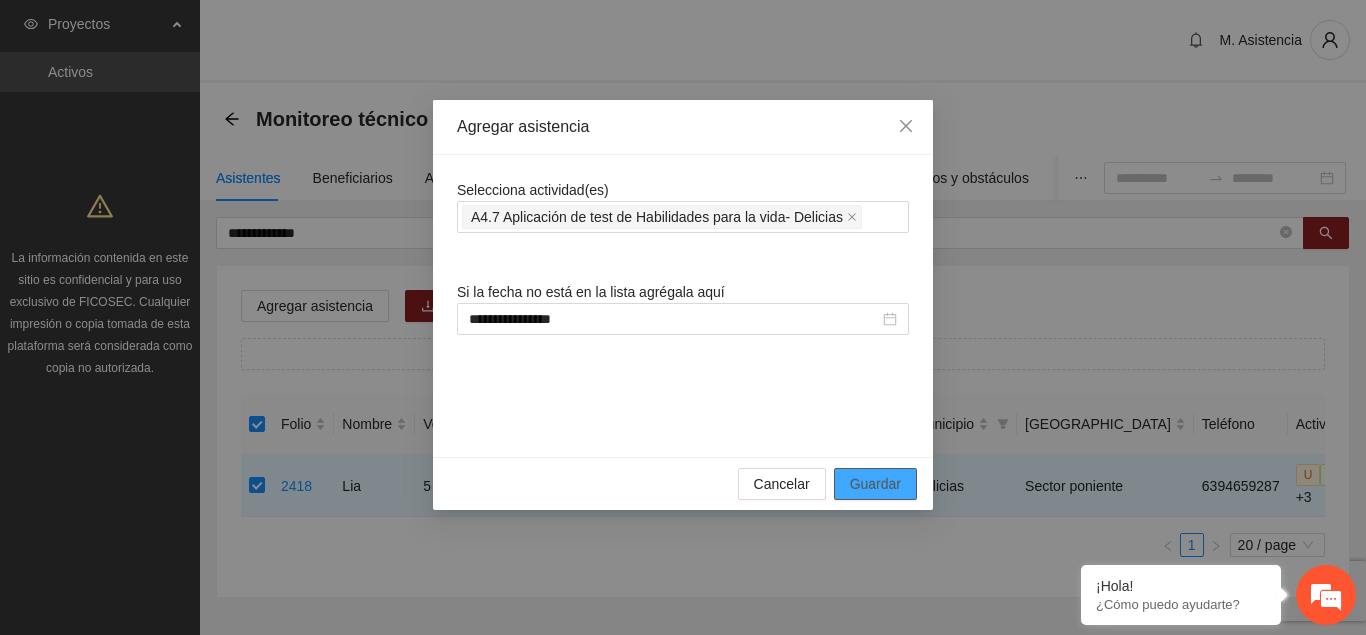 scroll, scrollTop: 0, scrollLeft: 0, axis: both 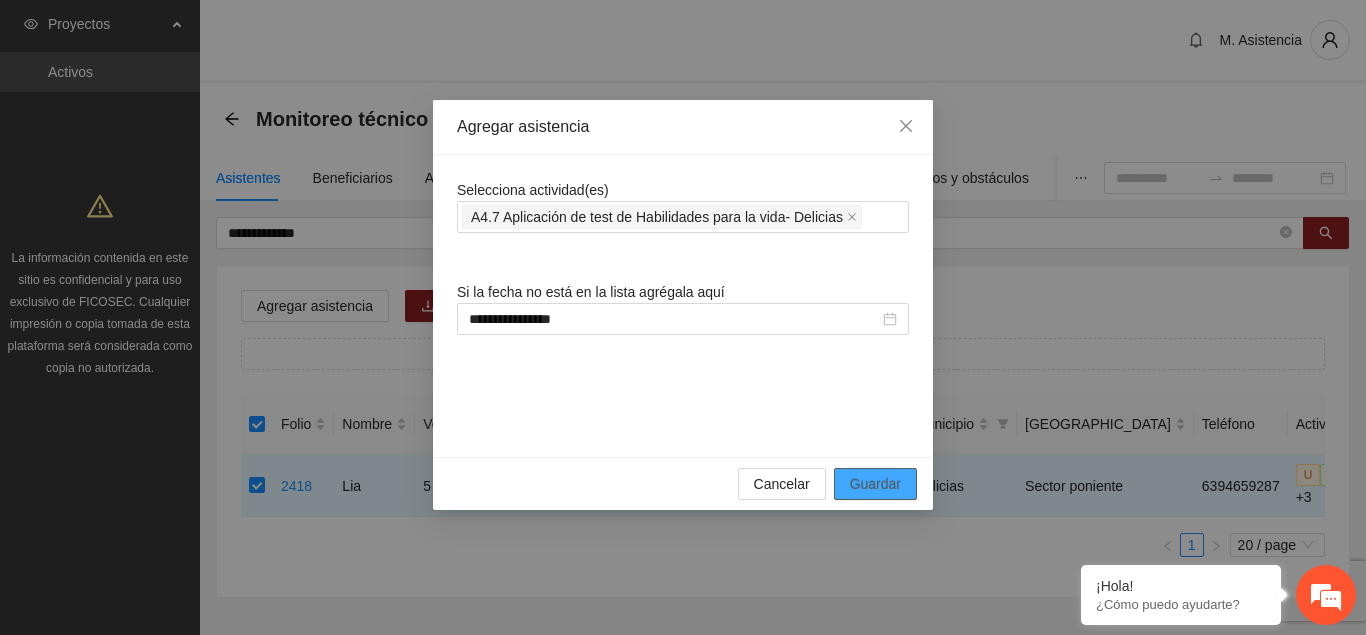 click on "Guardar" at bounding box center (875, 484) 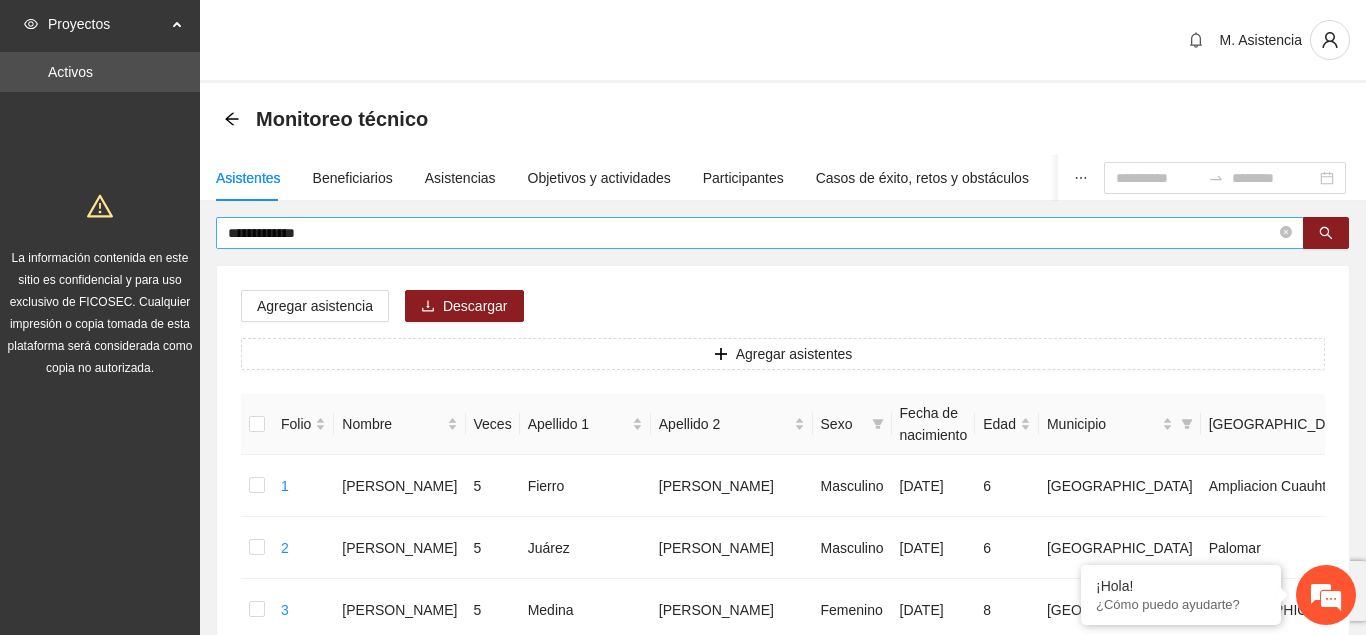 click on "**********" at bounding box center [752, 233] 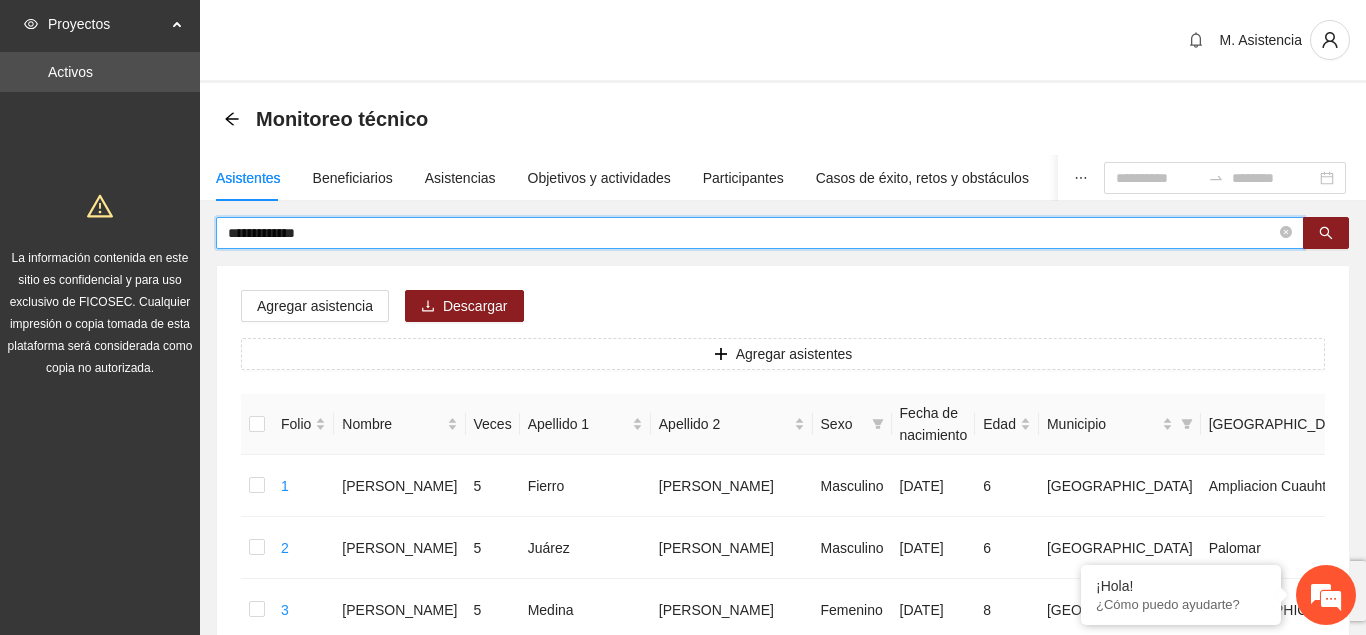 click on "**********" at bounding box center (752, 233) 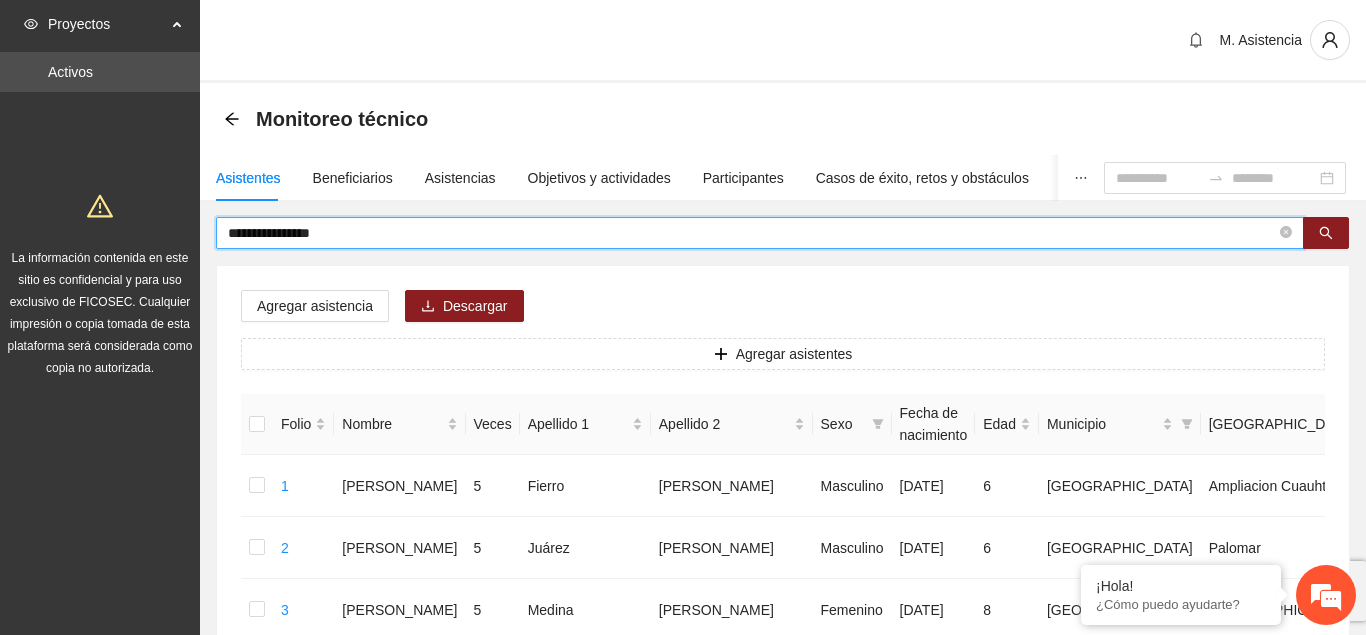 type on "**********" 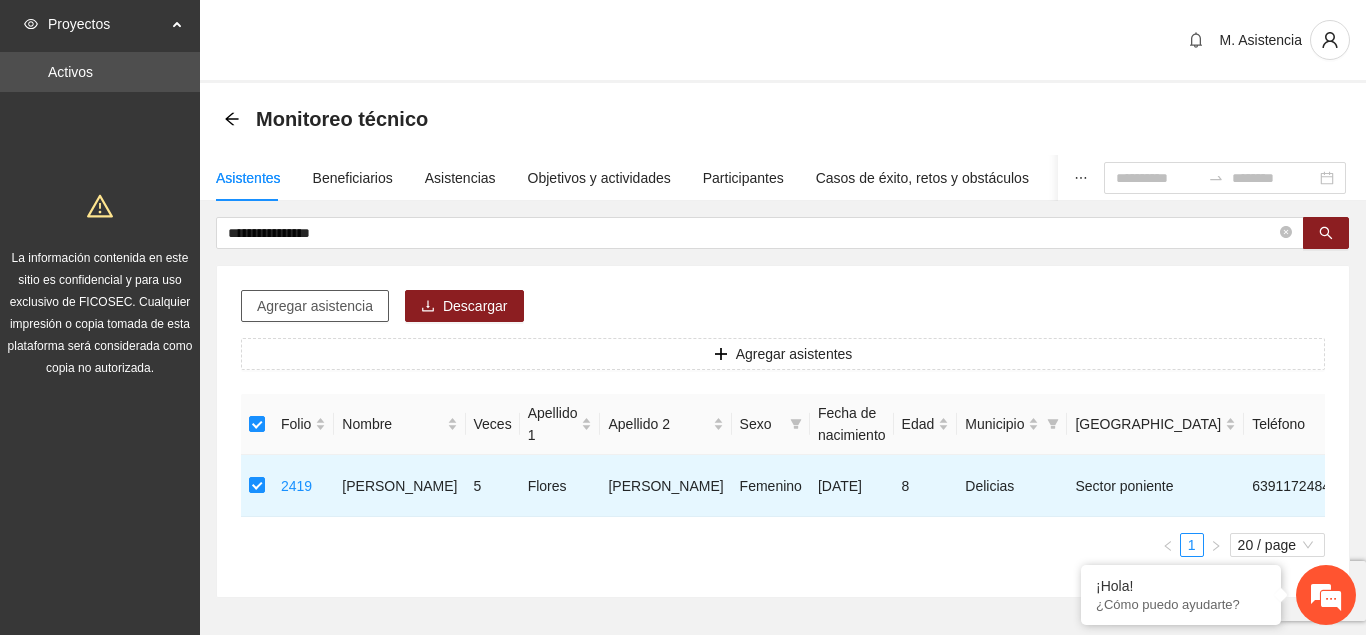click on "Agregar asistencia" at bounding box center [315, 306] 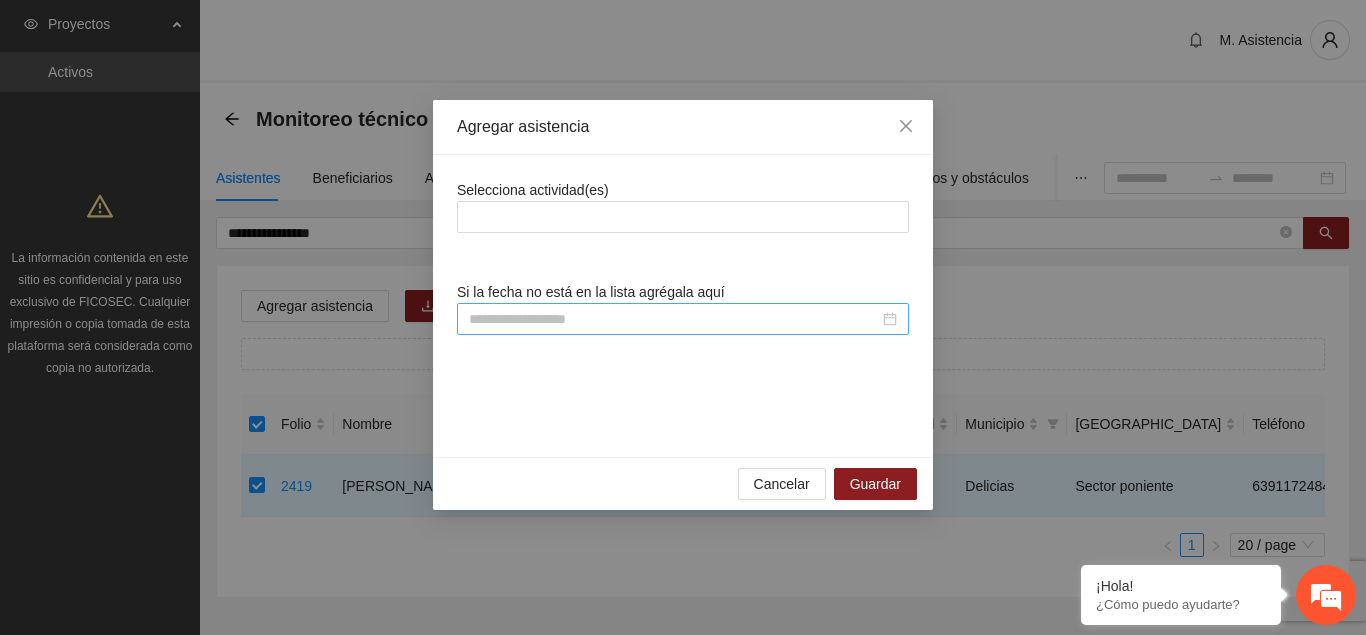 click at bounding box center [674, 319] 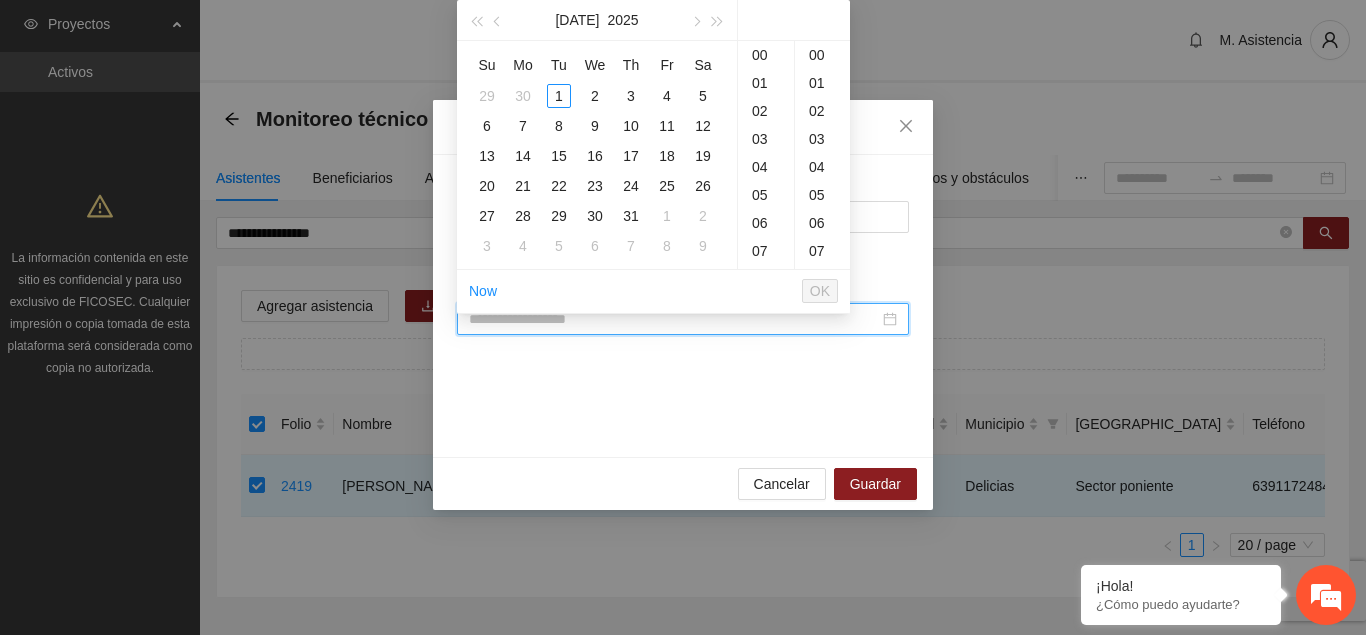 scroll, scrollTop: 252, scrollLeft: 0, axis: vertical 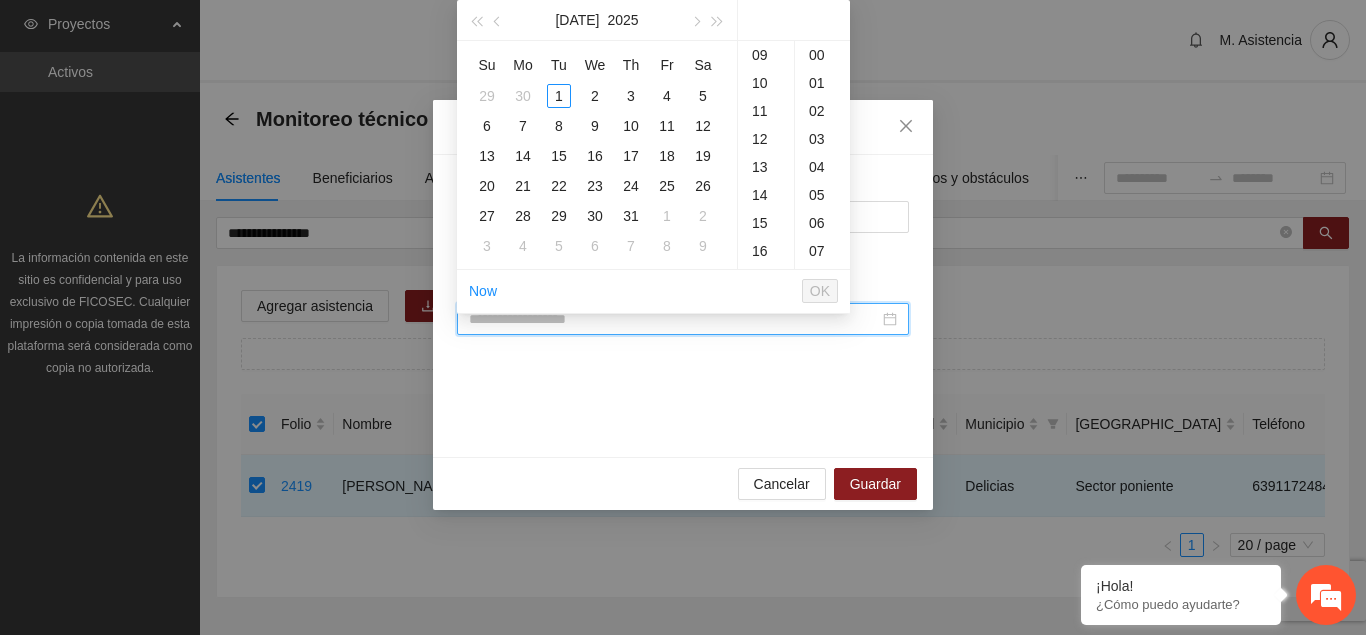 type on "*" 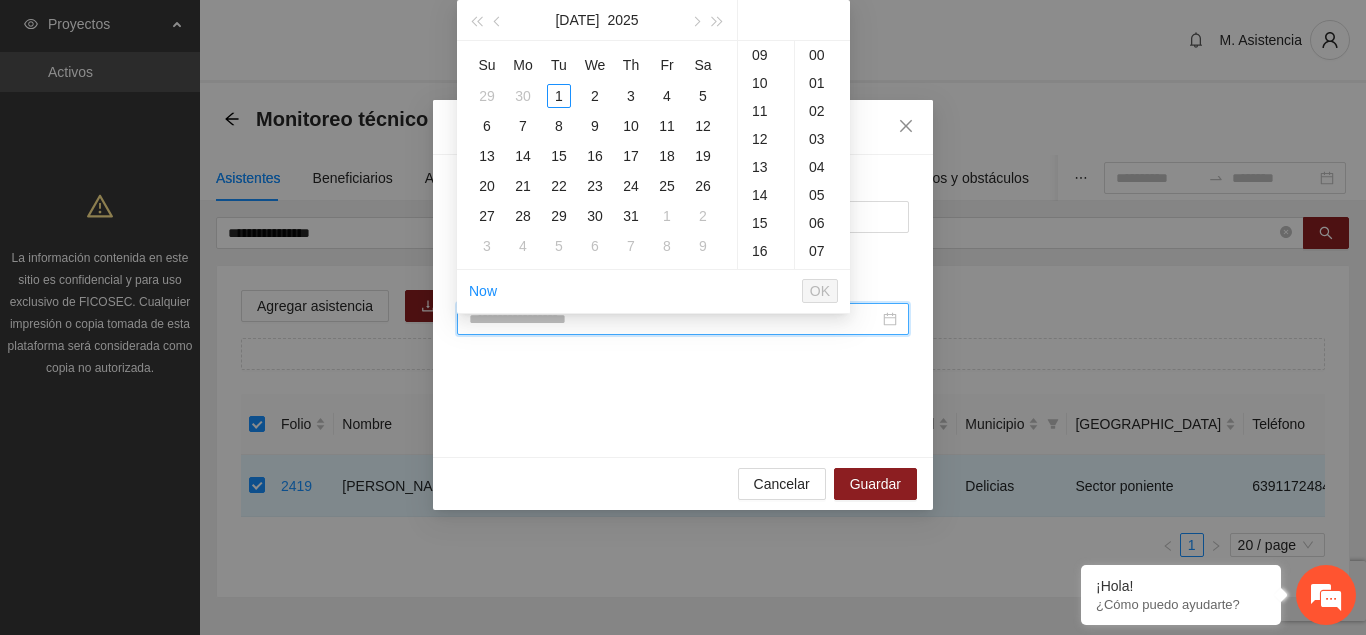 paste on "**********" 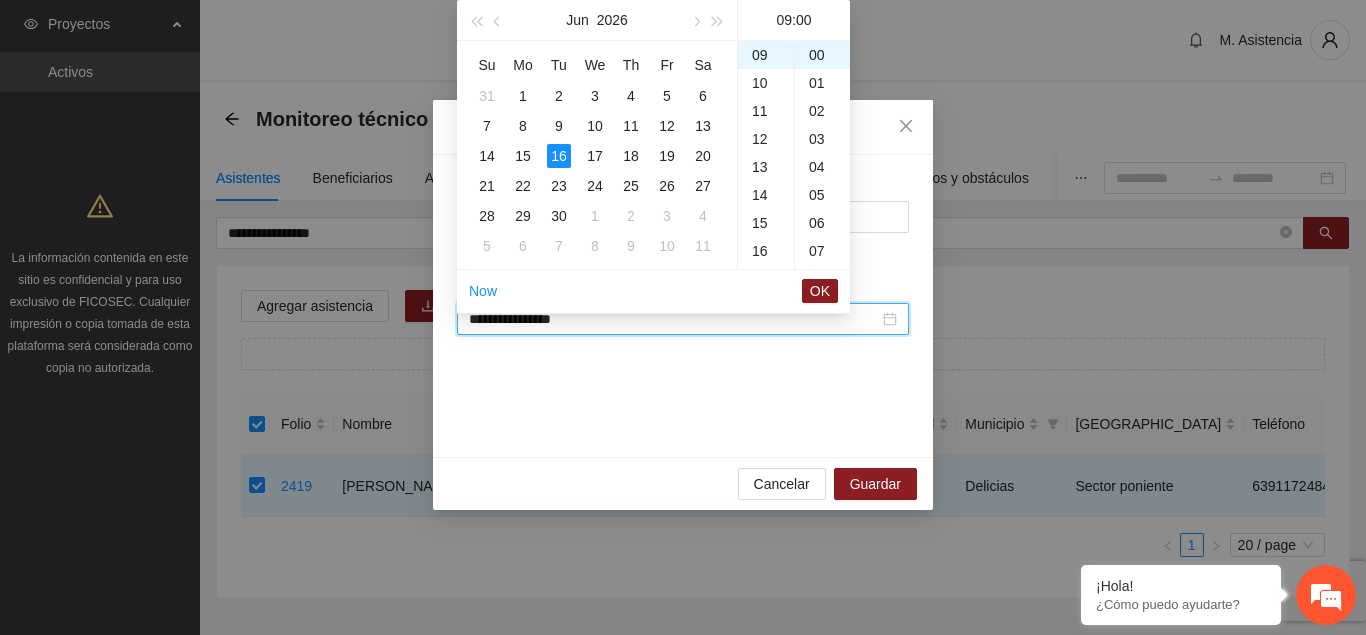 scroll, scrollTop: 0, scrollLeft: 0, axis: both 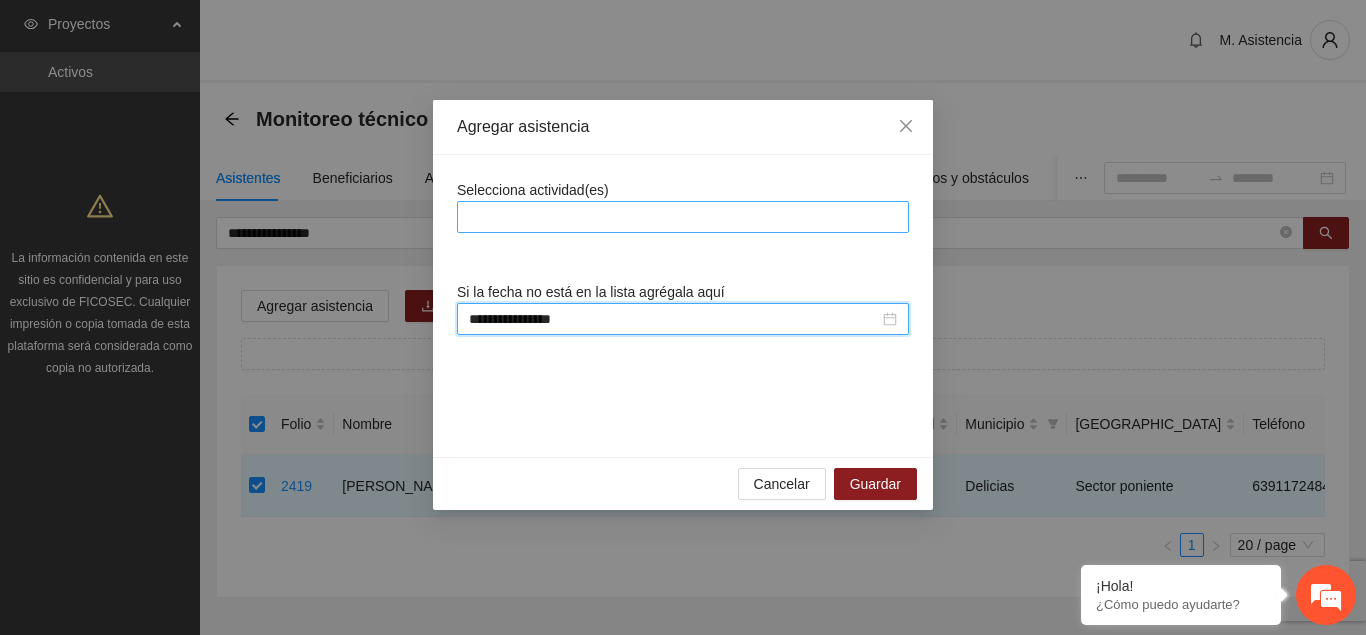 click at bounding box center (683, 217) 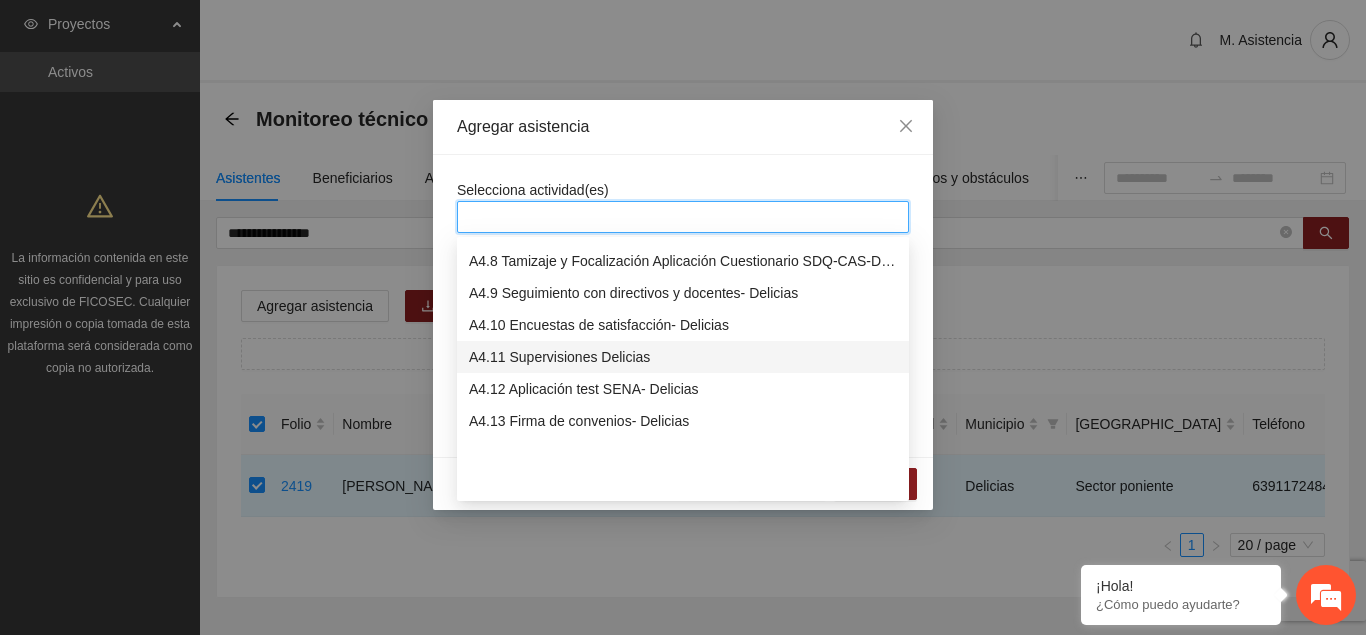 scroll, scrollTop: 1326, scrollLeft: 0, axis: vertical 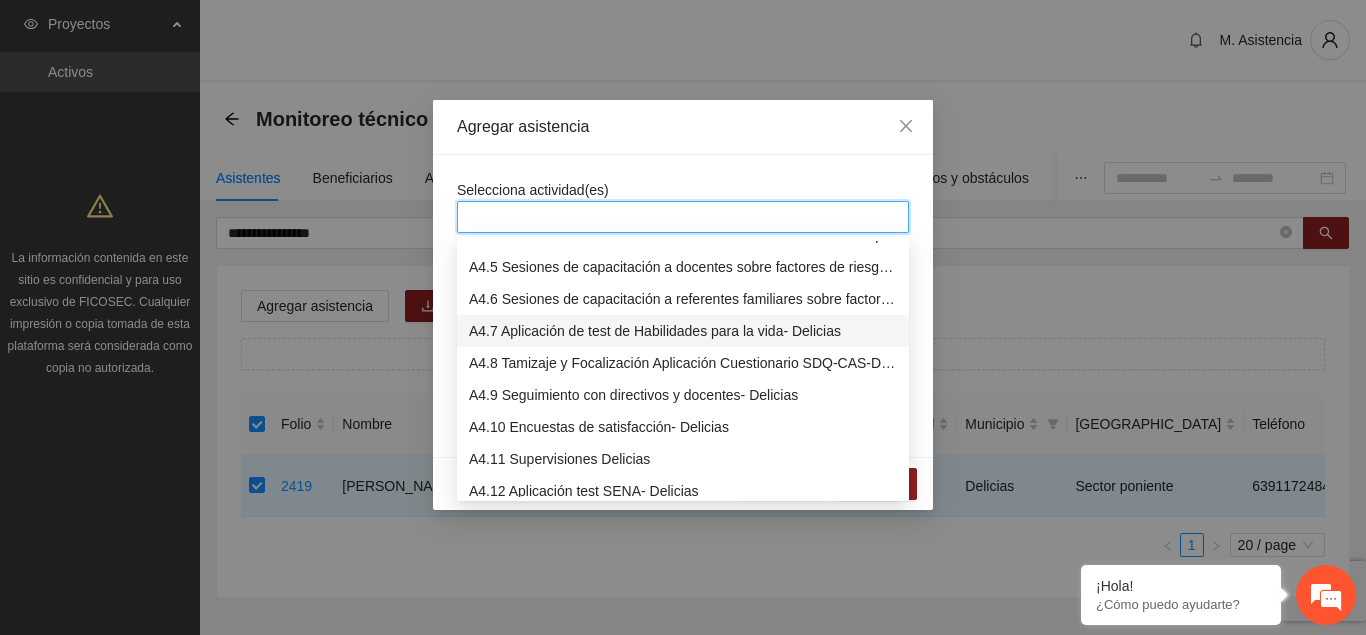 click on "A4.7 Aplicación de test de Habilidades para la vida- Delicias" at bounding box center (683, 331) 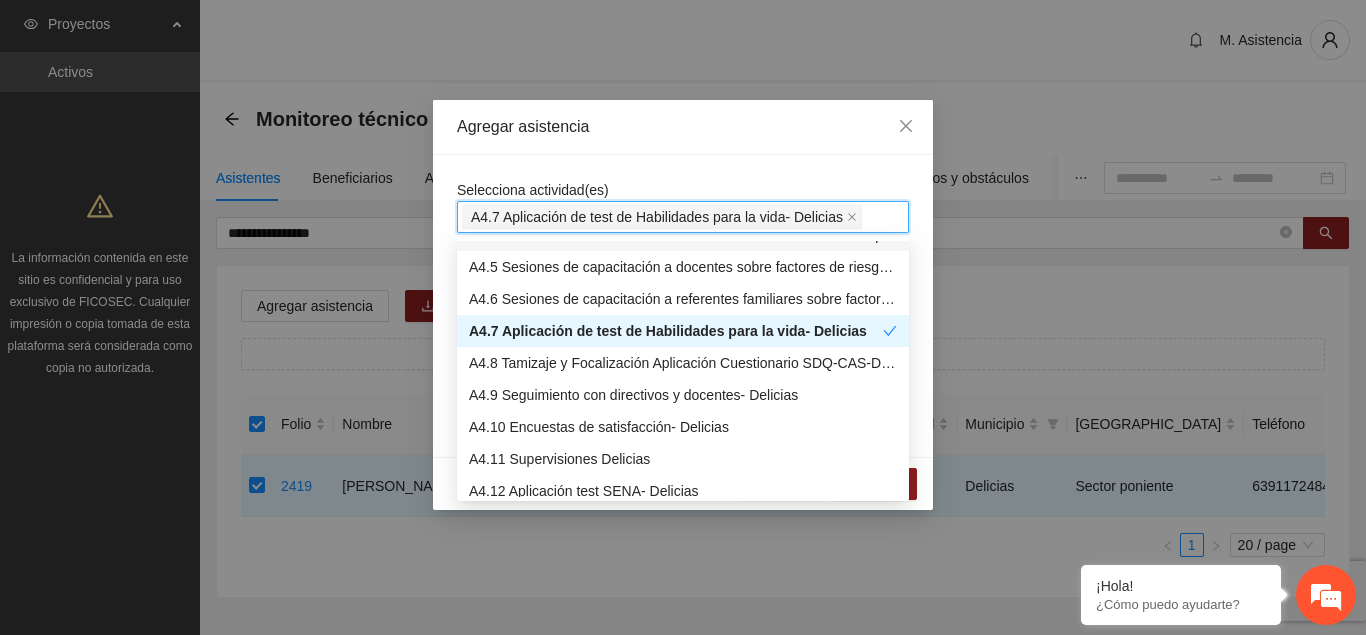 click on "**********" at bounding box center [683, 306] 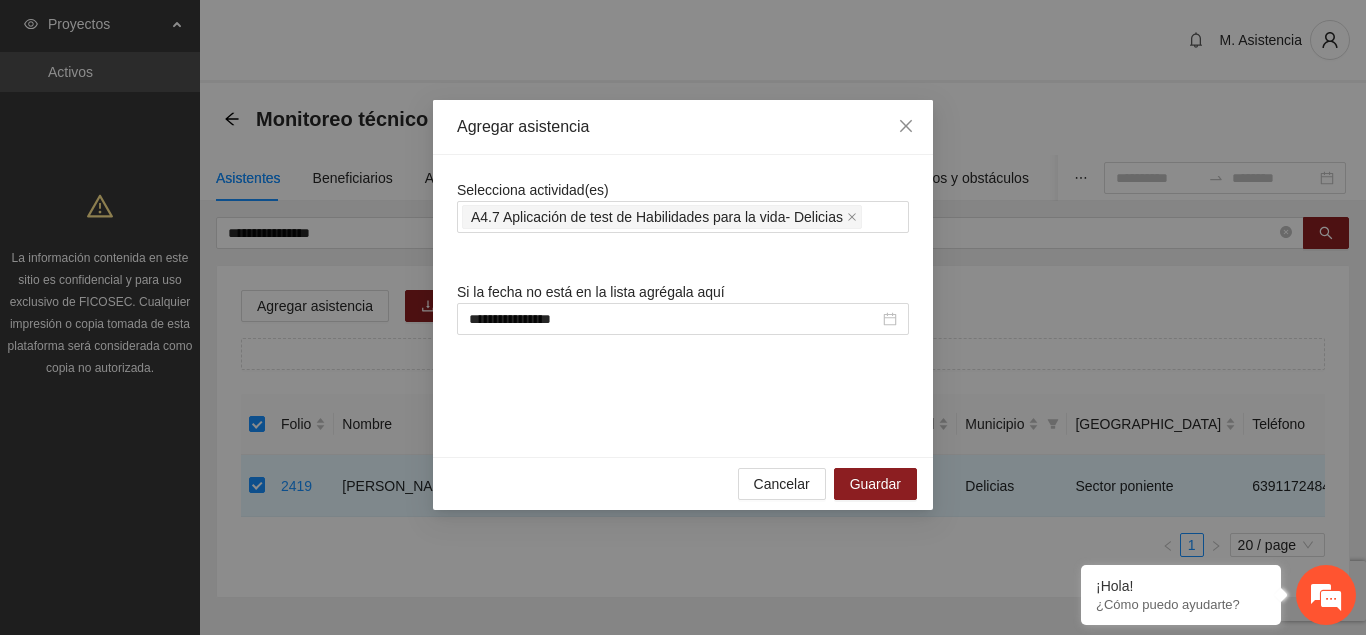 scroll, scrollTop: 0, scrollLeft: 0, axis: both 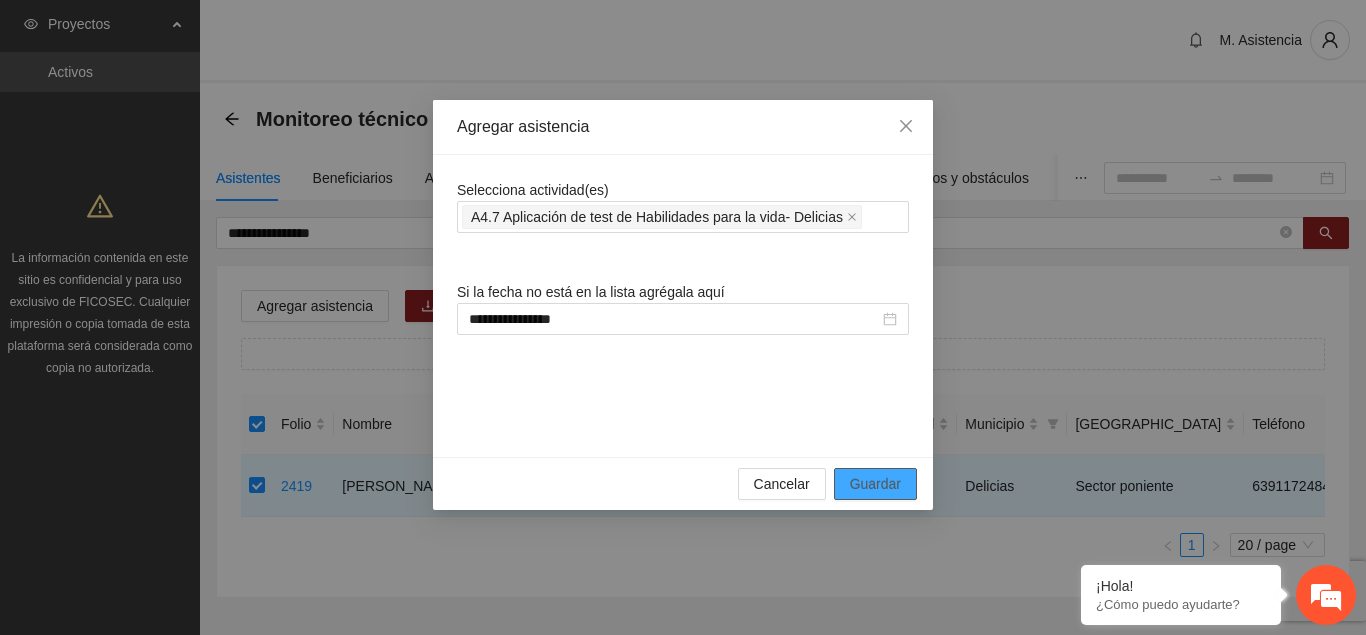 click on "Guardar" at bounding box center [875, 484] 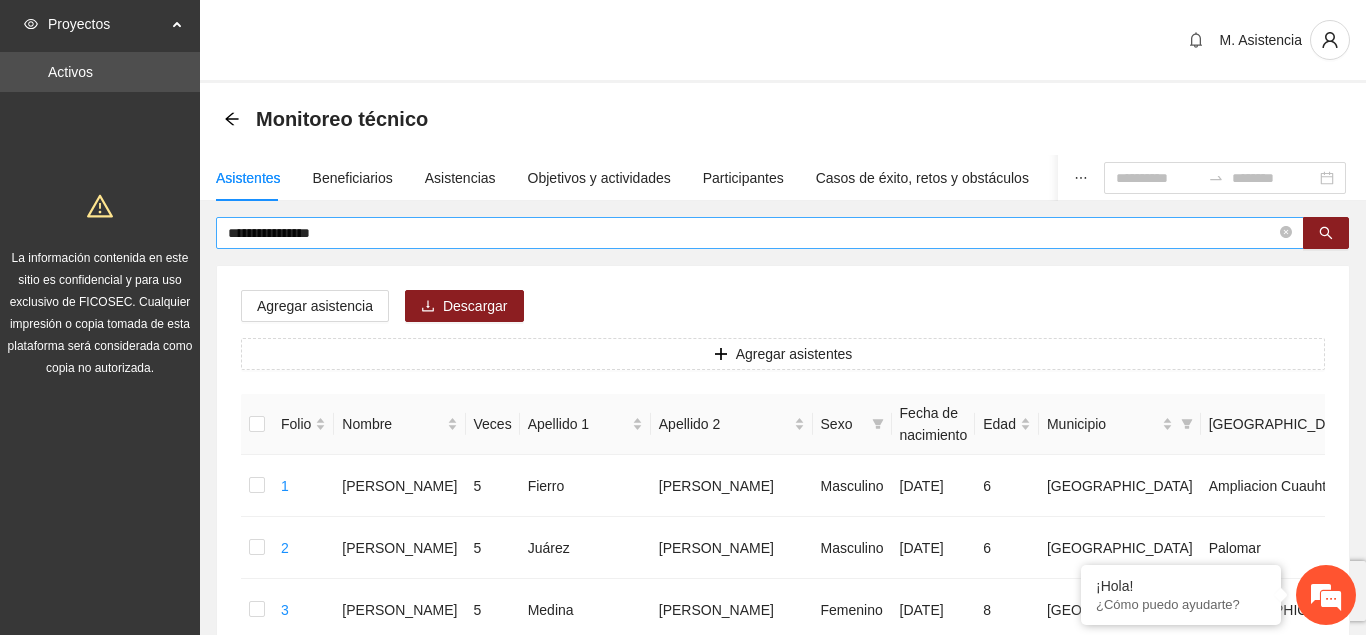 click on "**********" at bounding box center (752, 233) 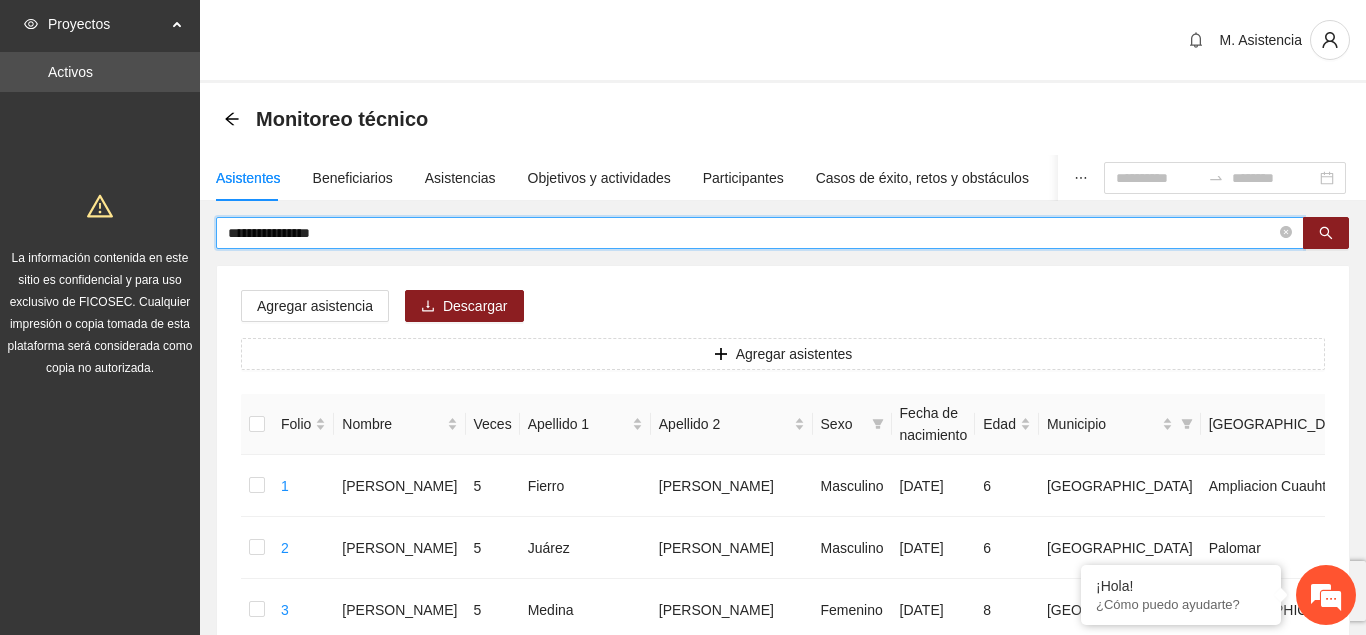 drag, startPoint x: 357, startPoint y: 234, endPoint x: 176, endPoint y: 241, distance: 181.13531 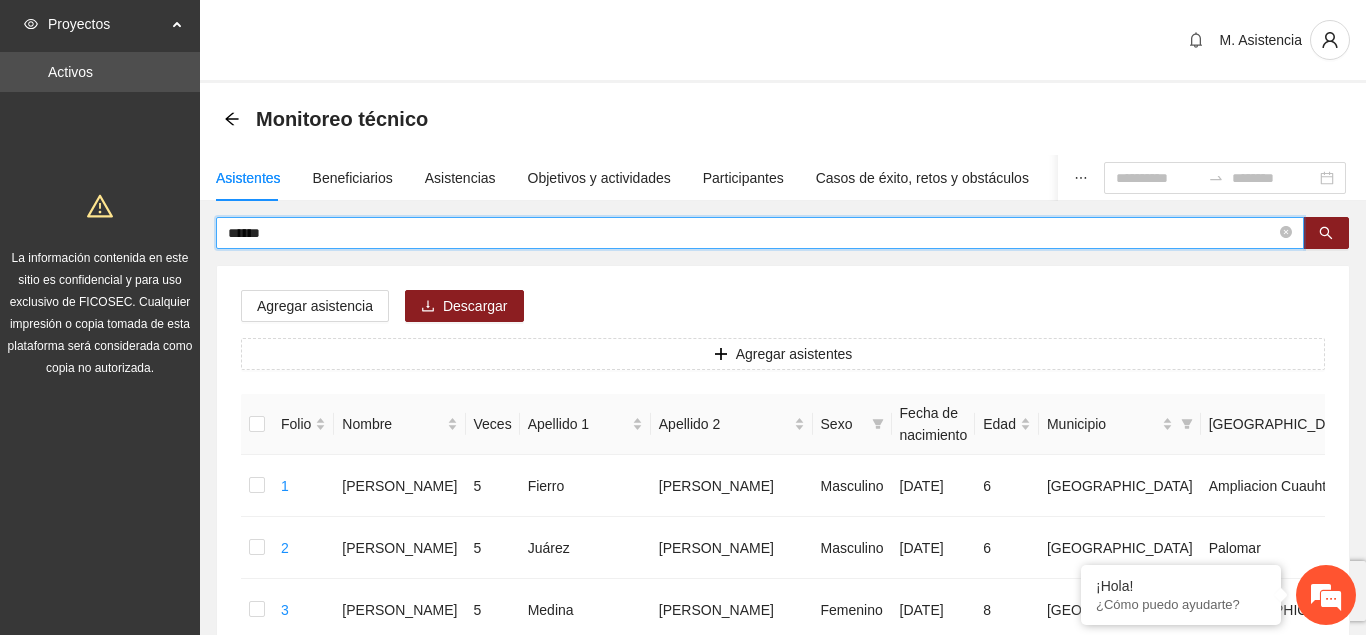 type on "*****" 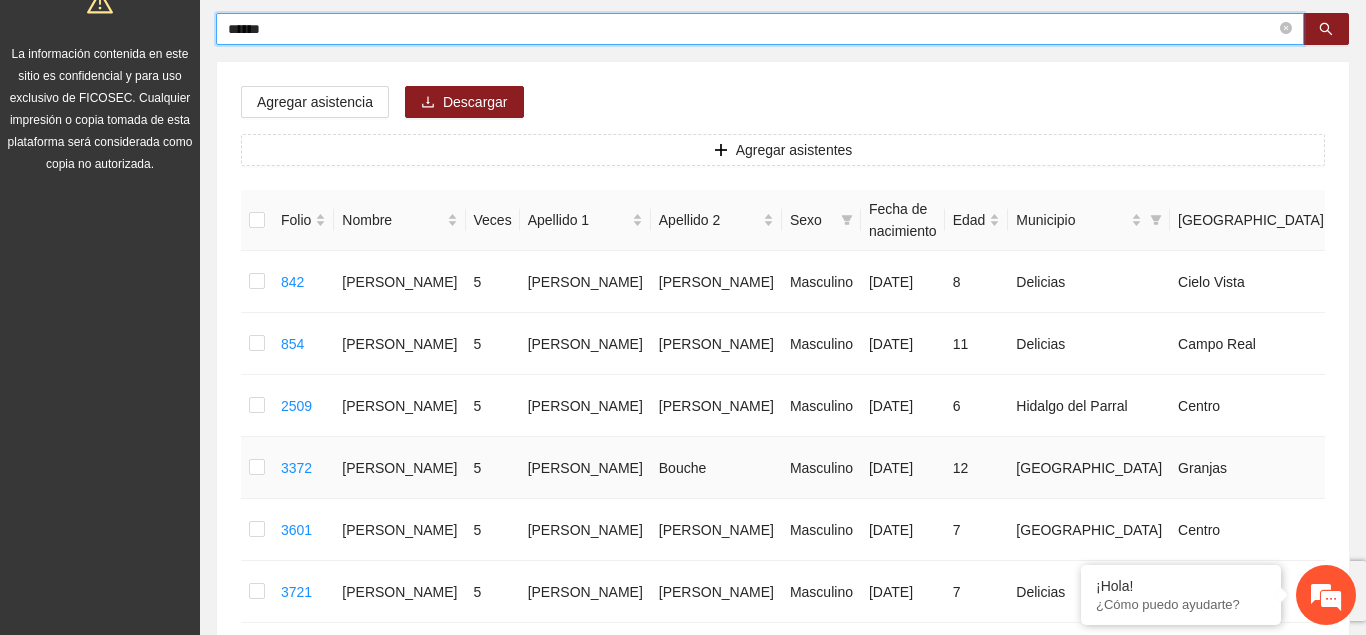scroll, scrollTop: 306, scrollLeft: 0, axis: vertical 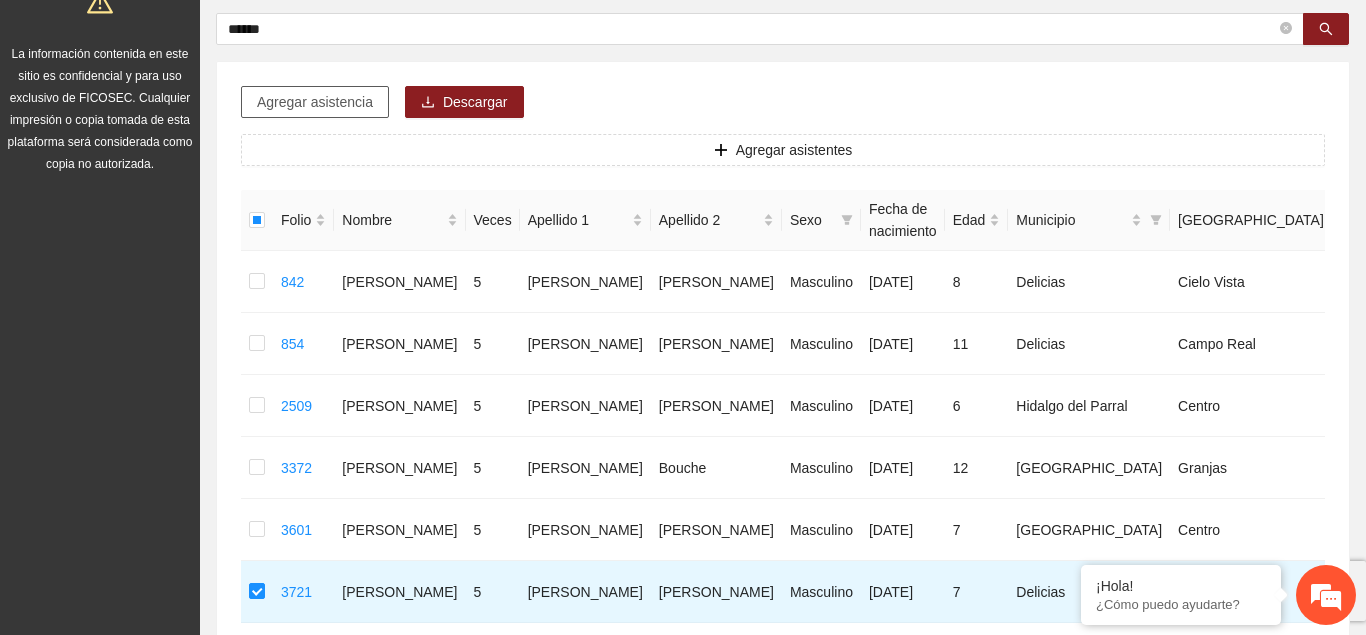 click on "Agregar asistencia" at bounding box center (315, 102) 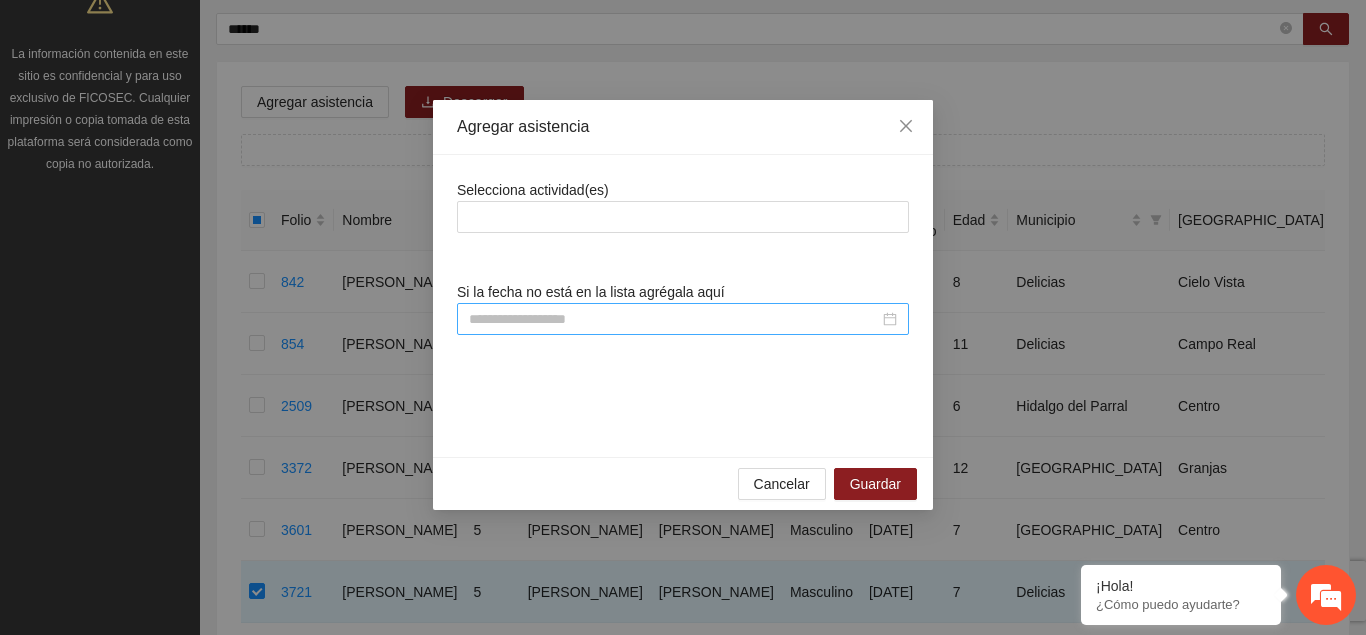 click at bounding box center [674, 319] 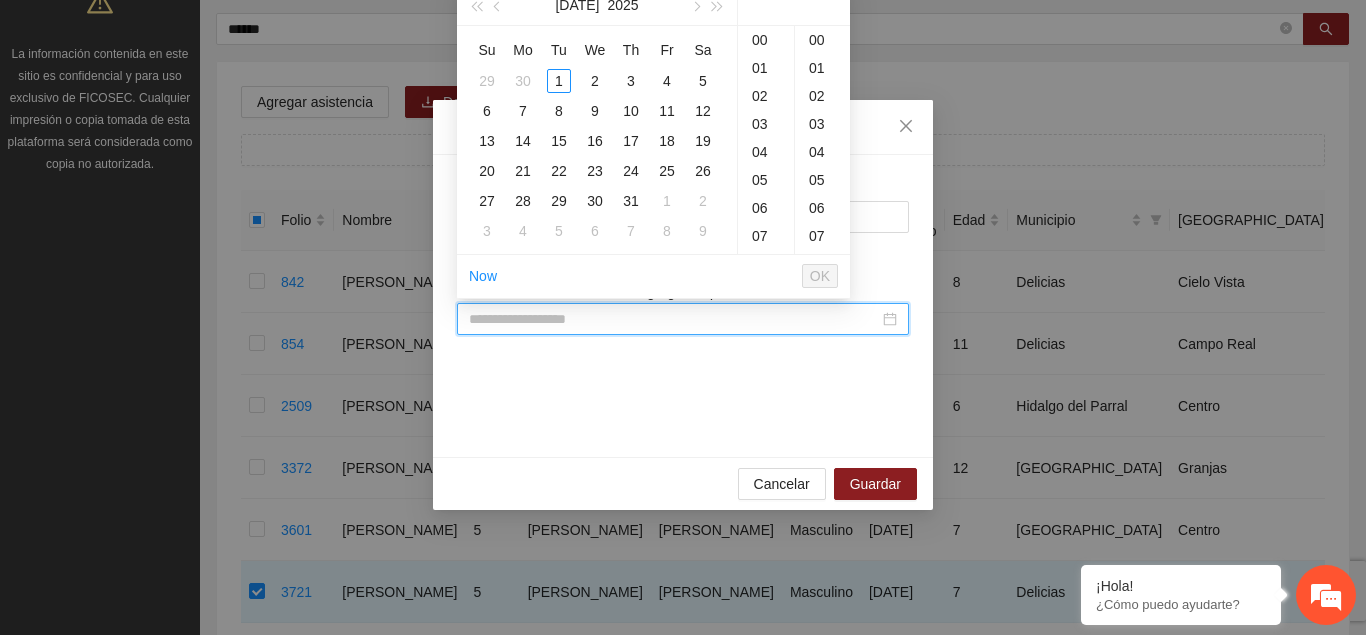 scroll, scrollTop: 252, scrollLeft: 0, axis: vertical 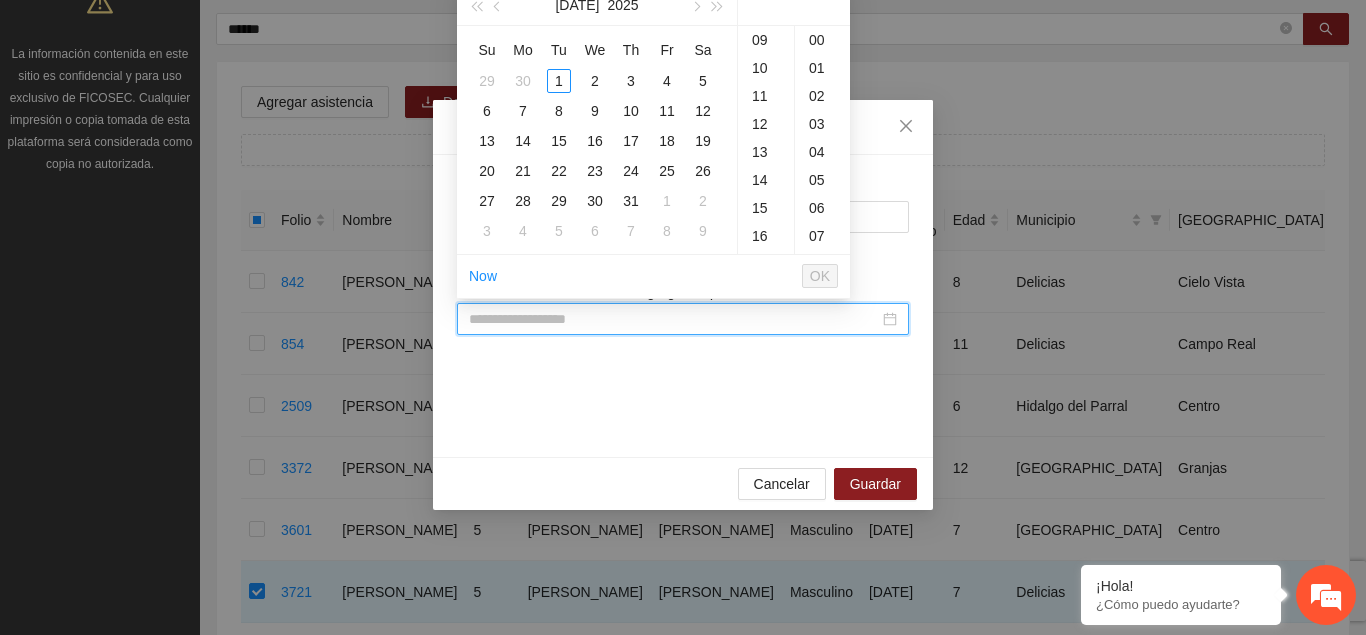 type on "*" 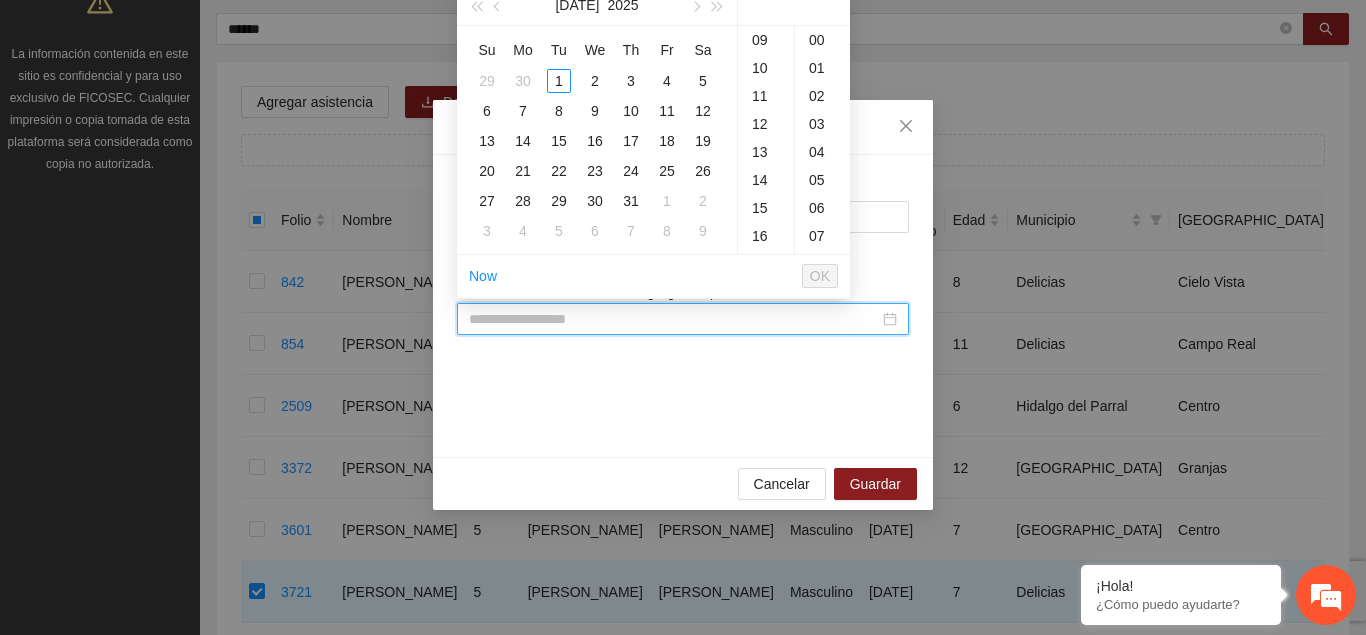 type on "*" 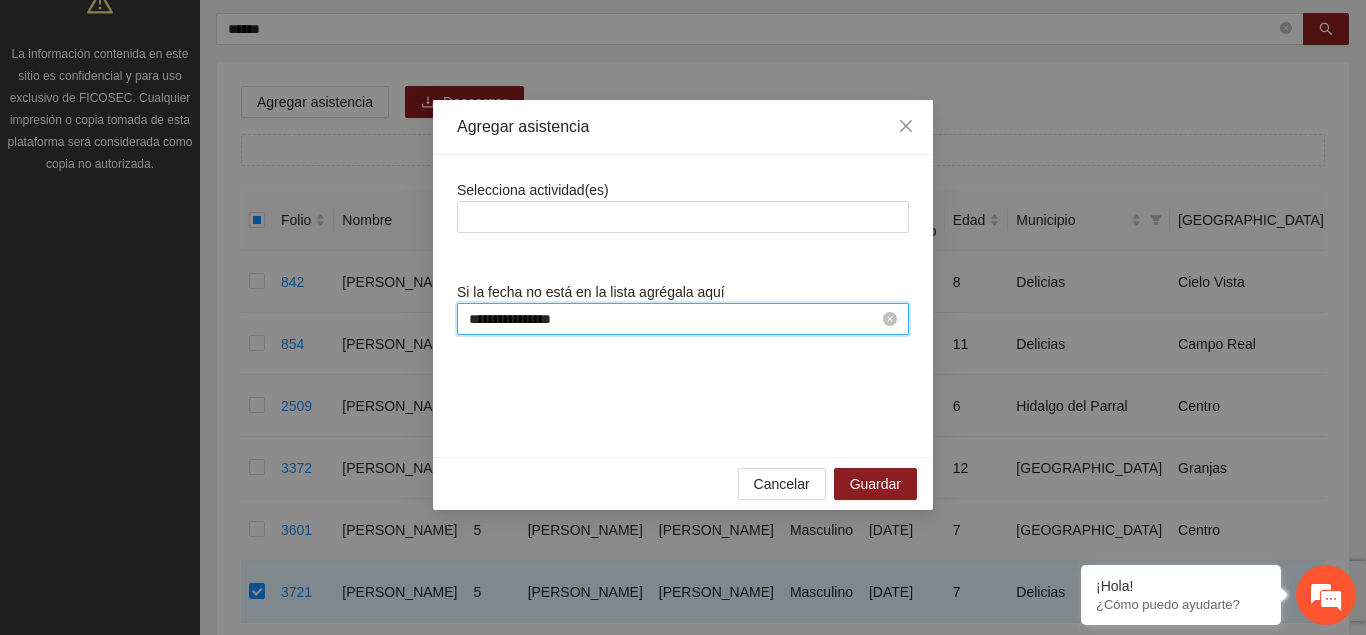 scroll, scrollTop: 252, scrollLeft: 0, axis: vertical 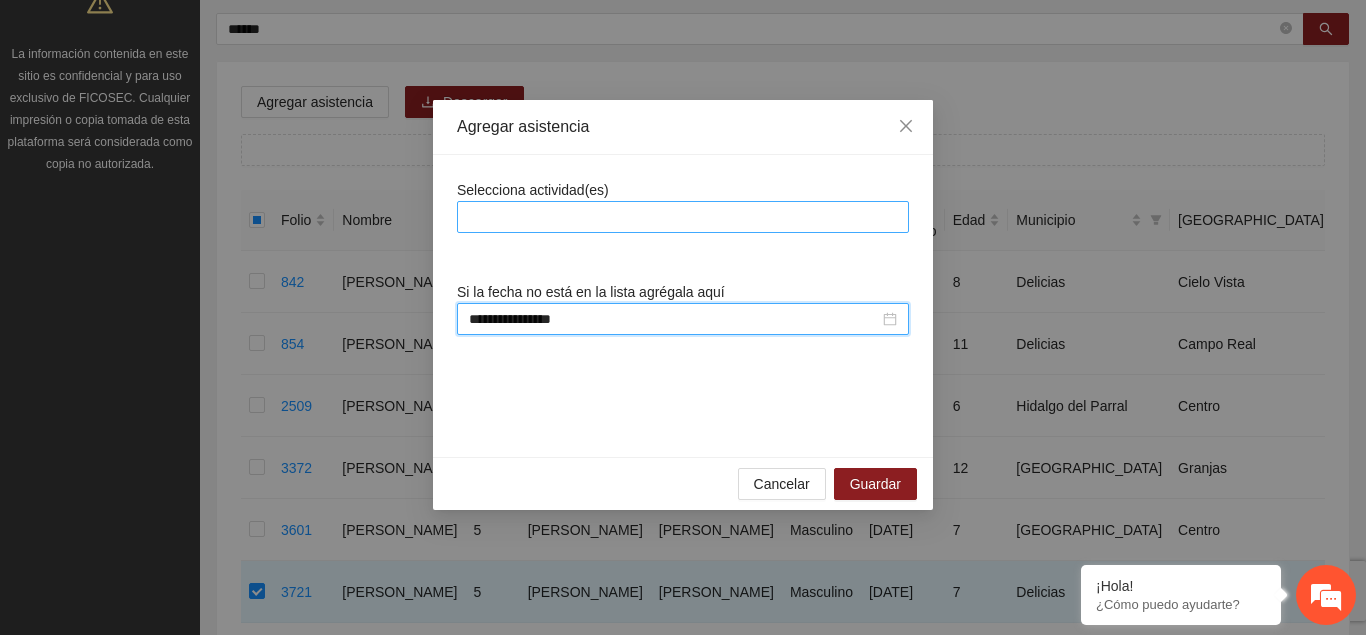 click at bounding box center [683, 217] 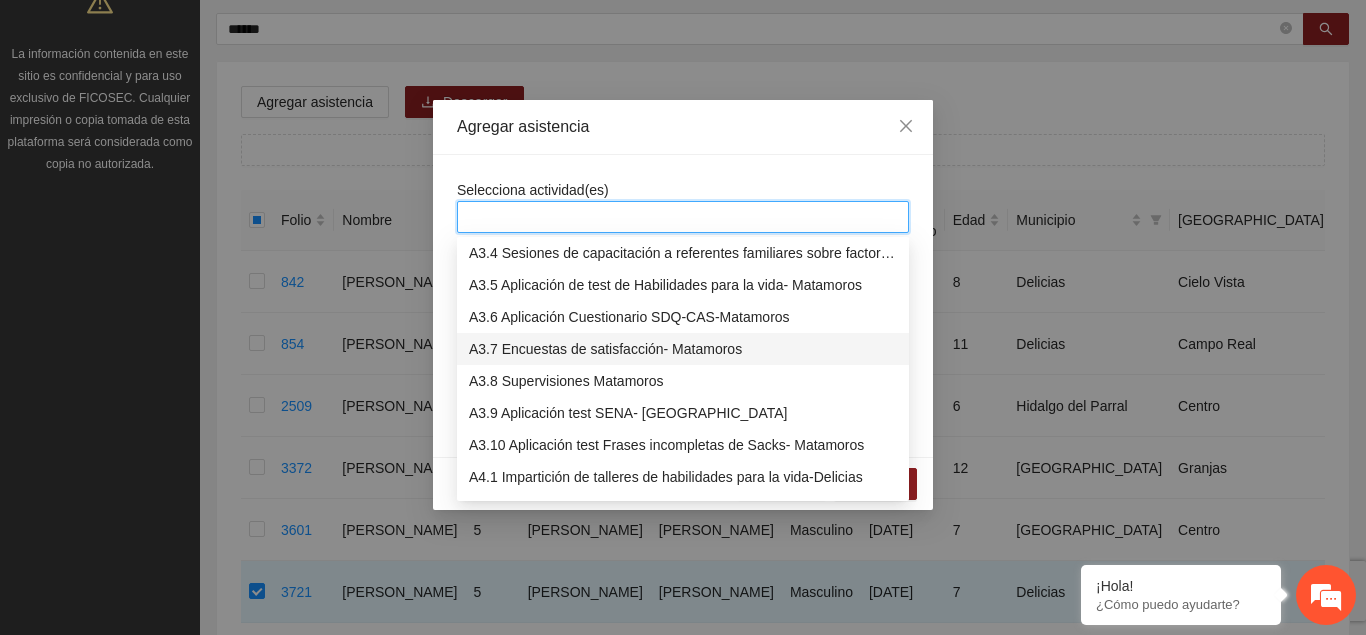 scroll, scrollTop: 1326, scrollLeft: 0, axis: vertical 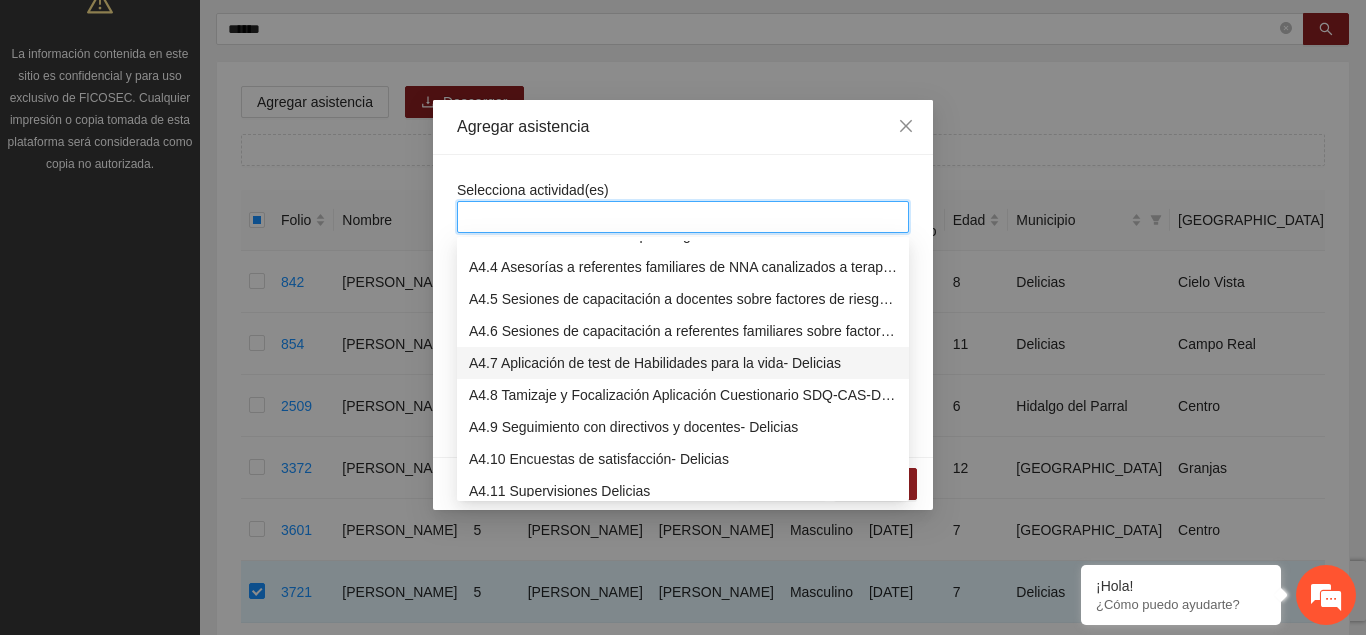 click on "A4.7 Aplicación de test de Habilidades para la vida- Delicias" at bounding box center (683, 363) 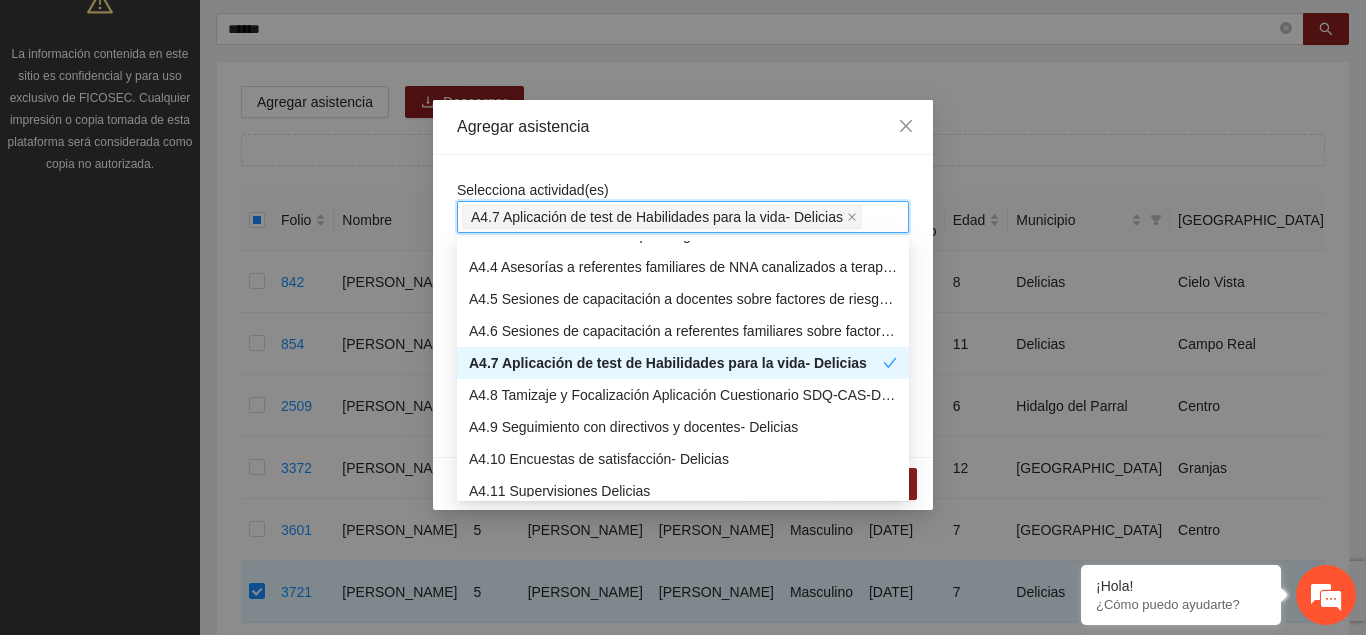 click on "**********" at bounding box center (683, 306) 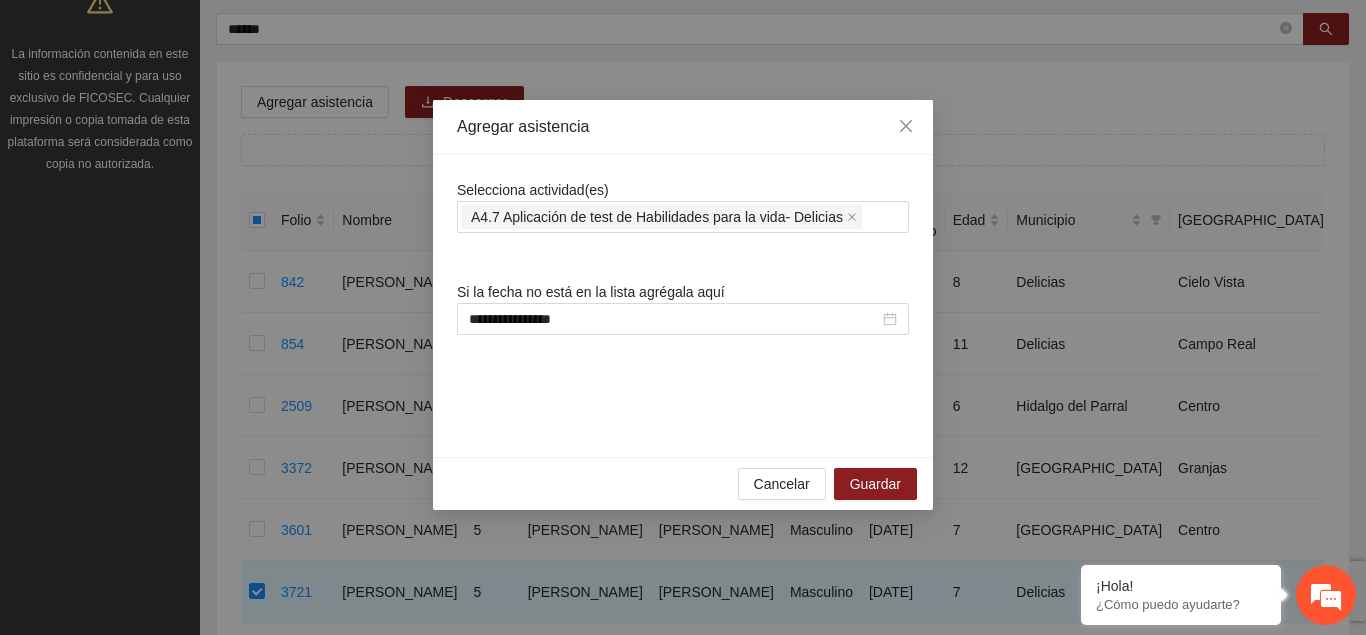 scroll, scrollTop: 1326, scrollLeft: 0, axis: vertical 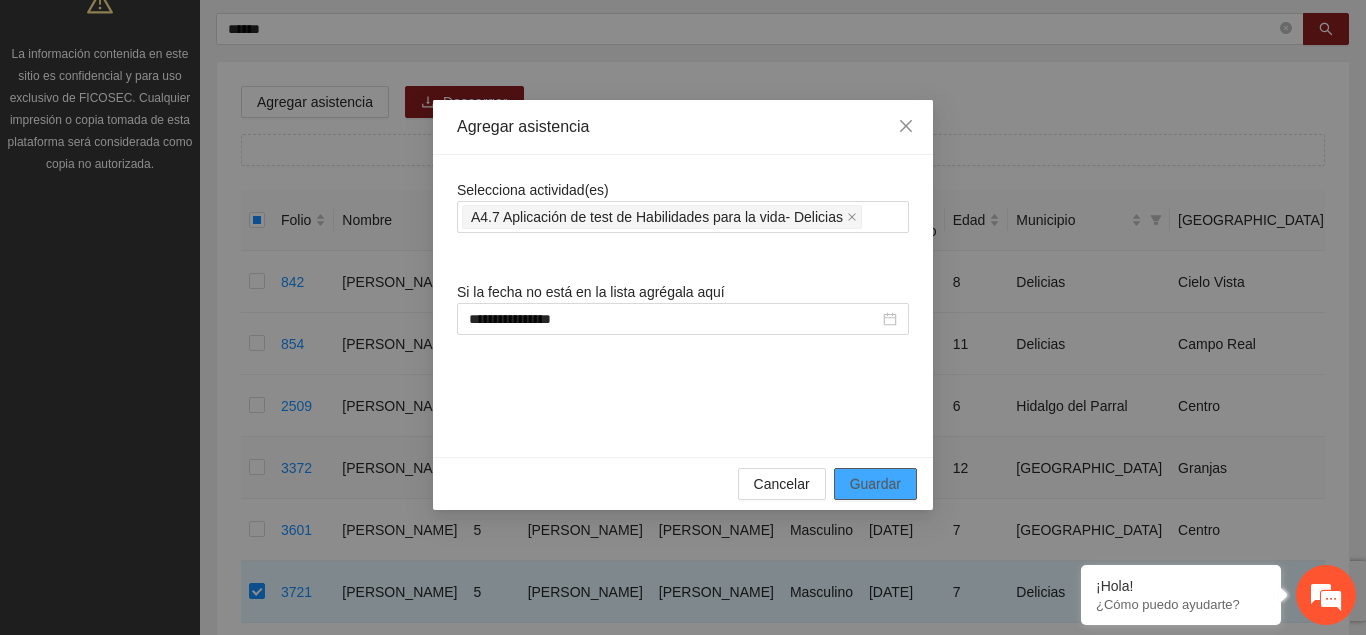 click on "Guardar" at bounding box center [875, 484] 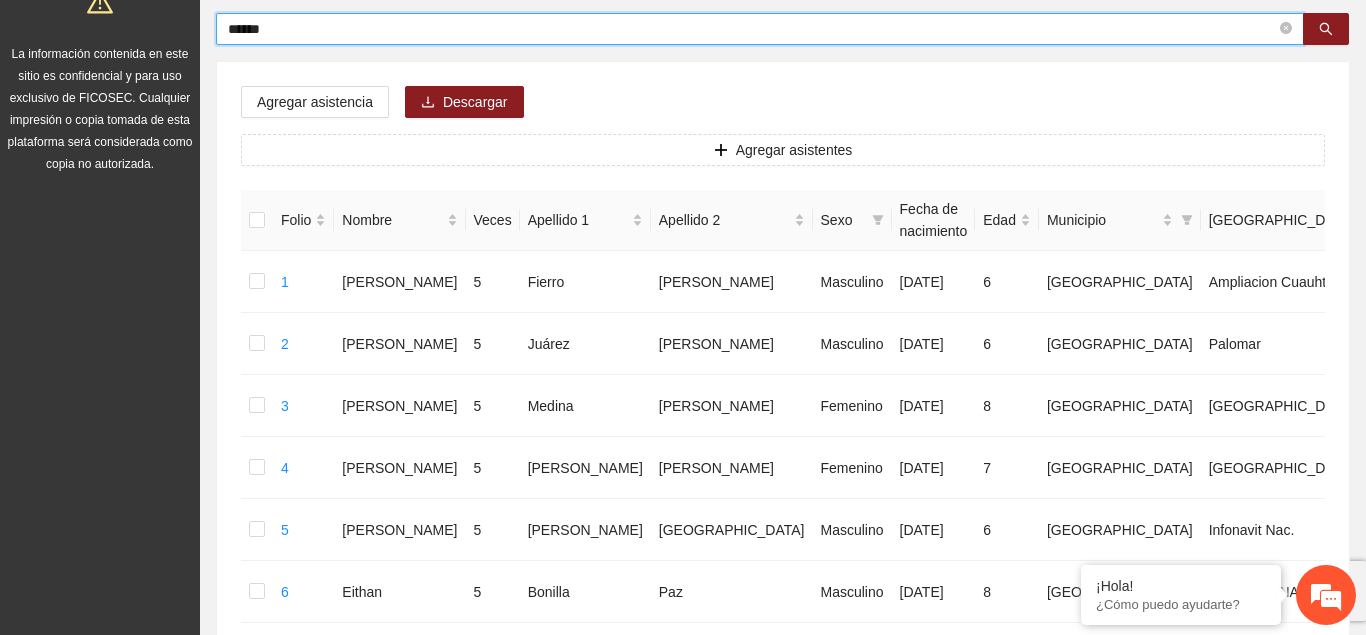 click on "*****" at bounding box center [752, 29] 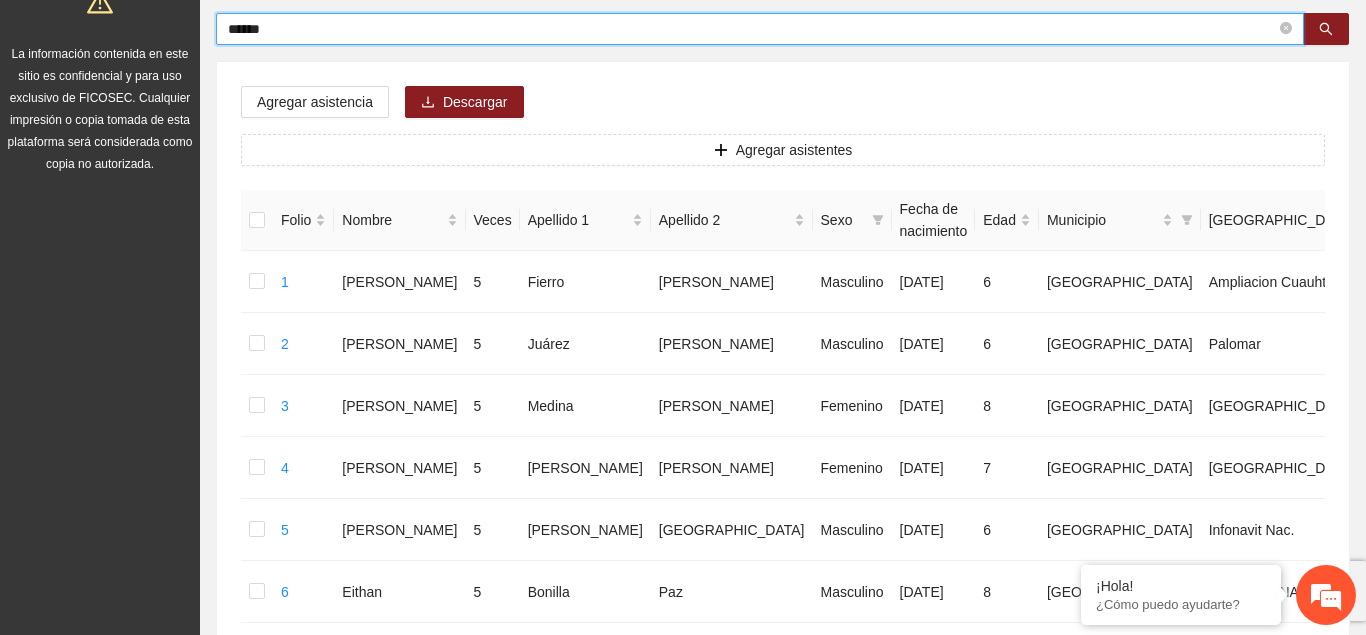 drag, startPoint x: 310, startPoint y: 36, endPoint x: 157, endPoint y: 33, distance: 153.0294 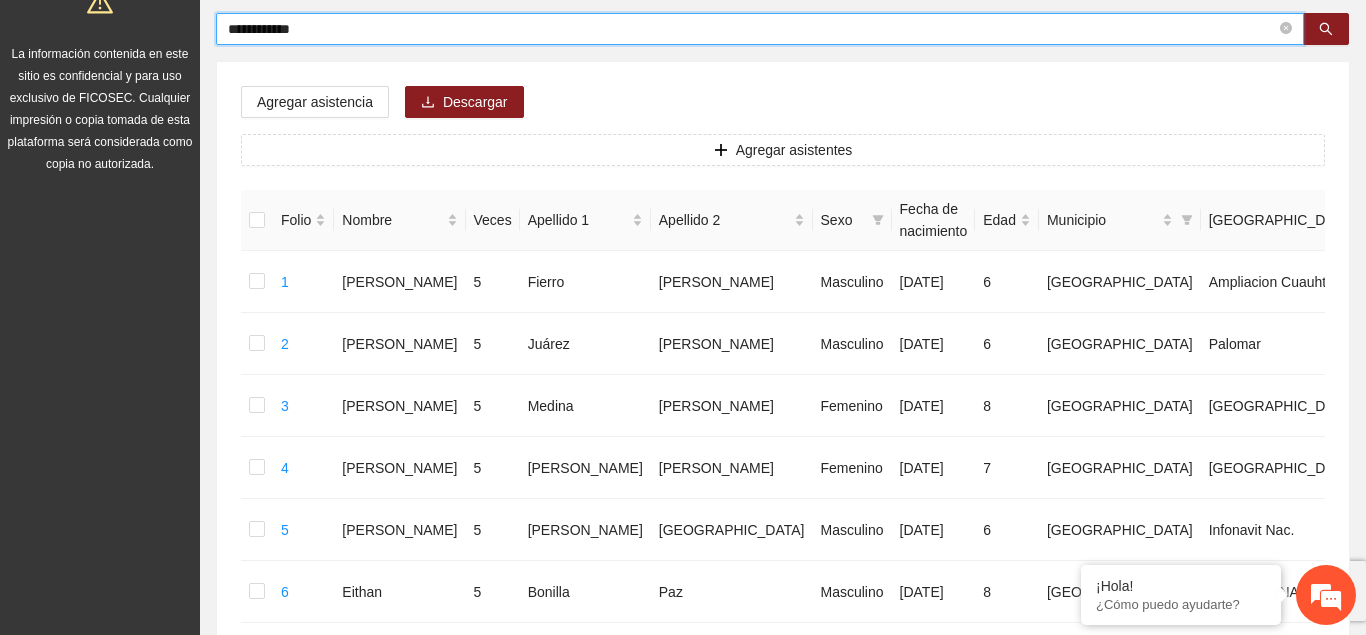 type on "**********" 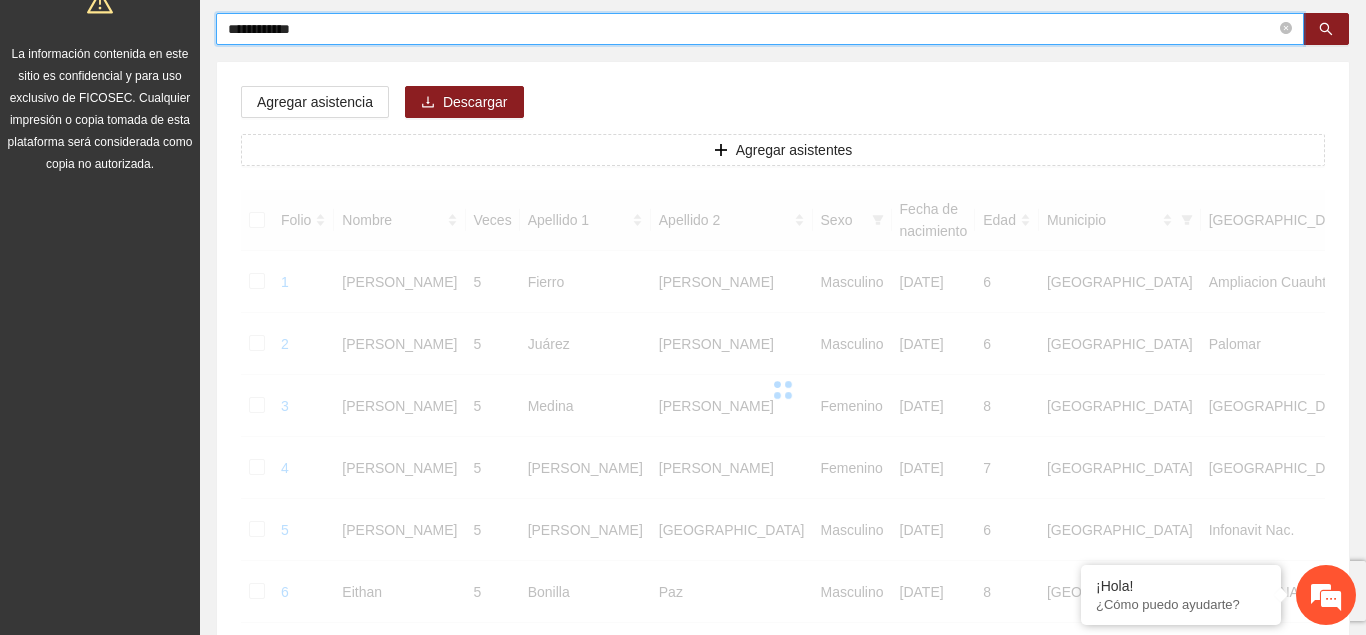 scroll, scrollTop: 83, scrollLeft: 0, axis: vertical 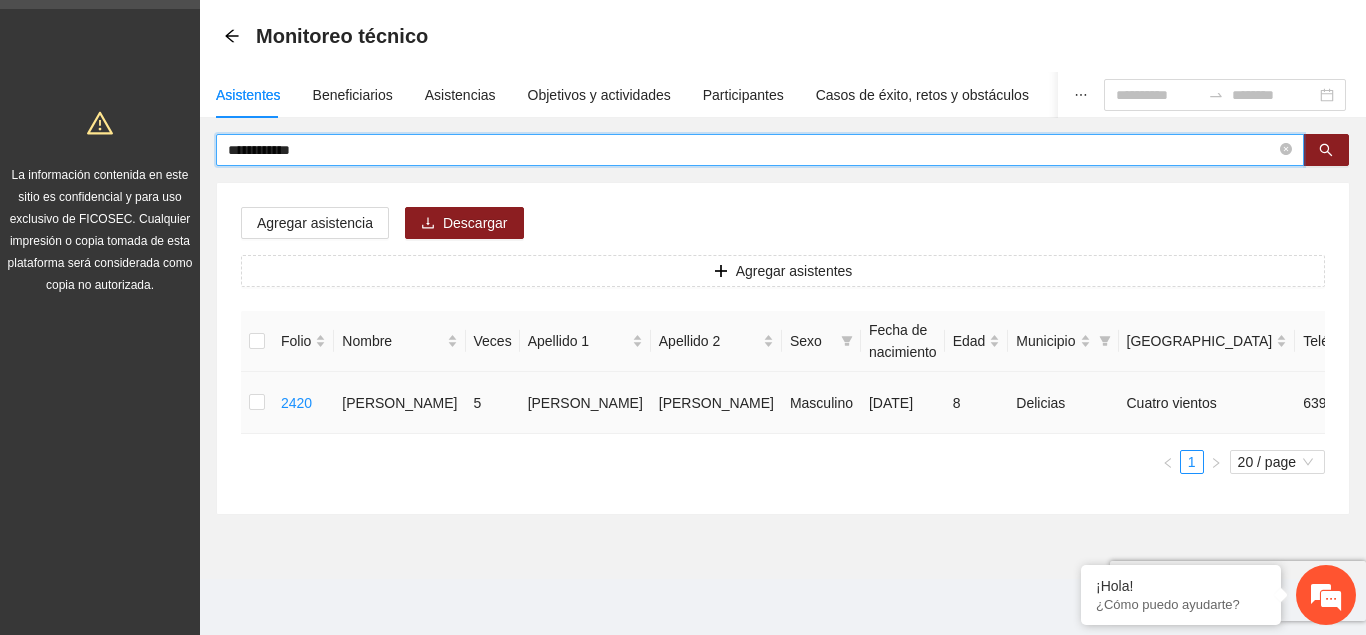 click at bounding box center (257, 403) 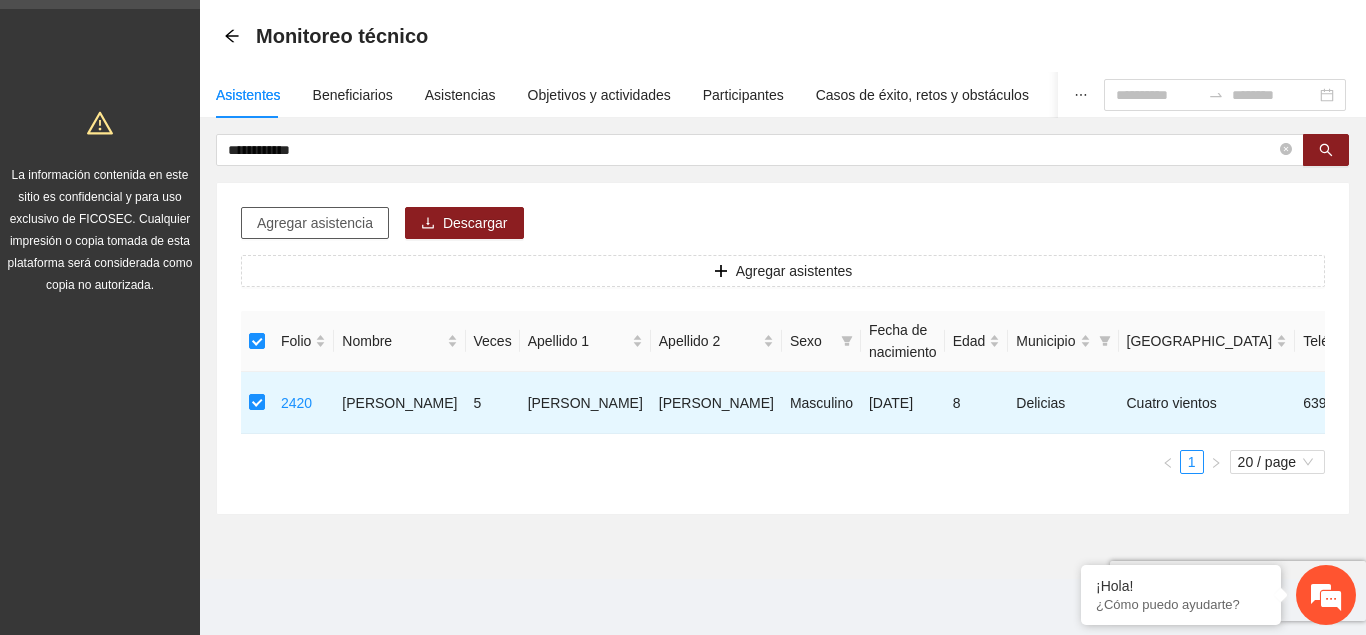 click on "Agregar asistencia" at bounding box center (315, 223) 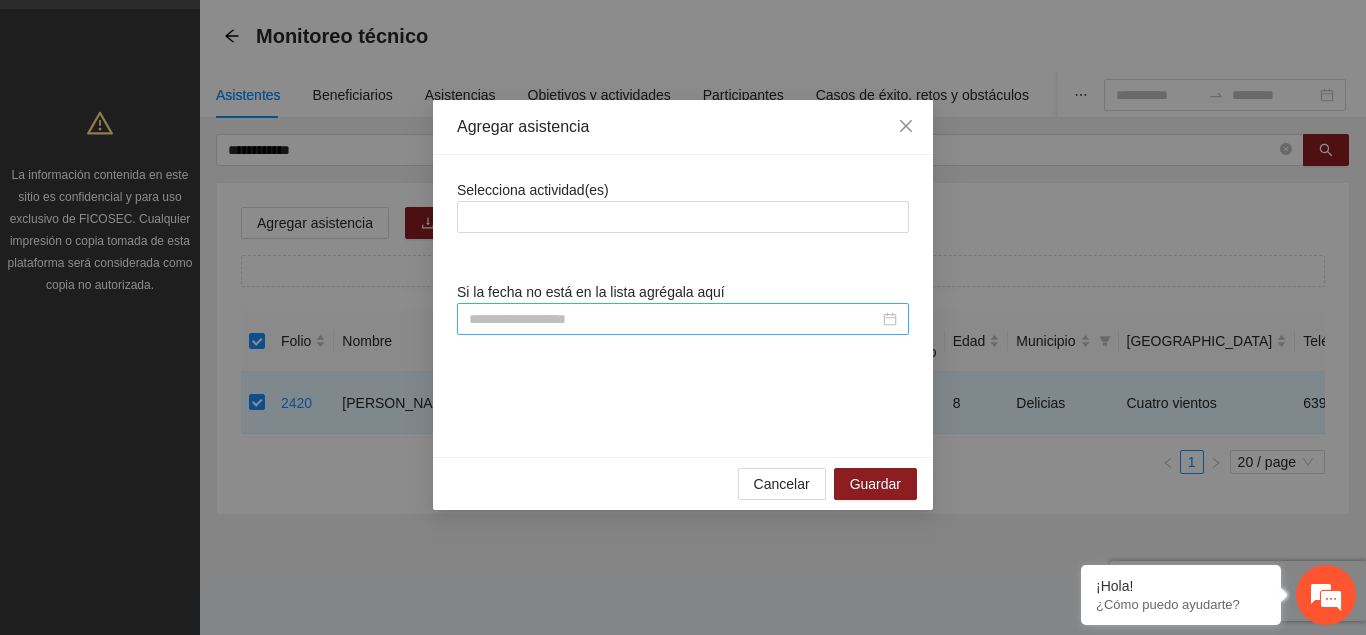 click at bounding box center [674, 319] 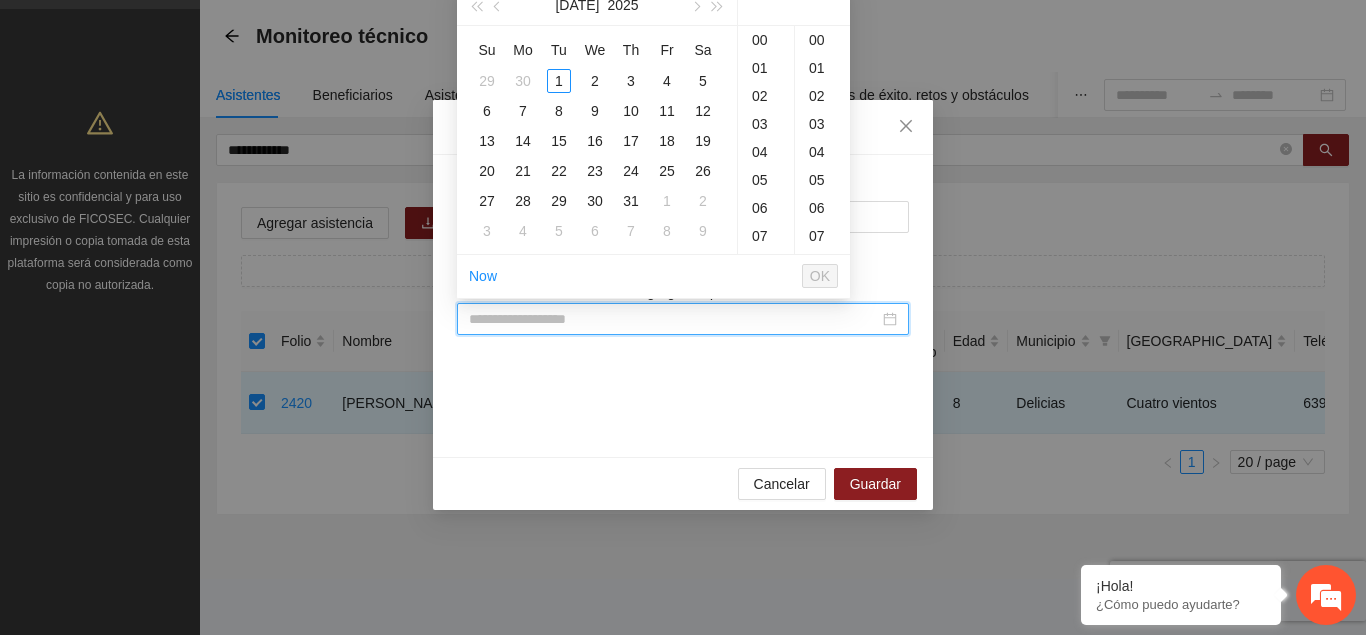scroll, scrollTop: 252, scrollLeft: 0, axis: vertical 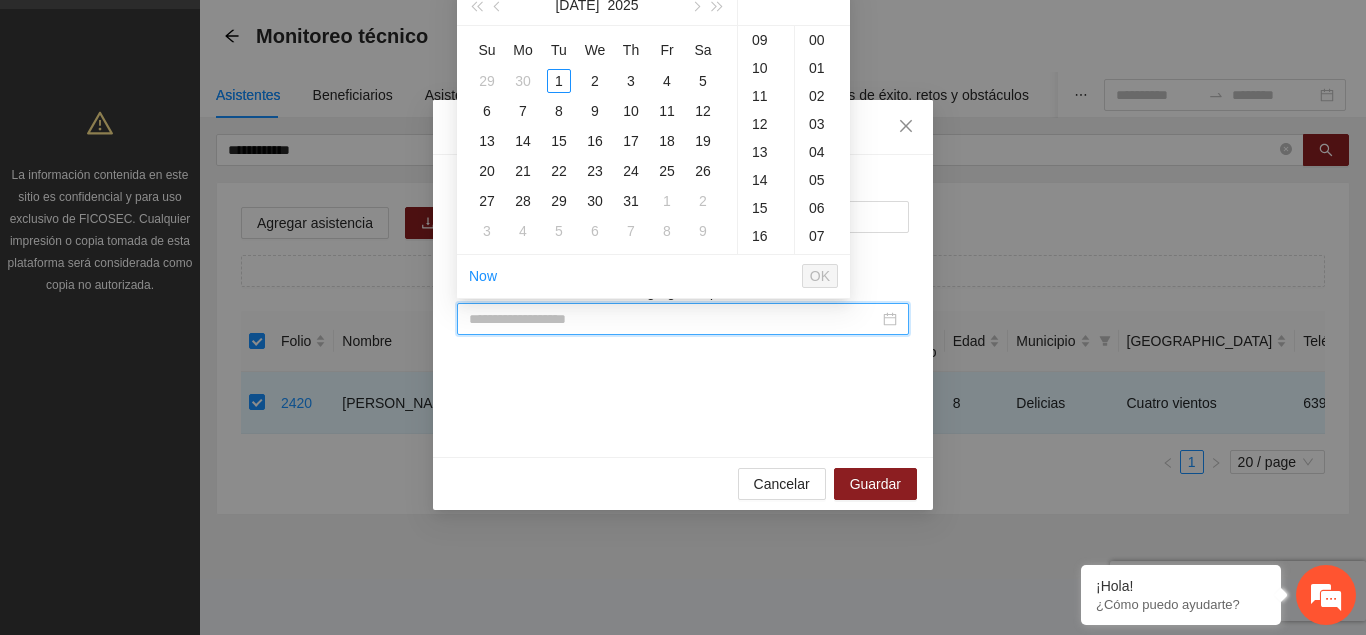 paste on "**********" 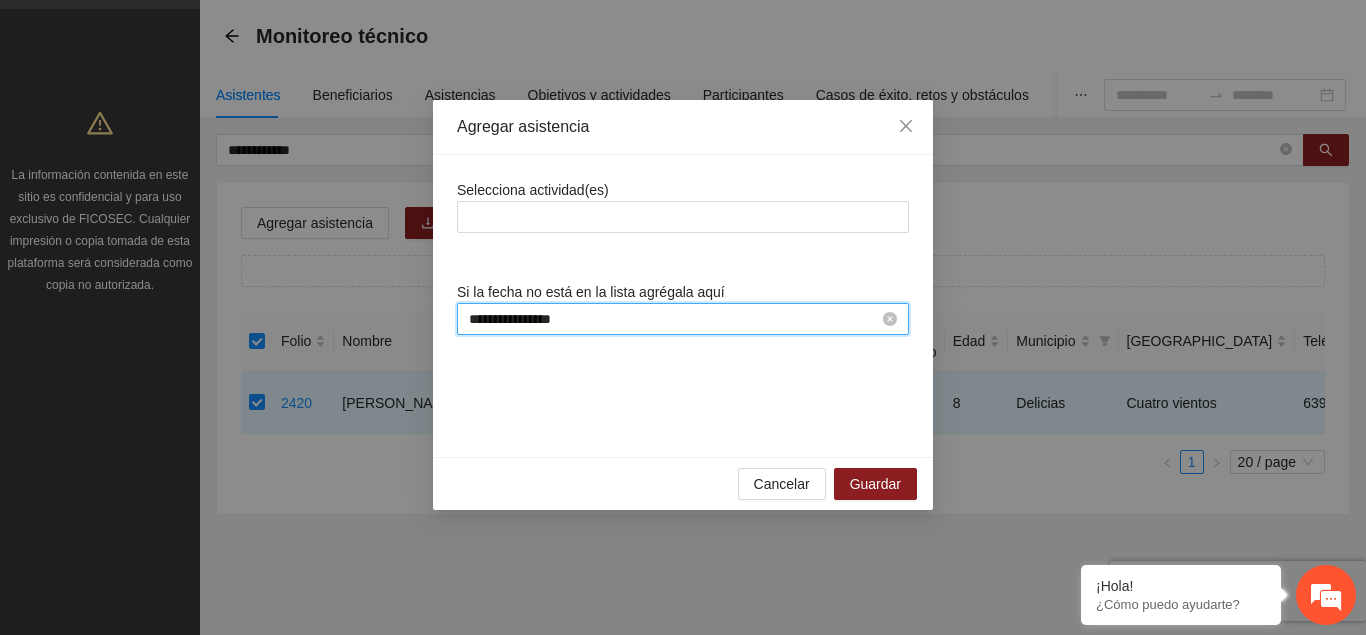 scroll, scrollTop: 0, scrollLeft: 0, axis: both 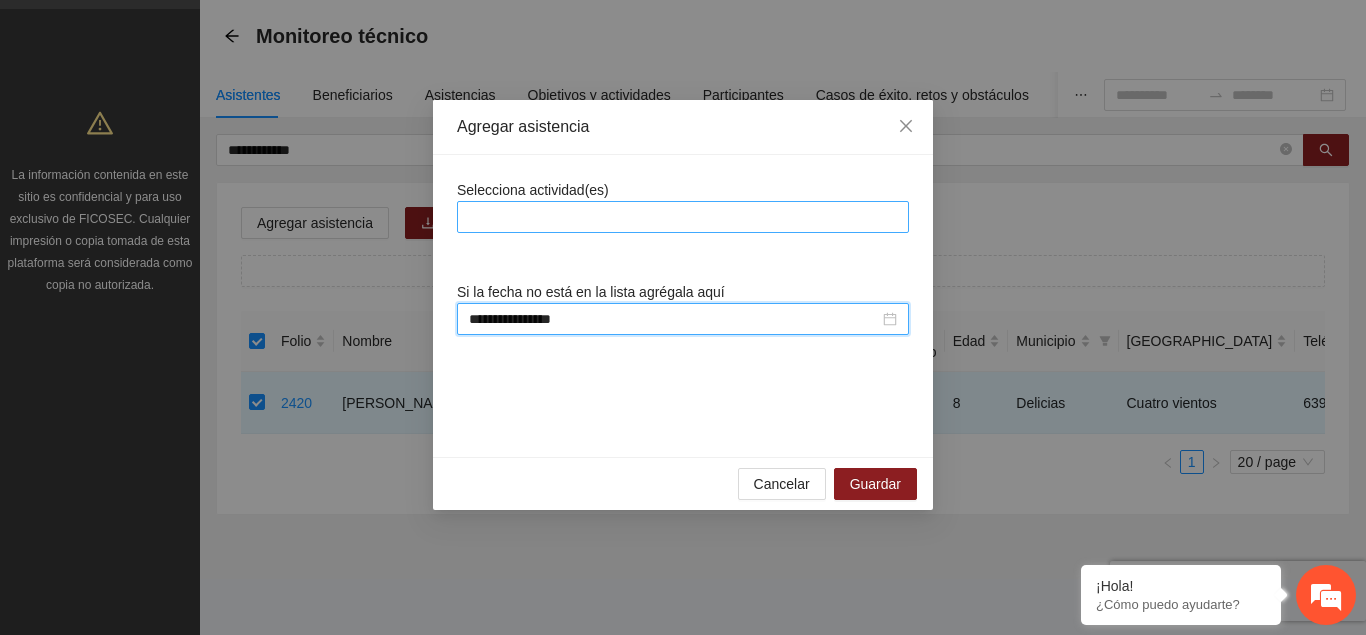 click at bounding box center (683, 217) 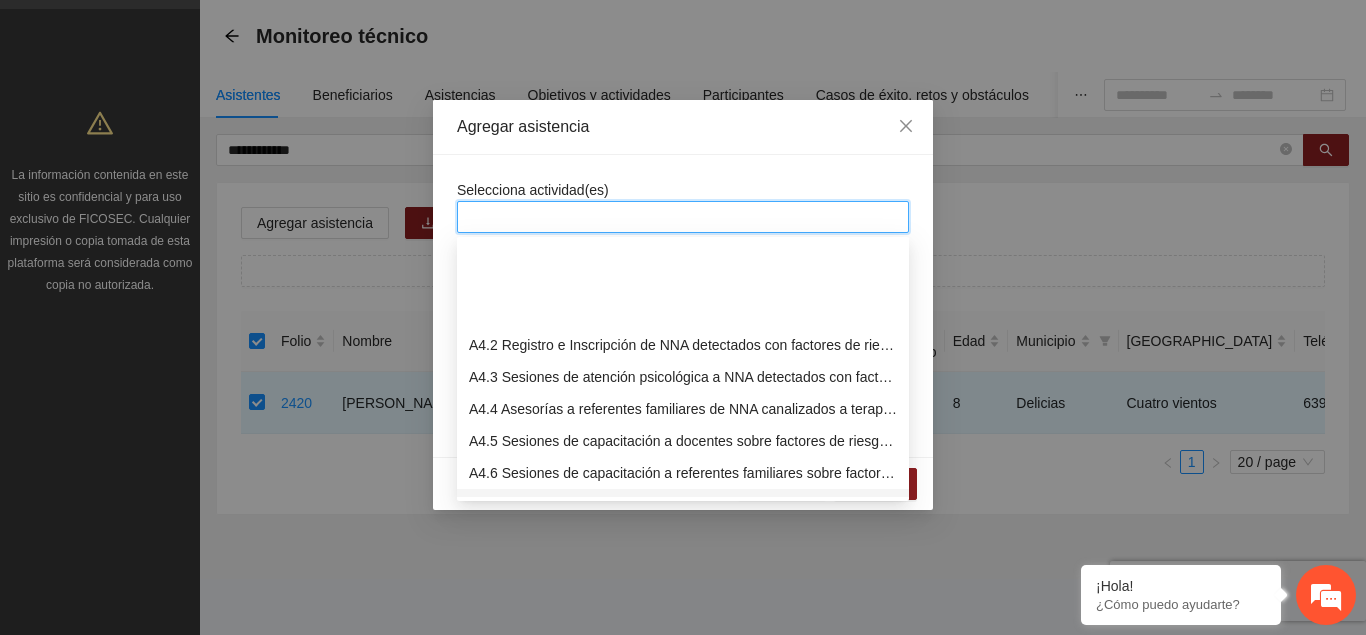 scroll, scrollTop: 1326, scrollLeft: 0, axis: vertical 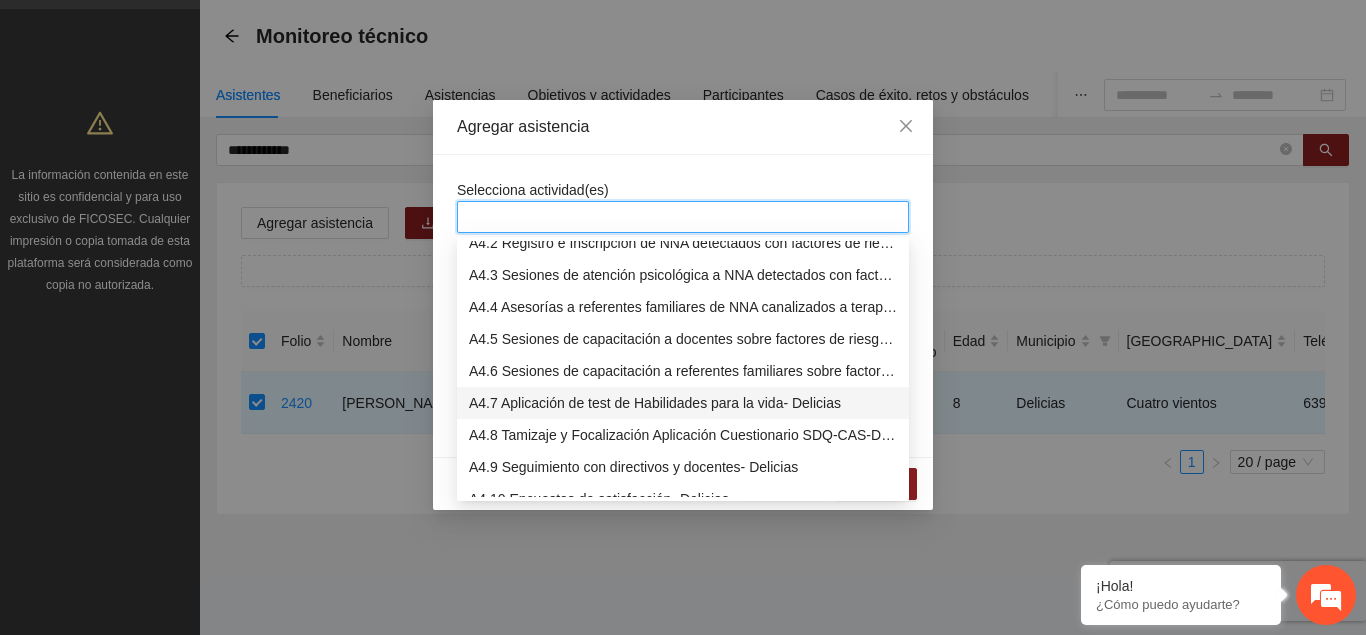 click on "A4.7 Aplicación de test de Habilidades para la vida- Delicias" at bounding box center (683, 403) 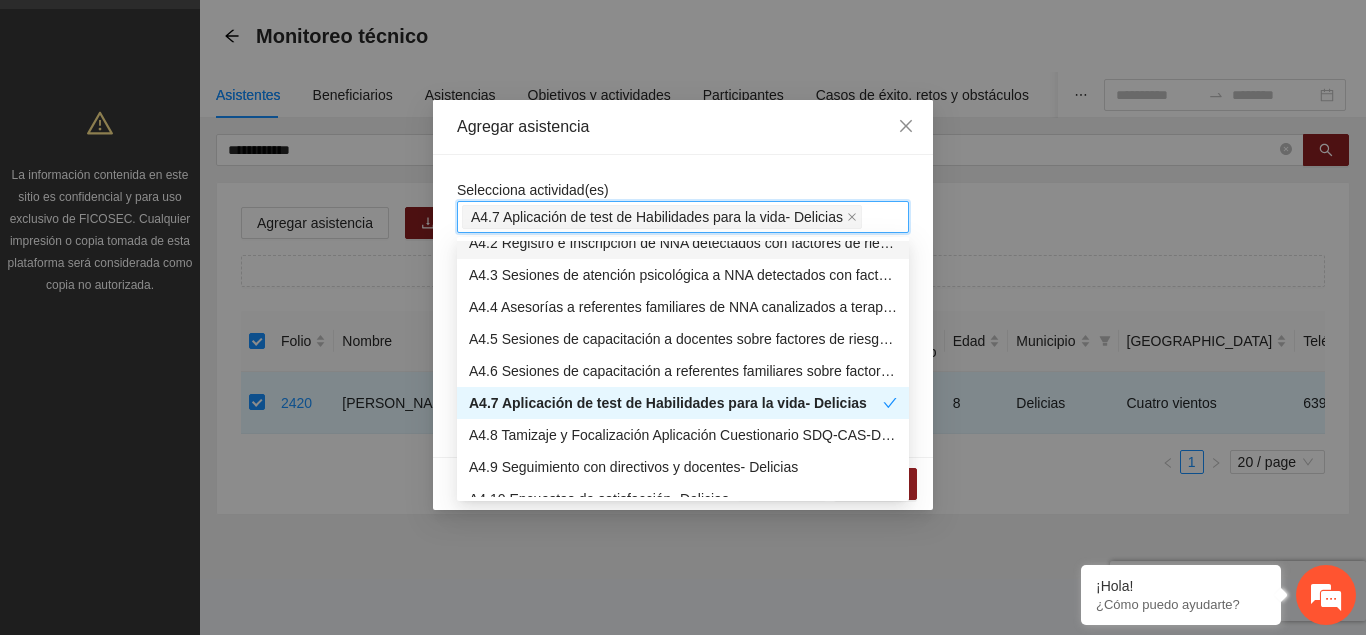click on "**********" at bounding box center (683, 306) 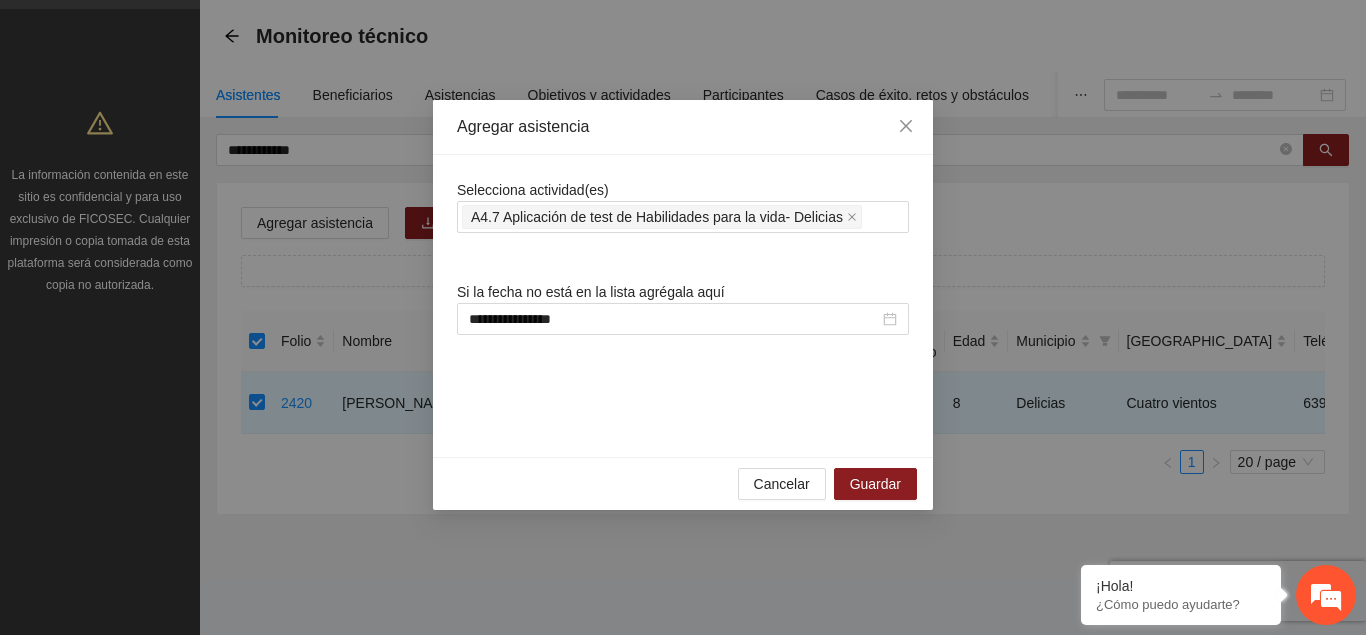scroll, scrollTop: 0, scrollLeft: 0, axis: both 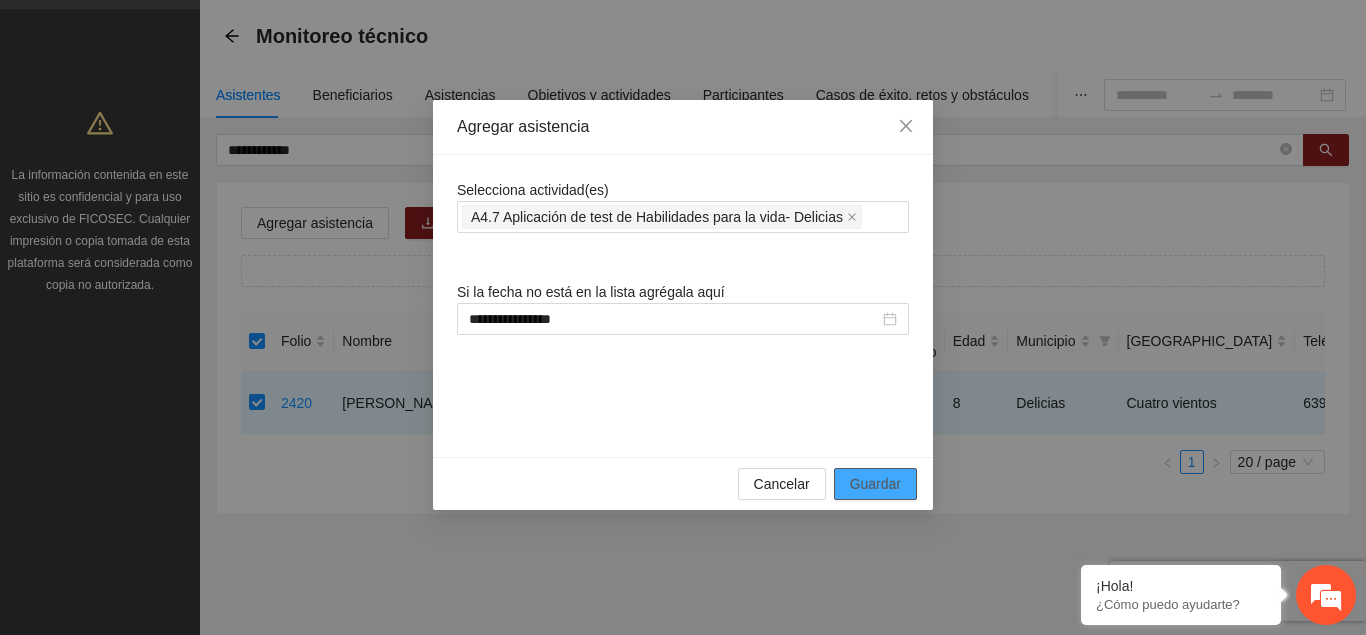 click on "Guardar" at bounding box center [875, 484] 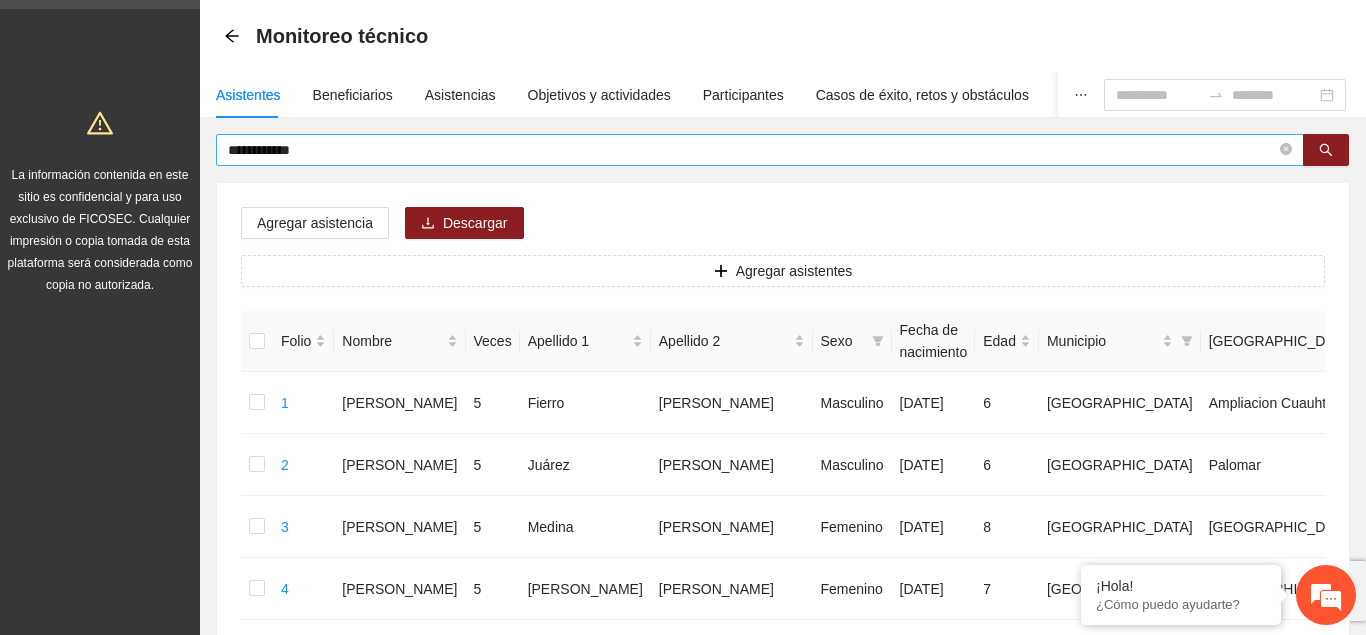 click on "**********" at bounding box center [752, 150] 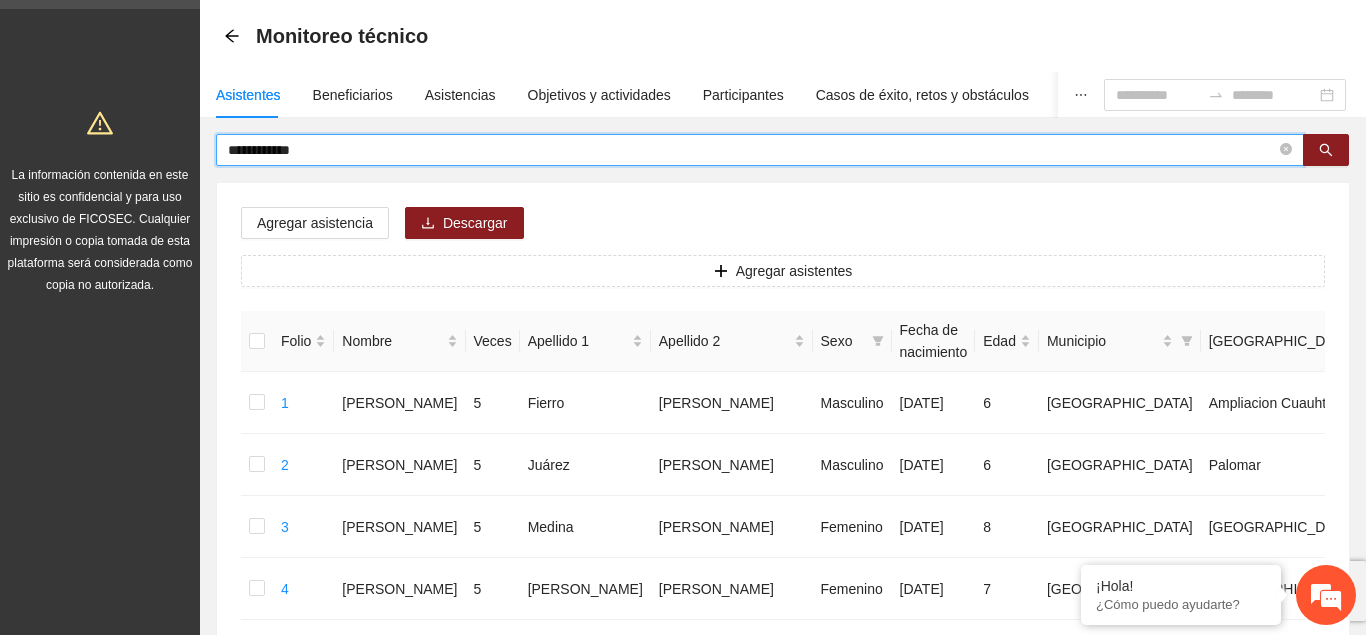 drag, startPoint x: 207, startPoint y: 163, endPoint x: 163, endPoint y: 158, distance: 44.28318 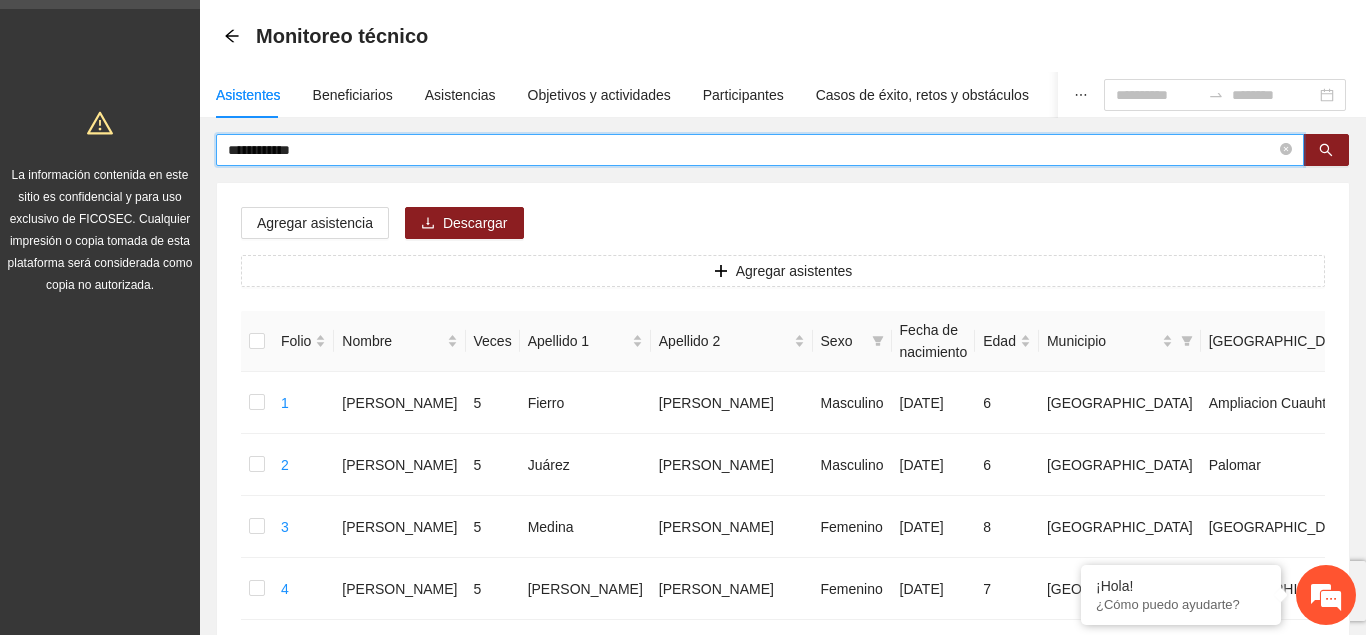 type on "**********" 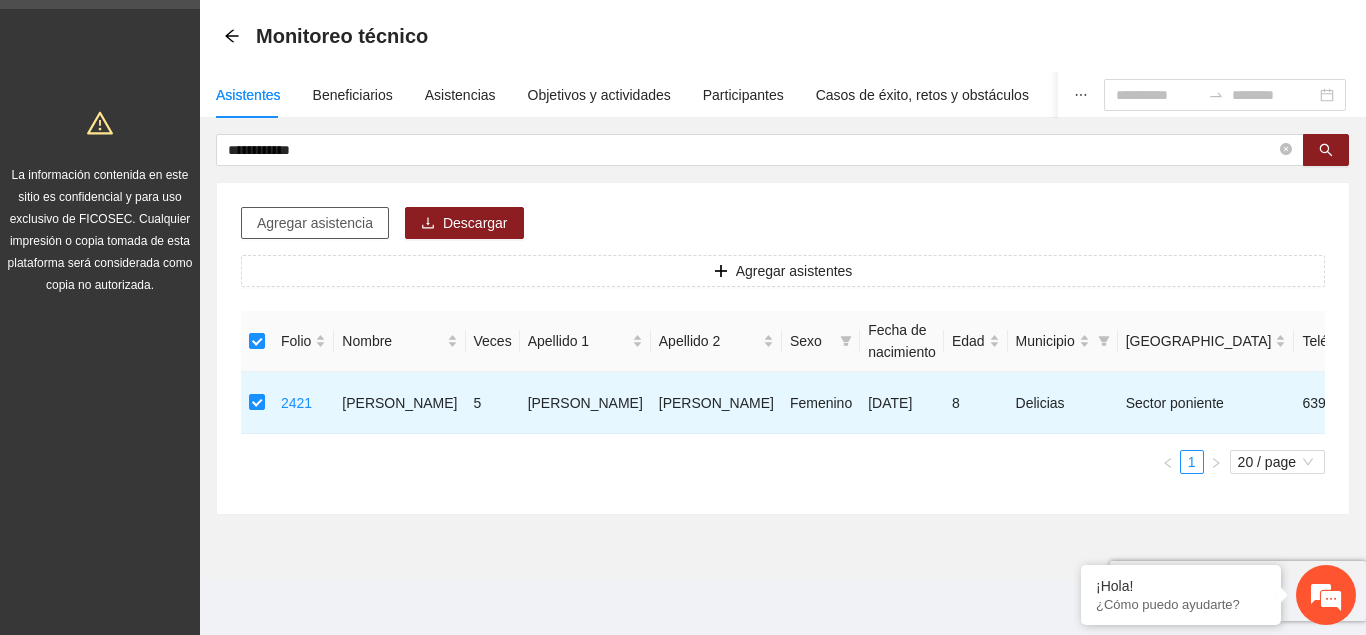 click on "Agregar asistencia" at bounding box center [315, 223] 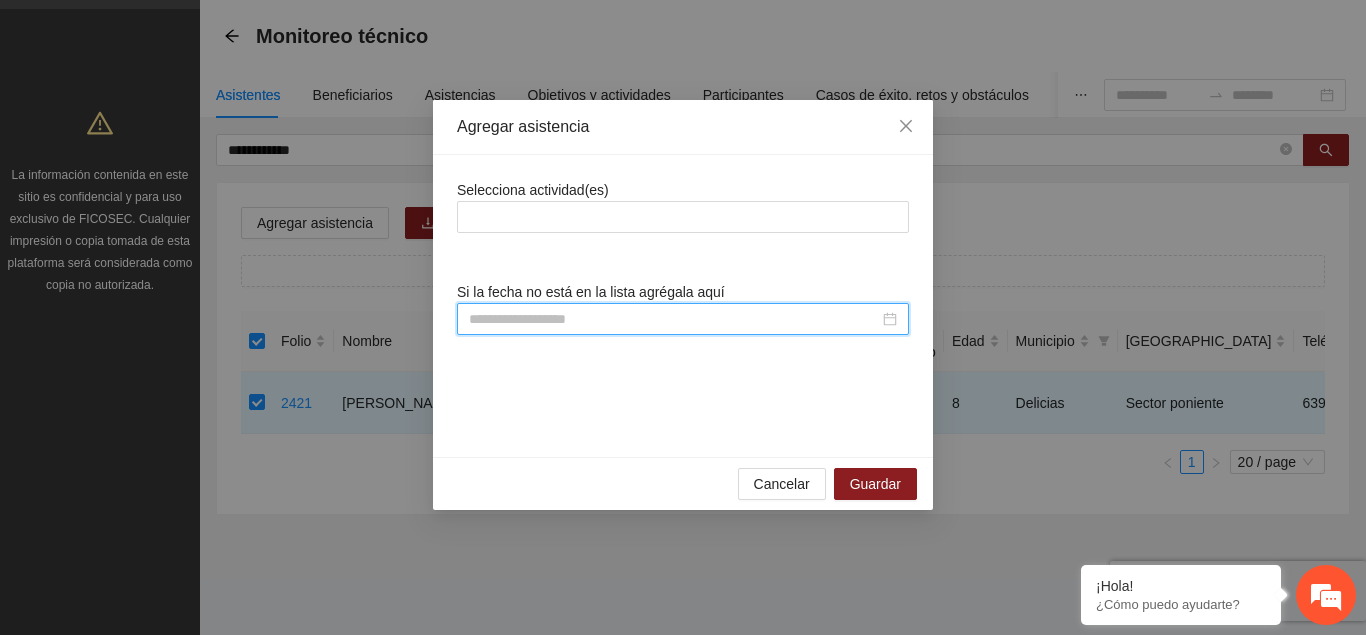 click at bounding box center (674, 319) 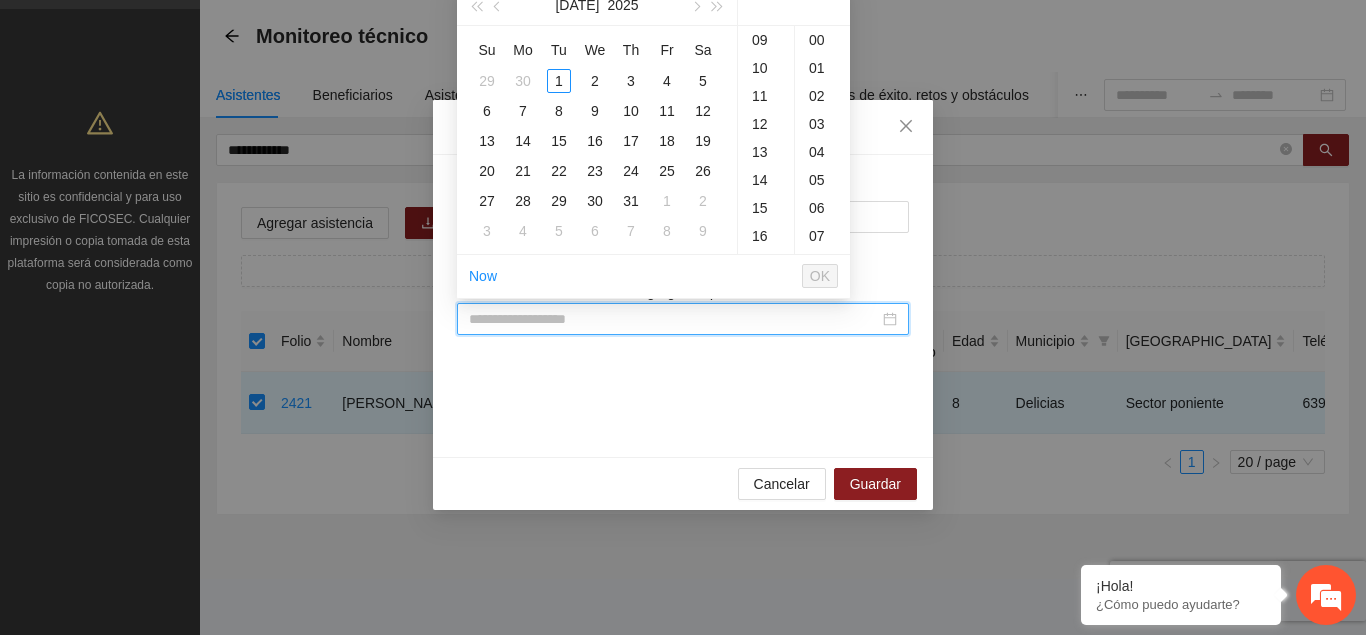paste on "**********" 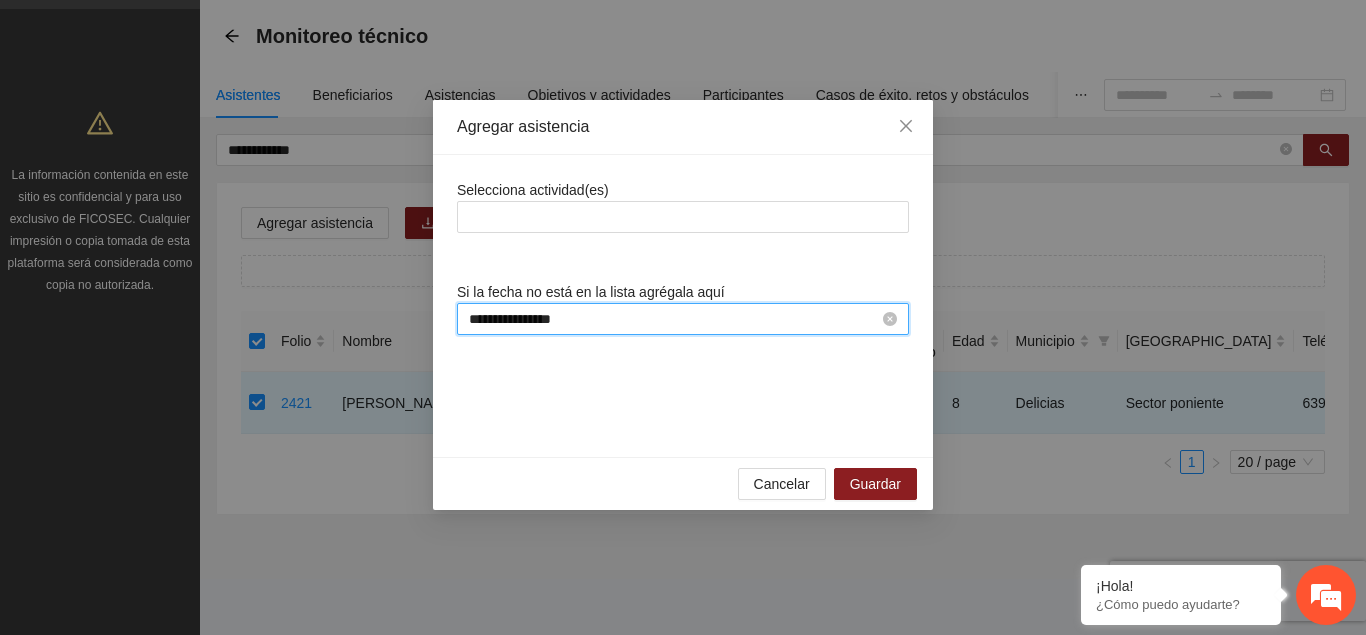 scroll, scrollTop: 0, scrollLeft: 0, axis: both 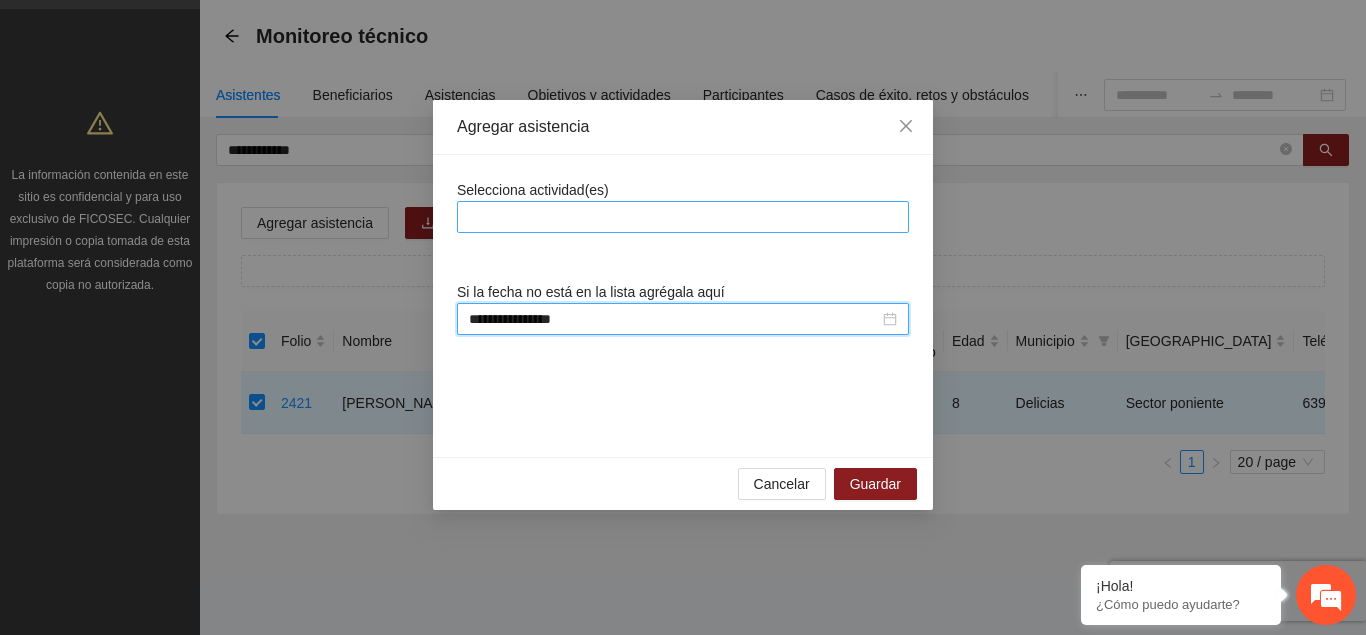 click at bounding box center [683, 217] 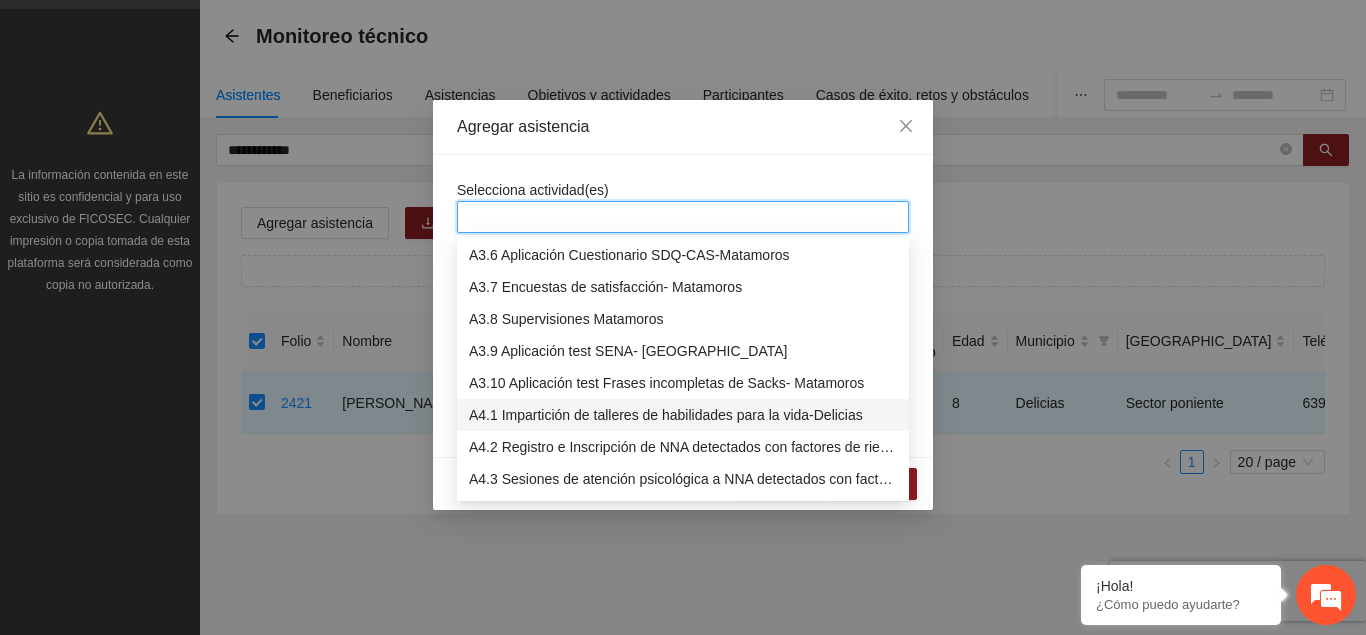 scroll, scrollTop: 1326, scrollLeft: 0, axis: vertical 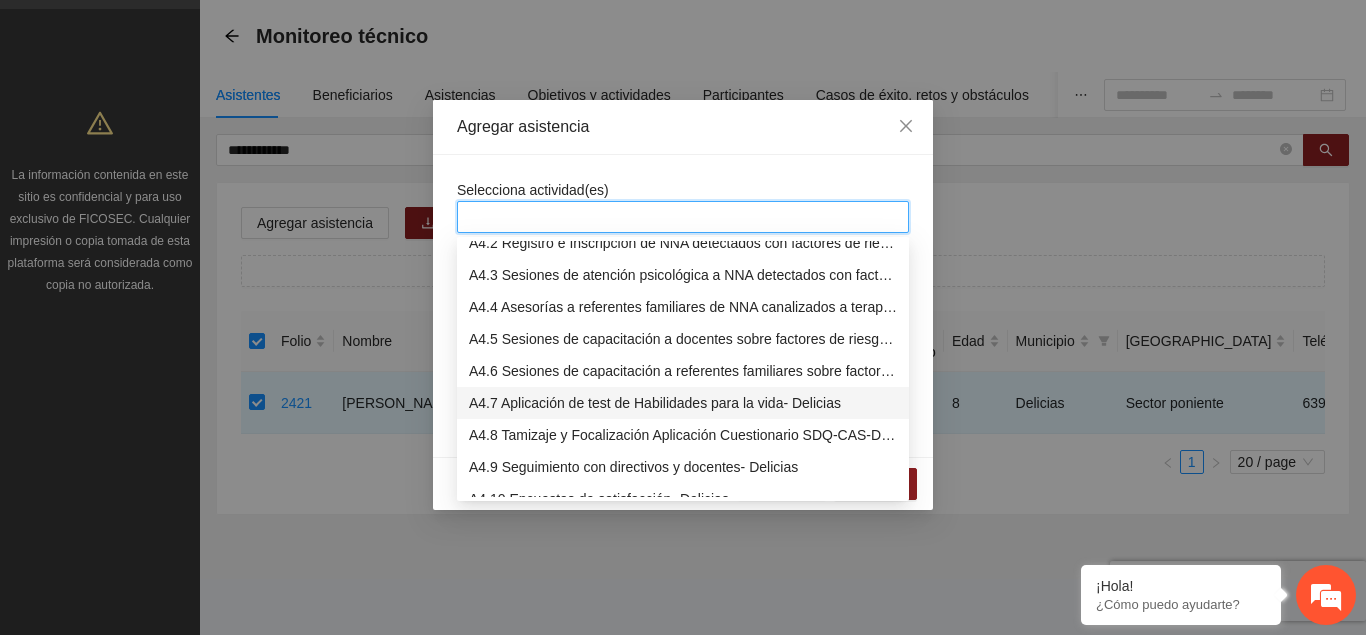 click on "A4.7 Aplicación de test de Habilidades para la vida- Delicias" at bounding box center [683, 403] 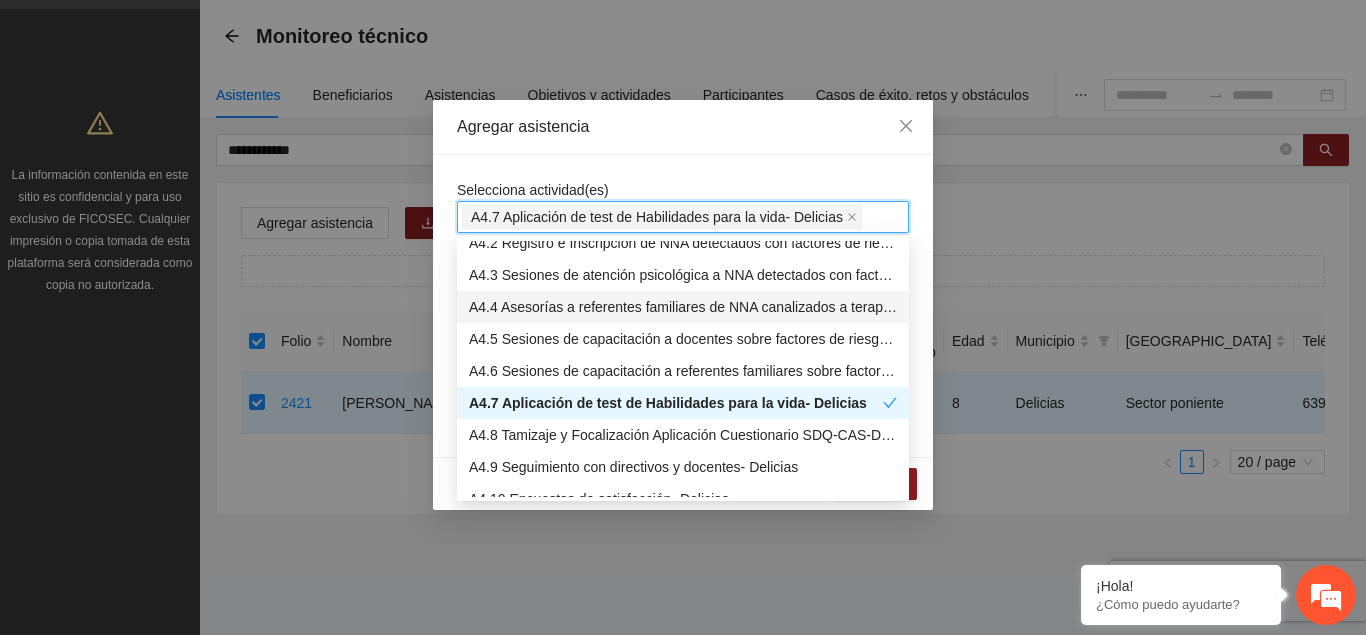 click on "Agregar asistencia" at bounding box center (683, 127) 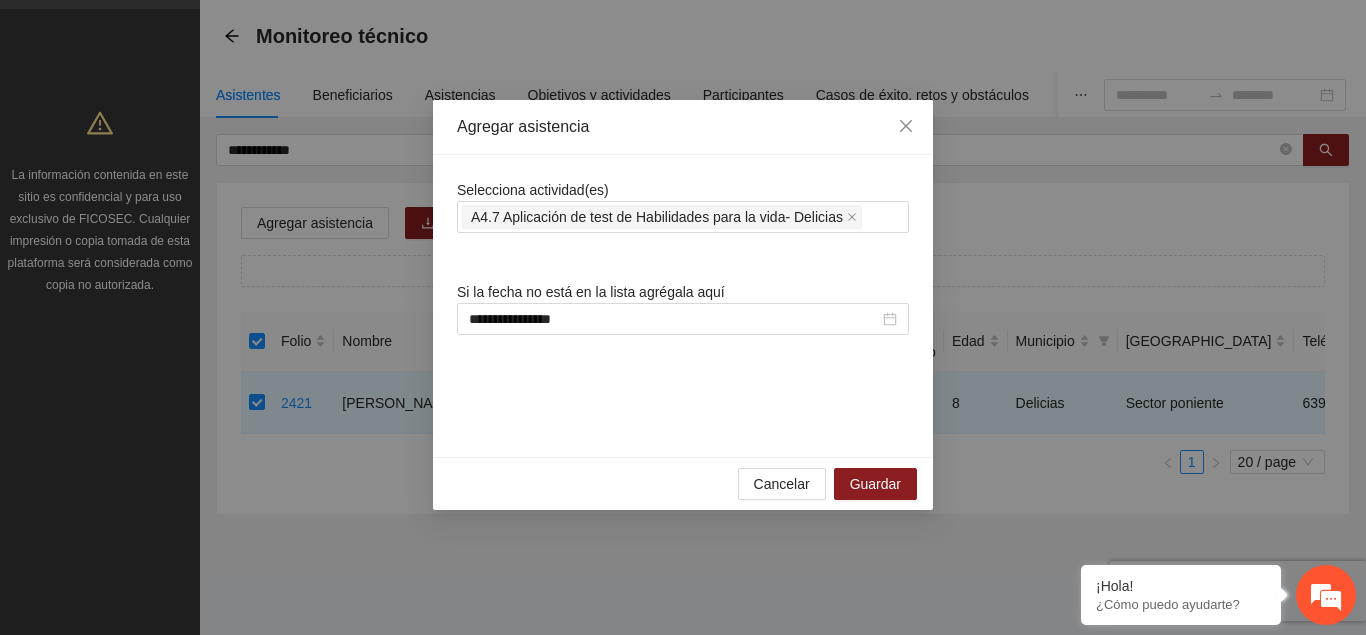 scroll, scrollTop: 1326, scrollLeft: 0, axis: vertical 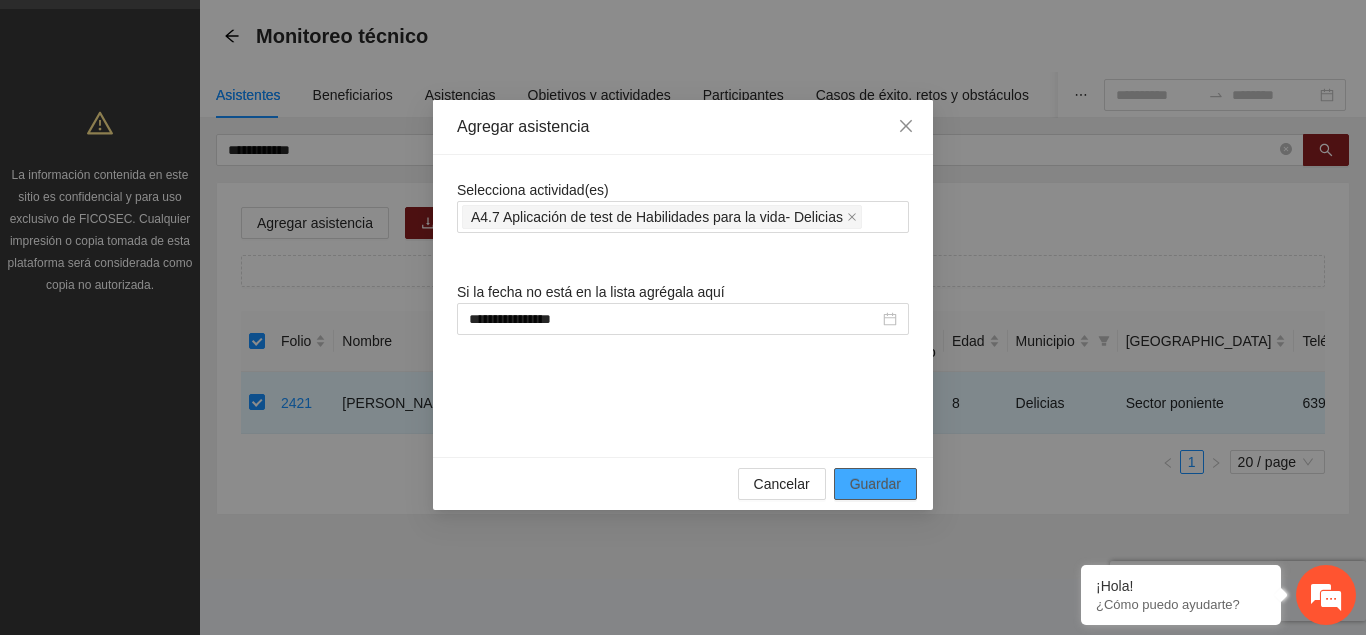click on "Guardar" at bounding box center [875, 484] 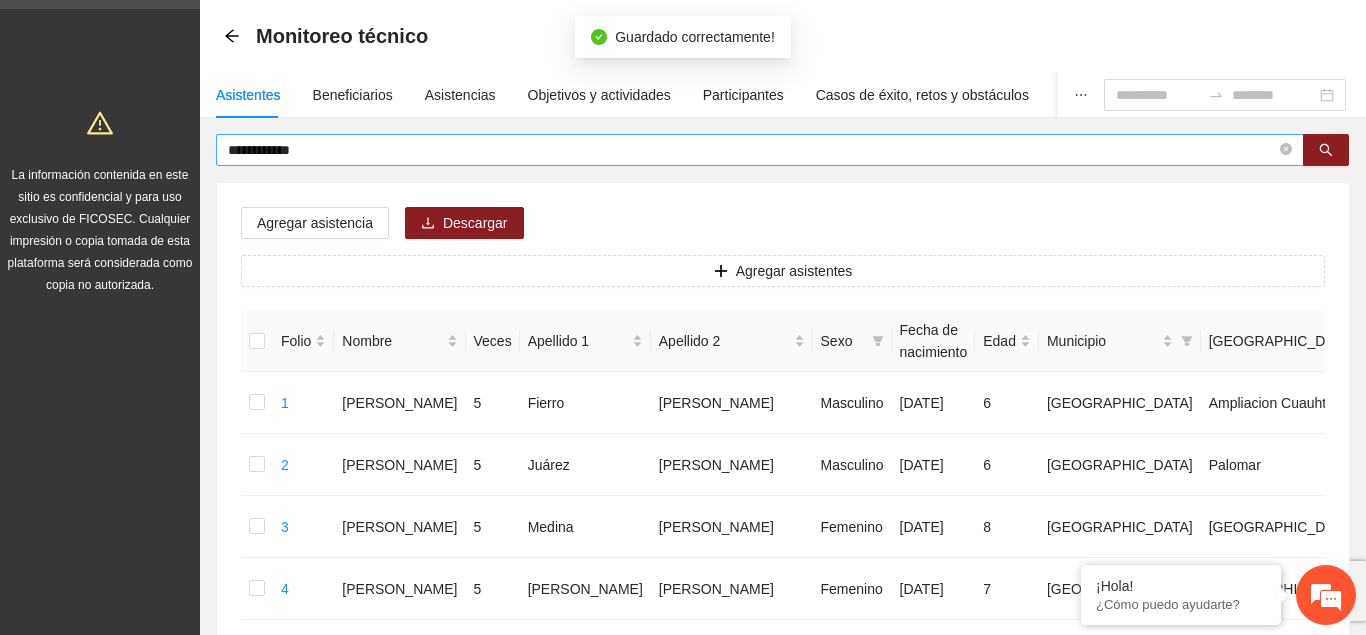 click on "**********" at bounding box center [752, 150] 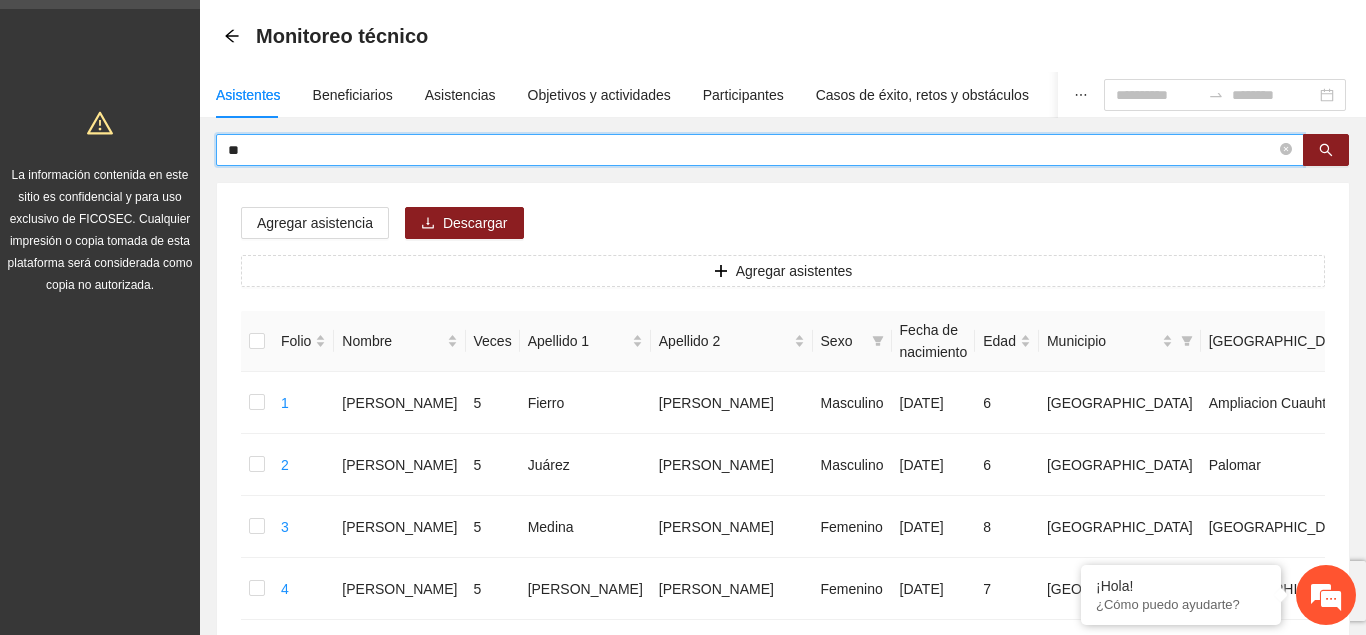 type on "*" 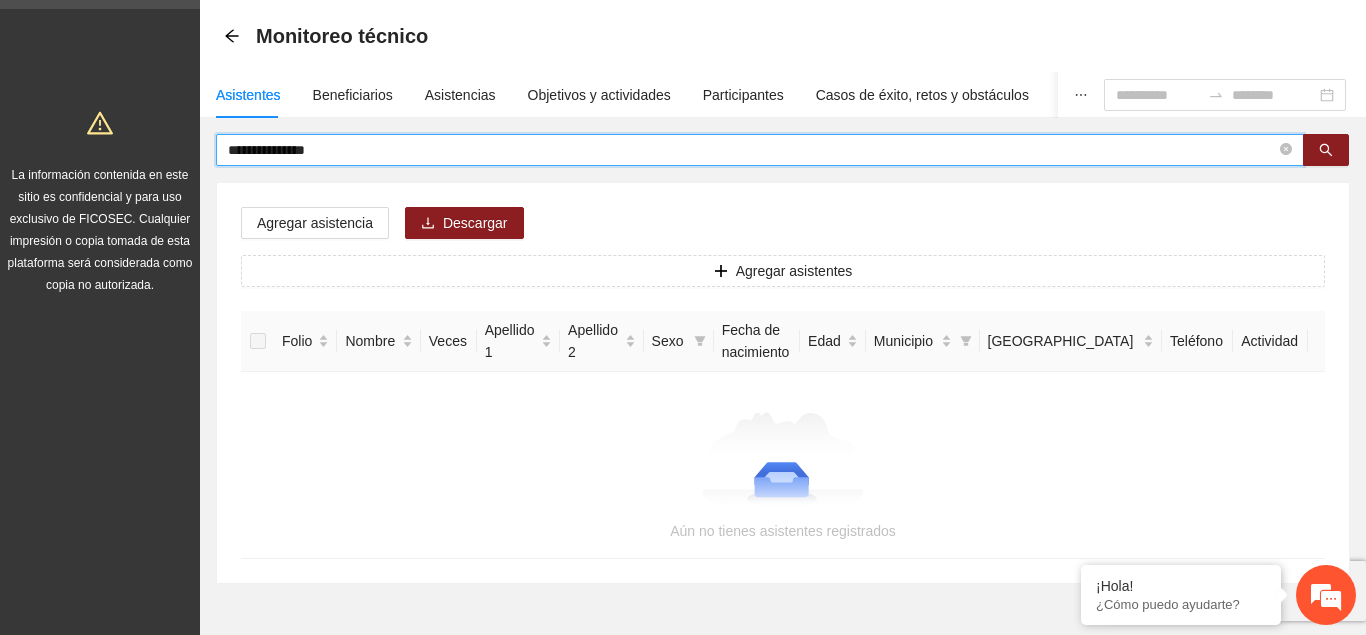type on "**********" 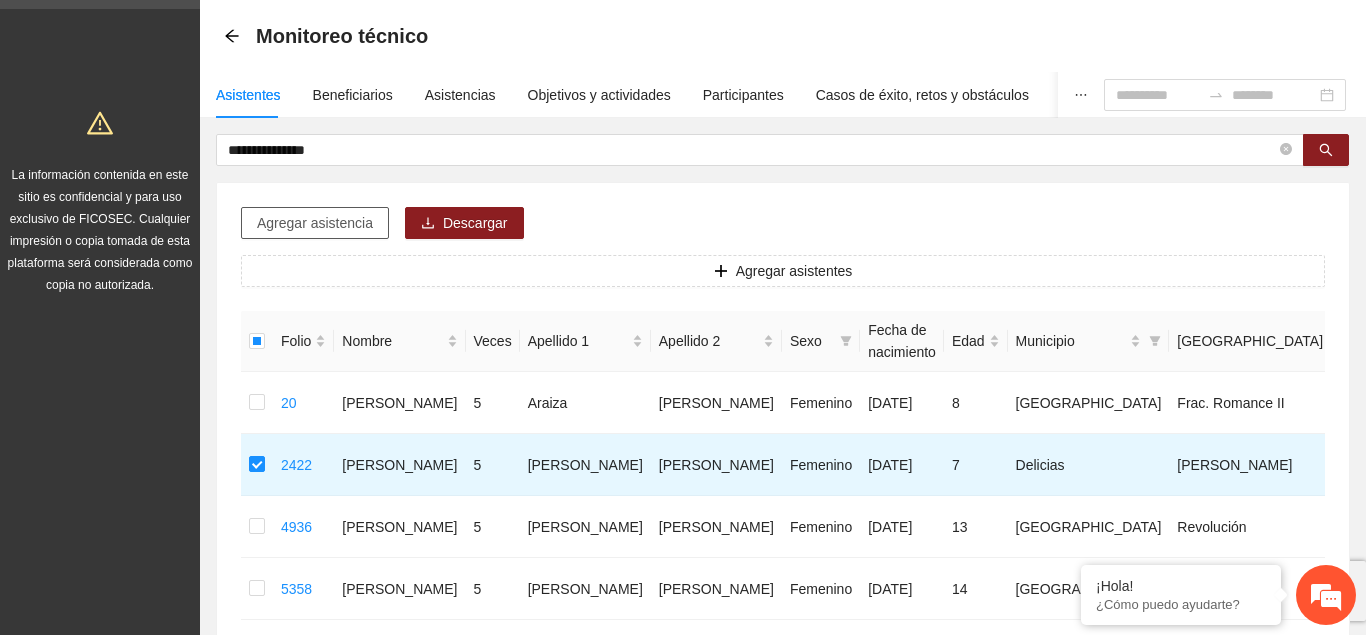 click on "Agregar asistencia" at bounding box center [315, 223] 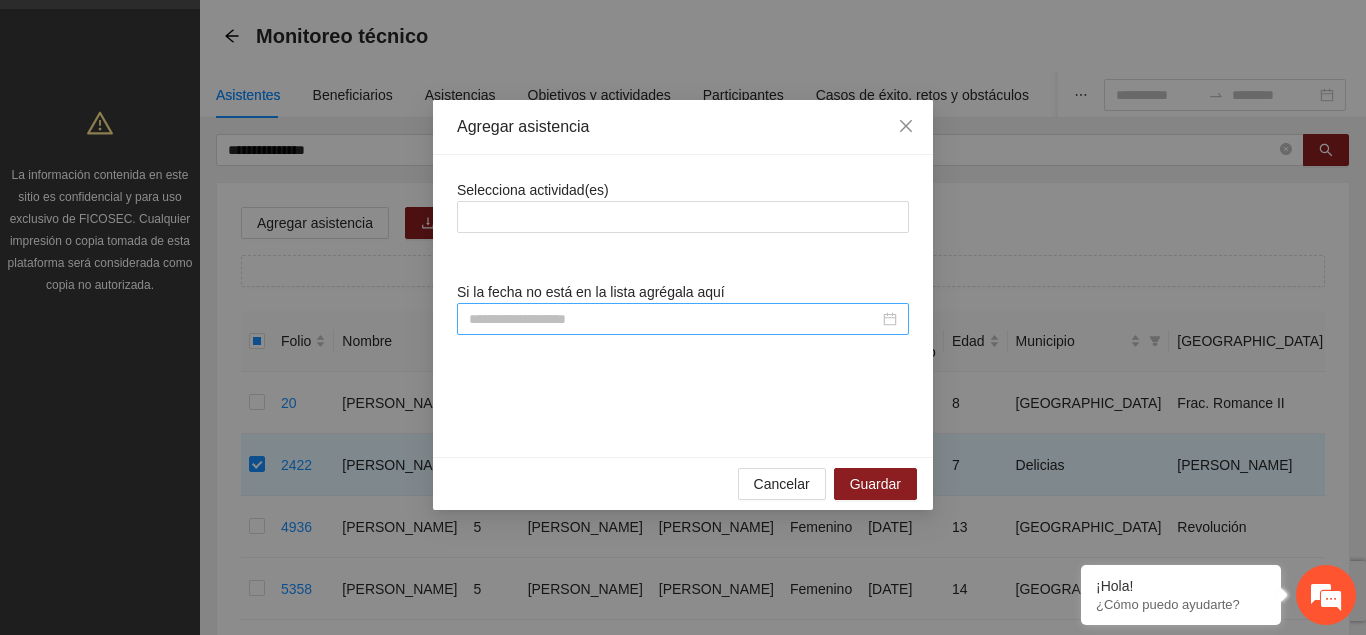 click at bounding box center (674, 319) 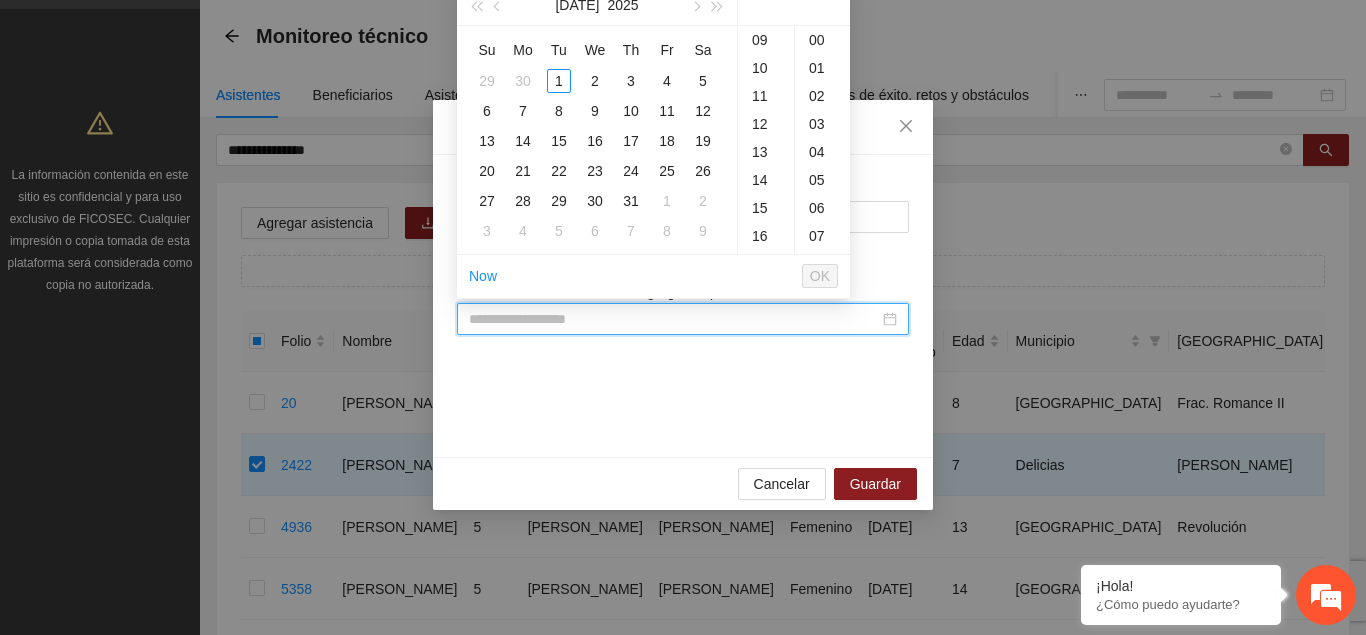 type on "*" 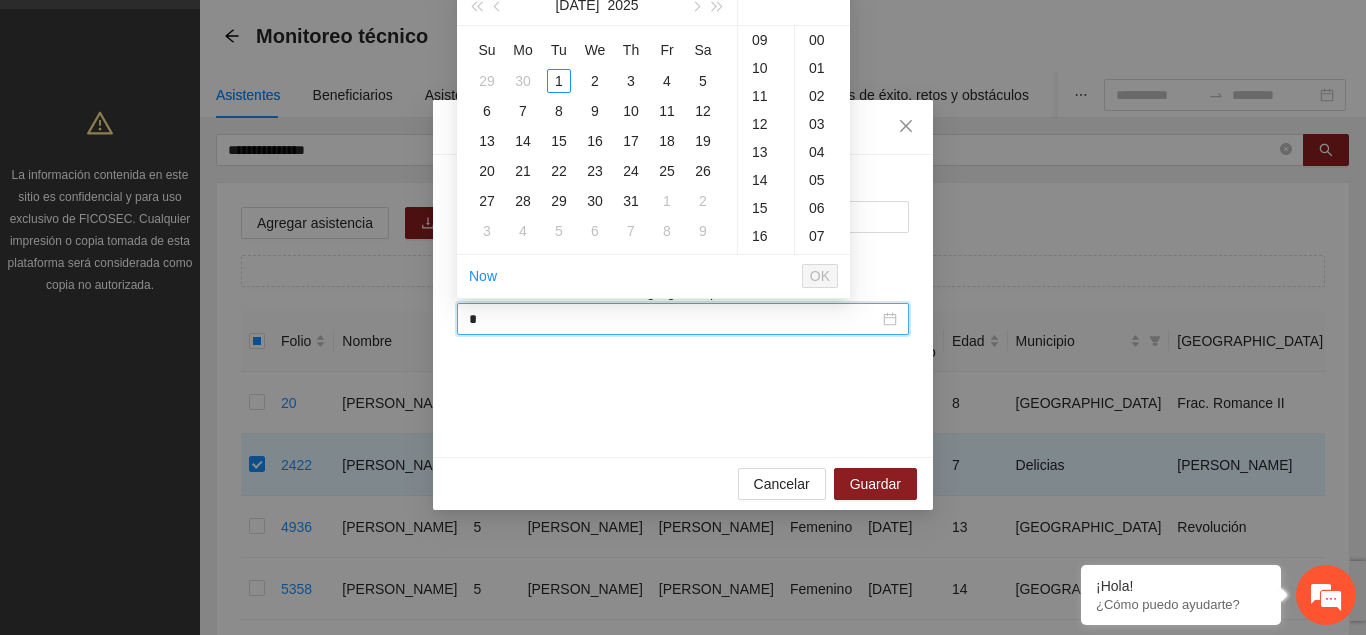 scroll, scrollTop: 252, scrollLeft: 0, axis: vertical 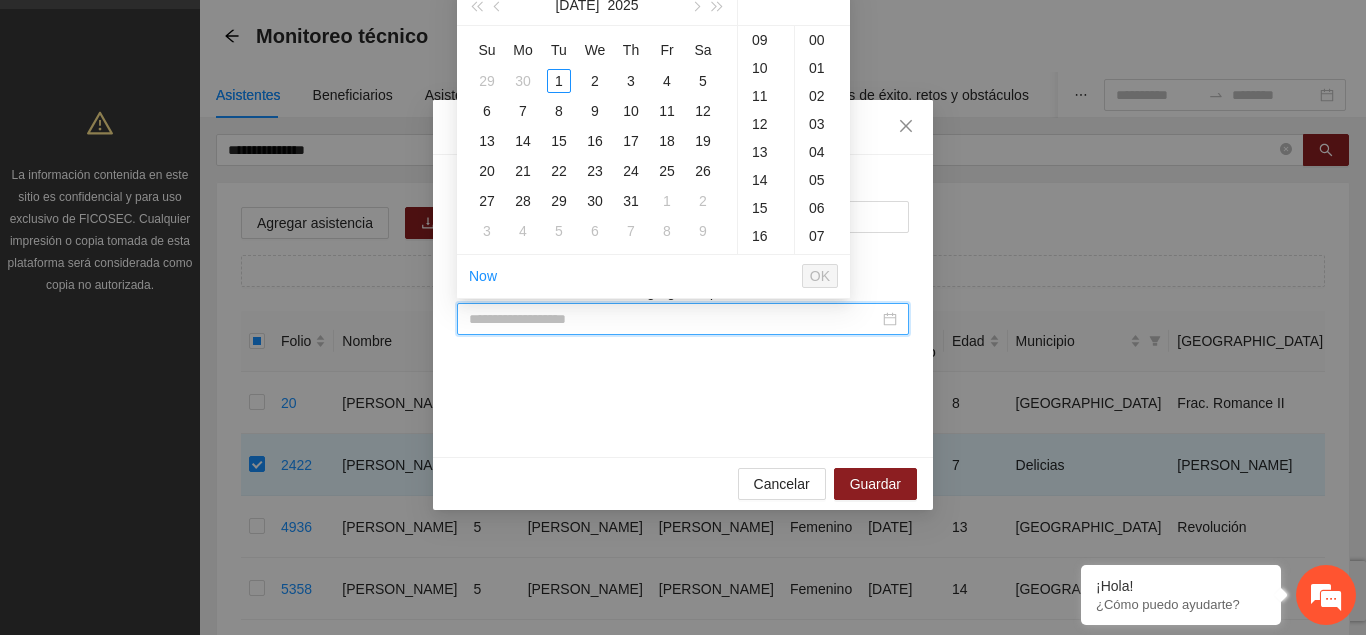 paste on "**********" 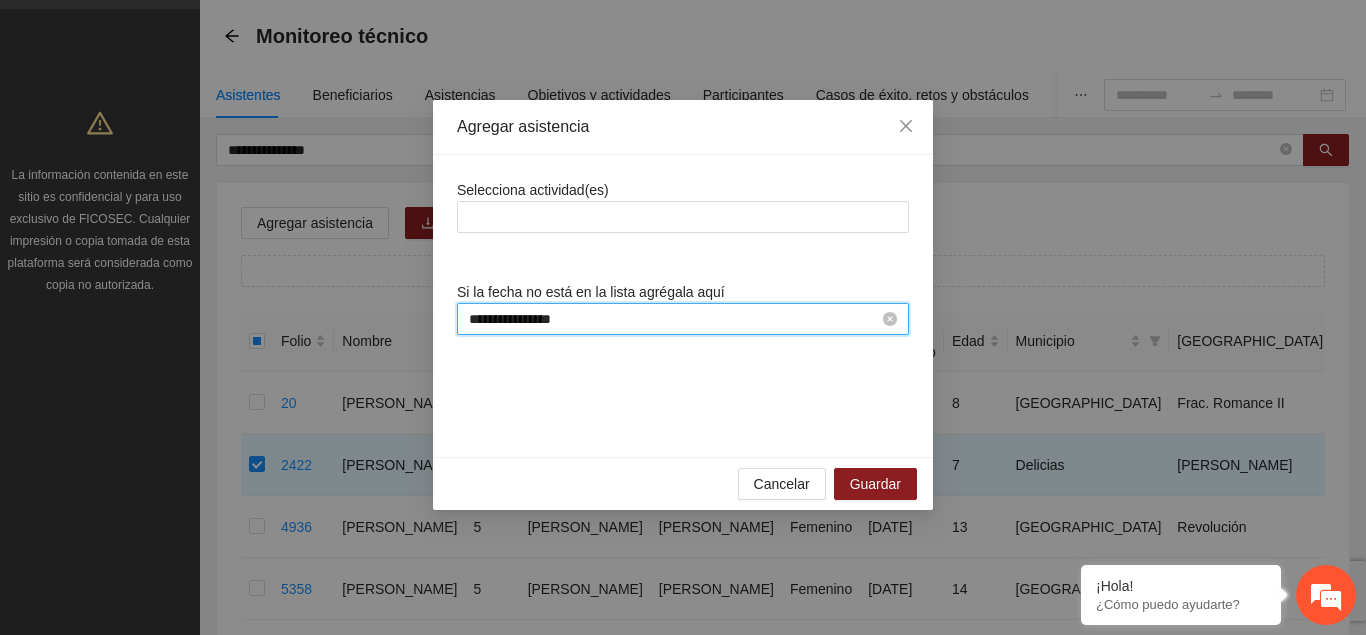 scroll, scrollTop: 0, scrollLeft: 0, axis: both 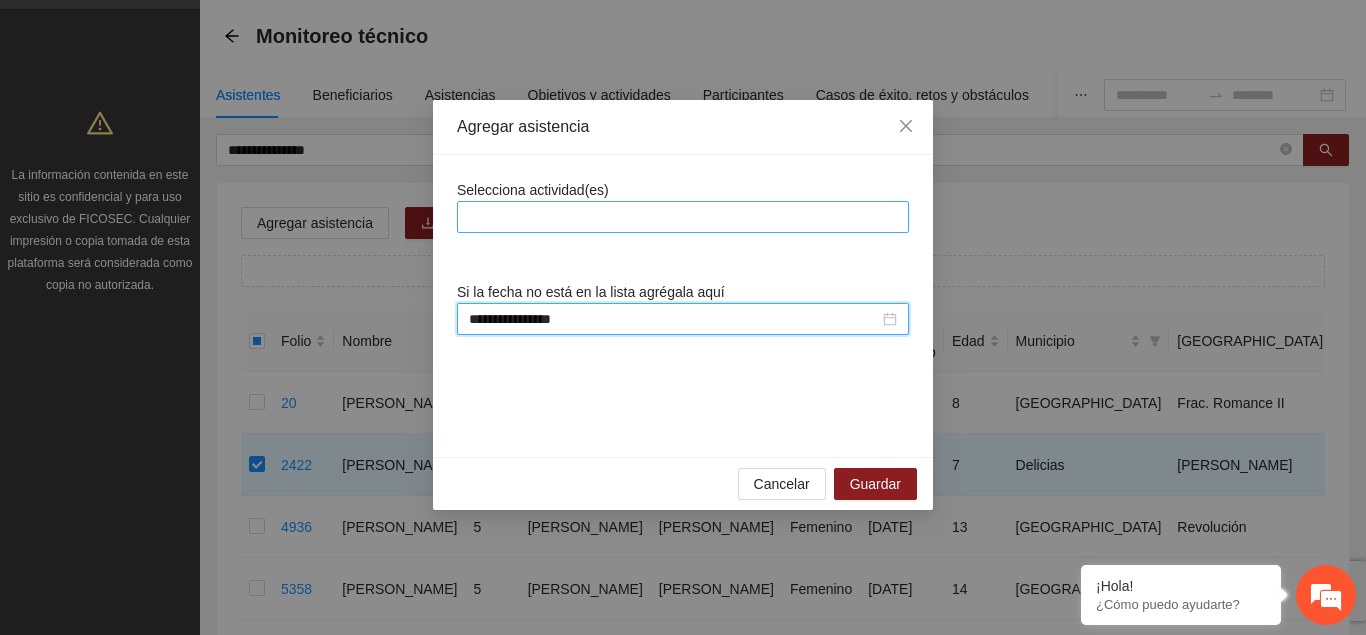 click at bounding box center [683, 217] 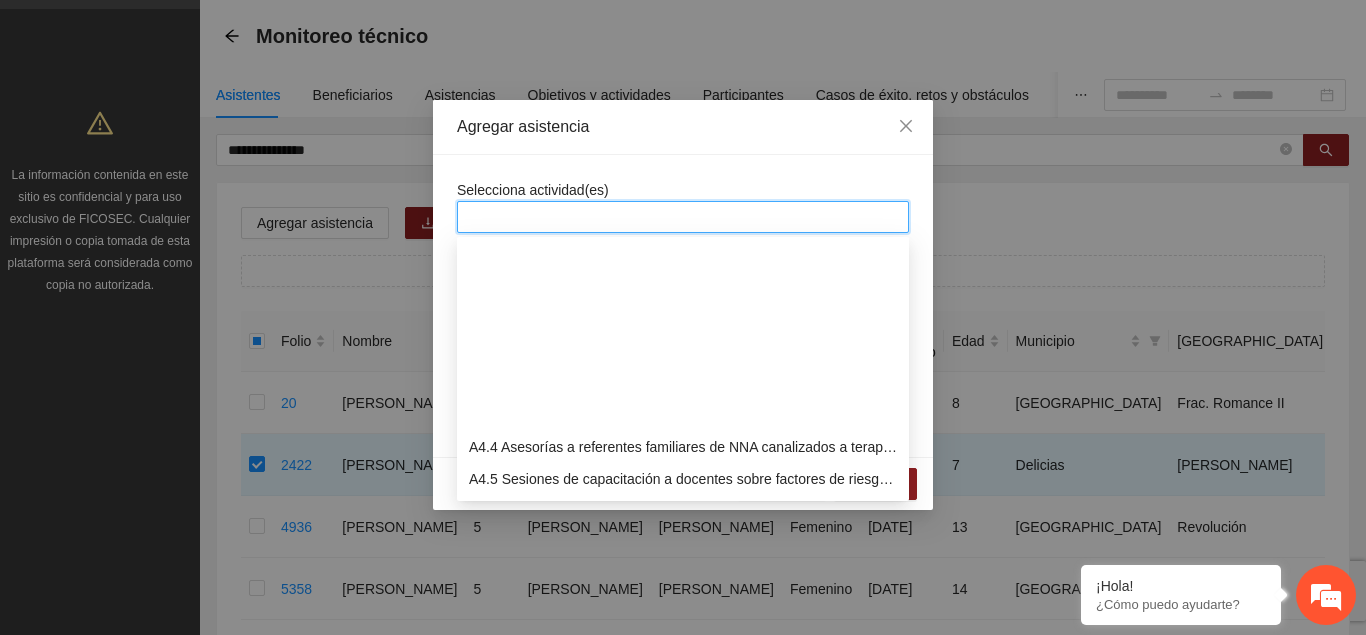 scroll, scrollTop: 1326, scrollLeft: 0, axis: vertical 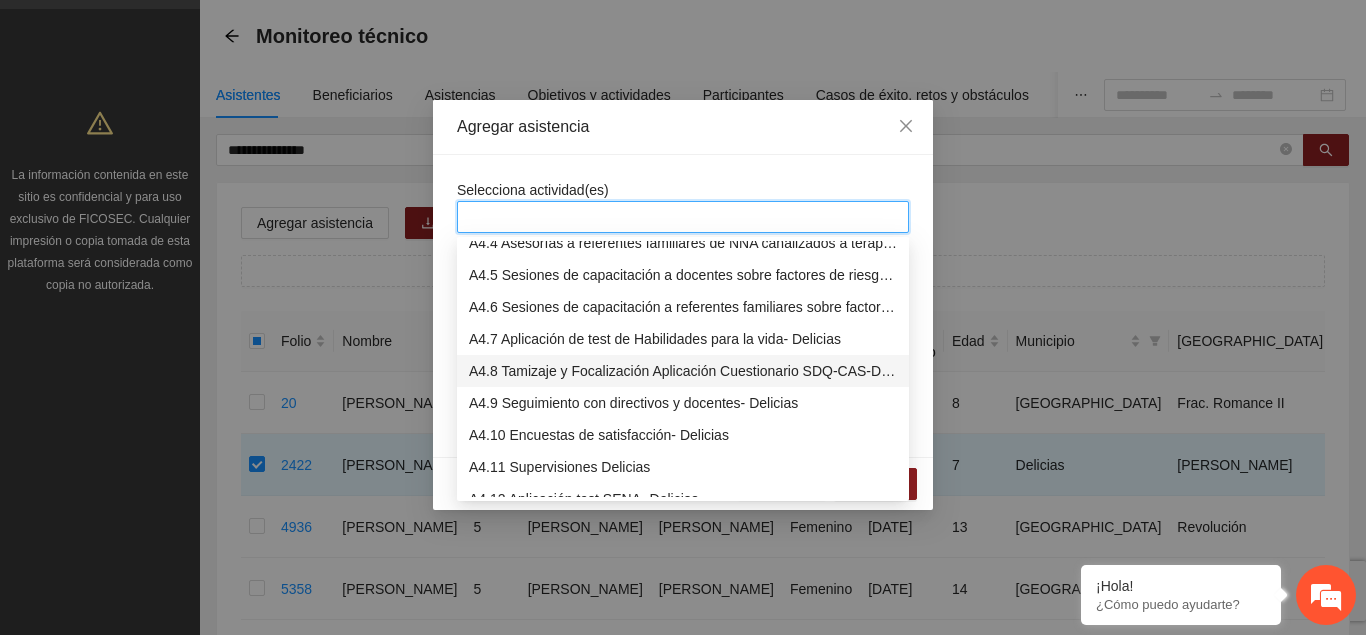 click on "A4.7 Aplicación de test de Habilidades para la vida- Delicias" at bounding box center (683, 339) 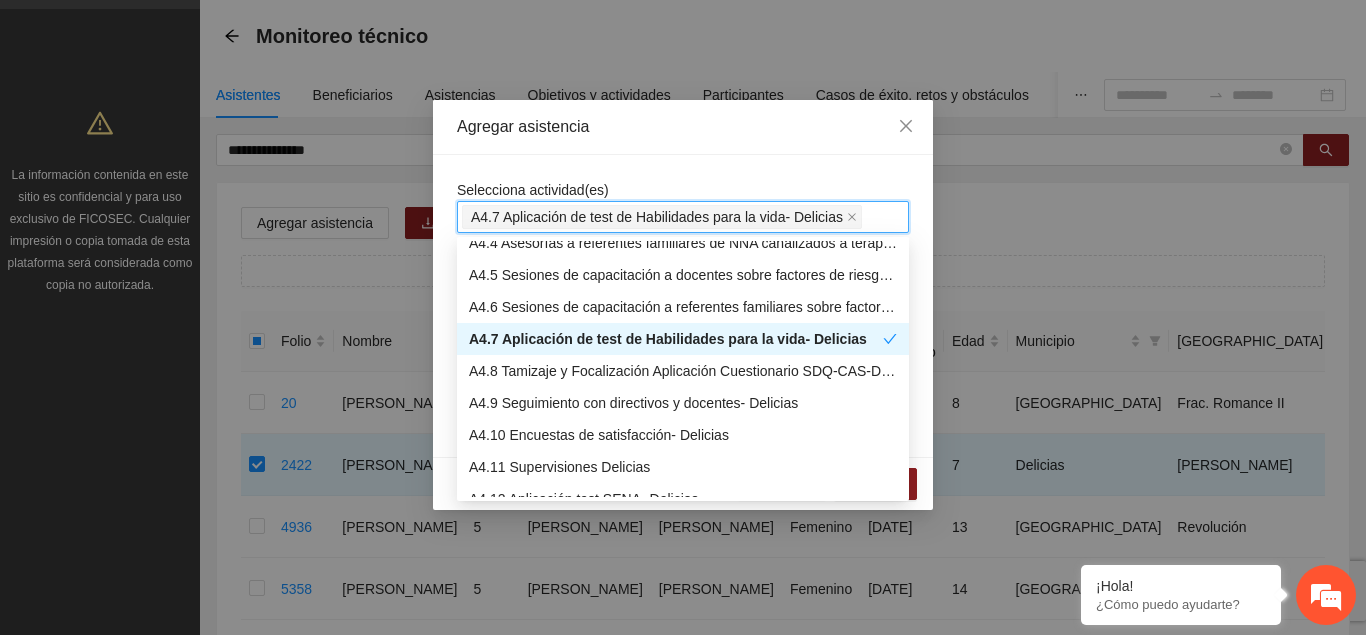 click on "Agregar asistencia" at bounding box center [683, 127] 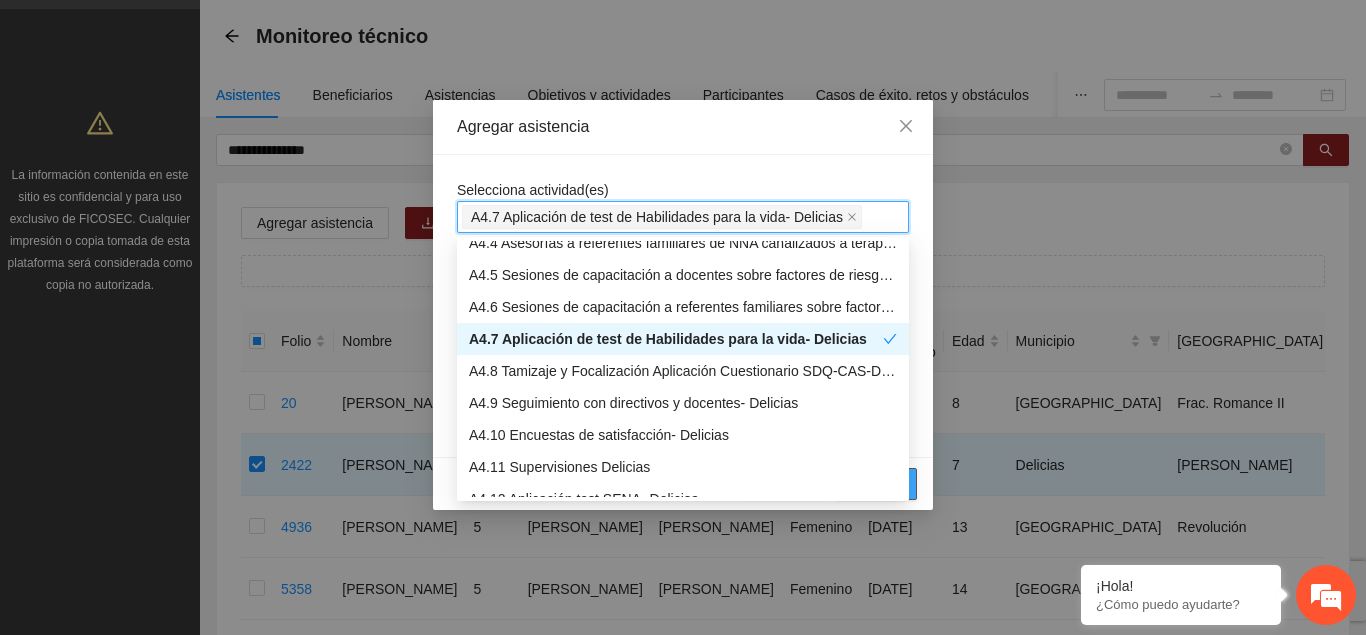 scroll, scrollTop: 1326, scrollLeft: 0, axis: vertical 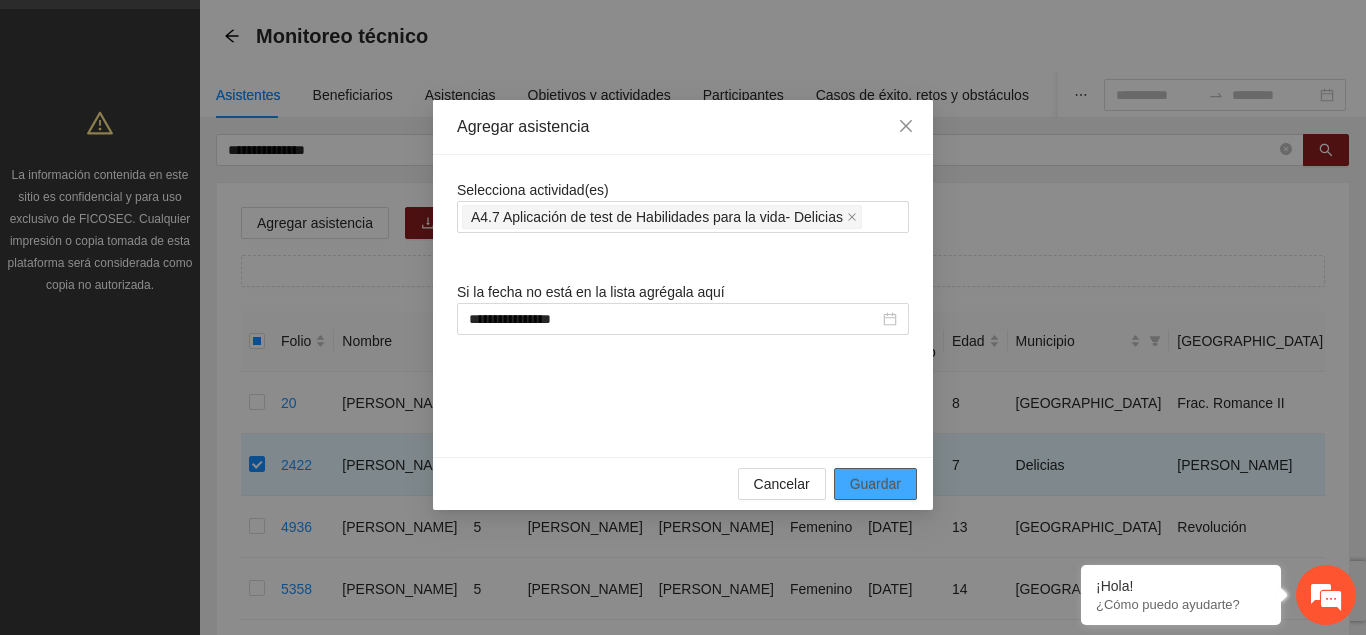 click on "Guardar" at bounding box center [875, 484] 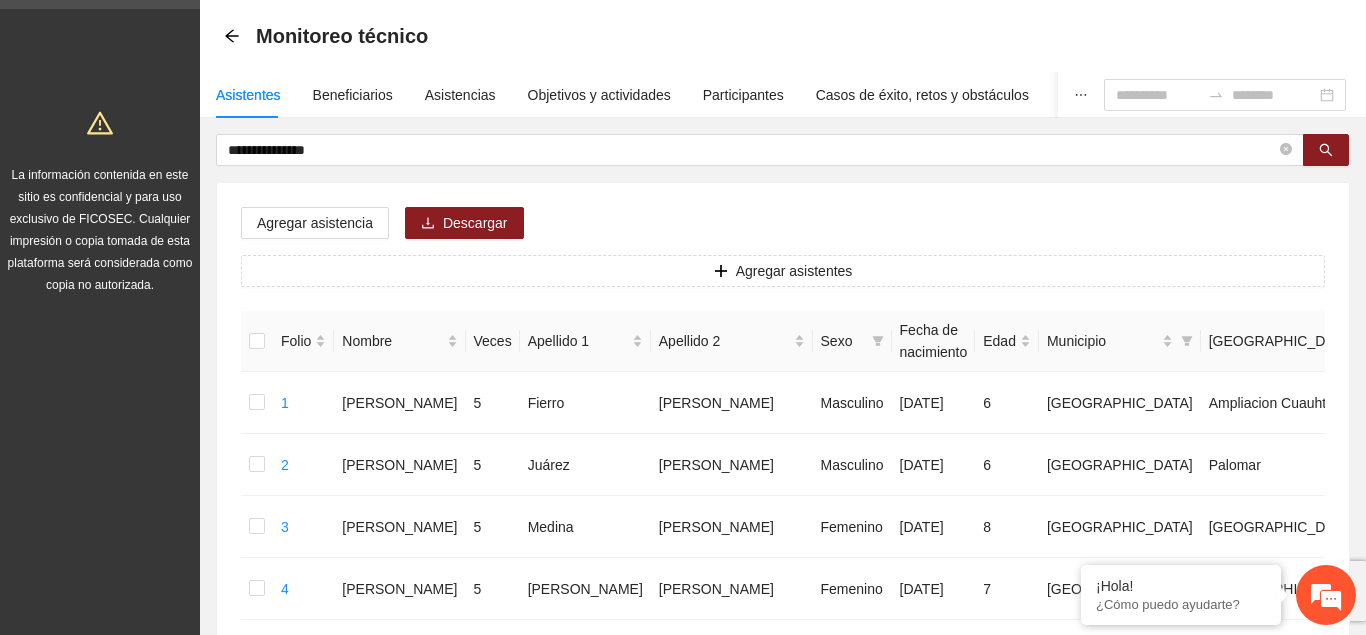 click on "Agregar asistencia Descargar Agregar asistentes Folio Nombre Veces Apellido 1 Apellido 2 Sexo Fecha de nacimiento Edad Municipio Colonia Teléfono Actividad                             1 [PERSON_NAME] 5 [PERSON_NAME] Masculino [DATE] 6 Chihuahua Ampliacion [PERSON_NAME] 6146098808 U P +10 2 [PERSON_NAME] 5 Juárez [PERSON_NAME] Masculino [DATE] 6 Chihuahua Palomar 6142685790 U P +4 3 [PERSON_NAME] 5 [PERSON_NAME] [DATE] 8 [GEOGRAPHIC_DATA] U P +5 4 [PERSON_NAME] 5 [PERSON_NAME] [DATE] 7 [GEOGRAPHIC_DATA] U P +3 5 [PERSON_NAME] 5 [PERSON_NAME]  Madrid Masculino [DATE] 6 Chihuahua Infonavit Nac.  6141246855 U P +4 6 [PERSON_NAME] 5 [PERSON_NAME] Masculino [DATE] 8 Chihuahua [PERSON_NAME] 6141225744 U P +6 7 [PERSON_NAME][DATE] 5 [PERSON_NAME] [DATE] 8 Chihuahua Paseos [PERSON_NAME] 6142154187 U P +7 8 [PERSON_NAME] 5 [PERSON_NAME] [DATE] 9 Chihuahua Popular 6142434364 U P +2 9 [PERSON_NAME] 5 [PERSON_NAME]  Madrid 7" at bounding box center (783, 937) 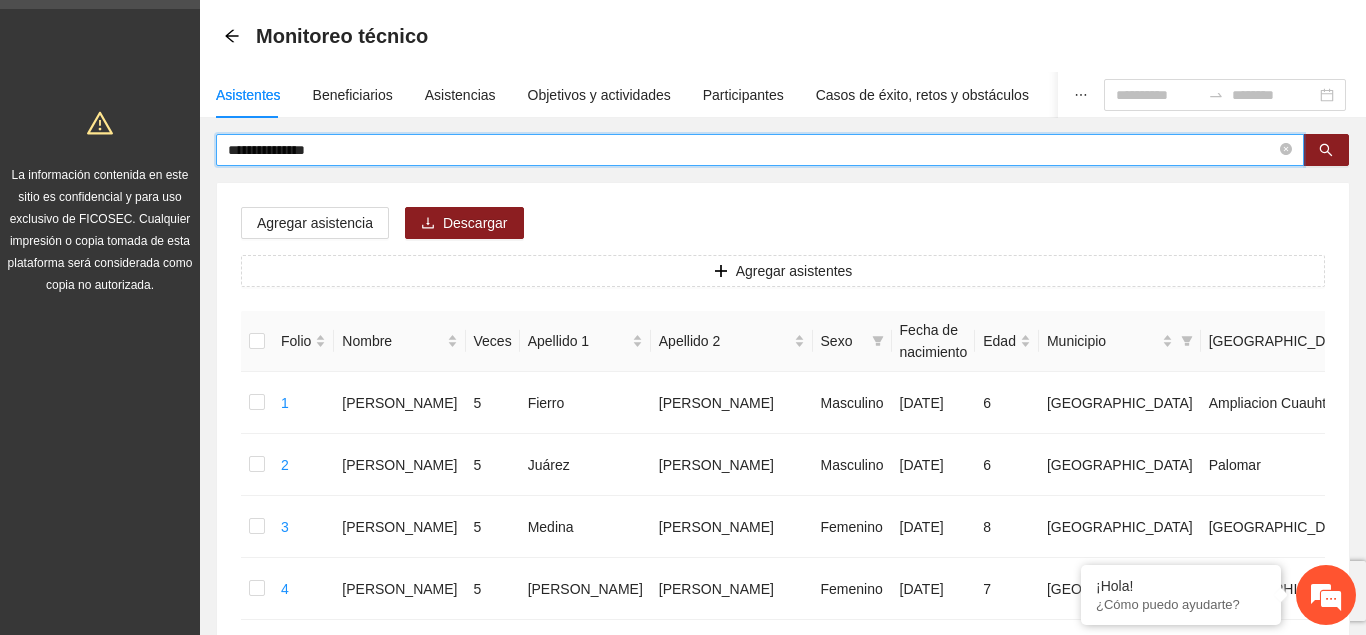 click on "**********" at bounding box center (752, 150) 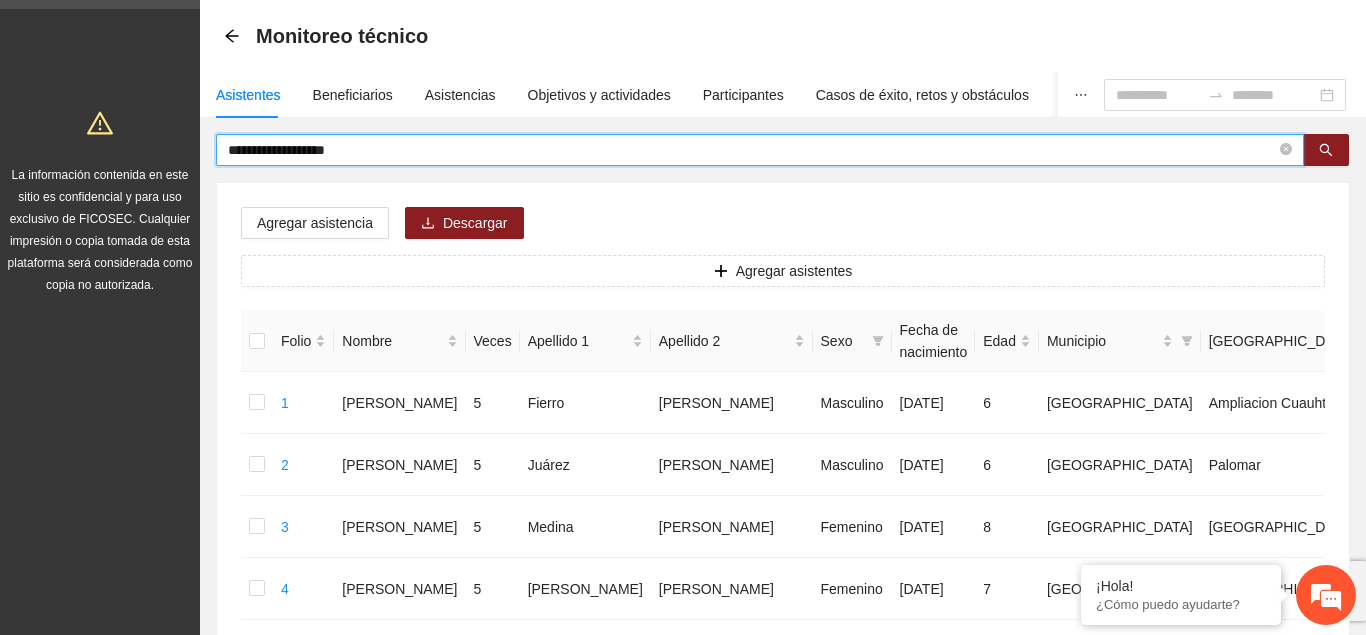 type on "**********" 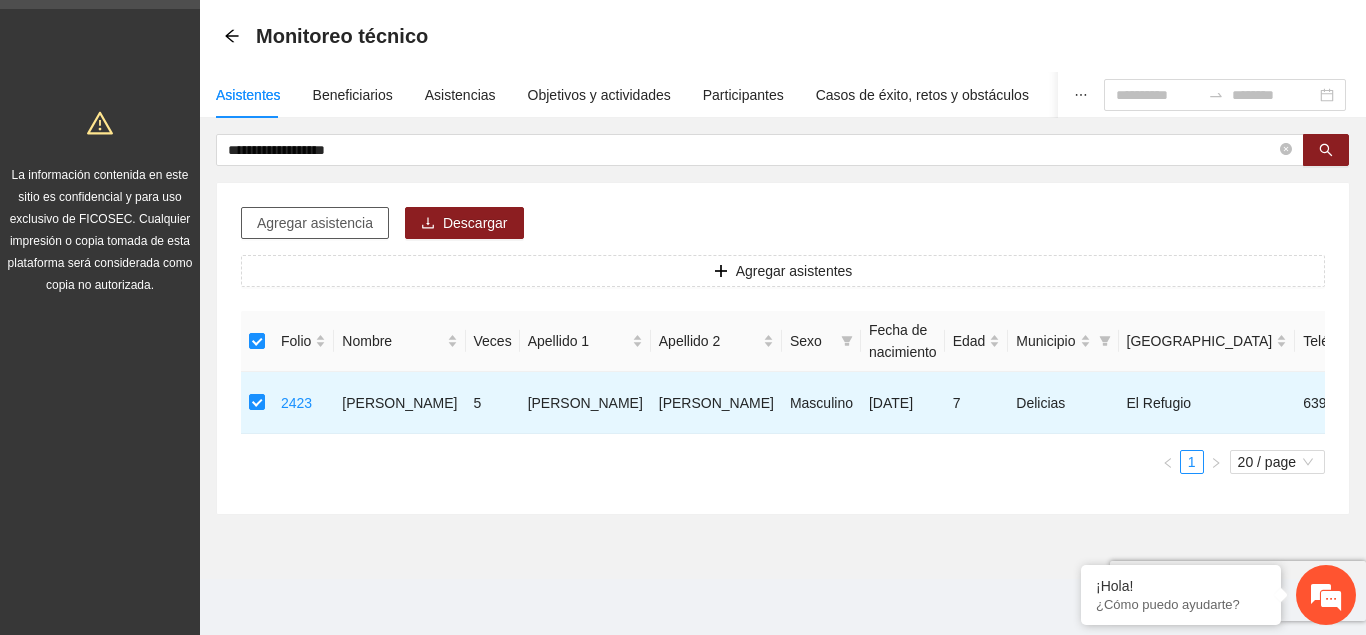 click on "Agregar asistencia" at bounding box center [315, 223] 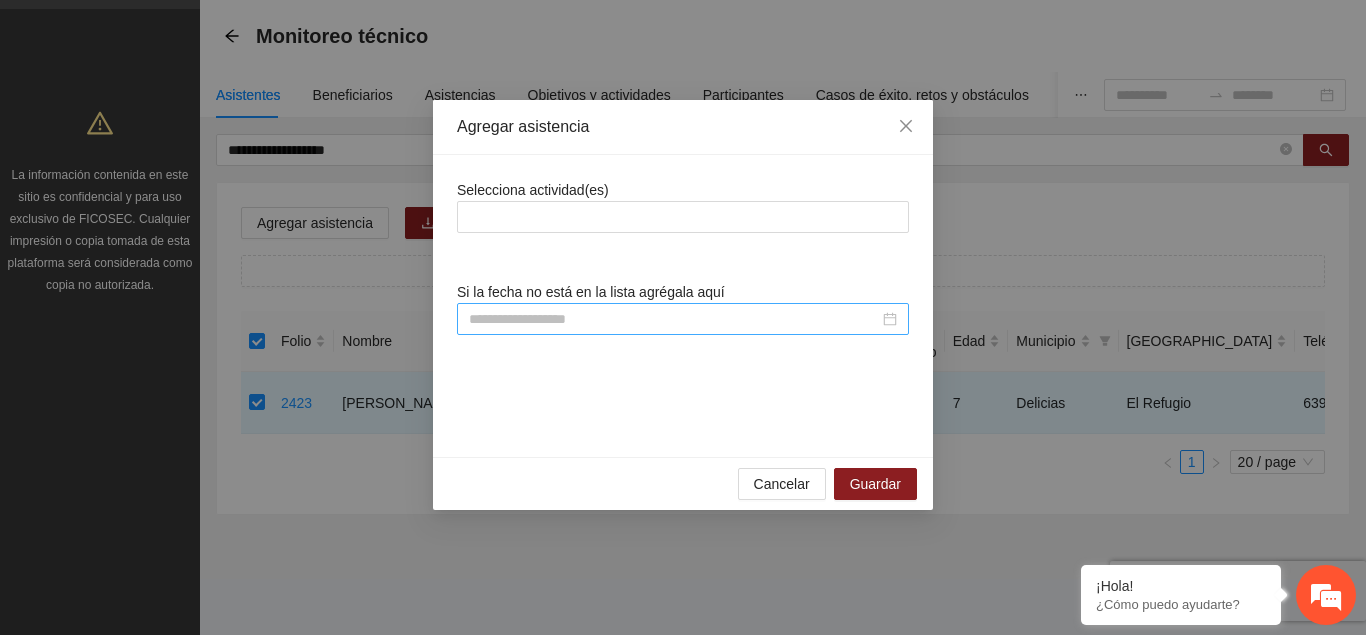 click at bounding box center (674, 319) 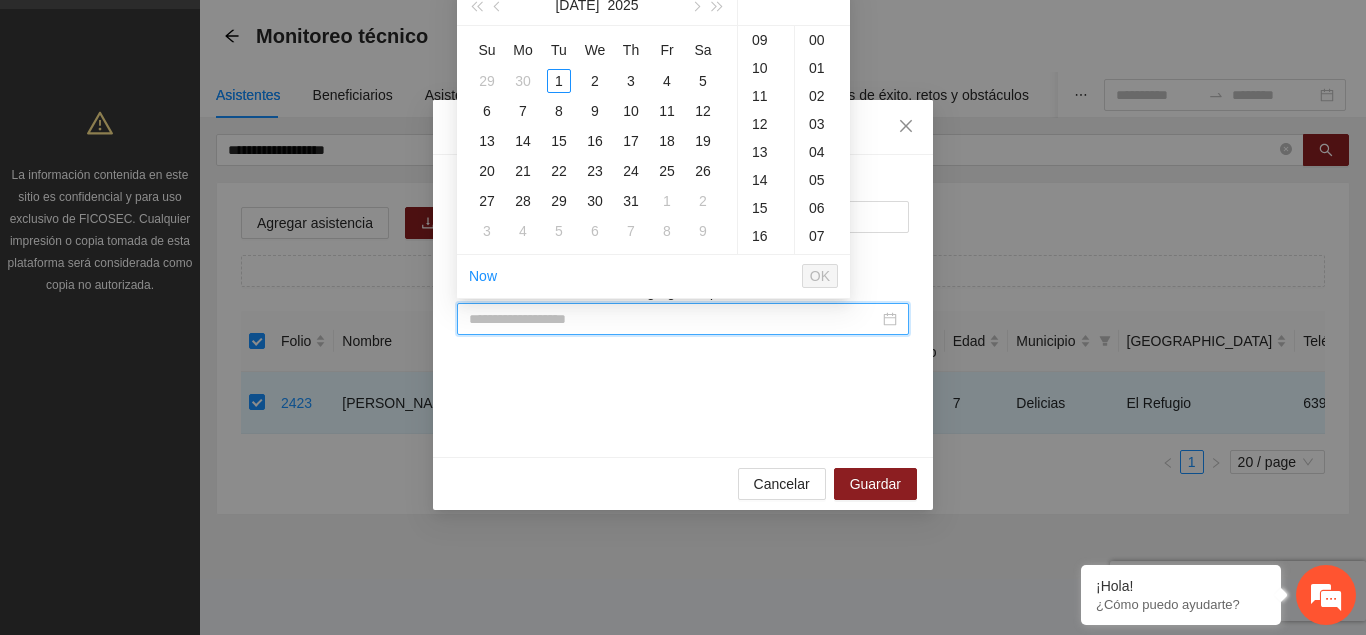 paste on "**********" 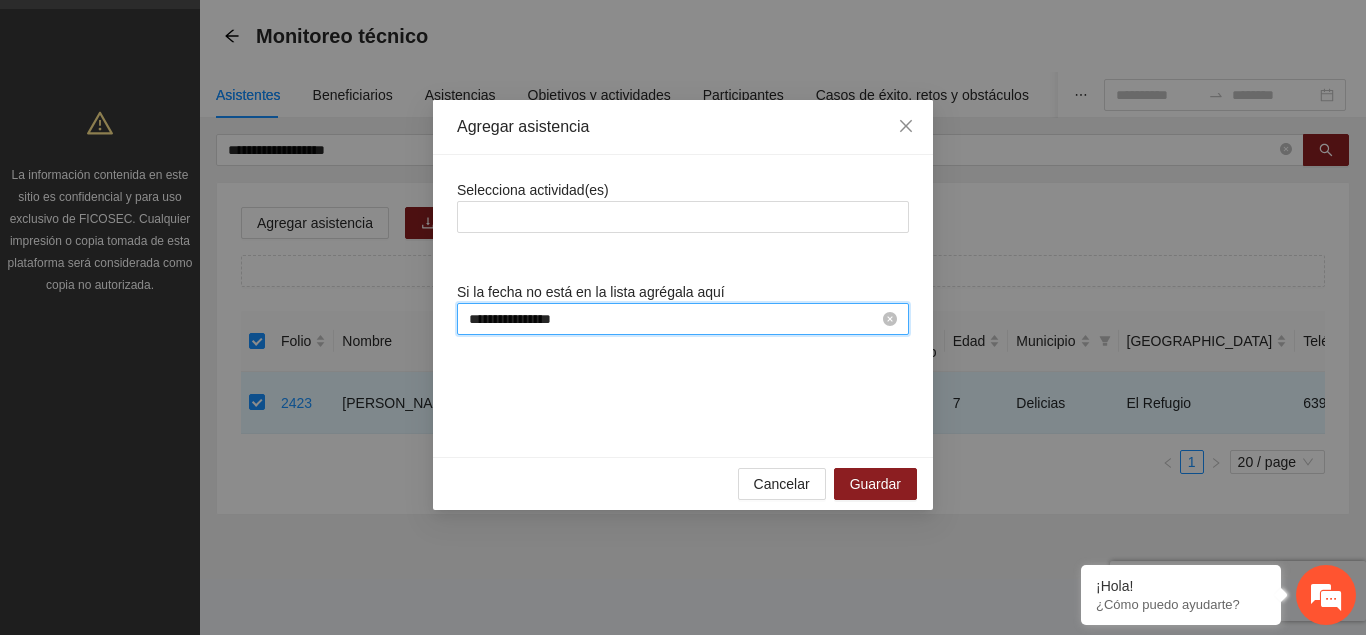 scroll, scrollTop: 0, scrollLeft: 0, axis: both 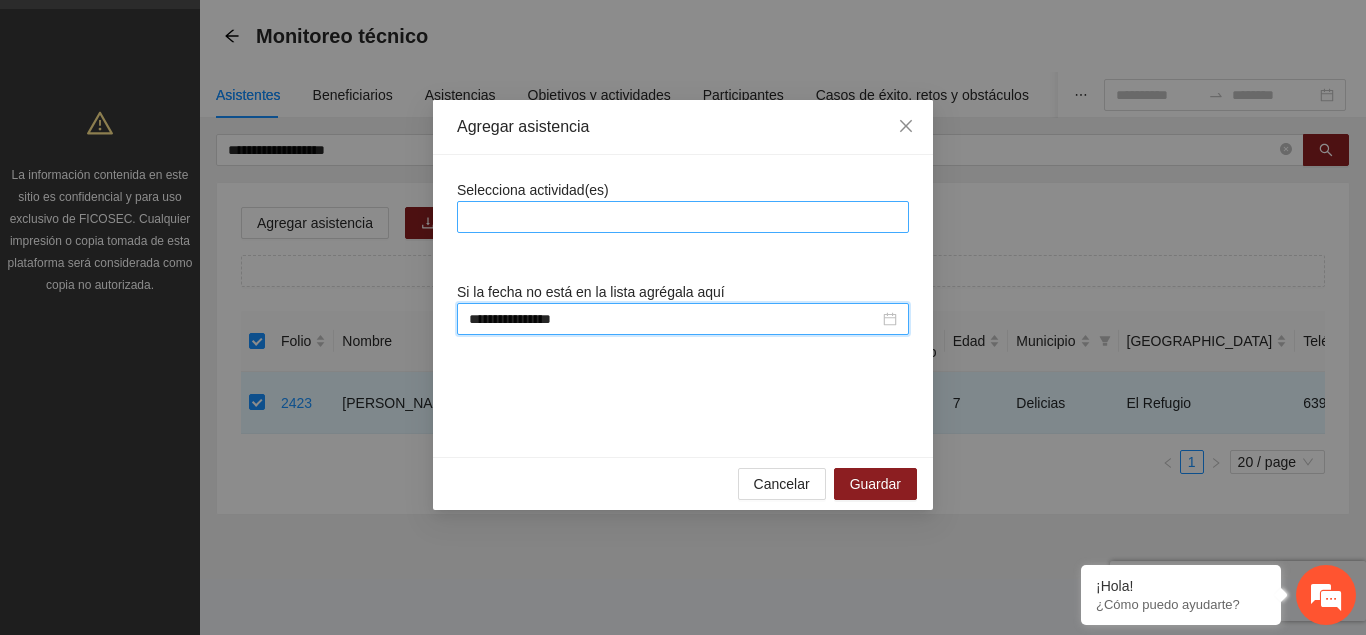 click at bounding box center [683, 217] 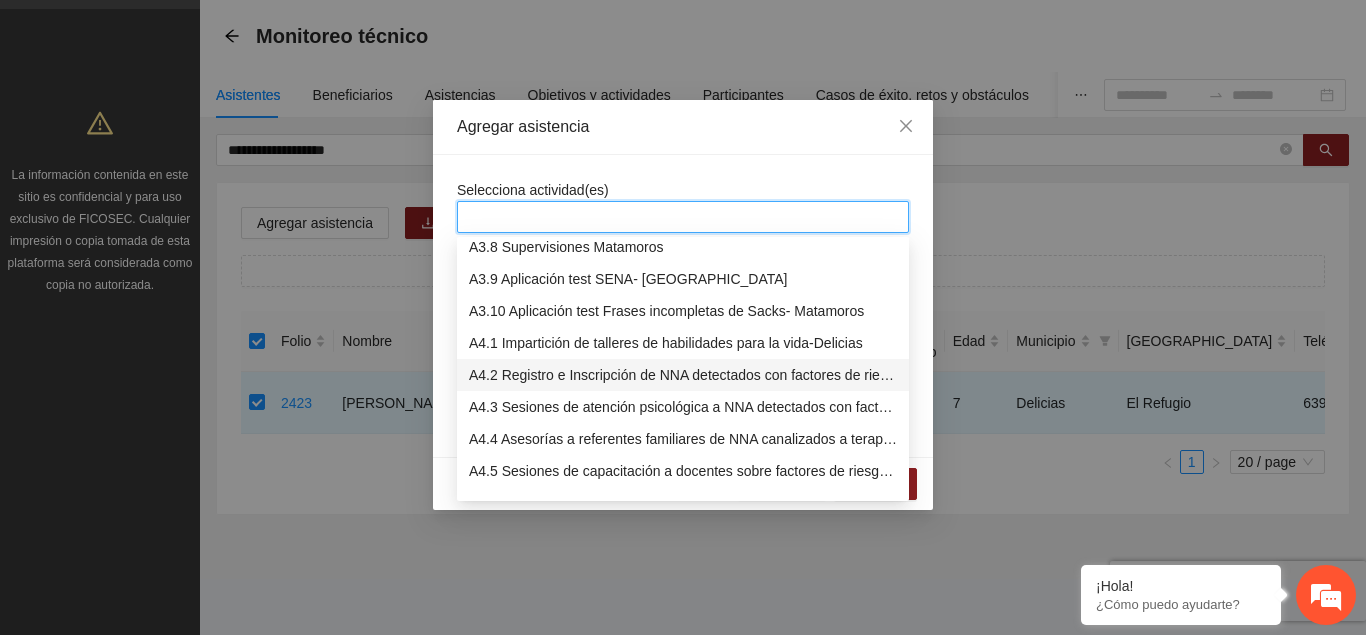 scroll, scrollTop: 1326, scrollLeft: 0, axis: vertical 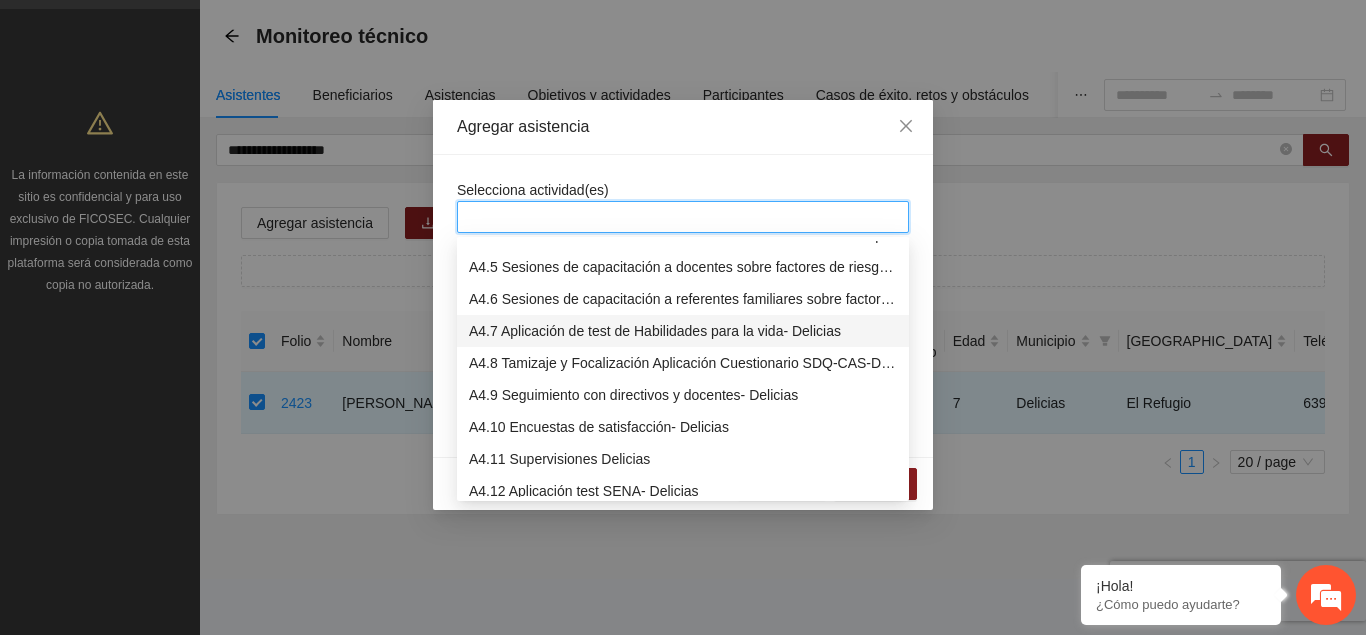 click on "A4.7 Aplicación de test de Habilidades para la vida- Delicias" at bounding box center (683, 331) 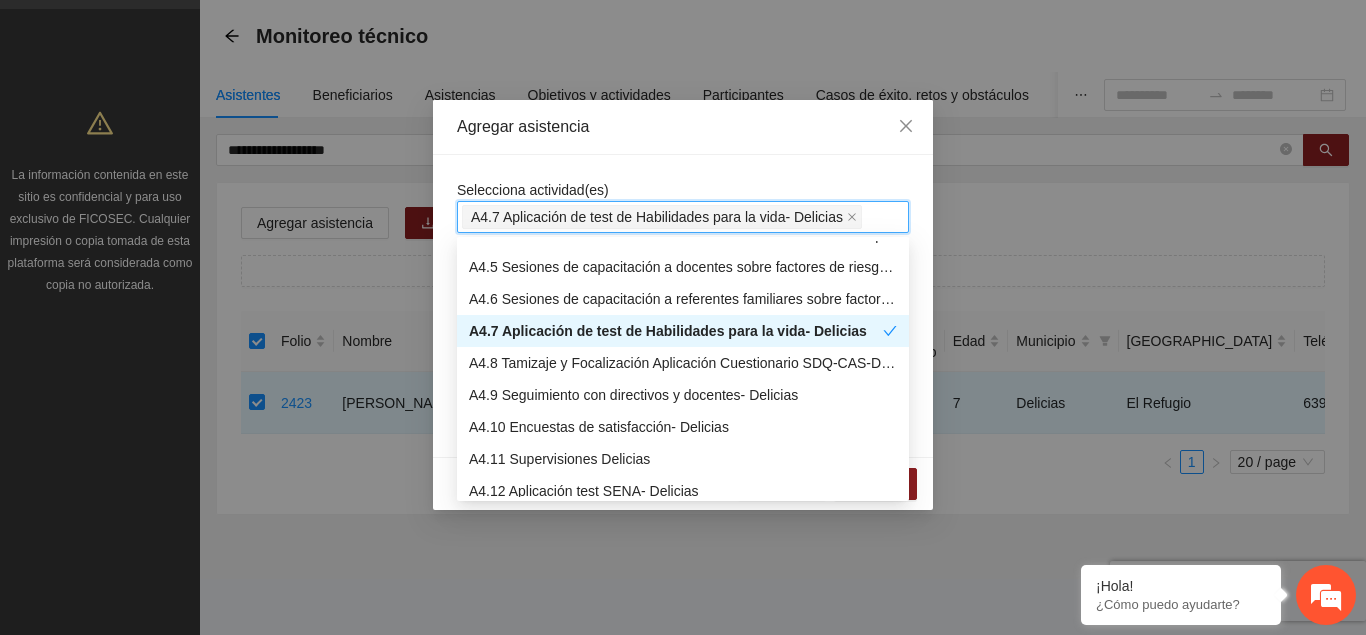 click on "**********" at bounding box center (683, 306) 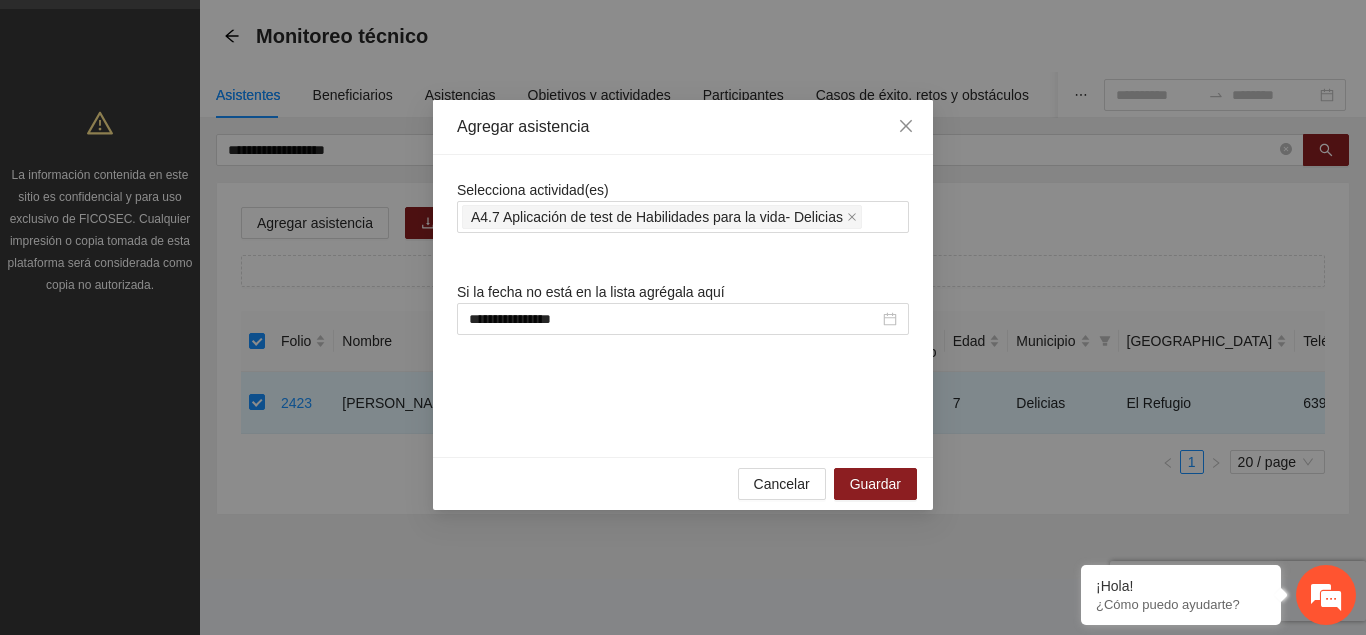 scroll, scrollTop: 0, scrollLeft: 0, axis: both 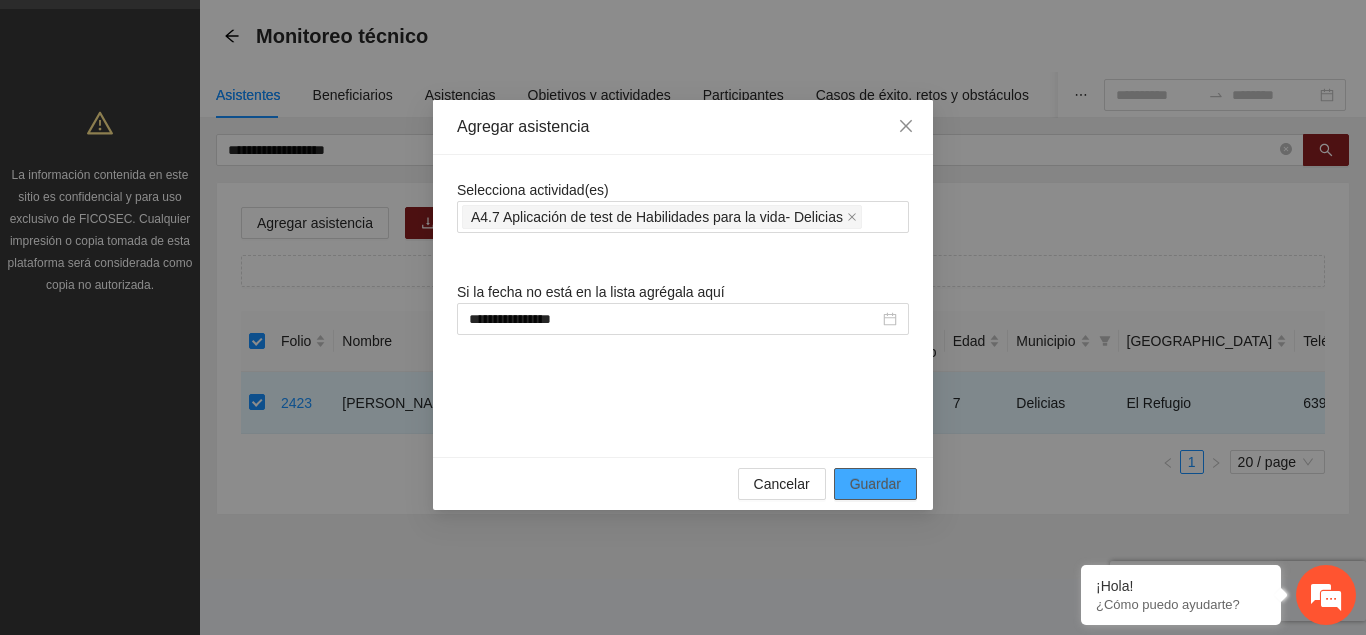 click on "Guardar" at bounding box center (875, 484) 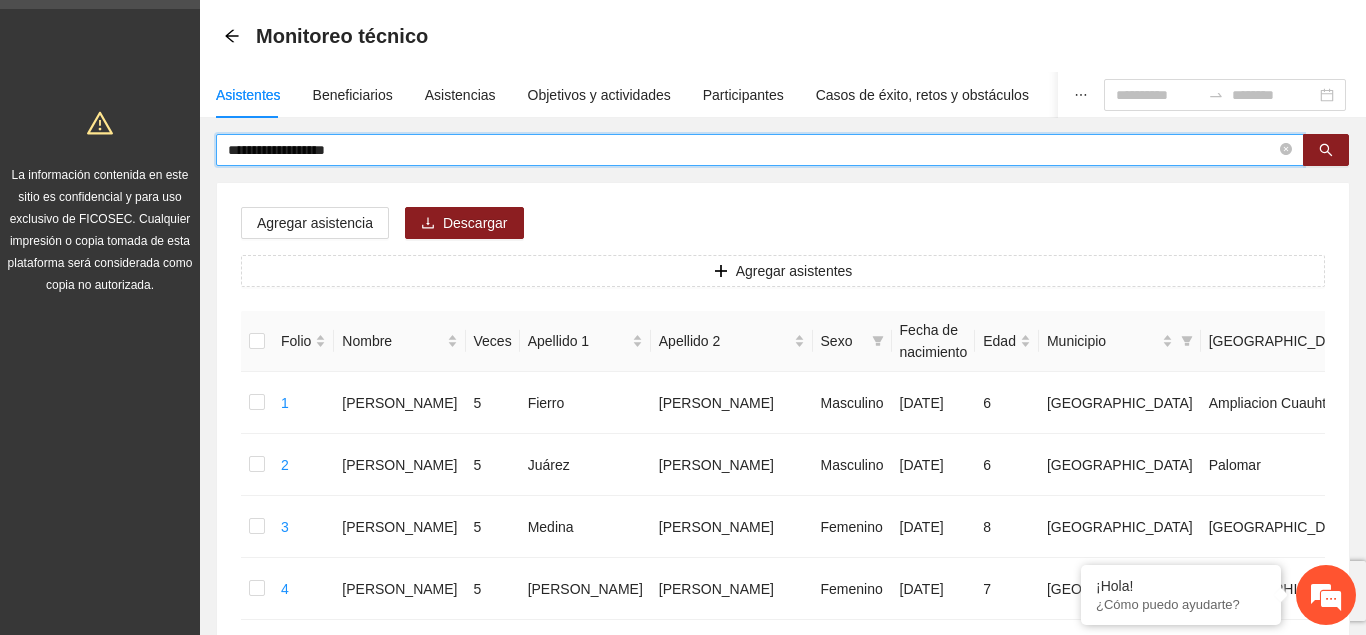 click on "**********" at bounding box center [752, 150] 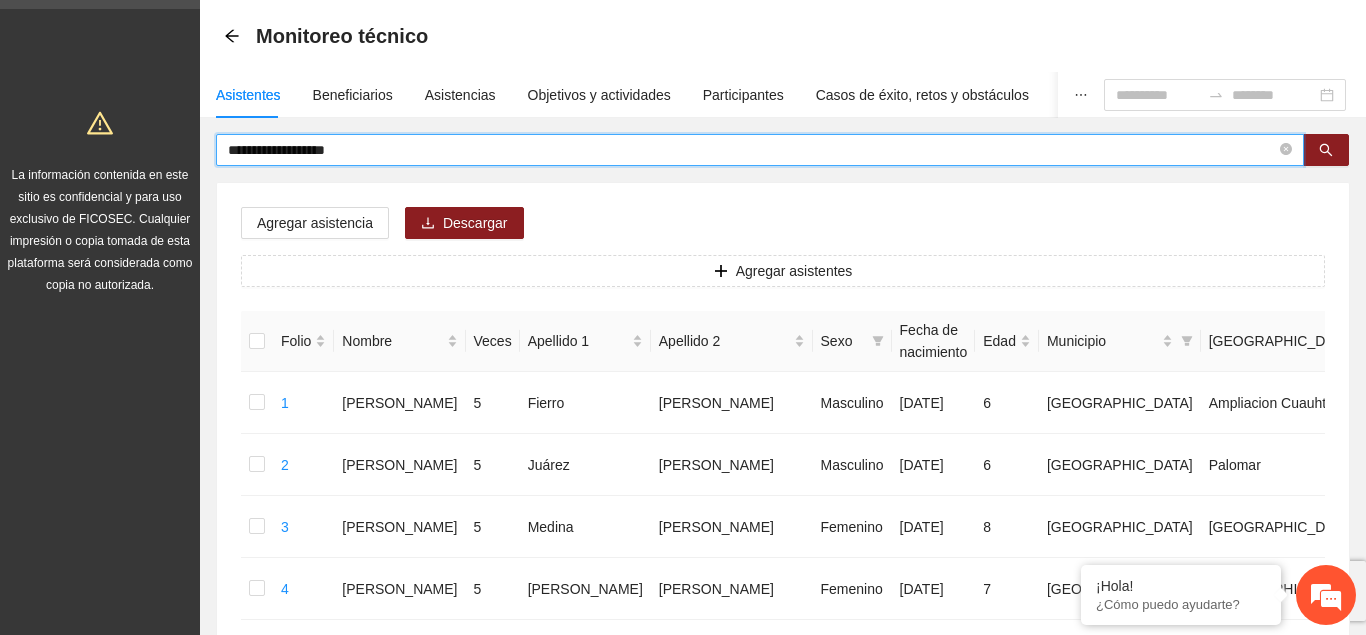 click on "**********" at bounding box center (752, 150) 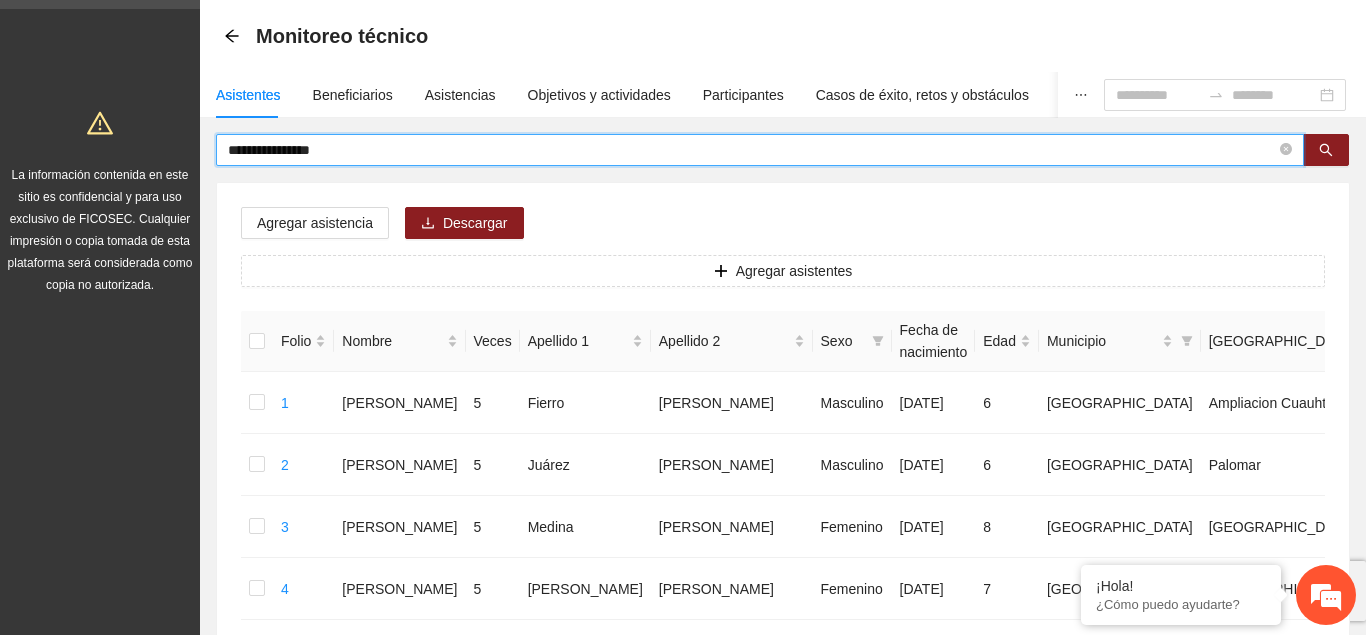 type on "**********" 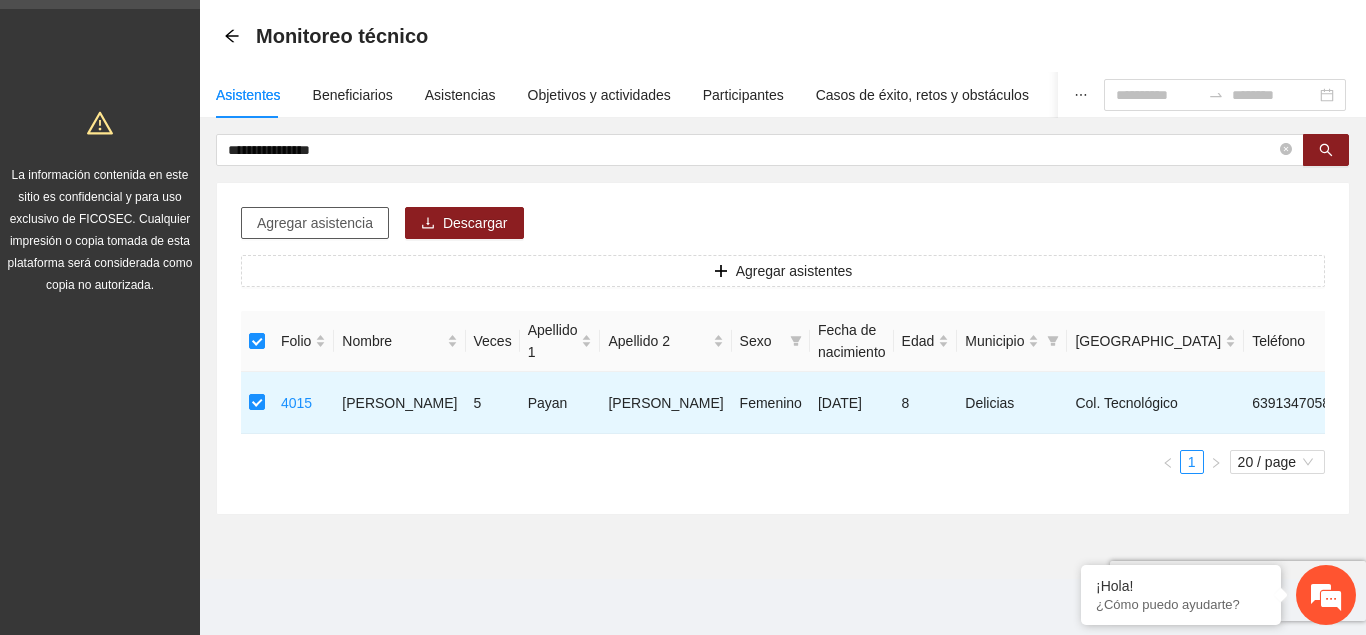 click on "Agregar asistencia" at bounding box center (315, 223) 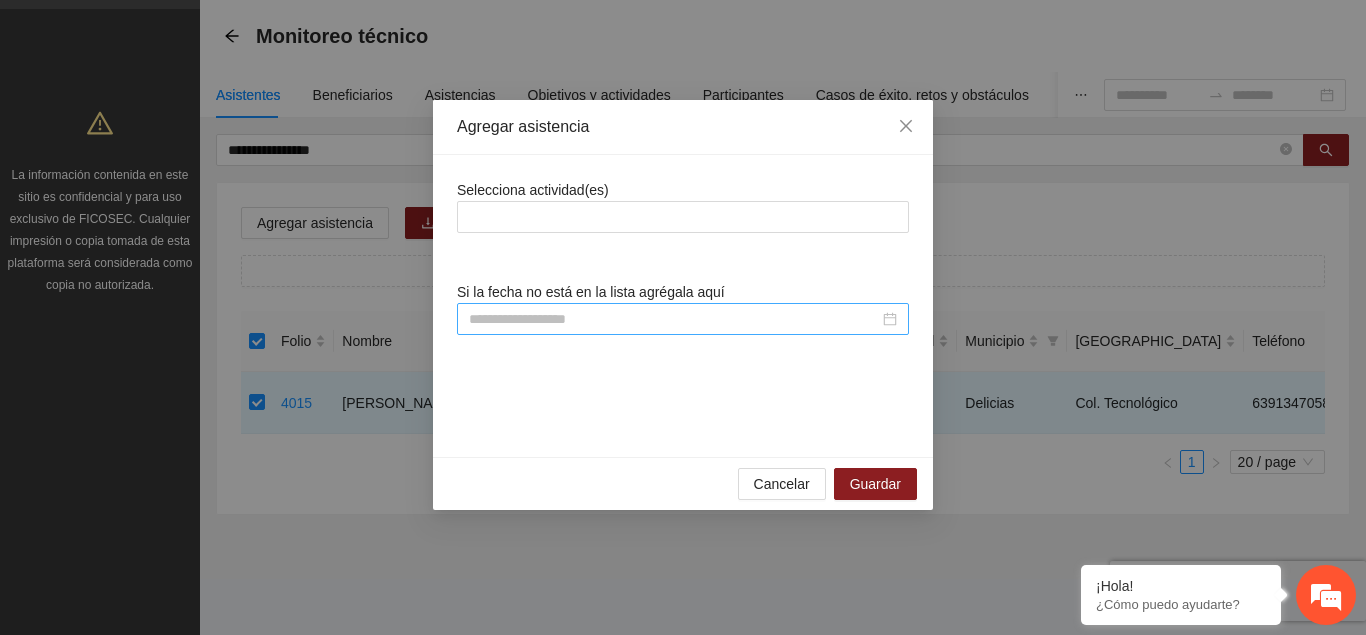 click at bounding box center [674, 319] 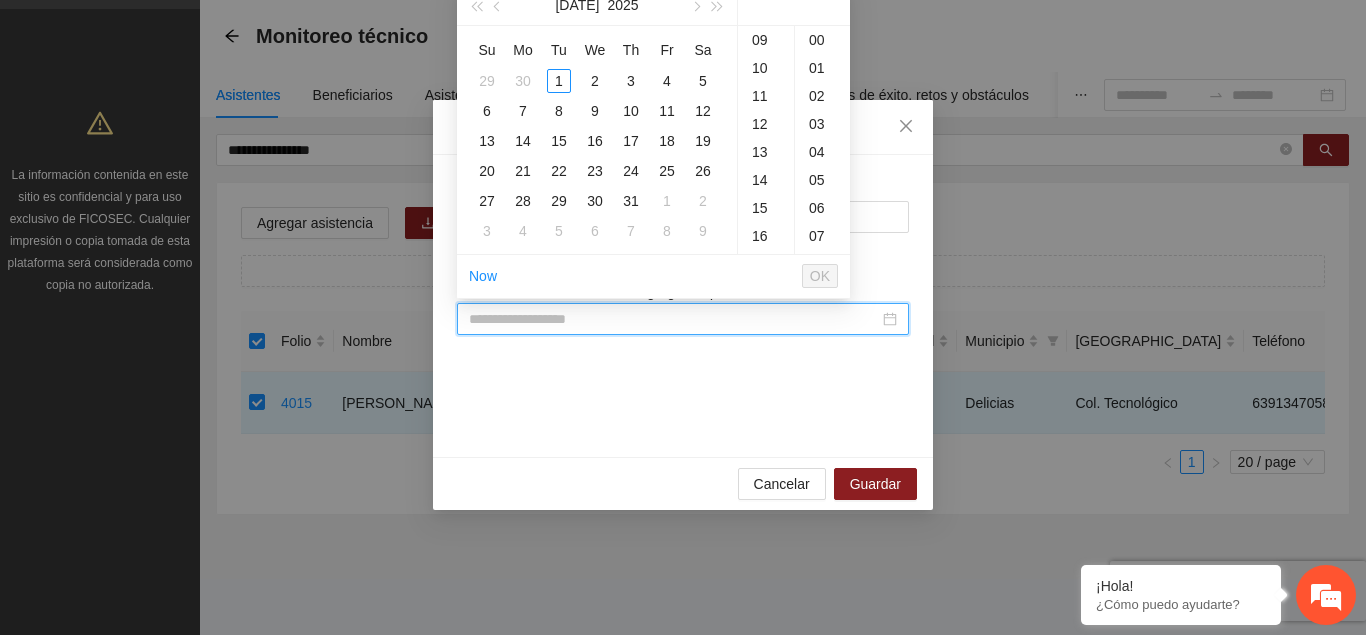 scroll, scrollTop: 252, scrollLeft: 0, axis: vertical 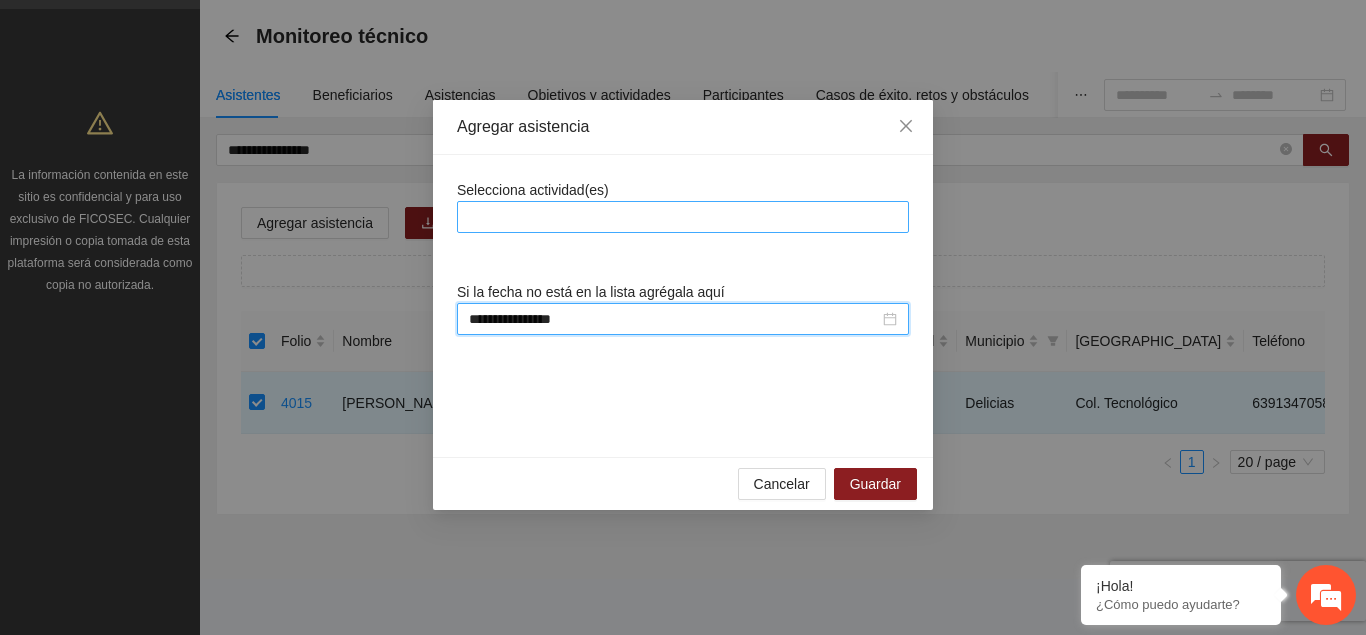 click at bounding box center (683, 217) 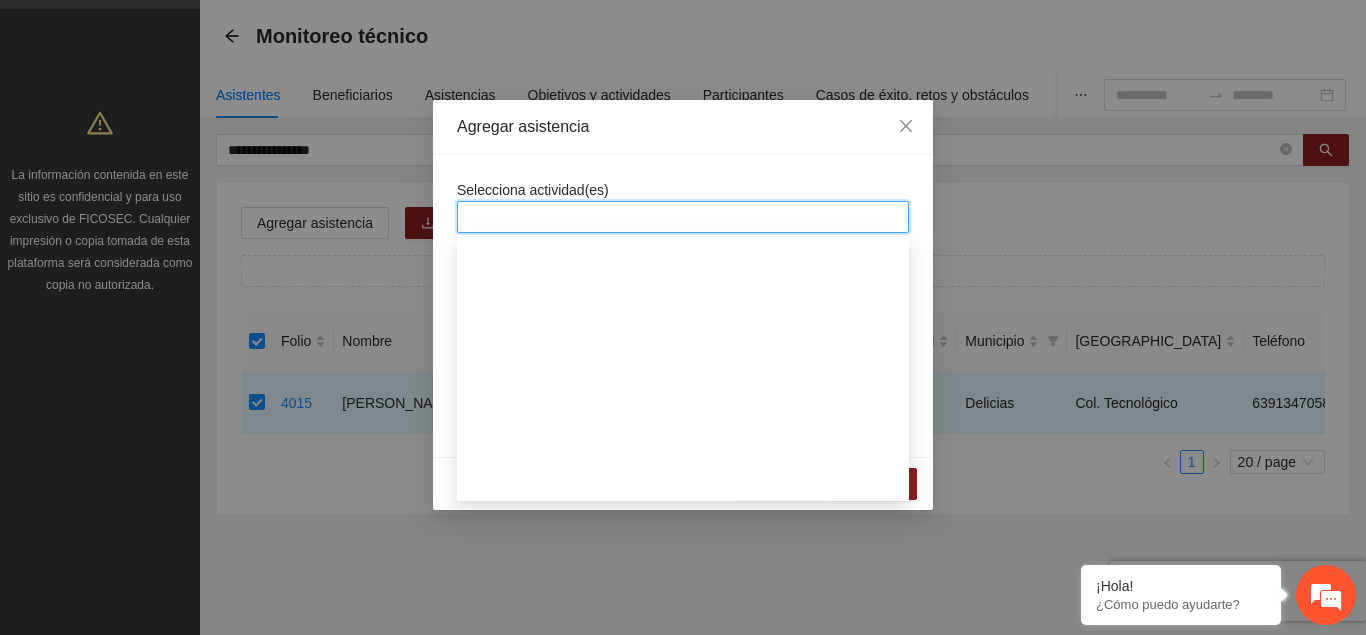 scroll, scrollTop: 1428, scrollLeft: 0, axis: vertical 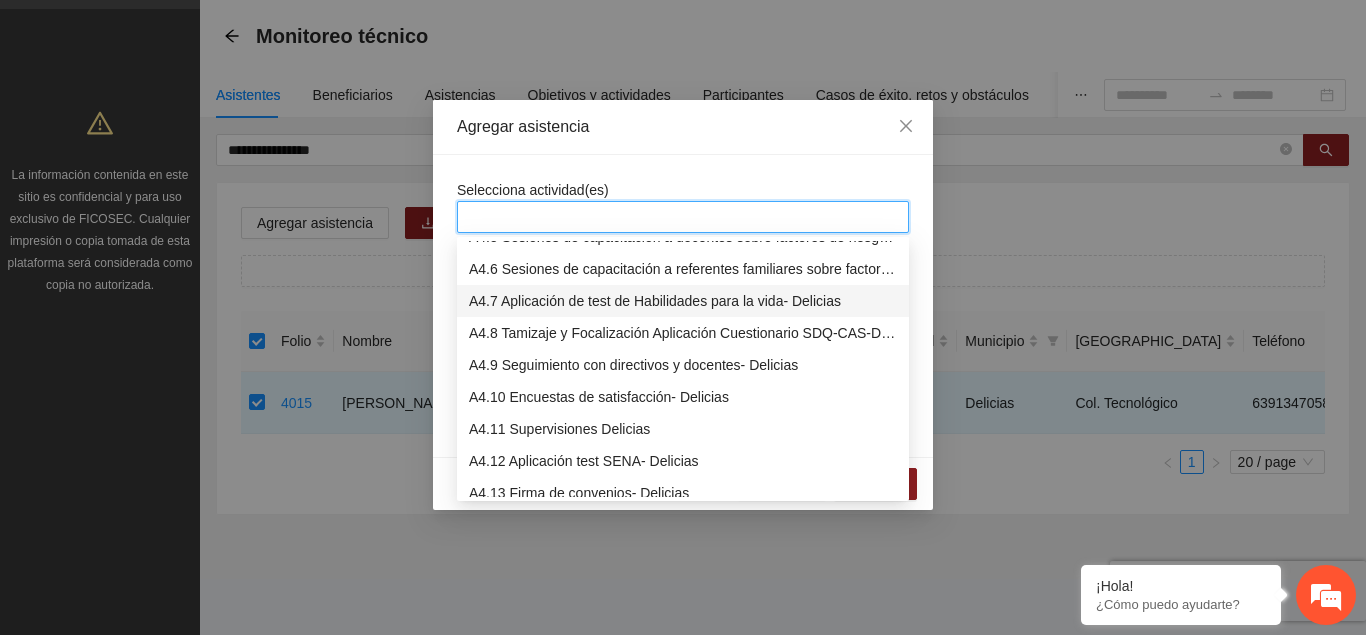 click on "A4.7 Aplicación de test de Habilidades para la vida- Delicias" at bounding box center (683, 301) 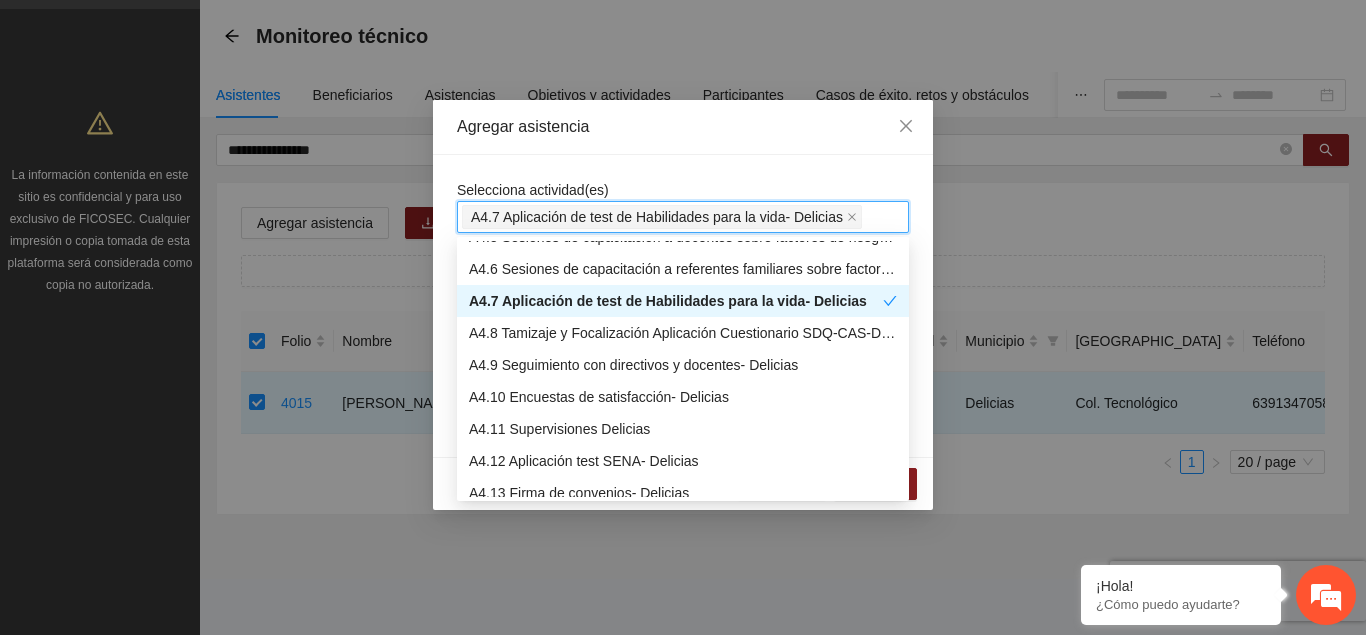 click on "**********" at bounding box center [683, 306] 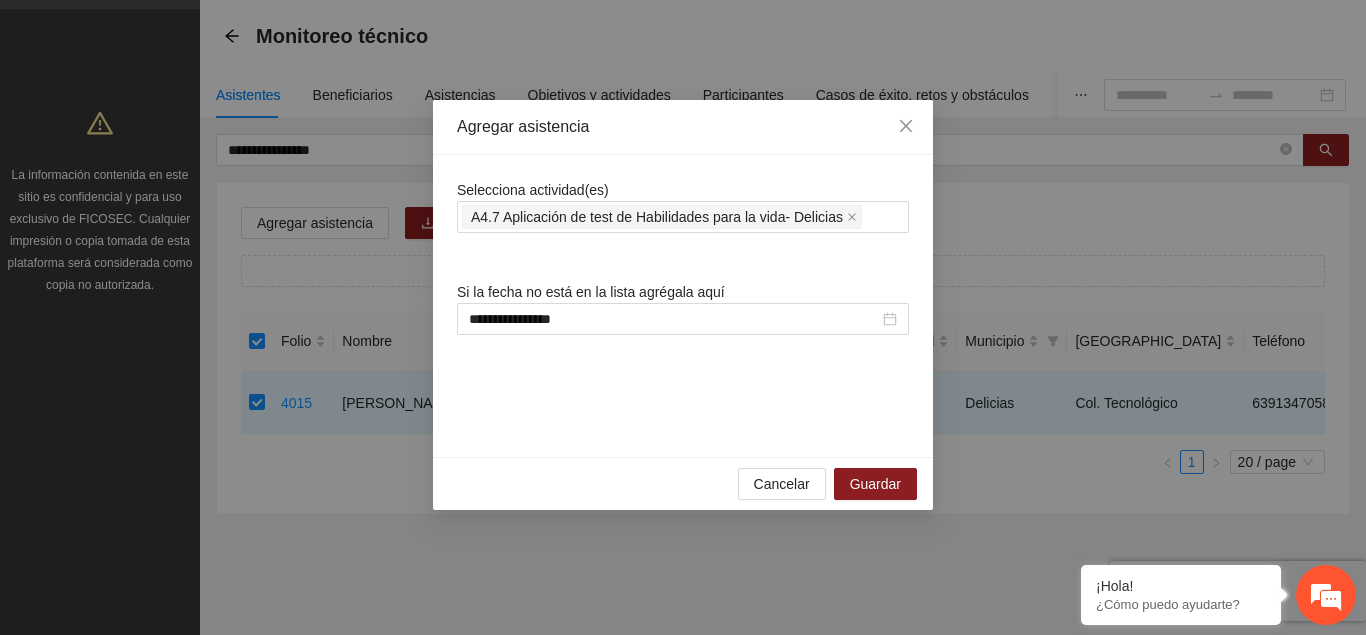 scroll, scrollTop: 0, scrollLeft: 0, axis: both 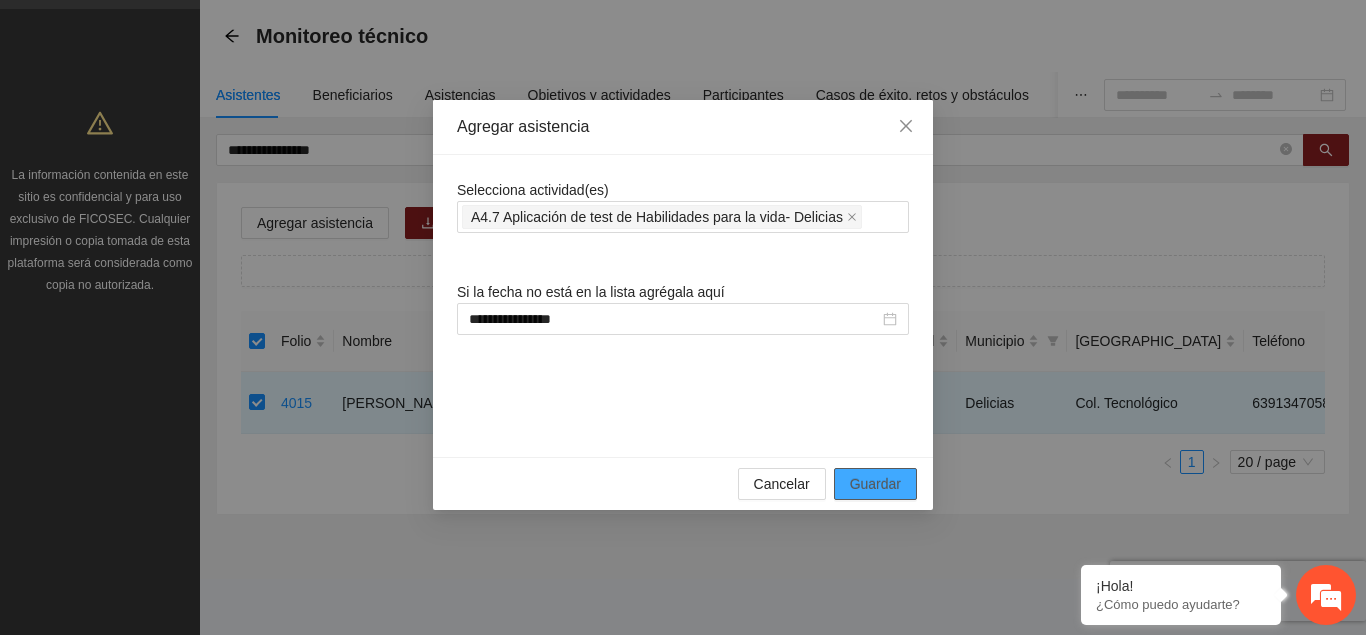 click on "Guardar" at bounding box center (875, 484) 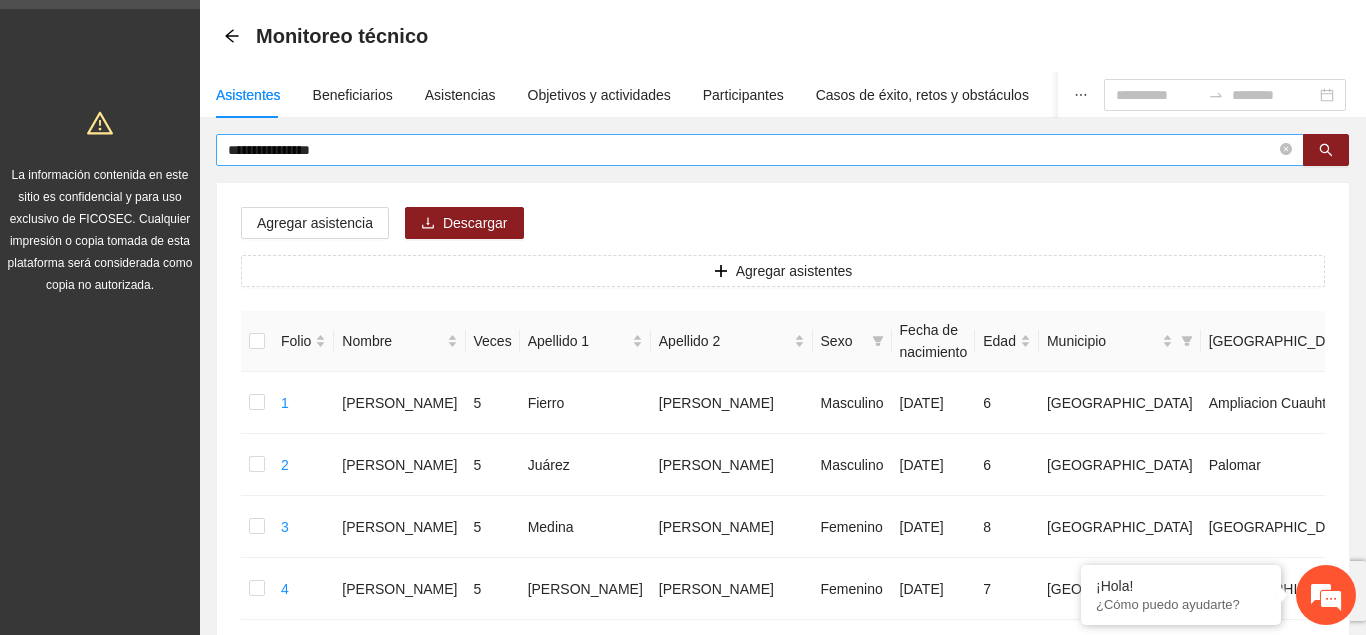 click on "**********" at bounding box center [752, 150] 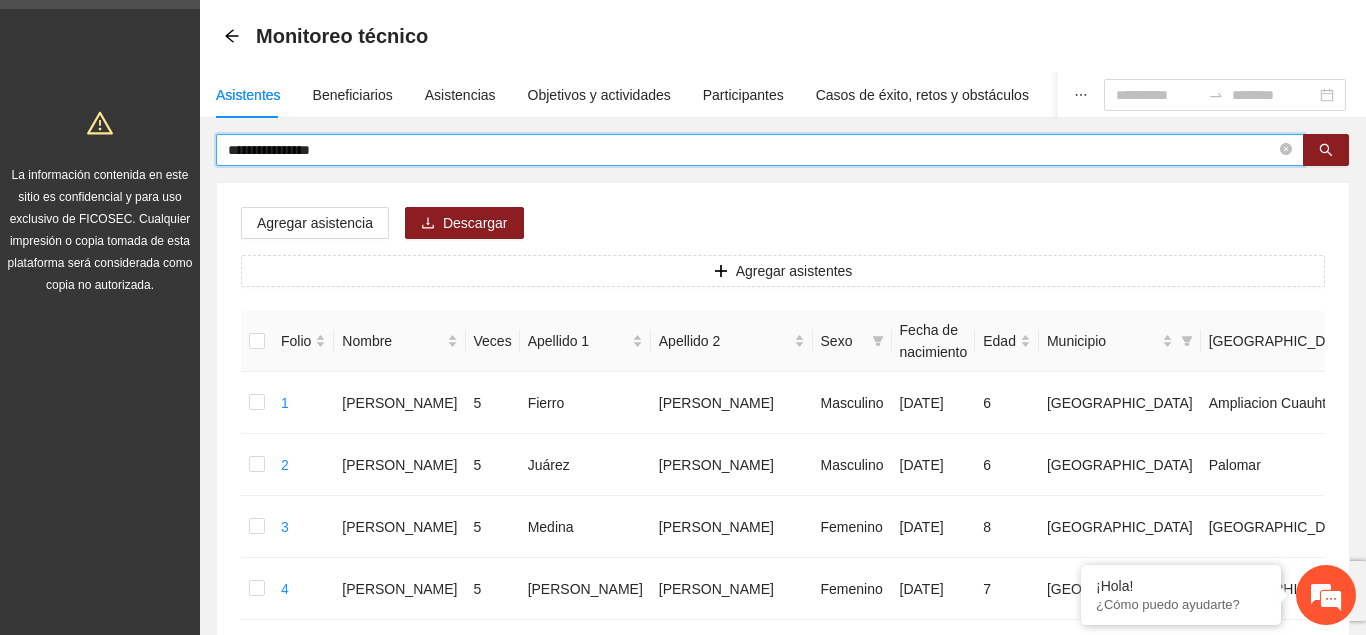 drag, startPoint x: 341, startPoint y: 155, endPoint x: 360, endPoint y: 145, distance: 21.470911 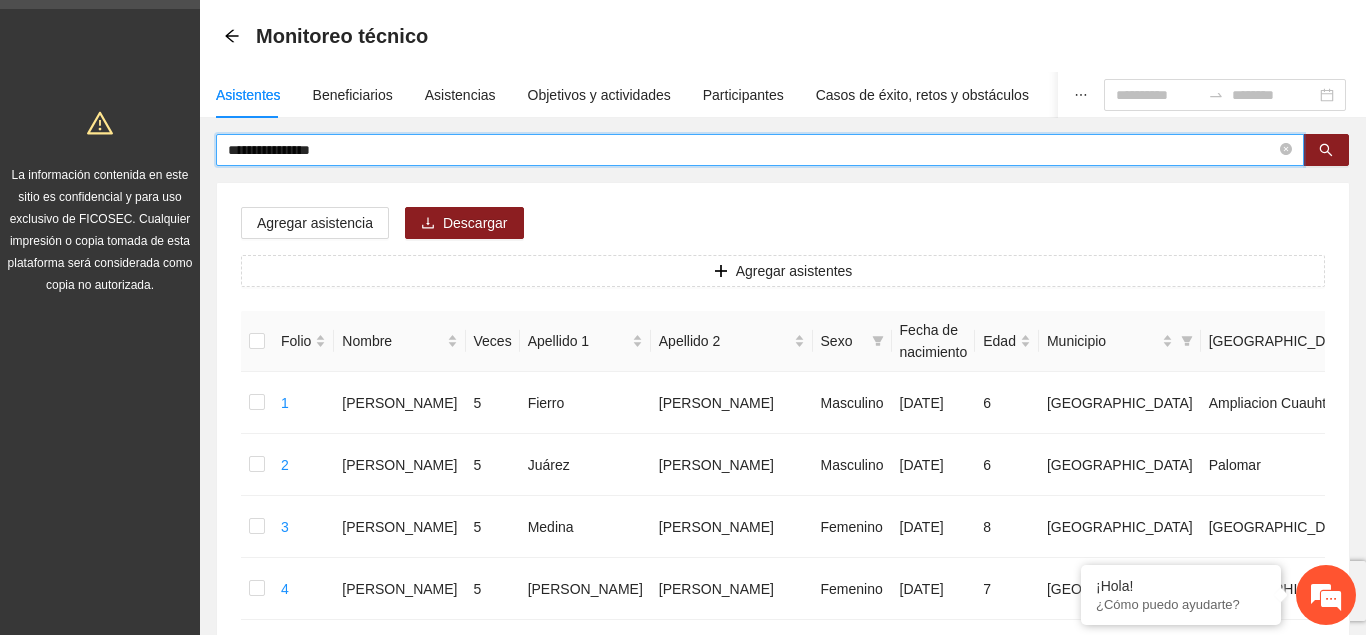 drag, startPoint x: 360, startPoint y: 145, endPoint x: 149, endPoint y: 143, distance: 211.00948 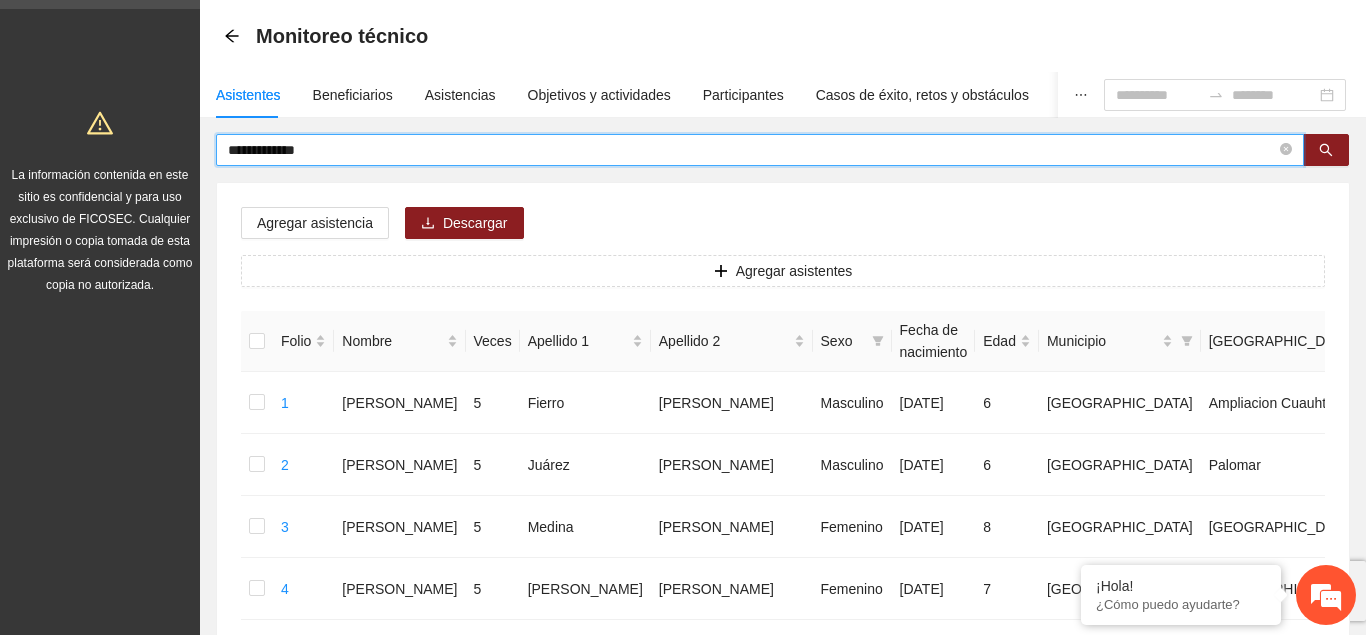 type on "**********" 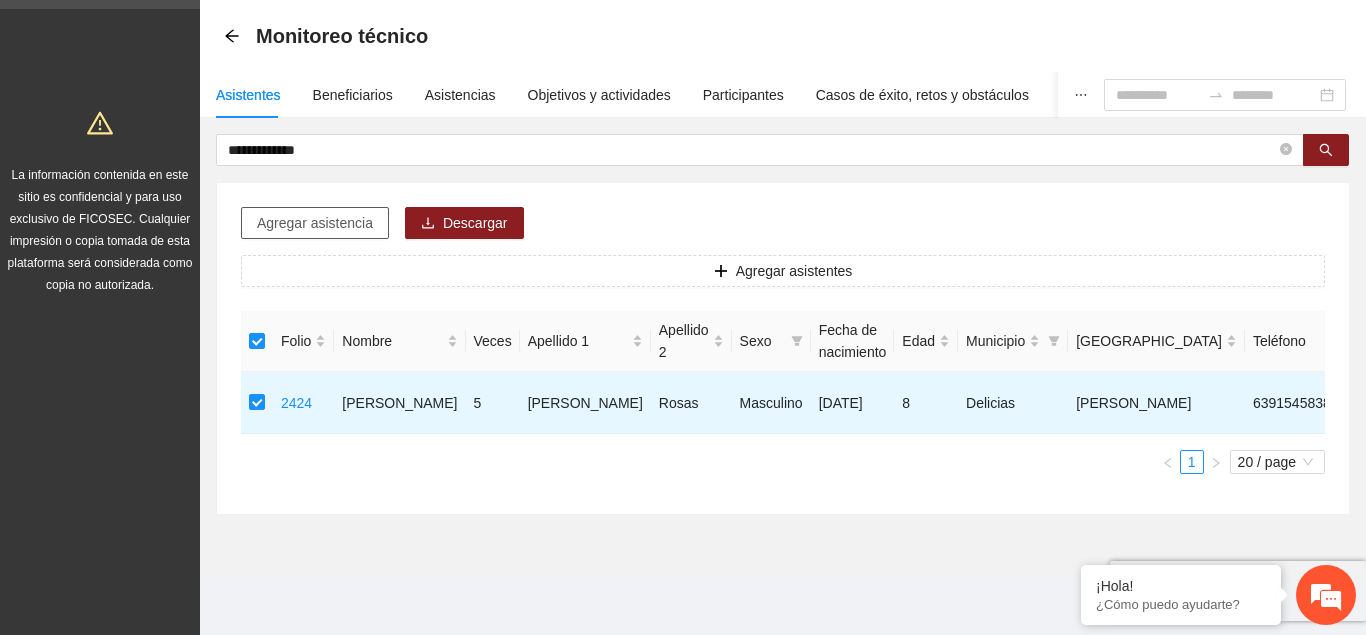 click on "Agregar asistencia" at bounding box center (315, 223) 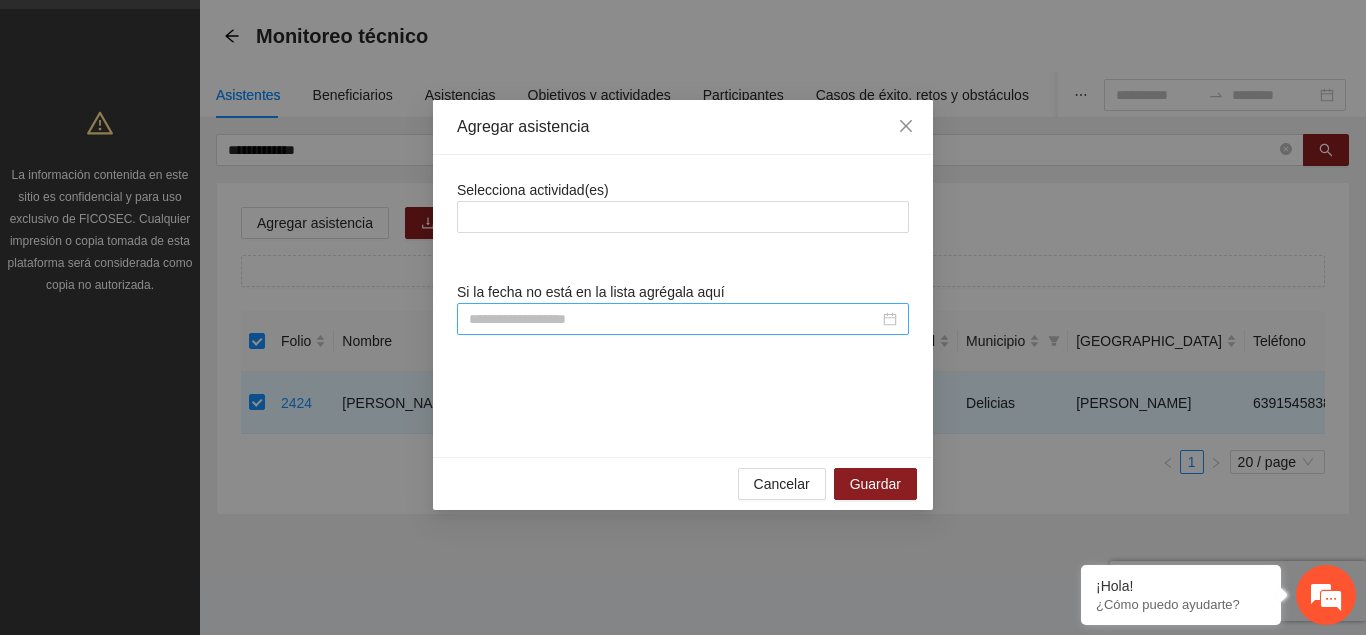 click at bounding box center (674, 319) 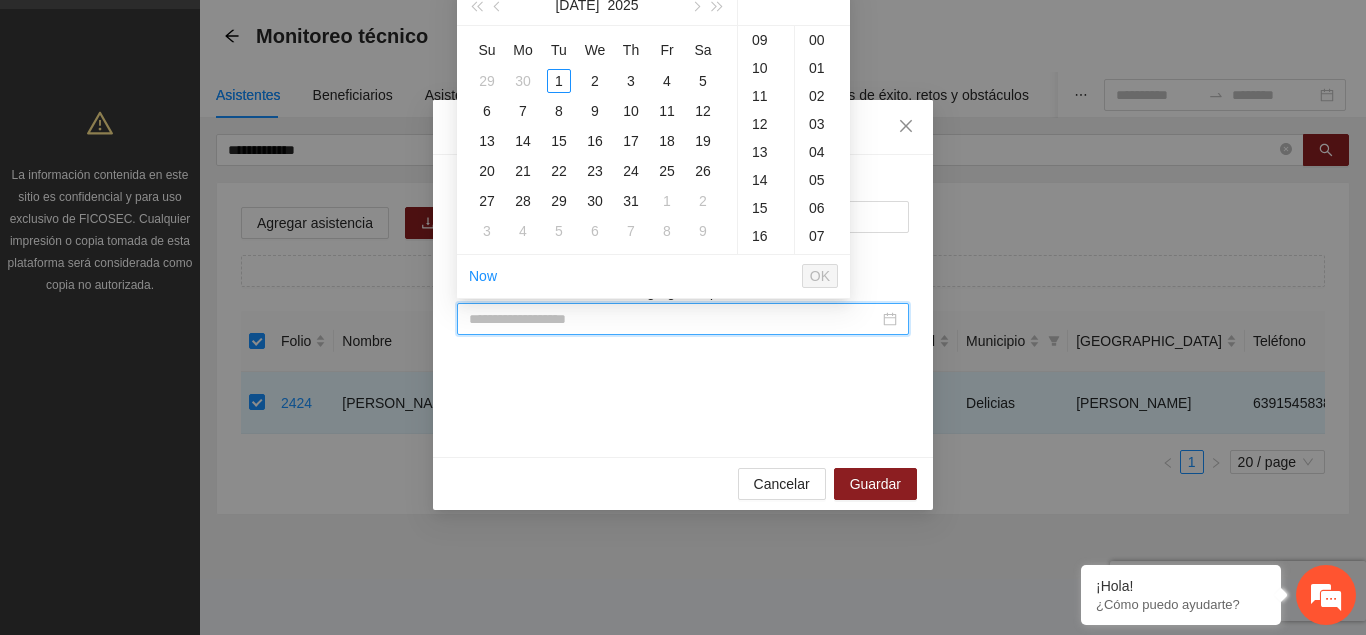 paste on "**********" 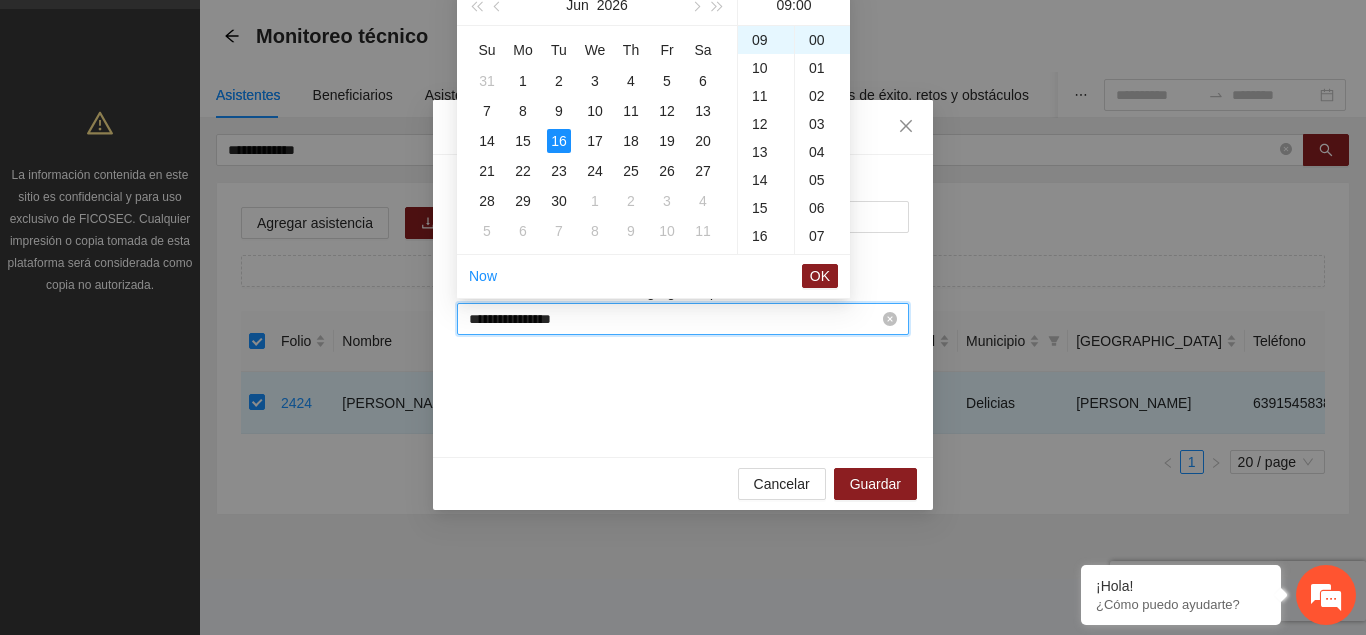 scroll, scrollTop: 252, scrollLeft: 0, axis: vertical 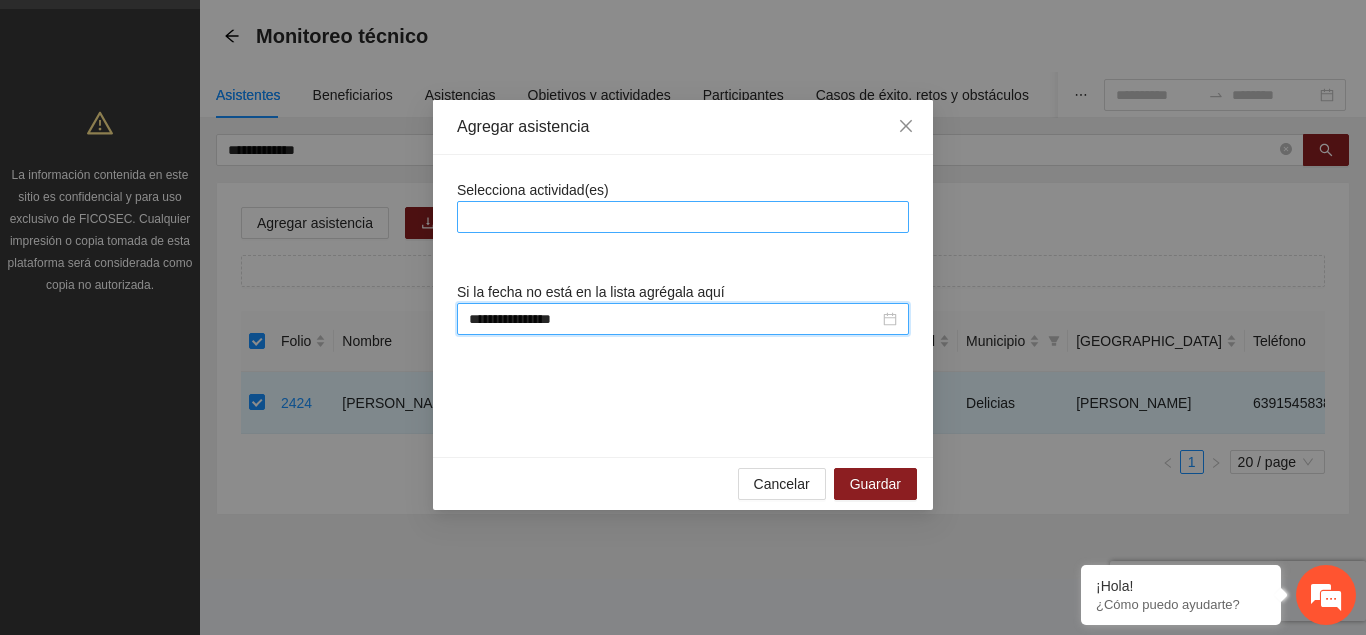 click at bounding box center (683, 217) 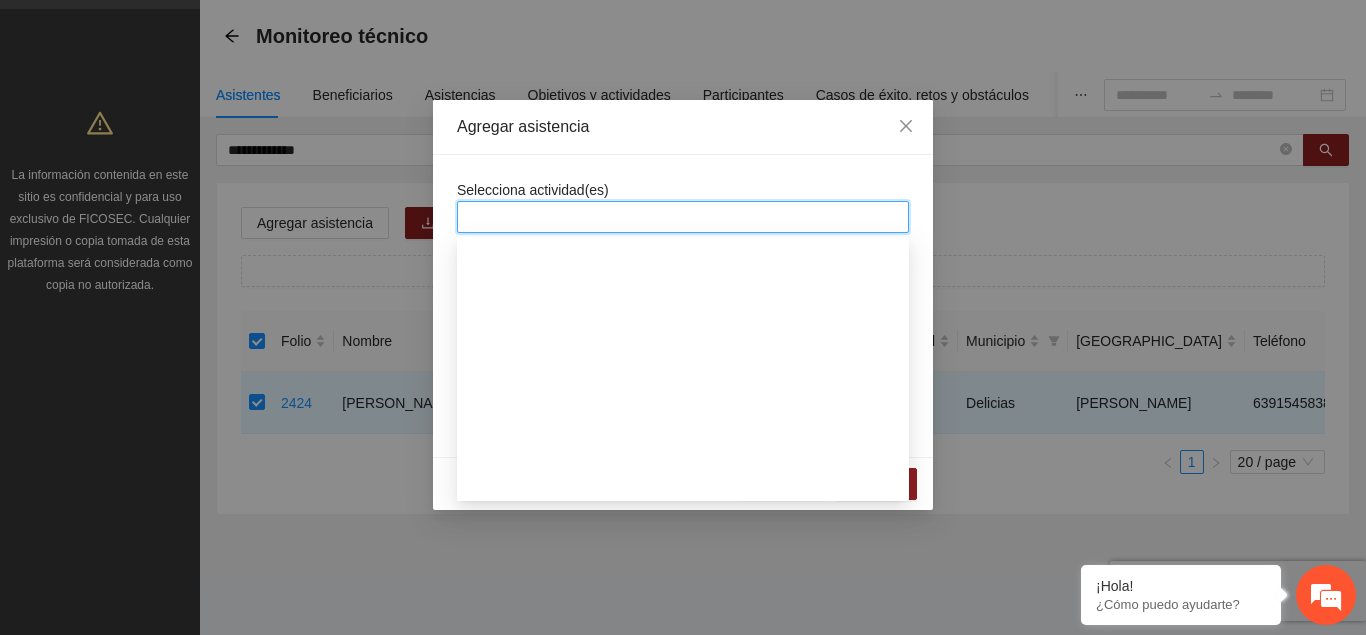scroll, scrollTop: 1326, scrollLeft: 0, axis: vertical 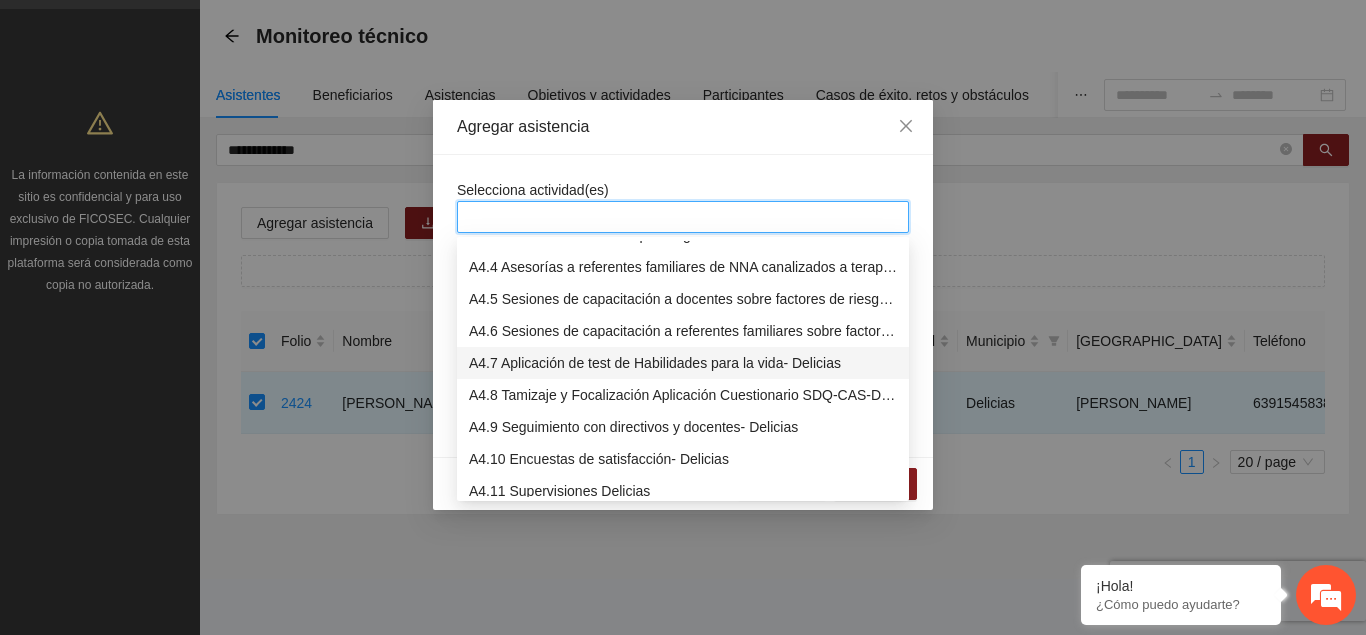 click on "A4.7 Aplicación de test de Habilidades para la vida- Delicias" at bounding box center (683, 363) 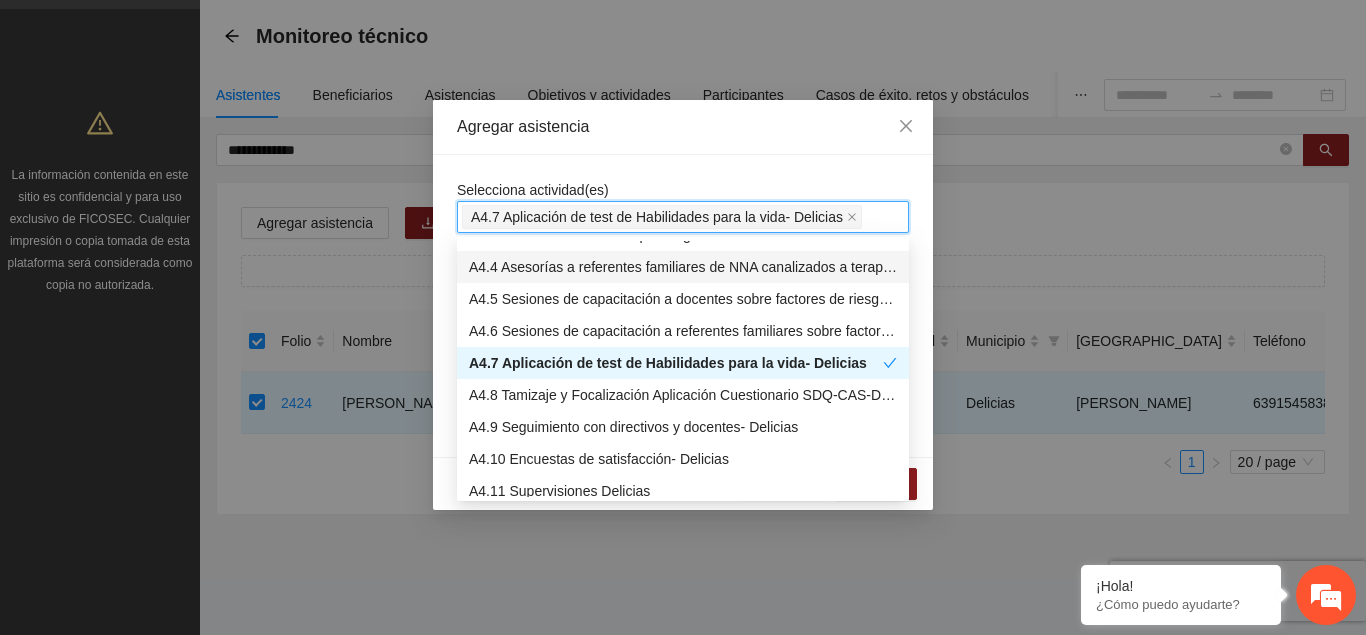 click on "Selecciona actividad(es) A4.7 Aplicación de test de Habilidades para la vida- Delicias A4.7 Aplicación de test de Habilidades para la vida- Delicias" at bounding box center [683, 206] 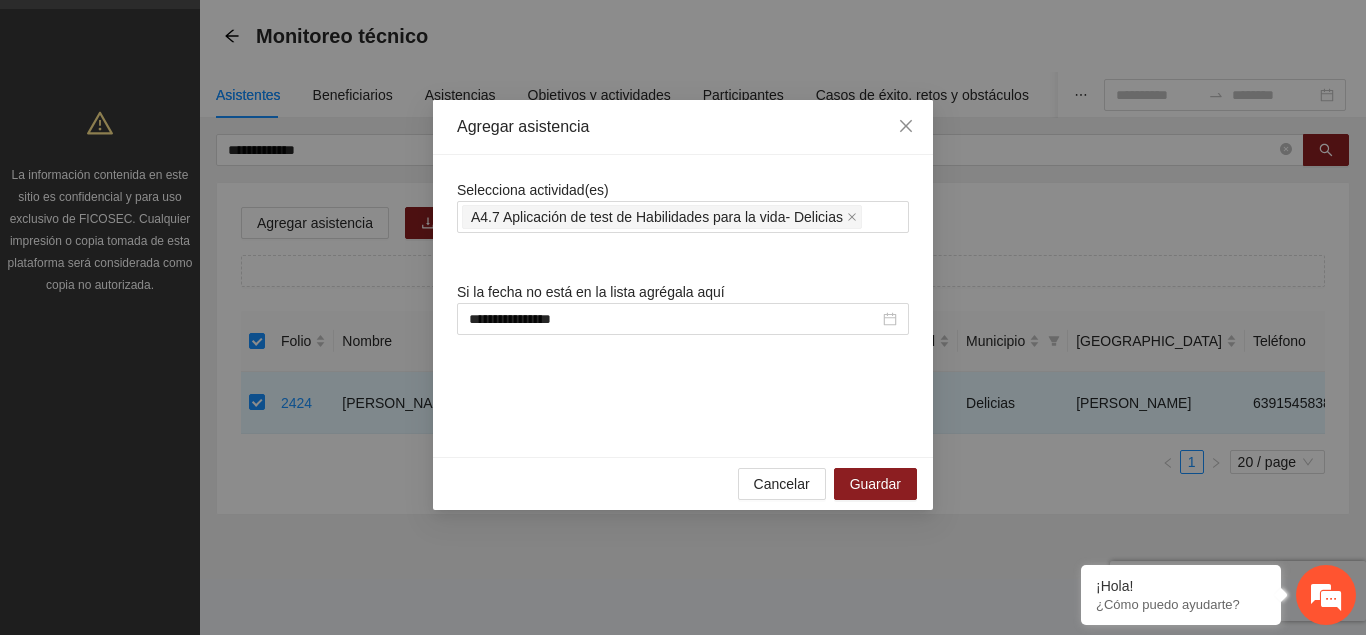 scroll, scrollTop: 0, scrollLeft: 0, axis: both 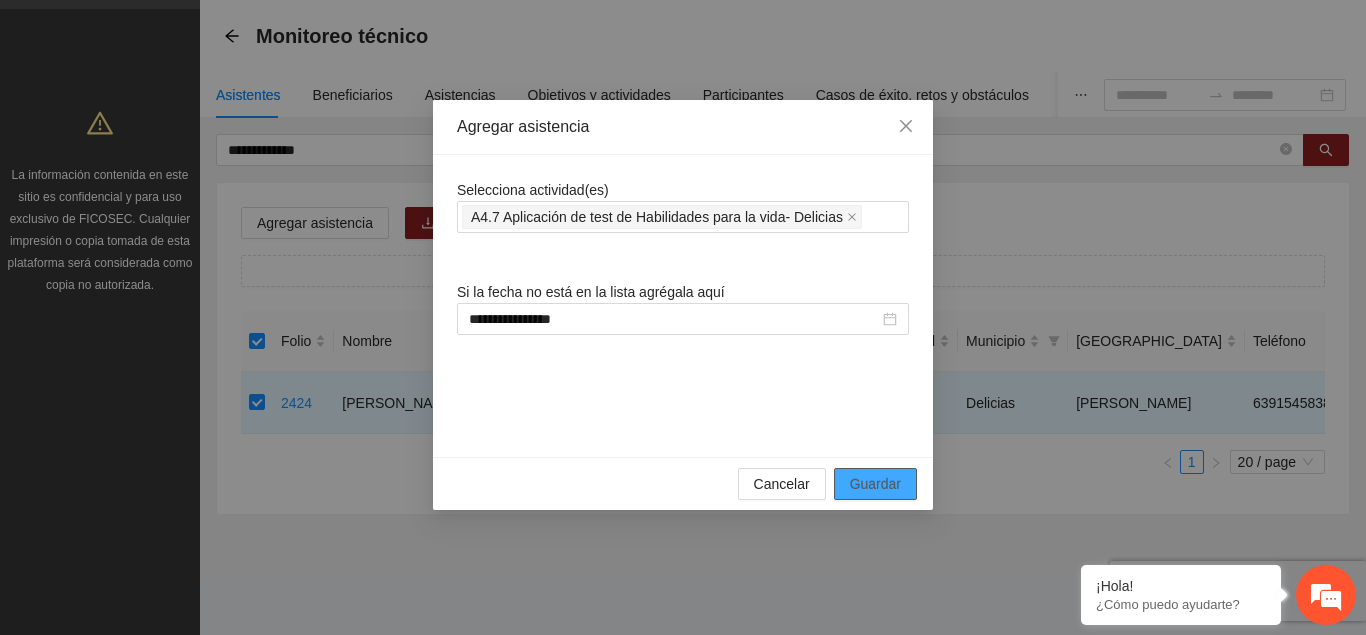 click on "Guardar" at bounding box center [875, 484] 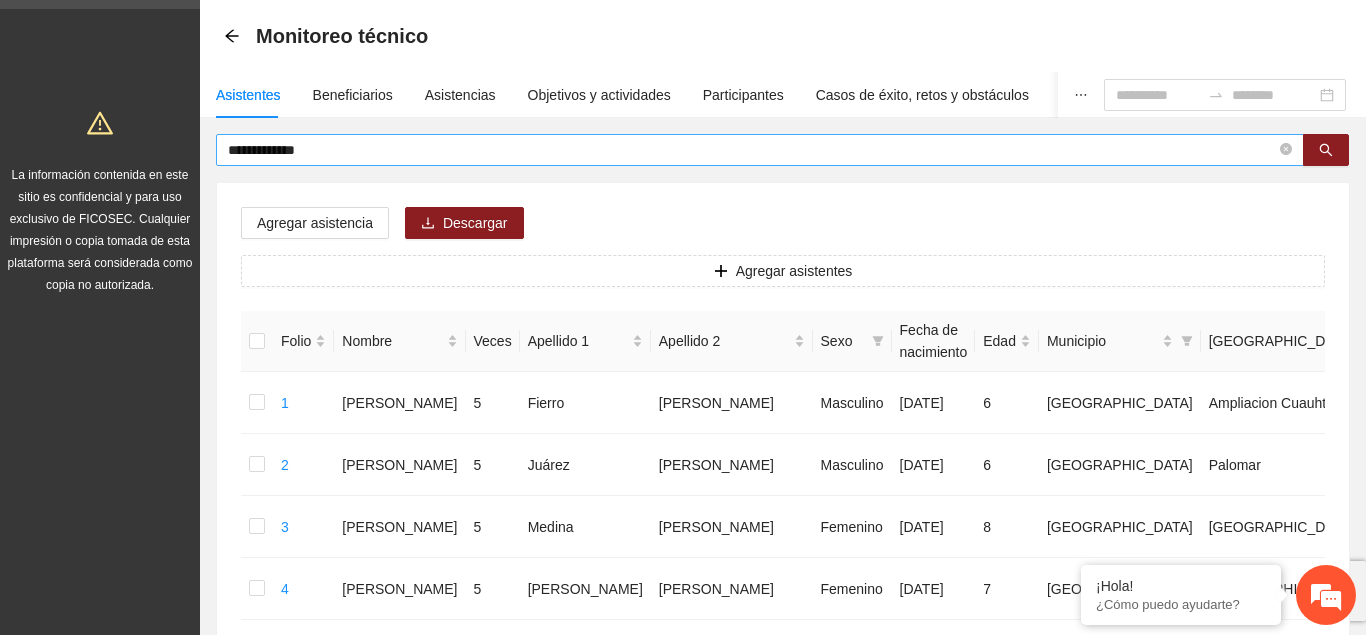 click on "**********" at bounding box center (752, 150) 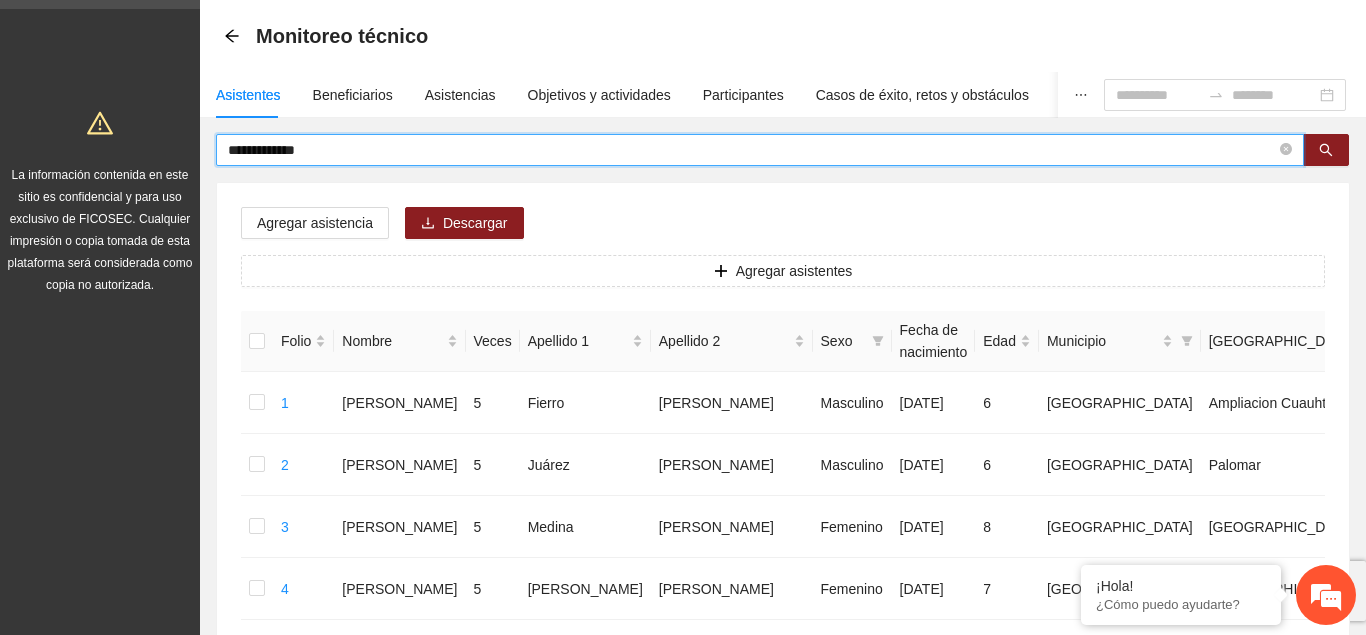 drag, startPoint x: 354, startPoint y: 158, endPoint x: 184, endPoint y: 154, distance: 170.04706 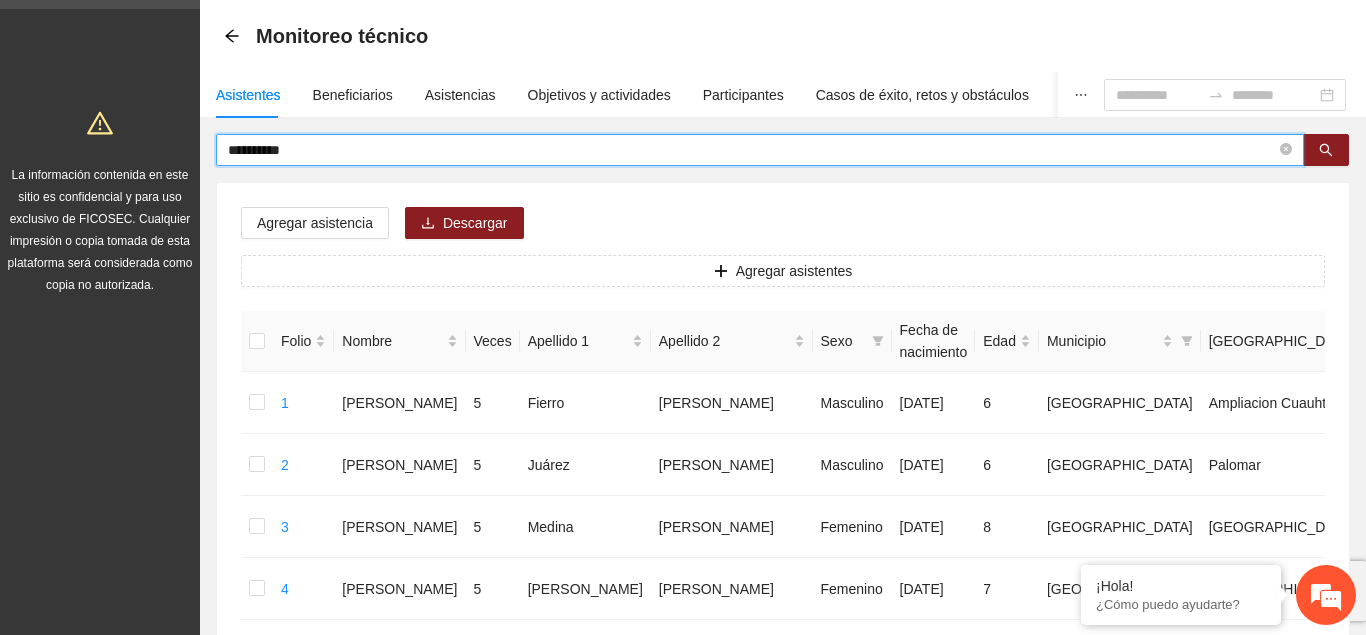 type on "**********" 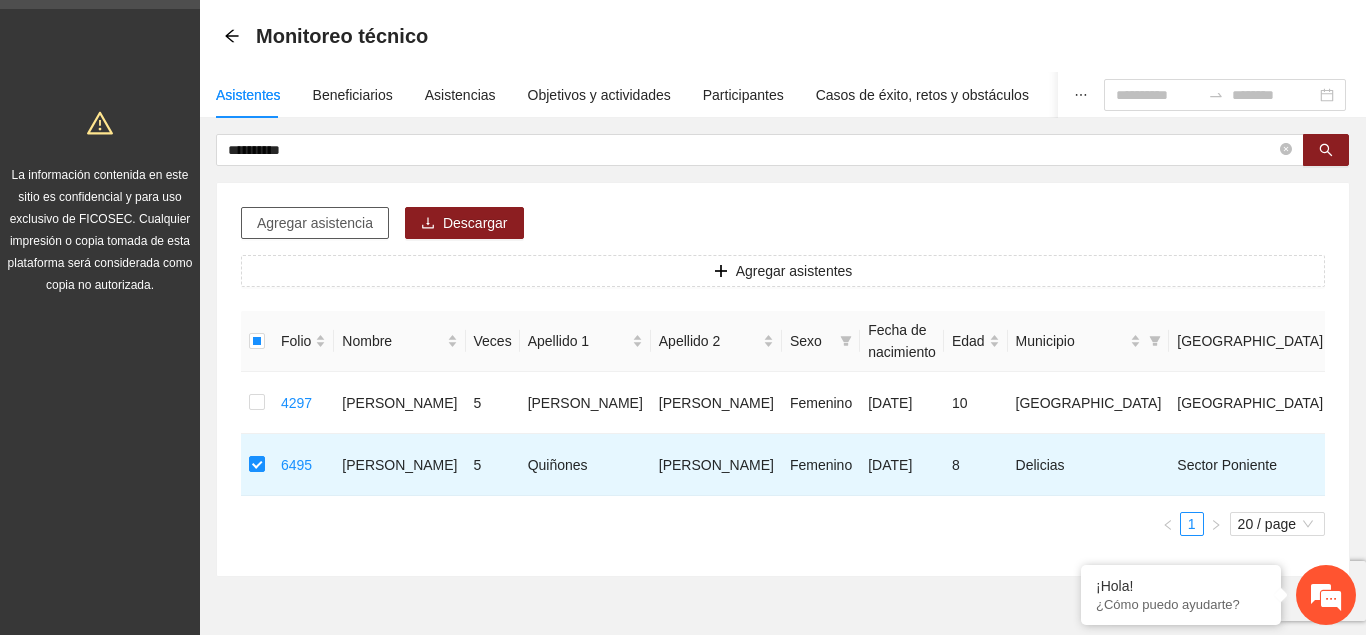 click on "Agregar asistencia" at bounding box center [315, 223] 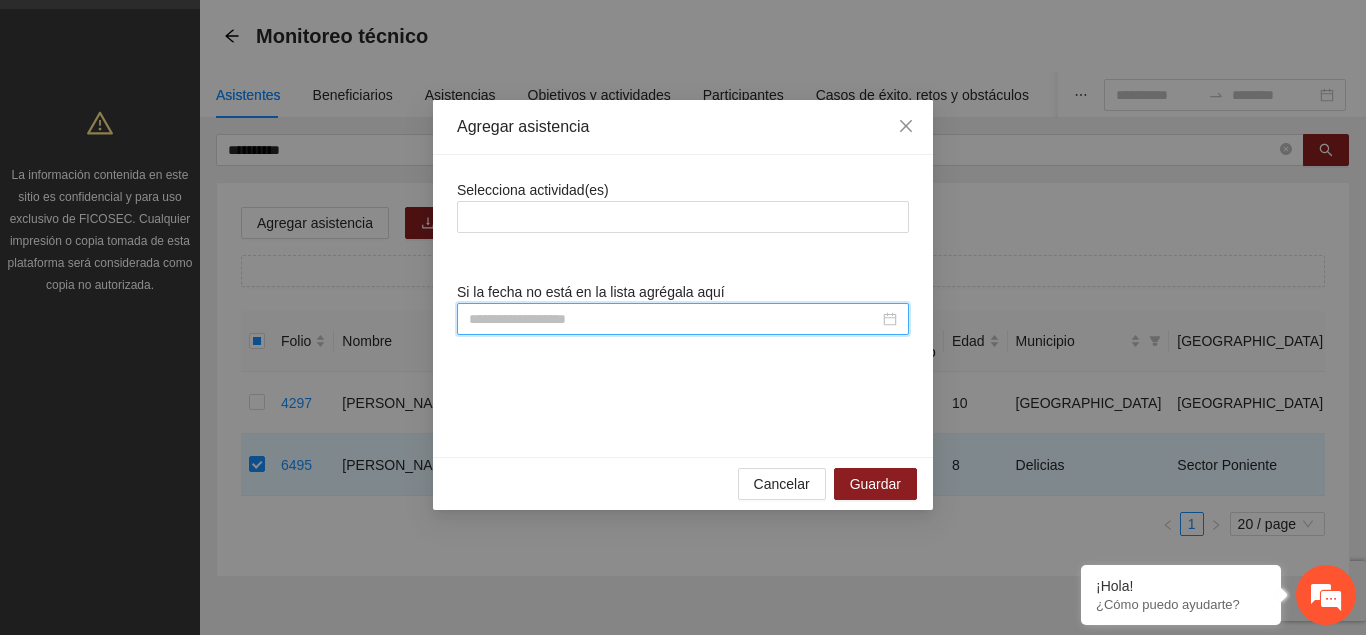 click at bounding box center [674, 319] 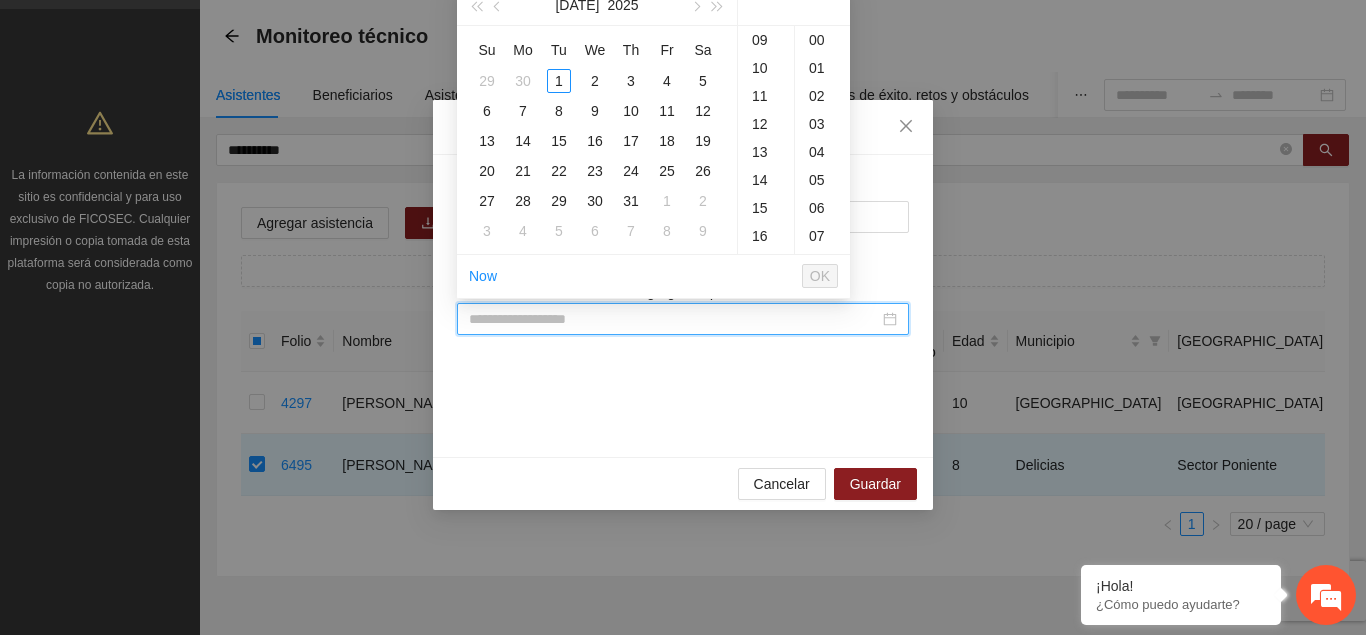 paste on "**********" 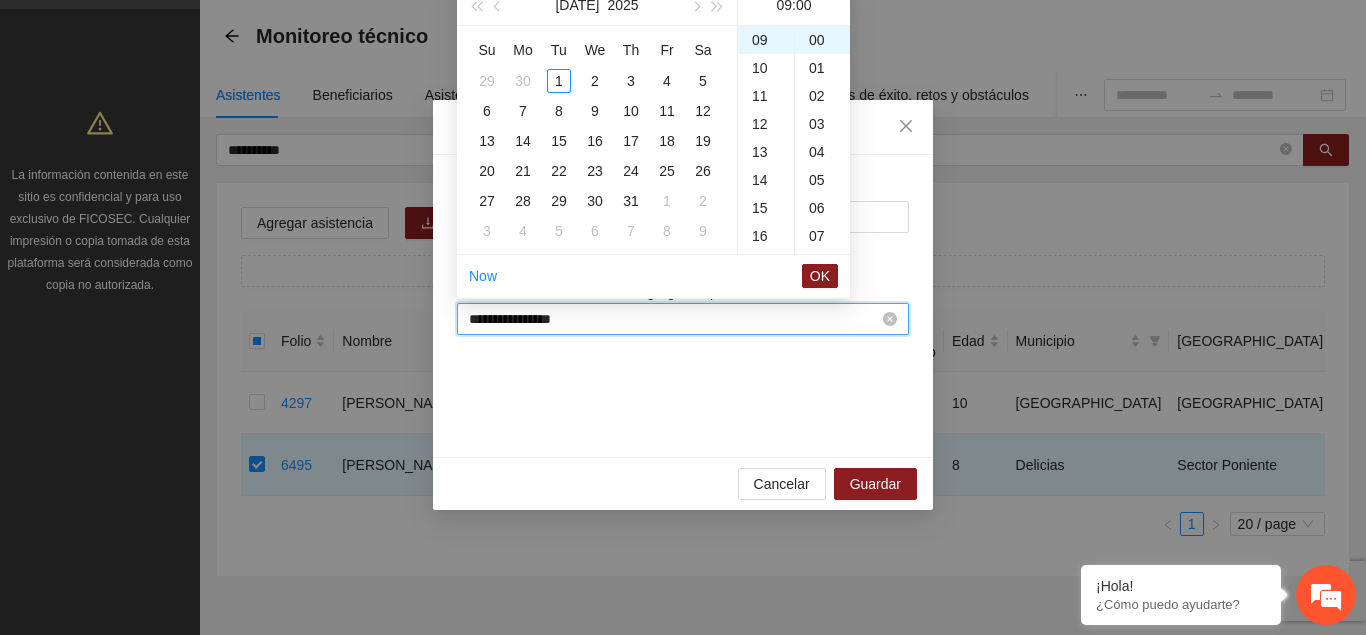 scroll, scrollTop: 252, scrollLeft: 0, axis: vertical 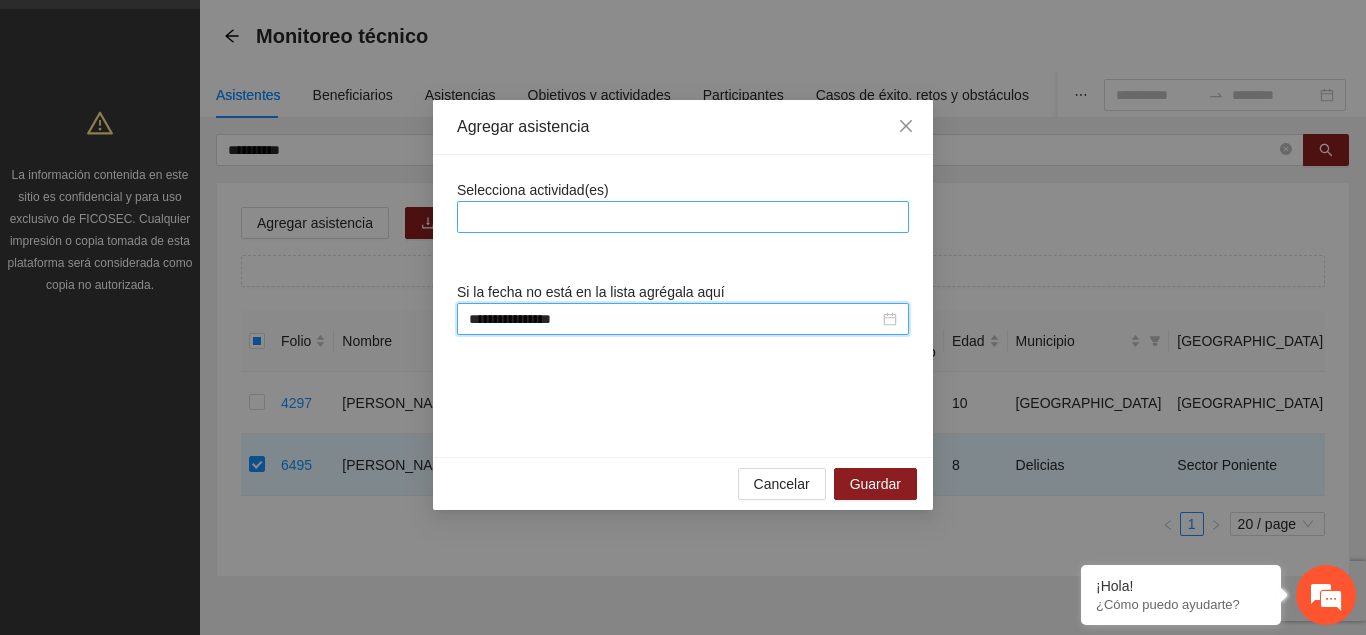 click at bounding box center [683, 217] 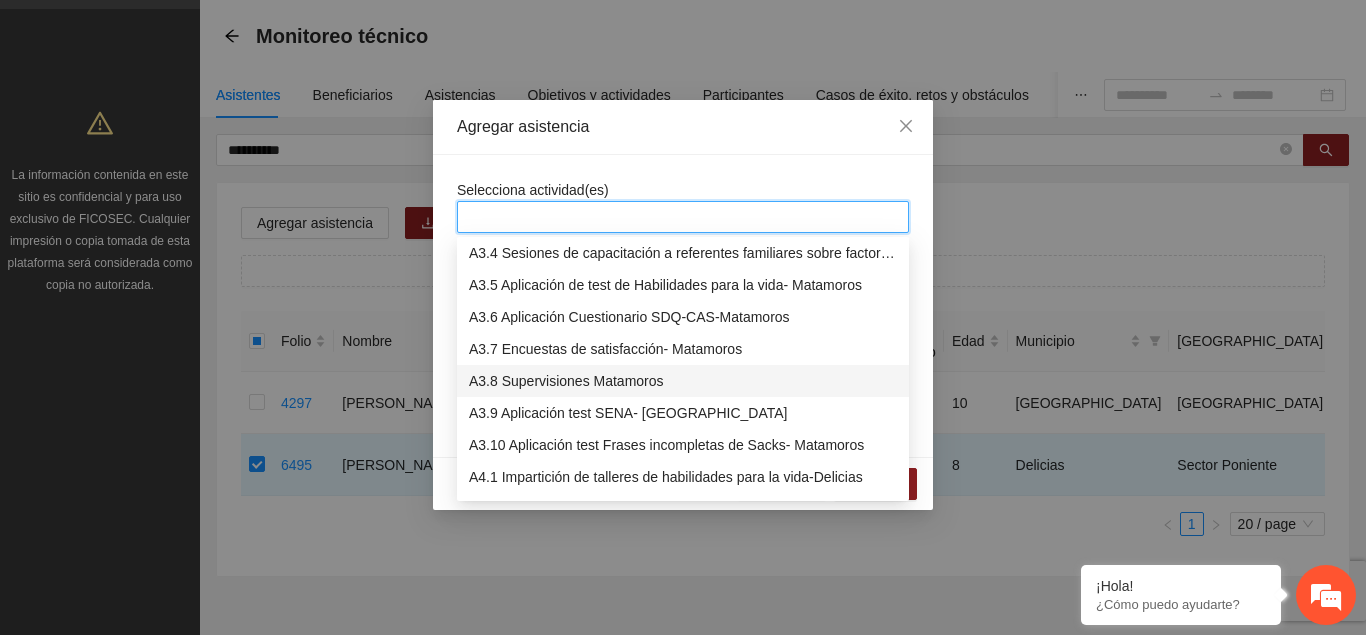 scroll, scrollTop: 1326, scrollLeft: 0, axis: vertical 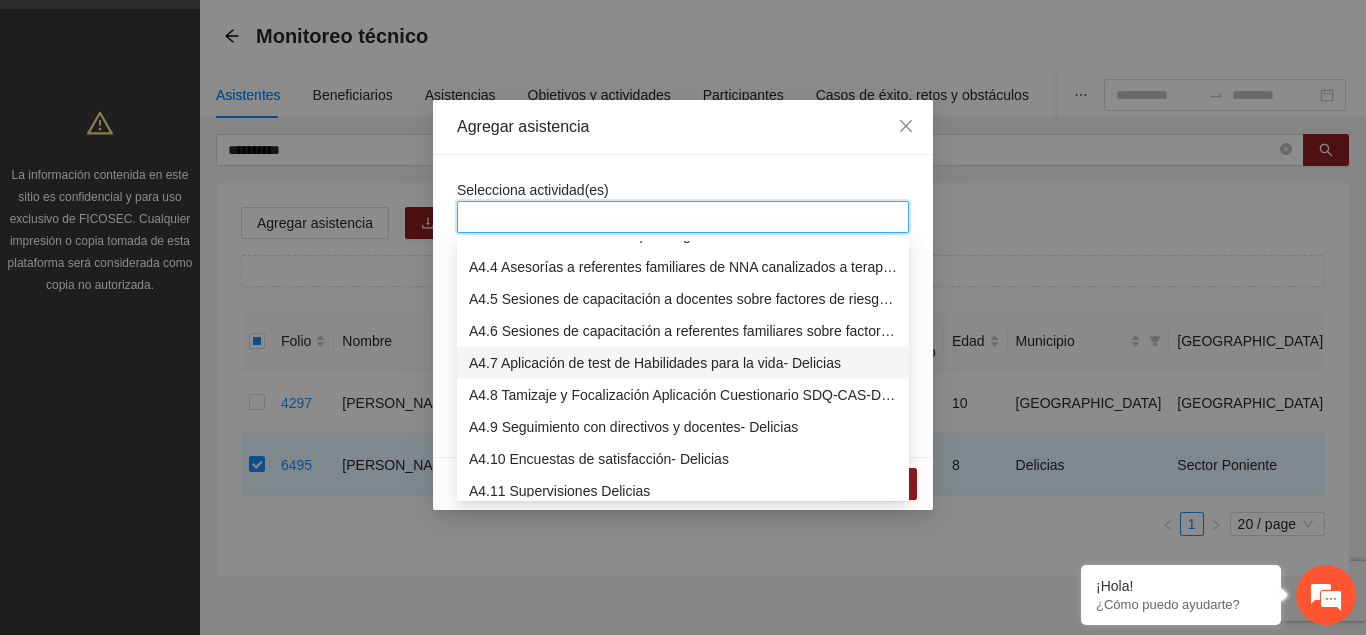 click on "A4.7 Aplicación de test de Habilidades para la vida- Delicias" at bounding box center (683, 363) 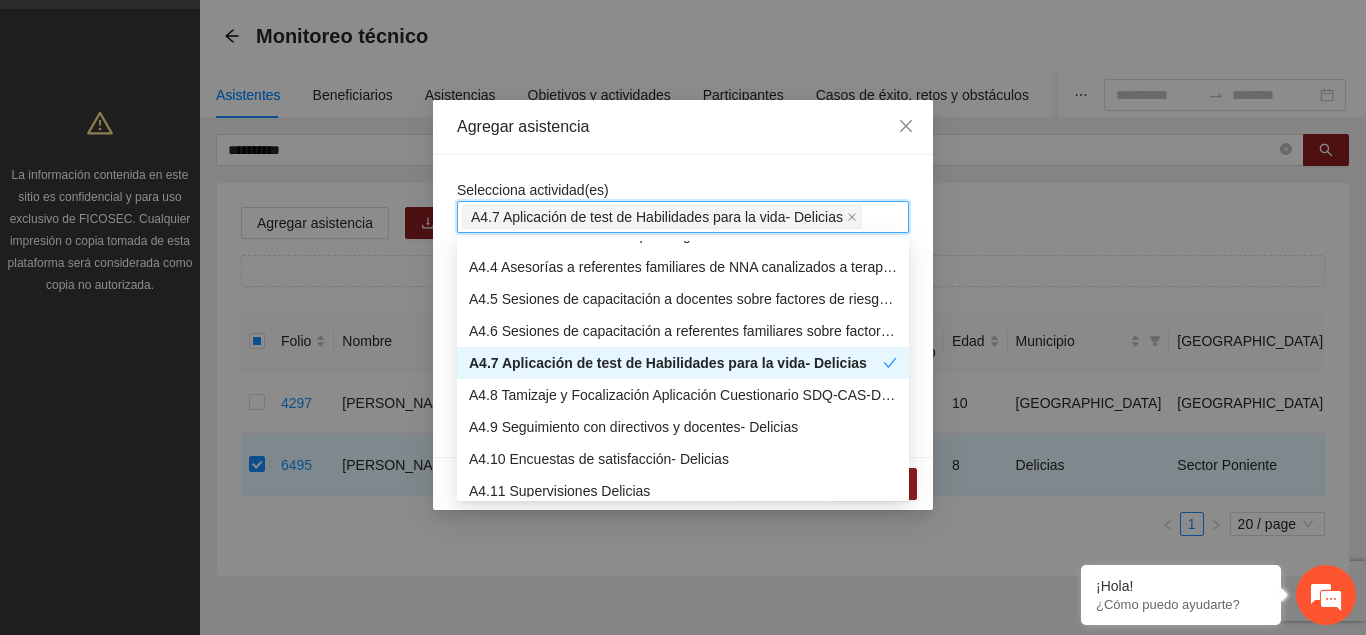 click on "Agregar asistencia" at bounding box center (683, 127) 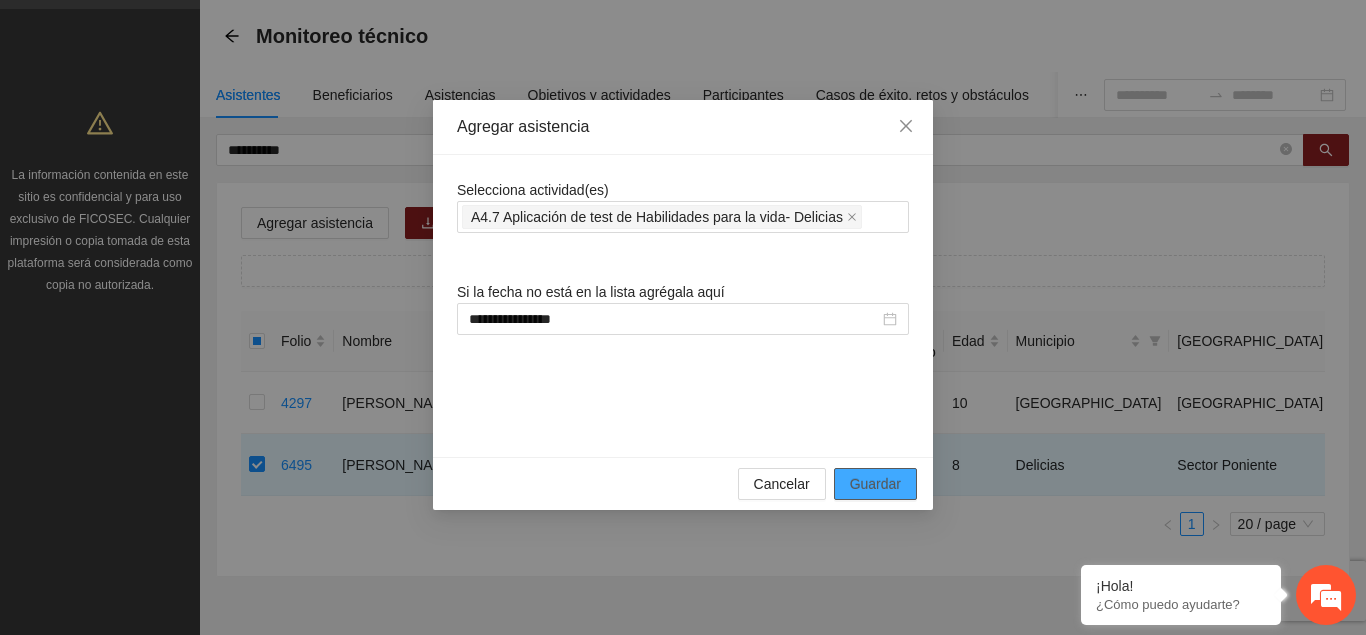 click on "Guardar" at bounding box center [875, 484] 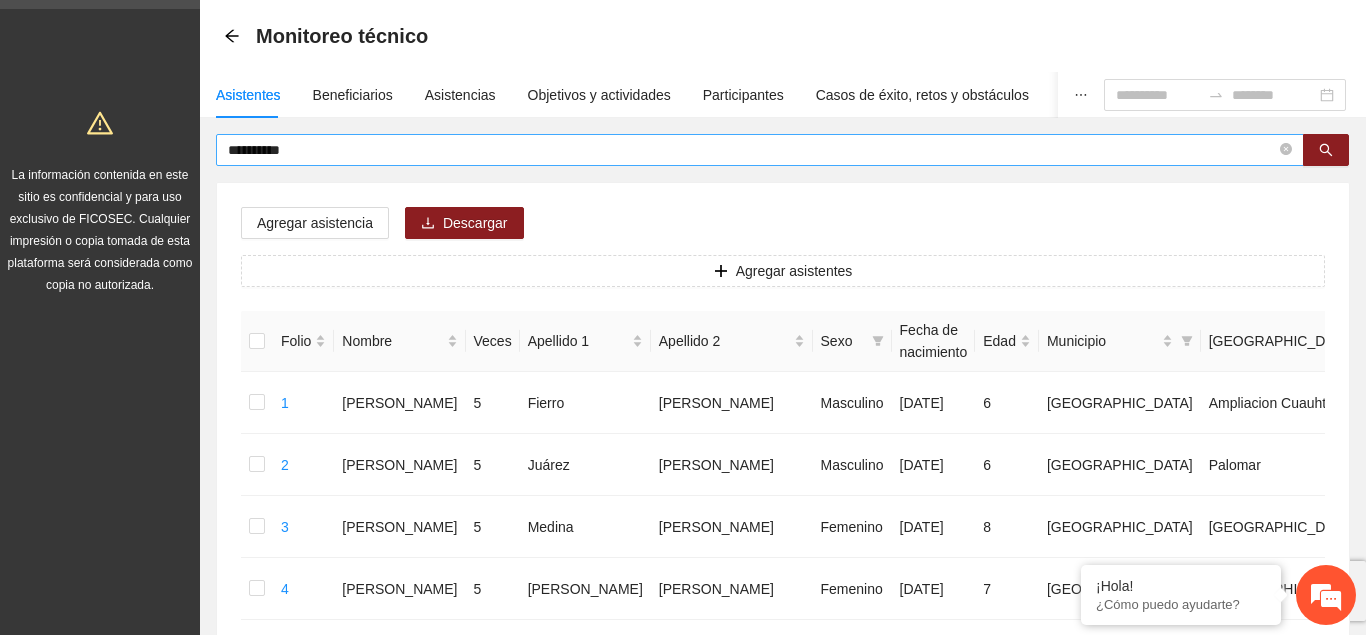 click on "**********" at bounding box center [752, 150] 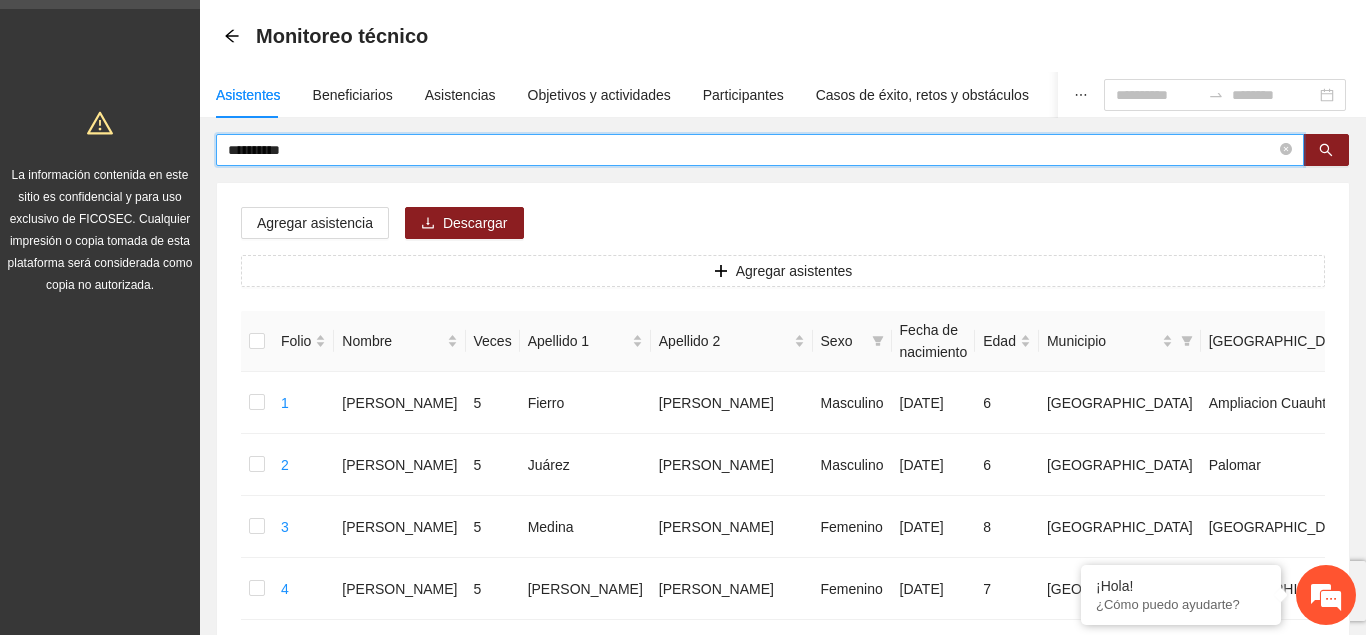 drag, startPoint x: 340, startPoint y: 146, endPoint x: 85, endPoint y: 144, distance: 255.00784 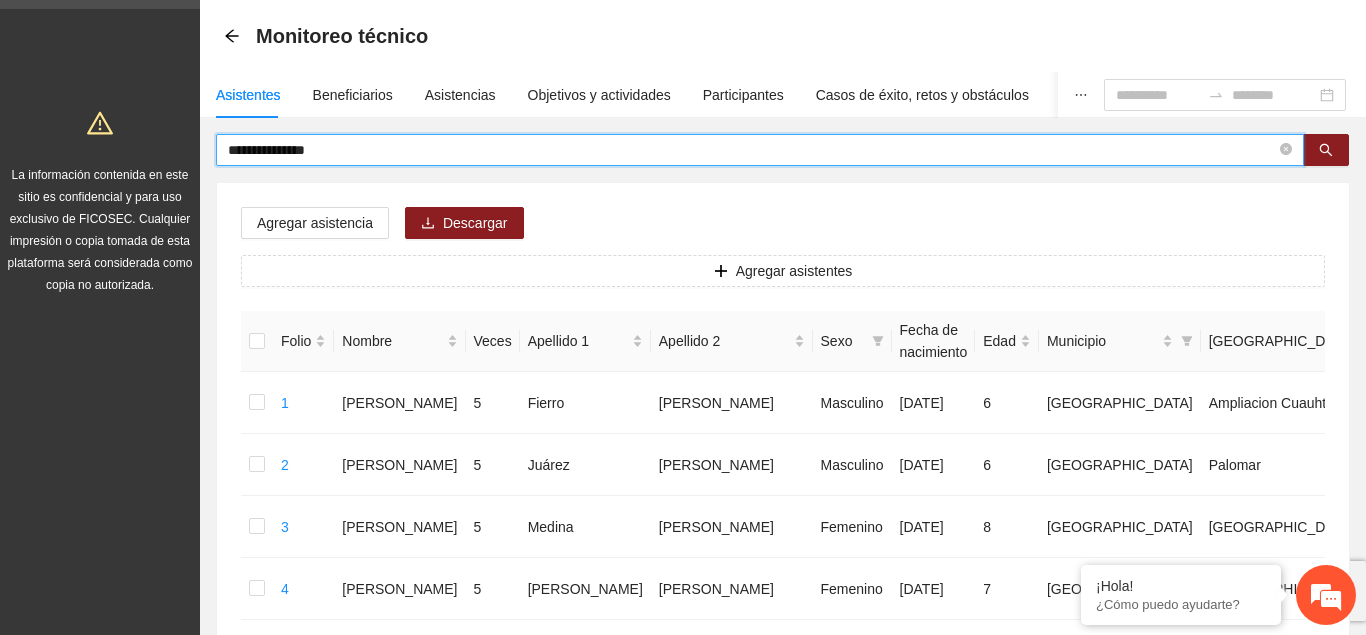 type on "**********" 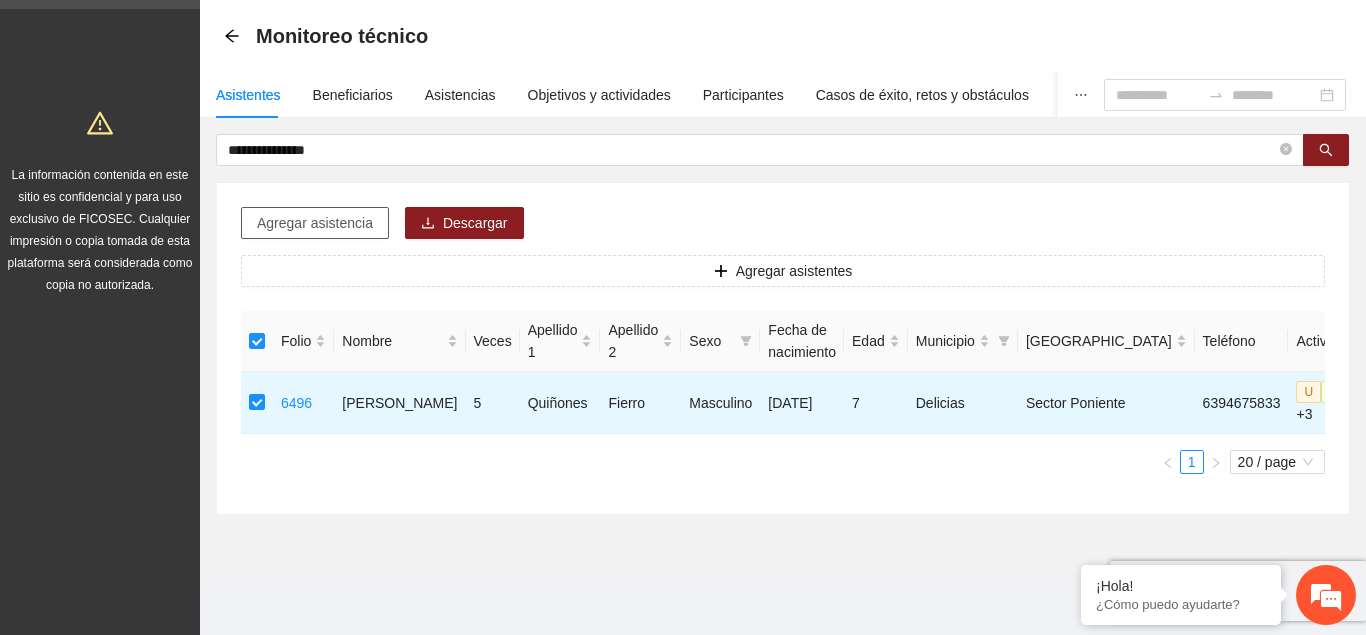 click on "Agregar asistencia" at bounding box center [315, 223] 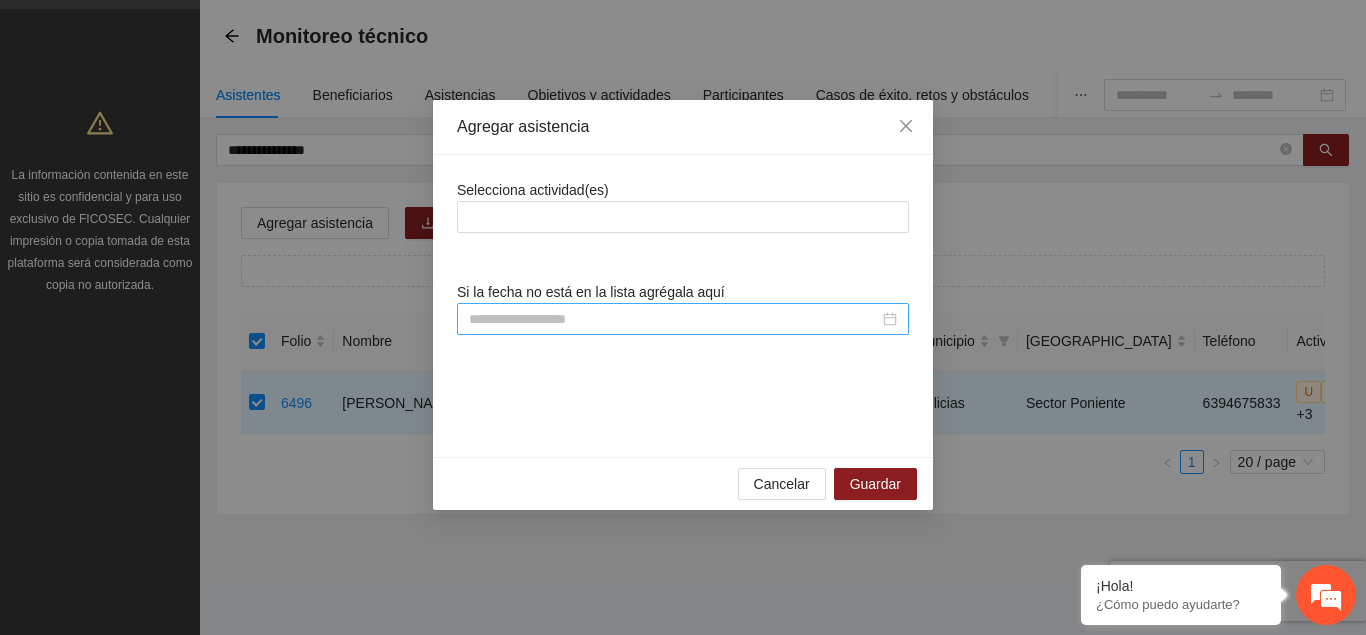 click at bounding box center [674, 319] 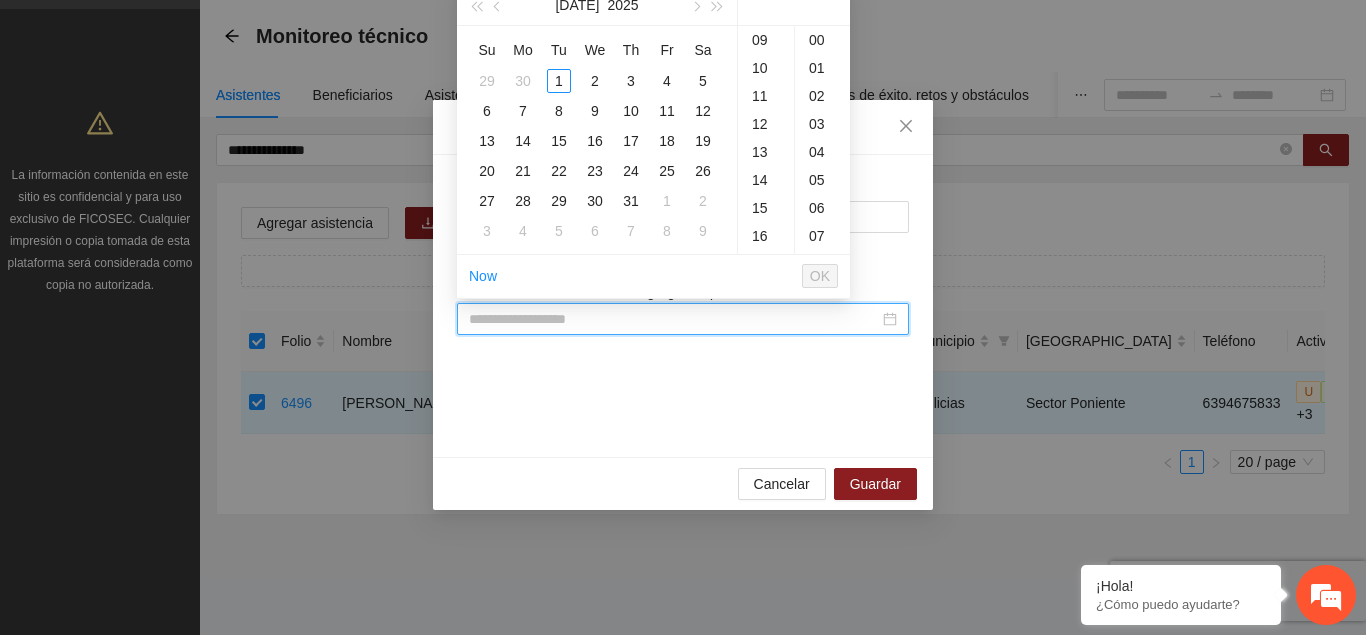 paste on "**********" 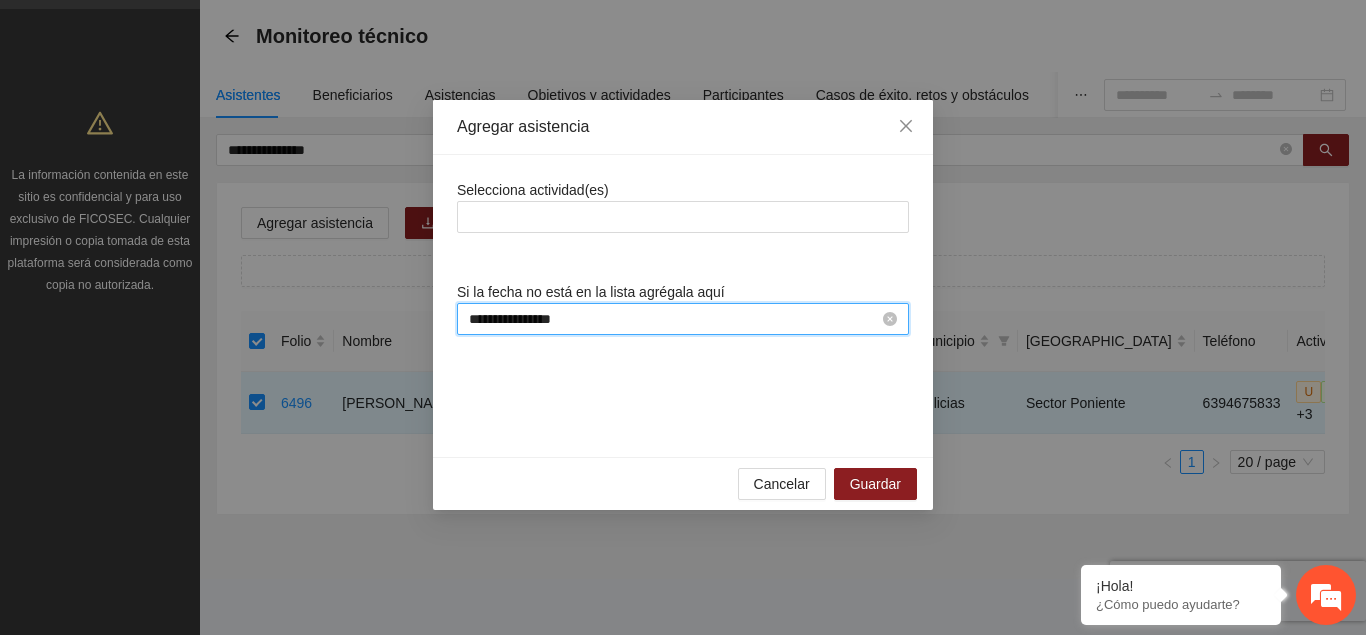 scroll, scrollTop: 0, scrollLeft: 0, axis: both 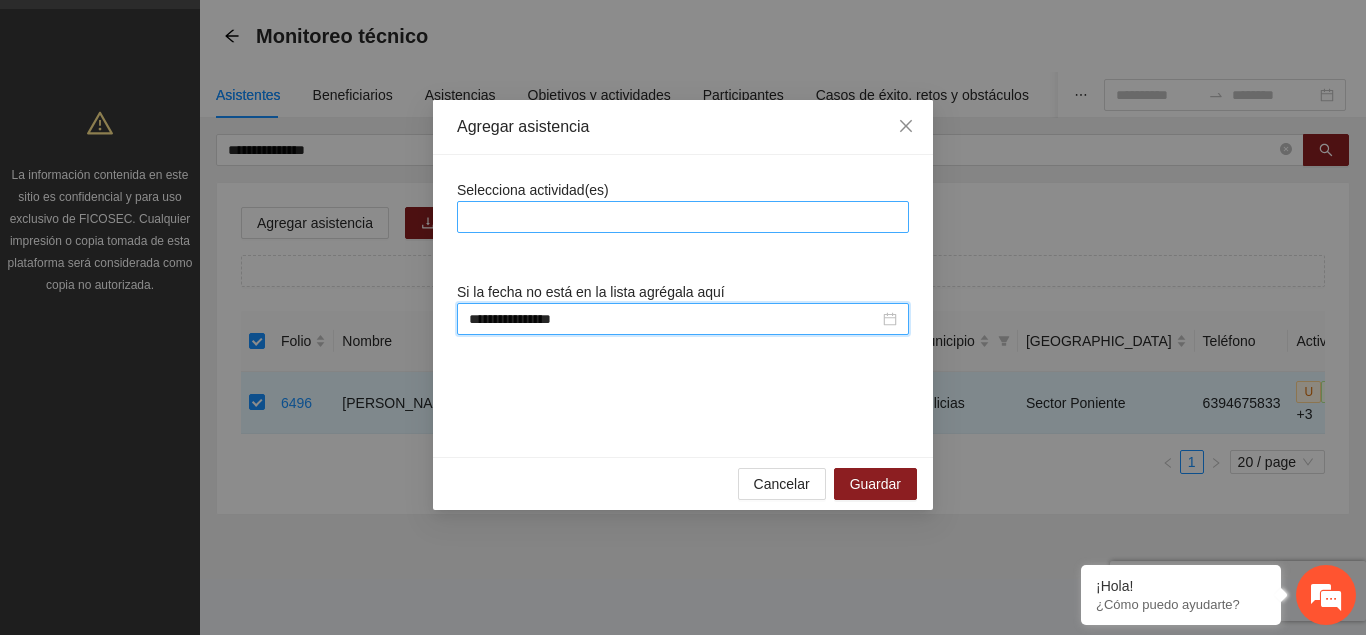 click at bounding box center (683, 217) 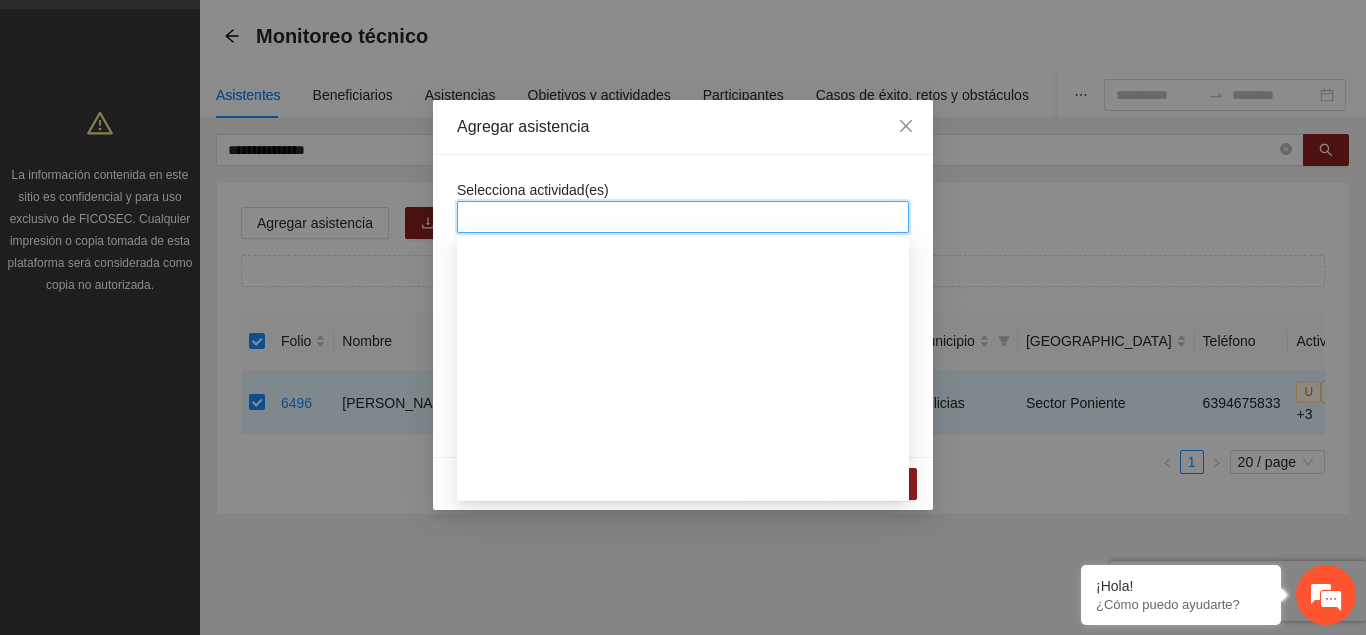 scroll, scrollTop: 1326, scrollLeft: 0, axis: vertical 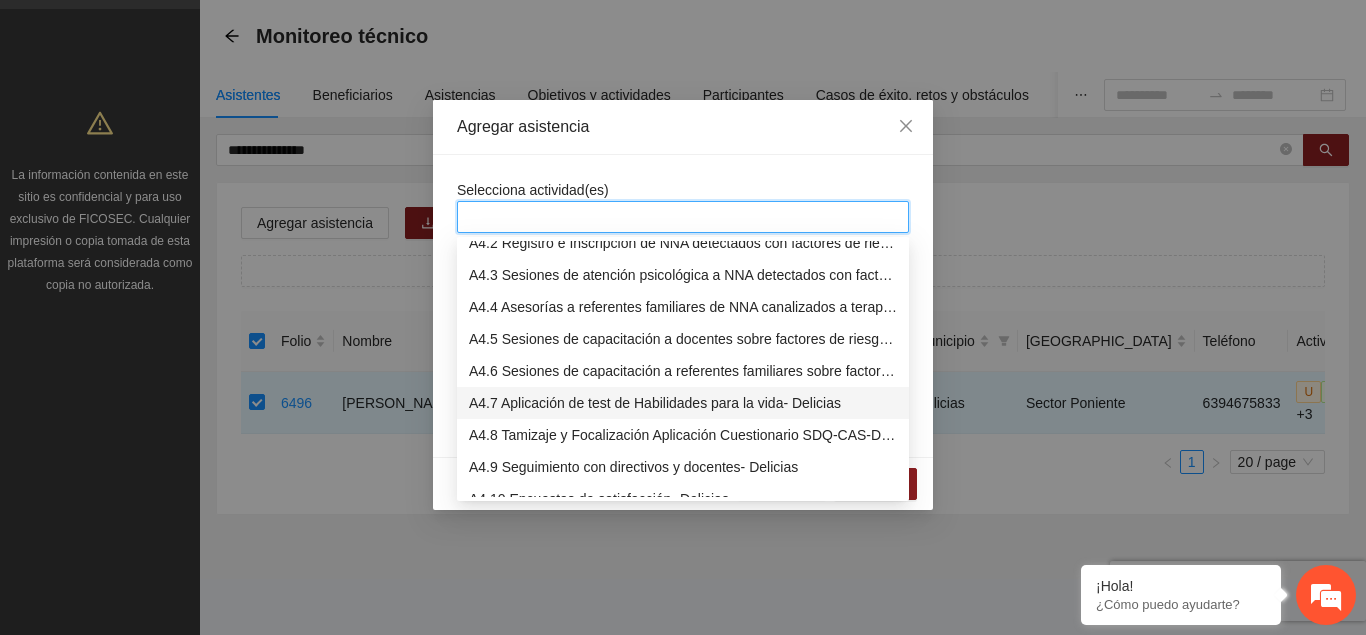 click on "A4.7 Aplicación de test de Habilidades para la vida- Delicias" at bounding box center (683, 403) 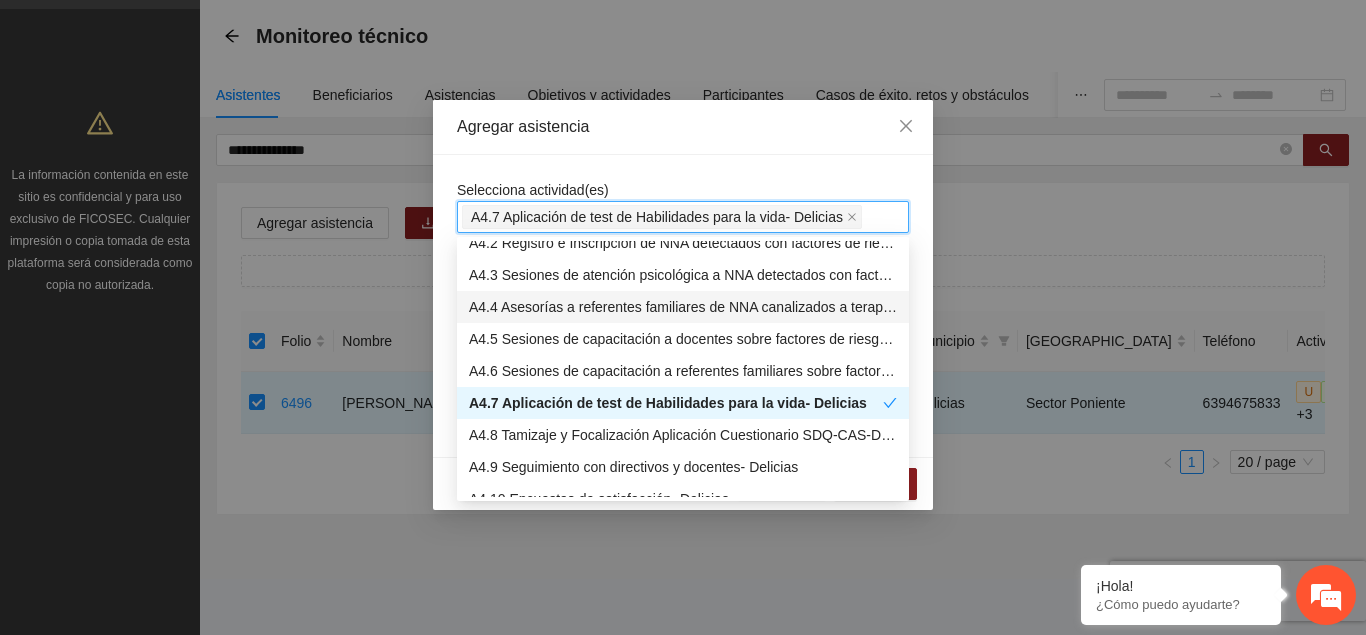 click on "**********" at bounding box center [683, 306] 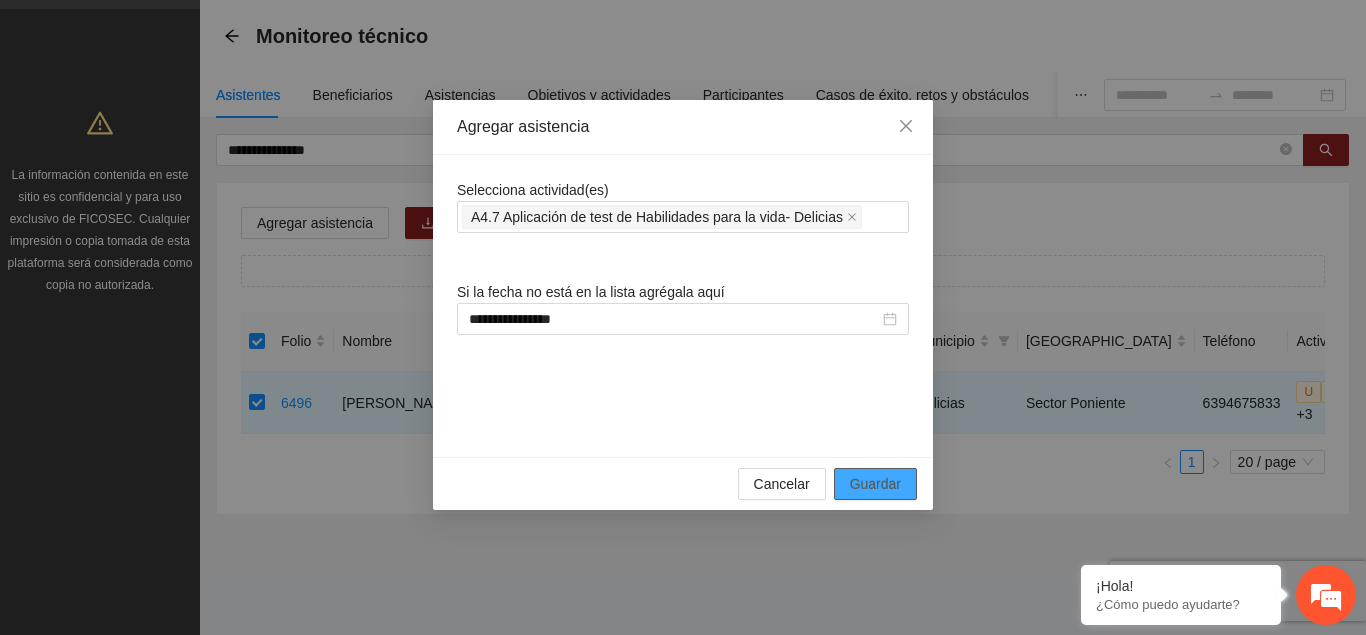 scroll, scrollTop: 0, scrollLeft: 0, axis: both 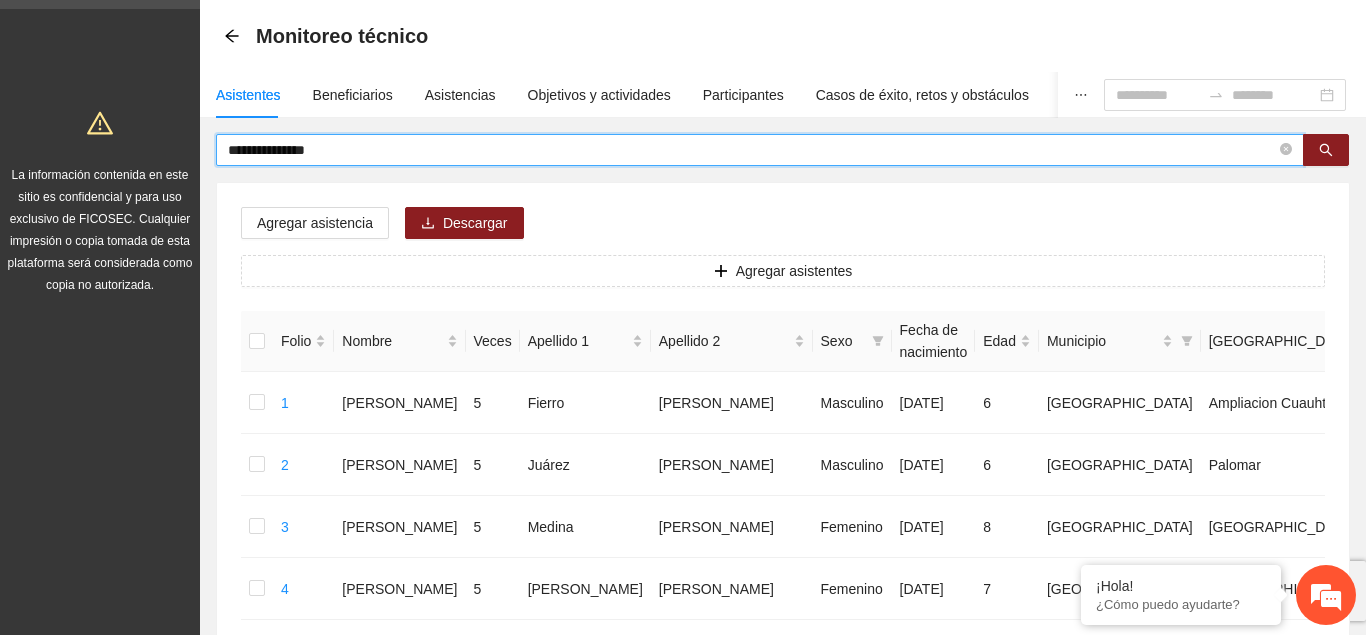 click on "**********" at bounding box center (752, 150) 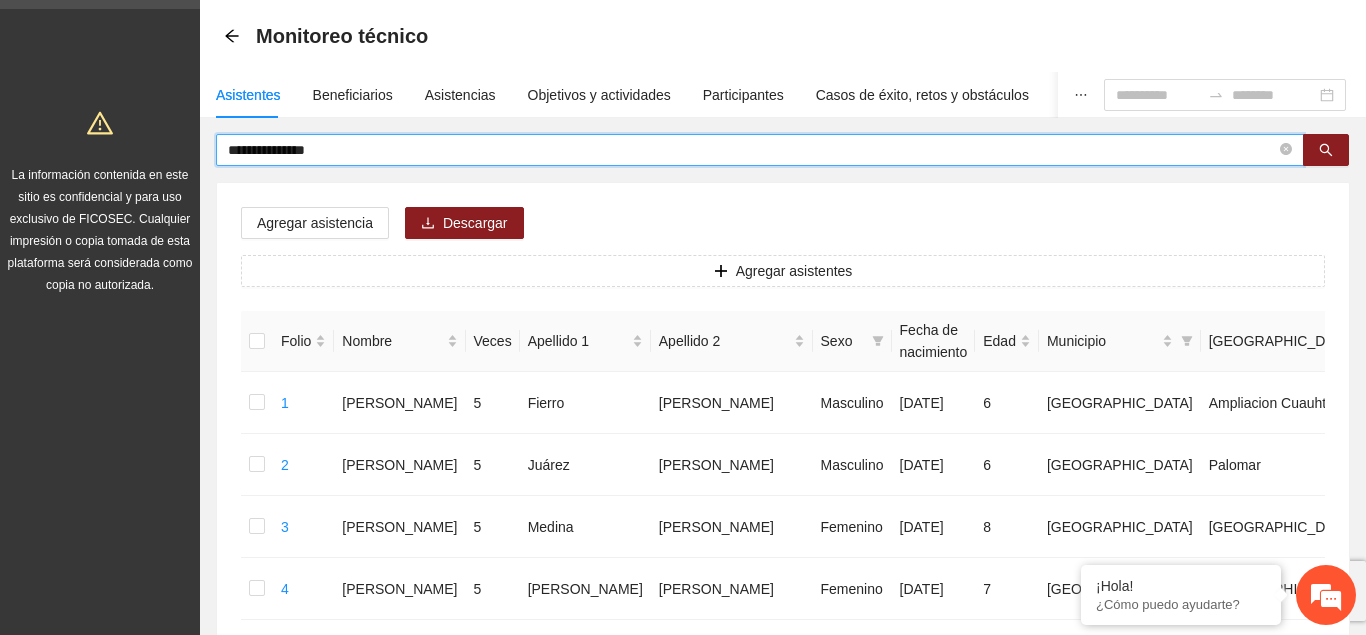 drag, startPoint x: 367, startPoint y: 146, endPoint x: 168, endPoint y: 166, distance: 200.0025 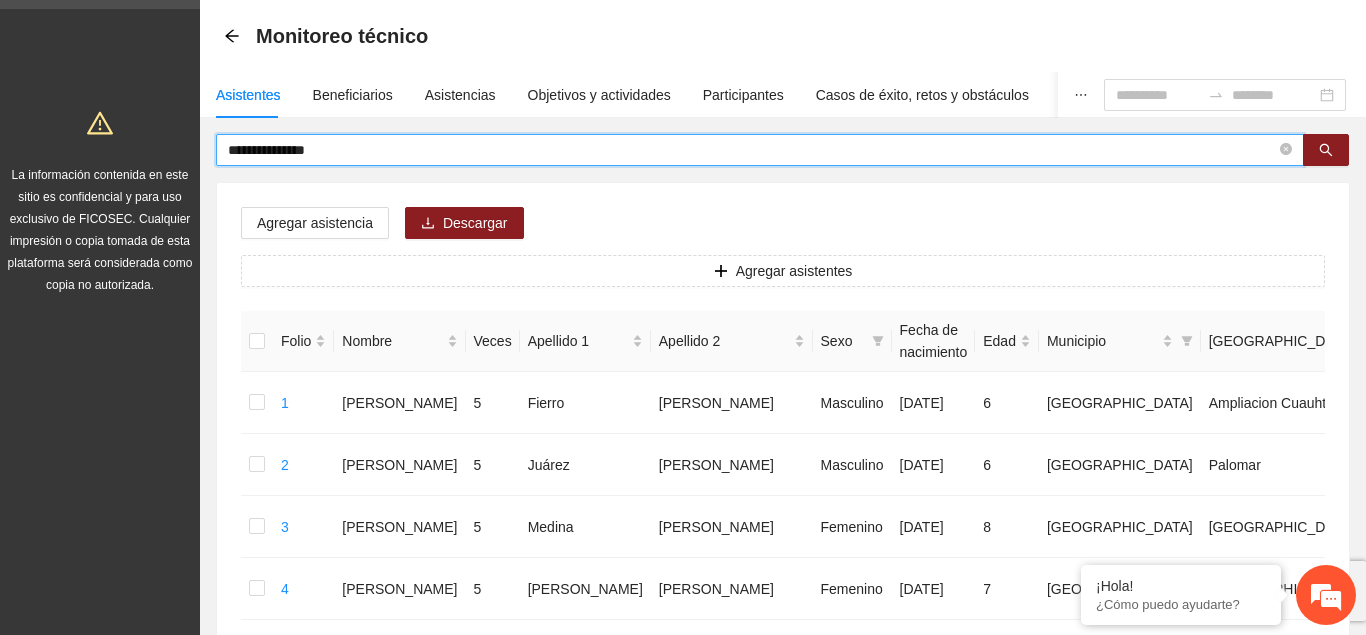 type on "**********" 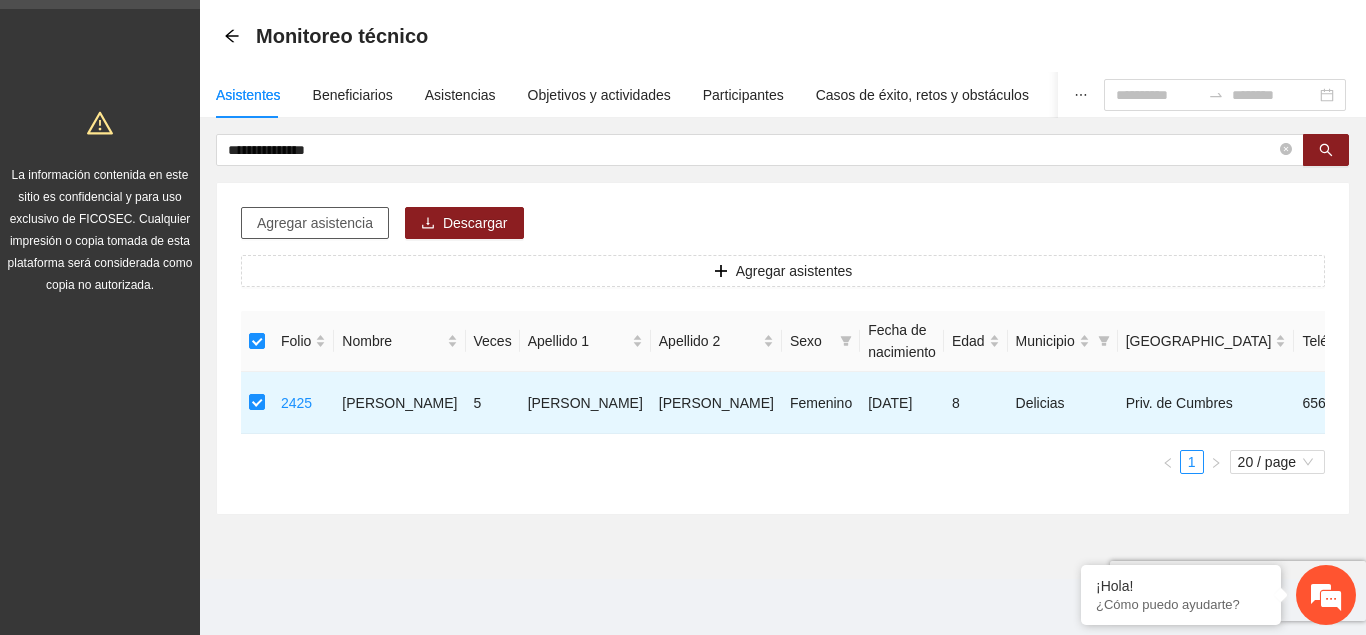 click on "Agregar asistencia" at bounding box center (315, 223) 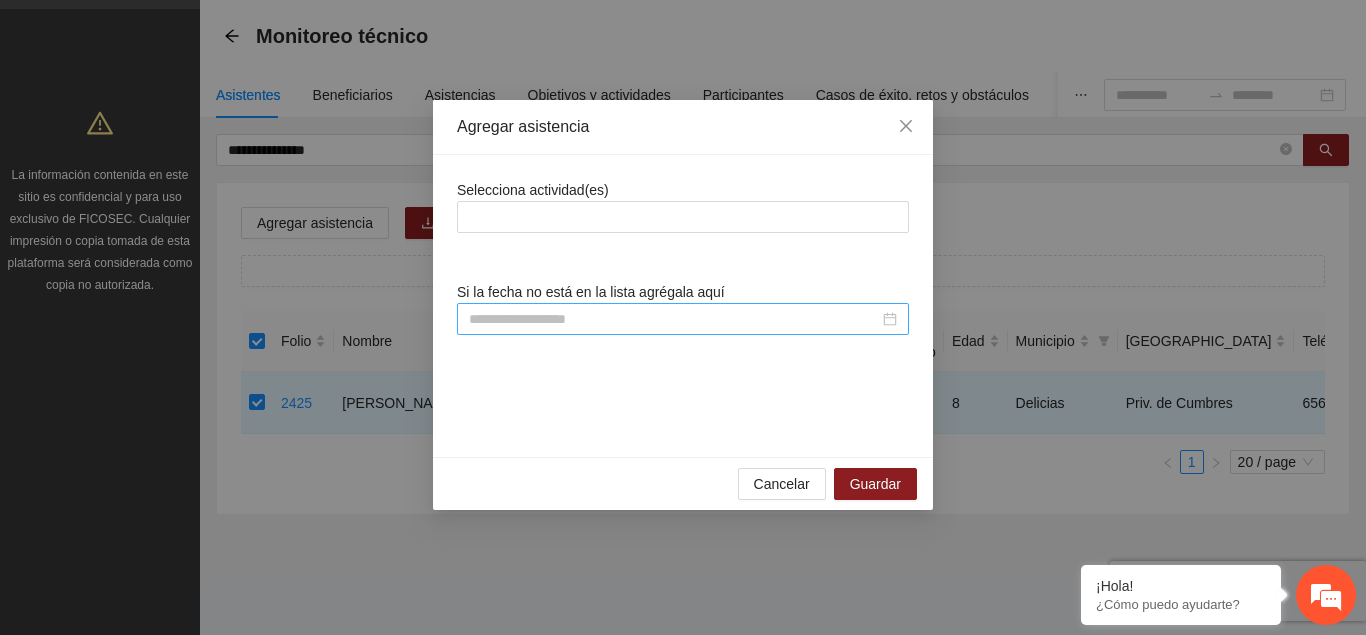 click at bounding box center (674, 319) 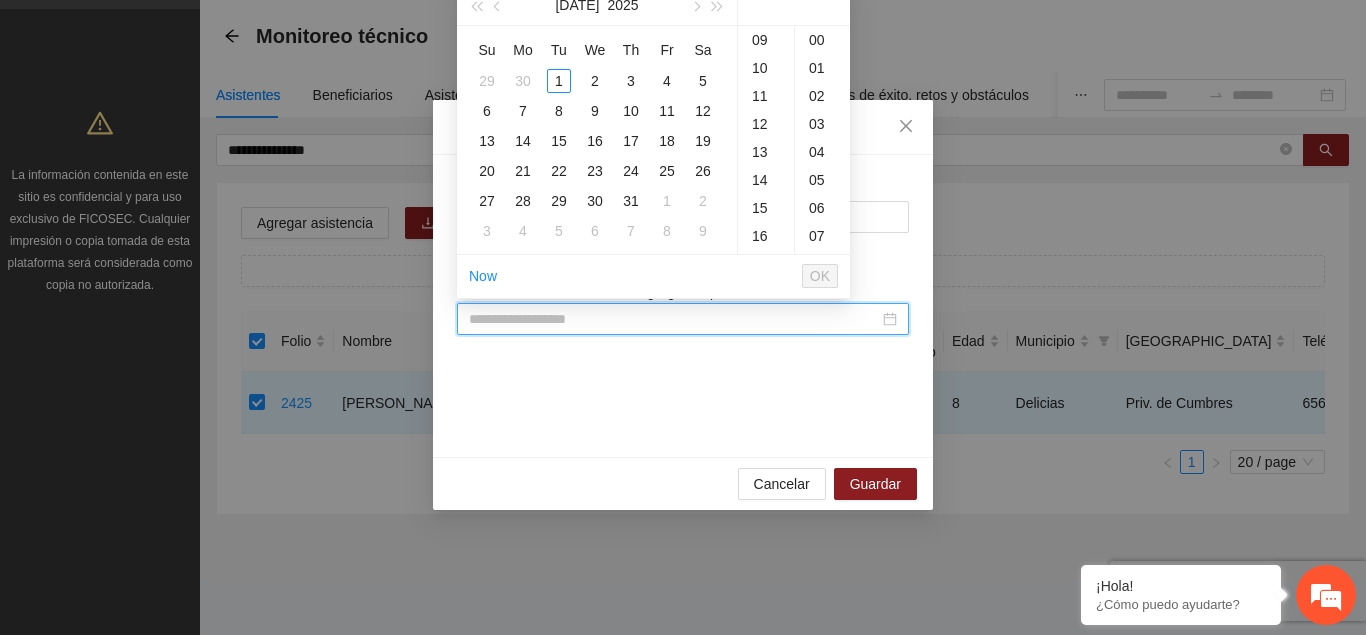 paste on "**********" 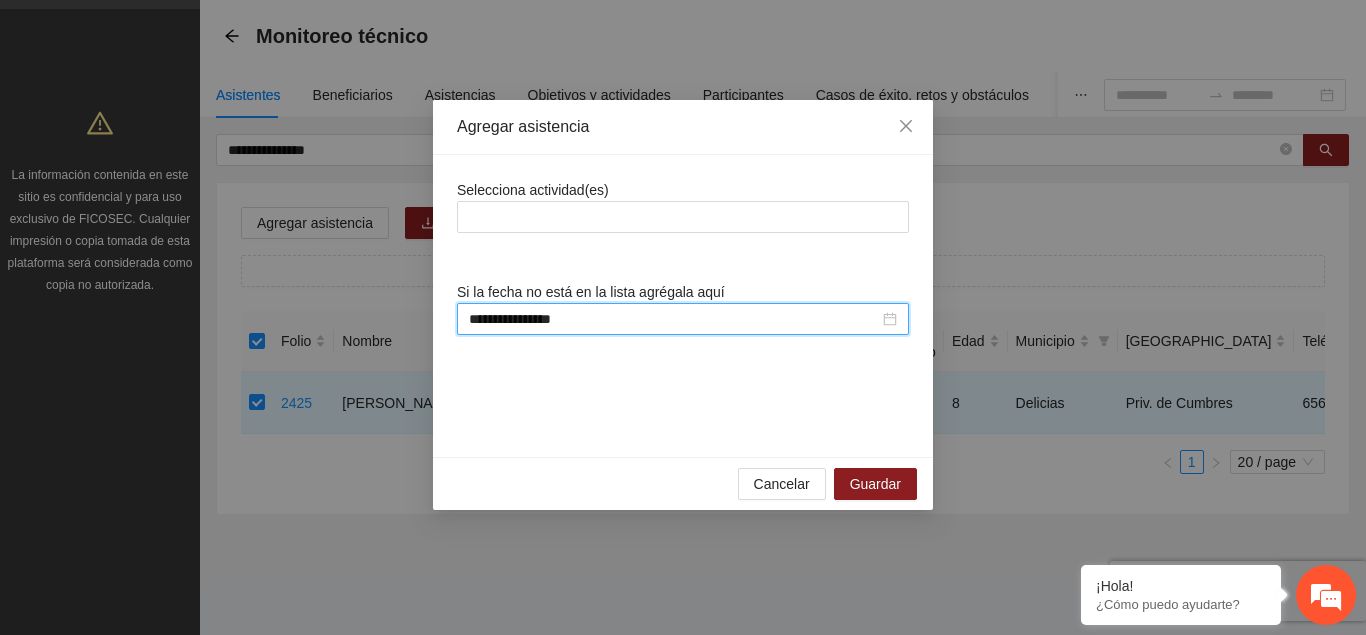 scroll, scrollTop: 0, scrollLeft: 0, axis: both 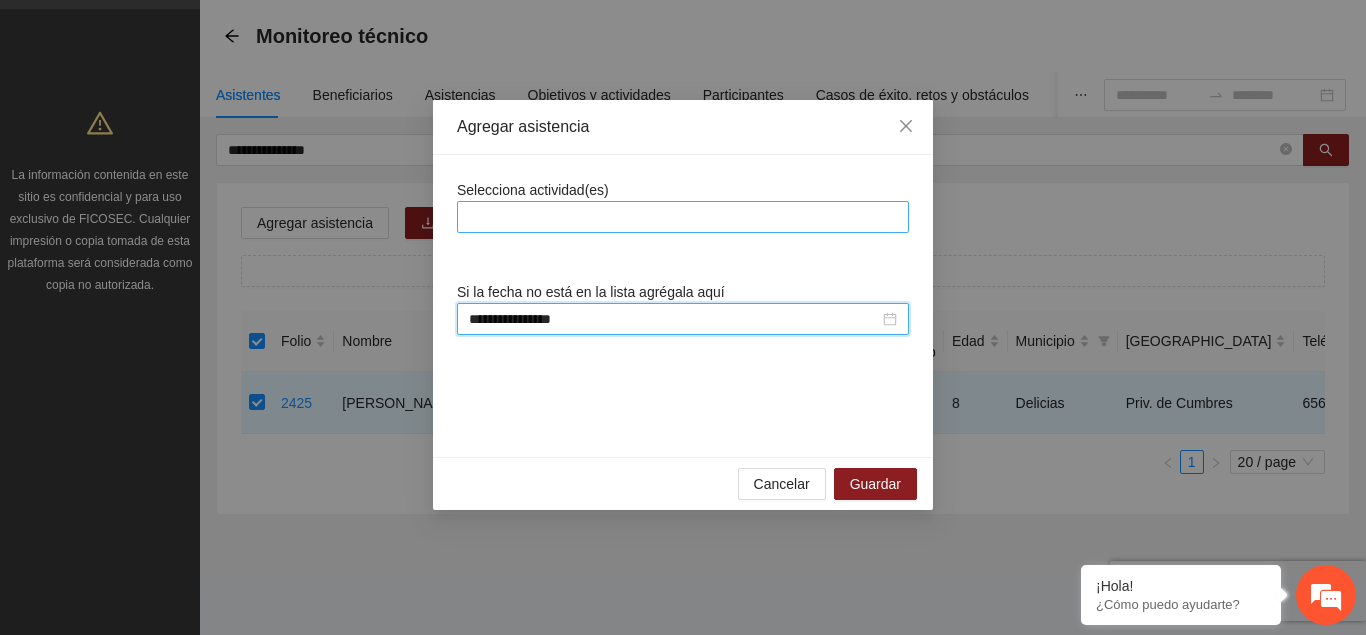 click at bounding box center (683, 217) 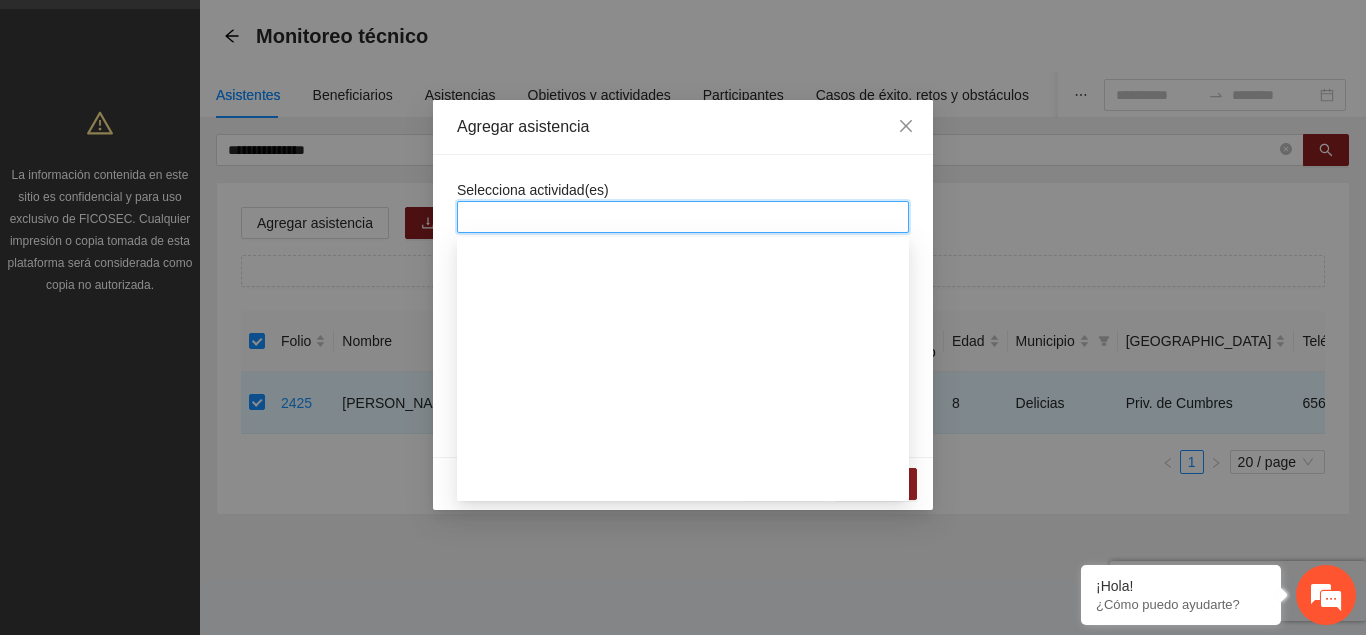 scroll, scrollTop: 1326, scrollLeft: 0, axis: vertical 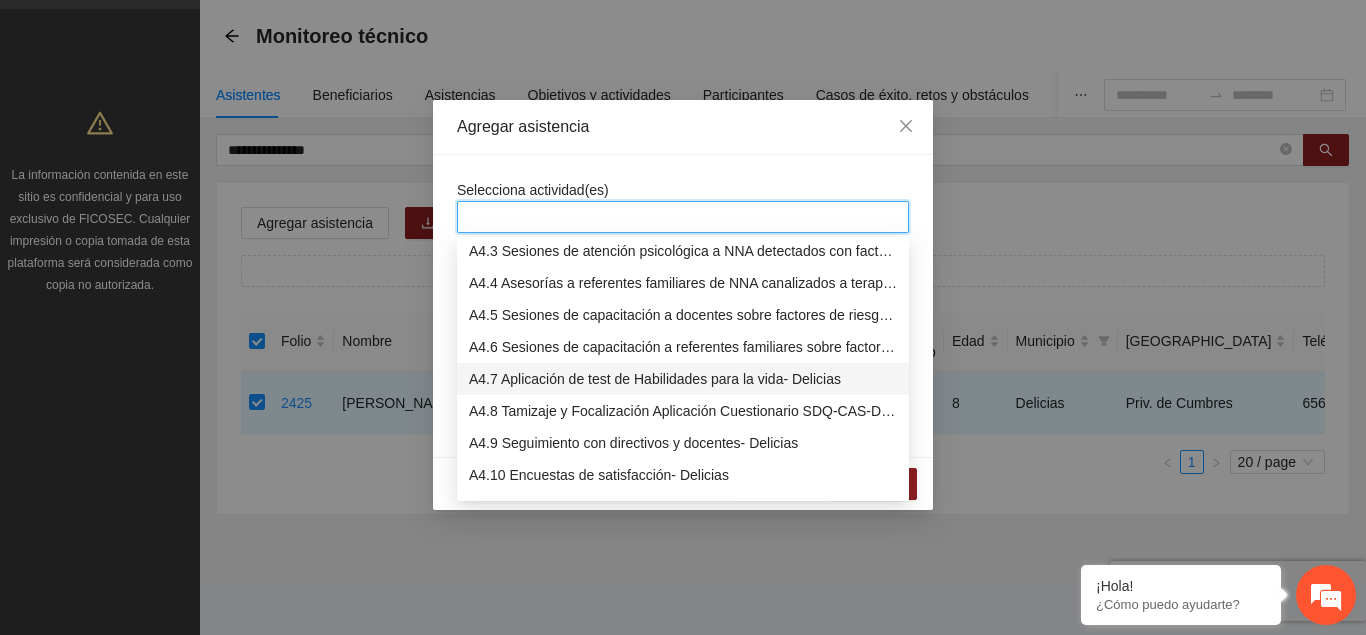 drag, startPoint x: 559, startPoint y: 390, endPoint x: 601, endPoint y: 309, distance: 91.24144 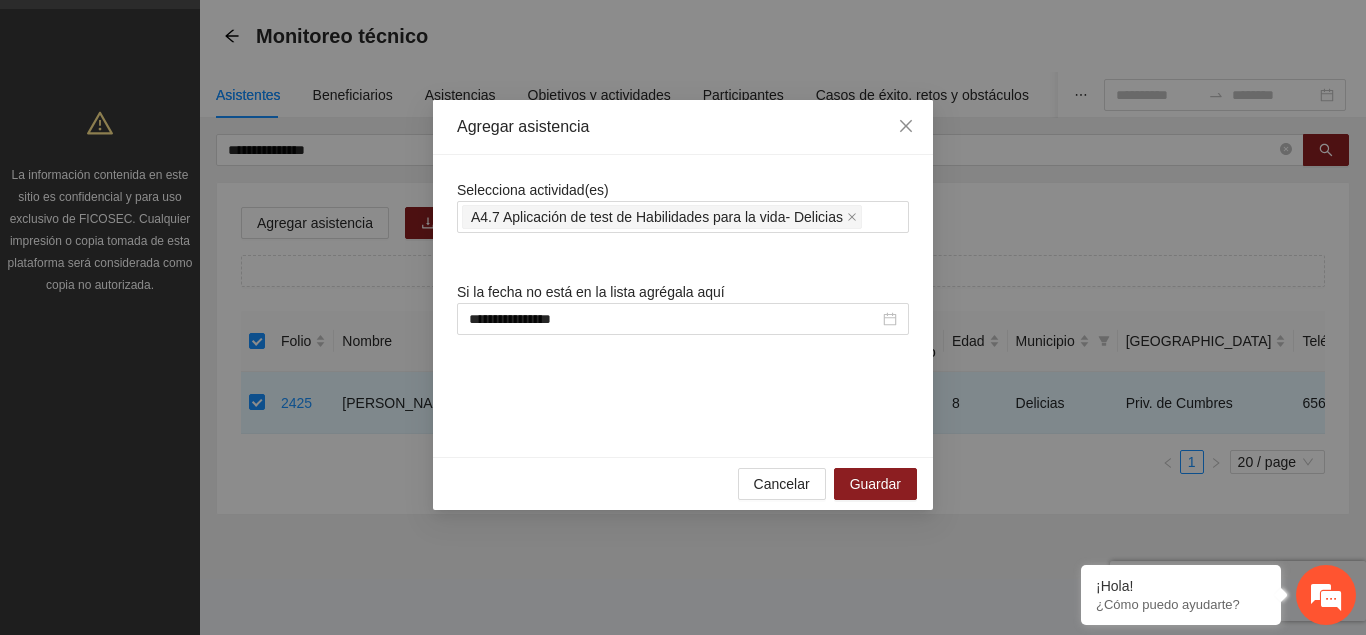 click on "Selecciona actividad(es) A4.7 Aplicación de test de Habilidades para la vida- Delicias" at bounding box center (683, 206) 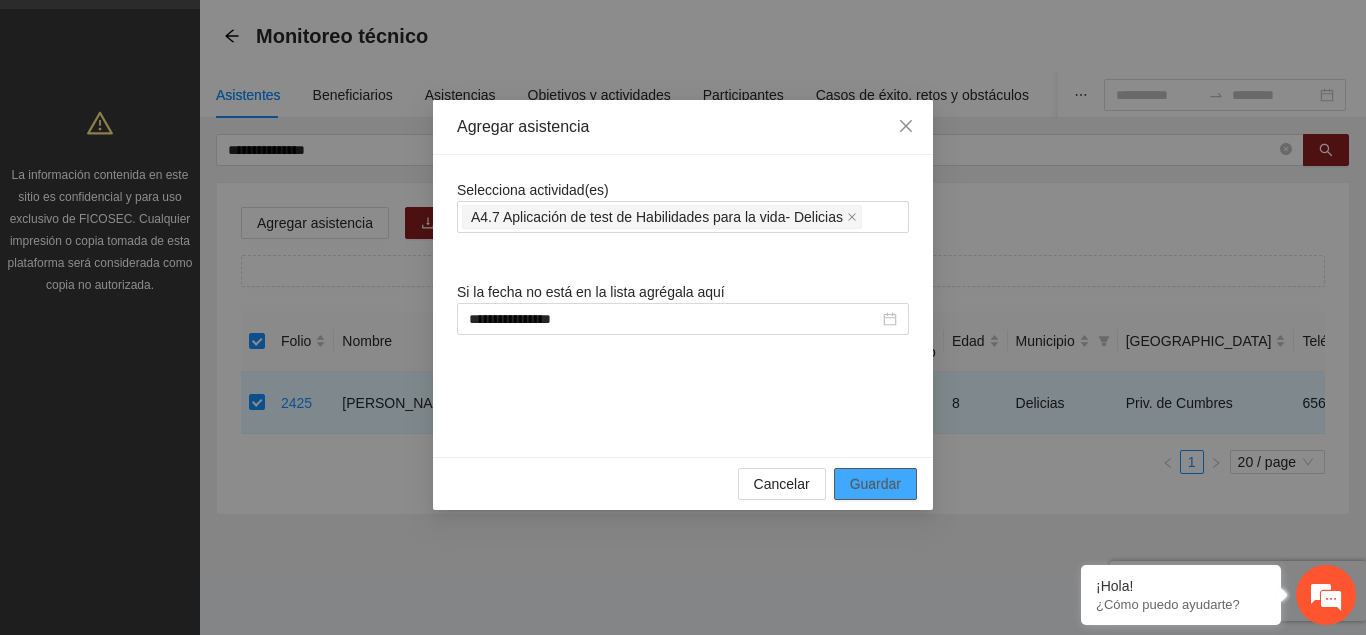 click on "Guardar" at bounding box center (875, 484) 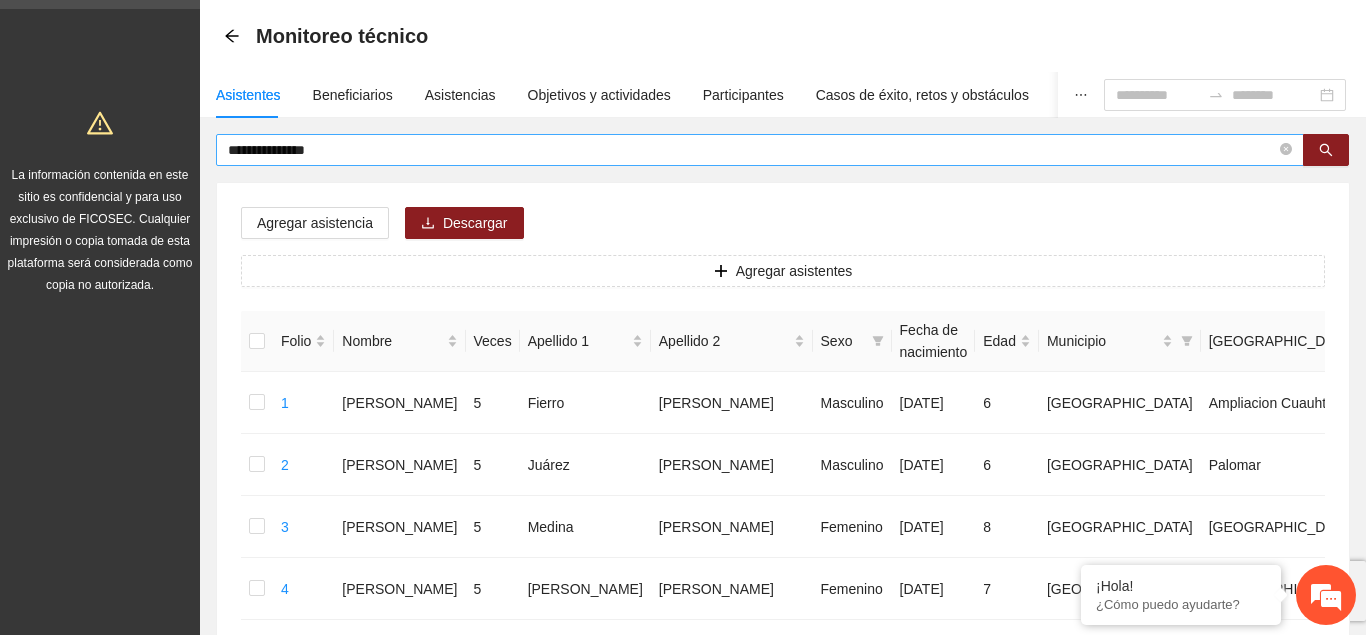 click on "**********" at bounding box center (752, 150) 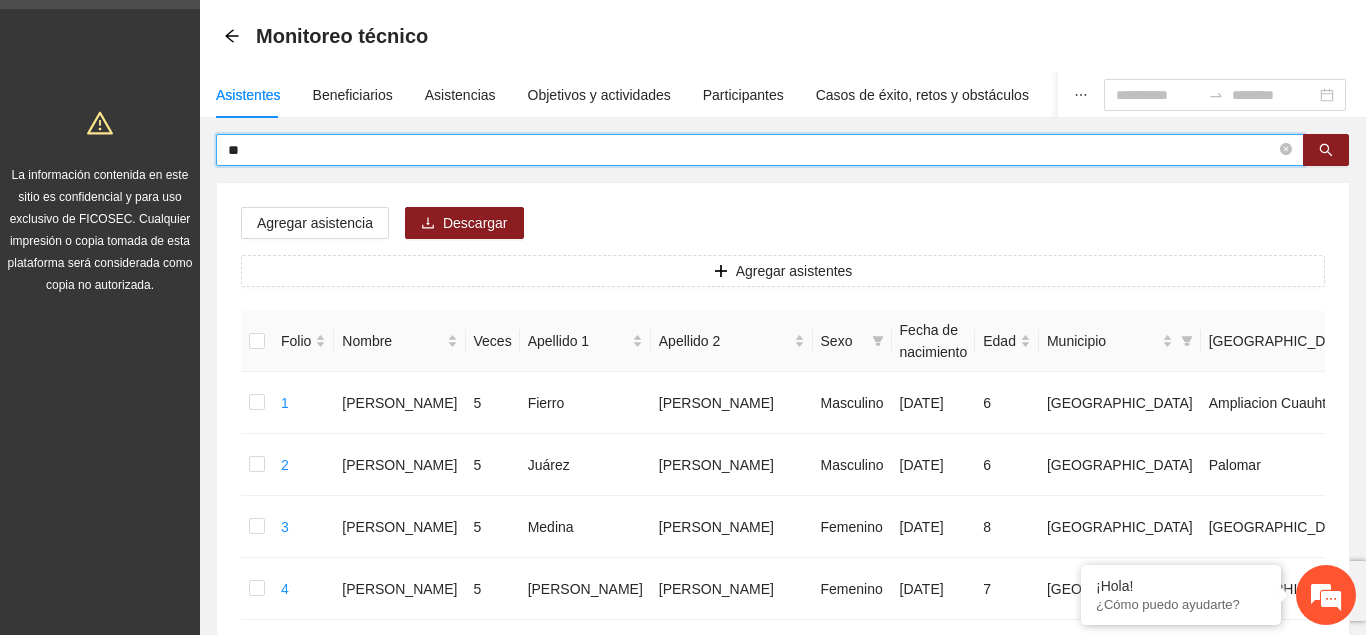 type on "*" 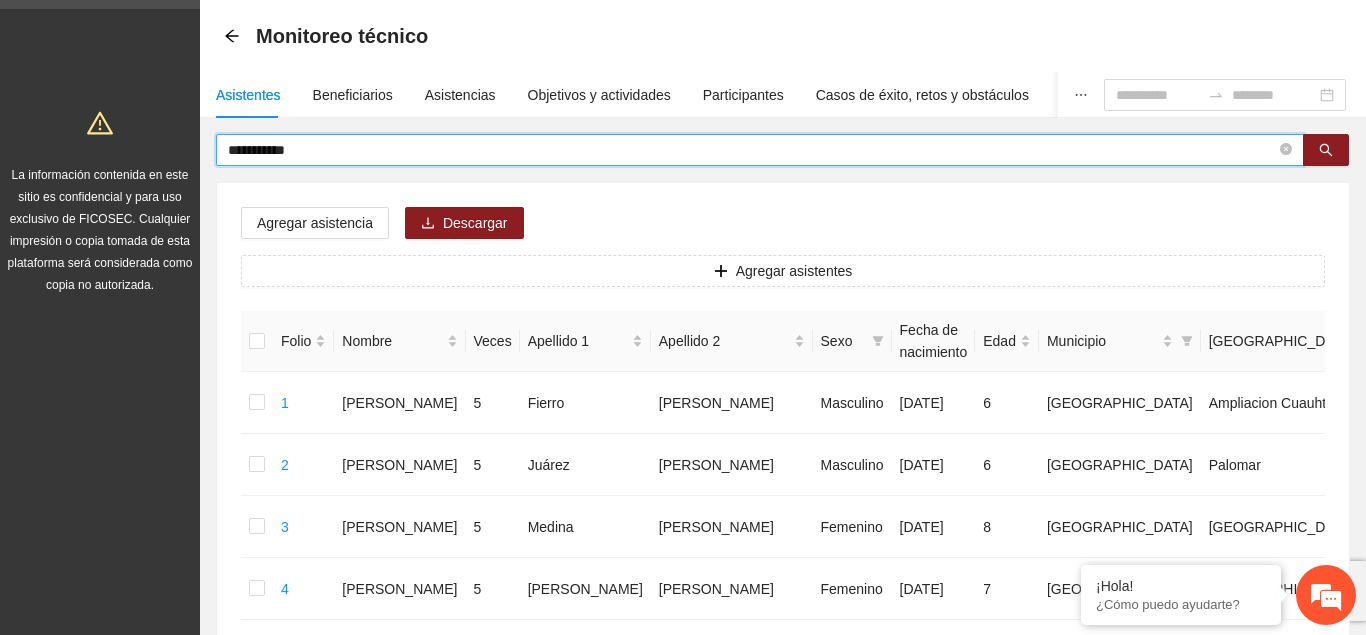 type on "**********" 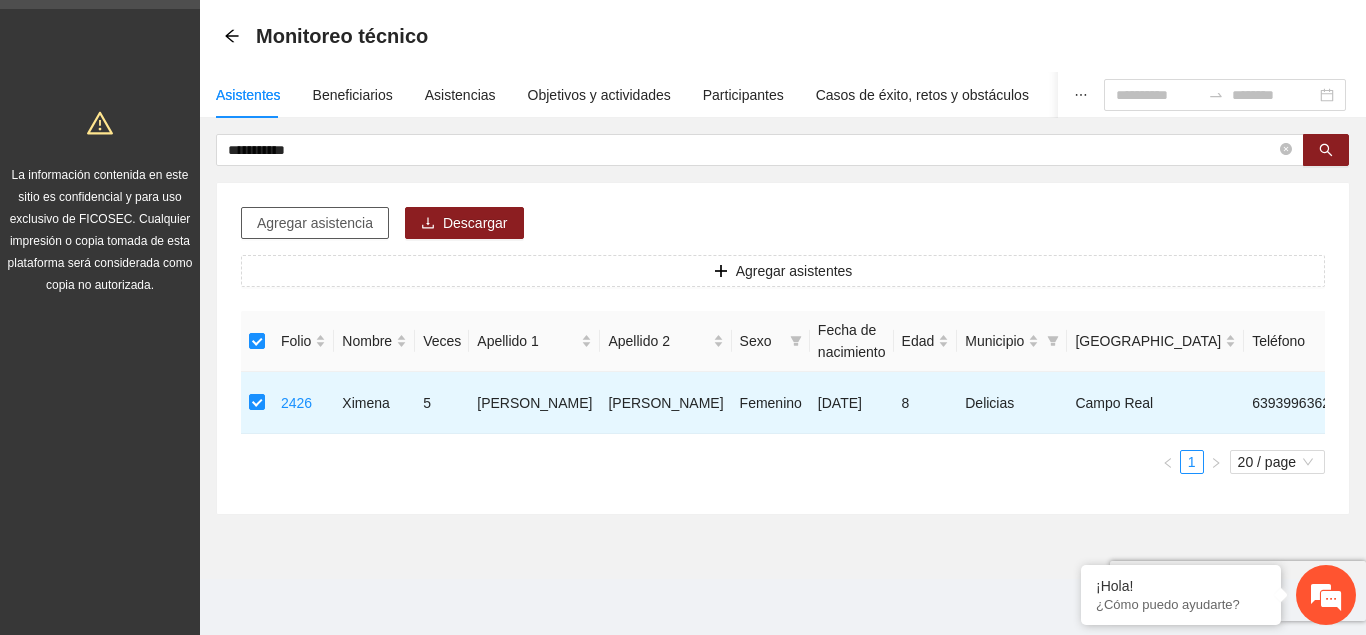 click on "Agregar asistencia" at bounding box center [315, 223] 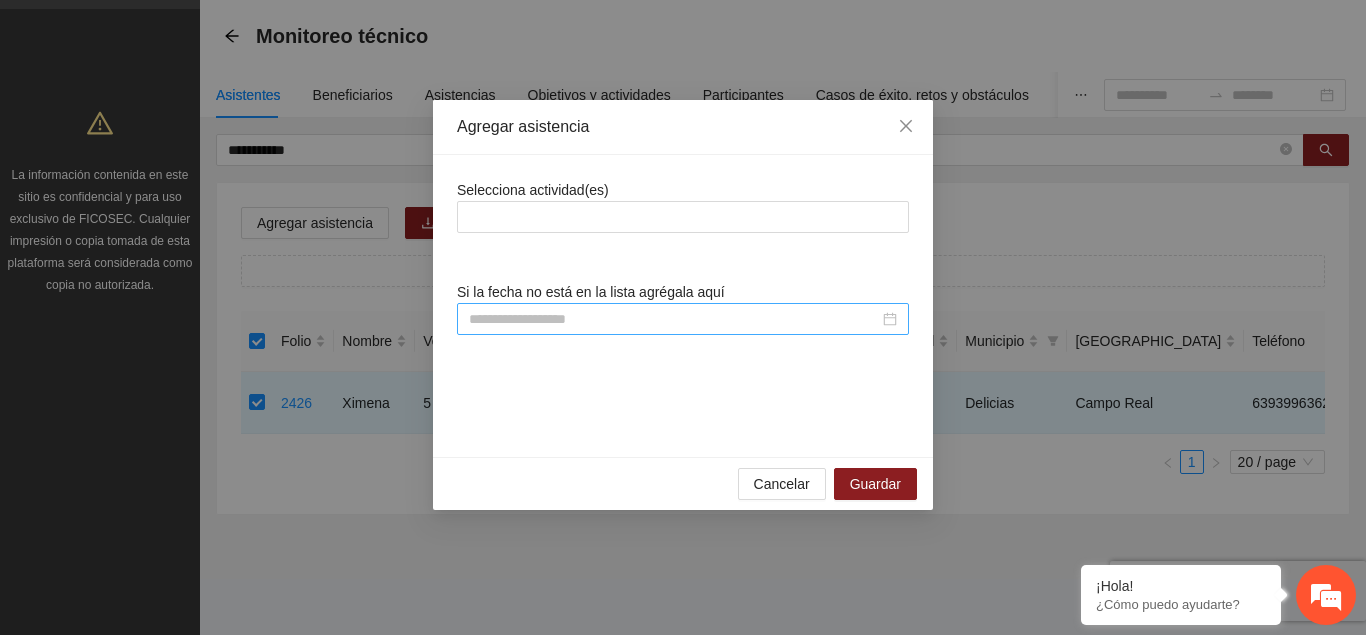 click at bounding box center (674, 319) 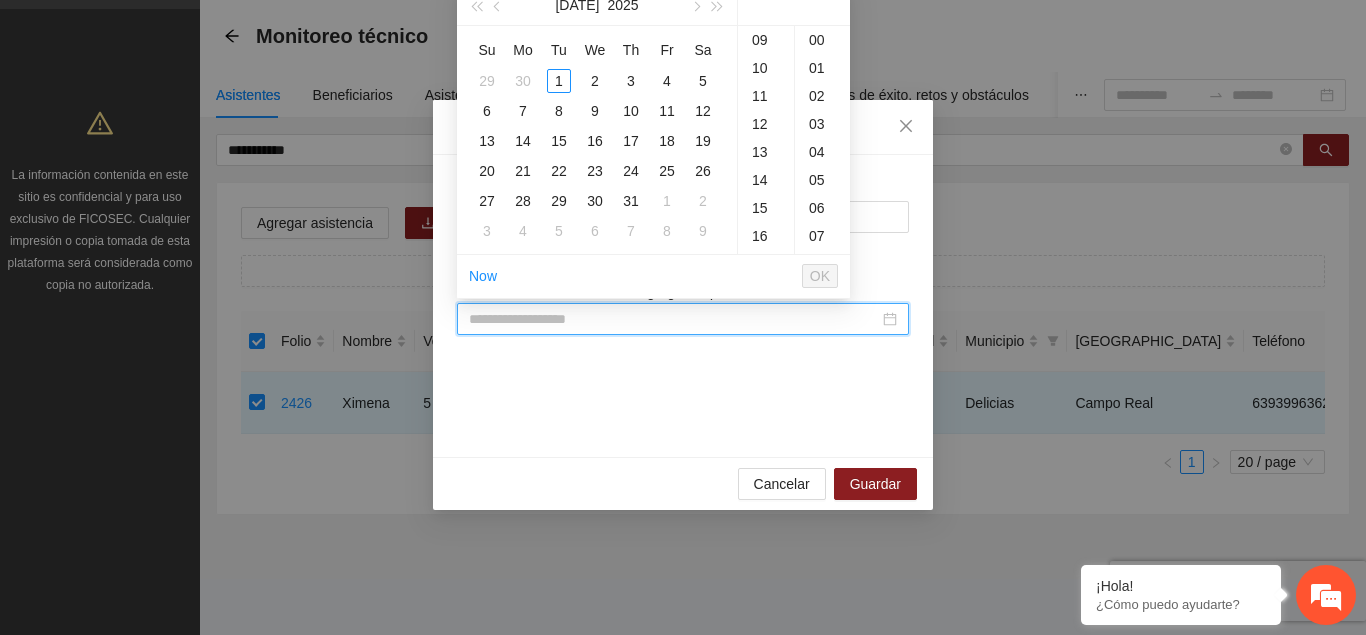 scroll, scrollTop: 252, scrollLeft: 0, axis: vertical 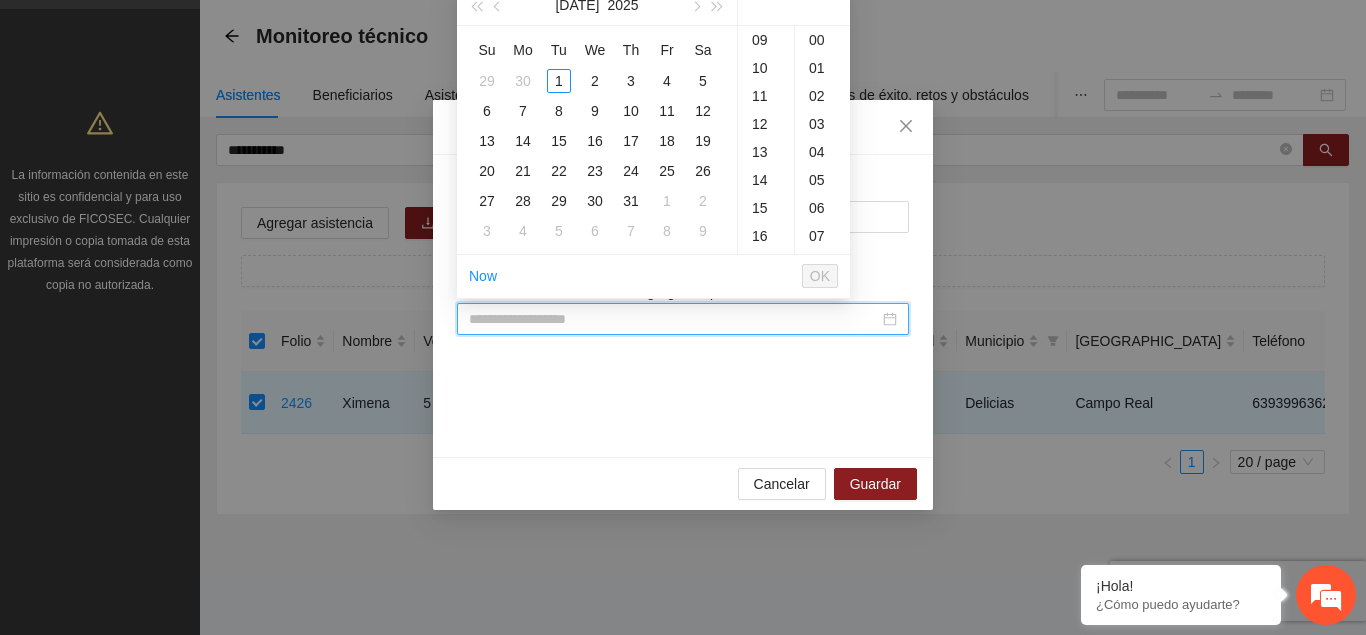 paste on "**********" 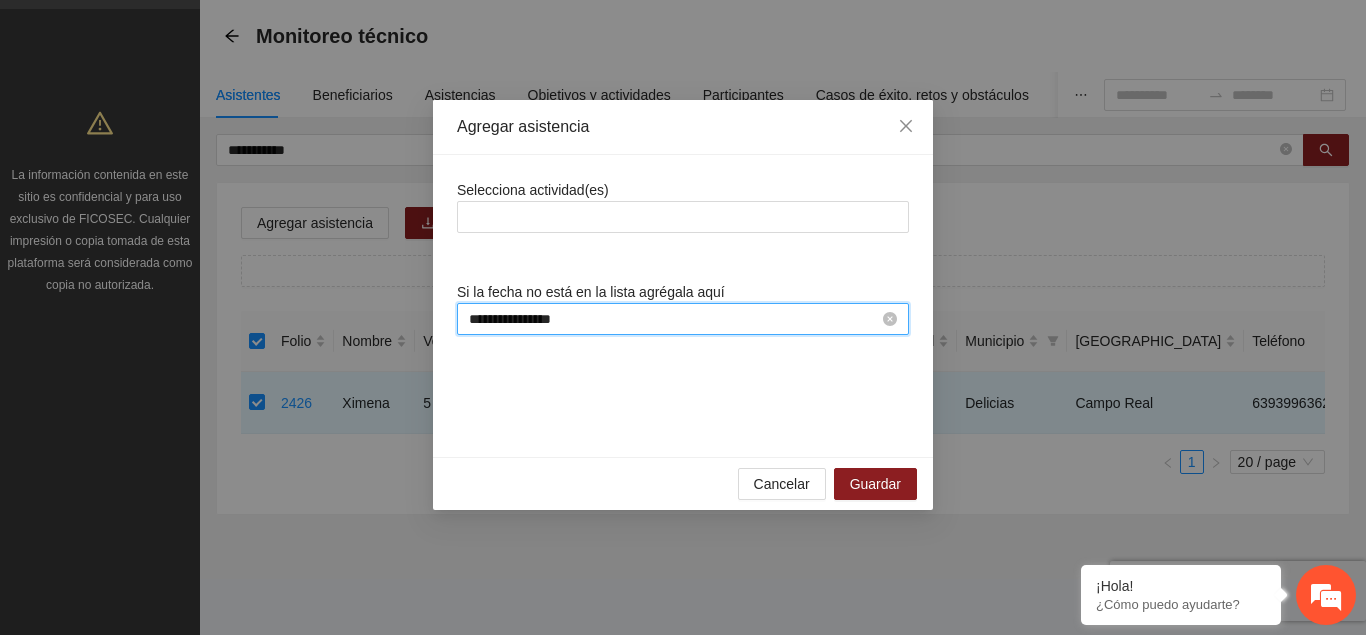 scroll, scrollTop: 0, scrollLeft: 0, axis: both 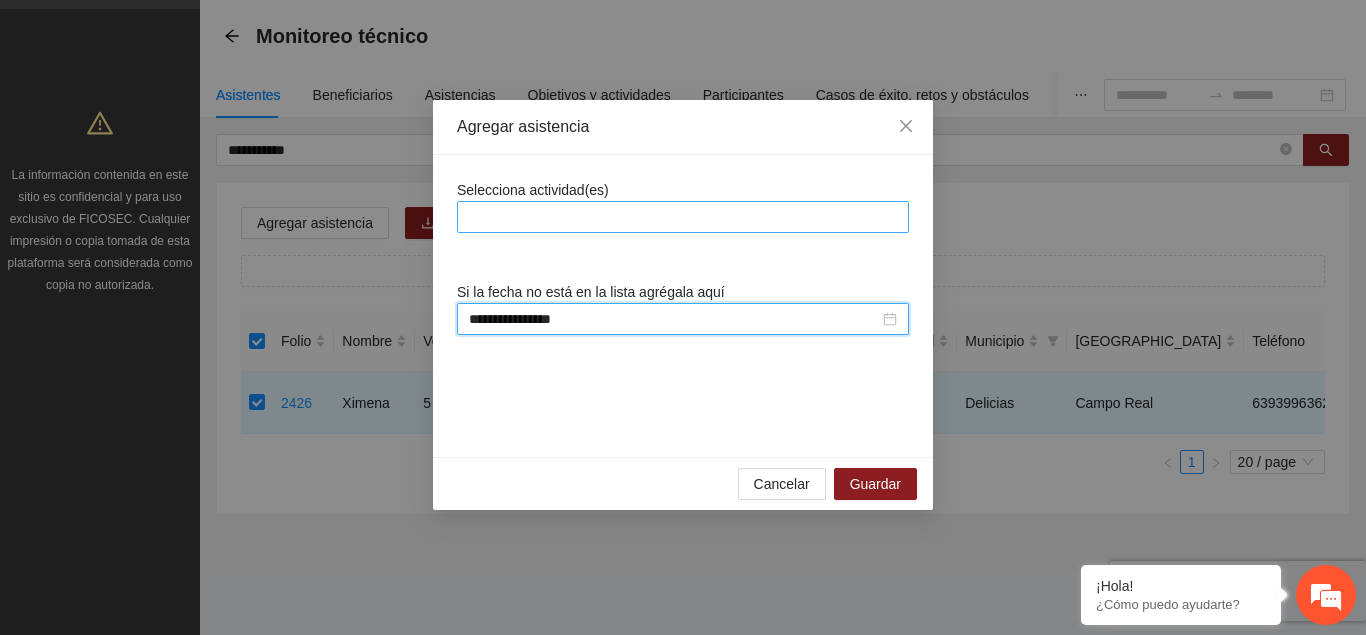 click at bounding box center [683, 217] 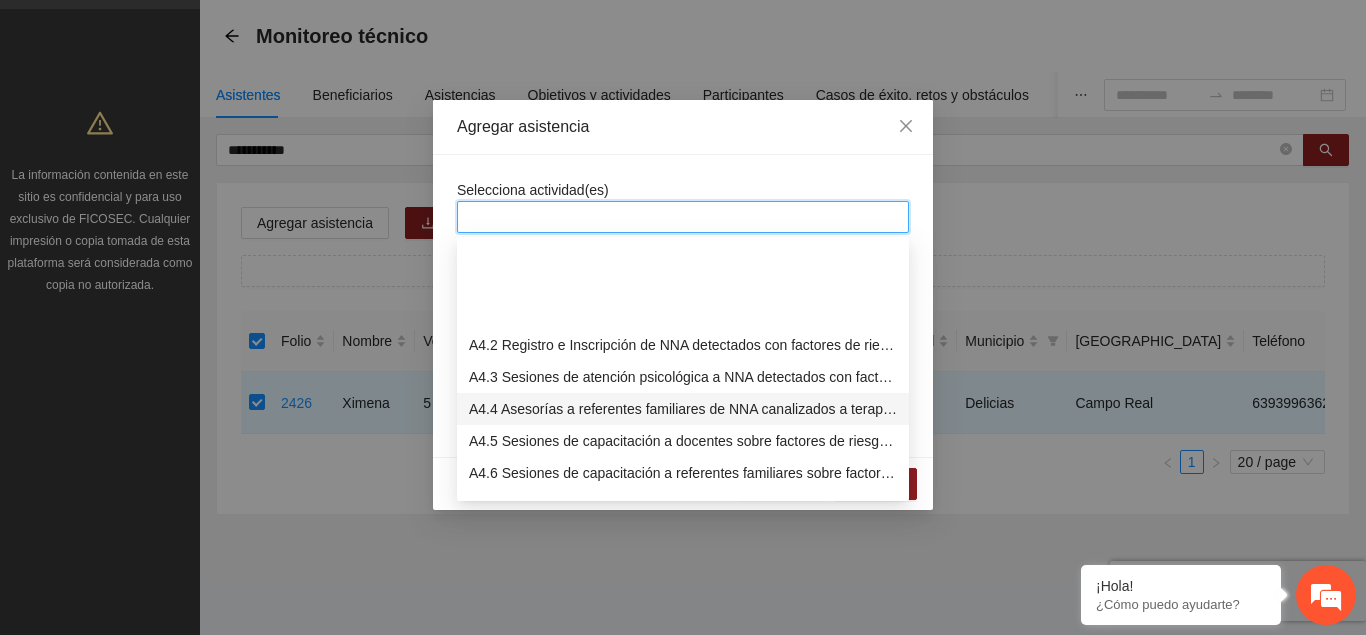 scroll, scrollTop: 1326, scrollLeft: 0, axis: vertical 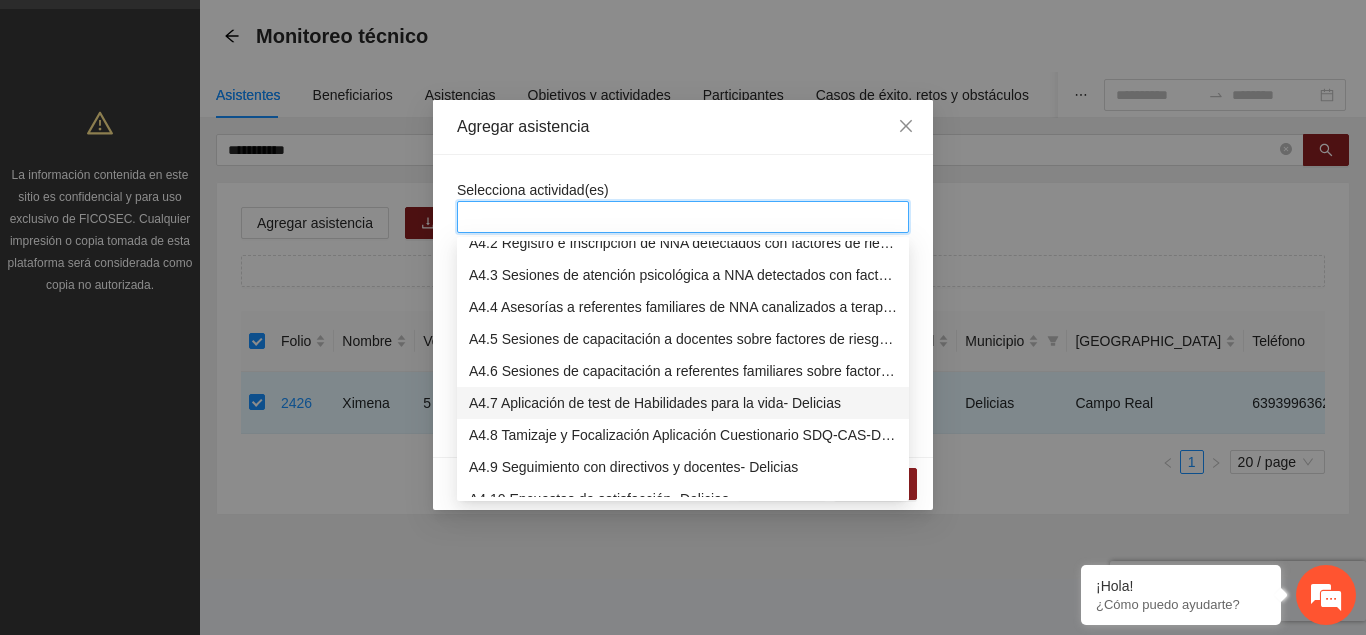 drag, startPoint x: 532, startPoint y: 401, endPoint x: 621, endPoint y: 252, distance: 173.5569 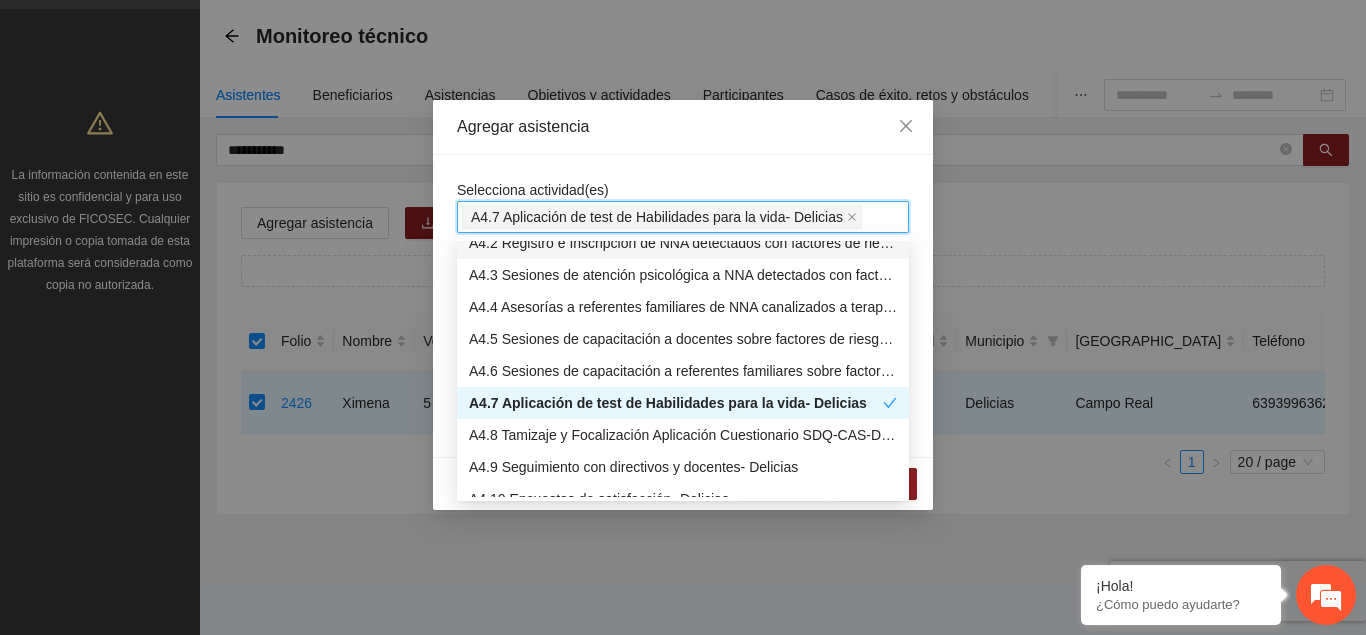 click on "**********" at bounding box center [683, 306] 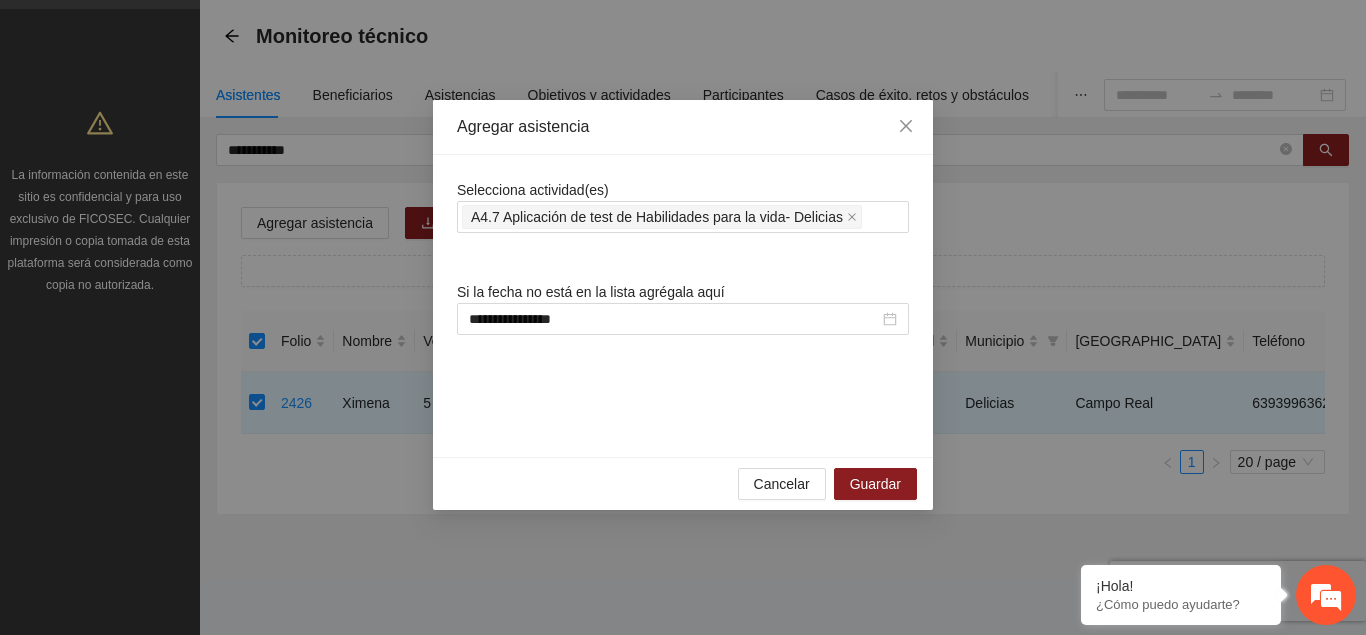 scroll, scrollTop: 1326, scrollLeft: 0, axis: vertical 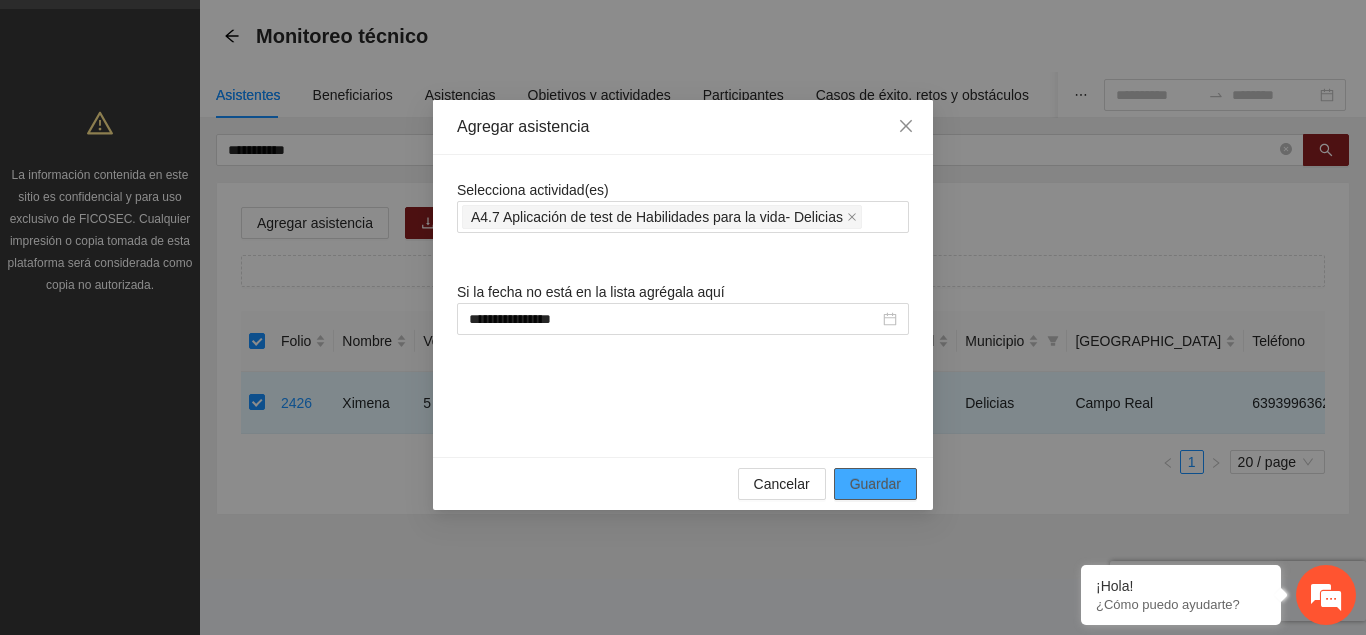 click on "Guardar" at bounding box center [875, 484] 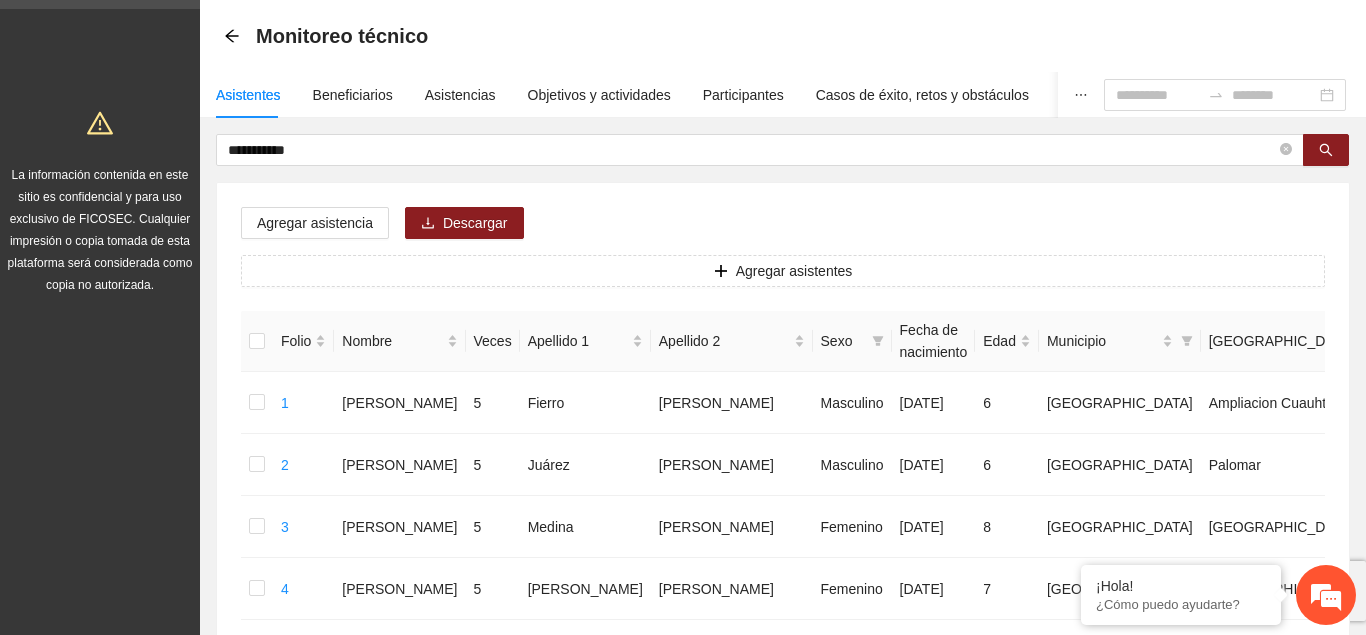 click on "**********" at bounding box center (752, 150) 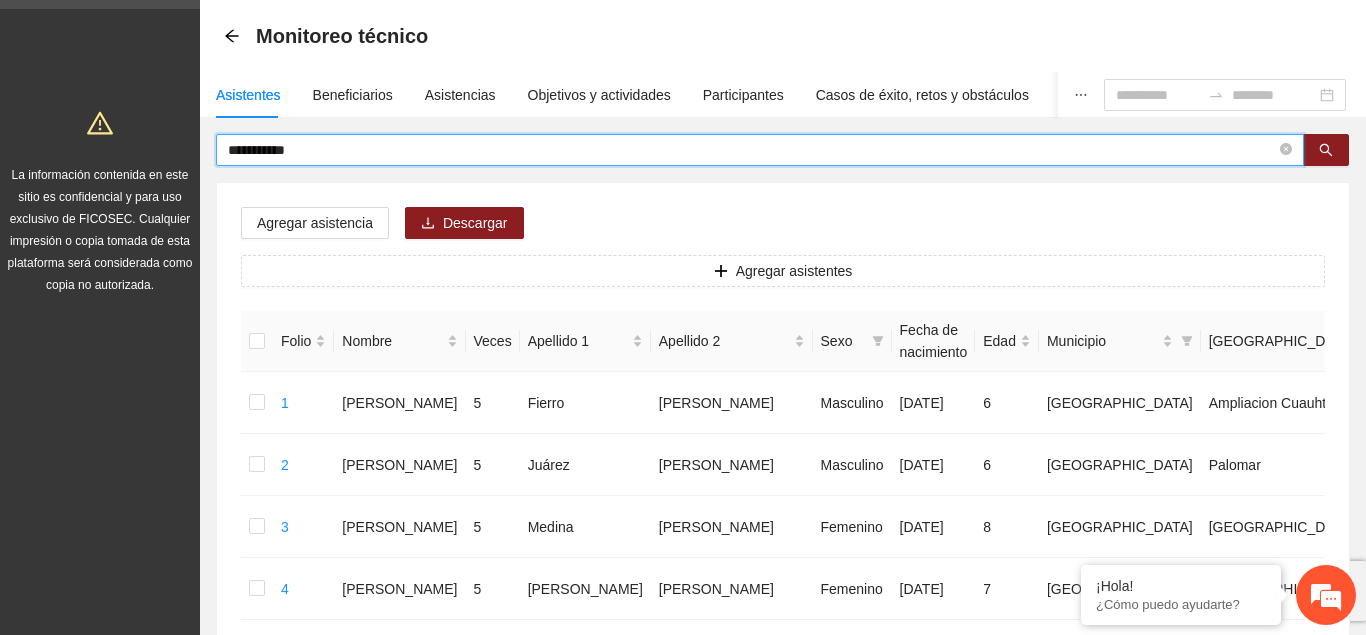 drag, startPoint x: 138, startPoint y: 152, endPoint x: 170, endPoint y: 167, distance: 35.341194 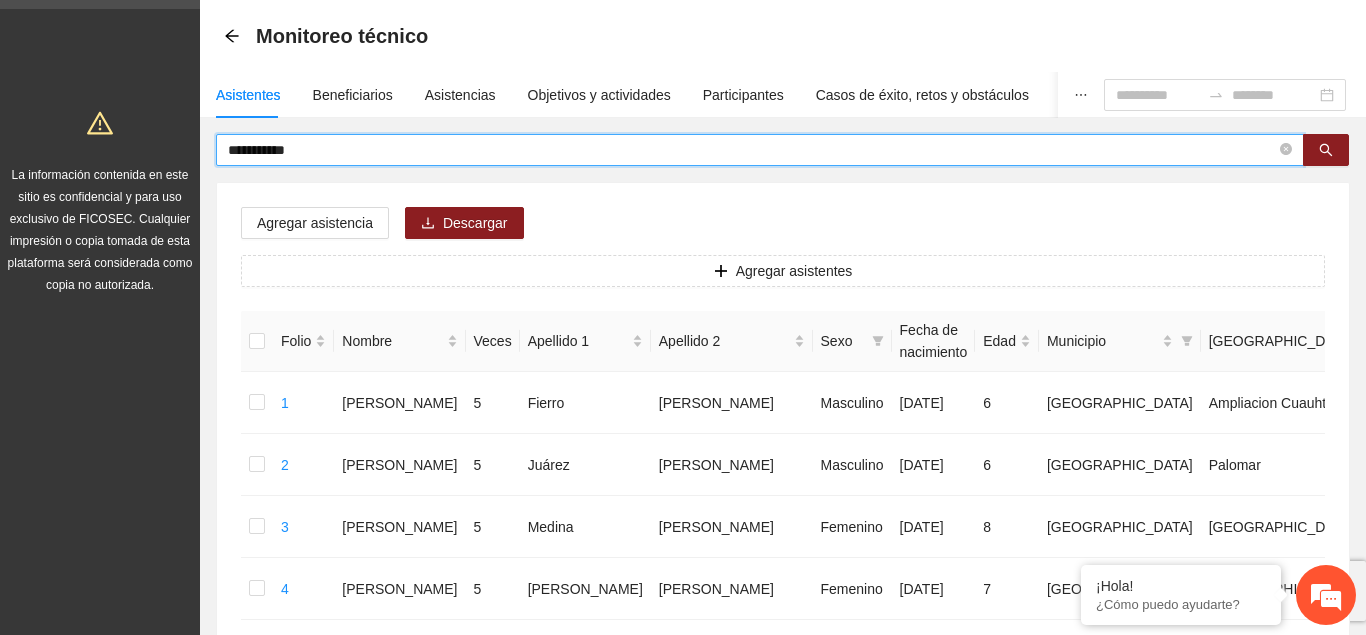 drag, startPoint x: 322, startPoint y: 147, endPoint x: 156, endPoint y: 155, distance: 166.19266 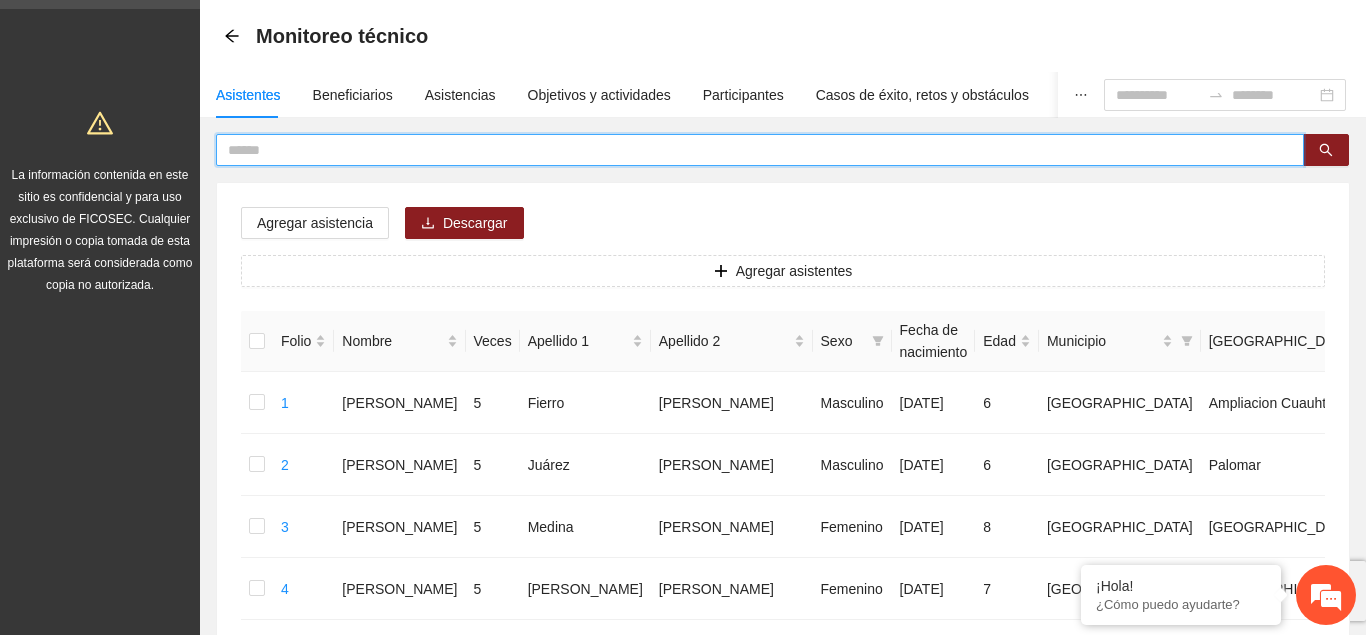 paste on "**********" 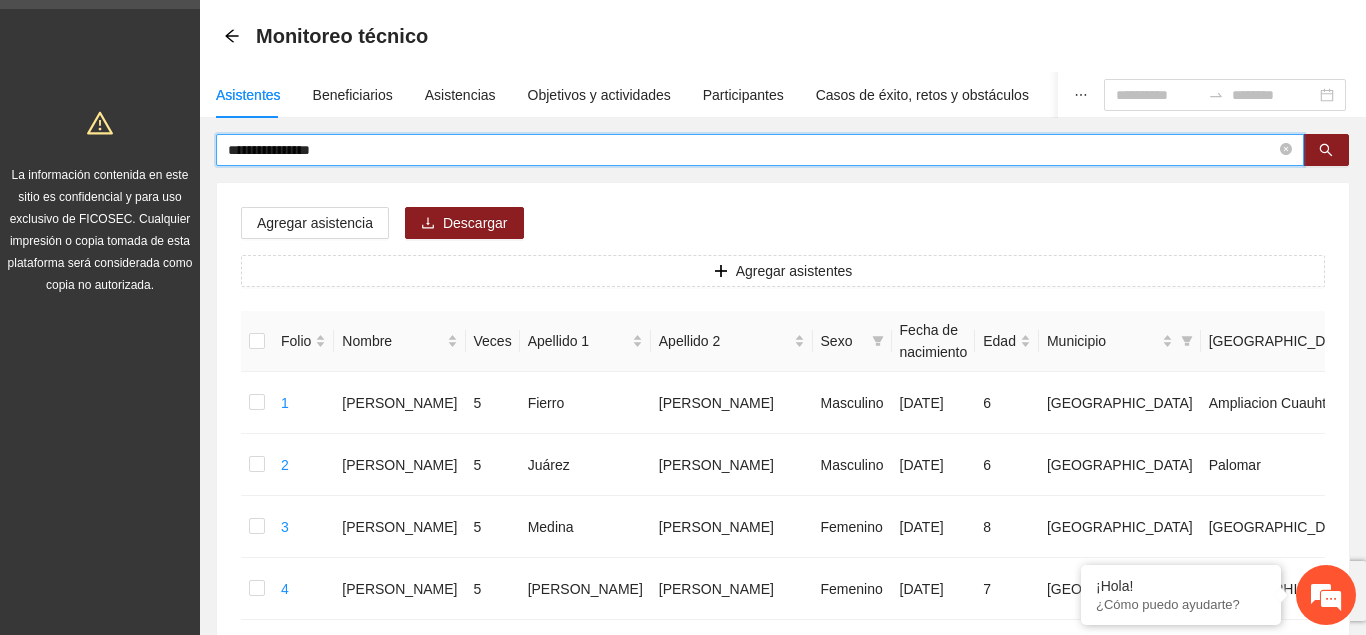 type on "**********" 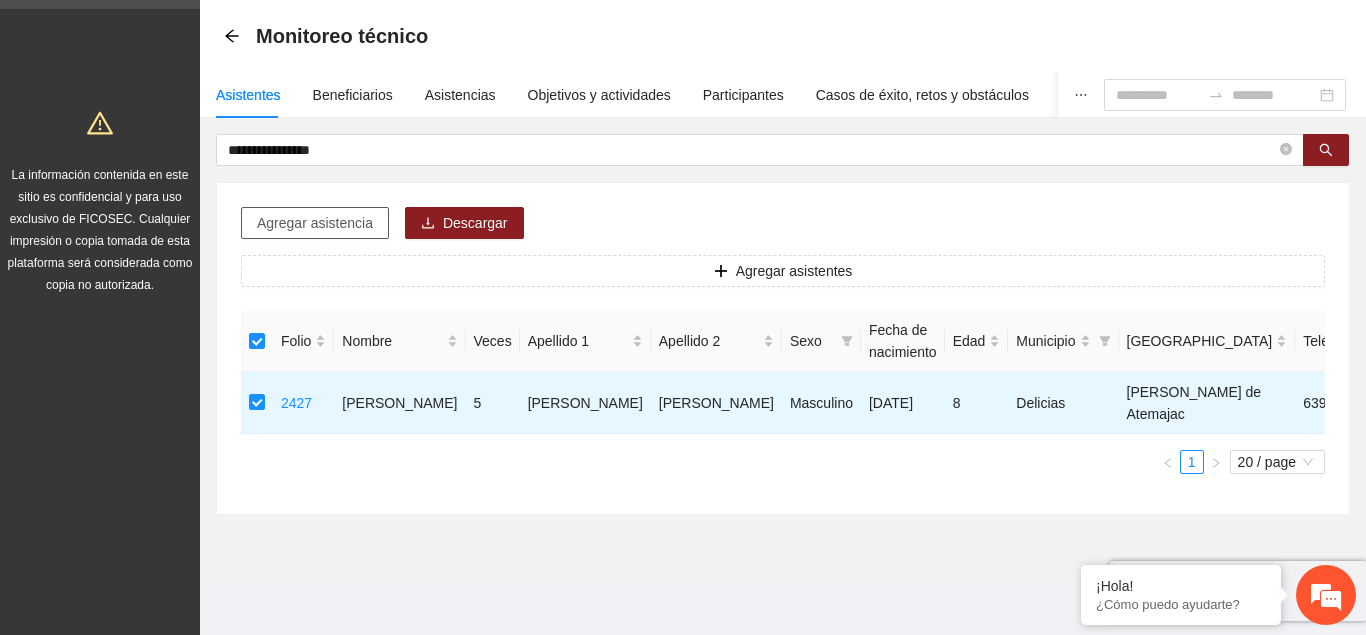 click on "Agregar asistencia" at bounding box center (315, 223) 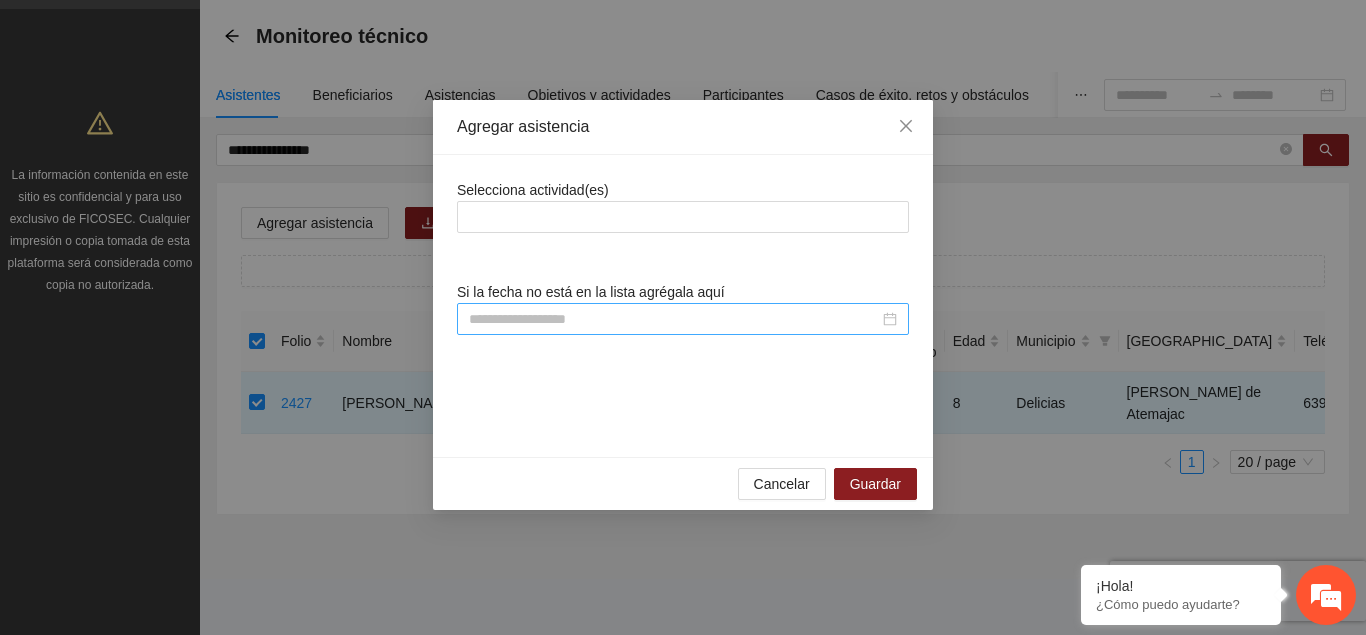 click at bounding box center (674, 319) 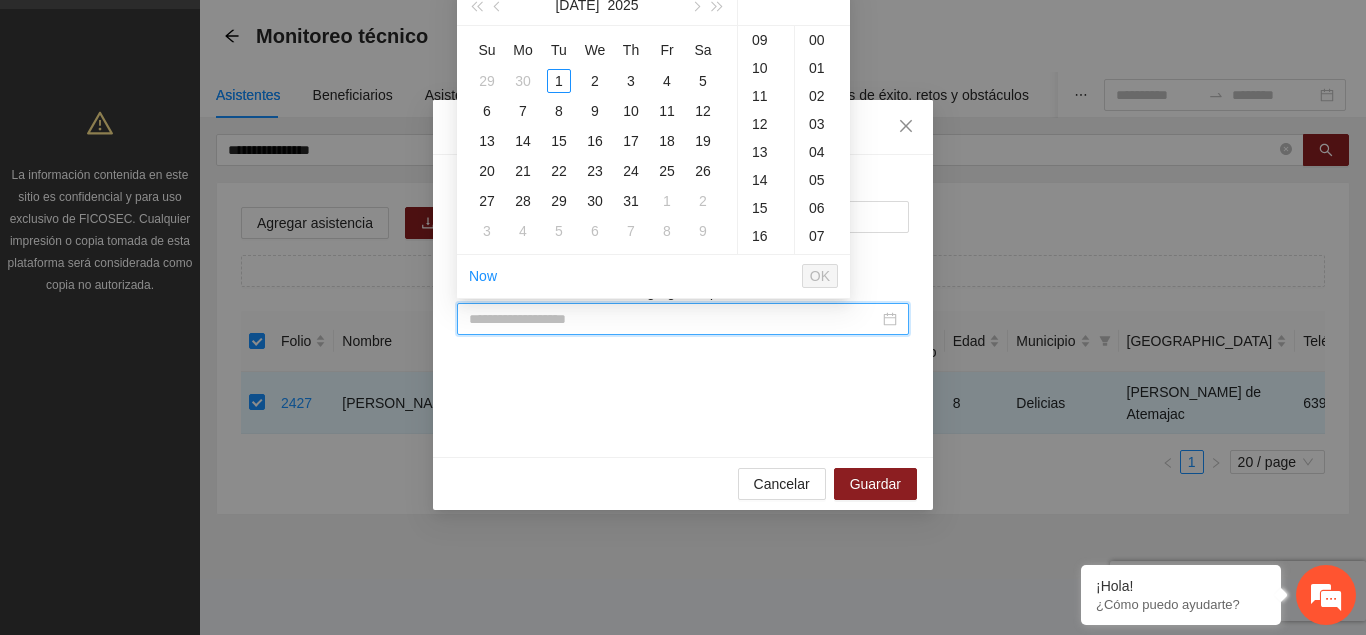 type on "*" 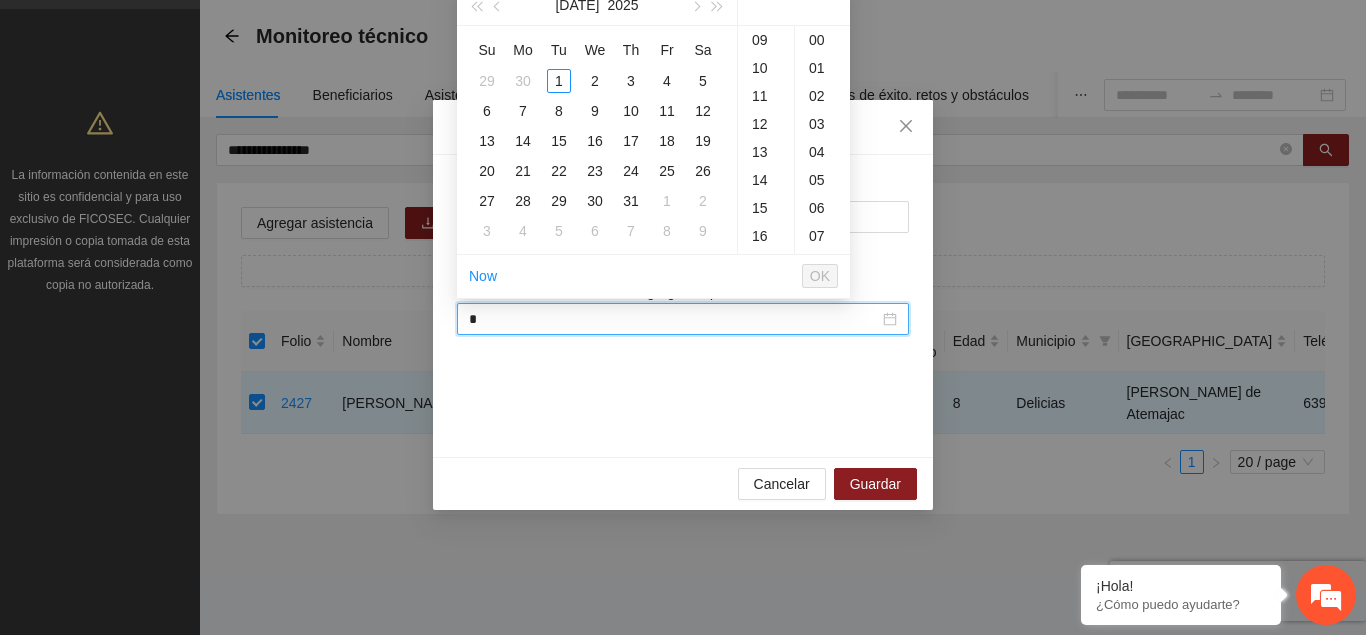 scroll, scrollTop: 252, scrollLeft: 0, axis: vertical 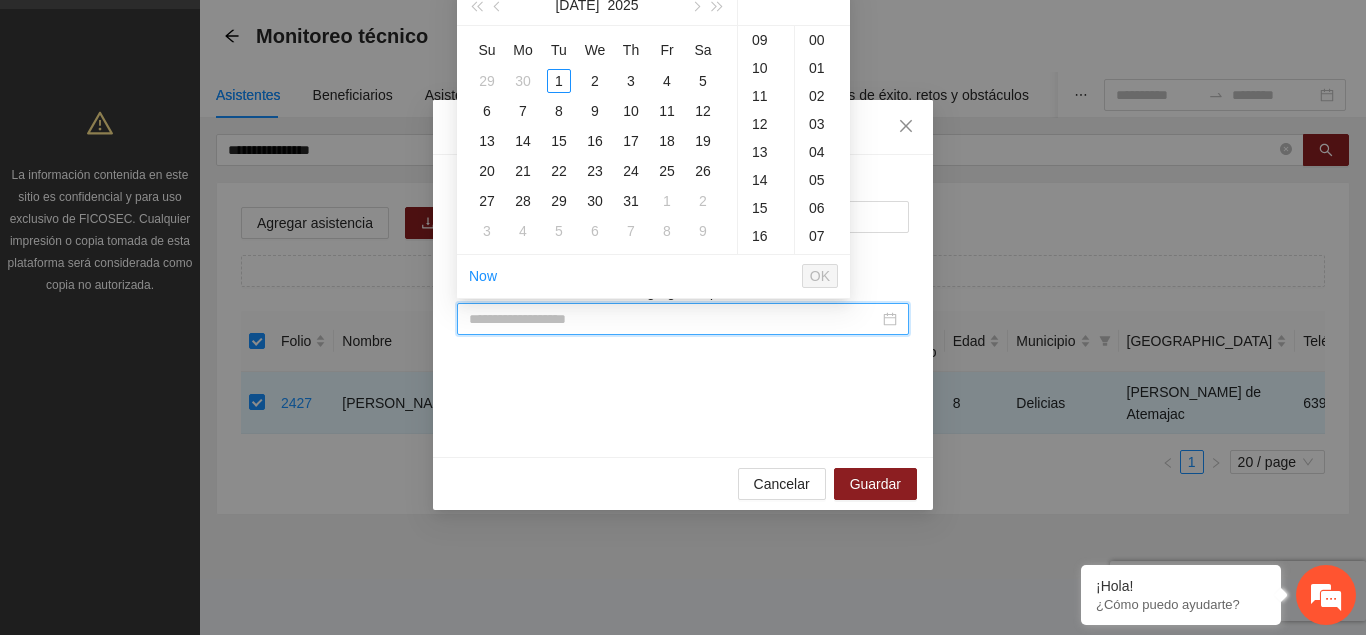 paste on "**********" 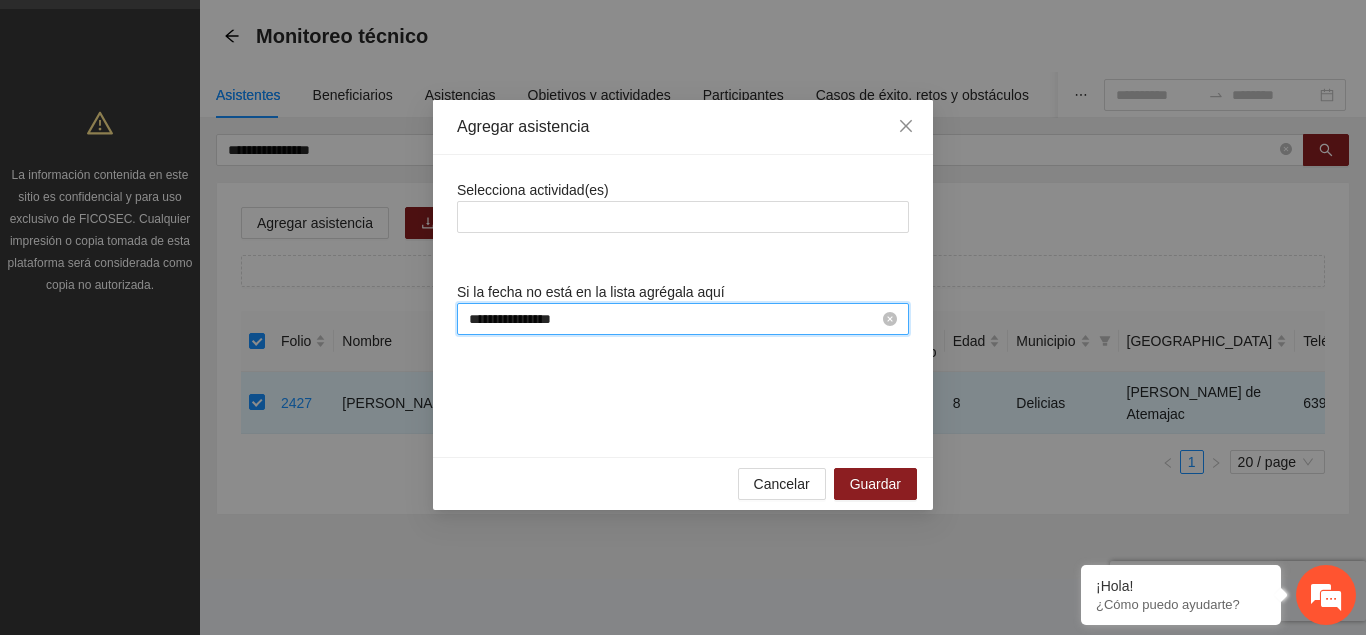 scroll, scrollTop: 0, scrollLeft: 0, axis: both 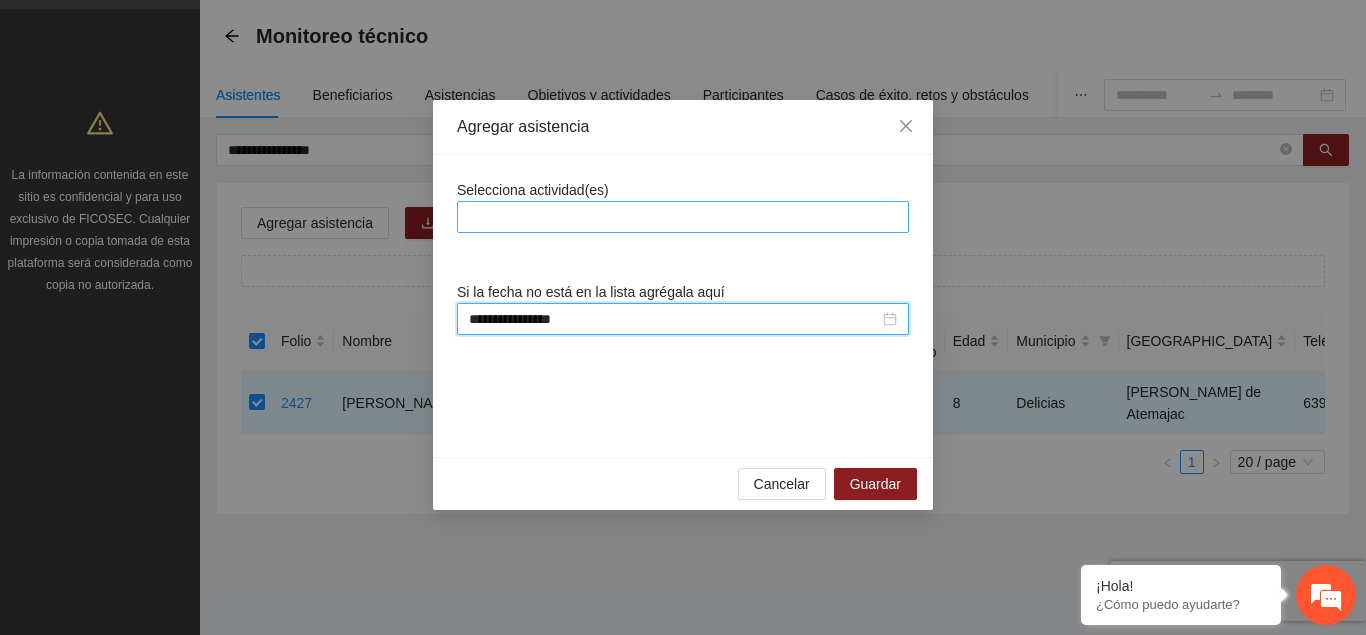 click at bounding box center (683, 217) 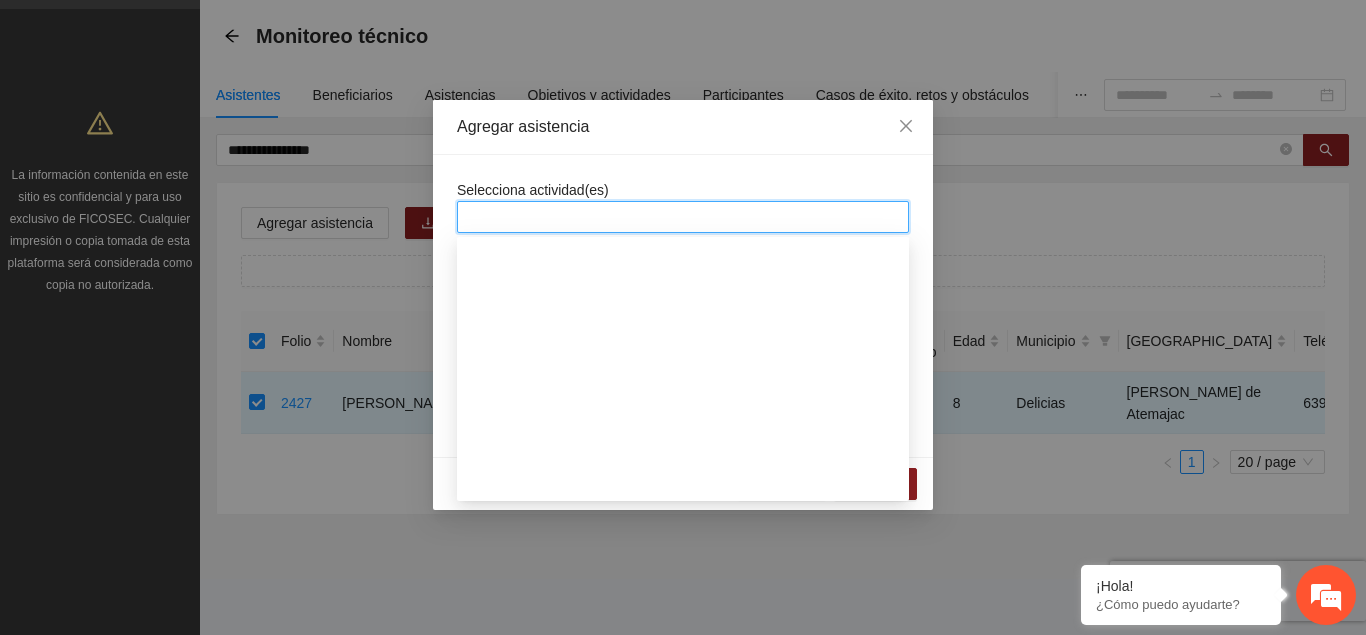 scroll, scrollTop: 1326, scrollLeft: 0, axis: vertical 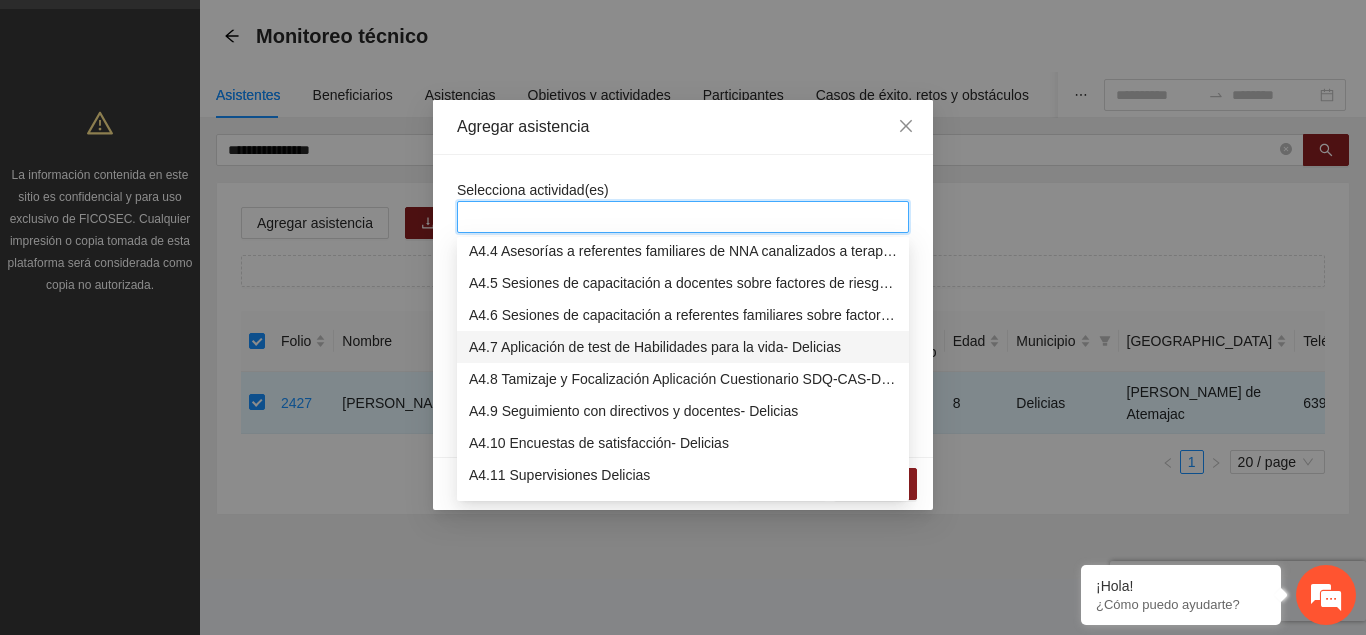 click on "A4.7 Aplicación de test de Habilidades para la vida- Delicias" at bounding box center [683, 347] 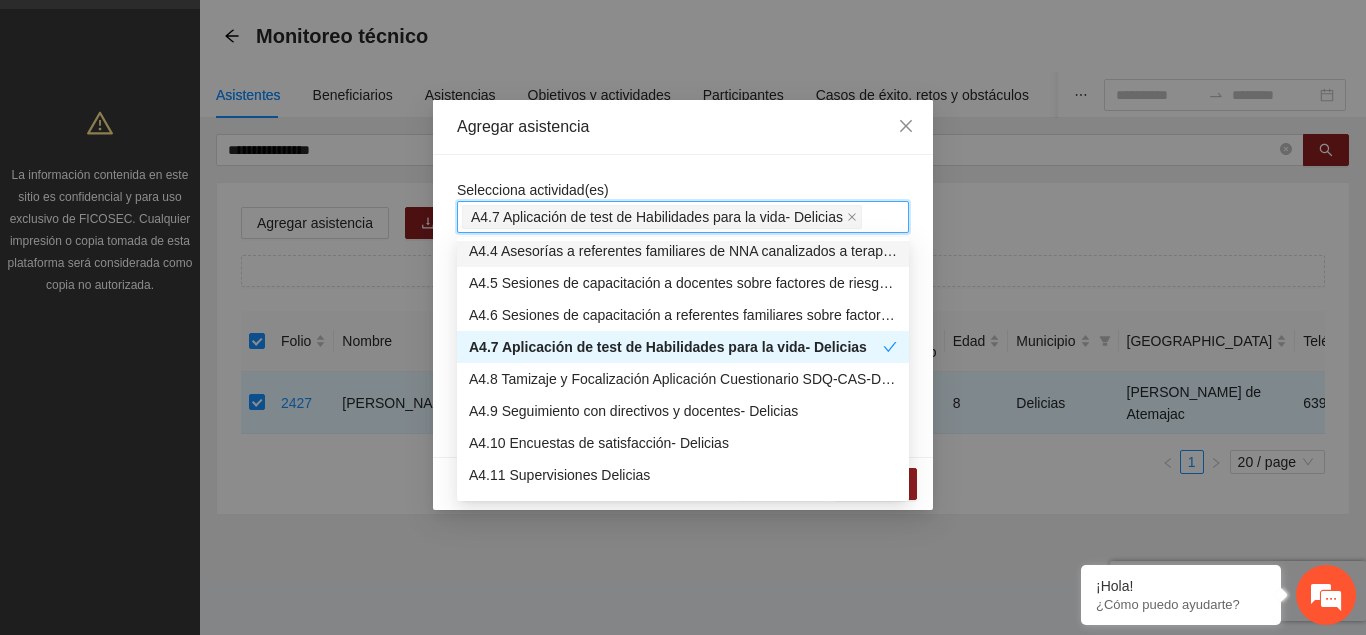 click on "**********" at bounding box center [683, 306] 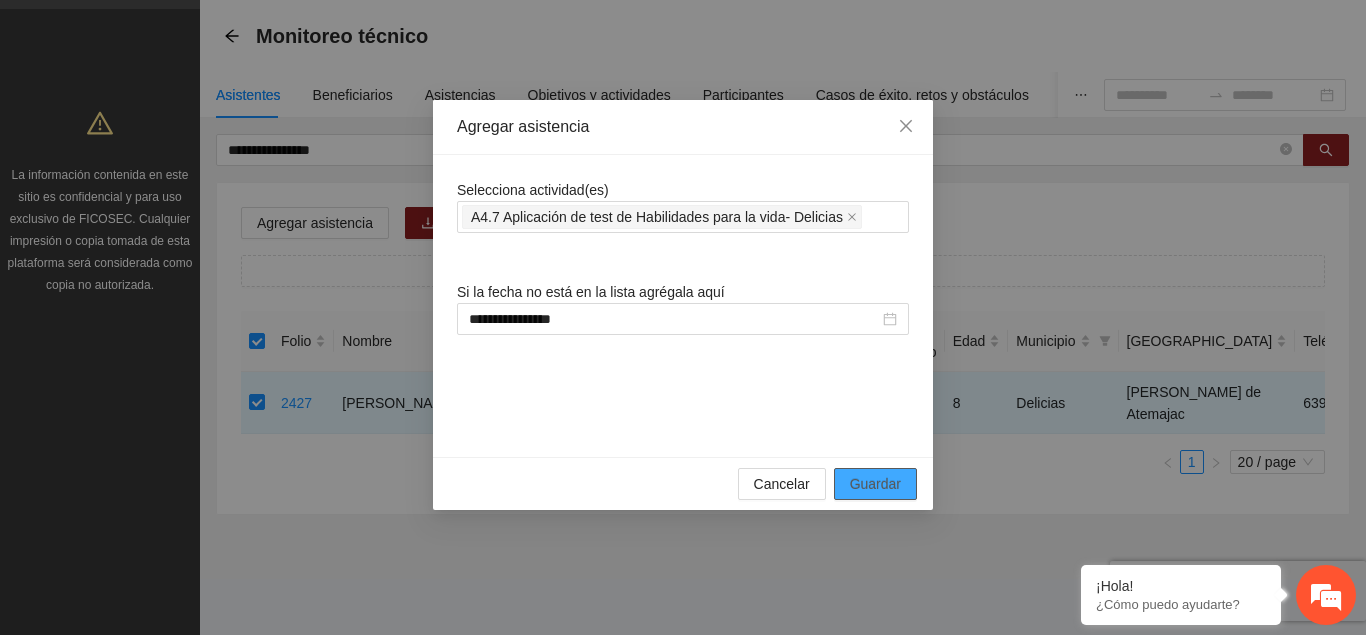 click on "Guardar" at bounding box center [875, 484] 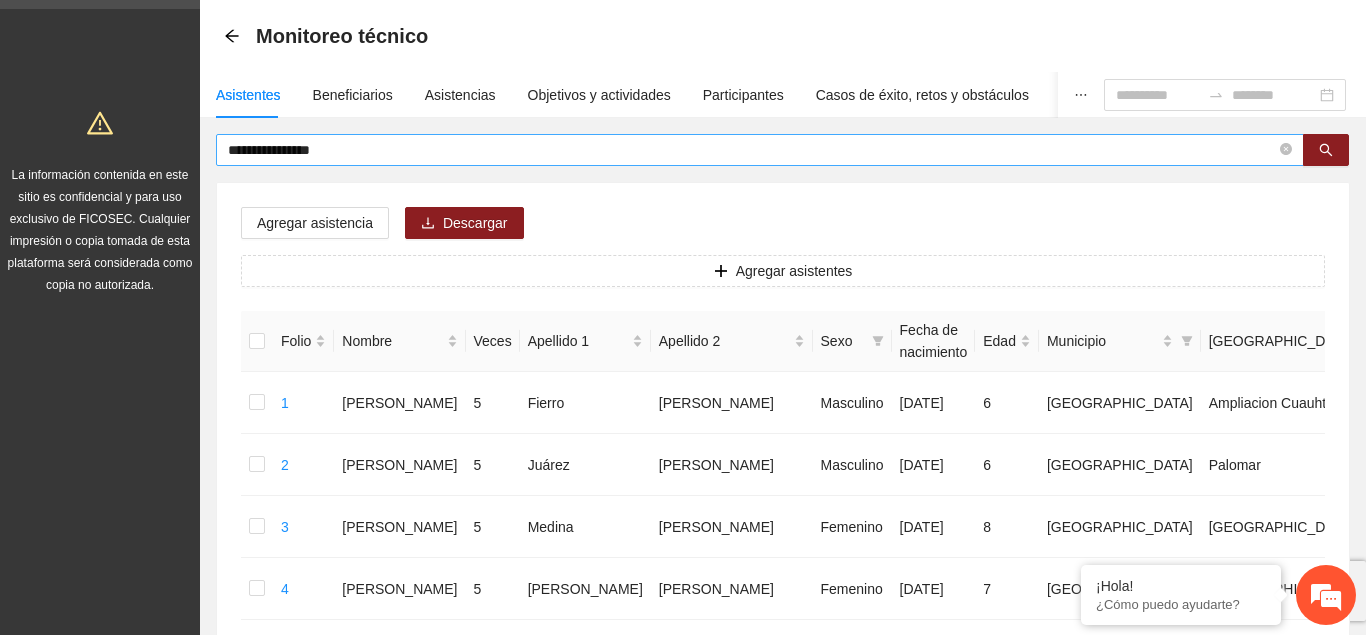 click on "**********" at bounding box center [752, 150] 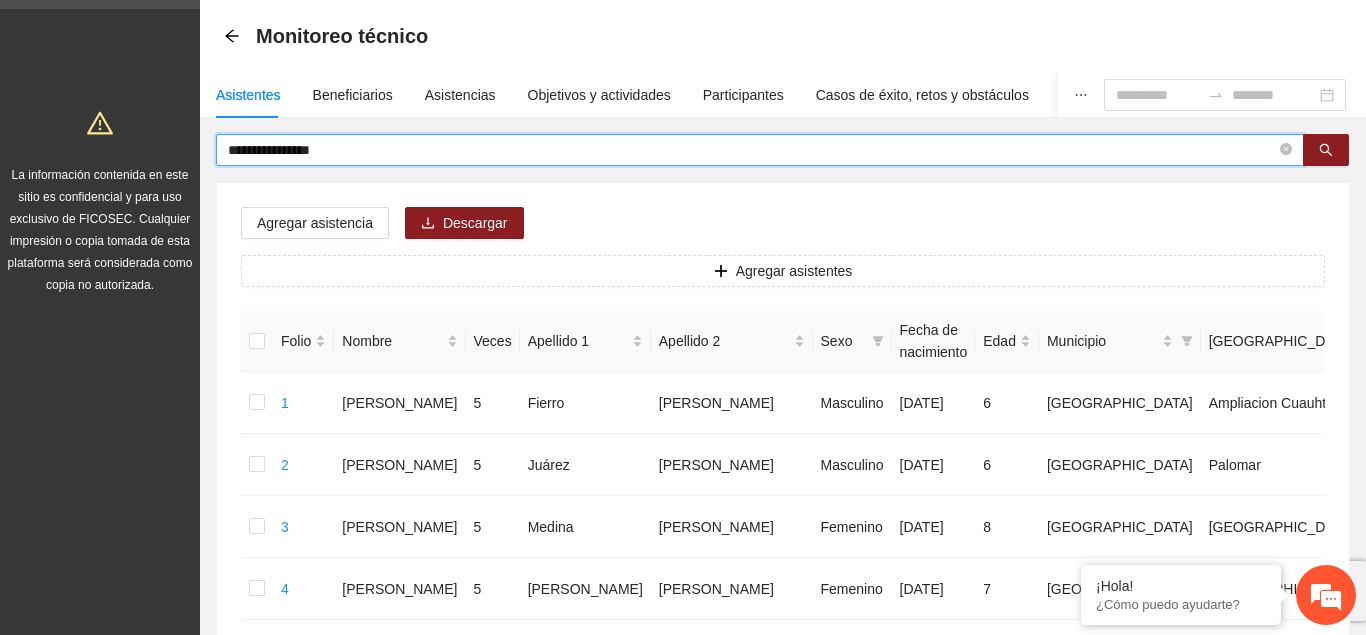 click on "**********" at bounding box center (752, 150) 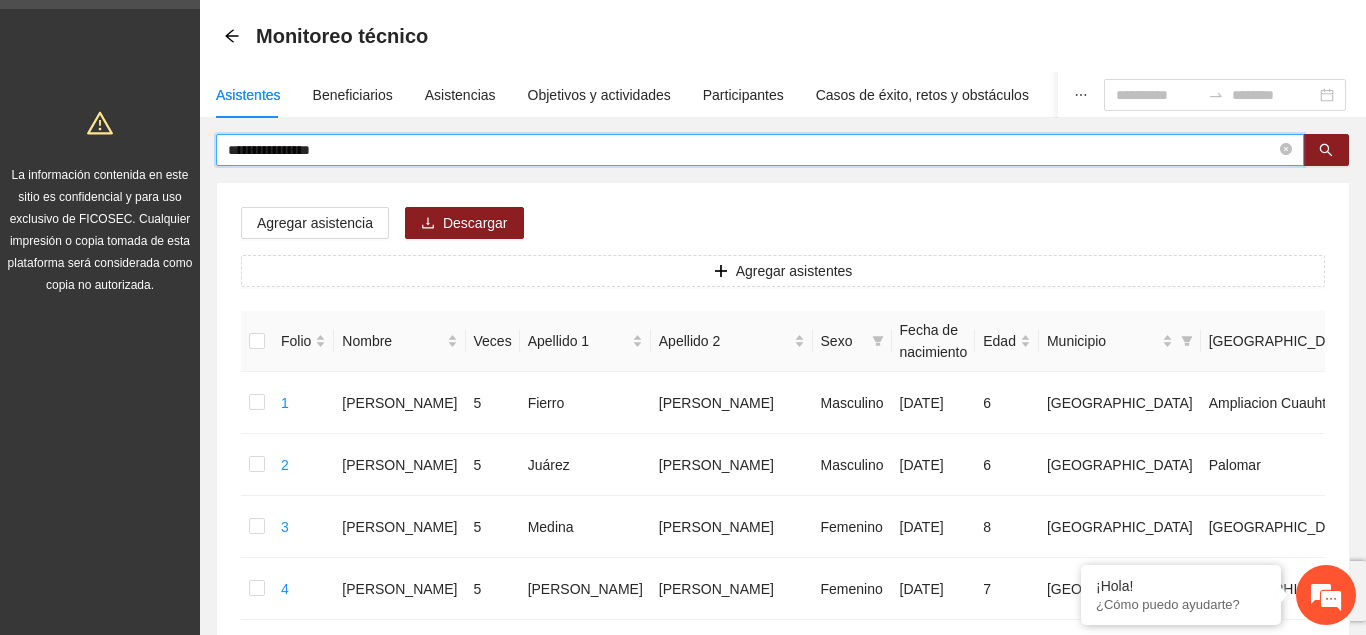 drag, startPoint x: 355, startPoint y: 146, endPoint x: 152, endPoint y: 157, distance: 203.2978 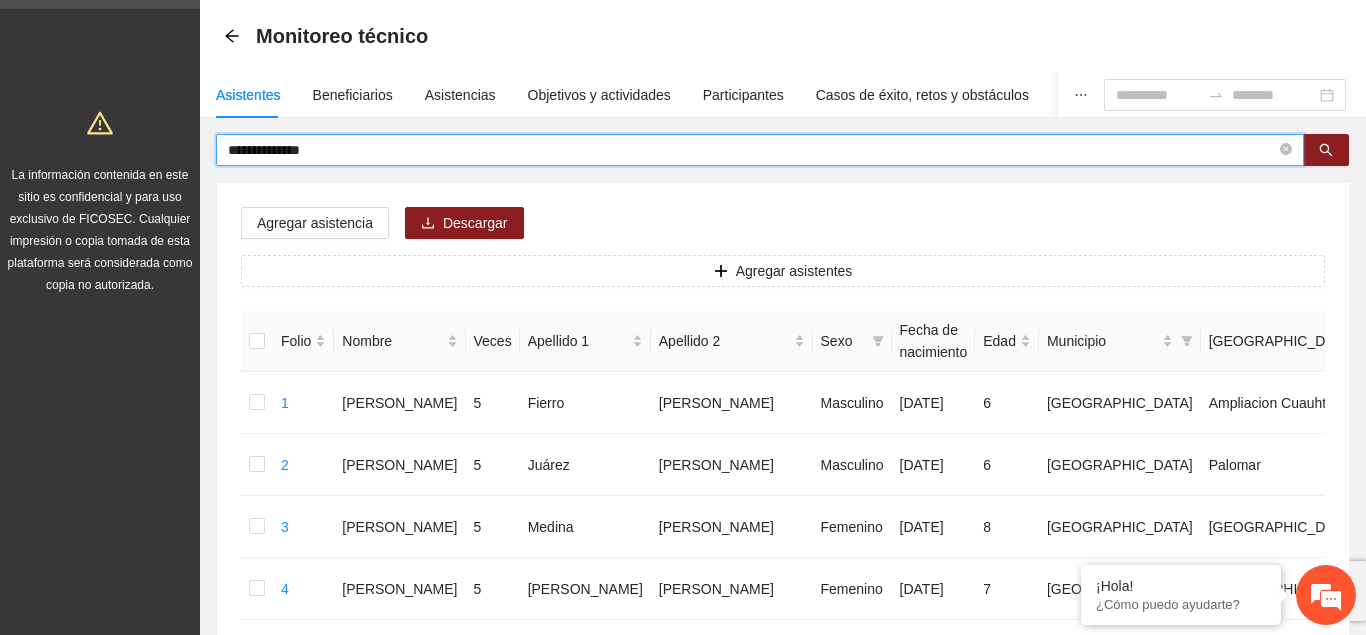 type on "**********" 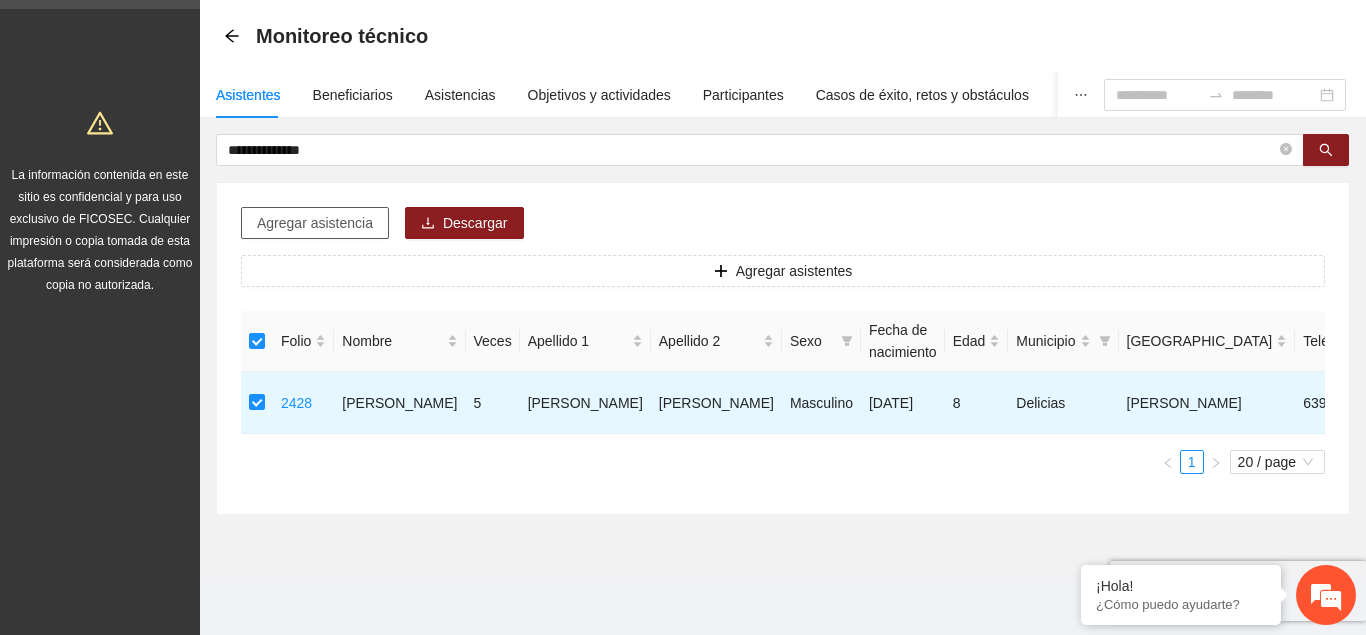 click on "Agregar asistencia" at bounding box center [315, 223] 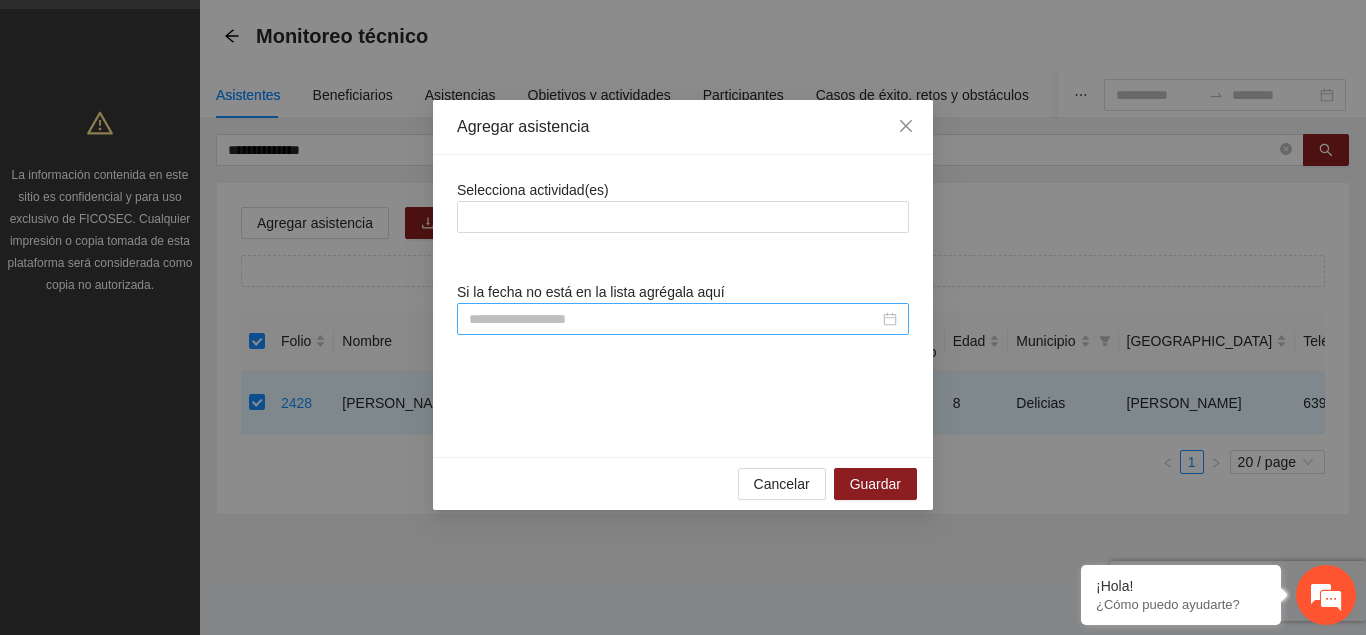 click at bounding box center (674, 319) 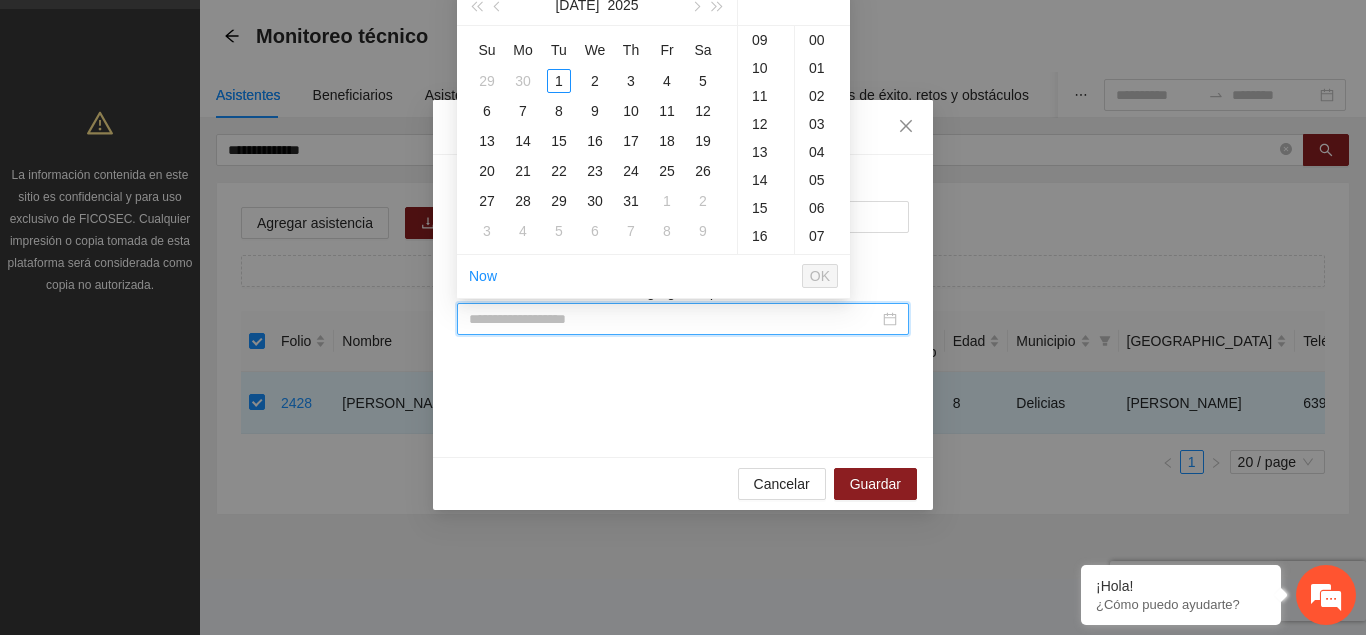 paste on "**********" 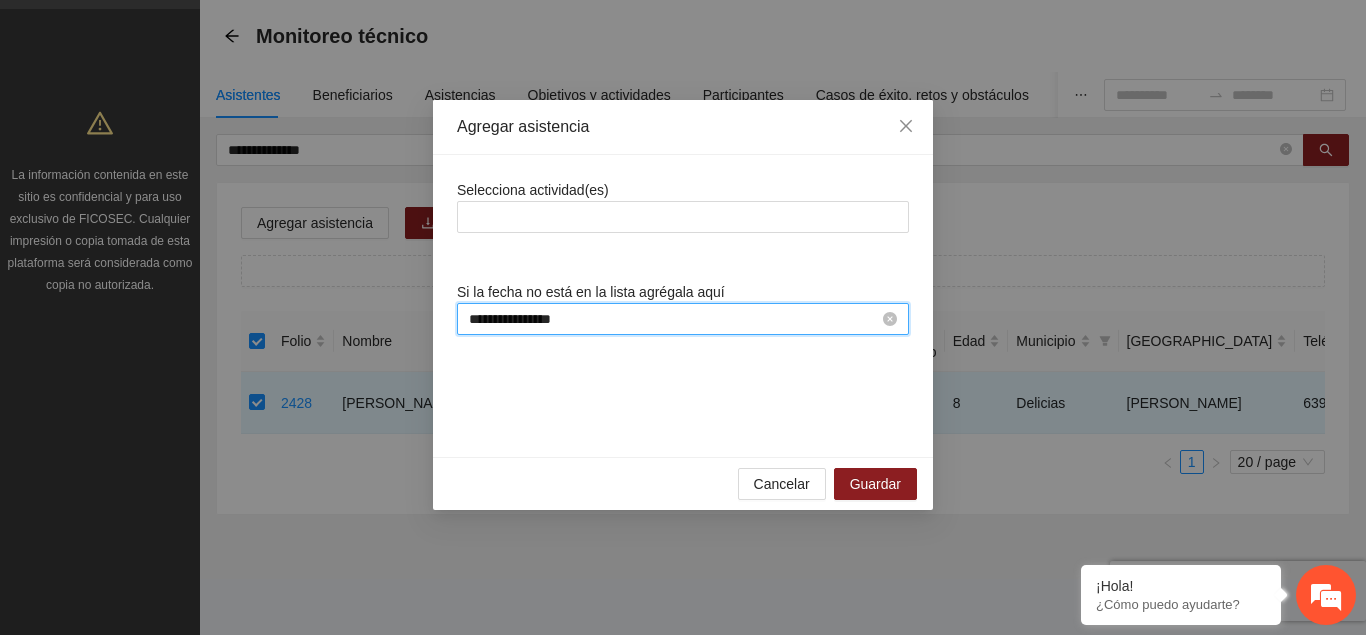 scroll, scrollTop: 0, scrollLeft: 0, axis: both 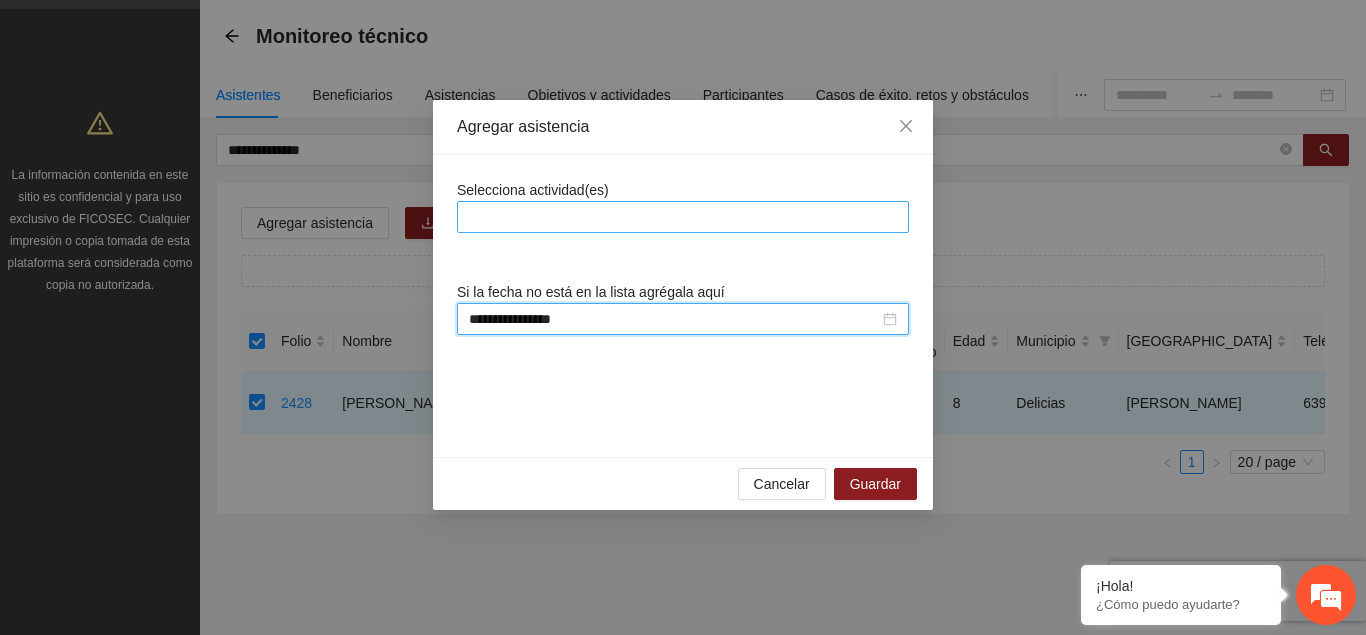 click at bounding box center [683, 217] 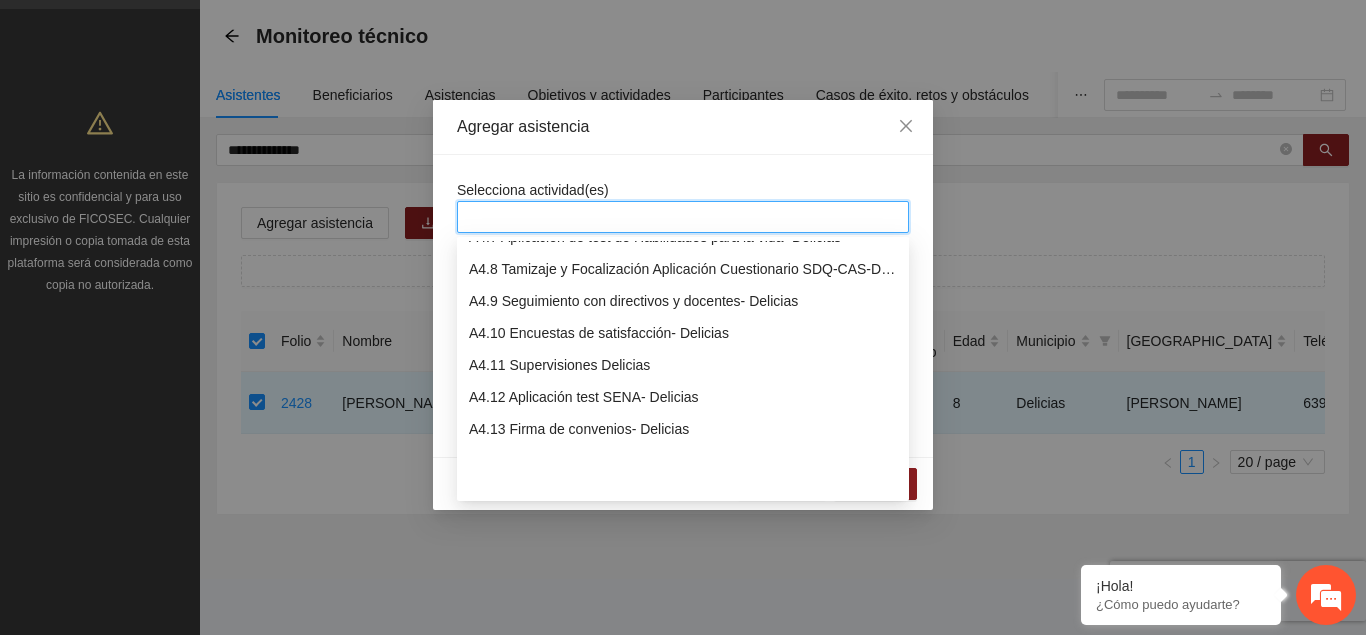 scroll, scrollTop: 1326, scrollLeft: 0, axis: vertical 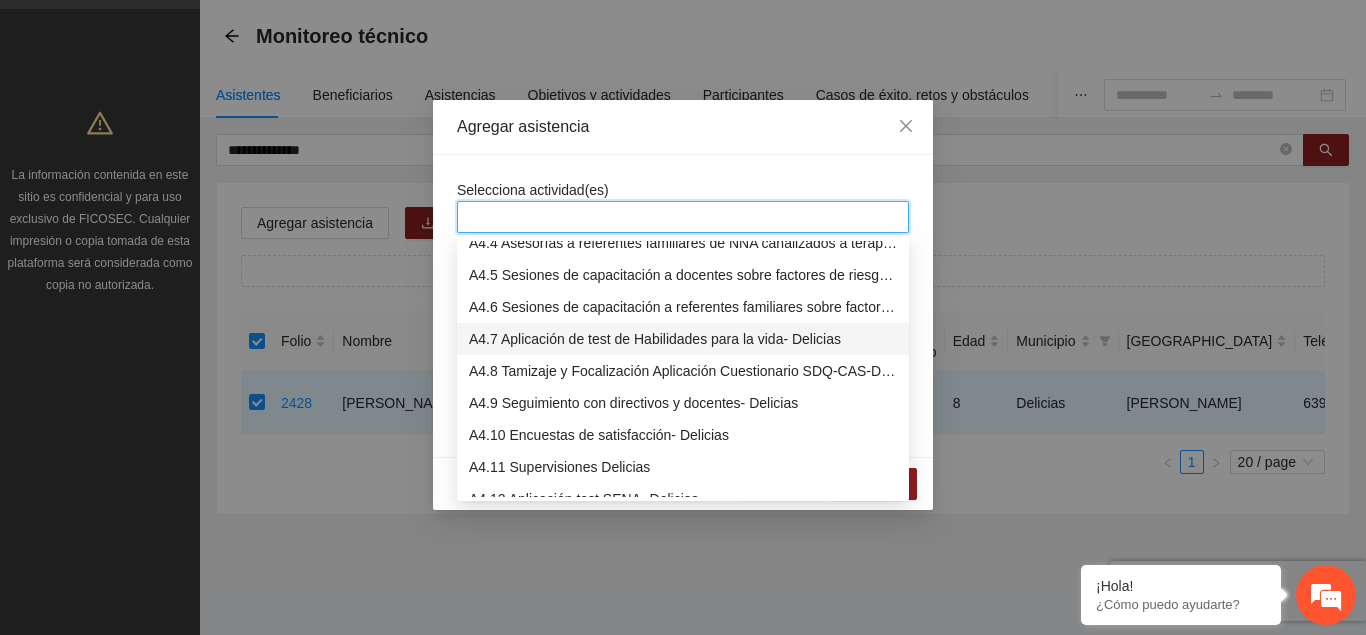 click on "A4.7 Aplicación de test de Habilidades para la vida- Delicias" at bounding box center [683, 339] 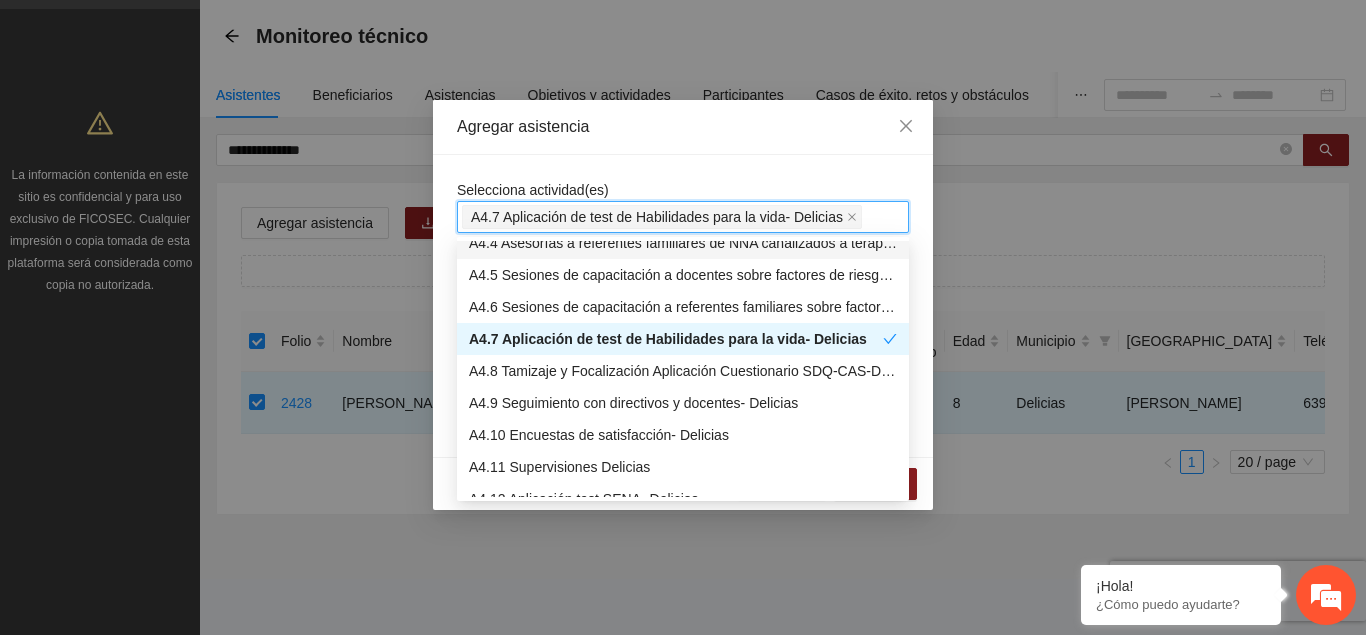 click on "Agregar asistencia" at bounding box center [683, 127] 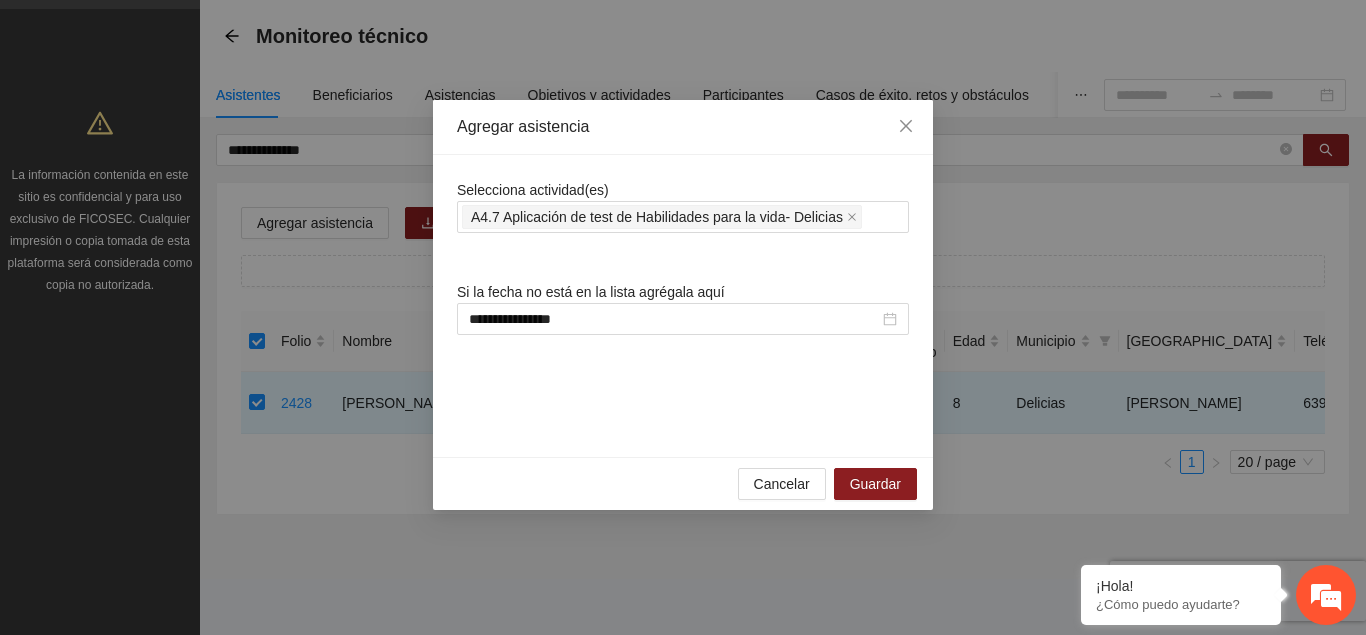 scroll, scrollTop: 0, scrollLeft: 0, axis: both 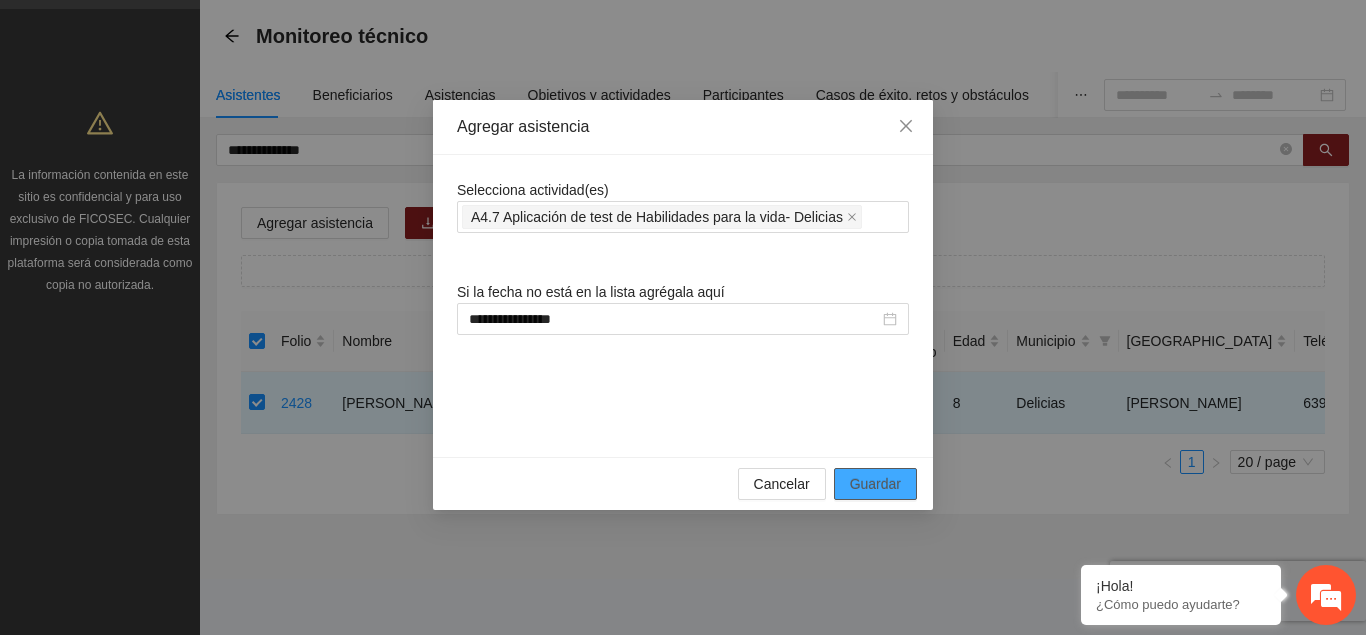 click on "Guardar" at bounding box center [875, 484] 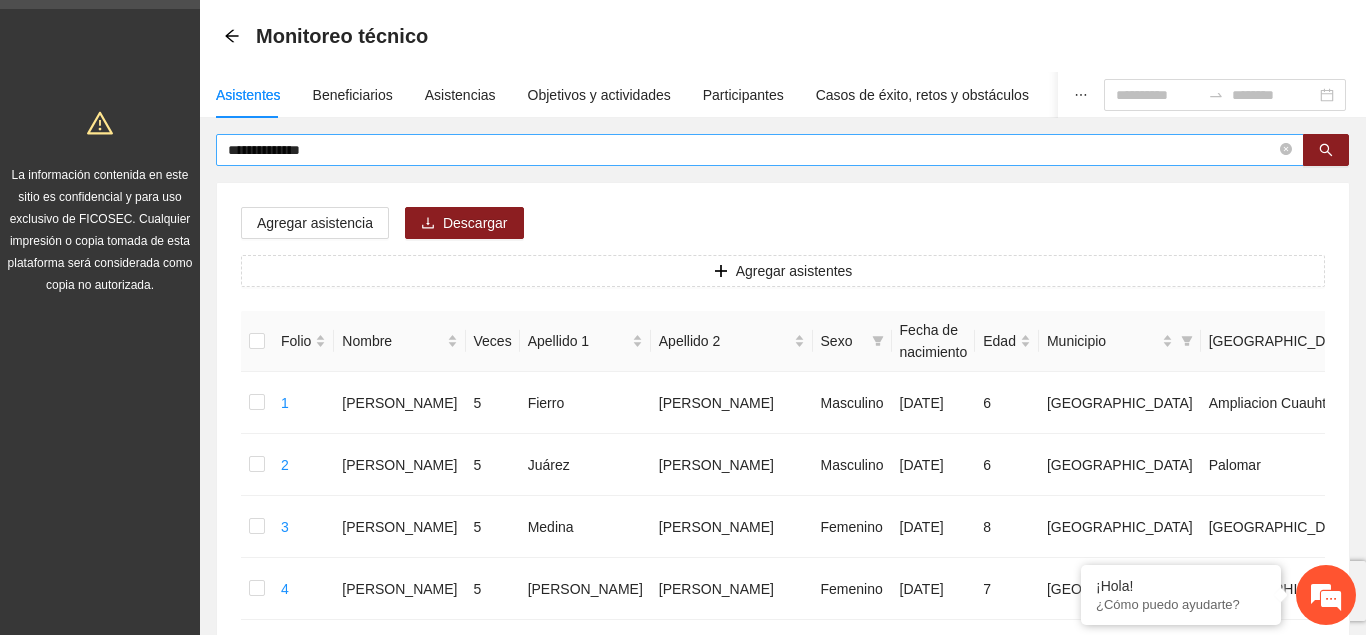 click on "**********" at bounding box center [752, 150] 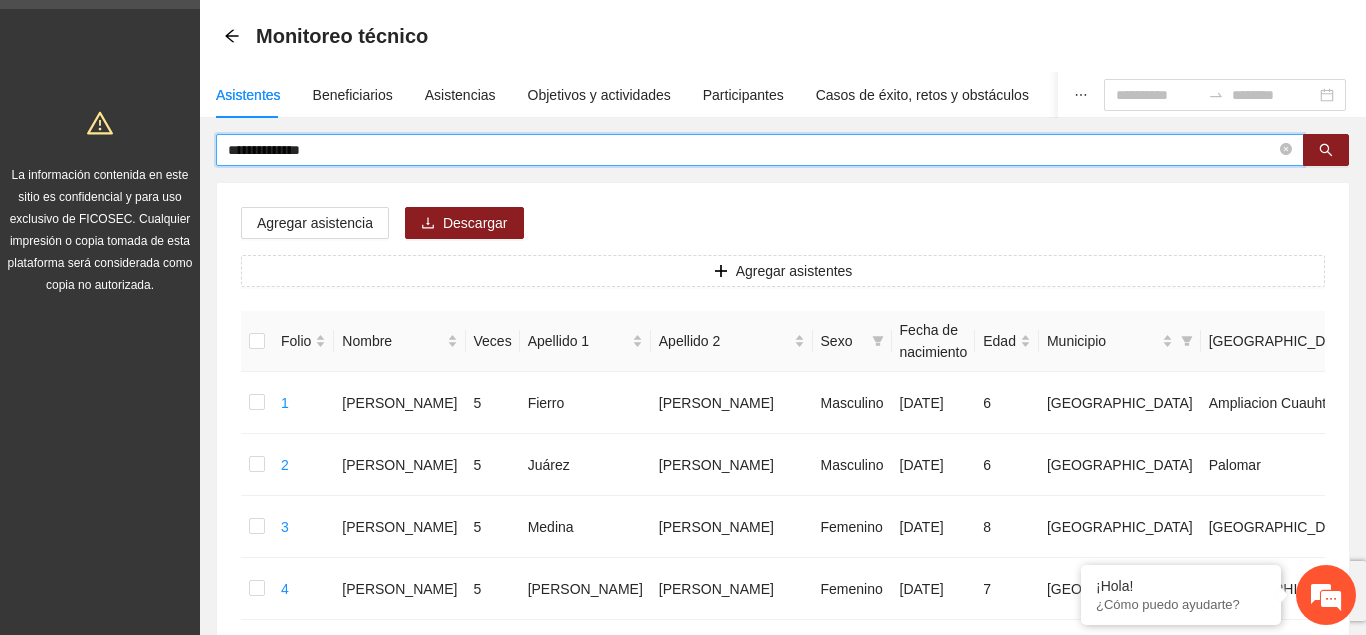 drag, startPoint x: 333, startPoint y: 155, endPoint x: 82, endPoint y: 154, distance: 251.002 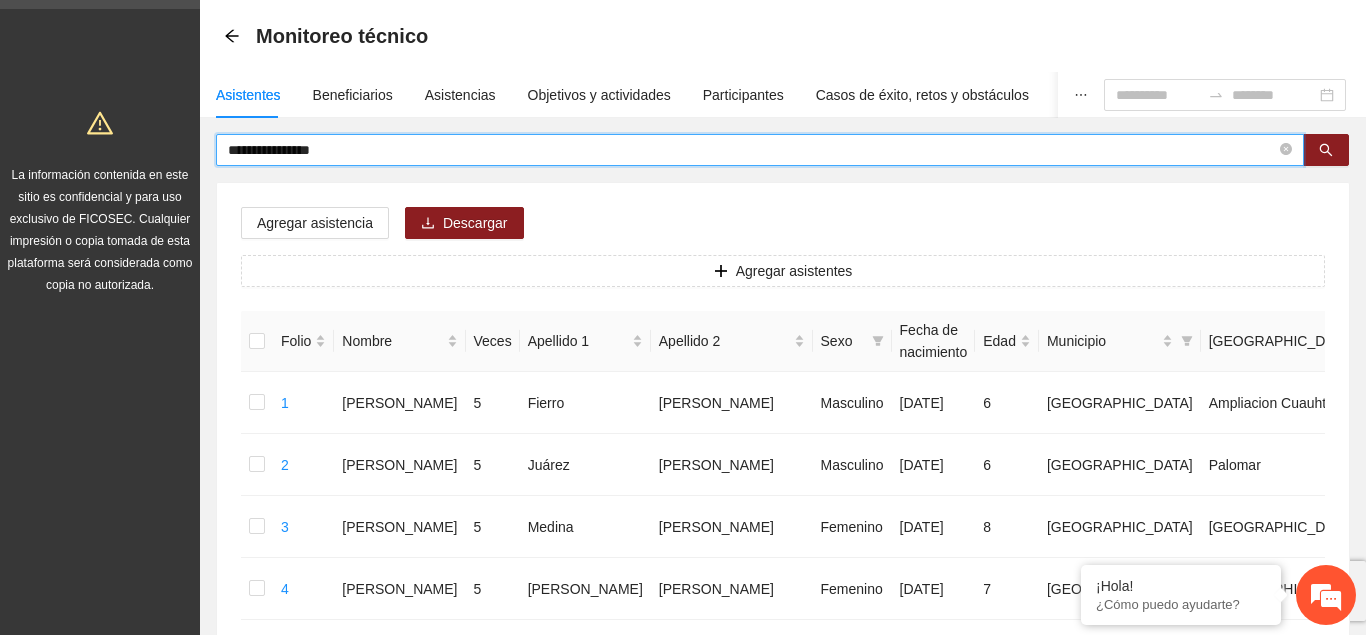 type on "**********" 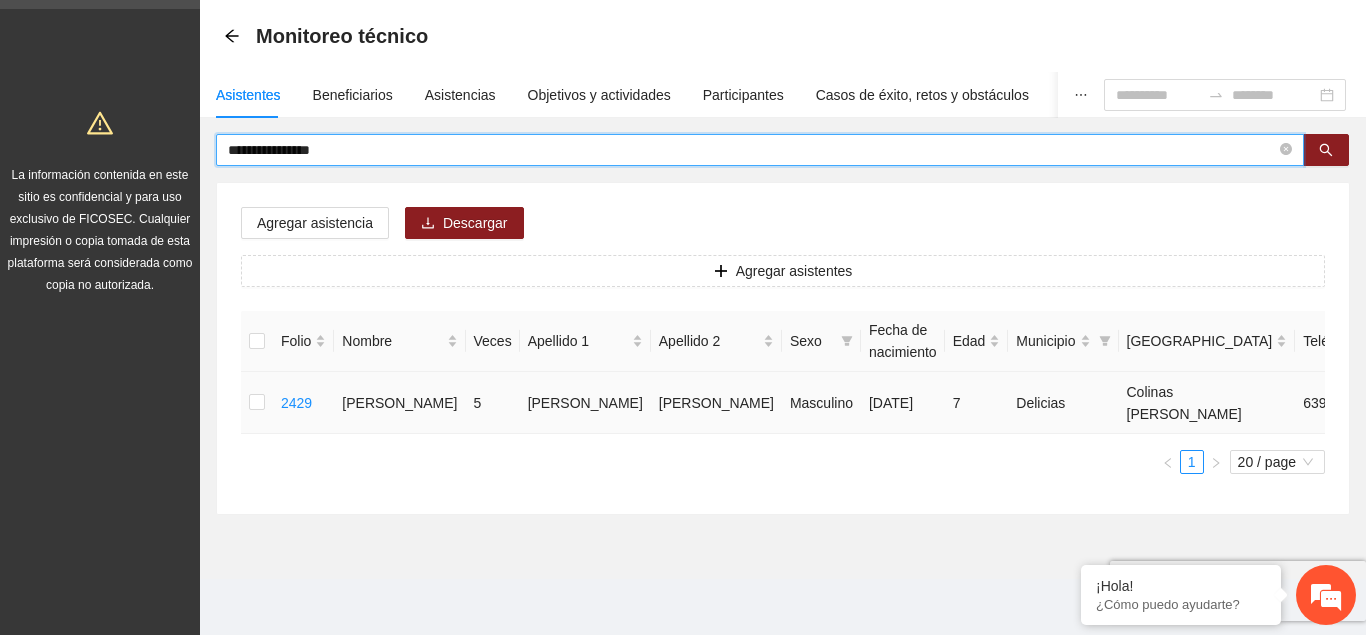 click at bounding box center (257, 403) 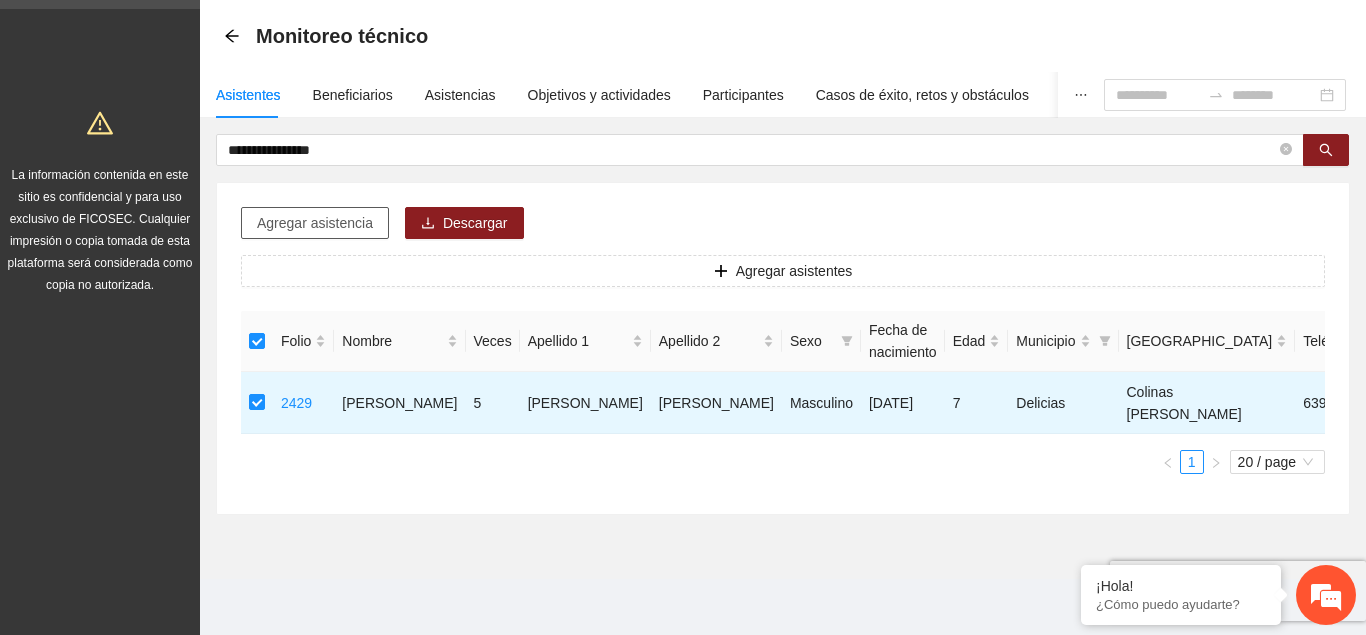 click on "Agregar asistencia" at bounding box center (315, 223) 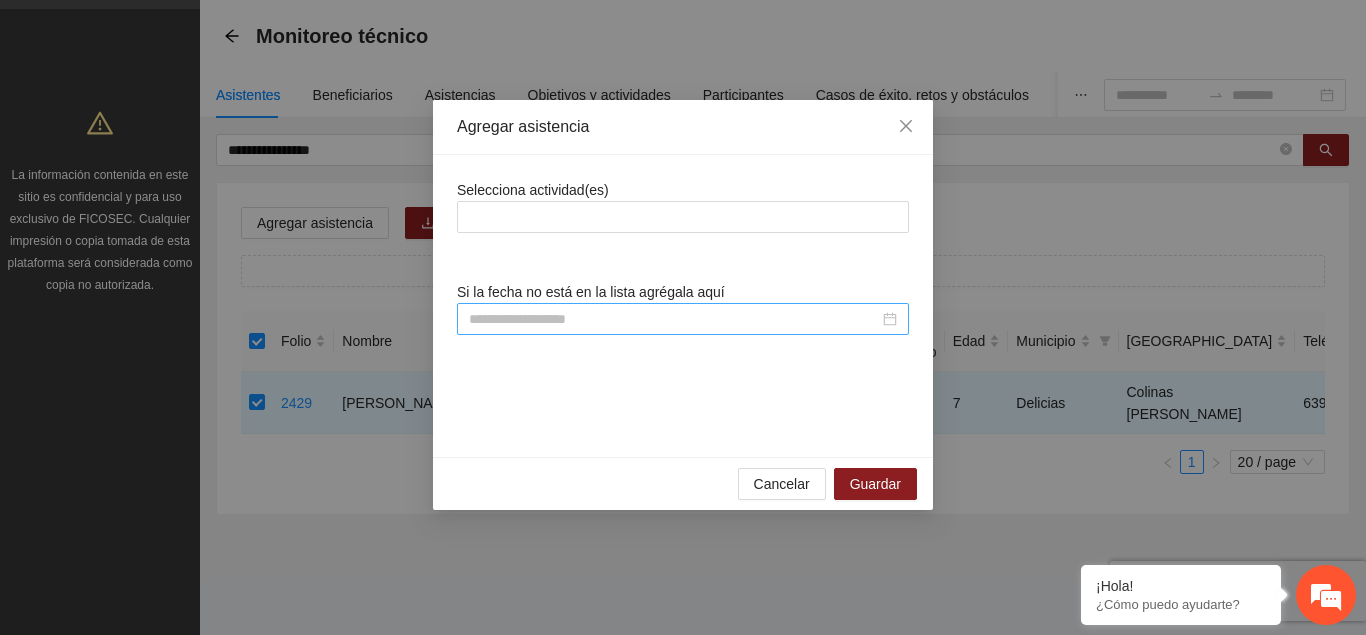 click at bounding box center [674, 319] 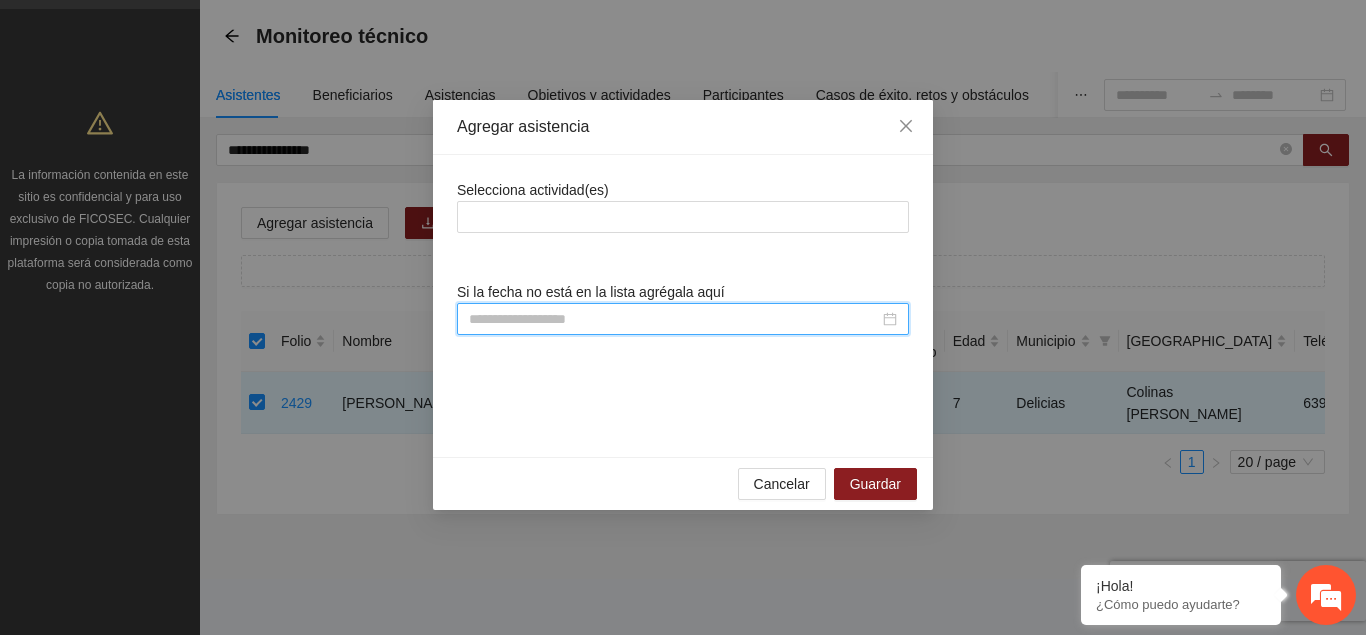 paste on "**********" 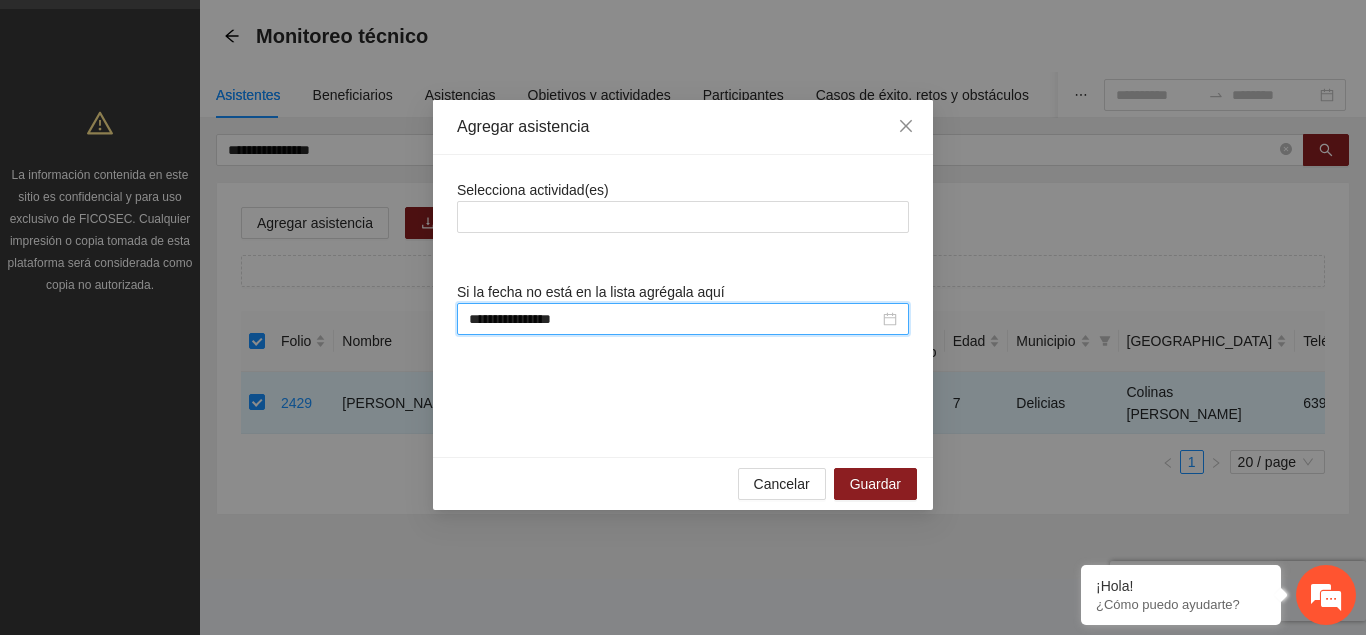 scroll, scrollTop: 0, scrollLeft: 0, axis: both 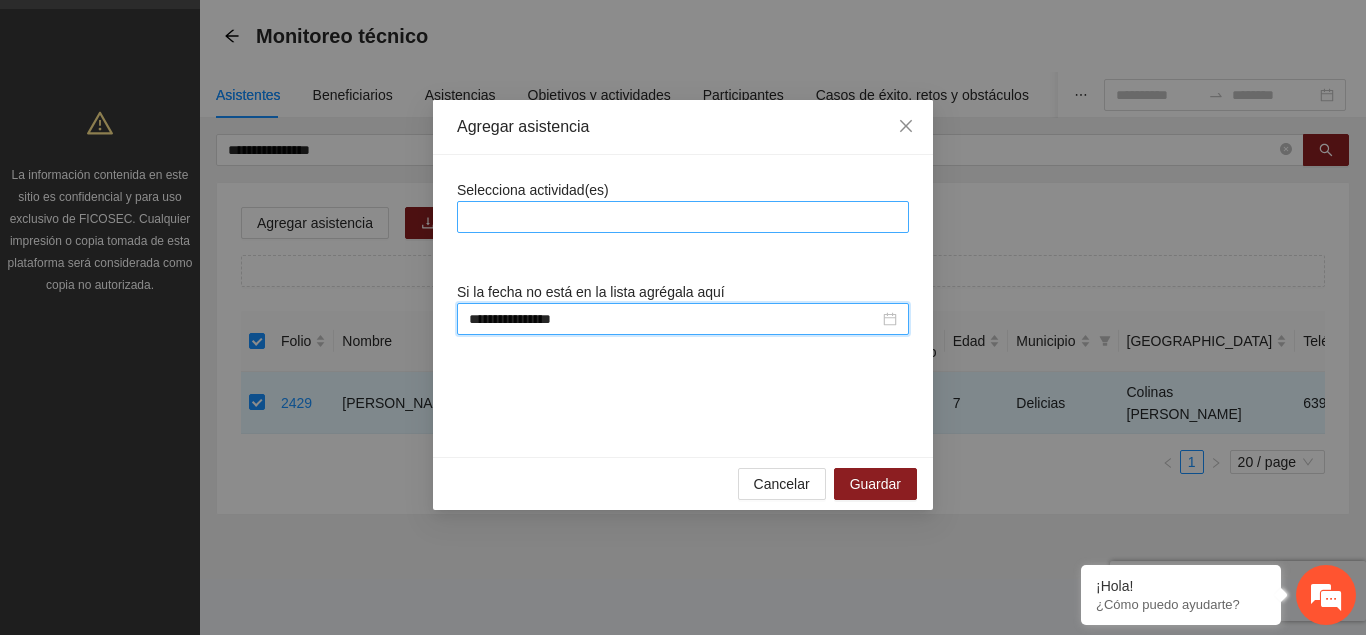 click at bounding box center [683, 217] 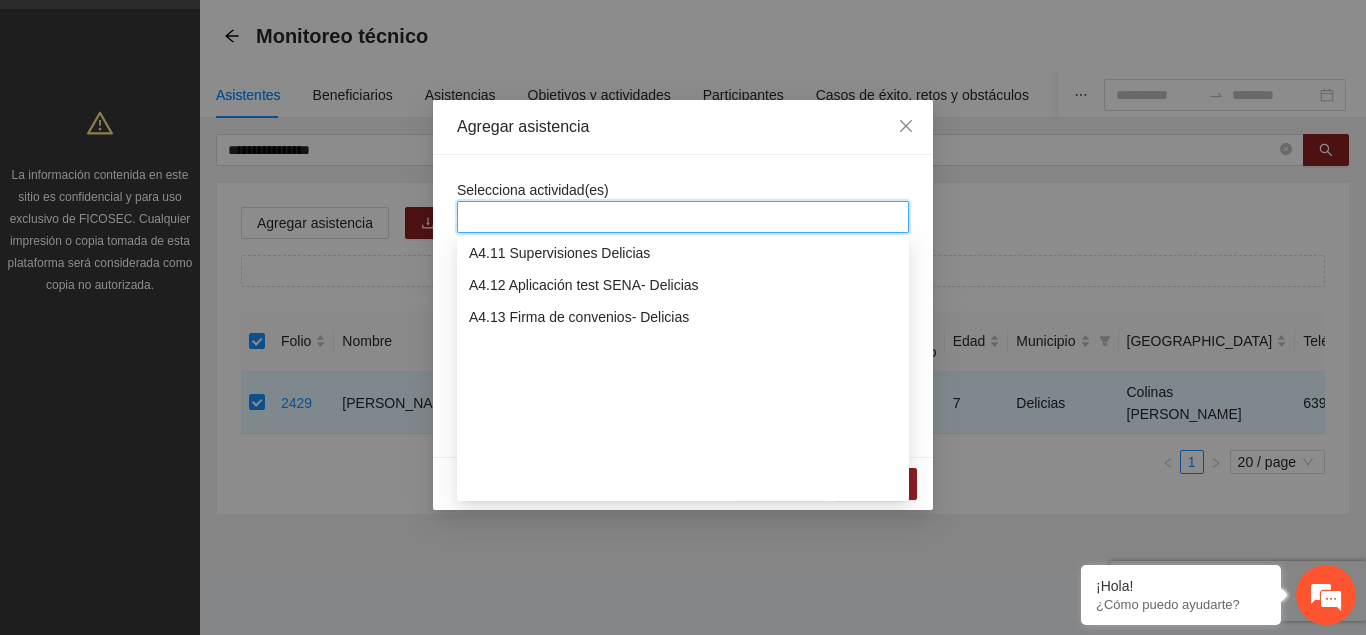 scroll, scrollTop: 1224, scrollLeft: 0, axis: vertical 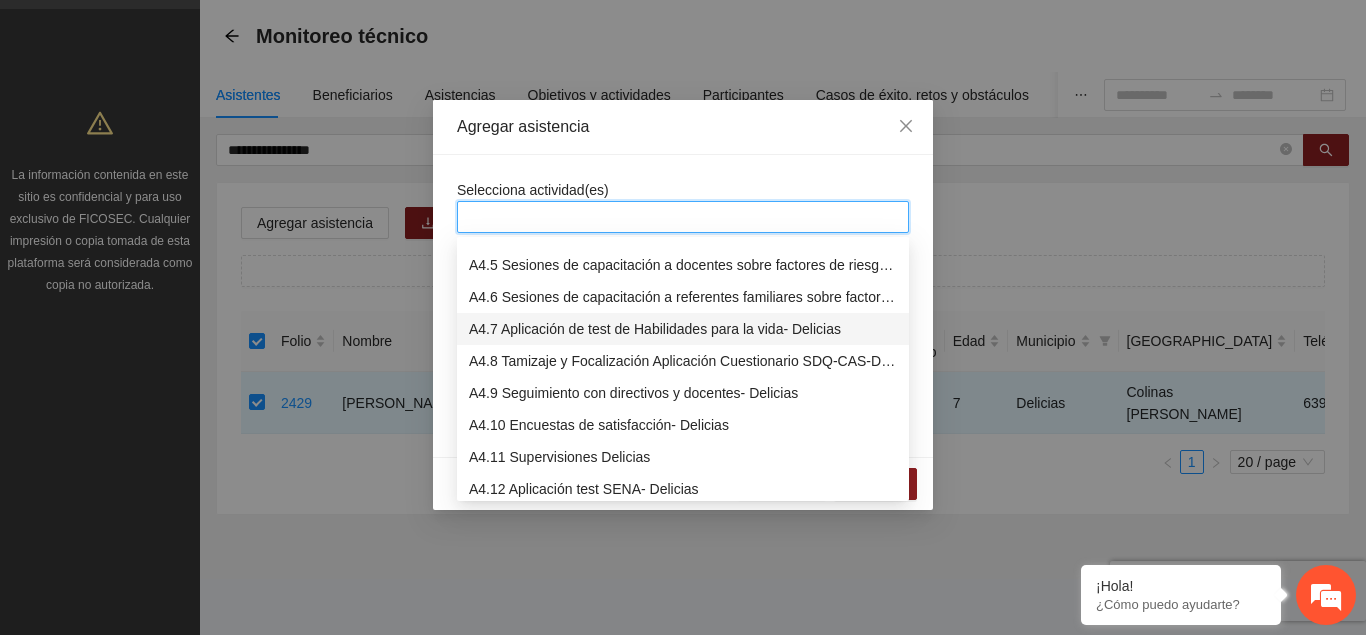 click on "A4.7 Aplicación de test de Habilidades para la vida- Delicias" at bounding box center (683, 329) 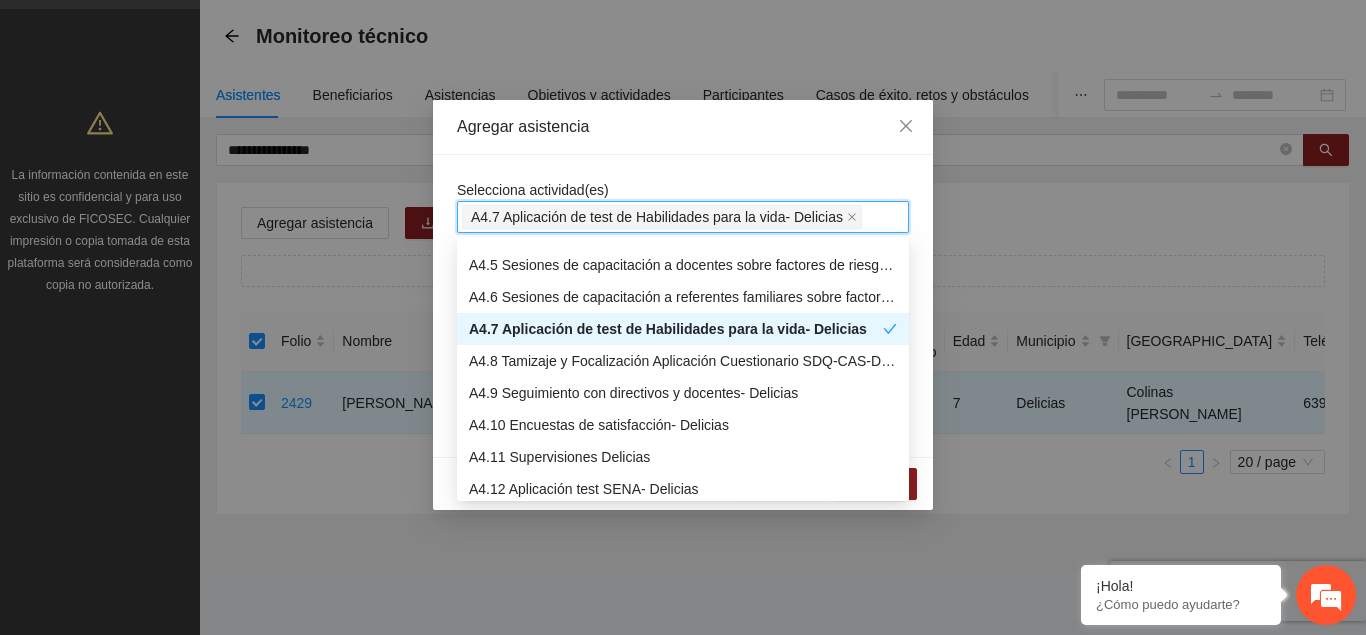 click on "Agregar asistencia" at bounding box center (683, 127) 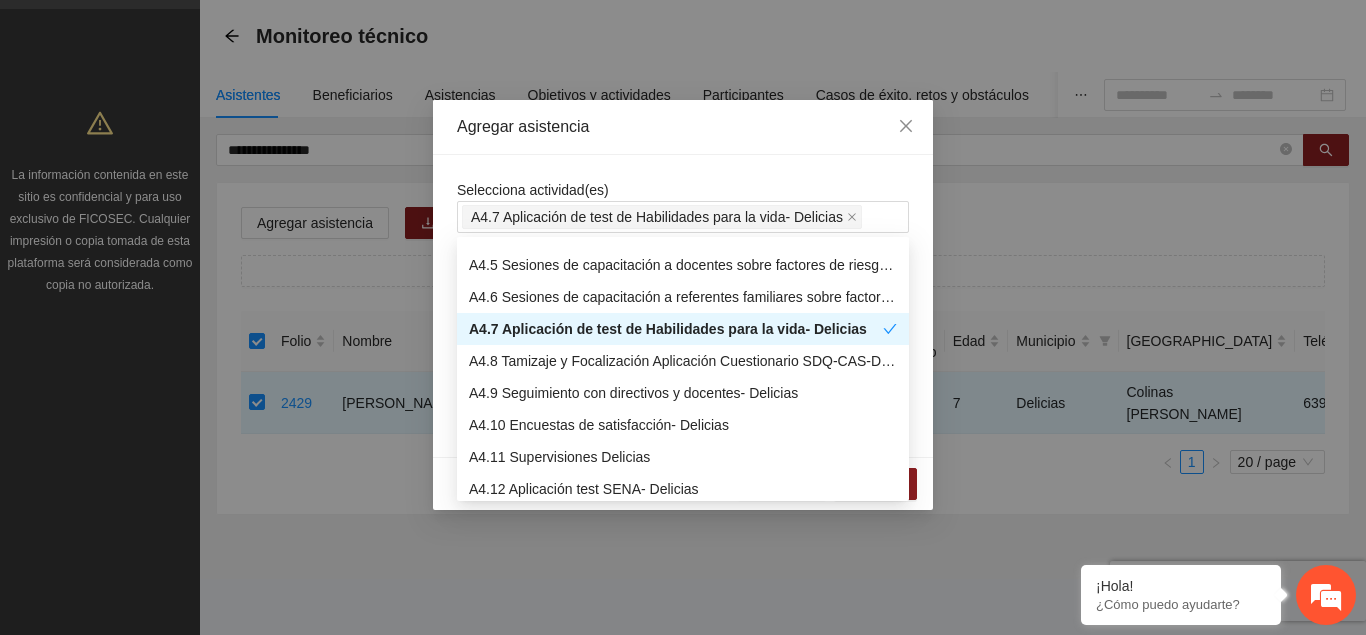 scroll, scrollTop: 0, scrollLeft: 0, axis: both 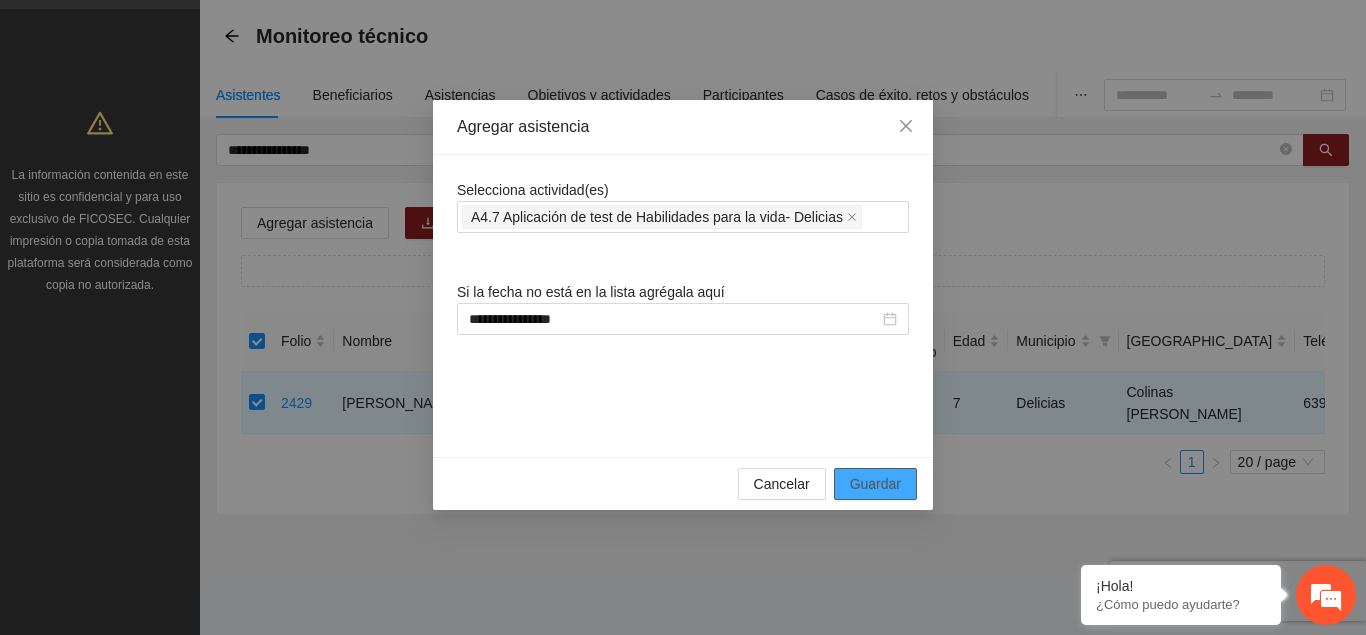click on "Guardar" at bounding box center (875, 484) 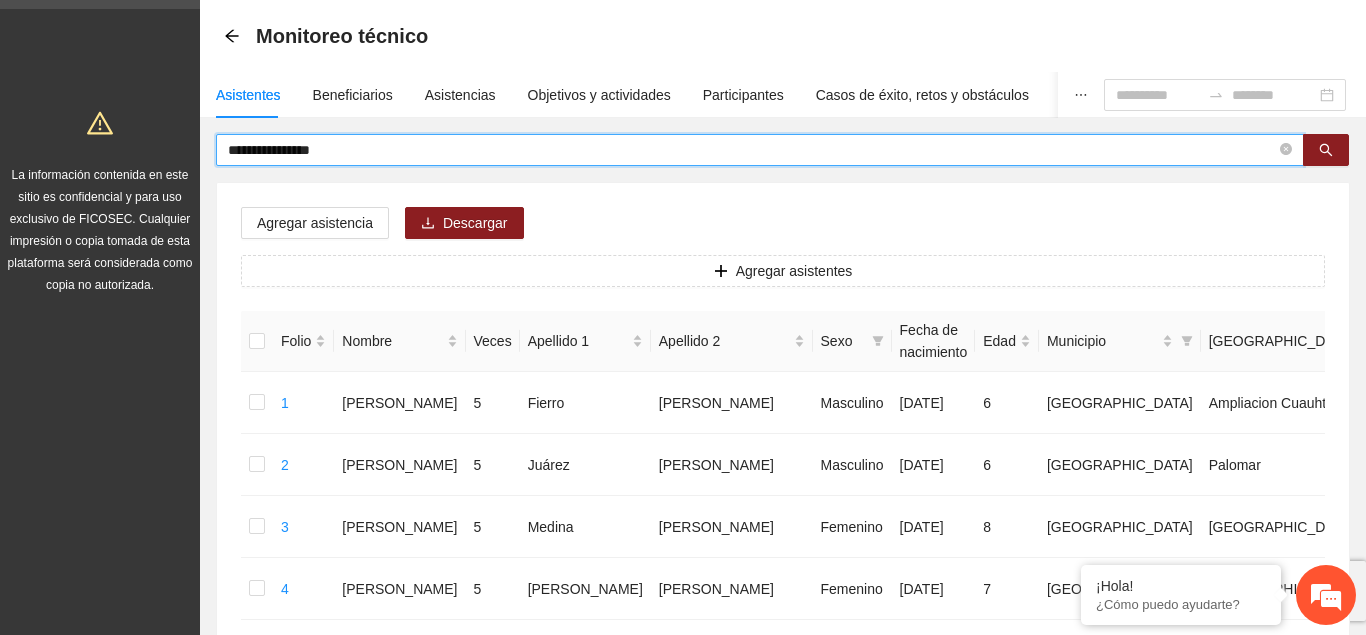 click on "**********" at bounding box center [752, 150] 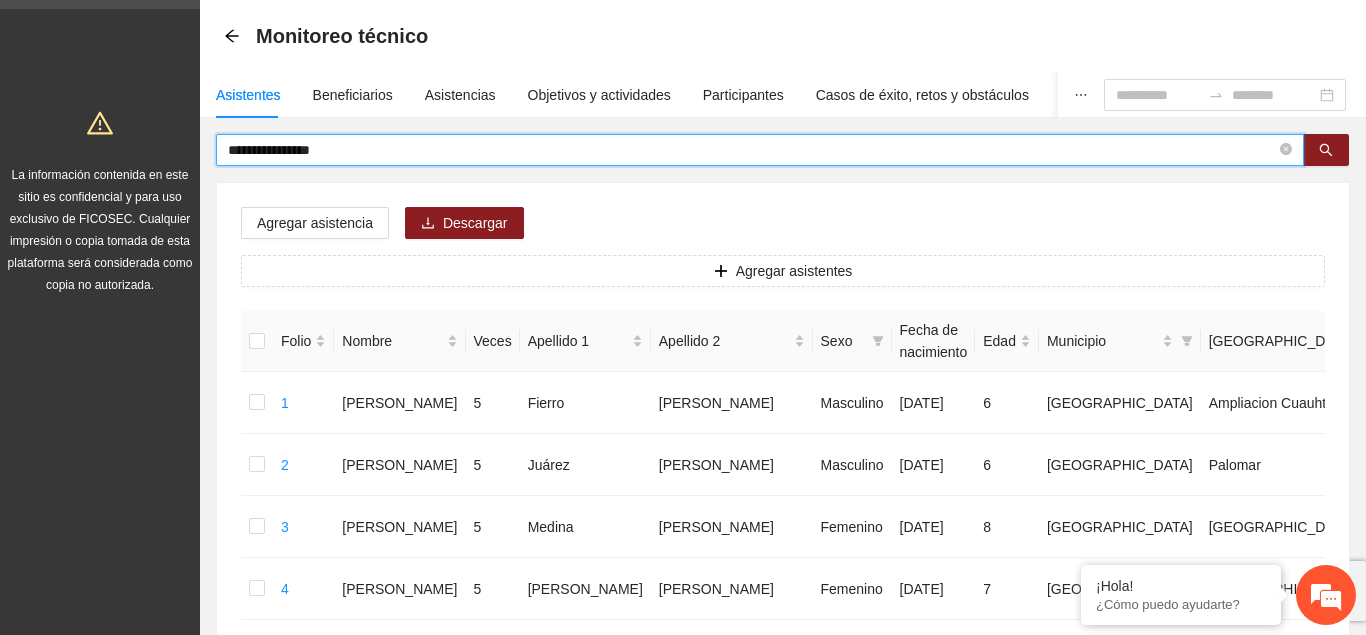 drag, startPoint x: 363, startPoint y: 149, endPoint x: 138, endPoint y: 149, distance: 225 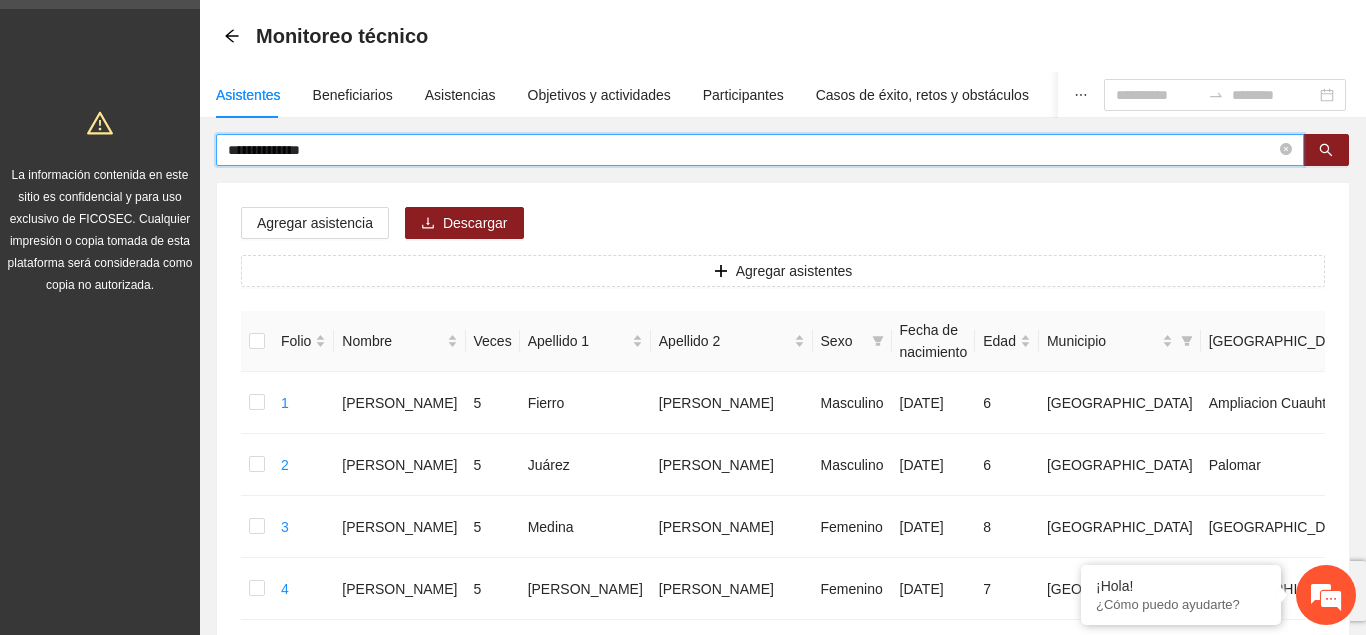 type on "**********" 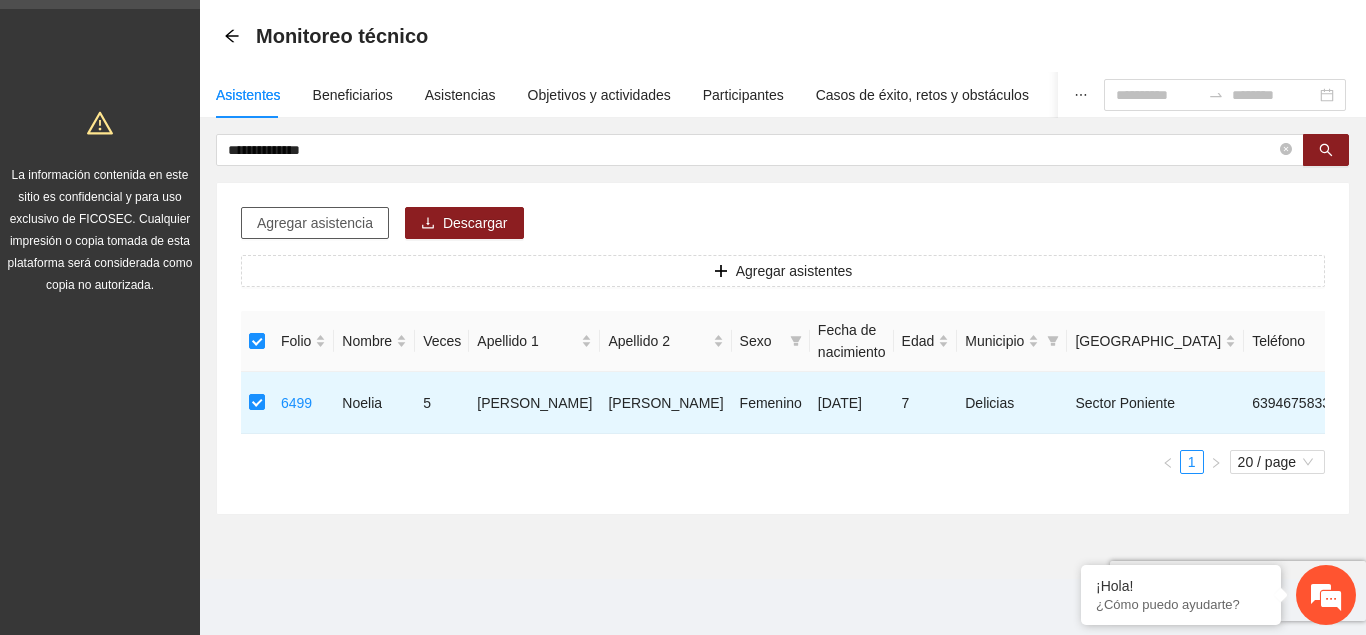 click on "Agregar asistencia" at bounding box center [315, 223] 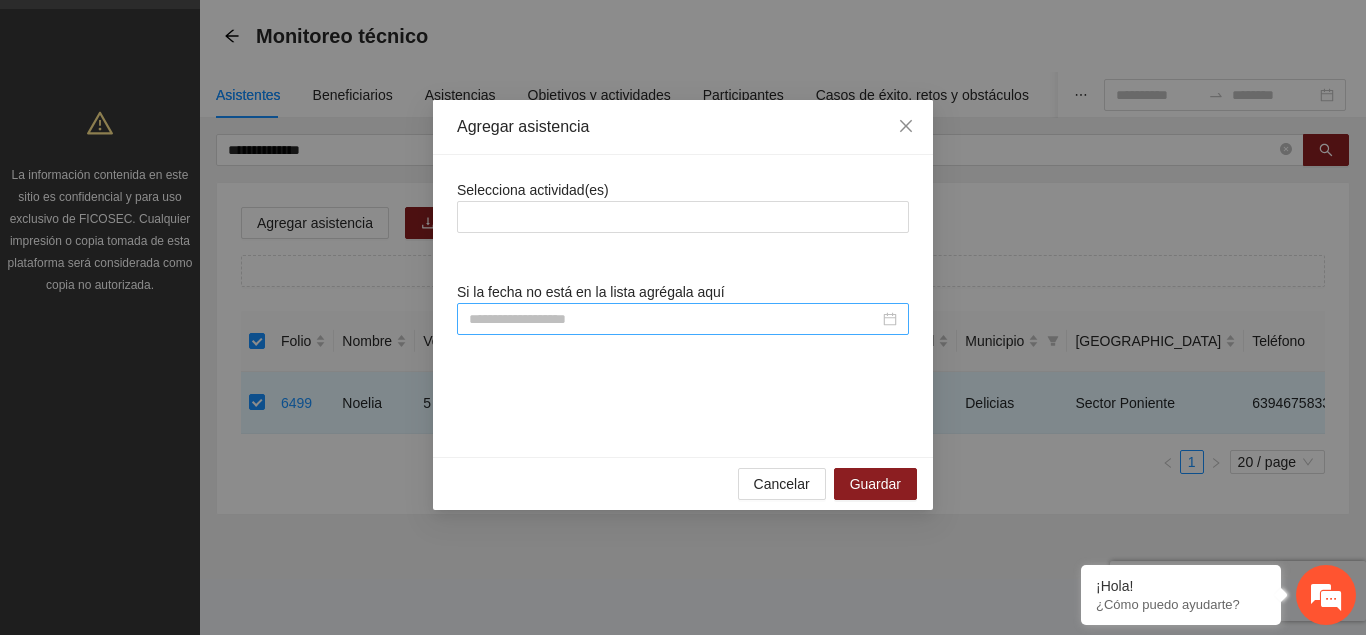 click at bounding box center [674, 319] 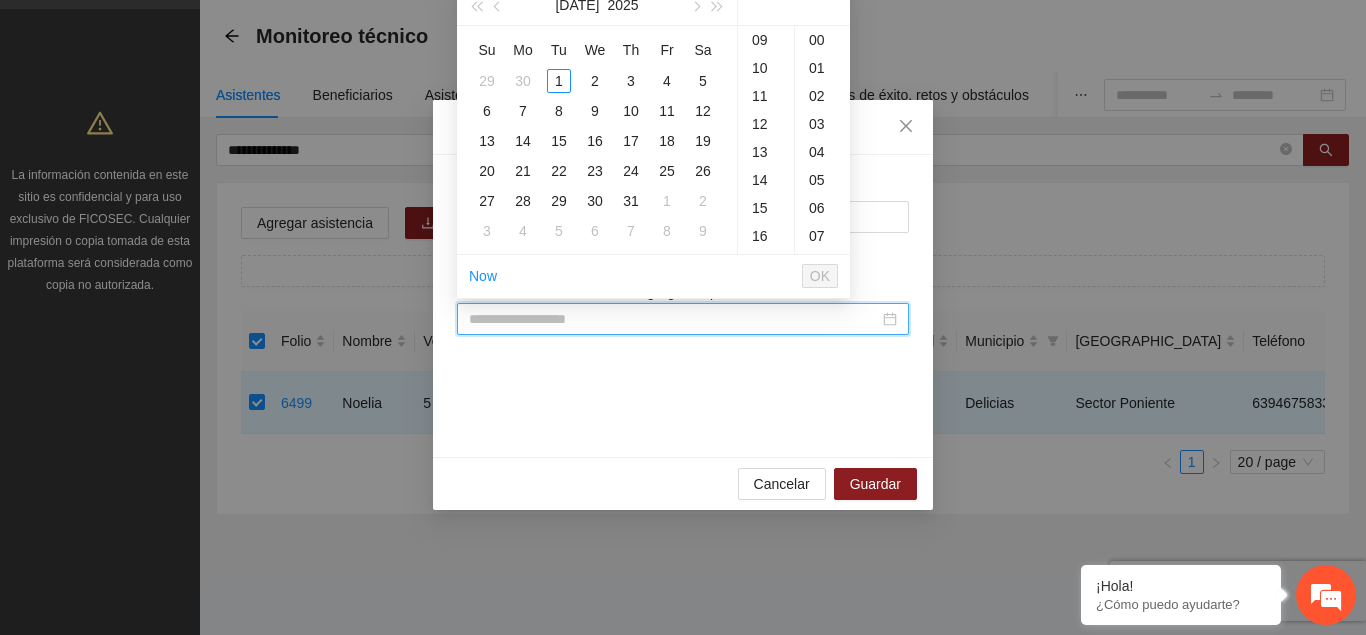paste on "**********" 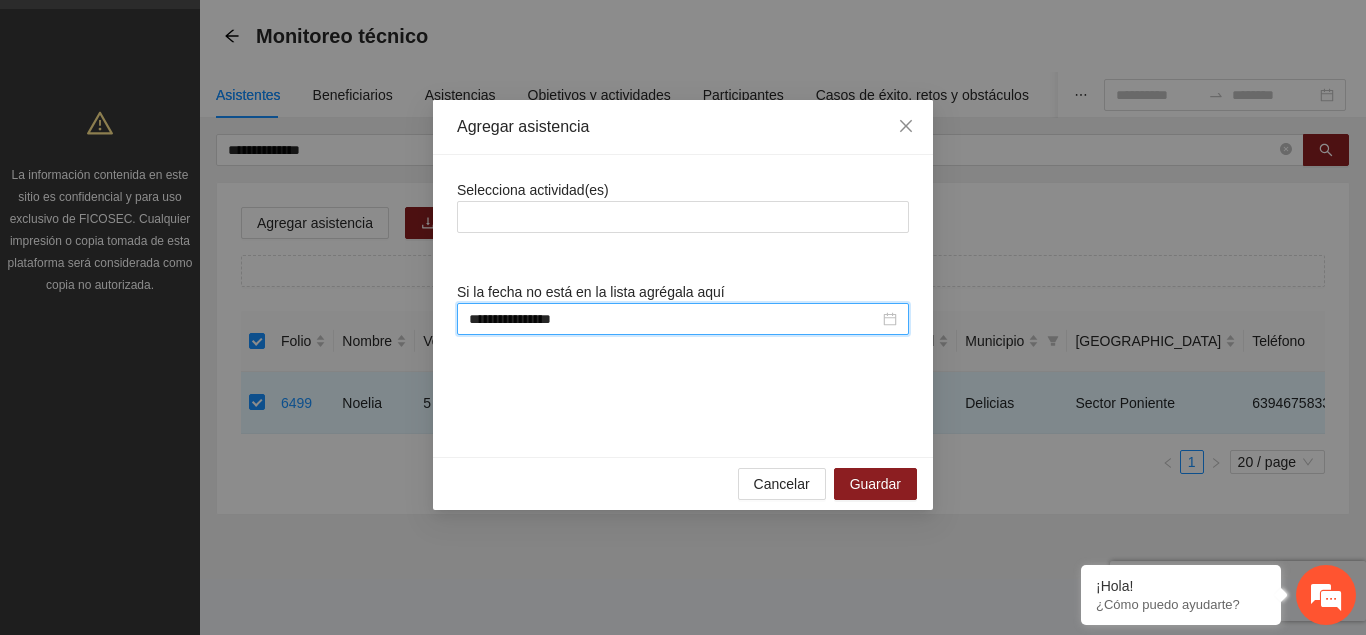 scroll, scrollTop: 0, scrollLeft: 0, axis: both 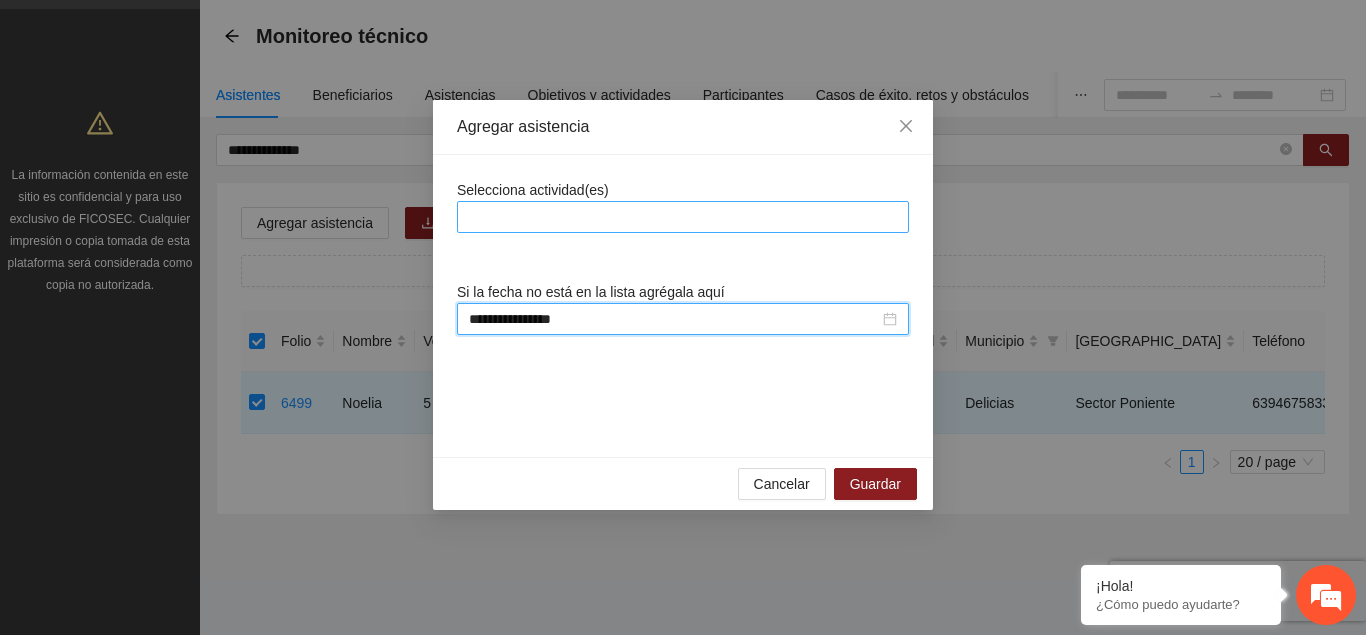 click at bounding box center (683, 217) 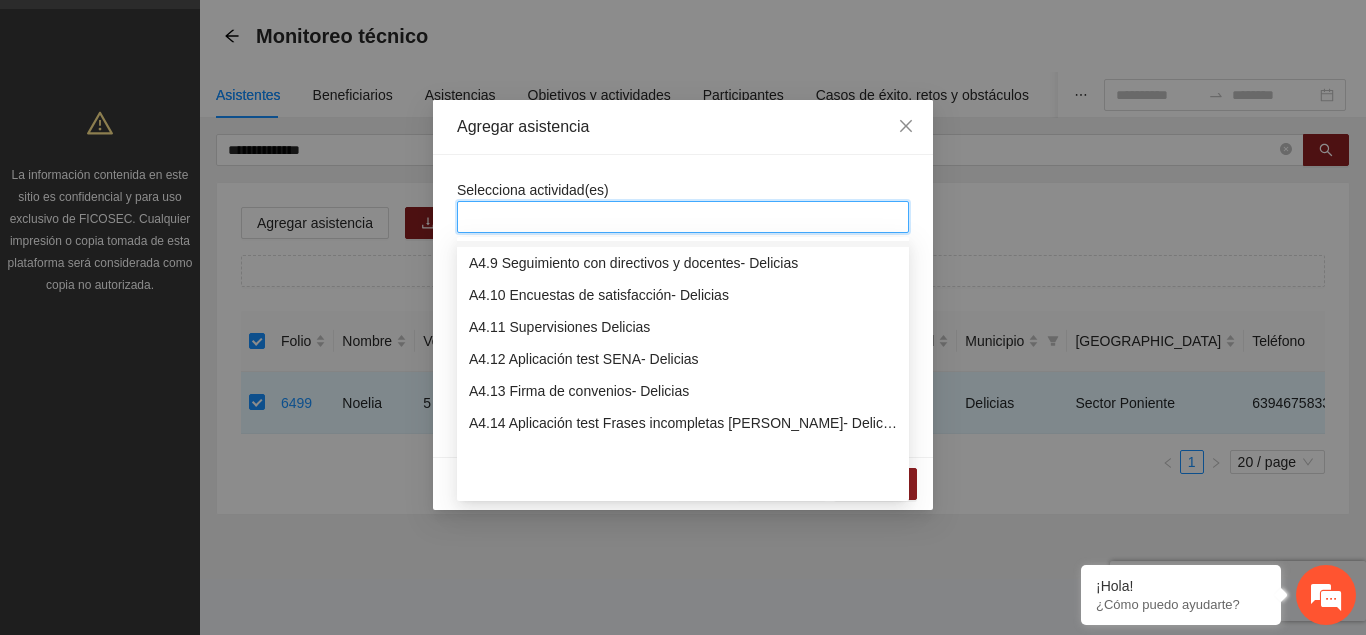 scroll, scrollTop: 1428, scrollLeft: 0, axis: vertical 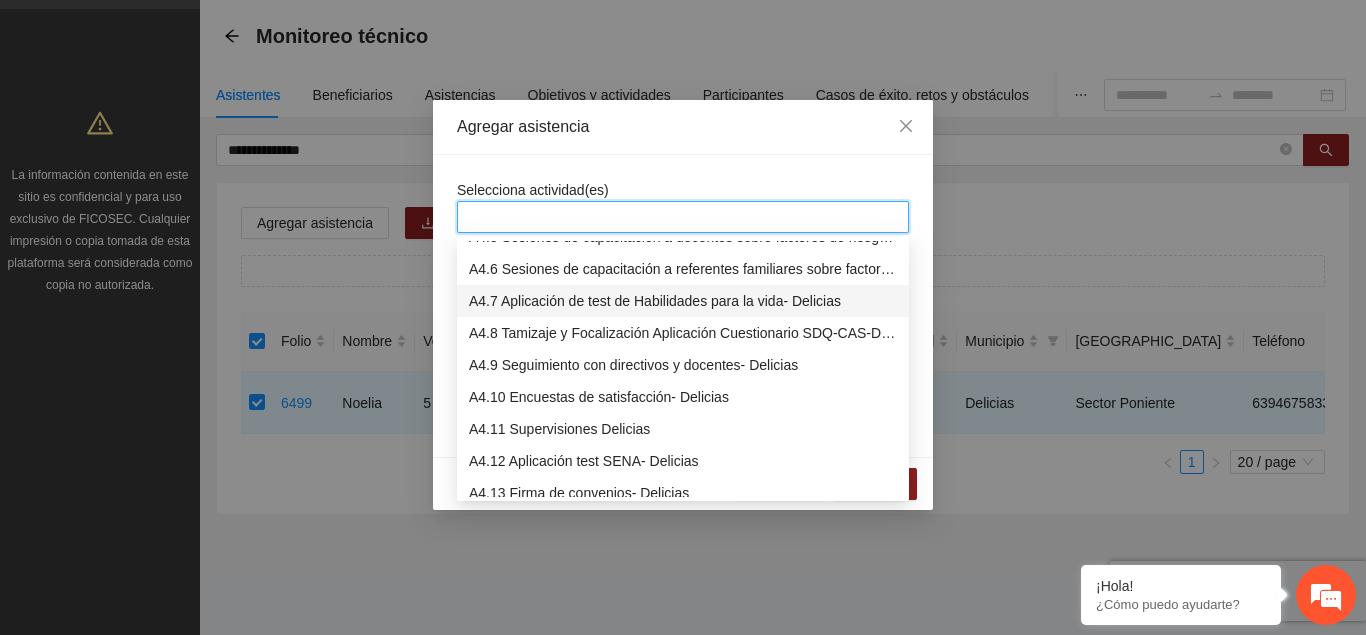 click on "A4.7 Aplicación de test de Habilidades para la vida- Delicias" at bounding box center (683, 301) 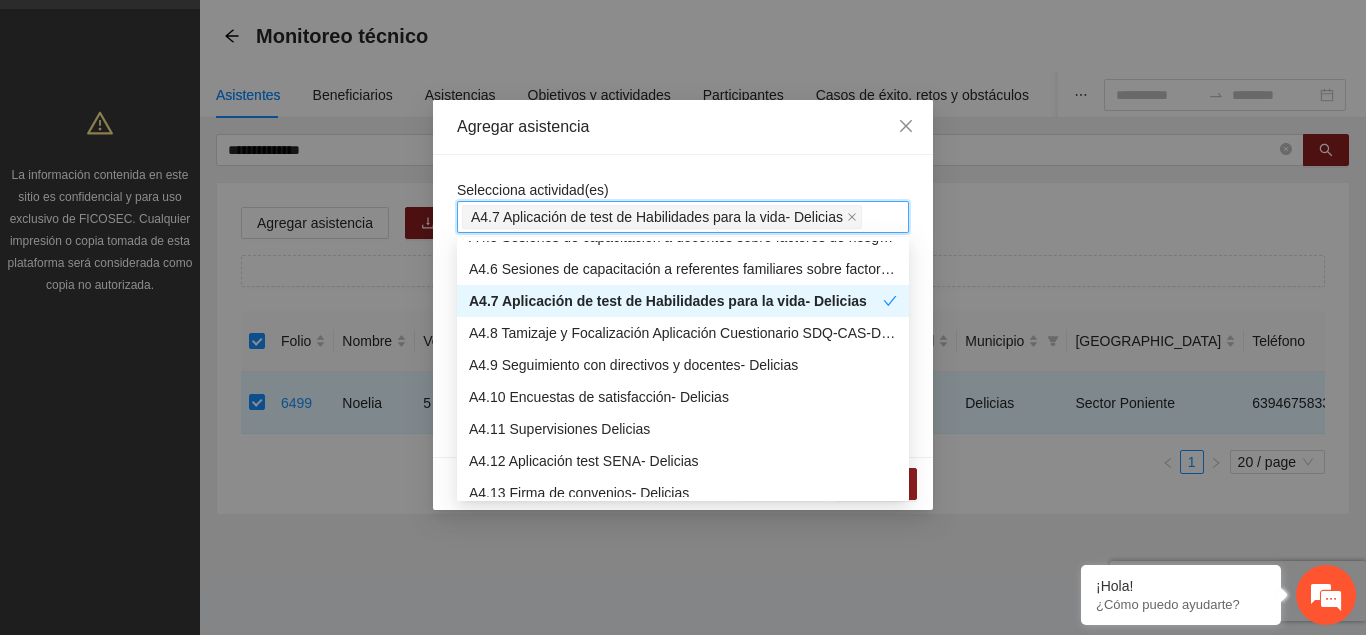click on "Agregar asistencia" at bounding box center (683, 127) 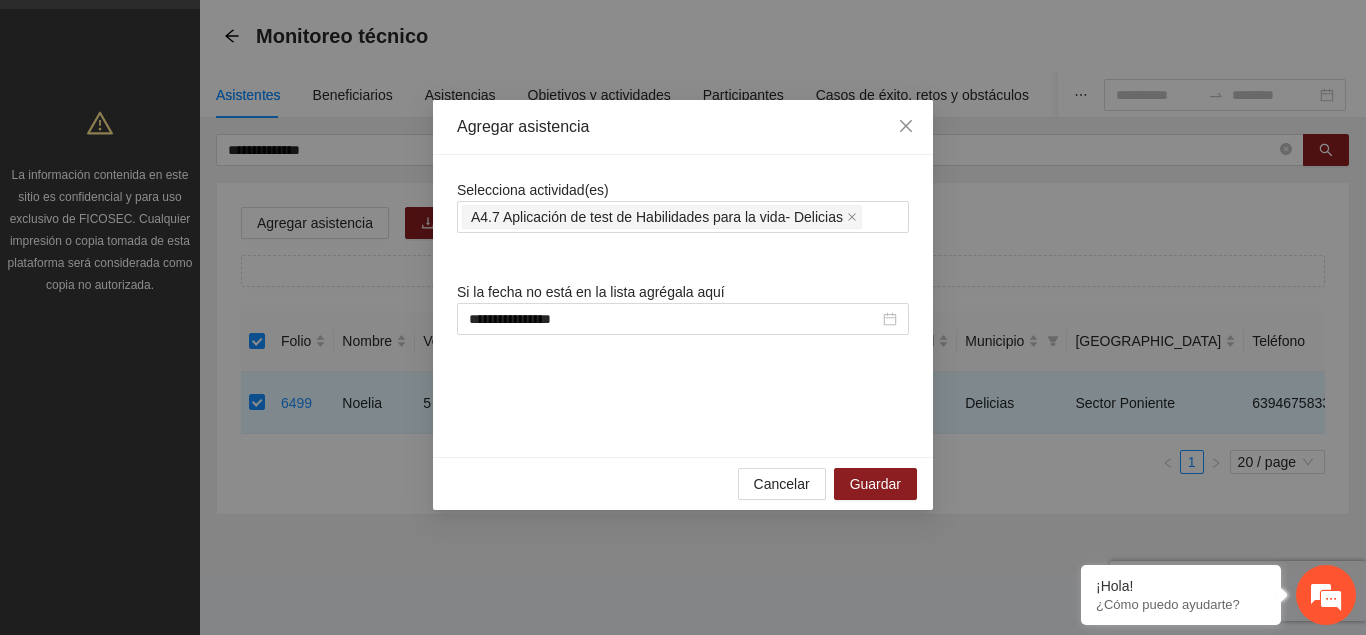 scroll, scrollTop: 0, scrollLeft: 0, axis: both 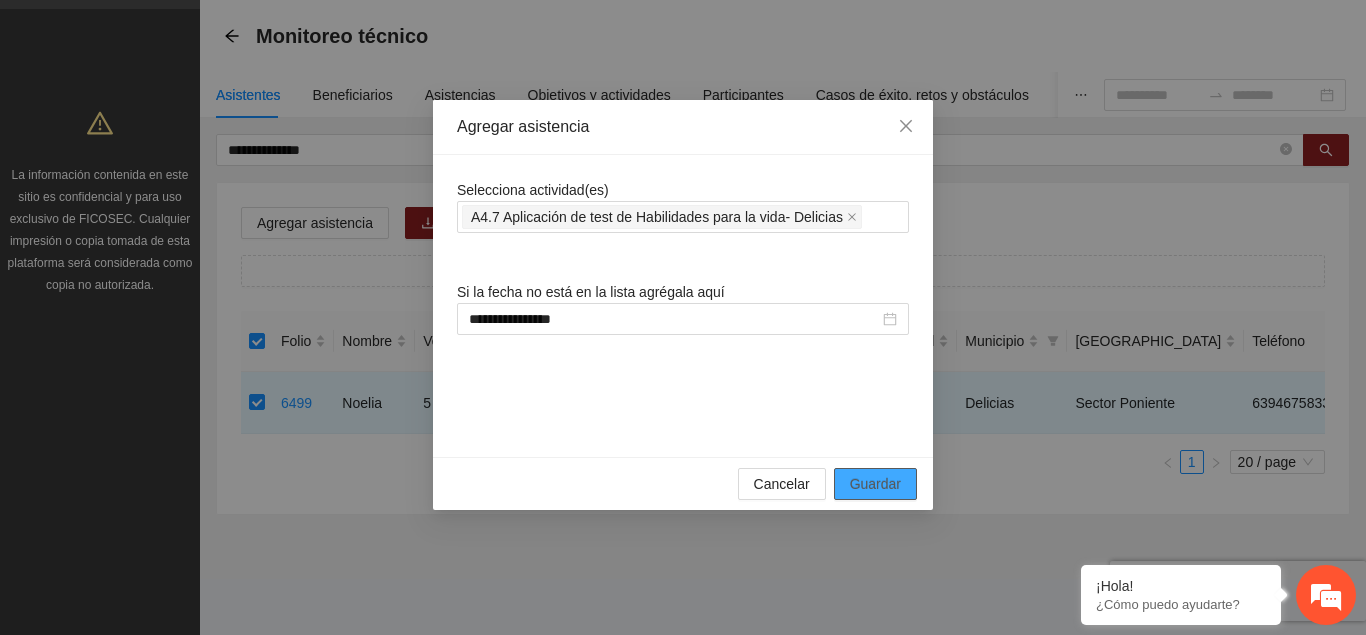 click on "Guardar" at bounding box center (875, 484) 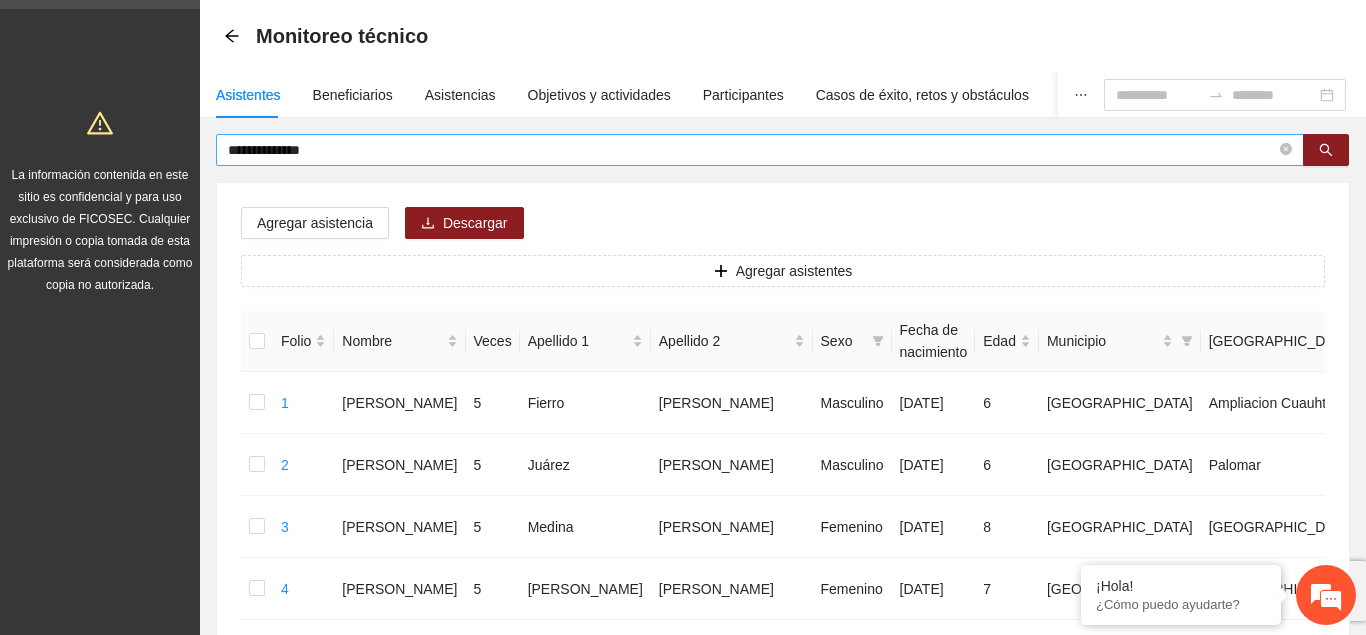 click on "**********" at bounding box center [752, 150] 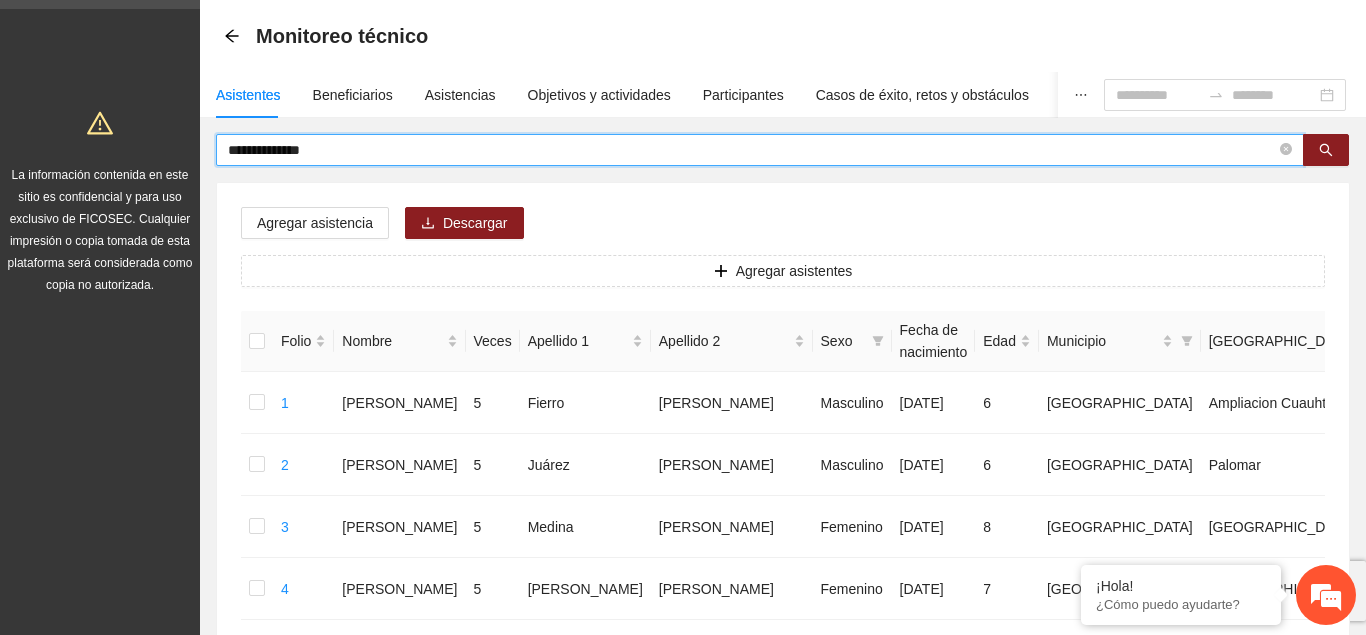drag, startPoint x: 273, startPoint y: 145, endPoint x: 104, endPoint y: 146, distance: 169.00296 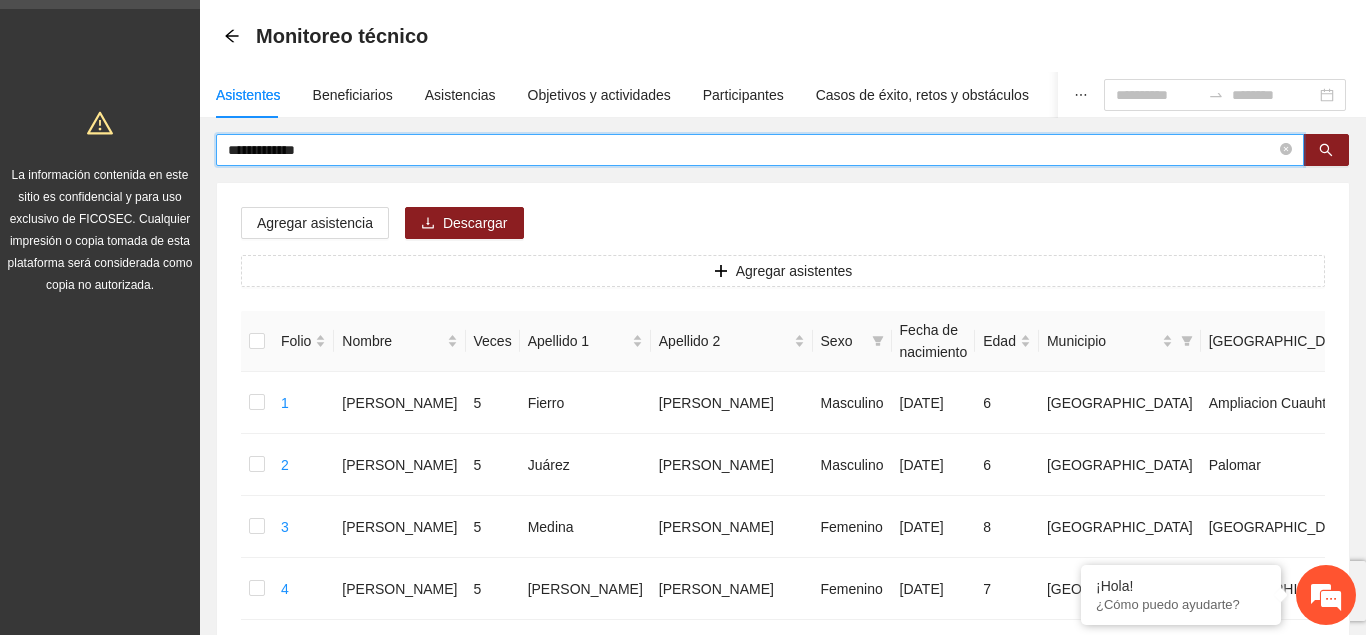 type on "**********" 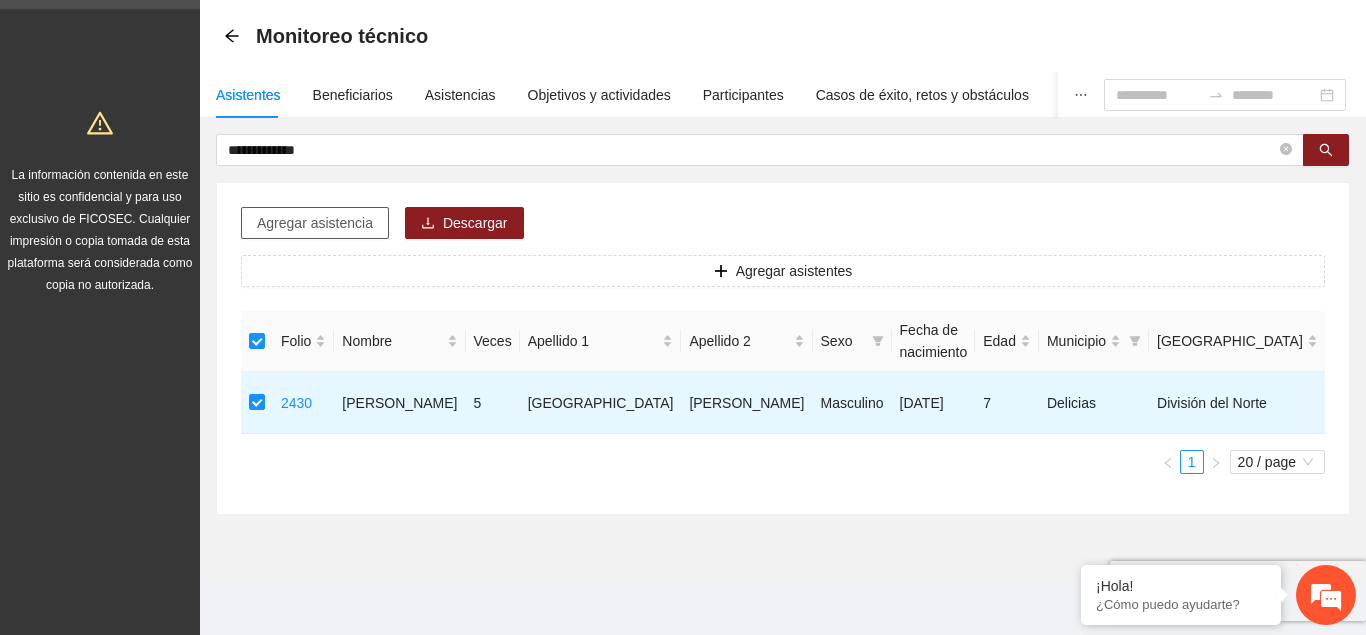 click on "Agregar asistencia" at bounding box center [315, 223] 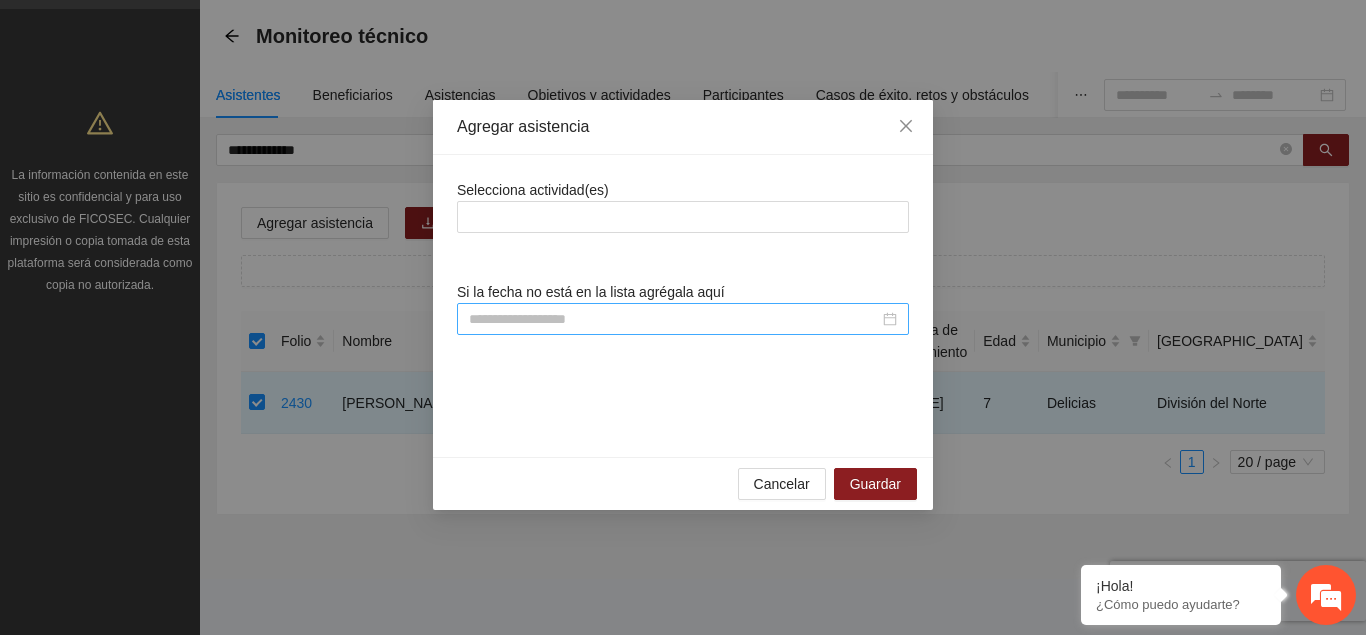 click at bounding box center [674, 319] 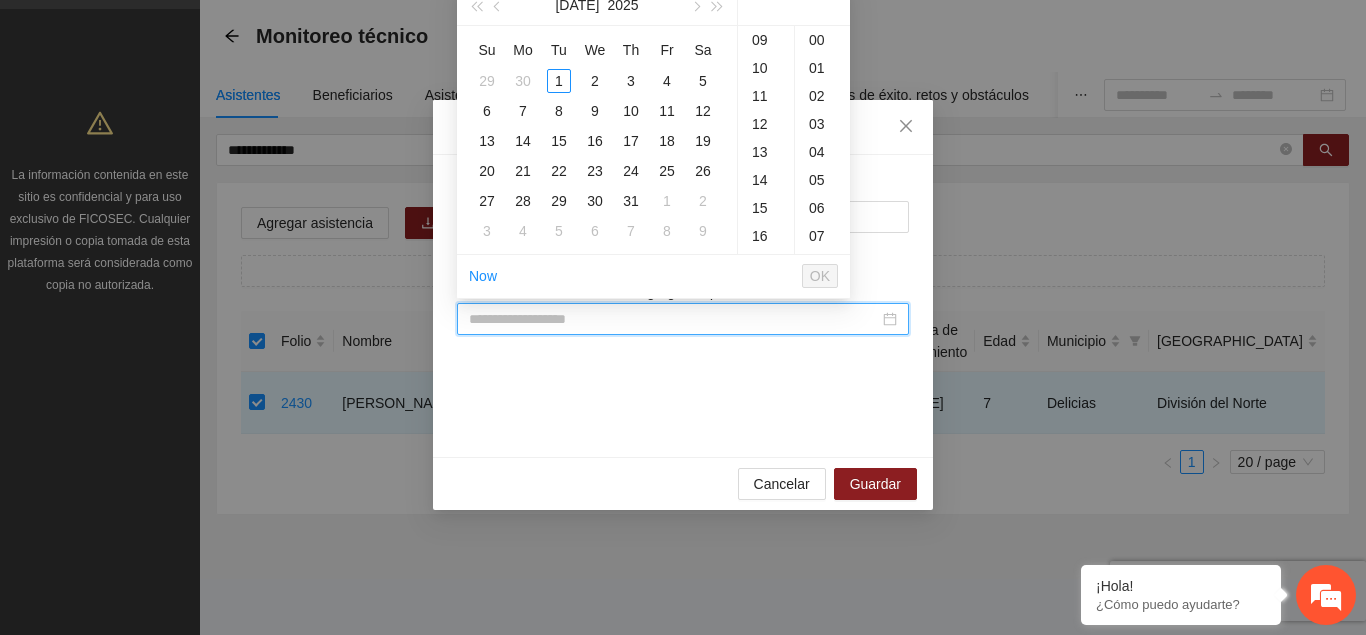 paste on "**********" 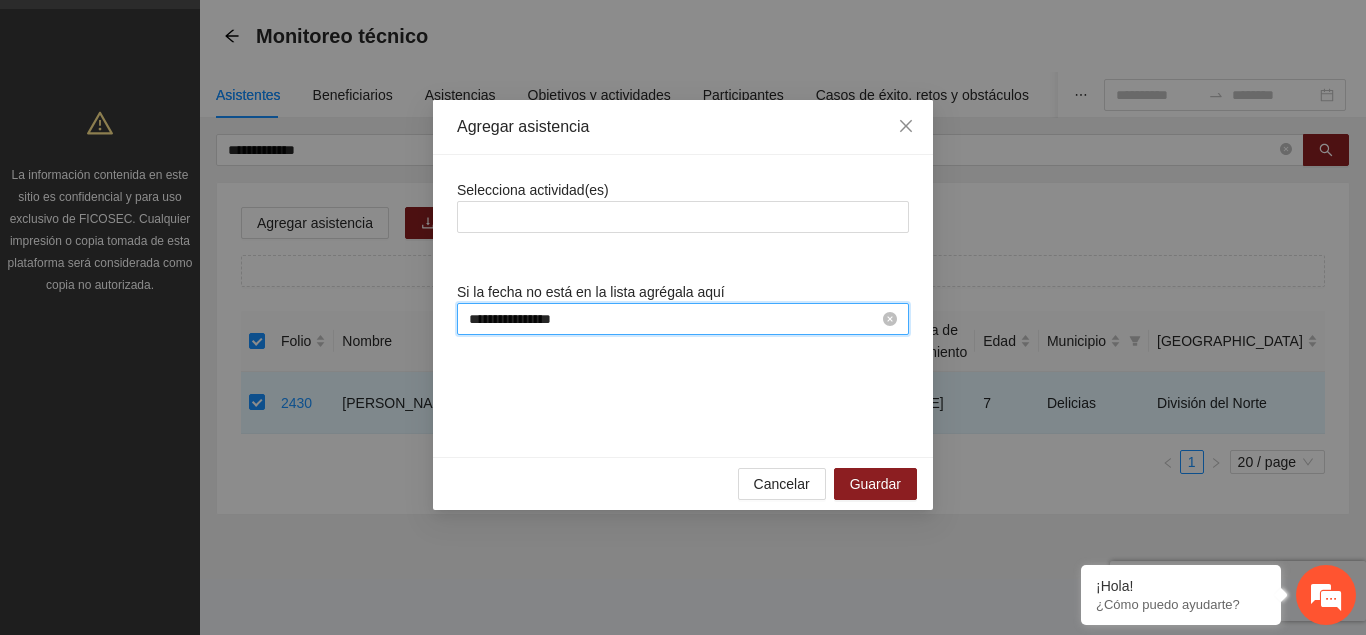 scroll, scrollTop: 252, scrollLeft: 0, axis: vertical 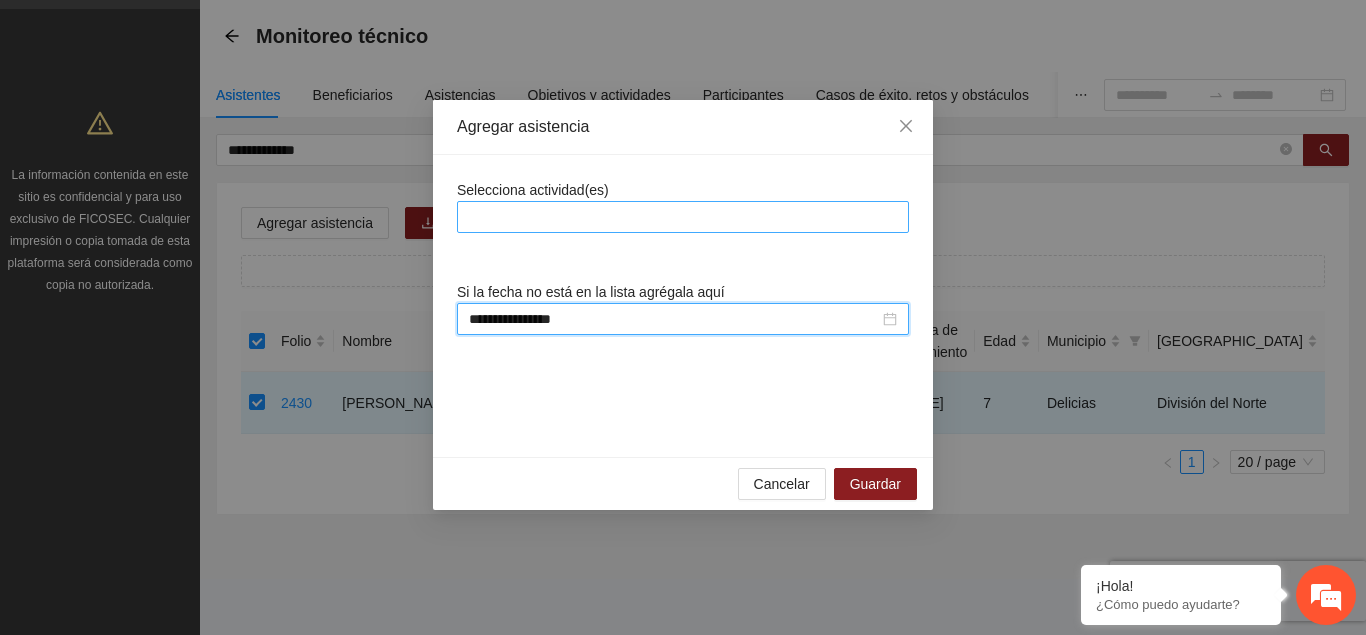 click at bounding box center [683, 217] 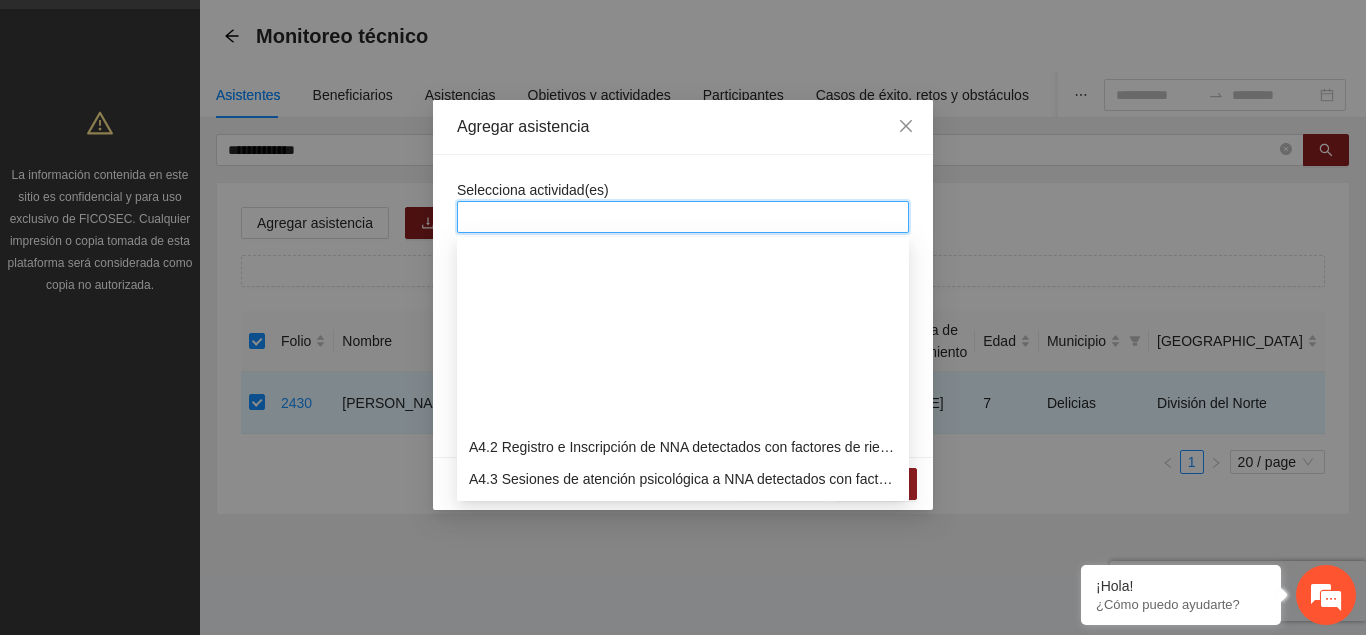 scroll, scrollTop: 1428, scrollLeft: 0, axis: vertical 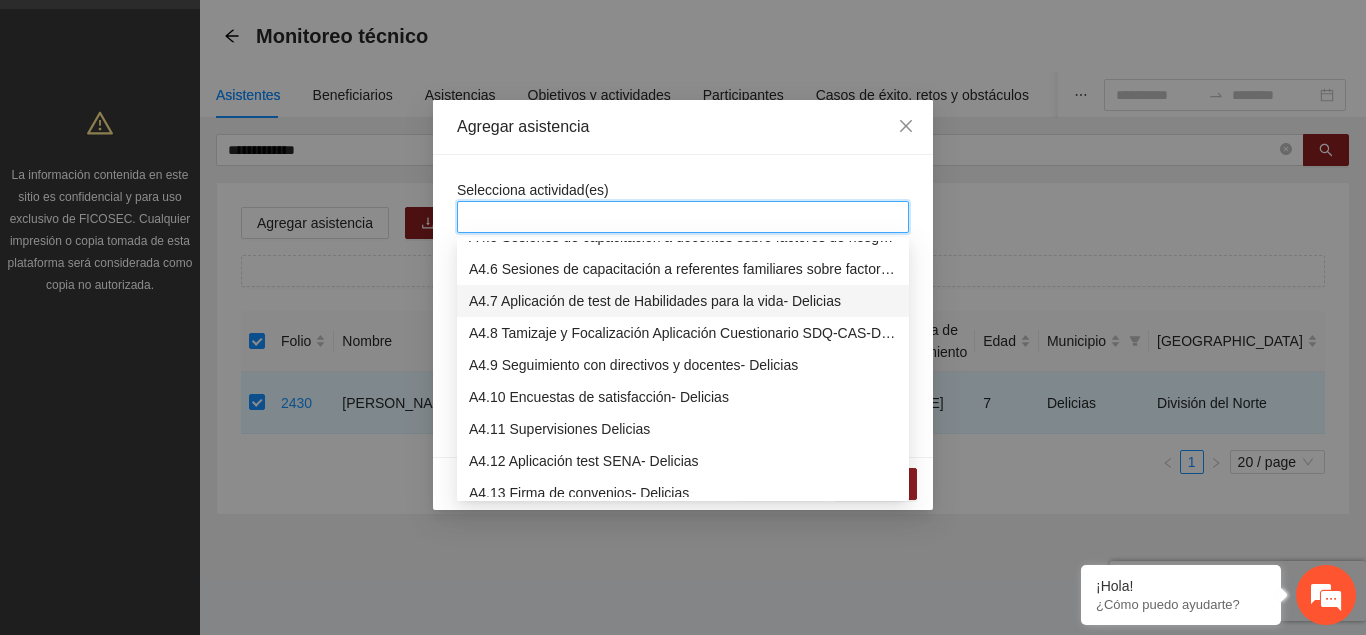 click on "A4.7 Aplicación de test de Habilidades para la vida- Delicias" at bounding box center [683, 301] 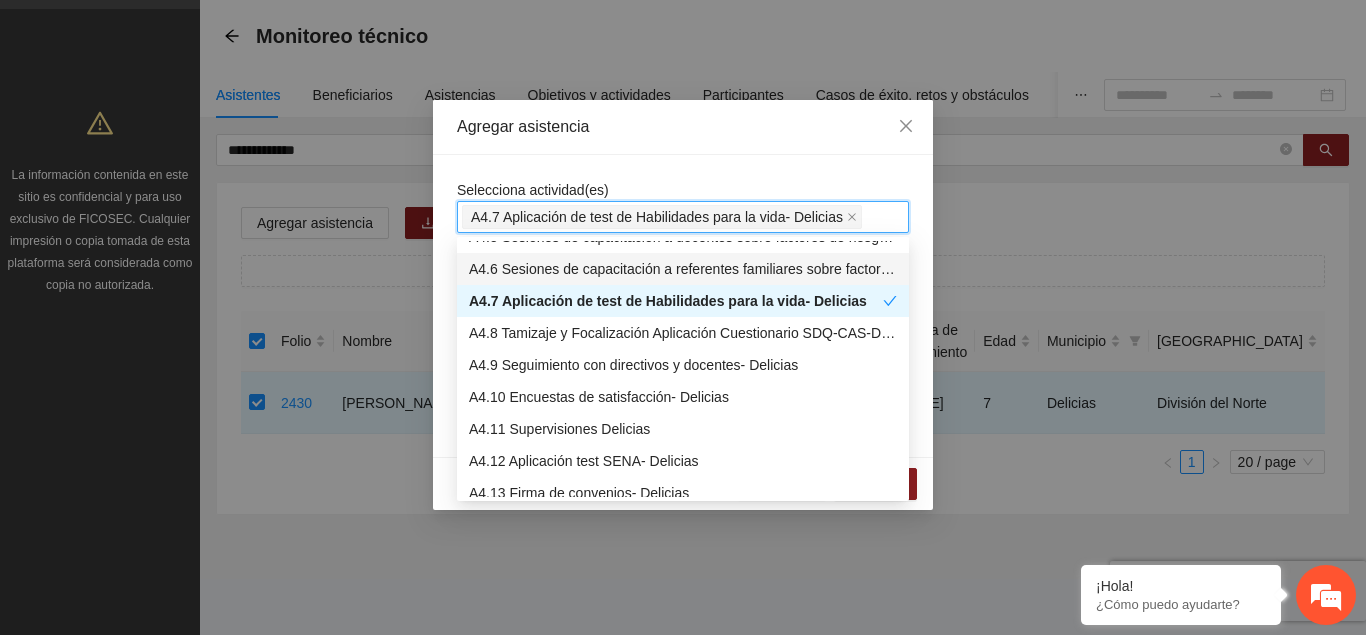 click on "Agregar asistencia" at bounding box center (683, 127) 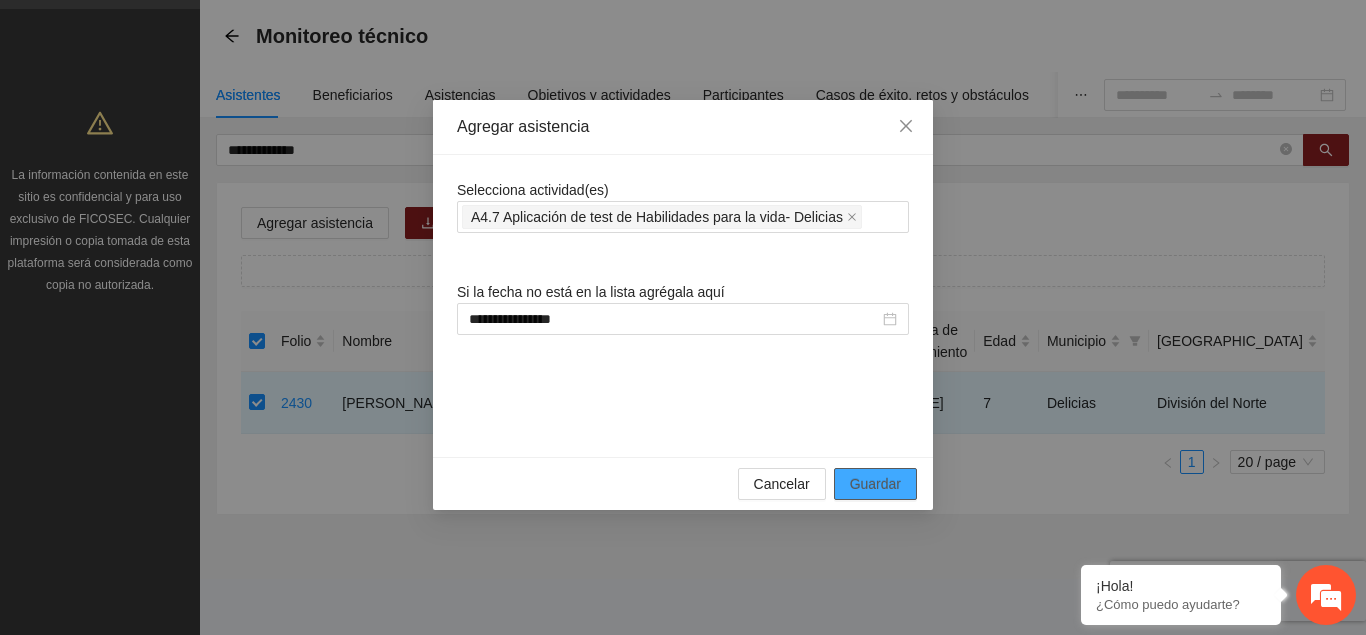 scroll, scrollTop: 0, scrollLeft: 0, axis: both 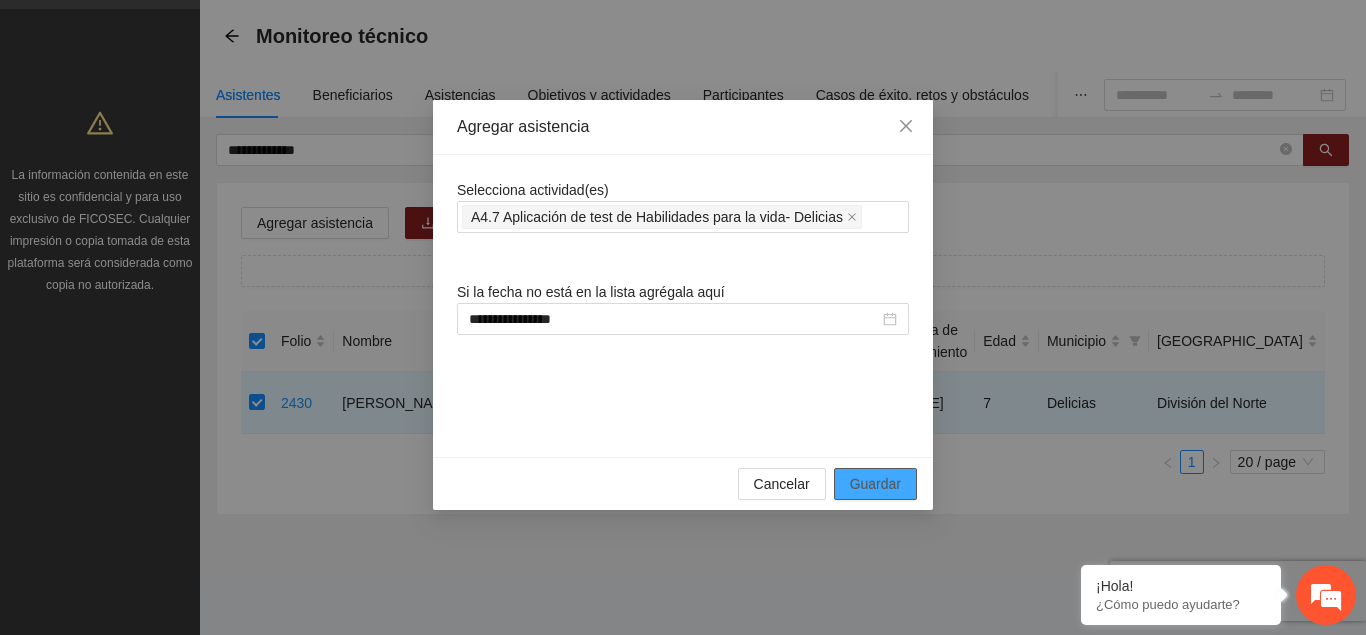 click on "Guardar" at bounding box center [875, 484] 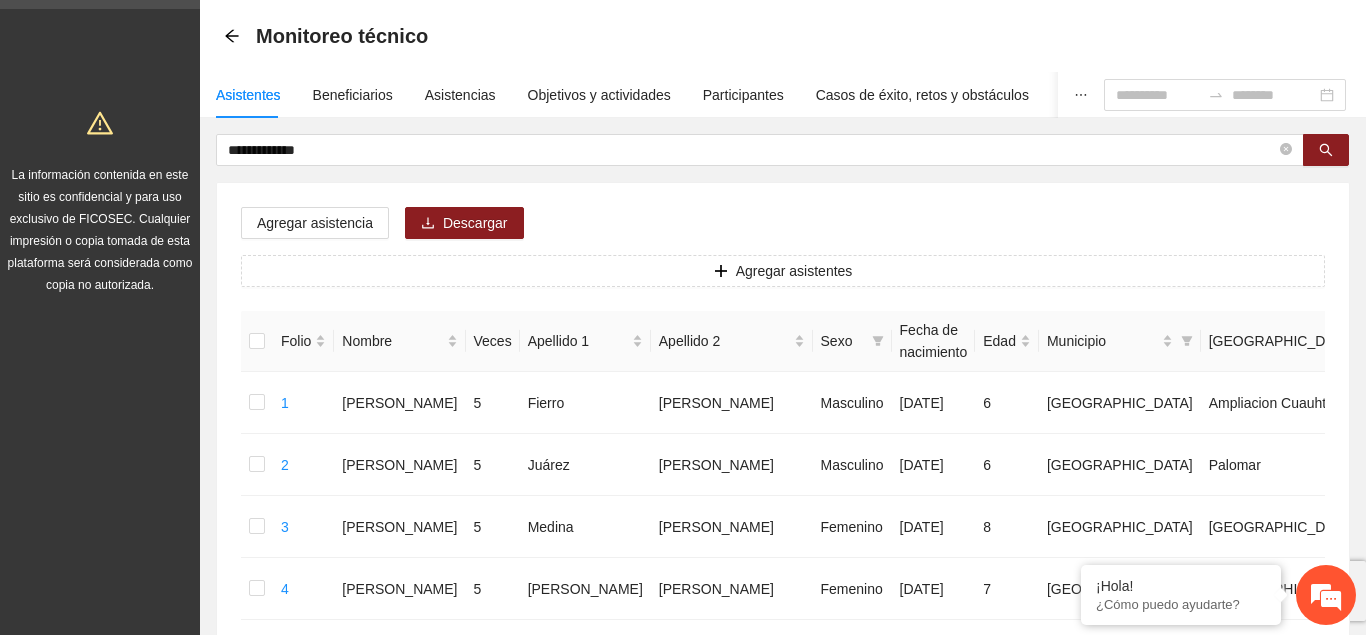 click on "**********" at bounding box center [752, 150] 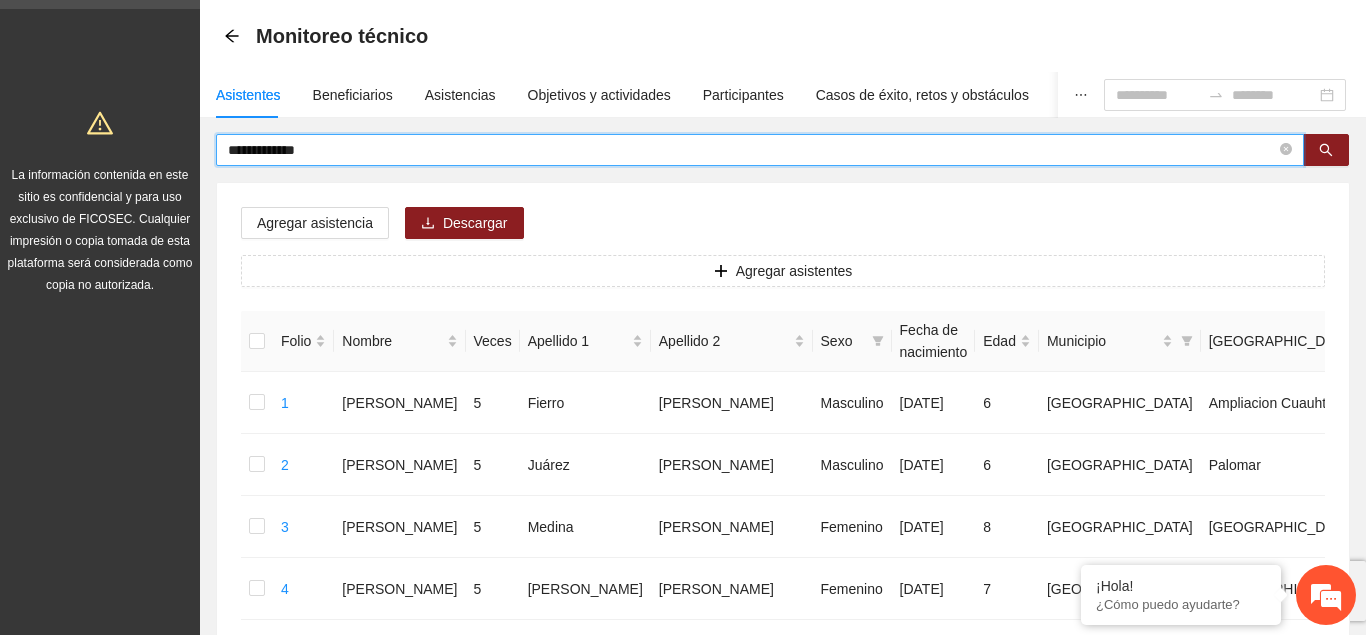 drag, startPoint x: 359, startPoint y: 153, endPoint x: 179, endPoint y: 152, distance: 180.00278 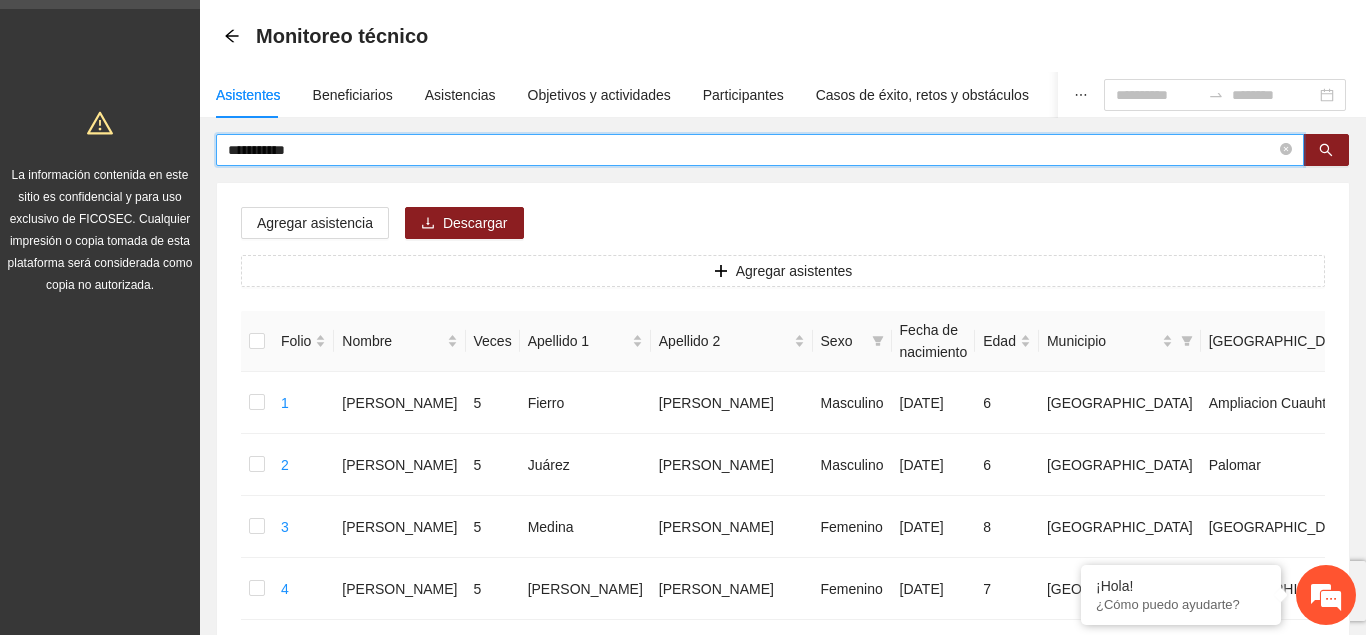 type on "**********" 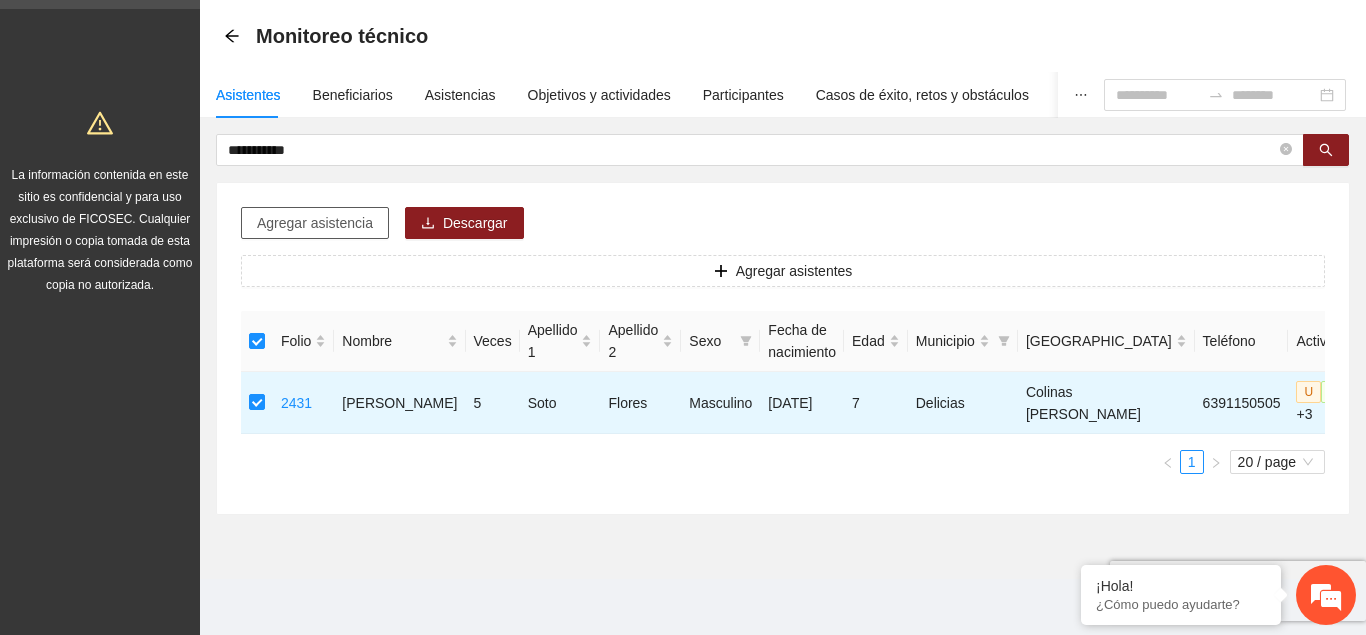 click on "Agregar asistencia" at bounding box center [315, 223] 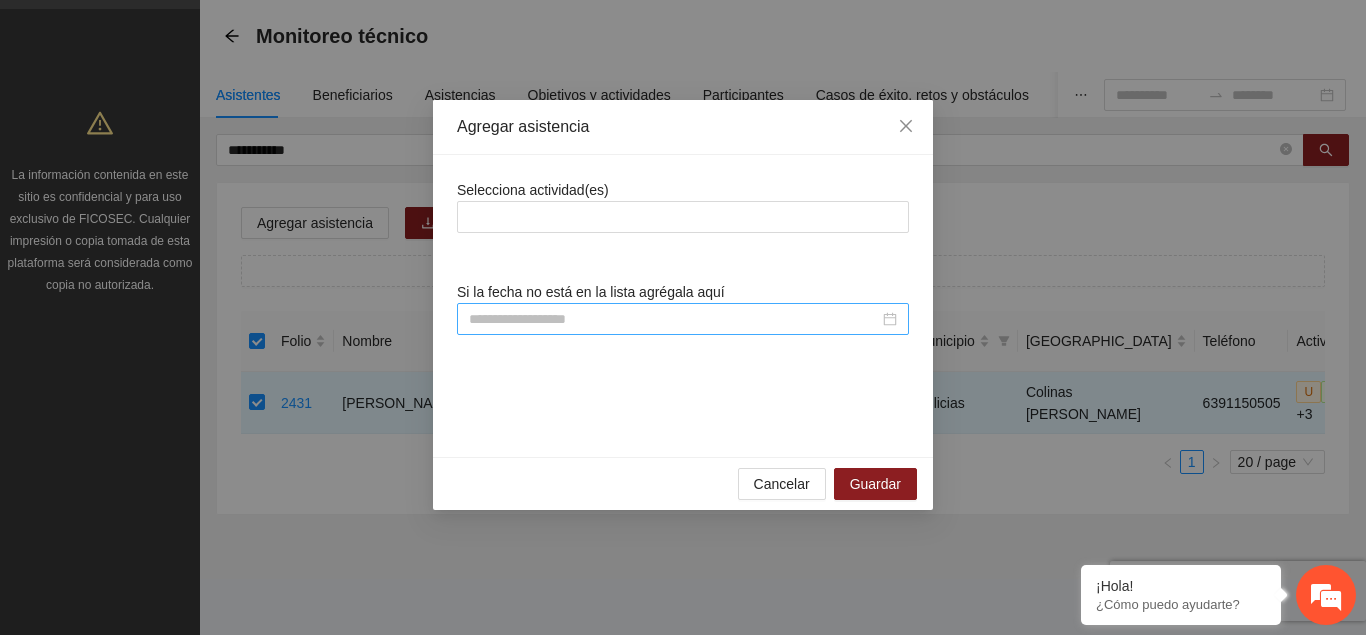 click at bounding box center (674, 319) 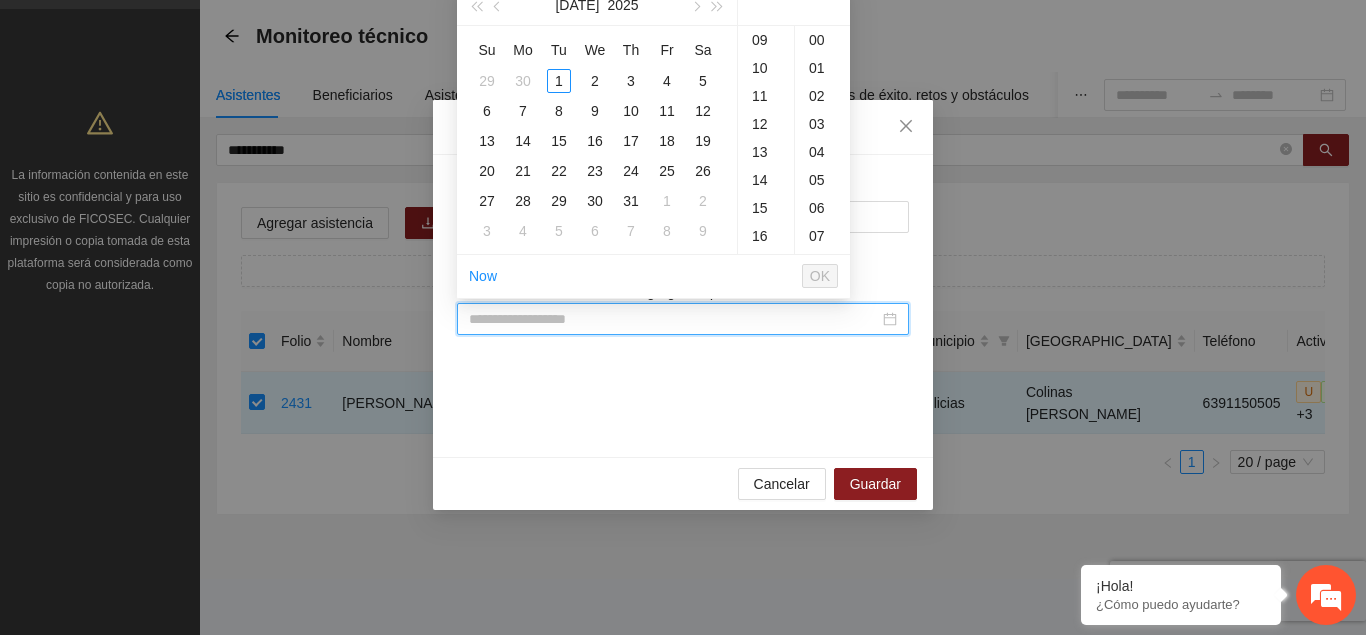 paste on "**********" 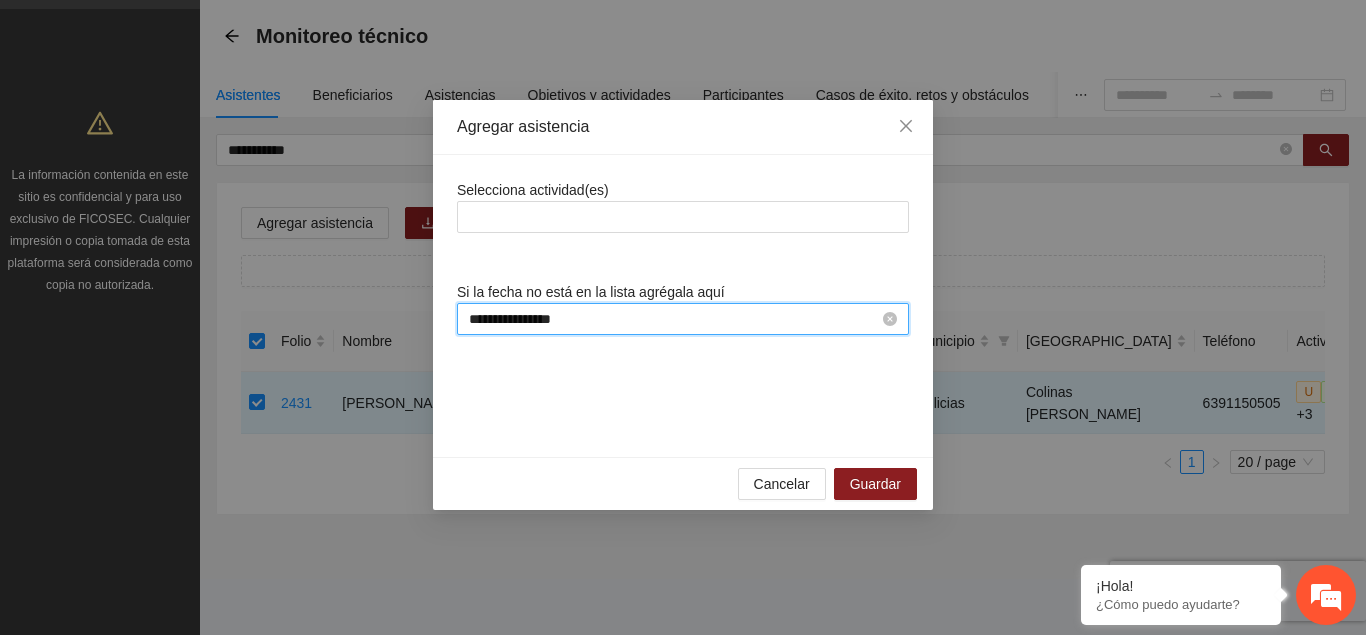 scroll, scrollTop: 0, scrollLeft: 0, axis: both 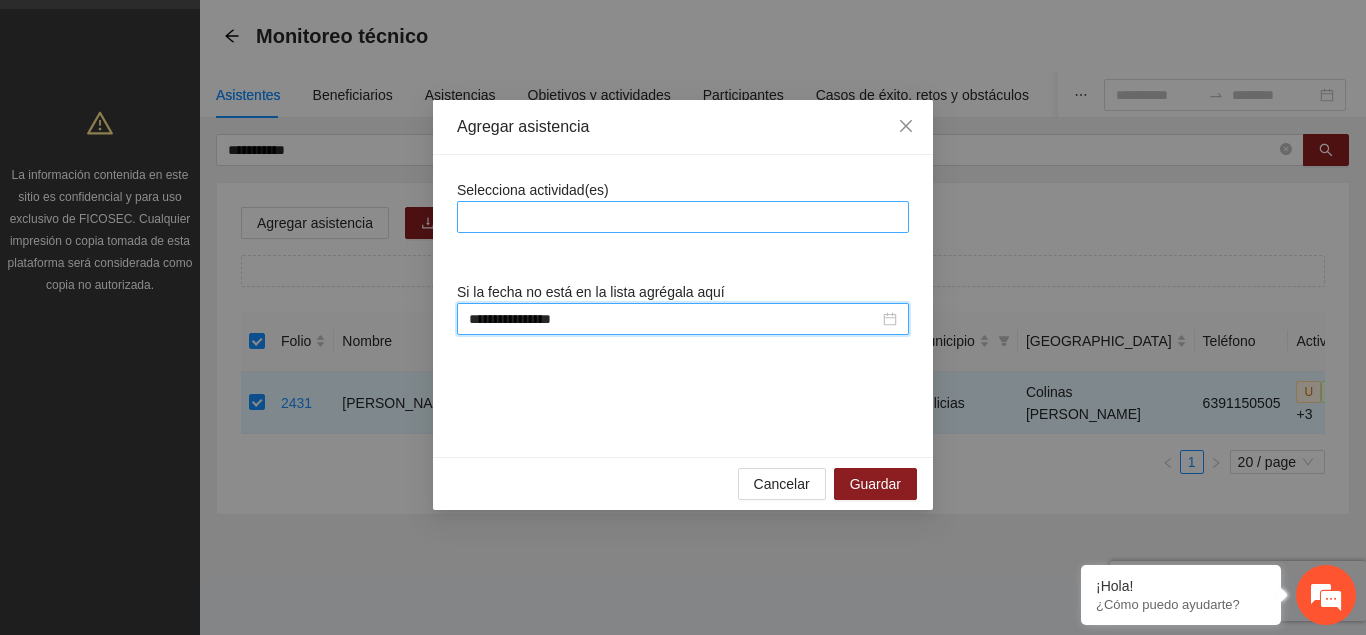 click at bounding box center (683, 217) 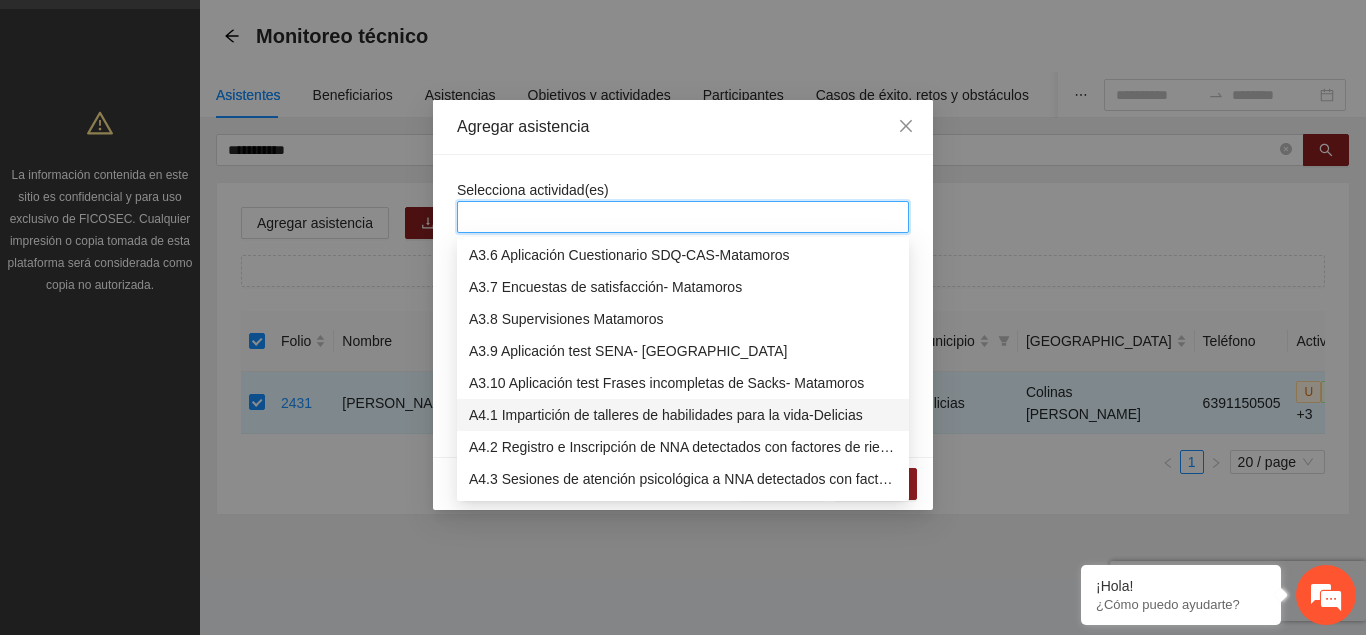 scroll, scrollTop: 1428, scrollLeft: 0, axis: vertical 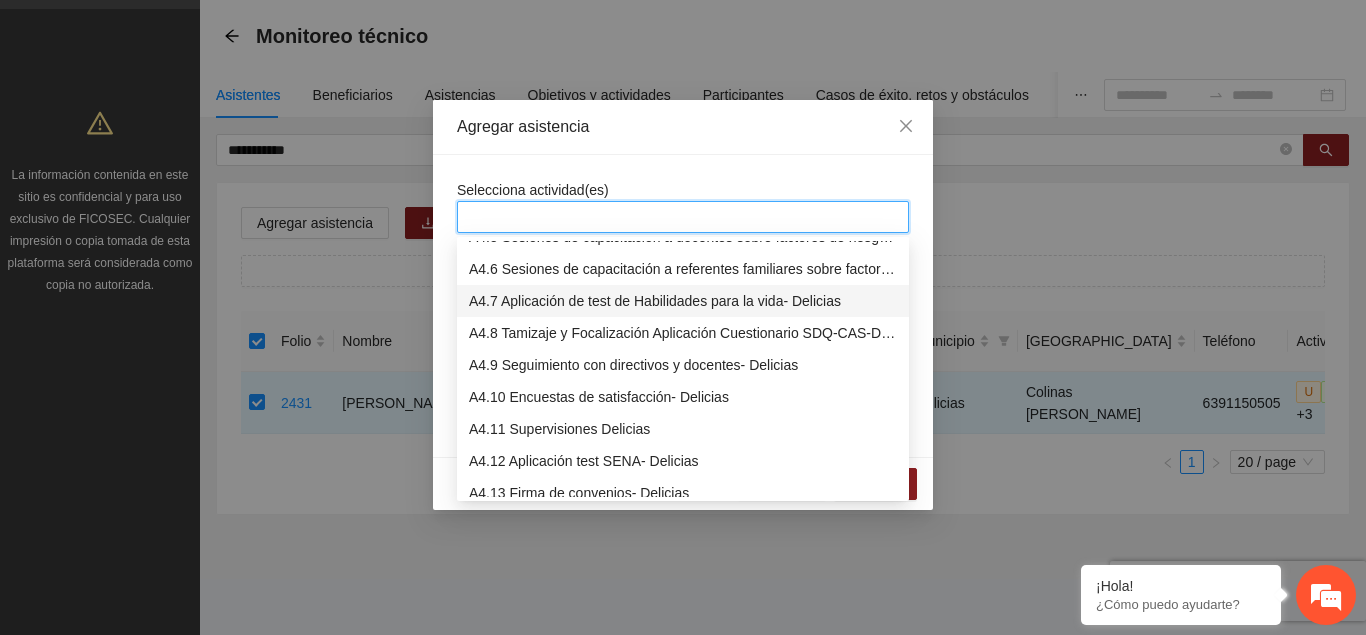 click on "A4.7 Aplicación de test de Habilidades para la vida- Delicias" at bounding box center (683, 301) 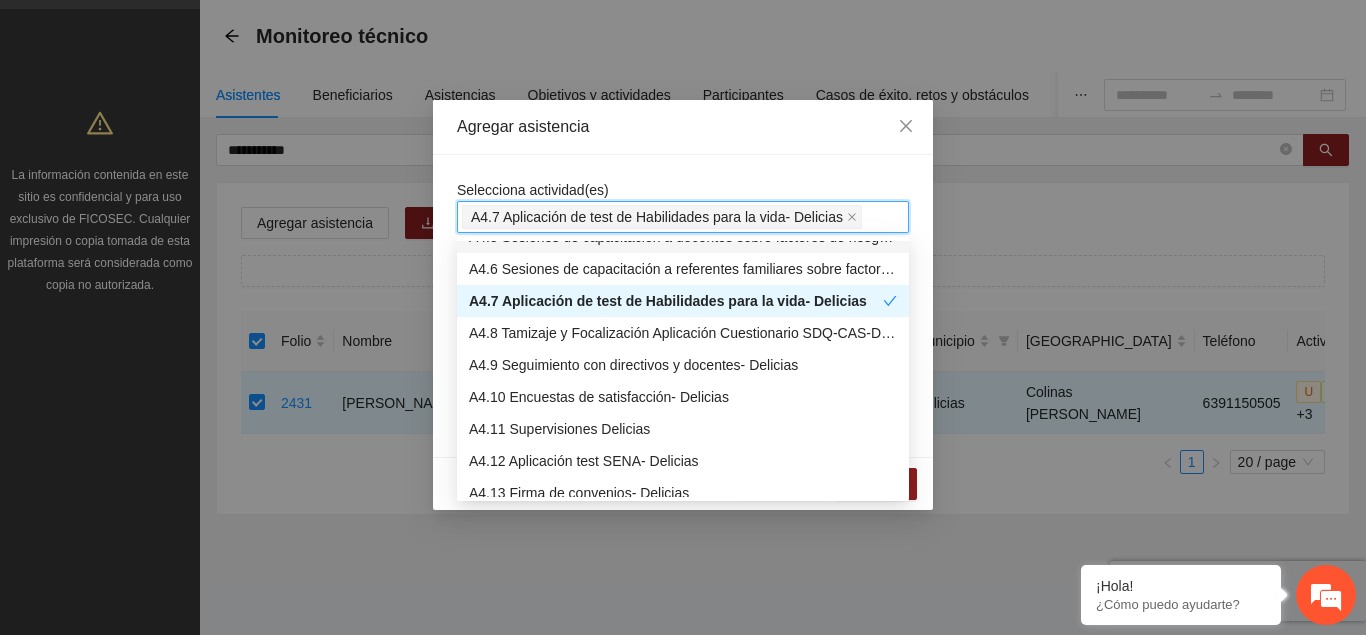 click on "Agregar asistencia" at bounding box center [683, 127] 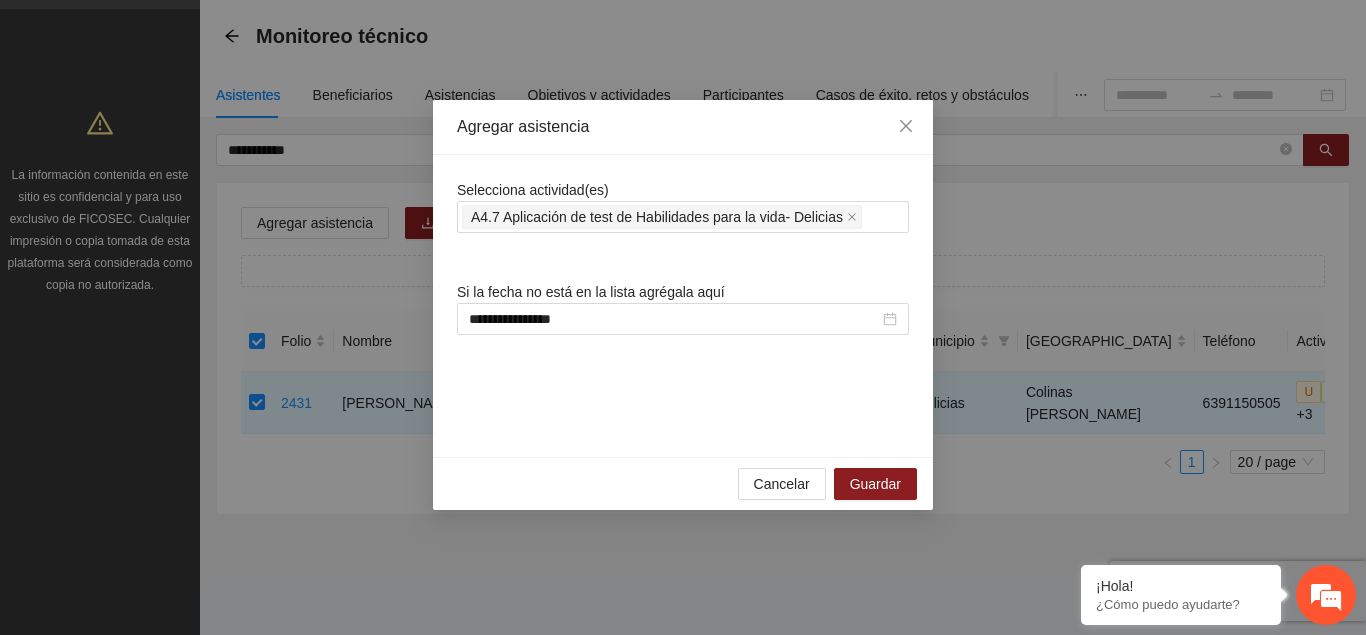 scroll, scrollTop: 1428, scrollLeft: 0, axis: vertical 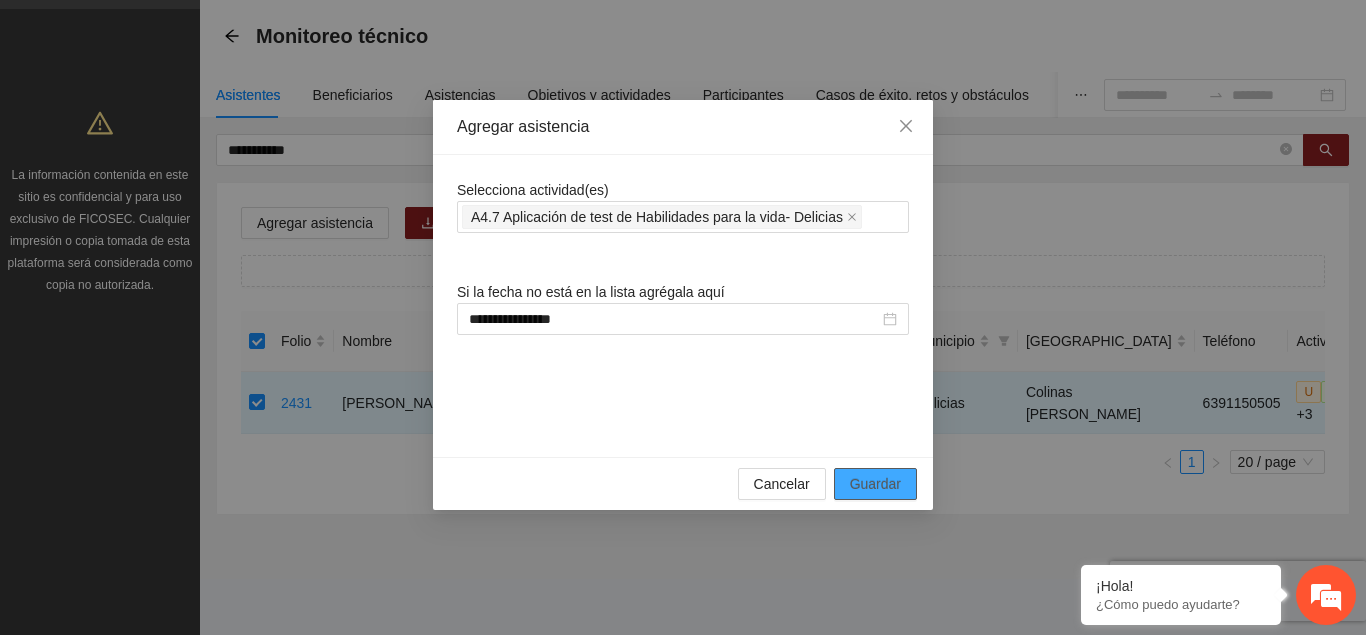 click on "Guardar" at bounding box center [875, 484] 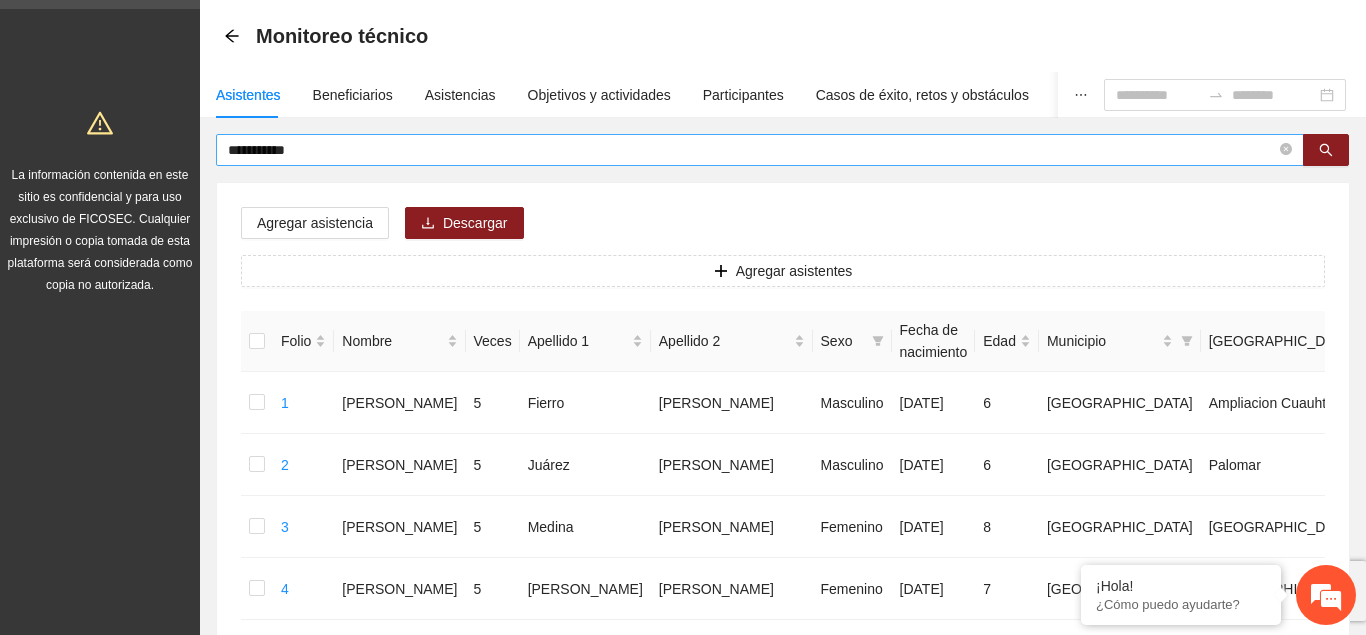 click on "**********" at bounding box center [760, 150] 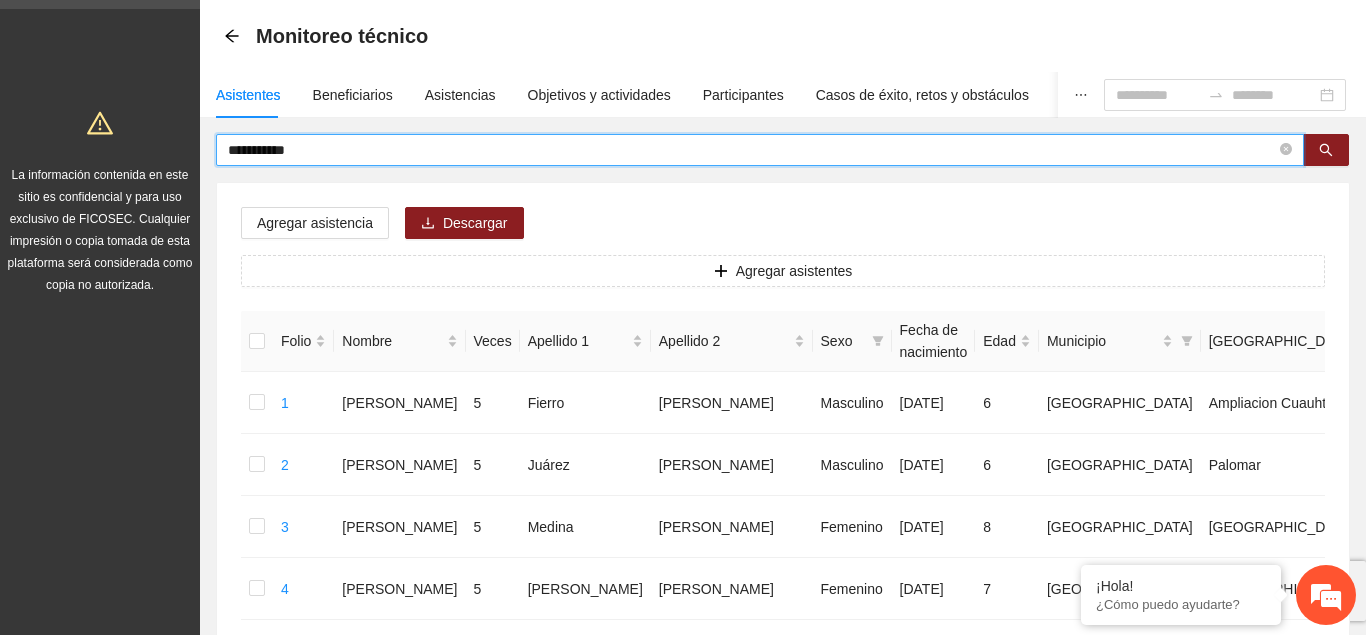 drag, startPoint x: 317, startPoint y: 150, endPoint x: 123, endPoint y: 171, distance: 195.13329 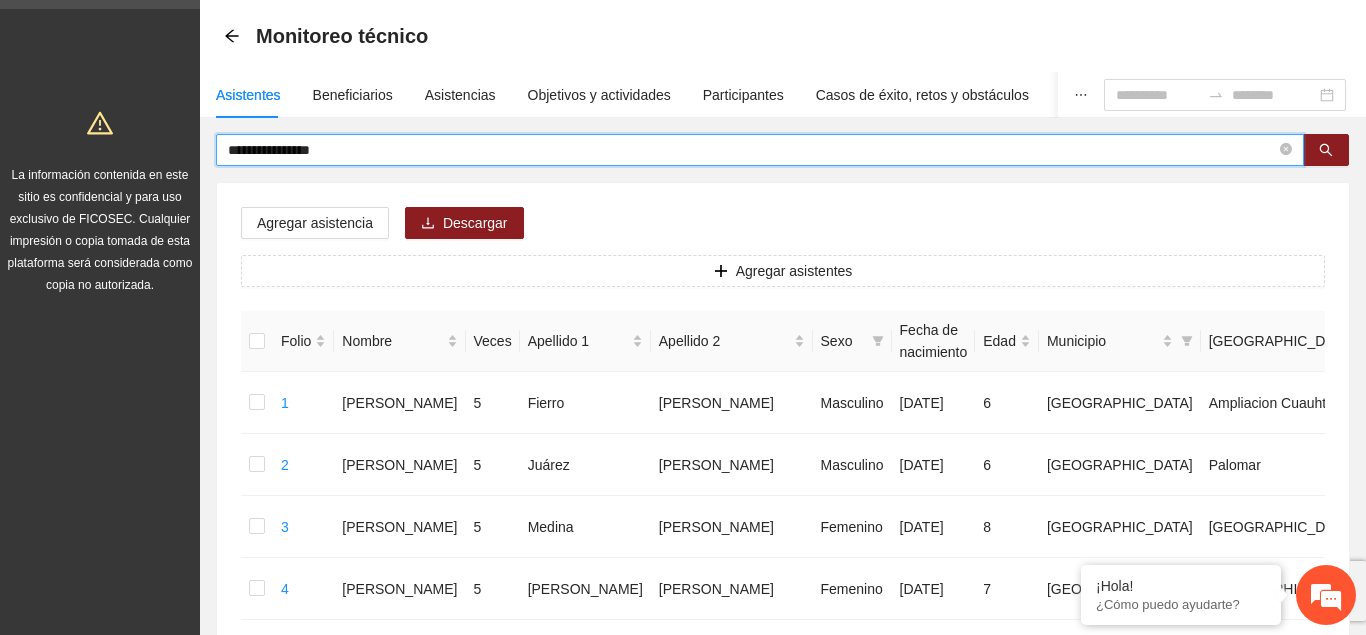 type on "**********" 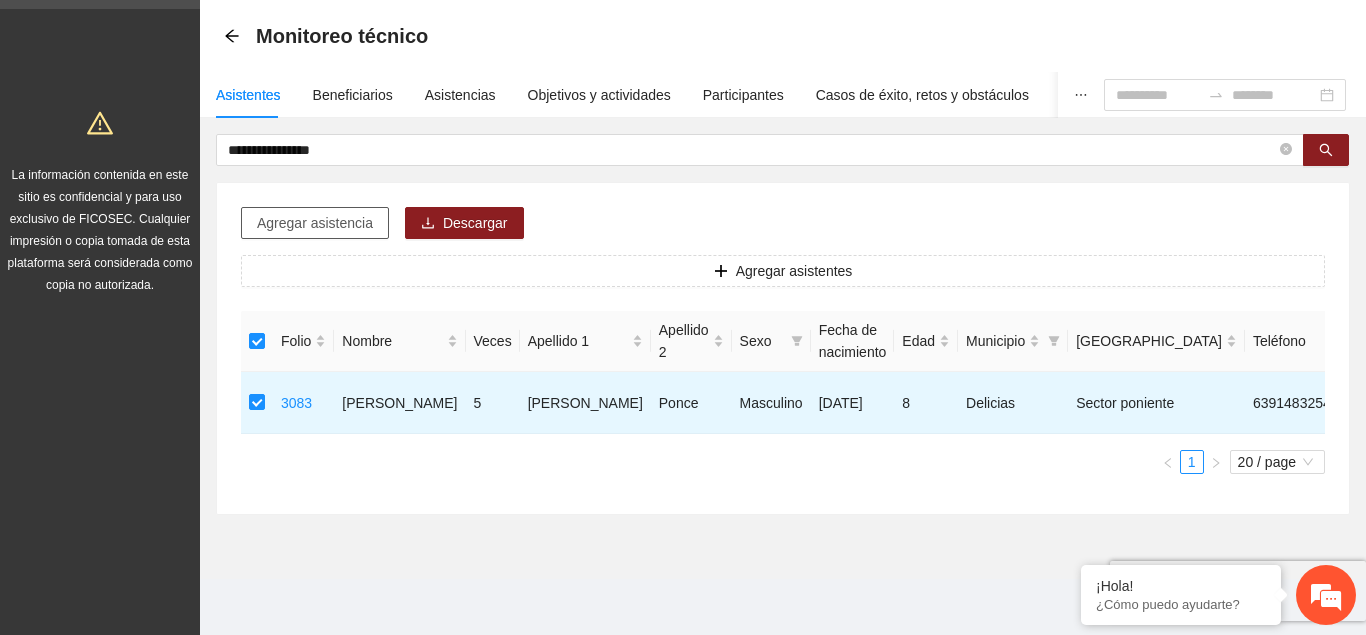 click on "Agregar asistencia Descargar Agregar asistentes Folio Nombre Veces Apellido 1 Apellido 2 Sexo Fecha de nacimiento Edad Municipio Colonia Teléfono Actividad                             3083 [PERSON_NAME] 5 [PERSON_NAME]  Masculino [DATE] 8 Delicias Sector poniente 6391483254 U P +4 1 20 / page" at bounding box center (783, 348) 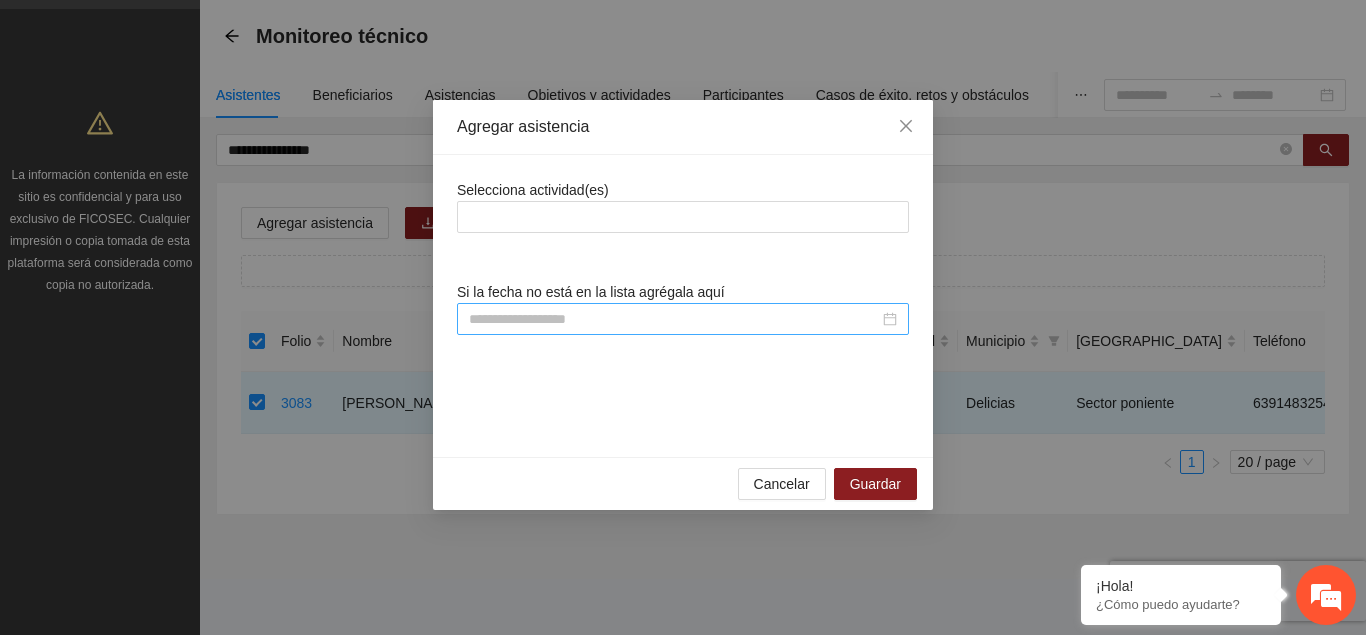 click at bounding box center (674, 319) 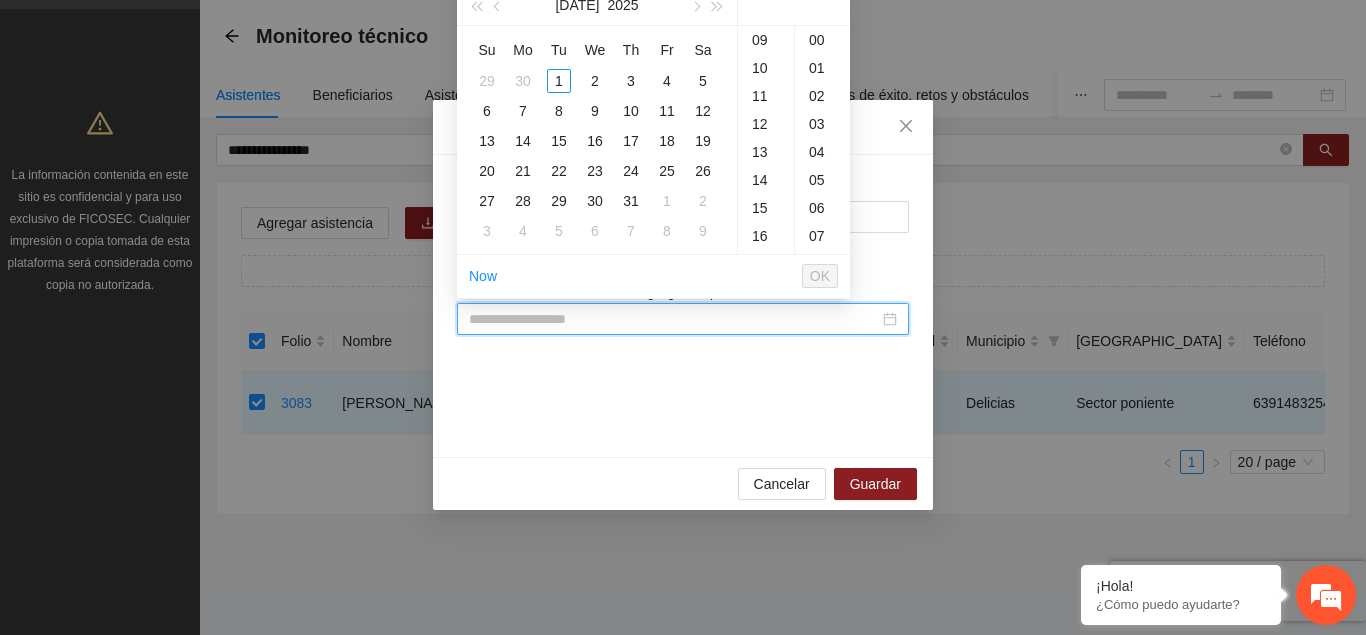 paste on "**********" 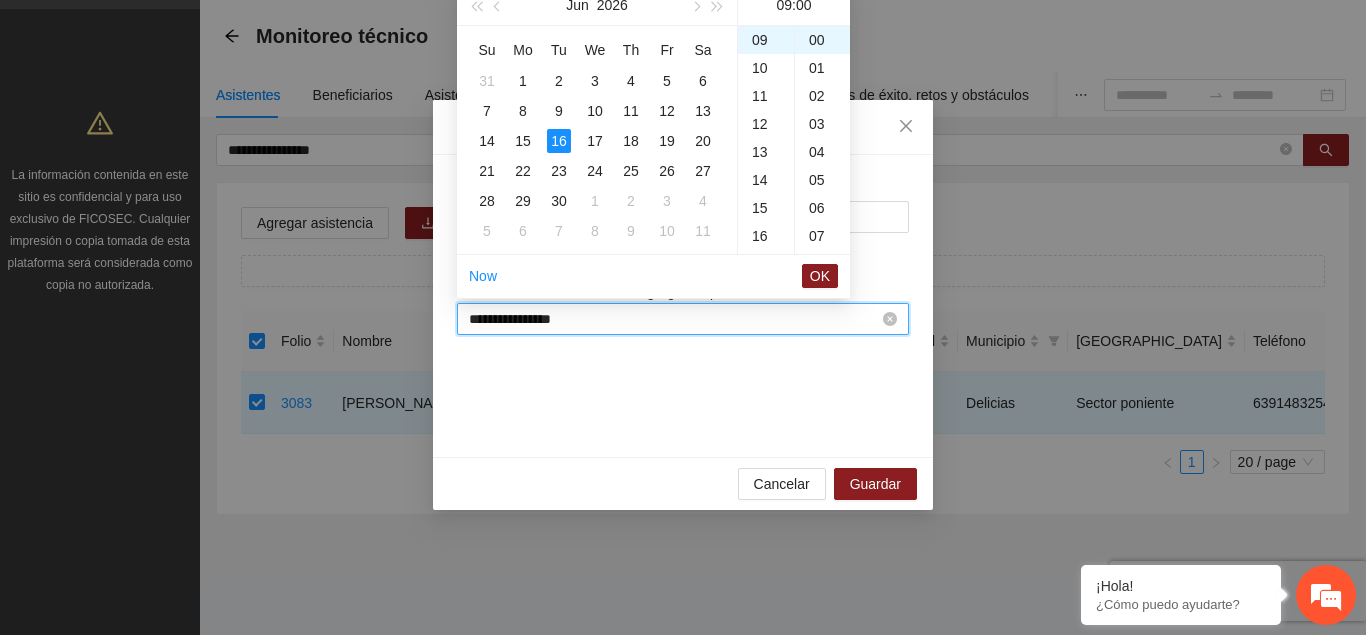 scroll, scrollTop: 252, scrollLeft: 0, axis: vertical 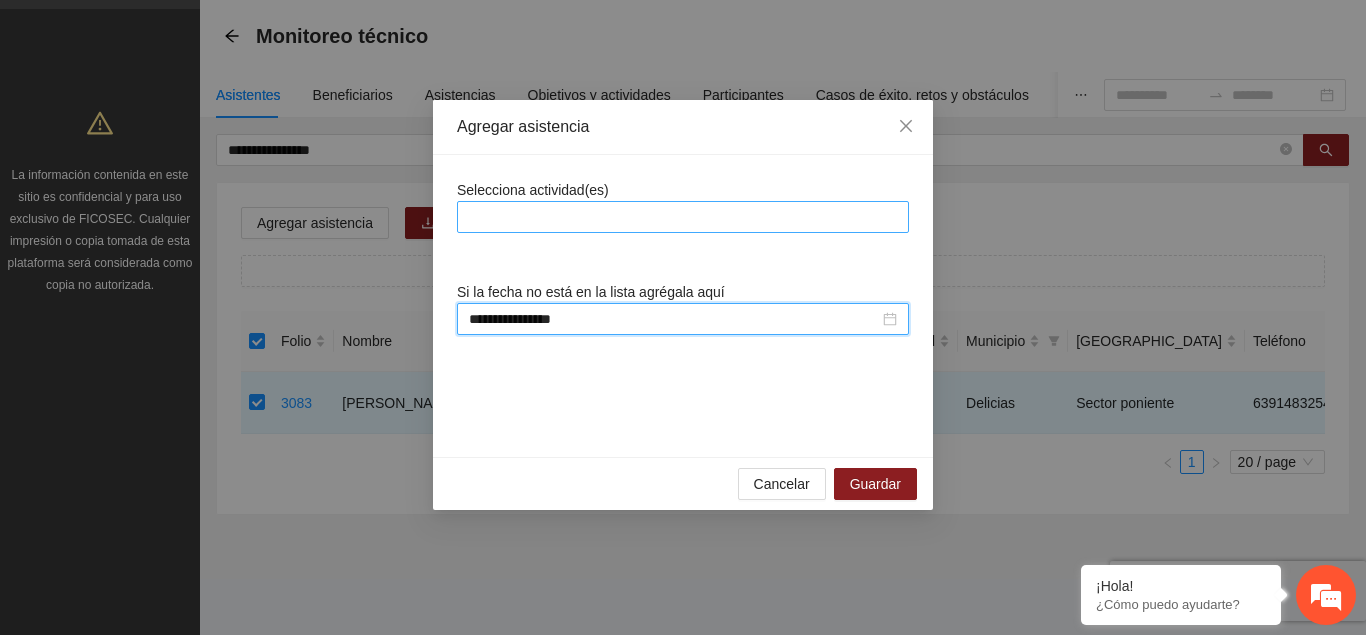 click at bounding box center [683, 217] 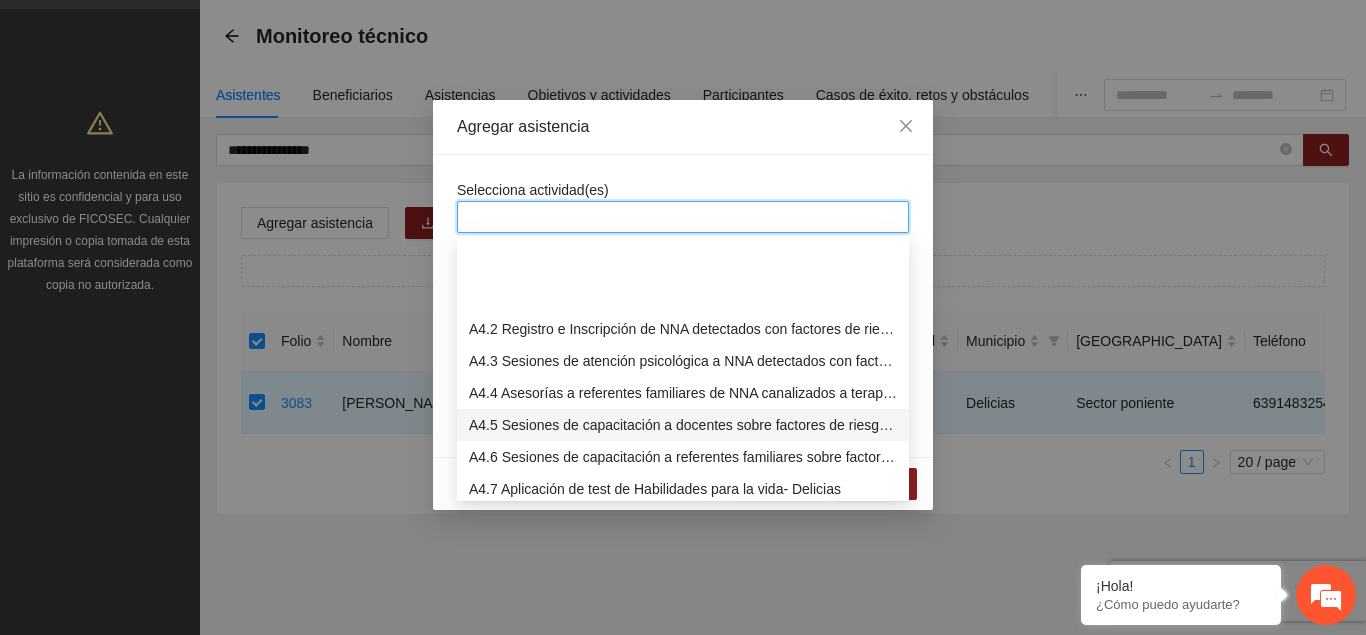 scroll, scrollTop: 1326, scrollLeft: 0, axis: vertical 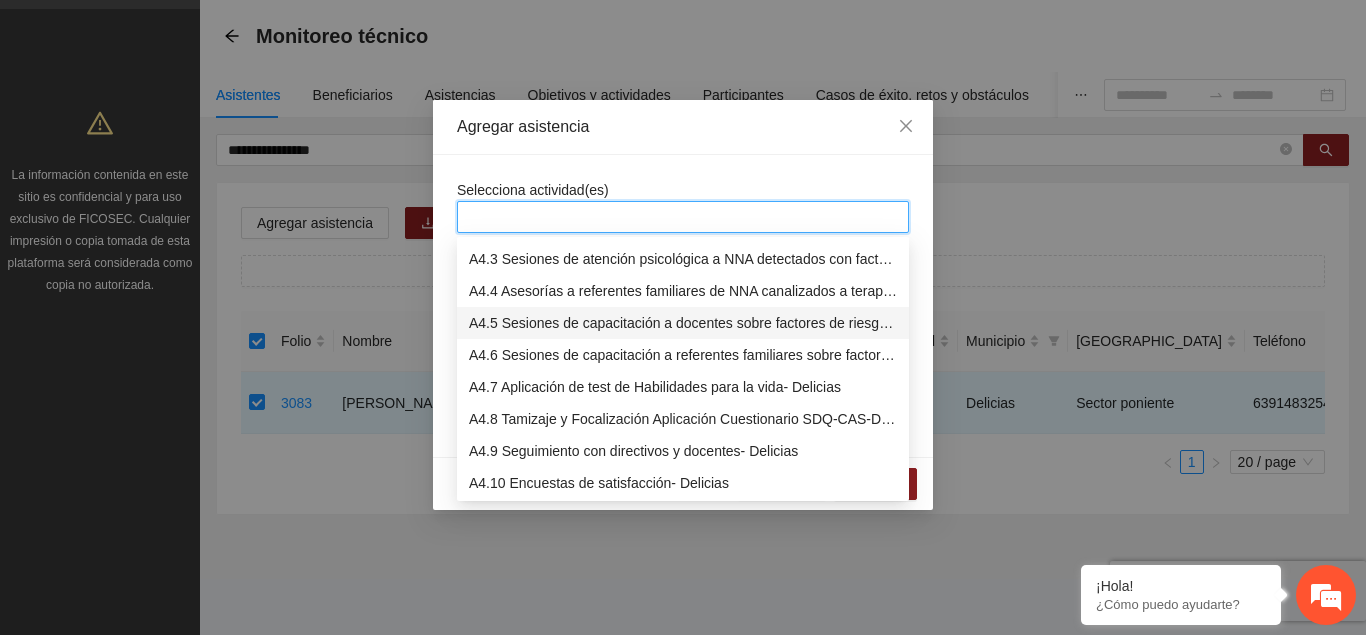 click on "A4.7 Aplicación de test de Habilidades para la vida- Delicias" at bounding box center [683, 387] 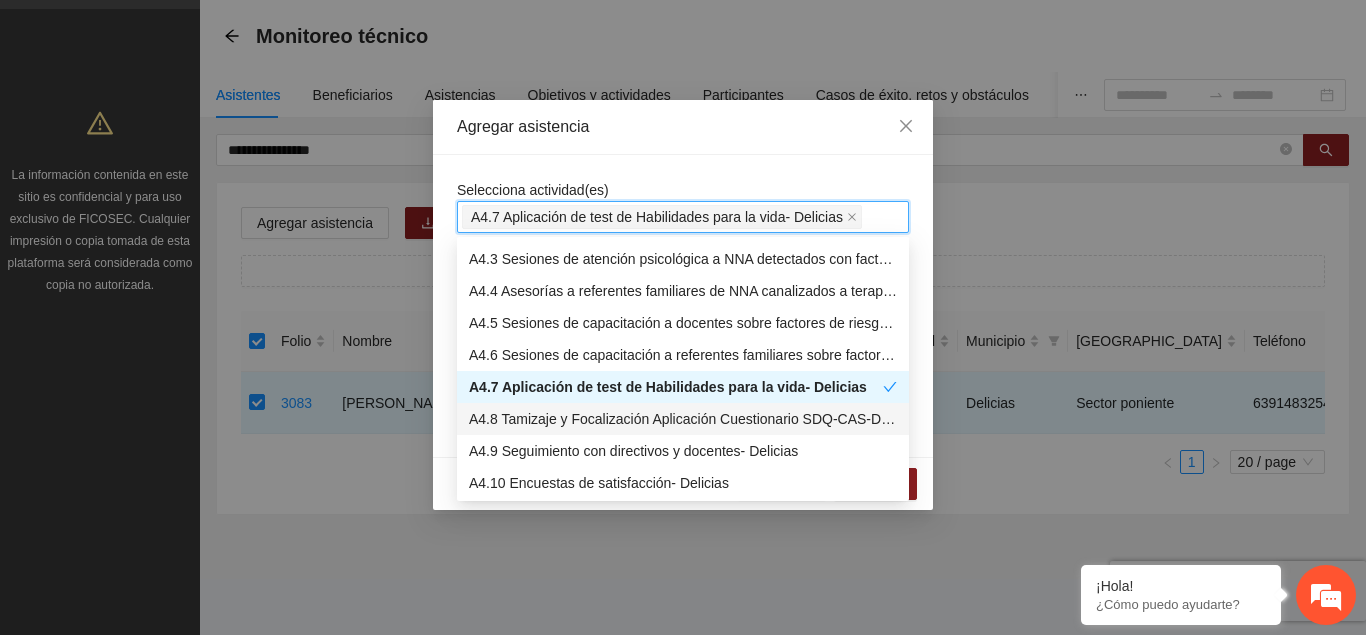 click on "**********" at bounding box center [683, 306] 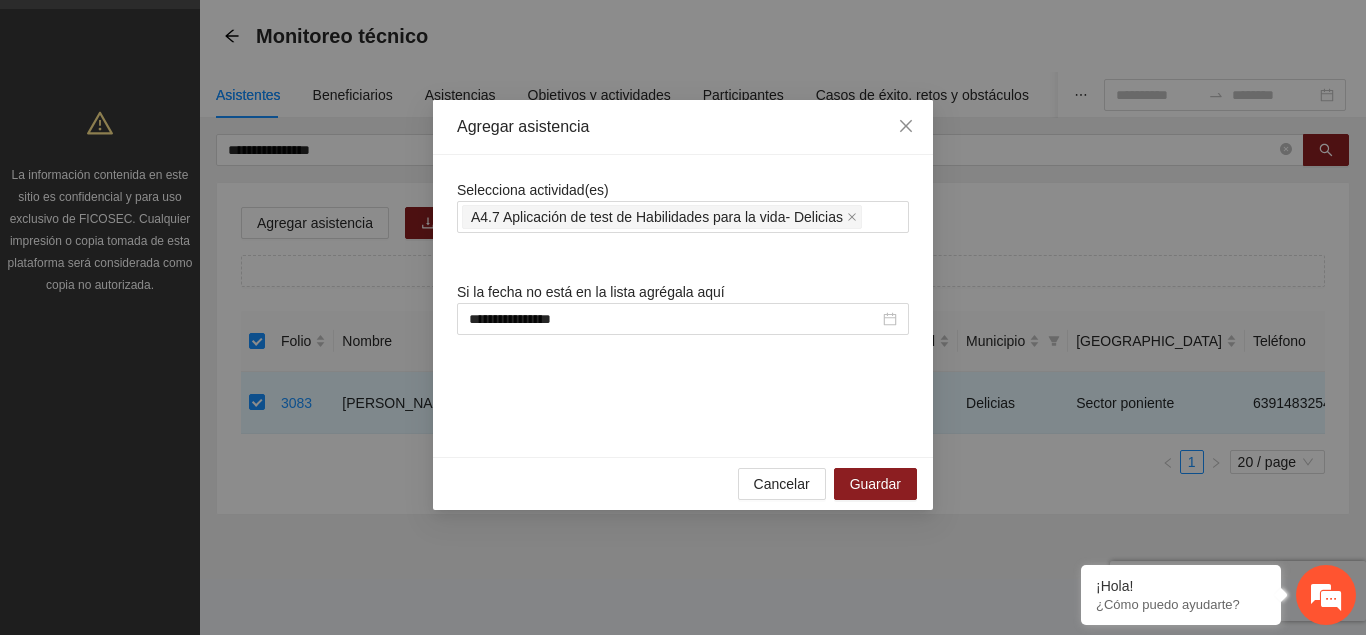 scroll, scrollTop: 0, scrollLeft: 0, axis: both 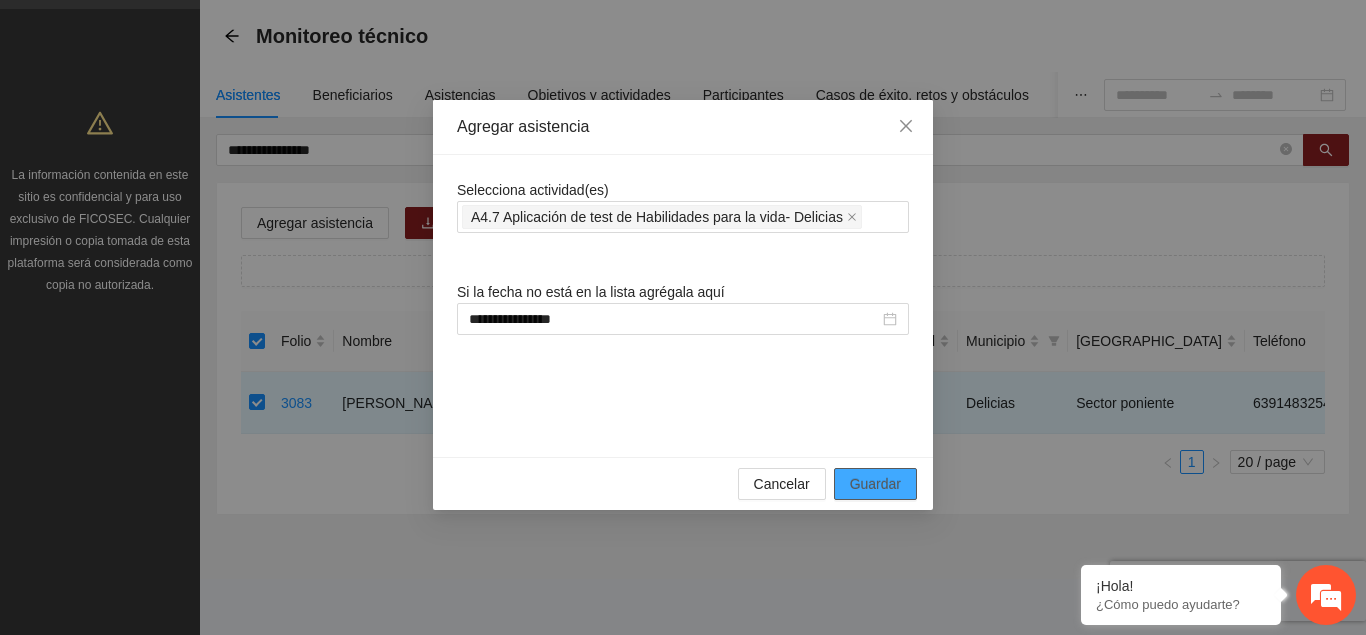 click on "Guardar" at bounding box center [875, 484] 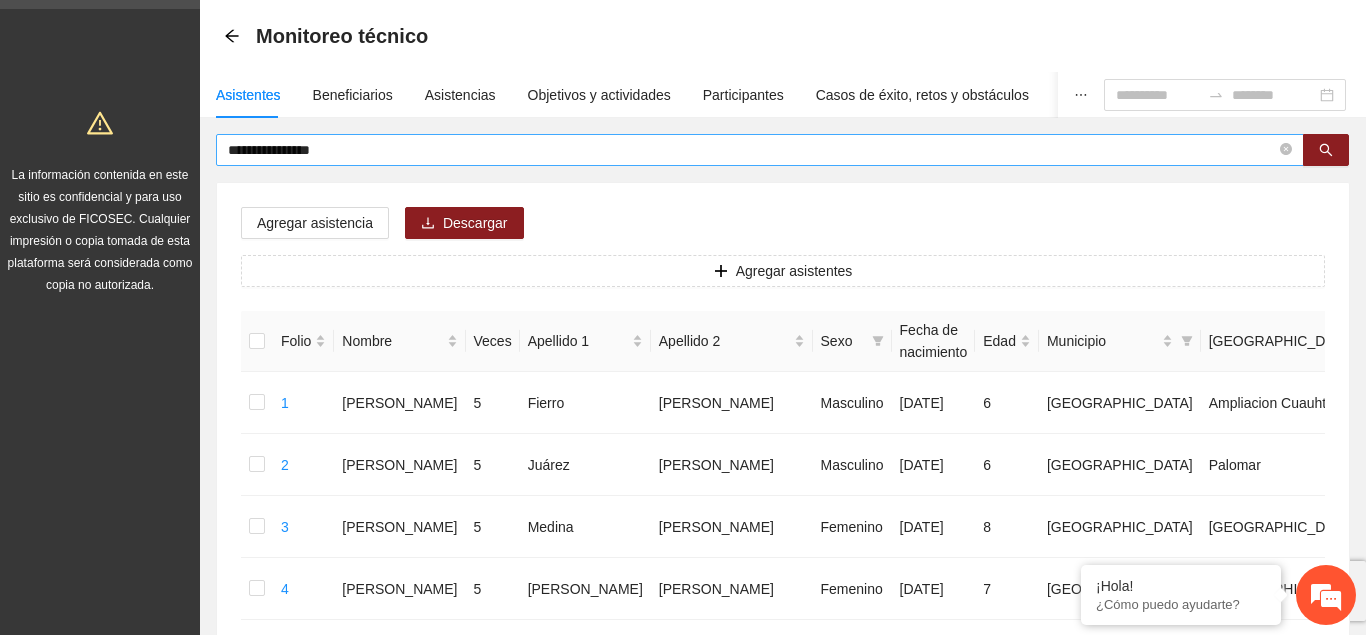 click on "**********" at bounding box center [752, 150] 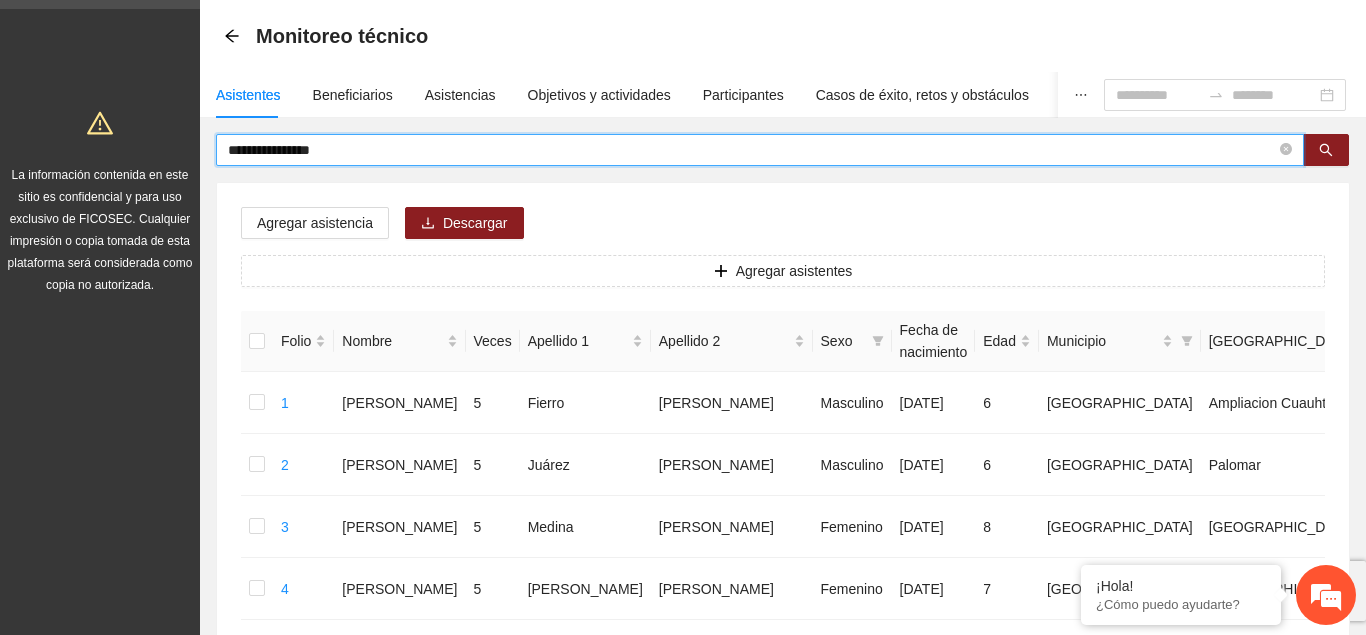 drag, startPoint x: 354, startPoint y: 148, endPoint x: 82, endPoint y: 154, distance: 272.06616 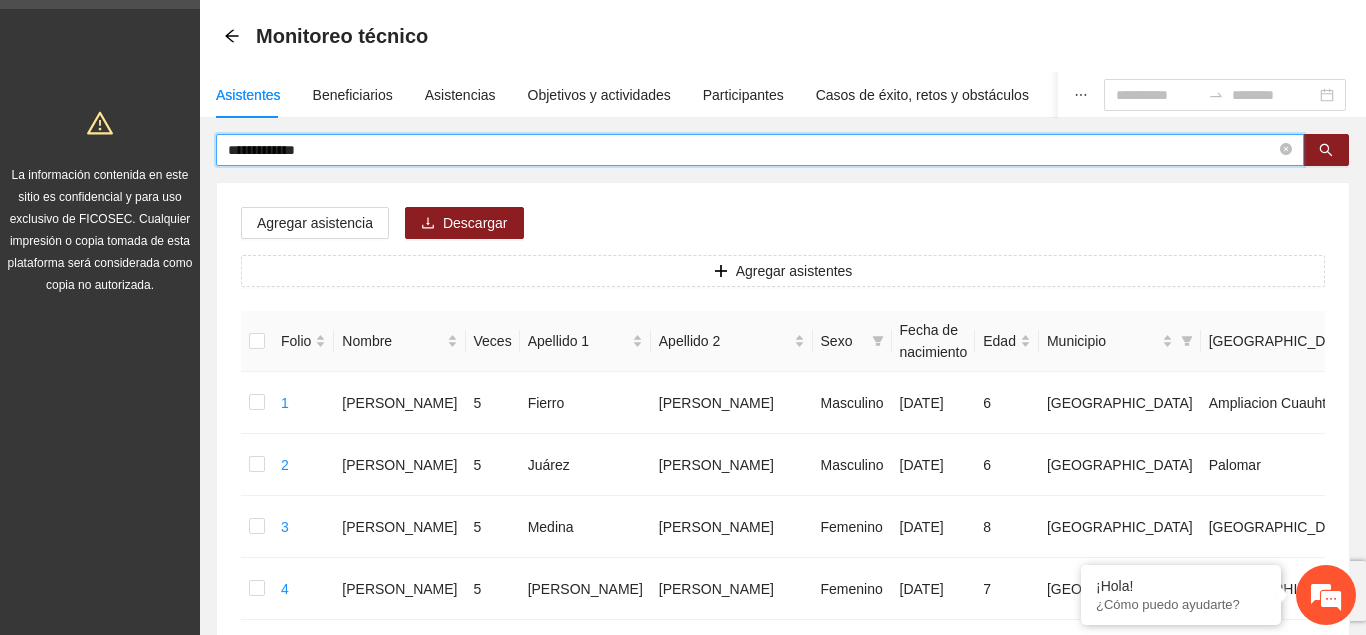 type on "**********" 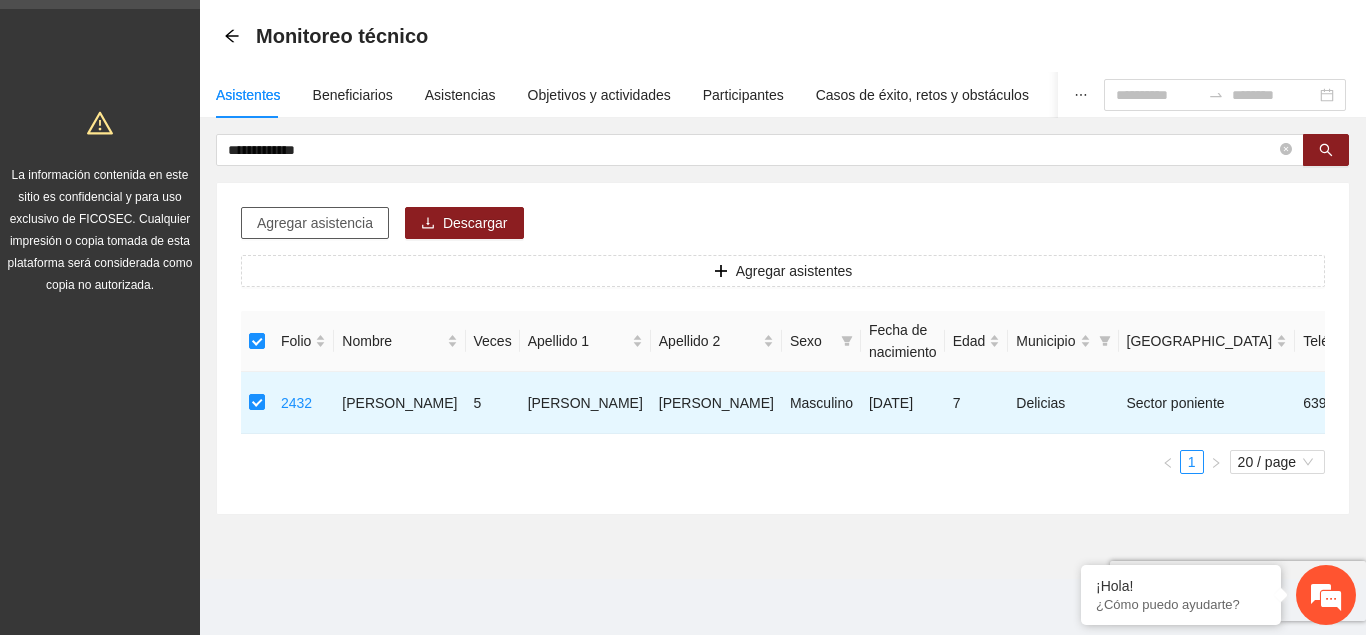 click on "Agregar asistencia" at bounding box center [315, 223] 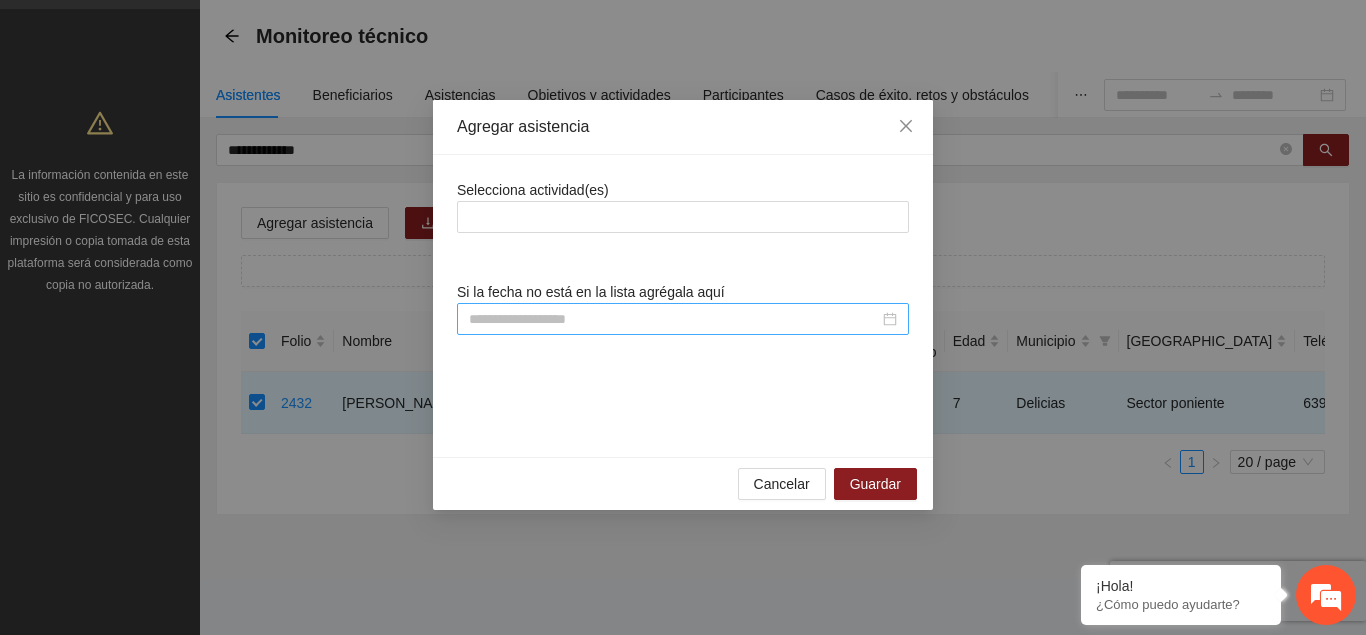 click at bounding box center (674, 319) 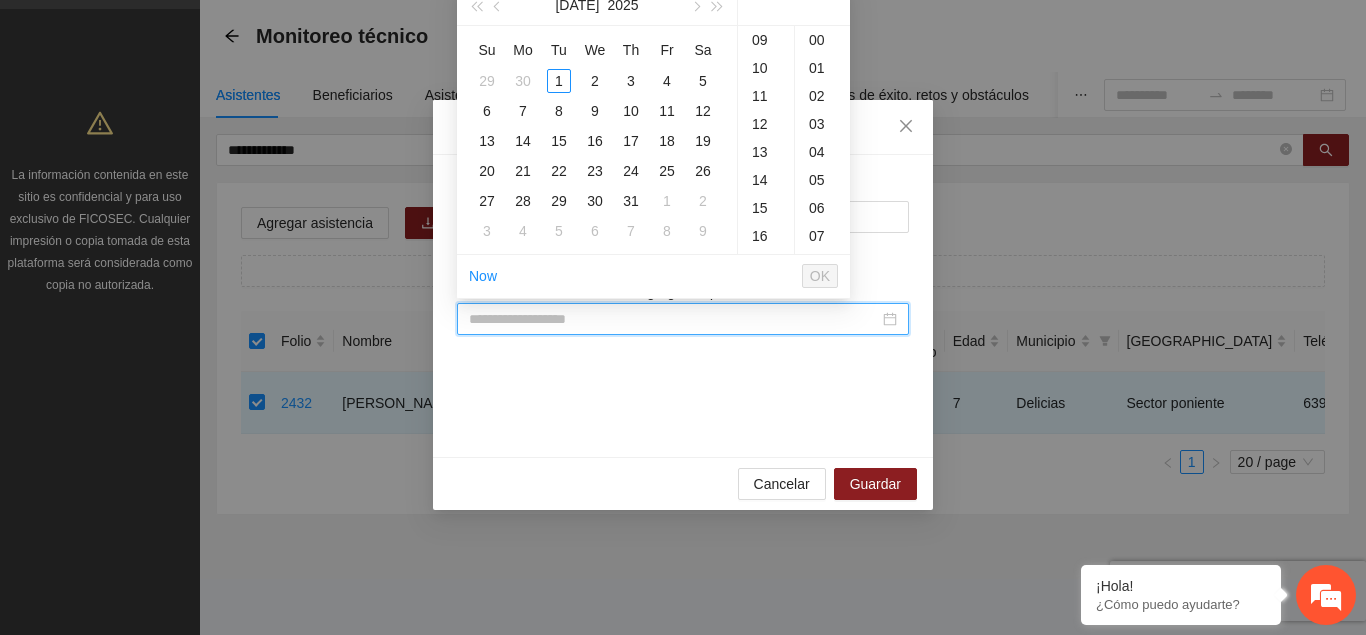 paste on "**********" 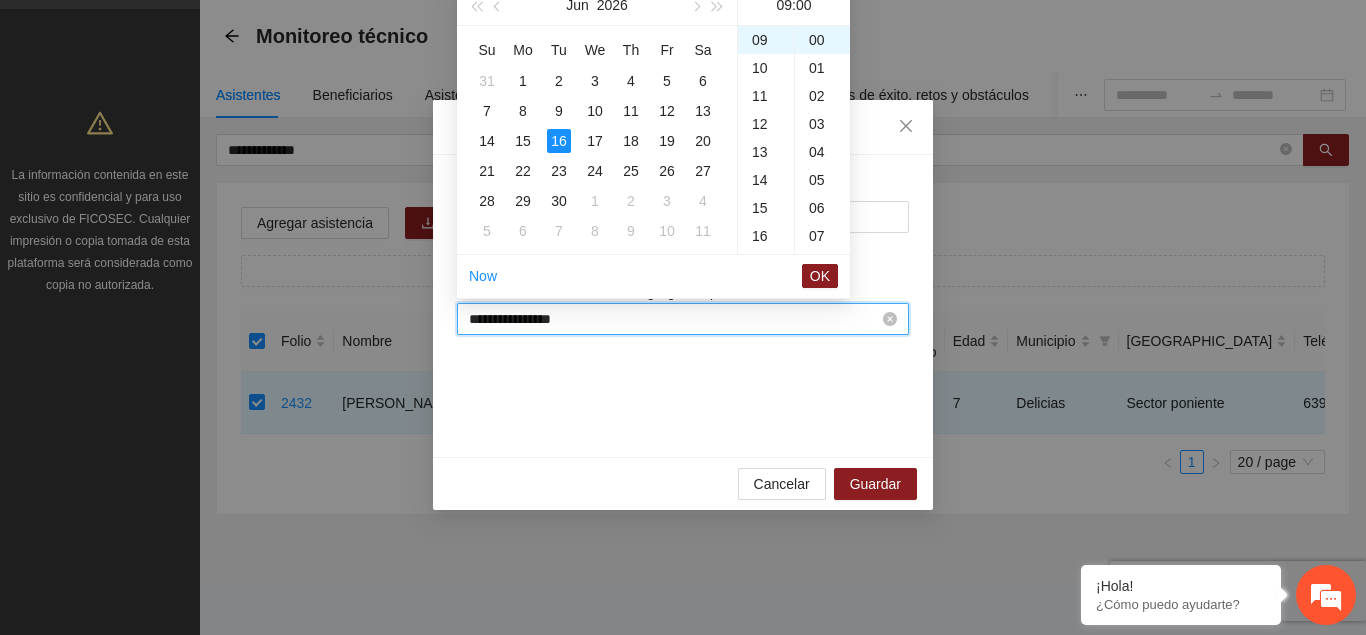 scroll, scrollTop: 252, scrollLeft: 0, axis: vertical 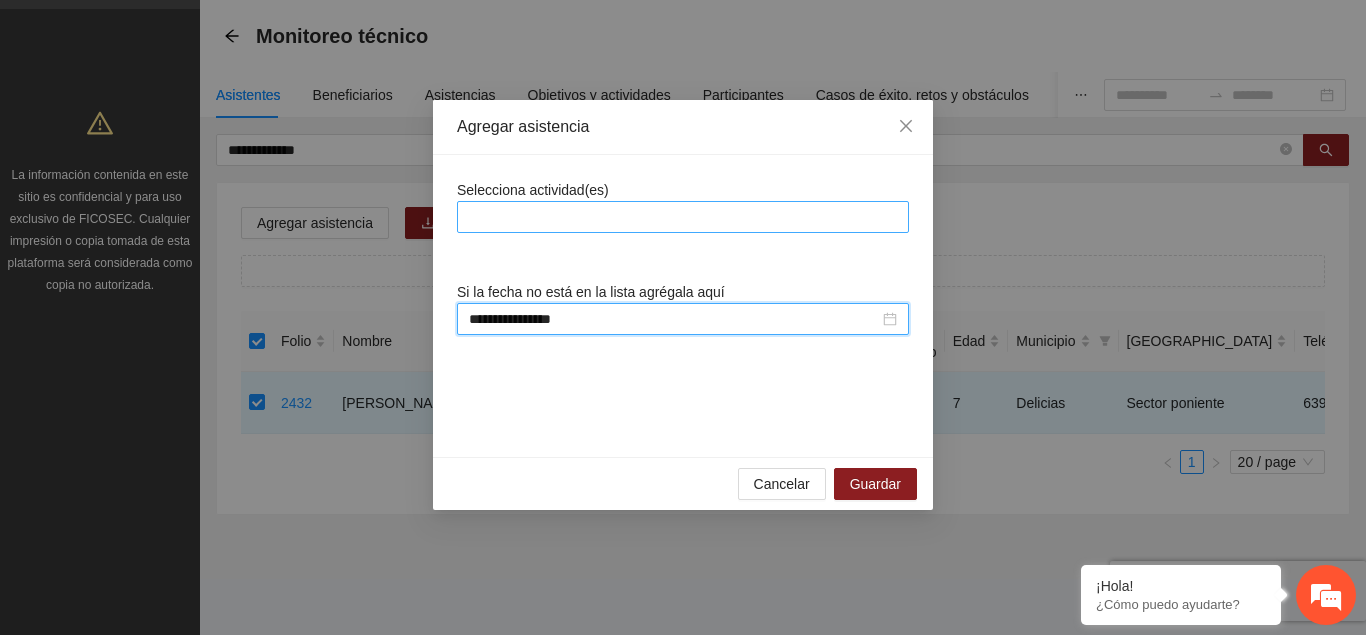 click at bounding box center [683, 217] 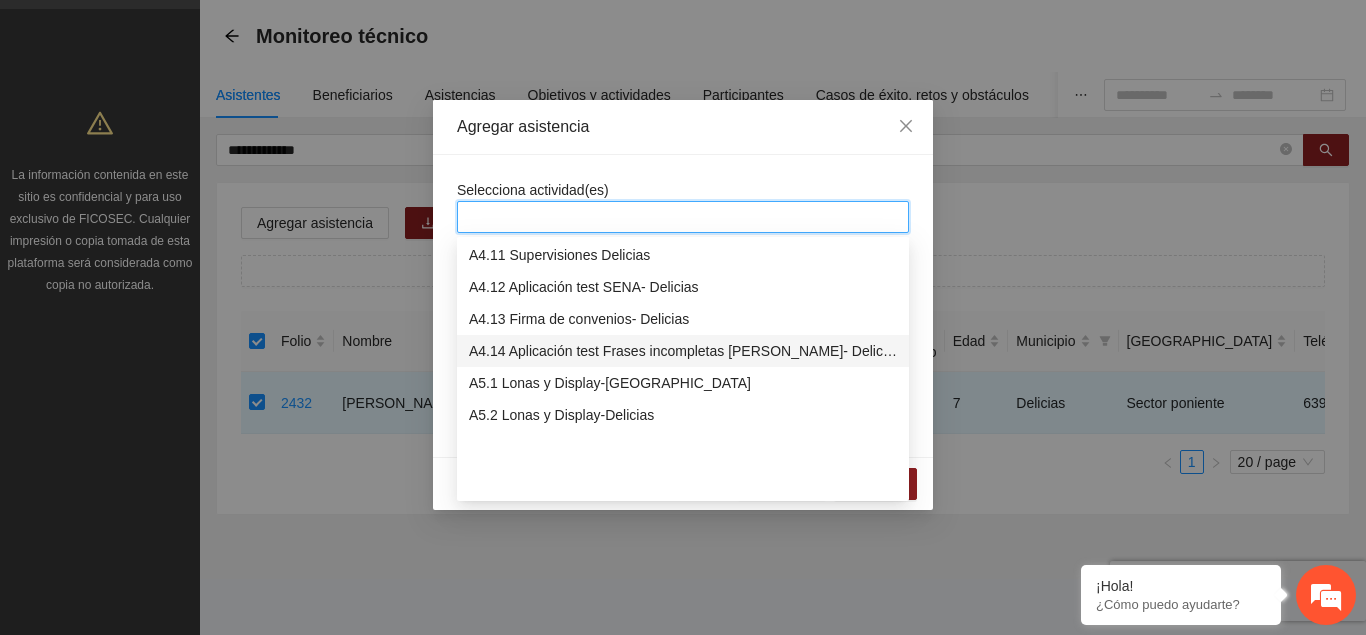 scroll, scrollTop: 1326, scrollLeft: 0, axis: vertical 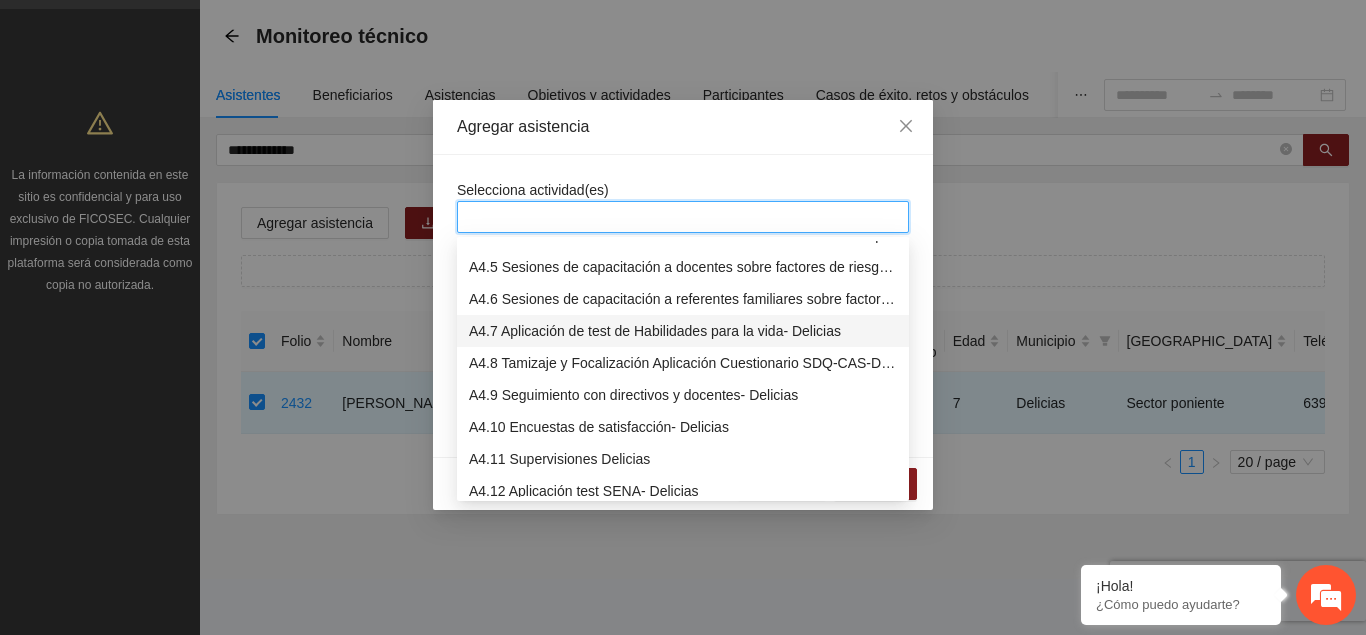 drag, startPoint x: 530, startPoint y: 336, endPoint x: 574, endPoint y: 241, distance: 104.69479 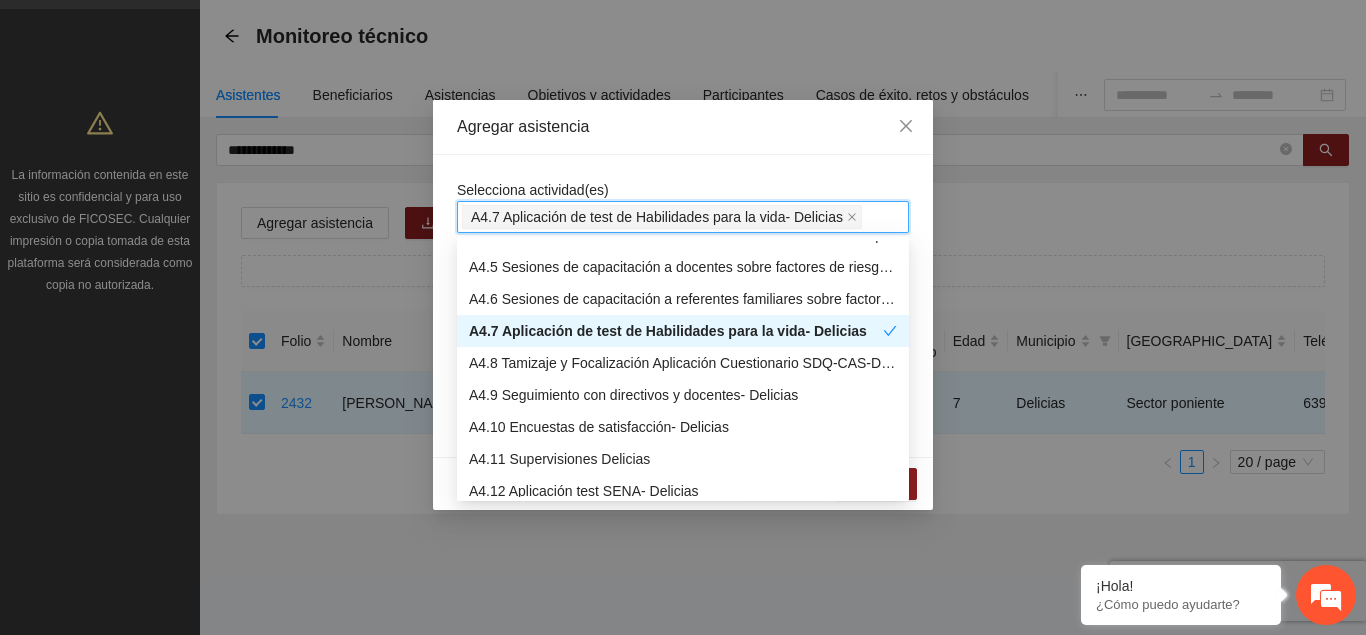 click on "**********" at bounding box center [683, 306] 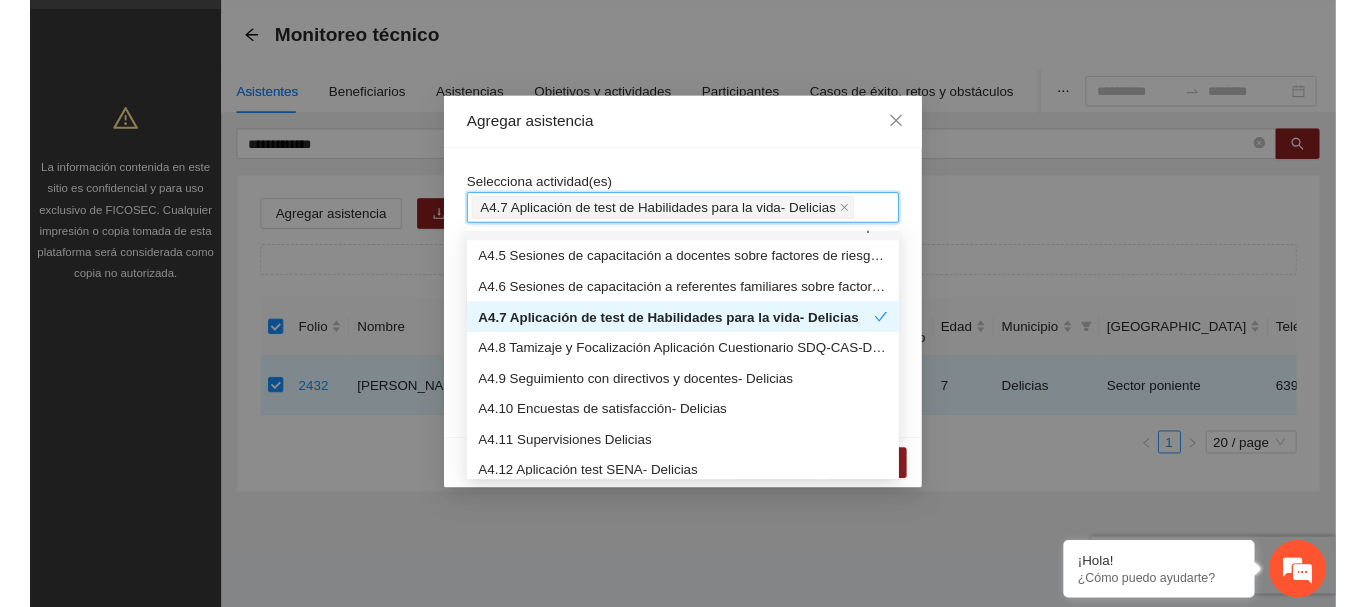 scroll, scrollTop: 1326, scrollLeft: 0, axis: vertical 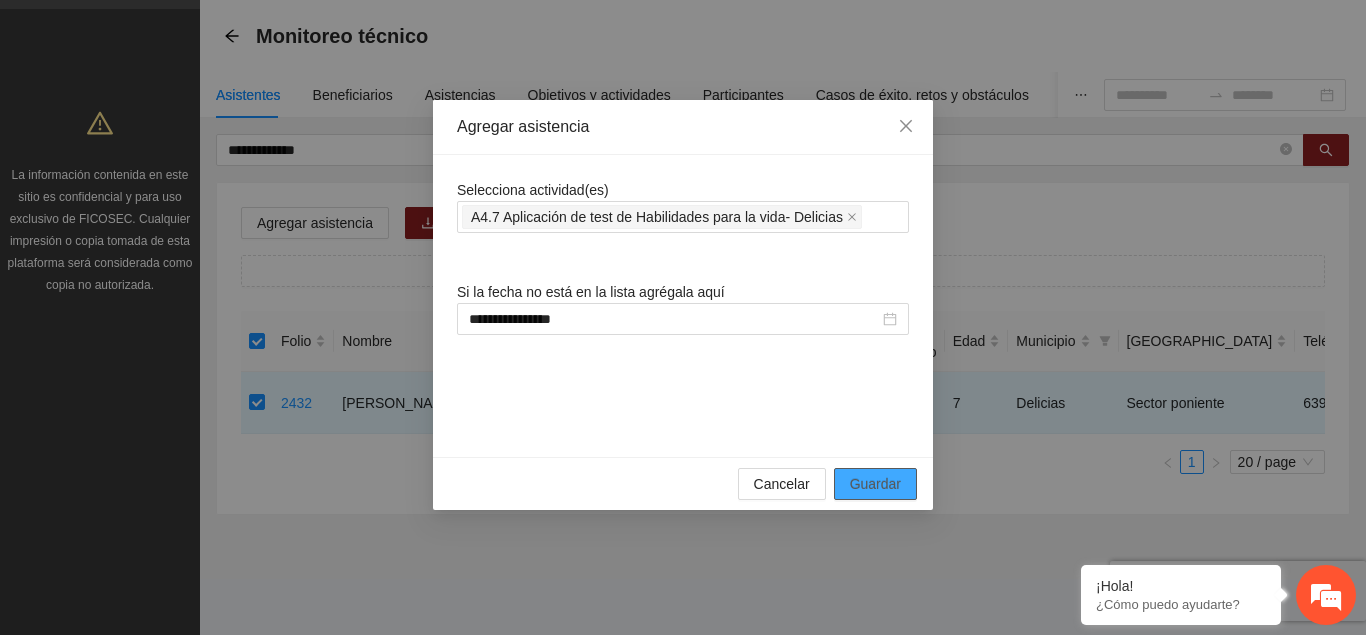 click on "Guardar" at bounding box center [875, 484] 